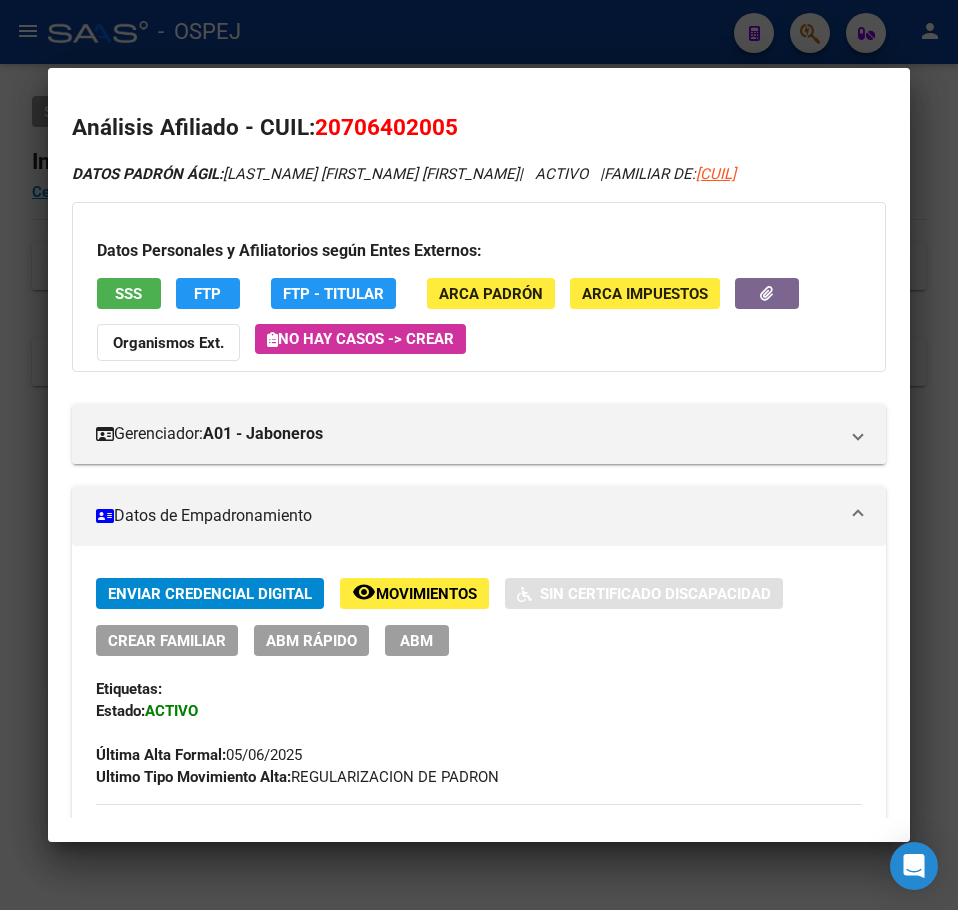 click at bounding box center [479, 455] 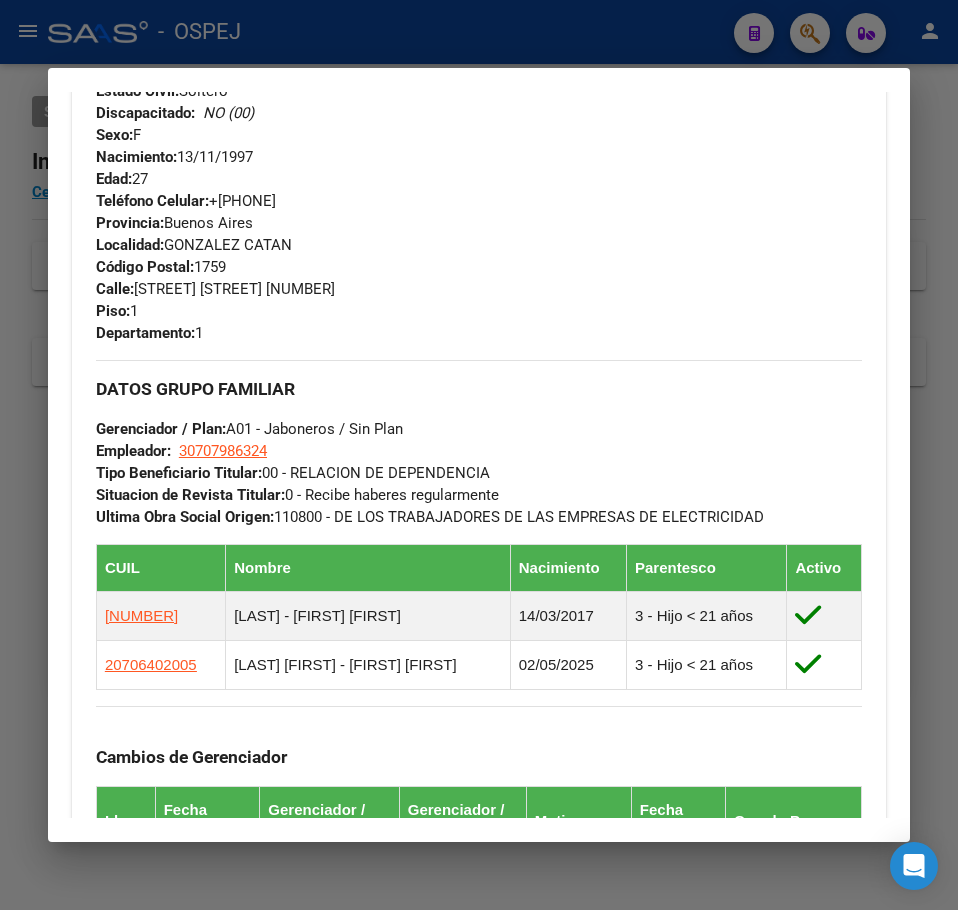 click at bounding box center [479, 455] 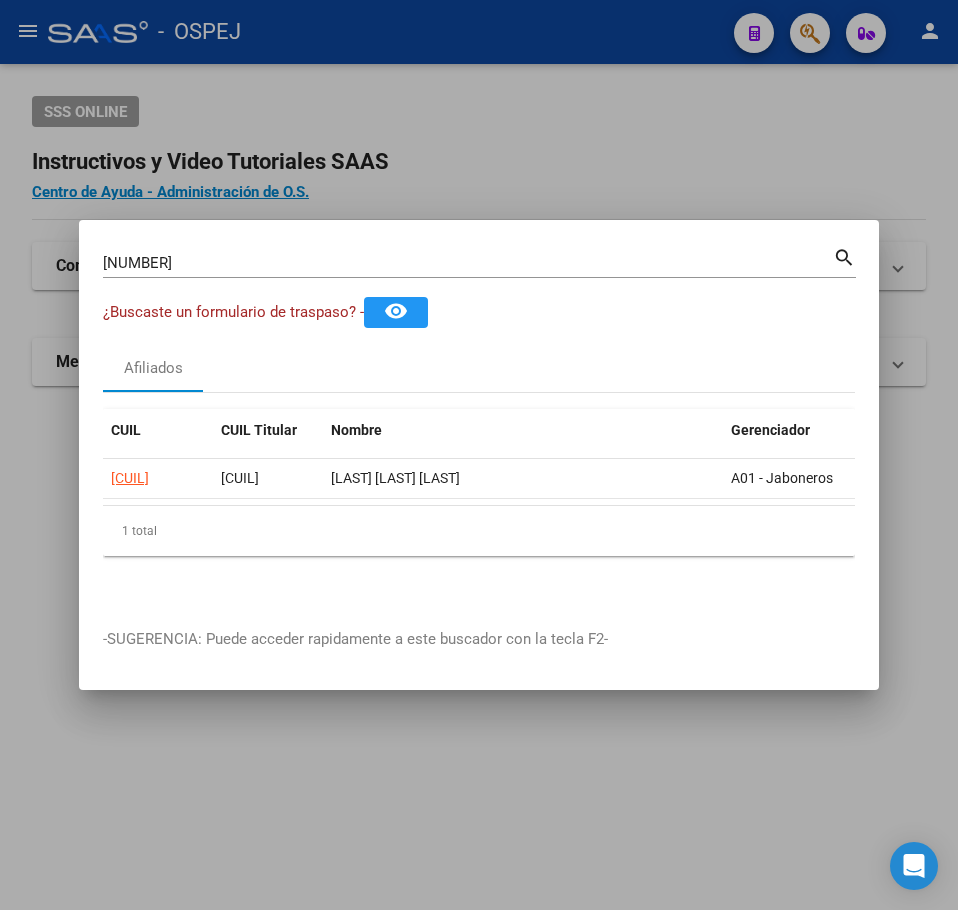 click on "94433030 Buscar (apellido, dni, cuil, nro traspaso, cuit, obra social) search" at bounding box center (479, 261) 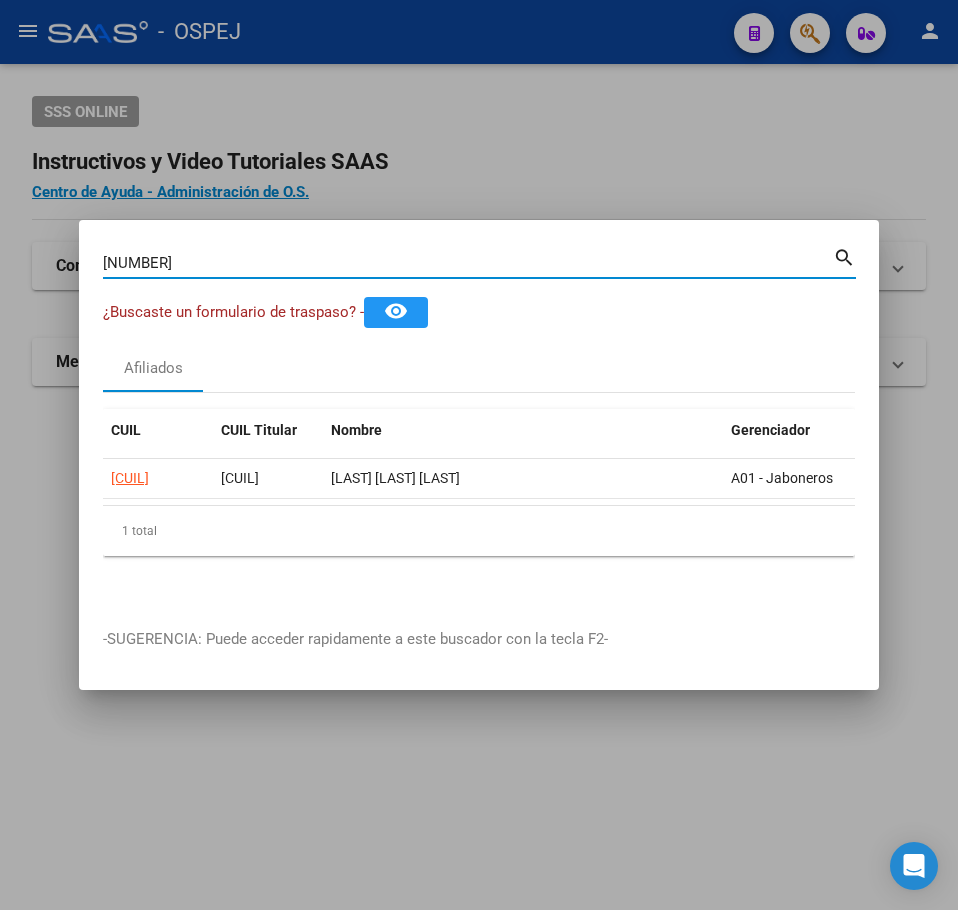 click on "[NUMBER]" at bounding box center (468, 263) 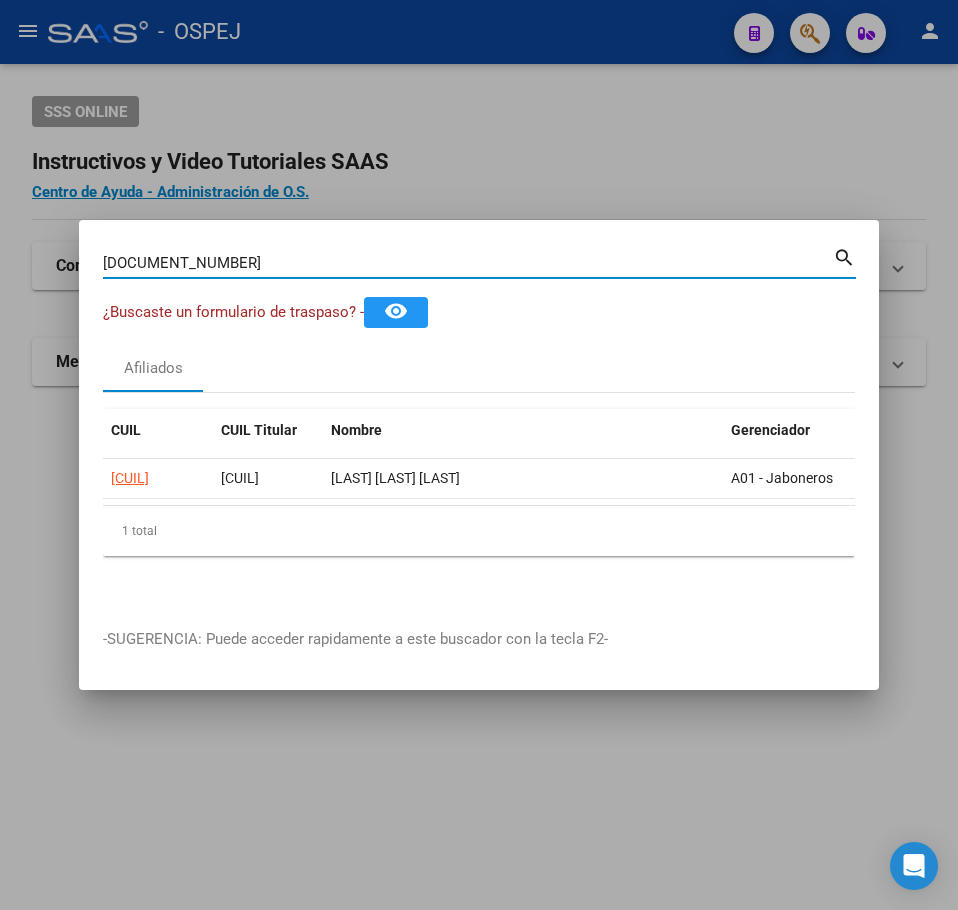 click on "[DOCUMENT_NUMBER]" at bounding box center (468, 263) 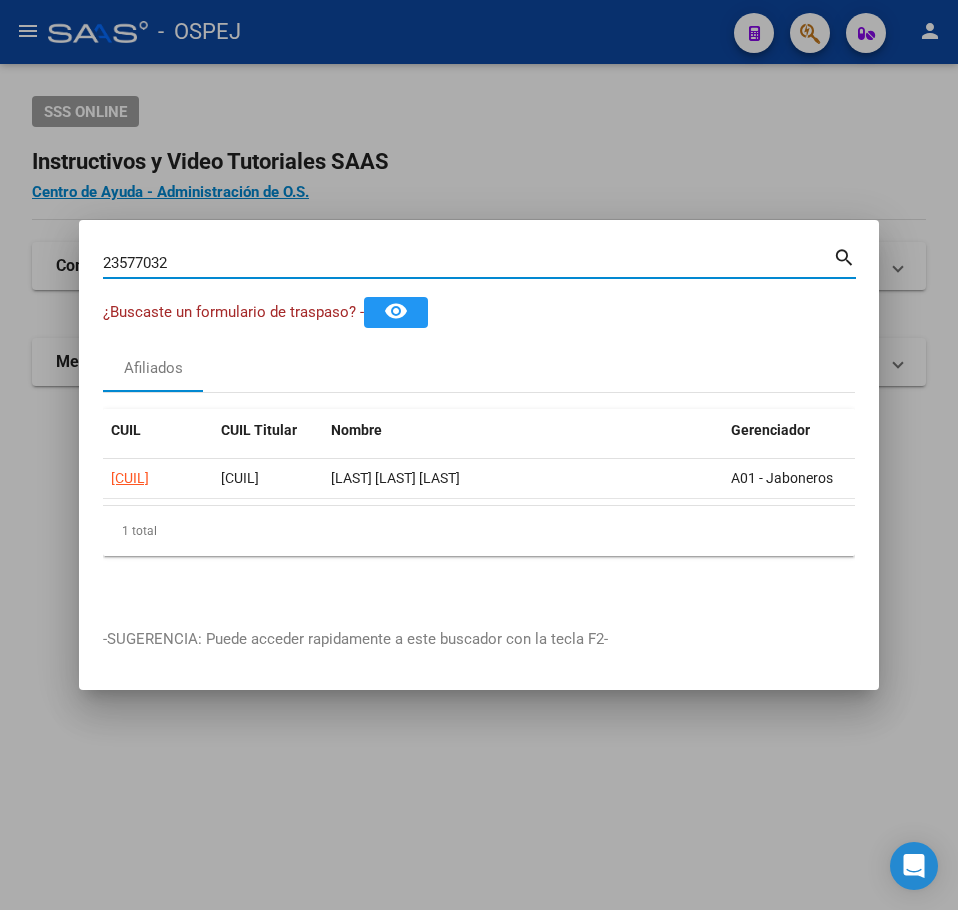 type on "23577032" 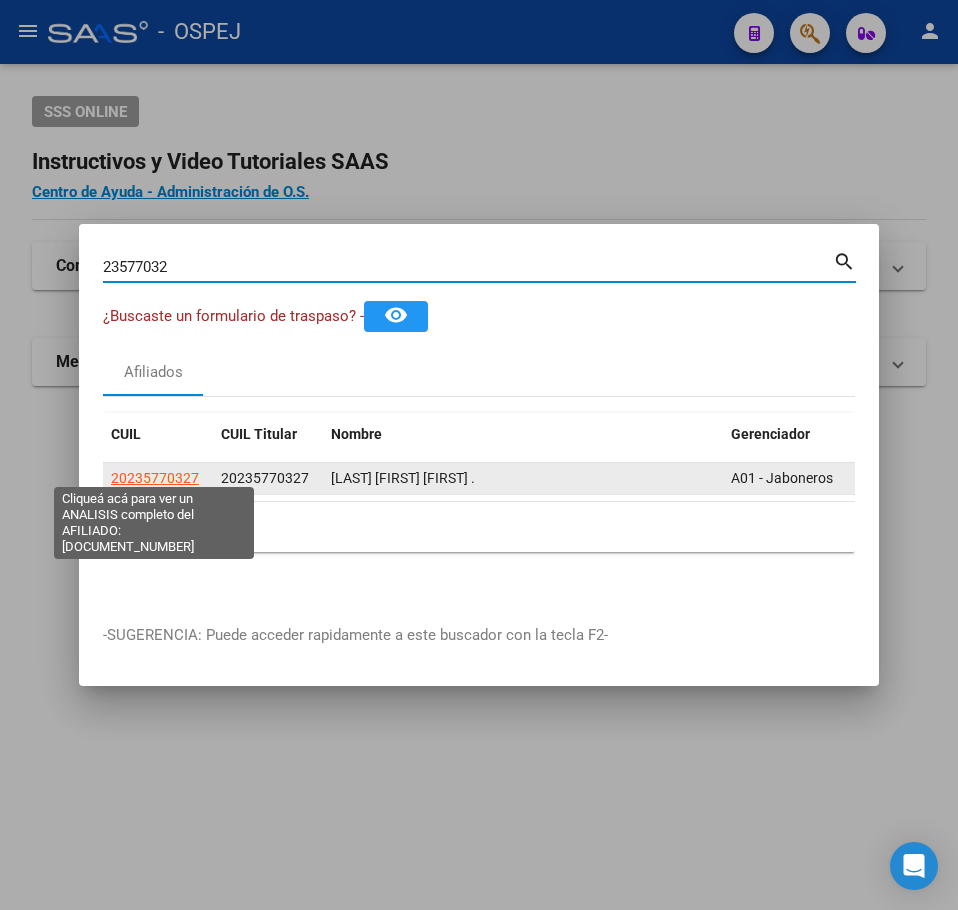 click on "20235770327" 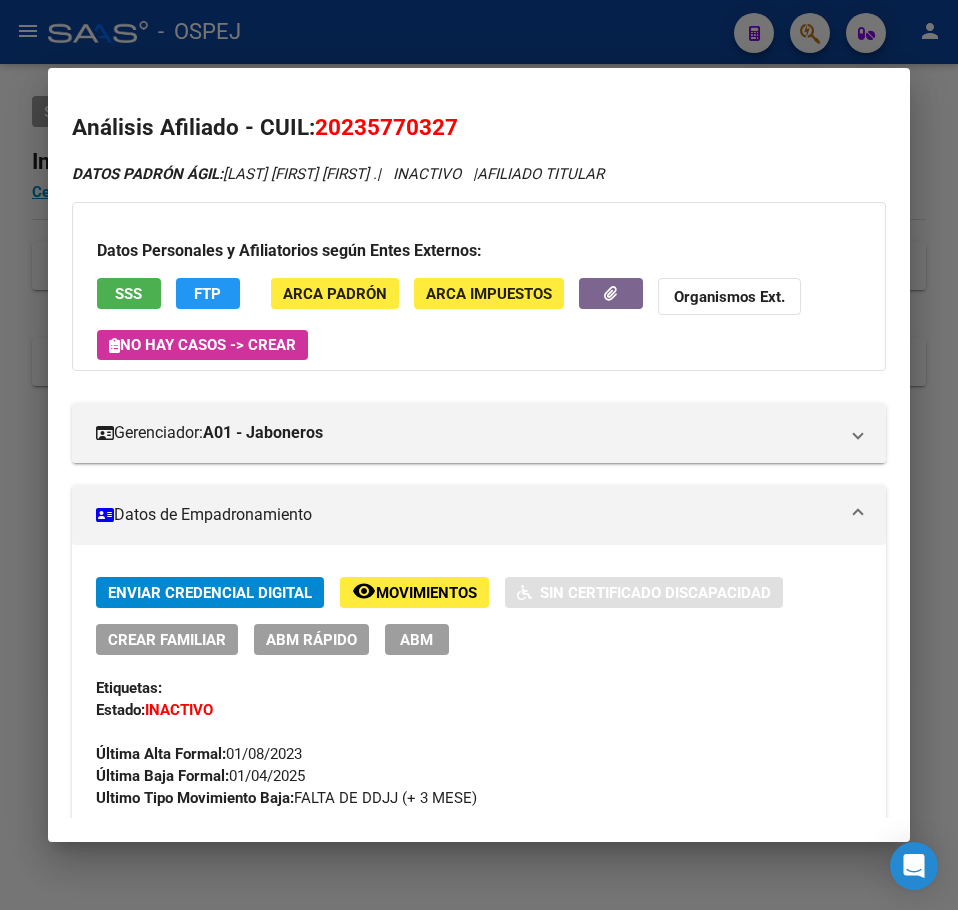 click on "20235770327" at bounding box center [386, 127] 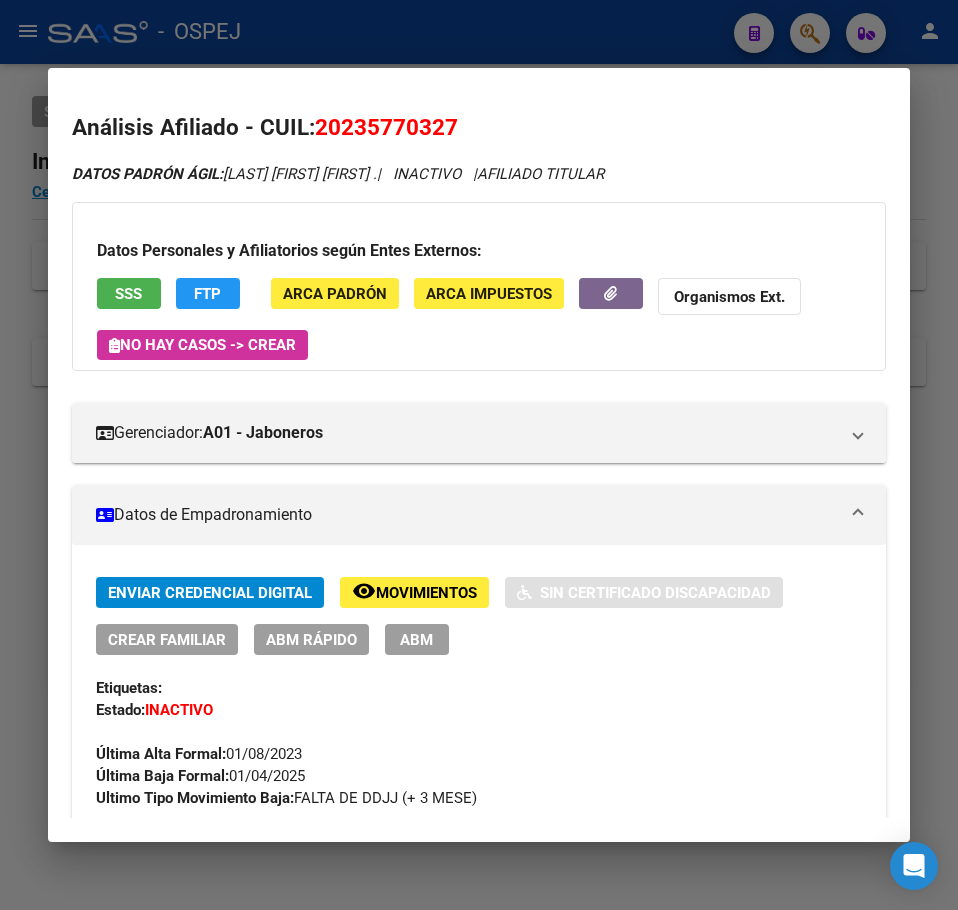 click on "20235770327" at bounding box center [386, 127] 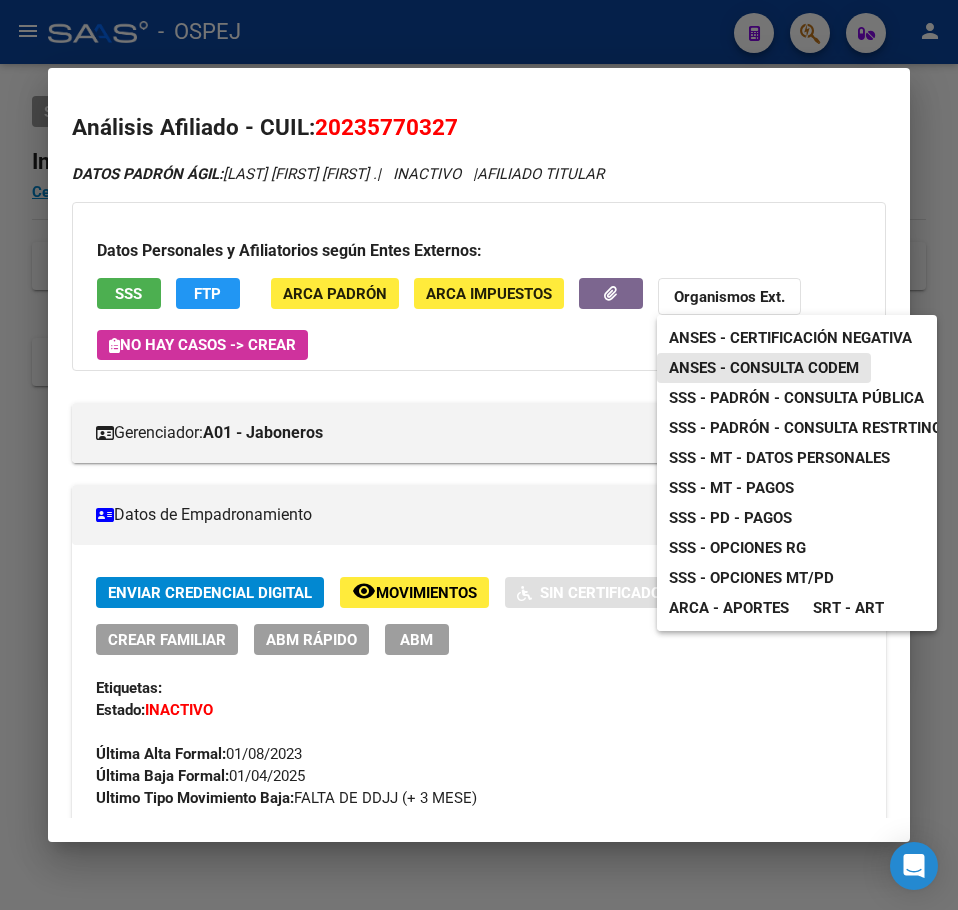 click on "ANSES - Consulta CODEM" at bounding box center (764, 368) 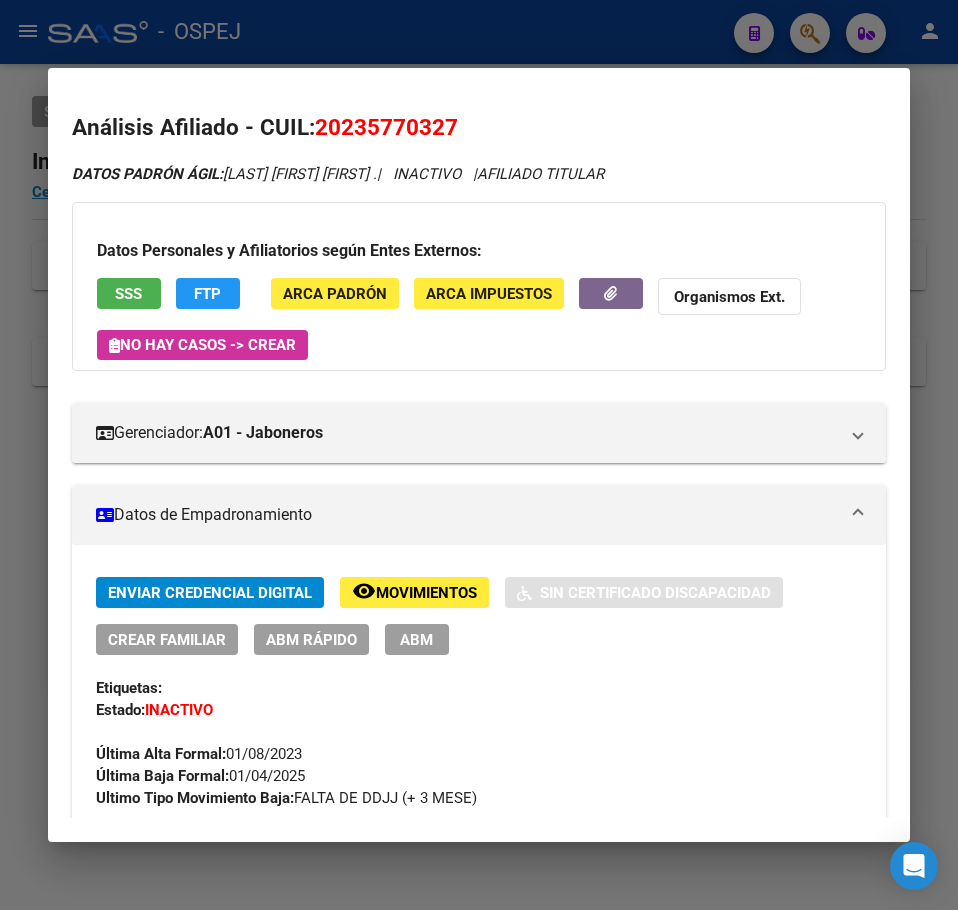 click at bounding box center (479, 455) 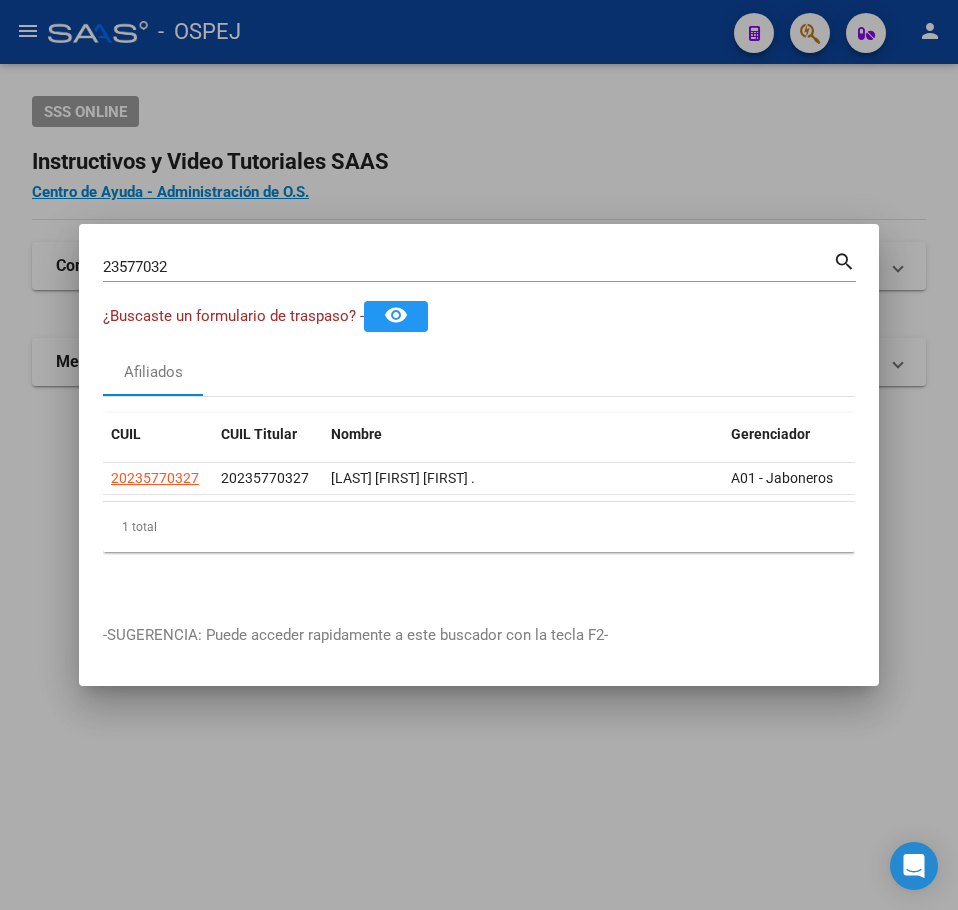 click at bounding box center (479, 455) 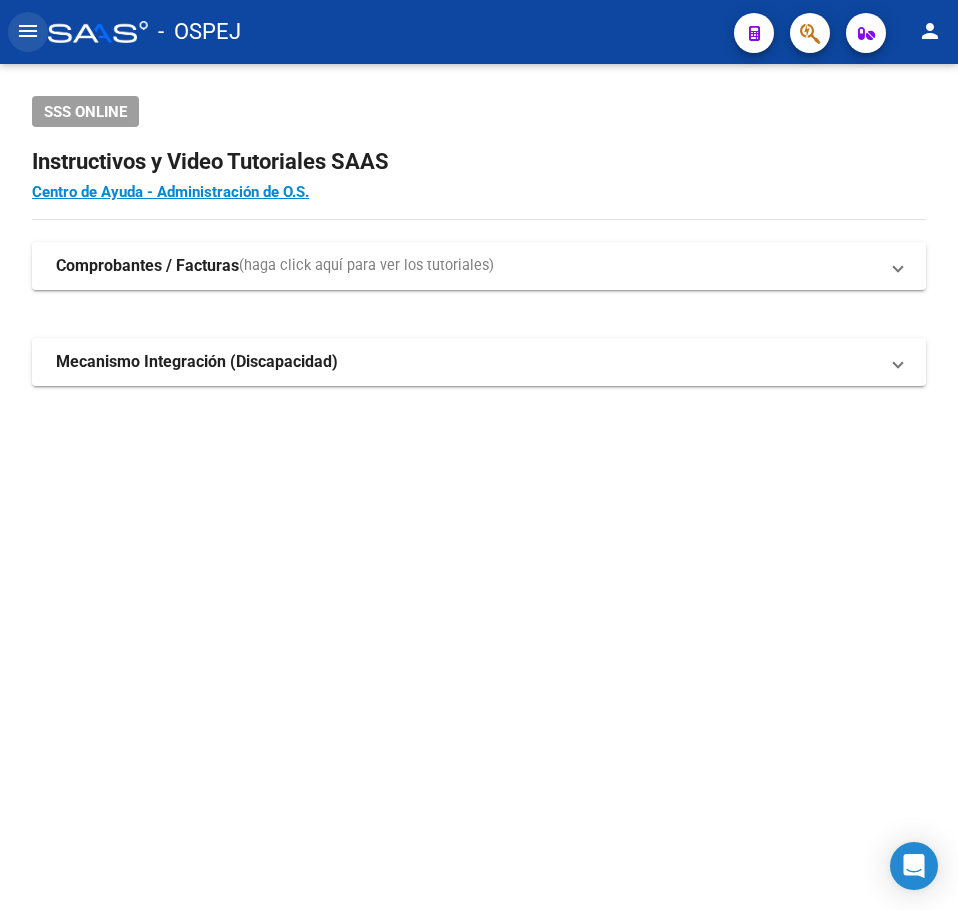 click on "menu" 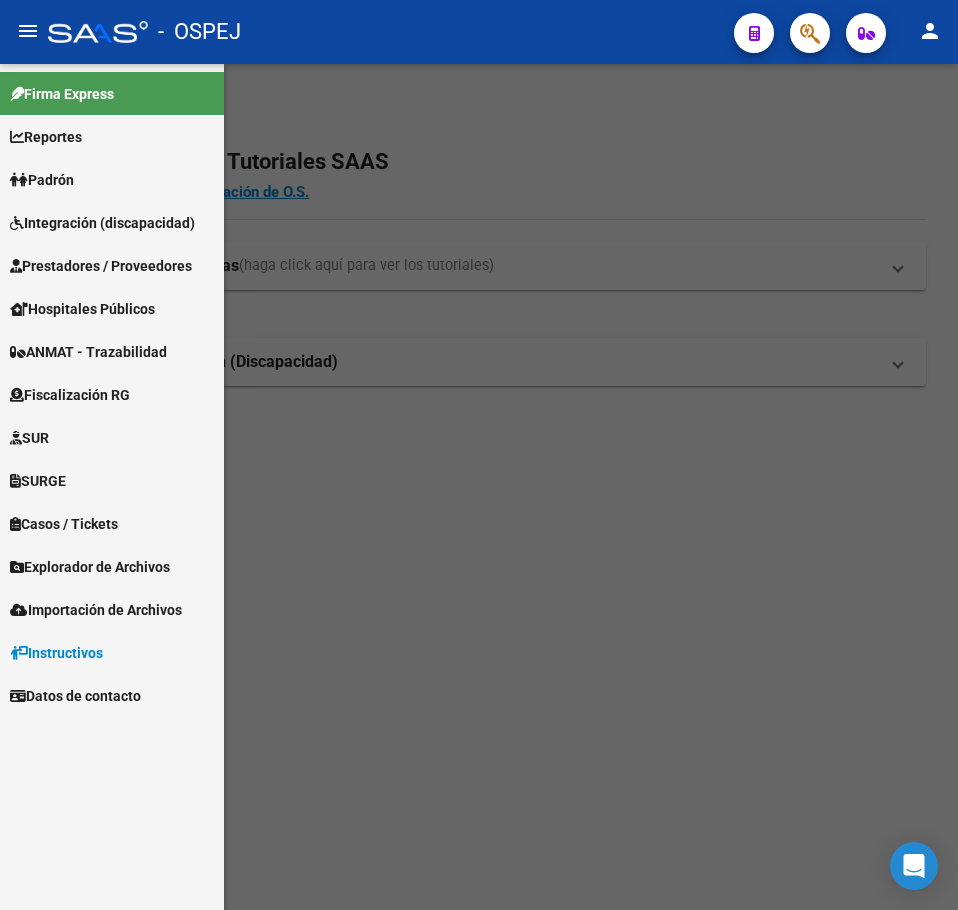 click on "Prestadores / Proveedores" at bounding box center (101, 266) 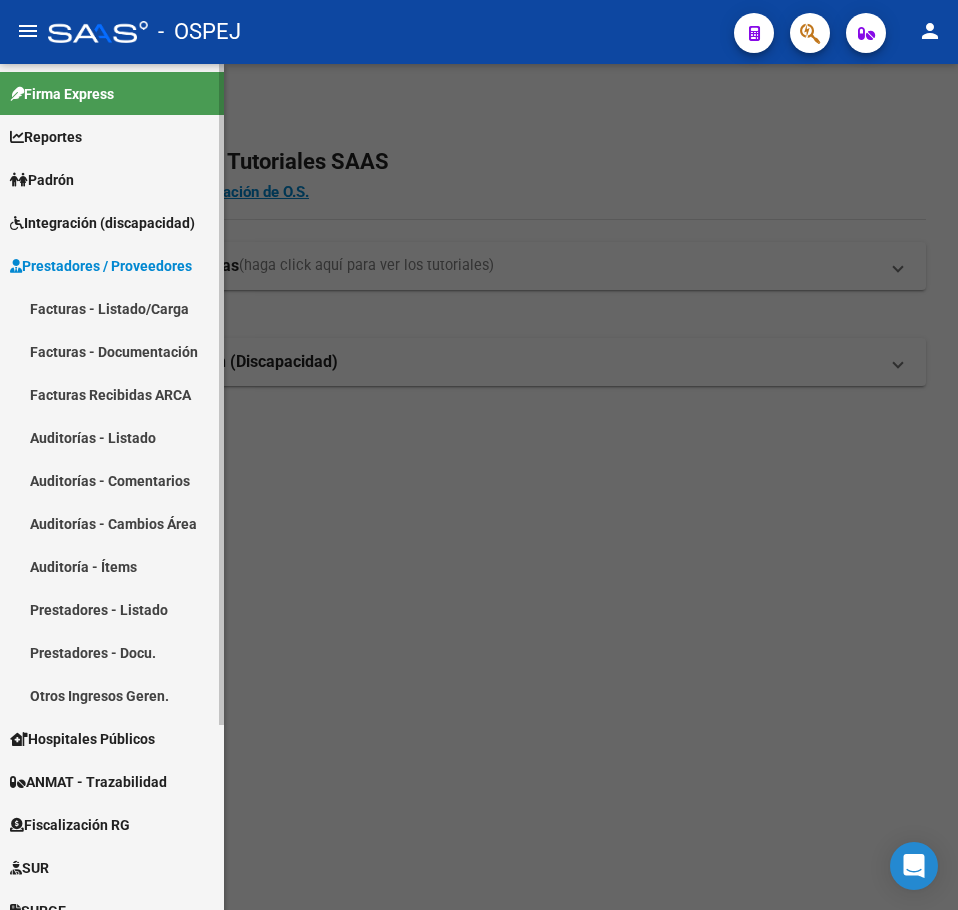 click on "Facturas - Listado/Carga" at bounding box center [112, 308] 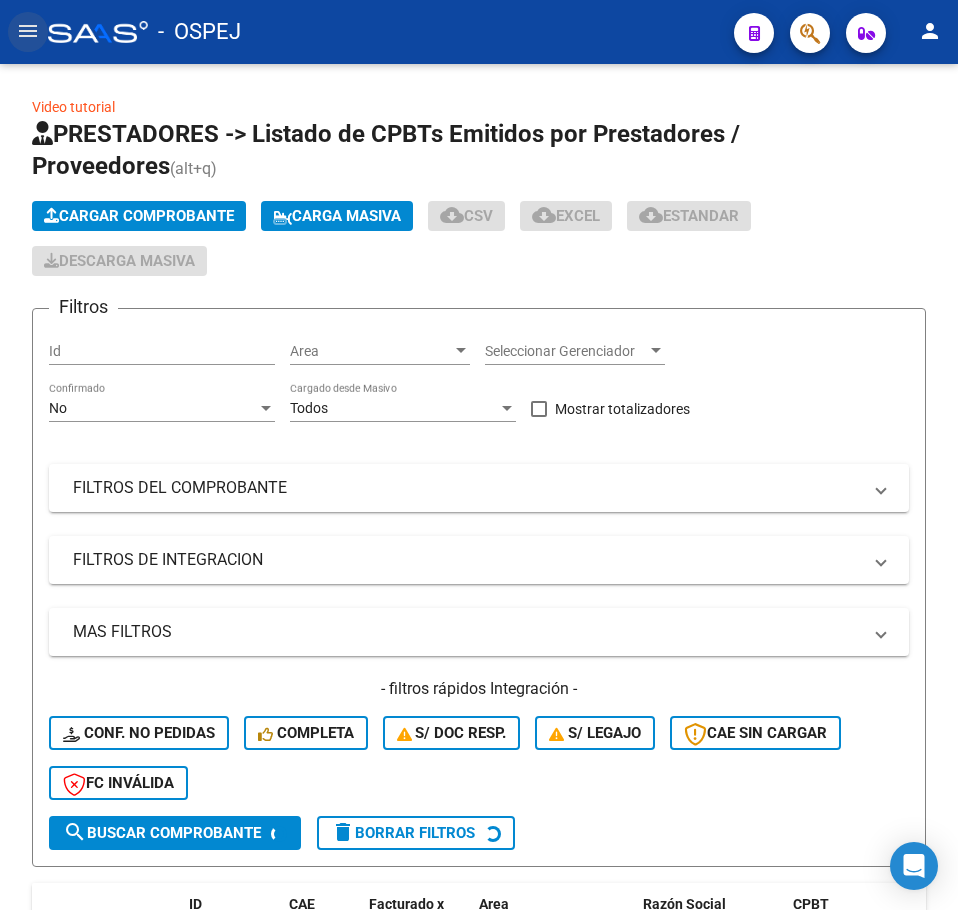 click on "menu" 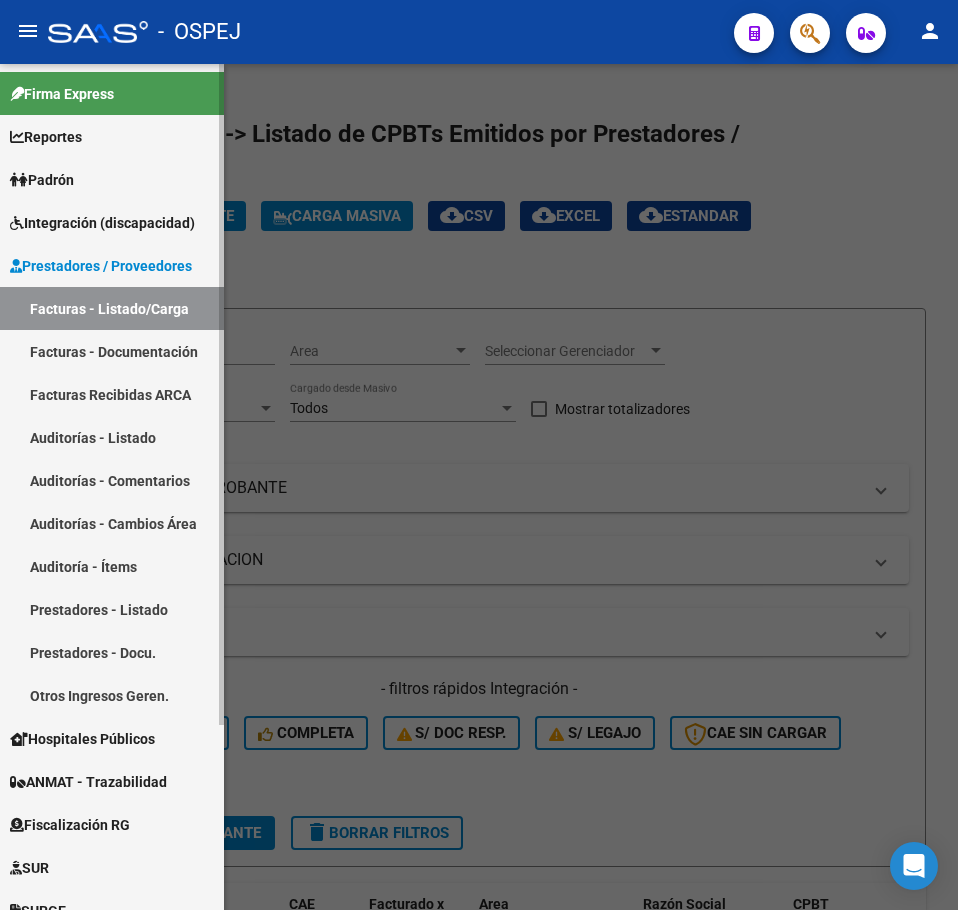 click on "Auditorías - Listado" at bounding box center (112, 437) 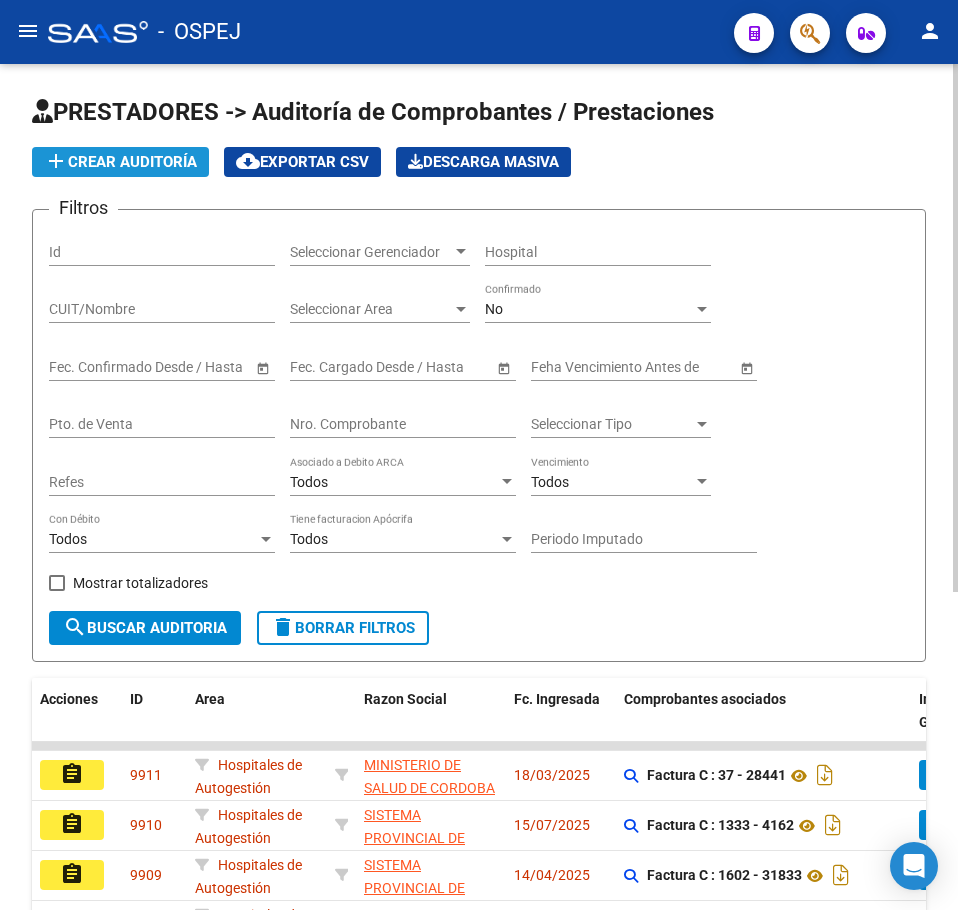 click on "add  Crear Auditoría" 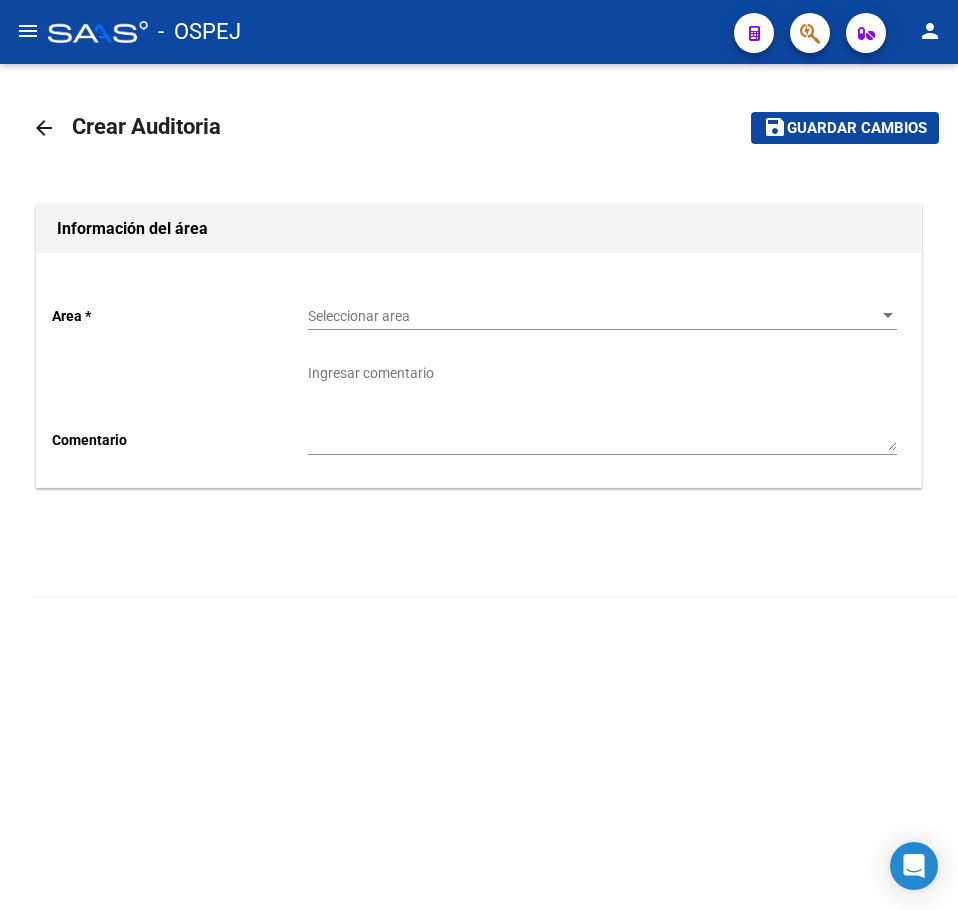 click on "Seleccionar area" at bounding box center (593, 316) 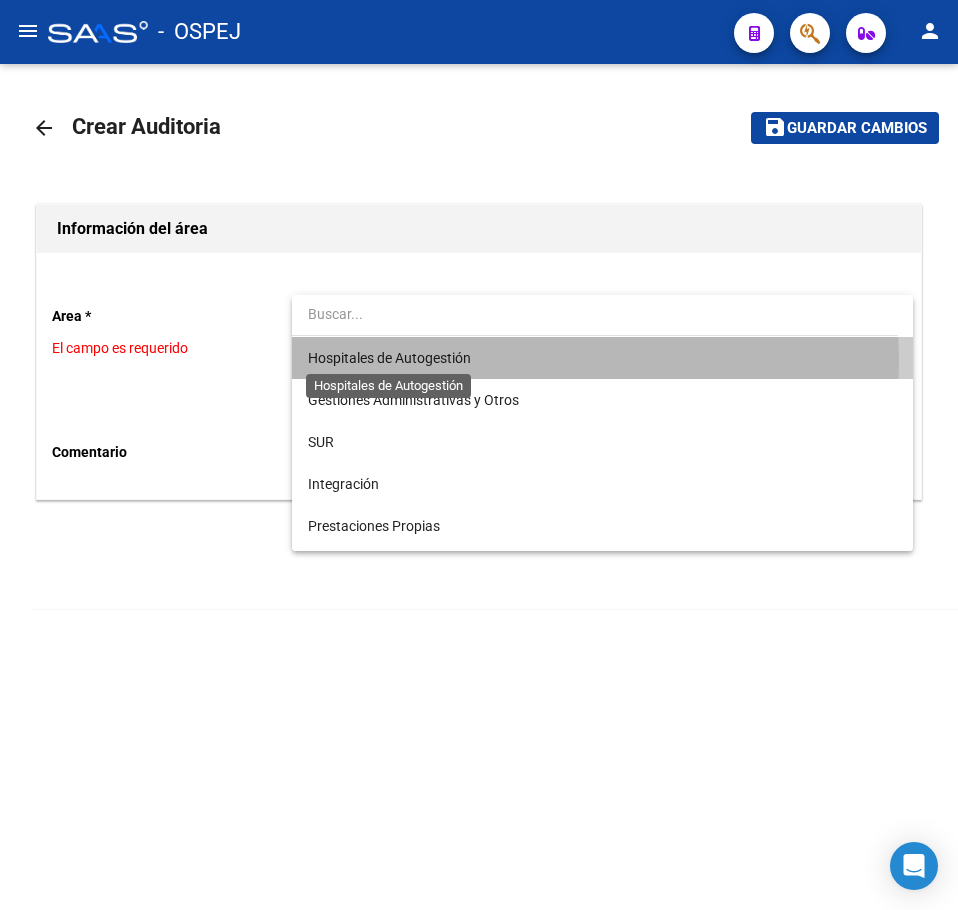 click on "Hospitales de Autogestión" at bounding box center [389, 358] 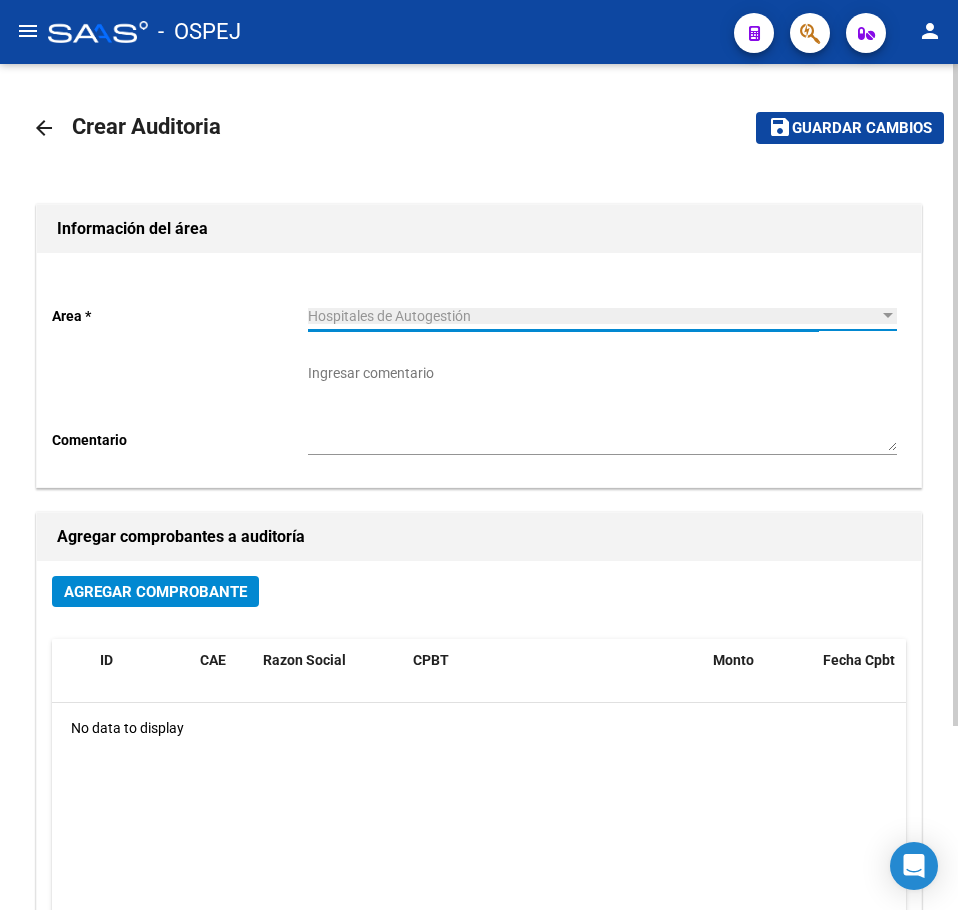 click on "Agregar Comprobante ID CAE Razon Social CPBT Monto Fecha Cpbt Fecha Recibido Doc Respaldatoria Doc Trazabilidad Expte. Interno Creado Usuario No data to display" 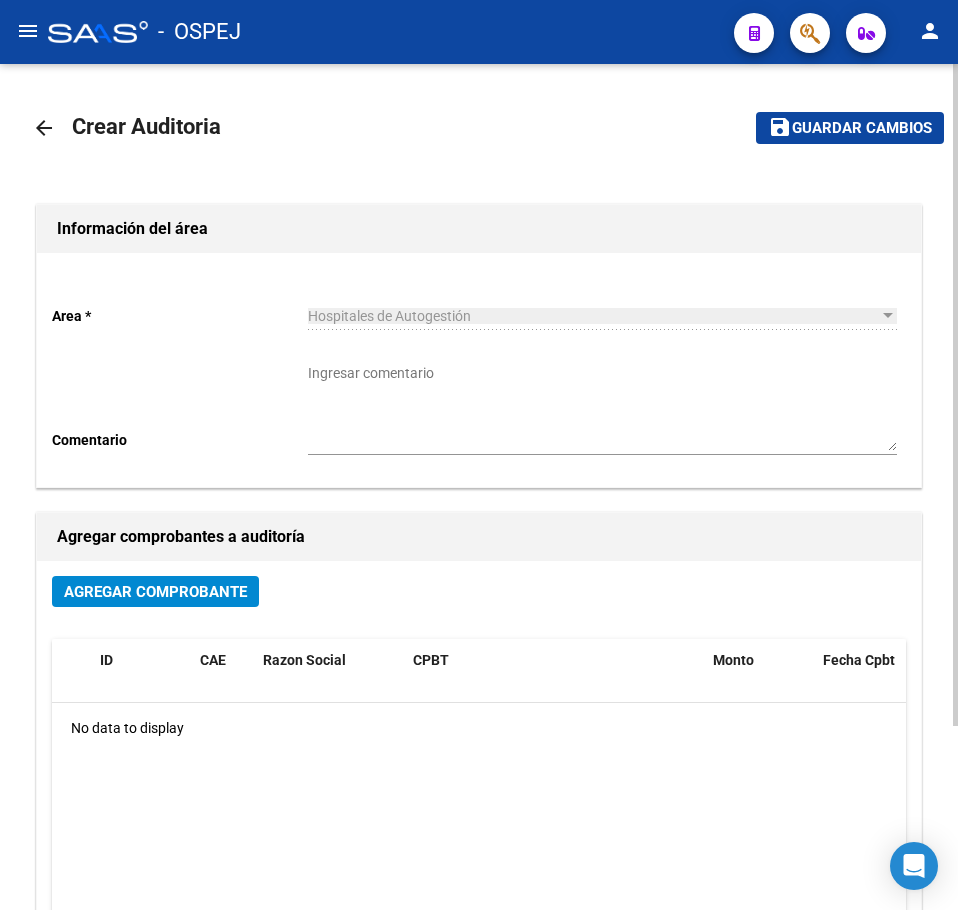click on "Agregar Comprobante" 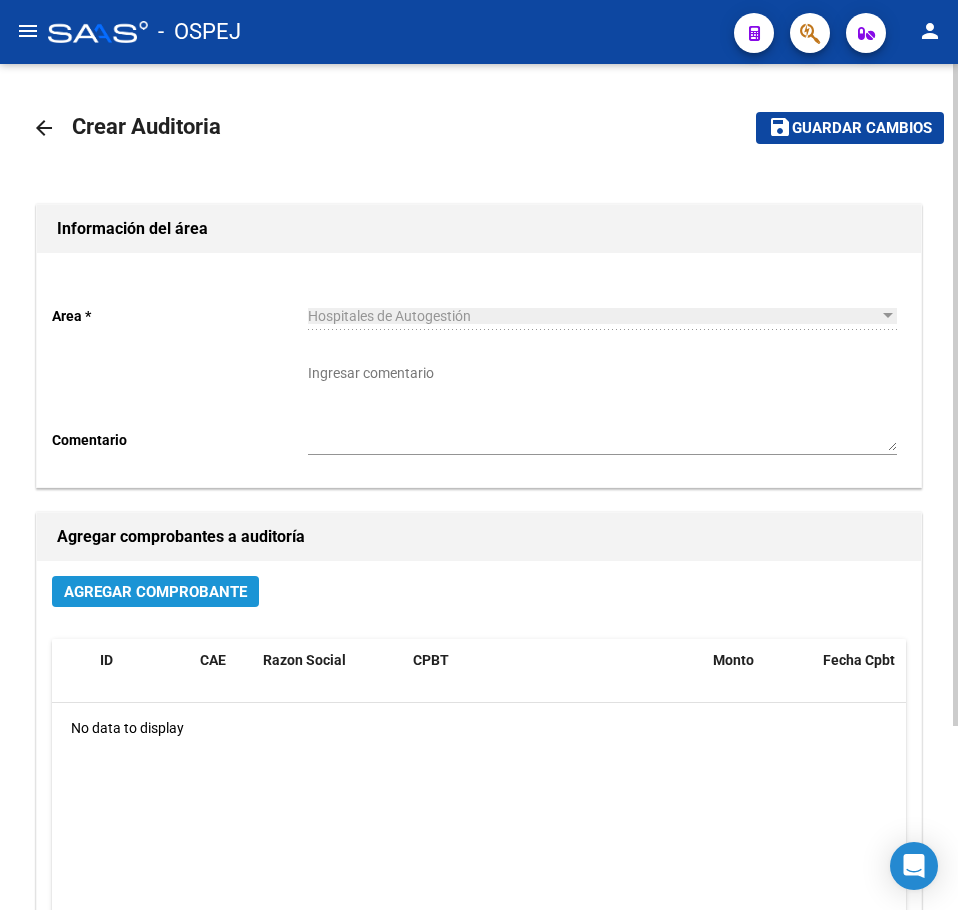 click on "Agregar Comprobante" 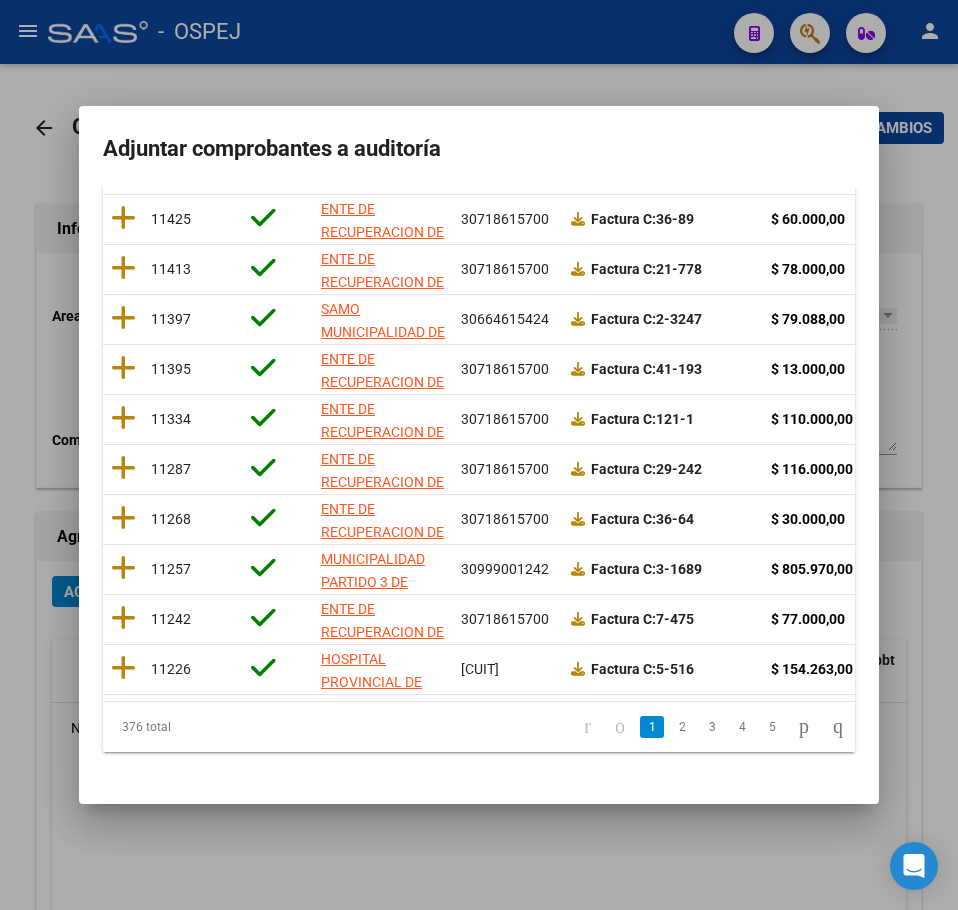 scroll, scrollTop: 356, scrollLeft: 0, axis: vertical 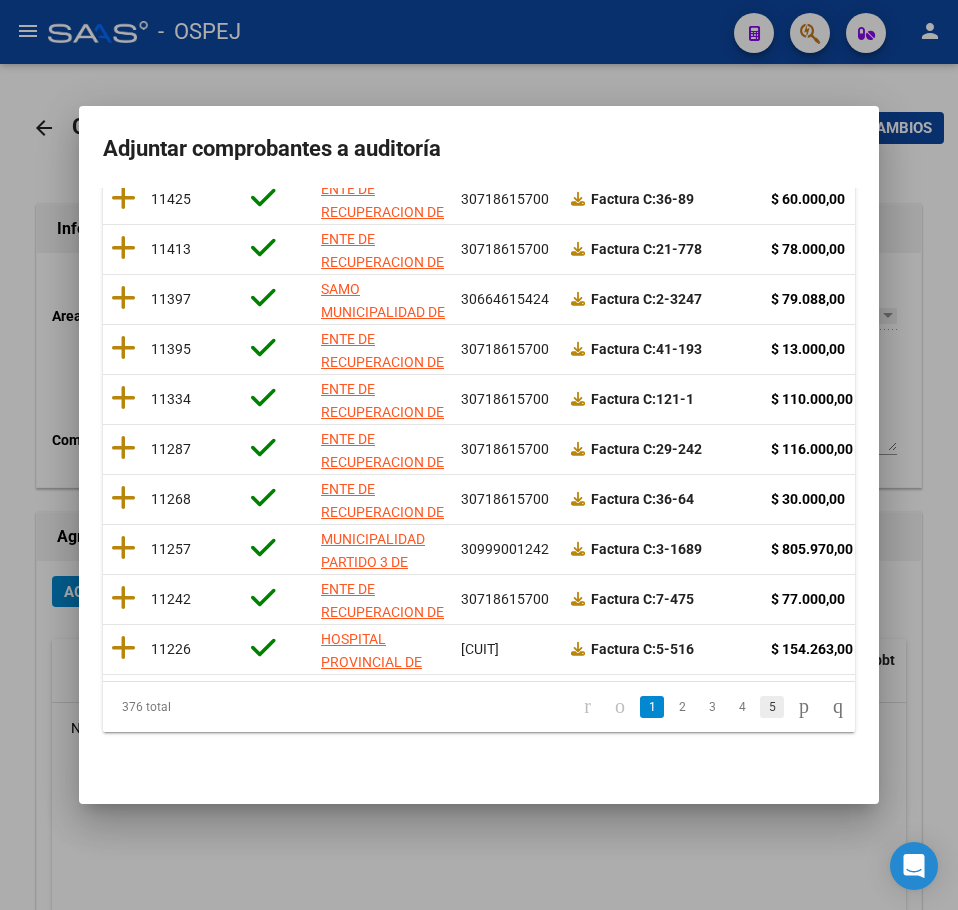 click on "5" 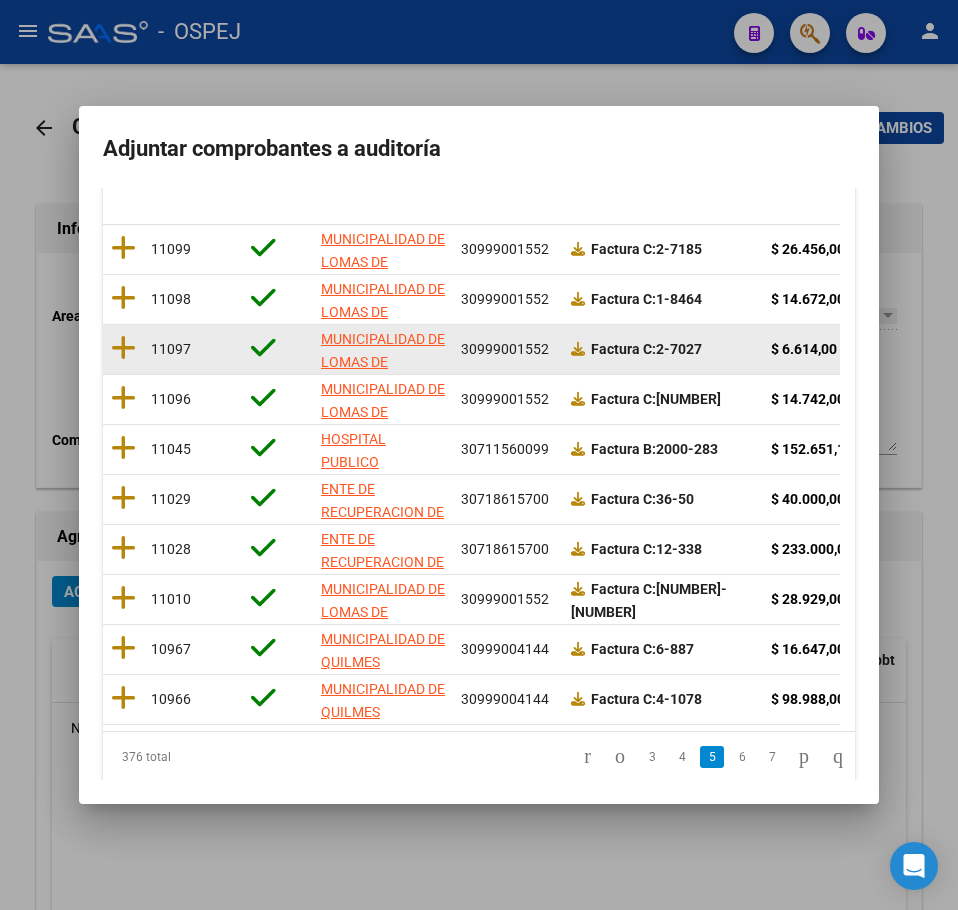 scroll, scrollTop: 256, scrollLeft: 0, axis: vertical 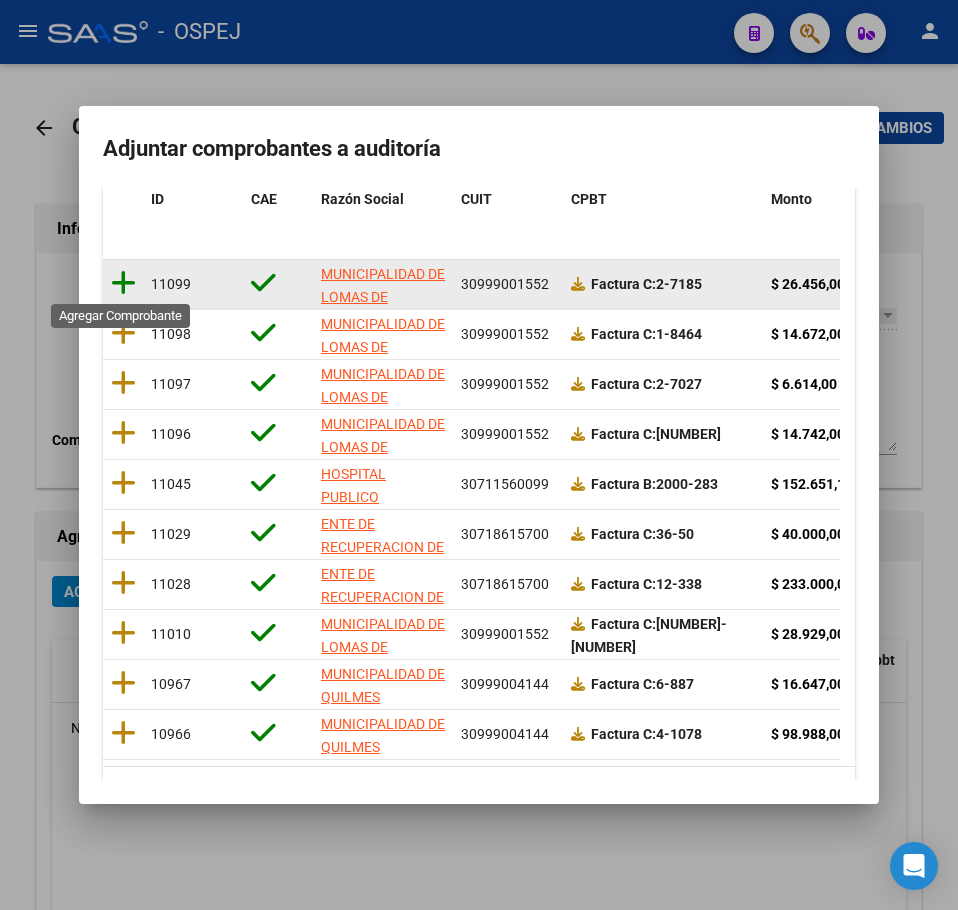 click 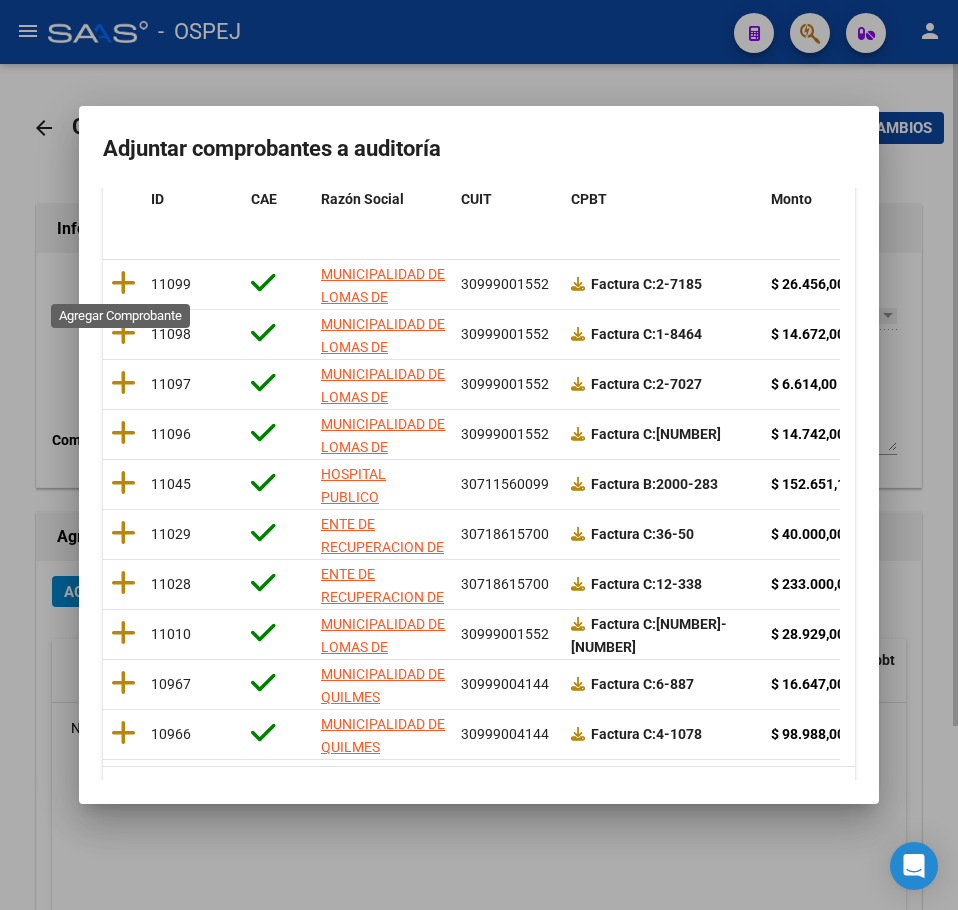 scroll, scrollTop: 0, scrollLeft: 0, axis: both 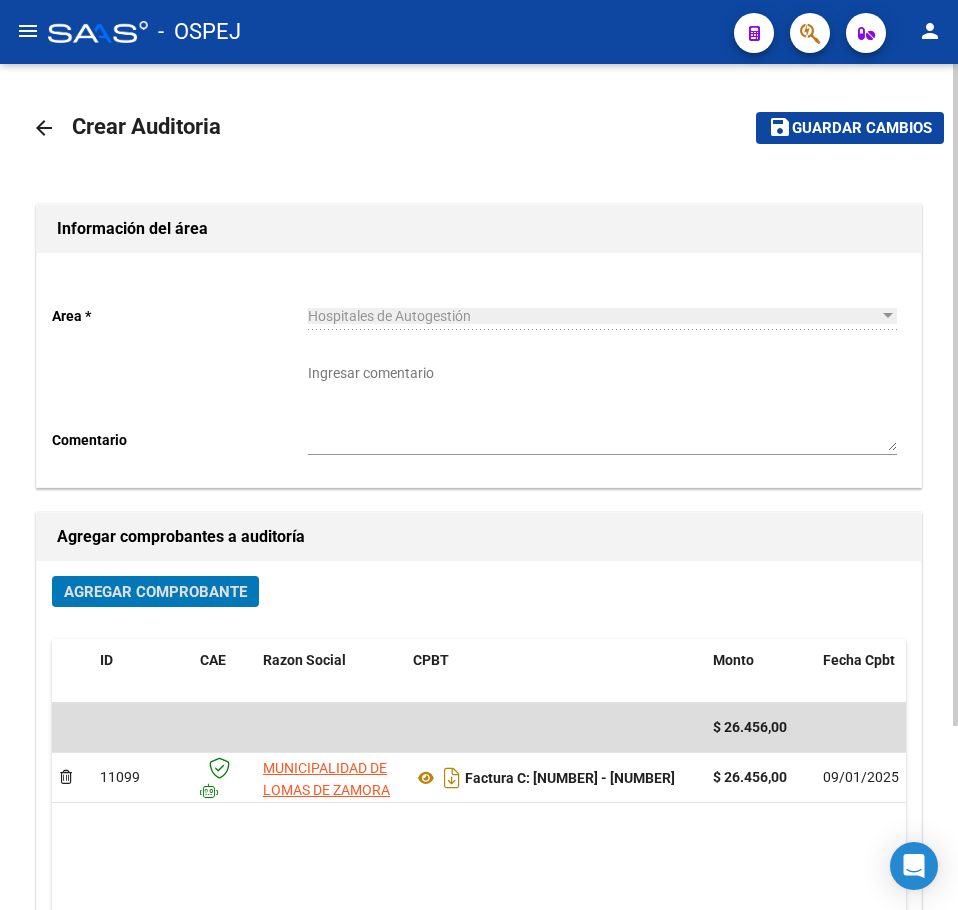 click on "Guardar cambios" 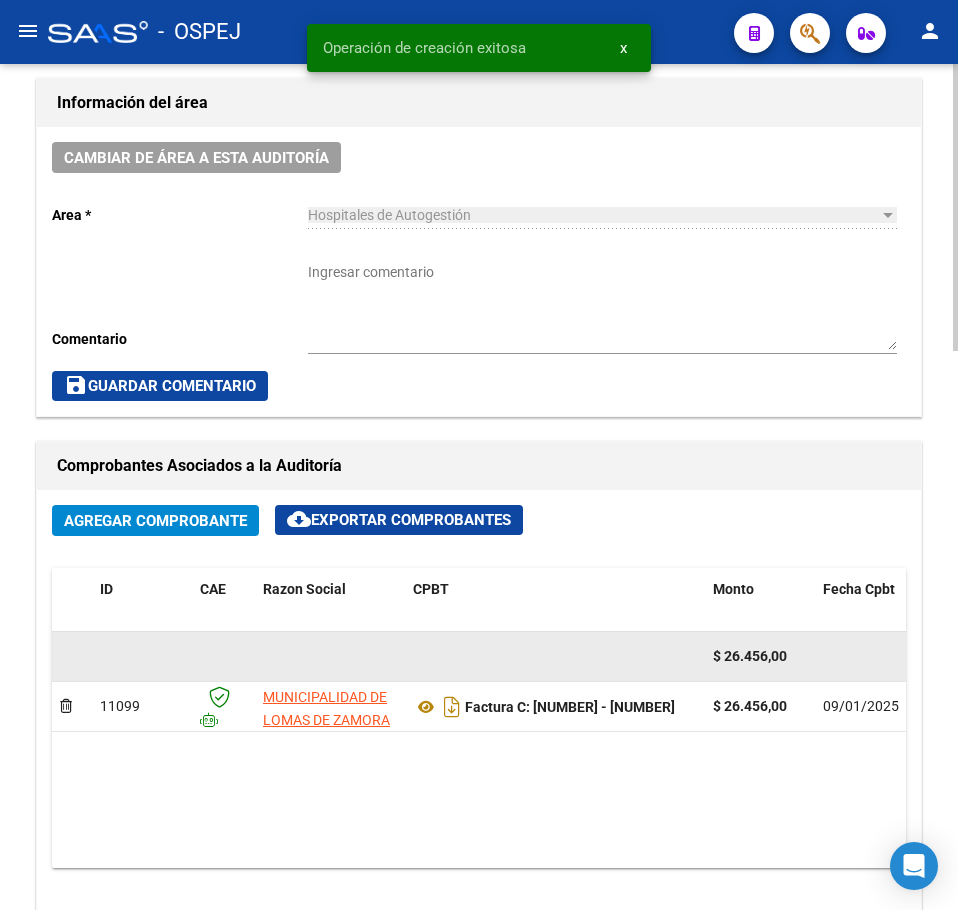scroll, scrollTop: 700, scrollLeft: 0, axis: vertical 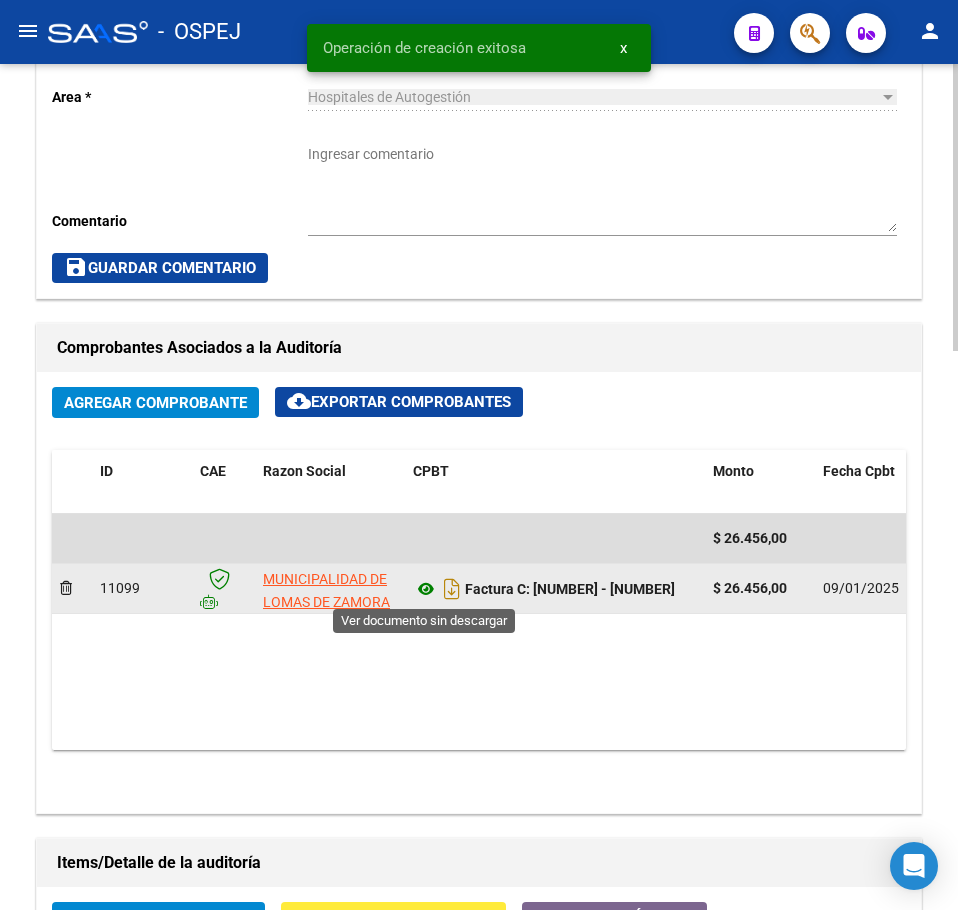 click 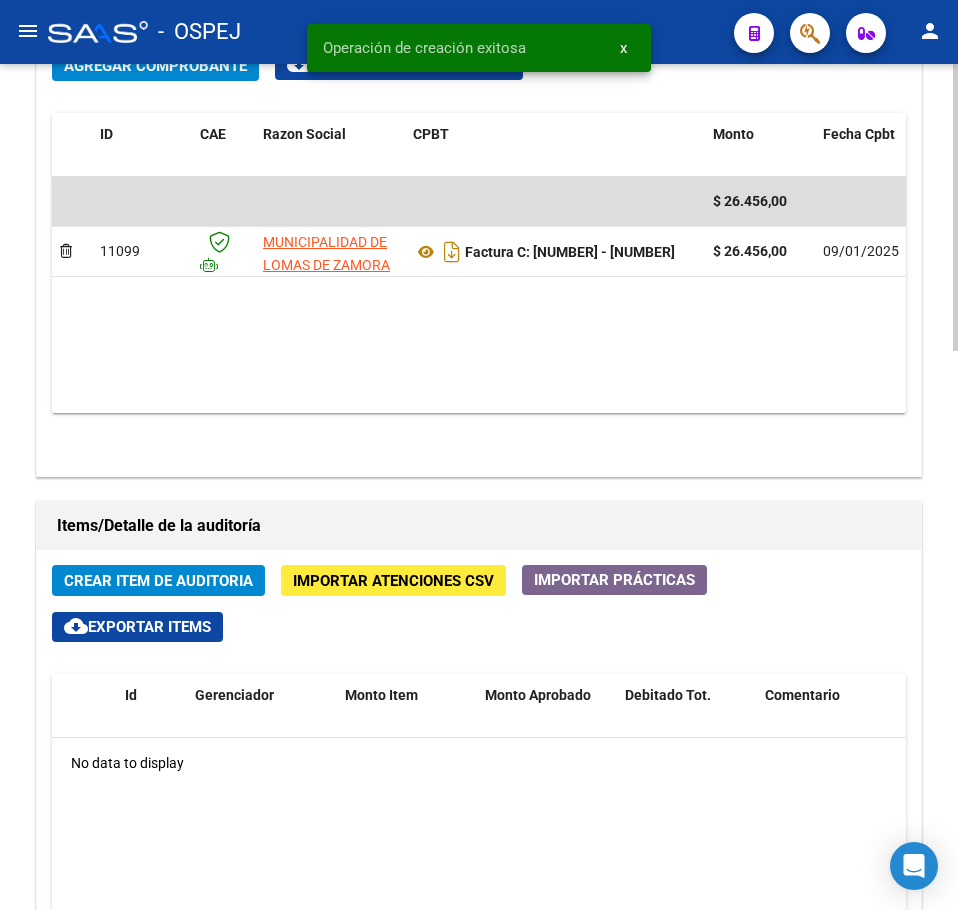 scroll, scrollTop: 1200, scrollLeft: 0, axis: vertical 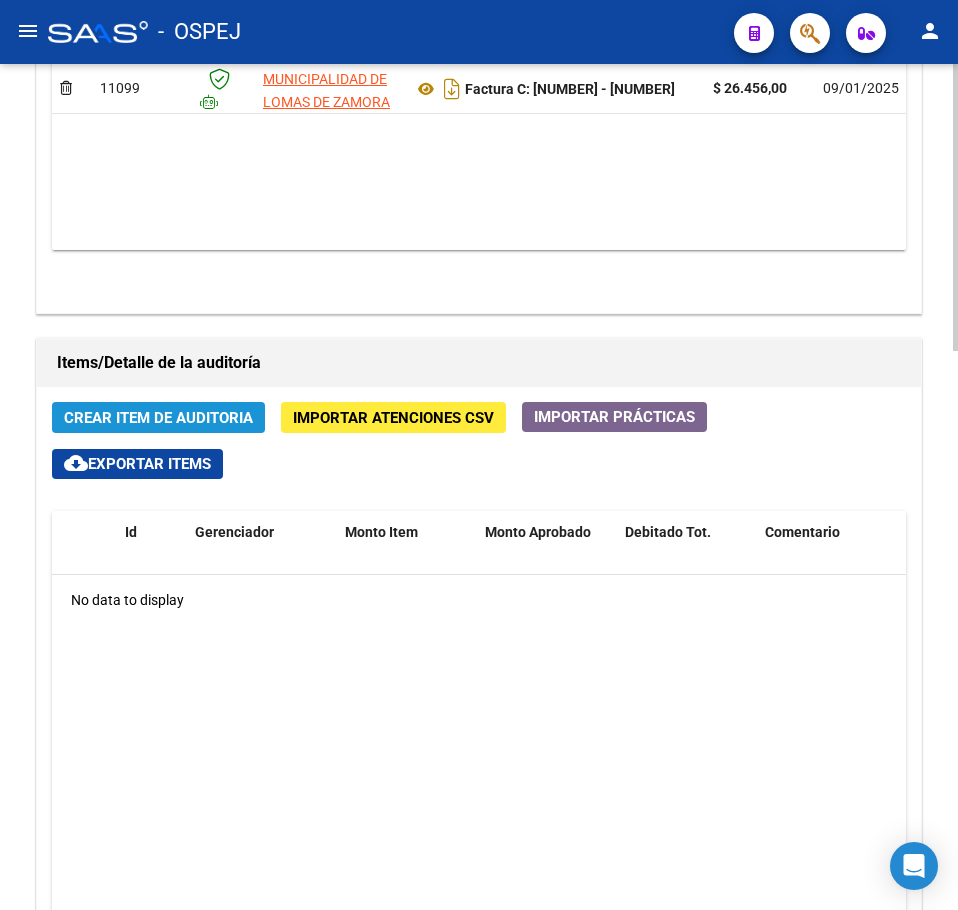 click on "Crear Item de Auditoria" 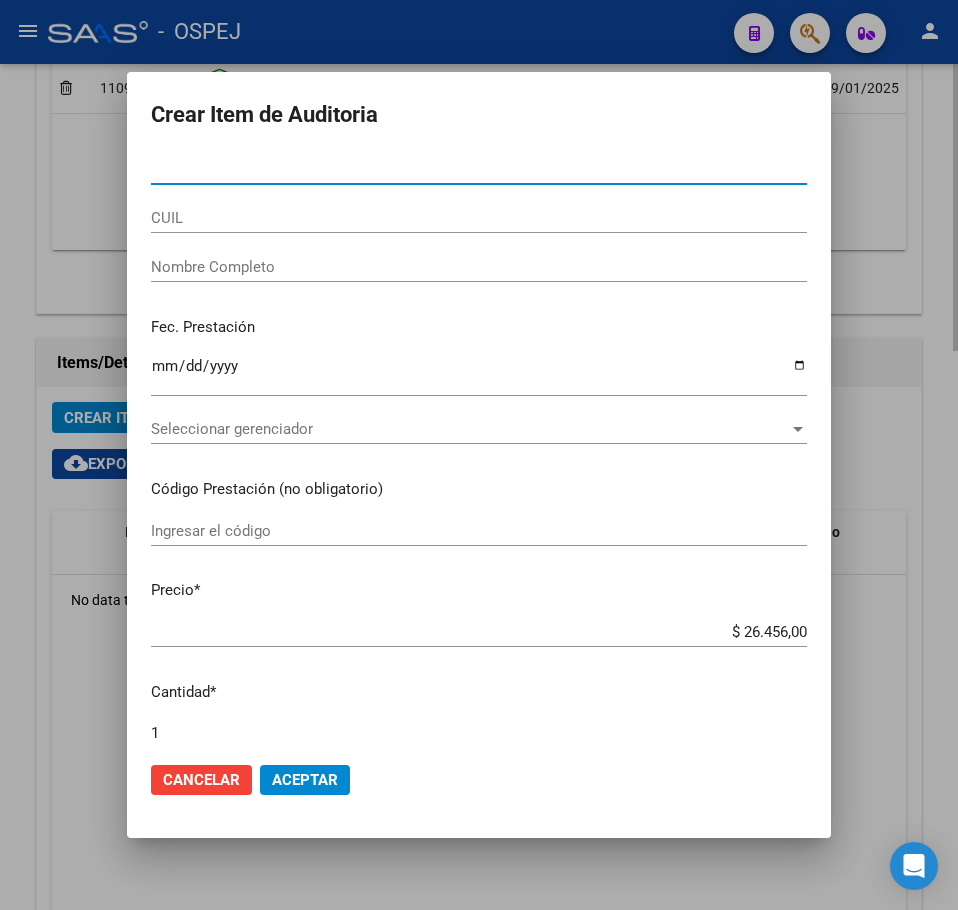 type on "[DOCUMENT_NUMBER]" 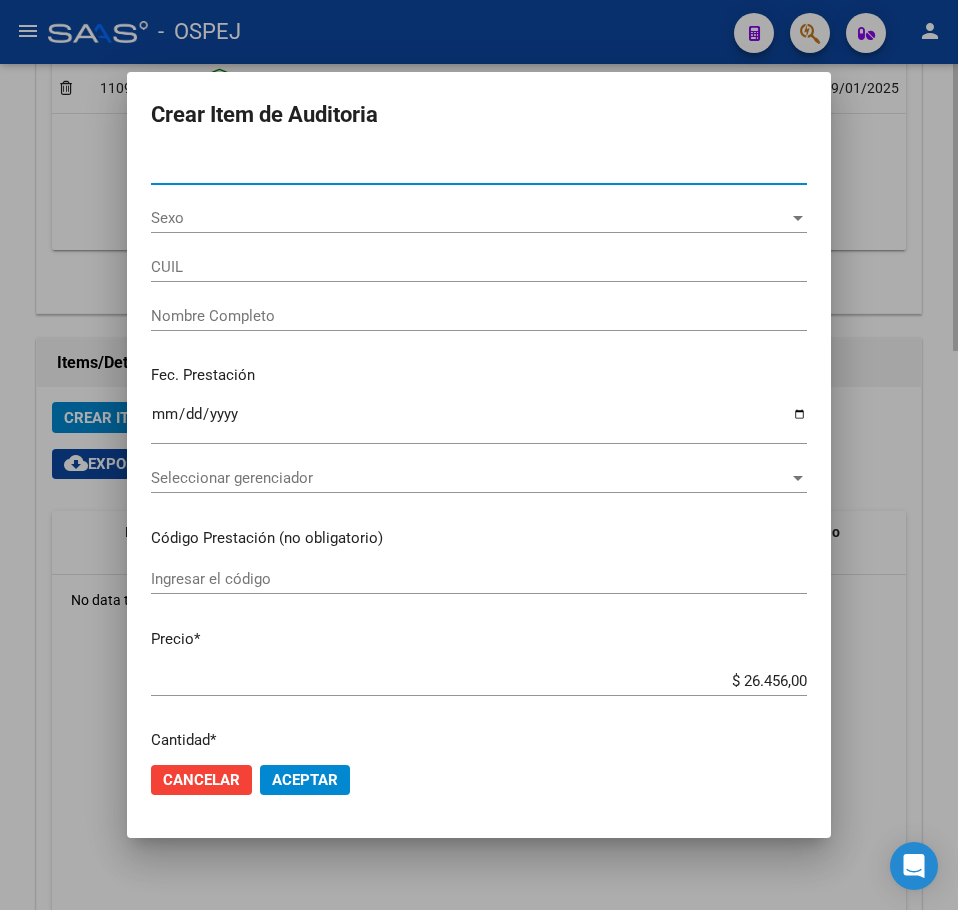 type on "20558903229" 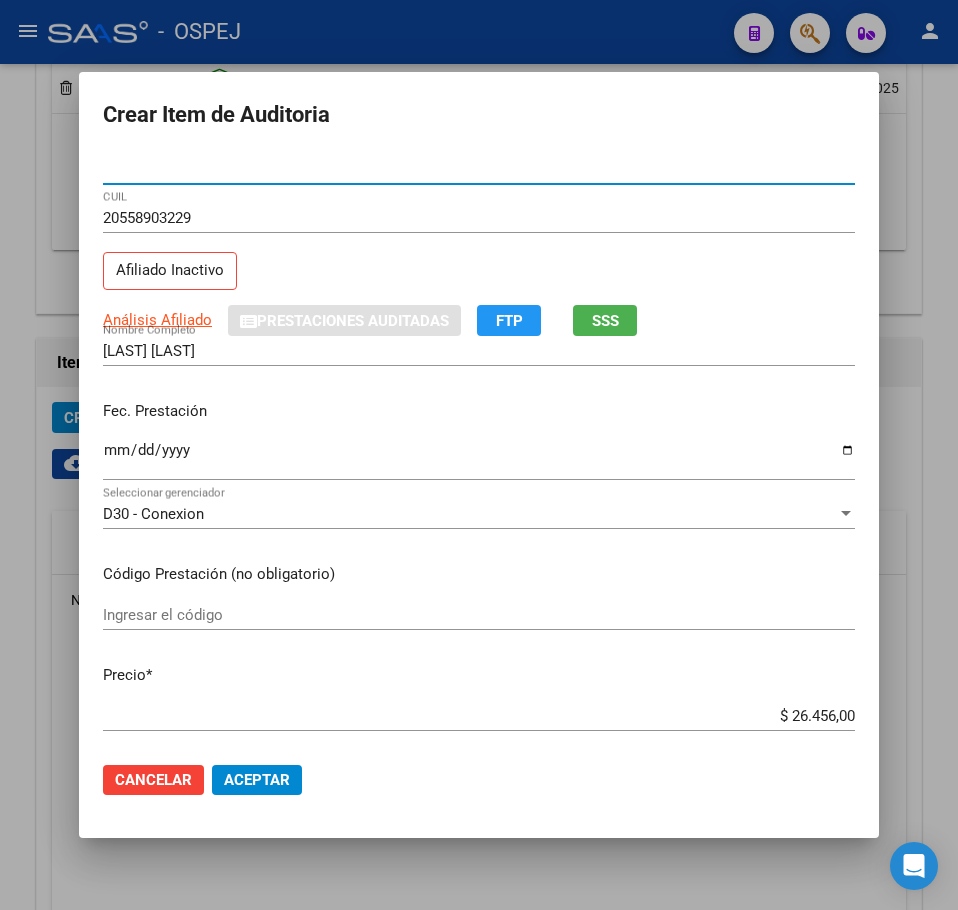 type on "[DOCUMENT_NUMBER]" 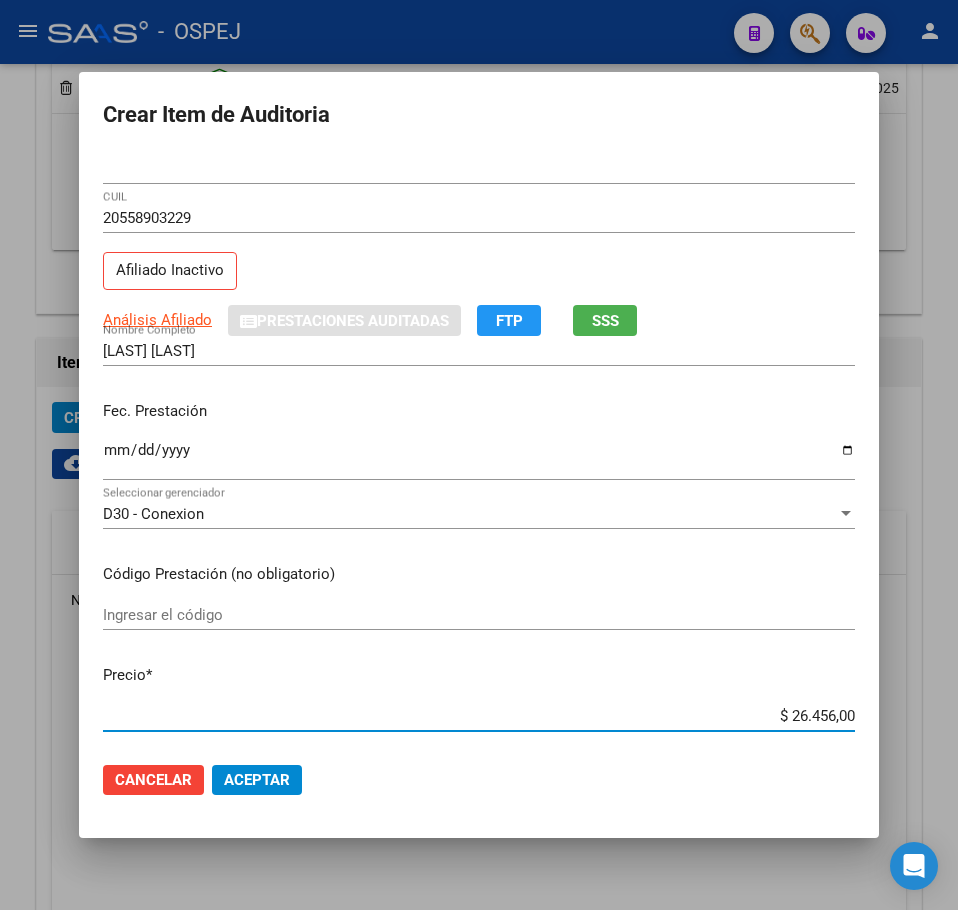 click on "$ 26.456,00" at bounding box center [479, 716] 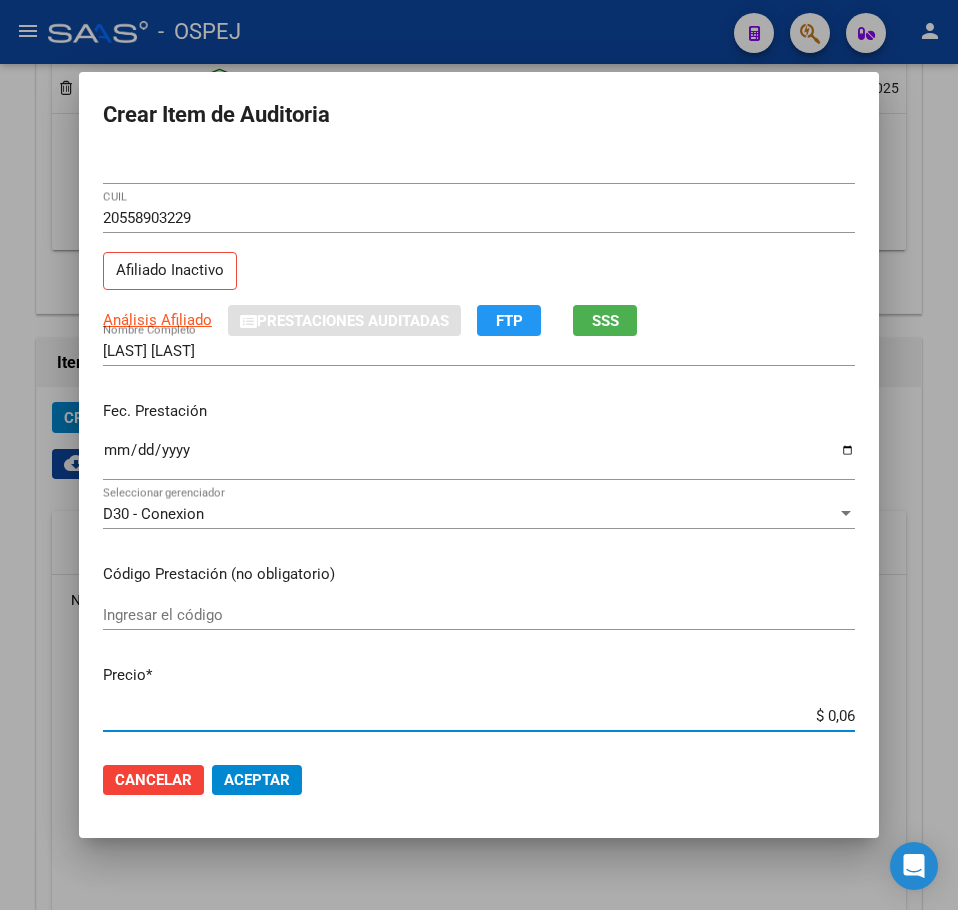type on "$ 0,66" 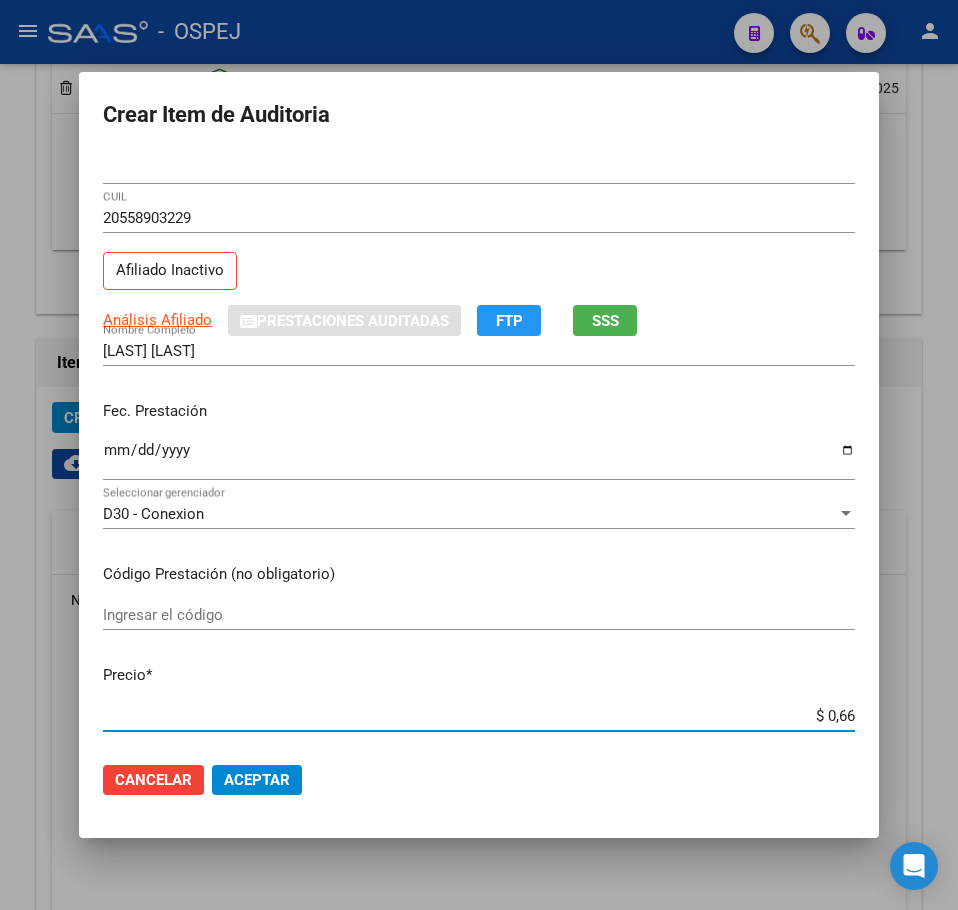 type on "$ 6,61" 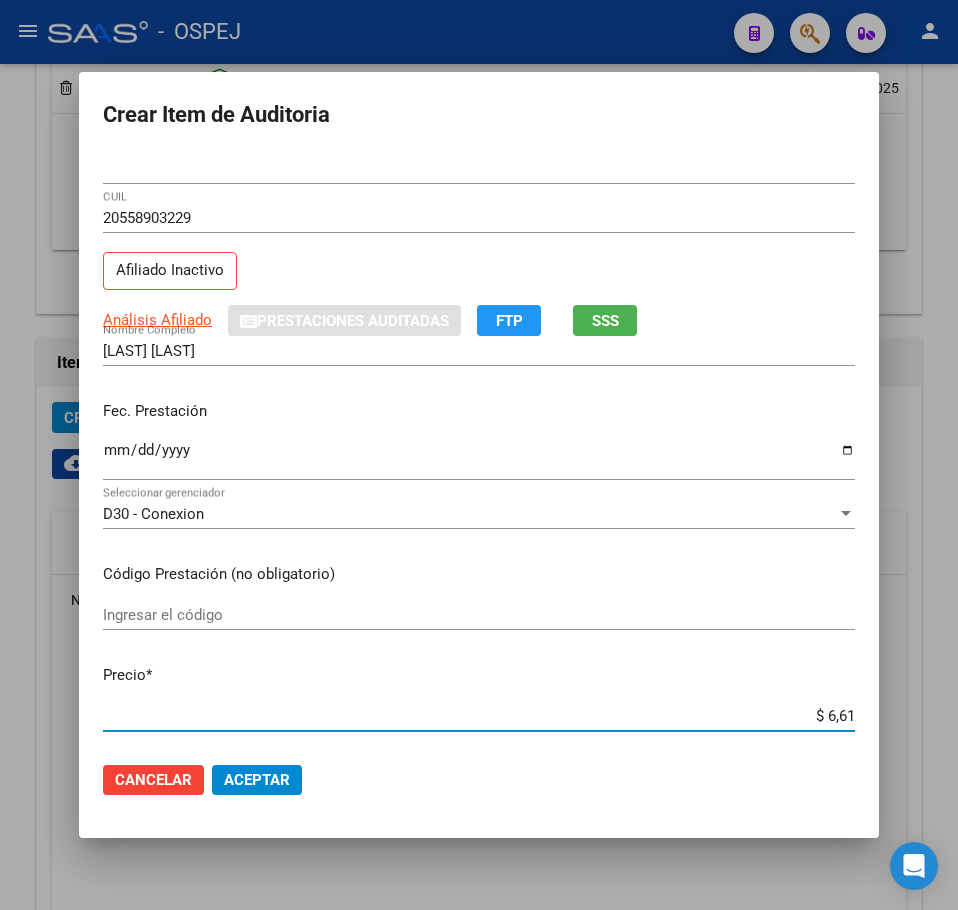type on "$ 66,14" 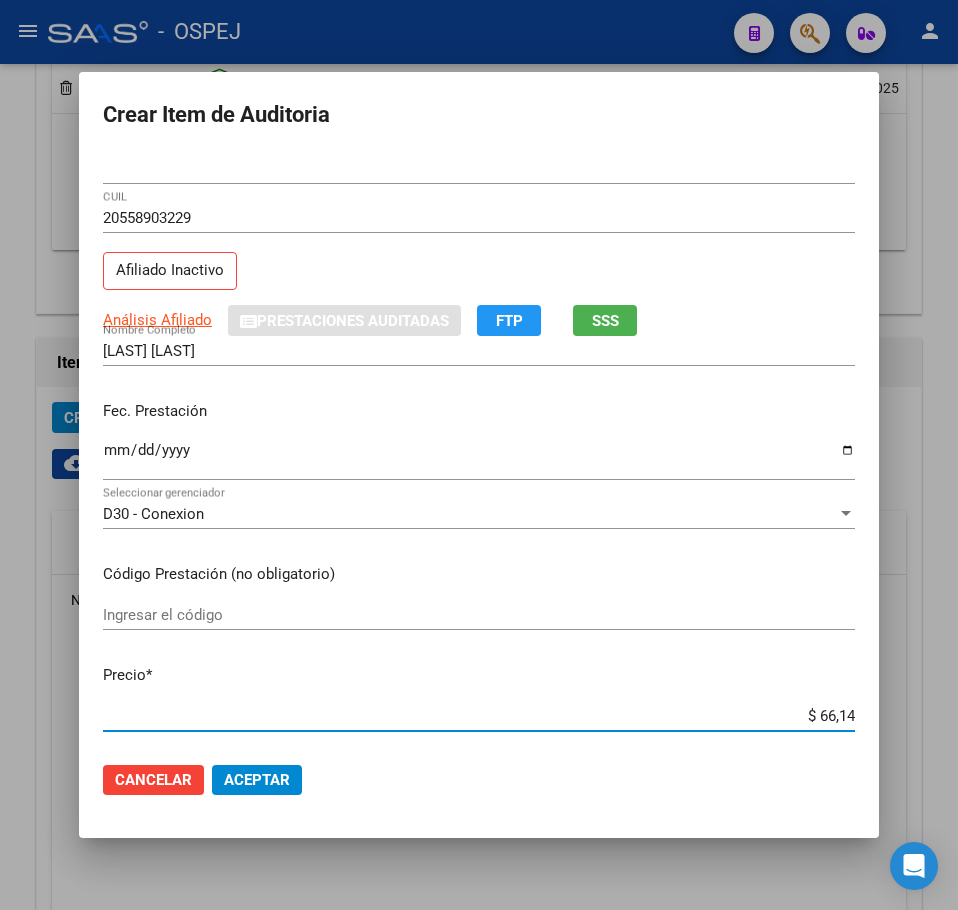 type on "$ 661,40" 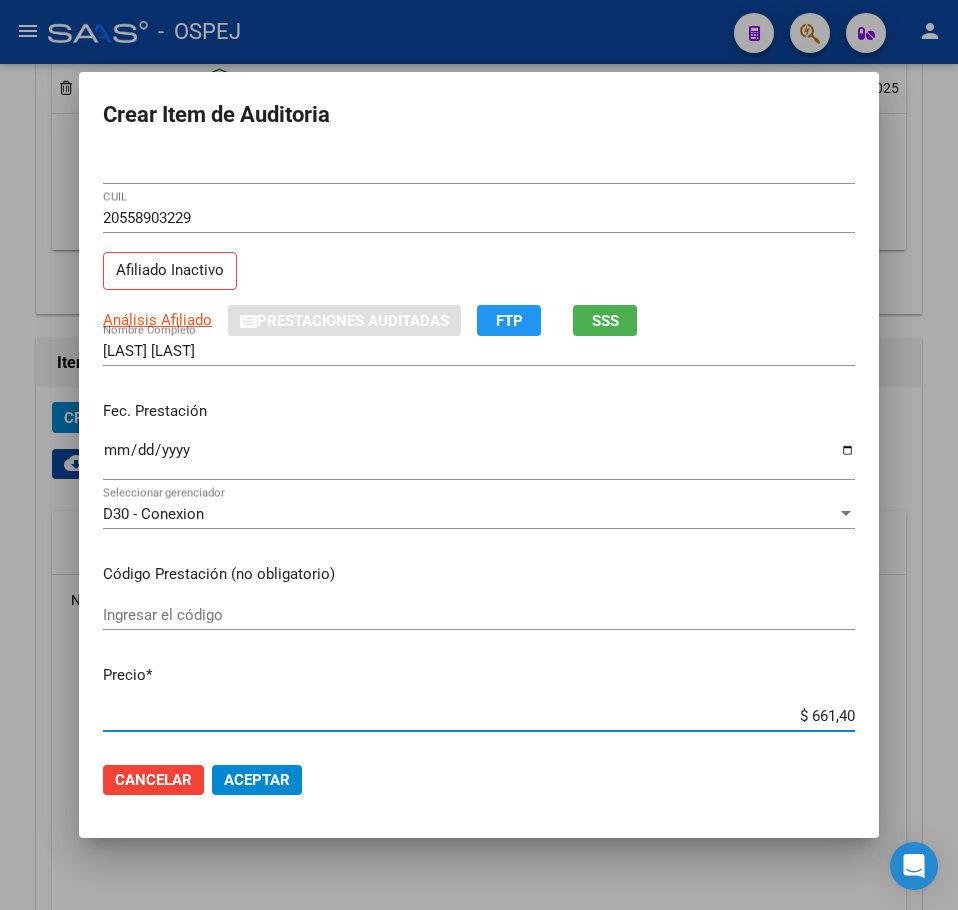 type on "$ 6.614,00" 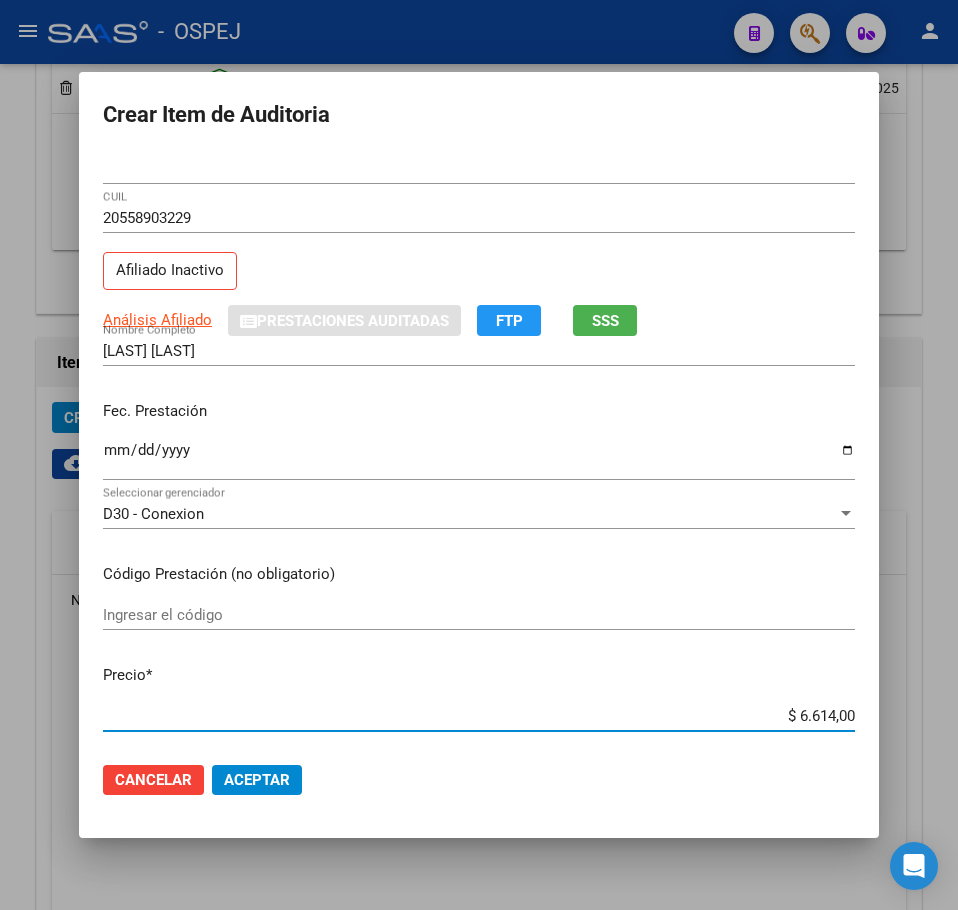 click on "Aceptar" 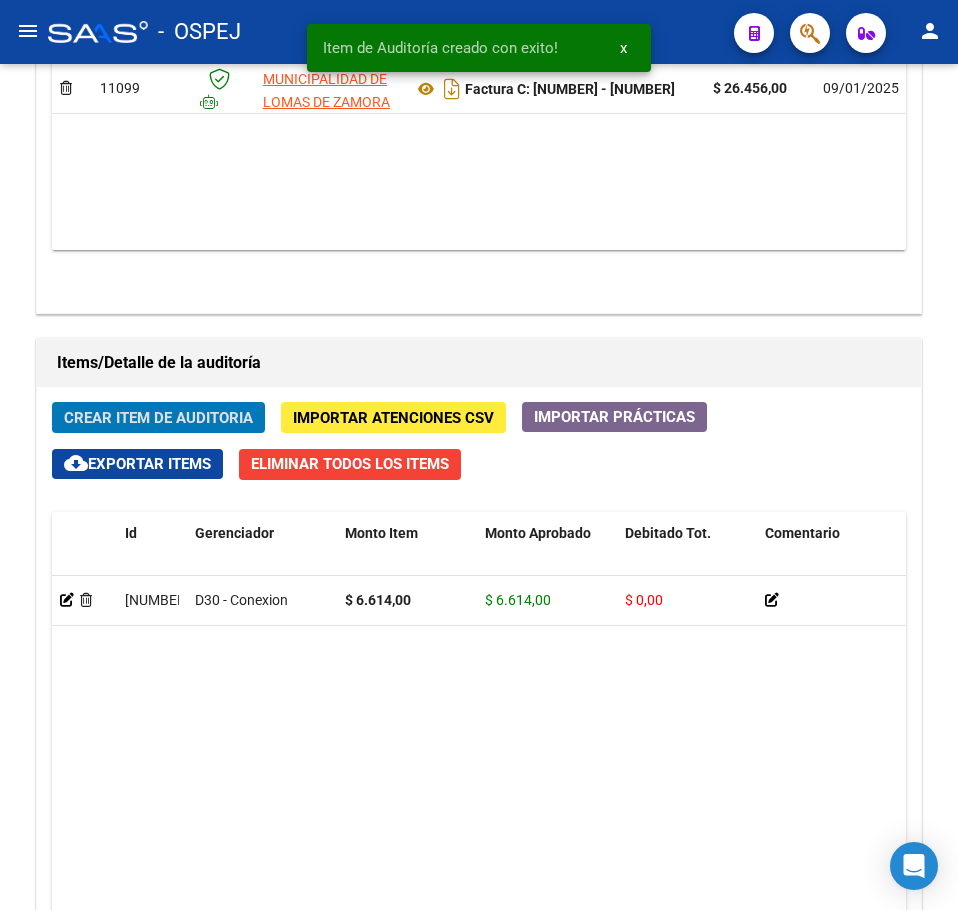 type 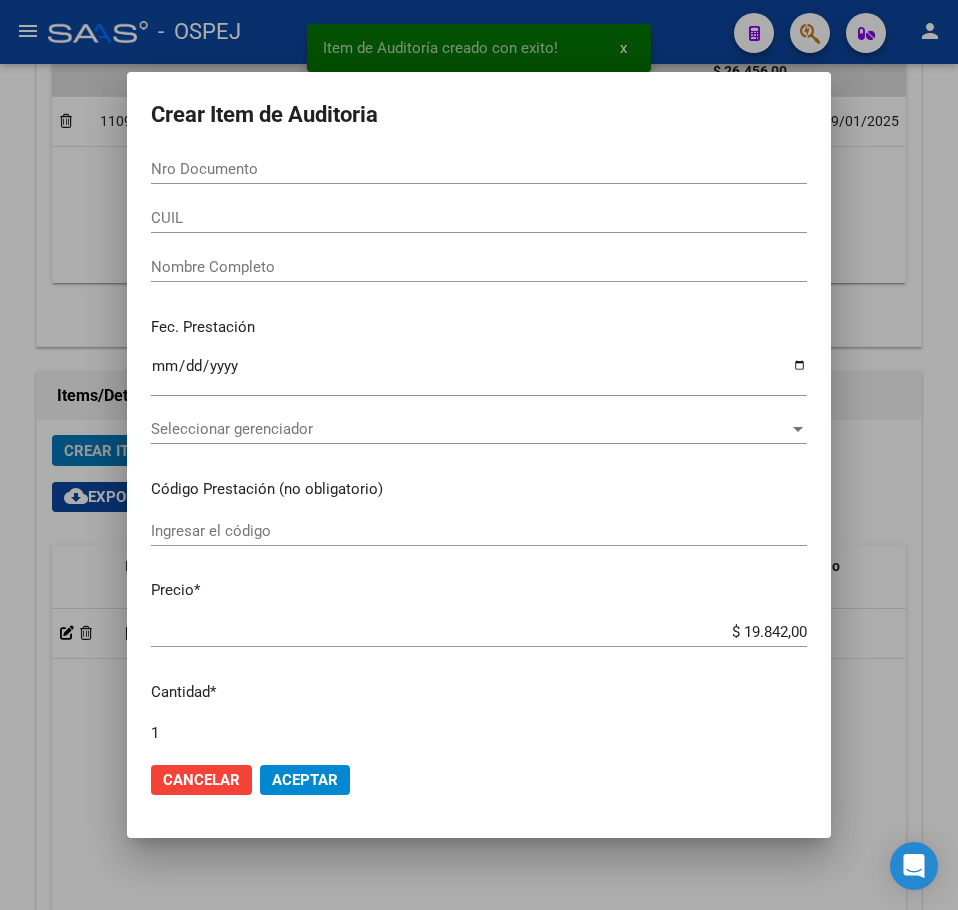 scroll, scrollTop: 1233, scrollLeft: 0, axis: vertical 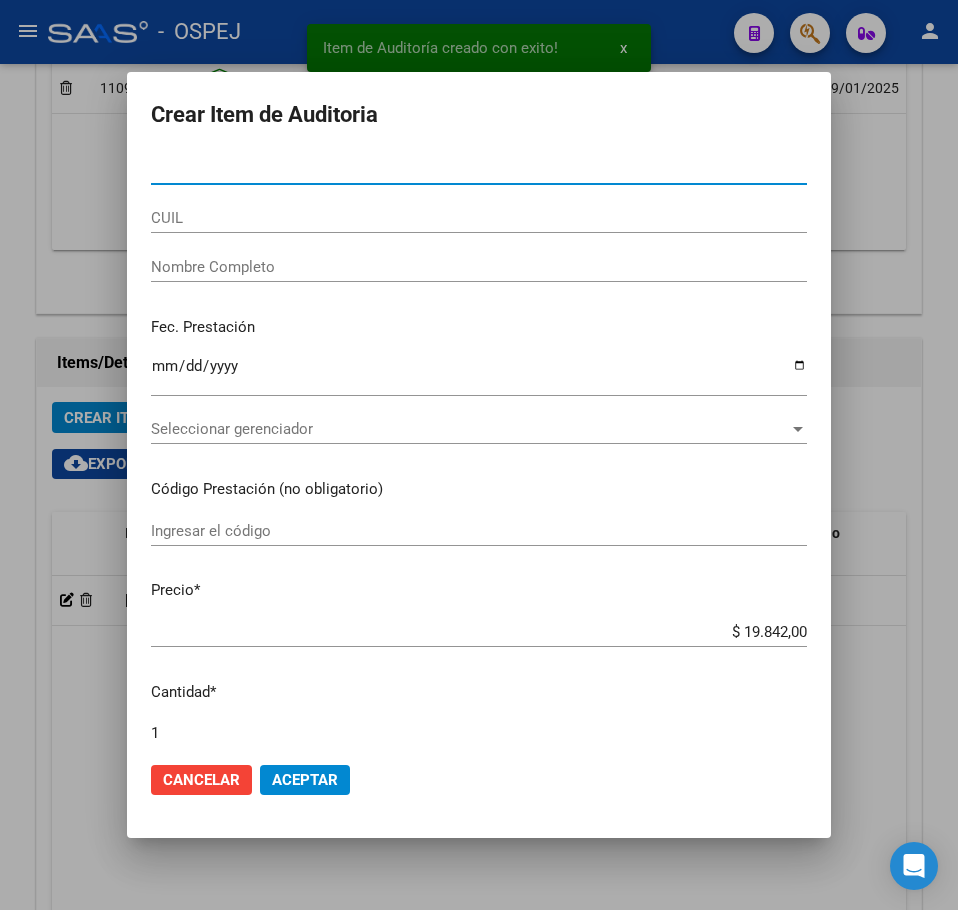 type on "[NUMBER]" 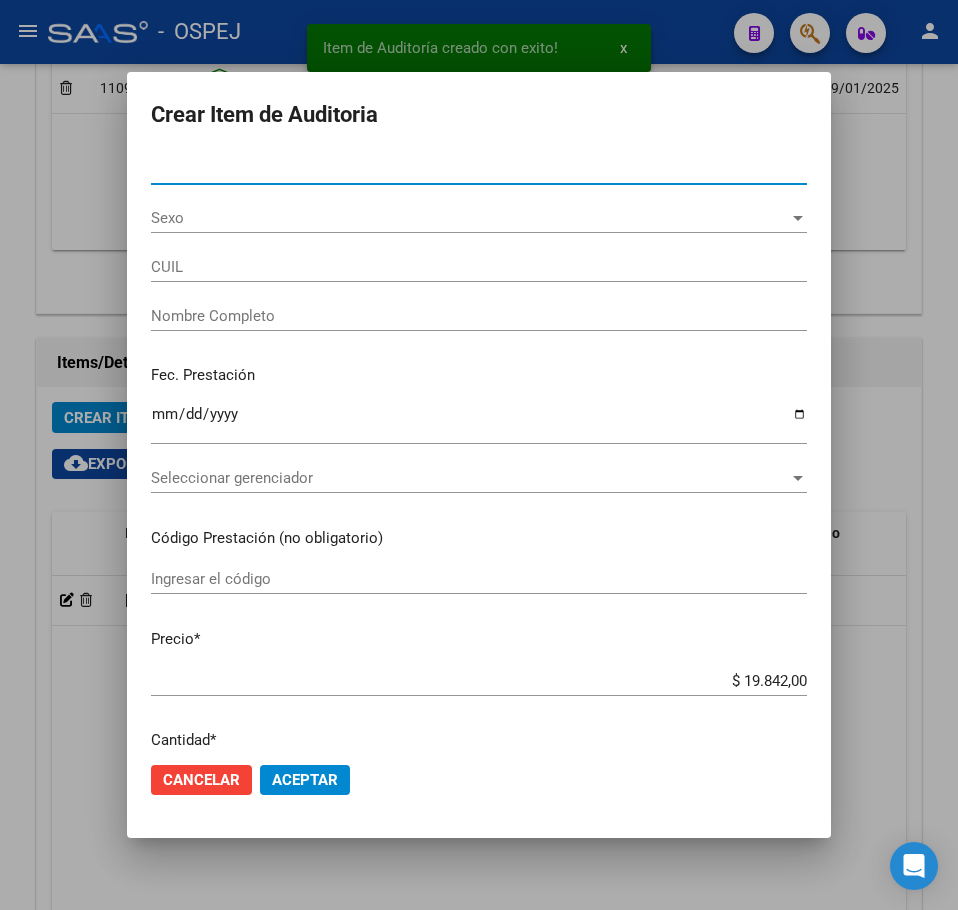 type on "[NUMBER]" 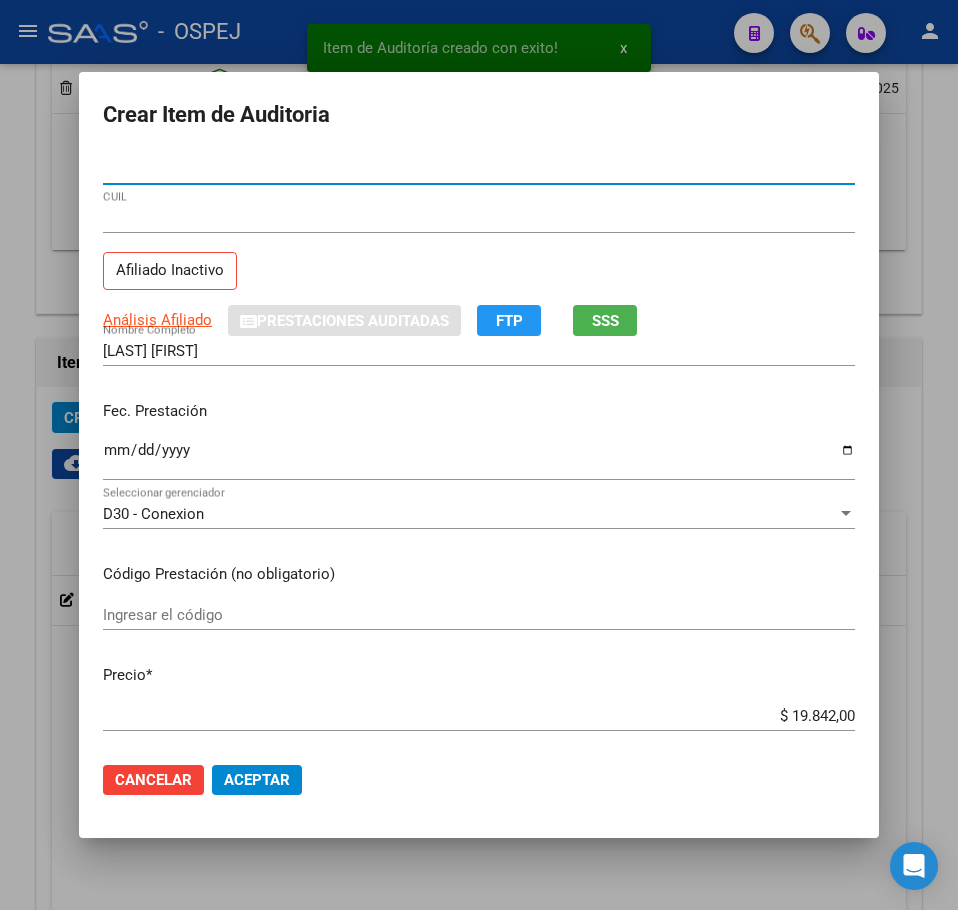 type on "[NUMBER]" 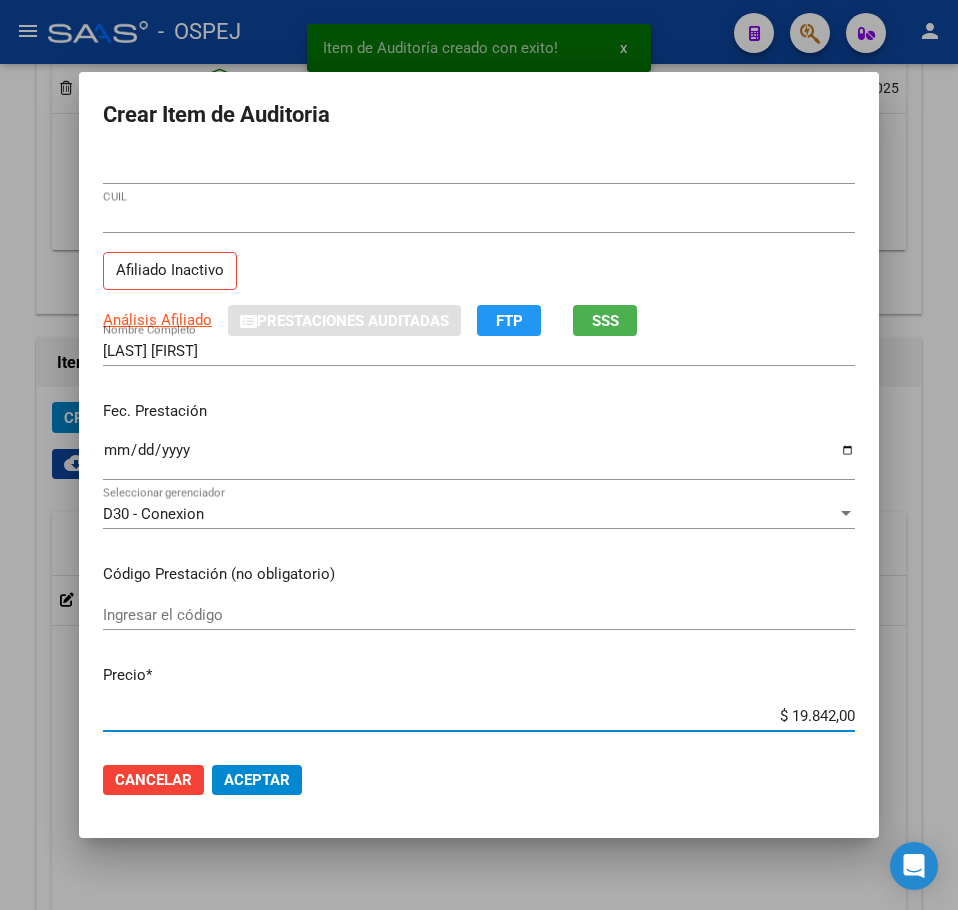 type on "$ 0,06" 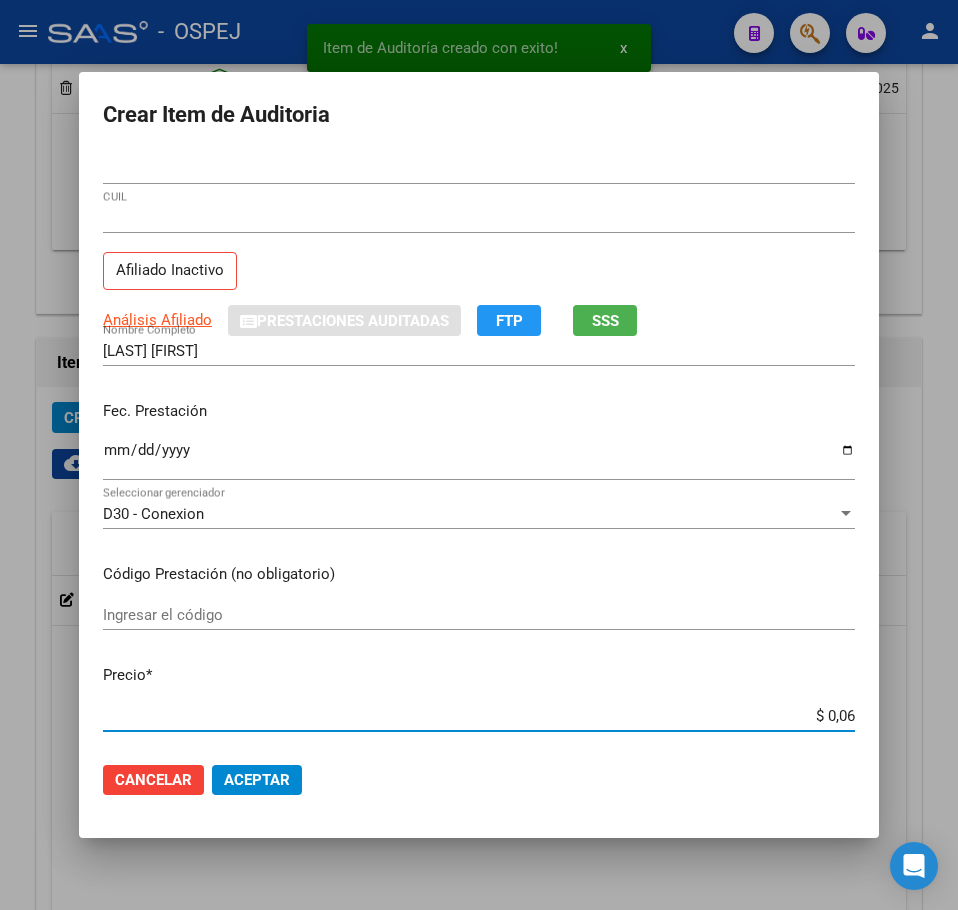 type on "$ 0,66" 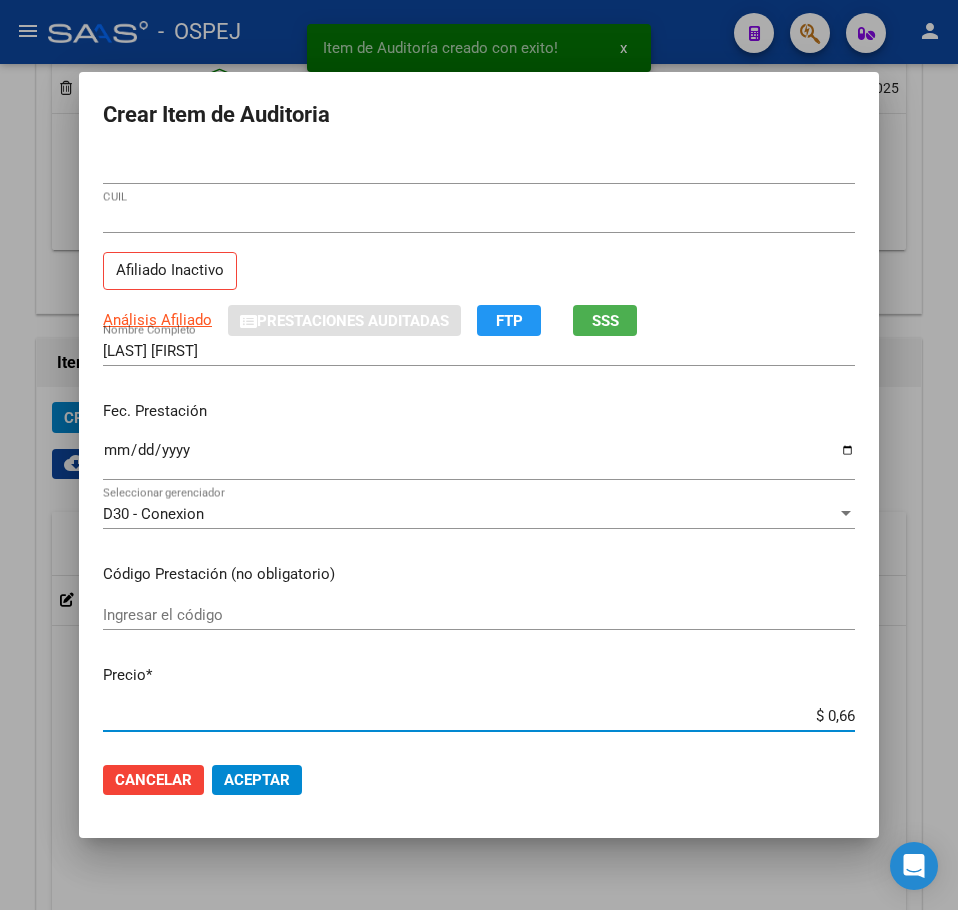 type on "$ 6,61" 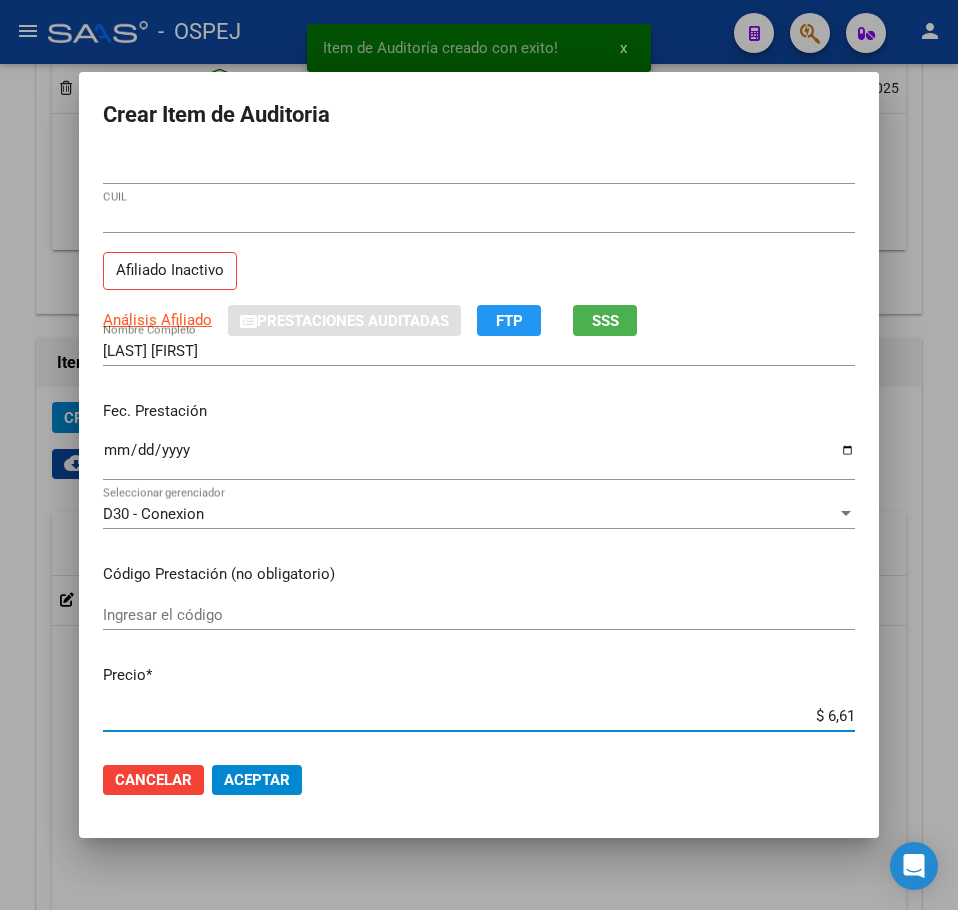 type on "$ 66,14" 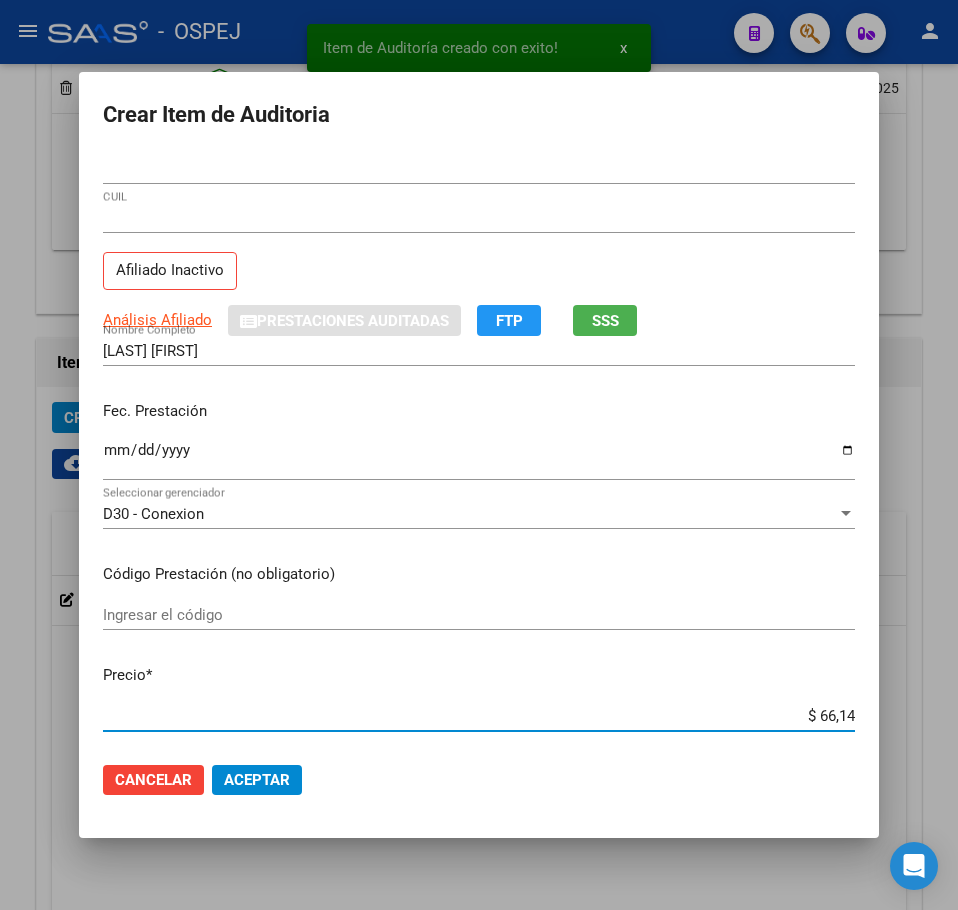 type on "$ 66,14" 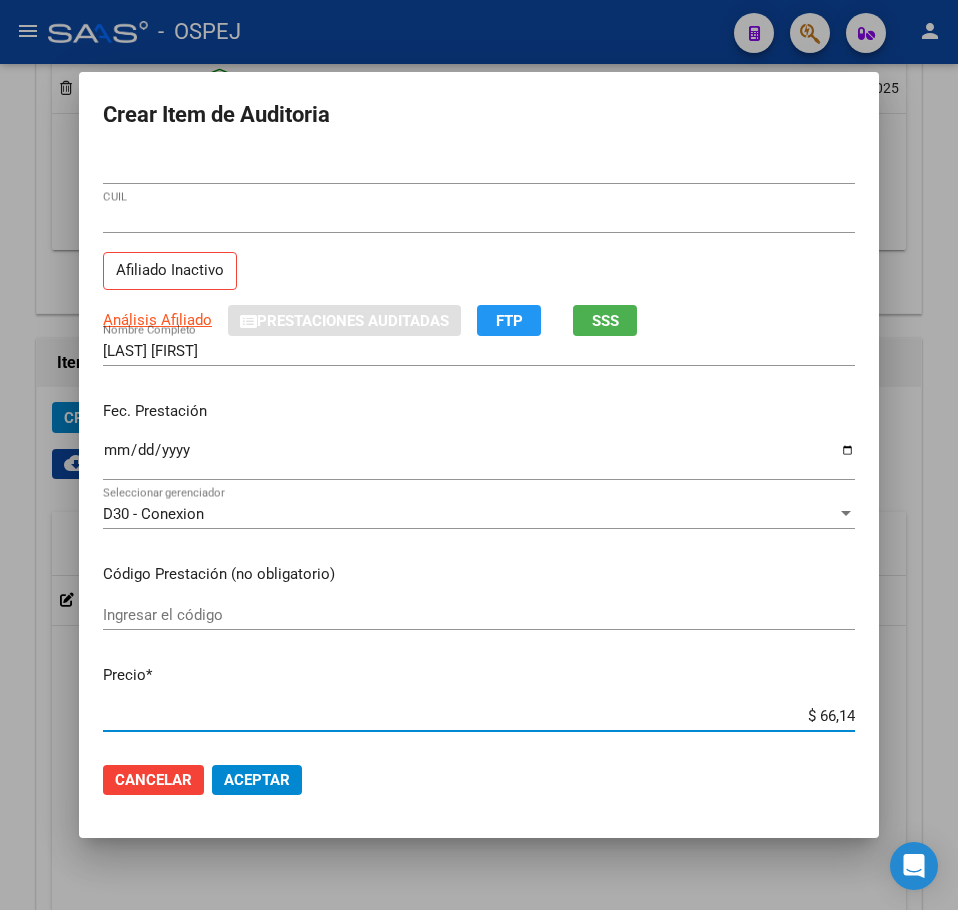 type on "$ 661,40" 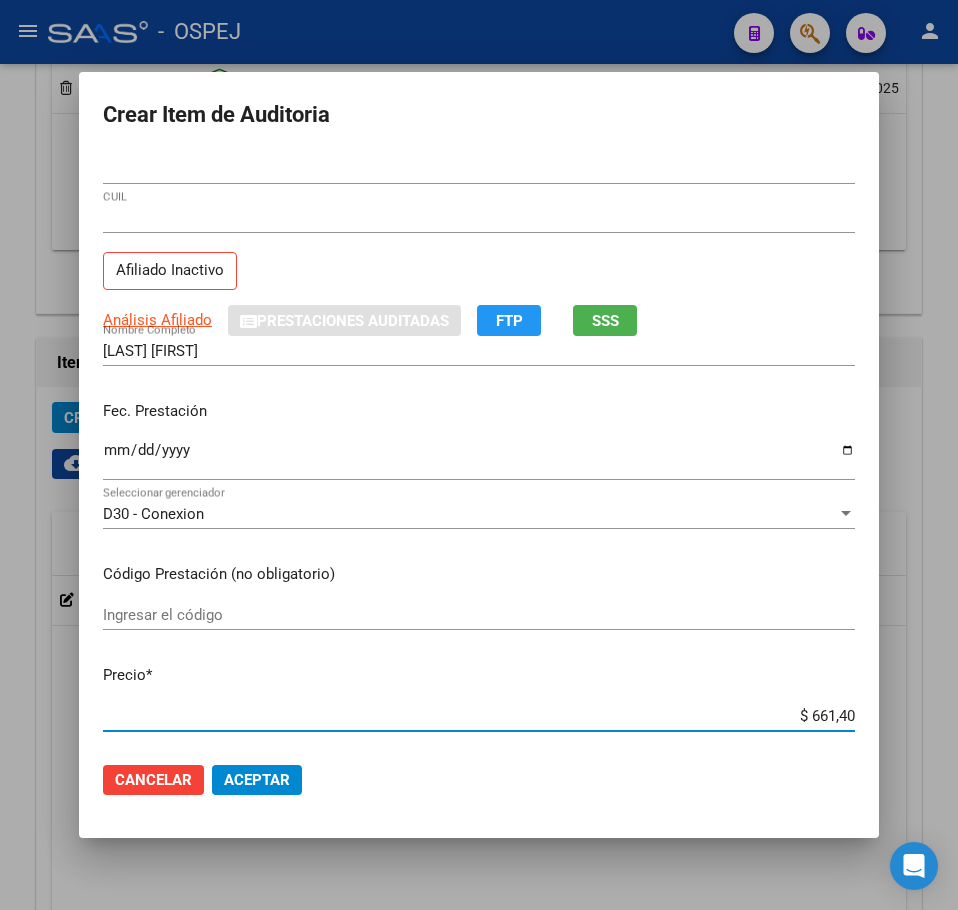 type on "$ 6.614,00" 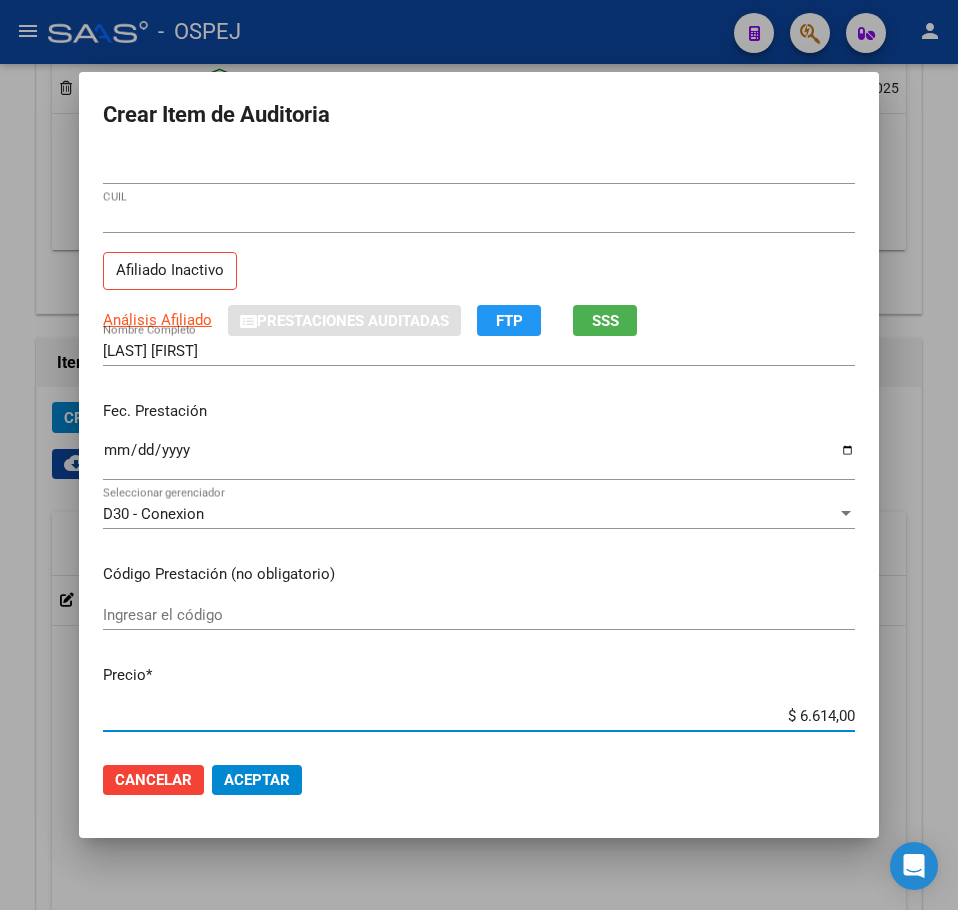 click on "Aceptar" 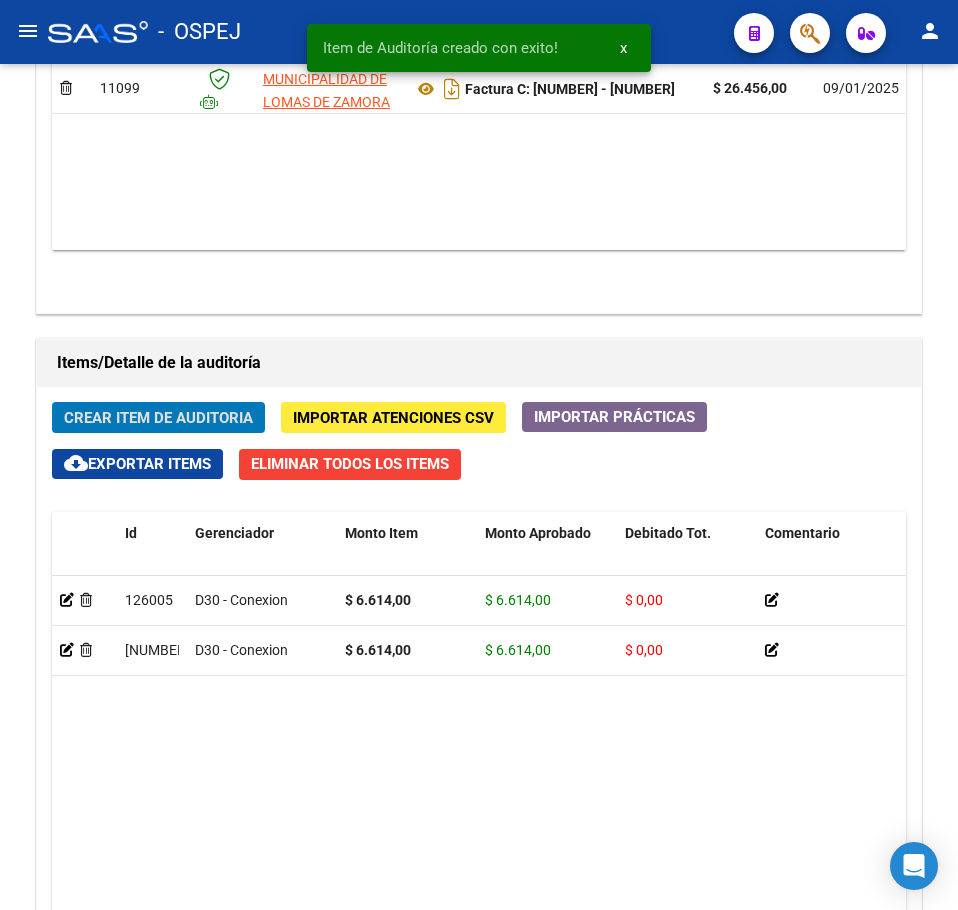 click on "Crear Item de Auditoria" 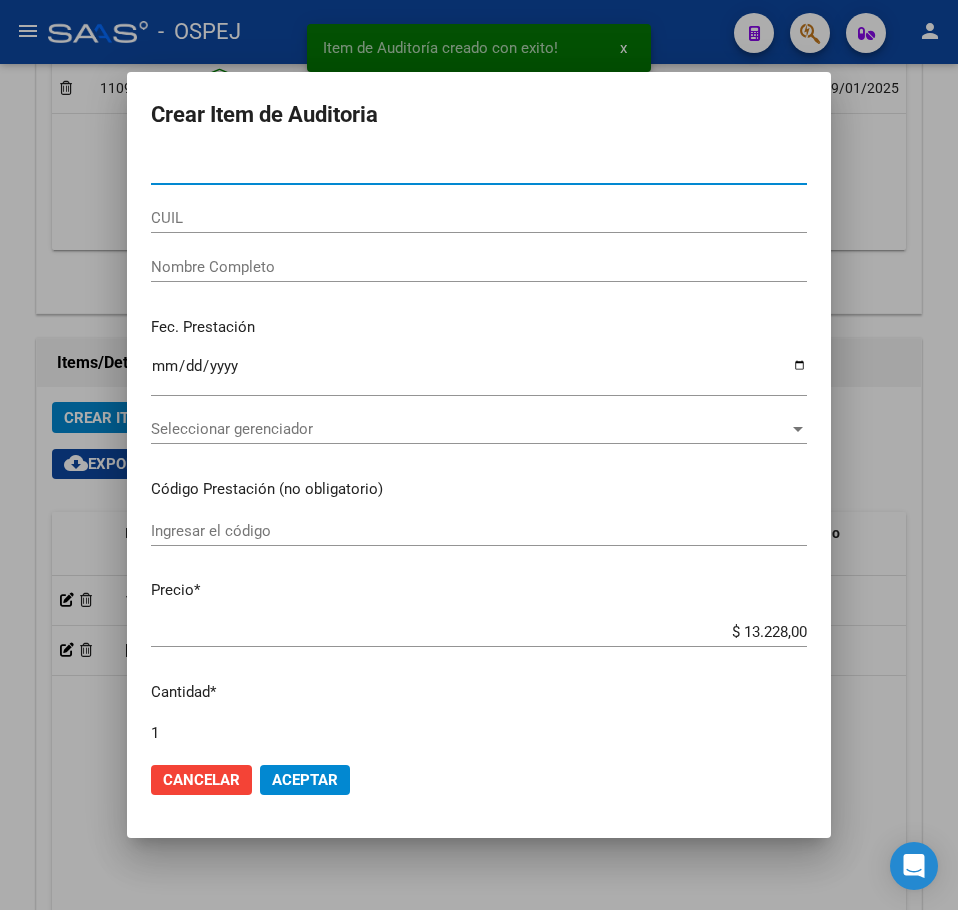 type on "[NUMBER]" 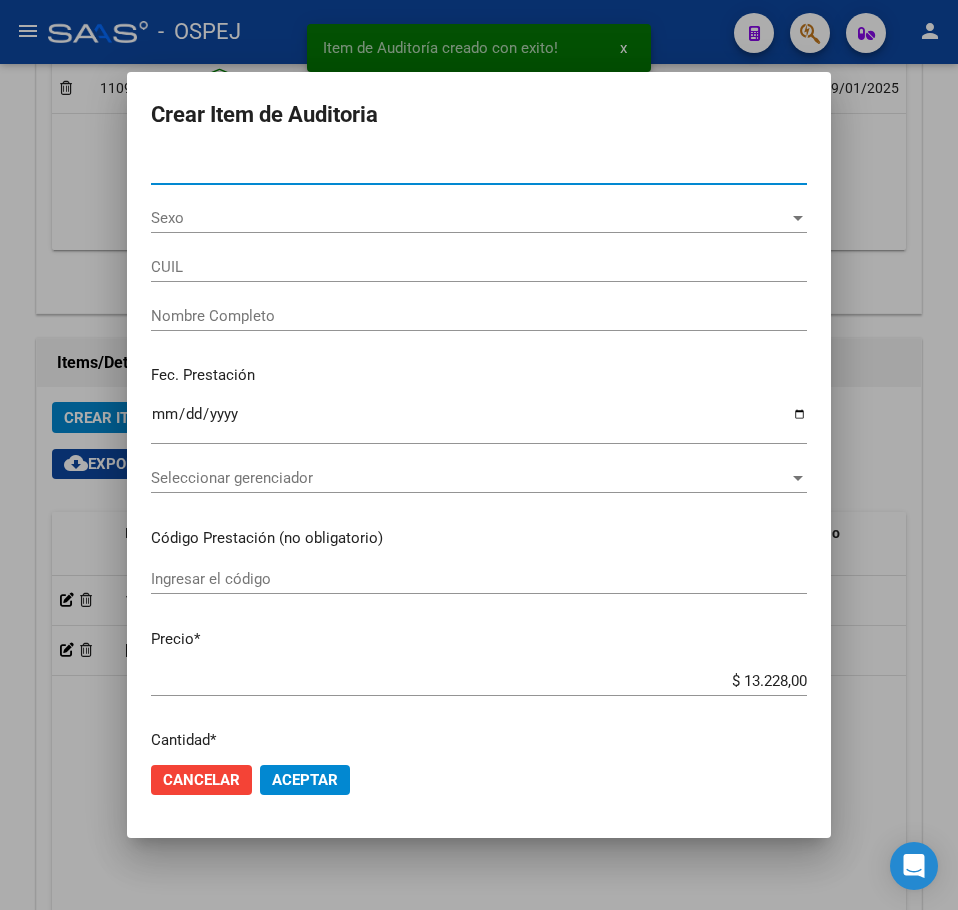 type on "[DOCUMENT_NUMBER]" 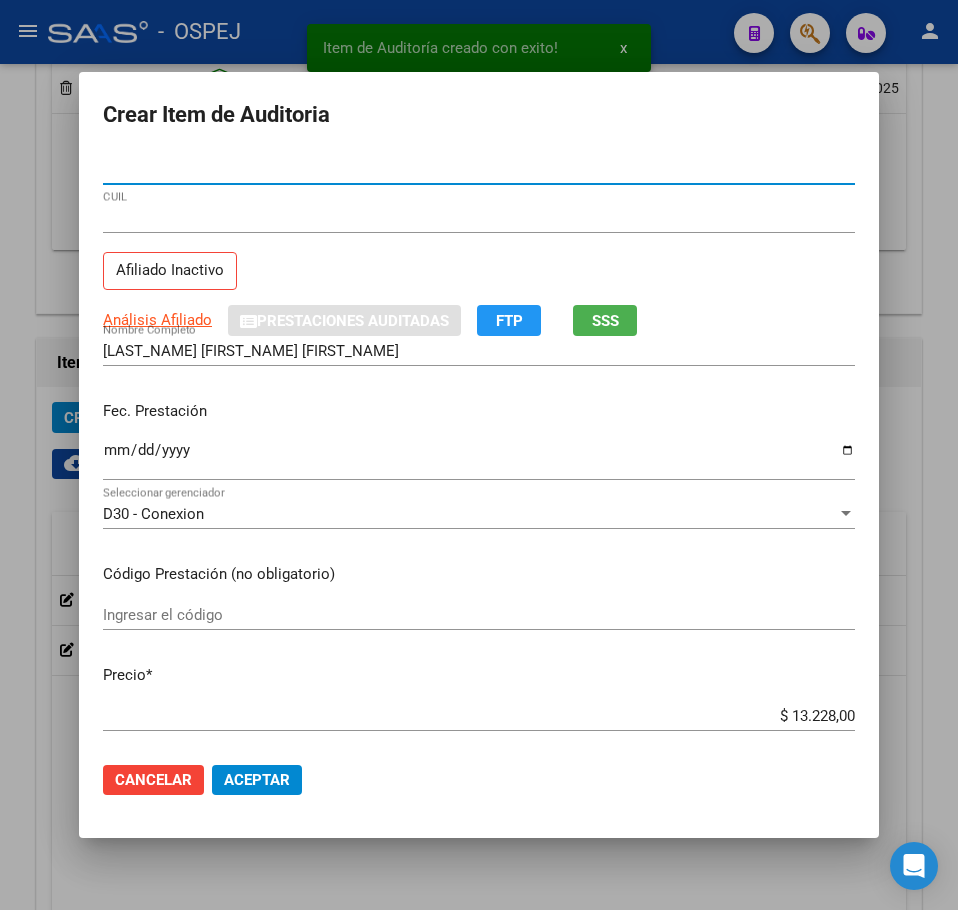 type on "[NUMBER]" 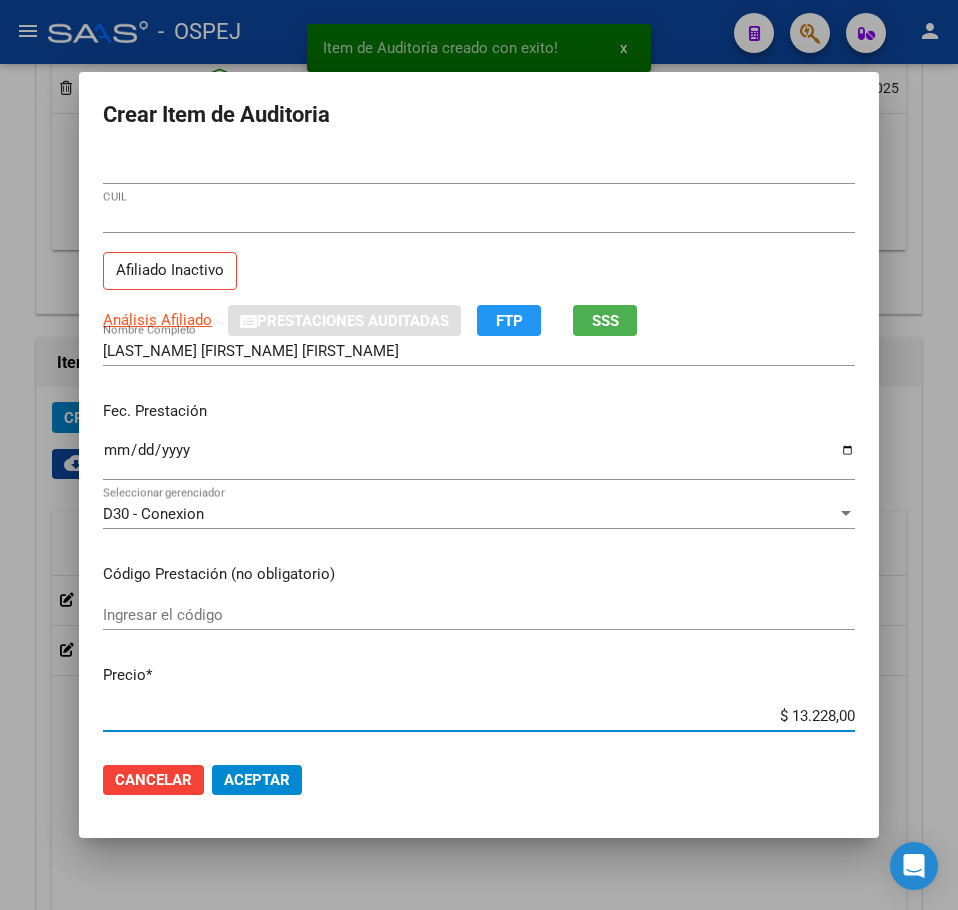 click on "$ 13.228,00" at bounding box center (479, 716) 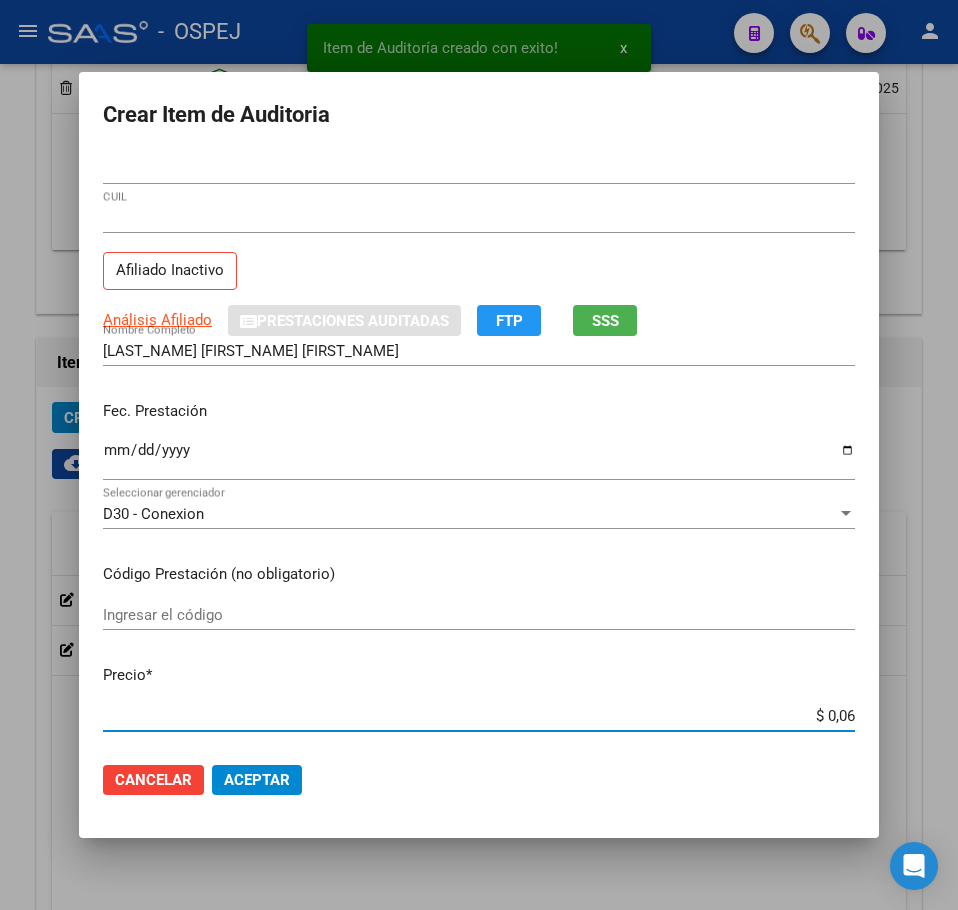 type on "$ 0,66" 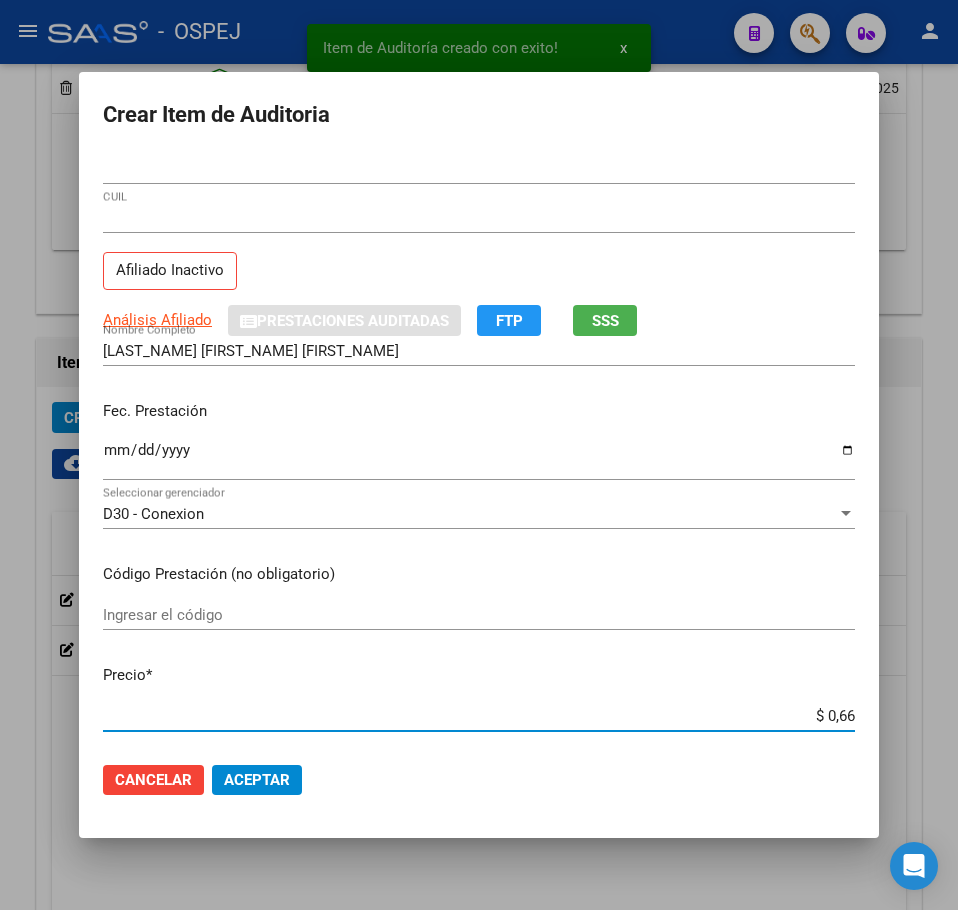 type on "$ 6,61" 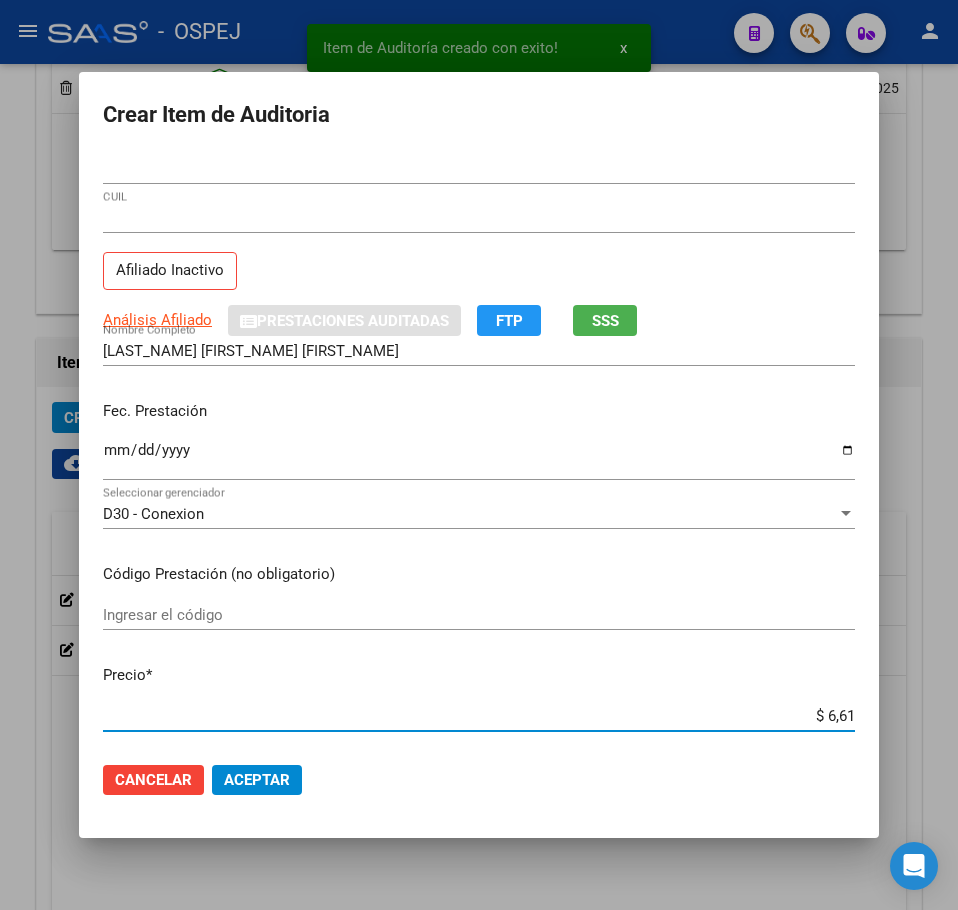 type on "$ 66,14" 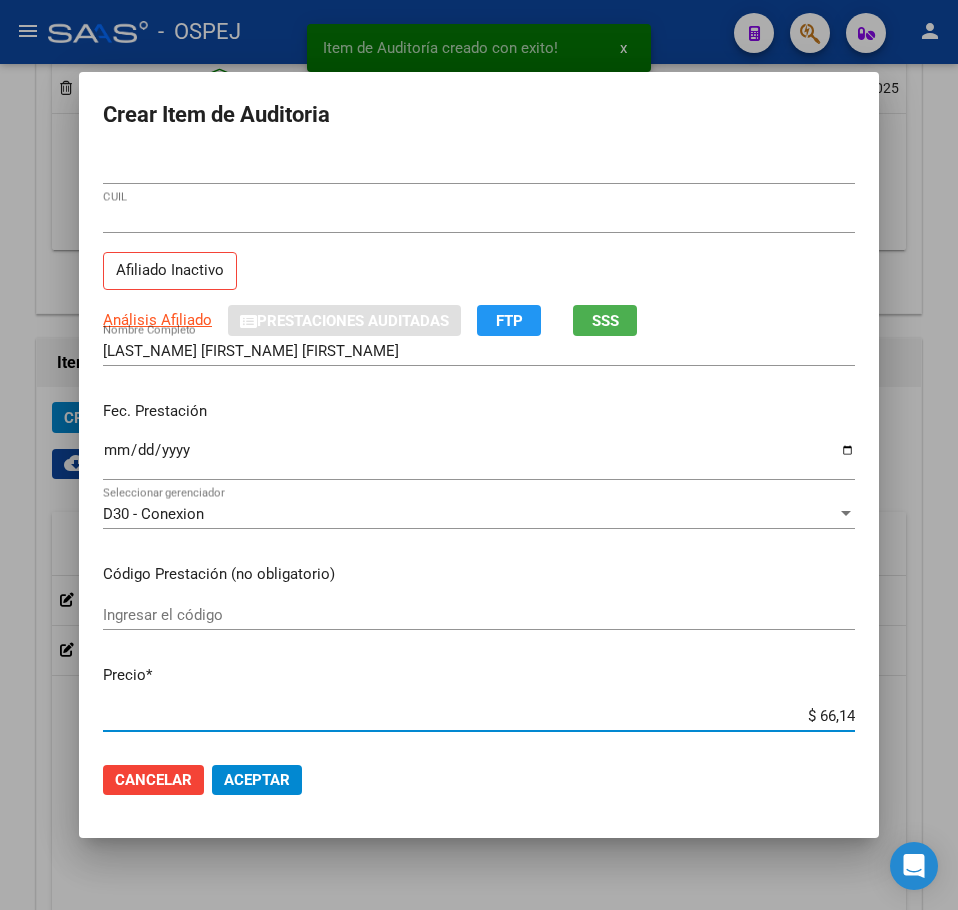 type on "$ 661,40" 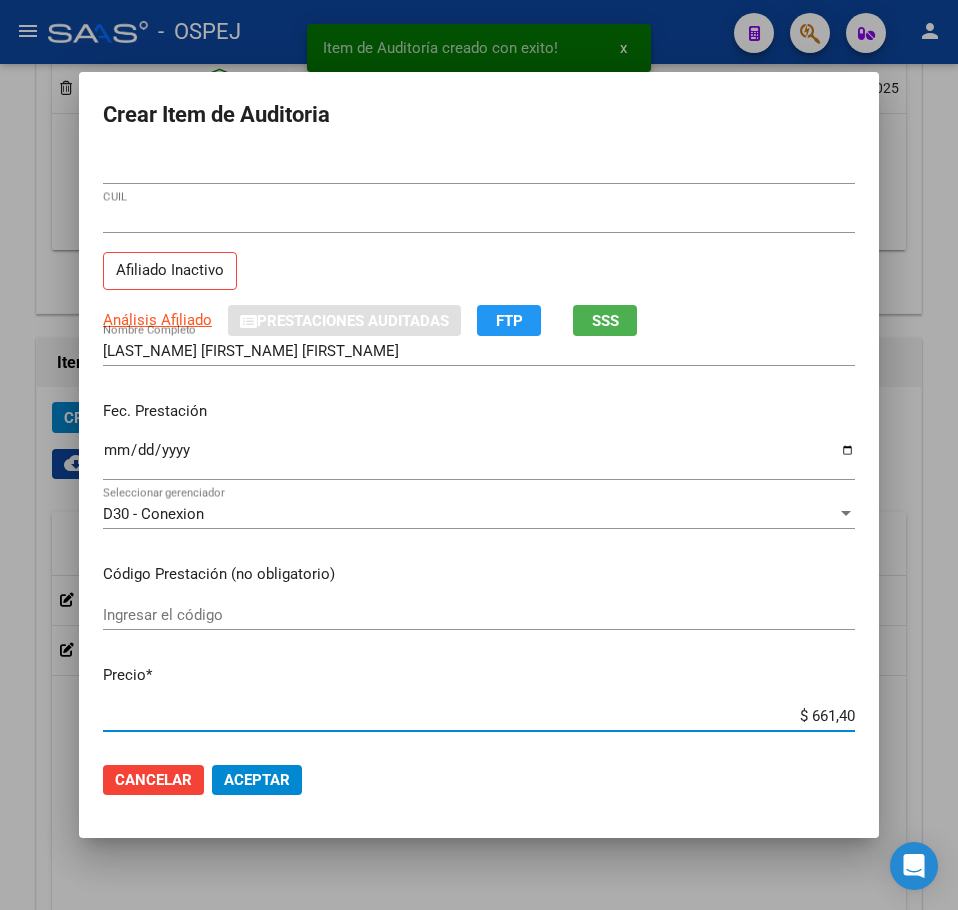 type on "$ 6.614,00" 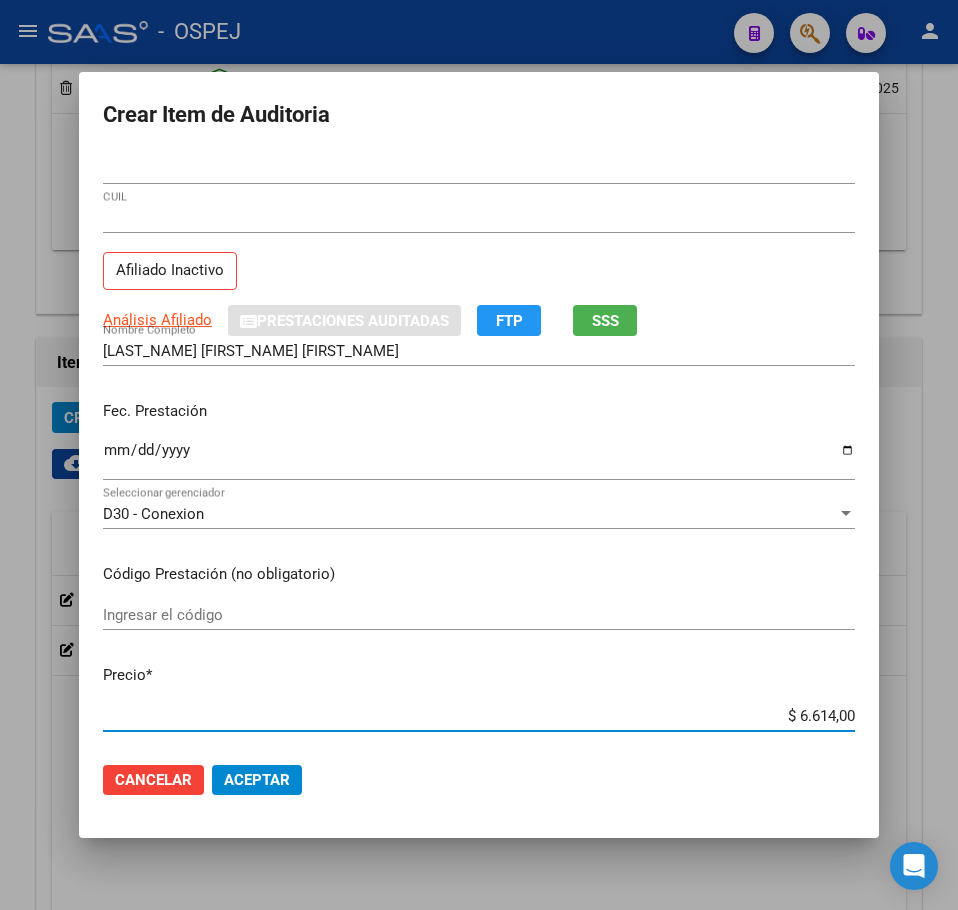 click on "Cancelar Aceptar" 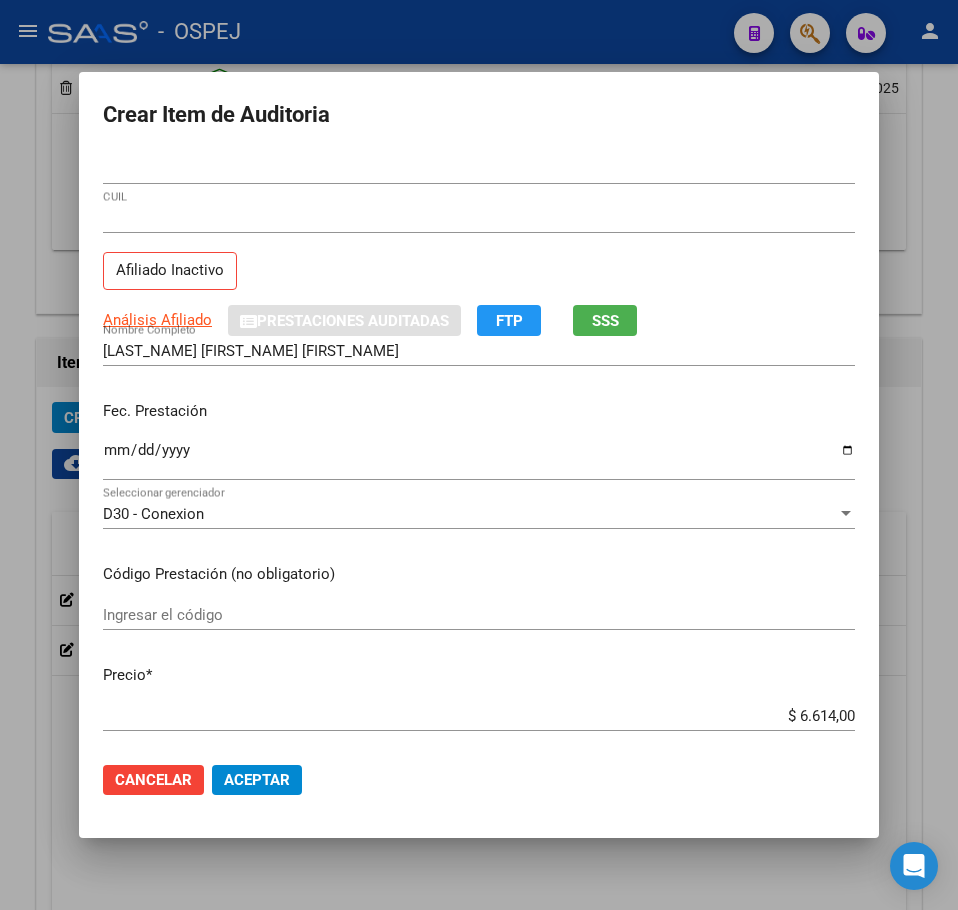 click on "Aceptar" 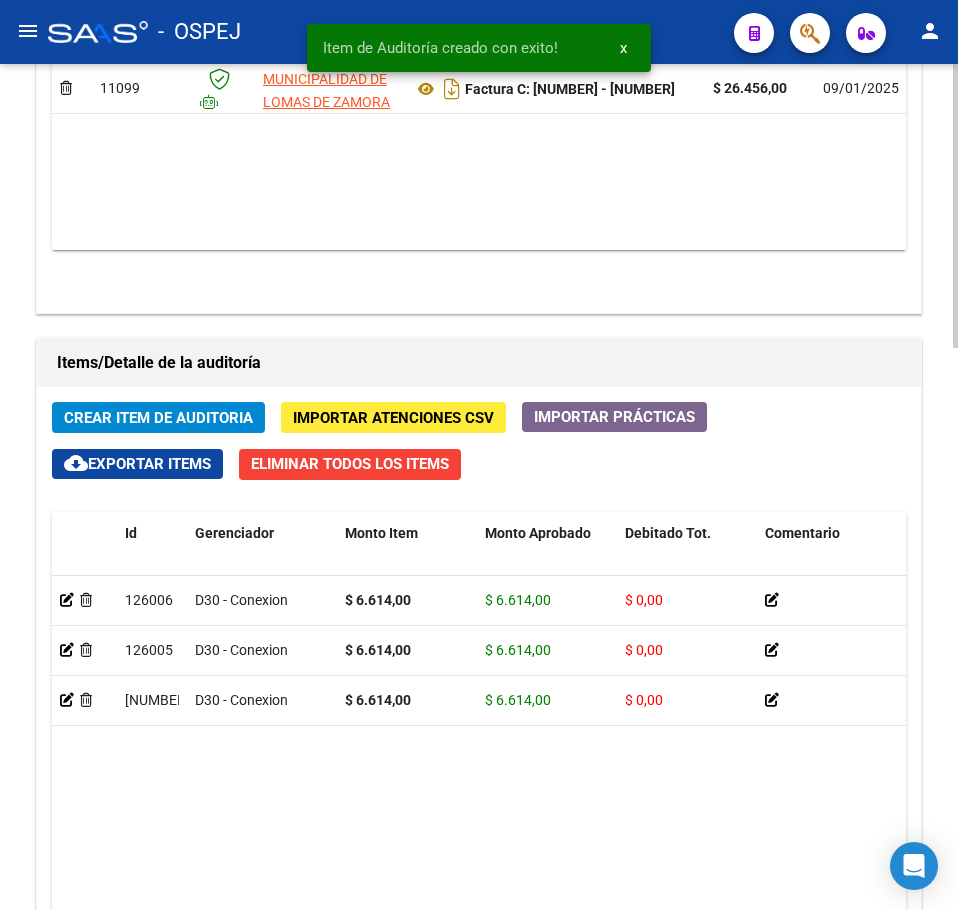 click on "Crear Item de Auditoria" 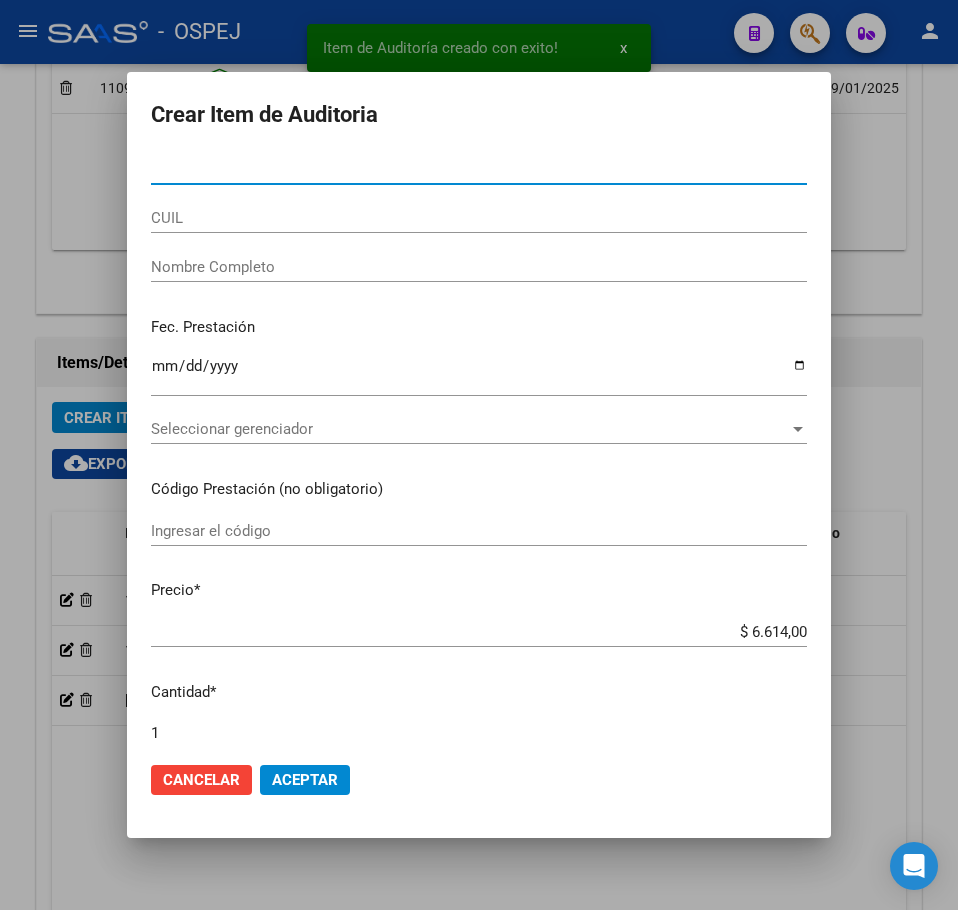 type on "[NUMBER]" 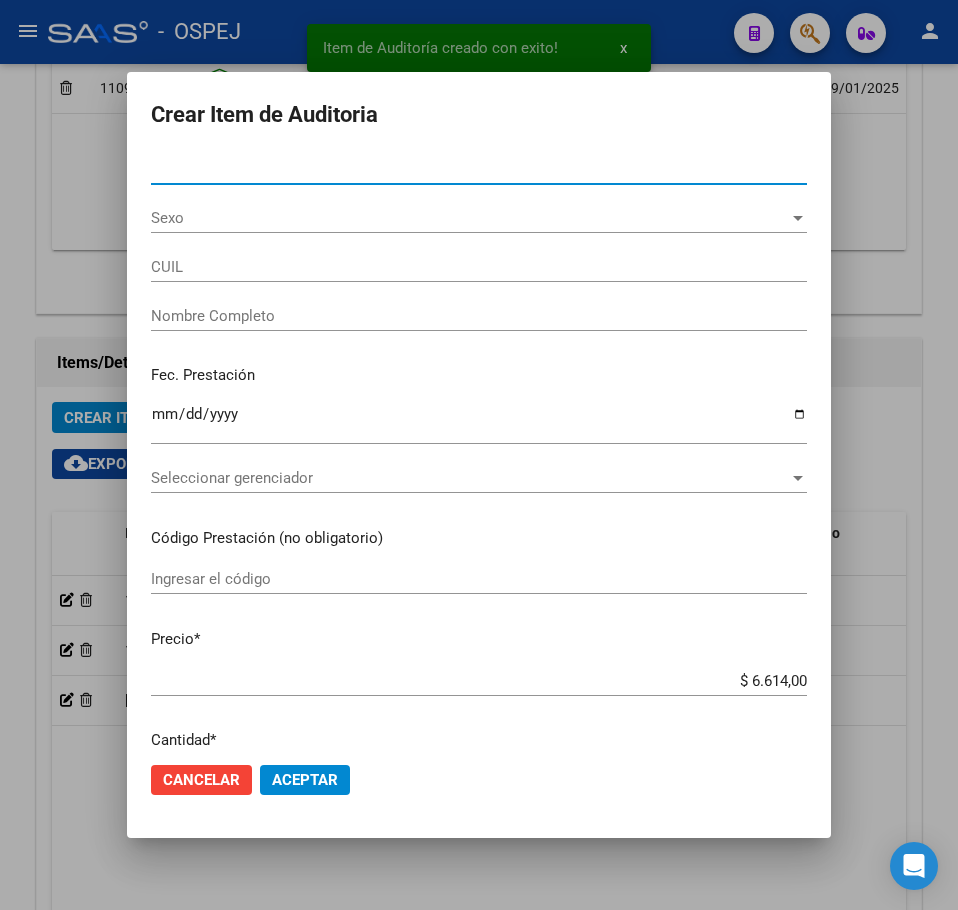 type on "[NUMBER]" 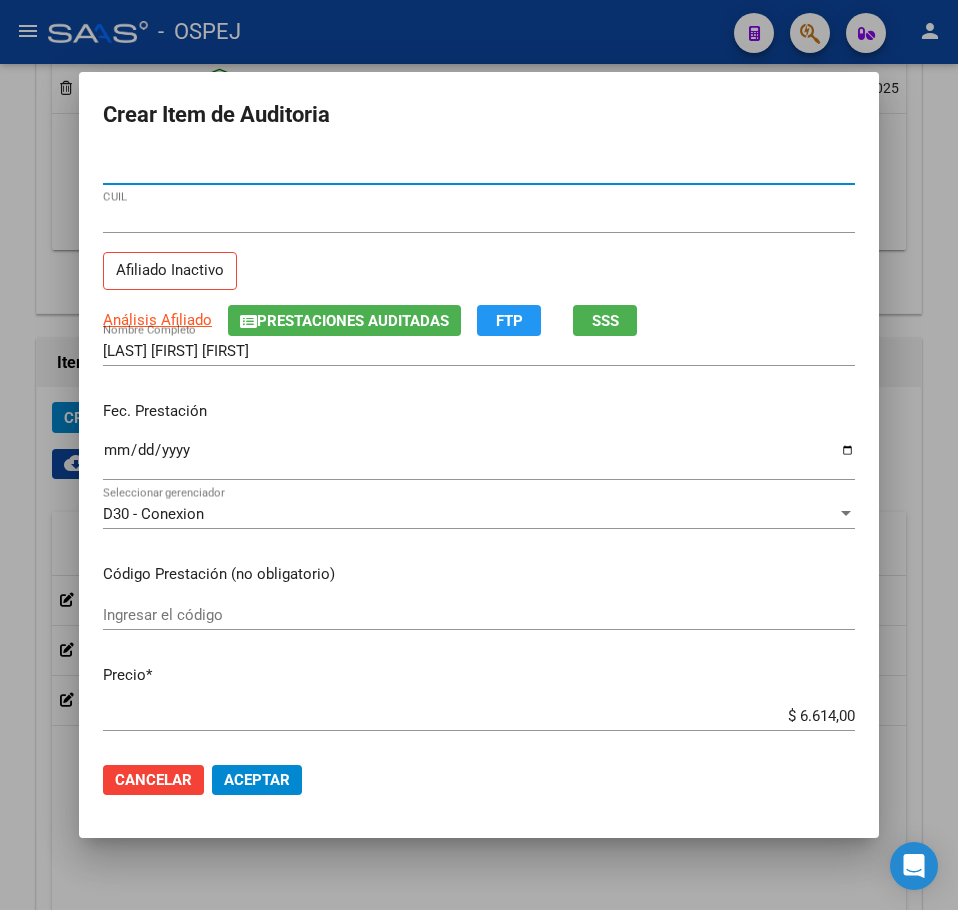 type on "[NUMBER]" 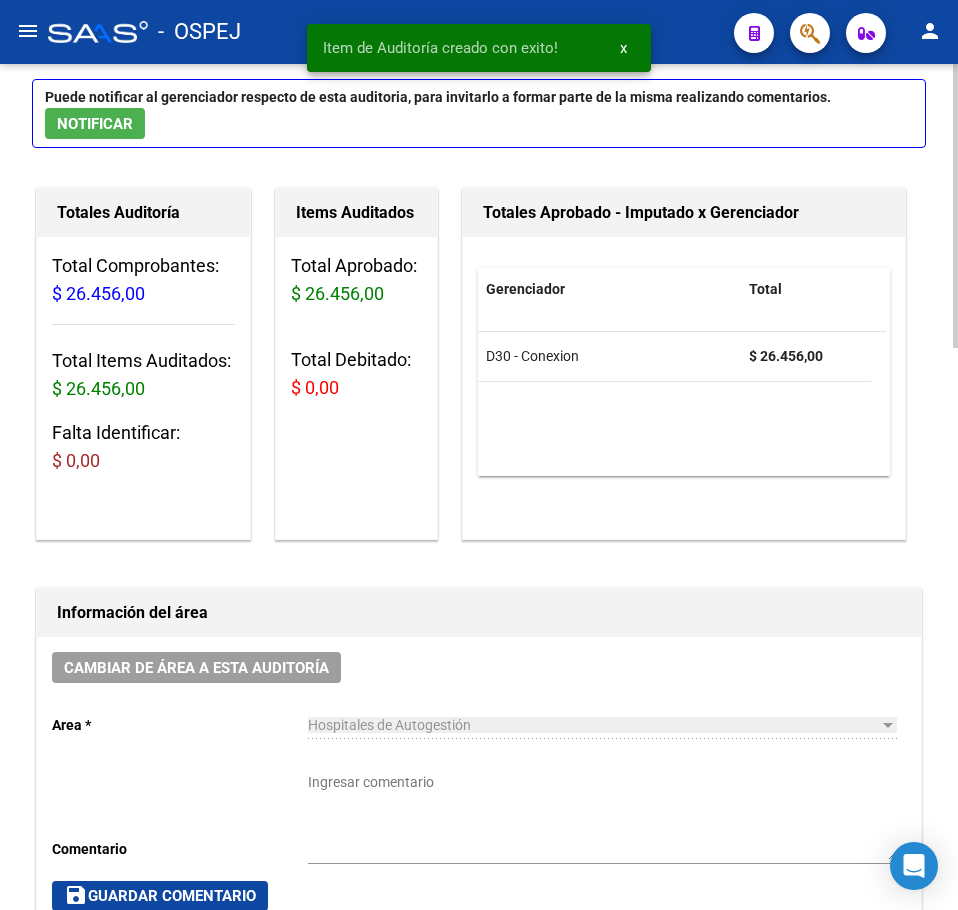 scroll, scrollTop: 0, scrollLeft: 0, axis: both 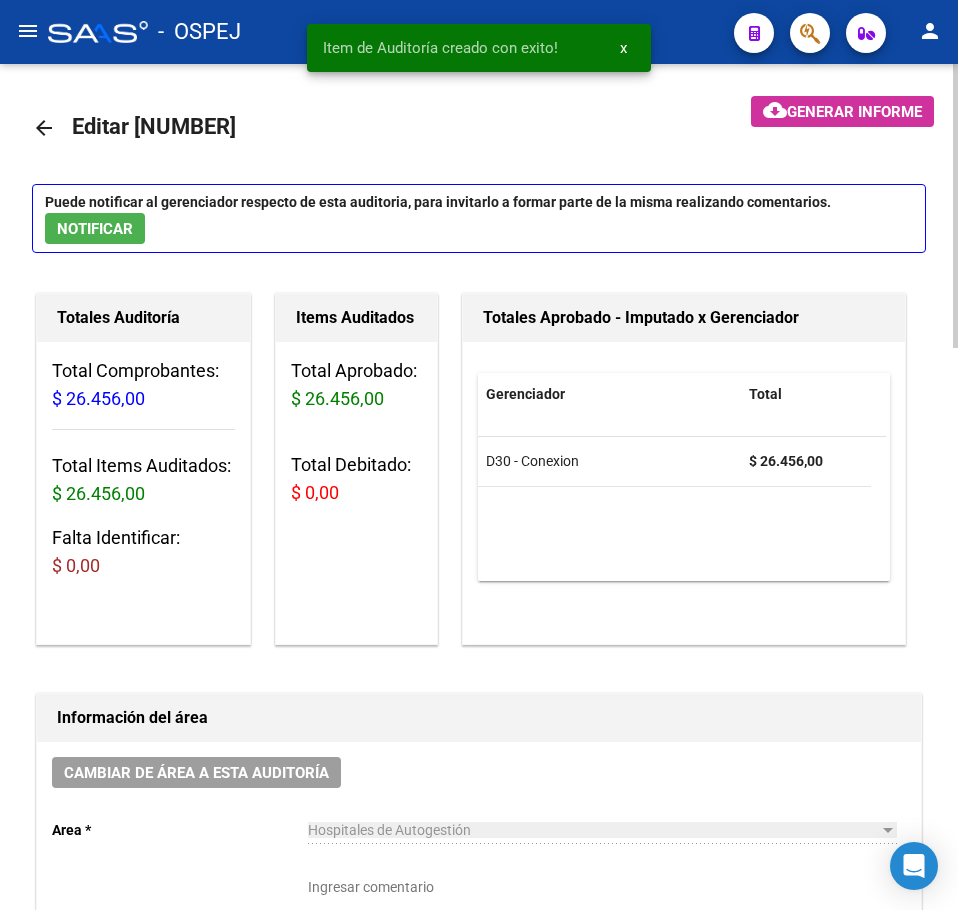 click on "arrow_back" 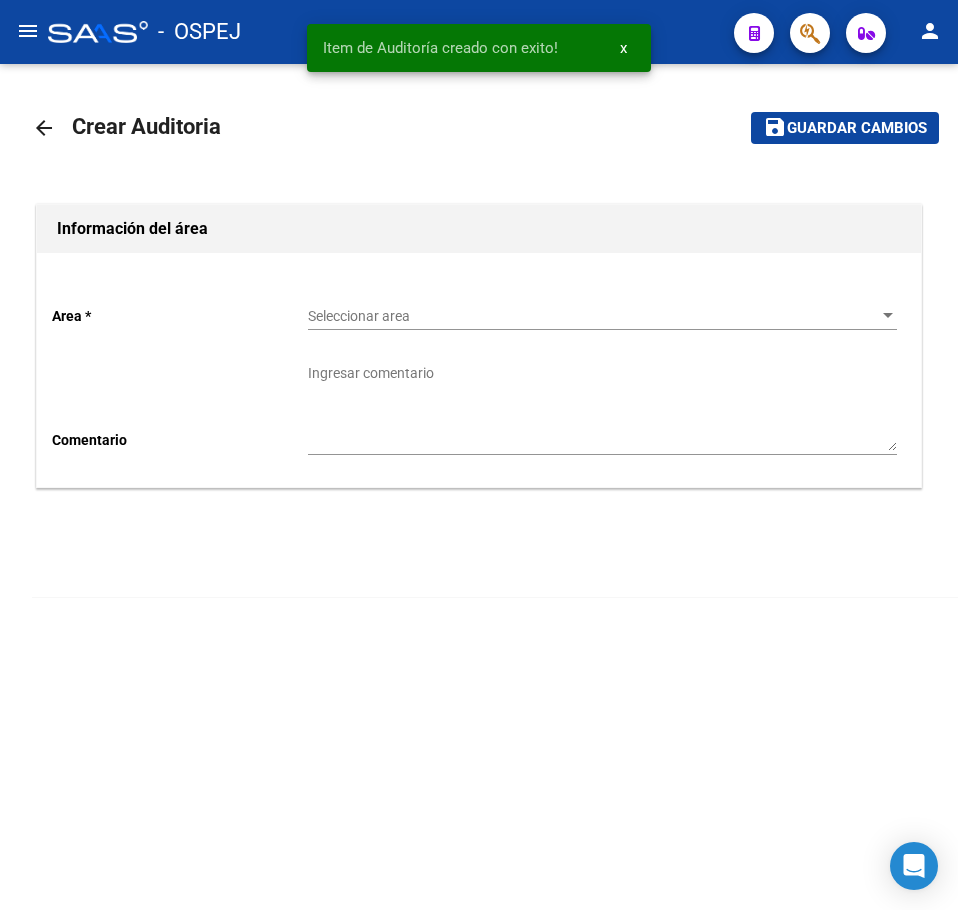 click on "Seleccionar area Seleccionar area" 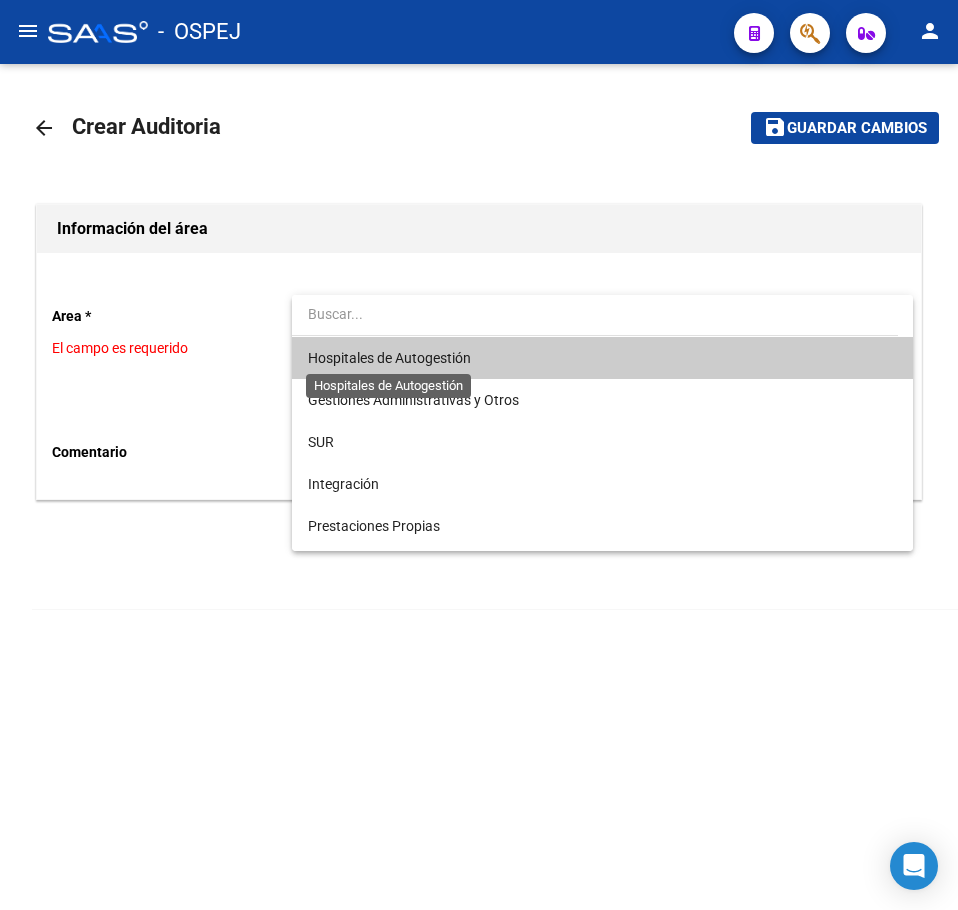 click on "Hospitales de Autogestión" at bounding box center (389, 358) 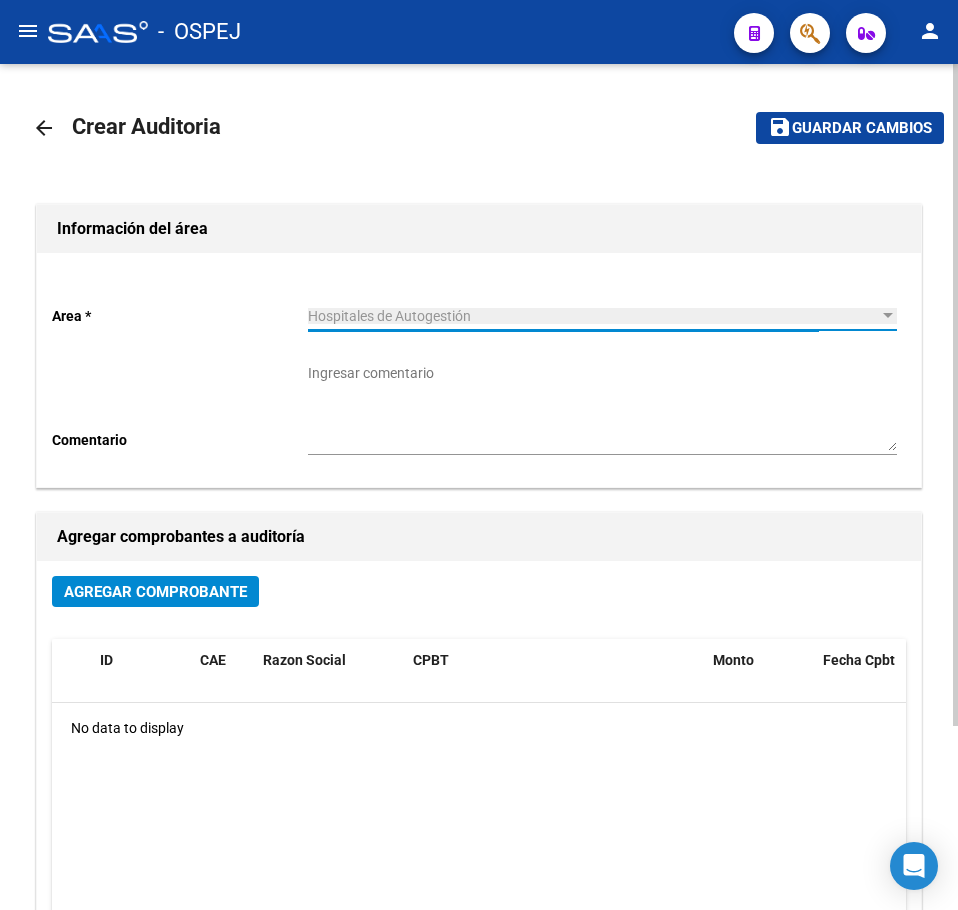 click on "Agregar Comprobante" 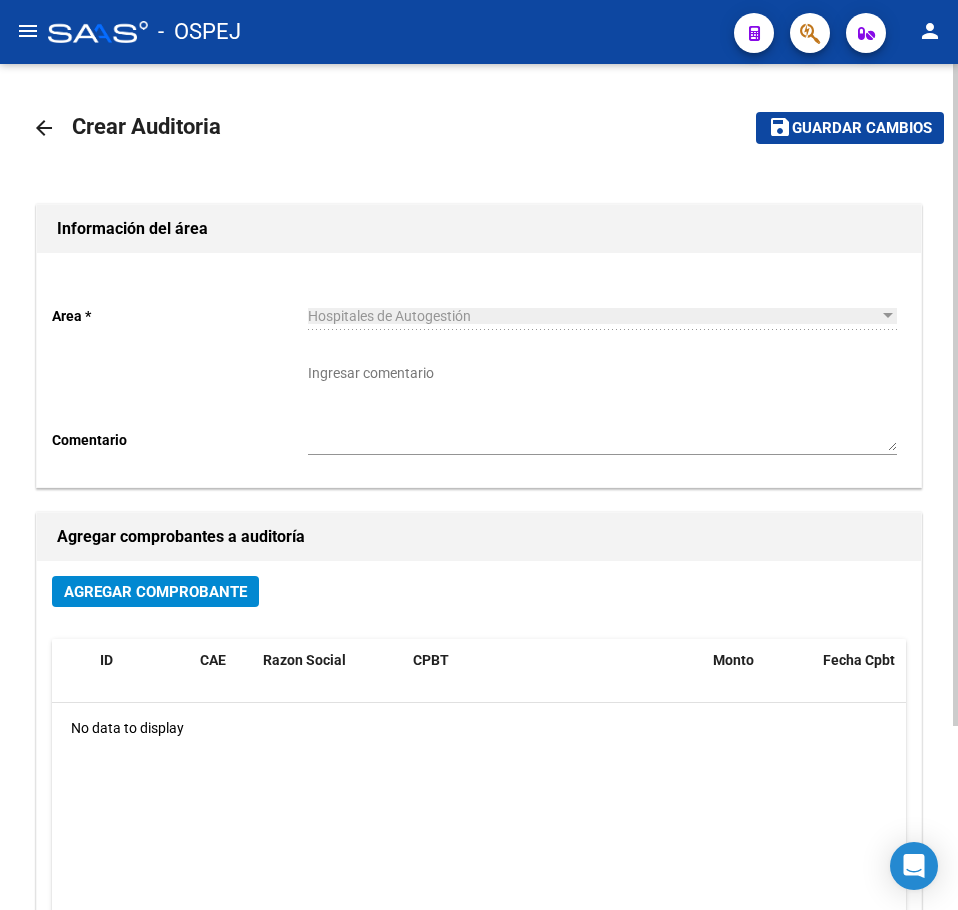 click on "Agregar Comprobante" 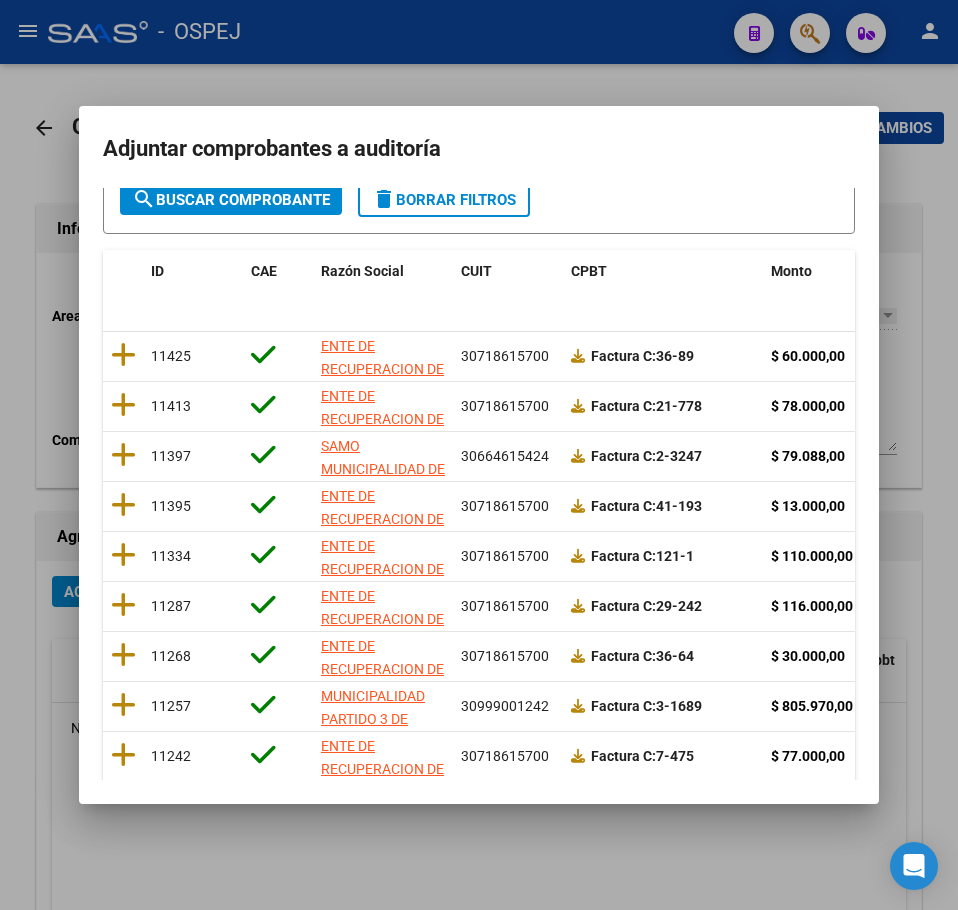 scroll, scrollTop: 356, scrollLeft: 0, axis: vertical 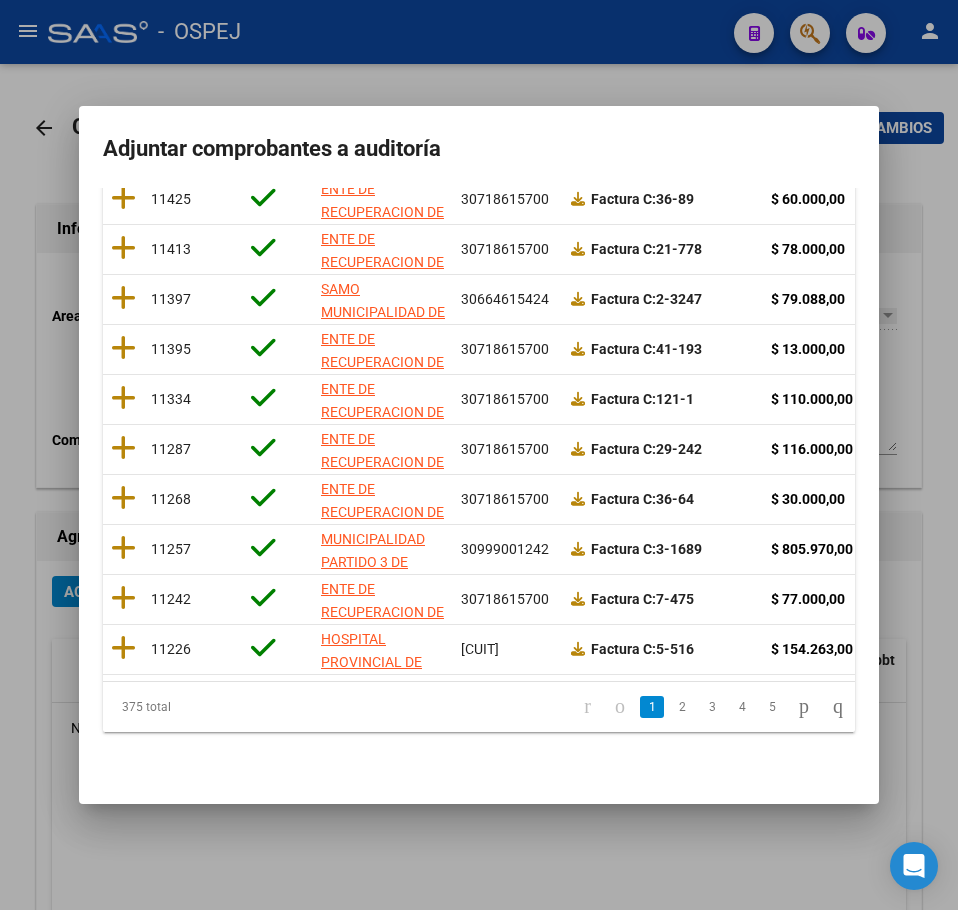 click on "5" 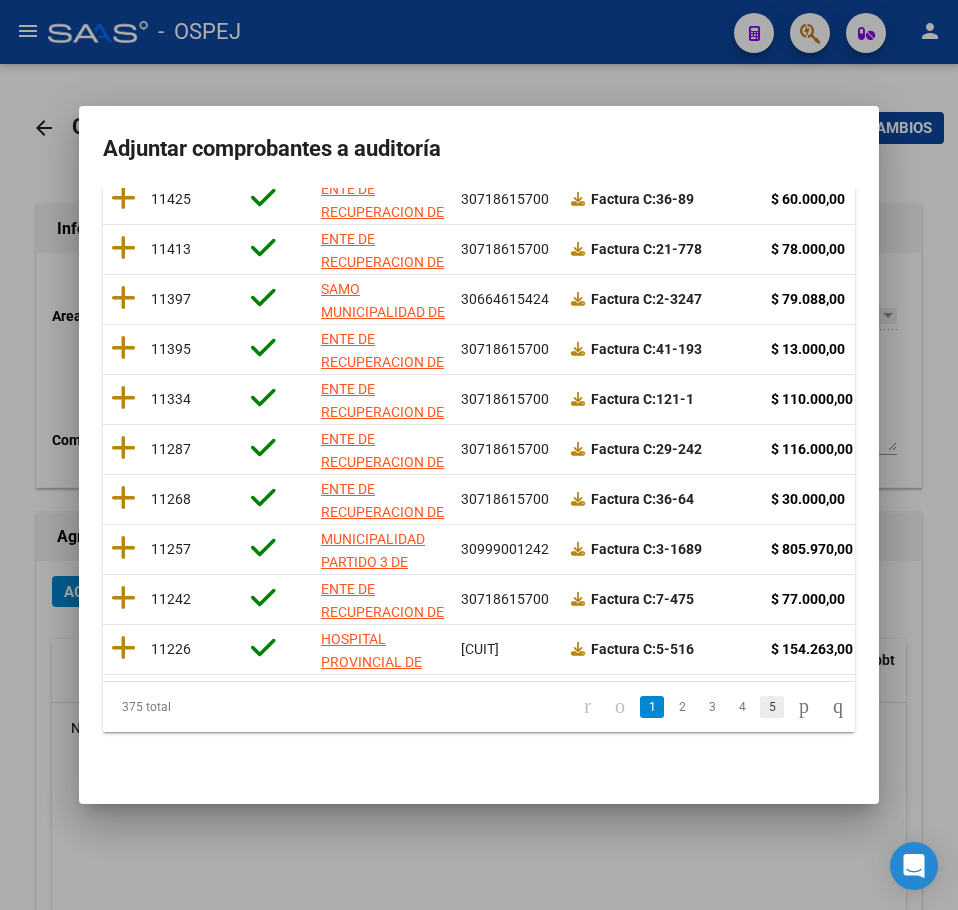 click on "5" 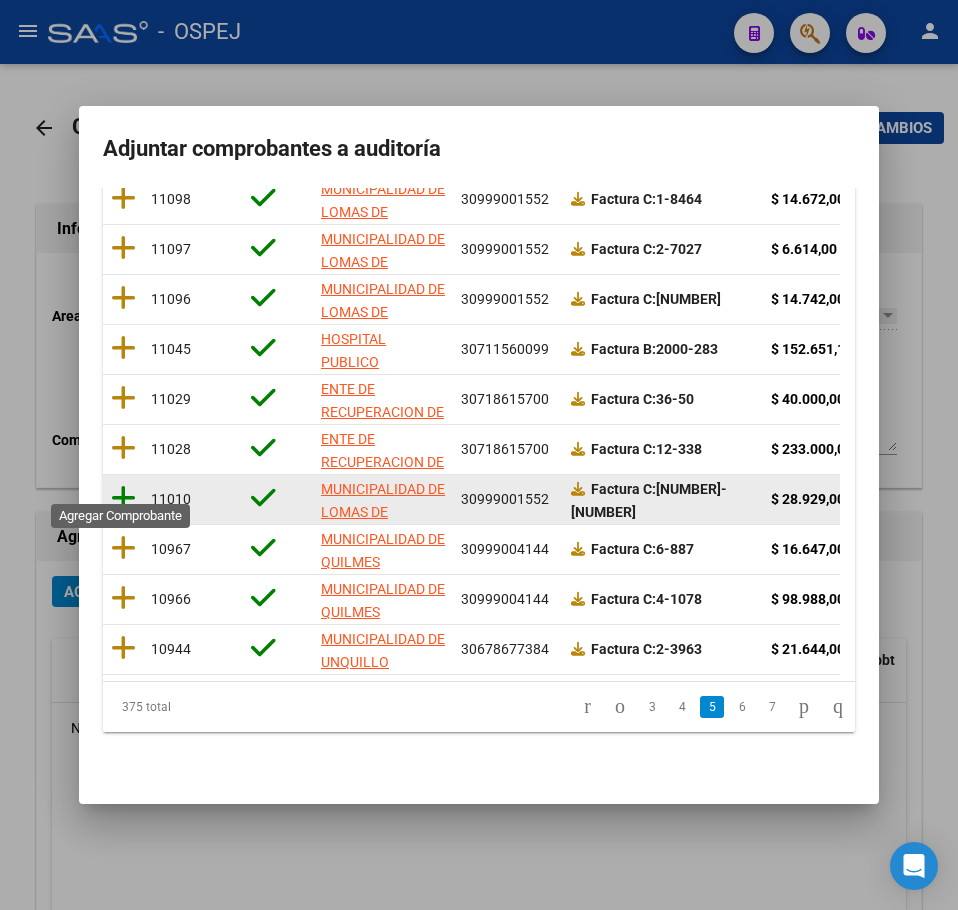 click 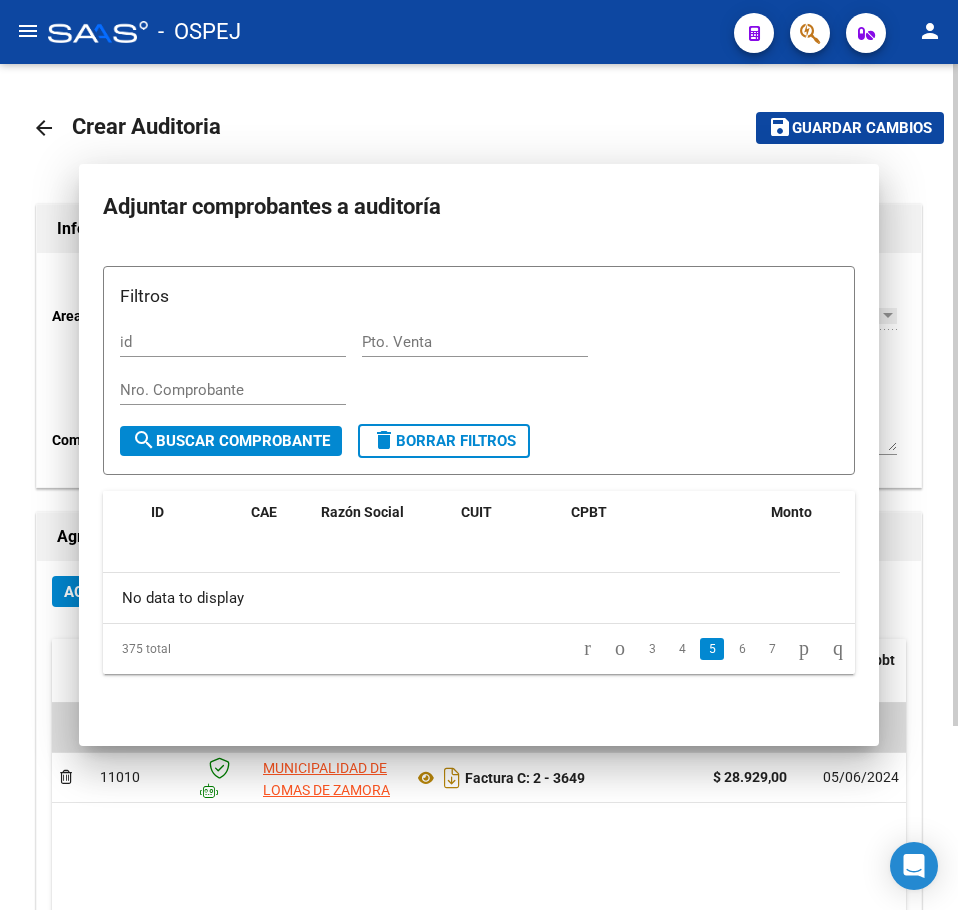 scroll, scrollTop: 0, scrollLeft: 0, axis: both 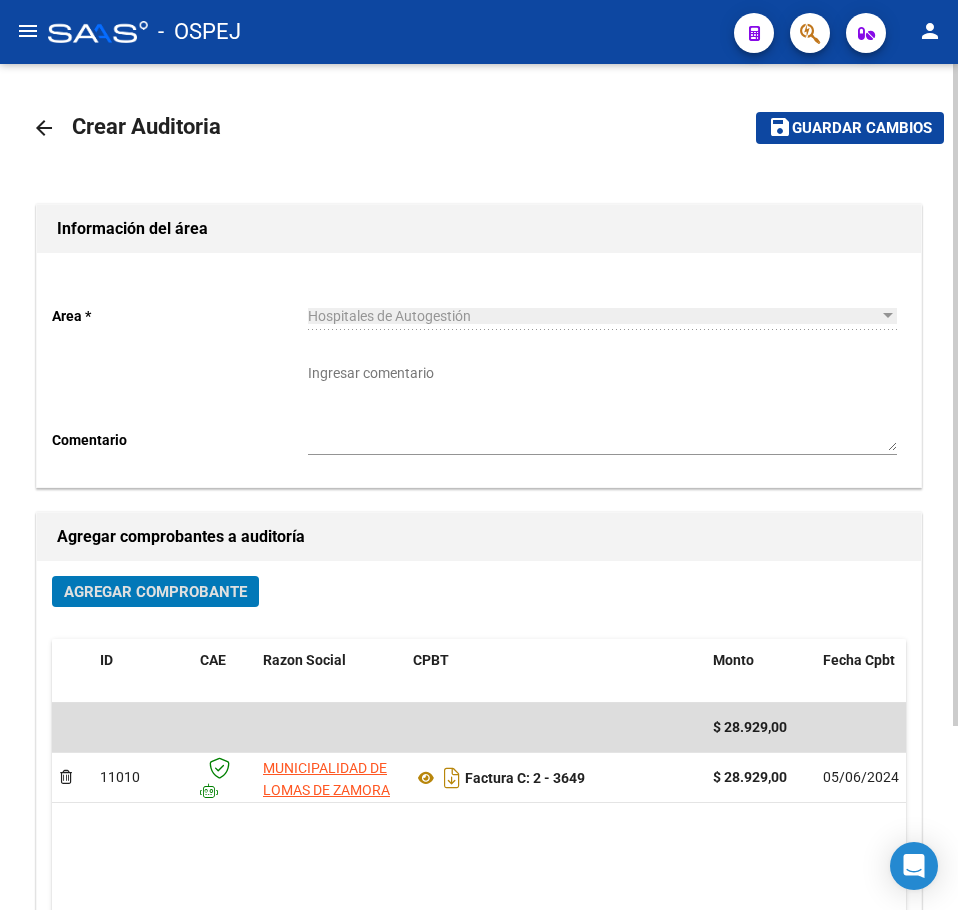 click on "Guardar cambios" 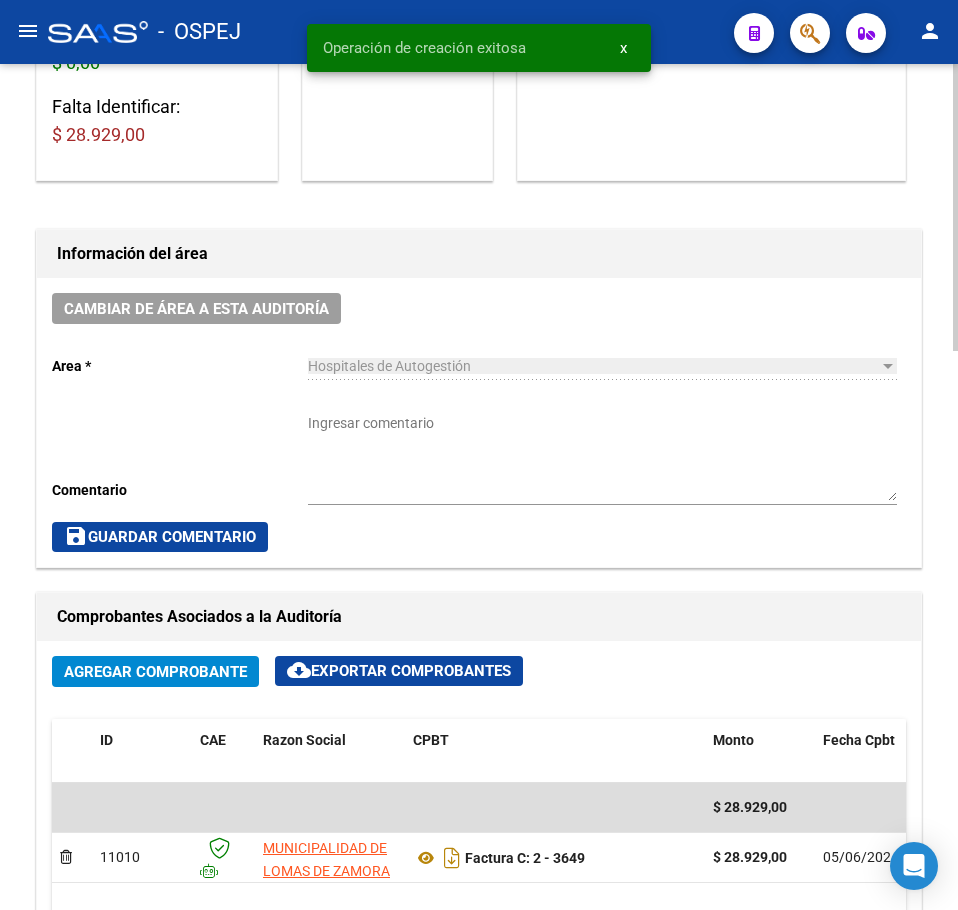 scroll, scrollTop: 600, scrollLeft: 0, axis: vertical 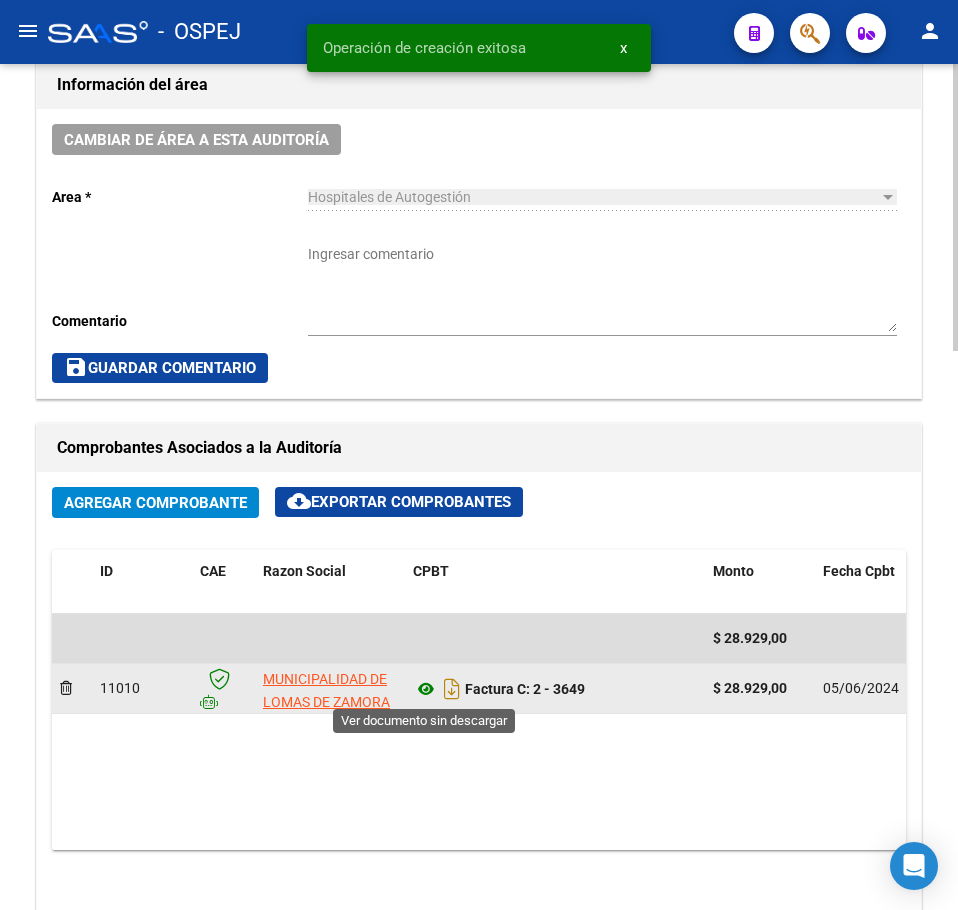 click 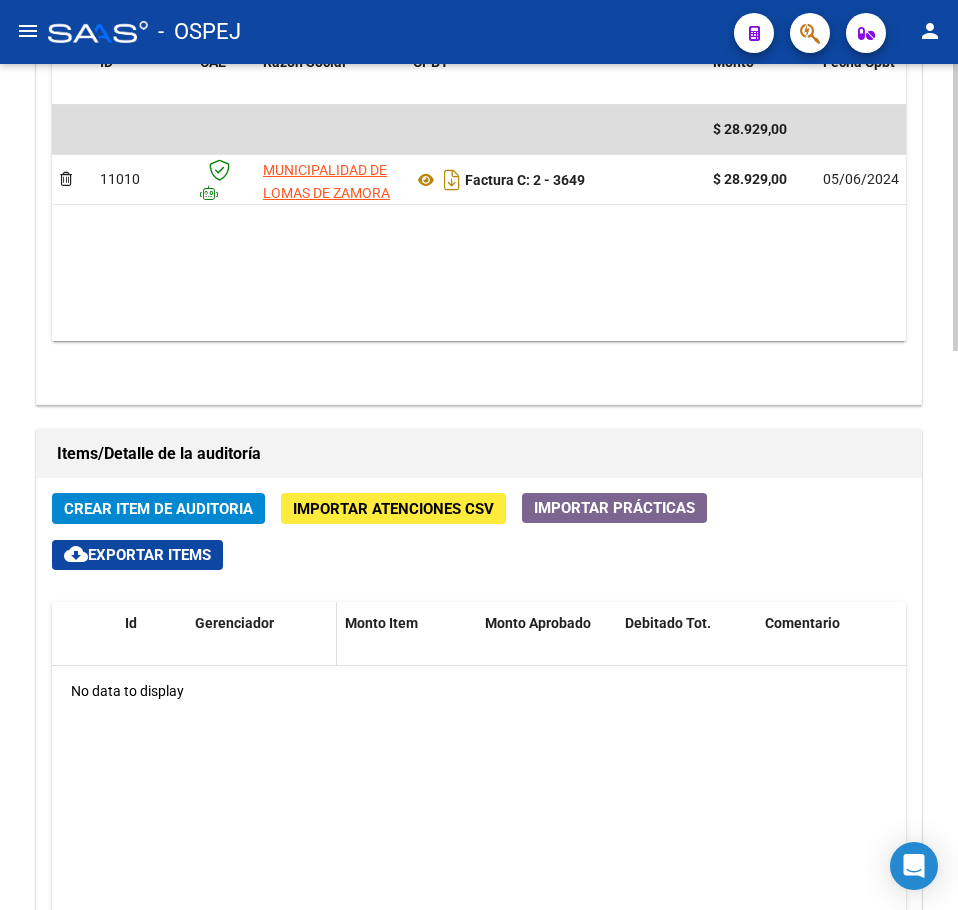 scroll, scrollTop: 1300, scrollLeft: 0, axis: vertical 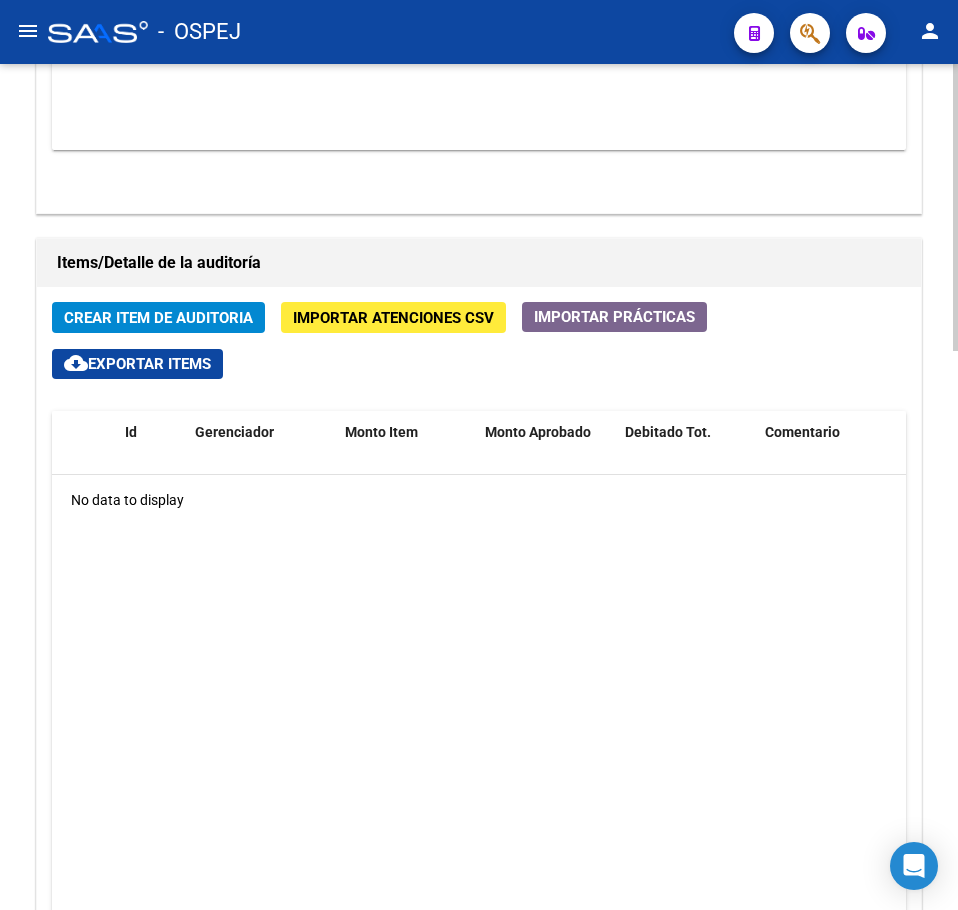 click on "Crear Item de Auditoria" 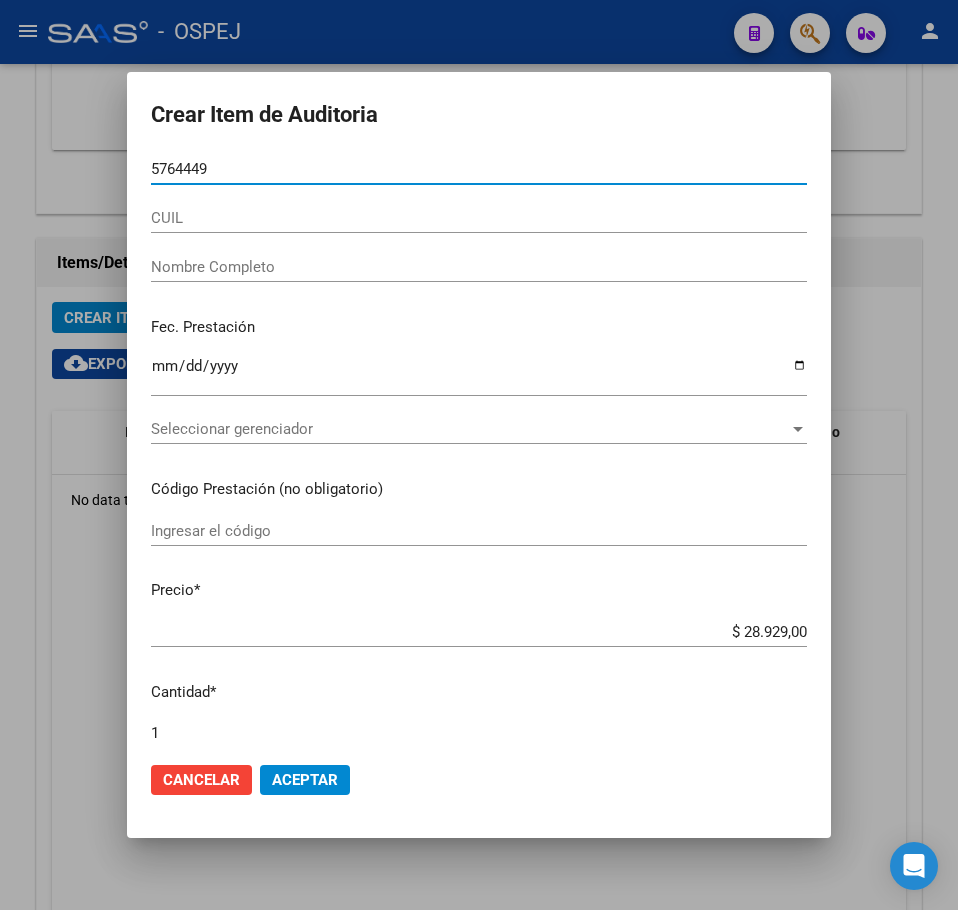 type on "[NUMBER]" 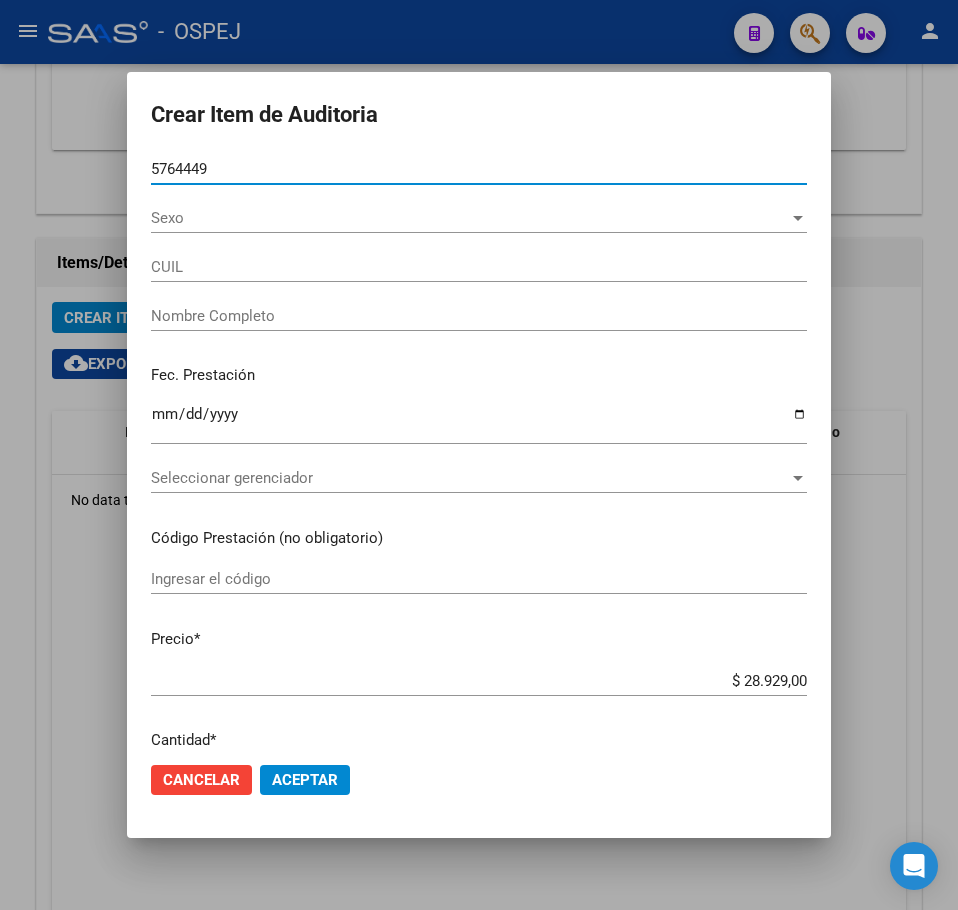 type on "27576444945" 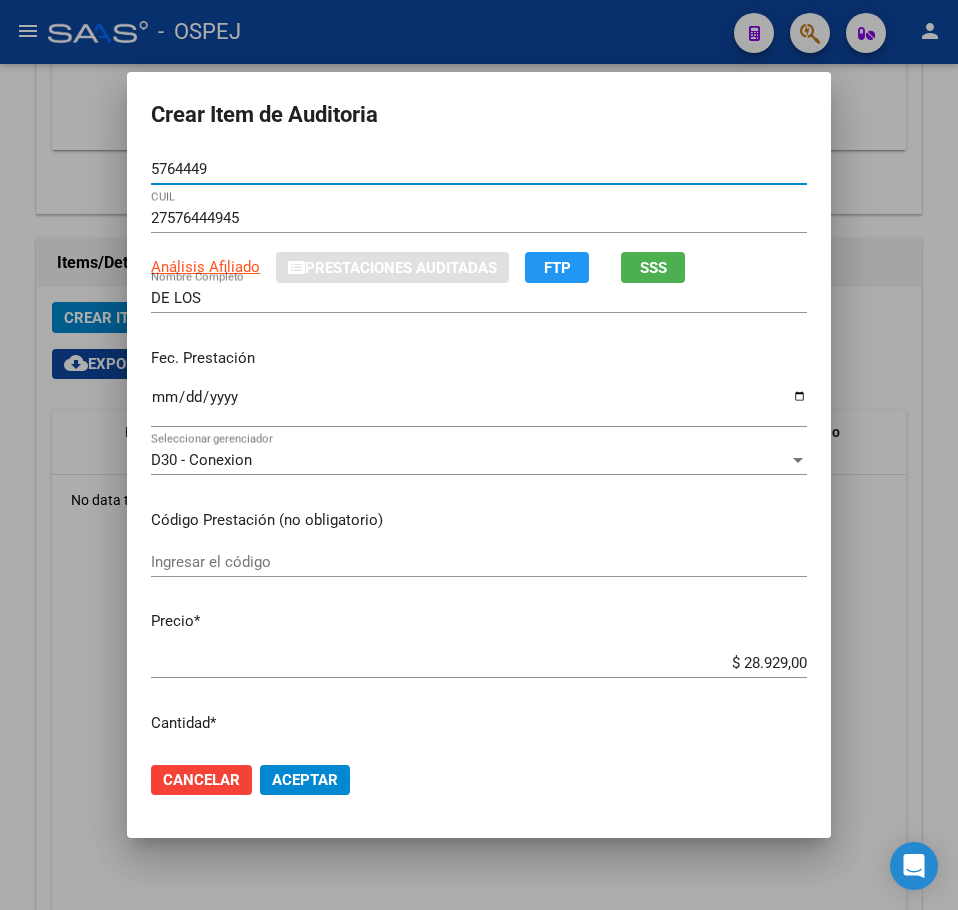 type on "[NUMBER]" 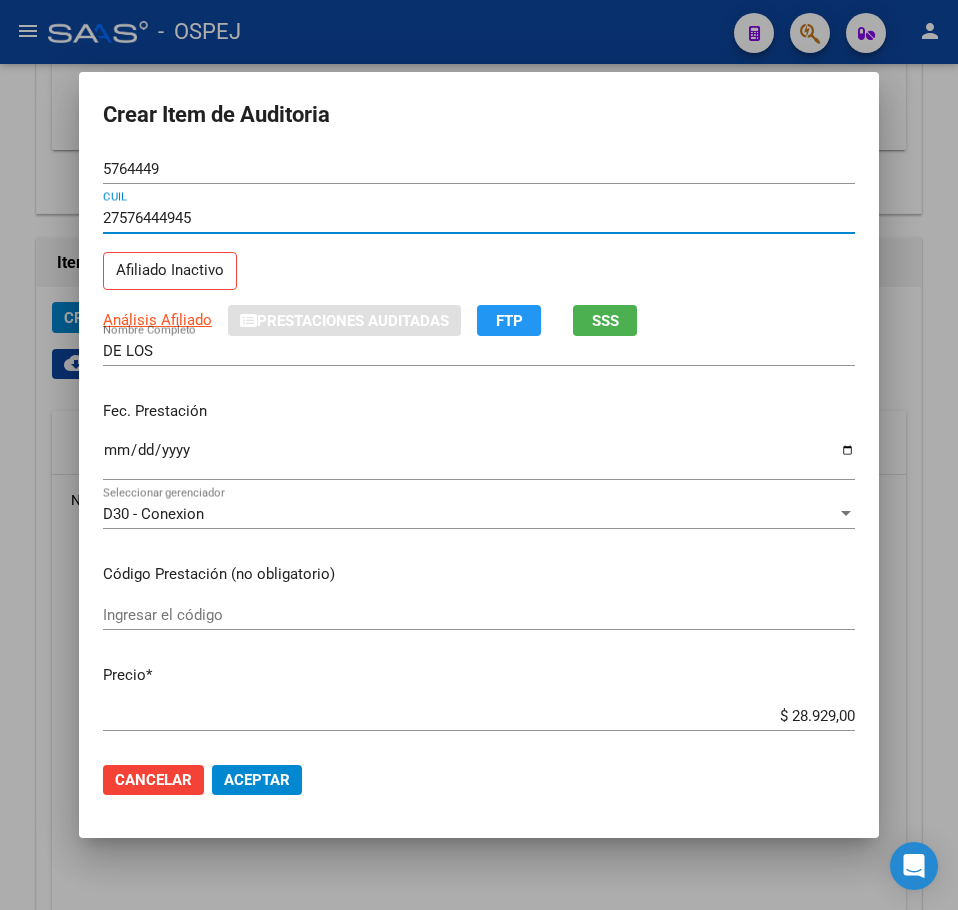 type 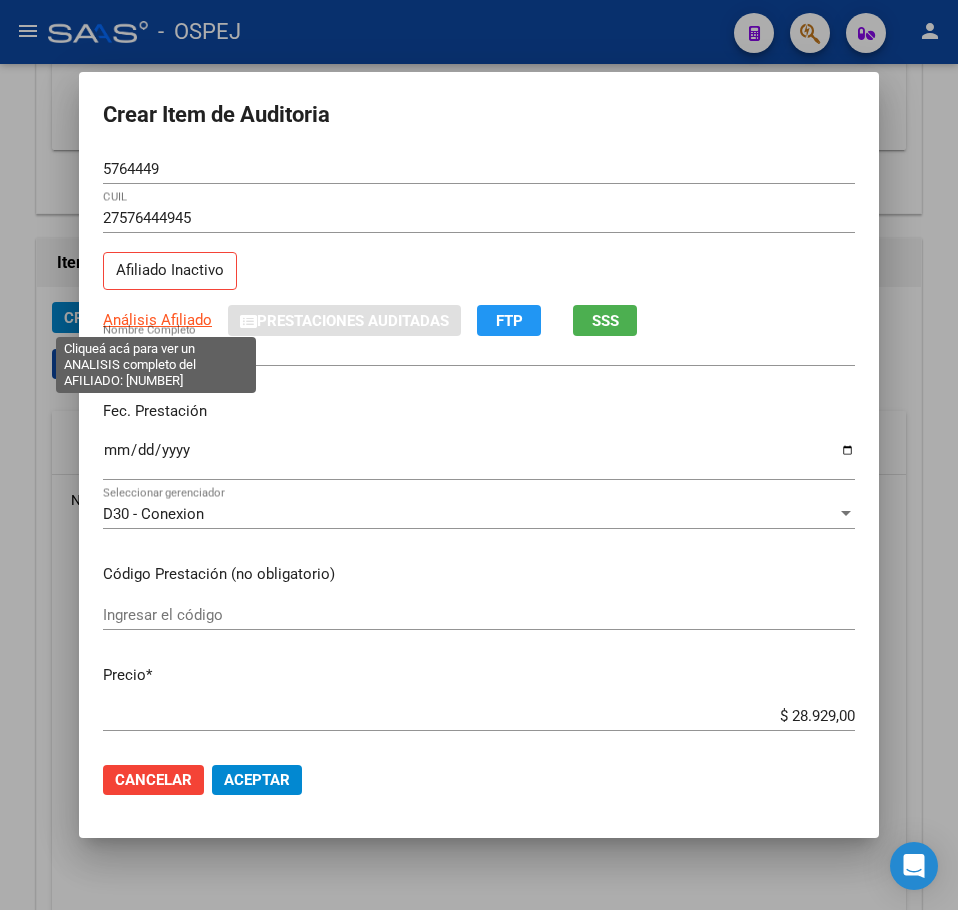 click on "Análisis Afiliado" at bounding box center (157, 320) 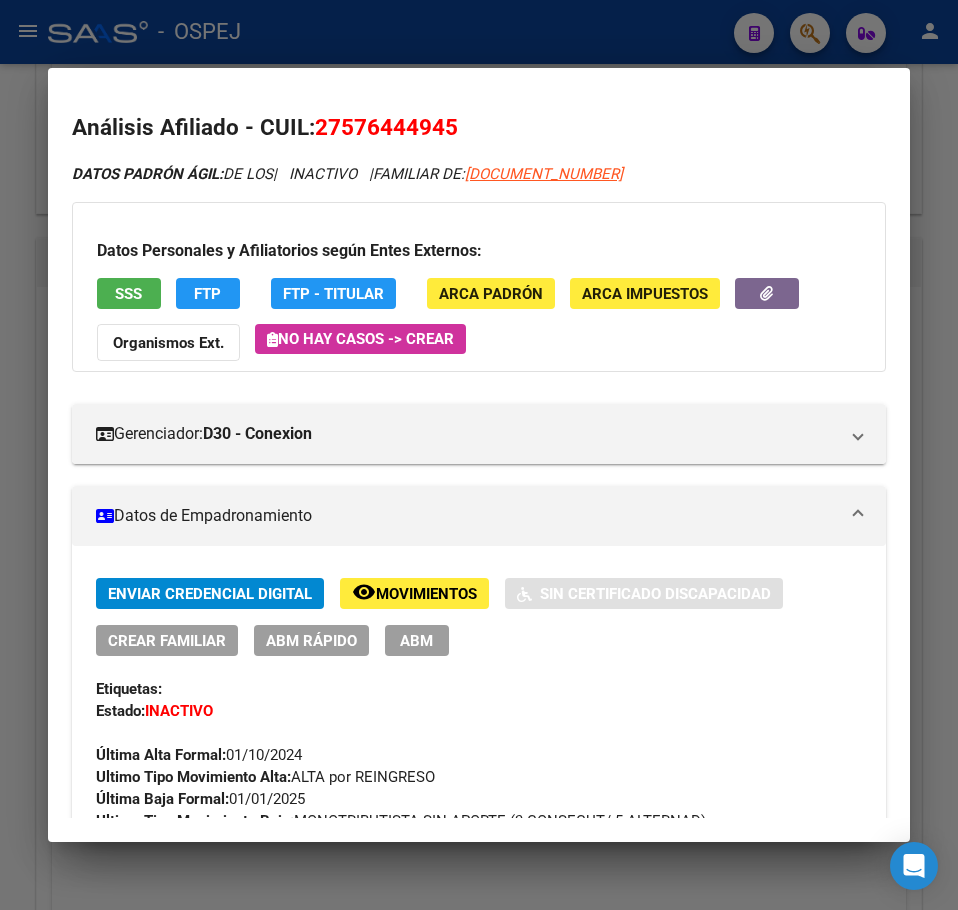 click on "Enviar Credencial Digital remove_red_eye Movimientos    Sin Certificado Discapacidad Crear Familiar ABM Rápido ABM Etiquetas: Estado: INACTIVO Última Alta Formal:  01/10/2024 Ultimo Tipo Movimiento Alta:  ALTA por REINGRESO Última Baja Formal:  01/01/2025 Ultimo Tipo Movimiento Baja:  MONOTRIBUTISTA SIN APORTE (3 CONSECUT/ 5 ALTERNAD)" at bounding box center (479, 705) 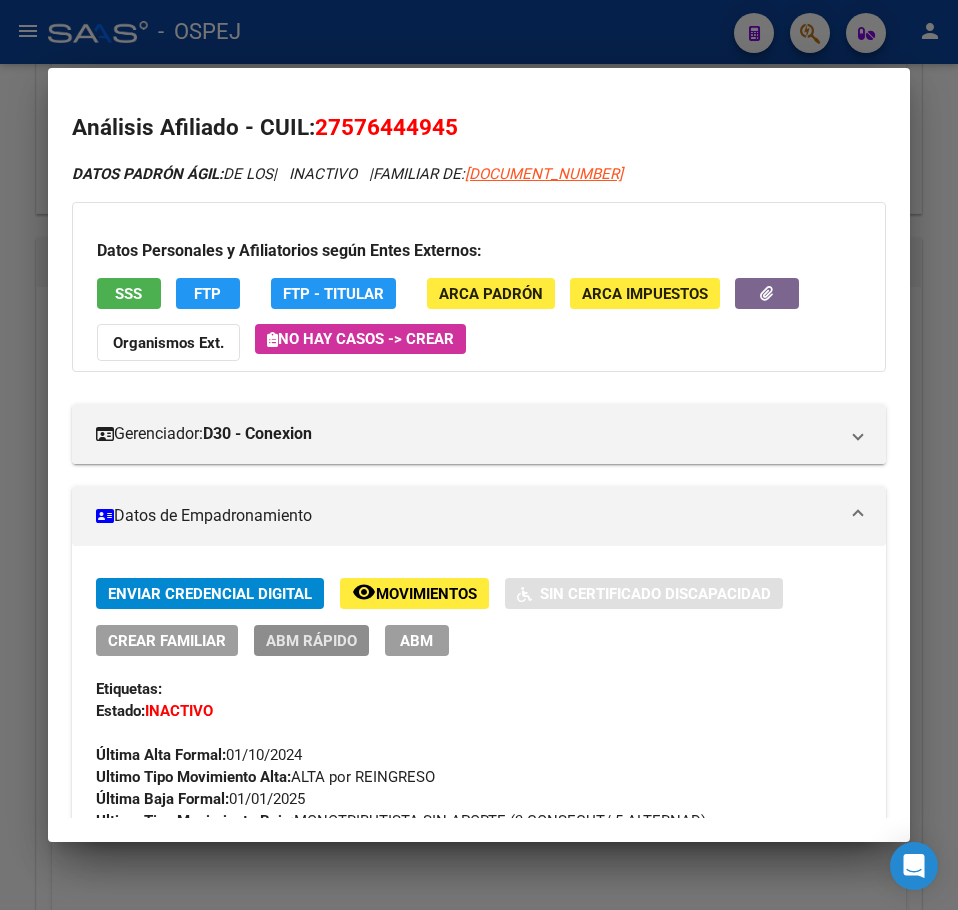 click on "ABM Rápido" 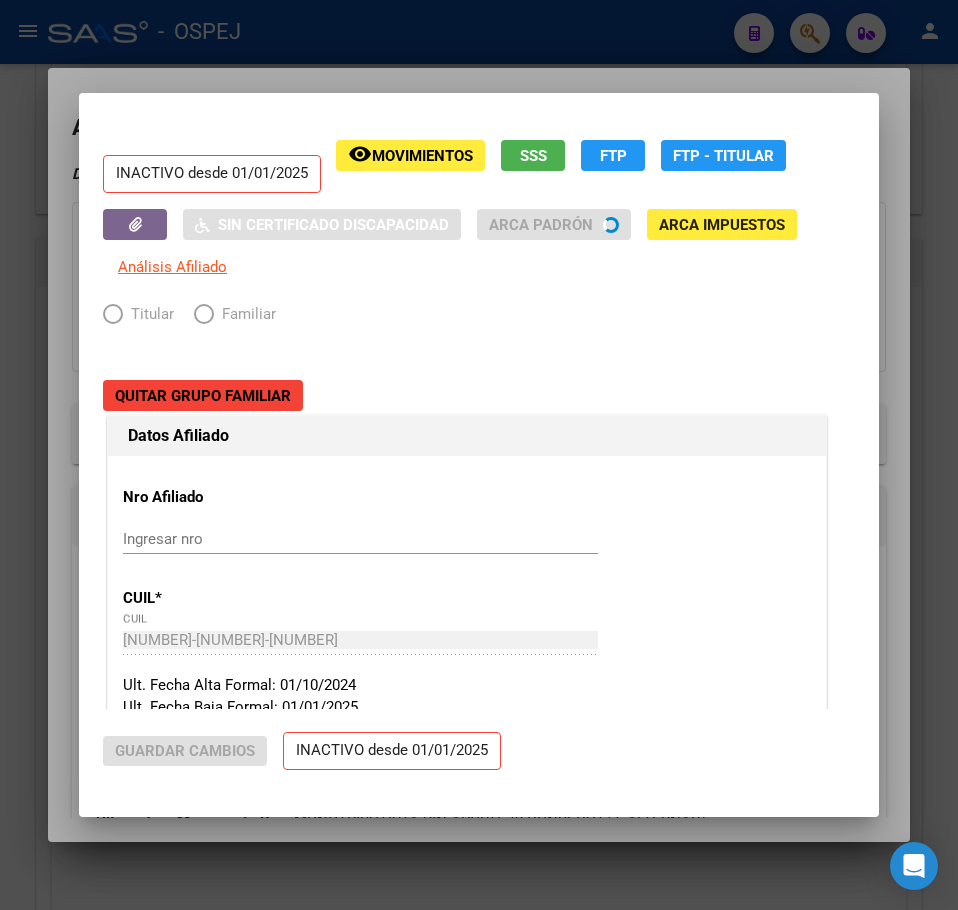 radio on "true" 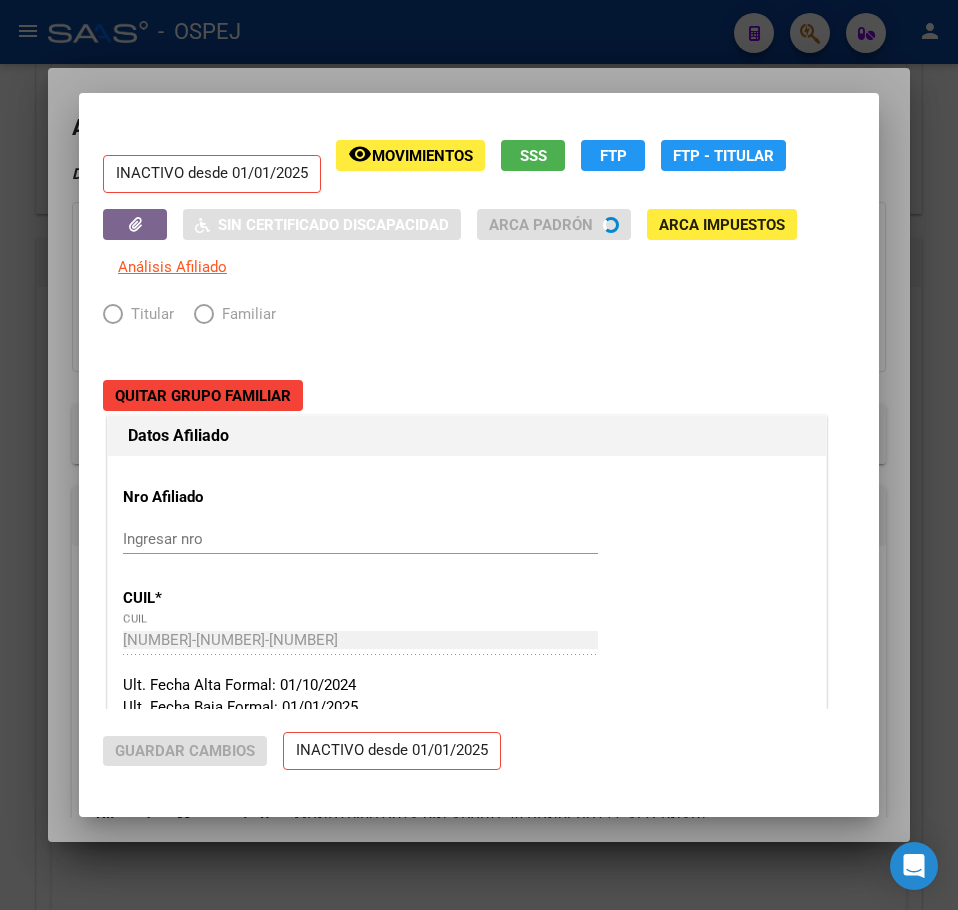 type on "27-41066059-3" 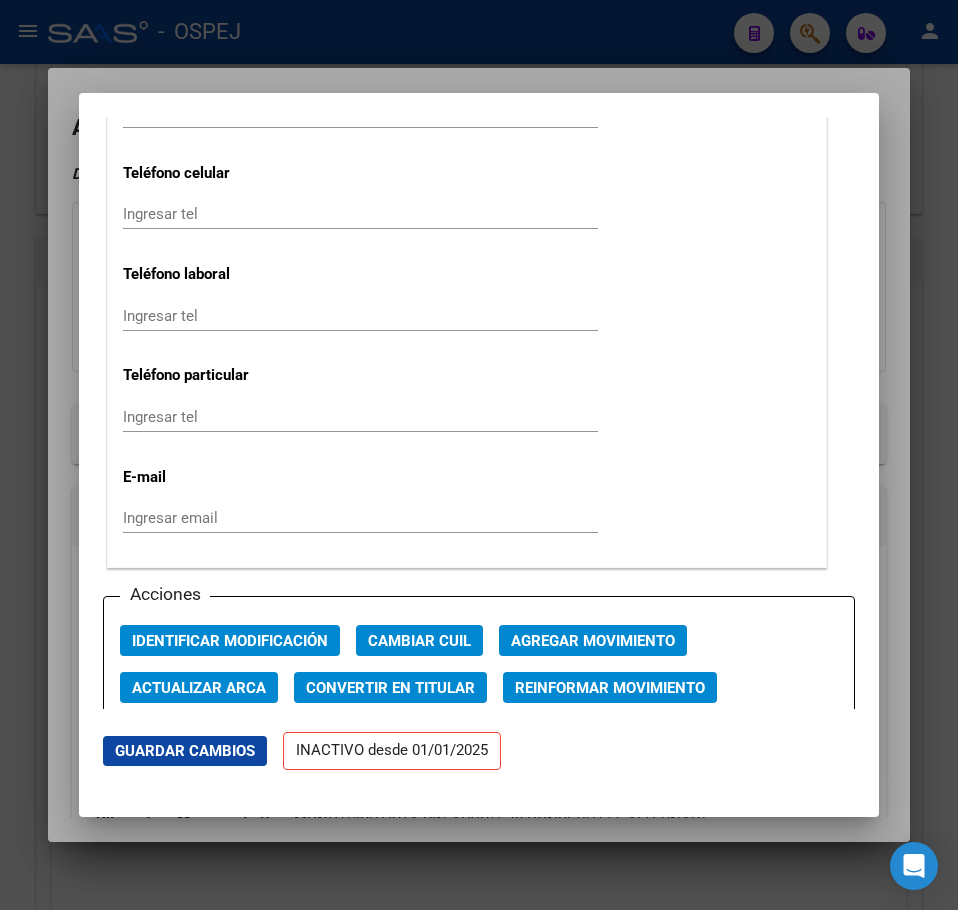 scroll, scrollTop: 2700, scrollLeft: 0, axis: vertical 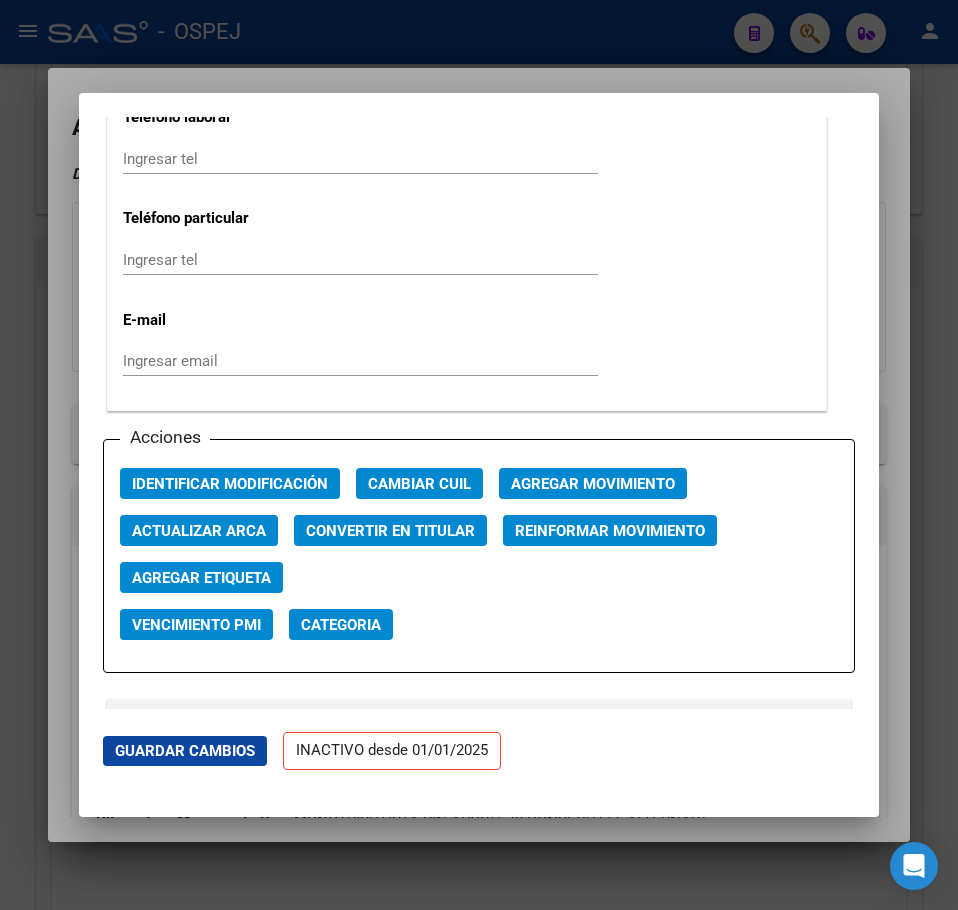 click on "Actualizar ARCA" at bounding box center (199, 530) 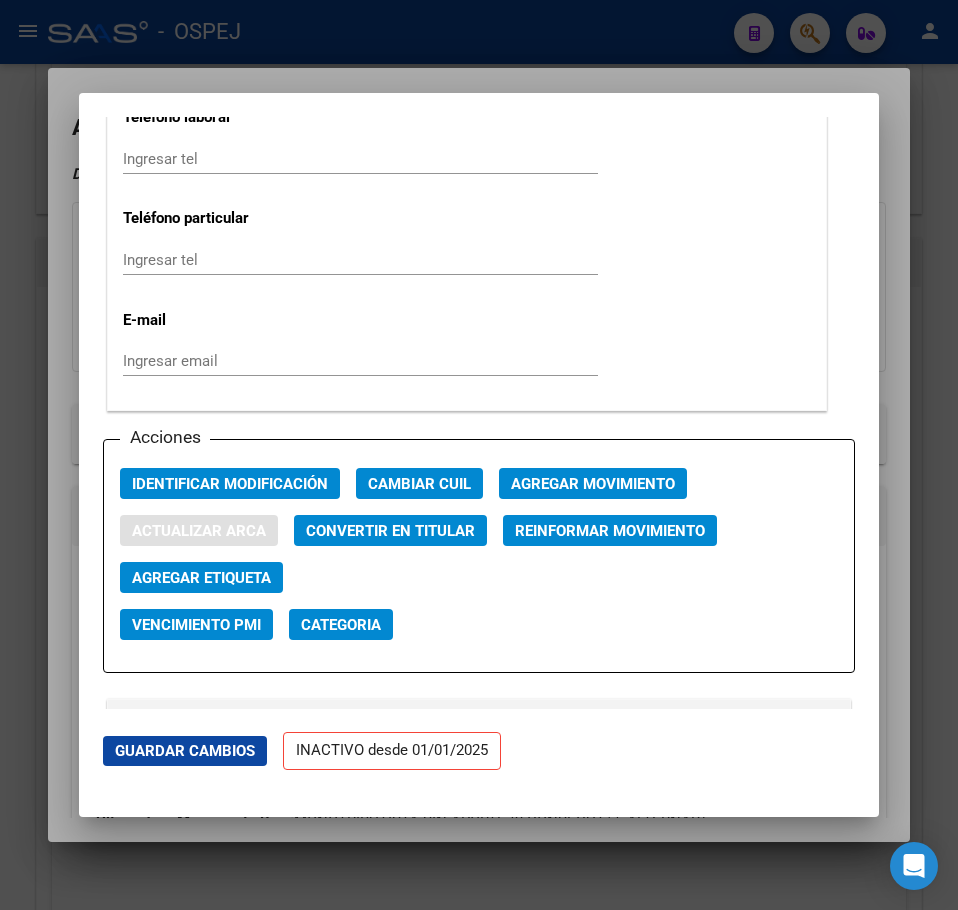 type on "[LAST]" 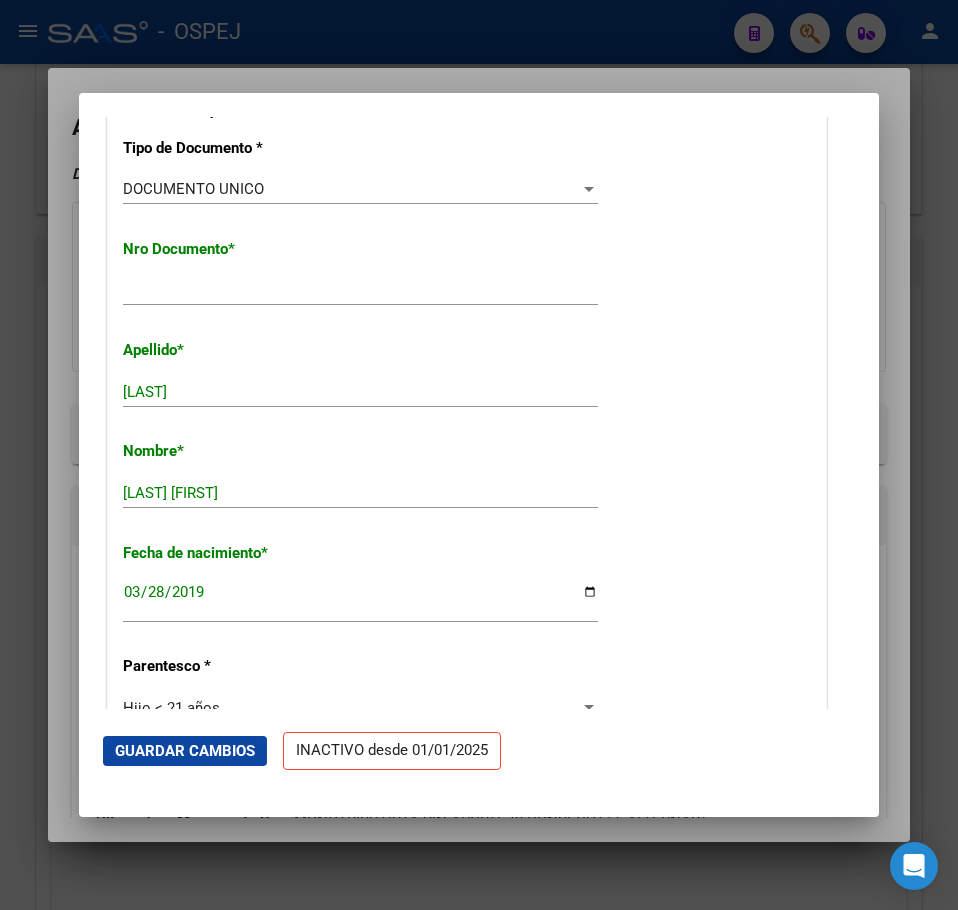 scroll, scrollTop: 500, scrollLeft: 0, axis: vertical 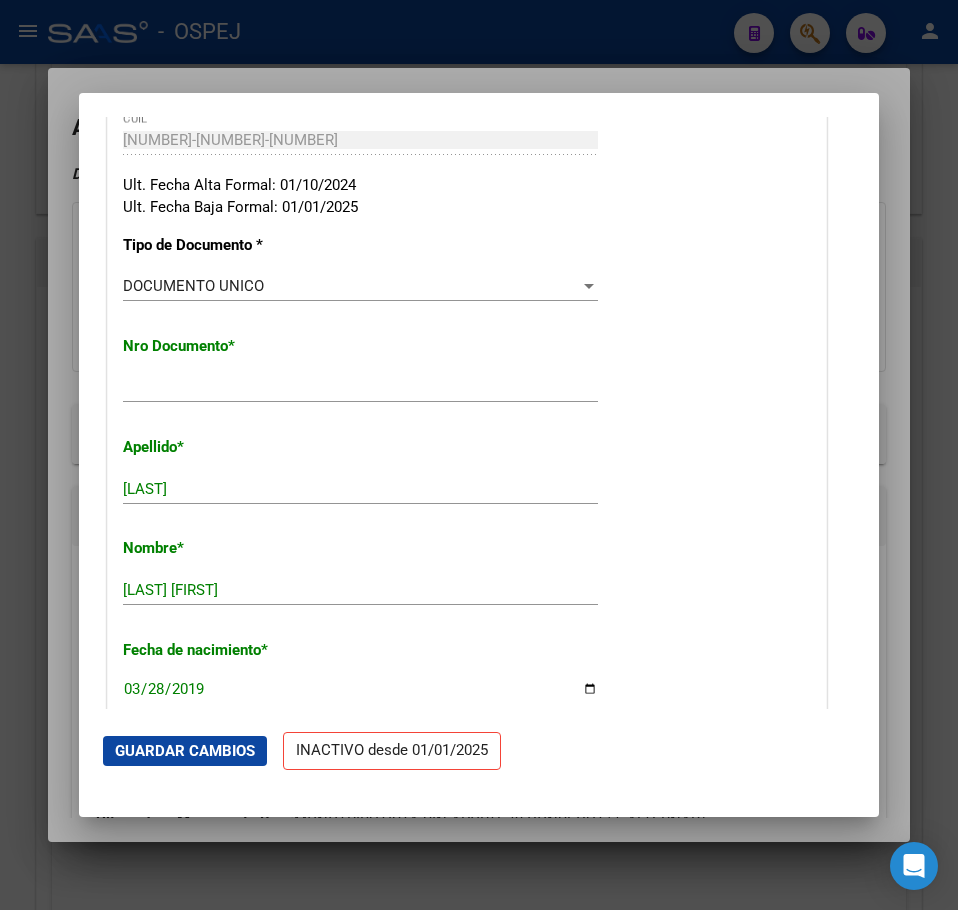 click on "Guardar Cambios" 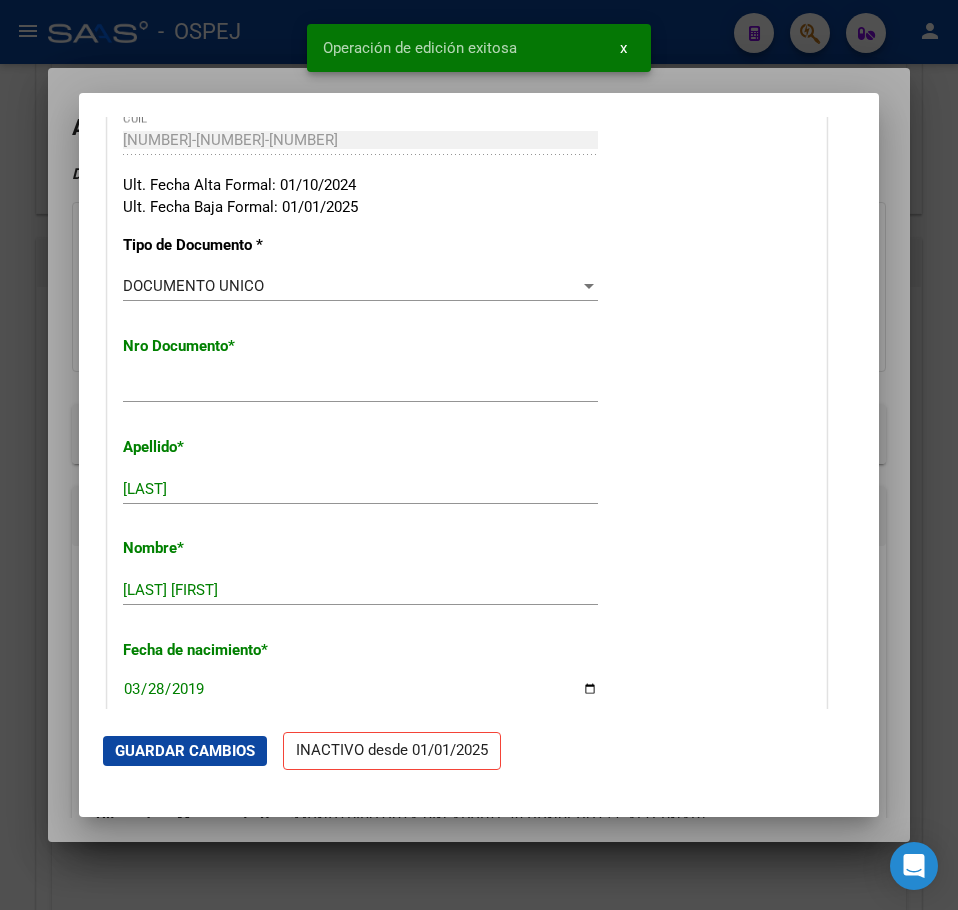 click at bounding box center (479, 455) 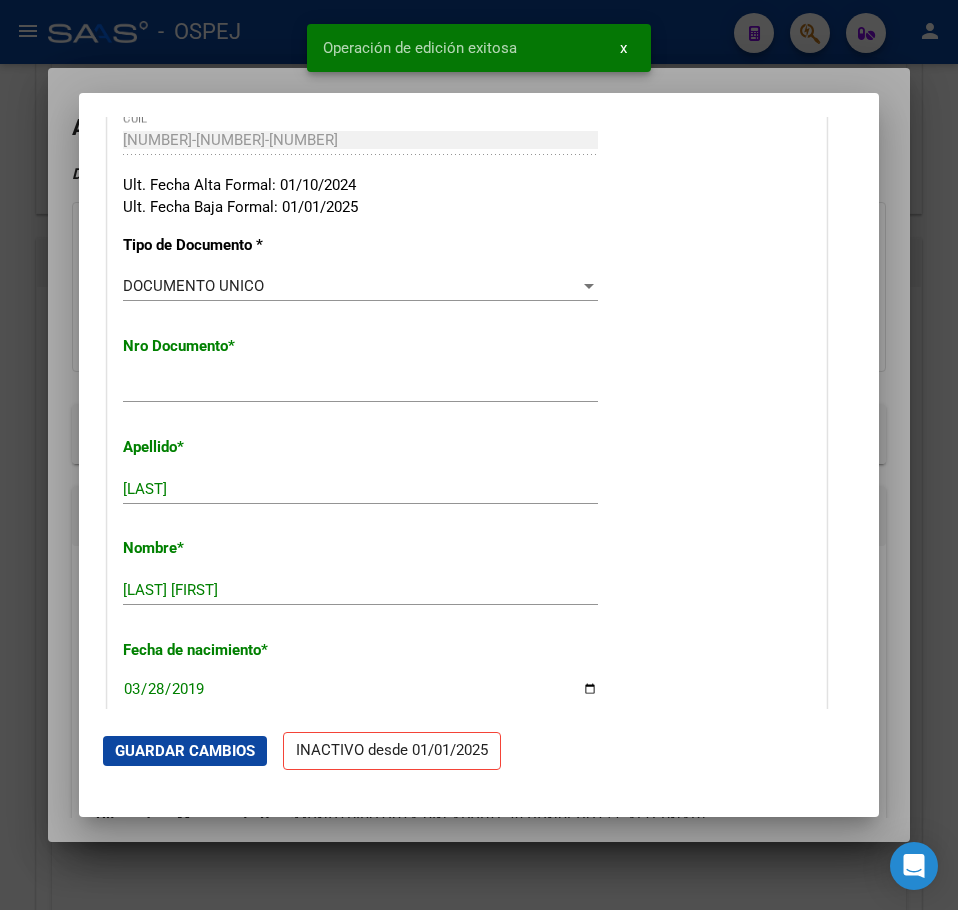 click at bounding box center (479, 455) 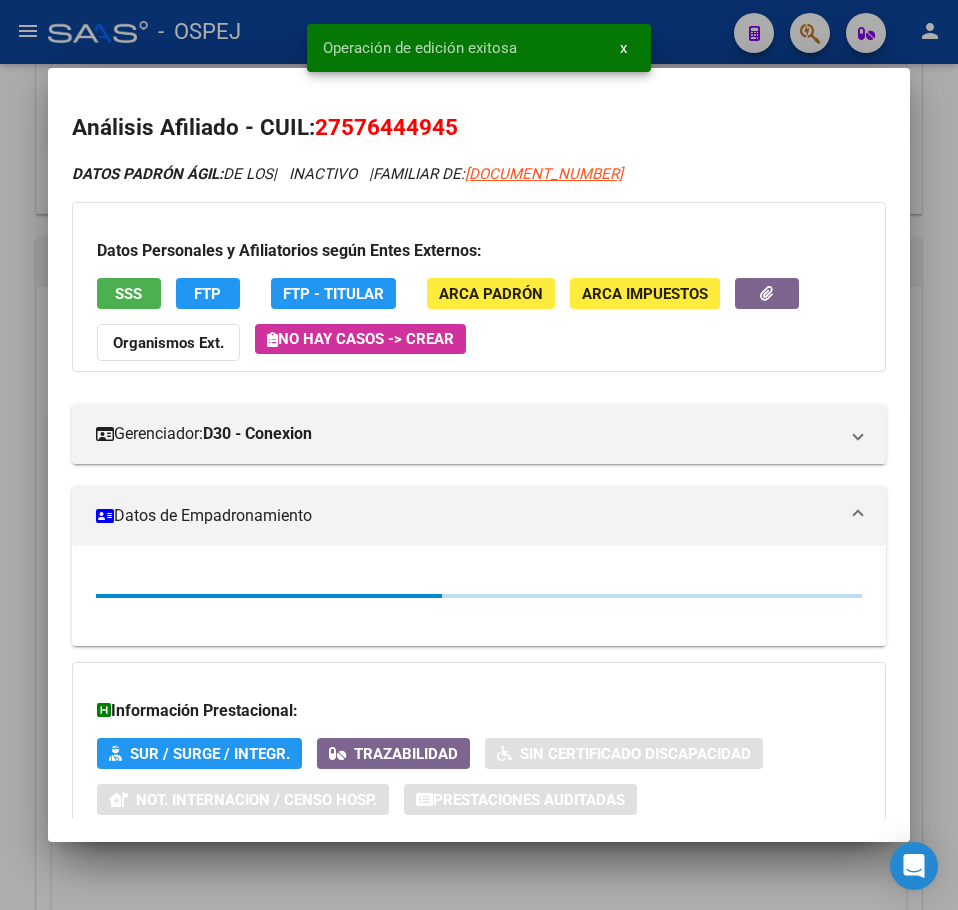 click at bounding box center [479, 455] 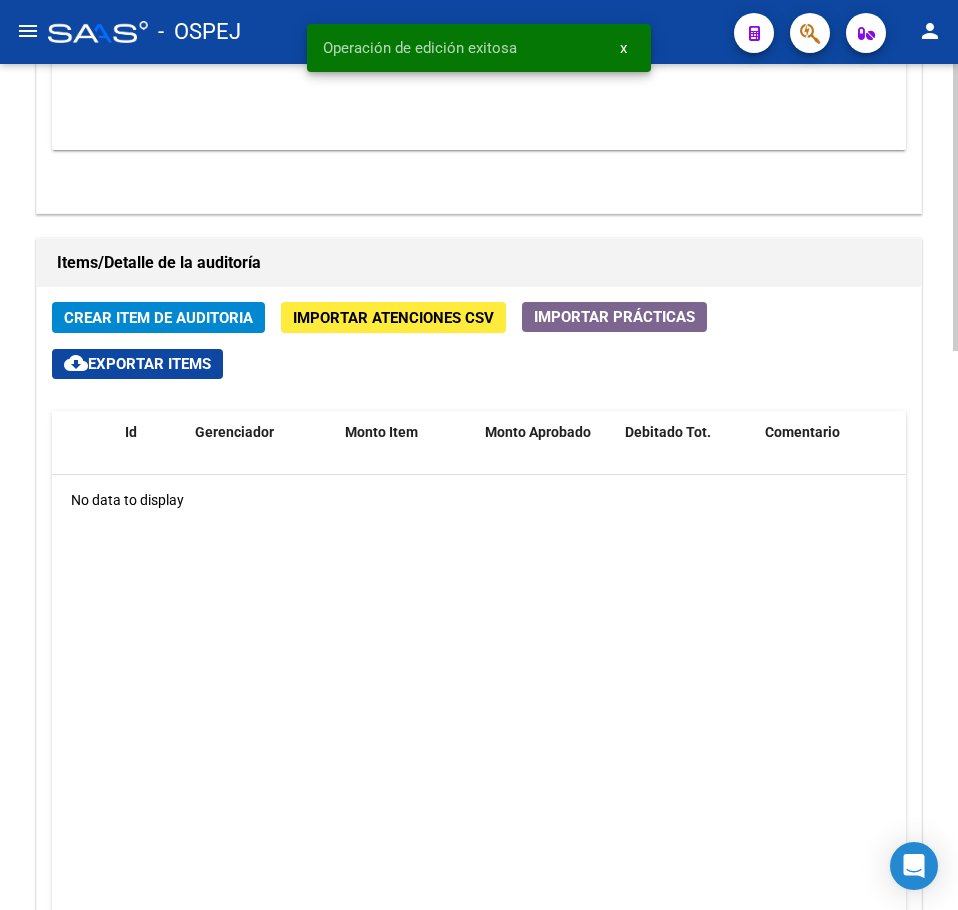 click on "Crear Item de Auditoria" 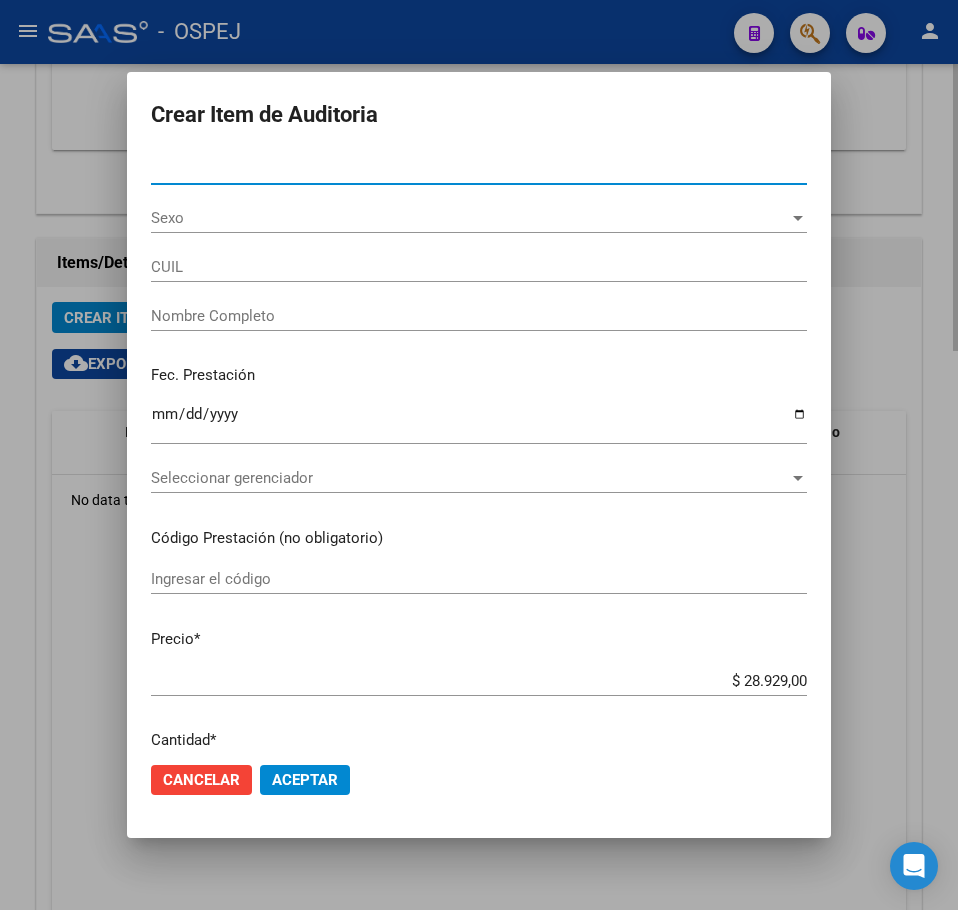 type on "[NUMBER]" 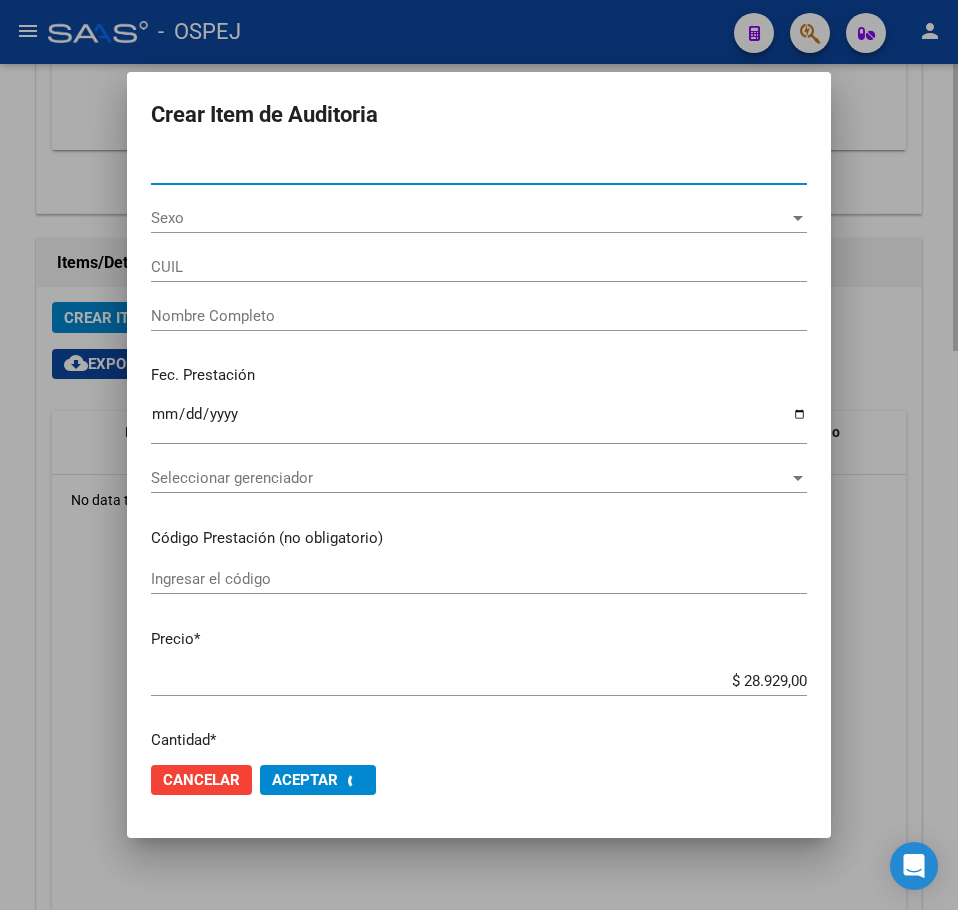 type on "27576444945" 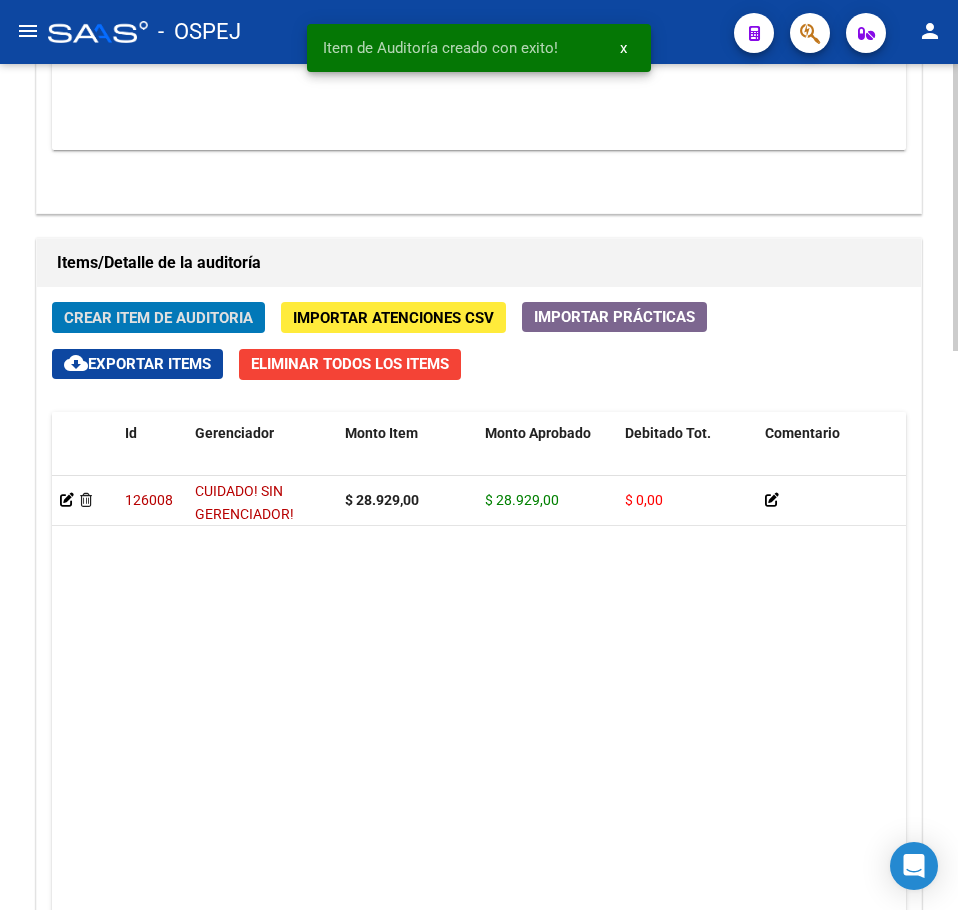 scroll, scrollTop: 1333, scrollLeft: 0, axis: vertical 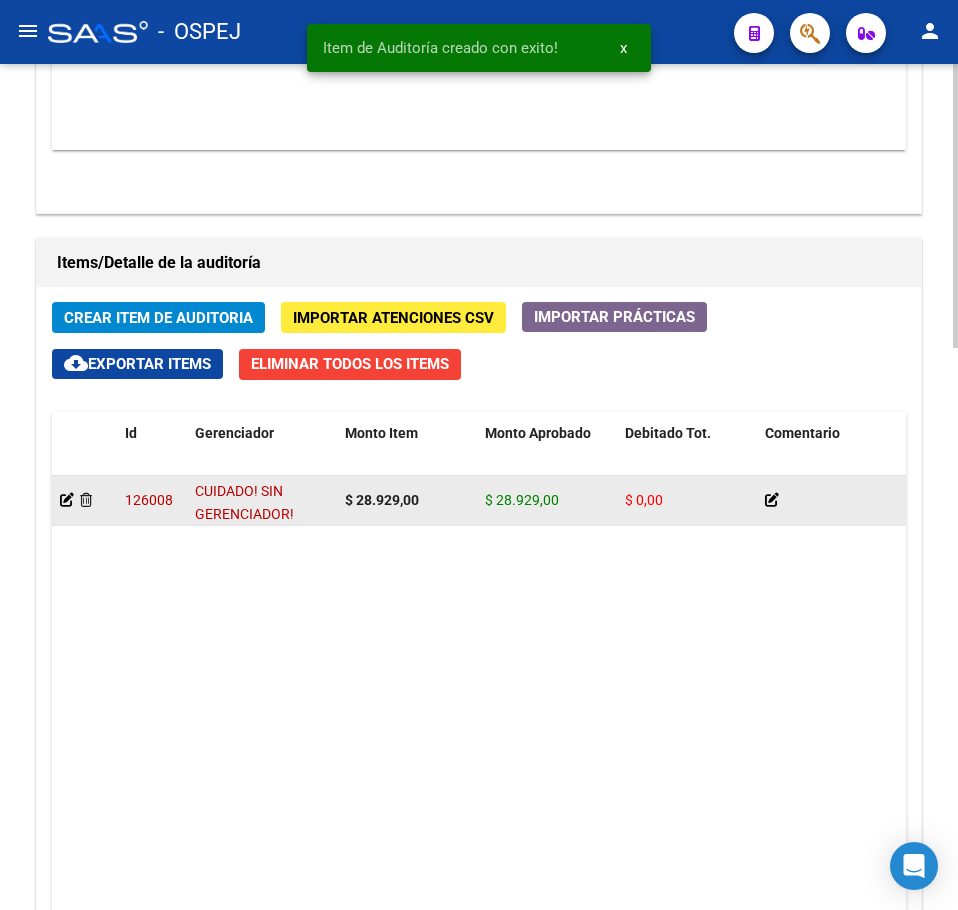 click 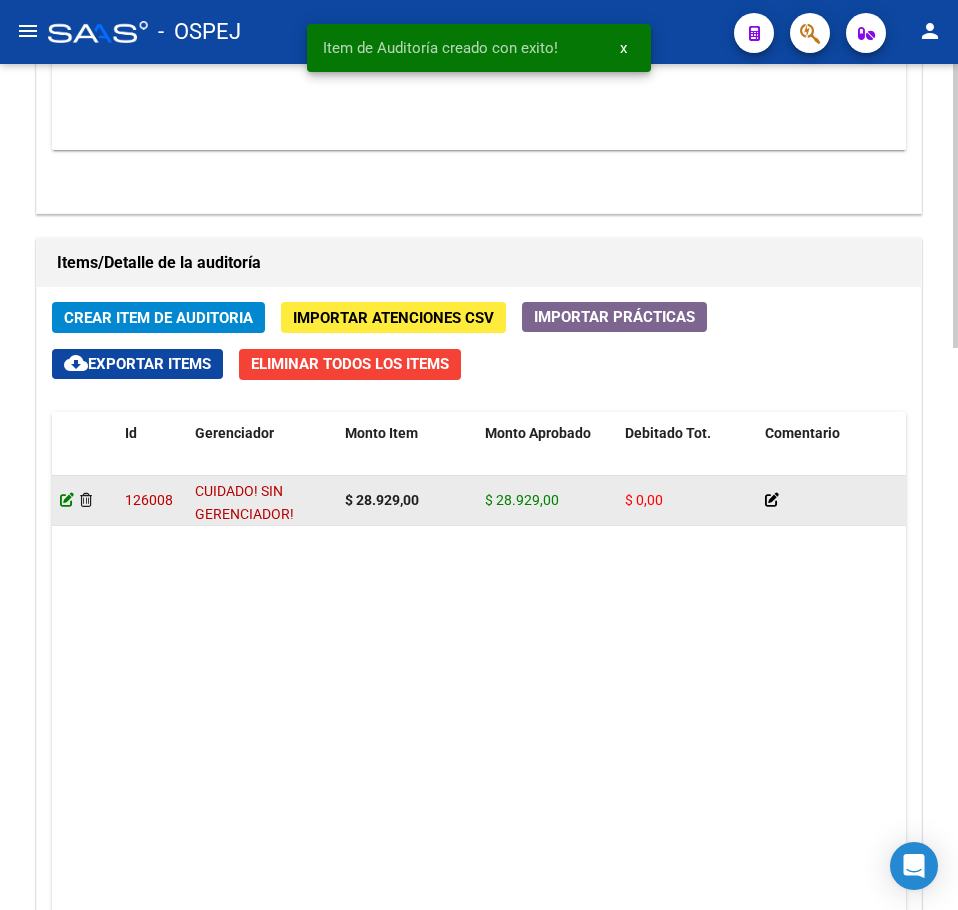 click 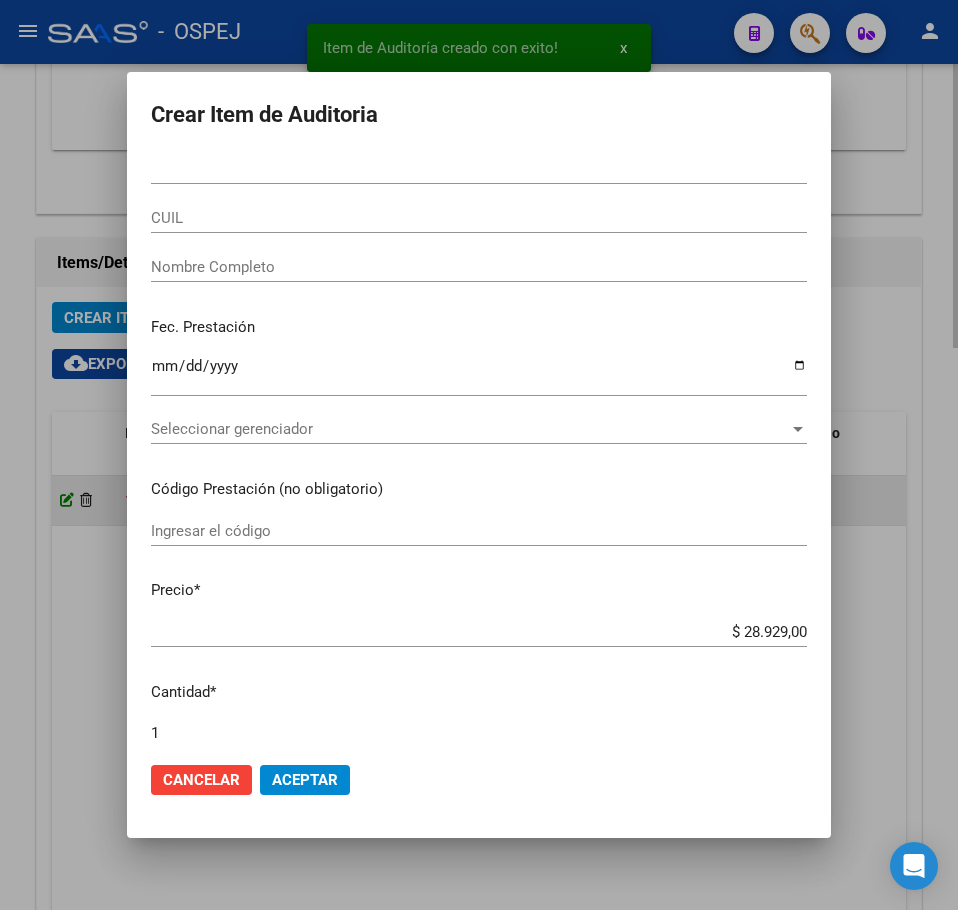 click at bounding box center (479, 455) 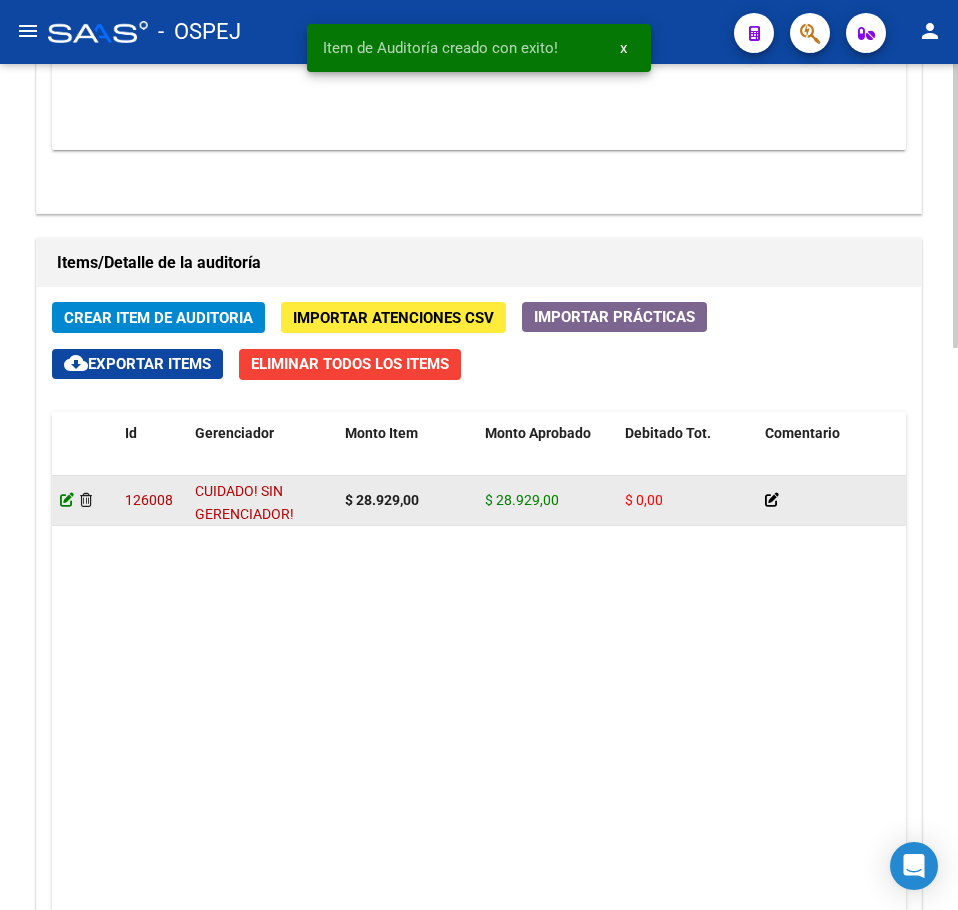 click 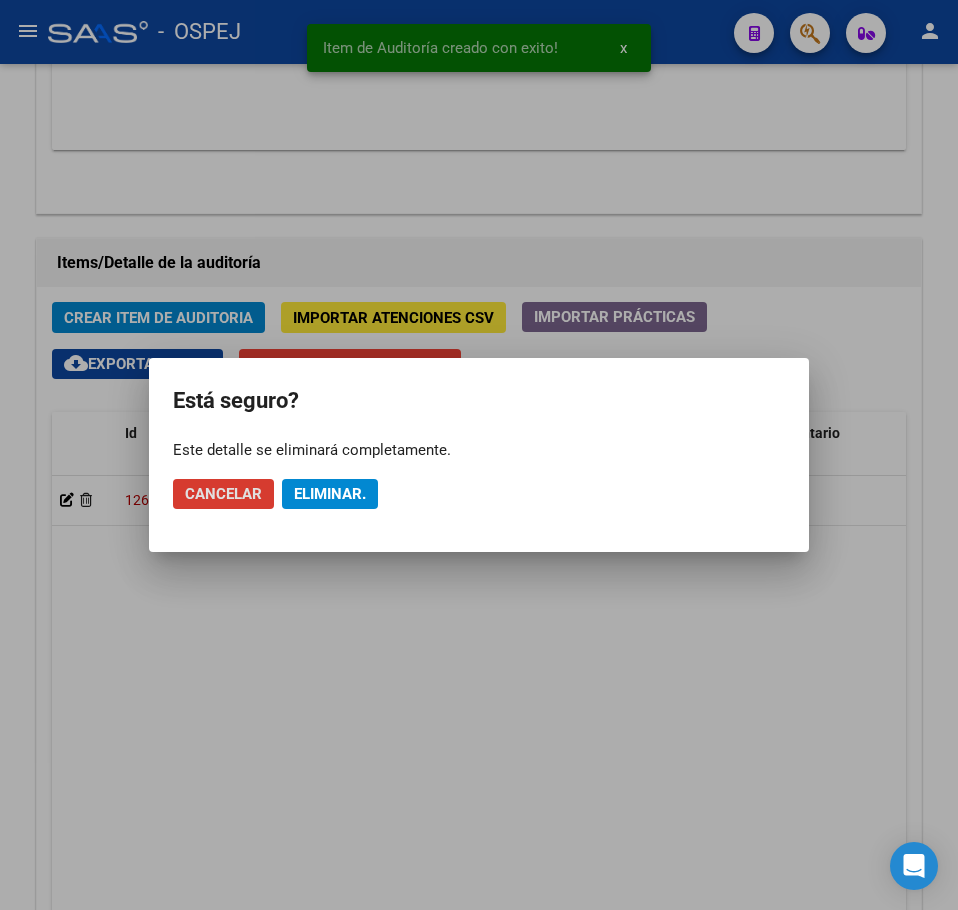 click on "Eliminar." 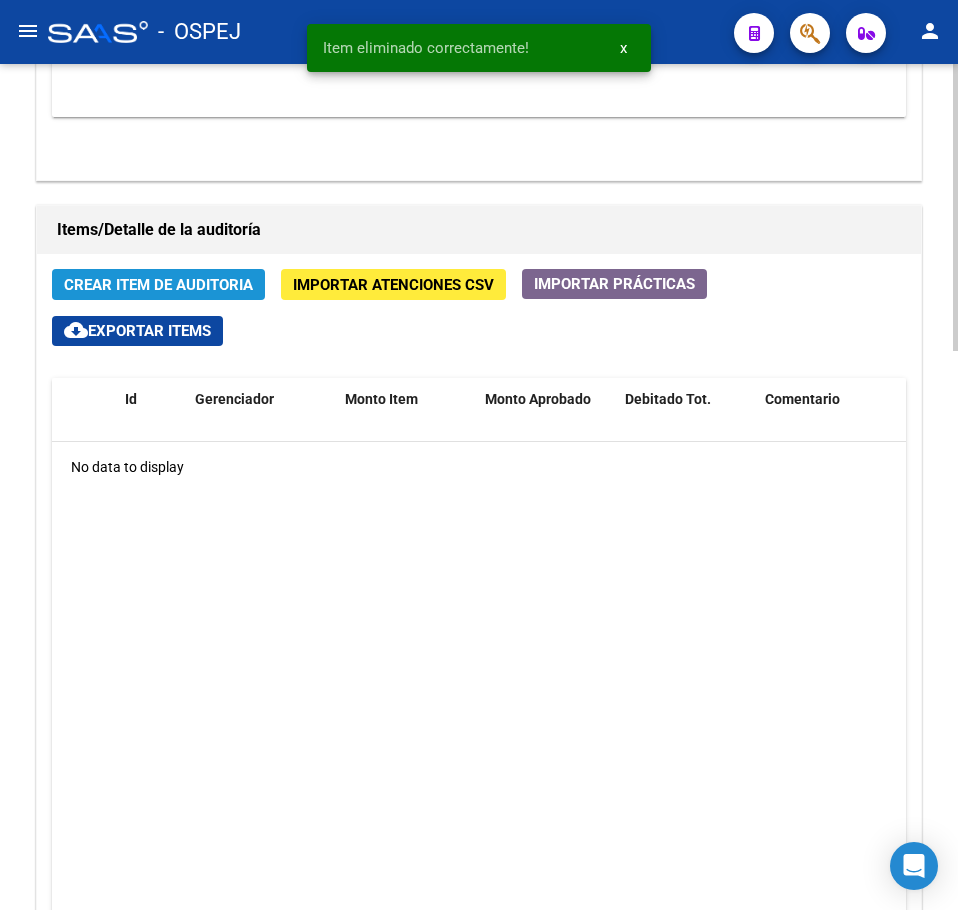 click on "Crear Item de Auditoria" 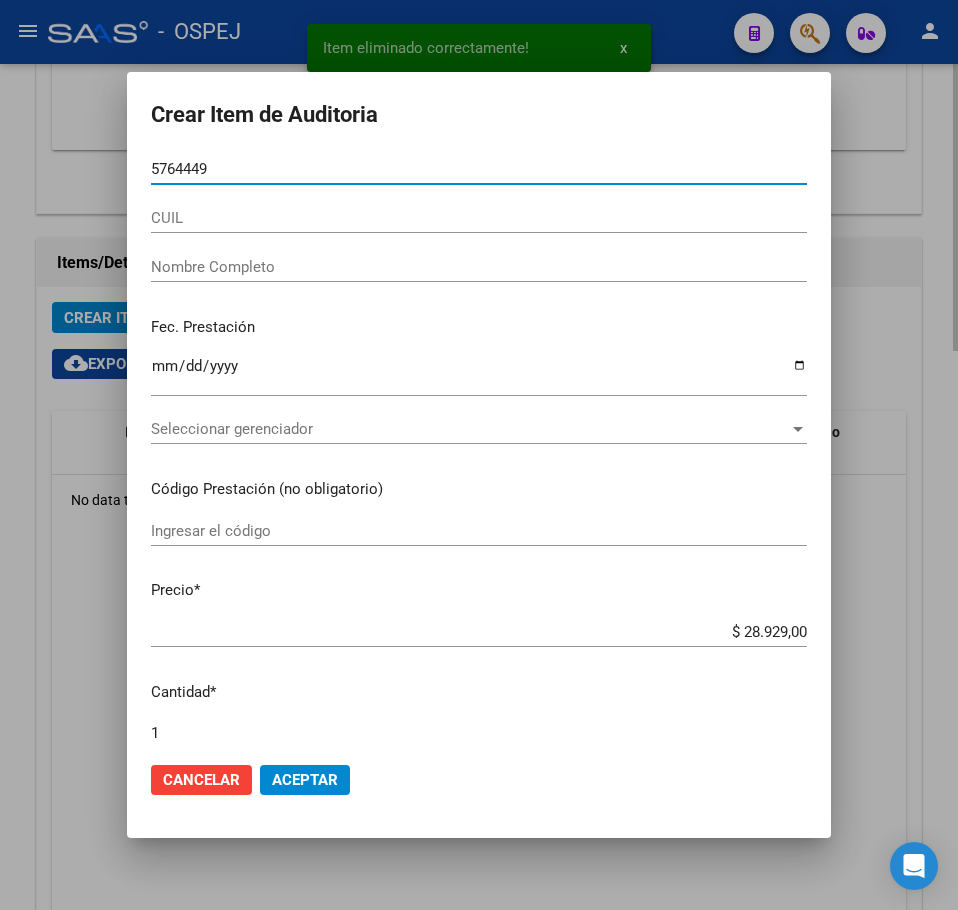 type on "[NUMBER]" 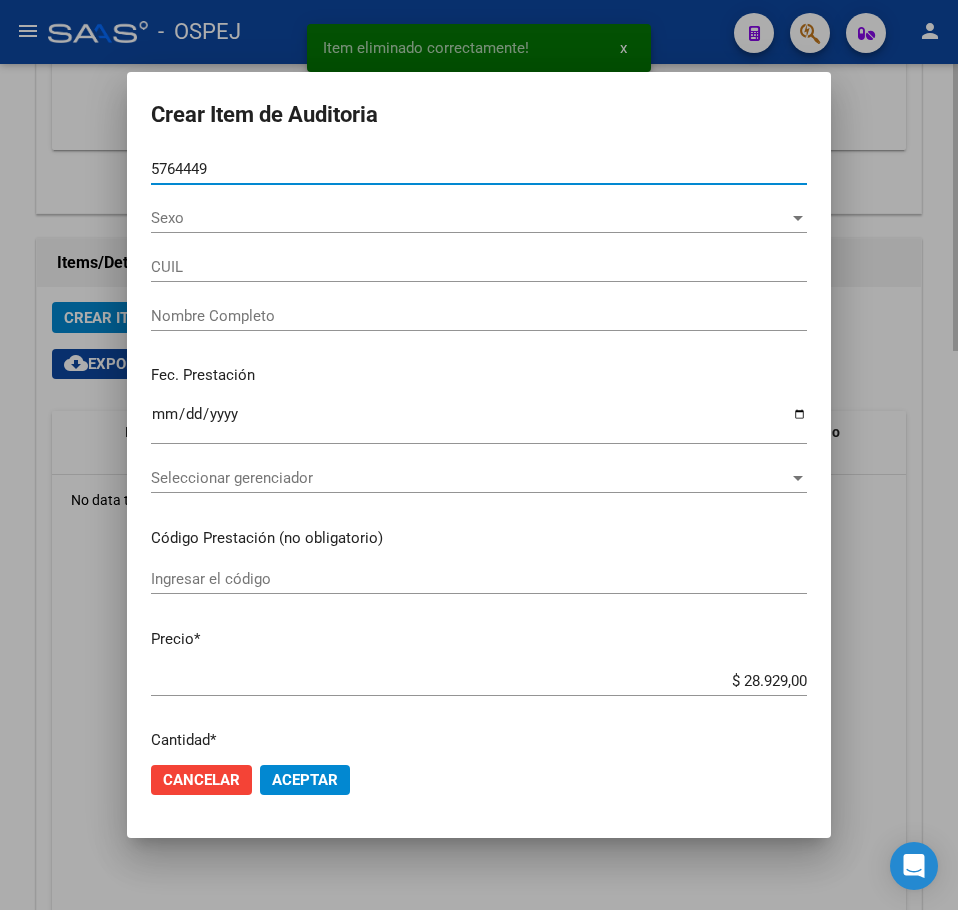 type on "27576444945" 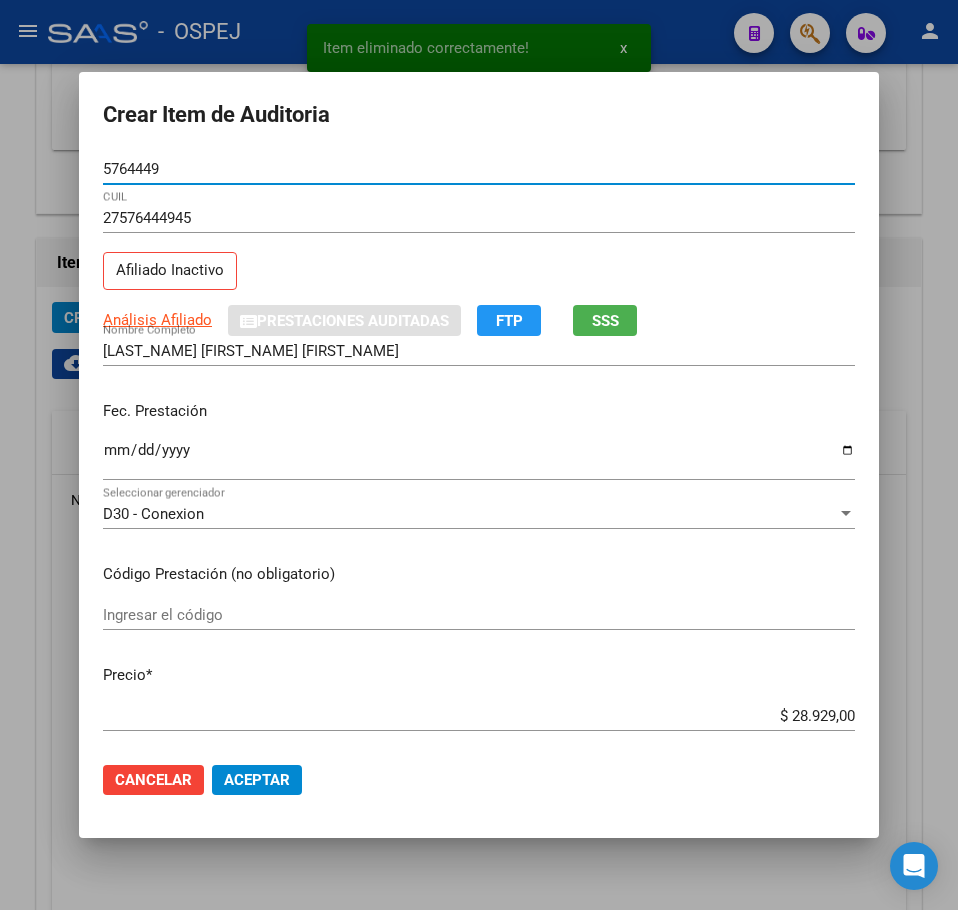 type on "[NUMBER]" 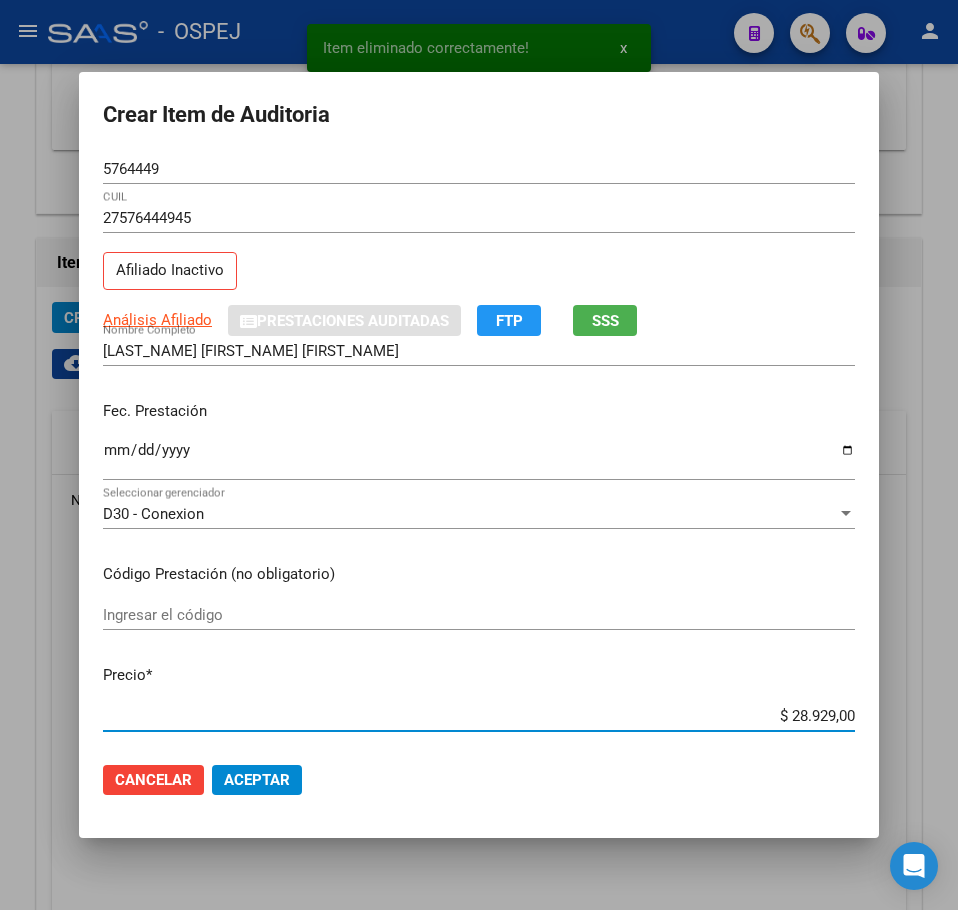 click on "$ 28.929,00" at bounding box center (479, 716) 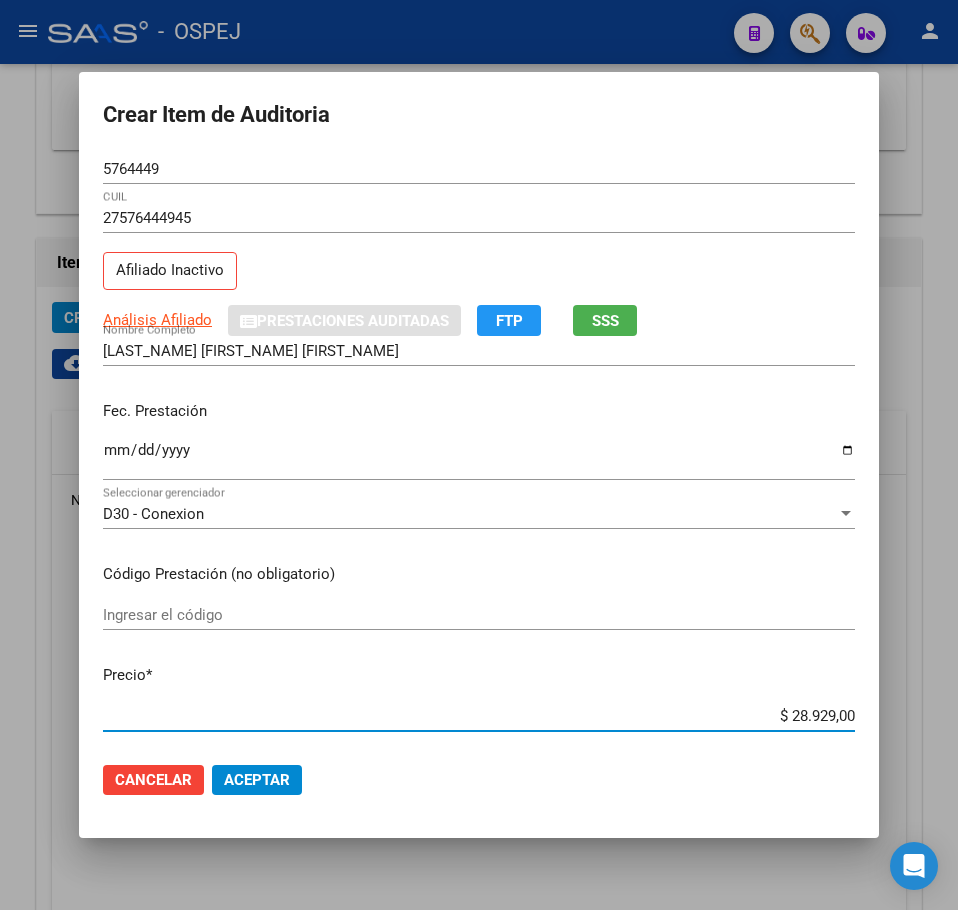 type on "$ 0,08" 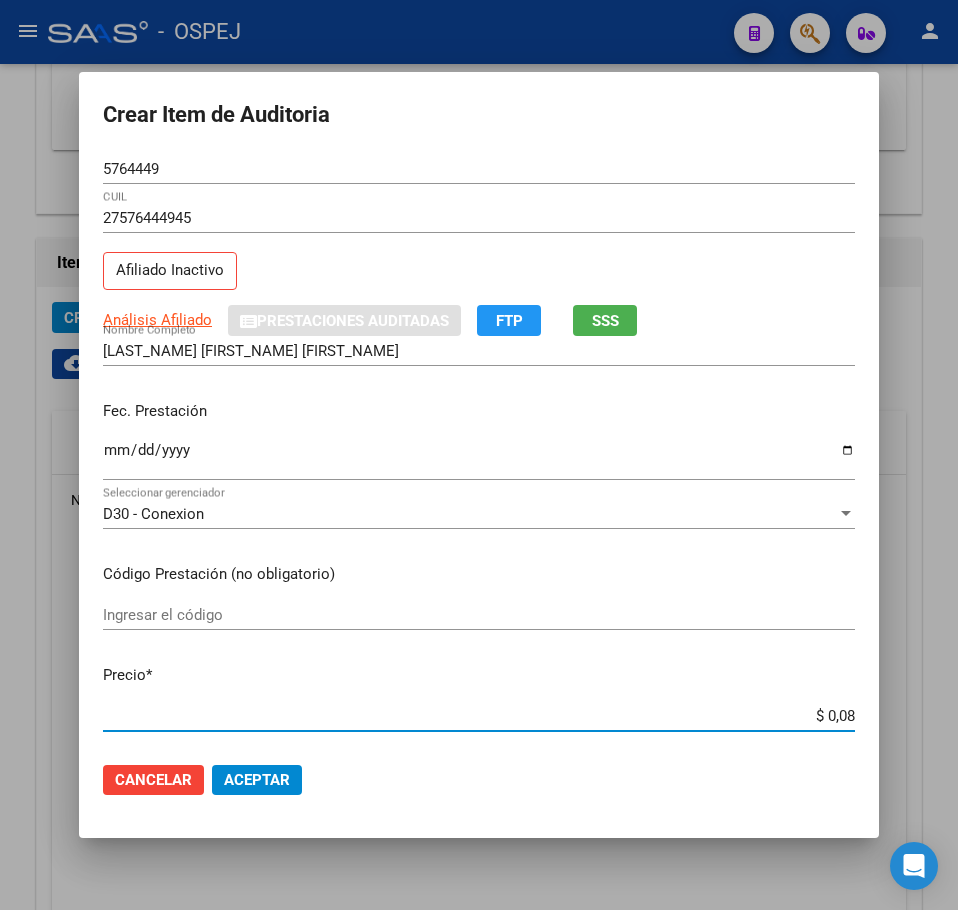 type on "$ 0,89" 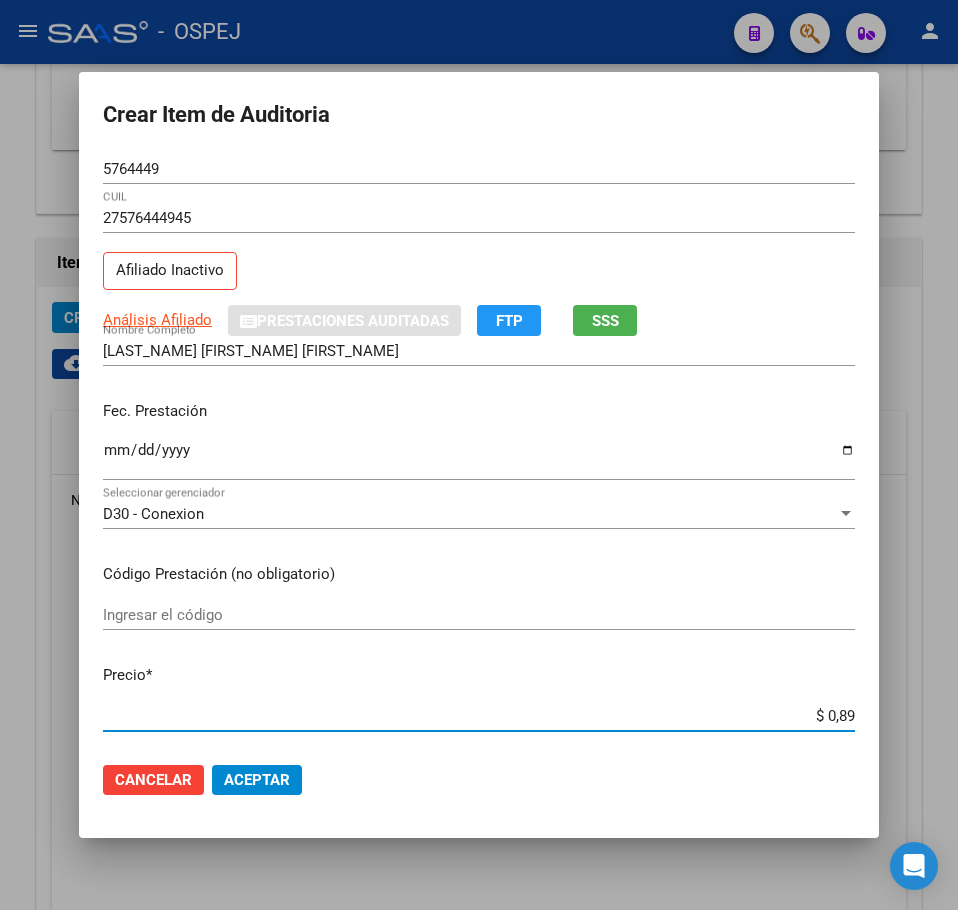 type on "$ 8,93" 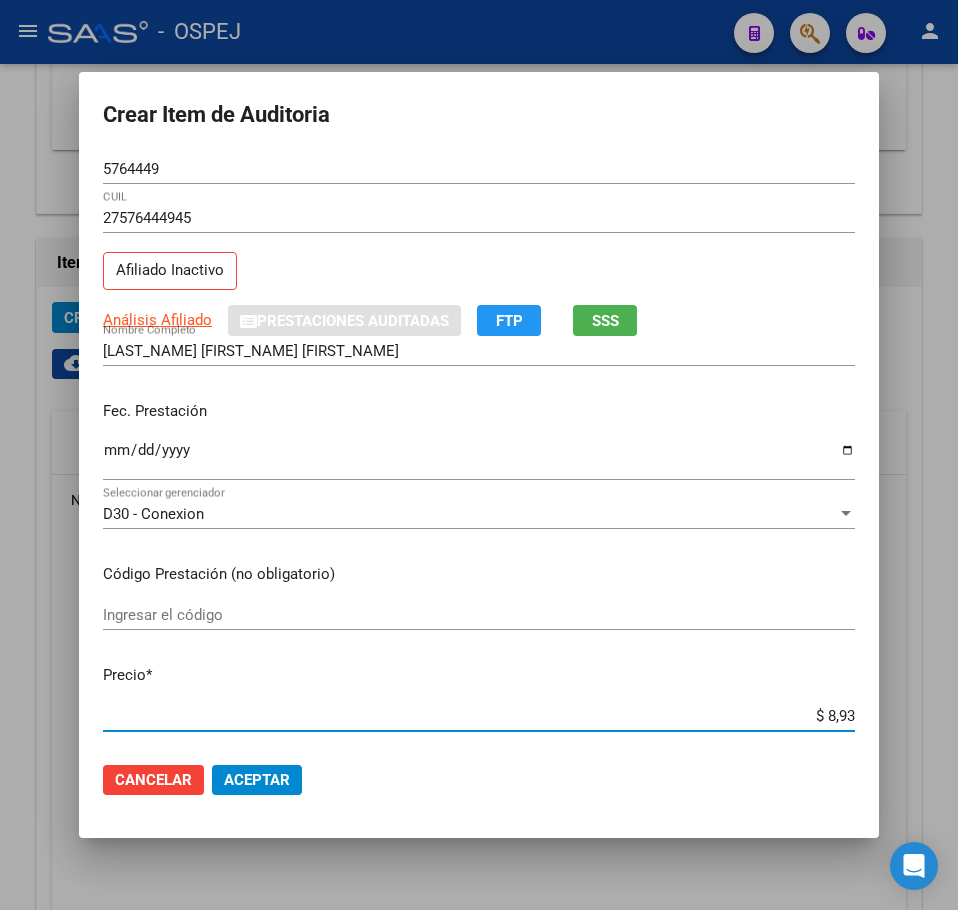 type on "$ 89,39" 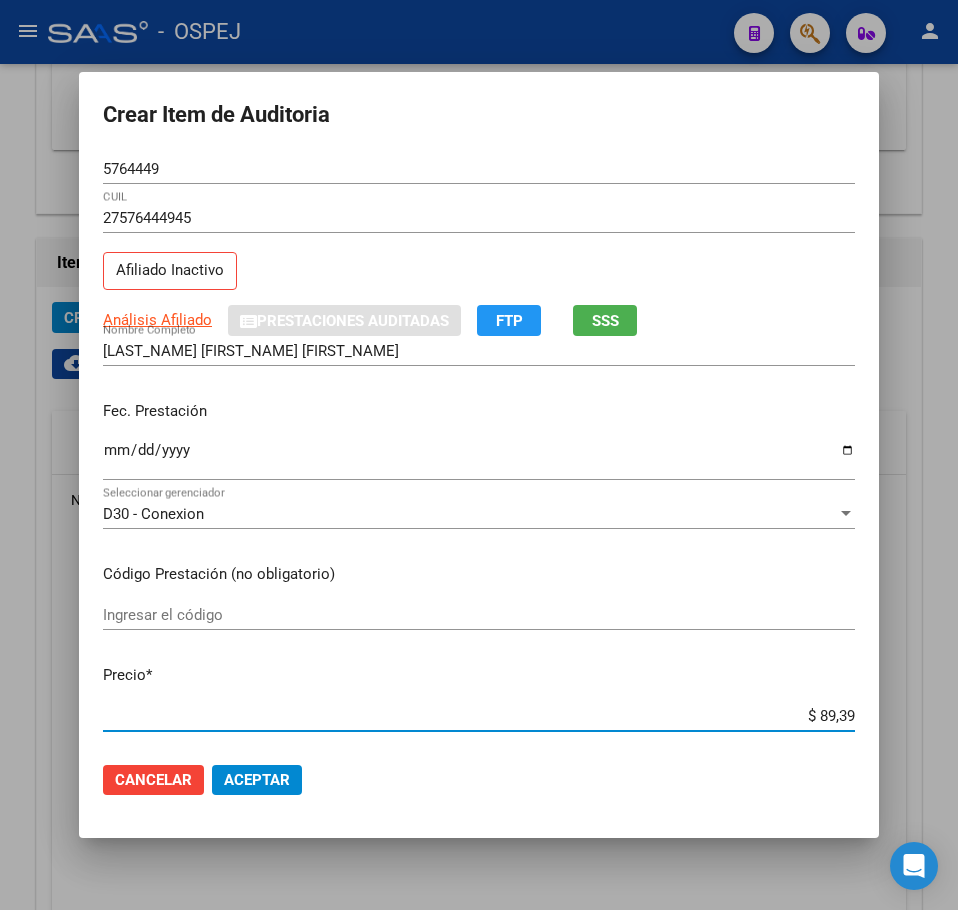 type on "$ 893,90" 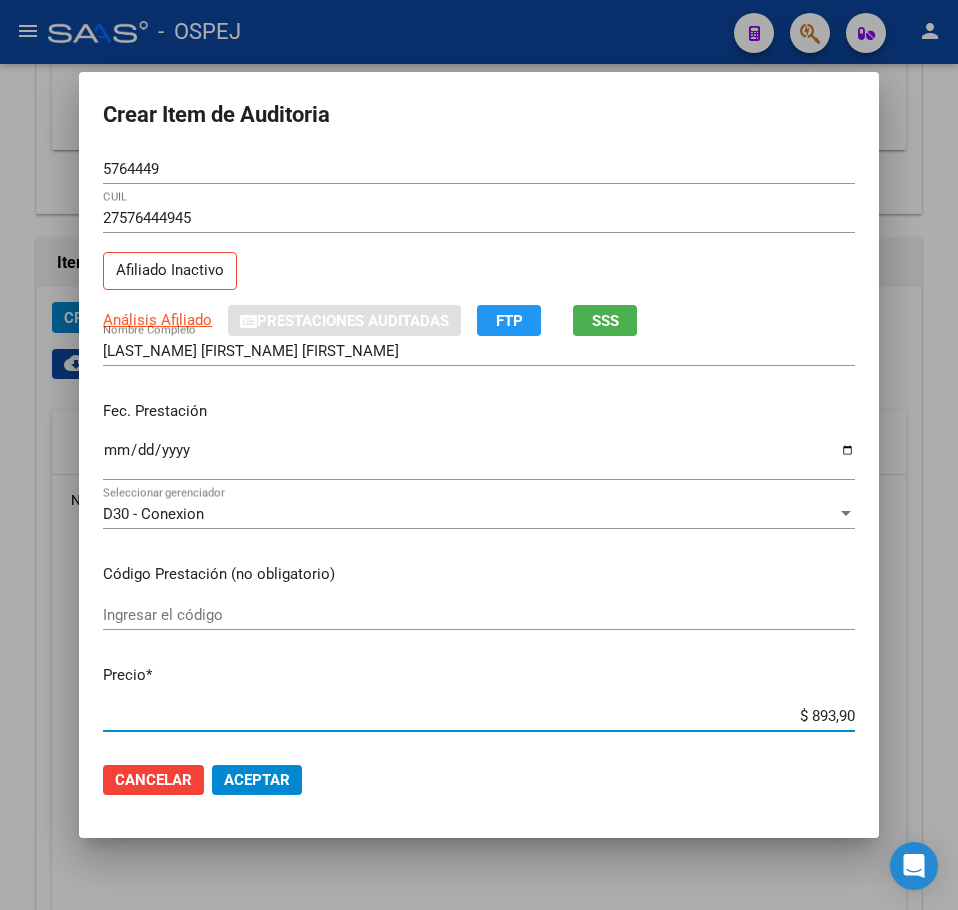 type on "$ 8.939,00" 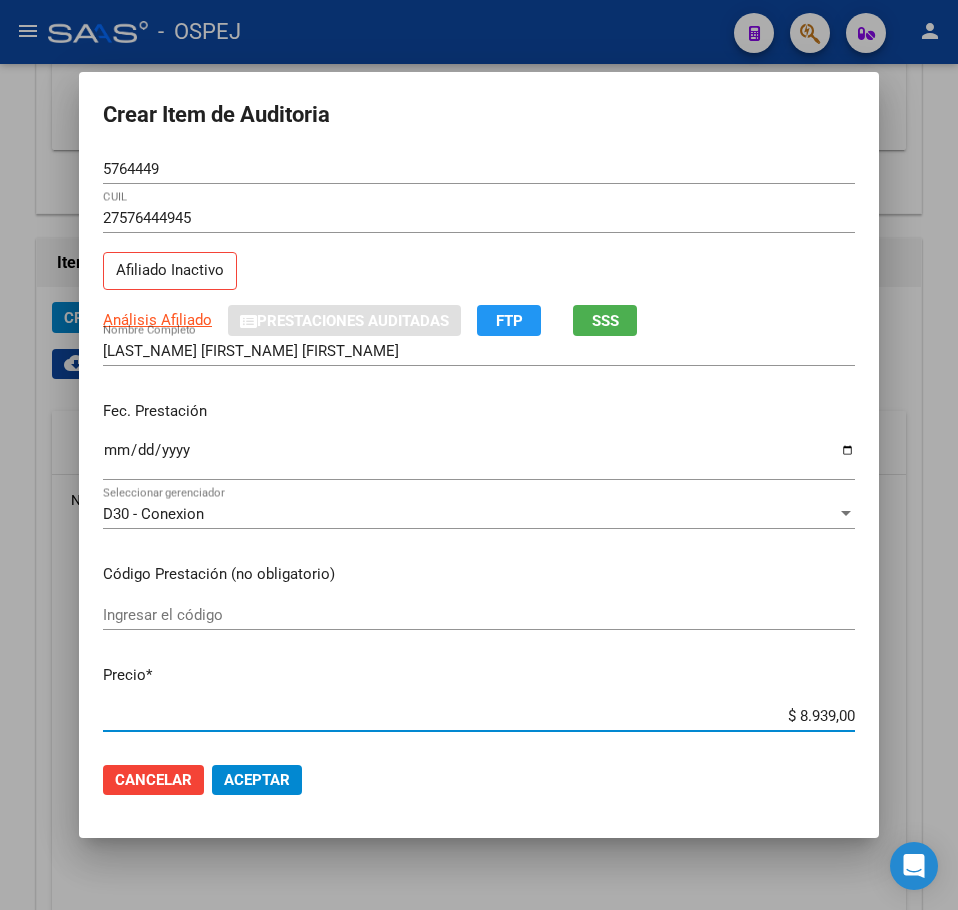click on "Aceptar" 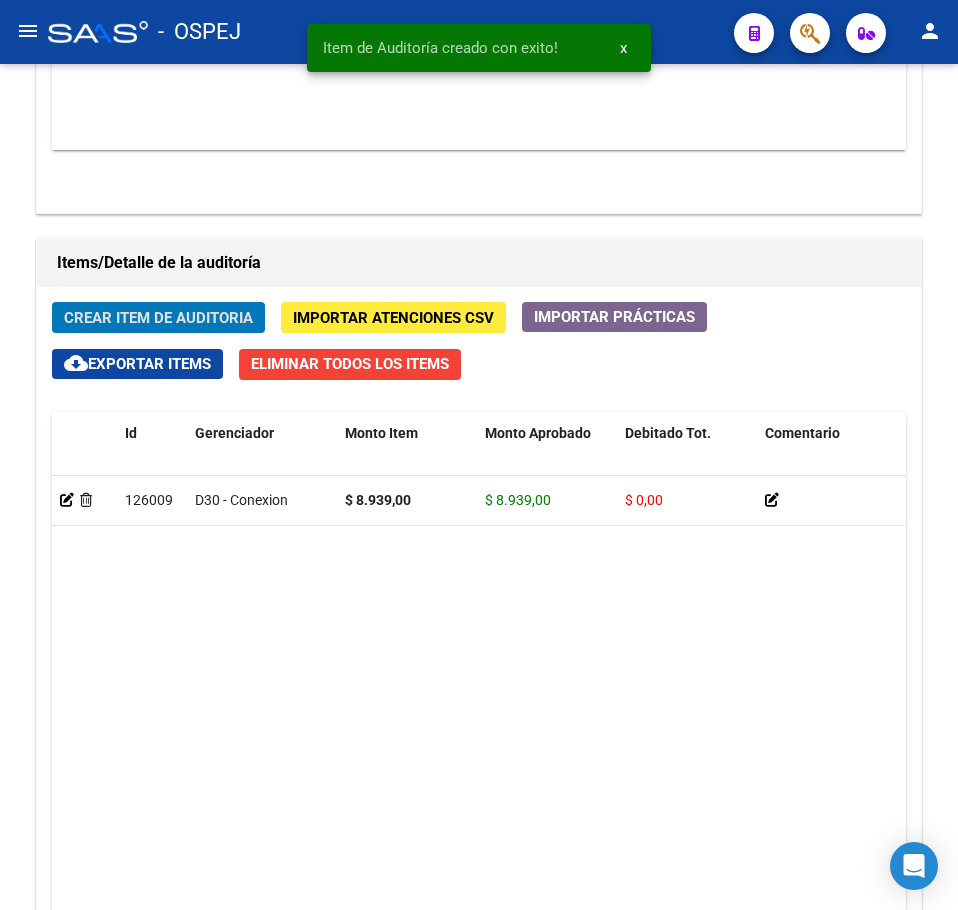 type 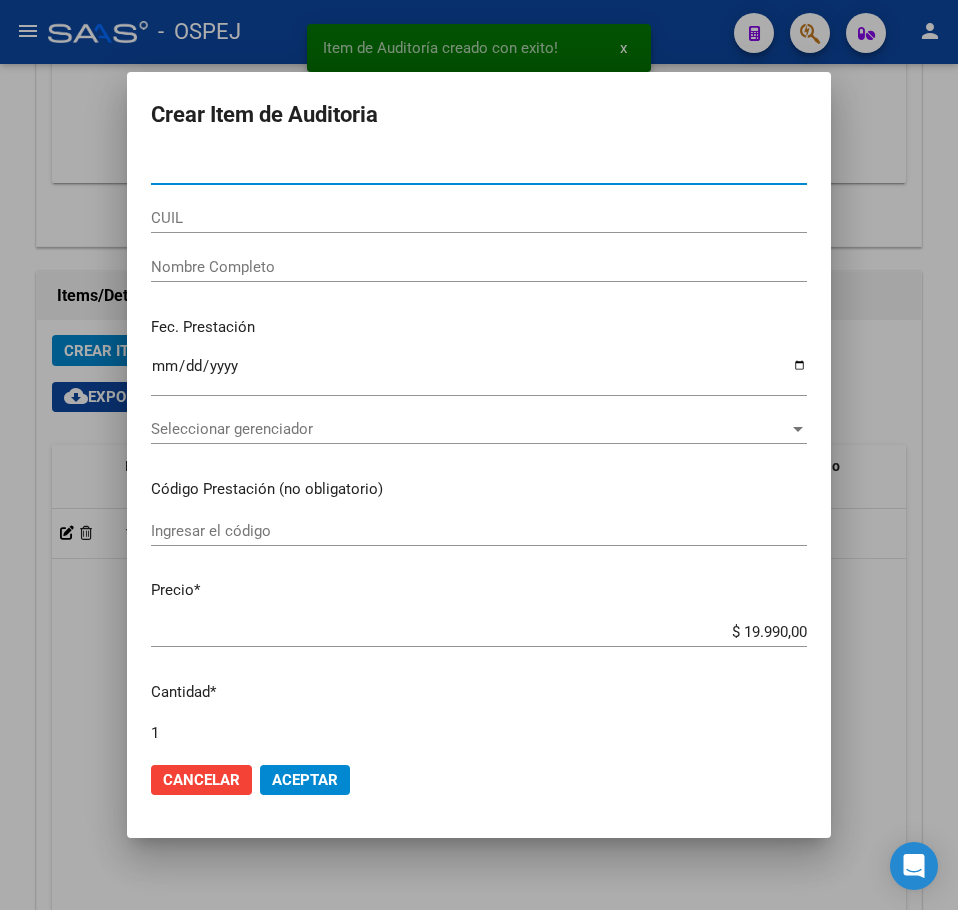 scroll, scrollTop: 1333, scrollLeft: 0, axis: vertical 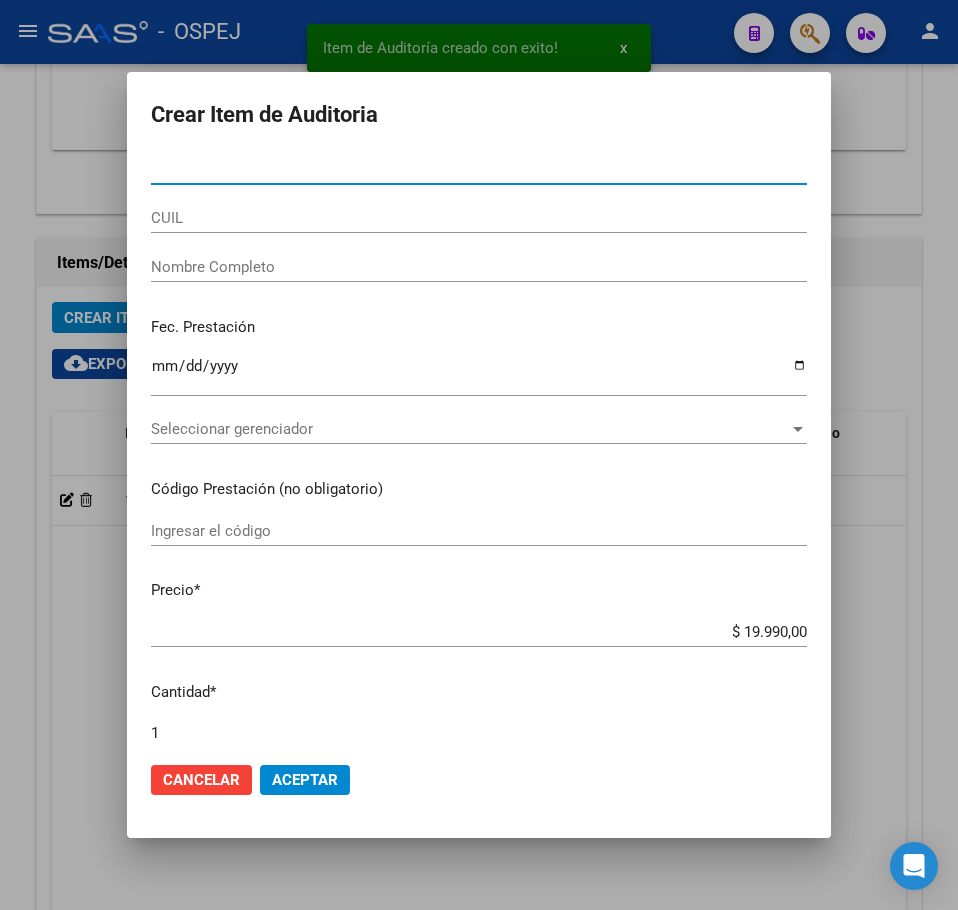 type on "[NUMBER]" 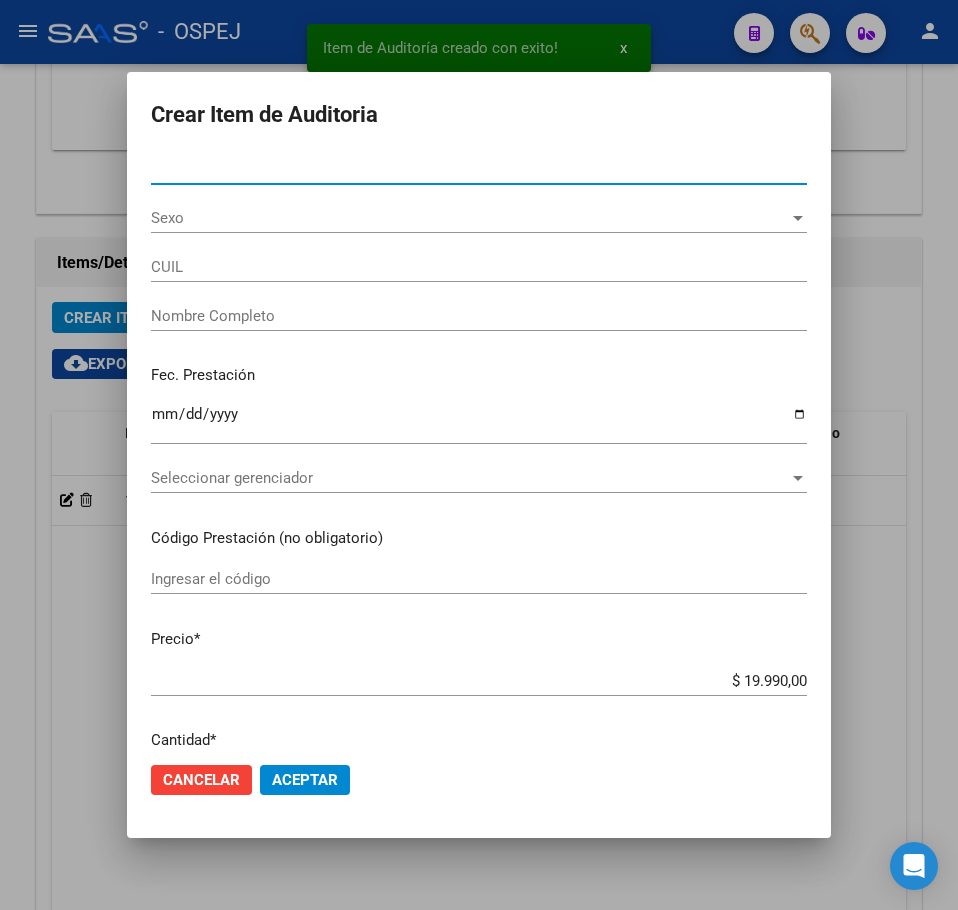 type on "[NUMBER]" 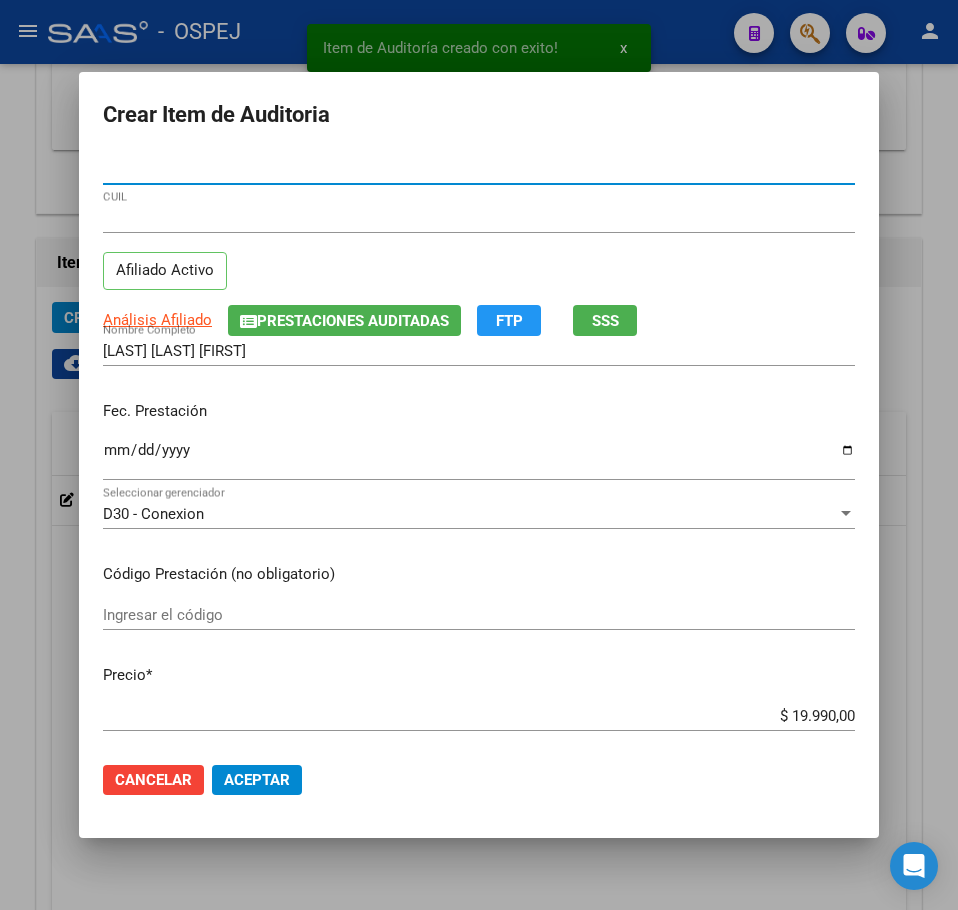type on "[NUMBER]" 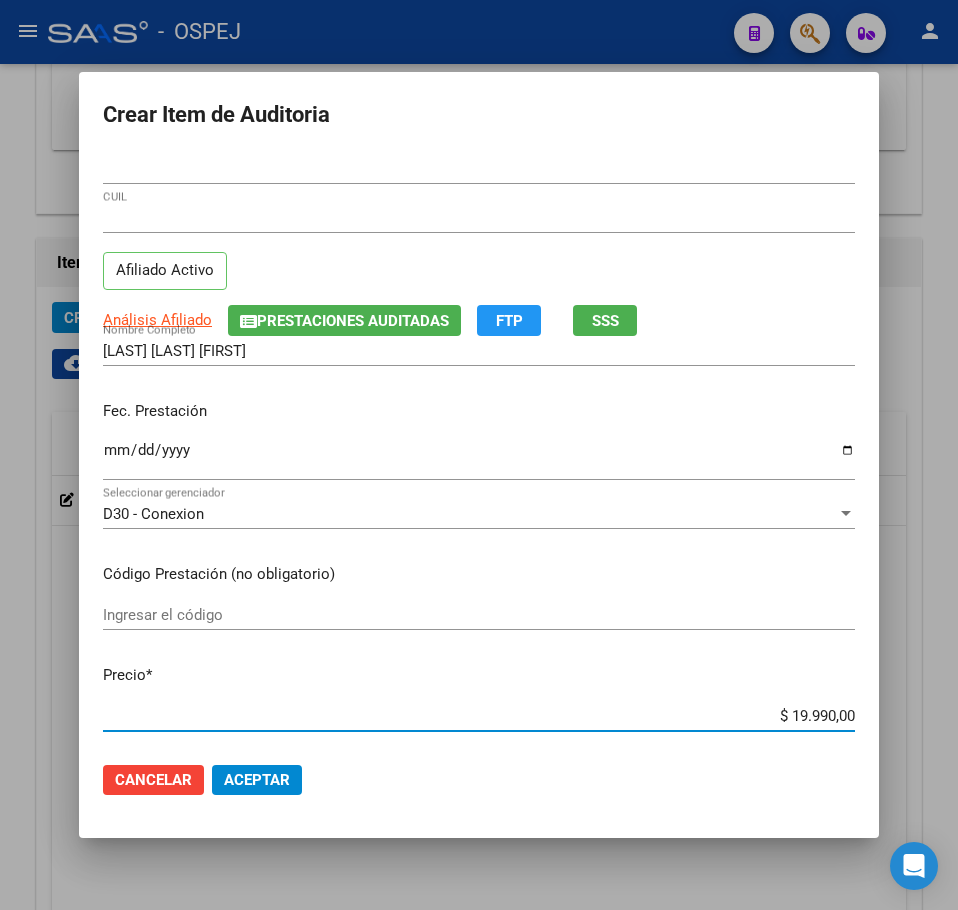 click on "$ 19.990,00" at bounding box center (479, 716) 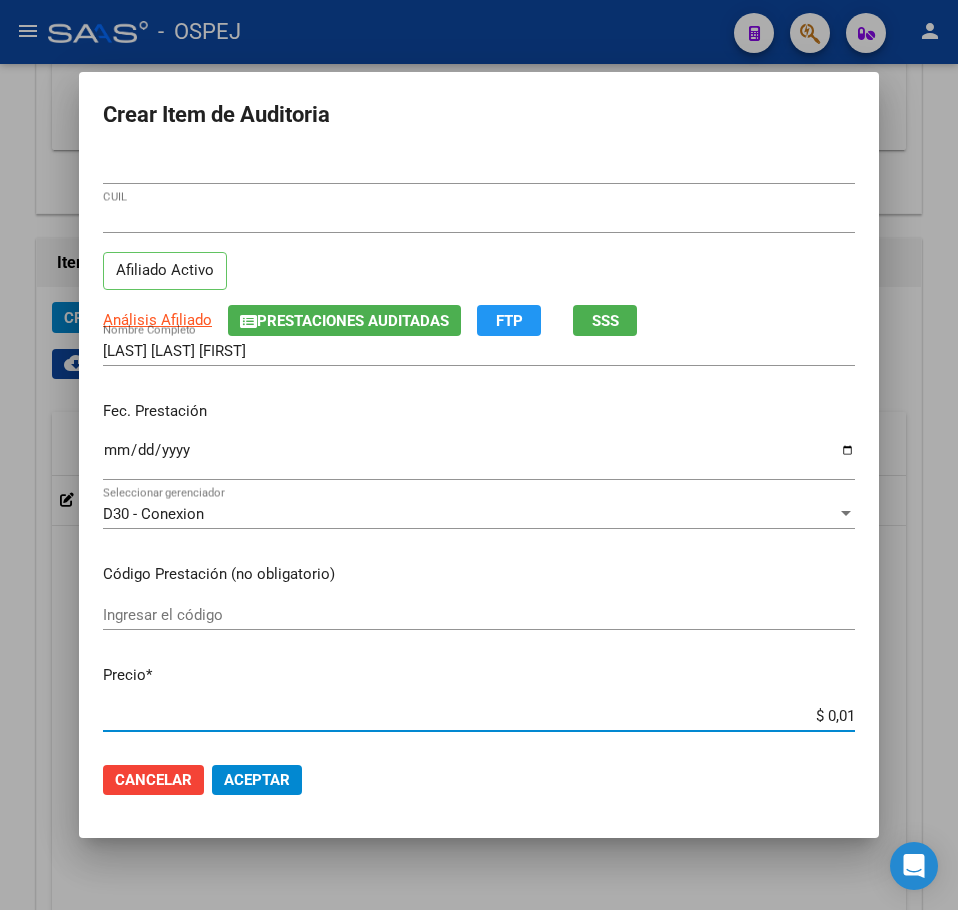 type on "$ 0,11" 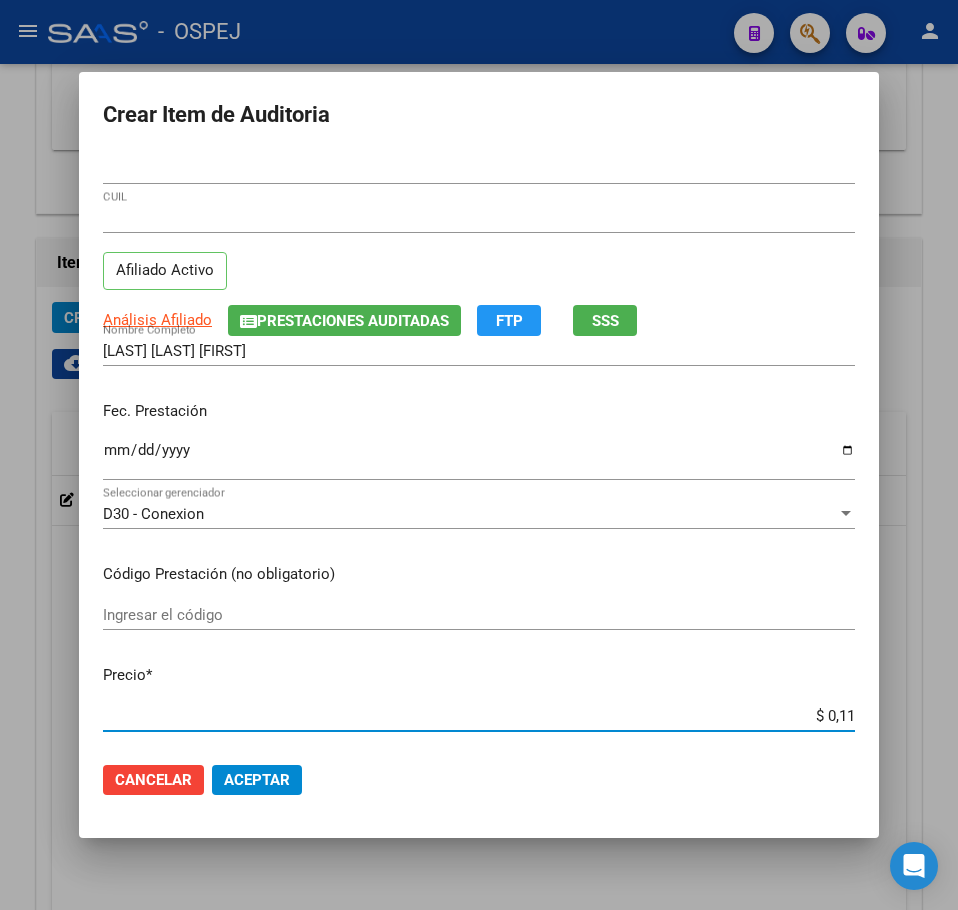 type on "$ 1,19" 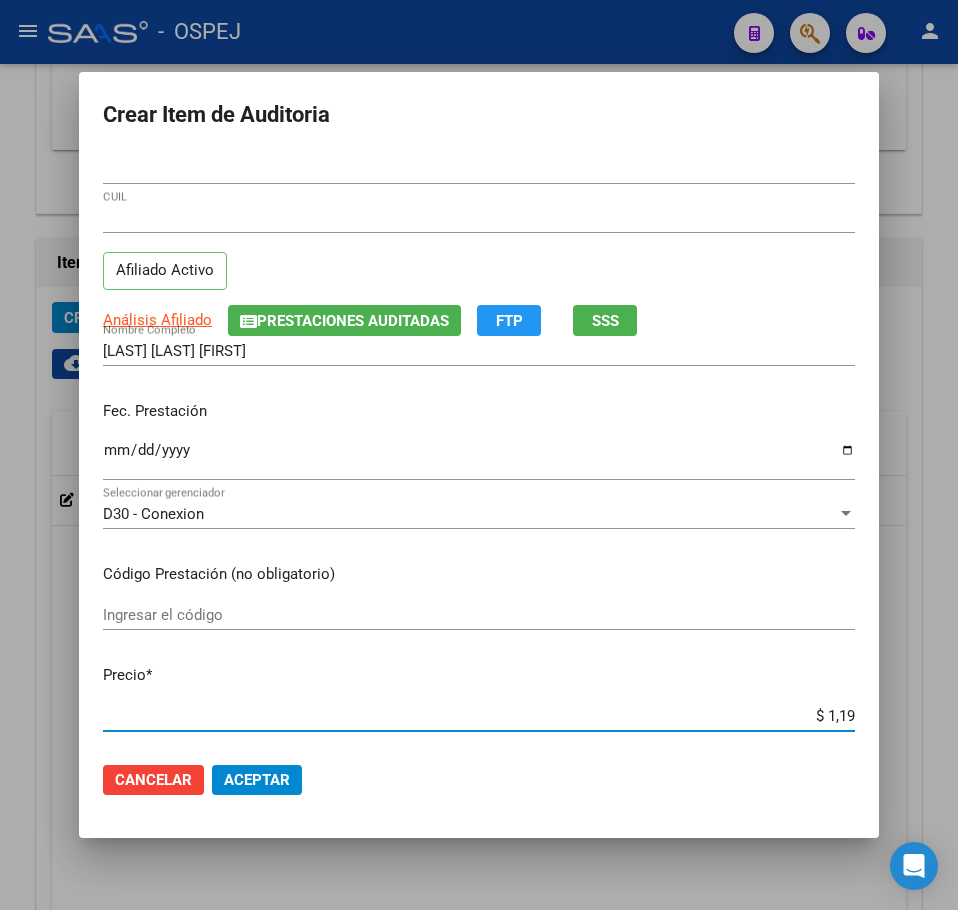 type on "$ 11,99" 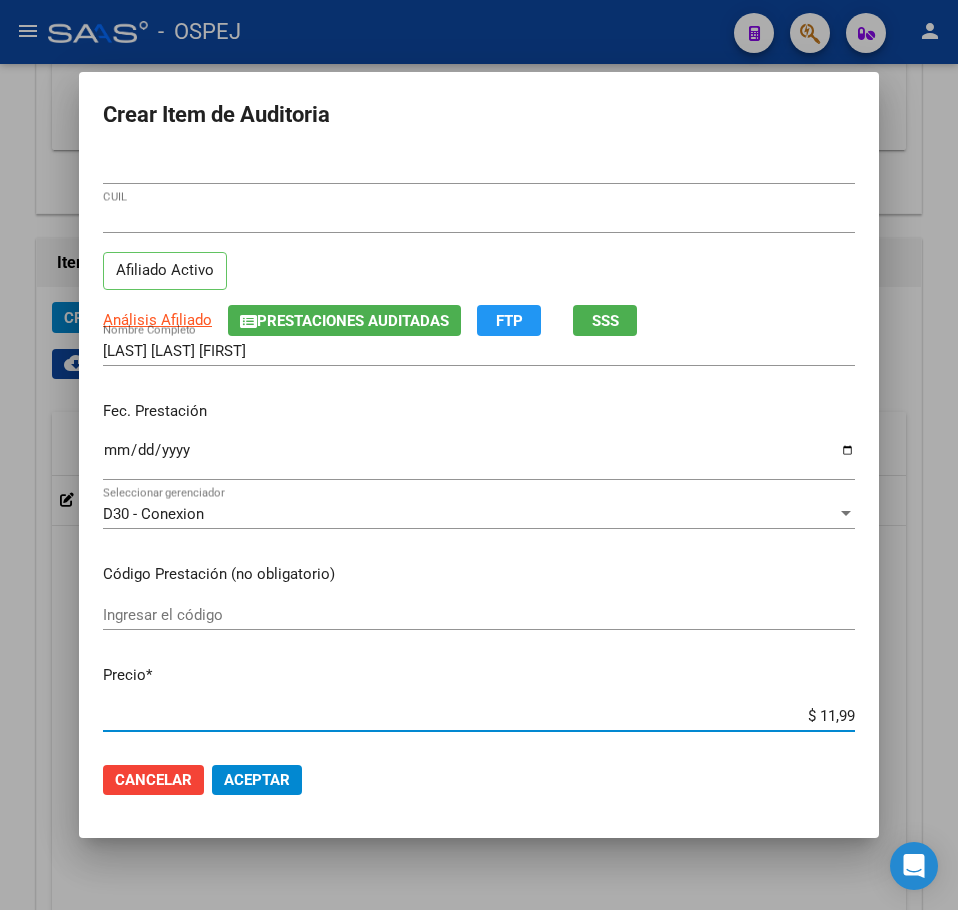 type on "$ 119,94" 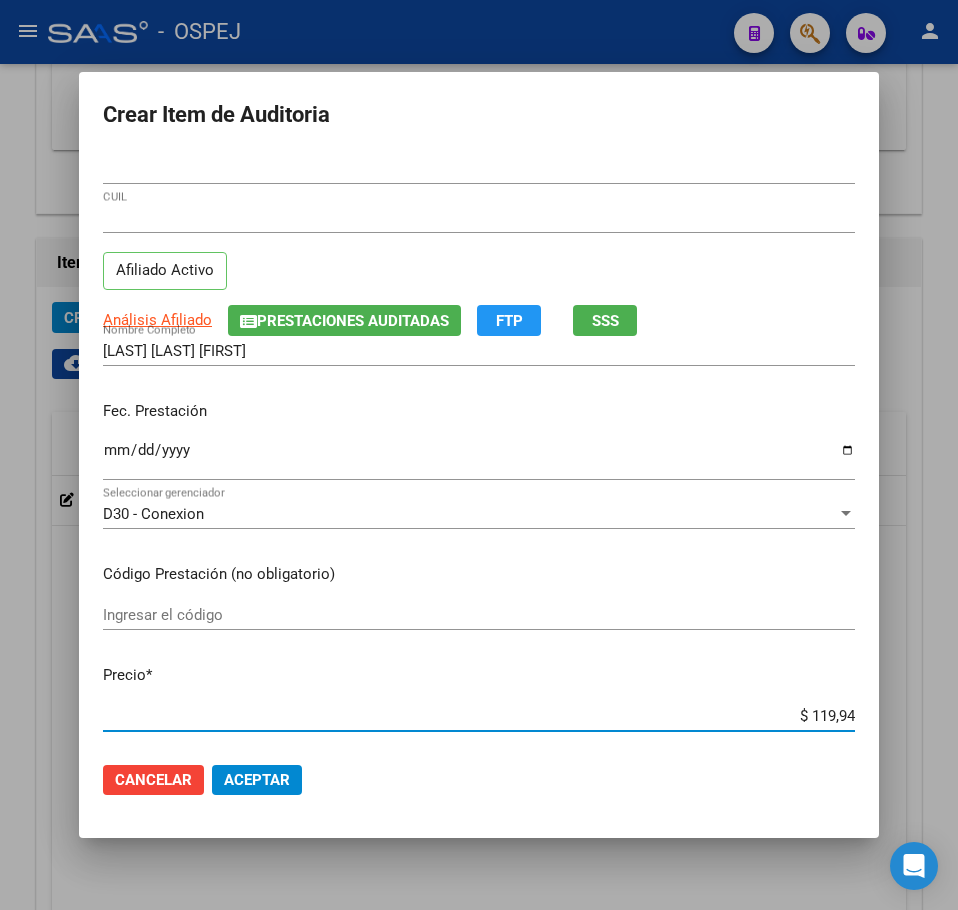 type on "$ 1.199,40" 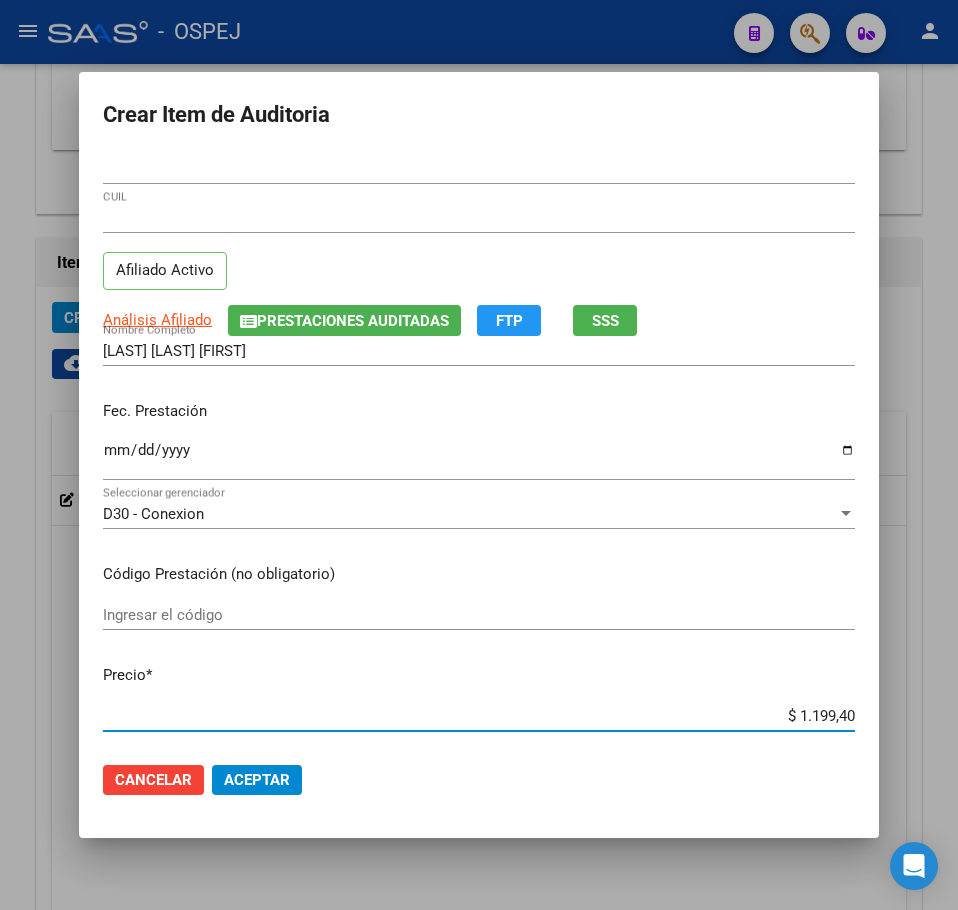 type on "$ 11.994,00" 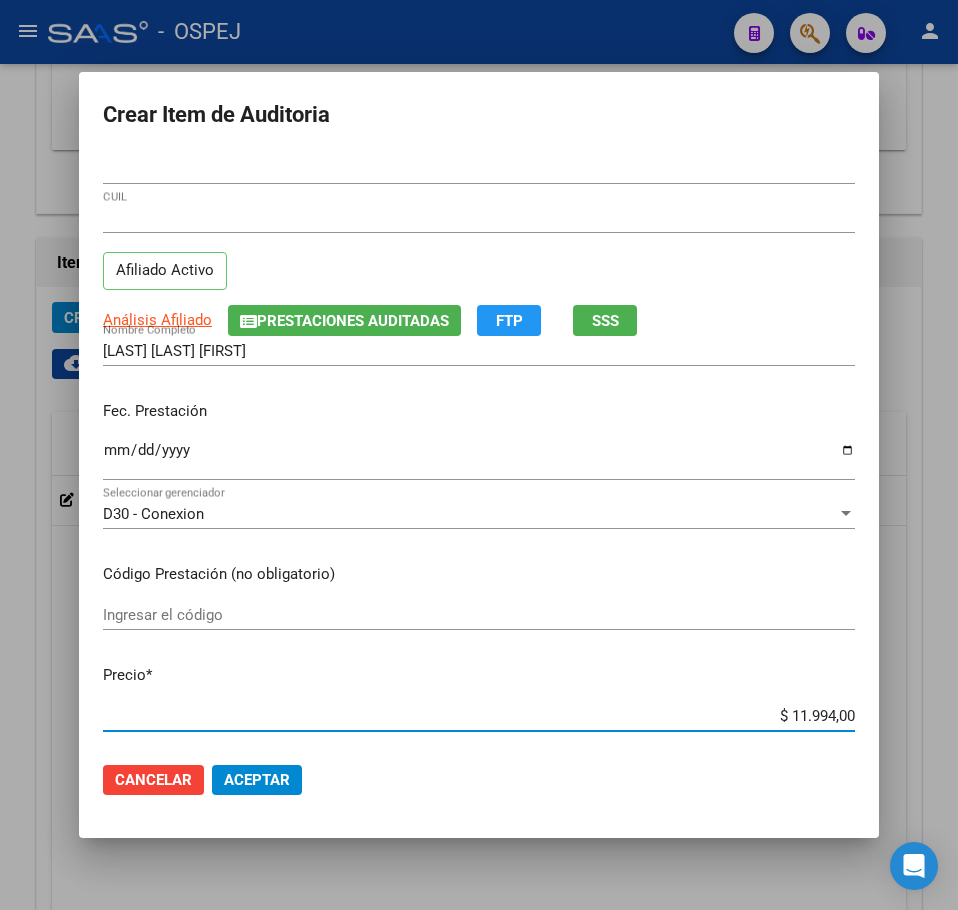 click on "Aceptar" 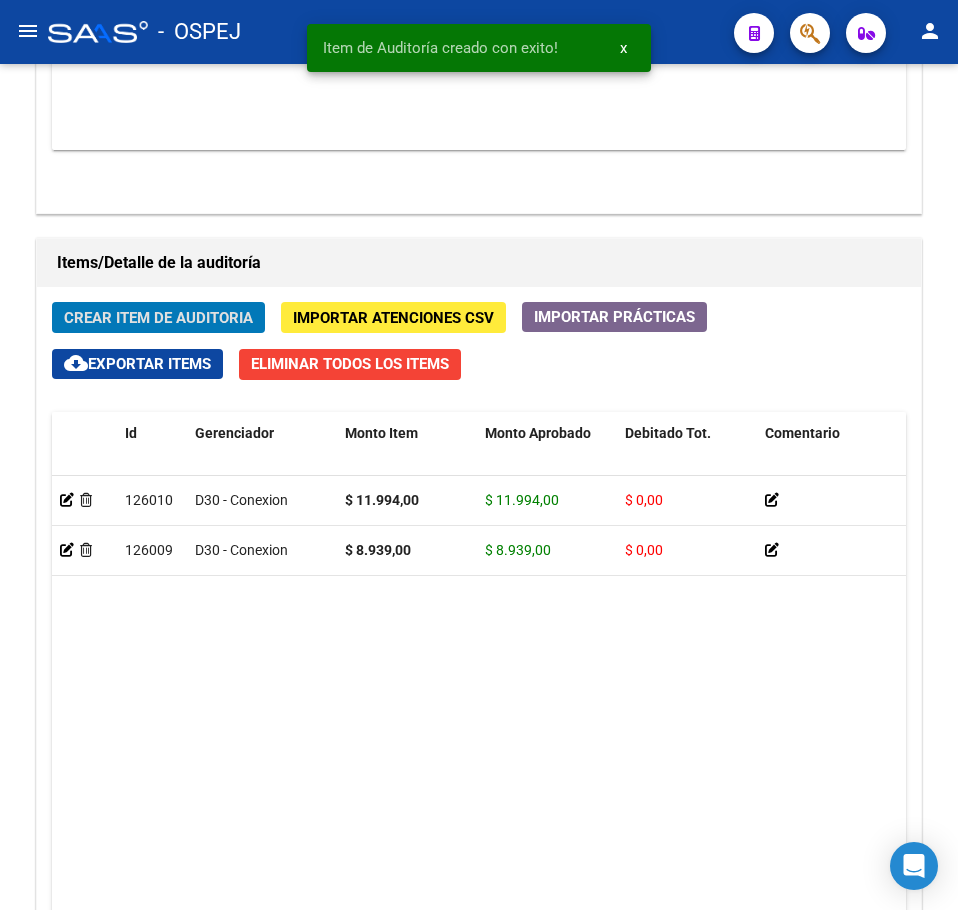 click on "Crear Item de Auditoria" 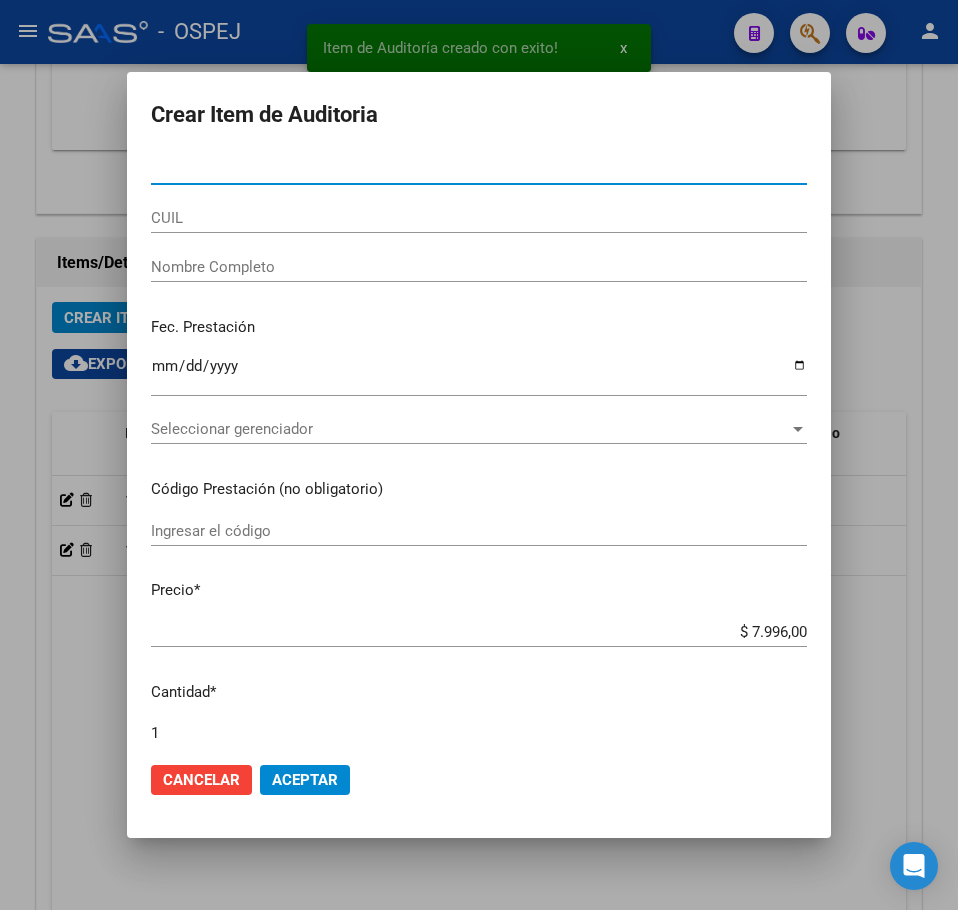 type on "[DOCUMENT_NUMBER]" 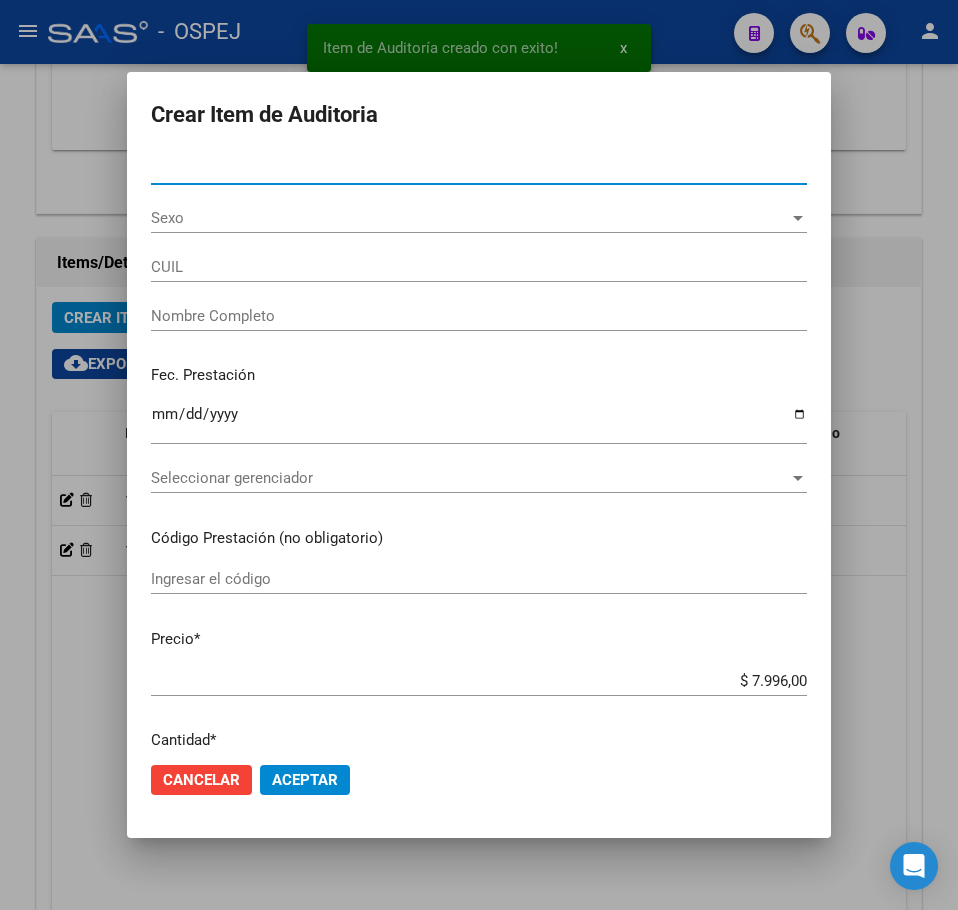 type on "27540671767" 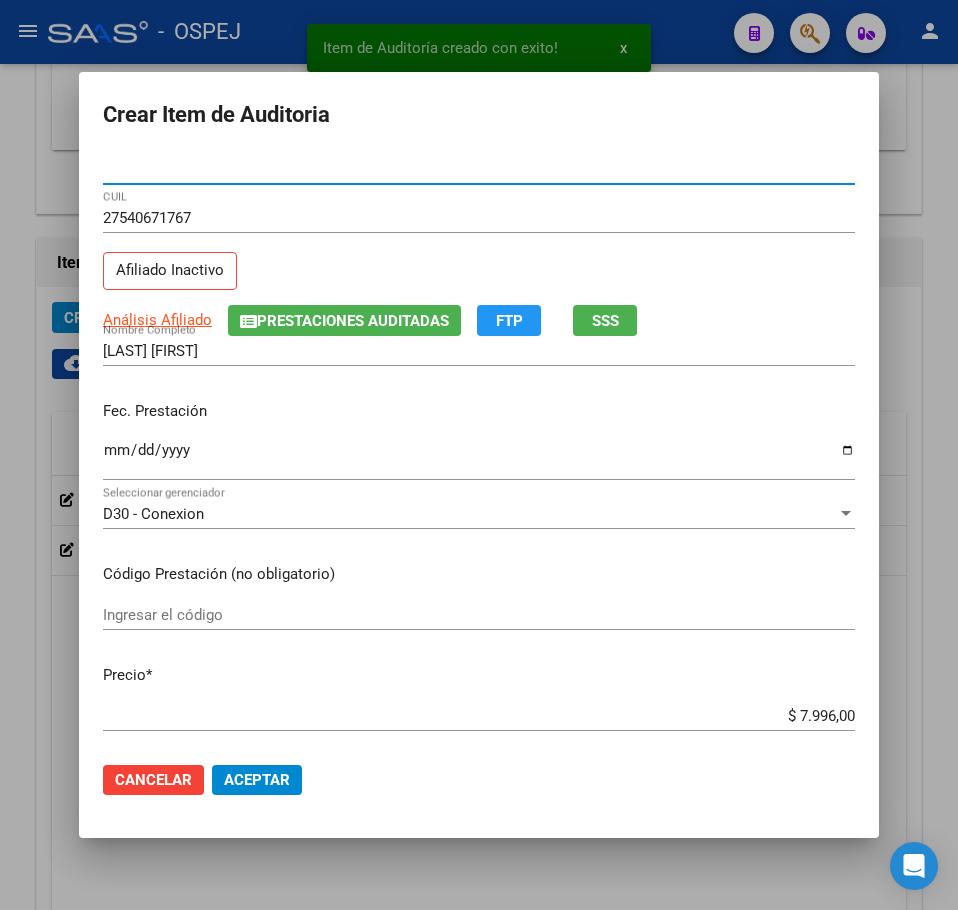 type on "[DOCUMENT_NUMBER]" 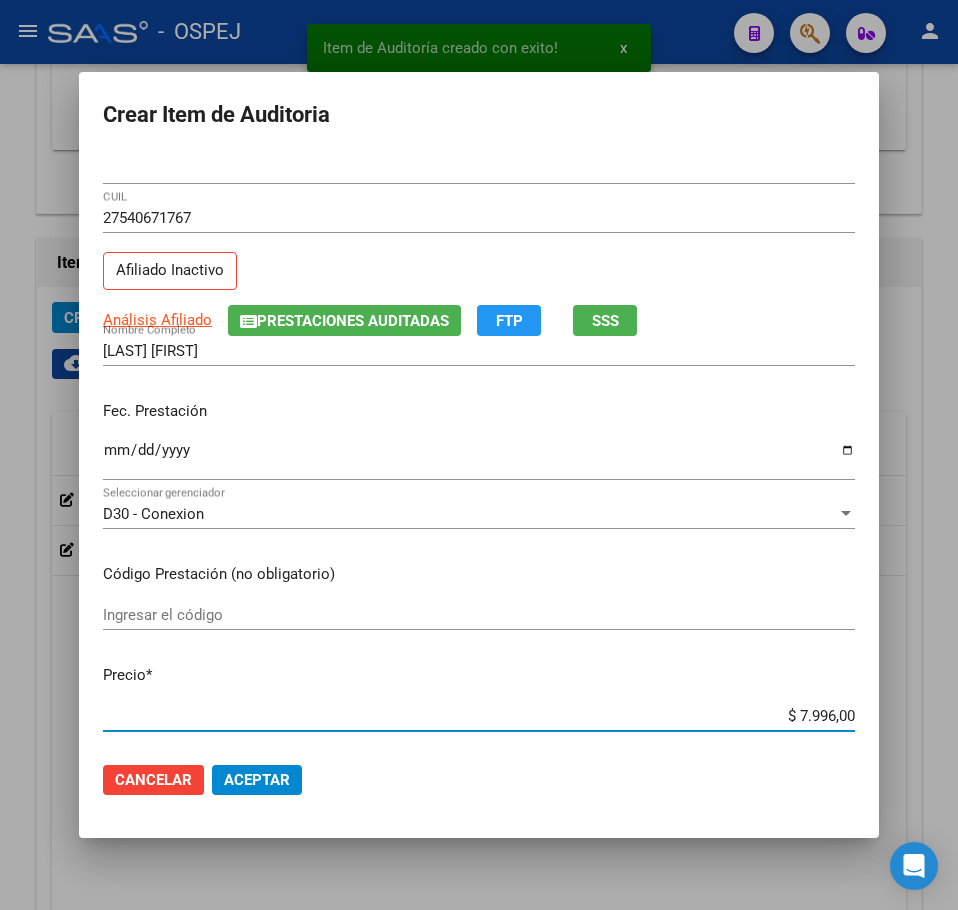 click on "$ 7.996,00" at bounding box center (479, 716) 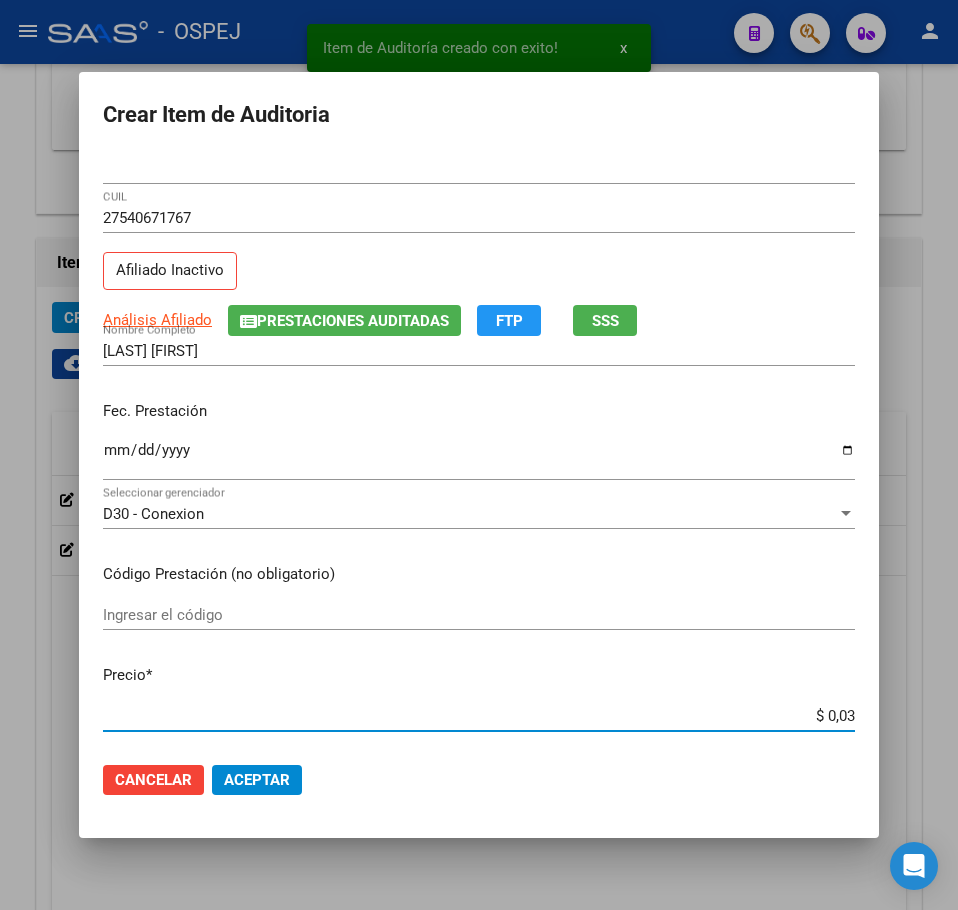 type on "$ 0,39" 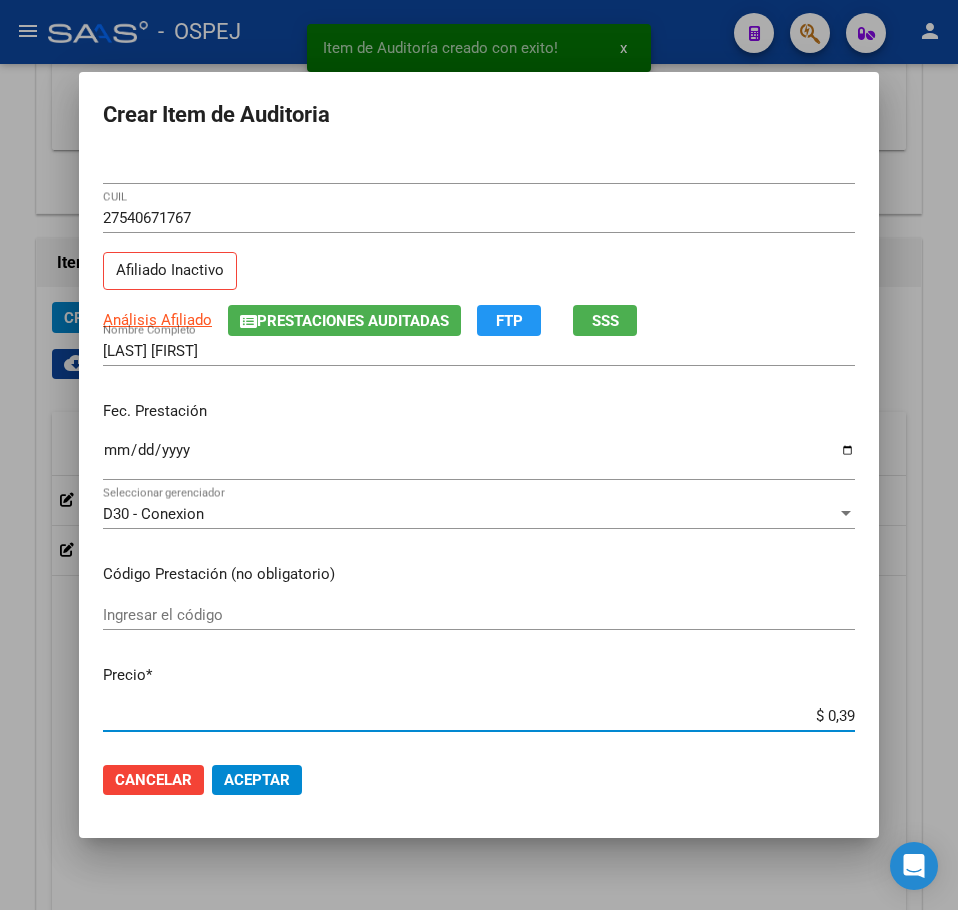 type on "$ 3,99" 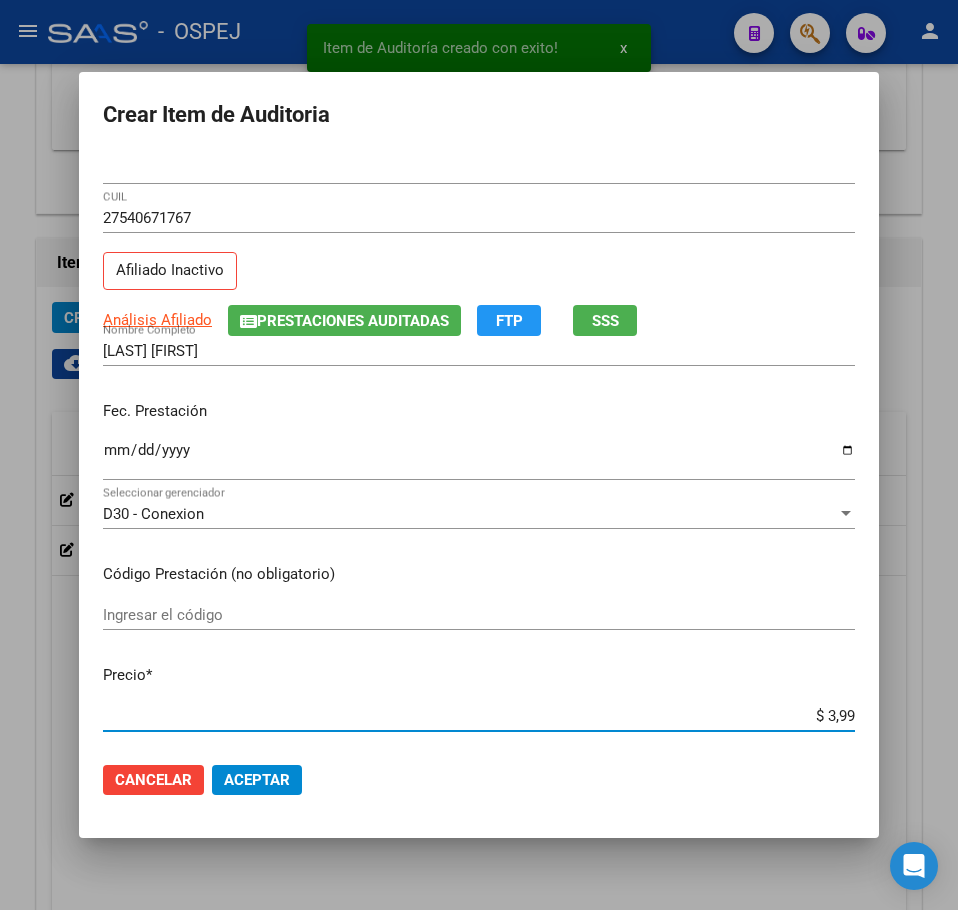 type on "$ 39,98" 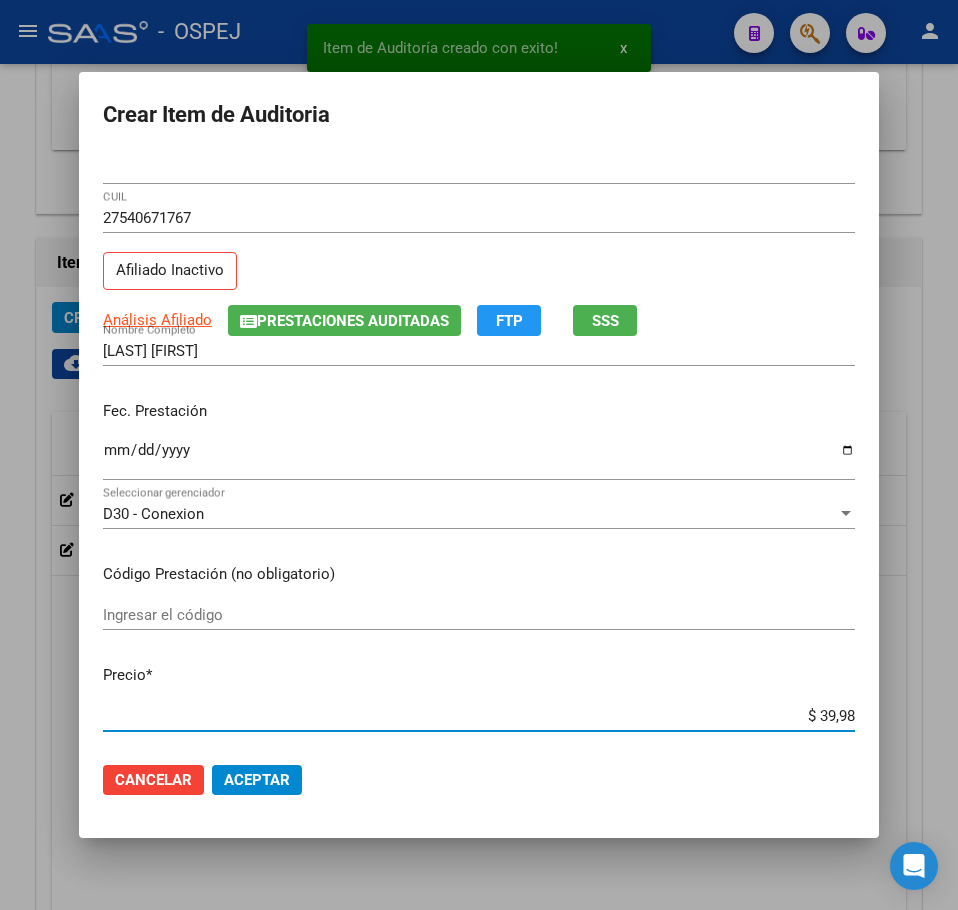 type on "$ 399,80" 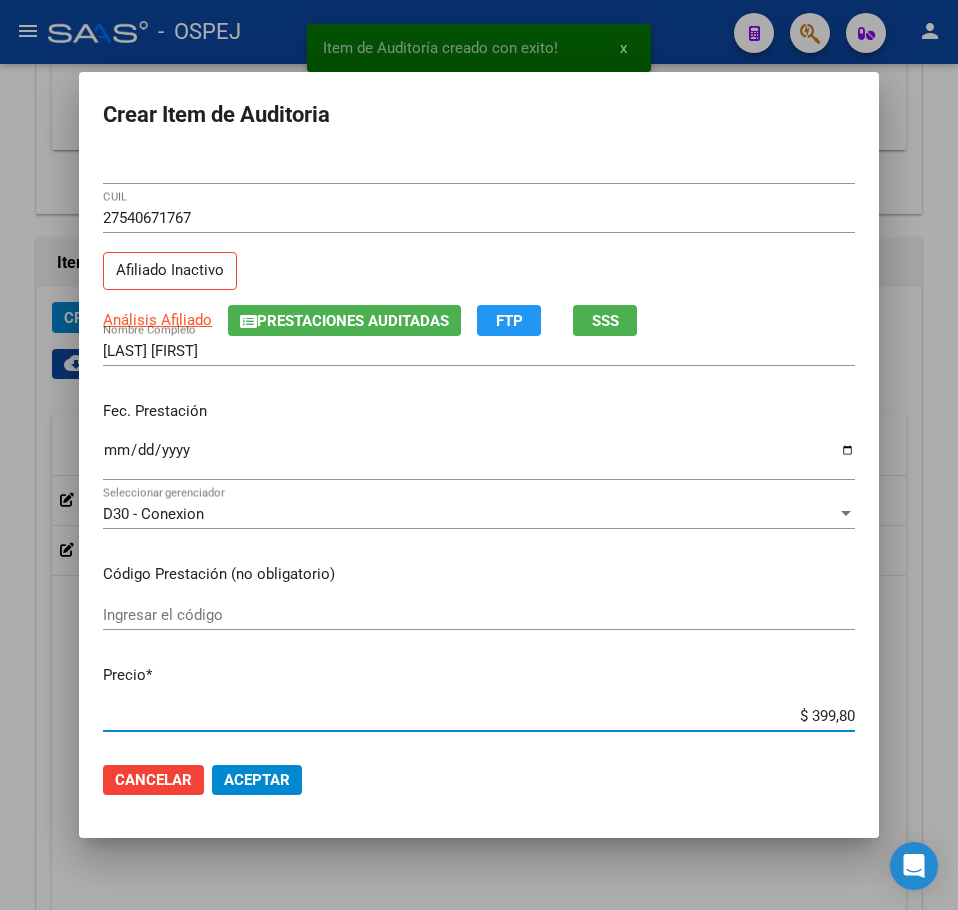 type on "$ 3.998,00" 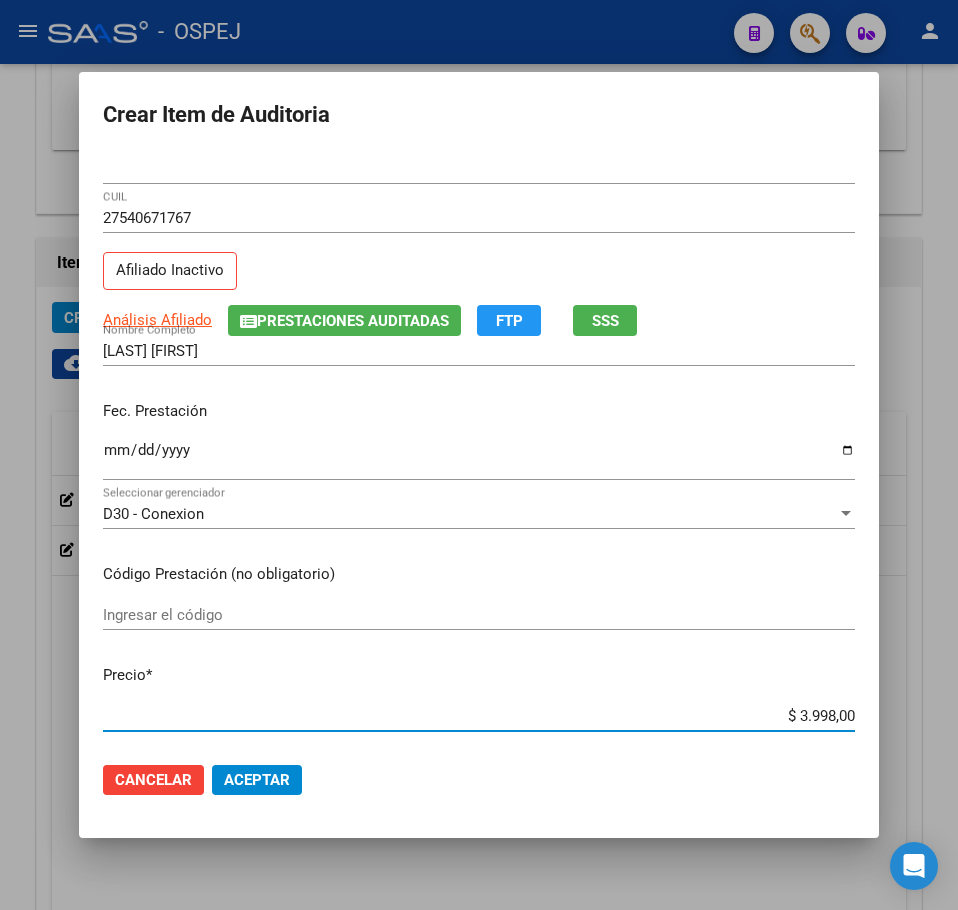 click on "Aceptar" 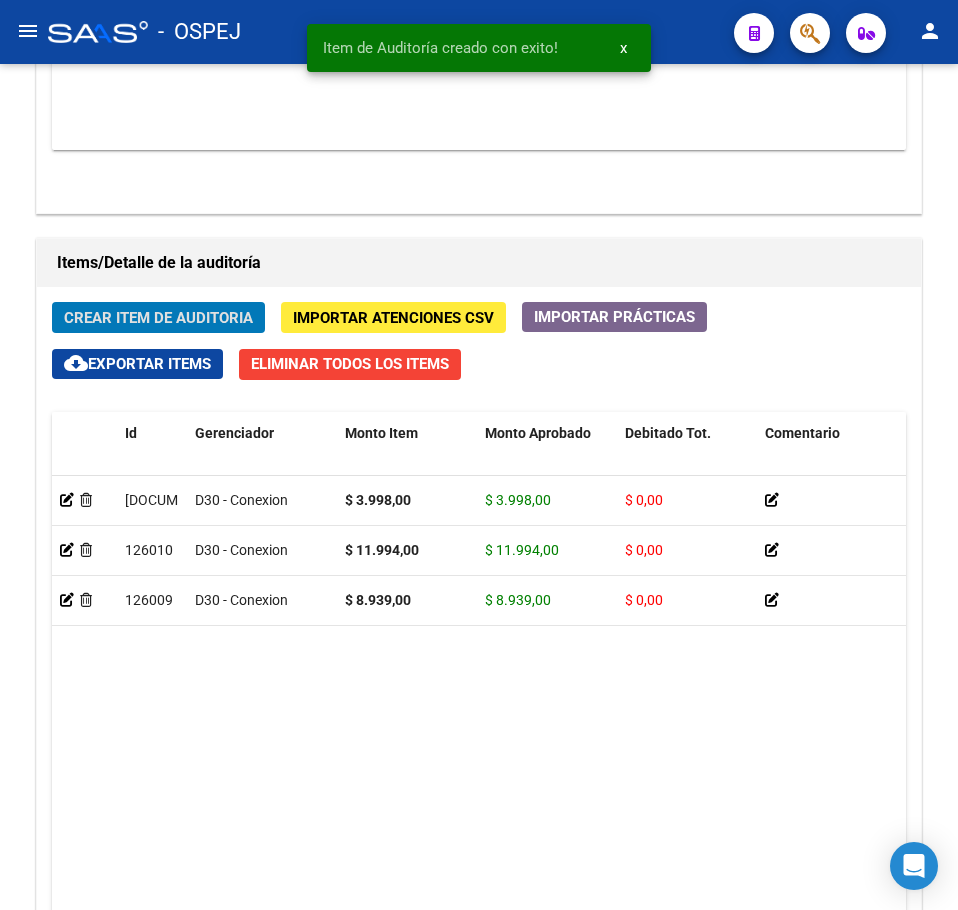 click on "Crear Item de Auditoria" 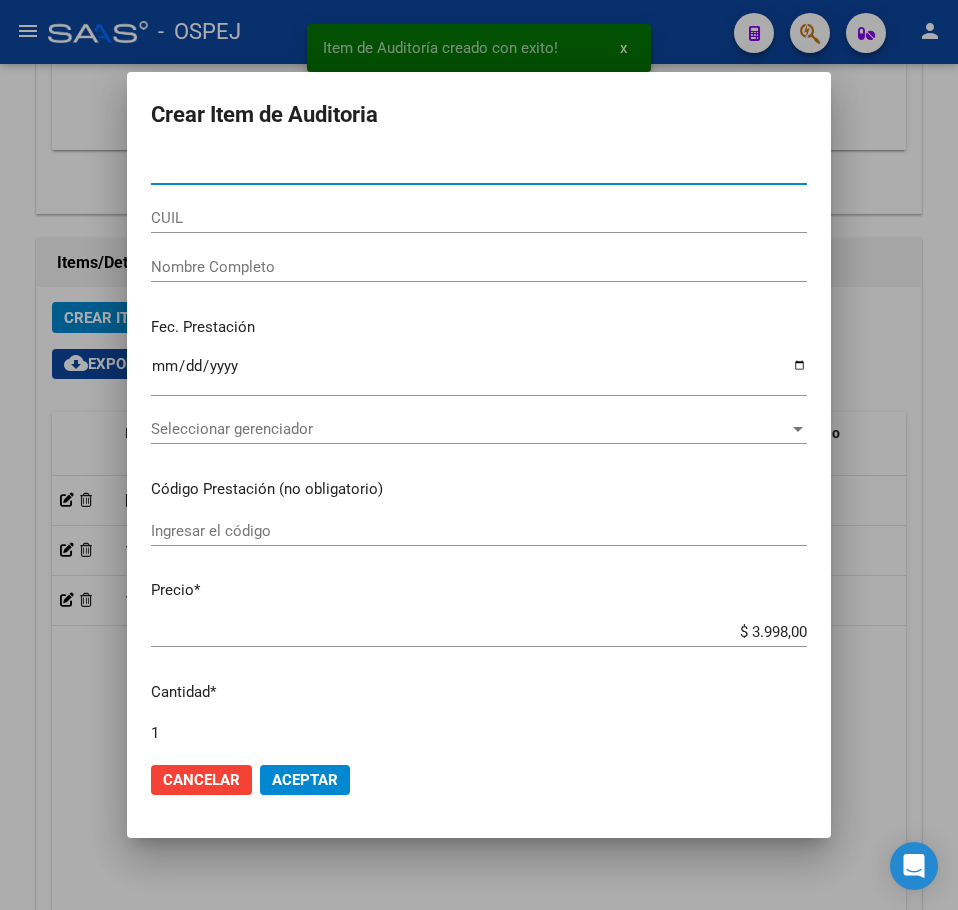 type on "[NUMBER]" 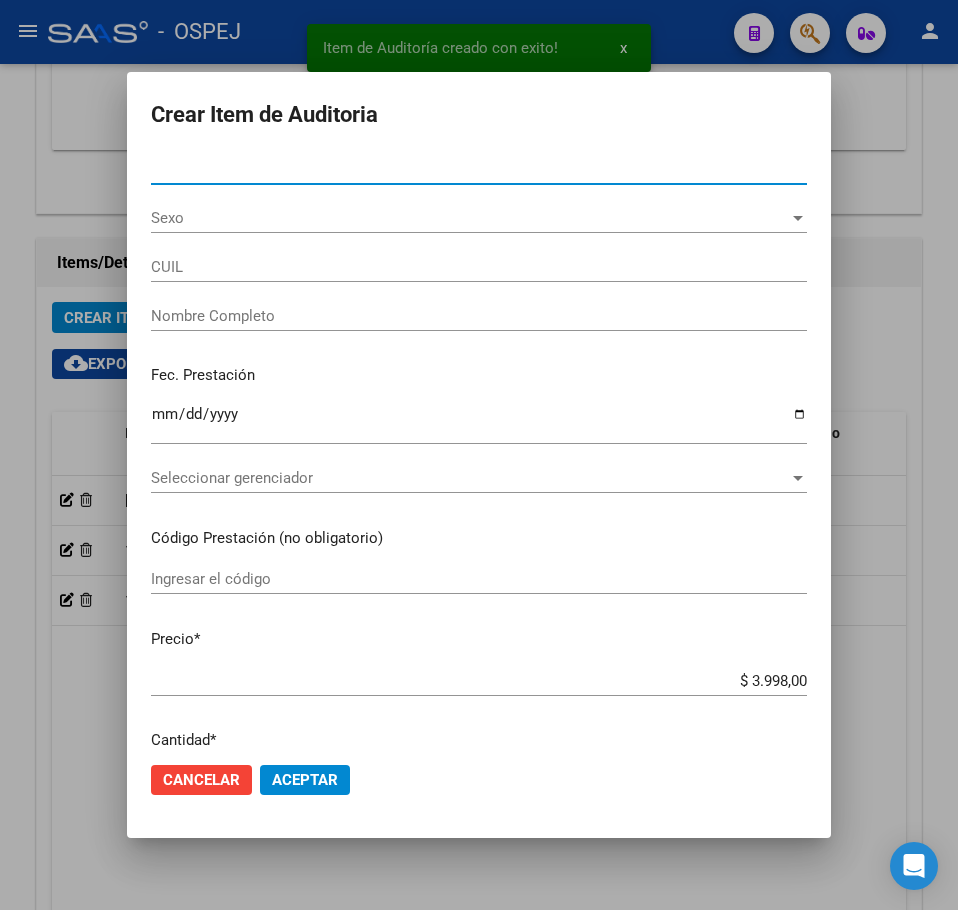 type on "[DOCUMENT_NUMBER]" 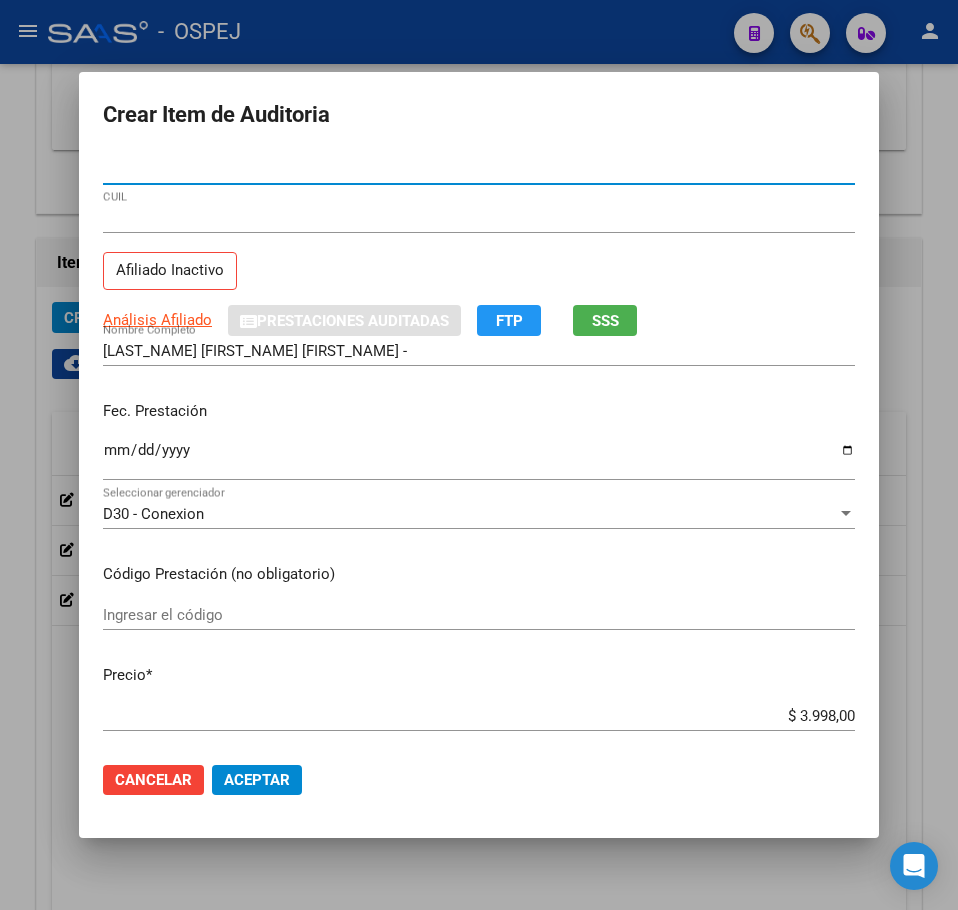 type on "[NUMBER]" 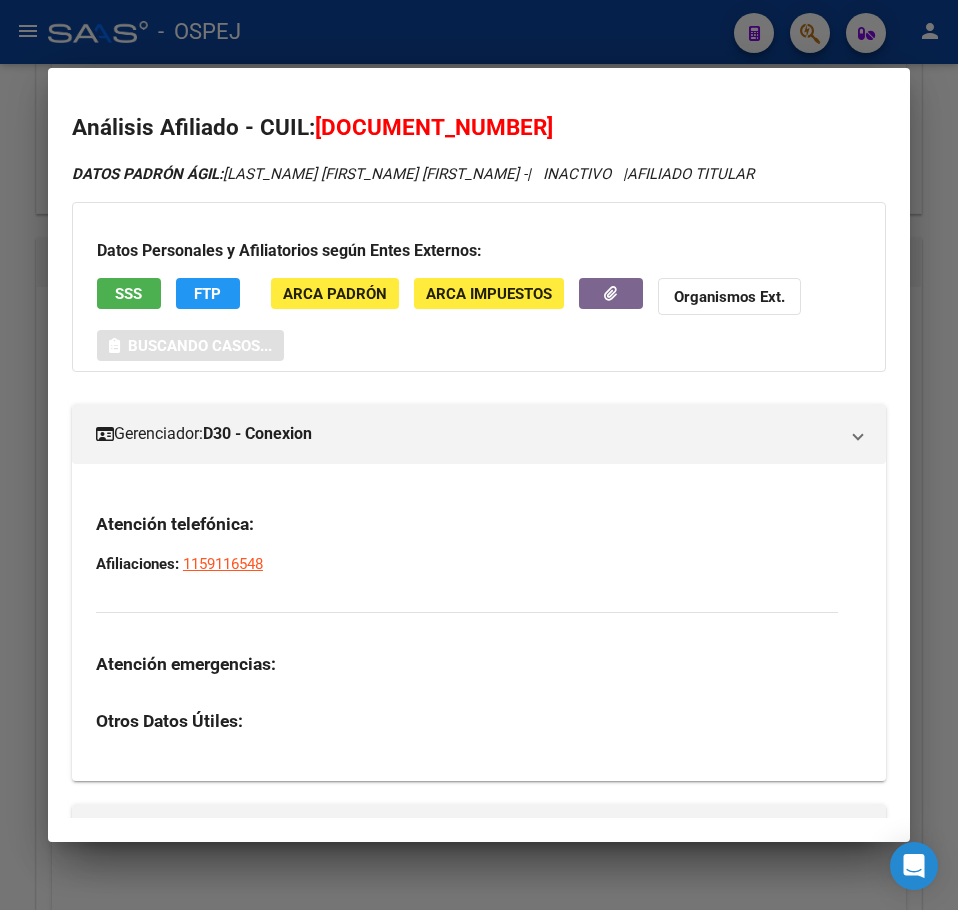 click at bounding box center [479, 455] 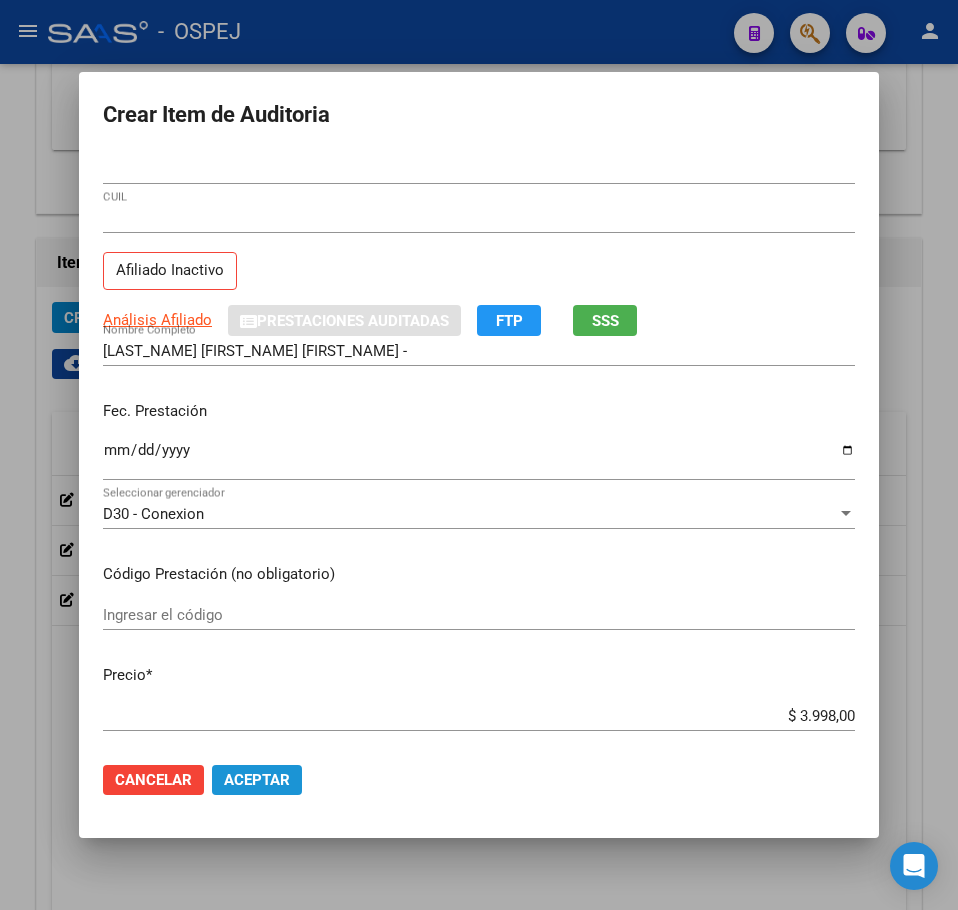 click on "Aceptar" 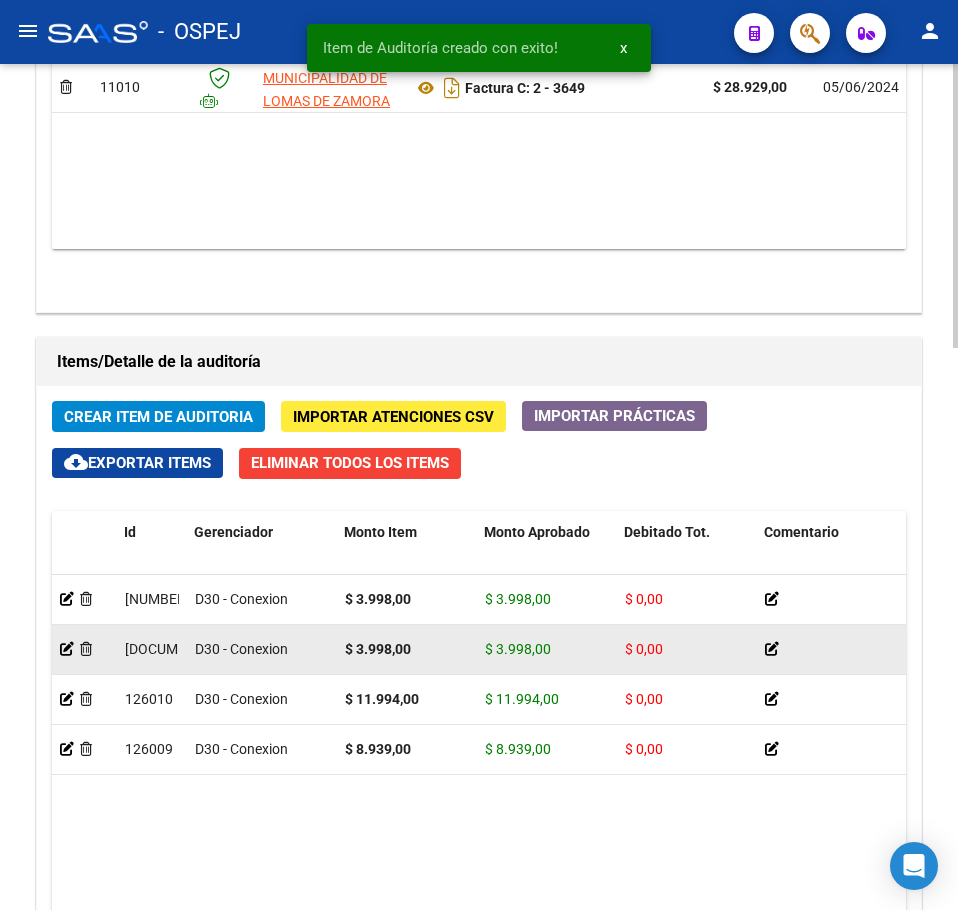 scroll, scrollTop: 1233, scrollLeft: 0, axis: vertical 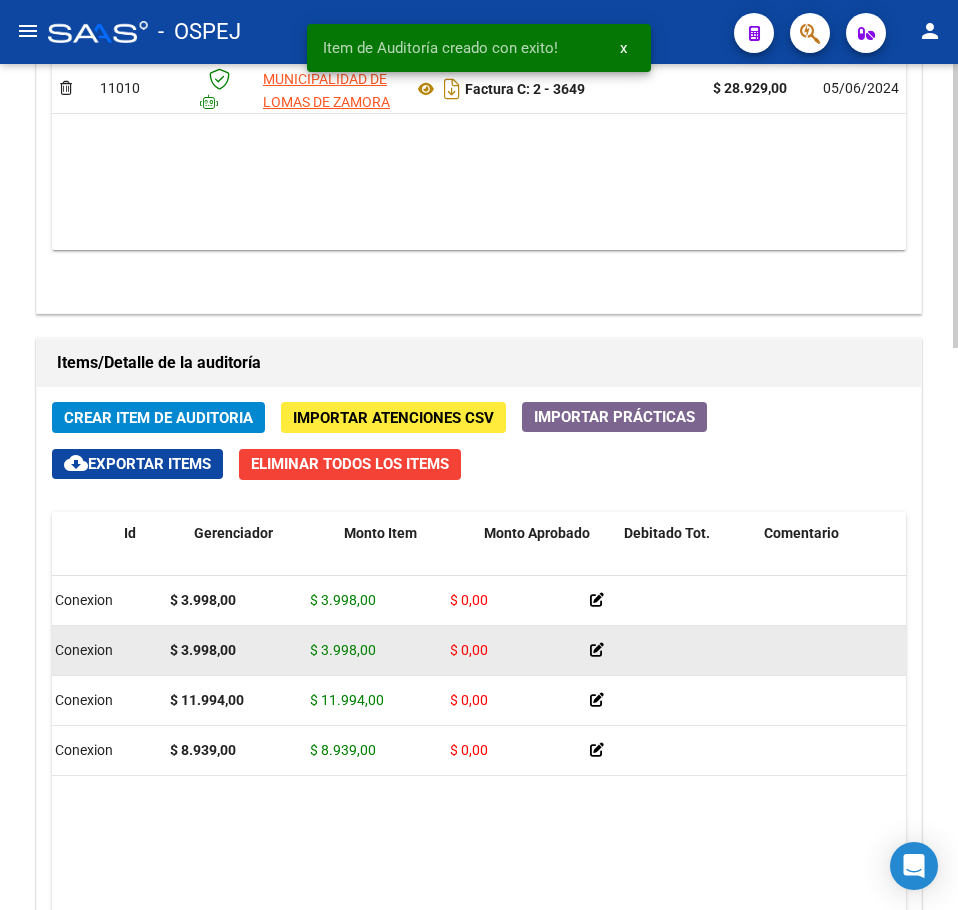 drag, startPoint x: 461, startPoint y: 617, endPoint x: 609, endPoint y: 643, distance: 150.26643 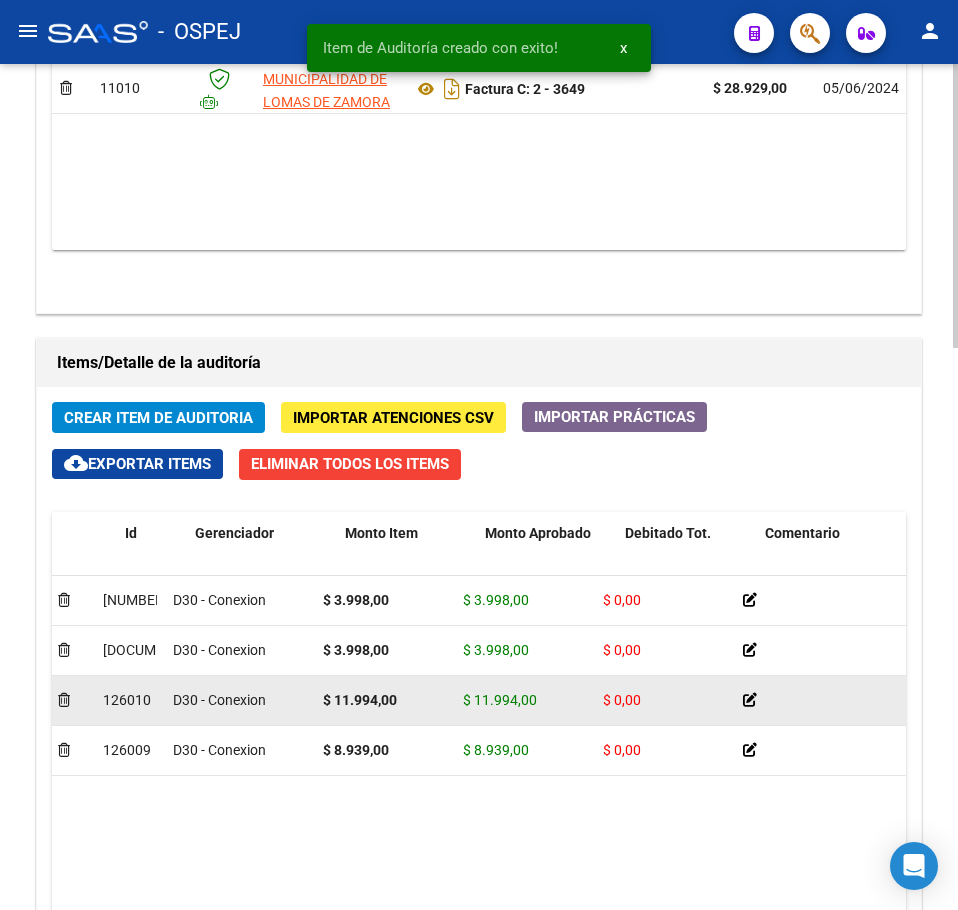 scroll, scrollTop: 0, scrollLeft: 0, axis: both 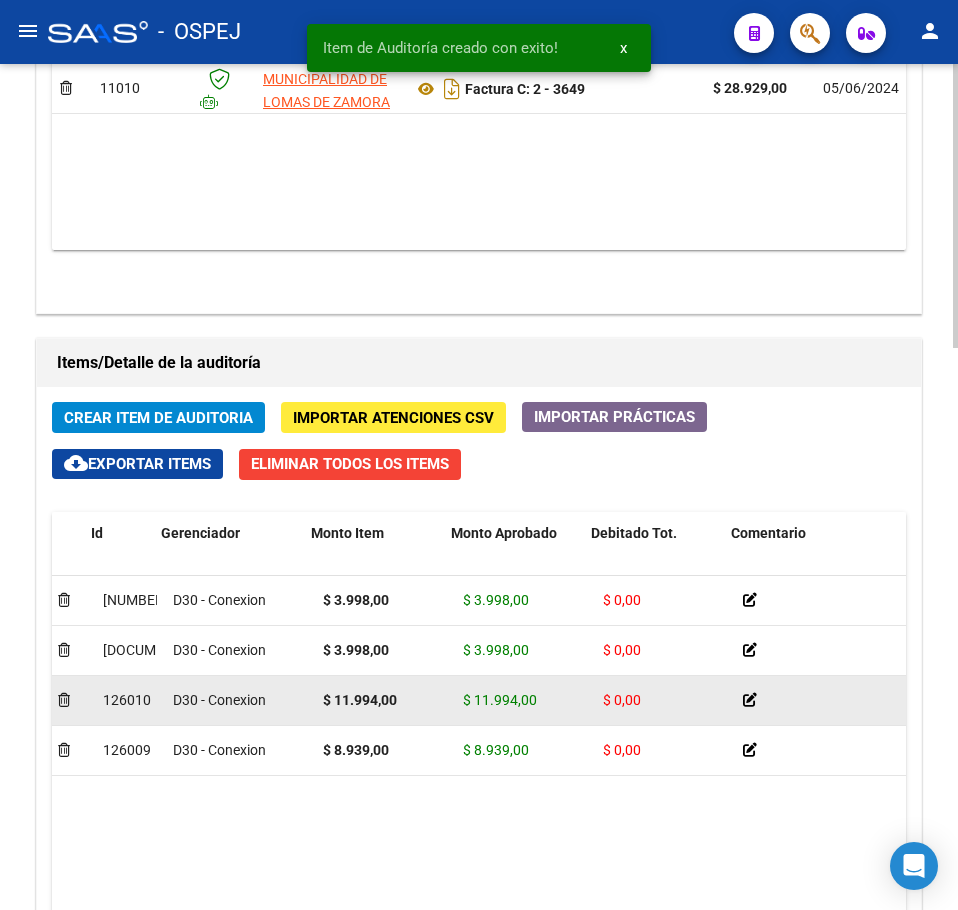 drag, startPoint x: 520, startPoint y: 725, endPoint x: 572, endPoint y: 725, distance: 52 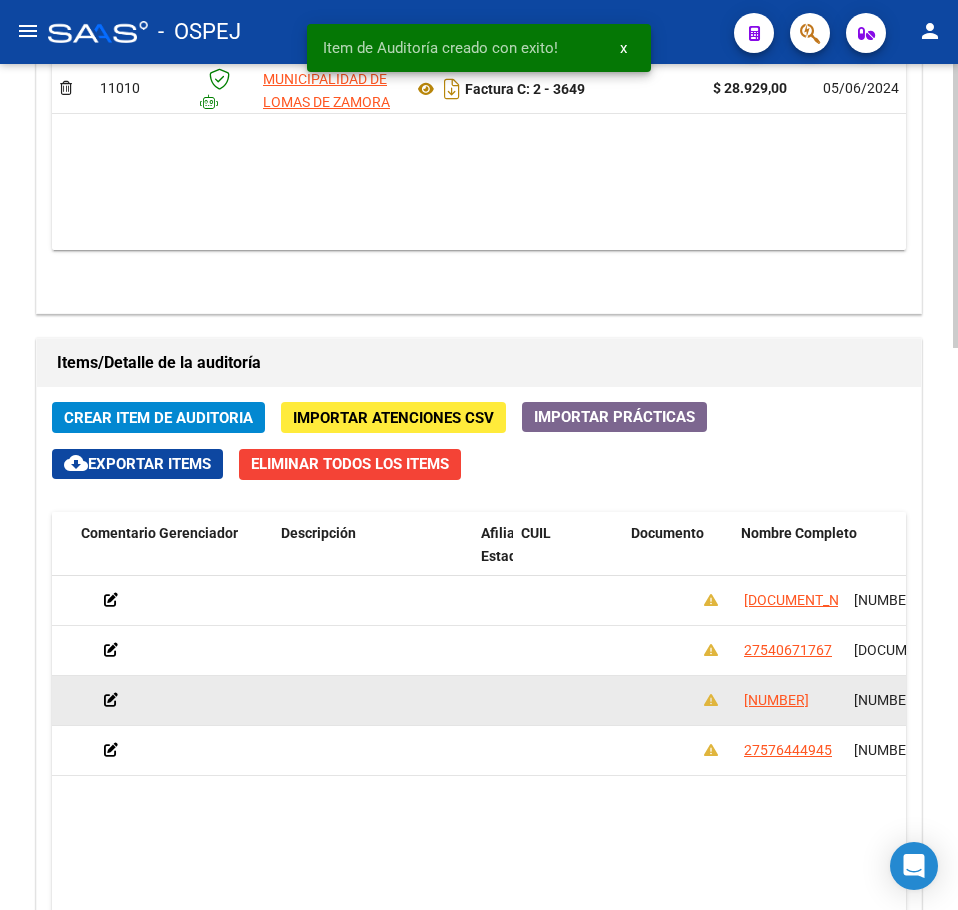 scroll, scrollTop: 0, scrollLeft: 1108, axis: horizontal 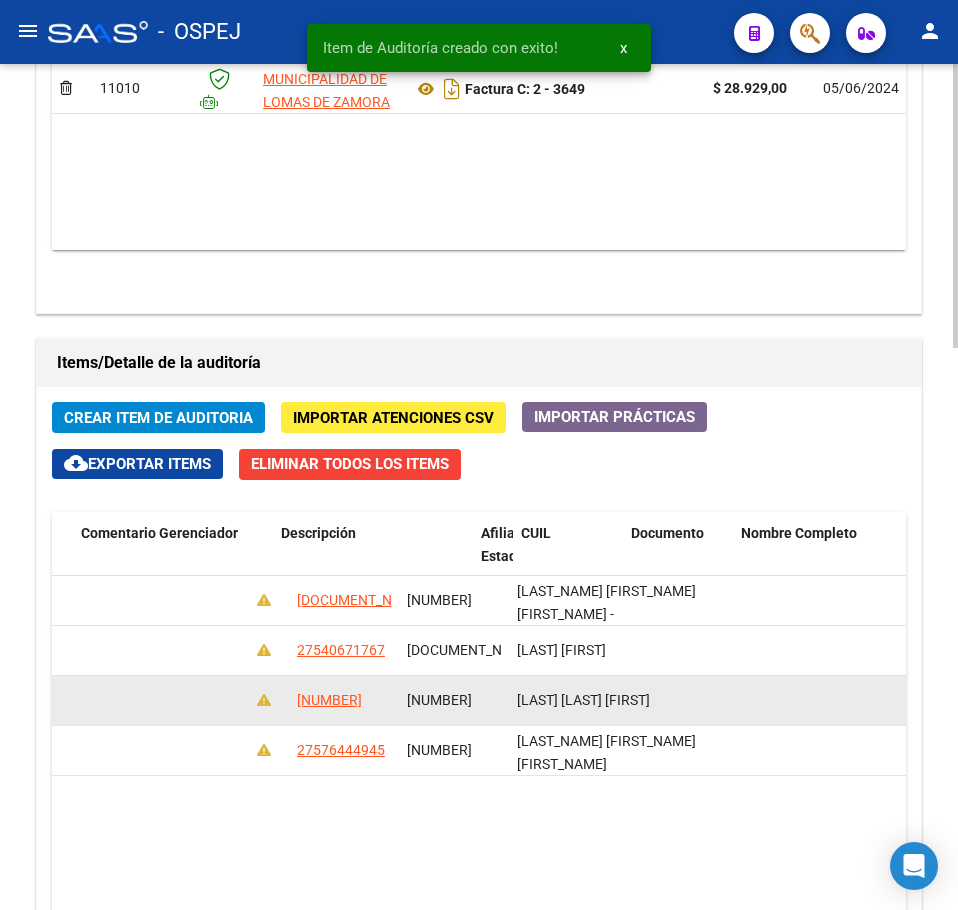 drag, startPoint x: 576, startPoint y: 725, endPoint x: 710, endPoint y: 719, distance: 134.13426 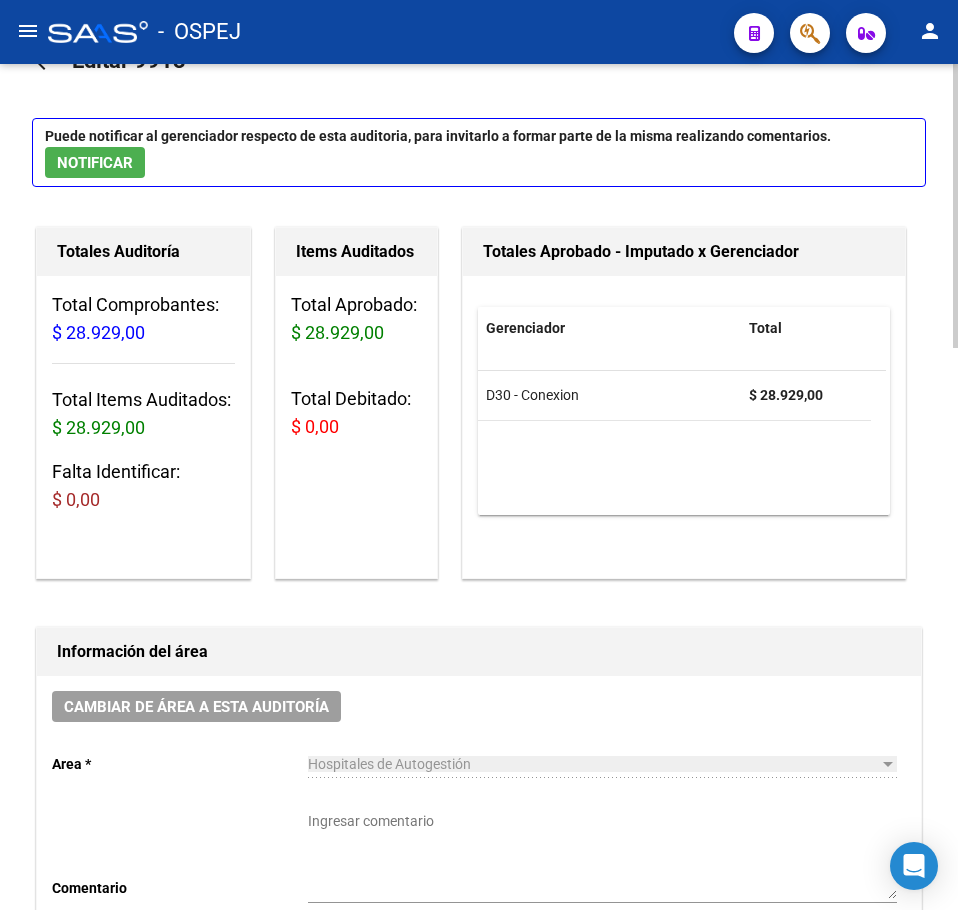 scroll, scrollTop: 0, scrollLeft: 0, axis: both 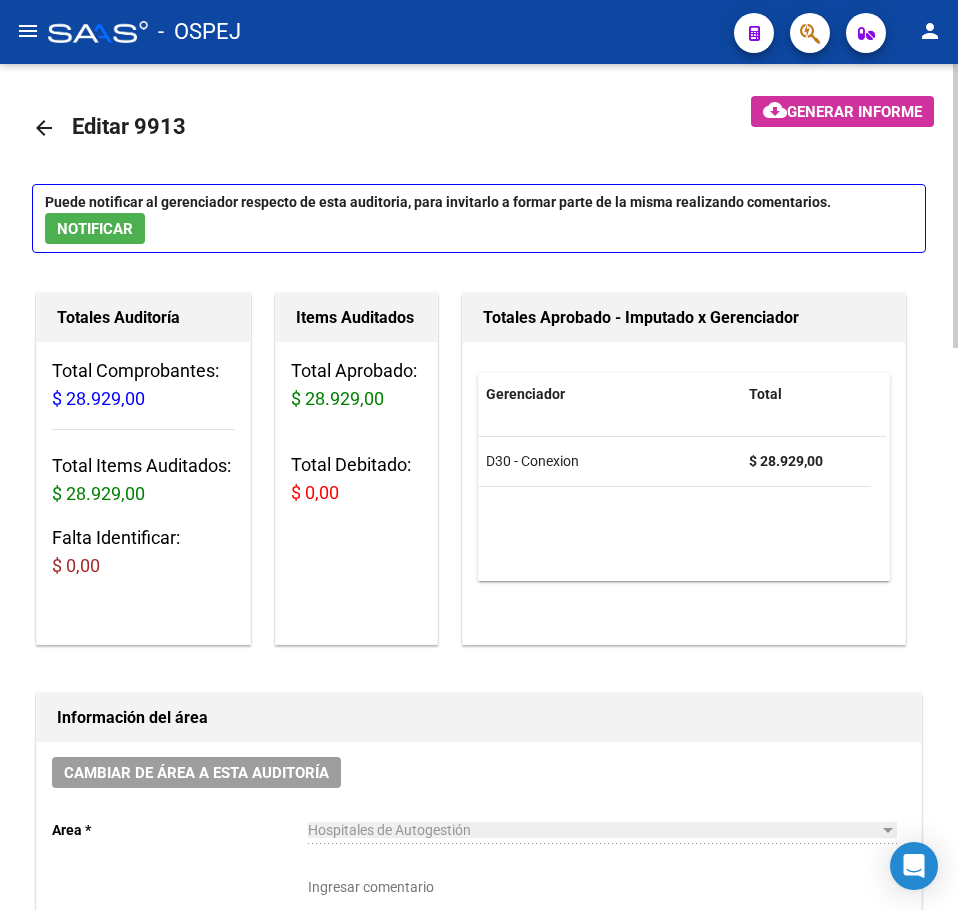 click on "arrow_back" 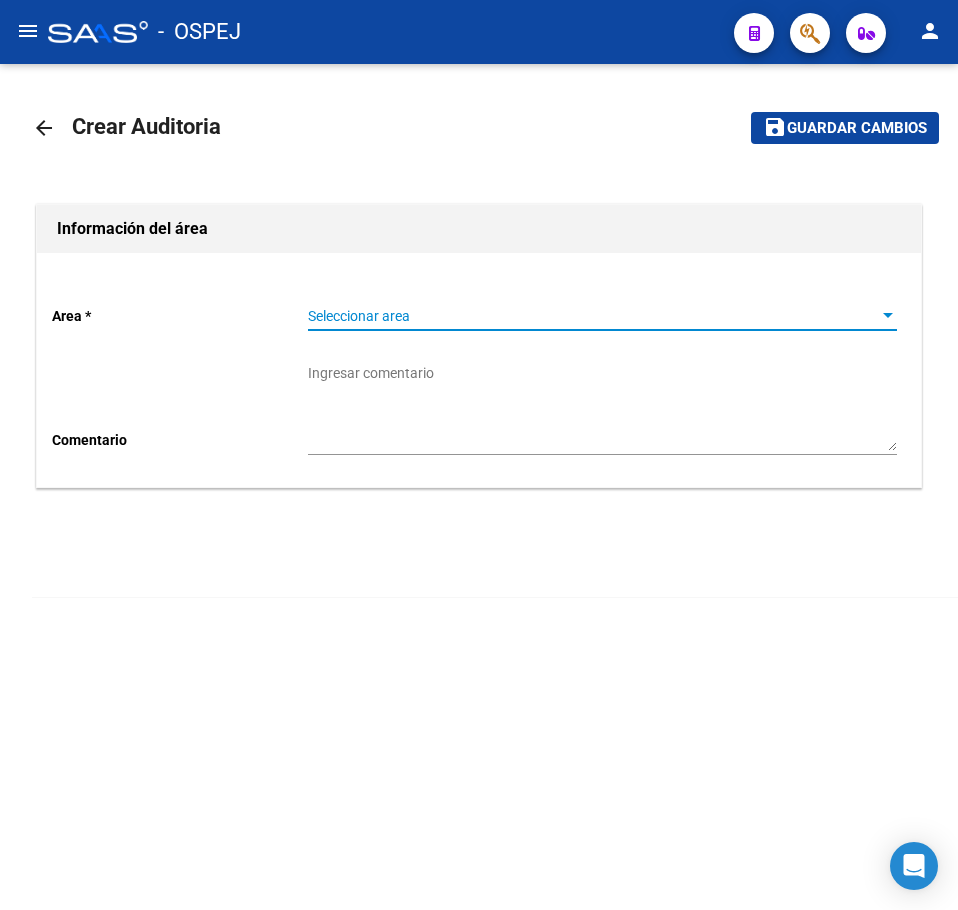 click on "Seleccionar area" at bounding box center (593, 316) 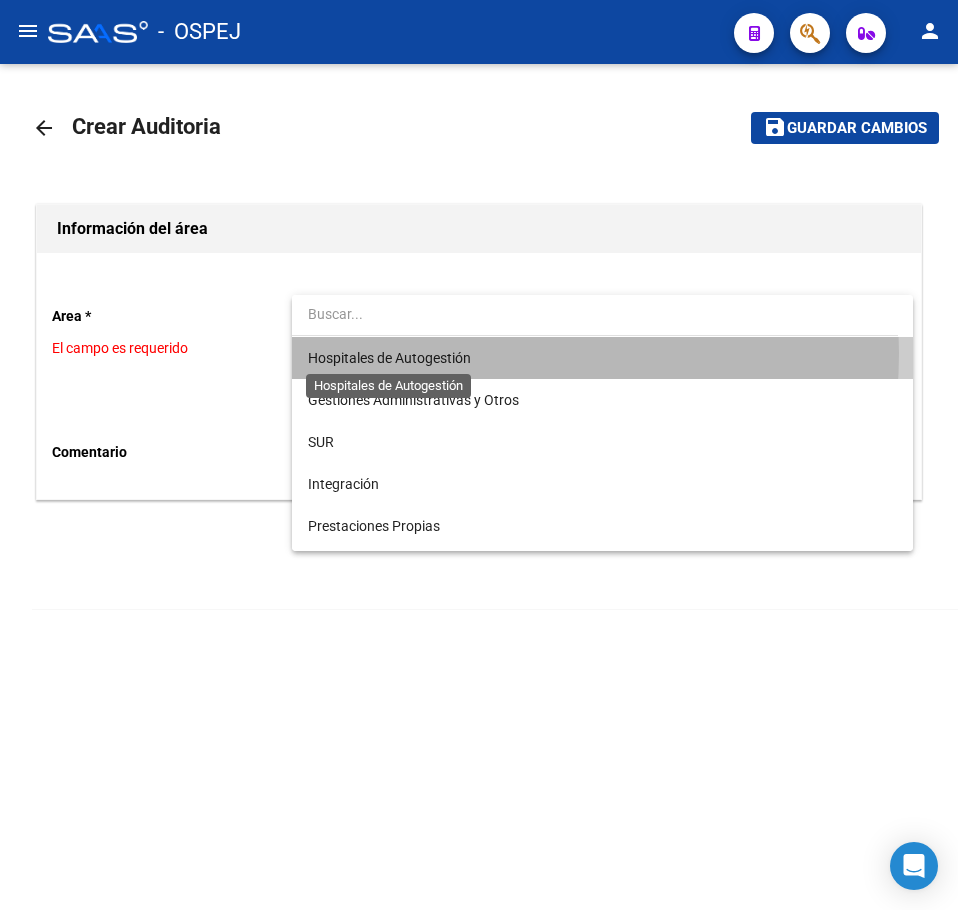 click on "Hospitales de Autogestión" at bounding box center [389, 358] 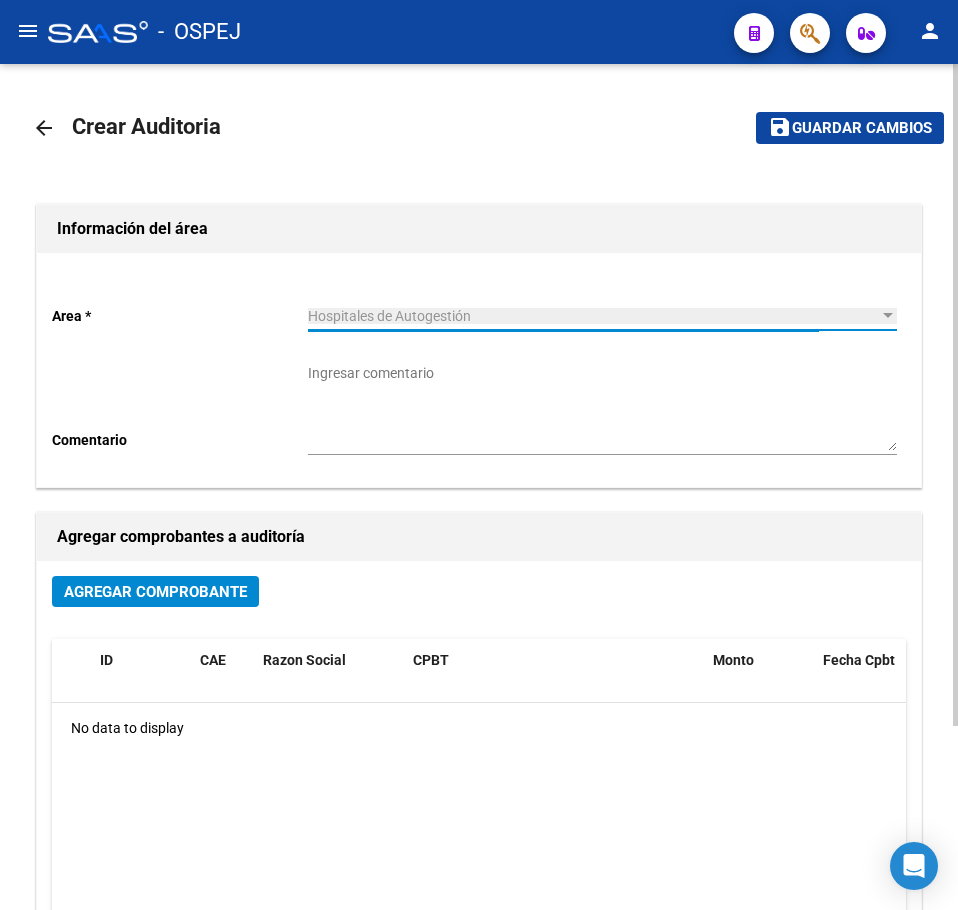 click on "Agregar Comprobante" 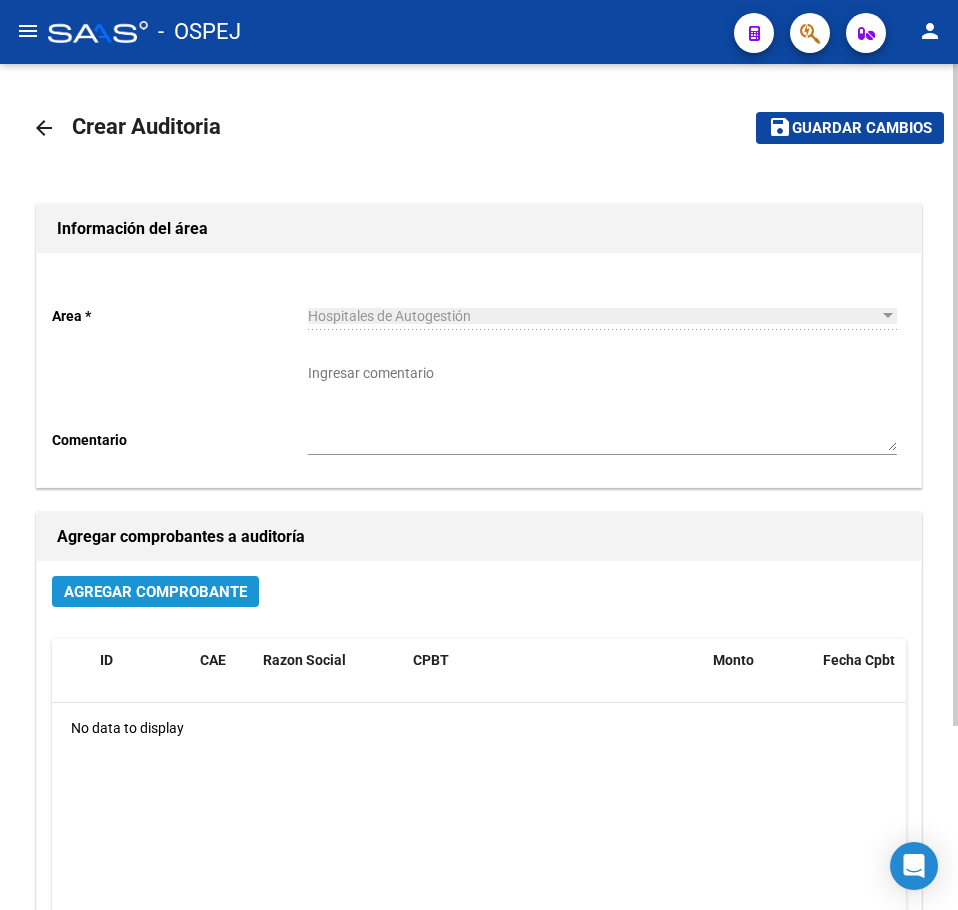 click on "Agregar Comprobante" 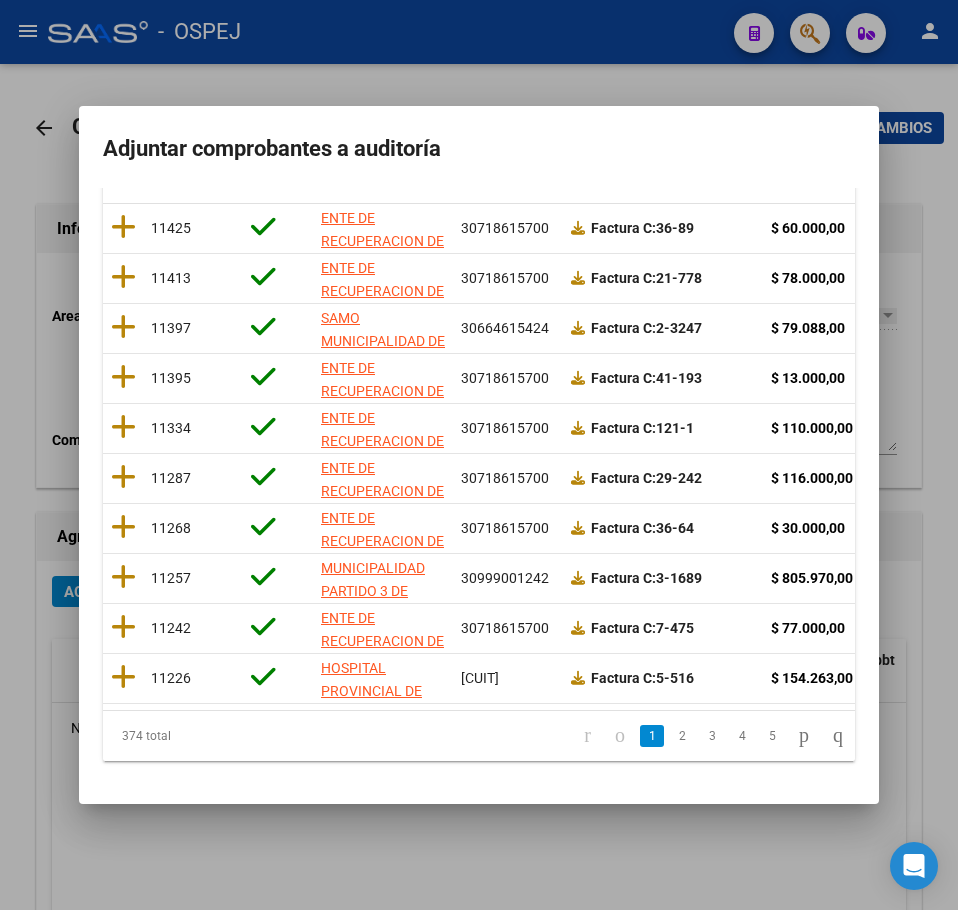 scroll, scrollTop: 356, scrollLeft: 0, axis: vertical 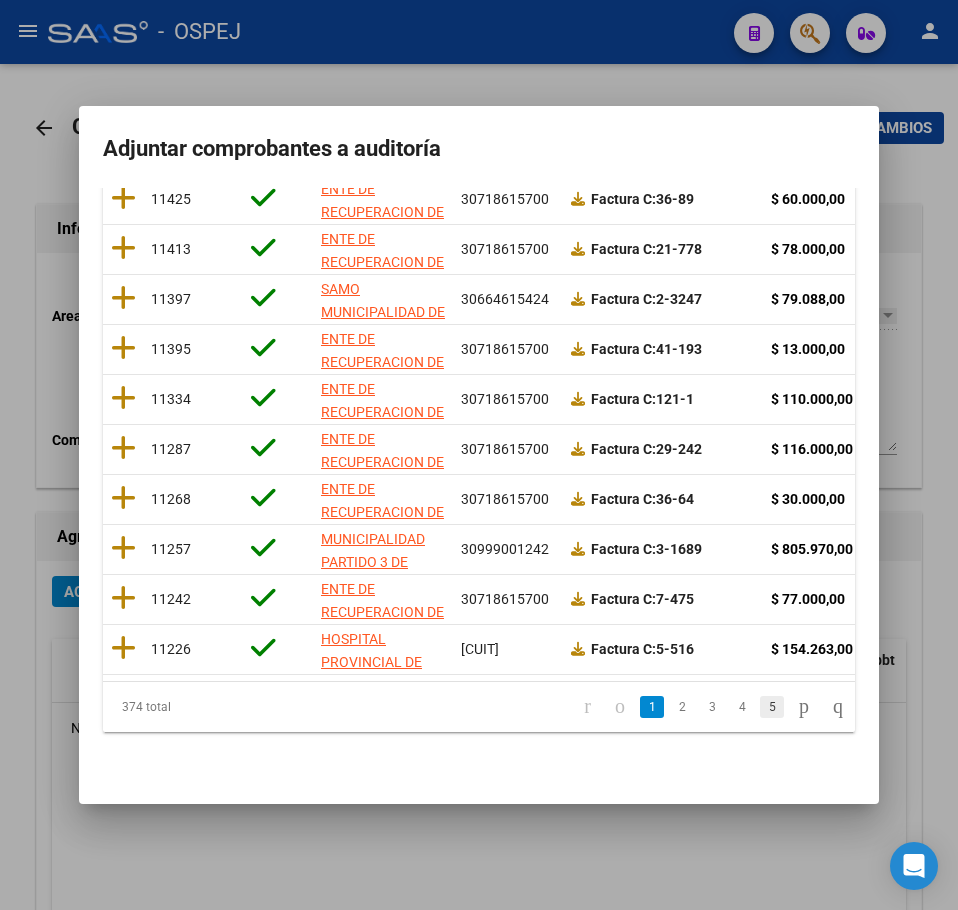 click 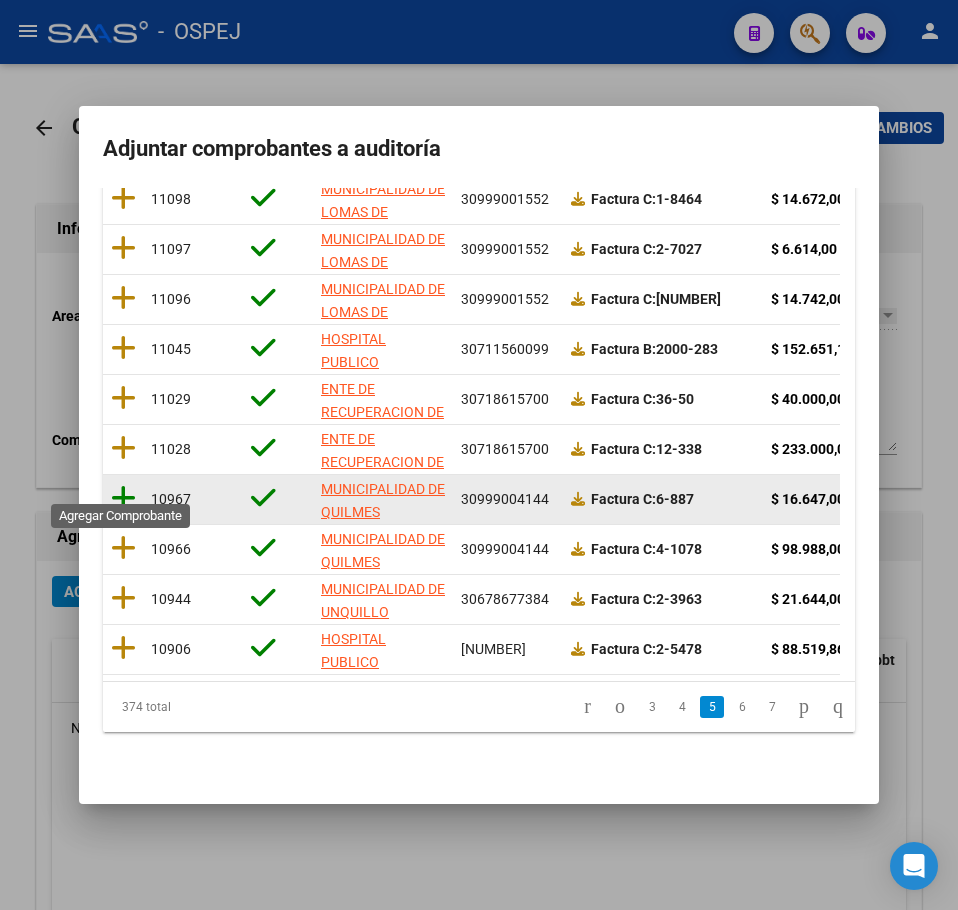 click 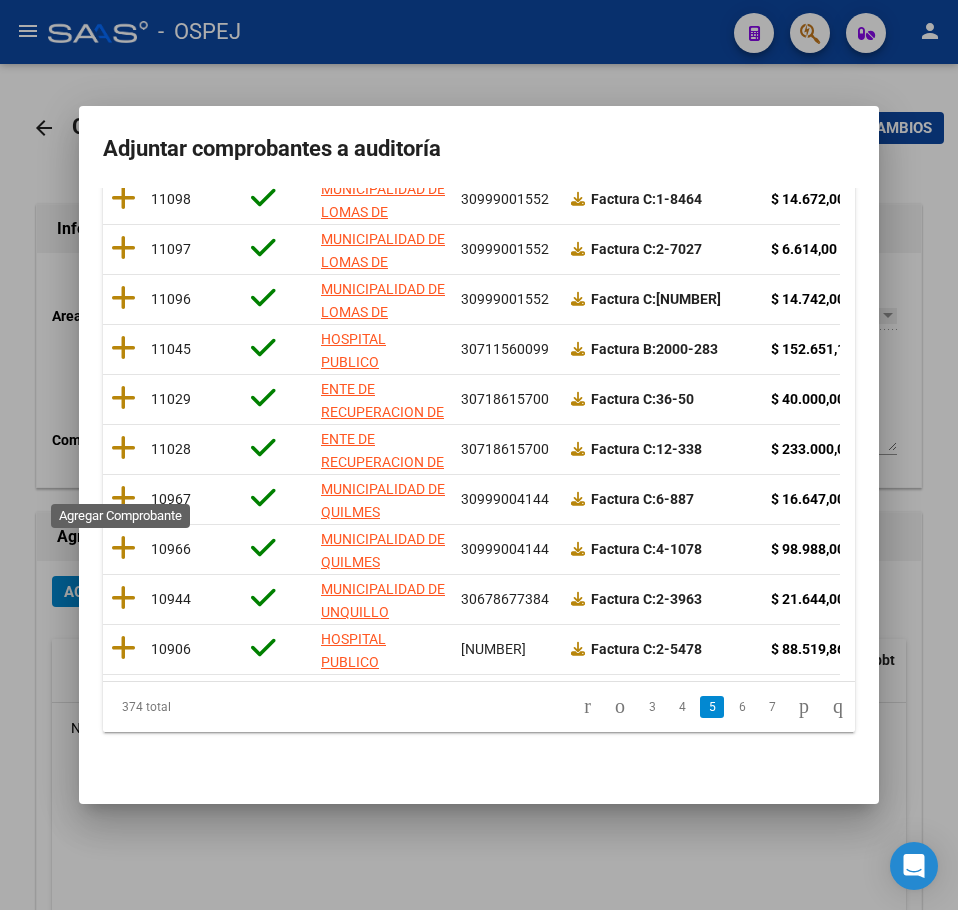 scroll, scrollTop: 0, scrollLeft: 0, axis: both 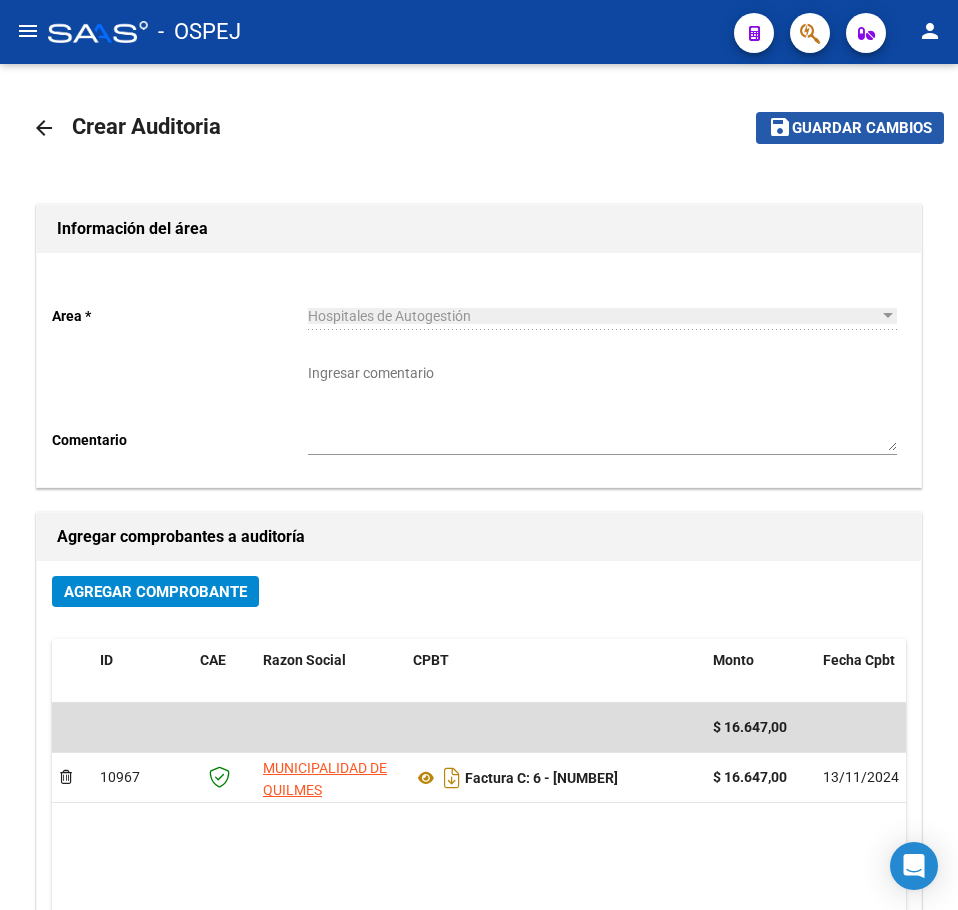click on "Guardar cambios" 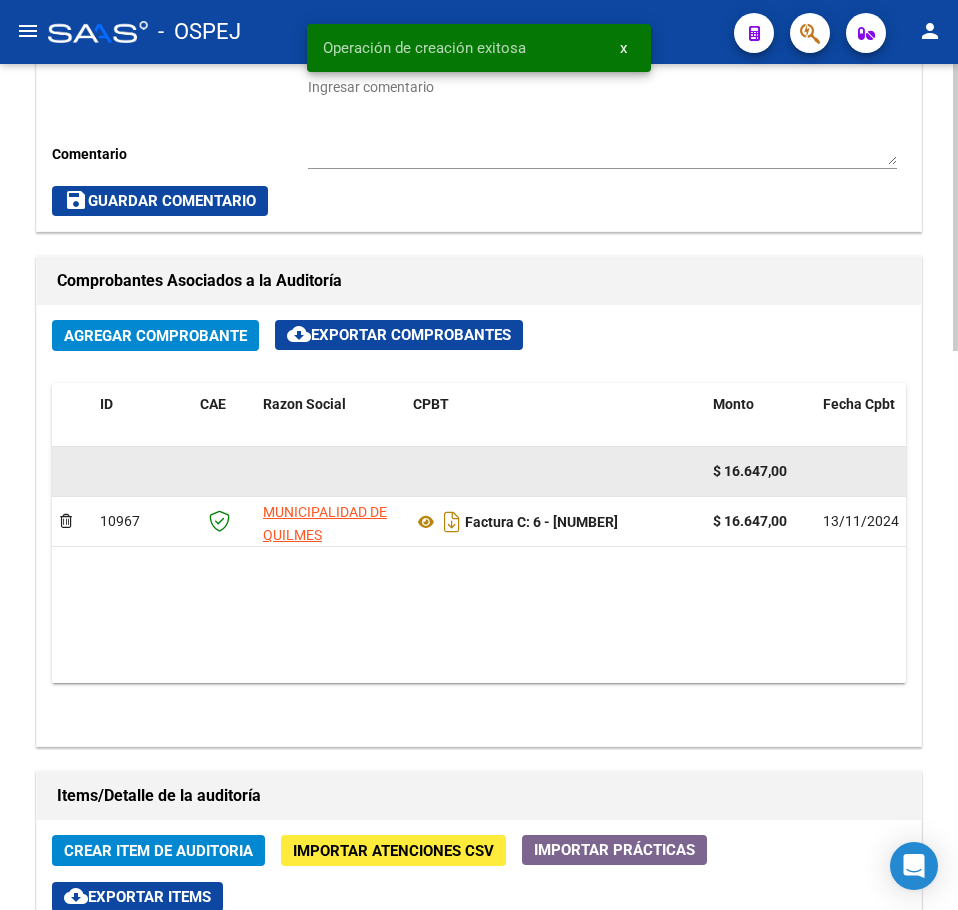 scroll, scrollTop: 800, scrollLeft: 0, axis: vertical 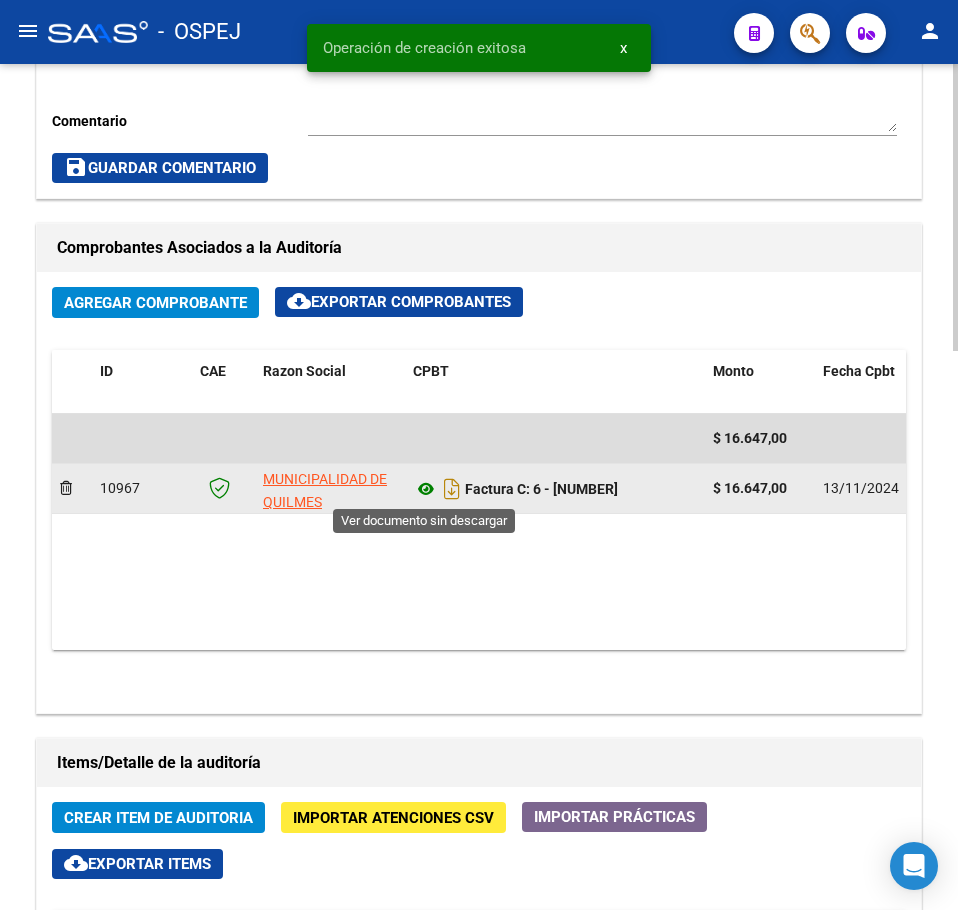 click 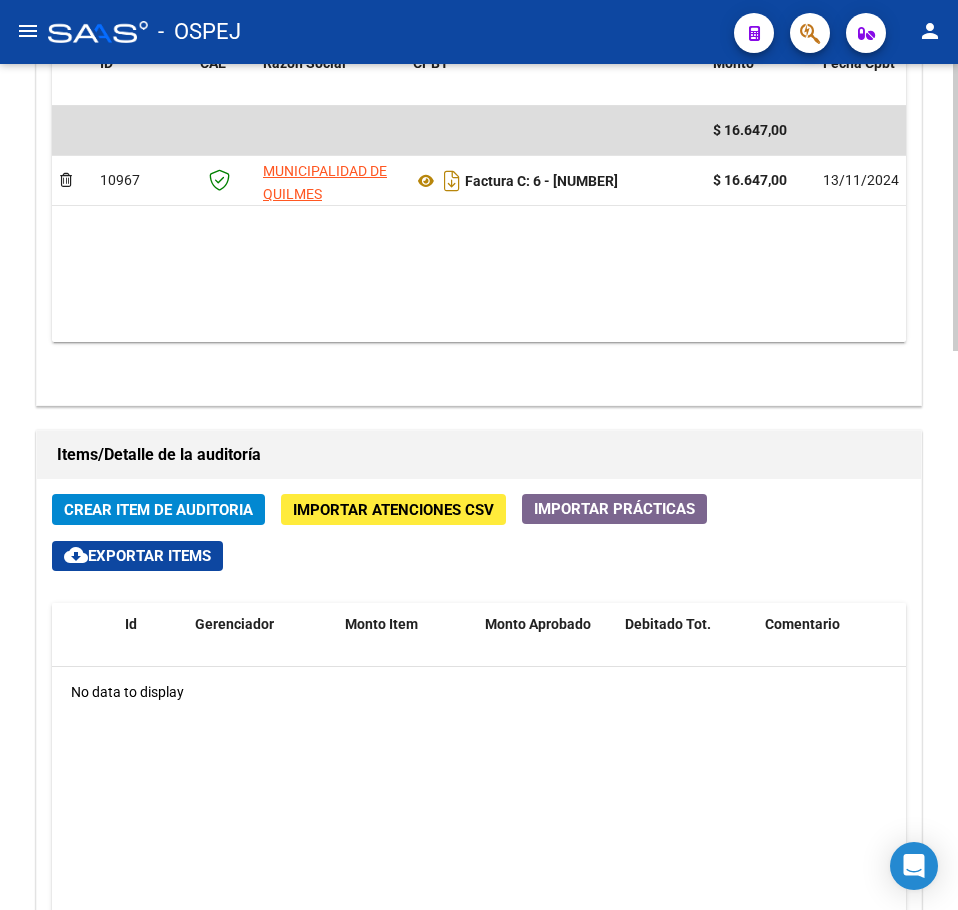 scroll, scrollTop: 1400, scrollLeft: 0, axis: vertical 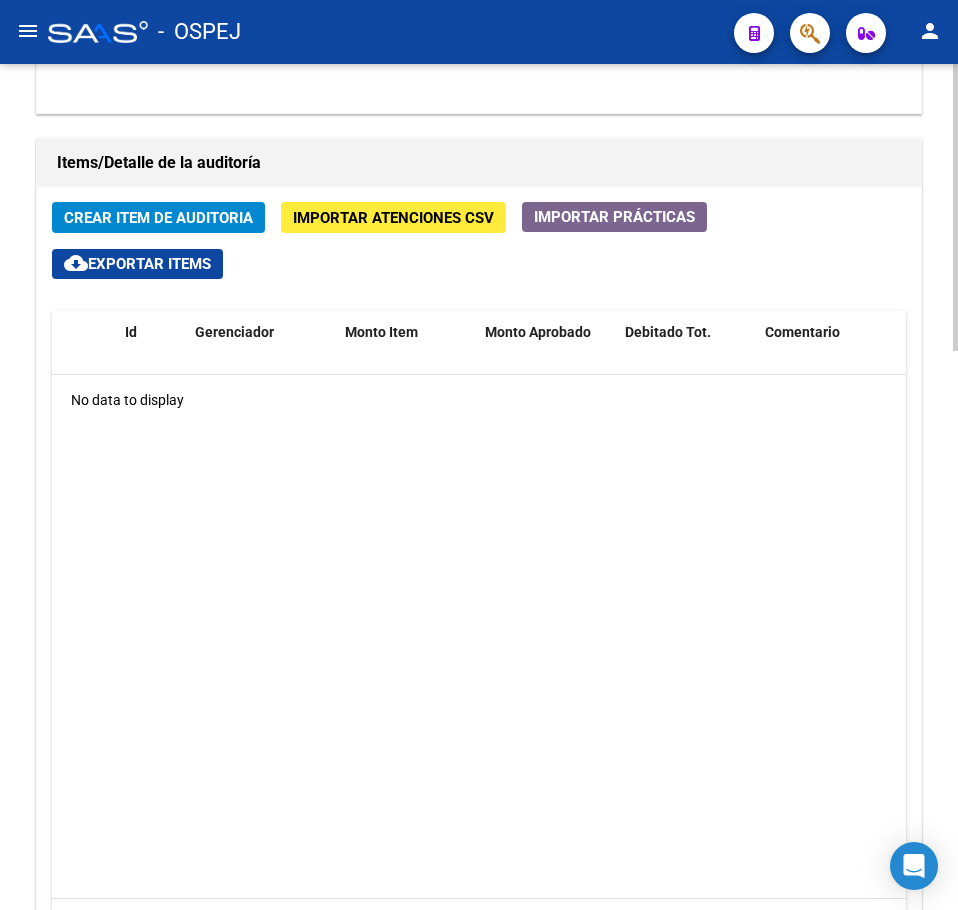 click on "Crear Item de Auditoria" 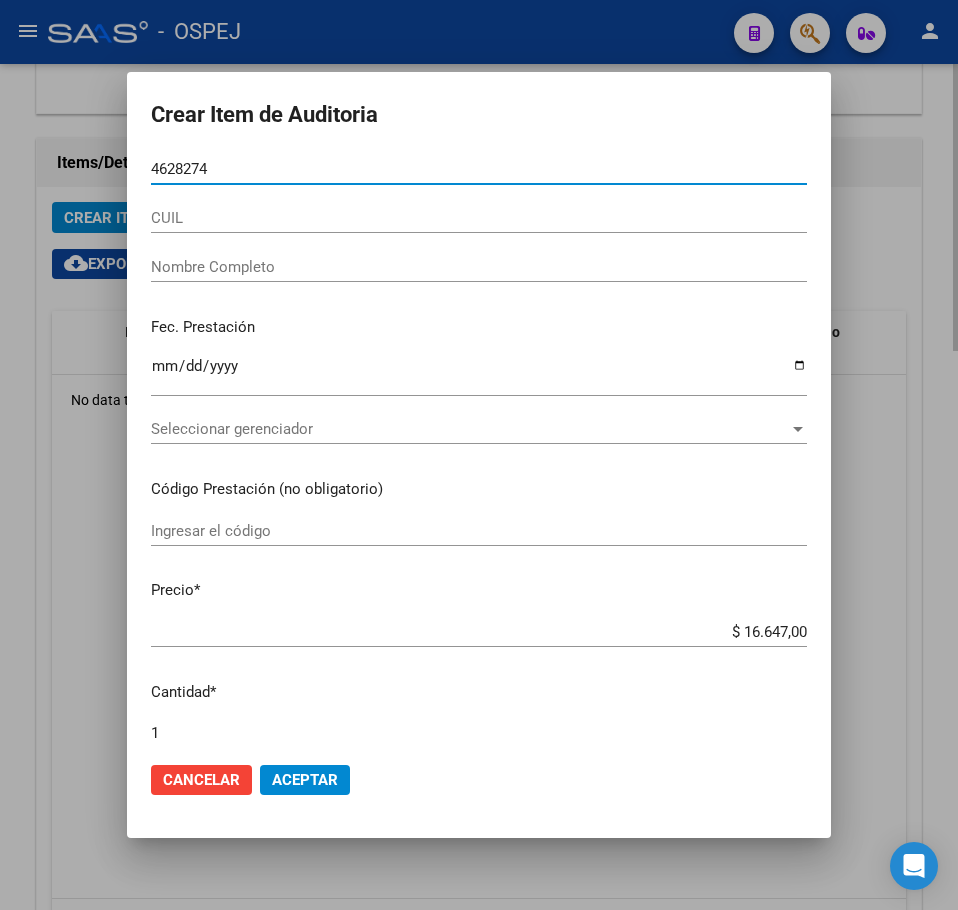 type on "[NUMBER]" 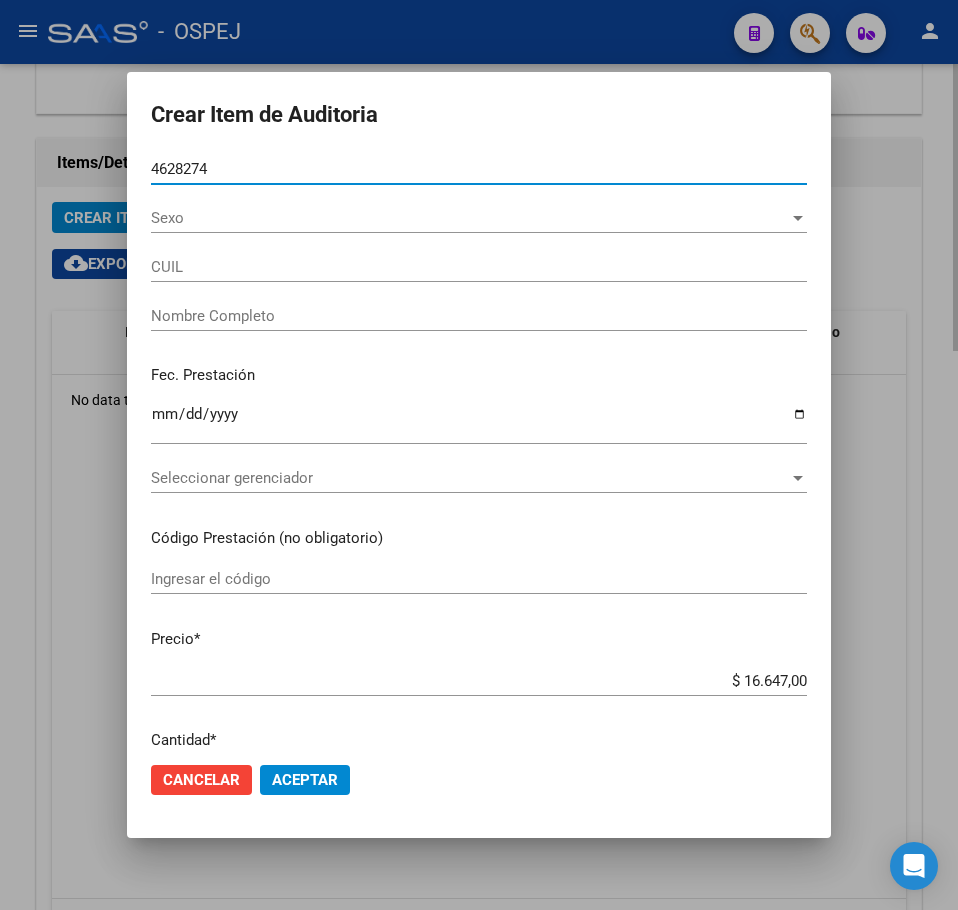 type on "[NUMBER]" 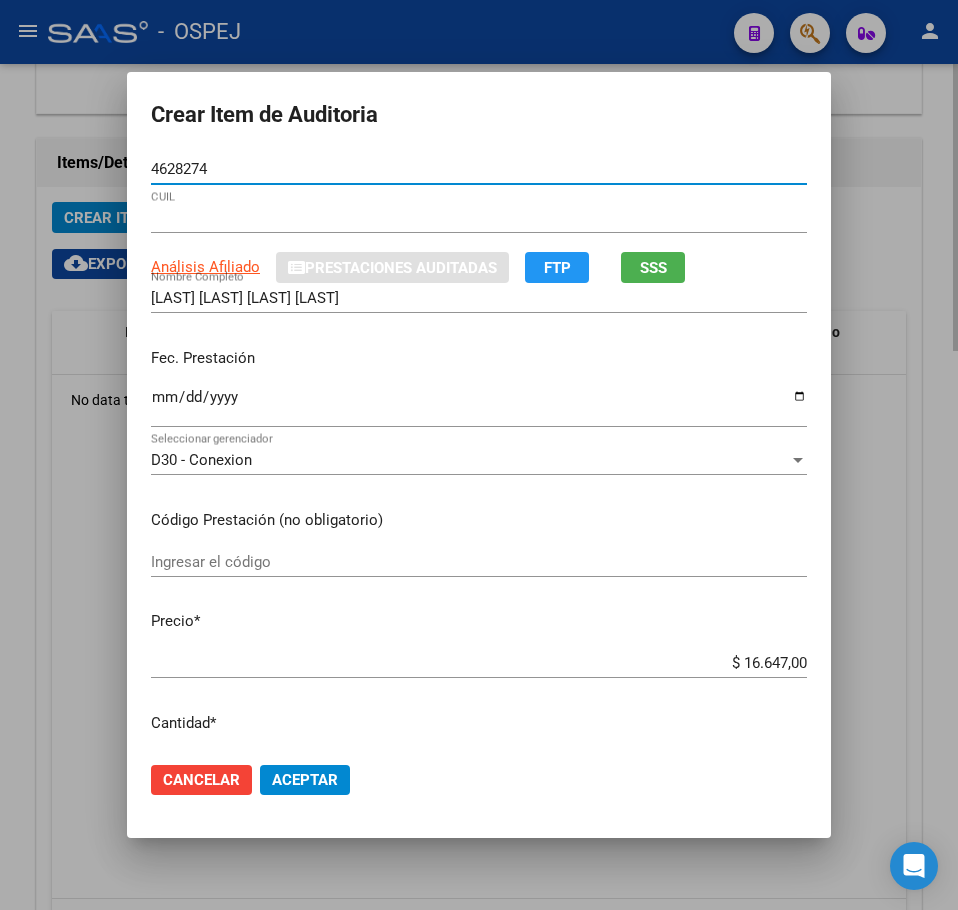 type on "[NUMBER]" 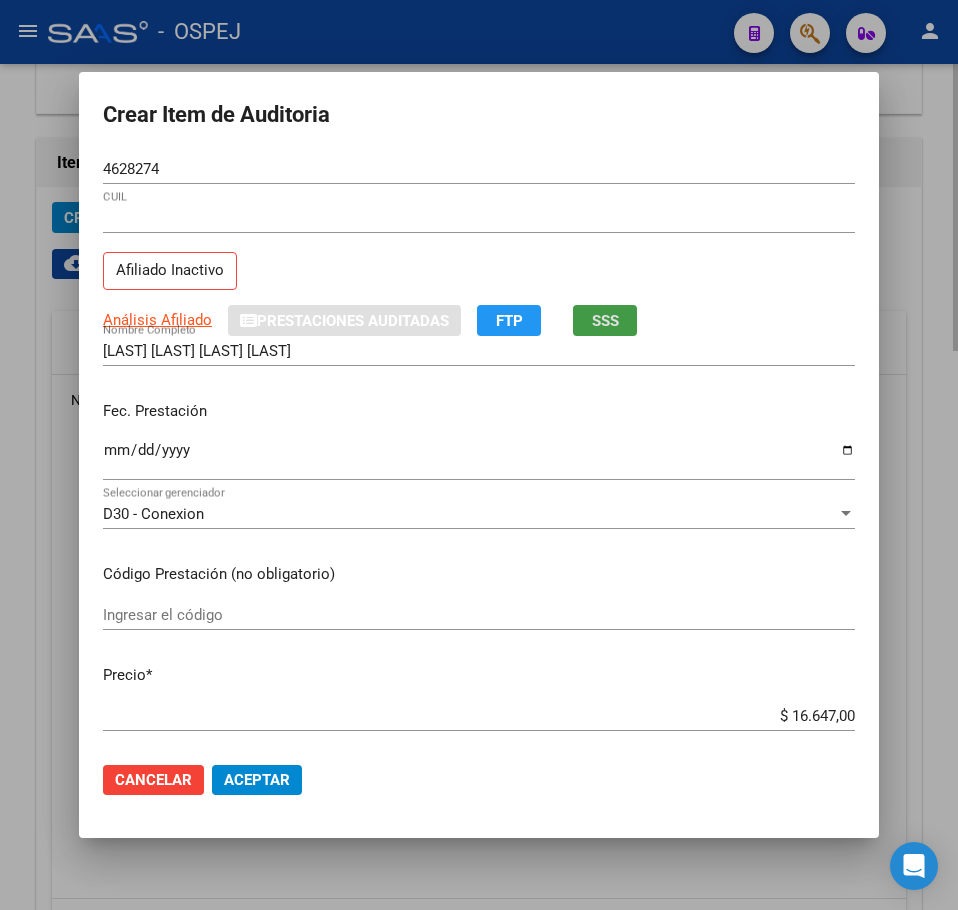 type 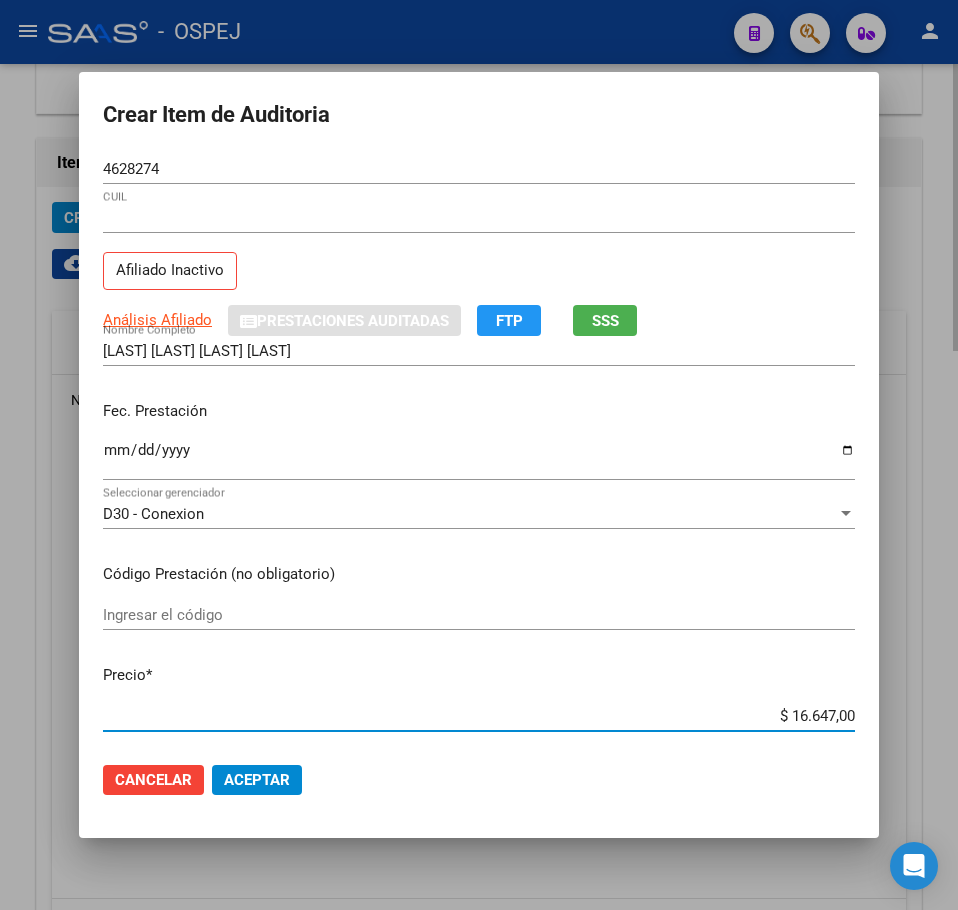 type on "$ 0,04" 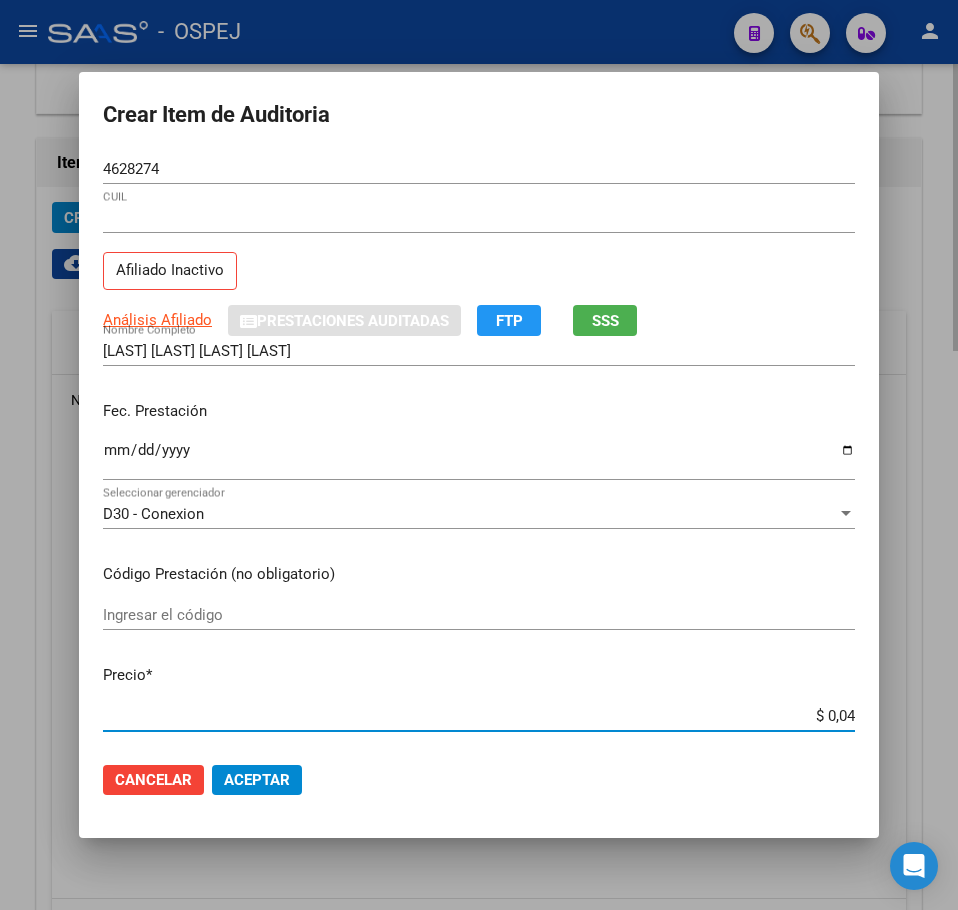 type on "$ 0,40" 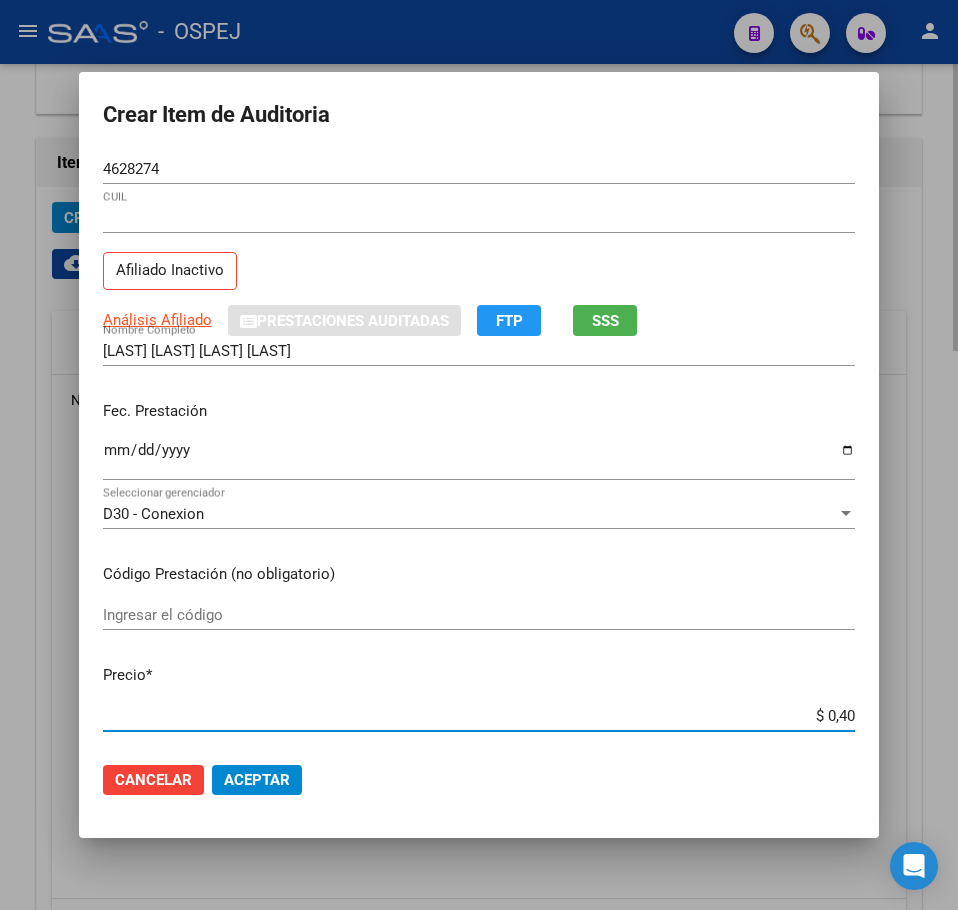 type on "$ 4,02" 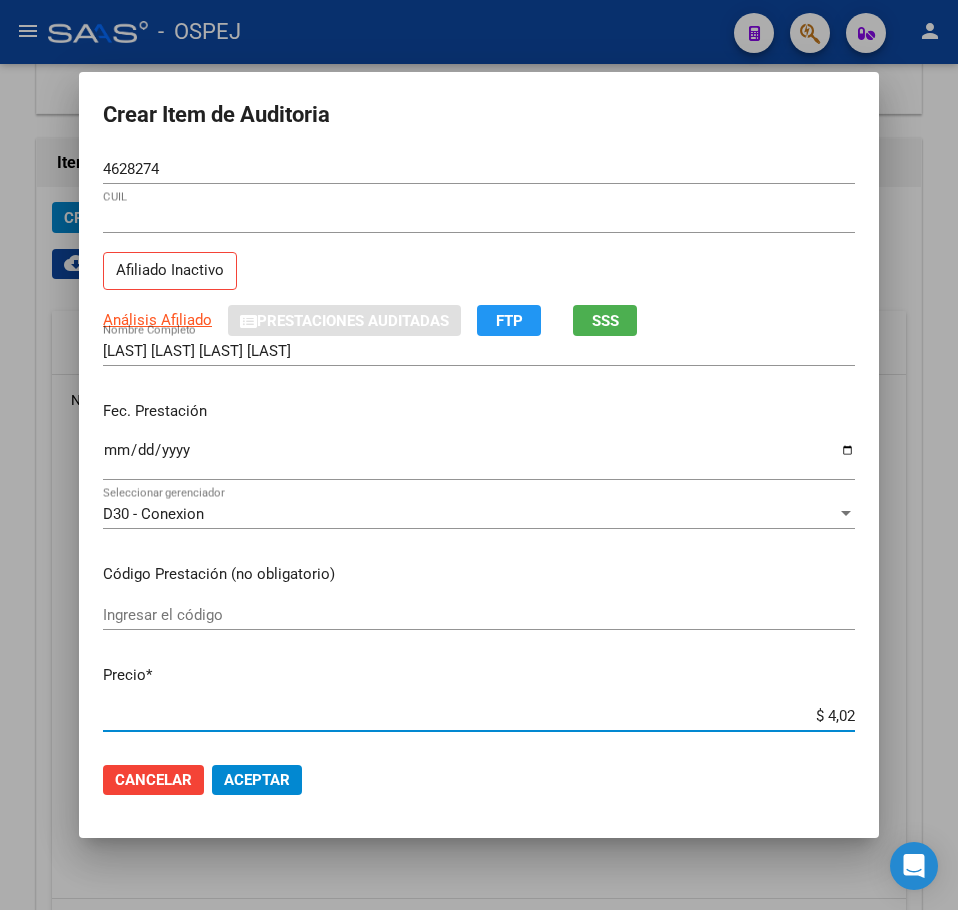type on "$ 40,29" 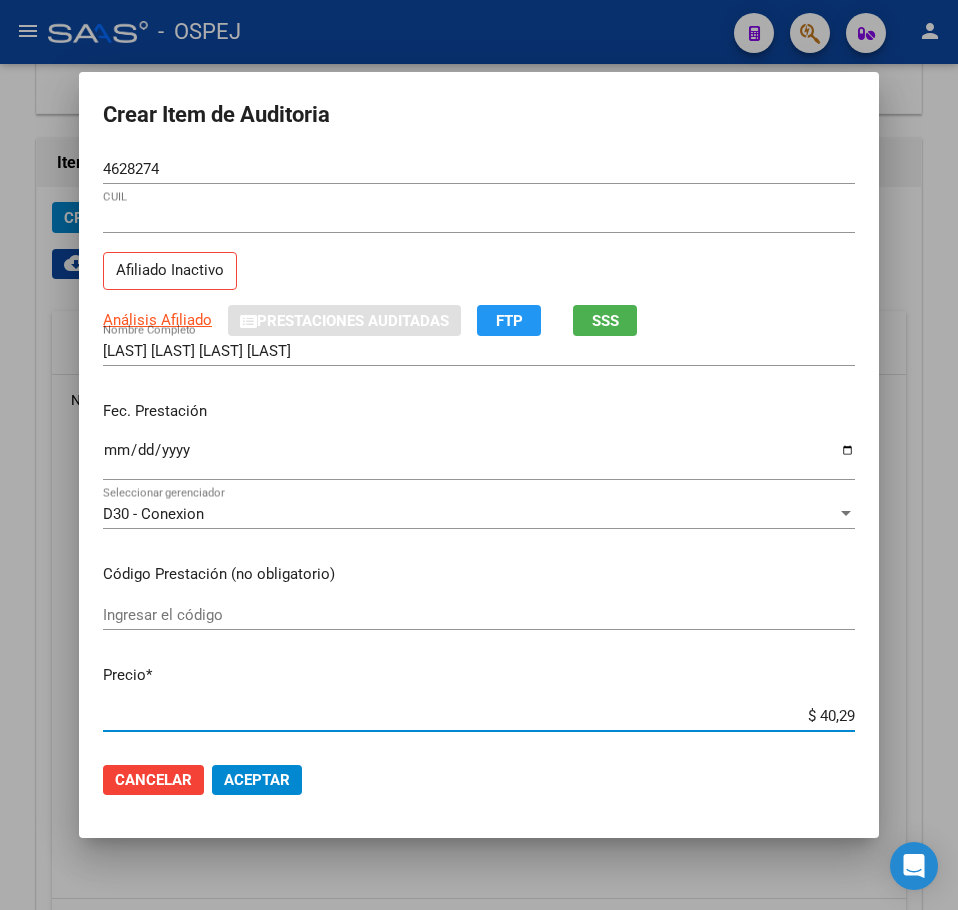 type on "$ 402,90" 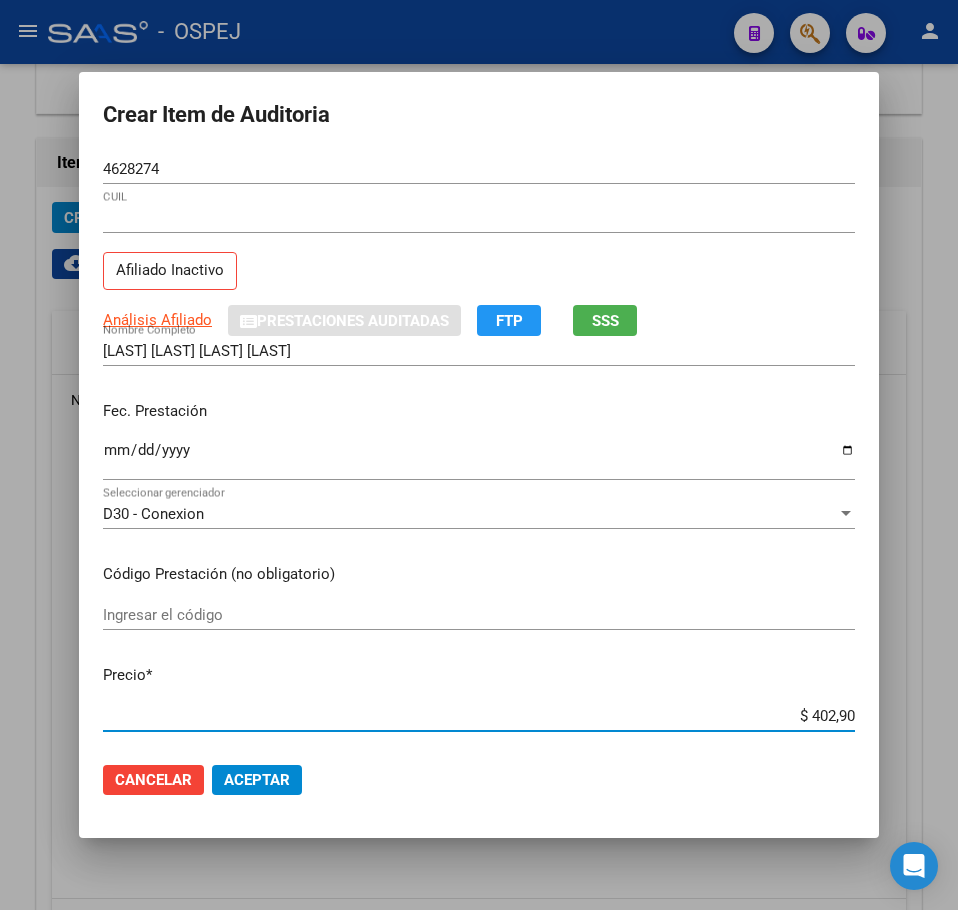 type on "$ 4.029,00" 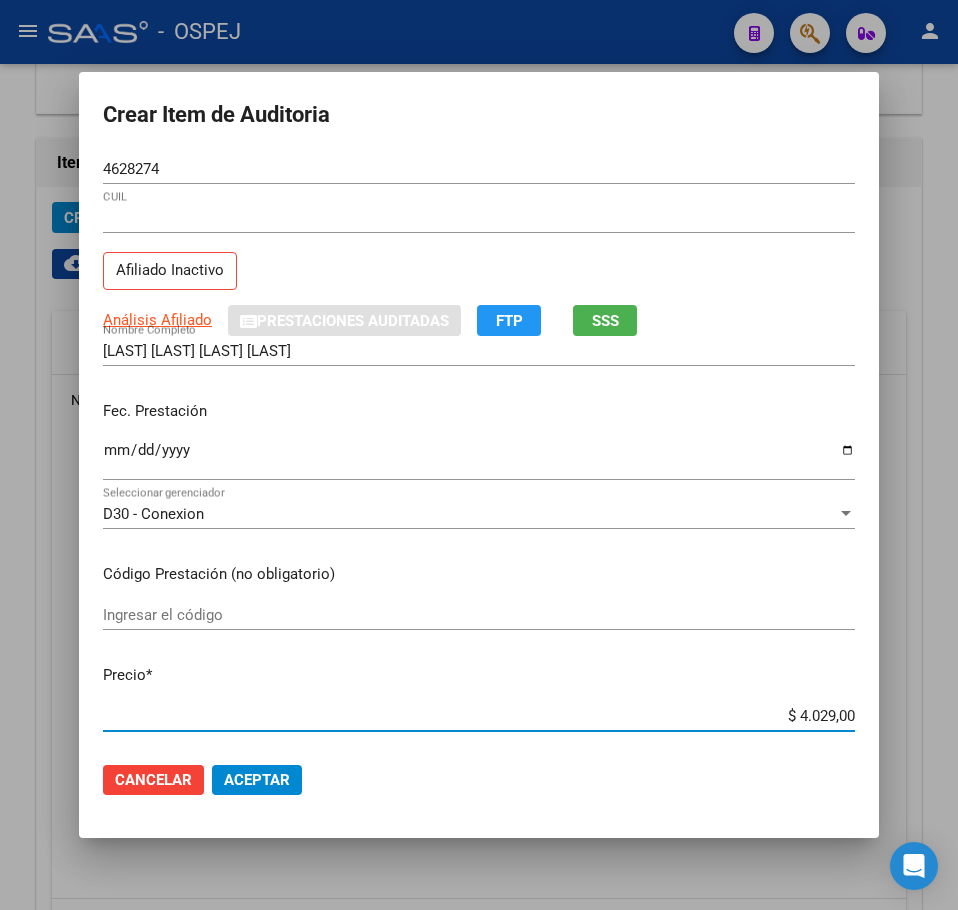 click on "Aceptar" 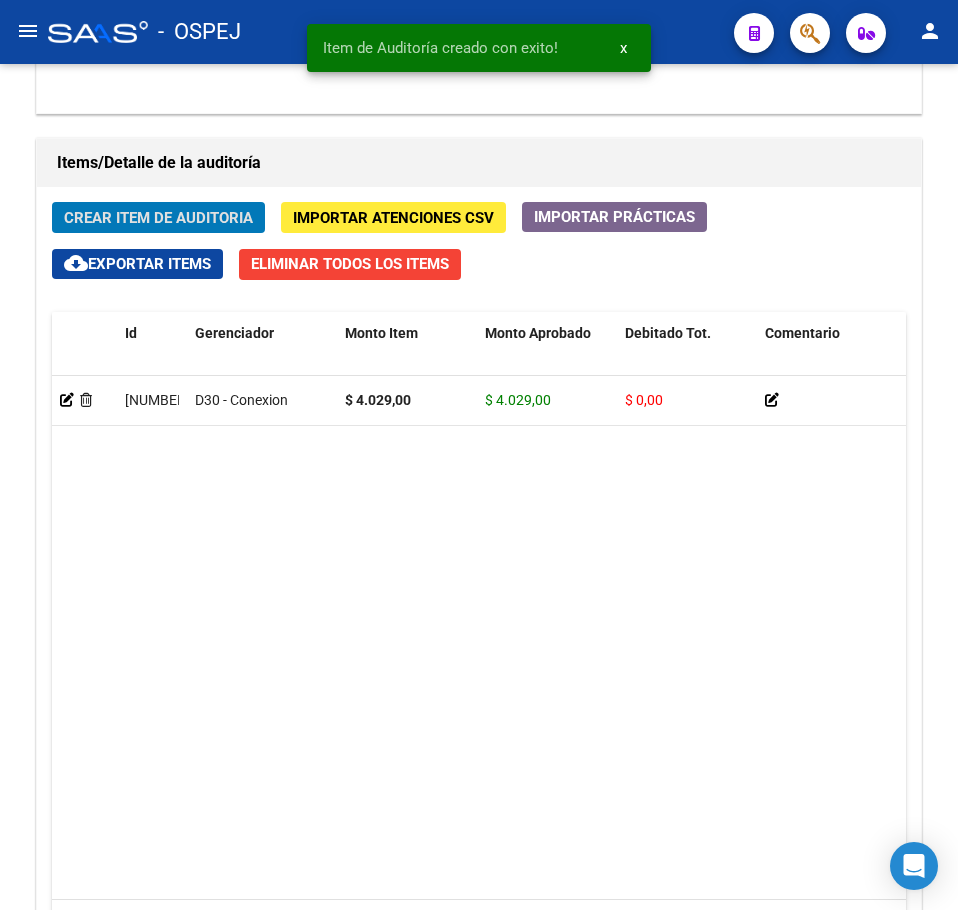 type 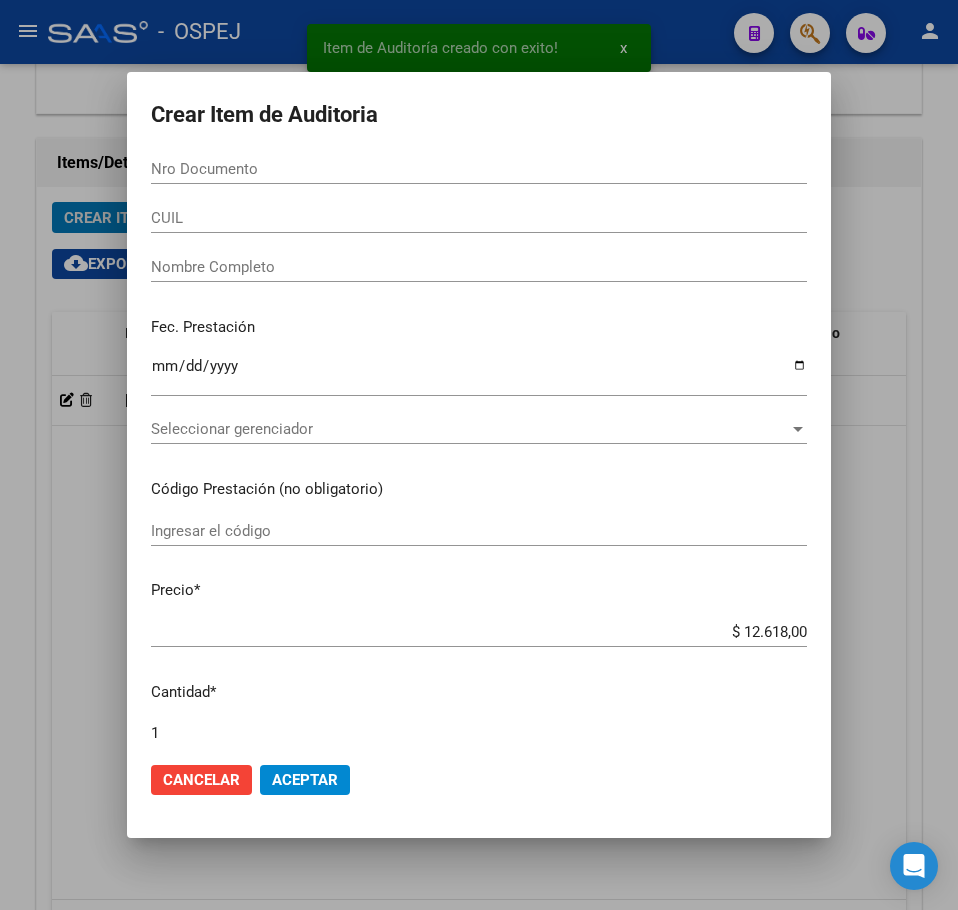 scroll, scrollTop: 1433, scrollLeft: 0, axis: vertical 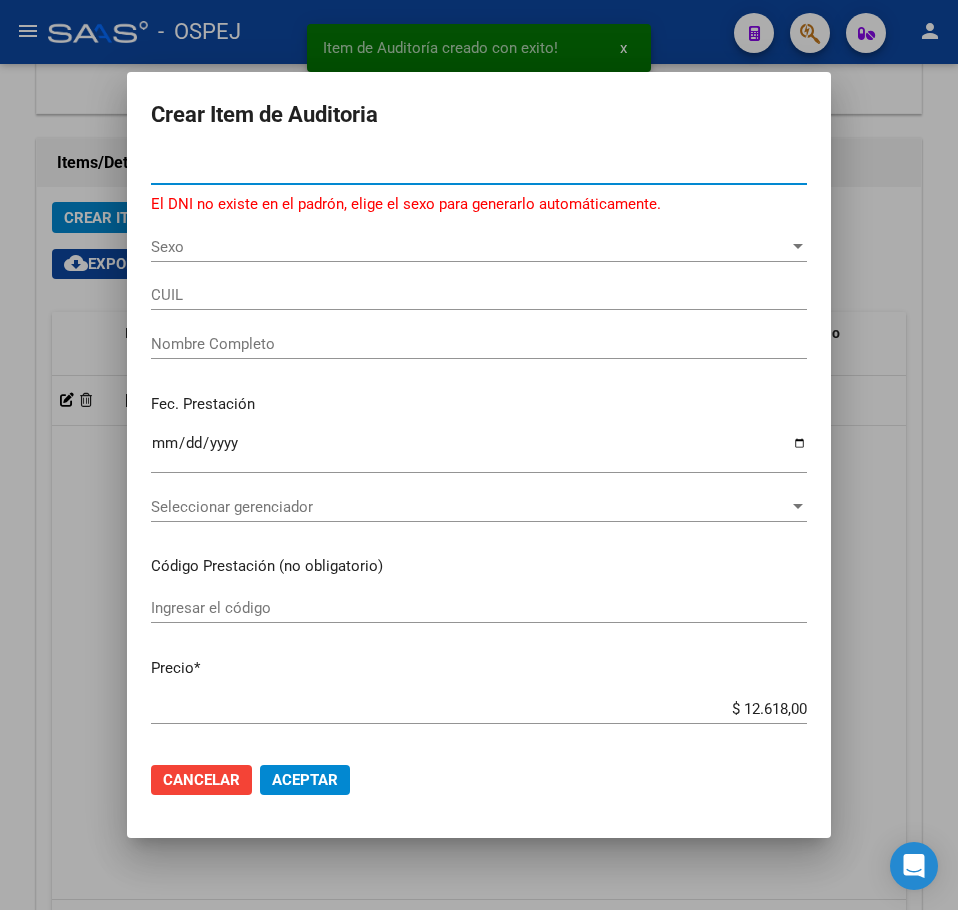 type on "[DOCUMENT_NUMBER]" 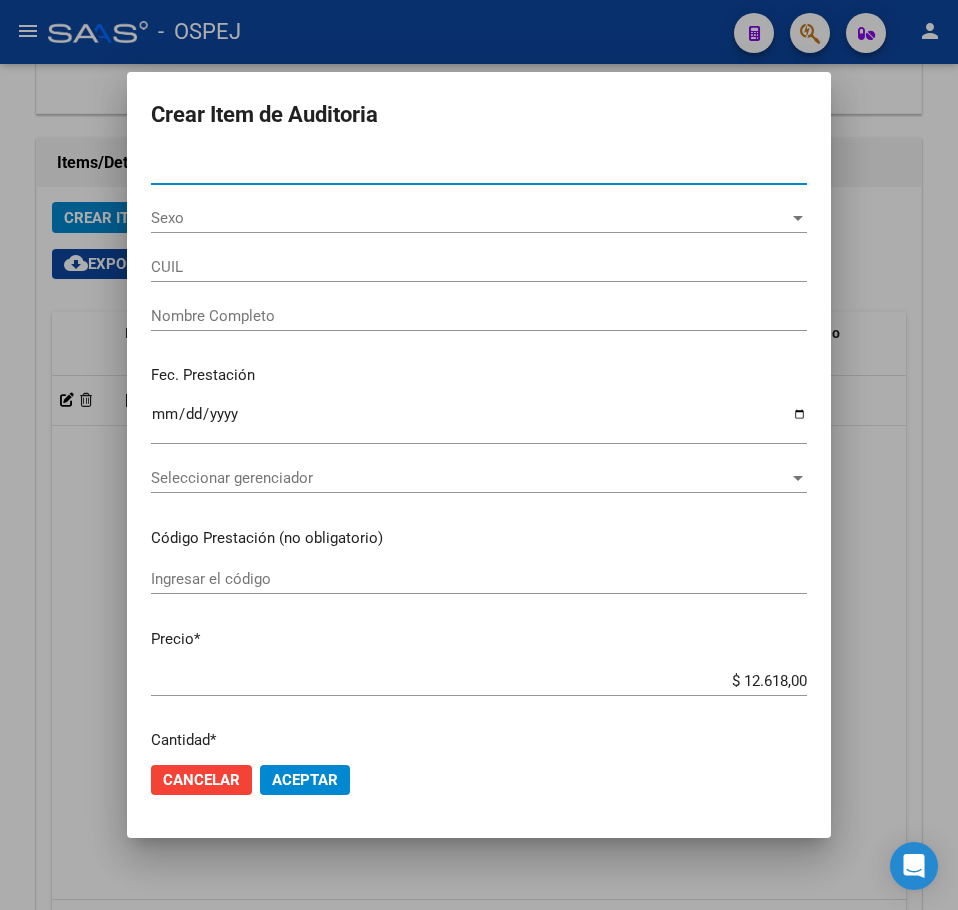 type on "[CUIL]" 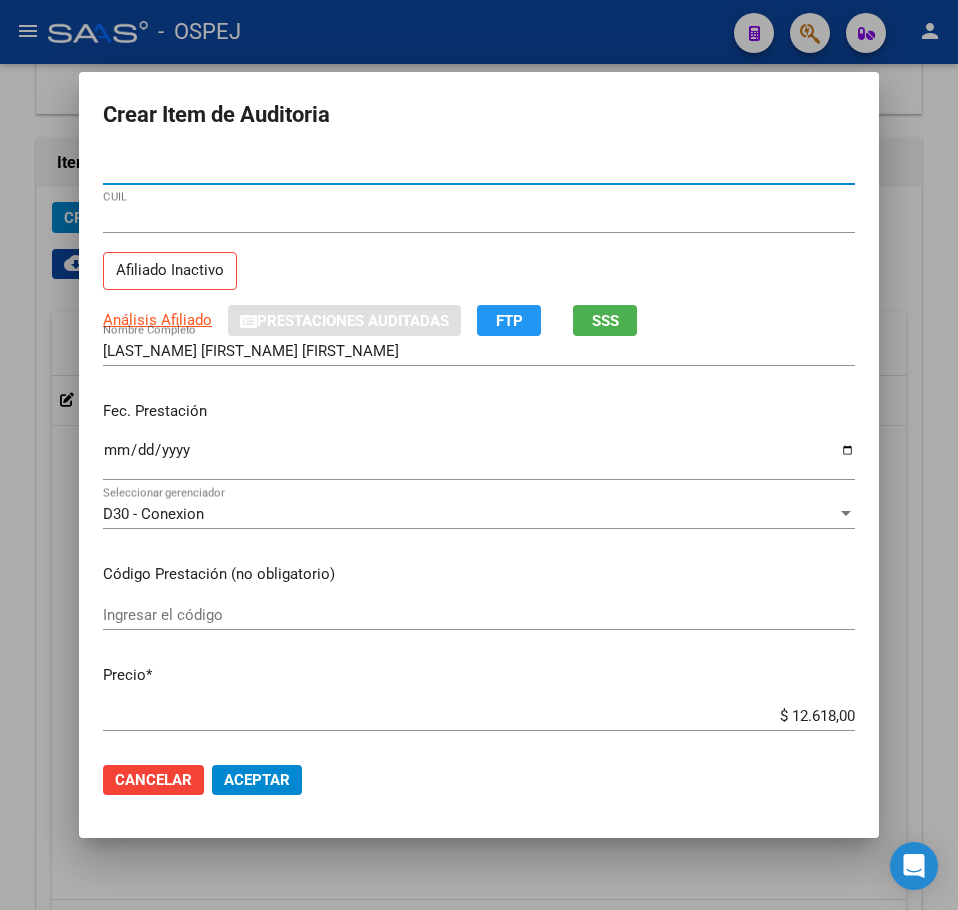 type on "[DOCUMENT_NUMBER]" 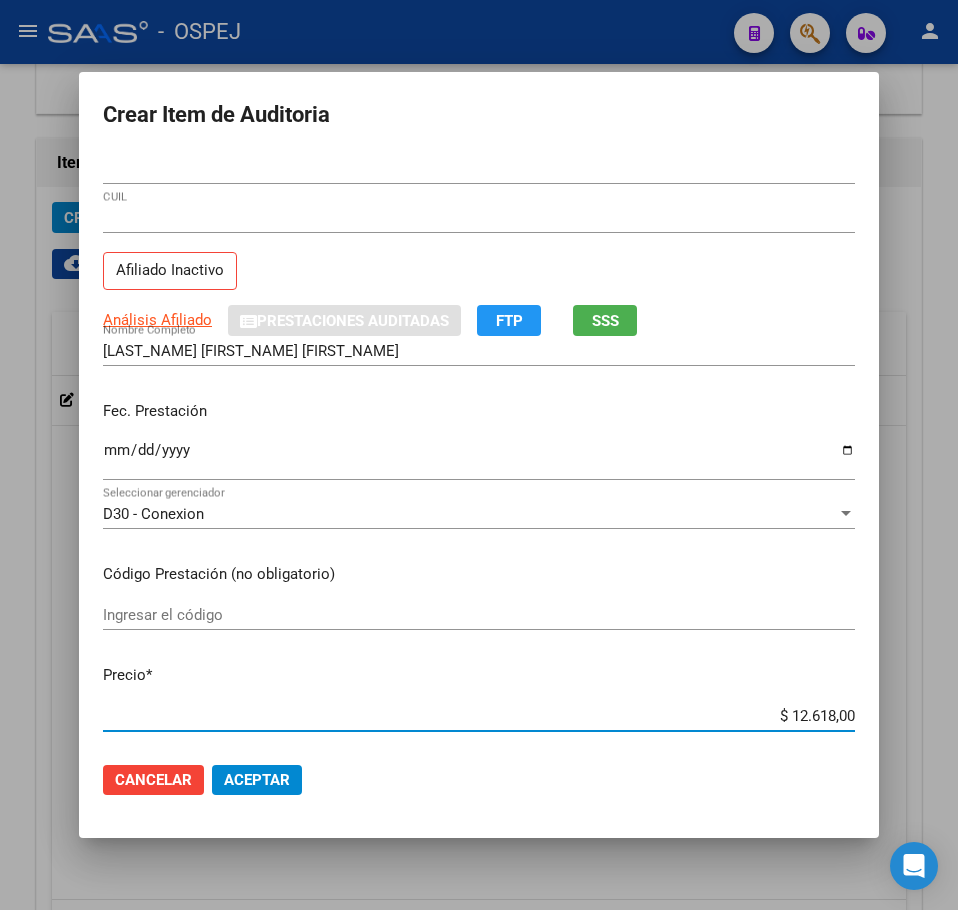 click on "$ 12.618,00" at bounding box center [479, 716] 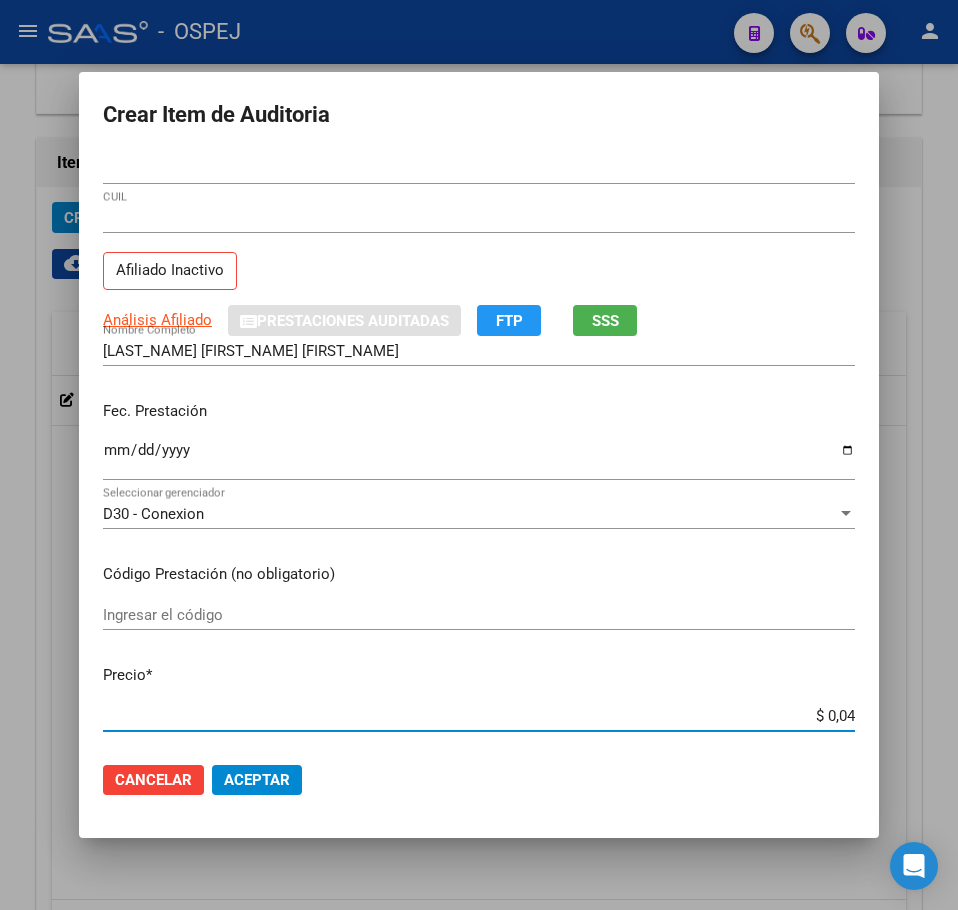 type on "$ 0,40" 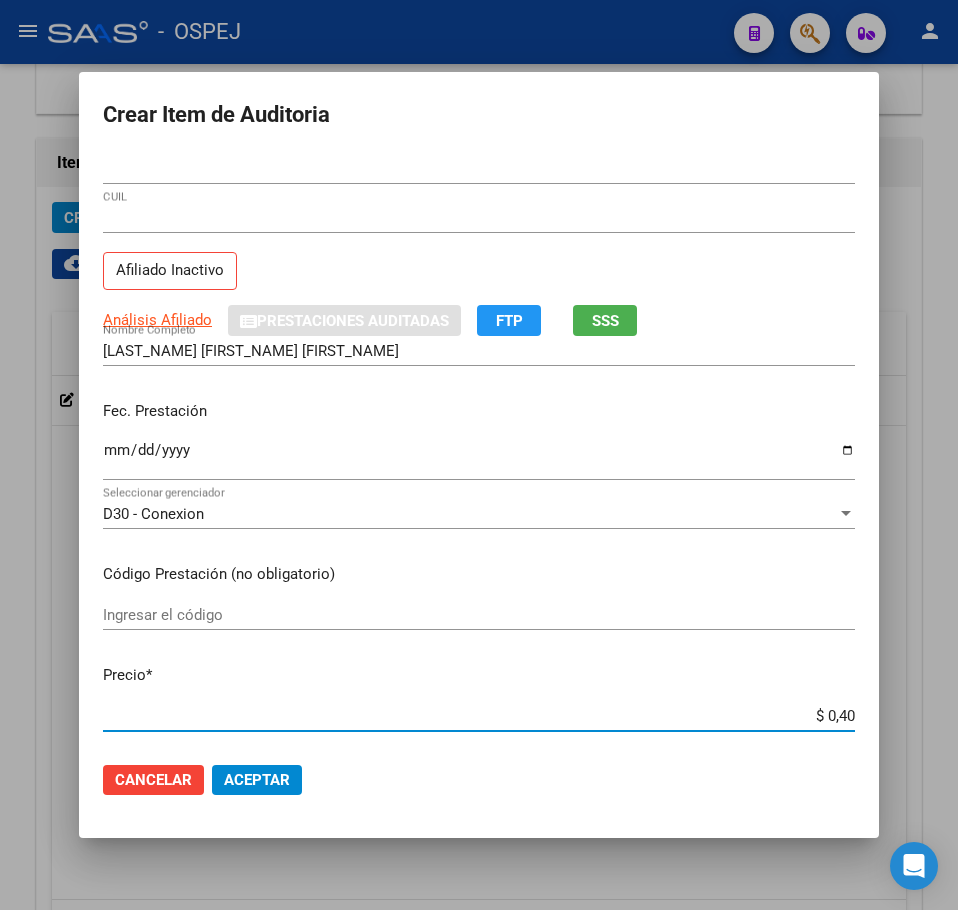 type on "$ 0,40" 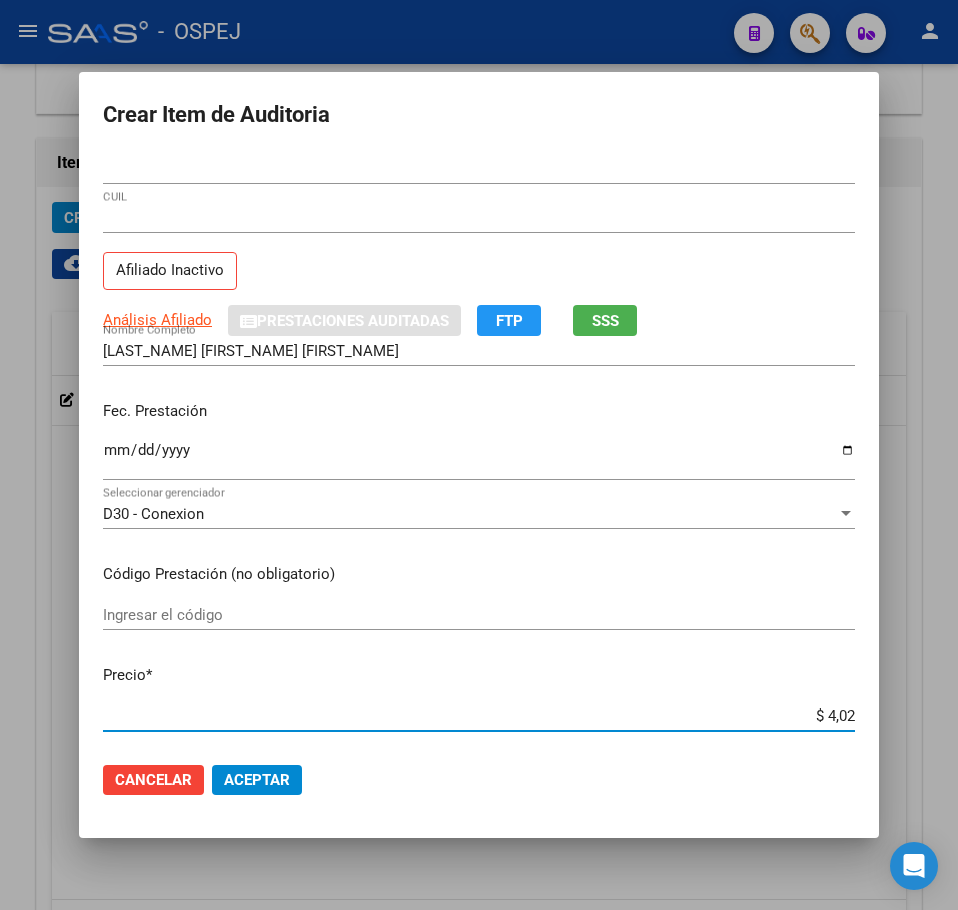 type on "$ 40,29" 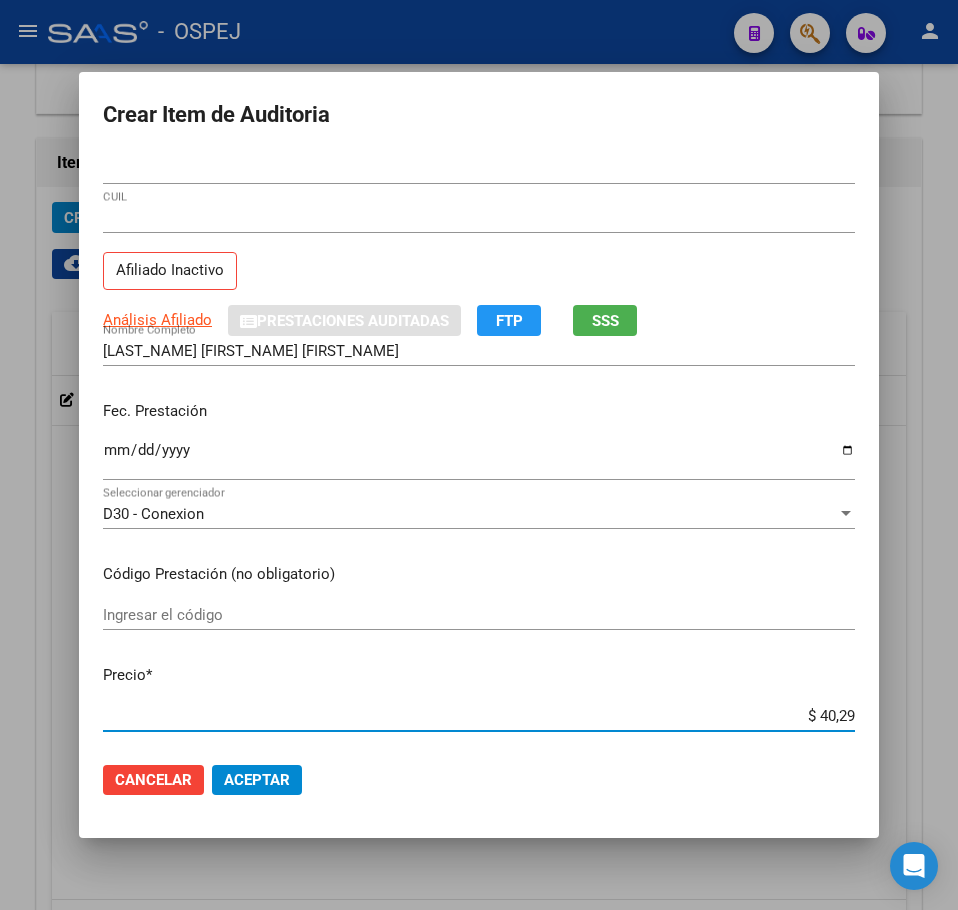 type on "$ 402,90" 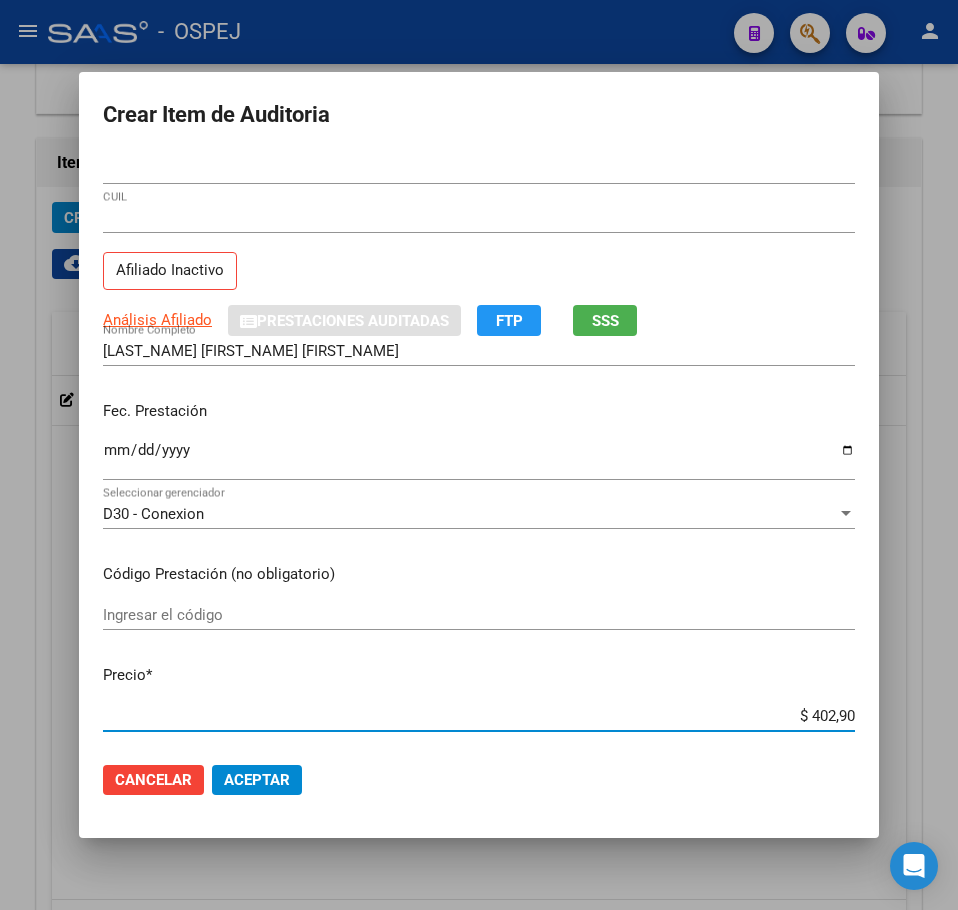 type on "$ 4.029,00" 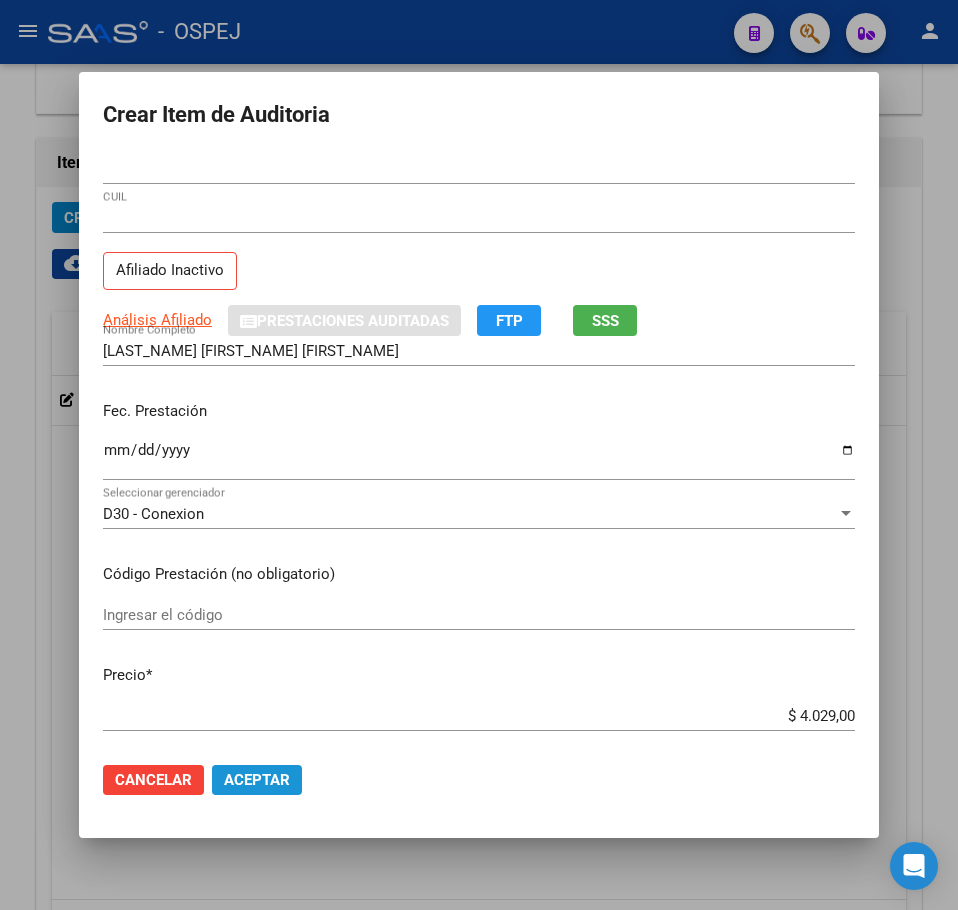 click on "Aceptar" 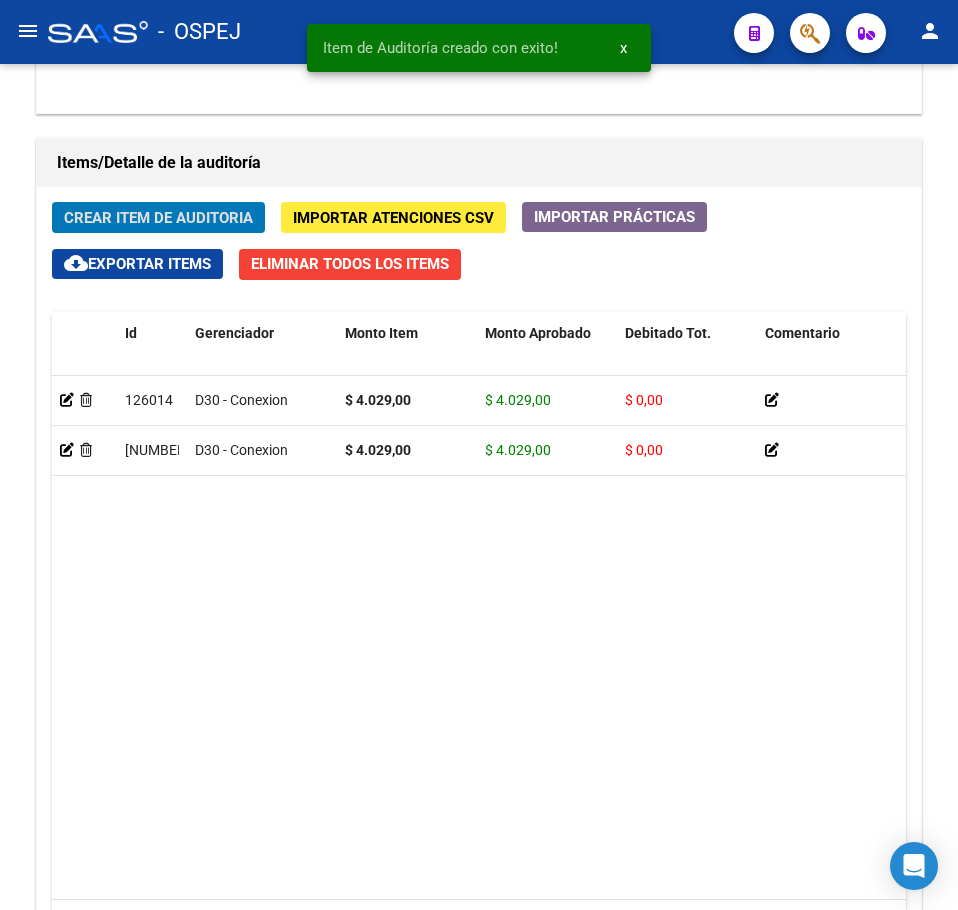 click on "Crear Item de Auditoria" 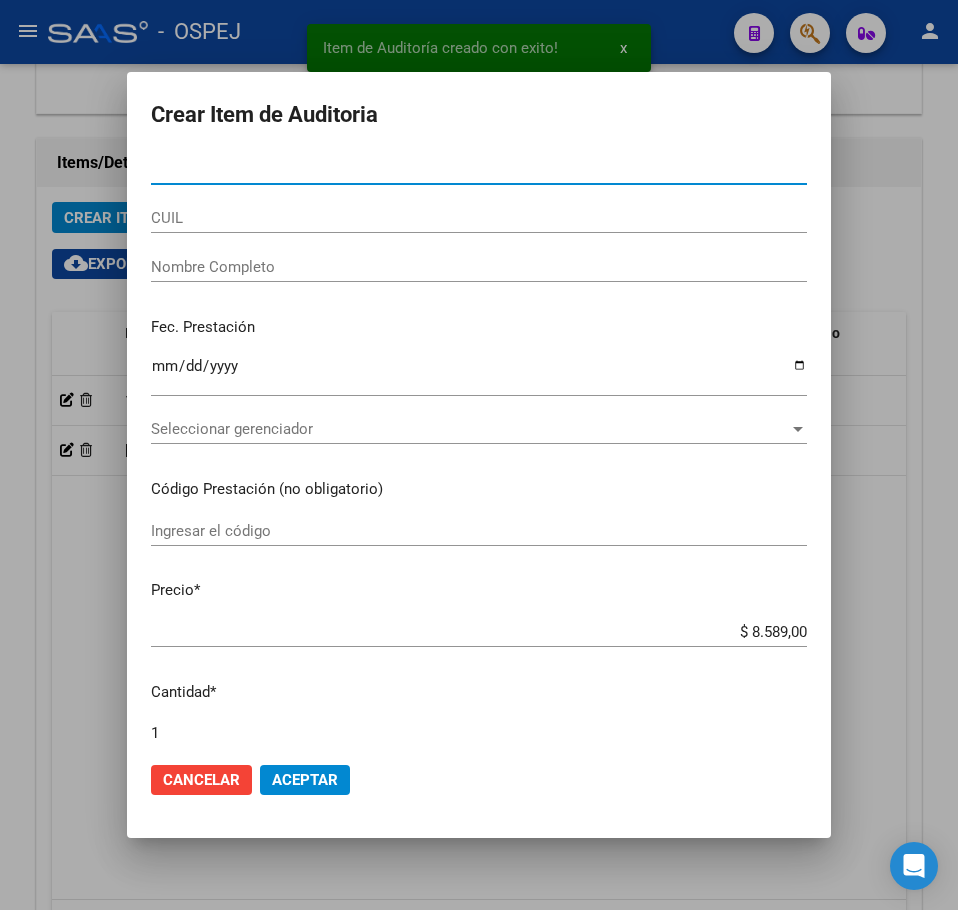 type on "[NUMBER]" 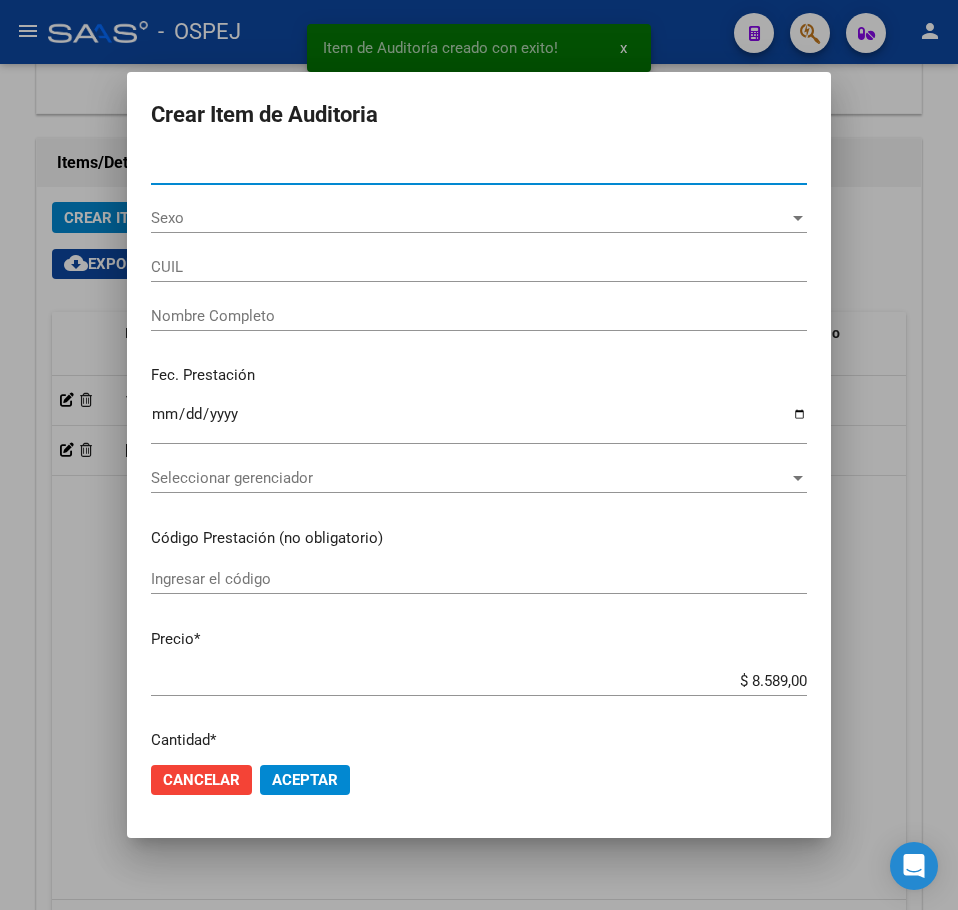 type on "[NUMBER]" 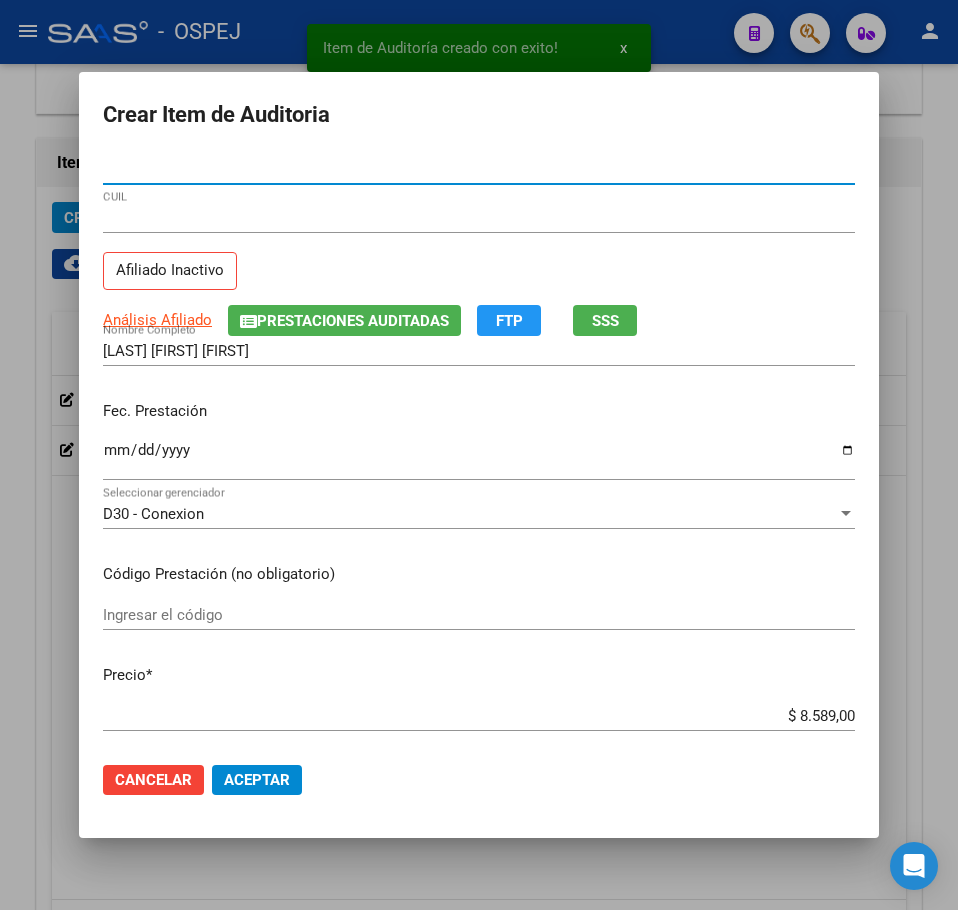 type on "[NUMBER]" 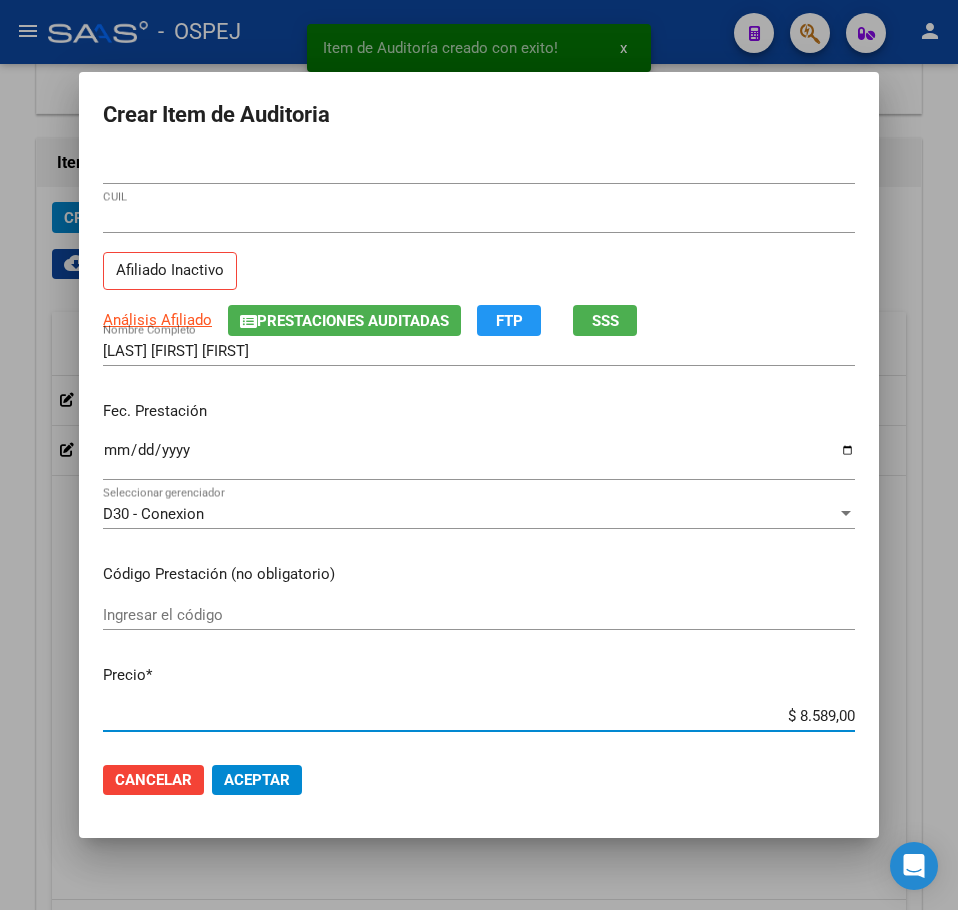 click on "$ 8.589,00" at bounding box center [479, 716] 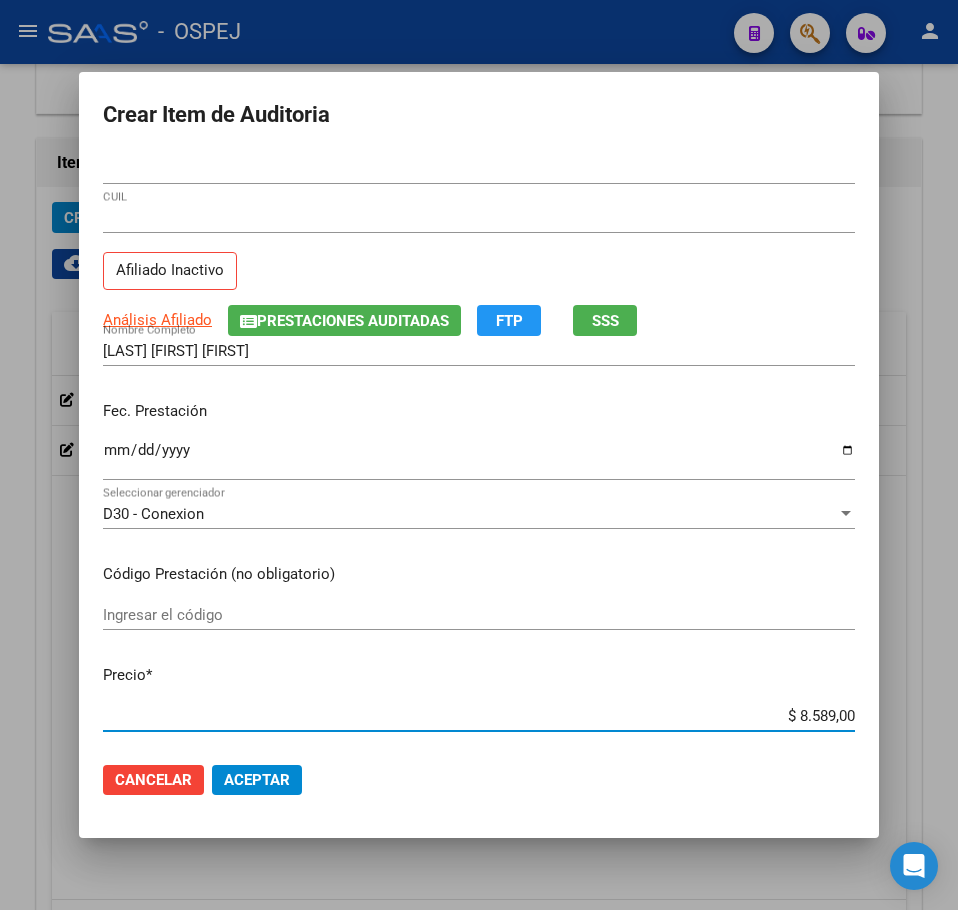 type on "$ 0,04" 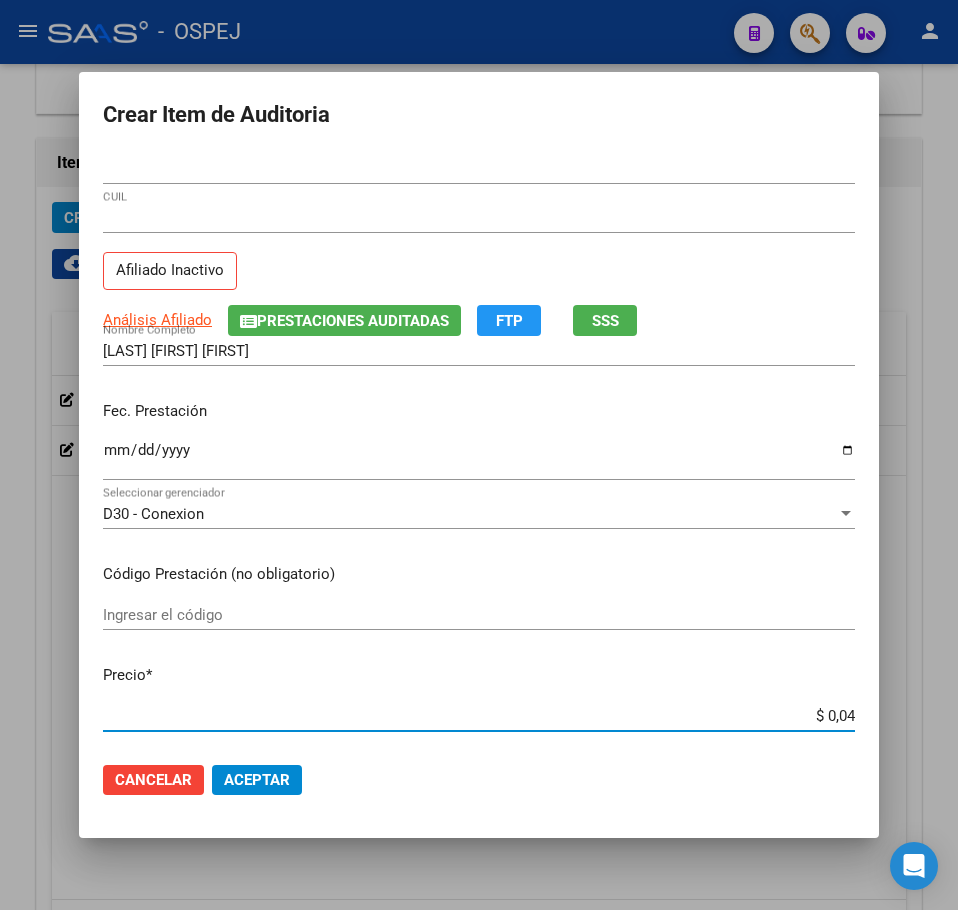 type on "$ 0,40" 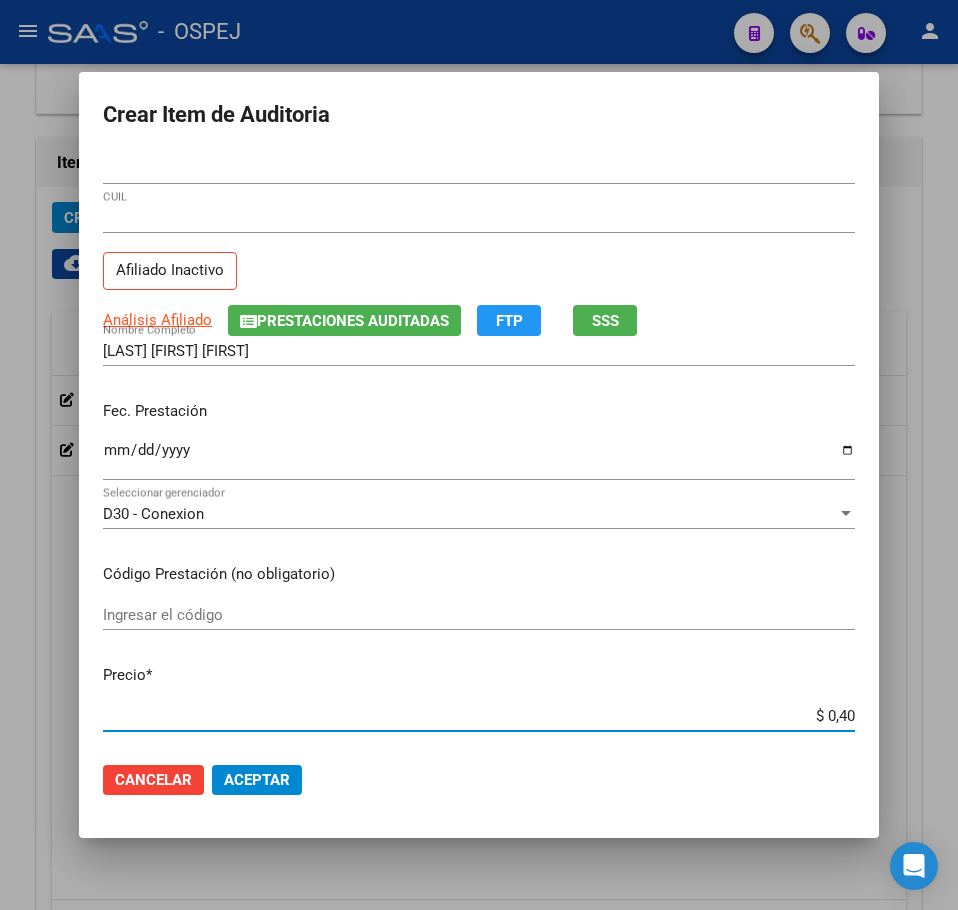 type on "$ 4,02" 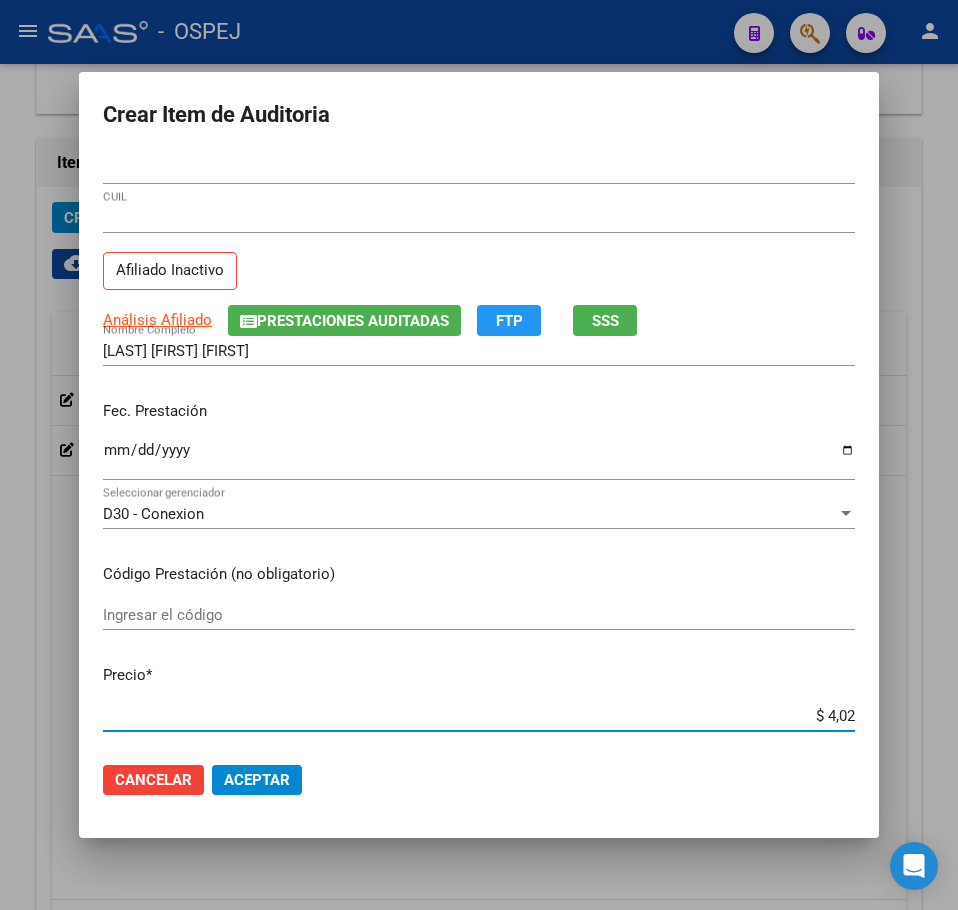 type on "$ 40,29" 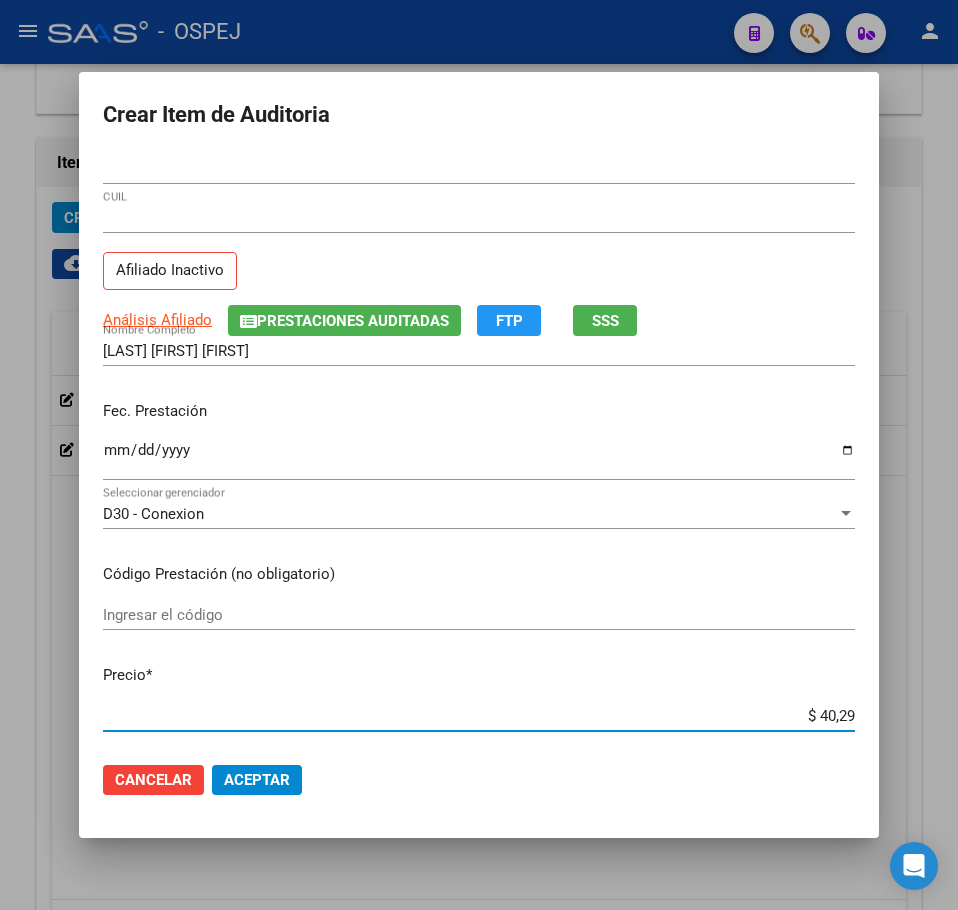 type on "$ 402,90" 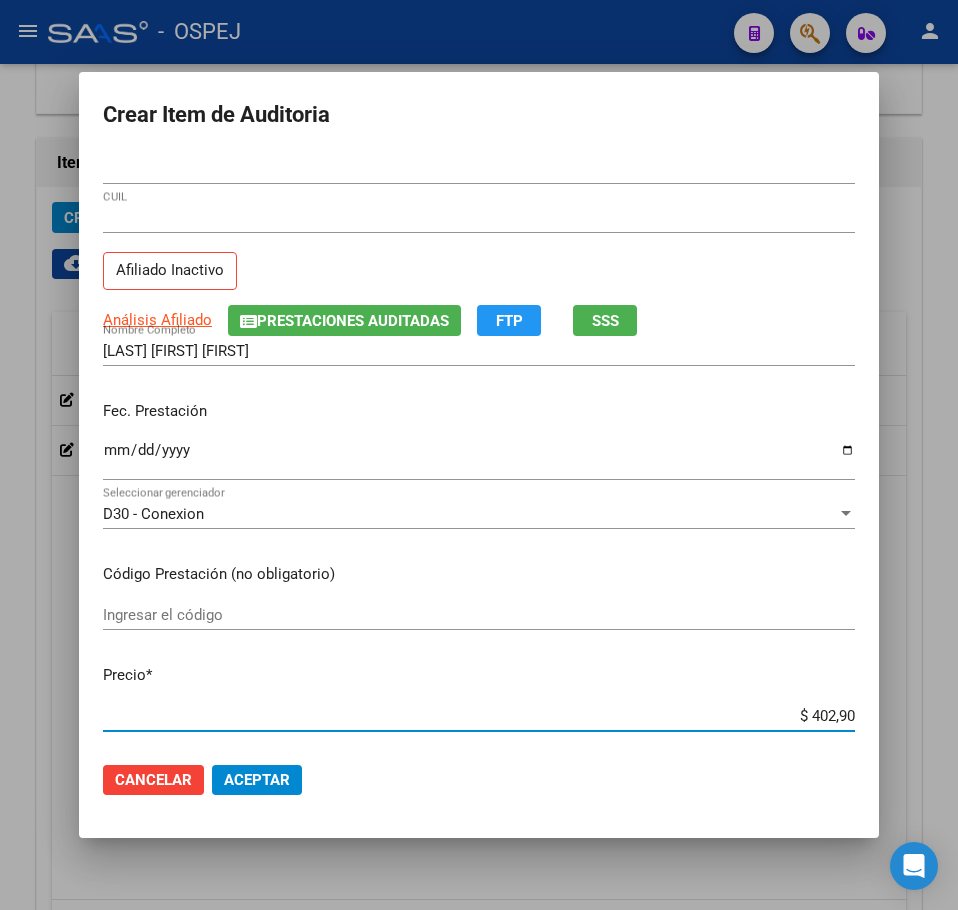 type on "$ 4.029,00" 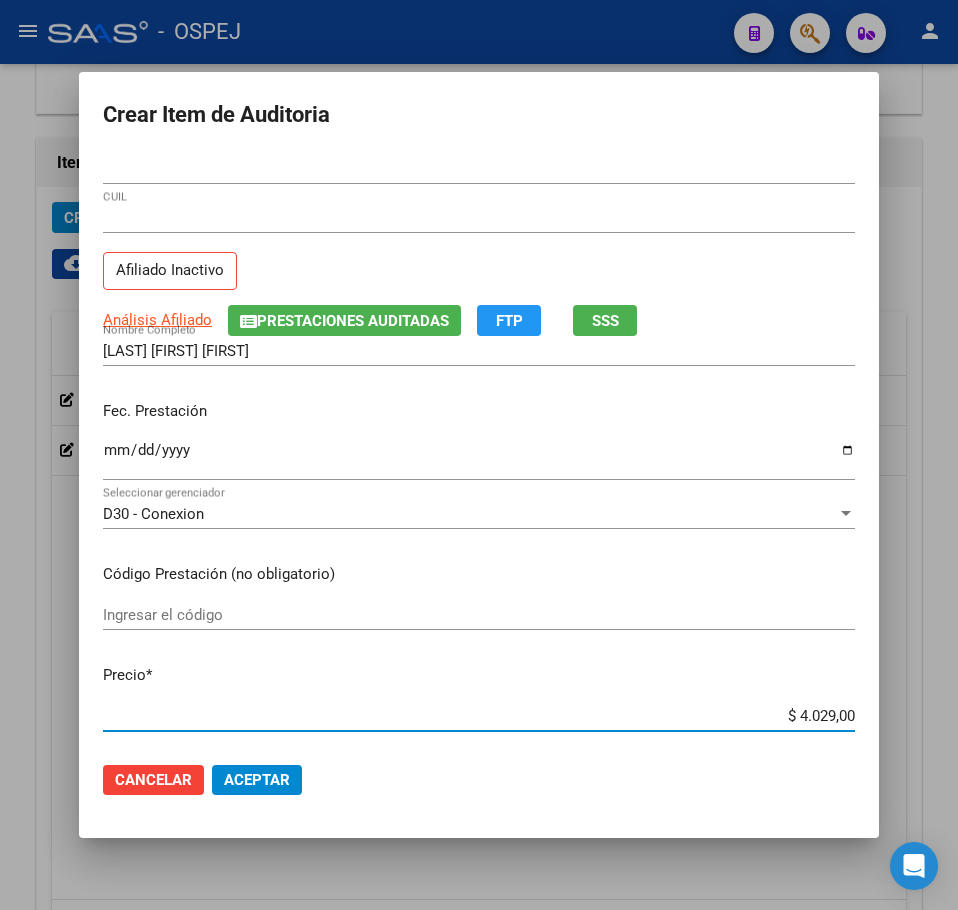 click on "Aceptar" 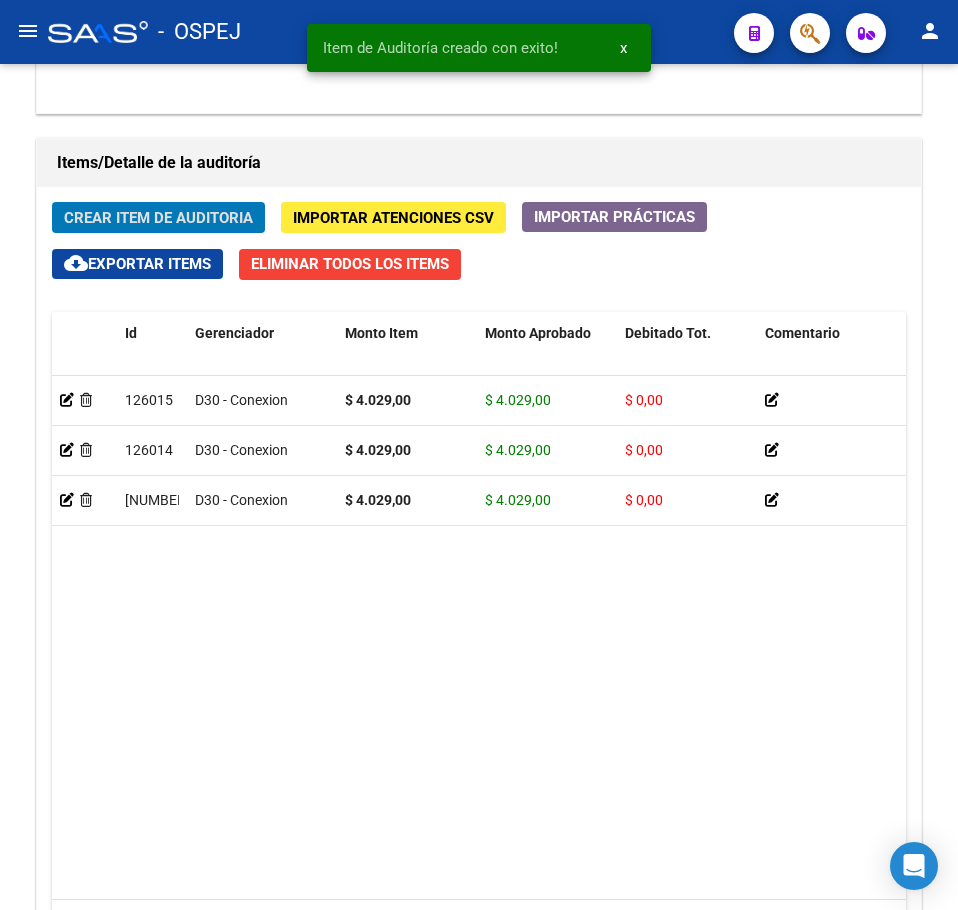 click on "Crear Item de Auditoria" 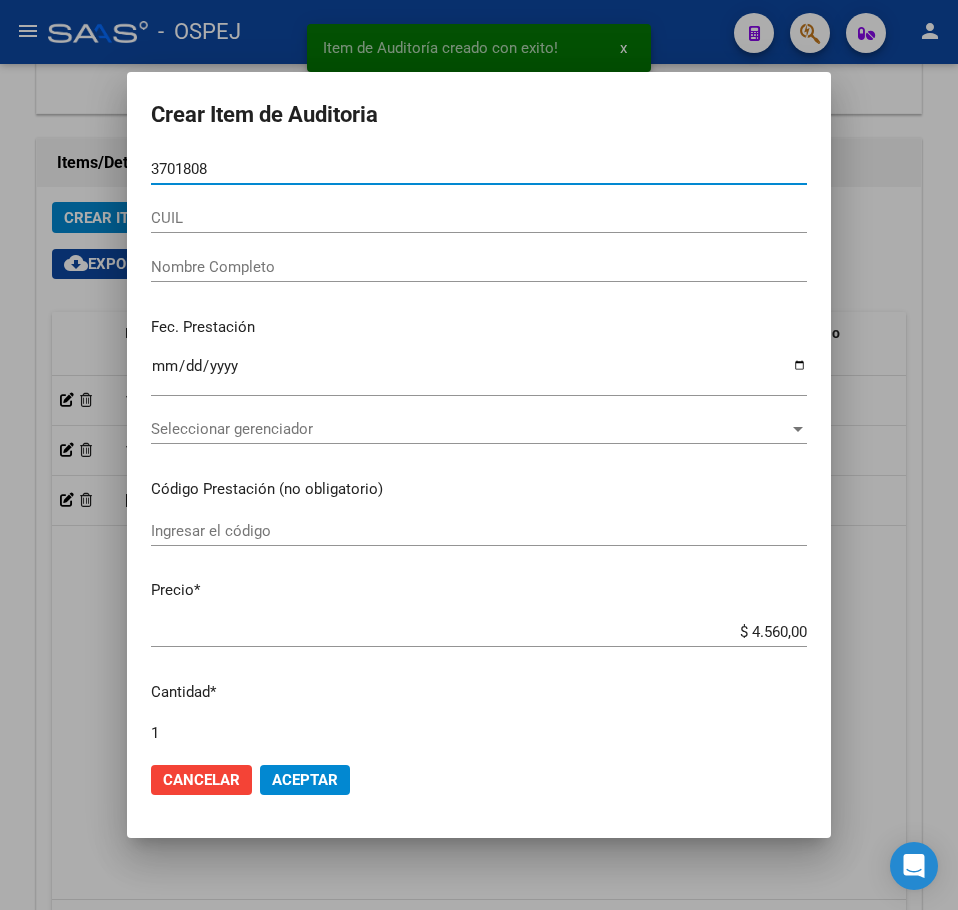 type on "[NUMBER]" 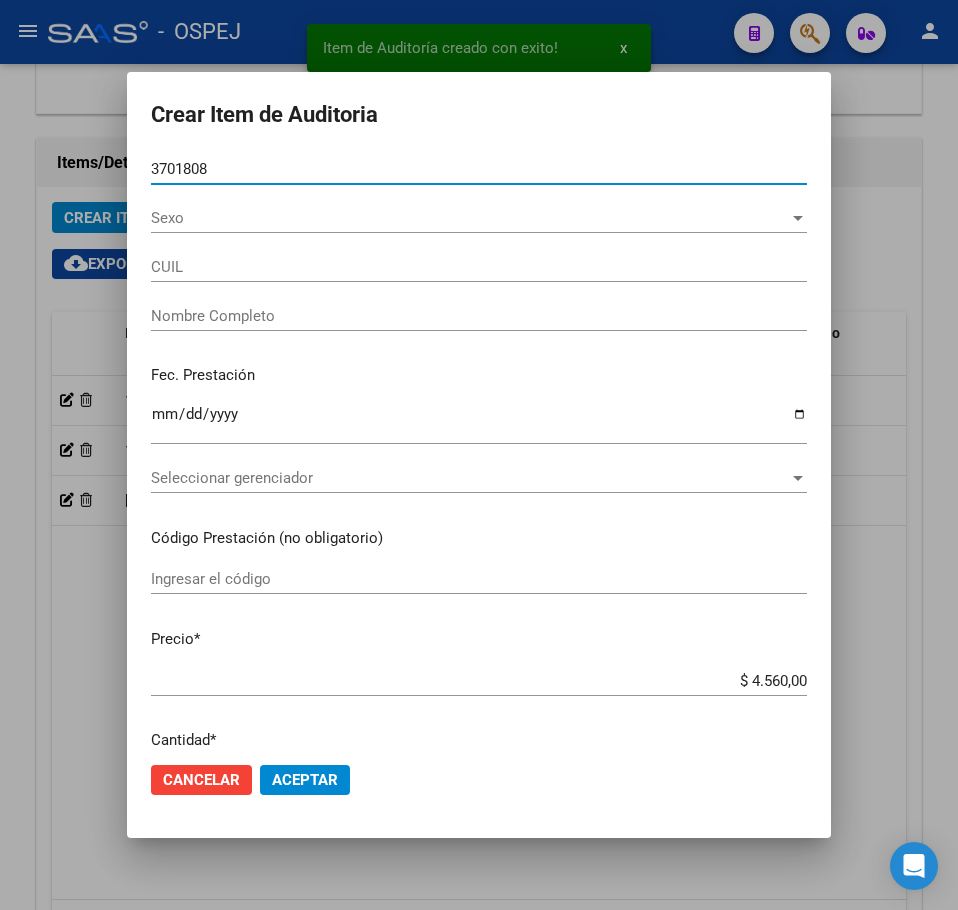 type on "[CUIL]" 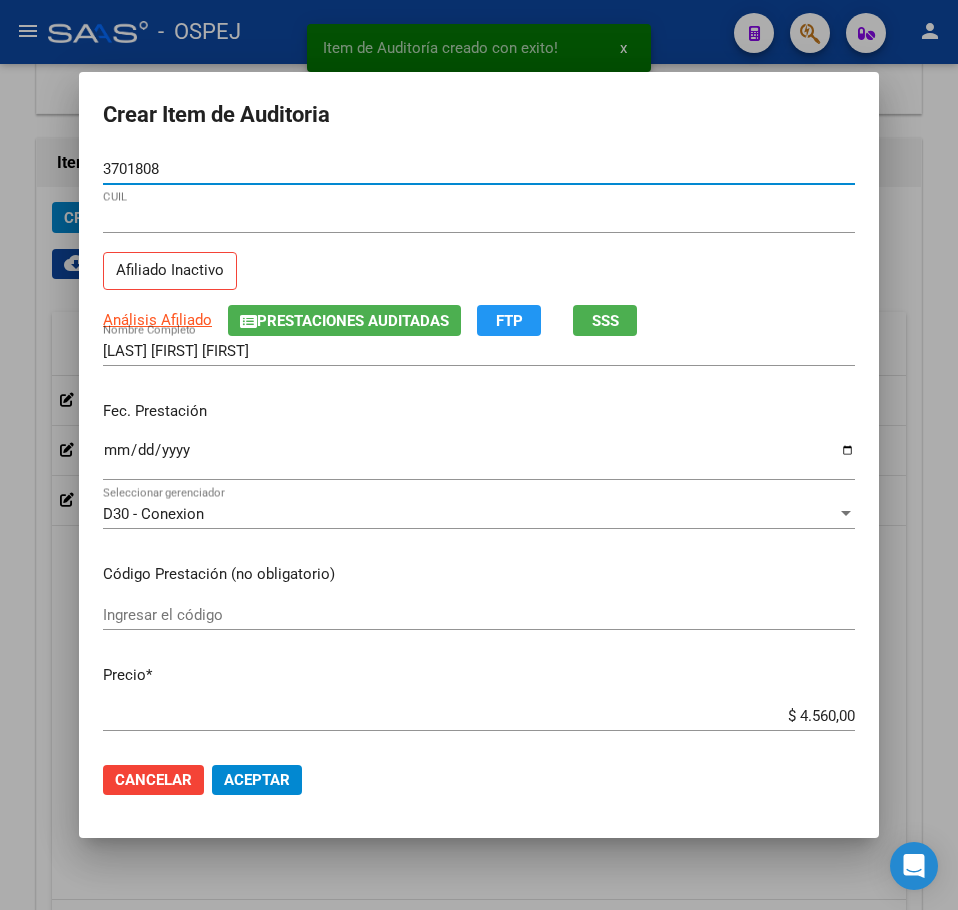 type on "[NUMBER]" 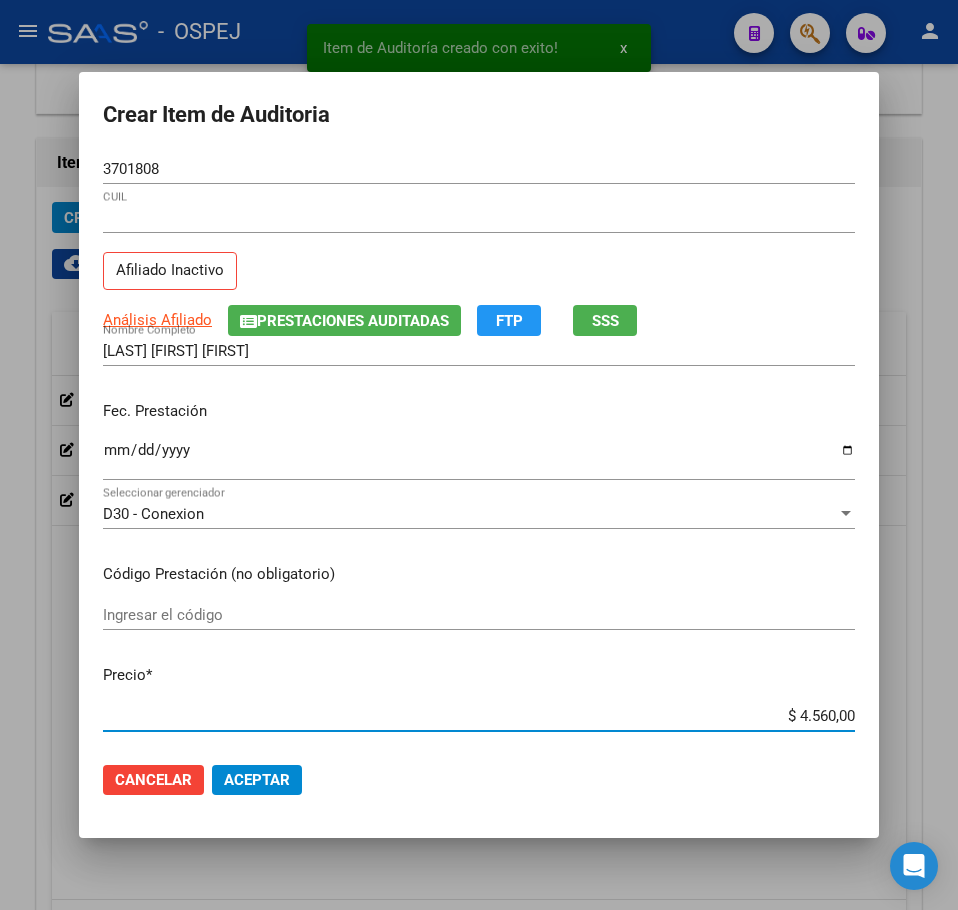 click on "$ 4.560,00" at bounding box center [479, 716] 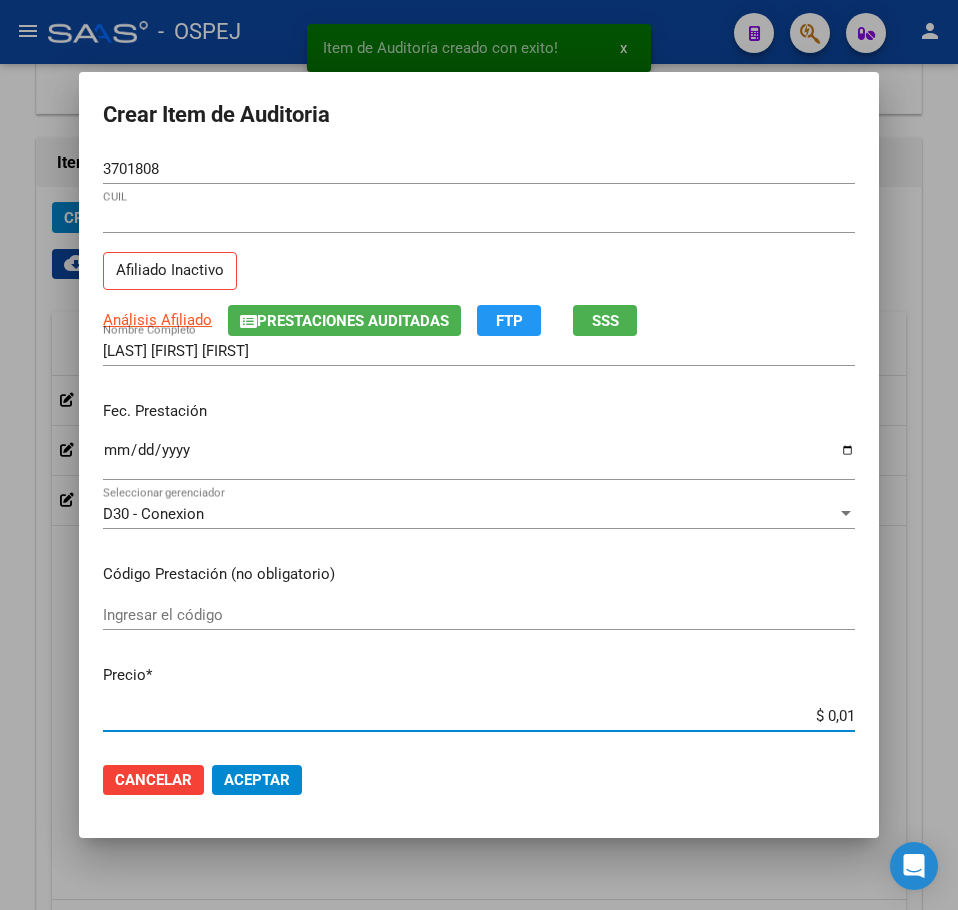 type on "$ 0,15" 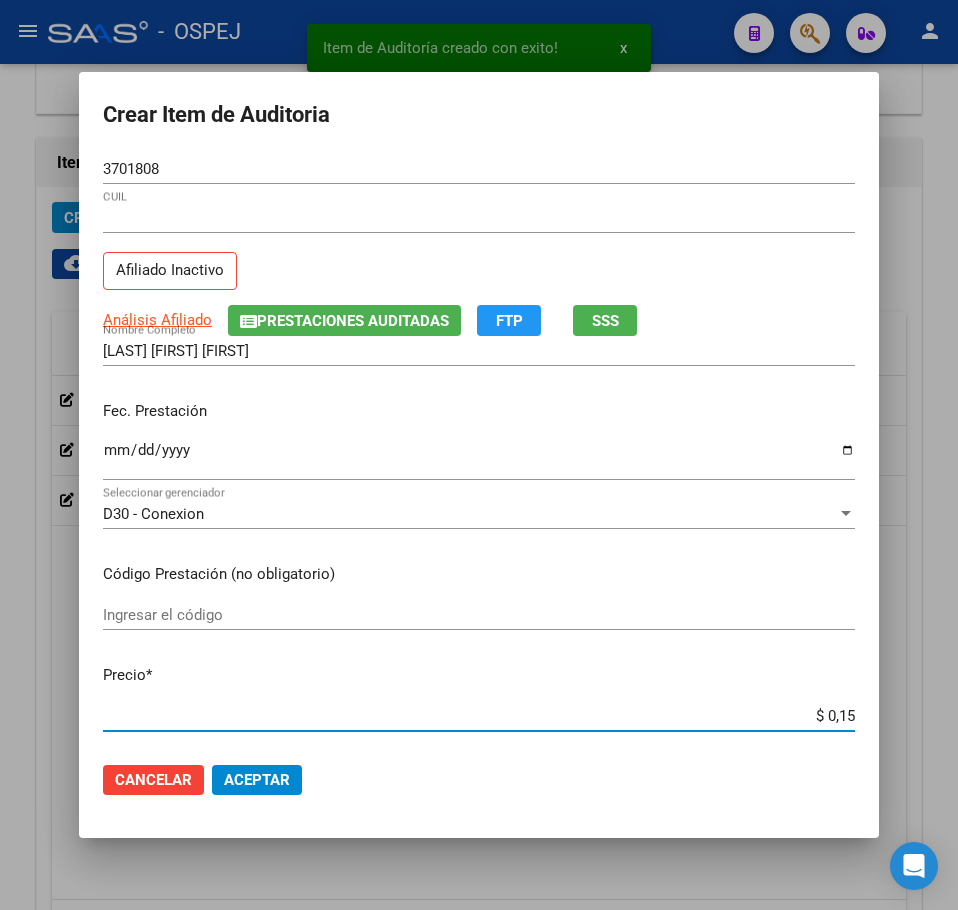 type on "$ 1,52" 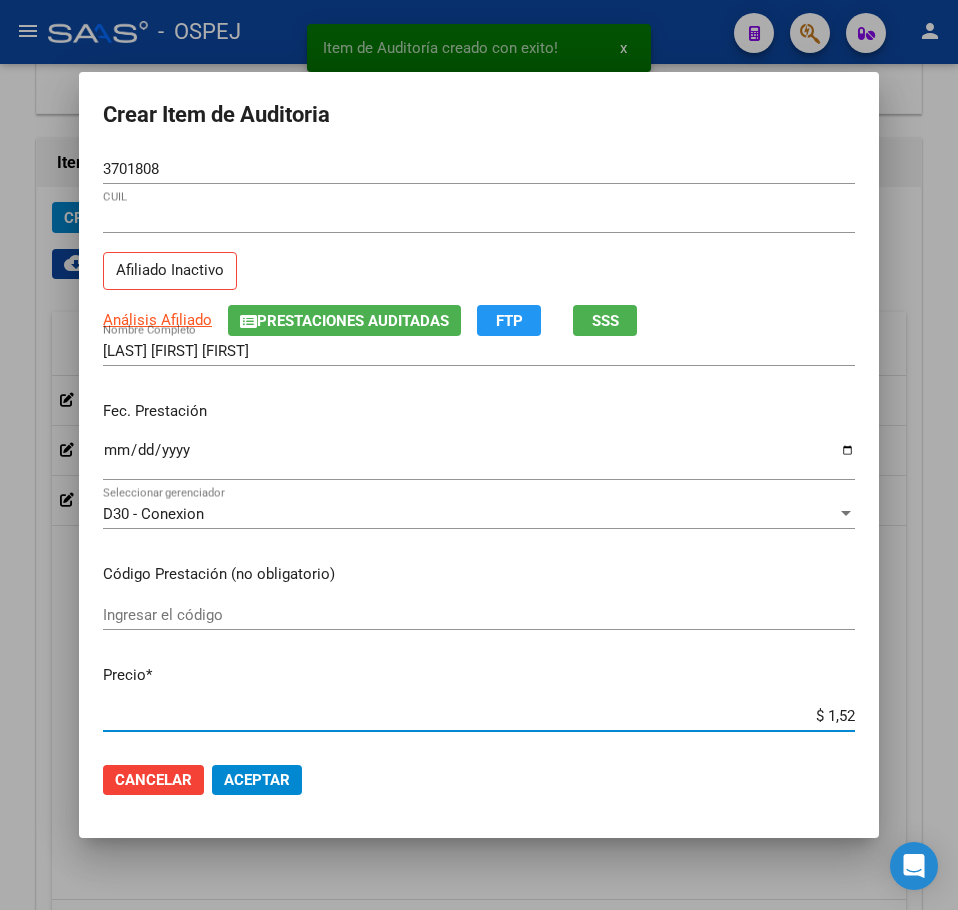 type on "$ 15,20" 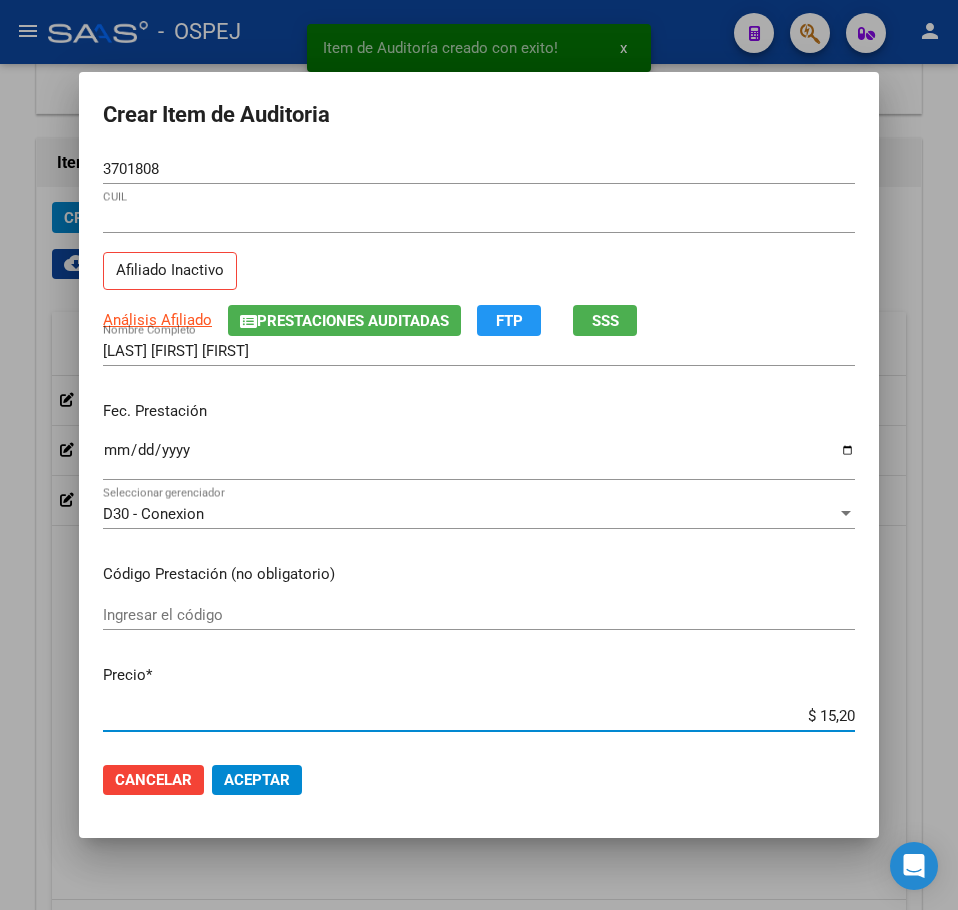 type on "$ 152,00" 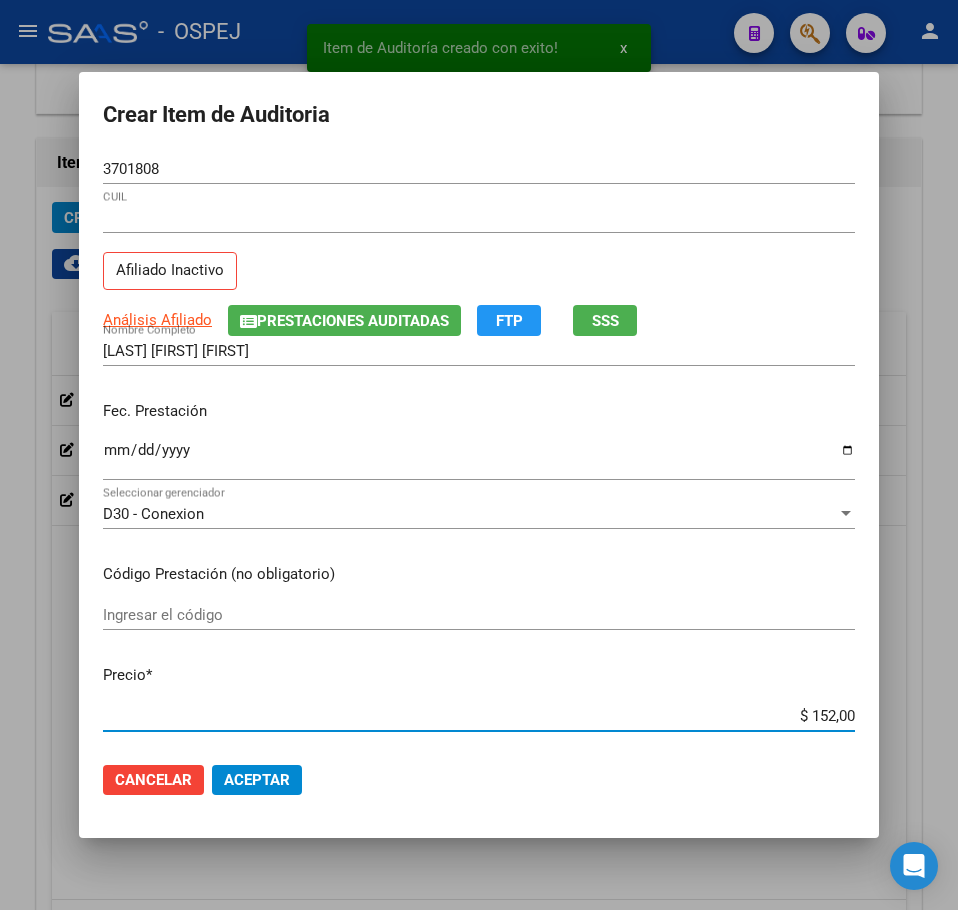 type on "$ 1.520,00" 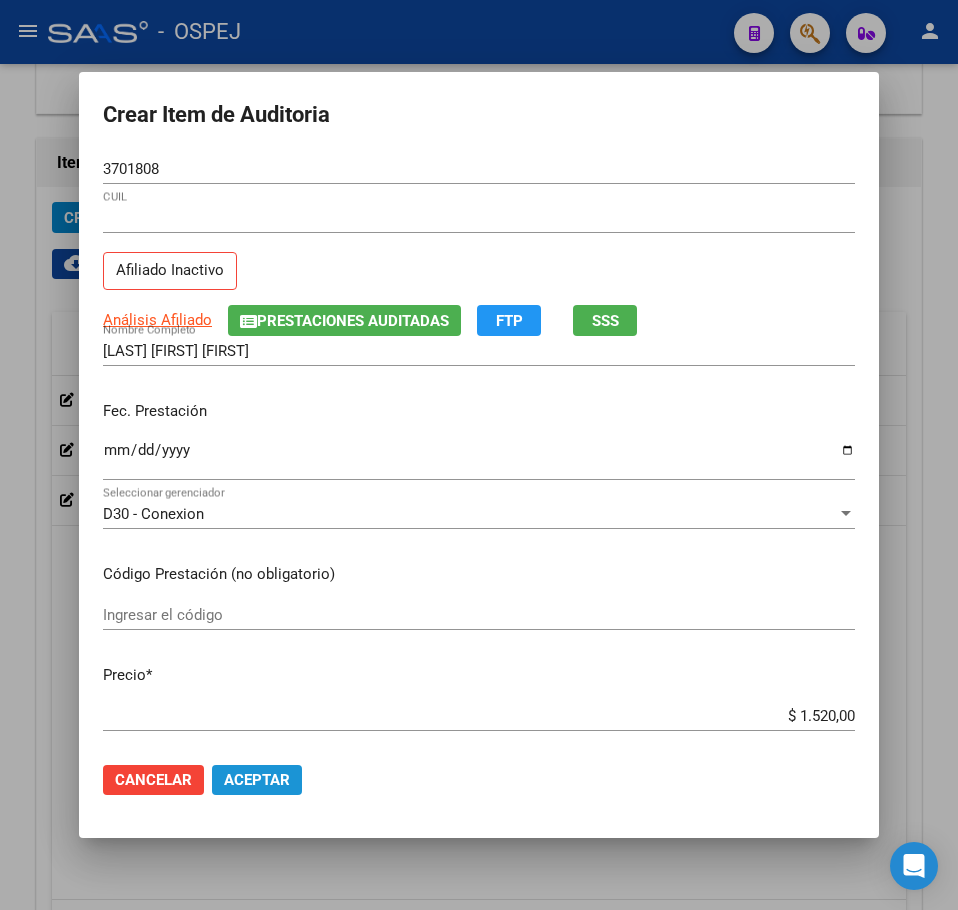 click on "Aceptar" 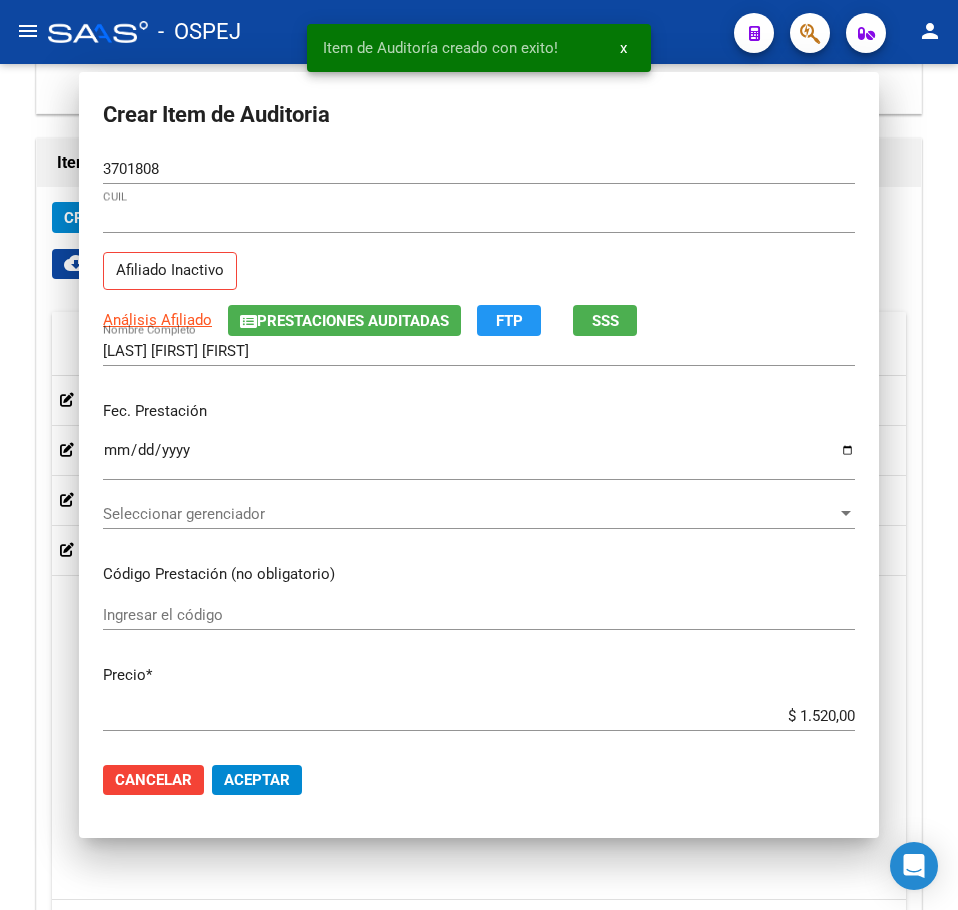 click on "Crear Item de Auditoria" 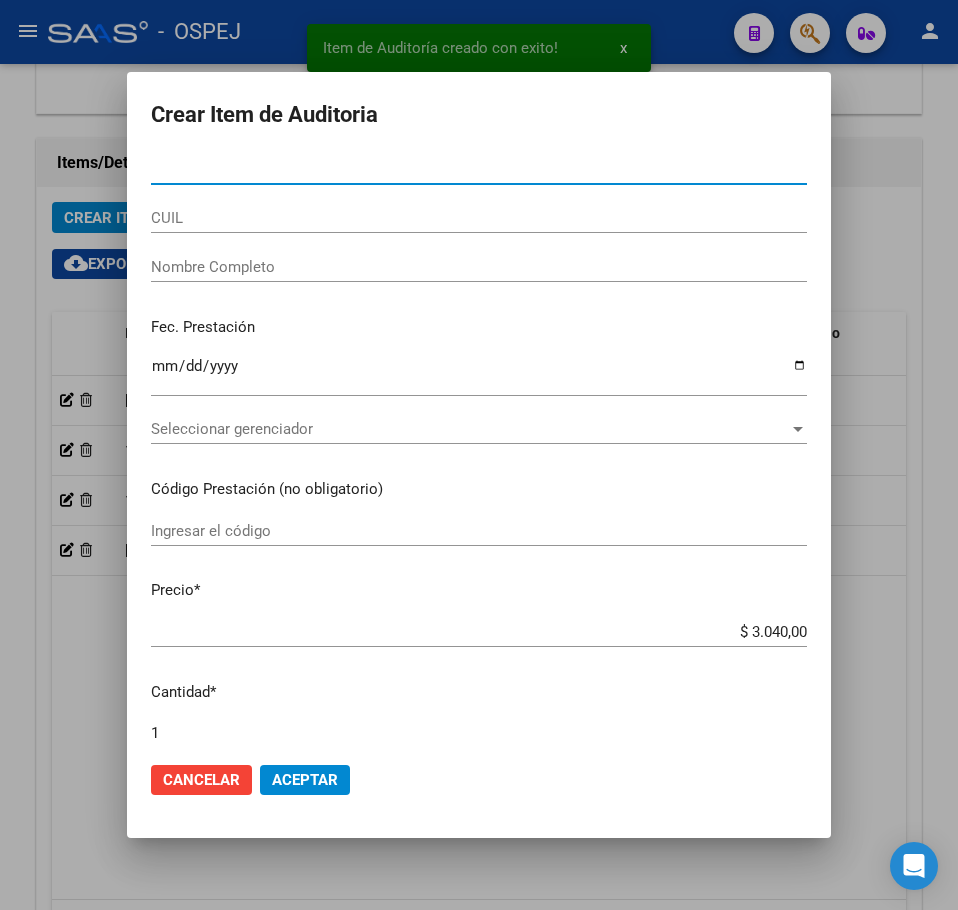type on "[NUMBER]" 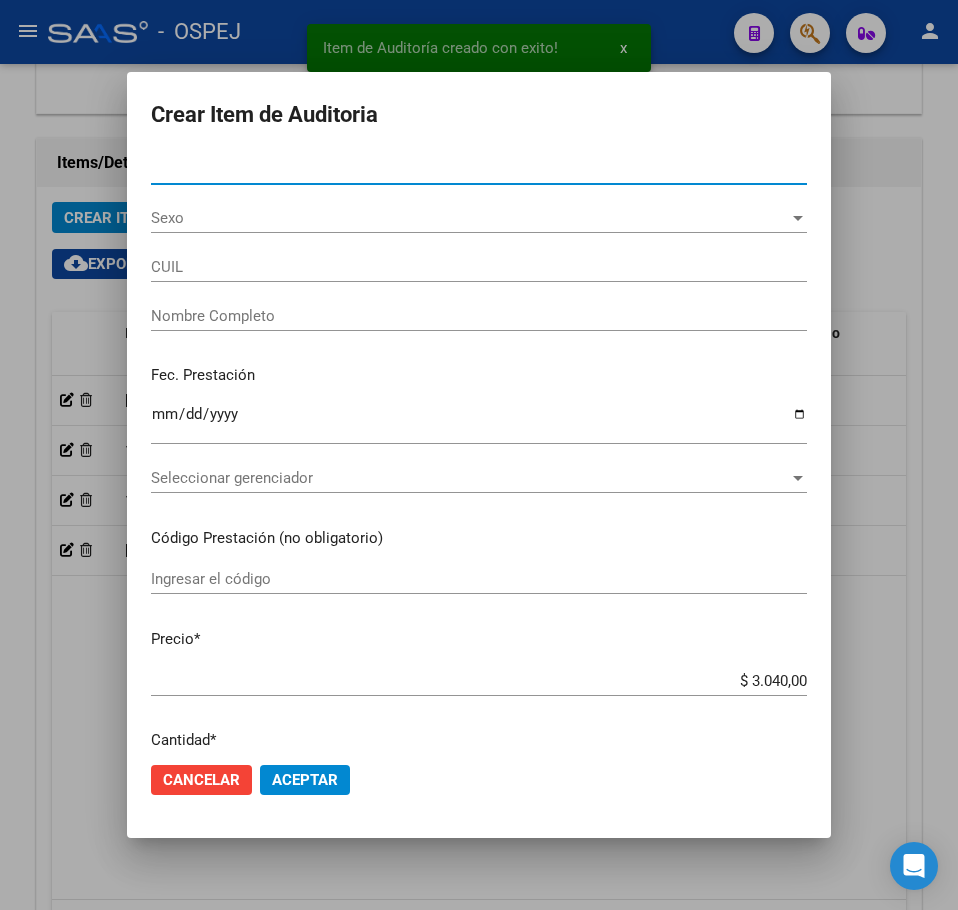 type on "[DOCUMENT_NUMBER]" 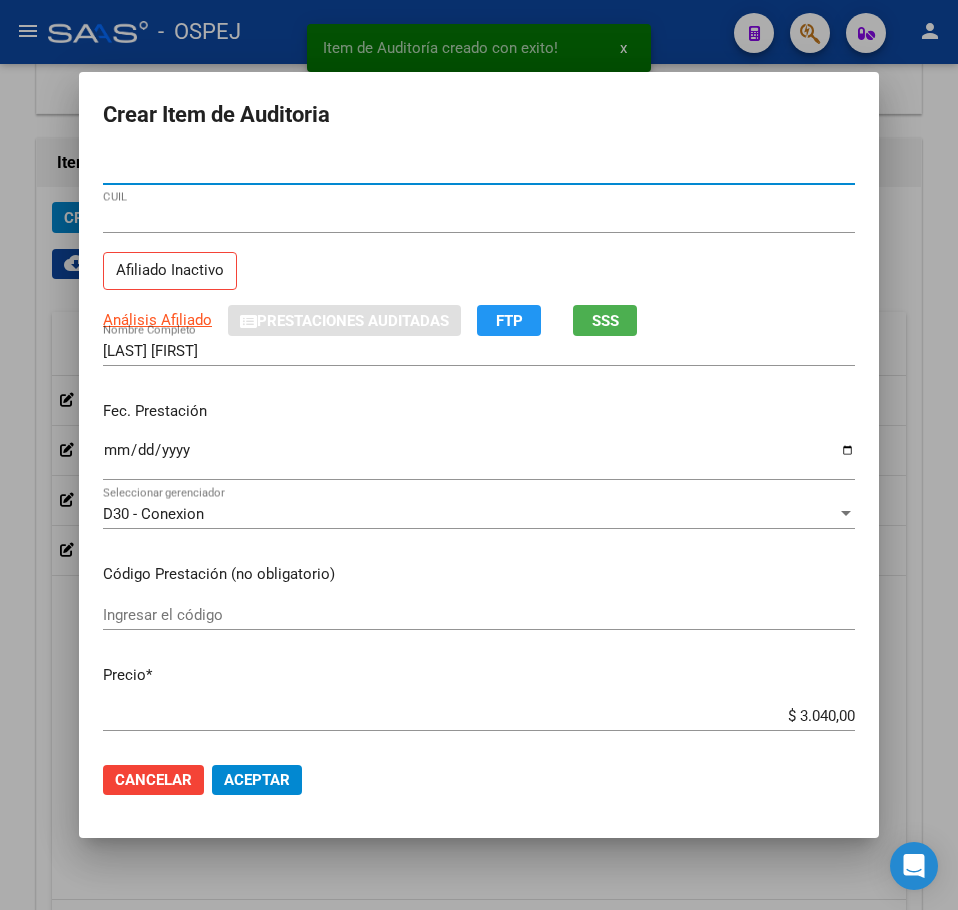 type on "[NUMBER]" 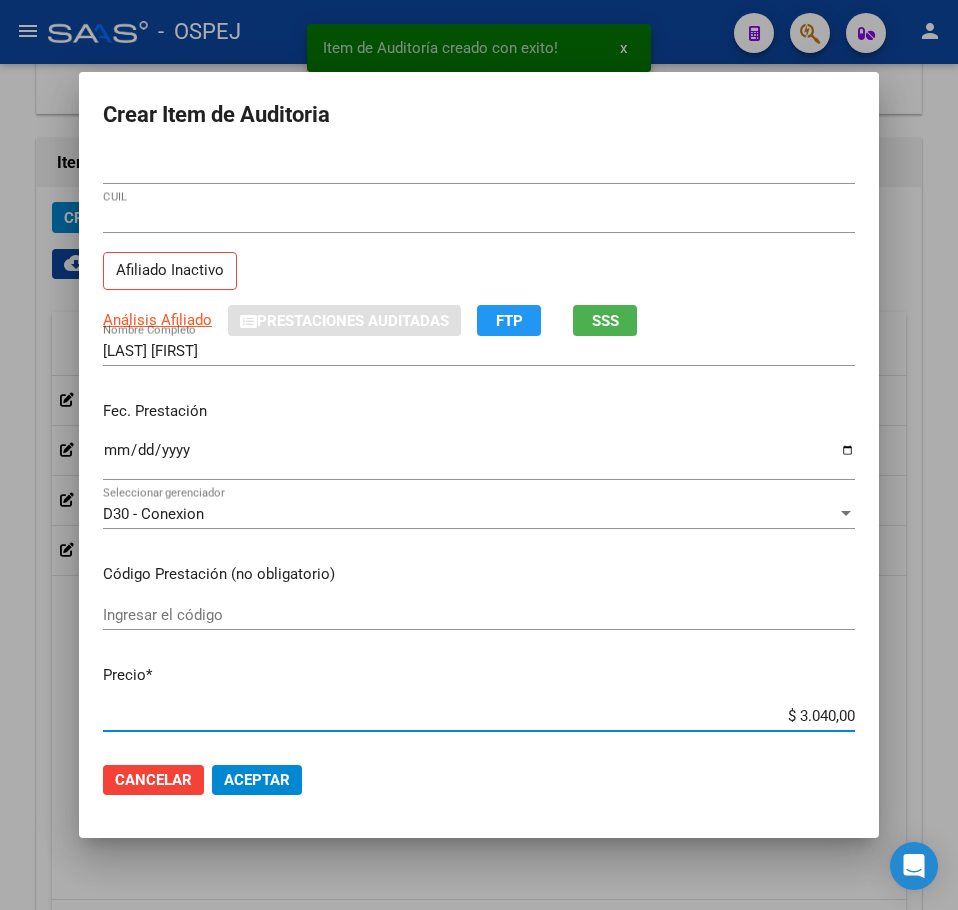 click on "$ 3.040,00" at bounding box center [479, 716] 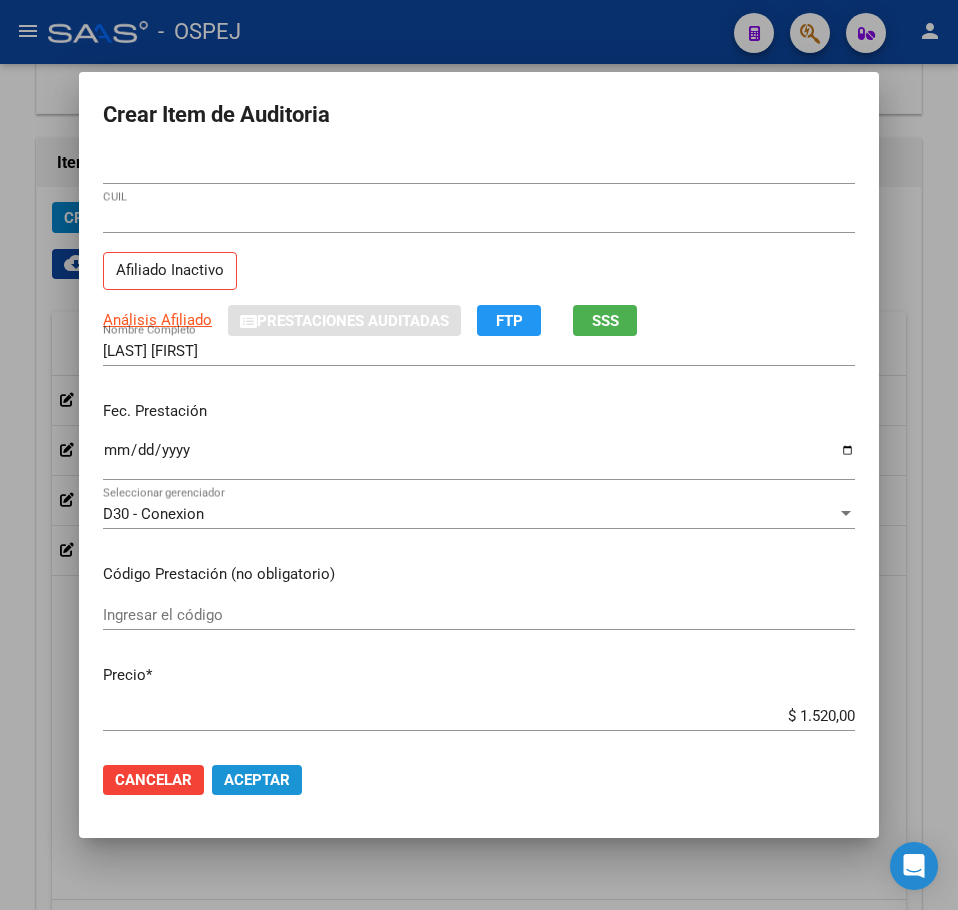 click on "Aceptar" 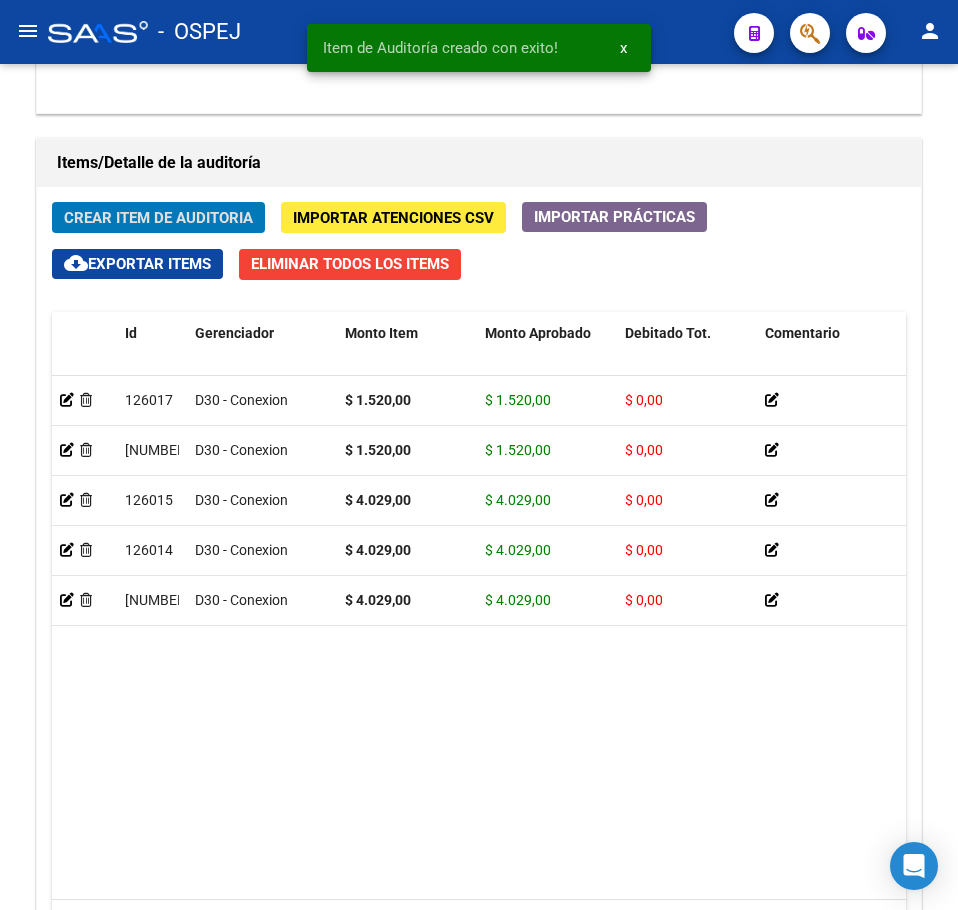 click on "Crear Item de Auditoria" 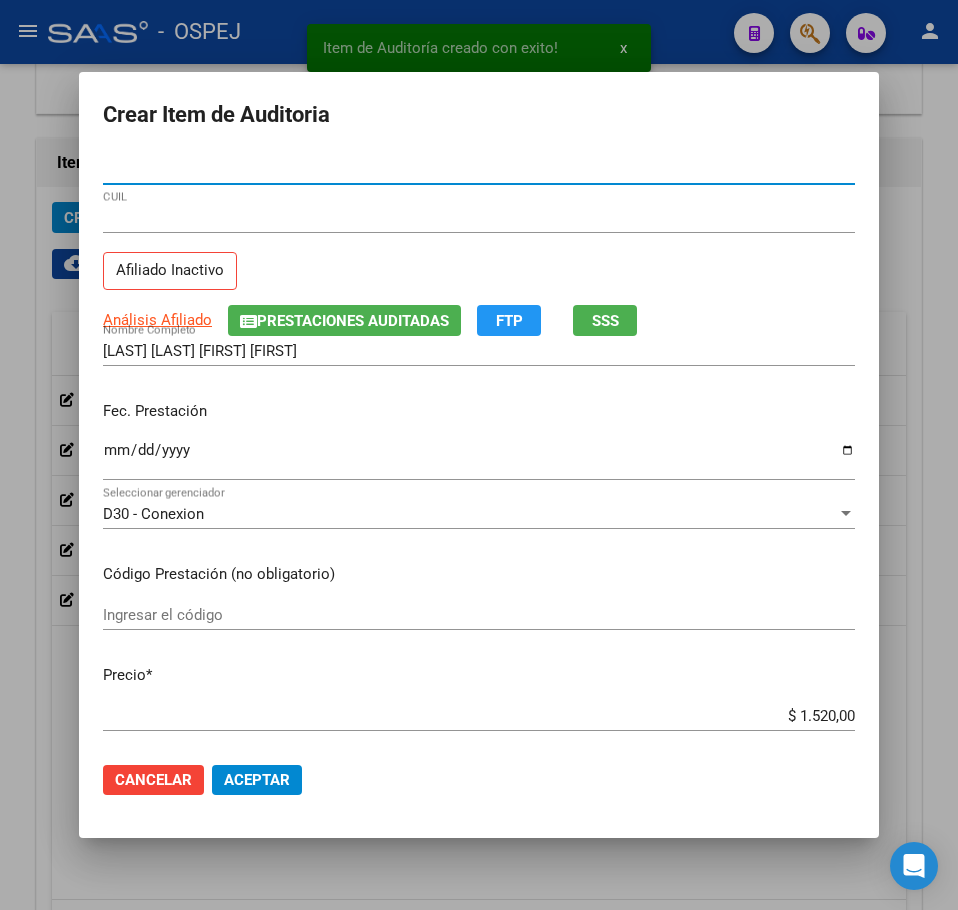 click on "Cancelar Aceptar" 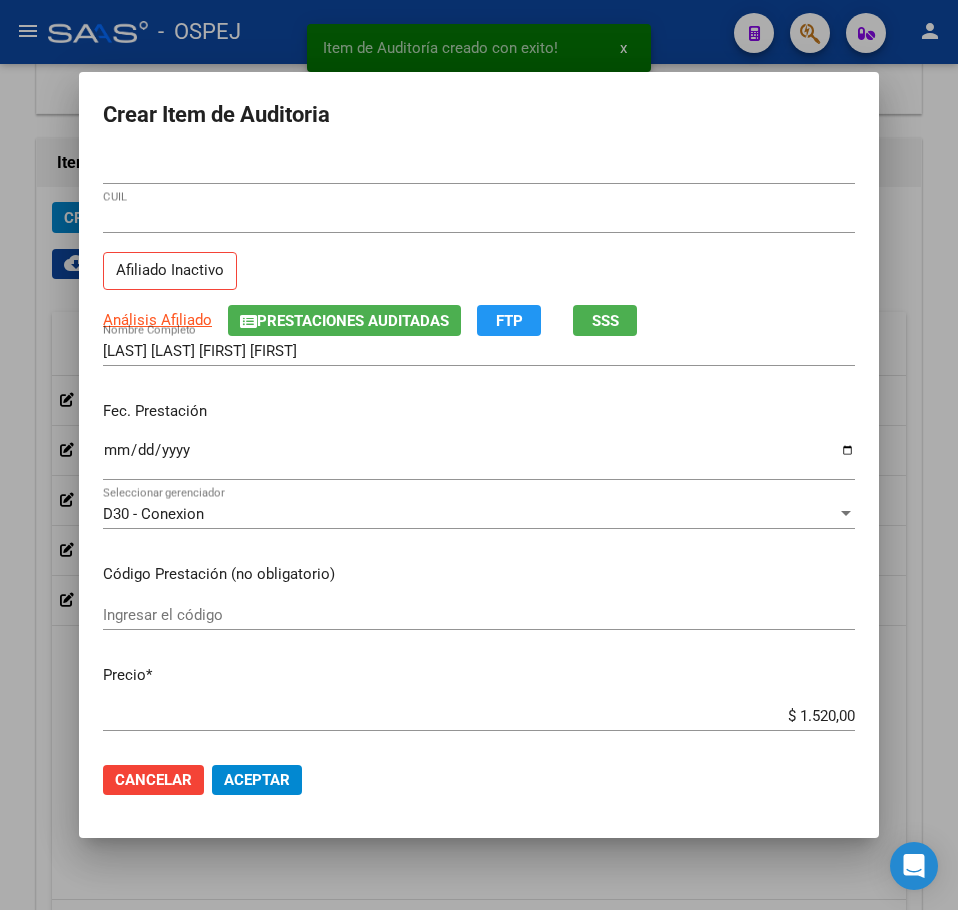click on "Aceptar" 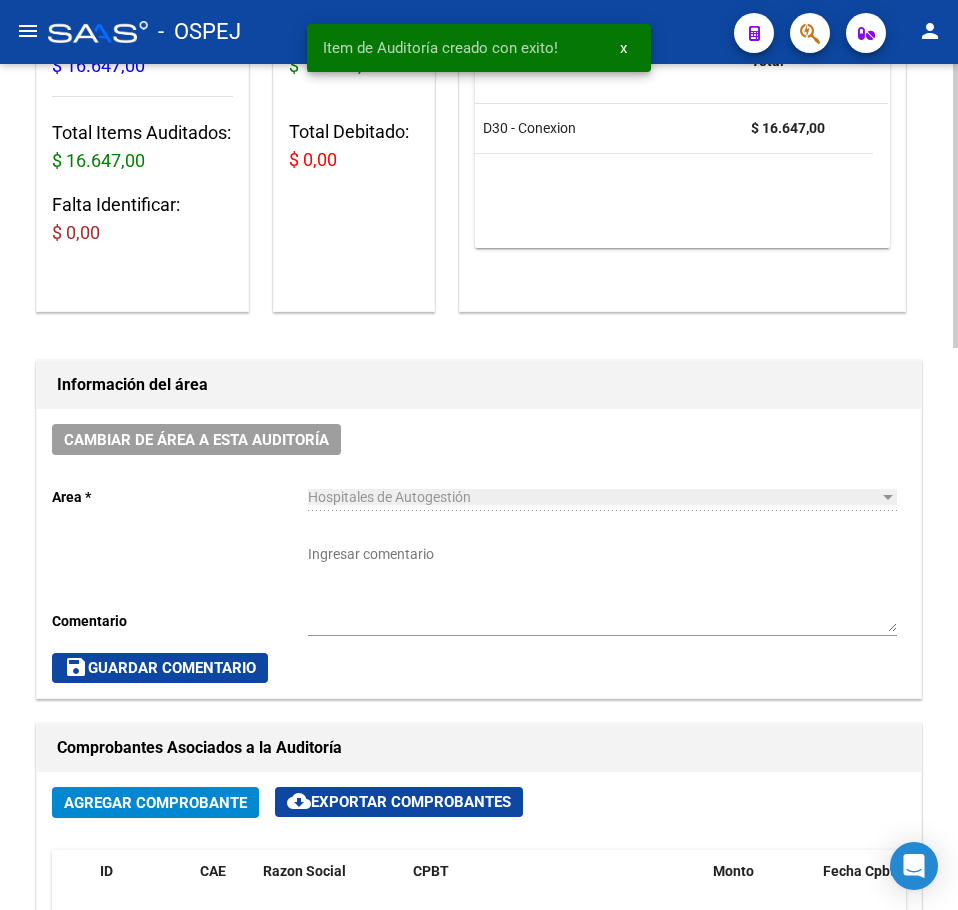 scroll, scrollTop: 0, scrollLeft: 0, axis: both 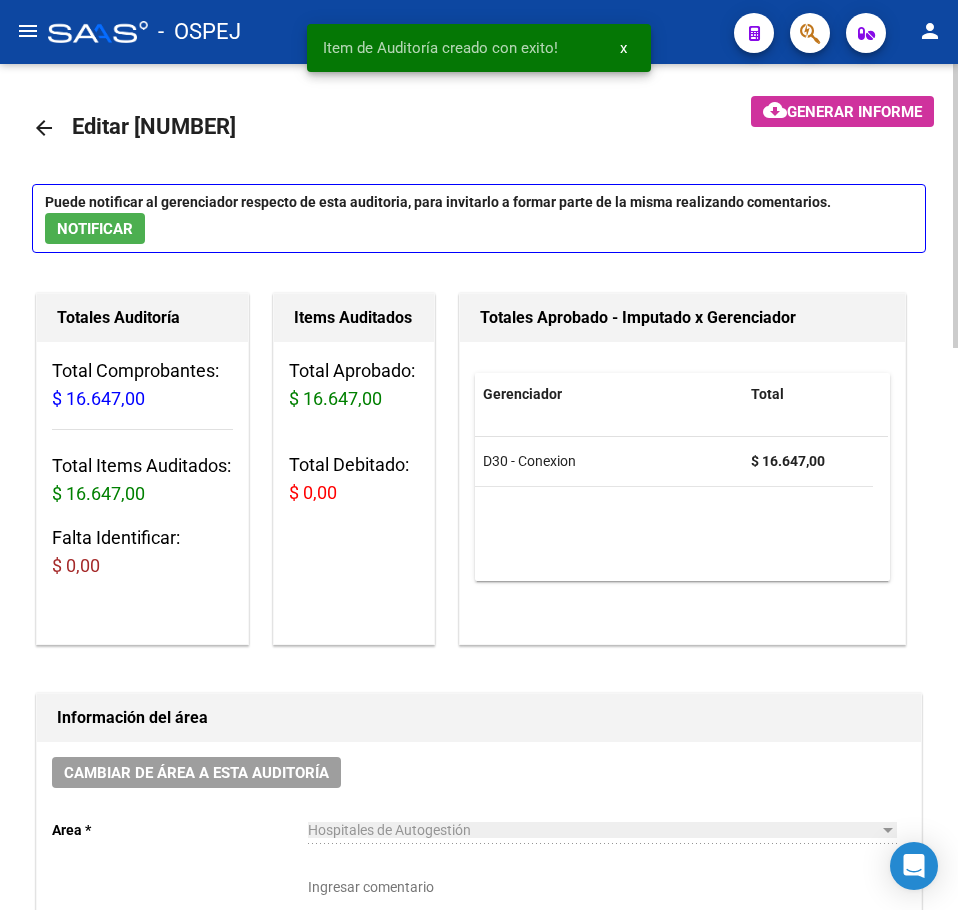 click on "arrow_back" 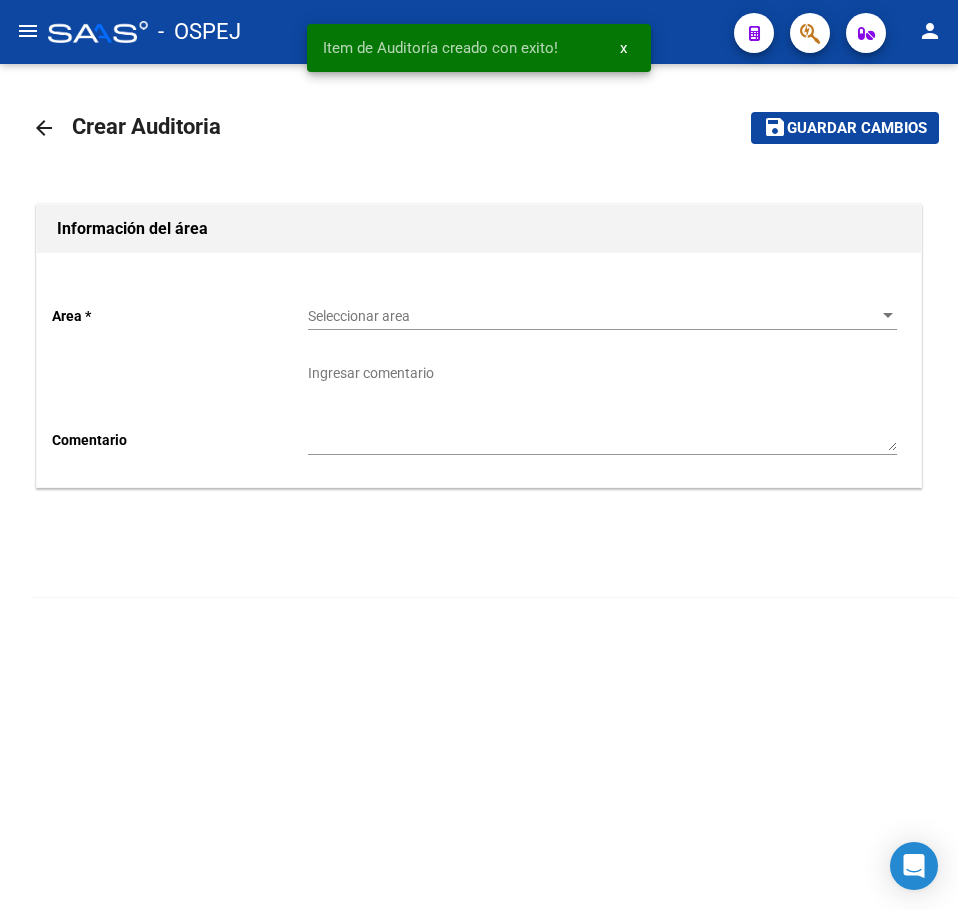 click on "Seleccionar area" at bounding box center [593, 316] 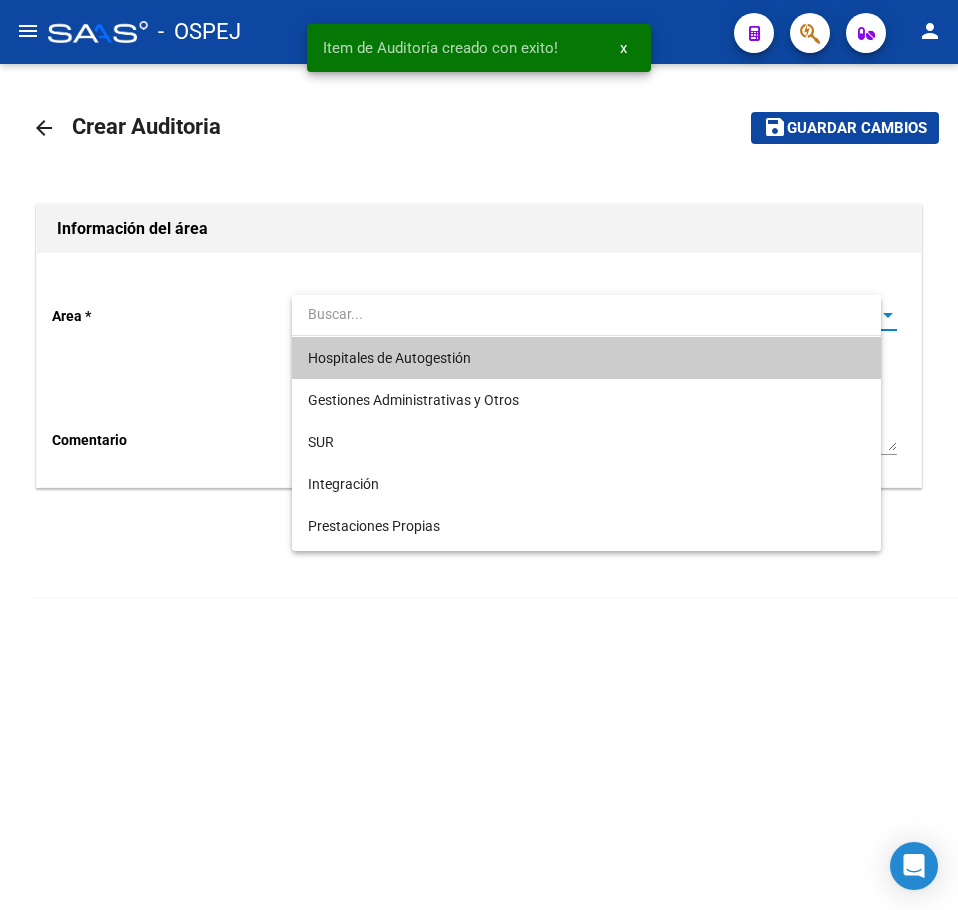click on "Hospitales de Autogestión" at bounding box center [586, 358] 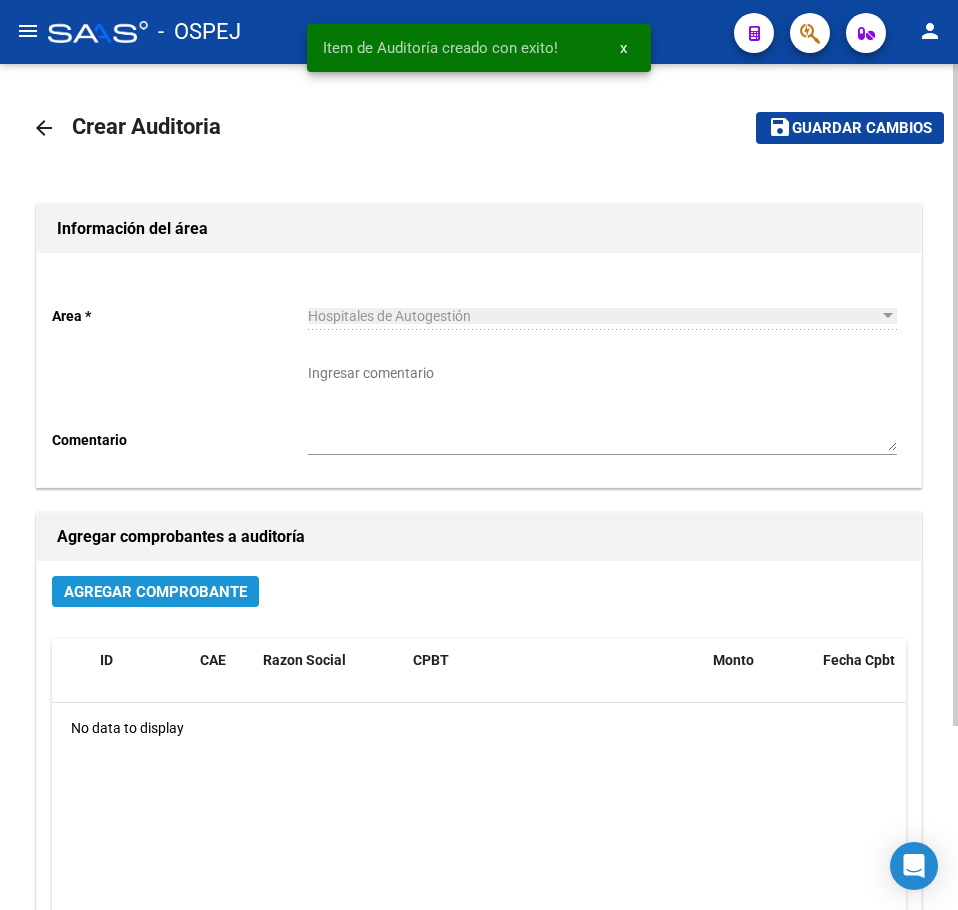 click on "Agregar Comprobante" 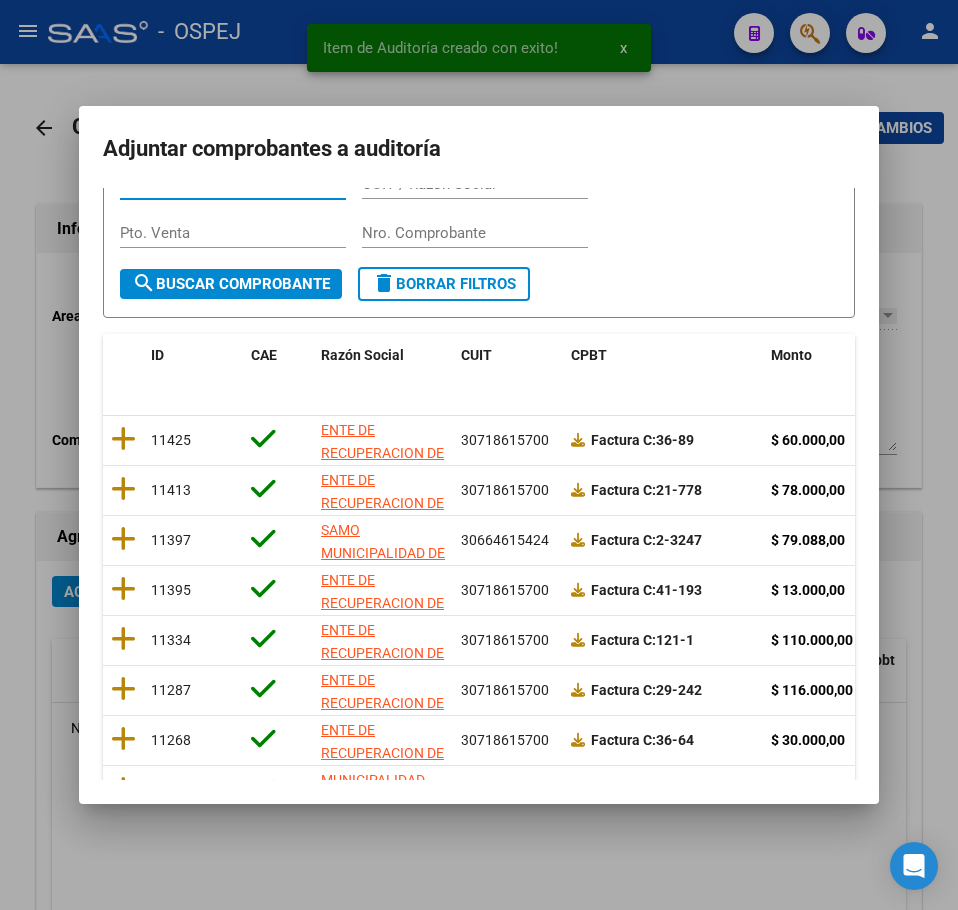 scroll, scrollTop: 356, scrollLeft: 0, axis: vertical 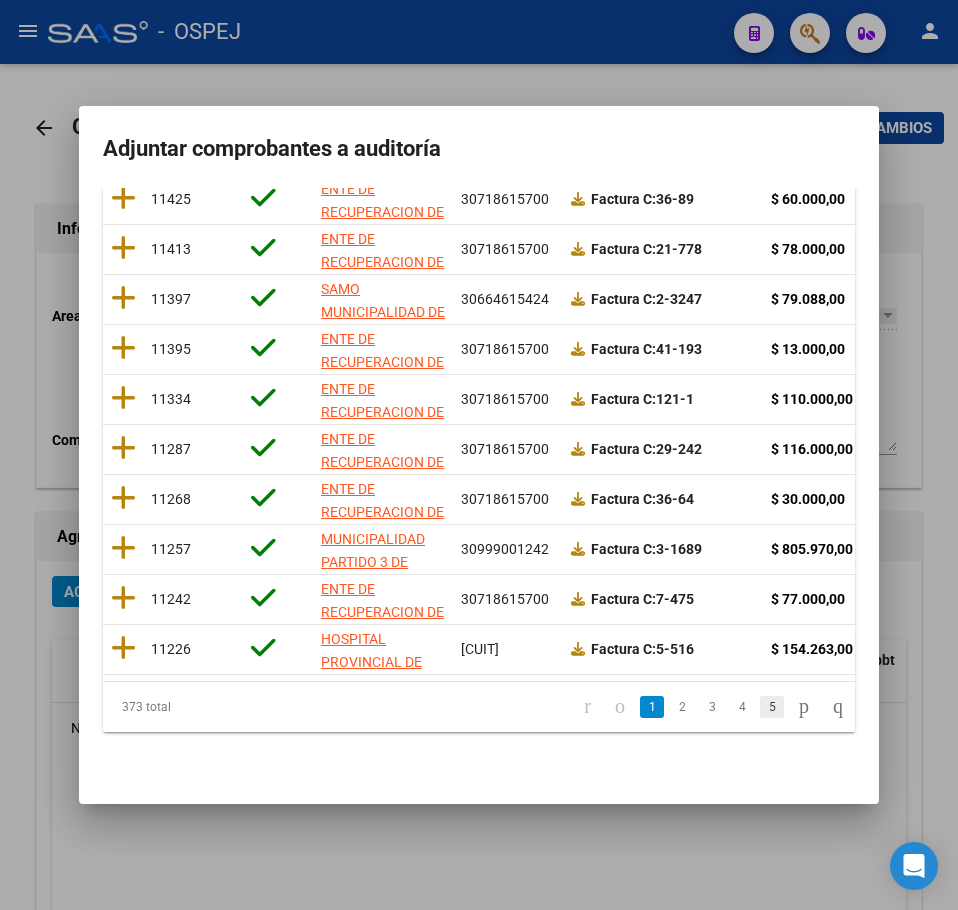 click on "5" 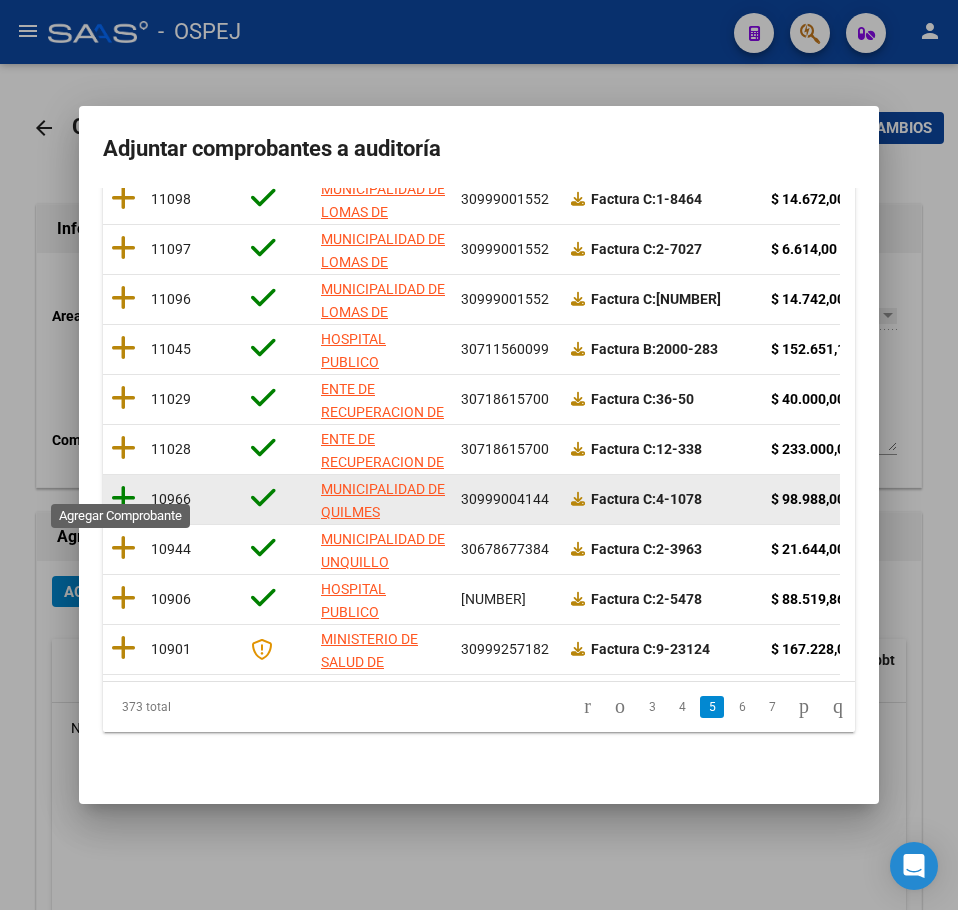 click 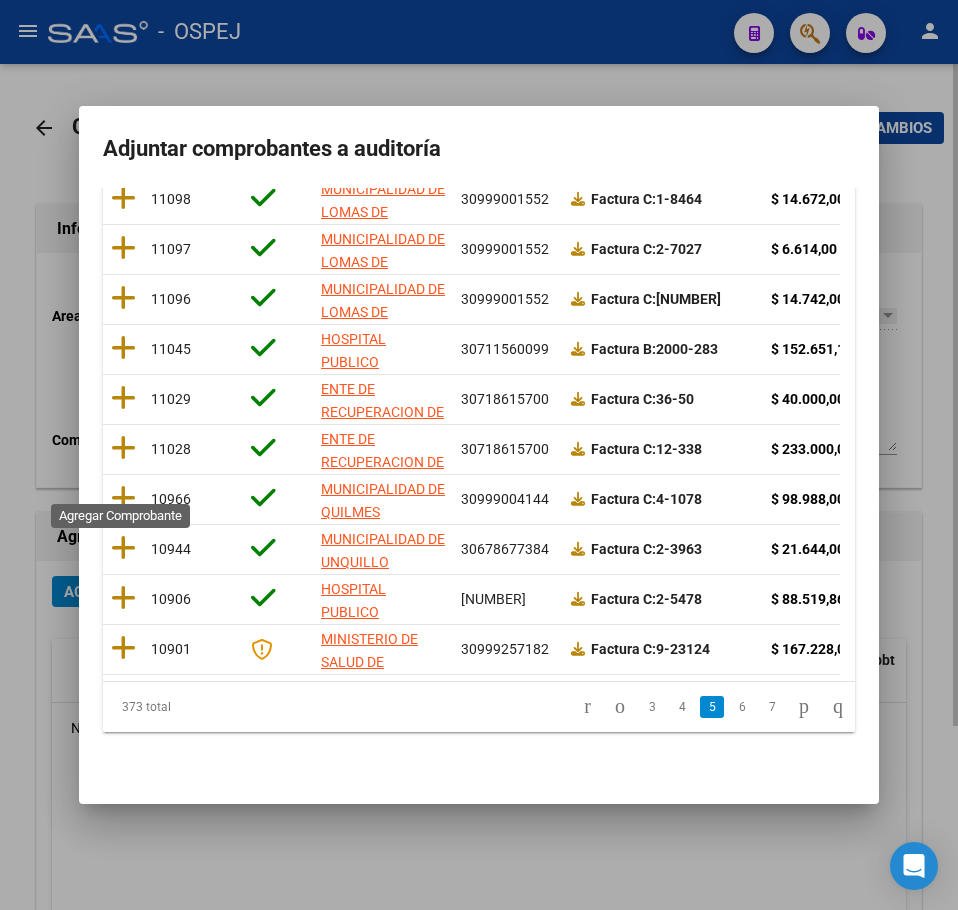 scroll, scrollTop: 0, scrollLeft: 0, axis: both 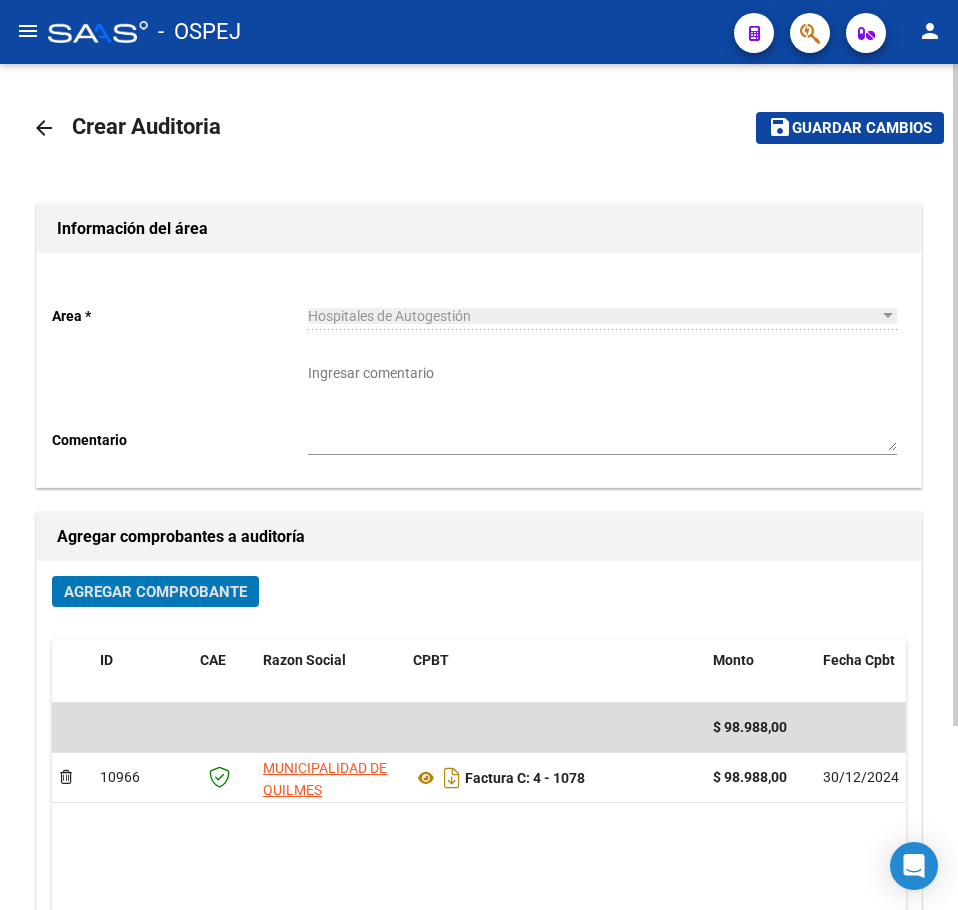 click on "Guardar cambios" 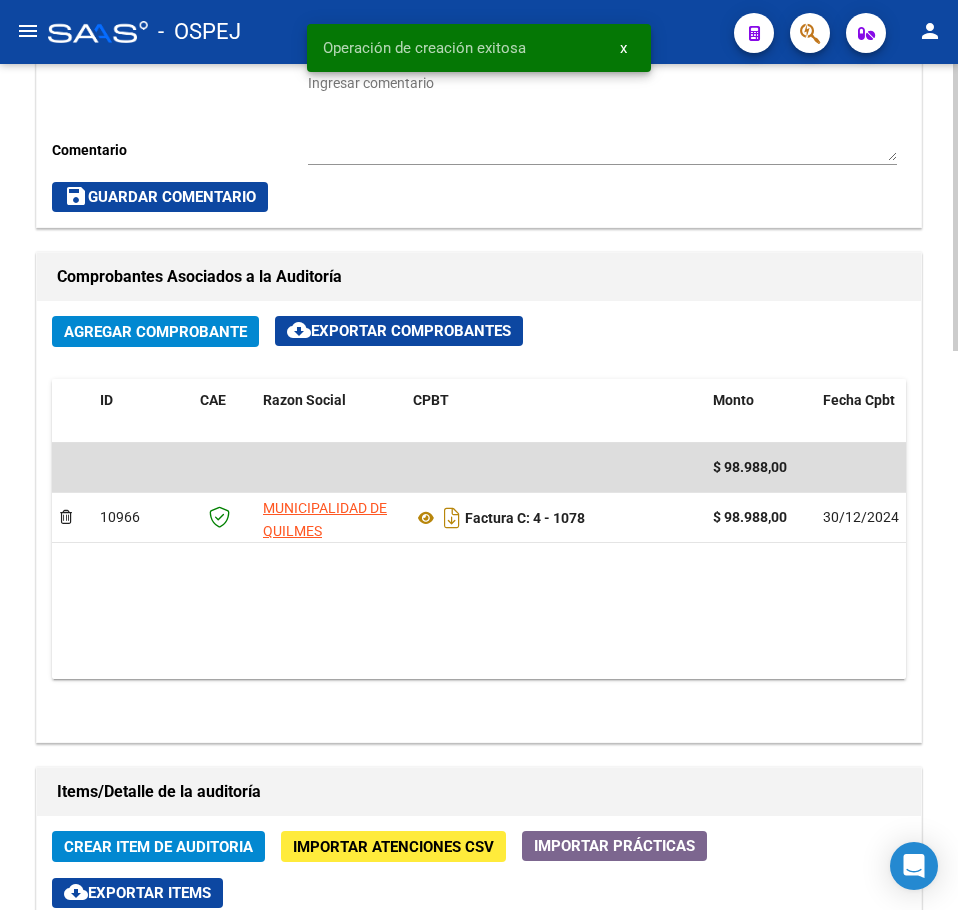 scroll, scrollTop: 800, scrollLeft: 0, axis: vertical 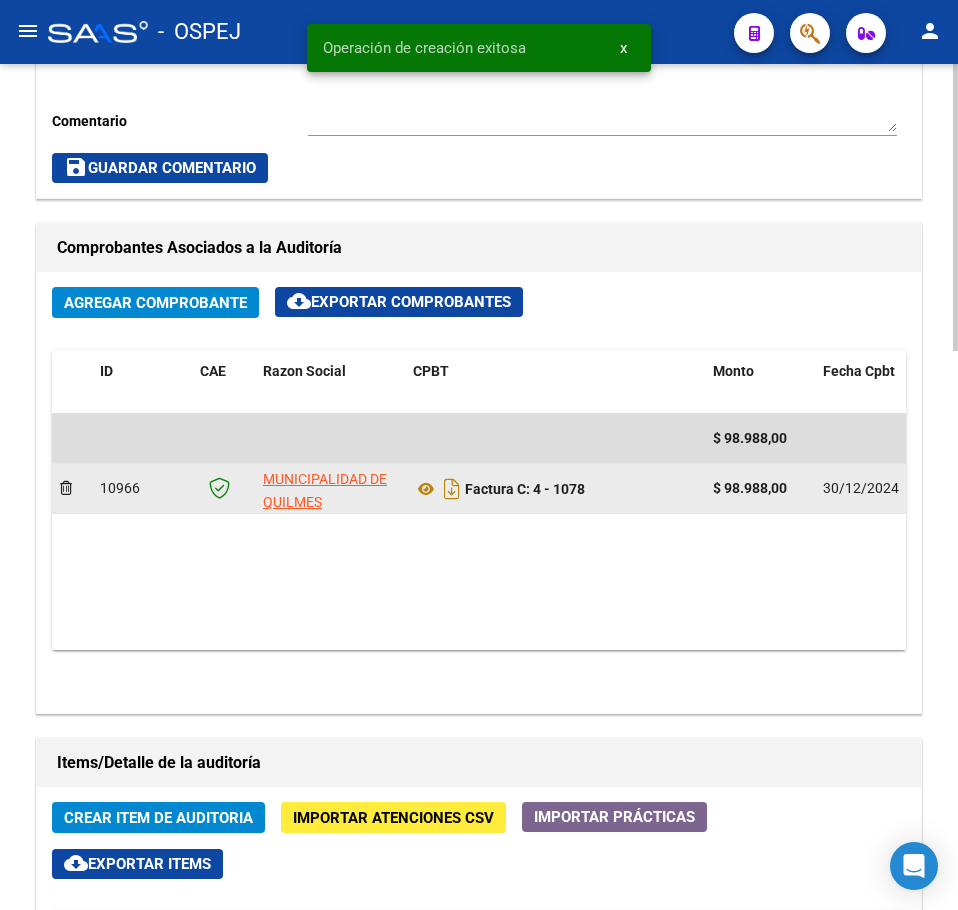 click on "Factura C: 4 - 1078" 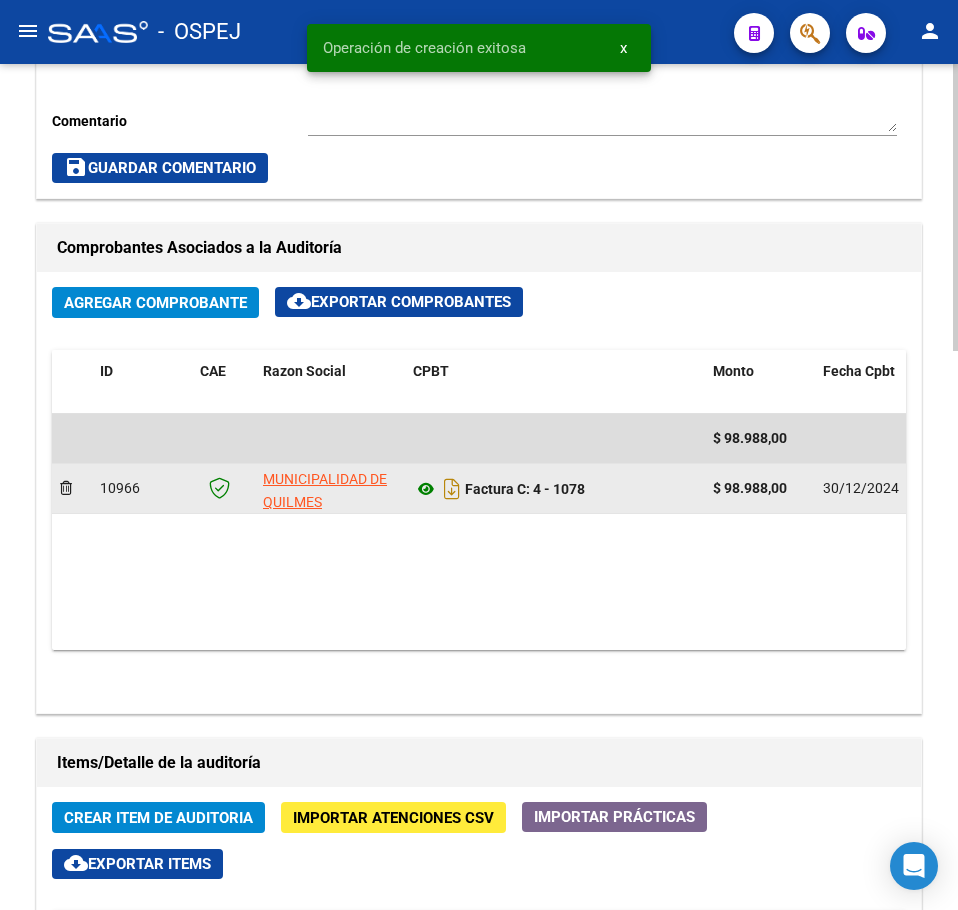 click 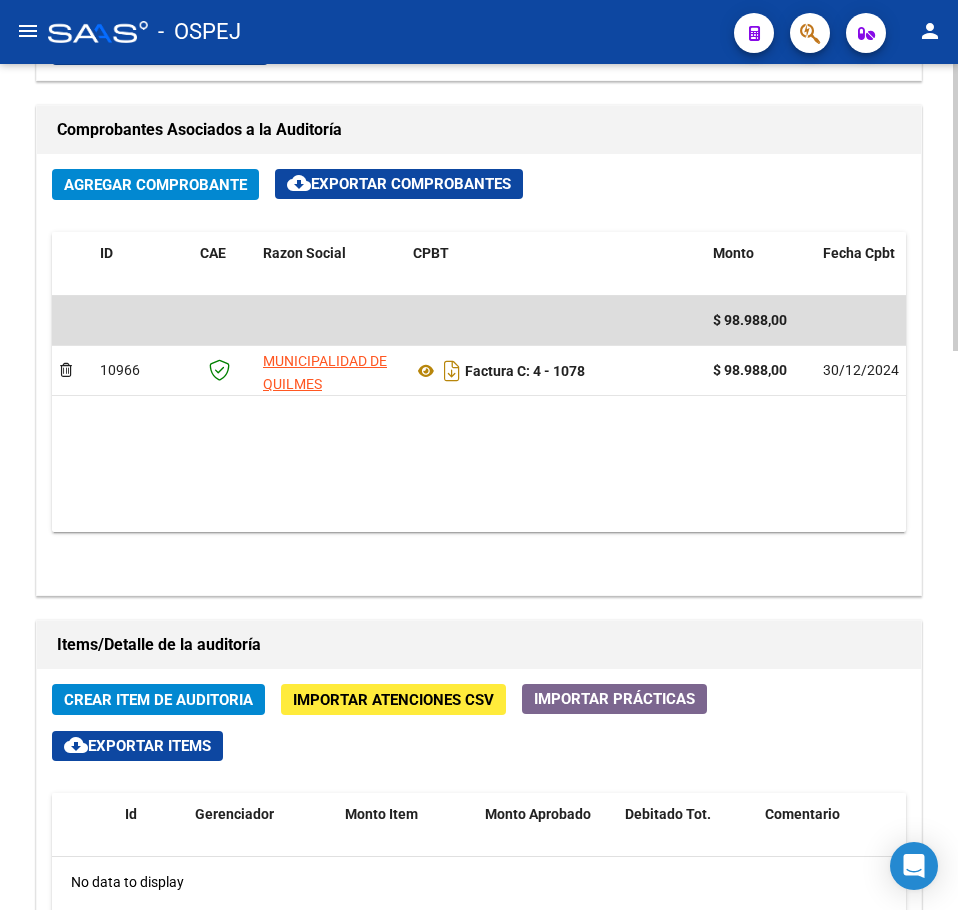 scroll, scrollTop: 1200, scrollLeft: 0, axis: vertical 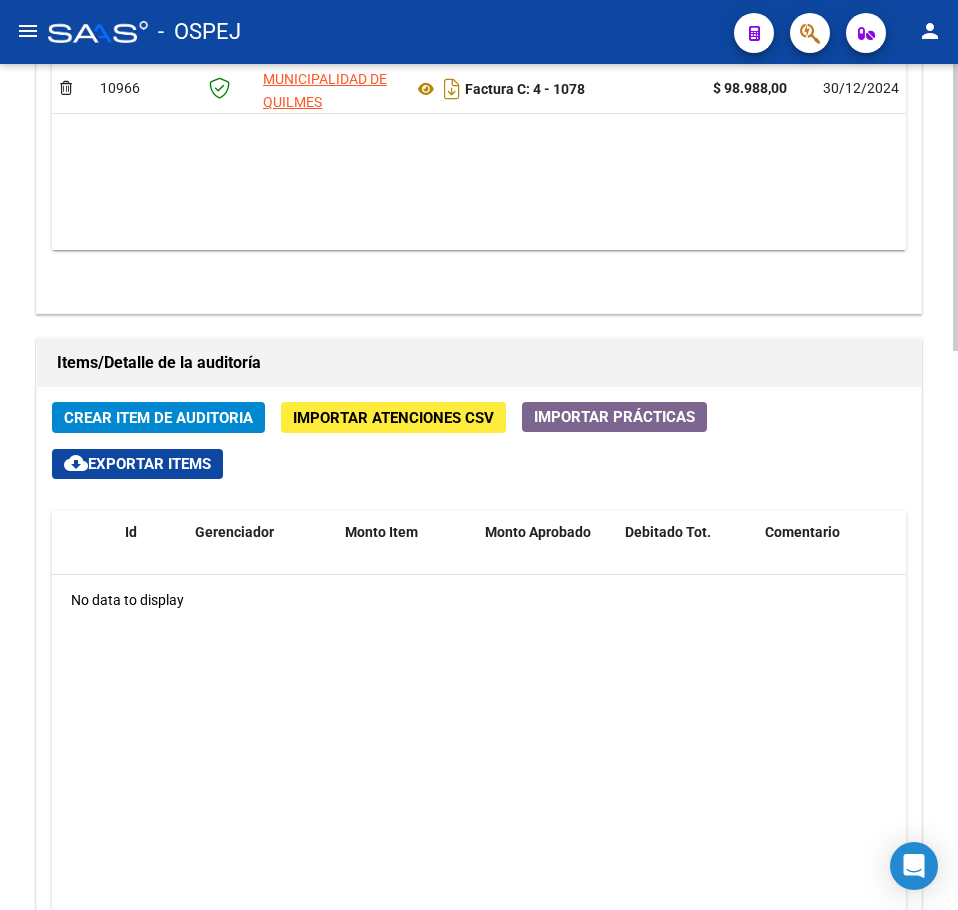 click on "Crear Item de Auditoria" 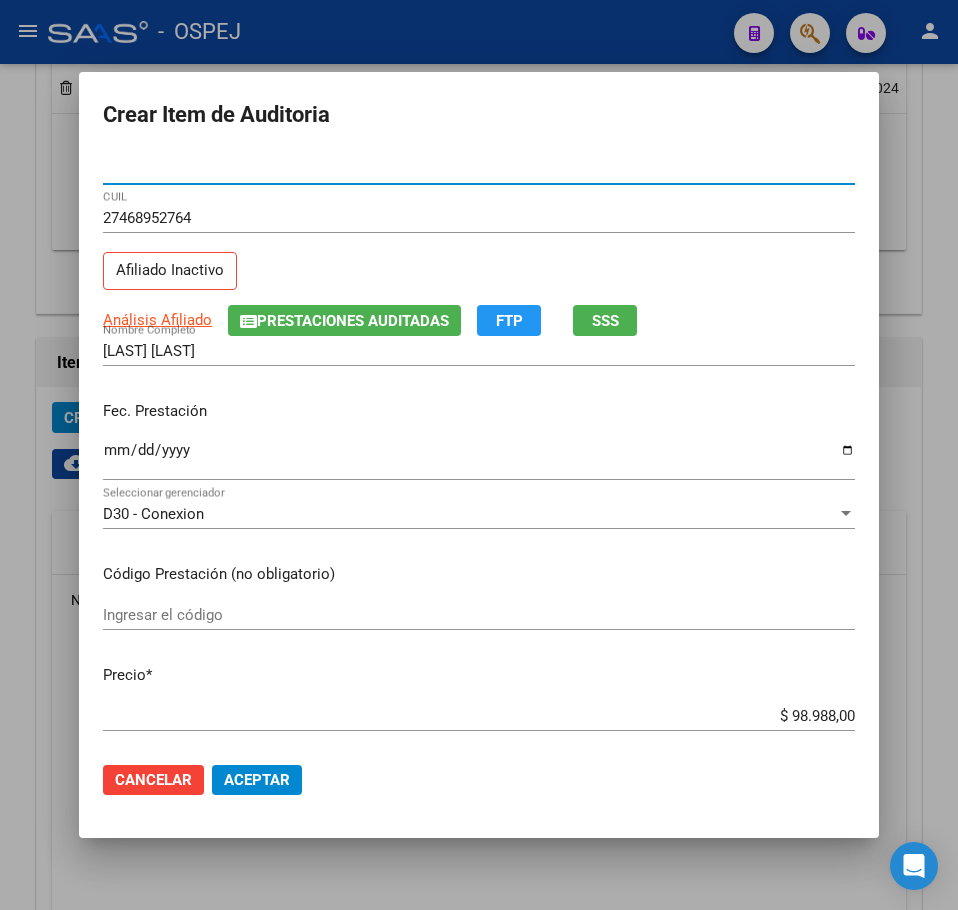 click on "$ [NUMBER] Ingresar el precio" at bounding box center (479, 716) 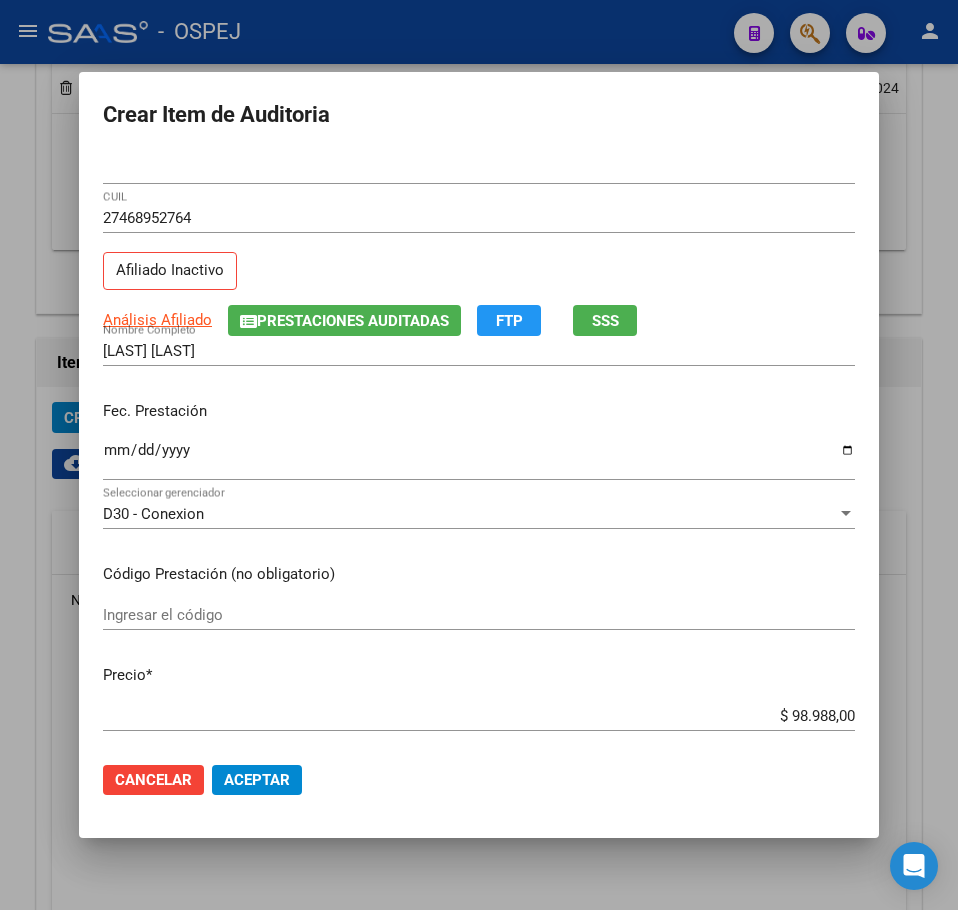 click on "$ [NUMBER] Ingresar el precio" at bounding box center [479, 716] 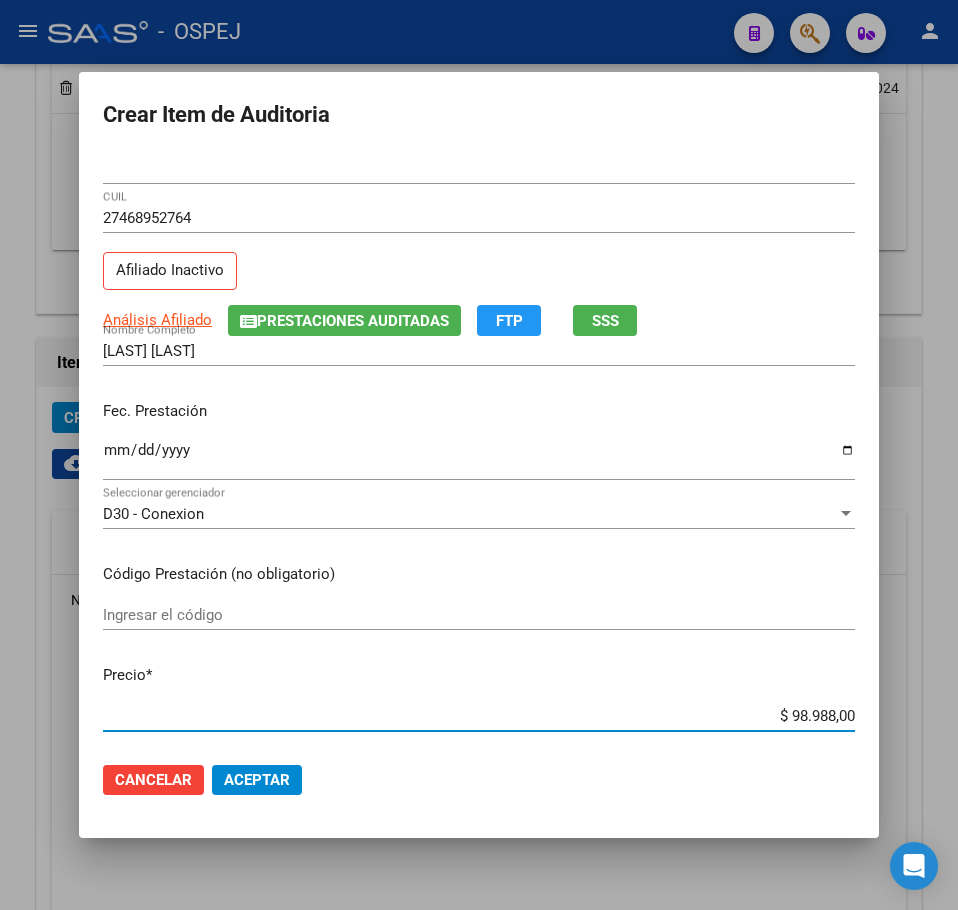 click on "$ 98.988,00" at bounding box center [479, 716] 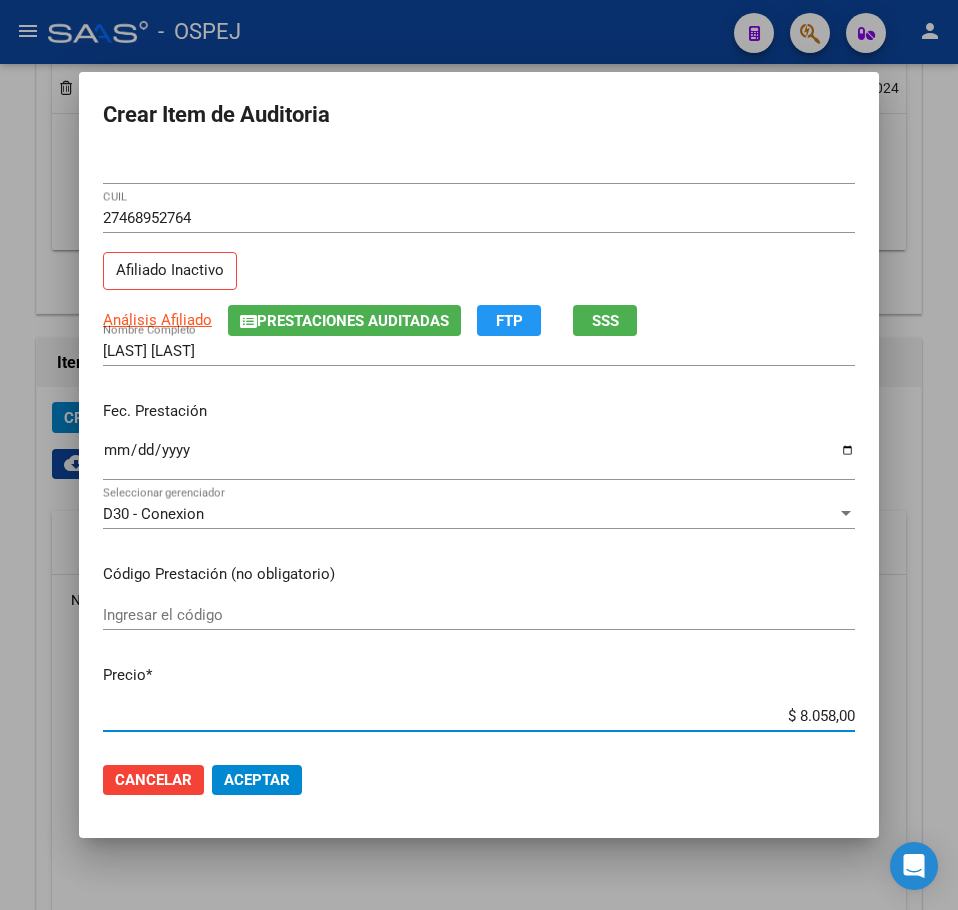 click on "Aceptar" 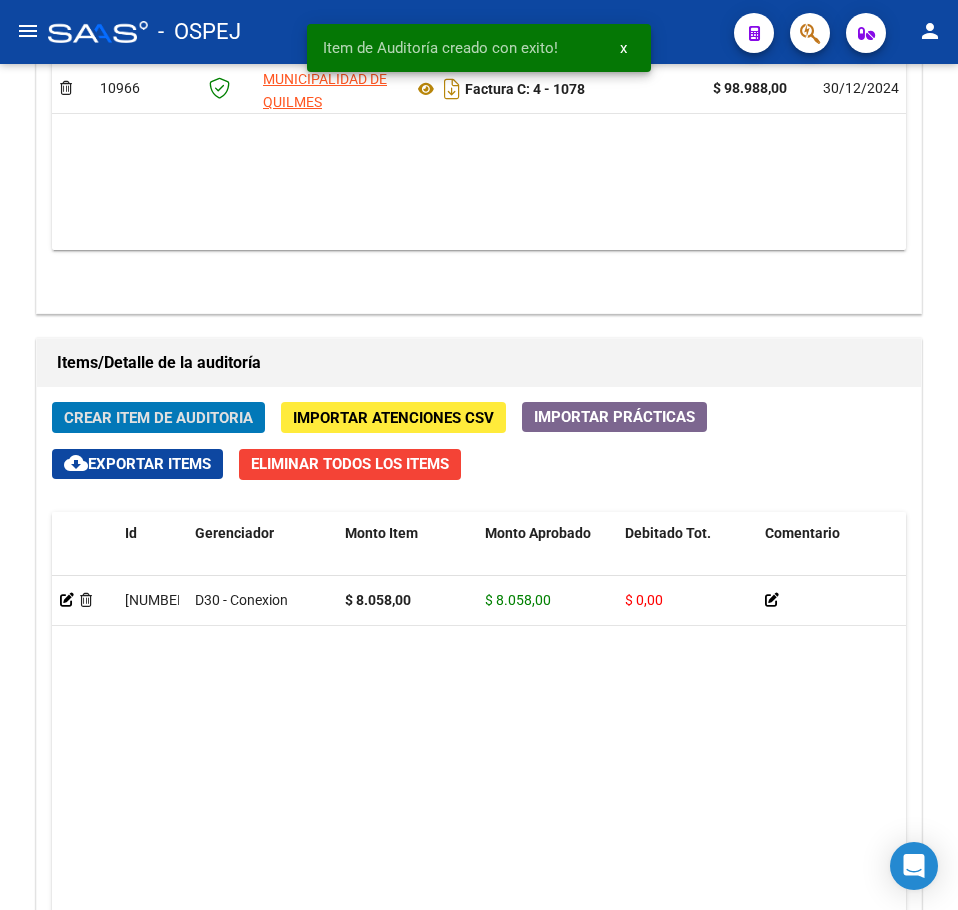 click on "Crear Item de Auditoria" 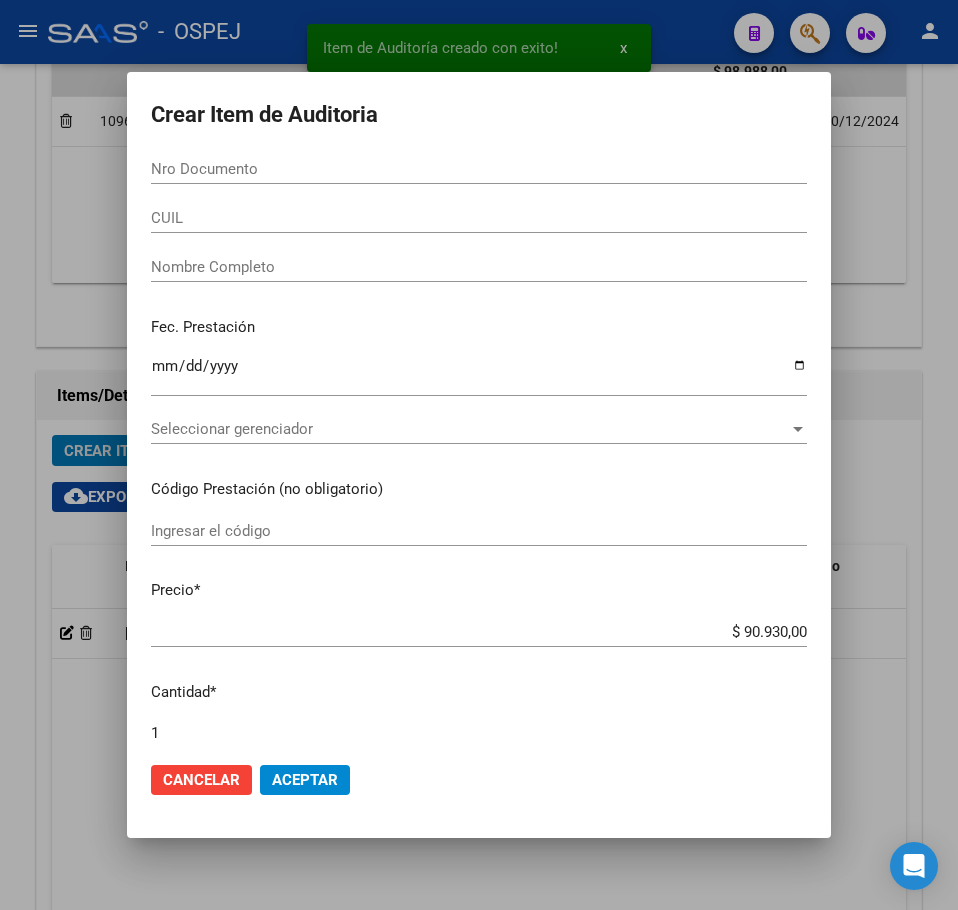 scroll, scrollTop: 1233, scrollLeft: 0, axis: vertical 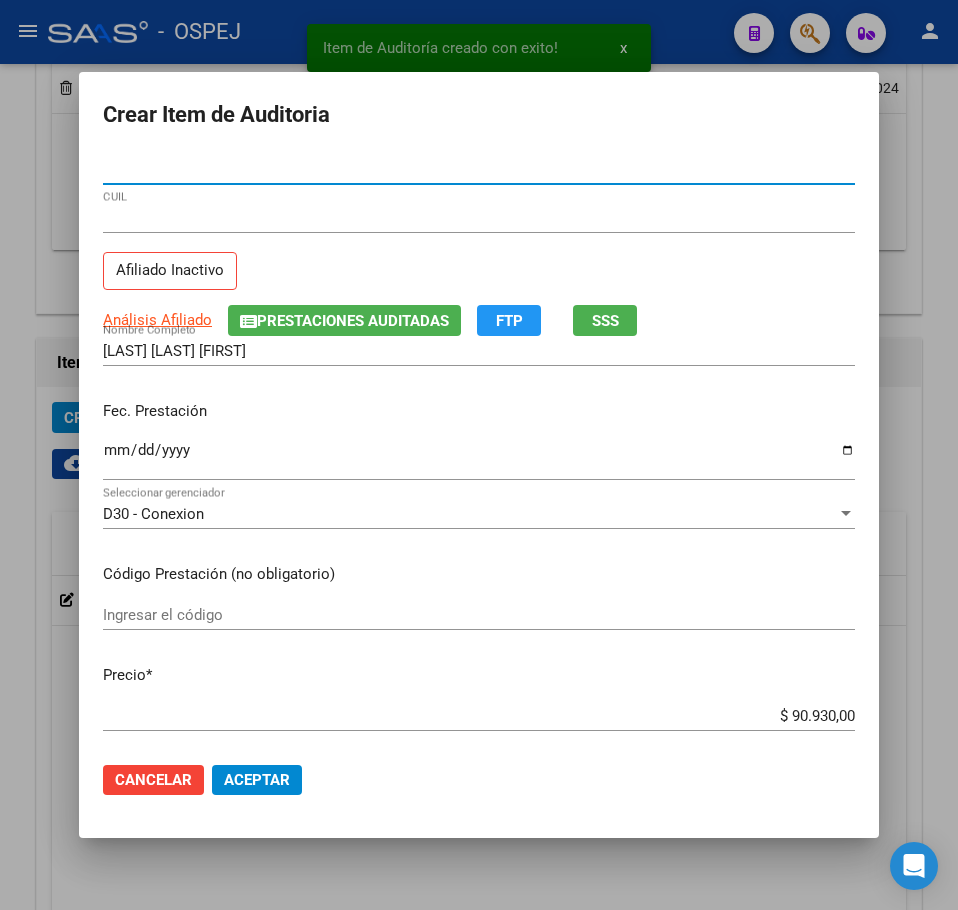 click on "39983131 Nro Documento    27399831313 CUIL   Afiliado Inactivo  Análisis Afiliado  Prestaciones Auditadas FTP SSS   VEGA ALICIA NOEMI Nombre Completo  Fec. Prestación    Ingresar la fecha  D30 - Conexion Seleccionar gerenciador Código Prestación (no obligatorio)    Ingresar el código  Precio  *   $ 90.930,00 Ingresar el precio  Cantidad  *   1 Ingresar la cantidad  Monto Item  *   $ 90.930,00 Ingresar el monto  Monto Debitado    $ 0,00 Ingresar el monto  Comentario Operador    Ingresar el Comentario  Comentario Gerenciador    Ingresar el Comentario  Descripción    Ingresar el Descripción   Atencion Tipo  Seleccionar tipo Seleccionar tipo  Nomenclador  Seleccionar Nomenclador Seleccionar Nomenclador" at bounding box center [479, 450] 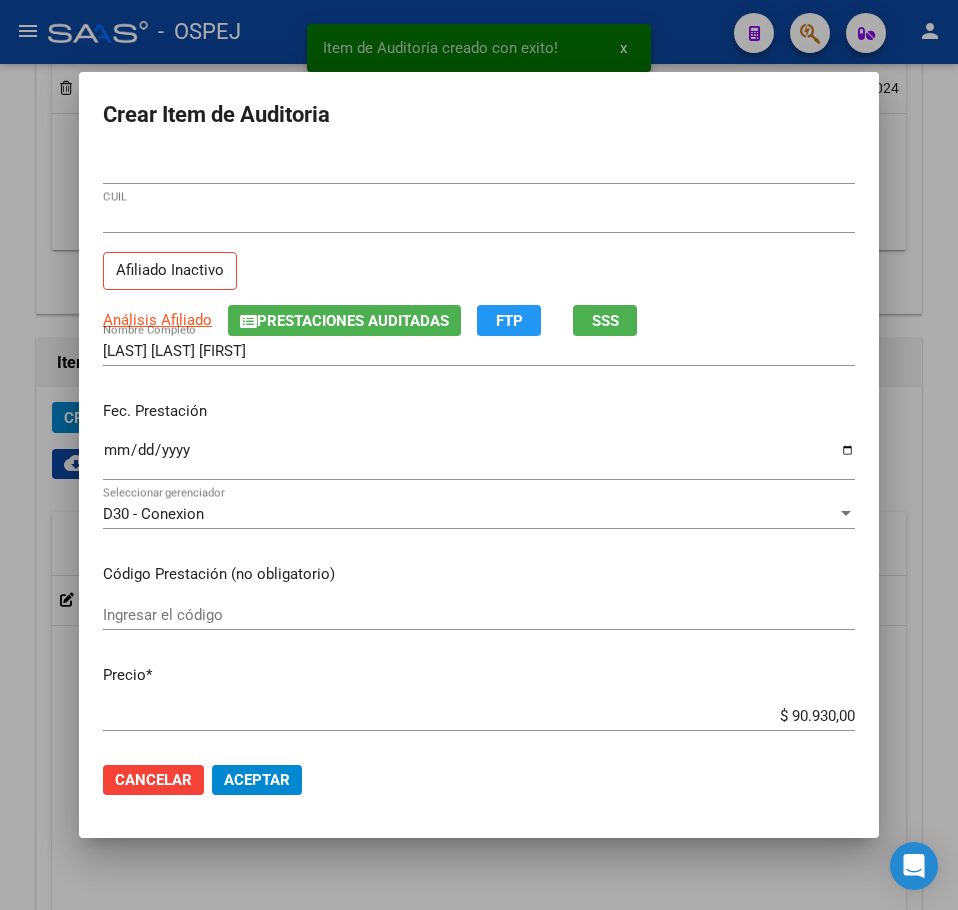 click on "$ [PRICE] Ingresar el precio" at bounding box center (479, 716) 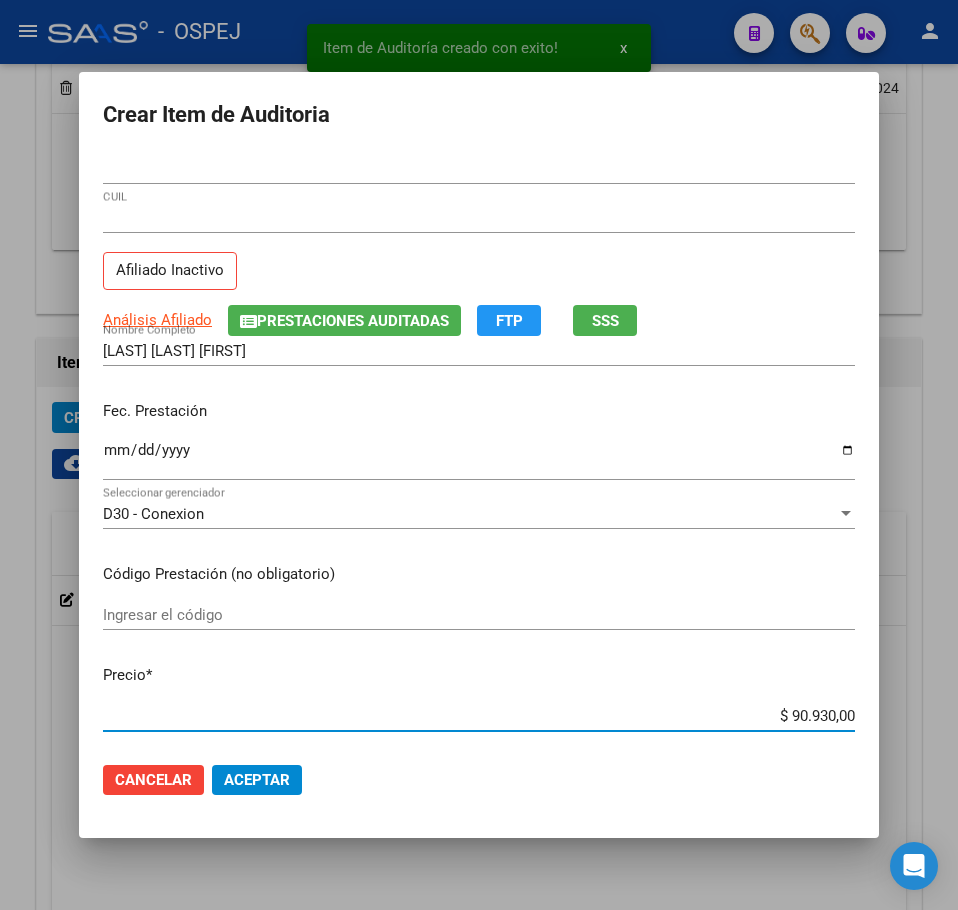 click on "$ [PRICE] Ingresar el precio" at bounding box center (479, 716) 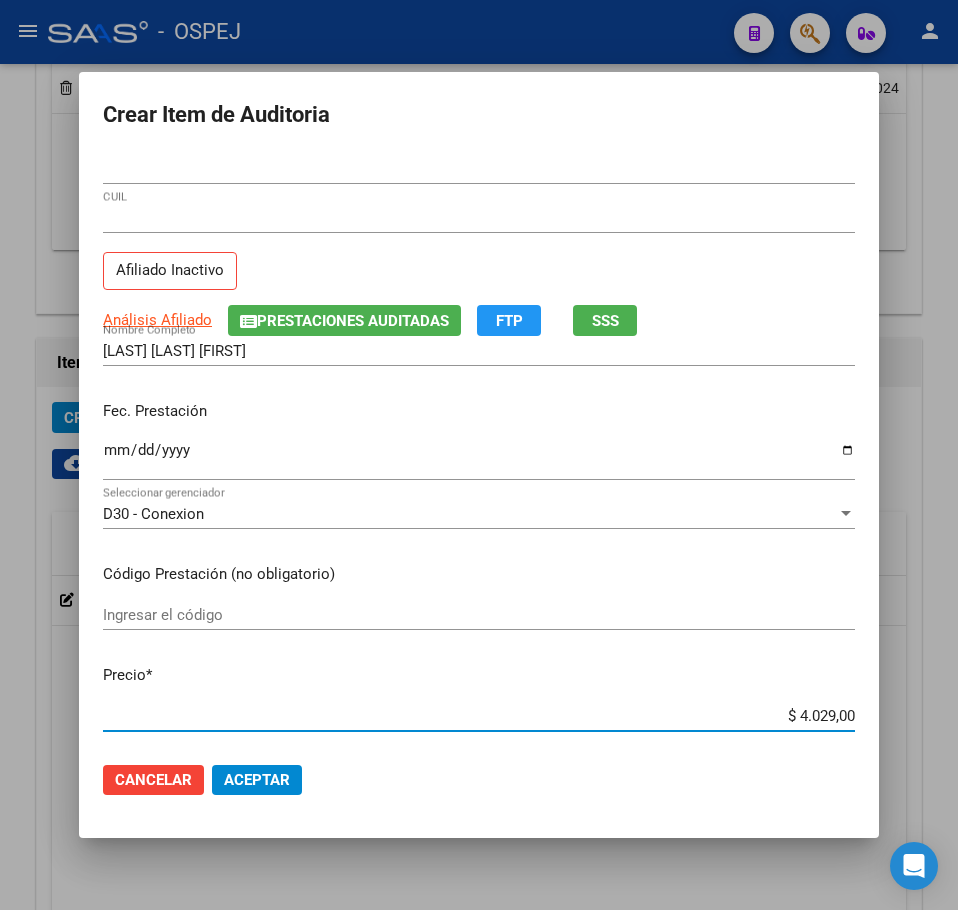 click on "Cancelar Aceptar" 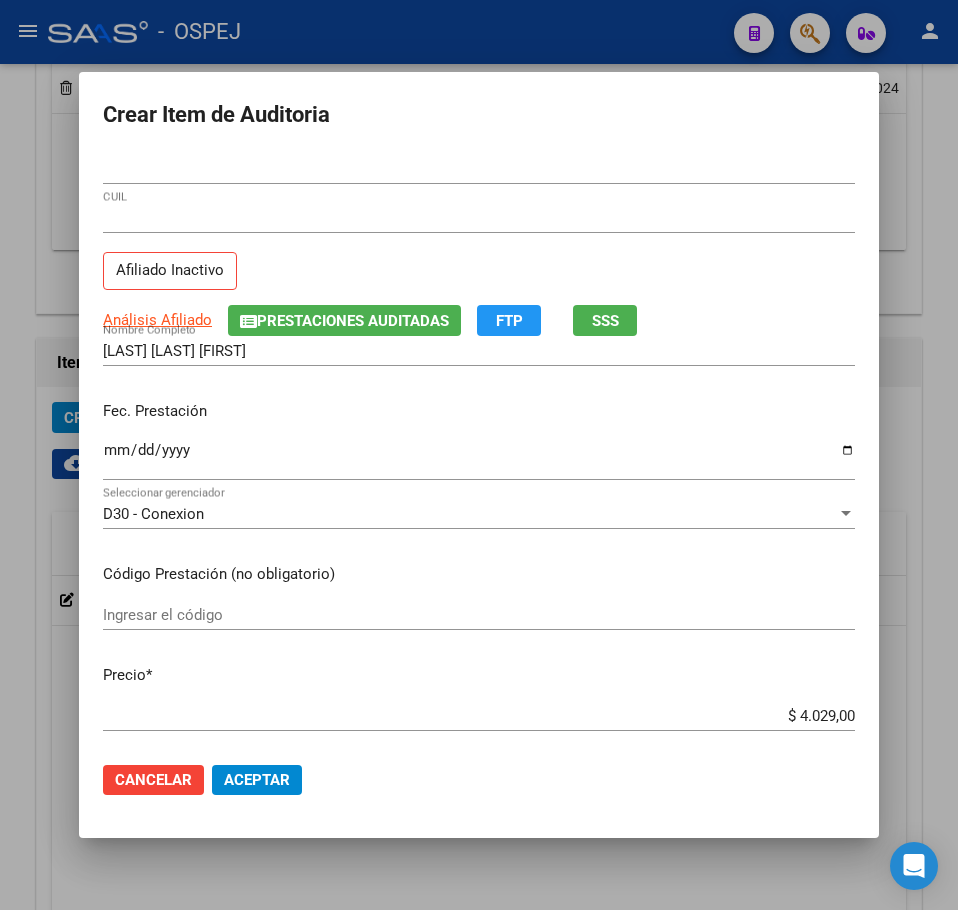 click on "Aceptar" 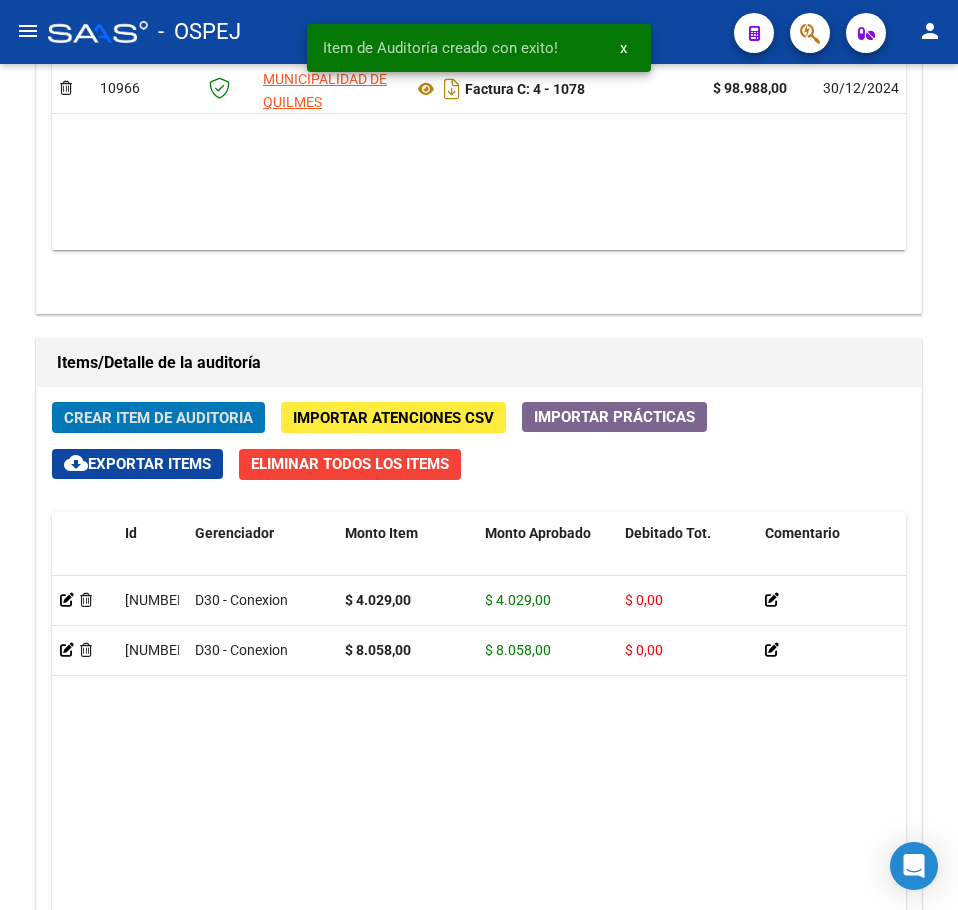 click on "Crear Item de Auditoria" 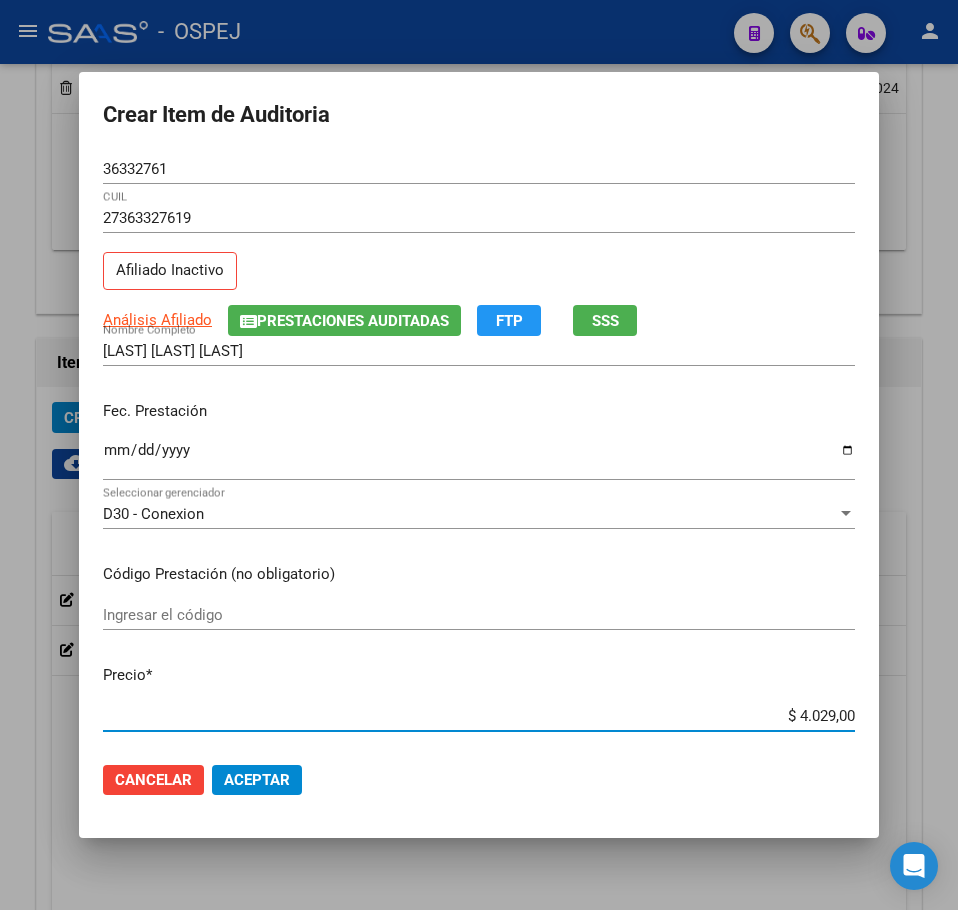 click on "Aceptar" 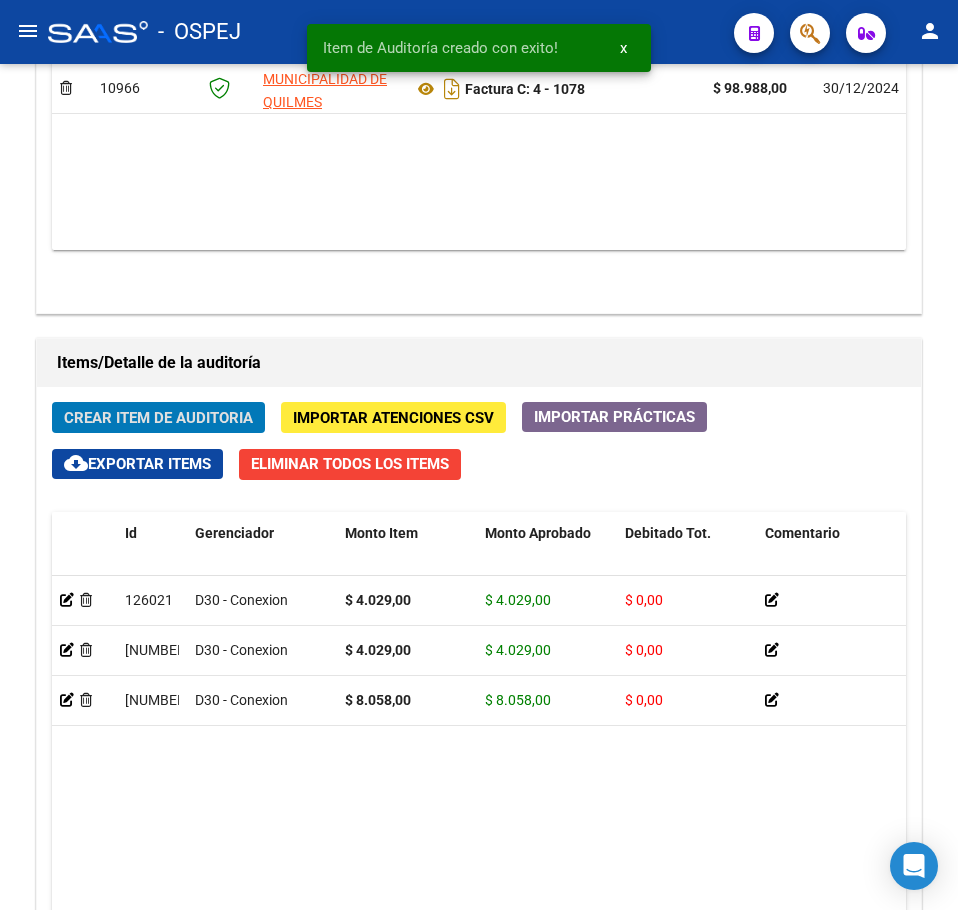 click on "Crear Item de Auditoria" 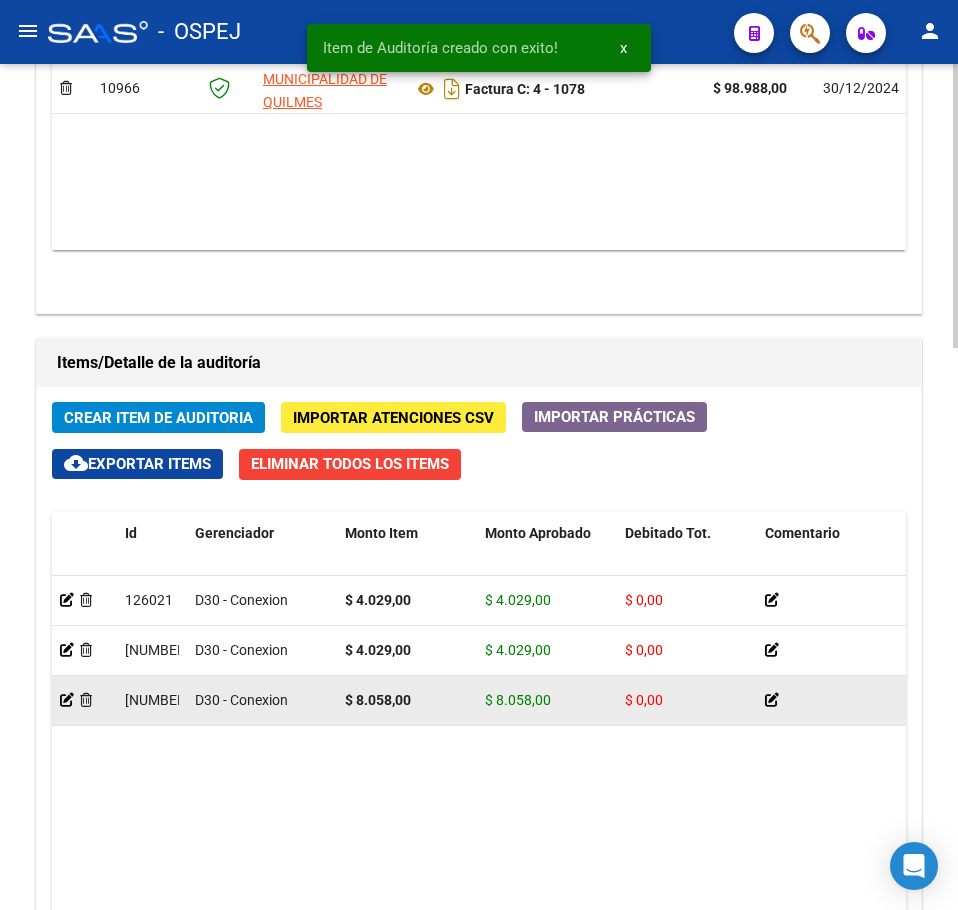 copy on "$ 8.058,00" 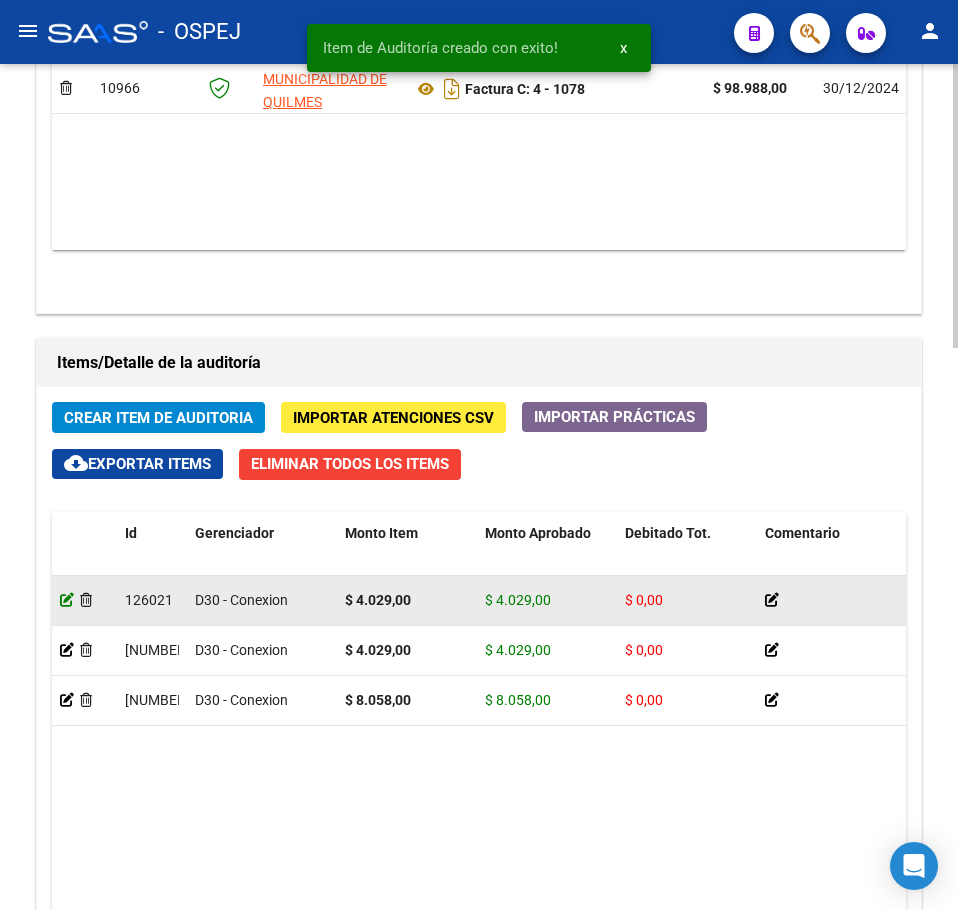 click 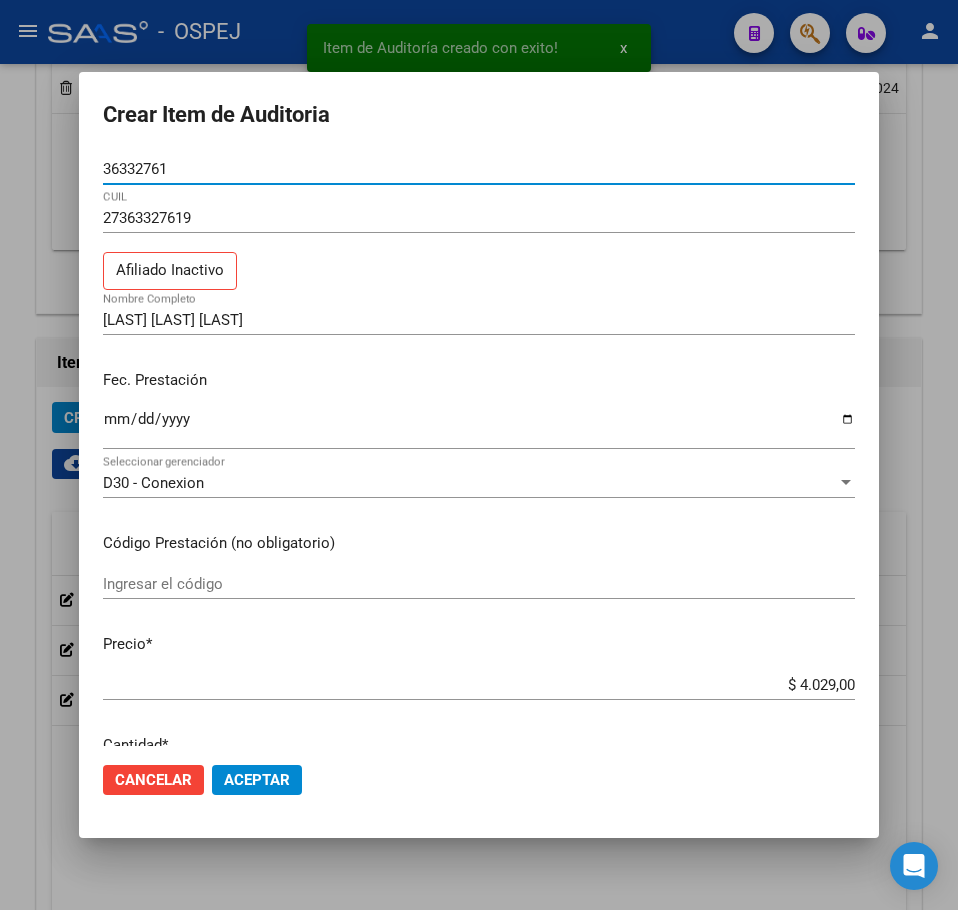 click on "$ 4.029,00" at bounding box center (479, 685) 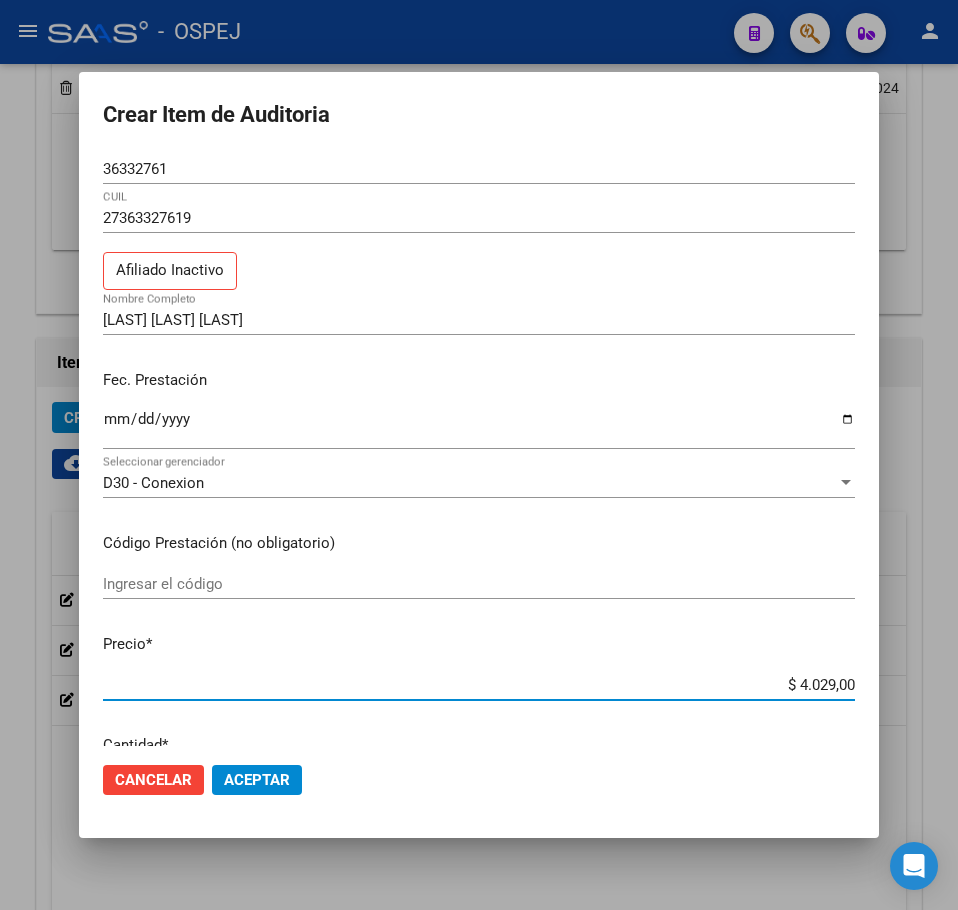 paste on "$ 8.058" 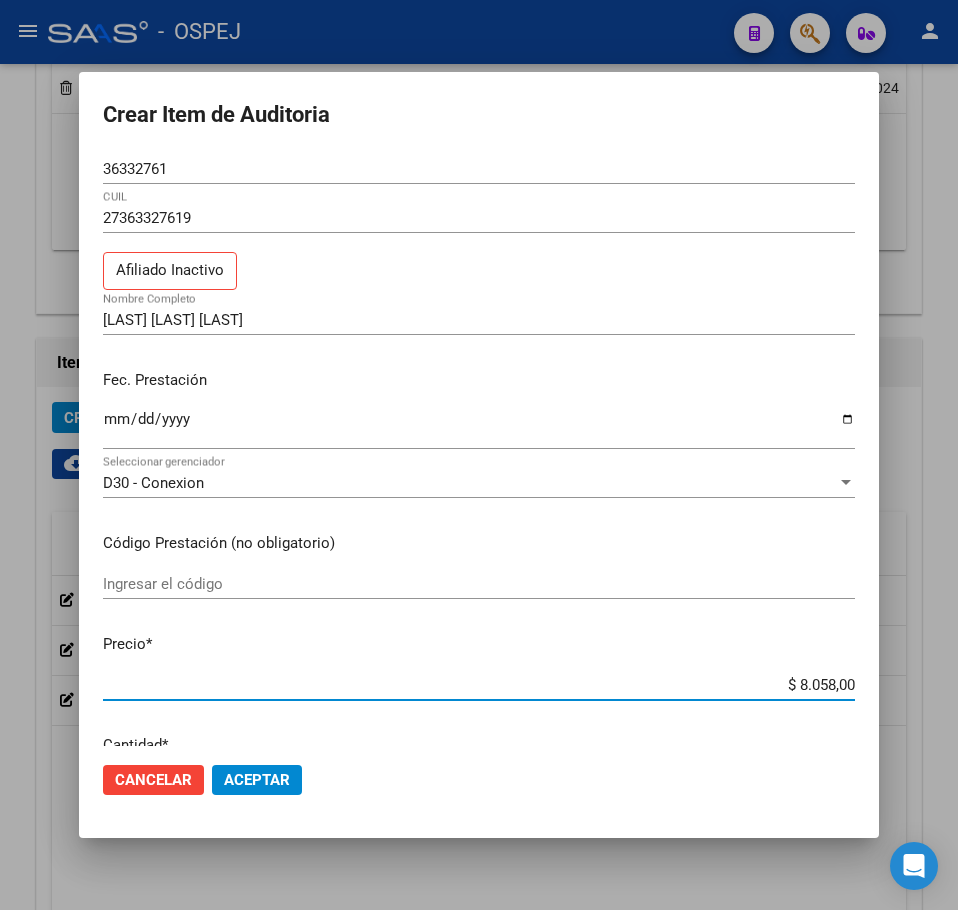 click on "Aceptar" 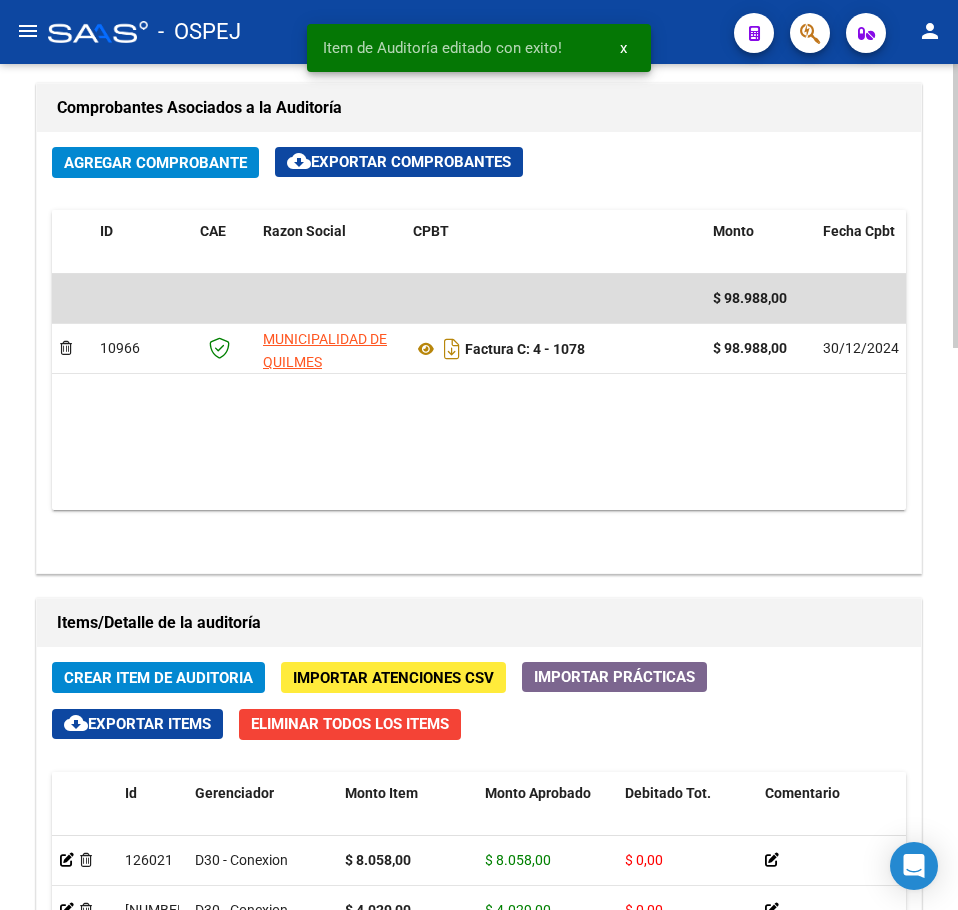 scroll, scrollTop: 1200, scrollLeft: 0, axis: vertical 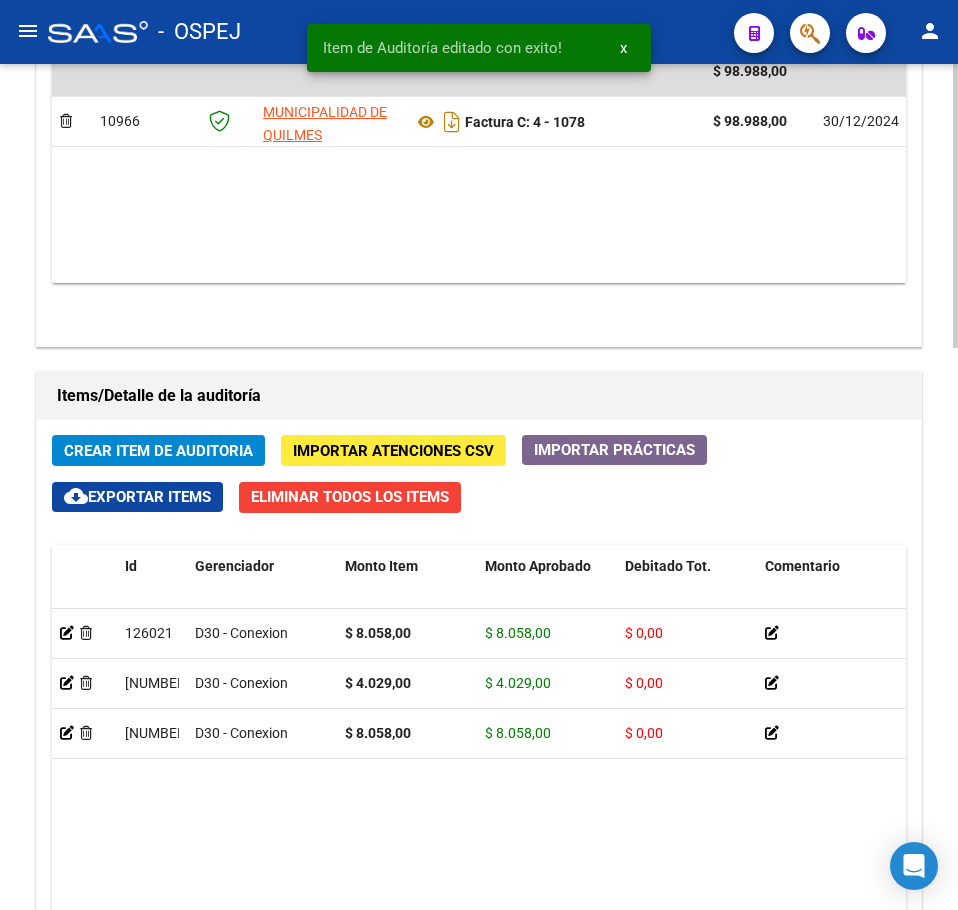 click on "Crear Item de Auditoria Importar Atenciones CSV  Importar Prácticas
cloud_download  Exportar Items   Eliminar Todos los Items  Id Gerenciador Monto Item Monto Aprobado Debitado Tot. Comentario Comentario Gerenciador Descripción Afiliado Estado CUIL Documento Nombre Completo Fec. Prestación Atencion Tipo Nomenclador Código Nomenclador Nombre Usuario Creado Area Creado Area Modificado     126021  D30 - Conexion $ 8.058,00 $ 8.058,00 $ 0,00         27363327619  36332761   GABINO JUDITH ESTEFANIA  Enzo Toro   08/08/2025   Hospitales de Autogestión Enzo Toro      126020  D30 - Conexion $ 4.029,00 $ 4.029,00 $ 0,00         27399831313  39983131   VEGA ALICIA NOEMI  Enzo Toro   08/08/2025   Hospitales de Autogestión     126019  D30 - Conexion $ 8.058,00 $ 8.058,00 $ 0,00         27468952764  46895276   RUIZ ROJAS  Enzo Toro   08/08/2025   Hospitales de Autogestión  3 total   1" 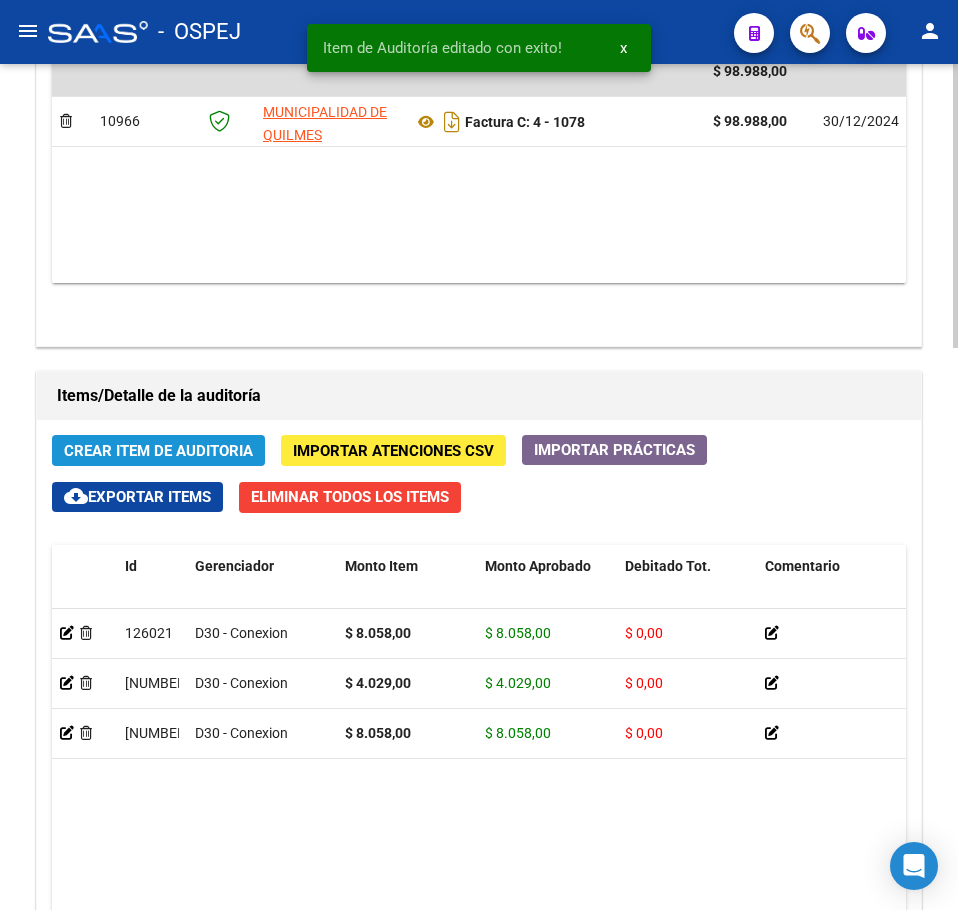 click on "Crear Item de Auditoria" 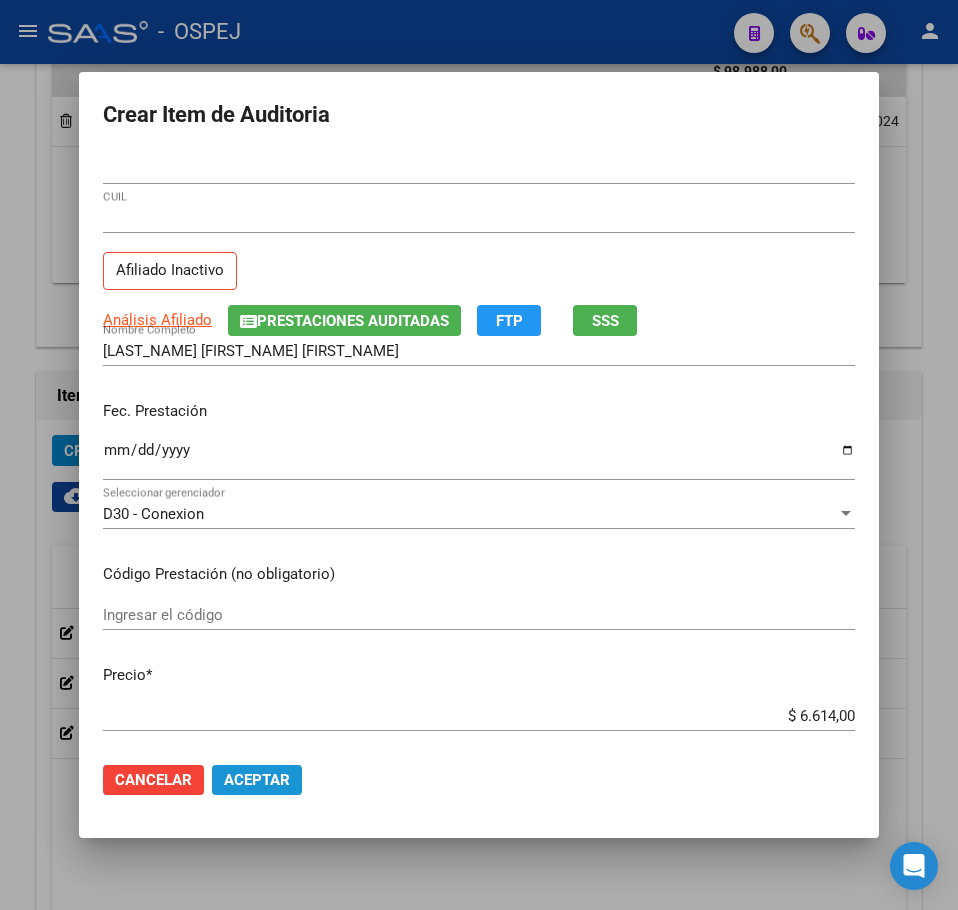 click on "Aceptar" 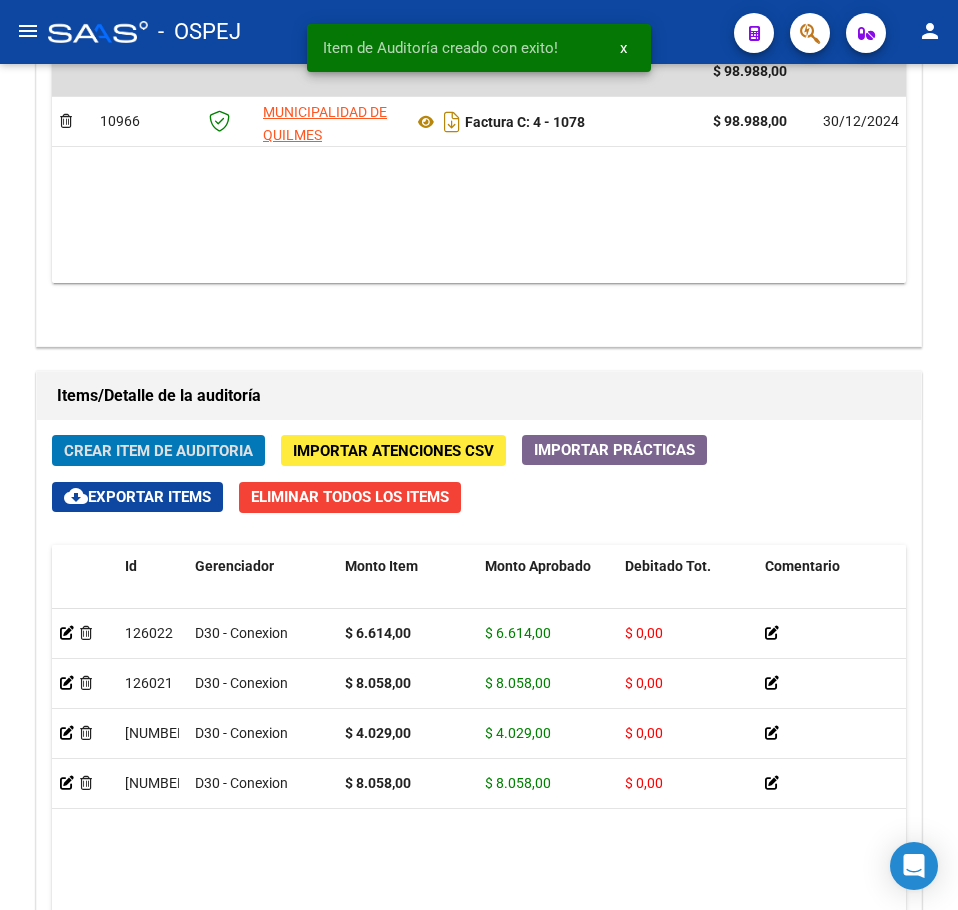 click on "Crear Item de Auditoria" 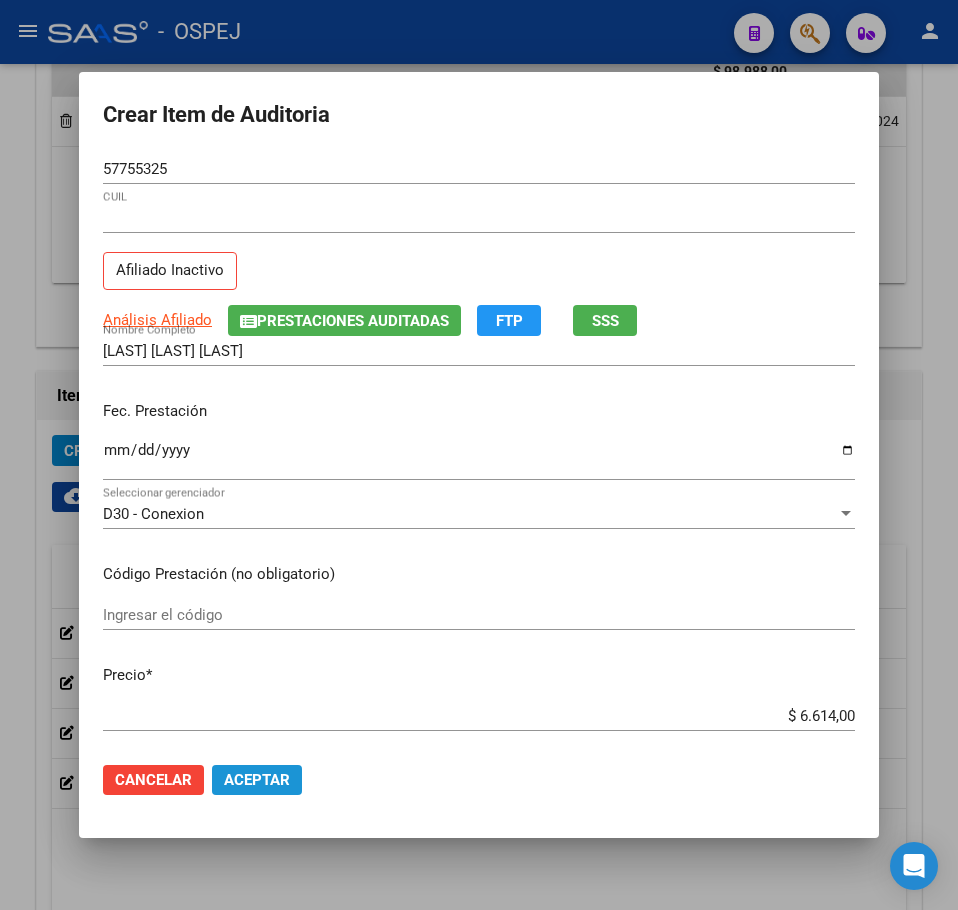 click on "Aceptar" 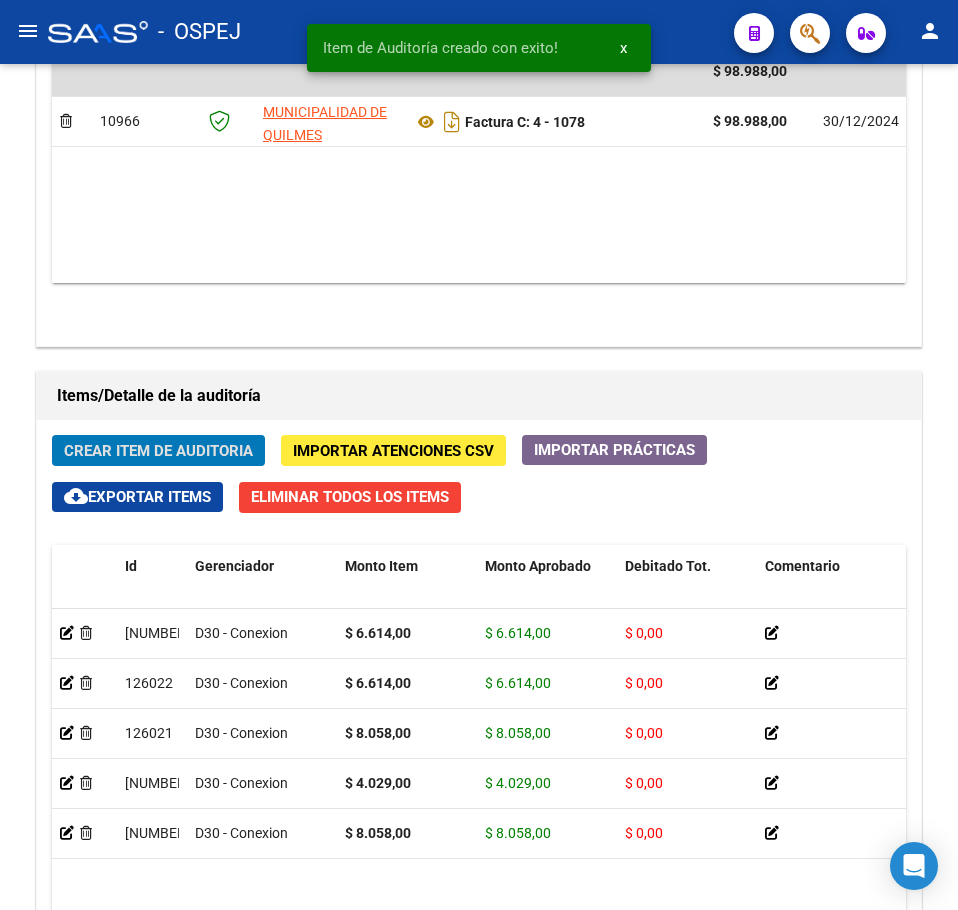 click on "Crear Item de Auditoria" 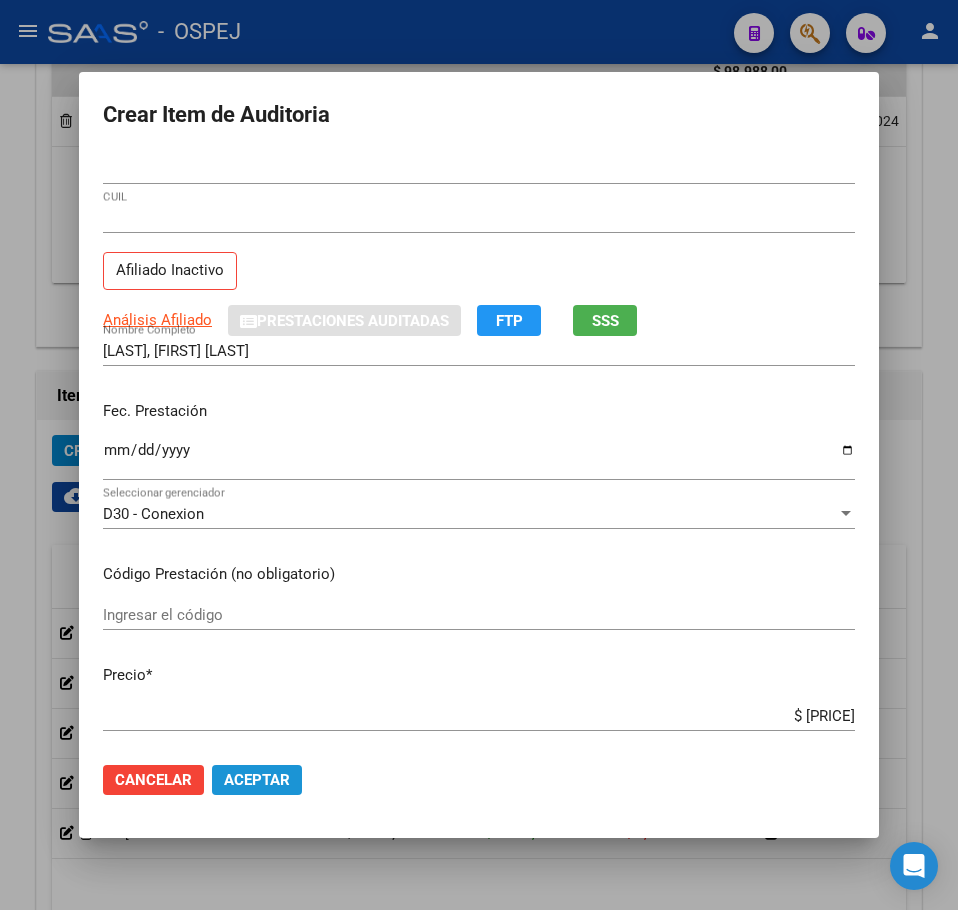 click on "Aceptar" 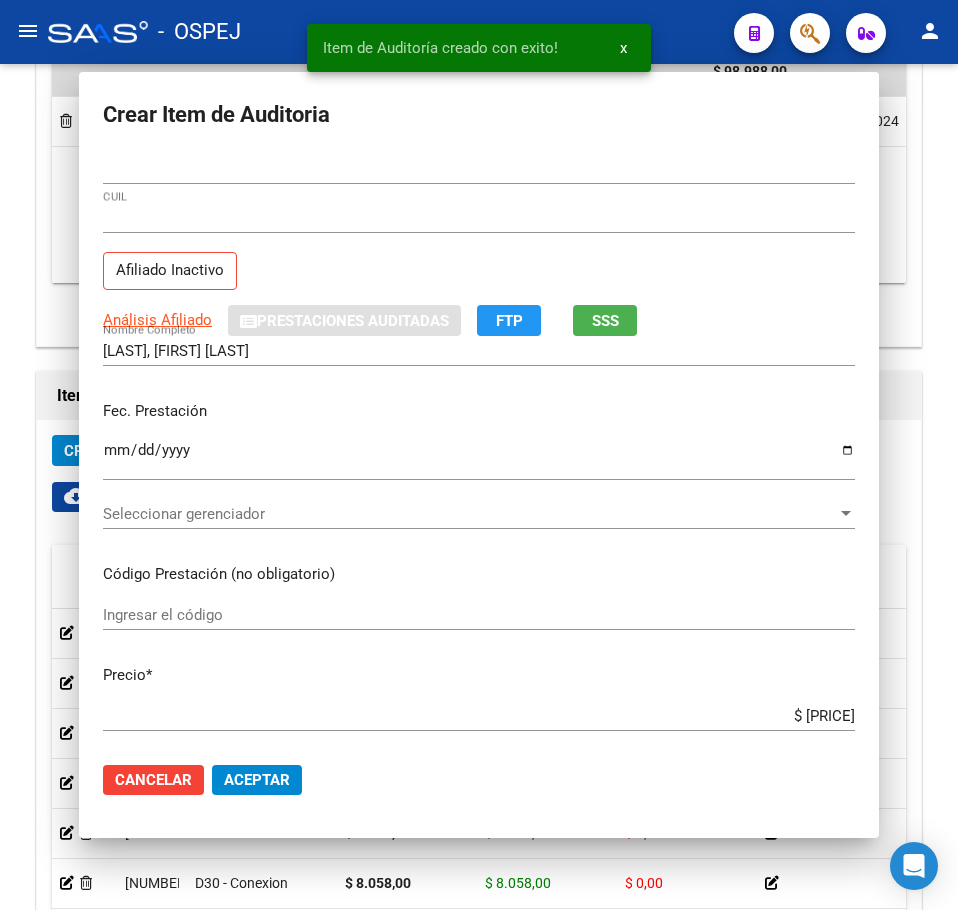 click on "Crear Item de Auditoria" 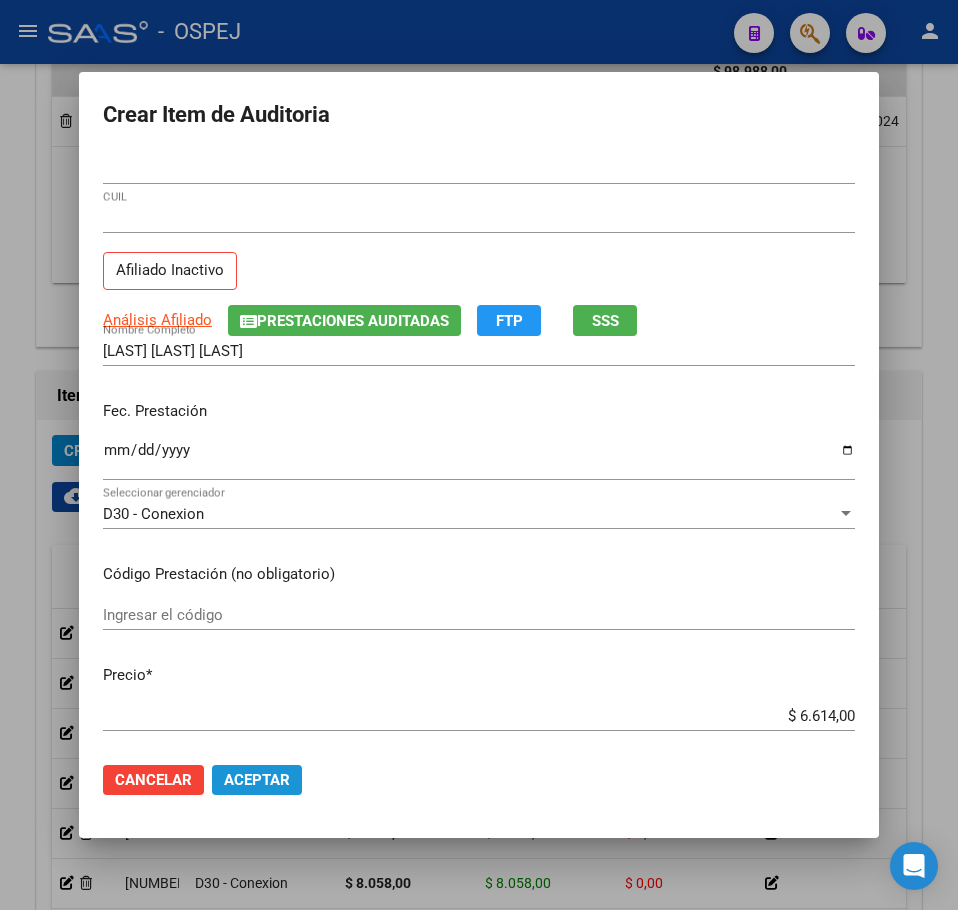 click on "Aceptar" 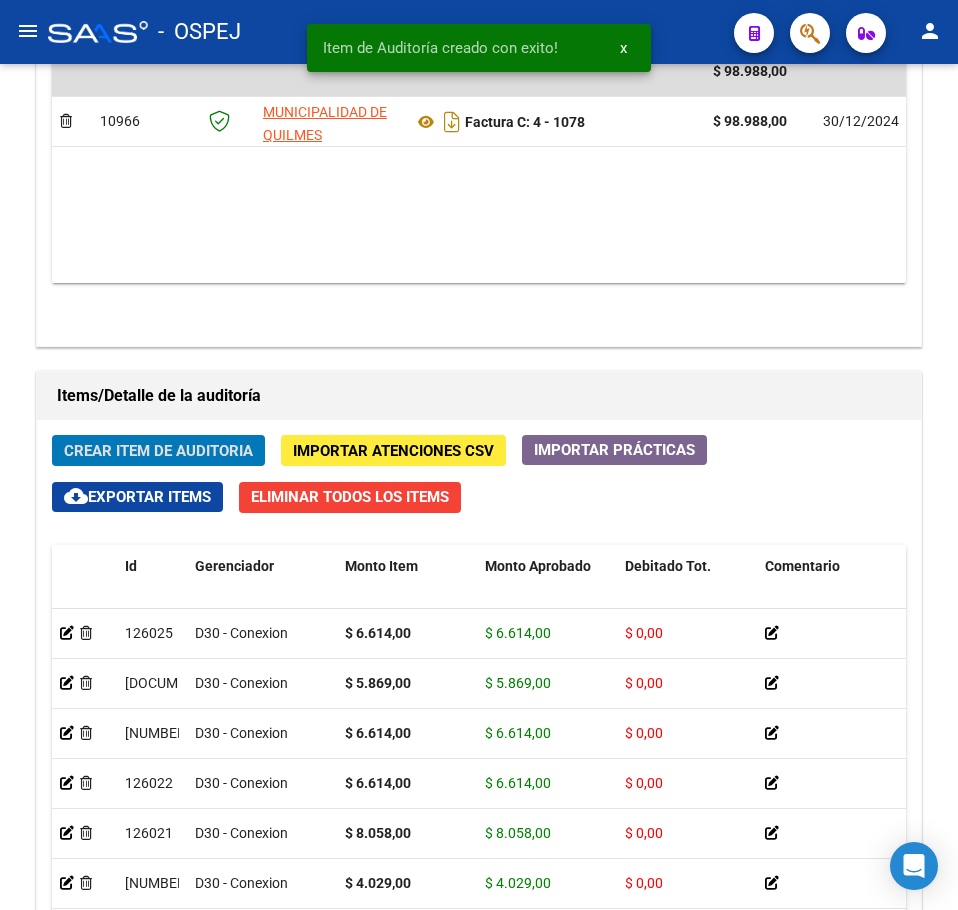 click on "Crear Item de Auditoria" 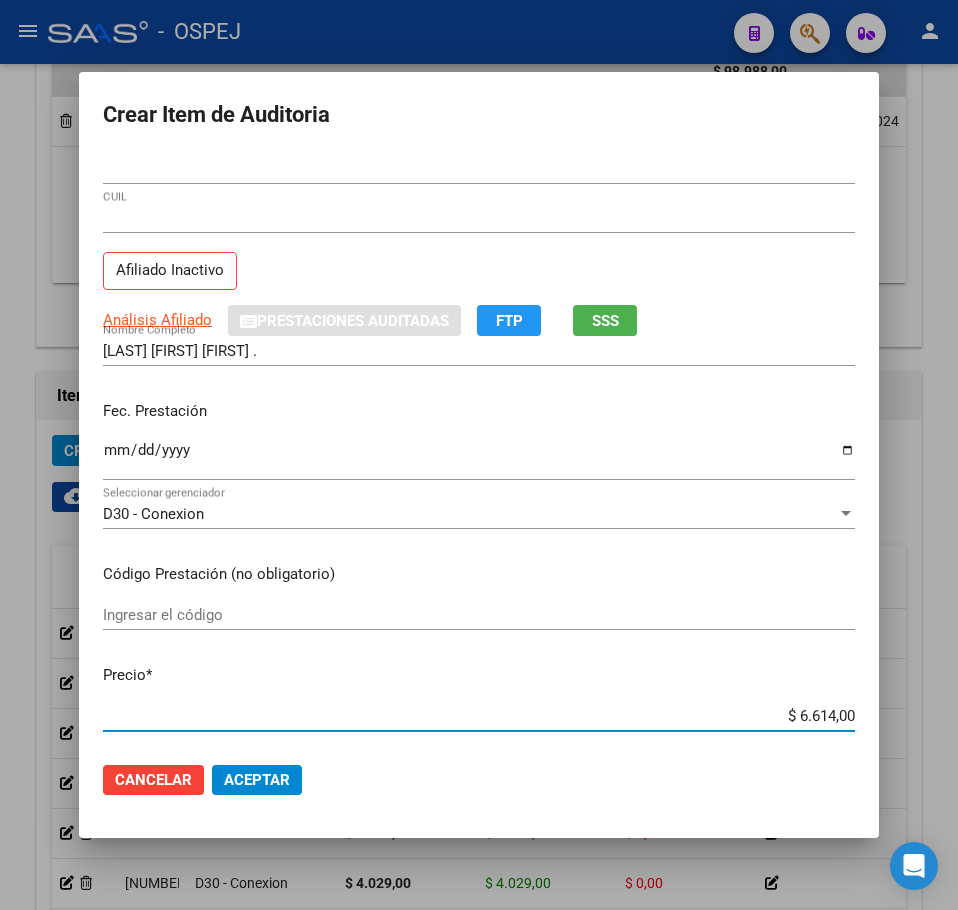 click on "Aceptar" 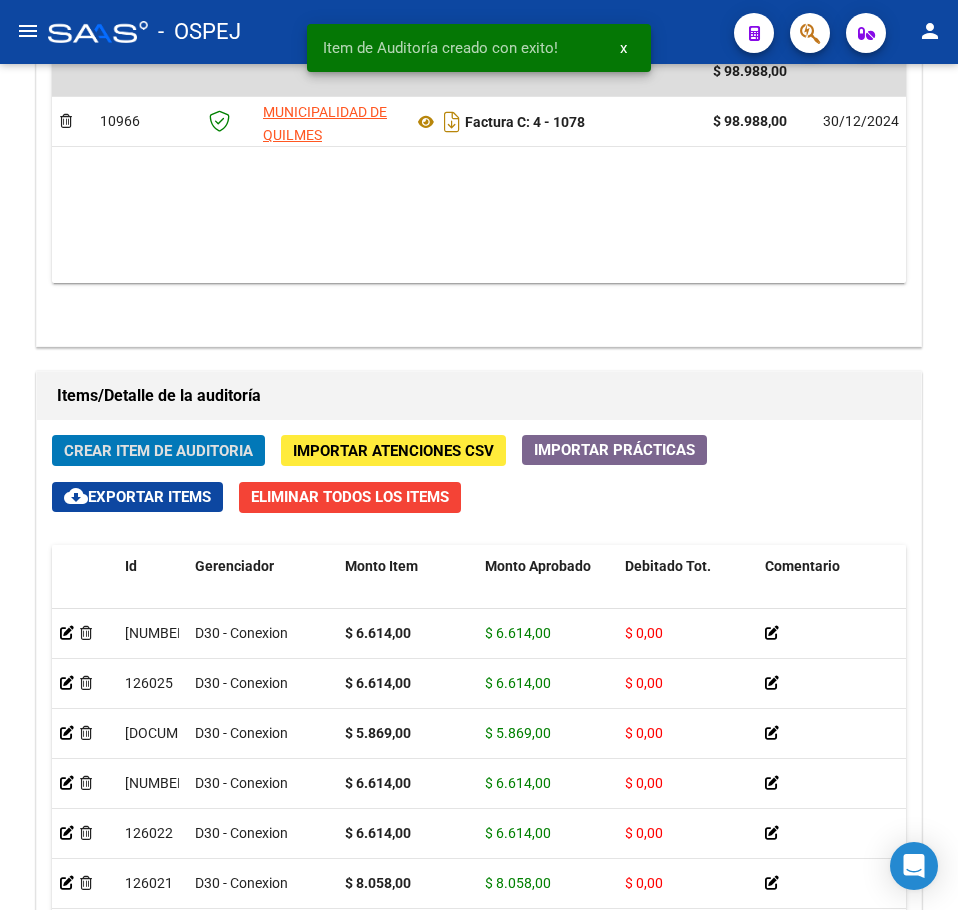 click on "Crear Item de Auditoria" 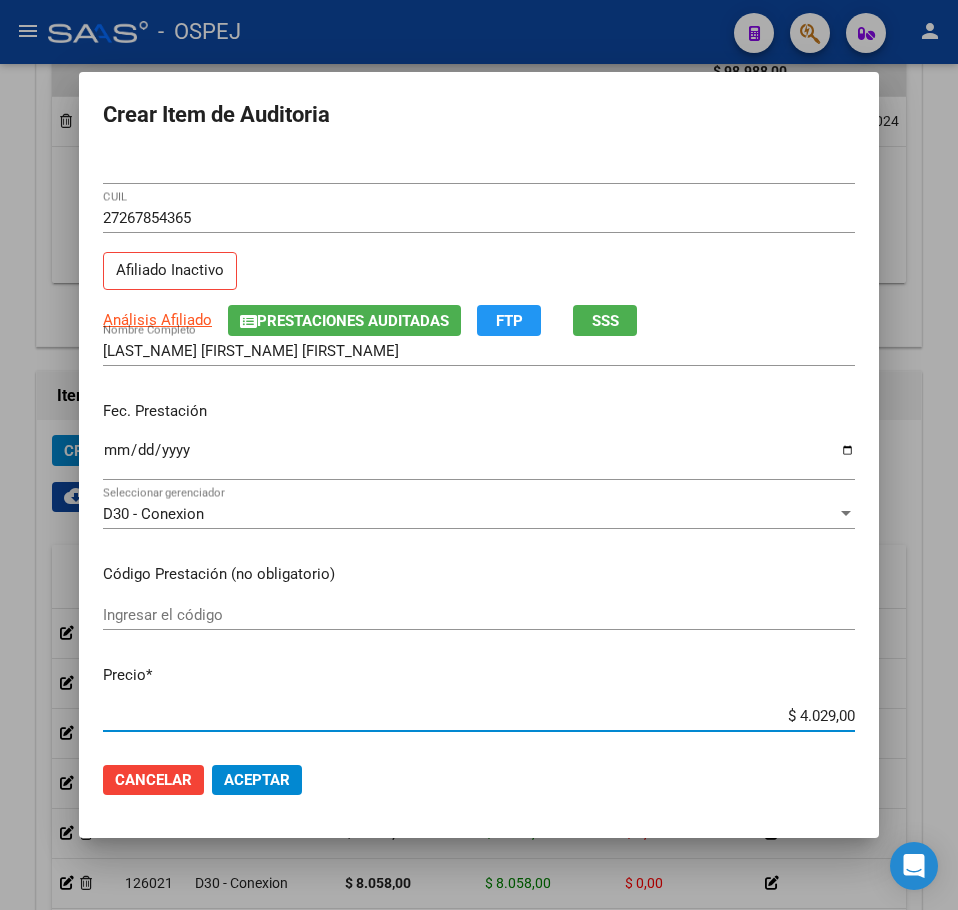 click on "Aceptar" 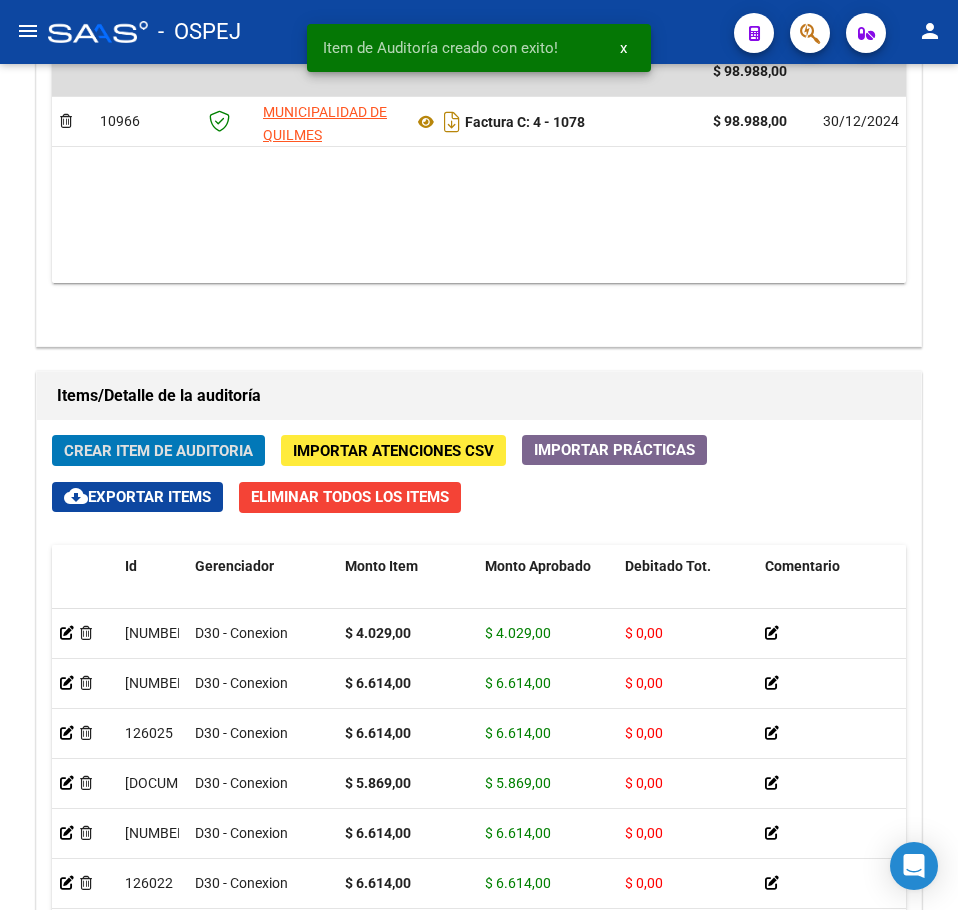 click on "Crear Item de Auditoria" 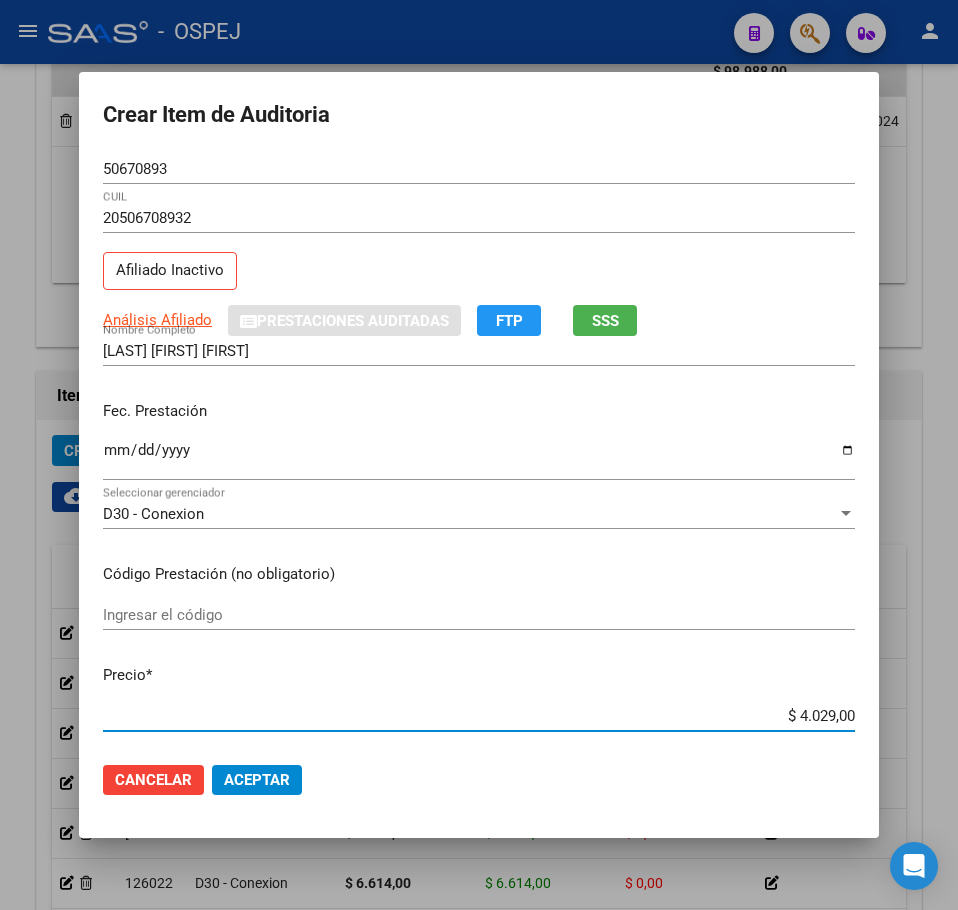 click on "Aceptar" 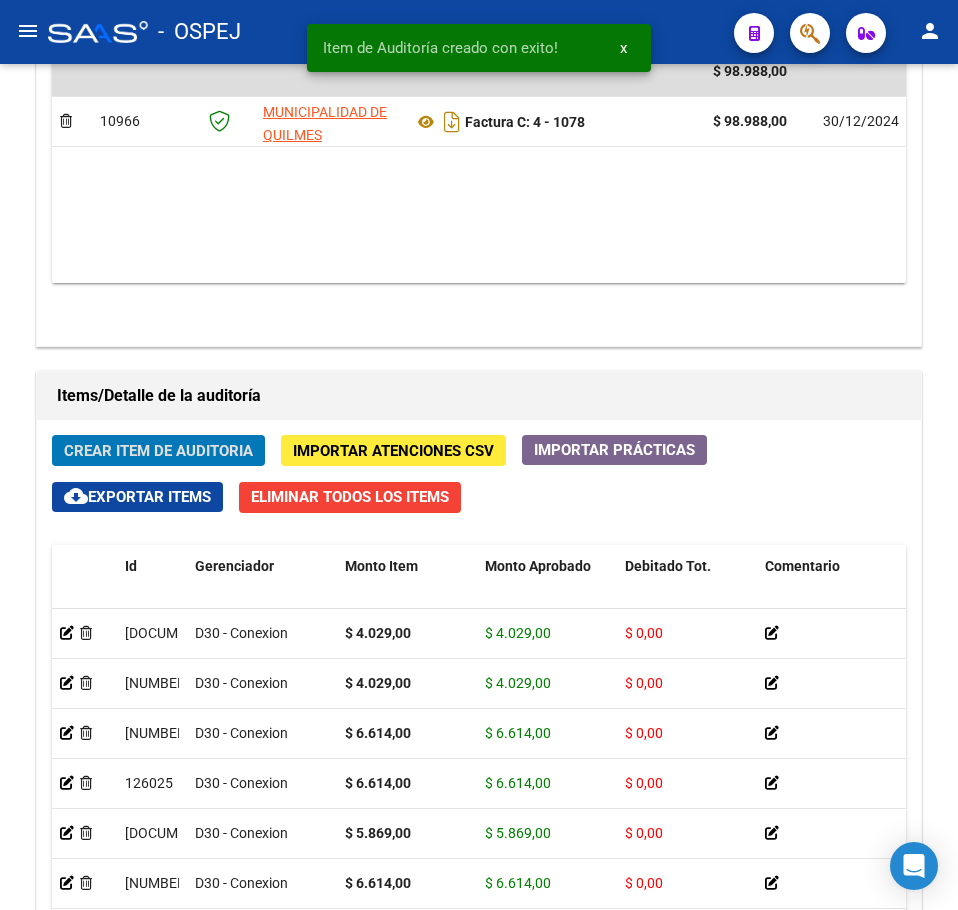 click on "Crear Item de Auditoria" 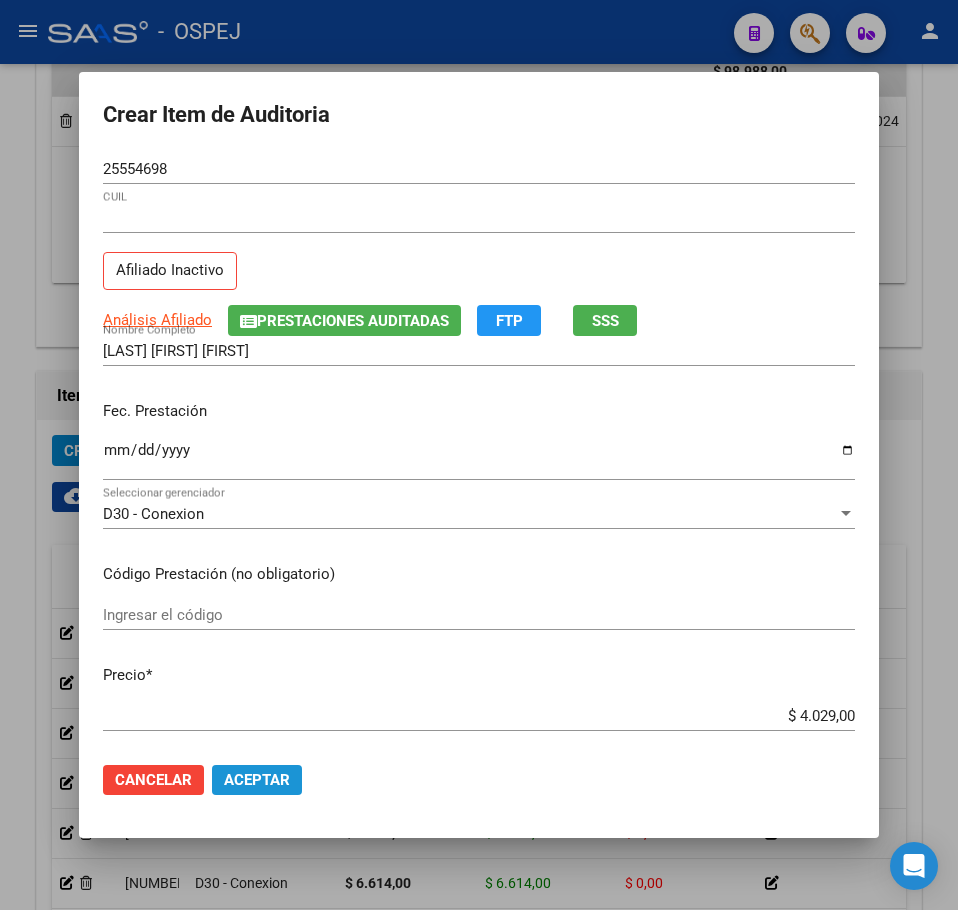 click on "Aceptar" 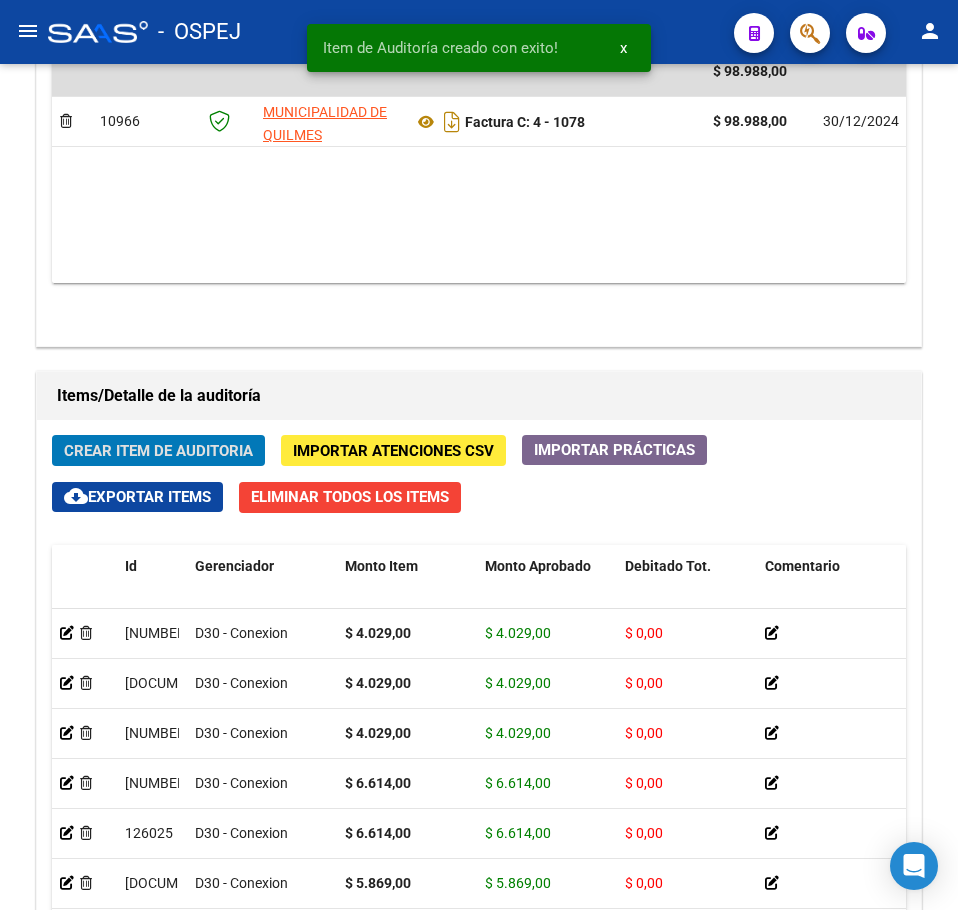 click on "Crear Item de Auditoria" 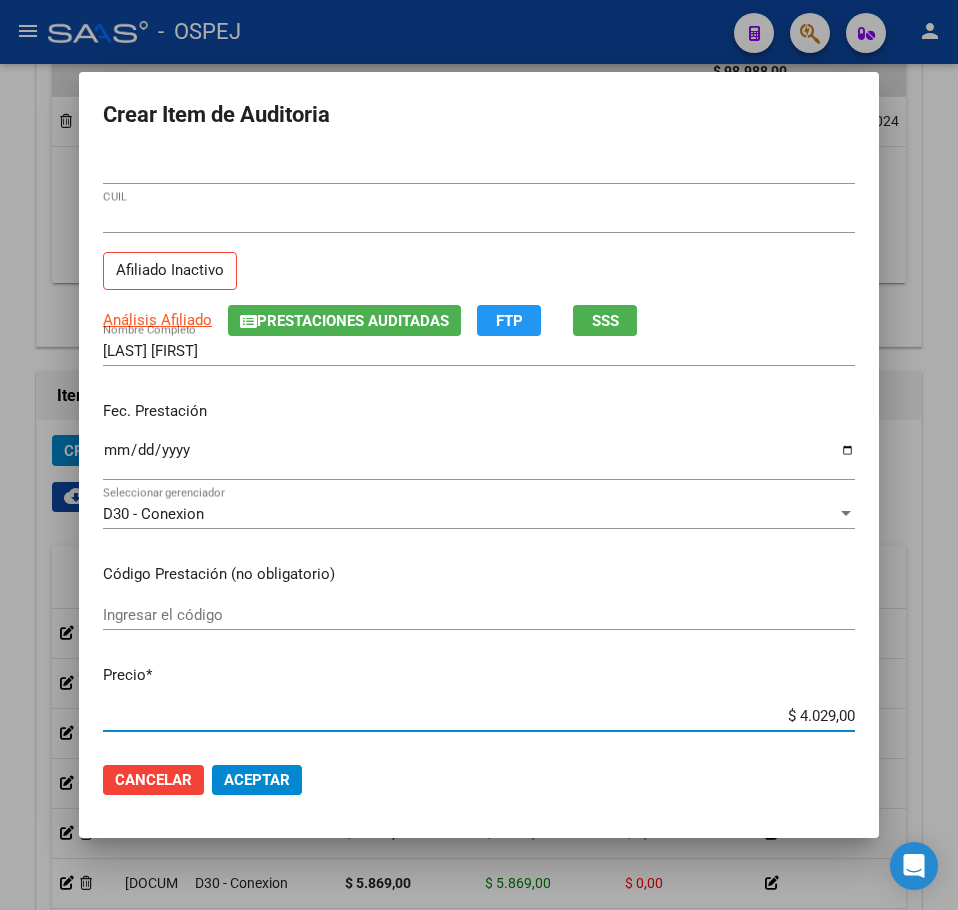 click on "Aceptar" 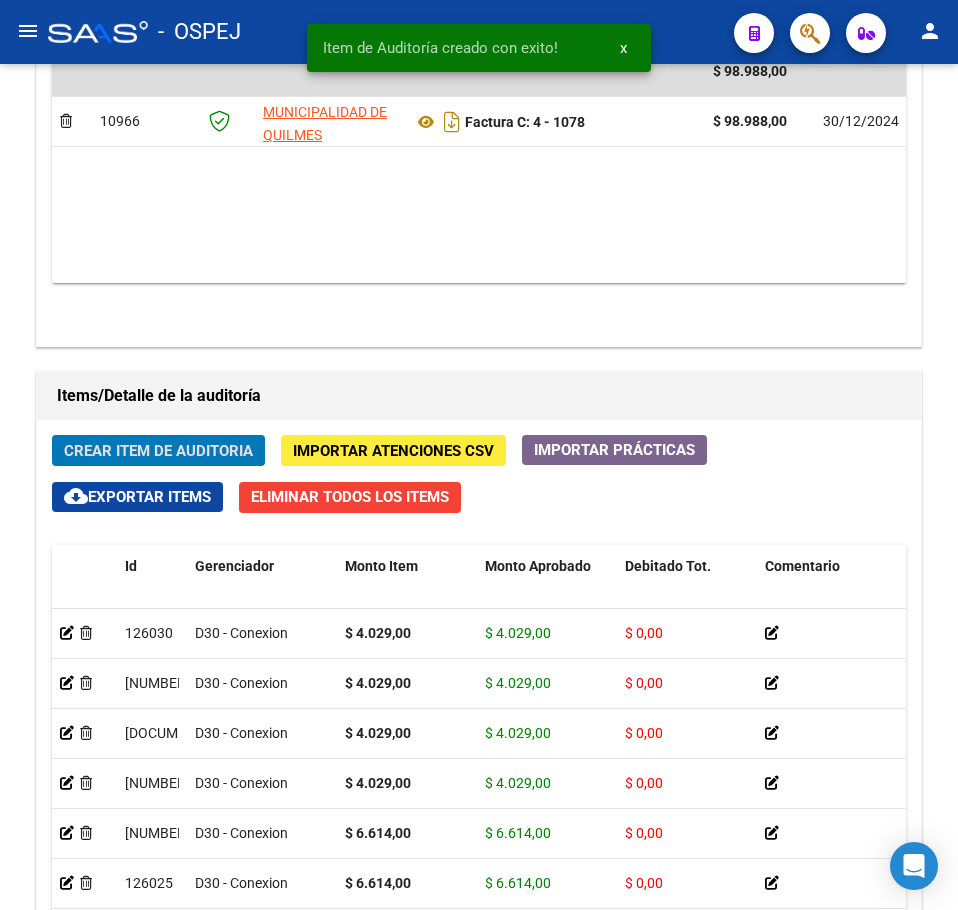 click on "Crear Item de Auditoria" 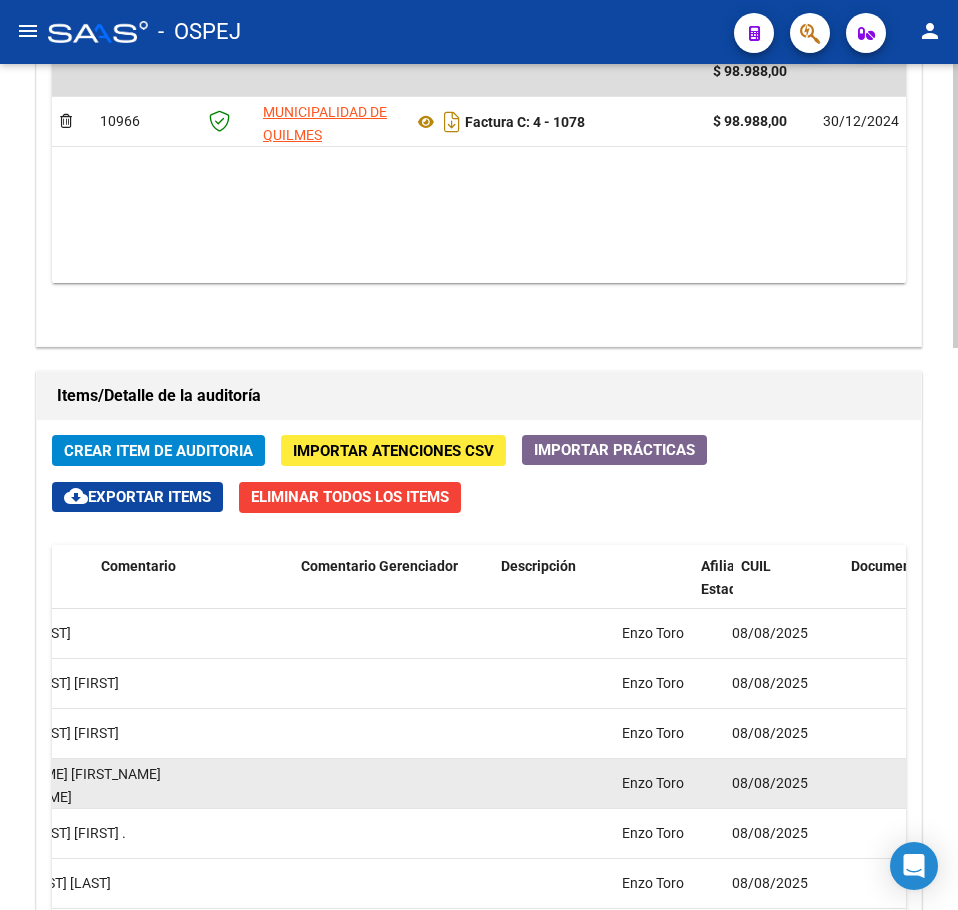 drag, startPoint x: 509, startPoint y: 749, endPoint x: 720, endPoint y: 762, distance: 211.4001 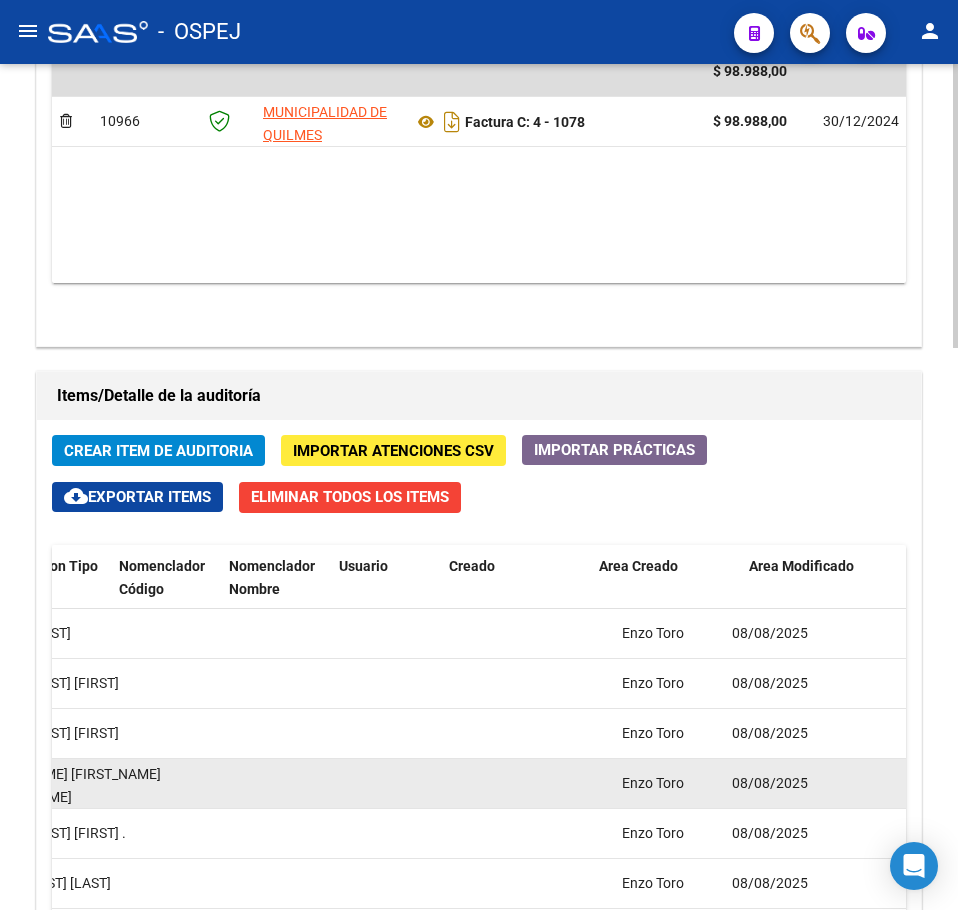 scroll, scrollTop: 0, scrollLeft: 1926, axis: horizontal 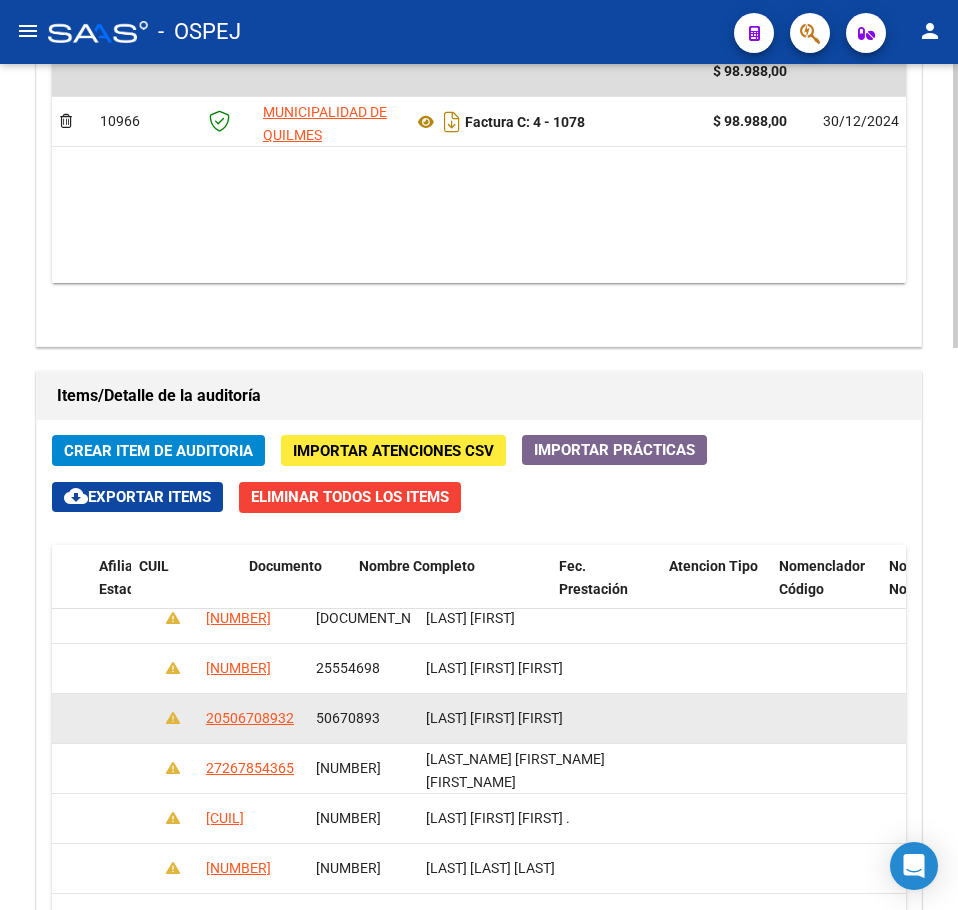 drag, startPoint x: 519, startPoint y: 711, endPoint x: 351, endPoint y: 740, distance: 170.4846 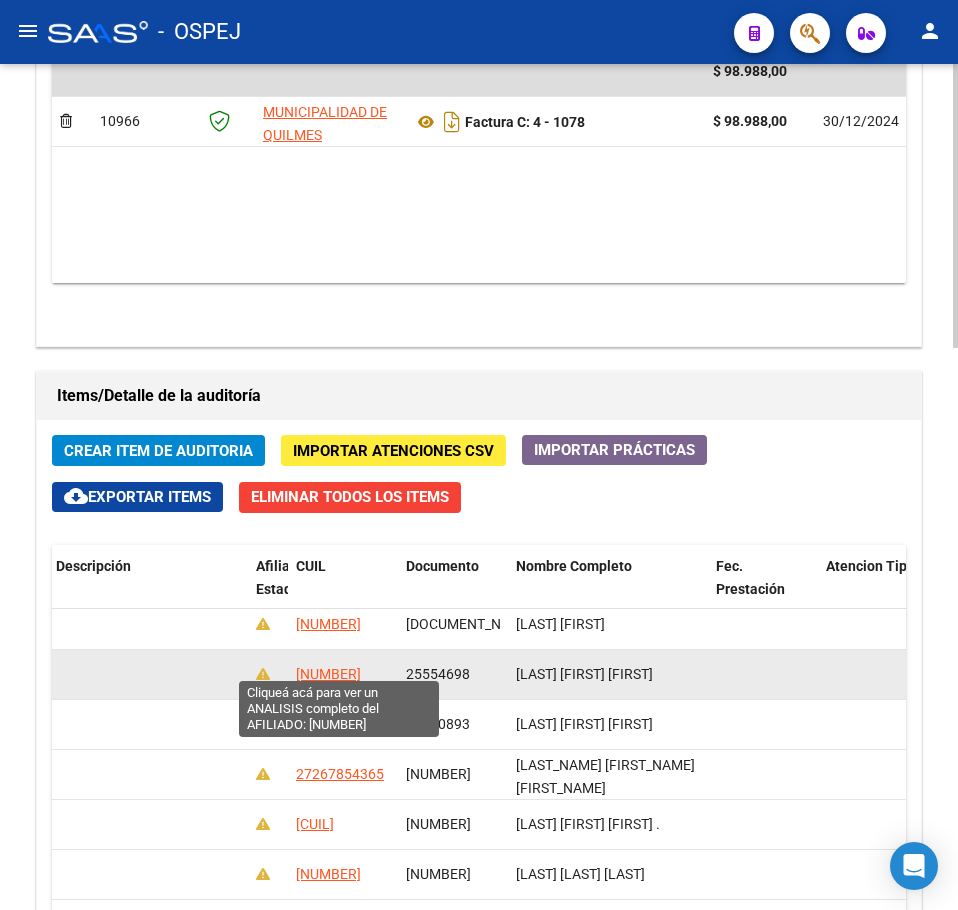 scroll, scrollTop: 0, scrollLeft: 1109, axis: horizontal 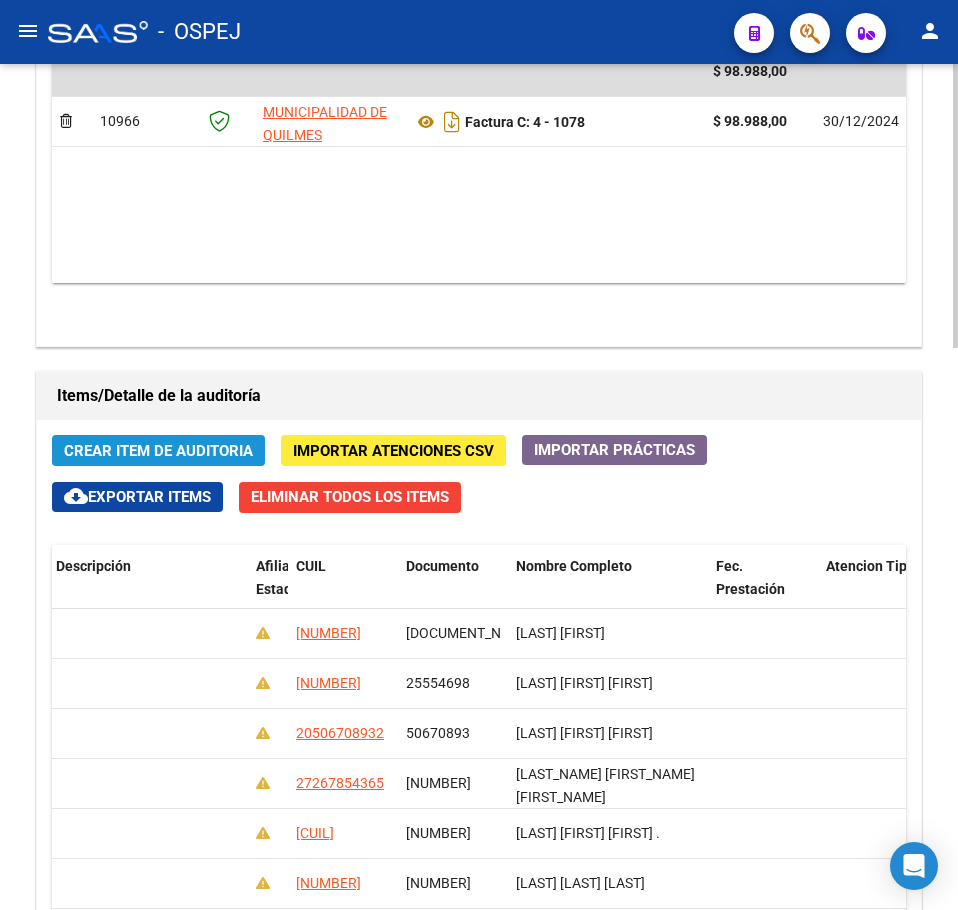 click on "Crear Item de Auditoria" 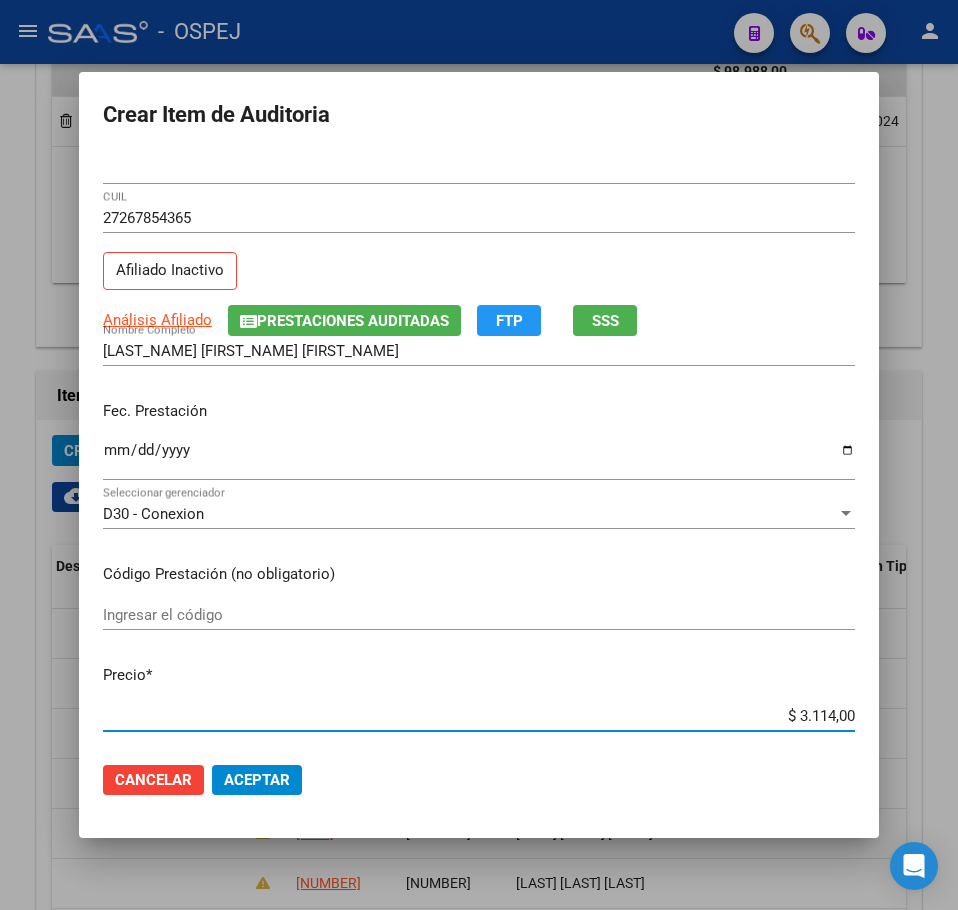 click on "Cancelar Aceptar" 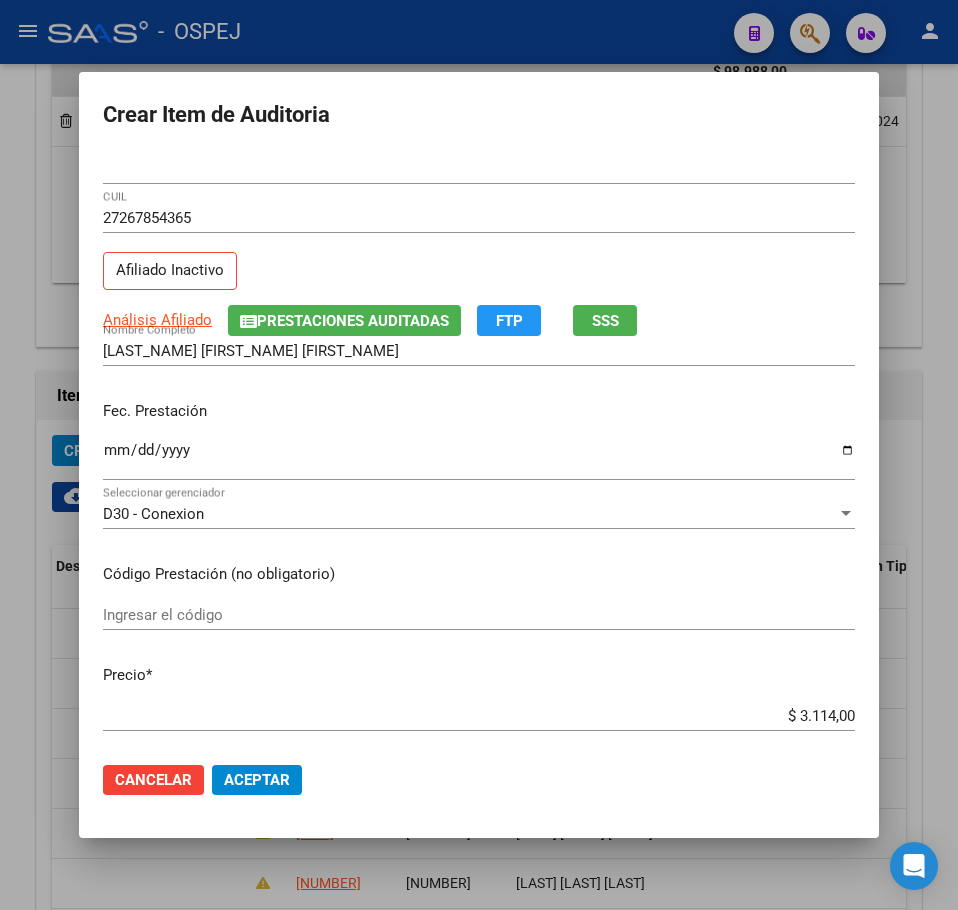 click on "Aceptar" 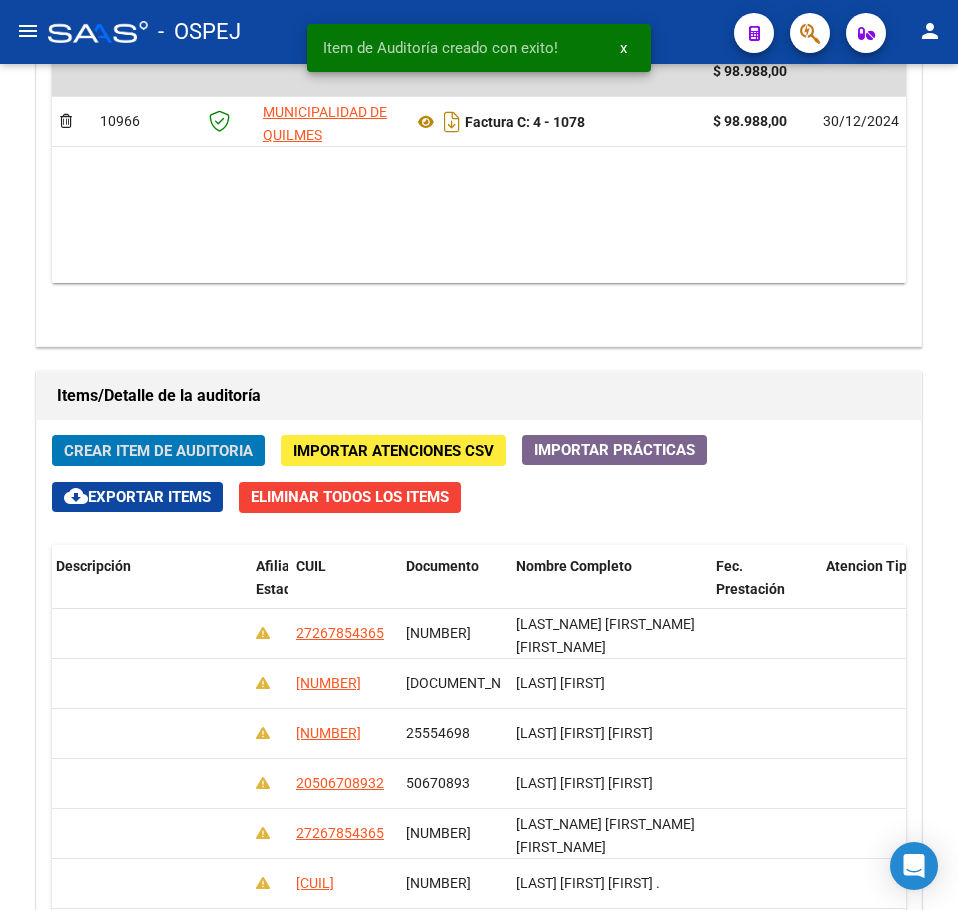 click on "Crear Item de Auditoria" 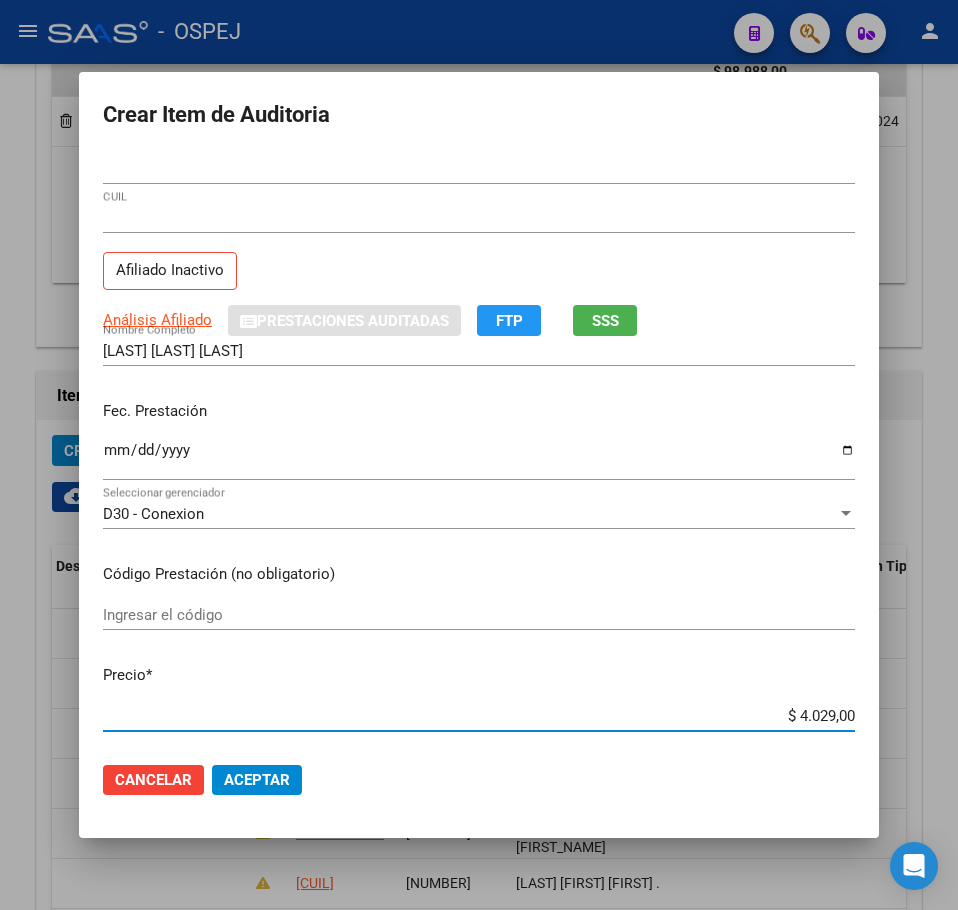 click on "Aceptar" 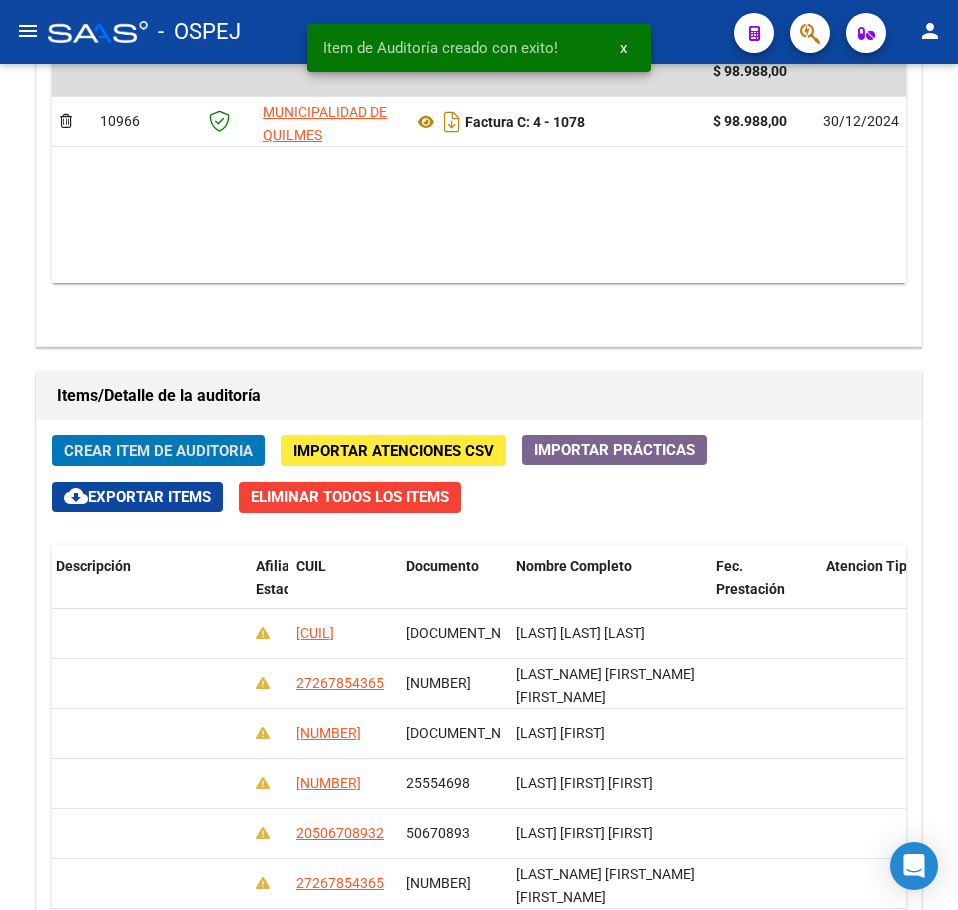 click on "Crear Item de Auditoria" 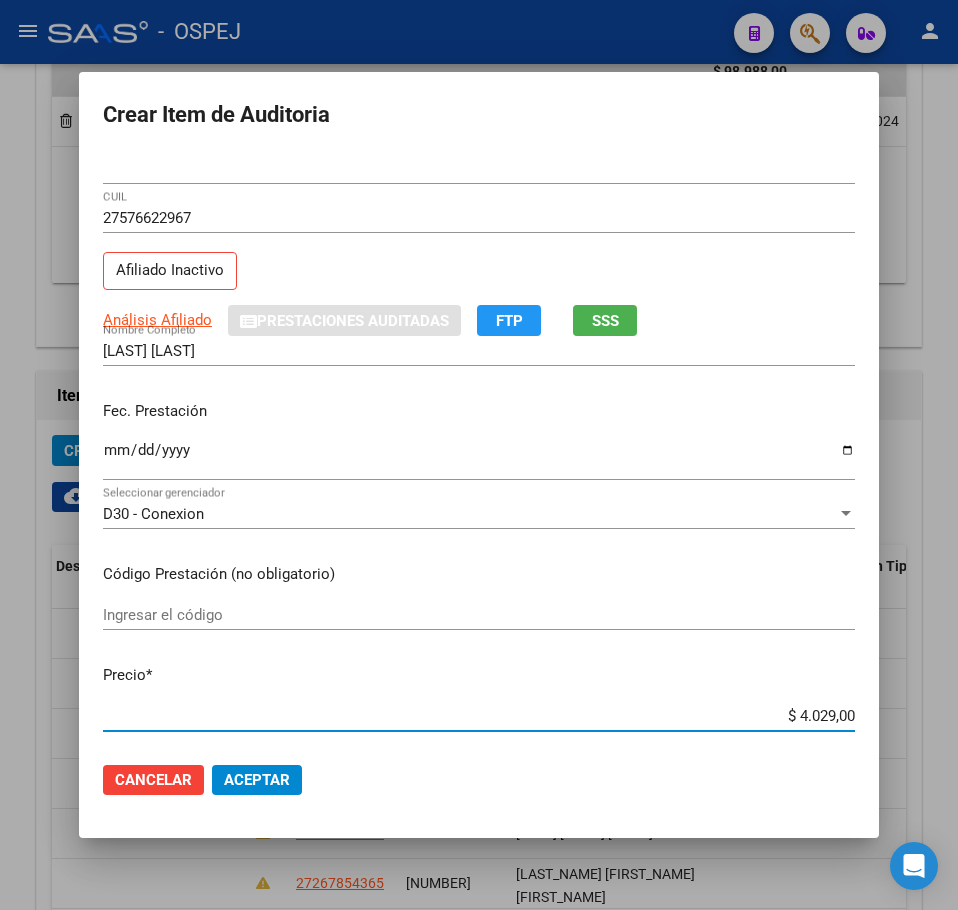 click on "Aceptar" 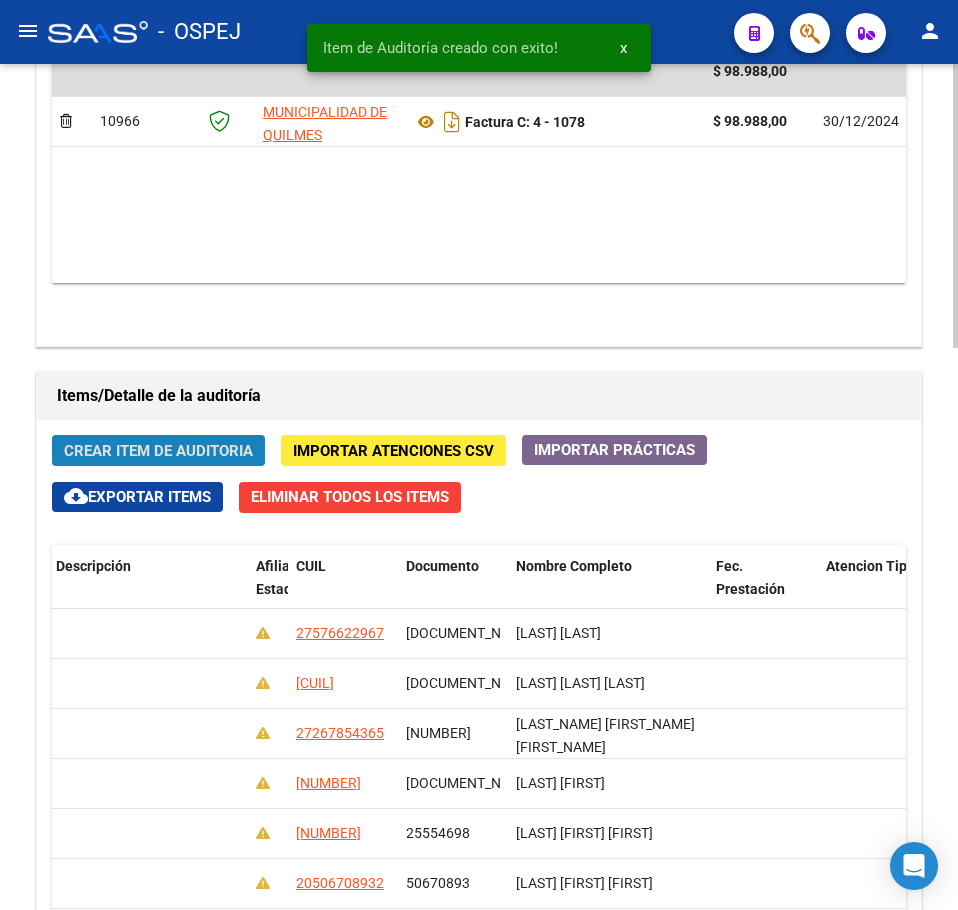 click on "Crear Item de Auditoria" 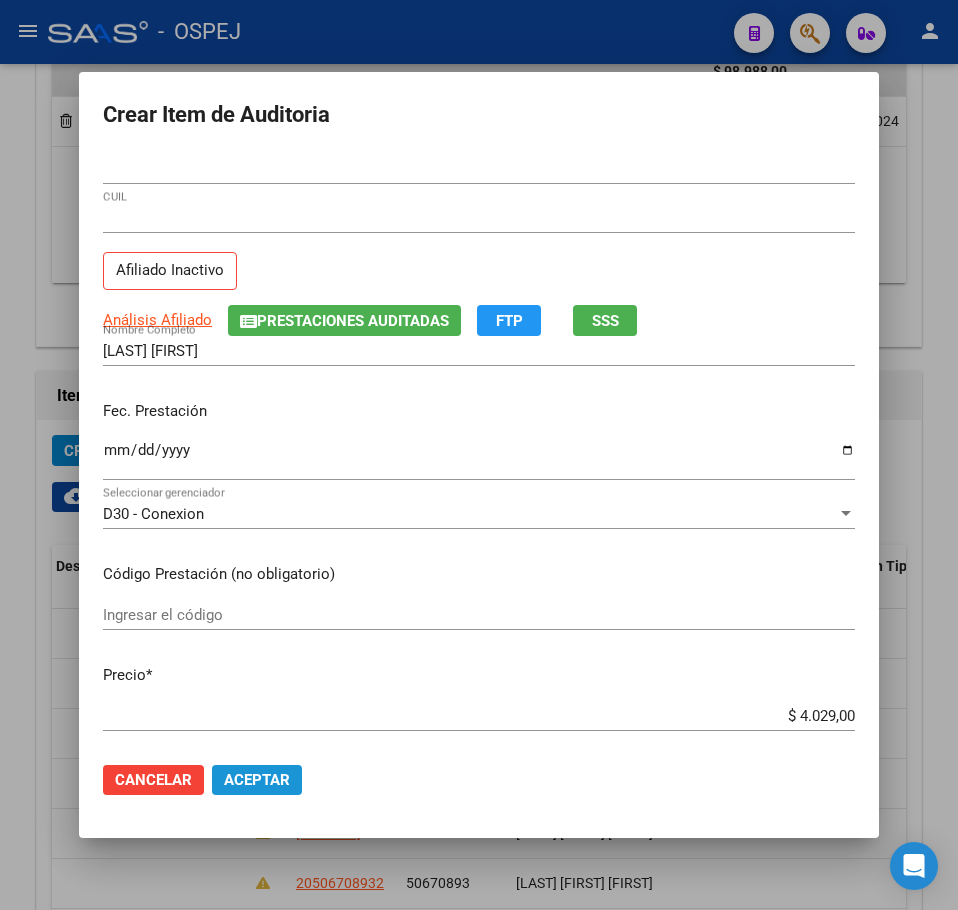 click on "Aceptar" 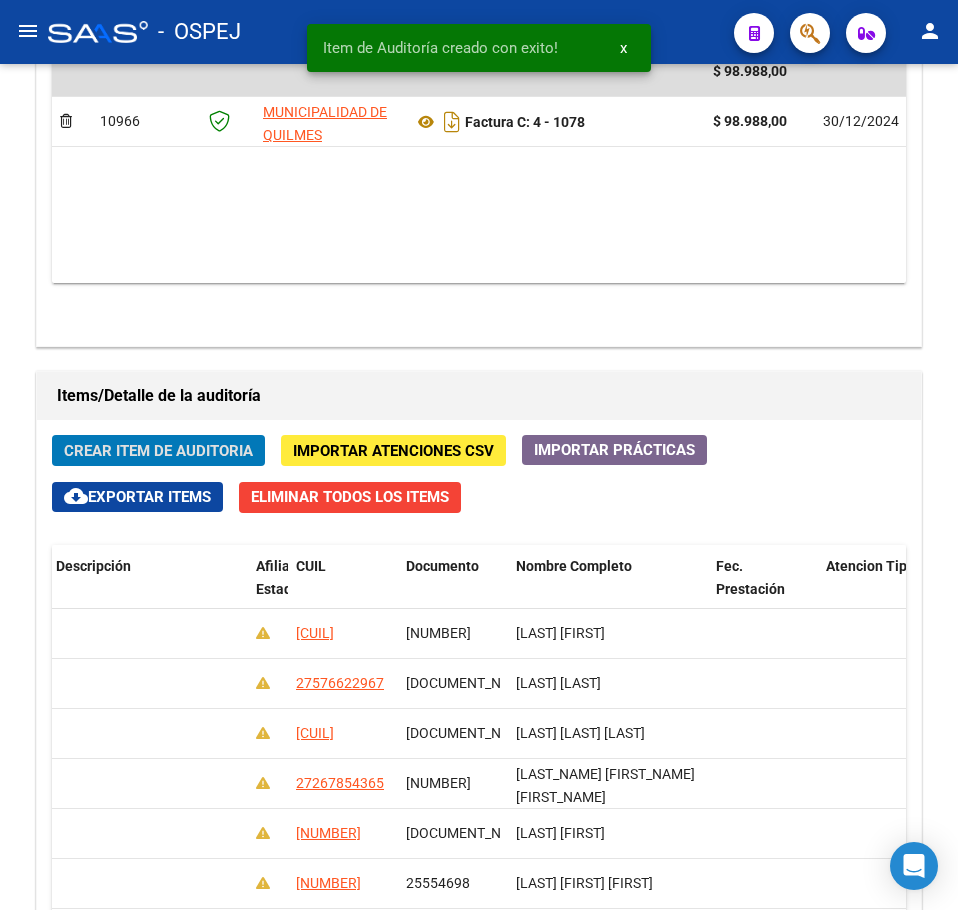 click on "Crear Item de Auditoria" 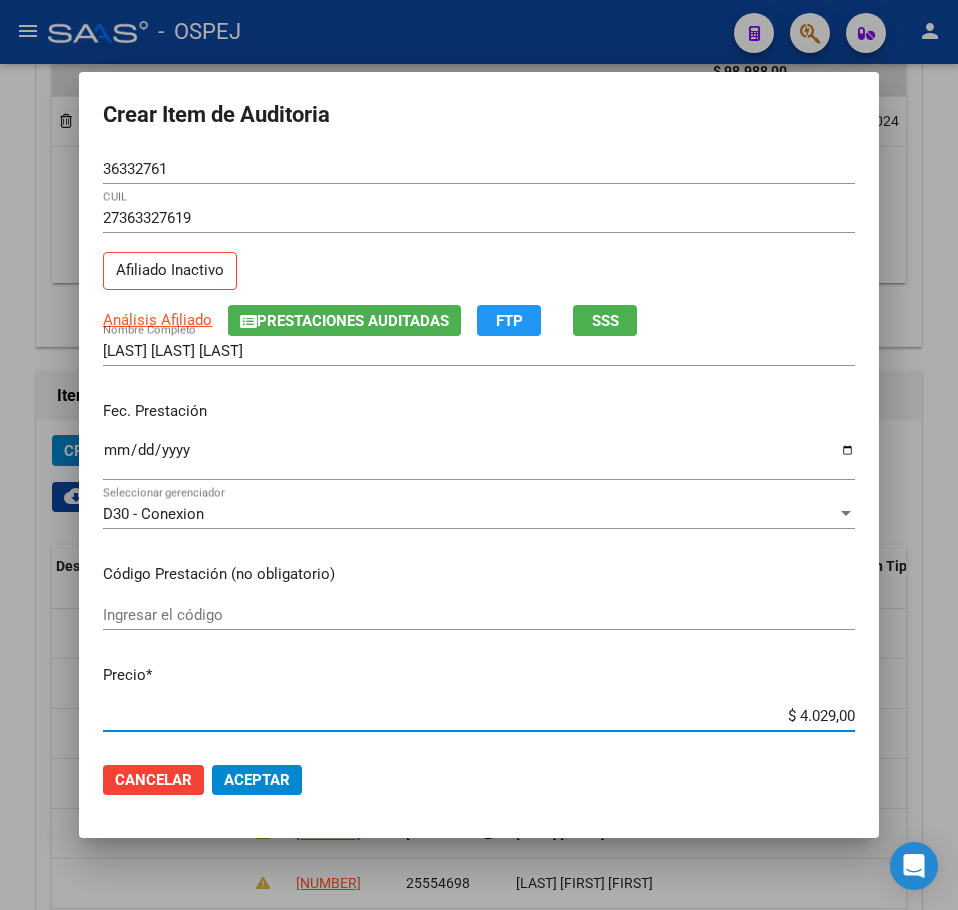 click on "Aceptar" 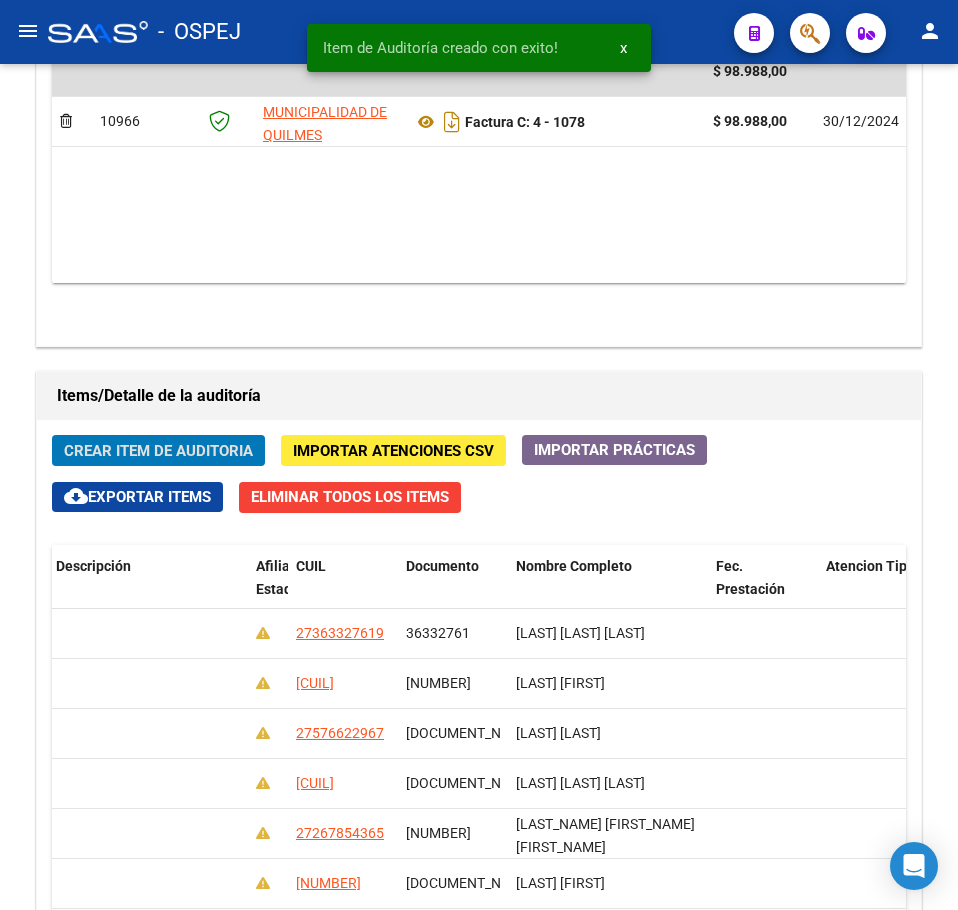 click on "Crear Item de Auditoria" 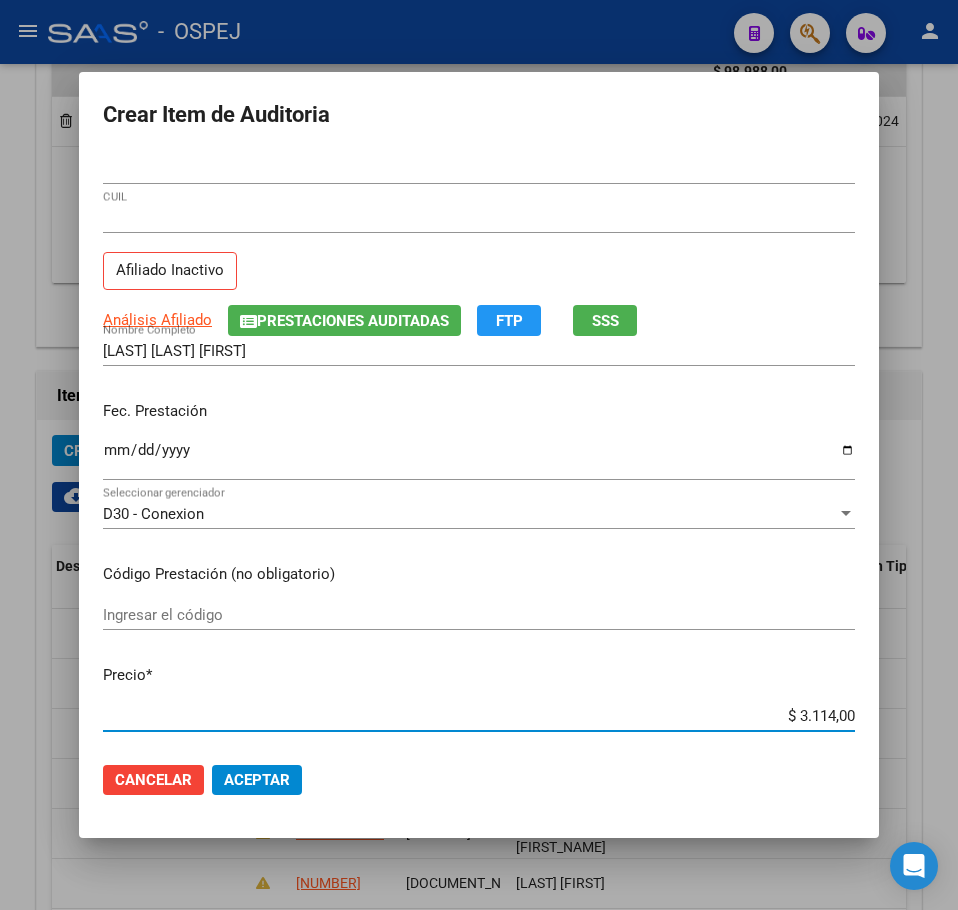 click on "Aceptar" 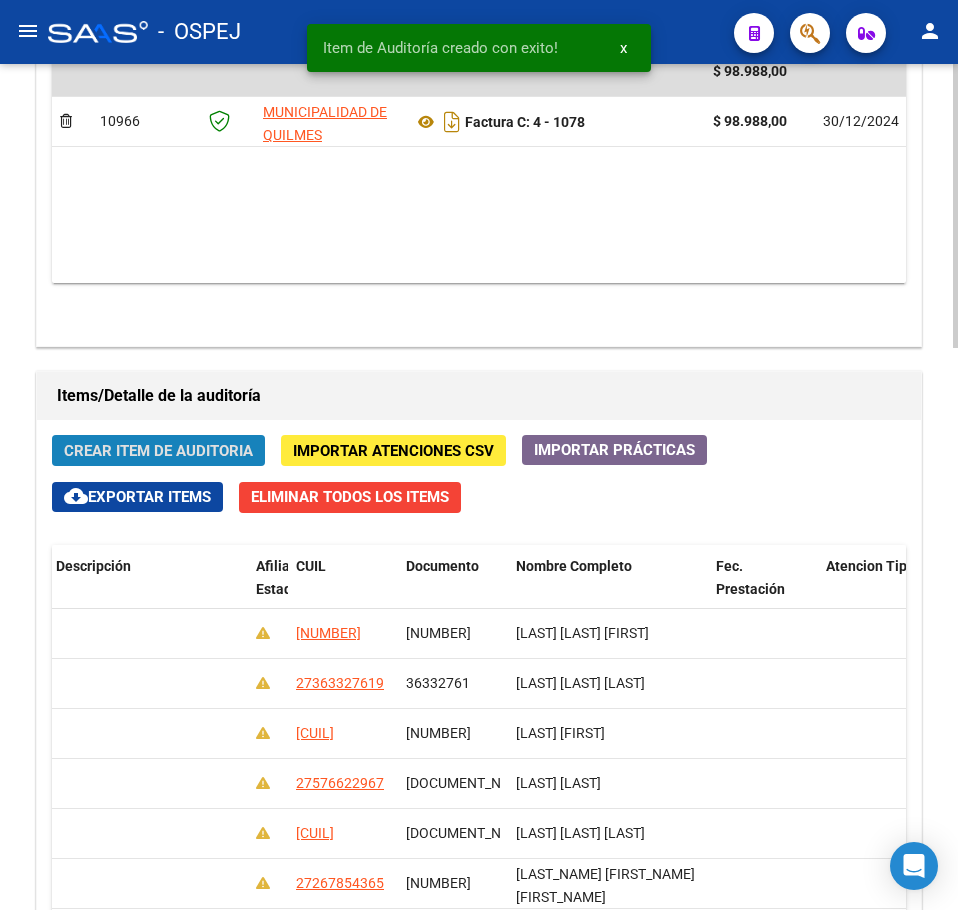 click on "Crear Item de Auditoria" 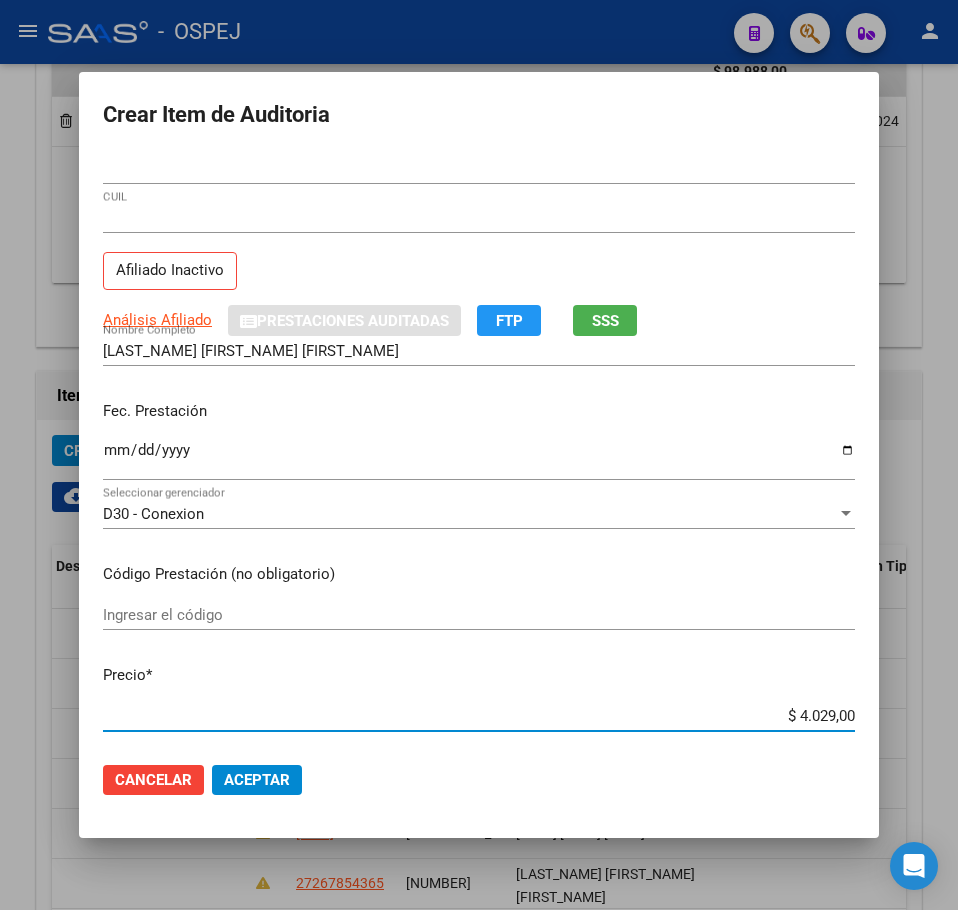 click on "Aceptar" 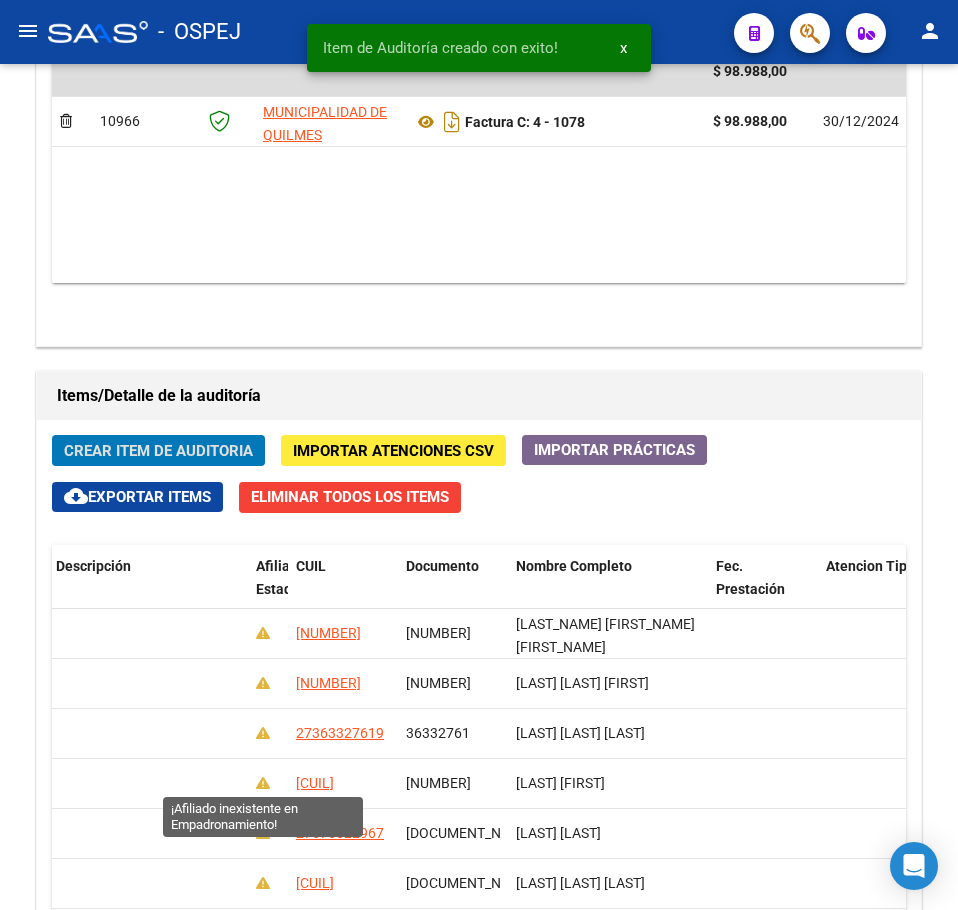 click on "Crear Item de Auditoria" 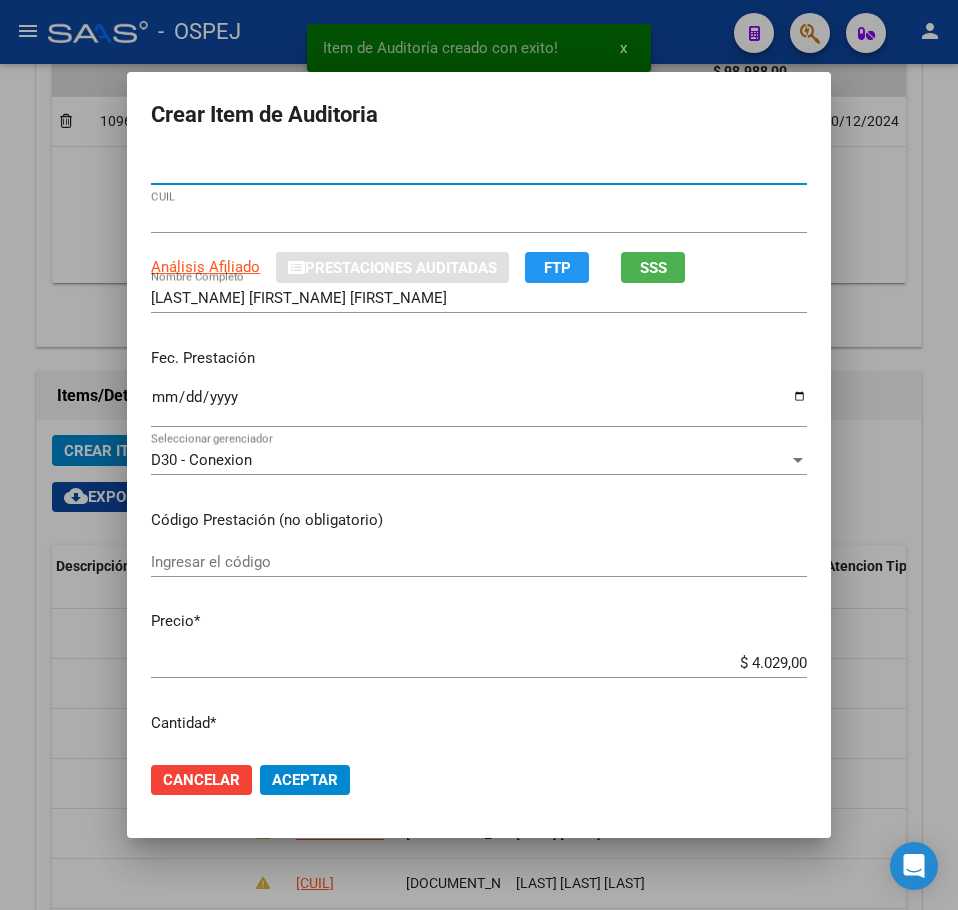 click on "Aceptar" 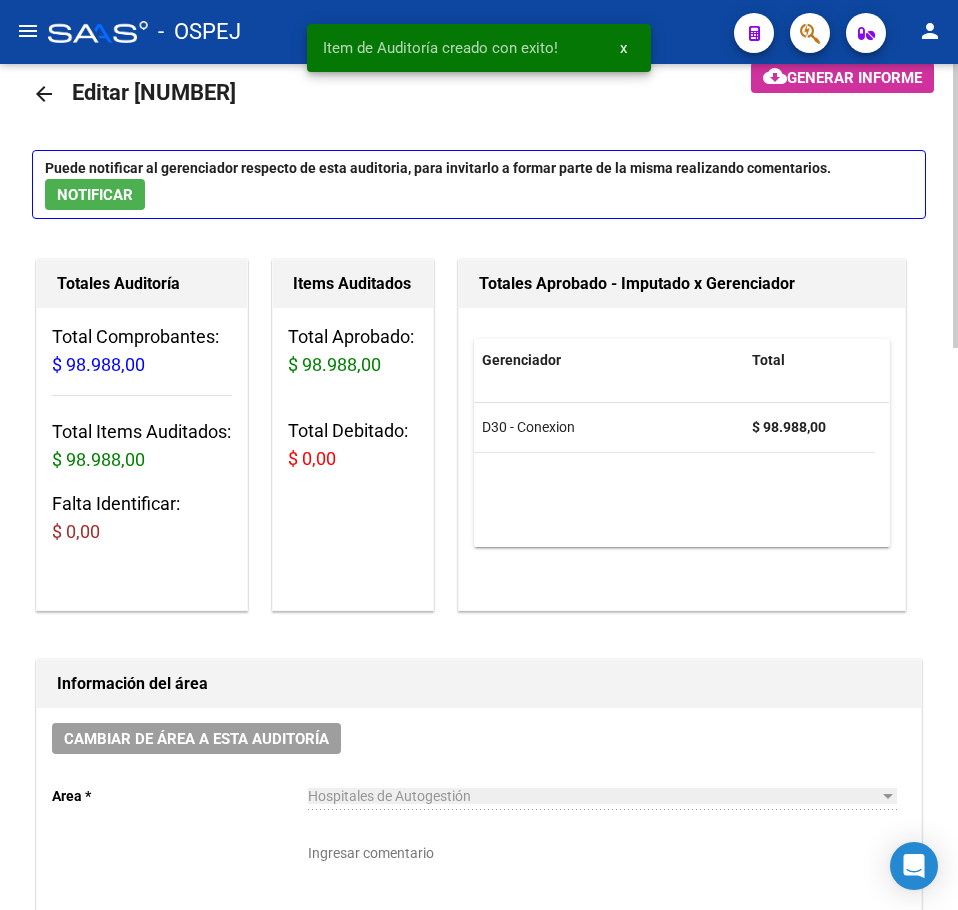 scroll, scrollTop: 0, scrollLeft: 0, axis: both 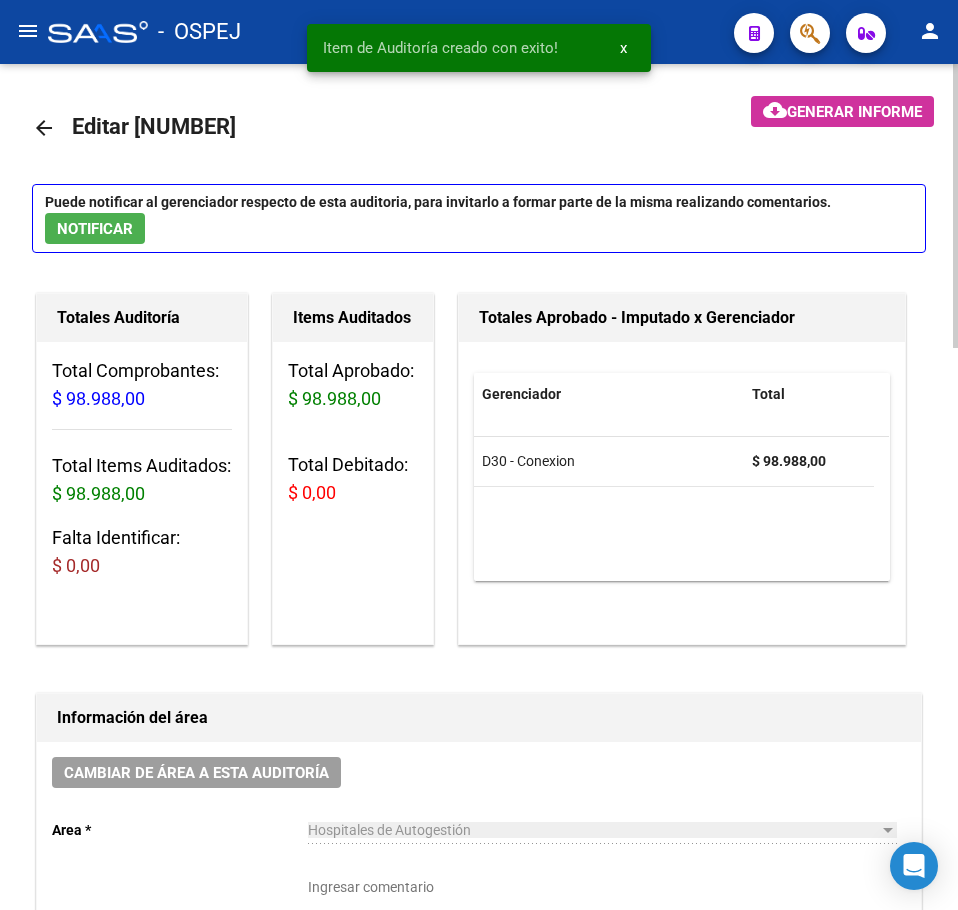 click on "arrow_back" 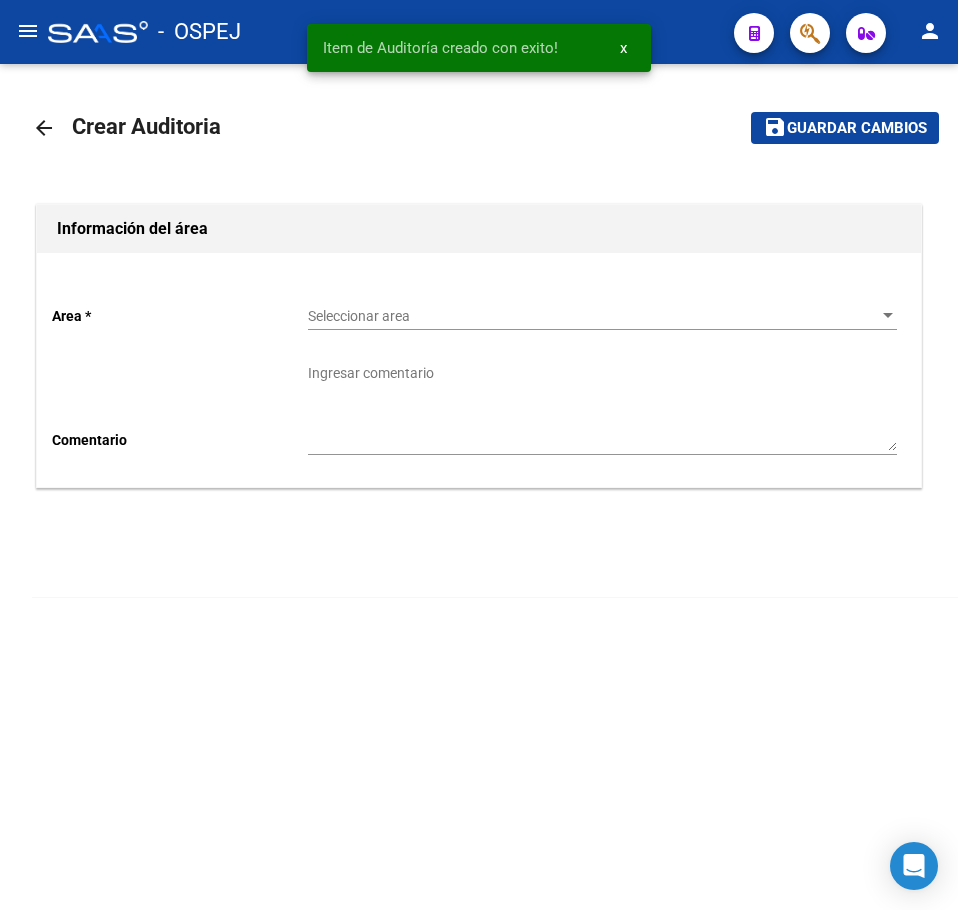 click on "Seleccionar area Seleccionar area" 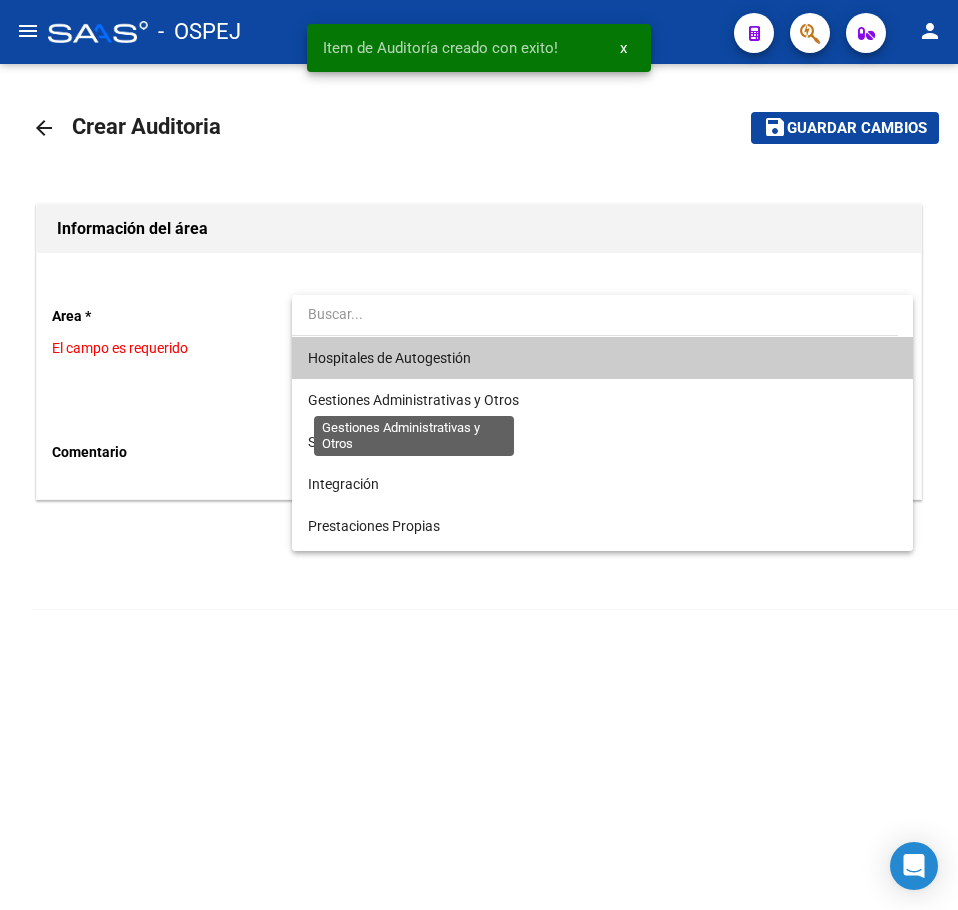 click on "Hospitales de Autogestión" at bounding box center (602, 358) 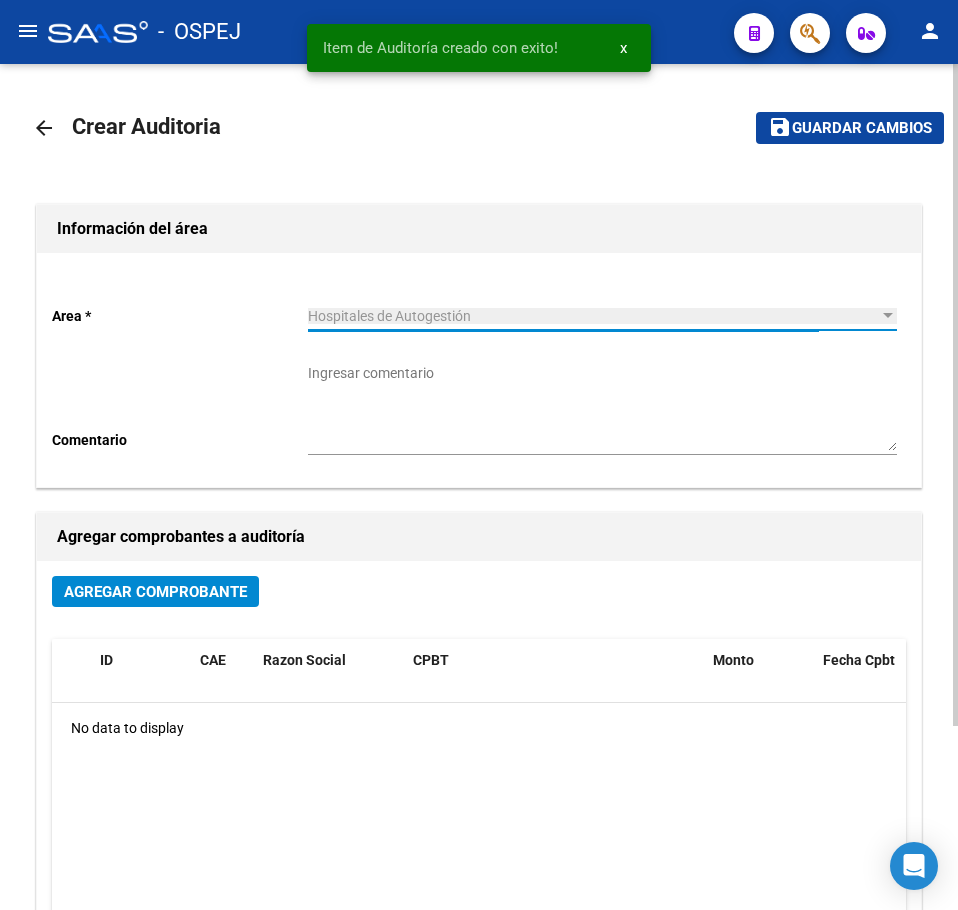 click on "Agregar Comprobante" 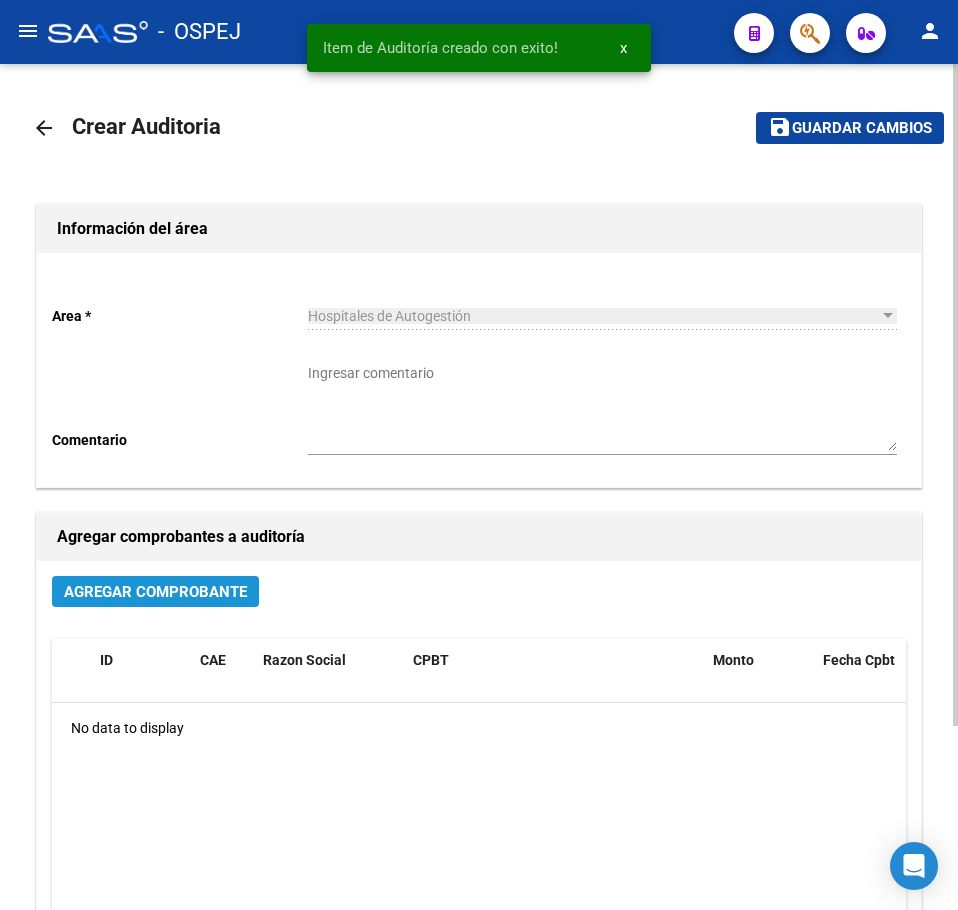 click on "Agregar Comprobante" 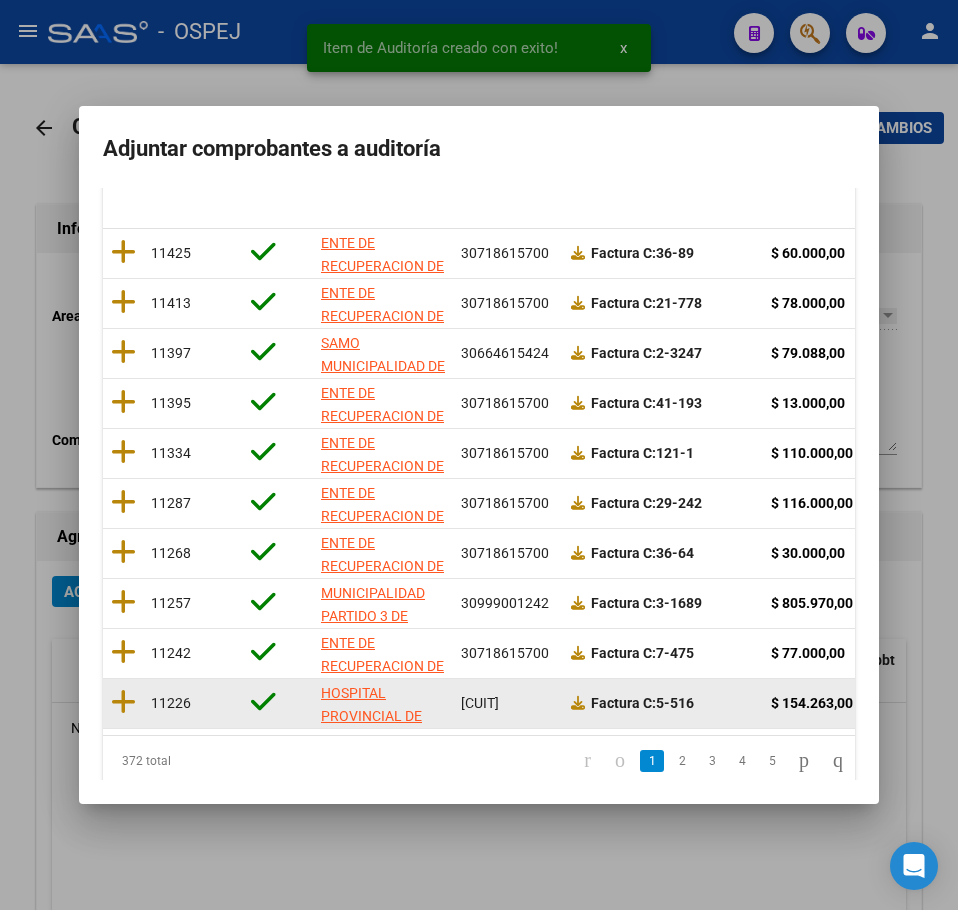 scroll, scrollTop: 356, scrollLeft: 0, axis: vertical 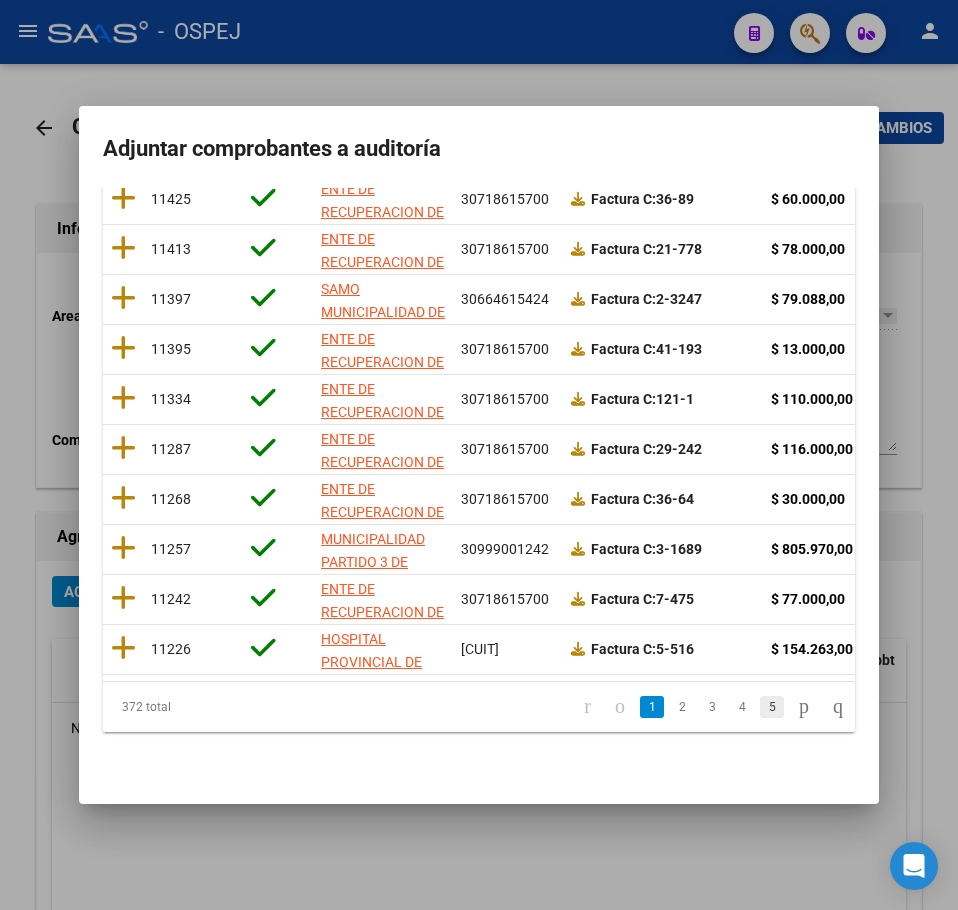 click on "5" 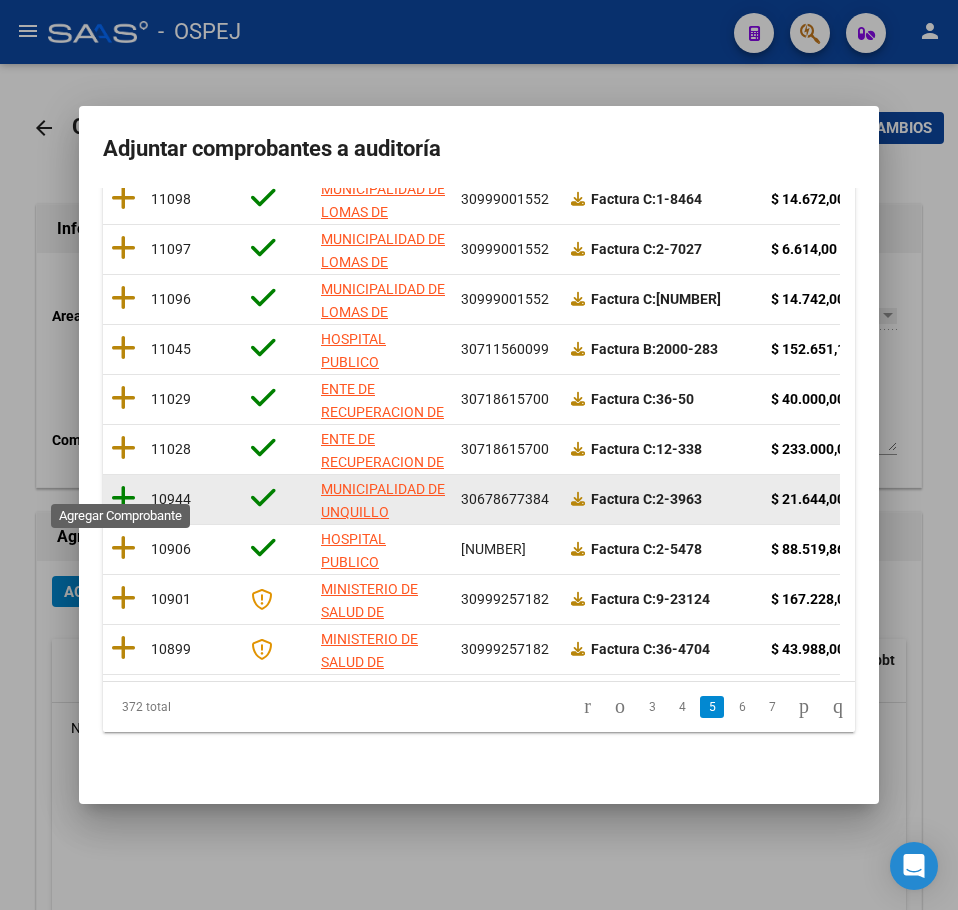click 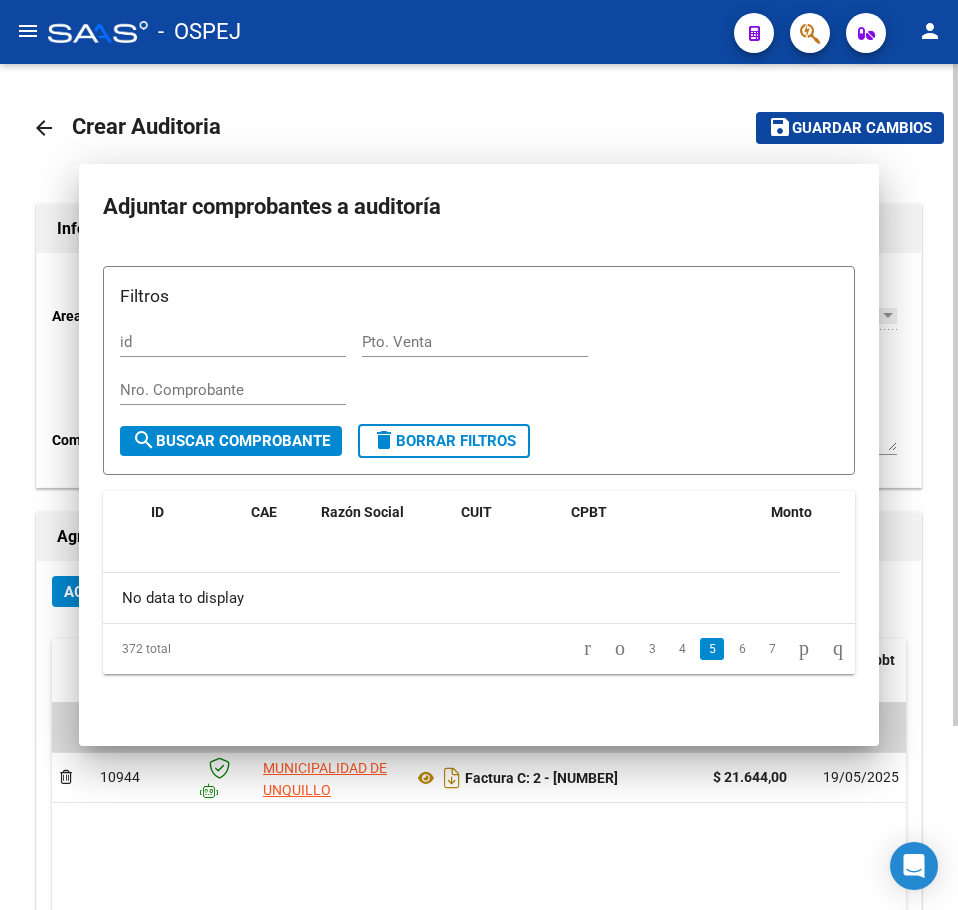 scroll, scrollTop: 0, scrollLeft: 0, axis: both 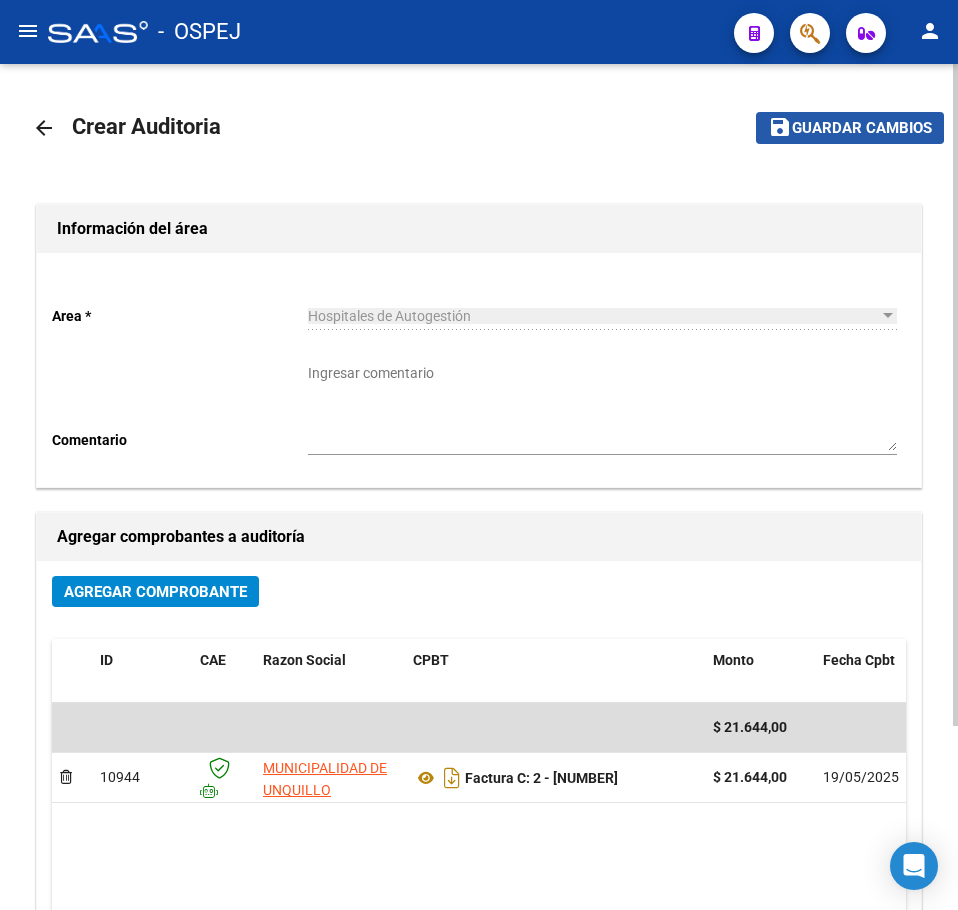 click on "save Guardar cambios" 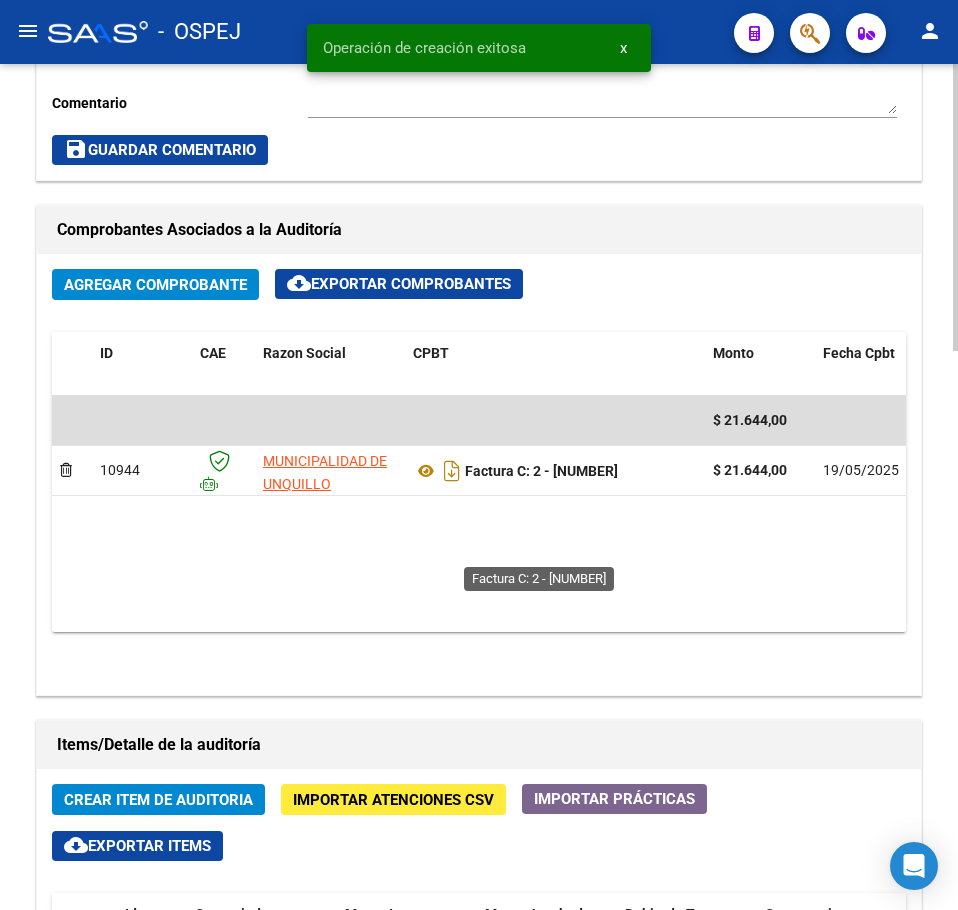 scroll, scrollTop: 1100, scrollLeft: 0, axis: vertical 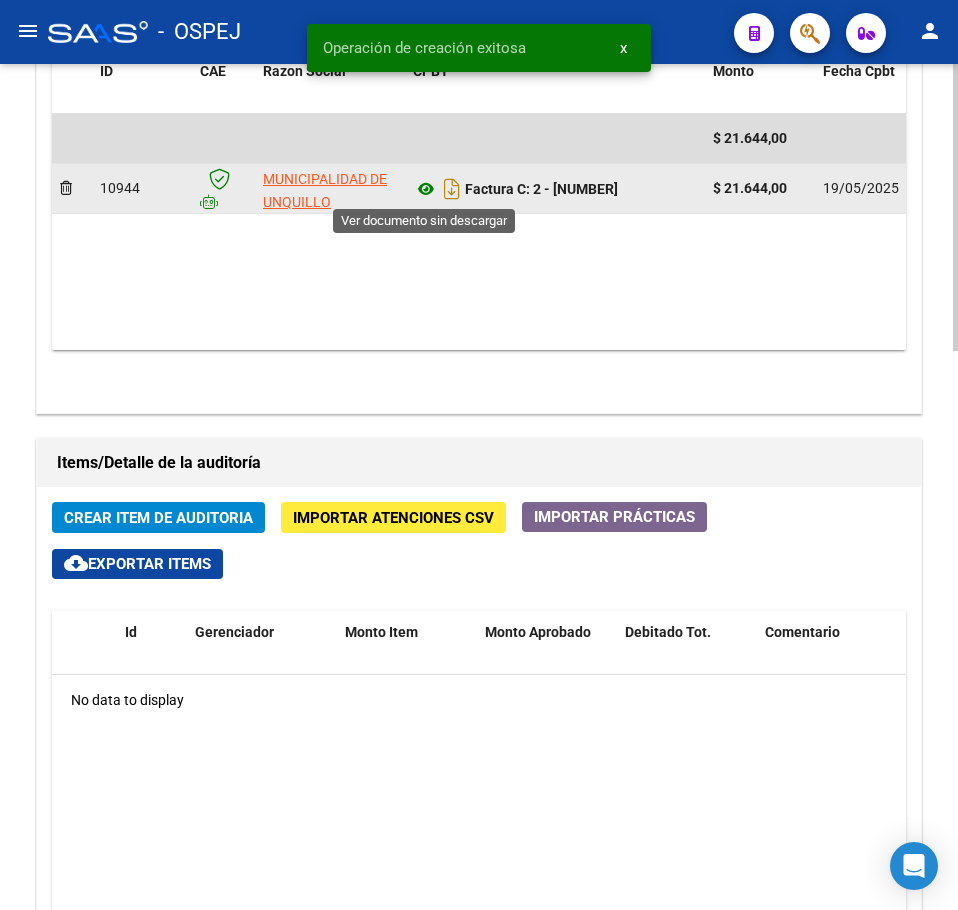 click 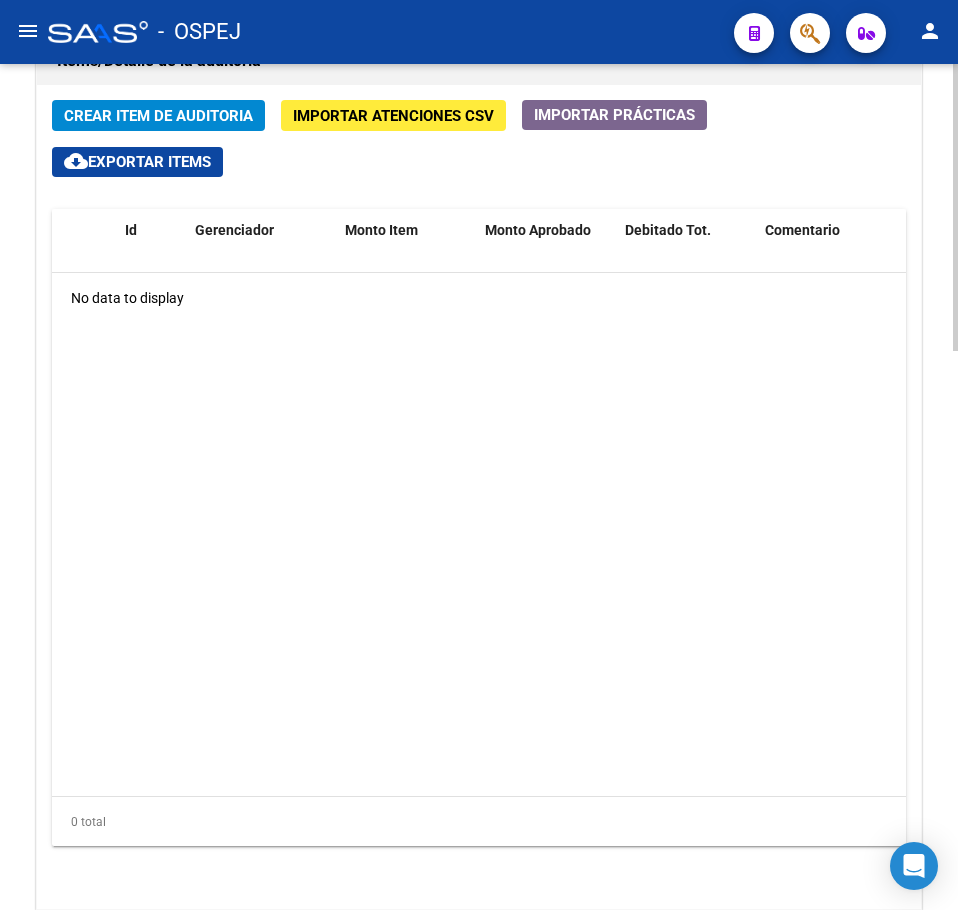 scroll, scrollTop: 1644, scrollLeft: 0, axis: vertical 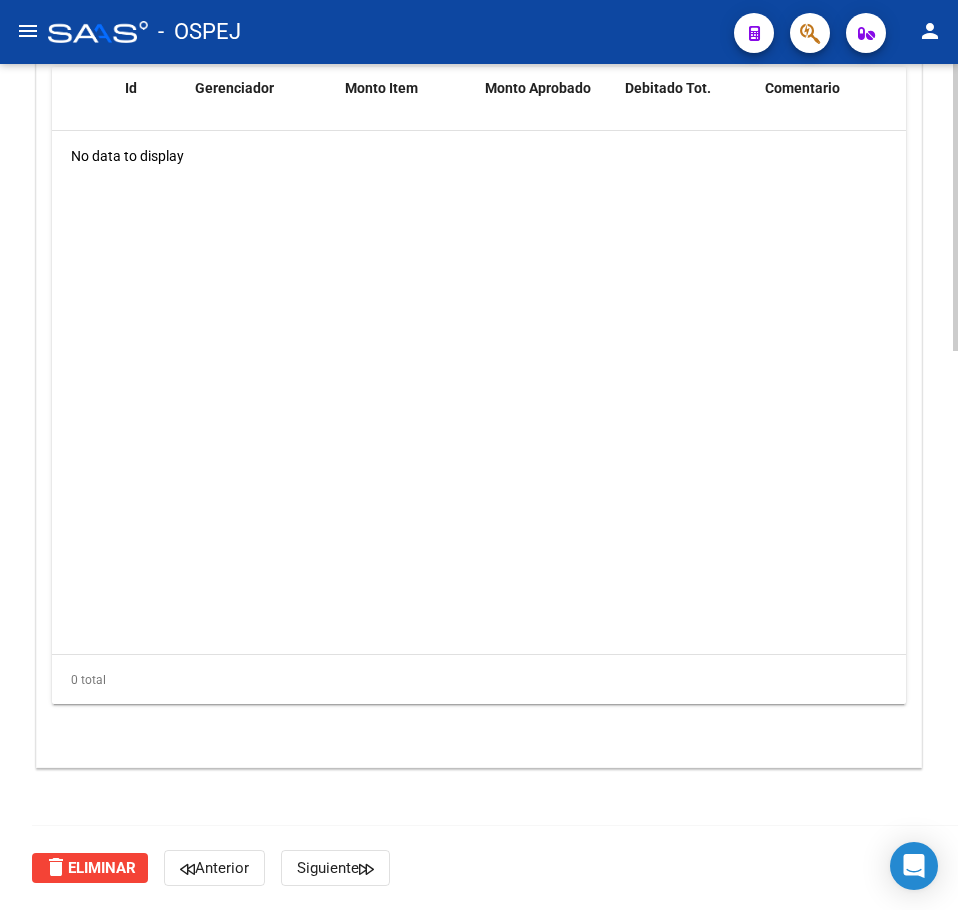 click on "delete  Eliminar
Anterior   Siguiente" 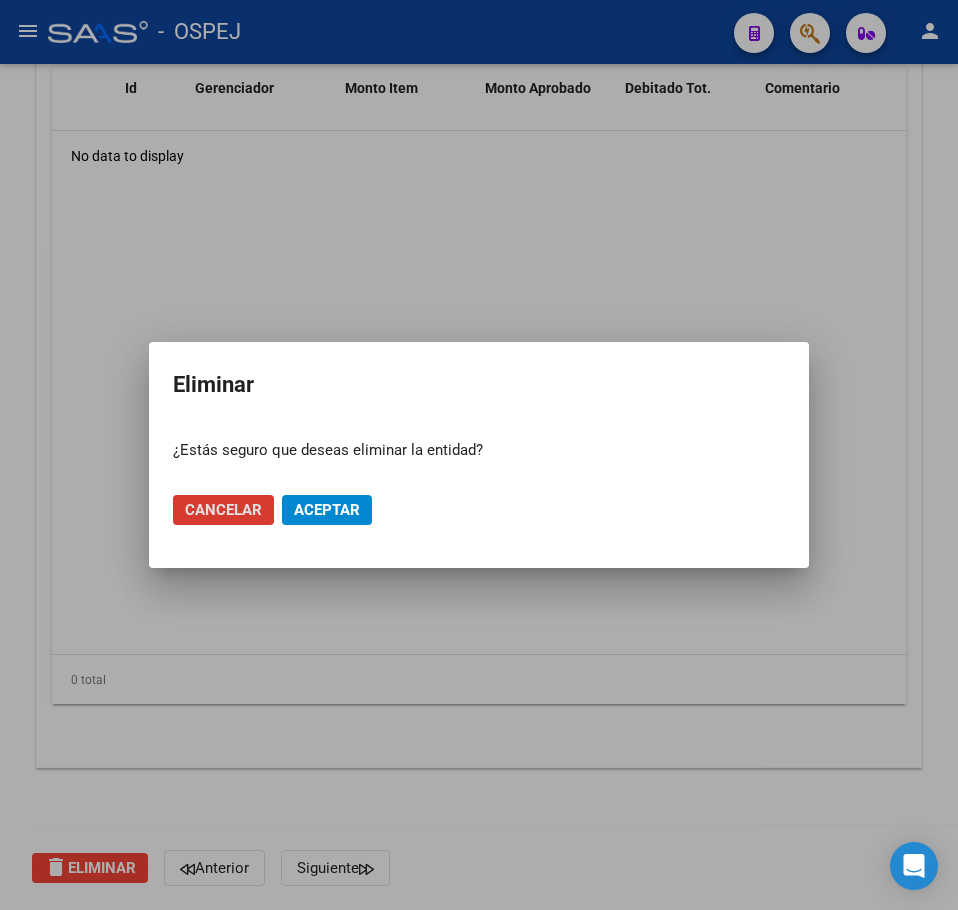 click on "Aceptar" 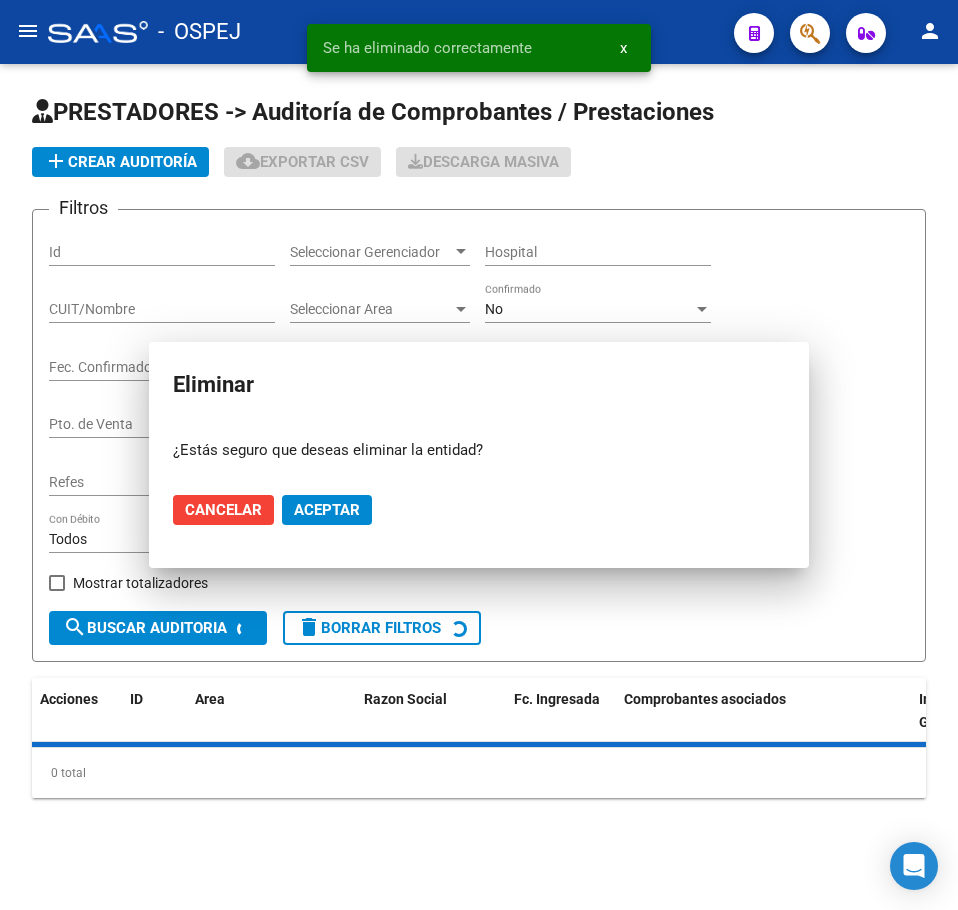 scroll, scrollTop: 0, scrollLeft: 0, axis: both 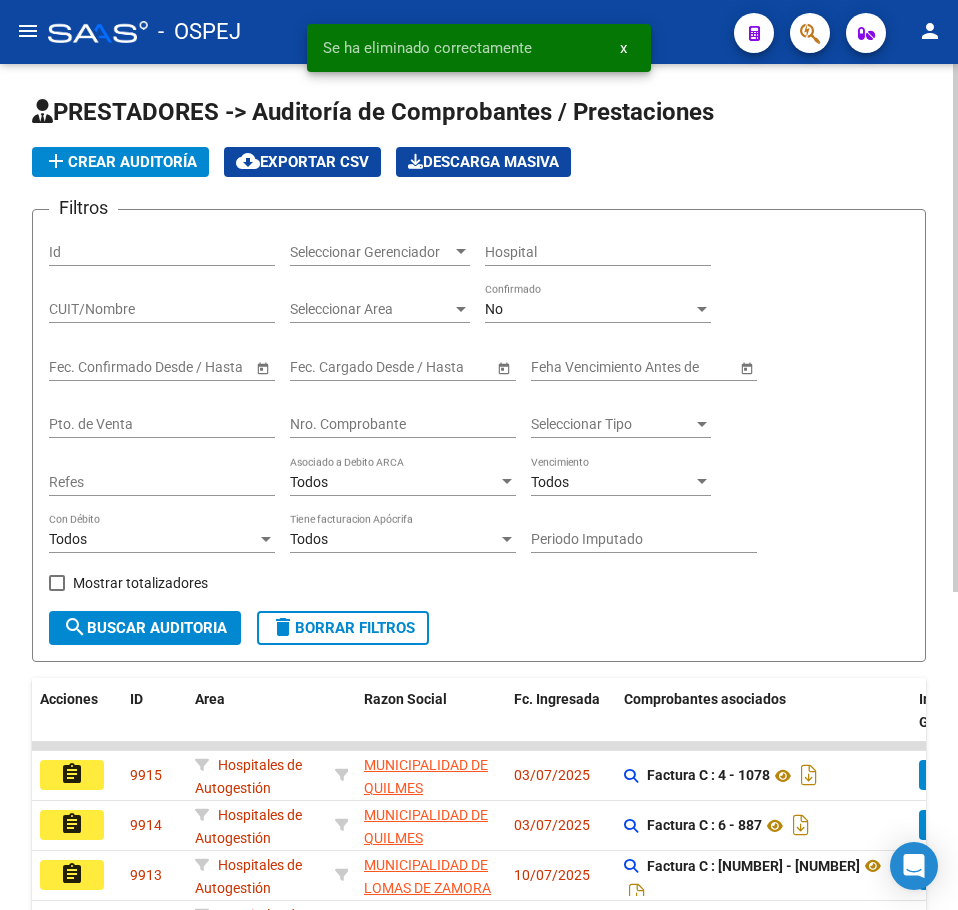 click on "PRESTADORES -> Auditoría de Comprobantes / Prestaciones add  Crear Auditoría
cloud_download  Exportar CSV   Descarga Masiva
Filtros Id Seleccionar Gerenciador Seleccionar Gerenciador Hospital CUIT/Nombre Seleccionar Area Seleccionar Area No Confirmado Start date – End date Fec. Confirmado Desde / Hasta Start date – End date Fec. Cargado Desde / Hasta Feha Vencimiento Antes de Pto. de Venta Nro. Comprobante Seleccionar Tipo Seleccionar Tipo Refes Todos Asociado a Debito ARCA Todos Vencimiento Todos Con Débito Todos Tiene facturacion Apócrifa Periodo Imputado    Mostrar totalizadores search  Buscar Auditoria  delete  Borrar Filtros" 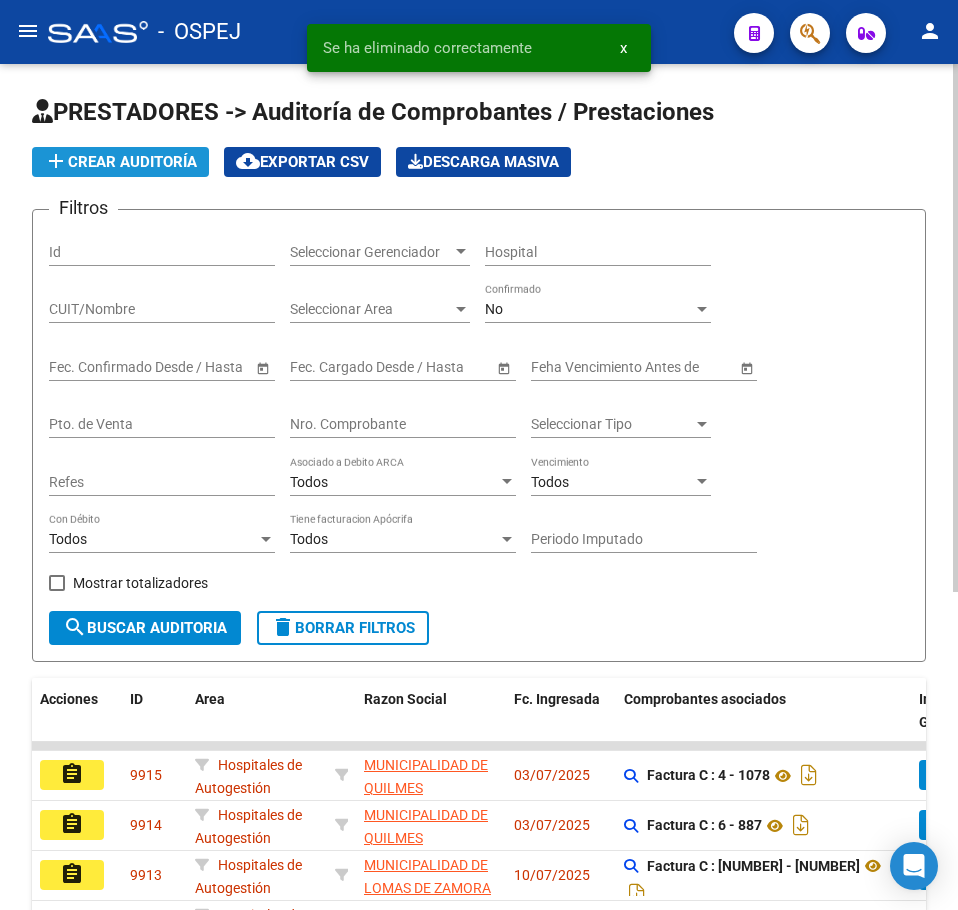 click on "add  Crear Auditoría" 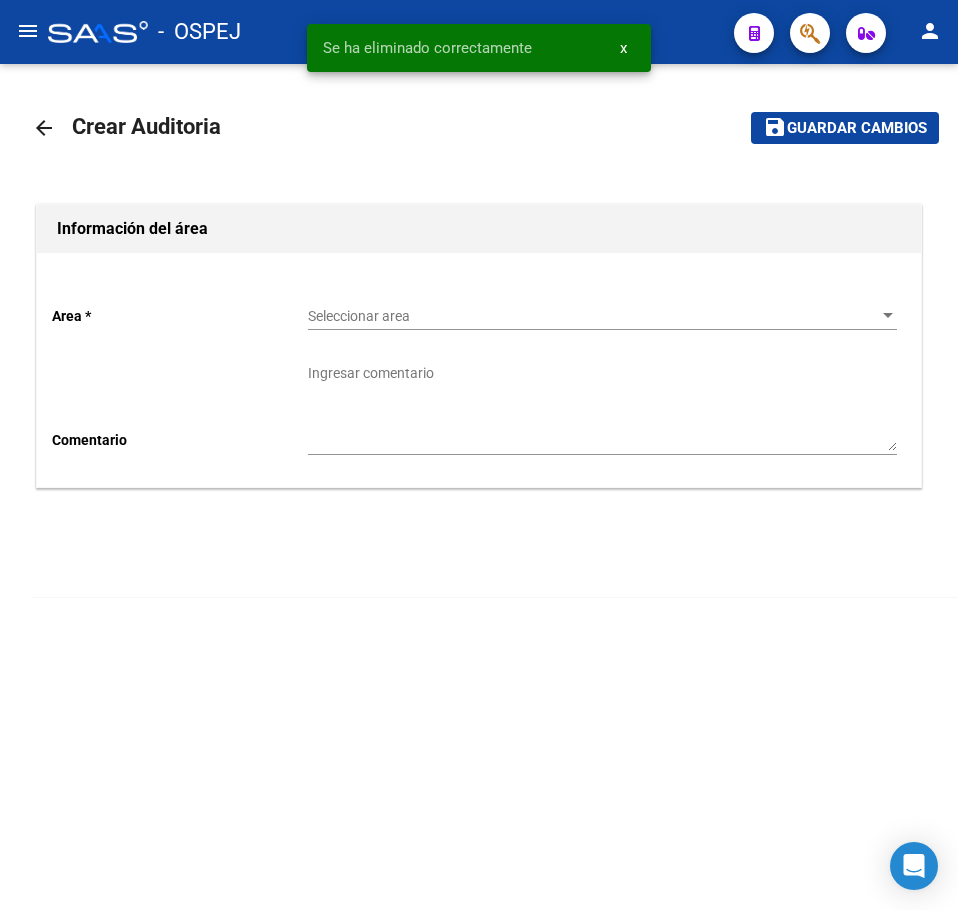 click on "Seleccionar area" at bounding box center (593, 316) 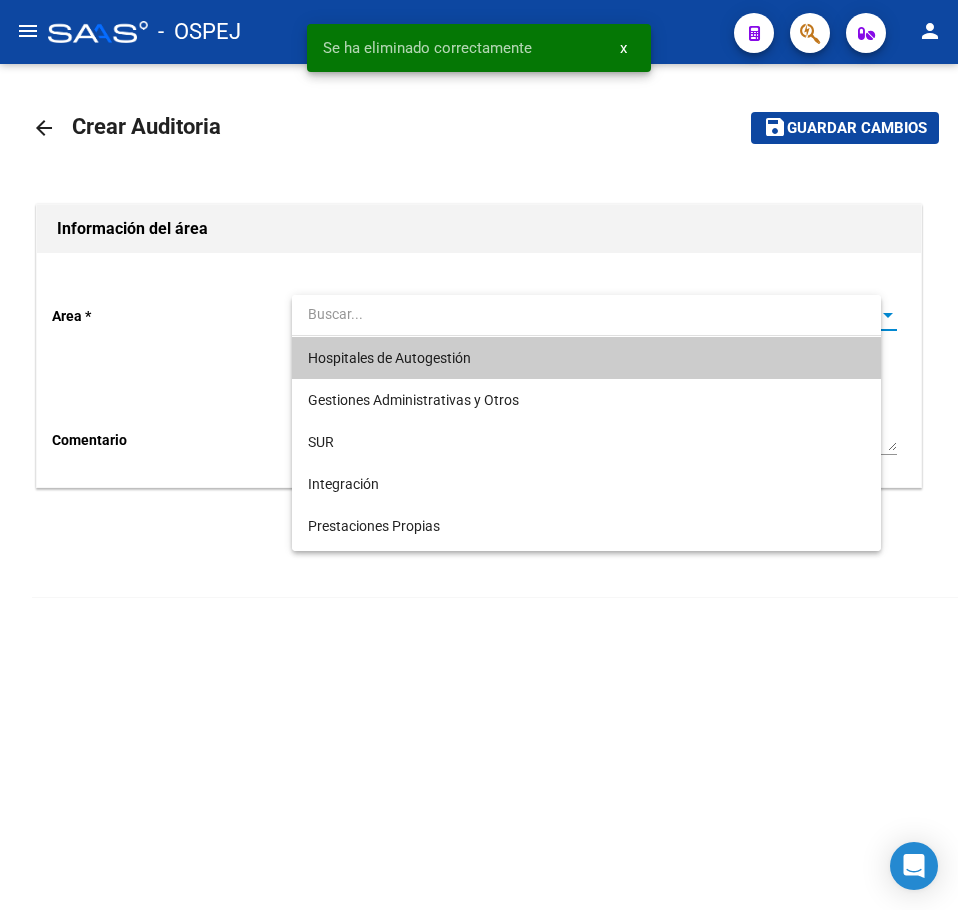 click on "Hospitales de Autogestión" at bounding box center [586, 358] 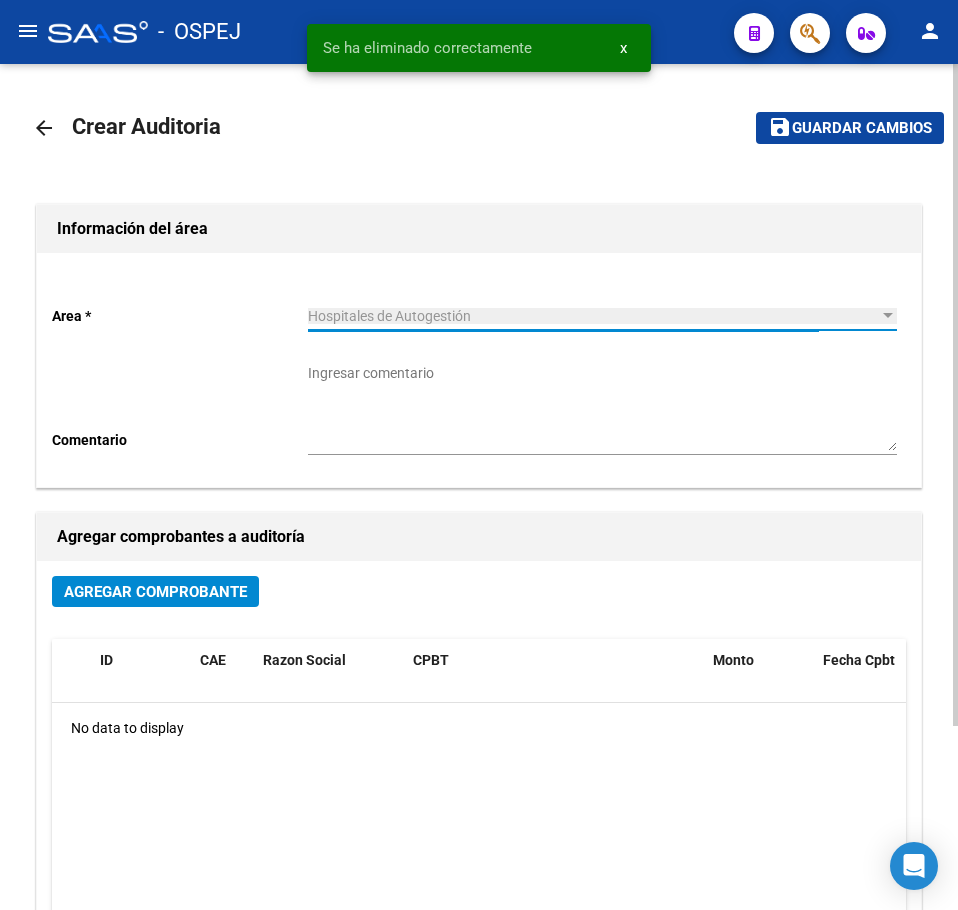 click on "Agregar Comprobante" 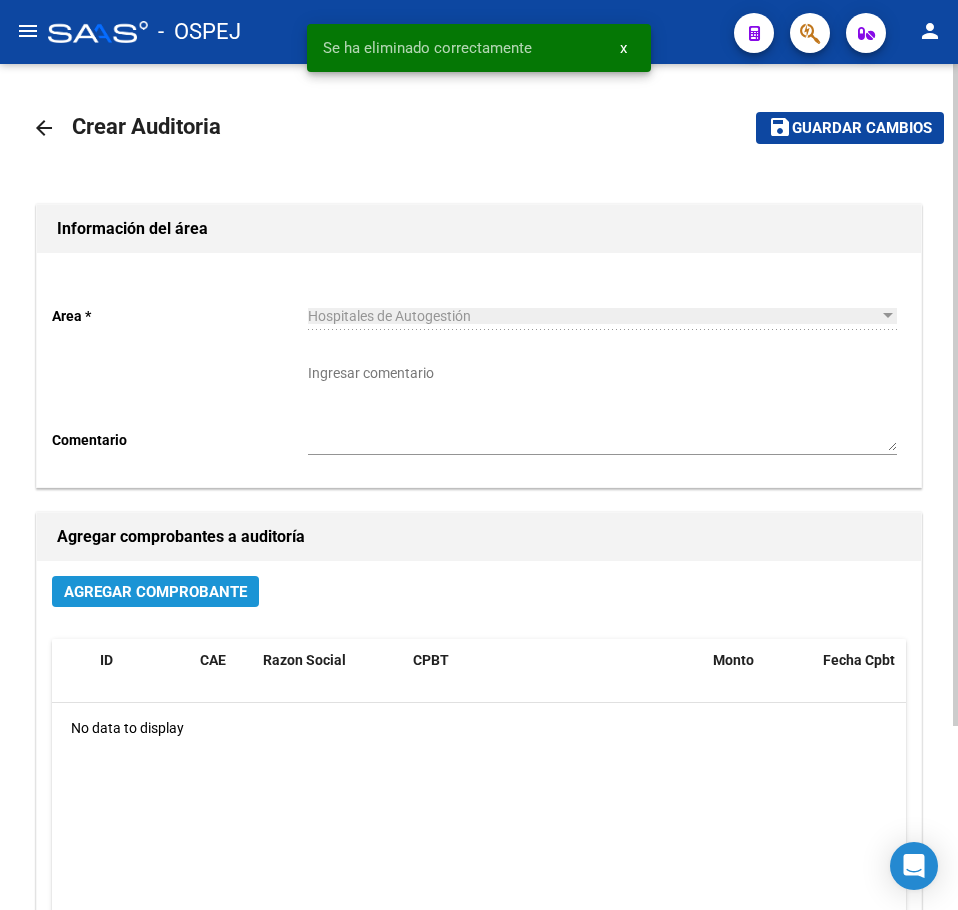 click on "Agregar Comprobante" 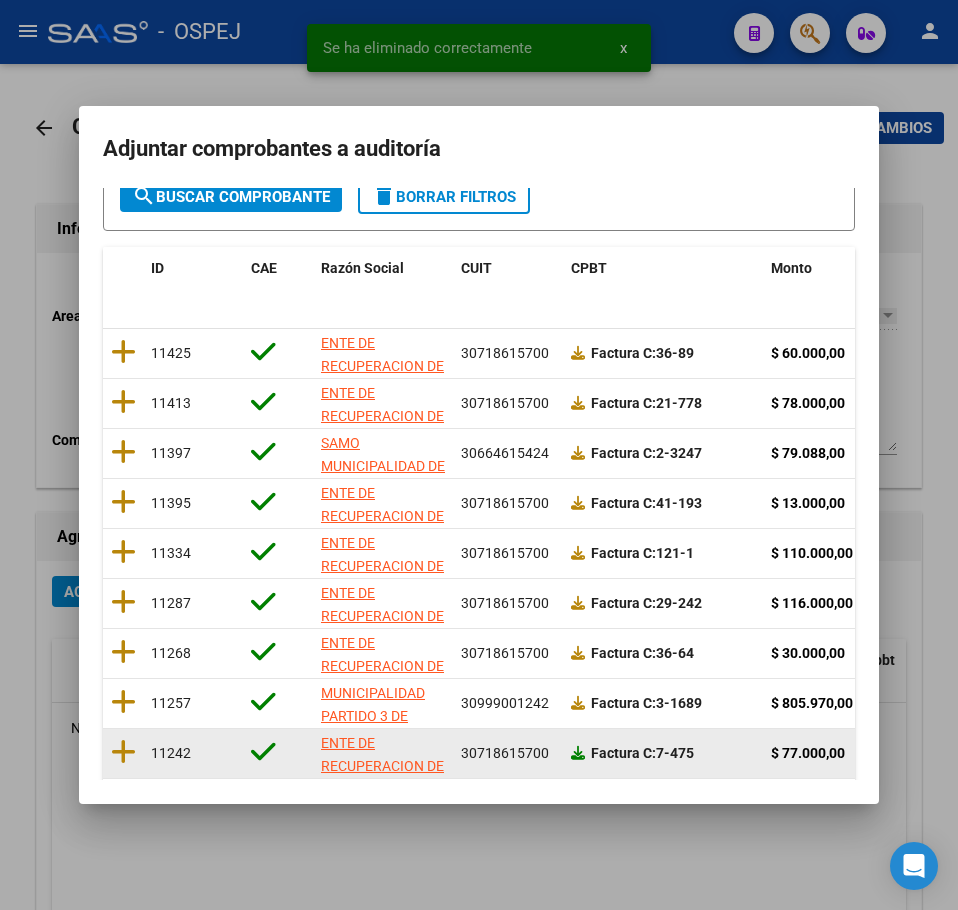 scroll, scrollTop: 356, scrollLeft: 0, axis: vertical 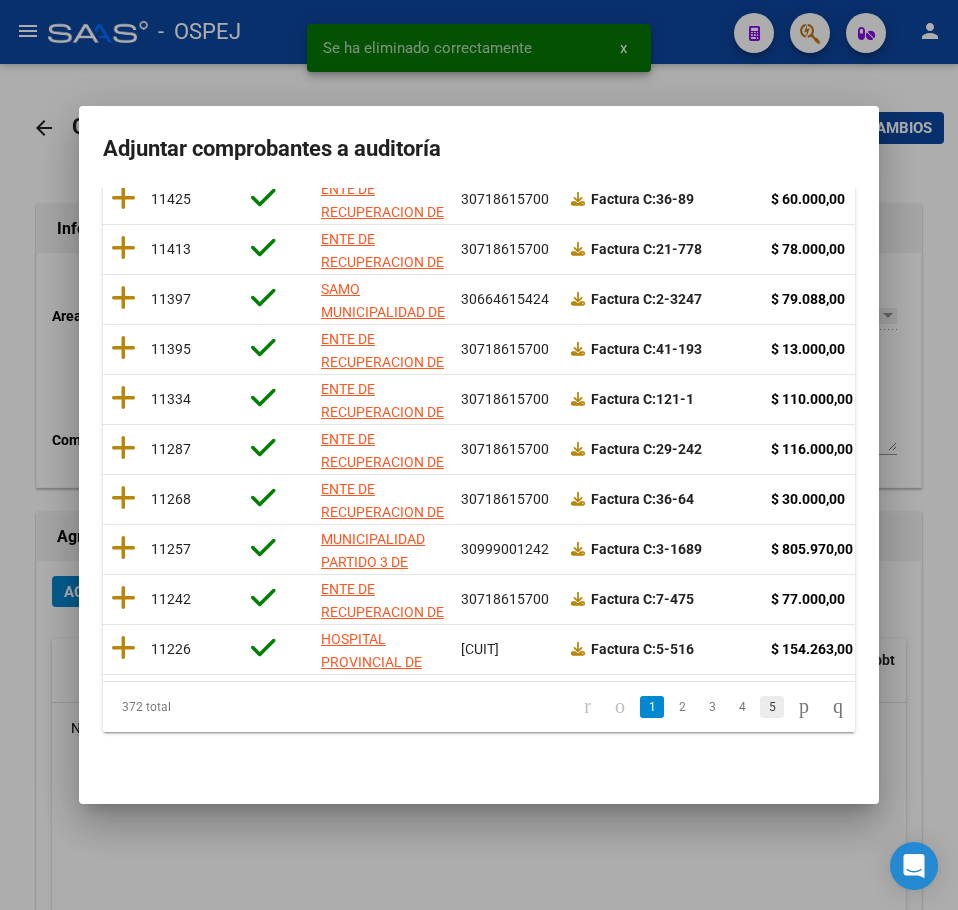 click on "5" 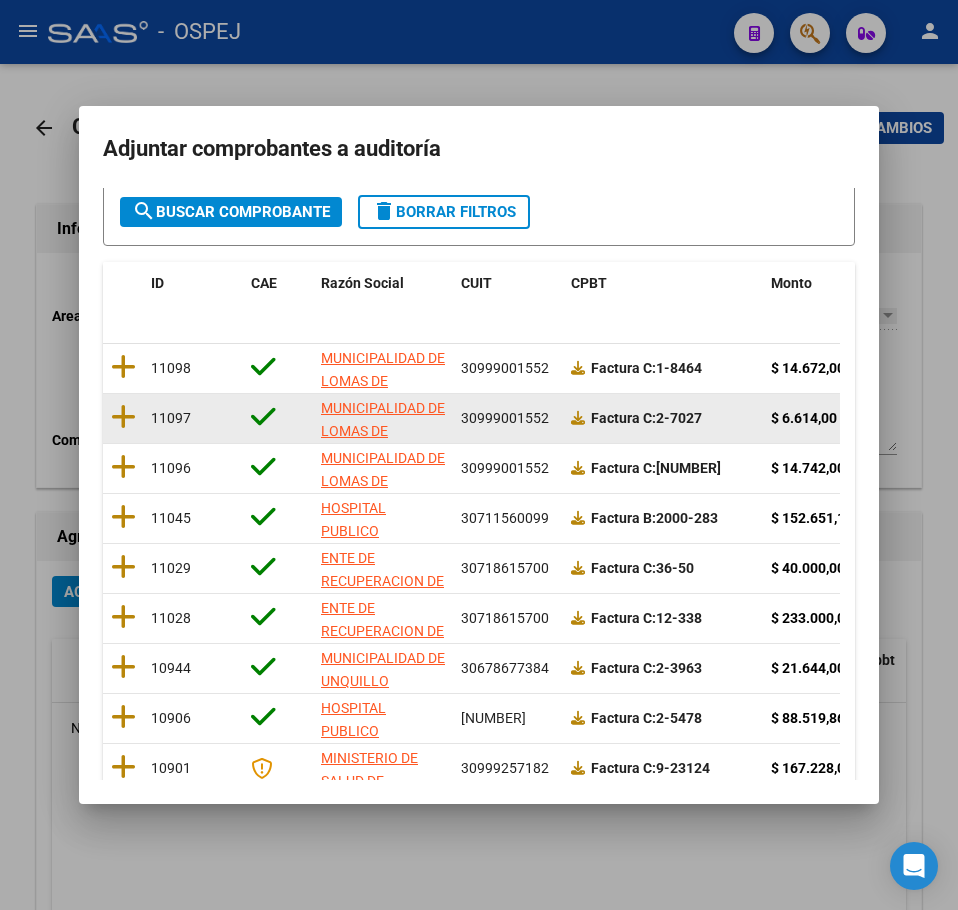 scroll, scrollTop: 156, scrollLeft: 0, axis: vertical 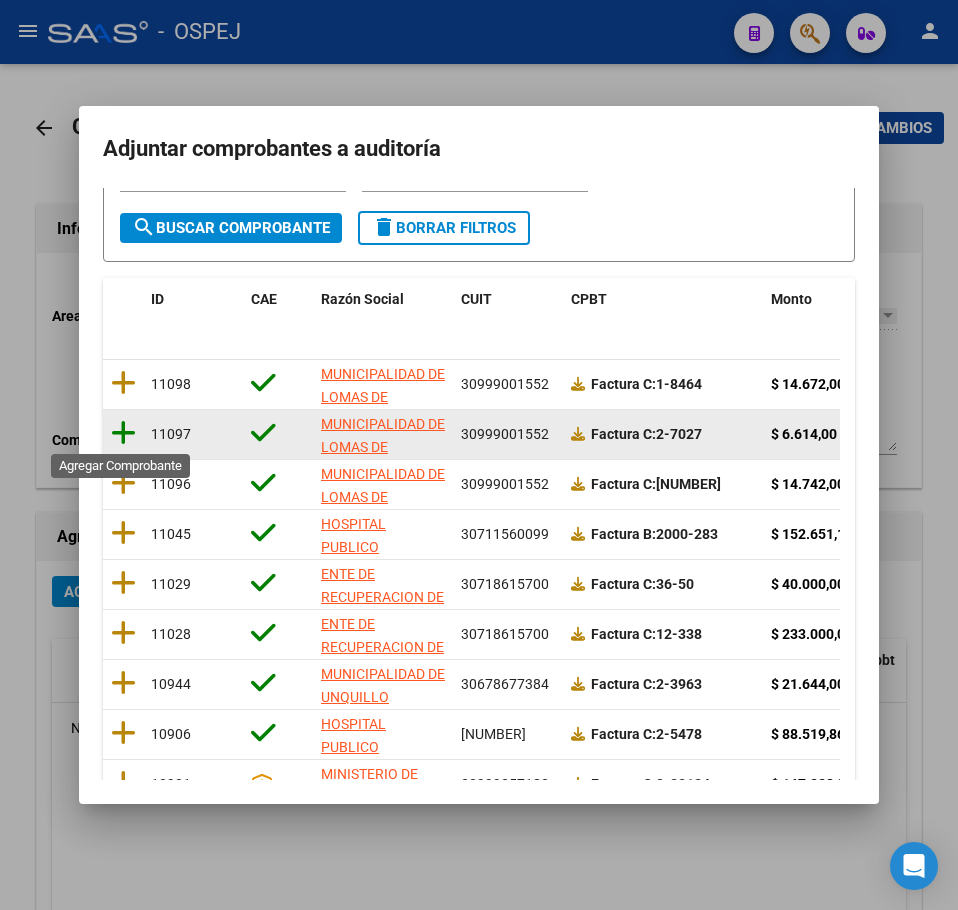 click 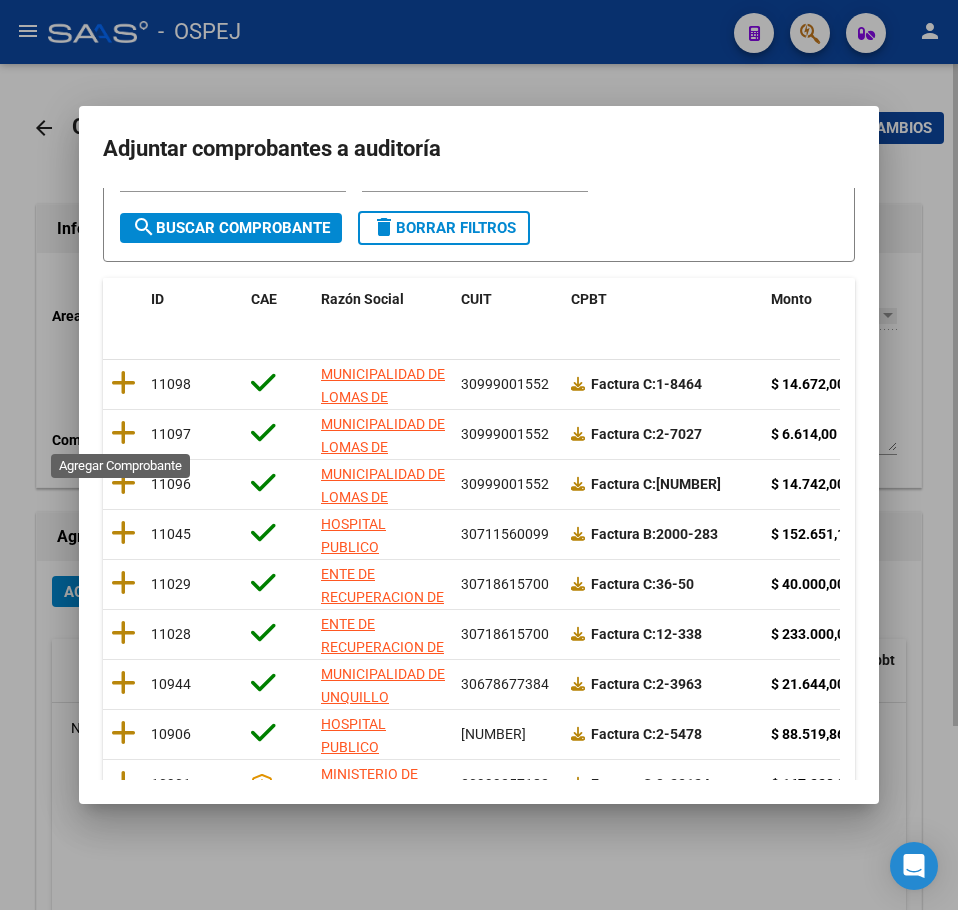 scroll, scrollTop: 0, scrollLeft: 0, axis: both 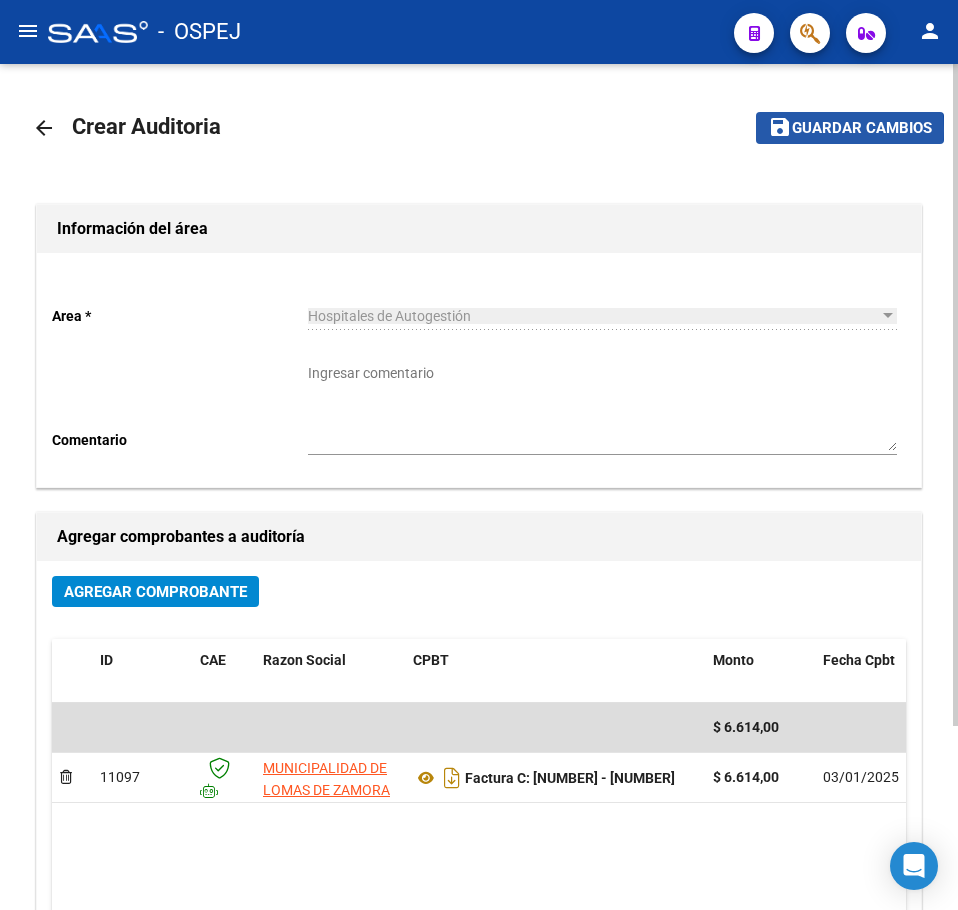 click on "Guardar cambios" 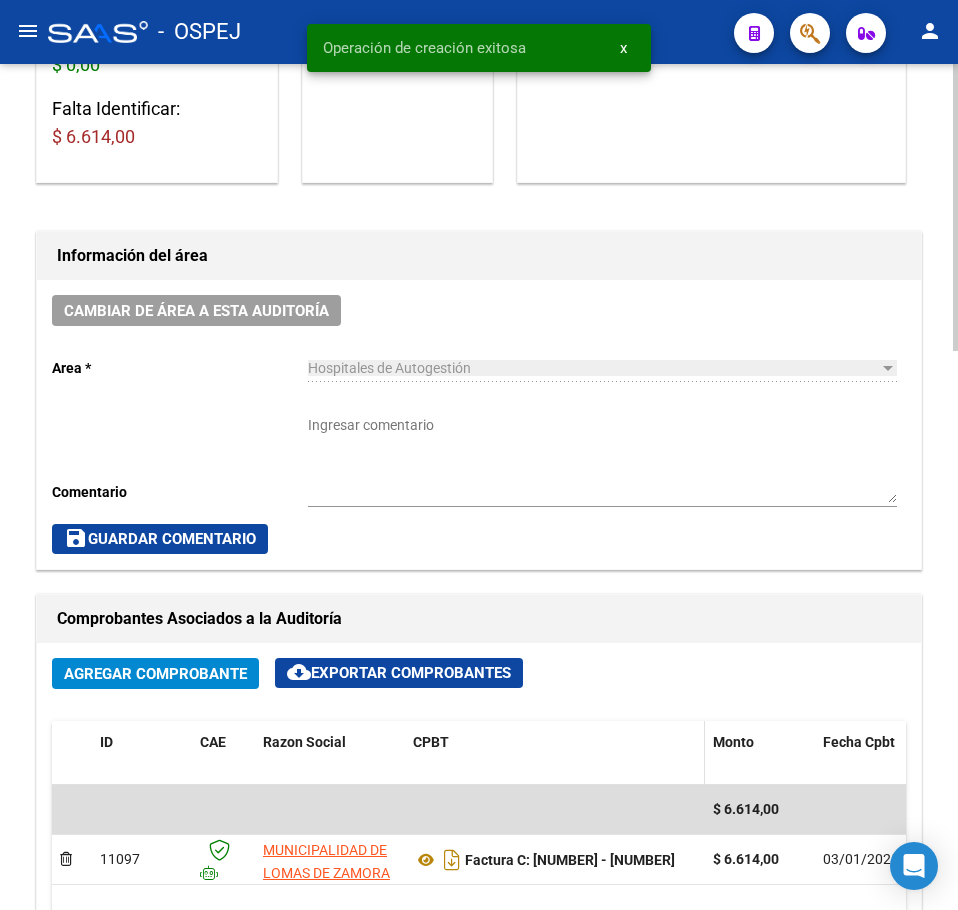 scroll, scrollTop: 600, scrollLeft: 0, axis: vertical 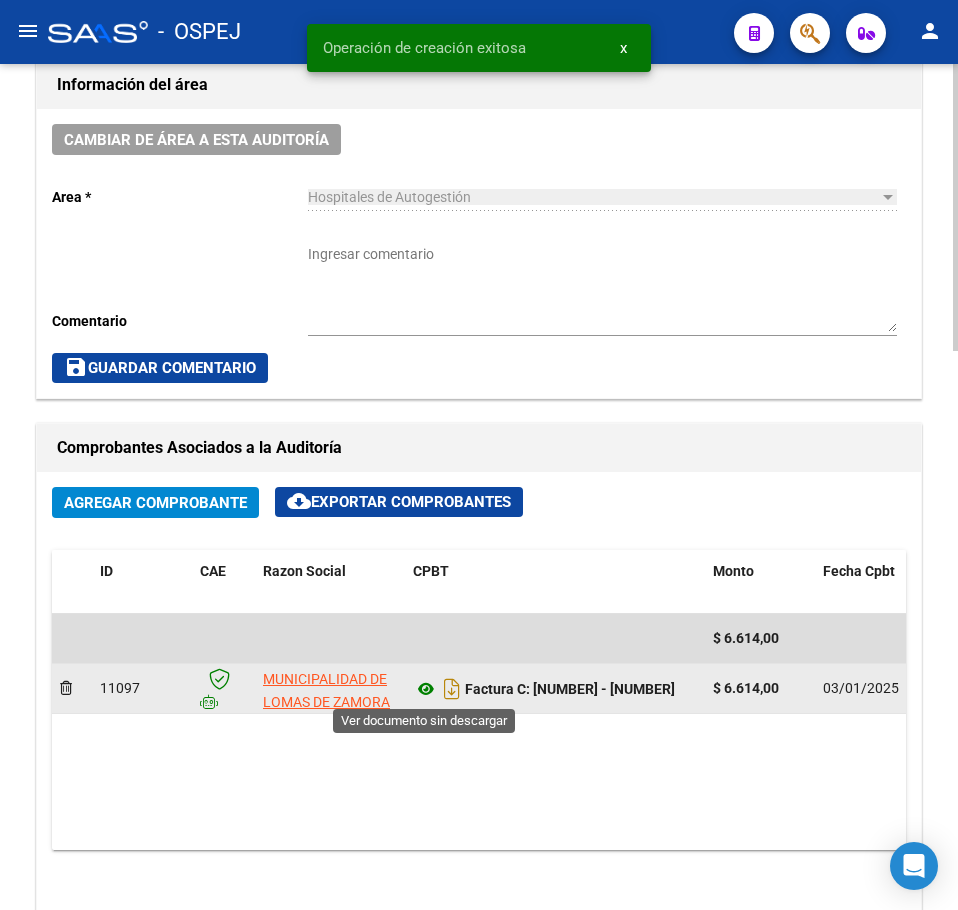 click 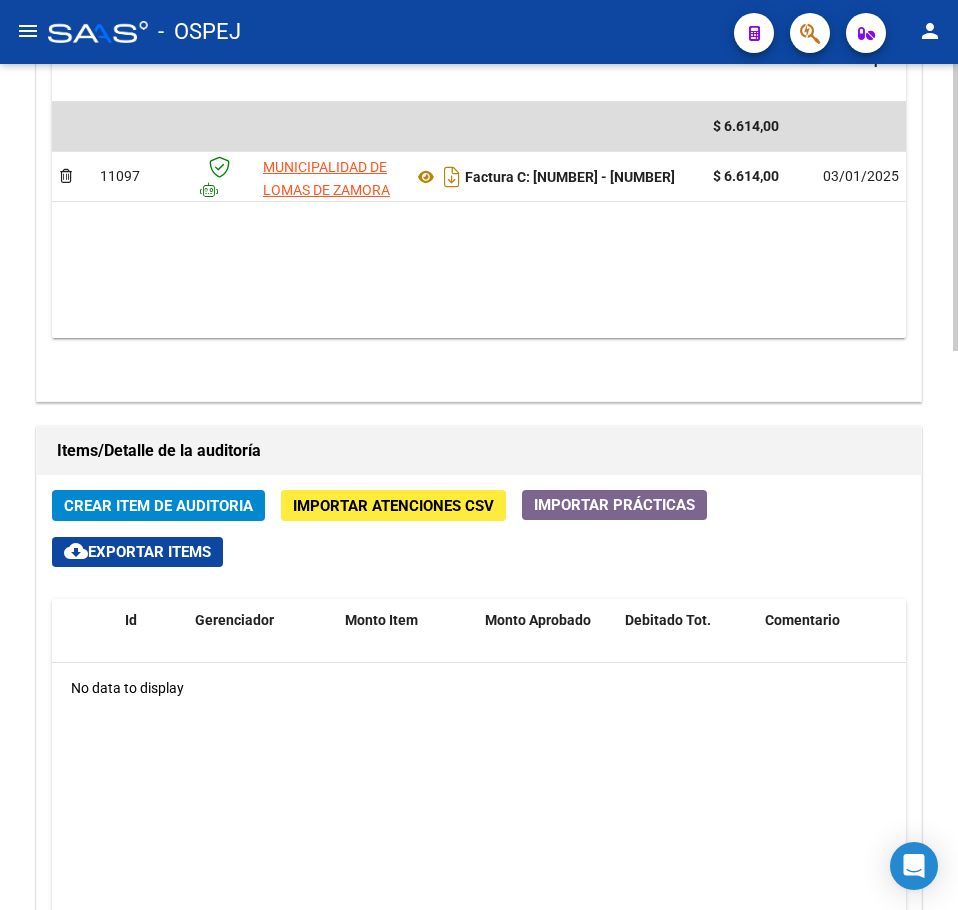 scroll, scrollTop: 1300, scrollLeft: 0, axis: vertical 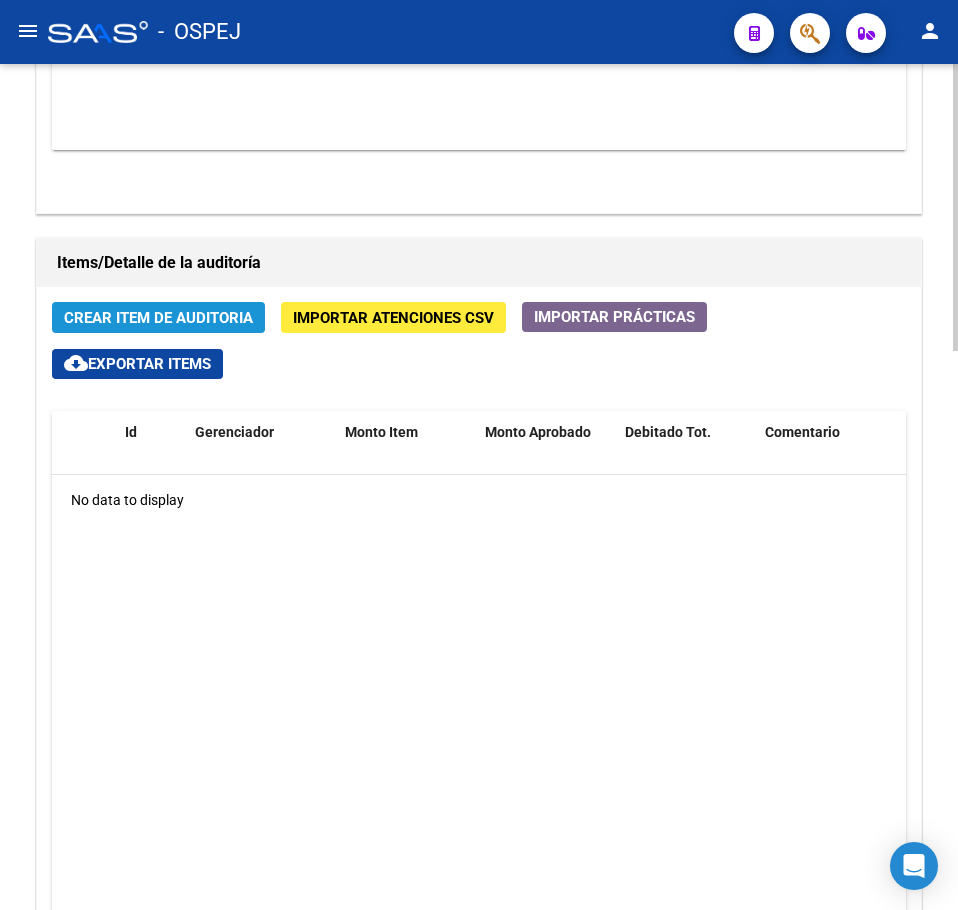 click on "Crear Item de Auditoria" 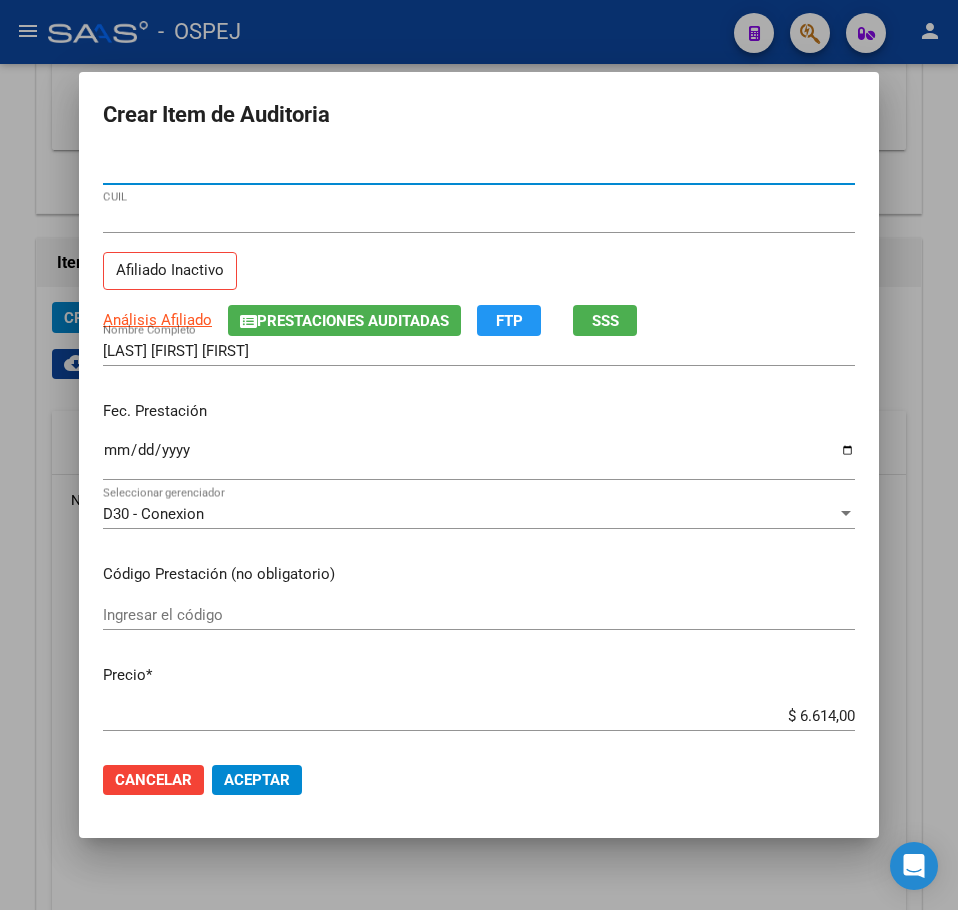 click on "Aceptar" 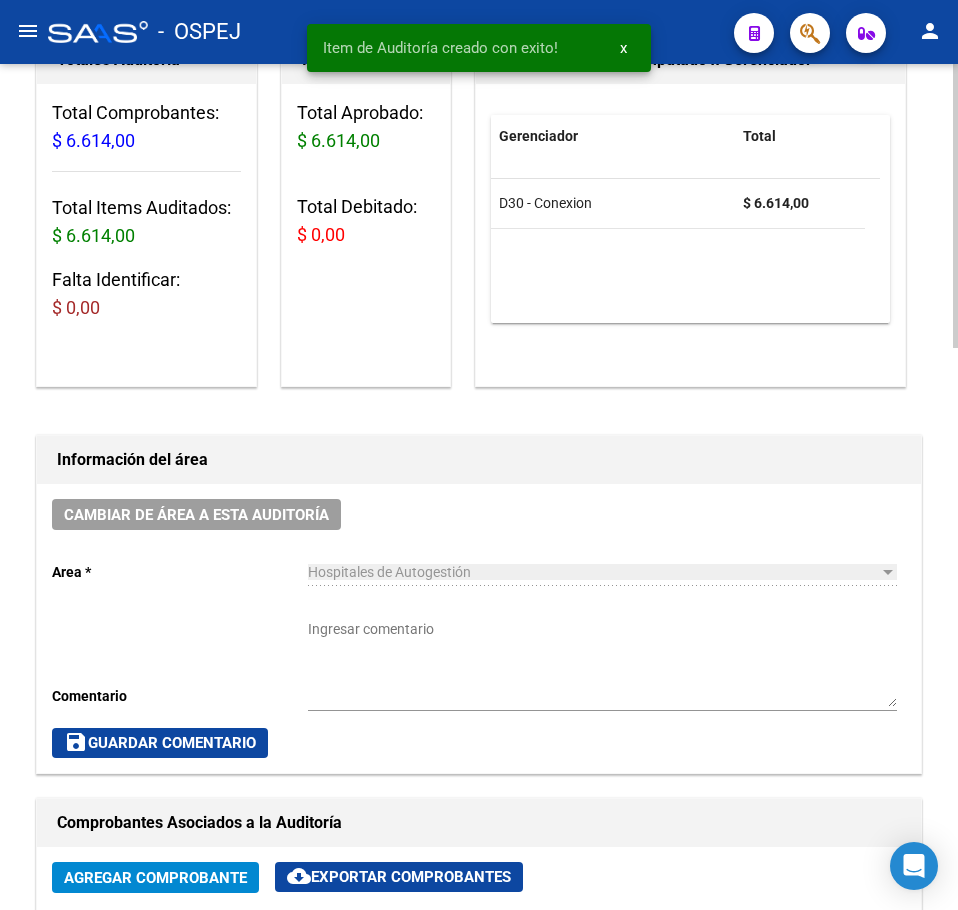 scroll, scrollTop: 0, scrollLeft: 0, axis: both 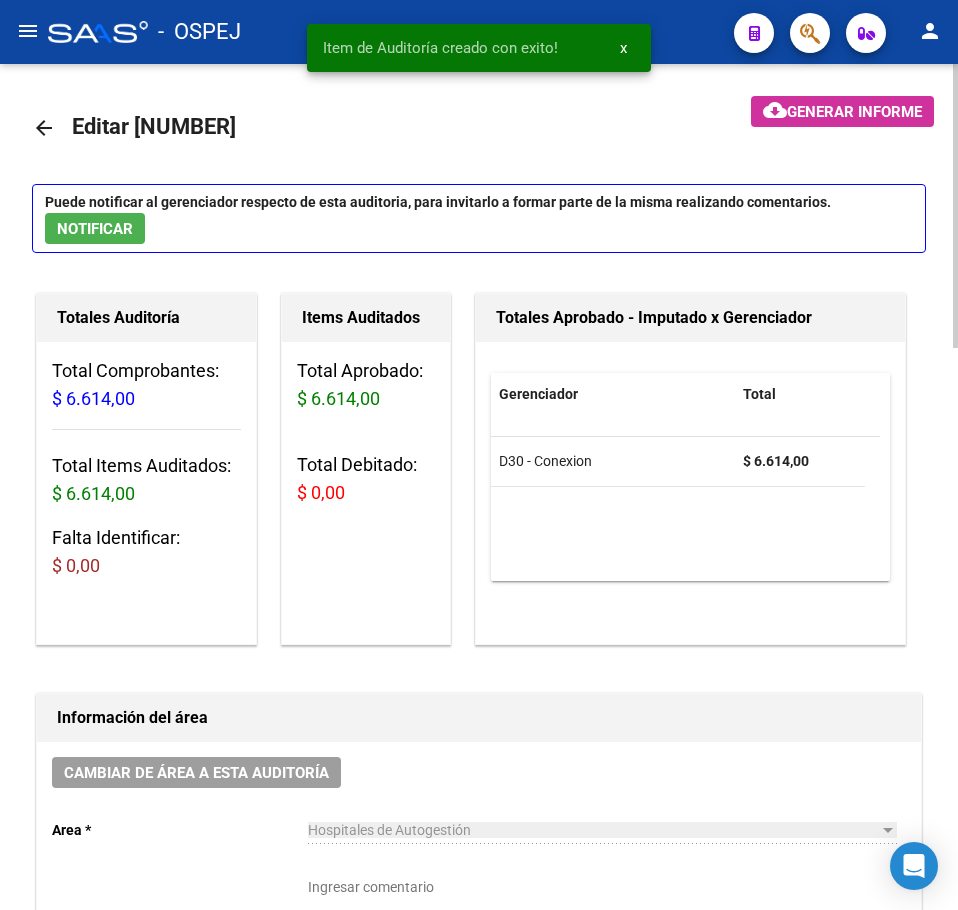click on "arrow_back" 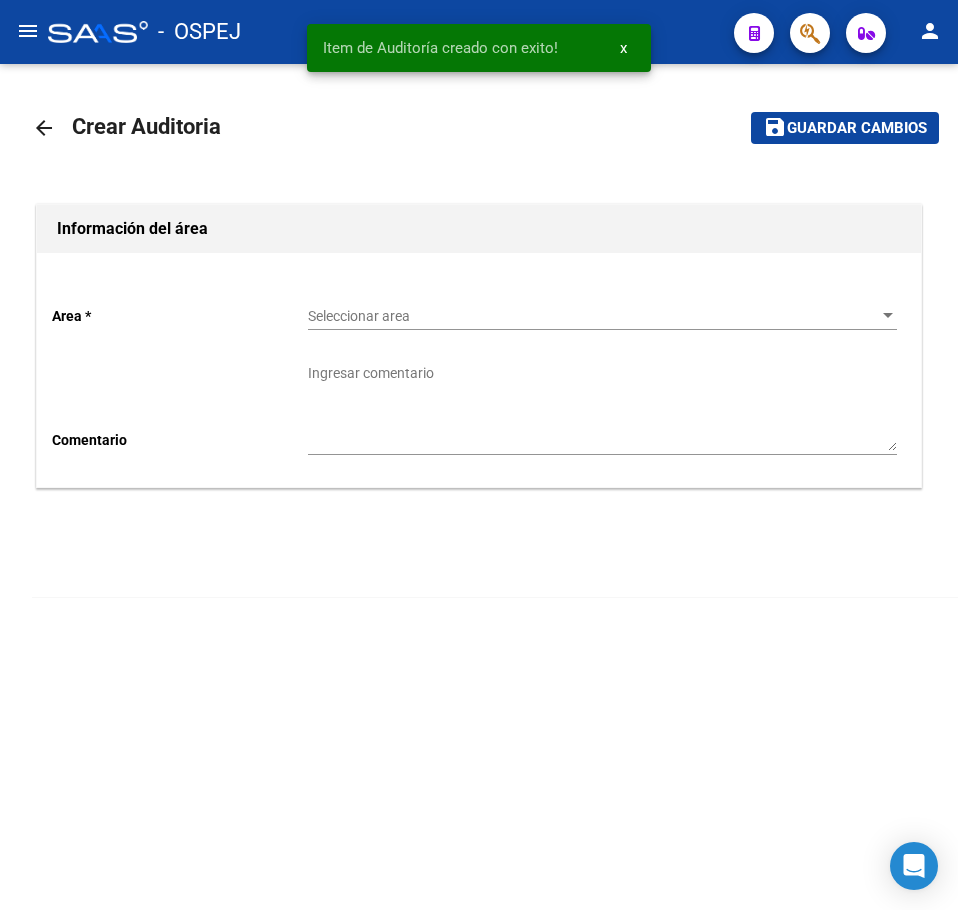 click on "Seleccionar area Seleccionar area" 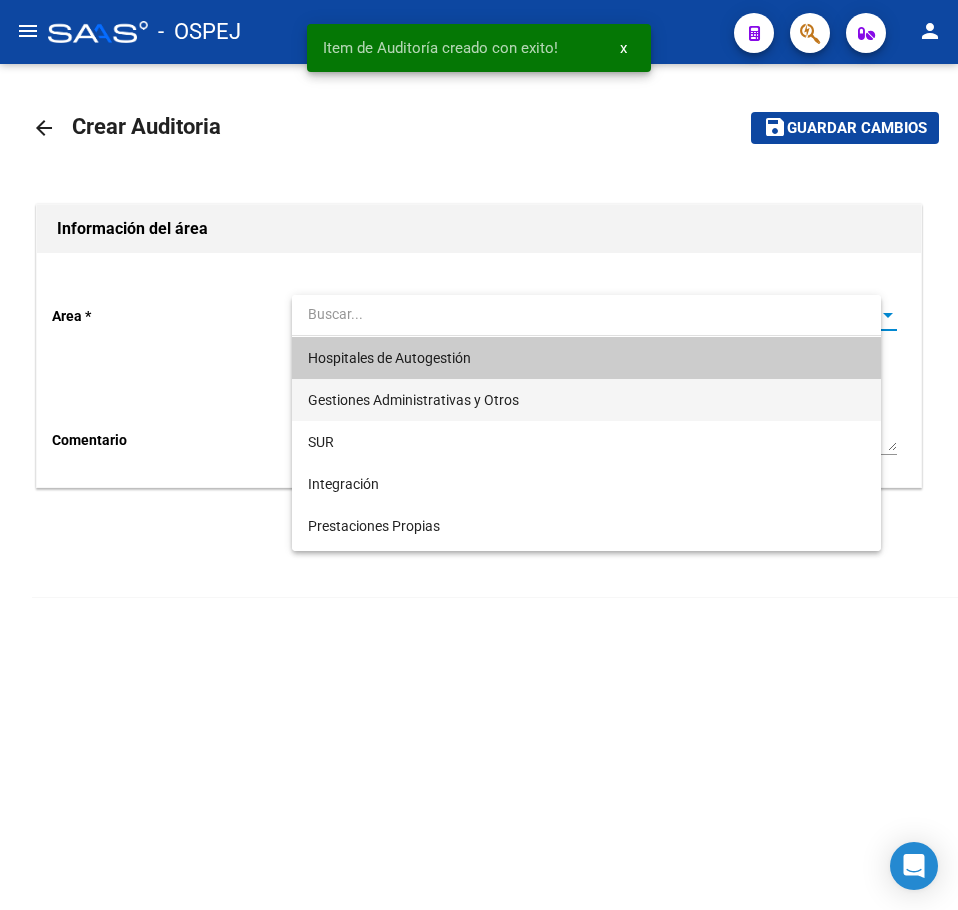 click on "Gestiones Administrativas y Otros" at bounding box center [413, 400] 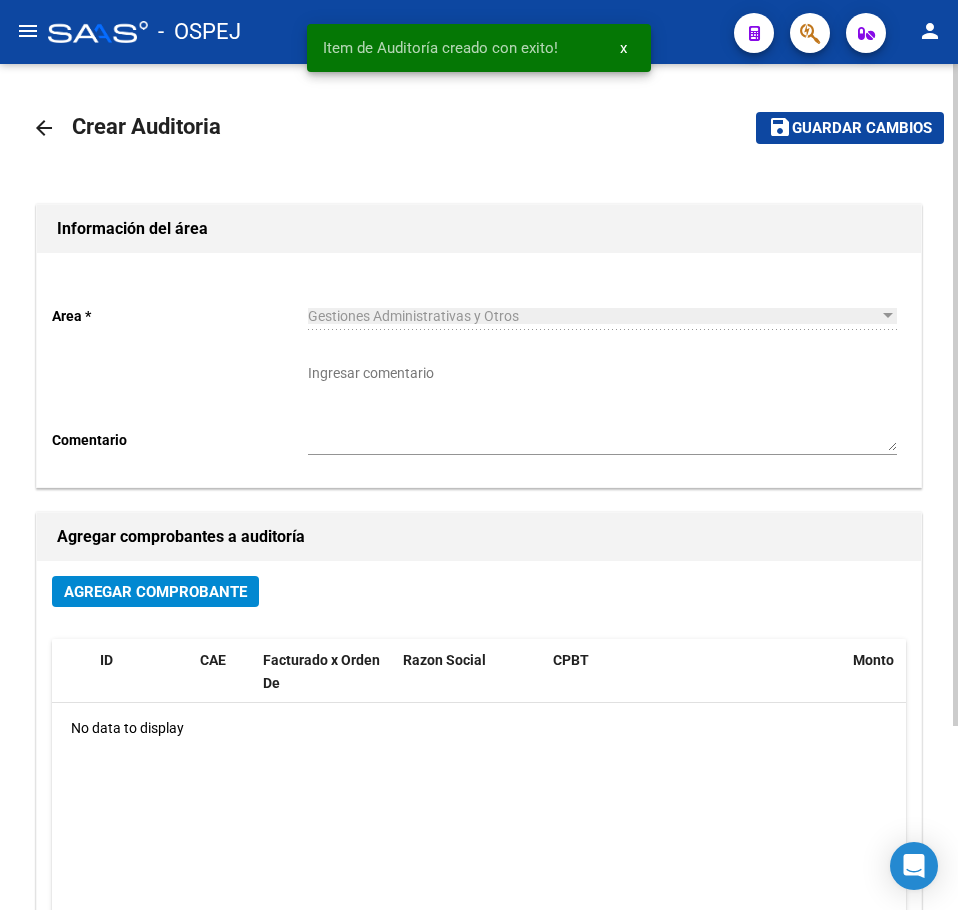 click on "arrow_back Crear Auditoria    save Guardar cambios Información del área  Area * Gestiones Administrativas y Otros Seleccionar area Comentario    Ingresar comentario  Agregar comprobantes a auditoría Agregar Comprobante ID CAE Facturado x Orden De Razon Social CPBT Monto Fecha Cpbt Fecha Recibido Doc Respaldatoria Expte. Interno Creado Usuario No data to display" 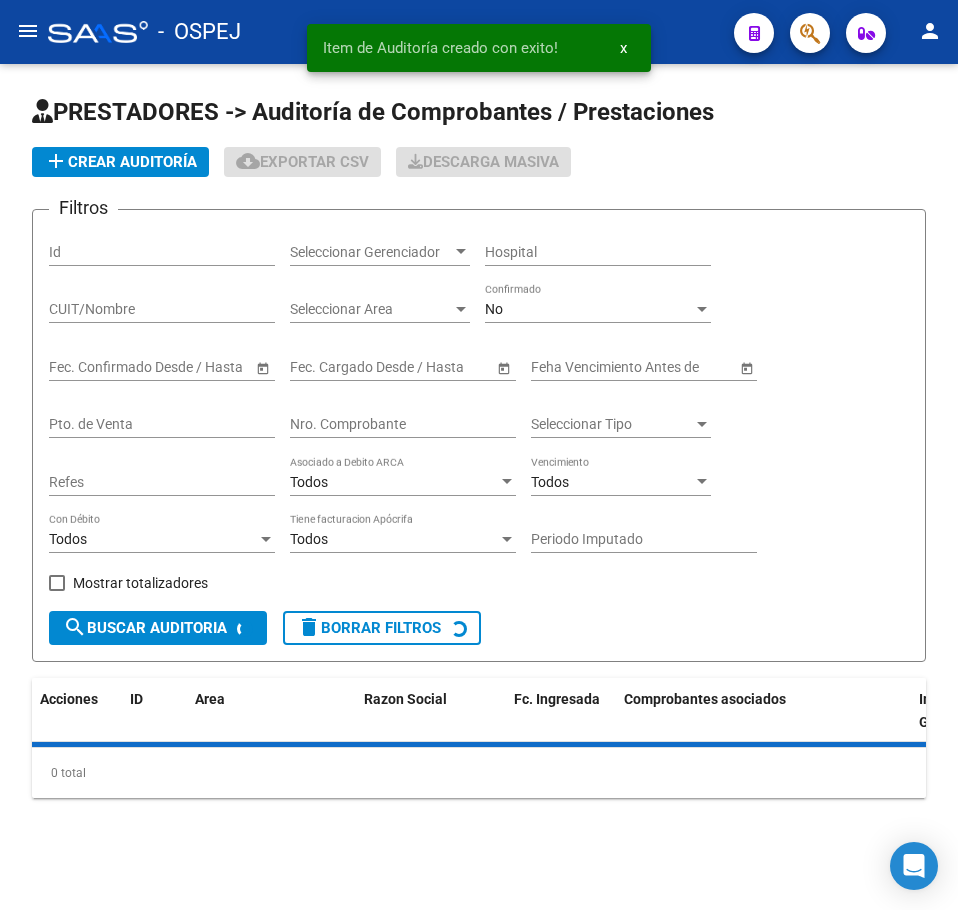 click on "add  Crear Auditoría" 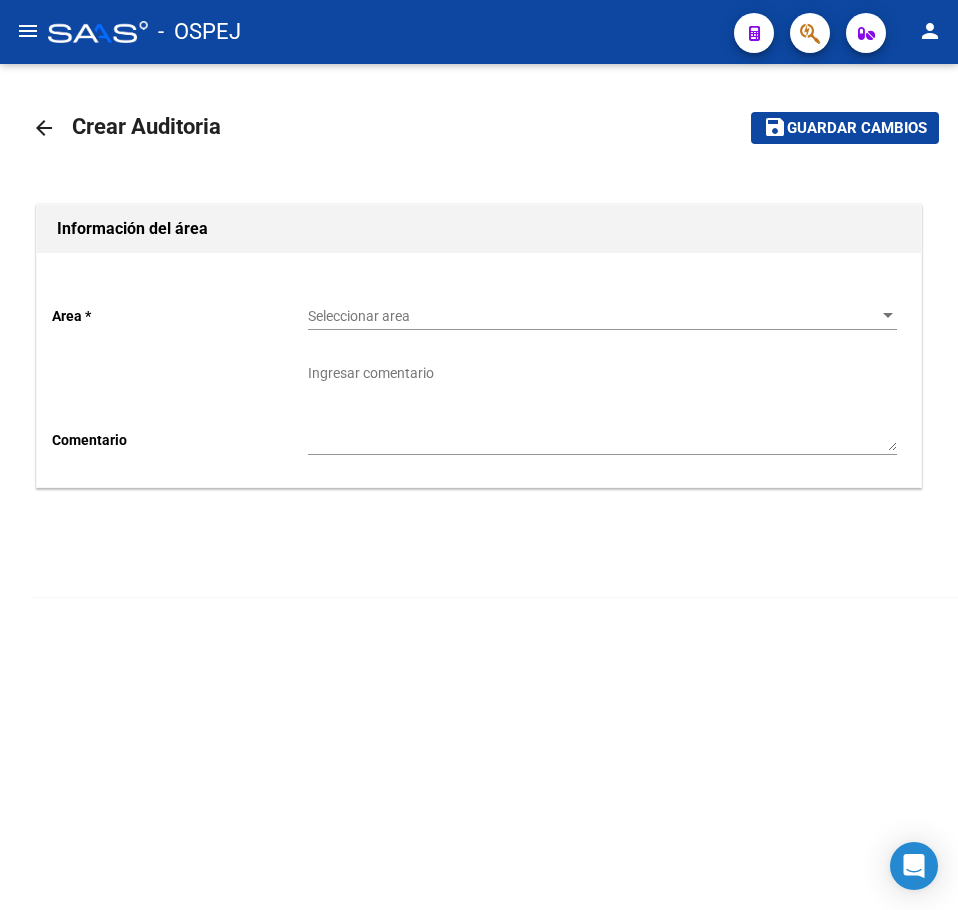 click on "Seleccionar area Seleccionar area" 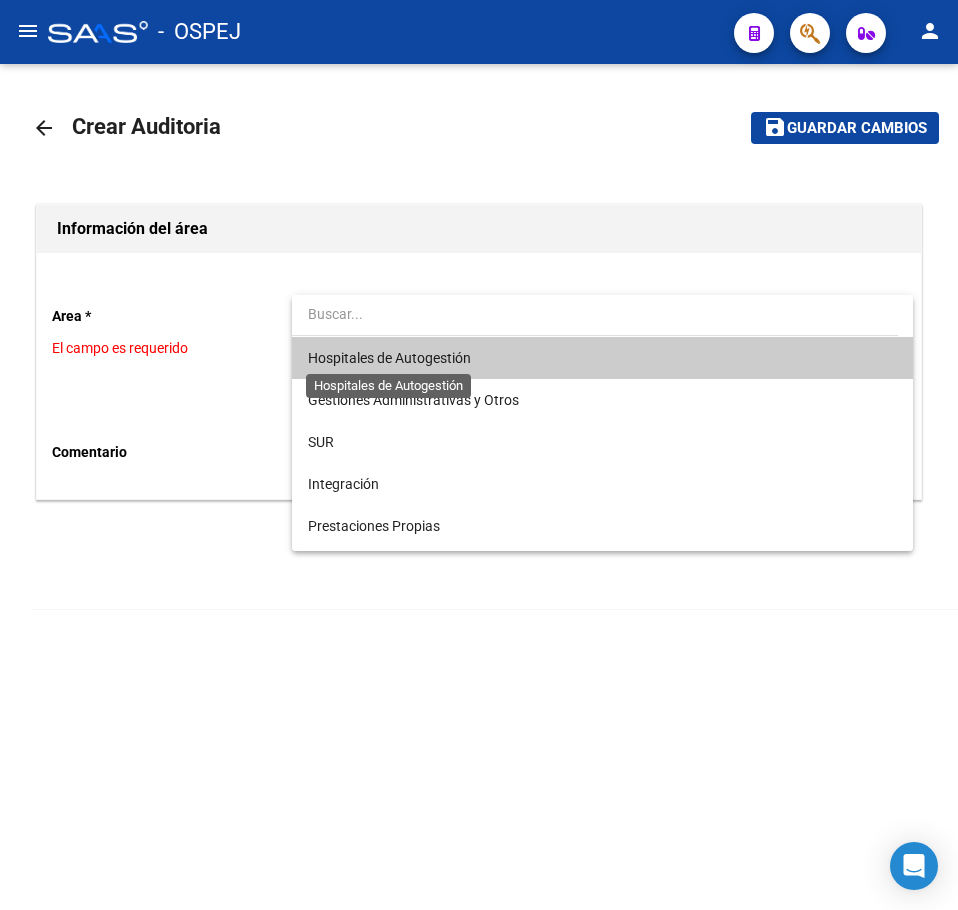 drag, startPoint x: 440, startPoint y: 297, endPoint x: 407, endPoint y: 356, distance: 67.601776 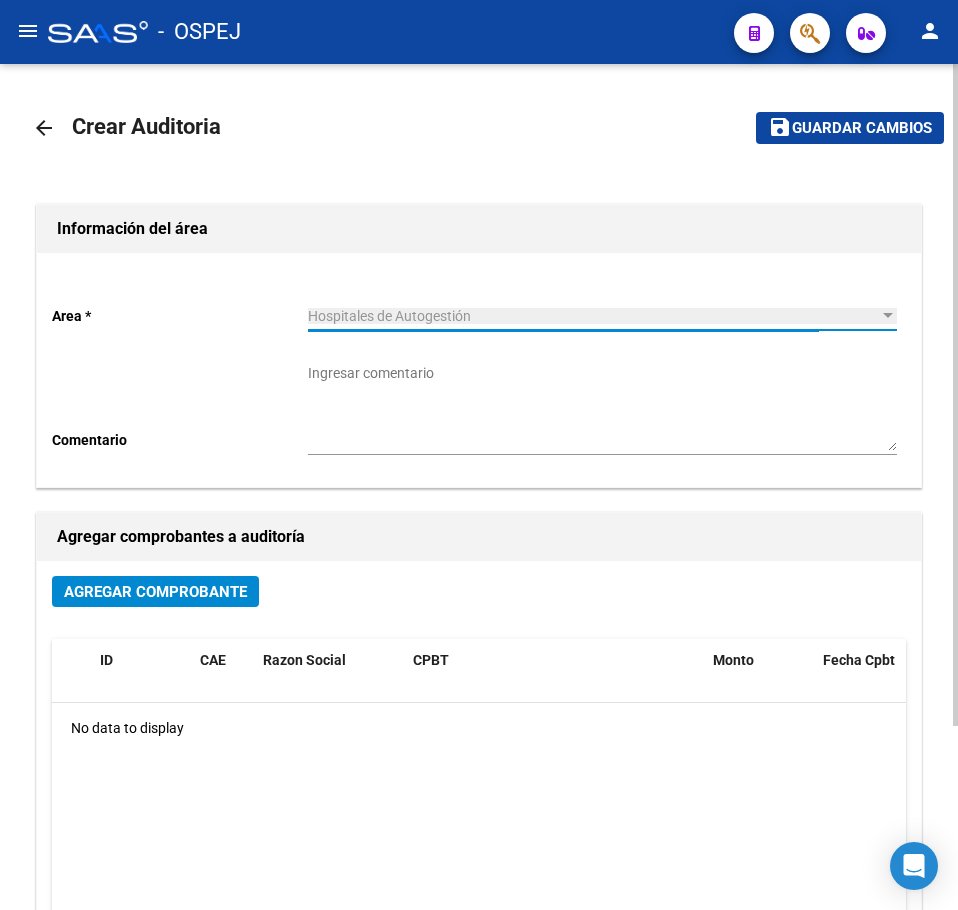 click on "Agregar Comprobante" 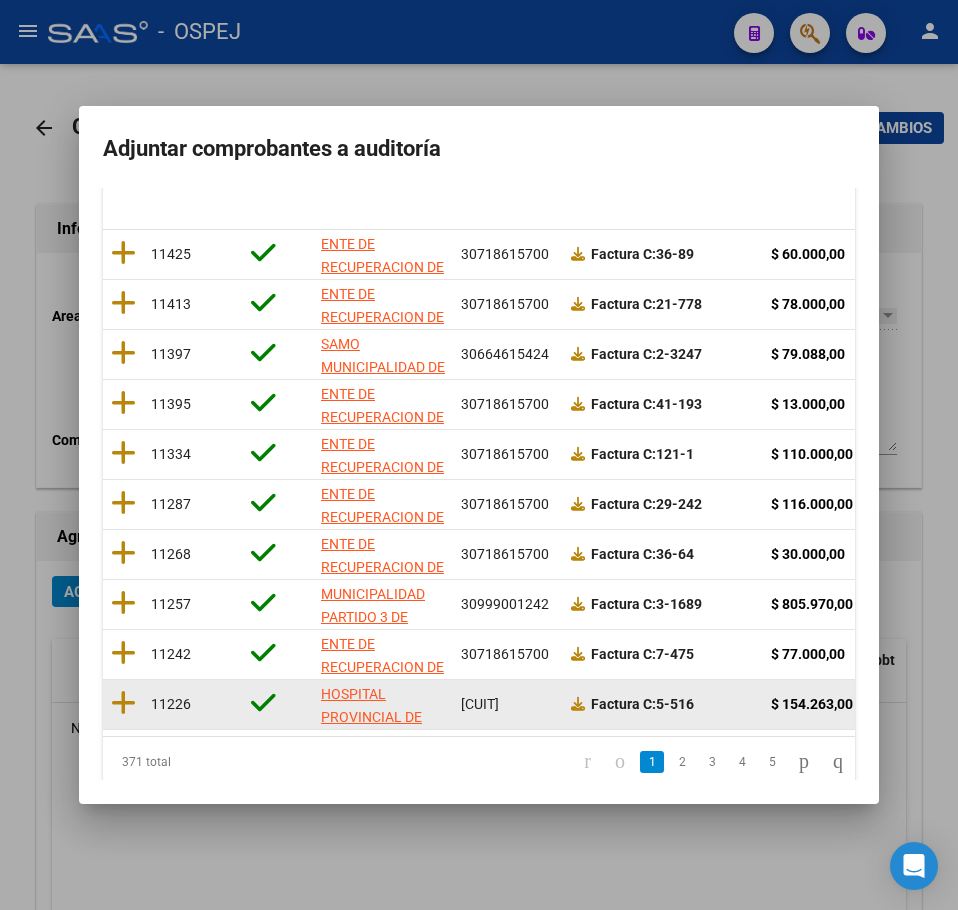 scroll, scrollTop: 356, scrollLeft: 0, axis: vertical 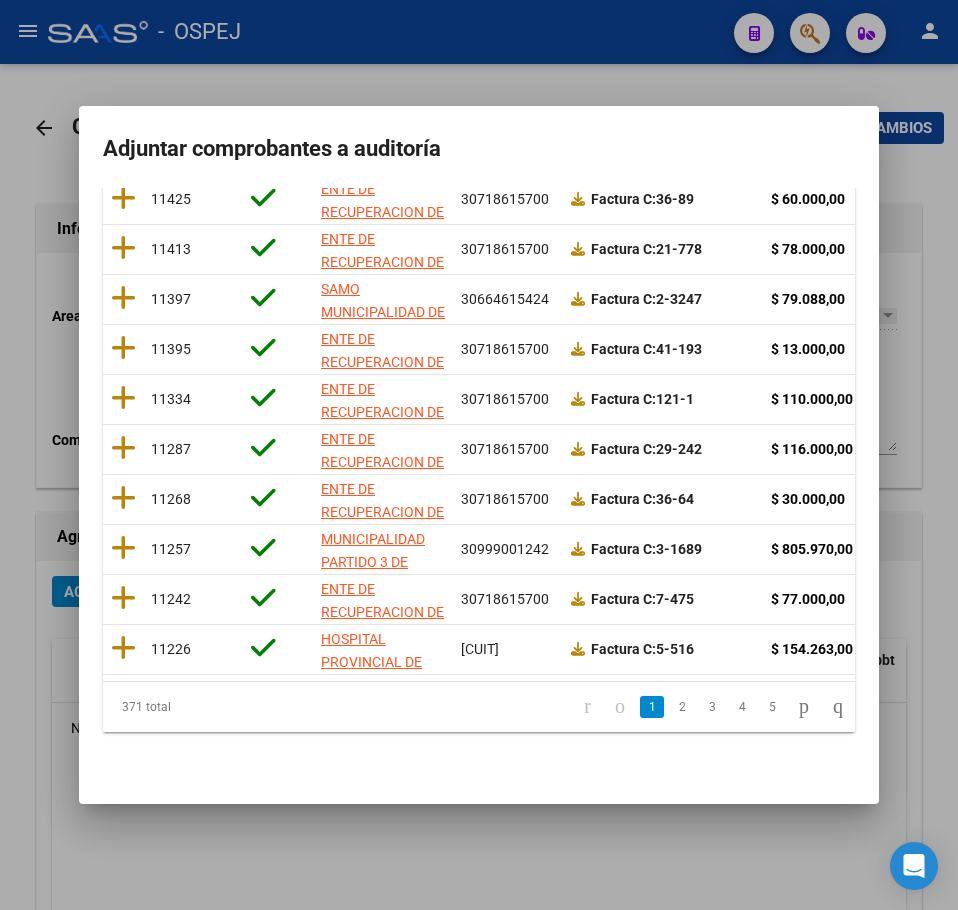 click on "5" 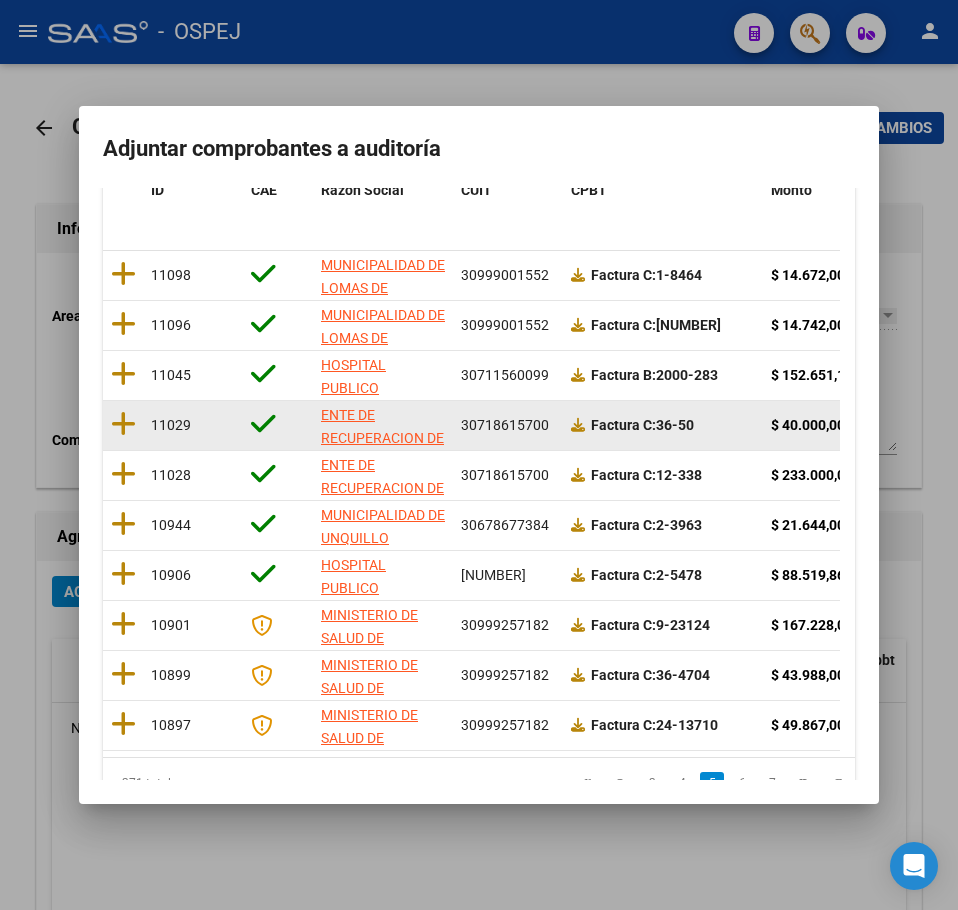 scroll, scrollTop: 156, scrollLeft: 0, axis: vertical 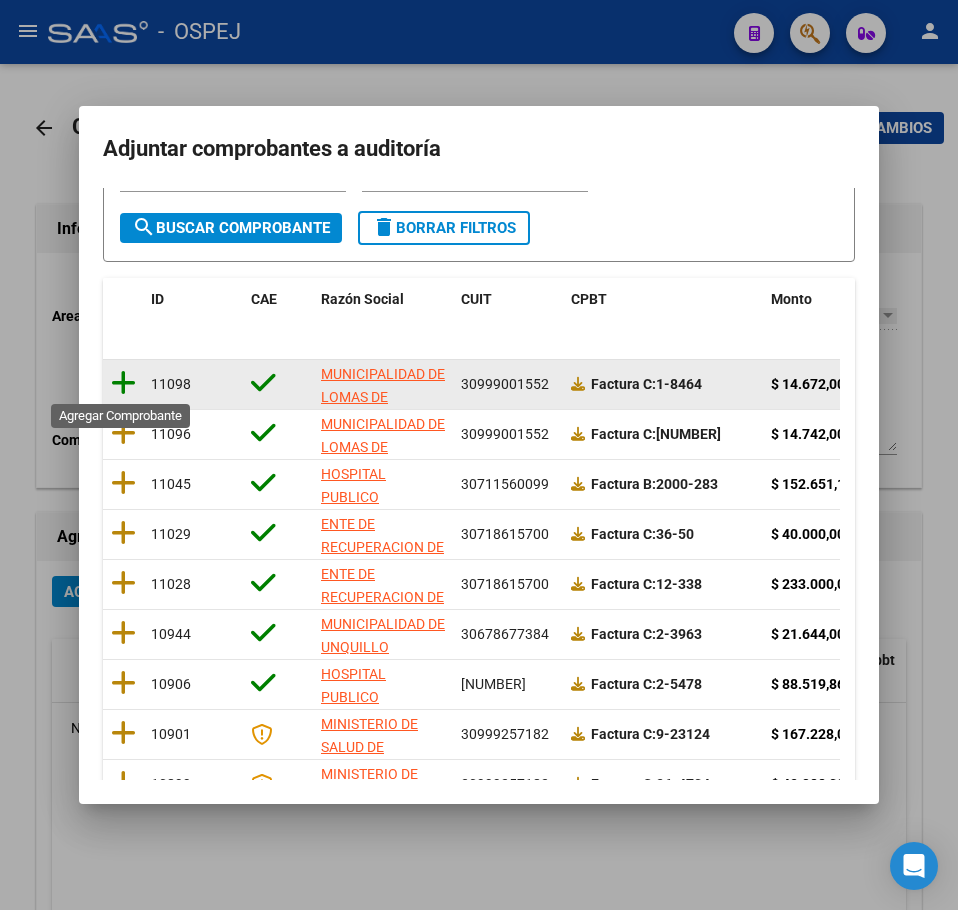 click 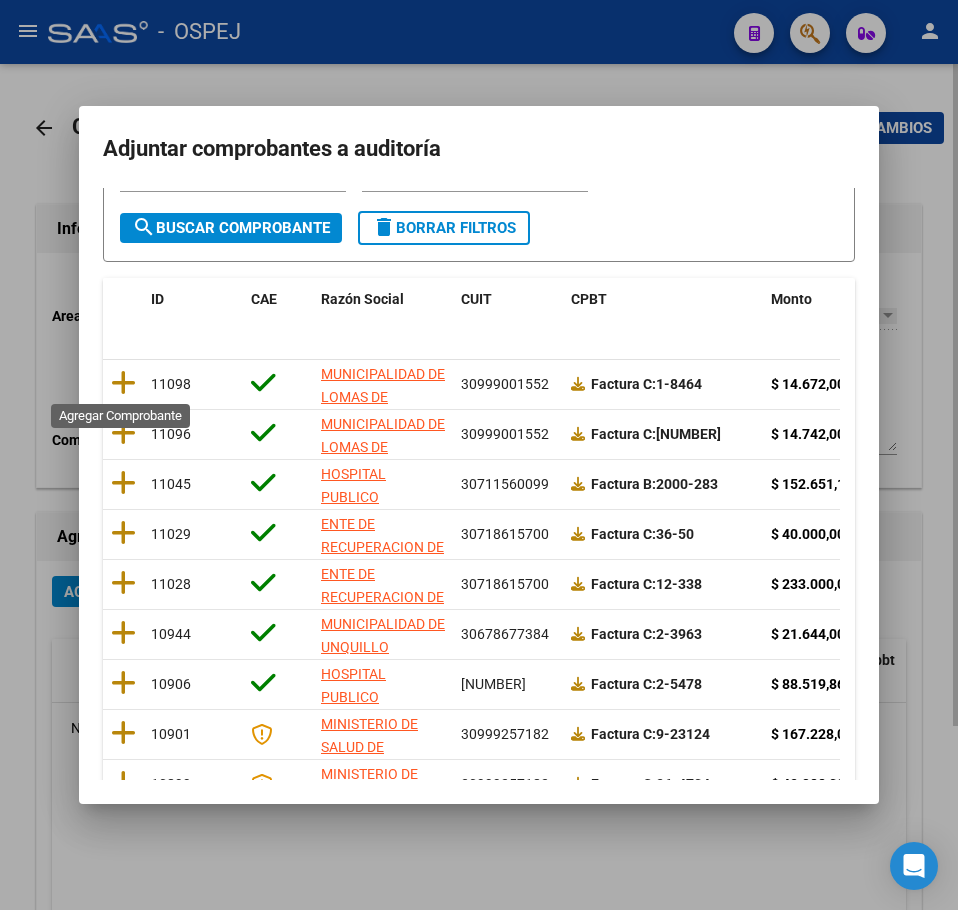 scroll, scrollTop: 0, scrollLeft: 0, axis: both 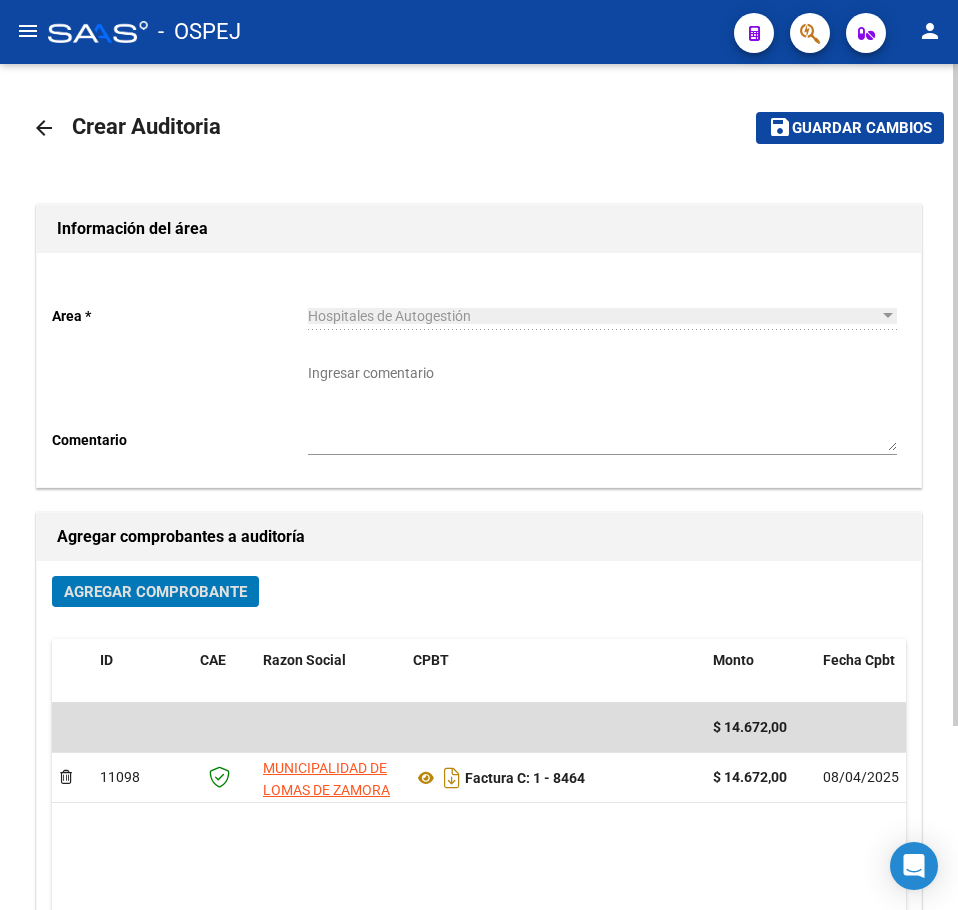 click on "save Guardar cambios" 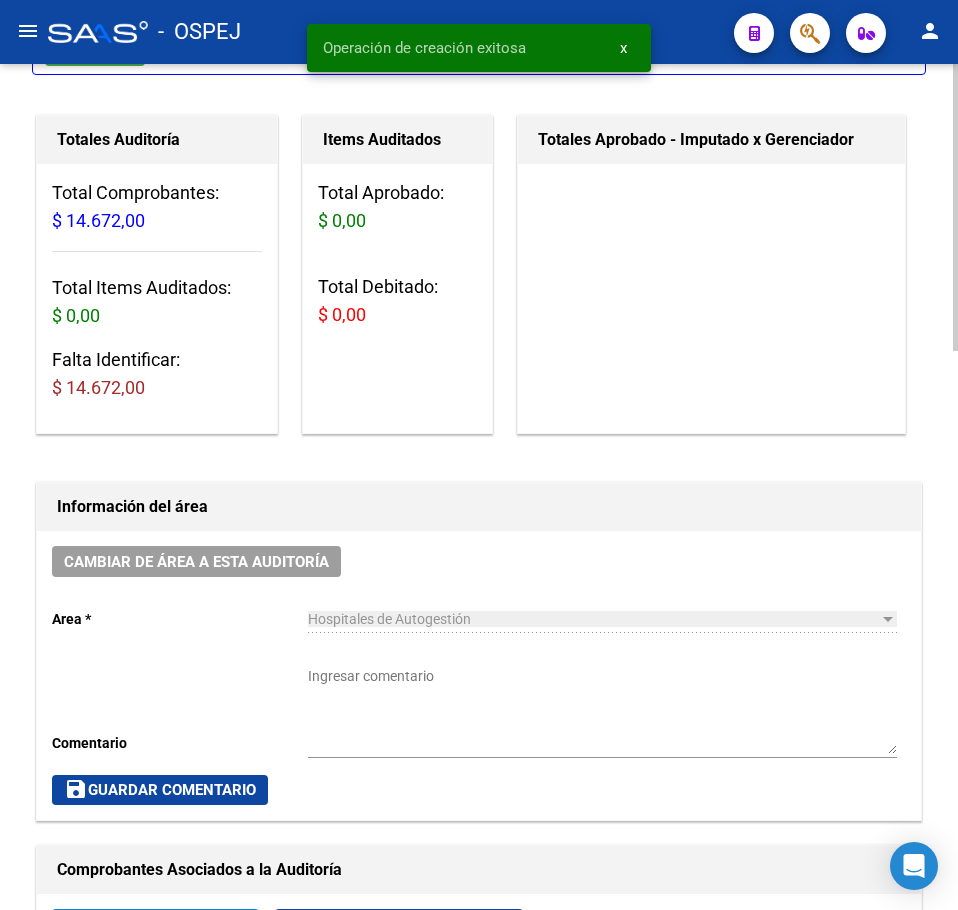 scroll, scrollTop: 700, scrollLeft: 0, axis: vertical 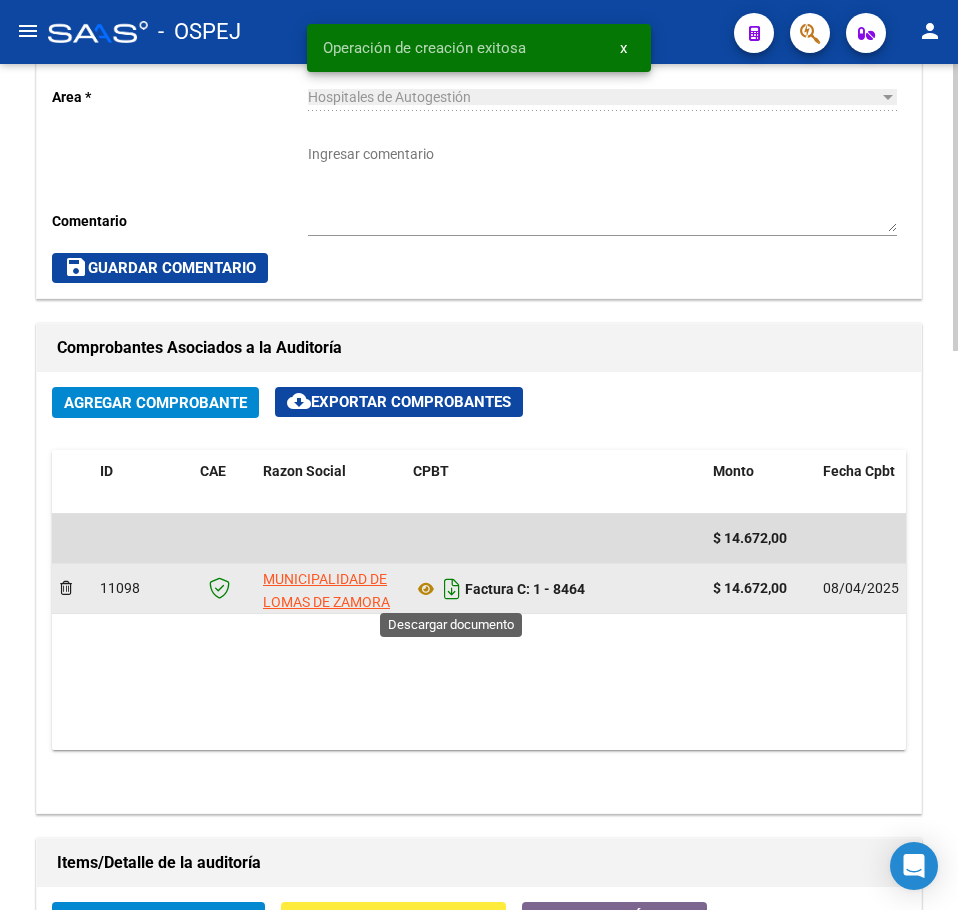 click 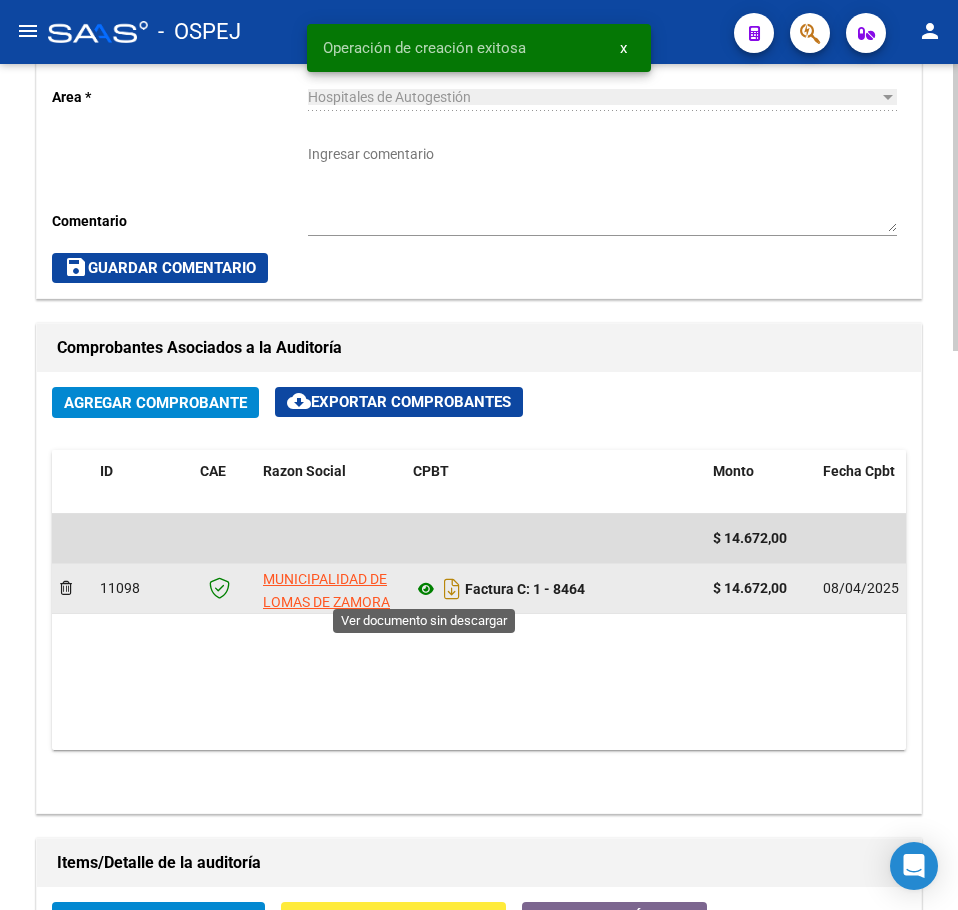 click 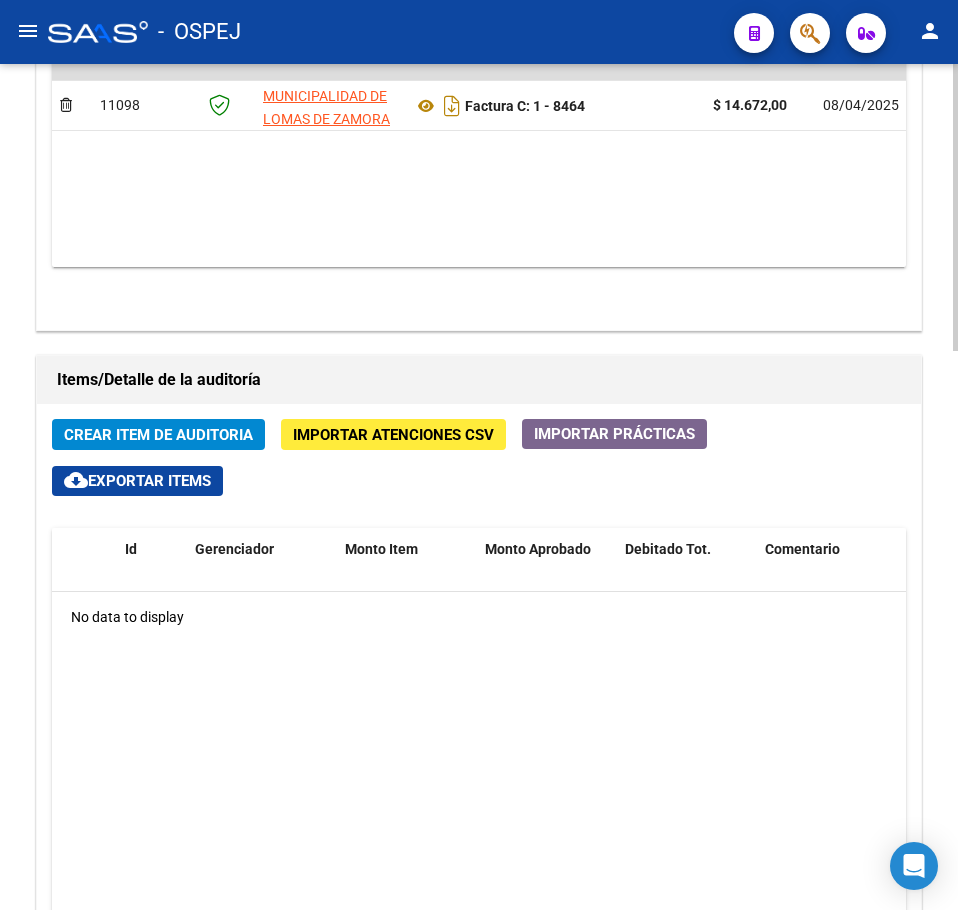 scroll, scrollTop: 1500, scrollLeft: 0, axis: vertical 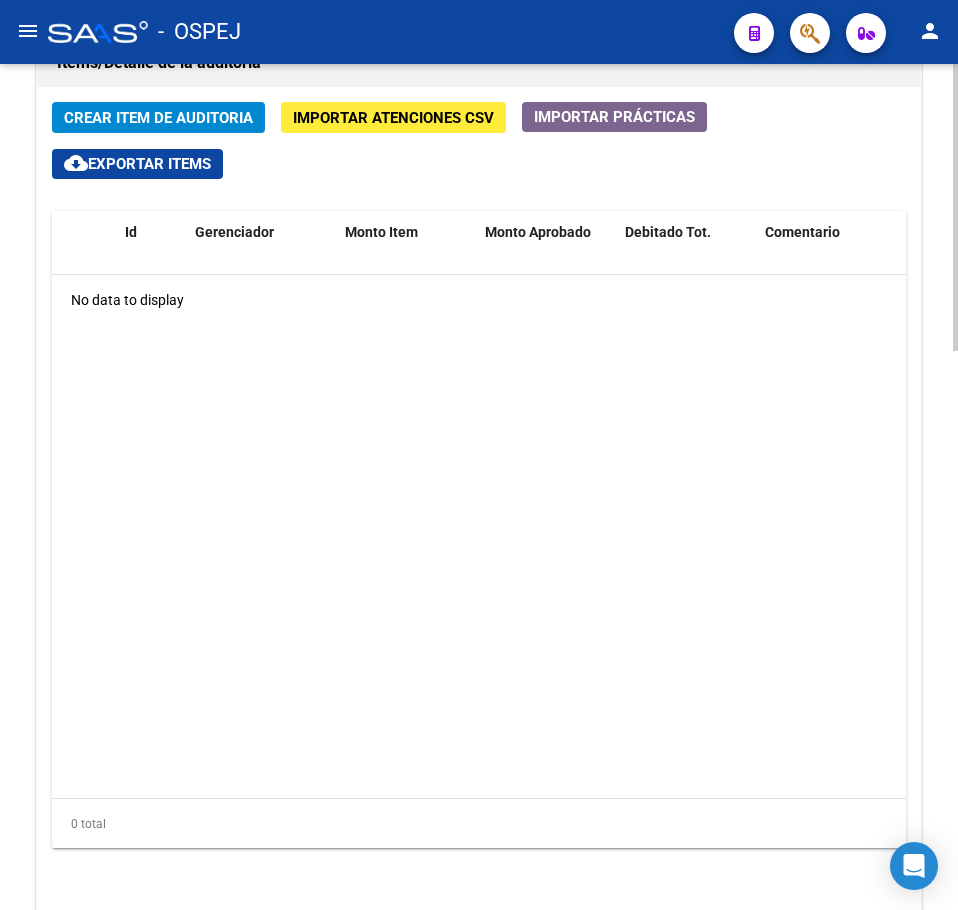 click on "Crear Item de Auditoria" 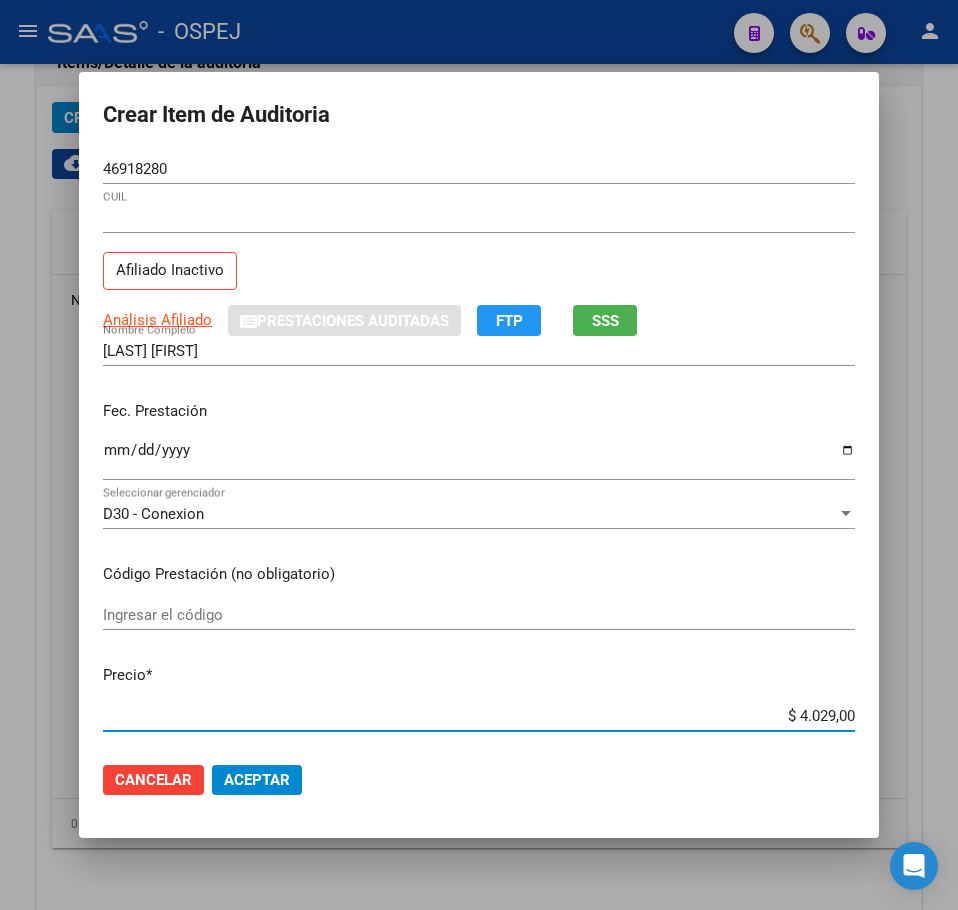 click on "Aceptar" 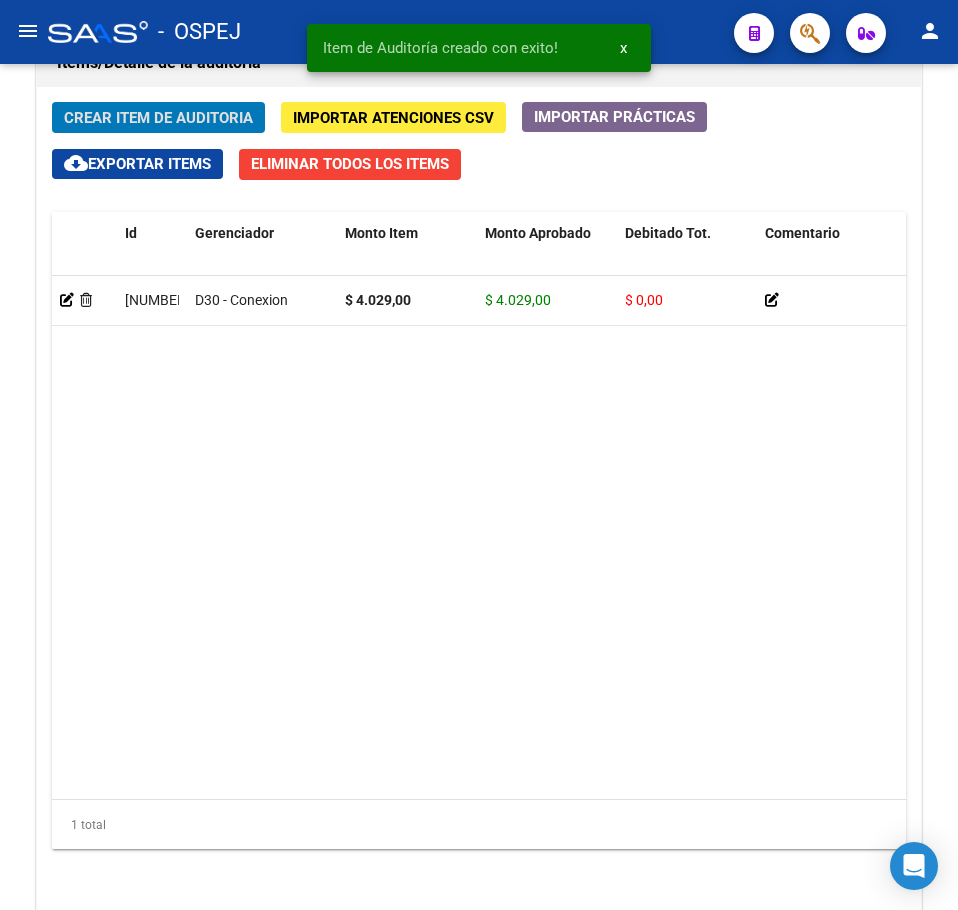 click on "Crear Item de Auditoria" 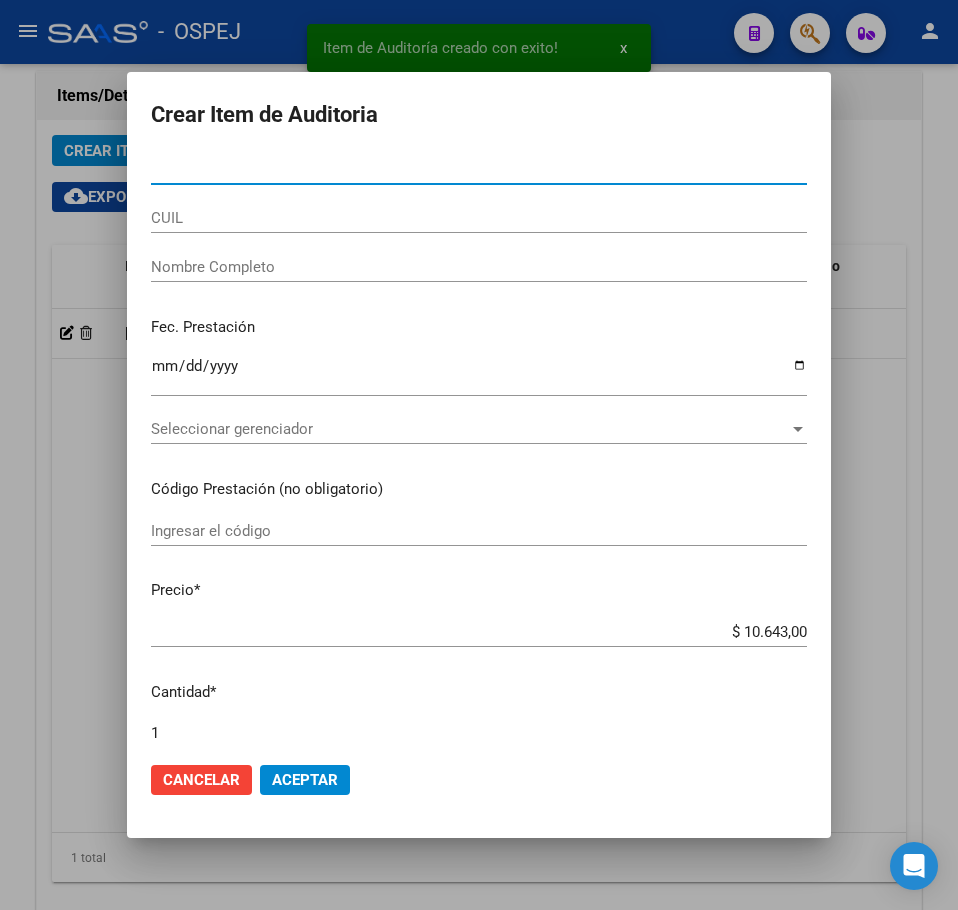scroll, scrollTop: 1533, scrollLeft: 0, axis: vertical 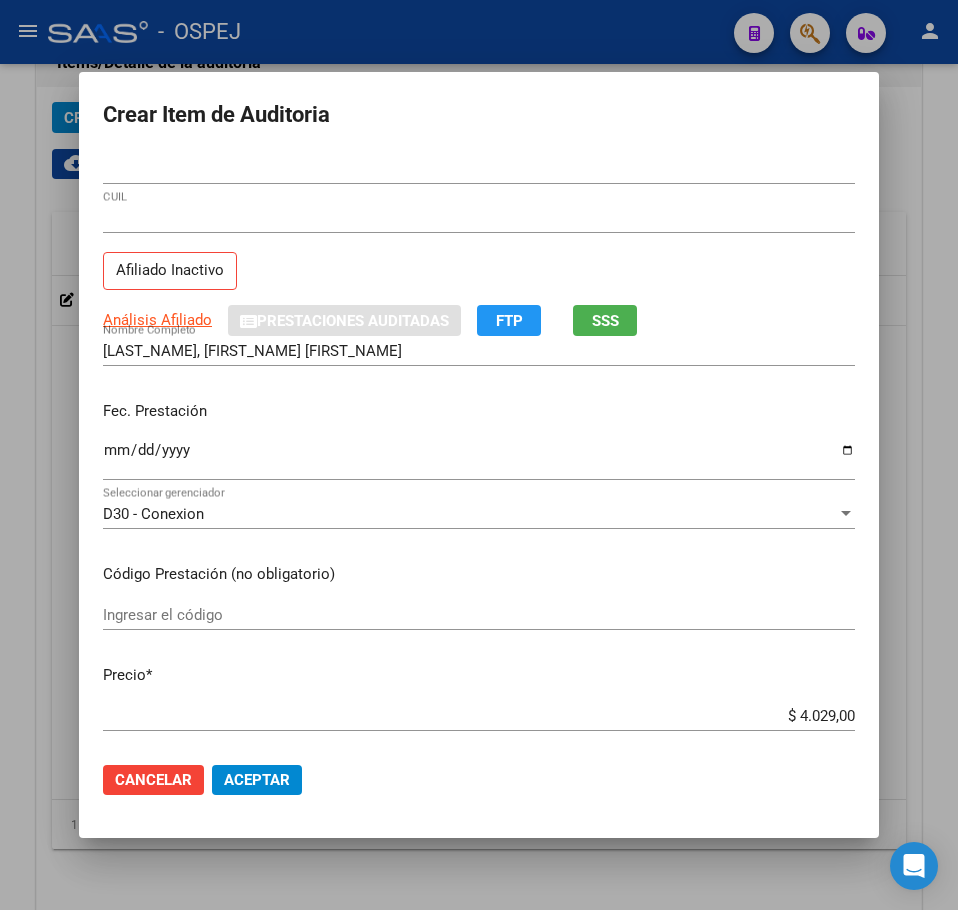 click on "Cancelar Aceptar" 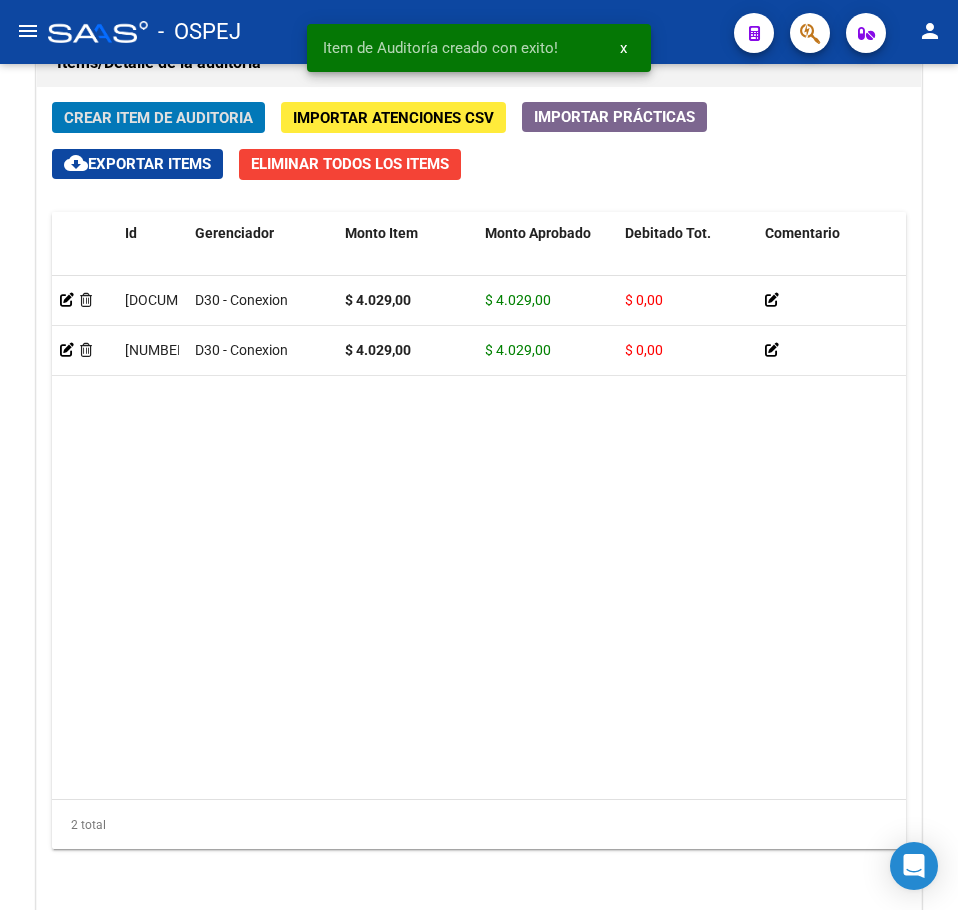 click on "Crear Item de Auditoria" 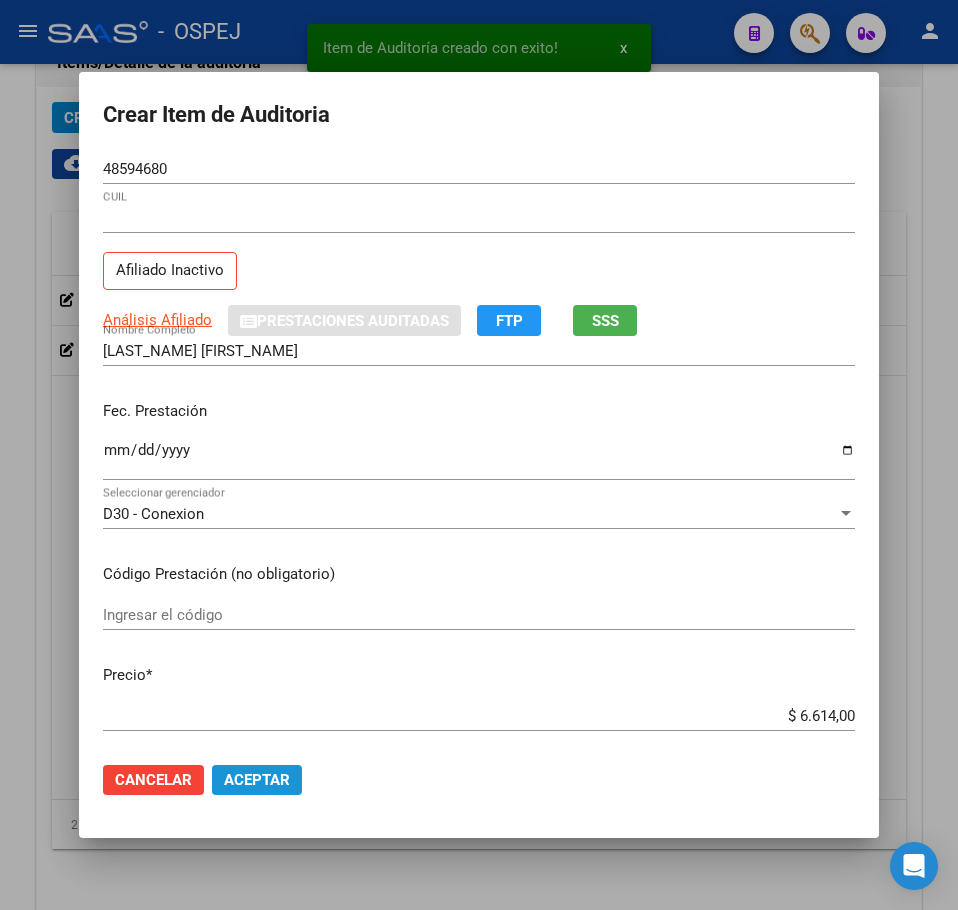 click on "Aceptar" 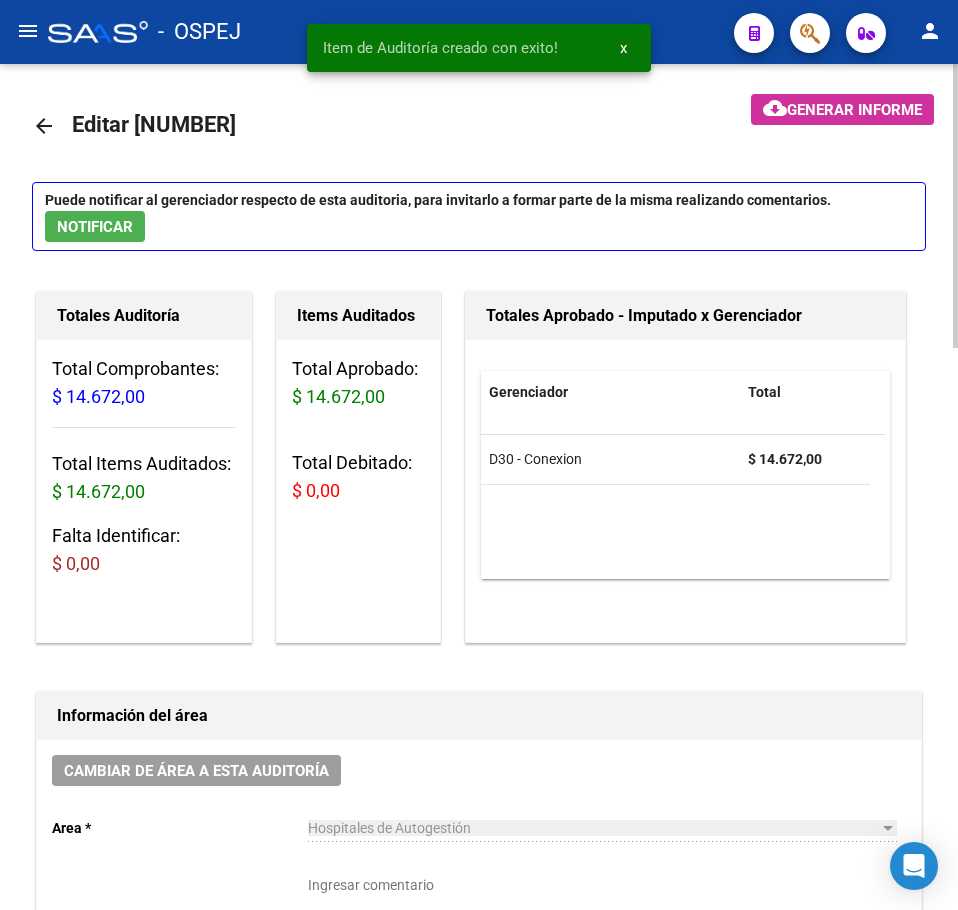 scroll, scrollTop: 0, scrollLeft: 0, axis: both 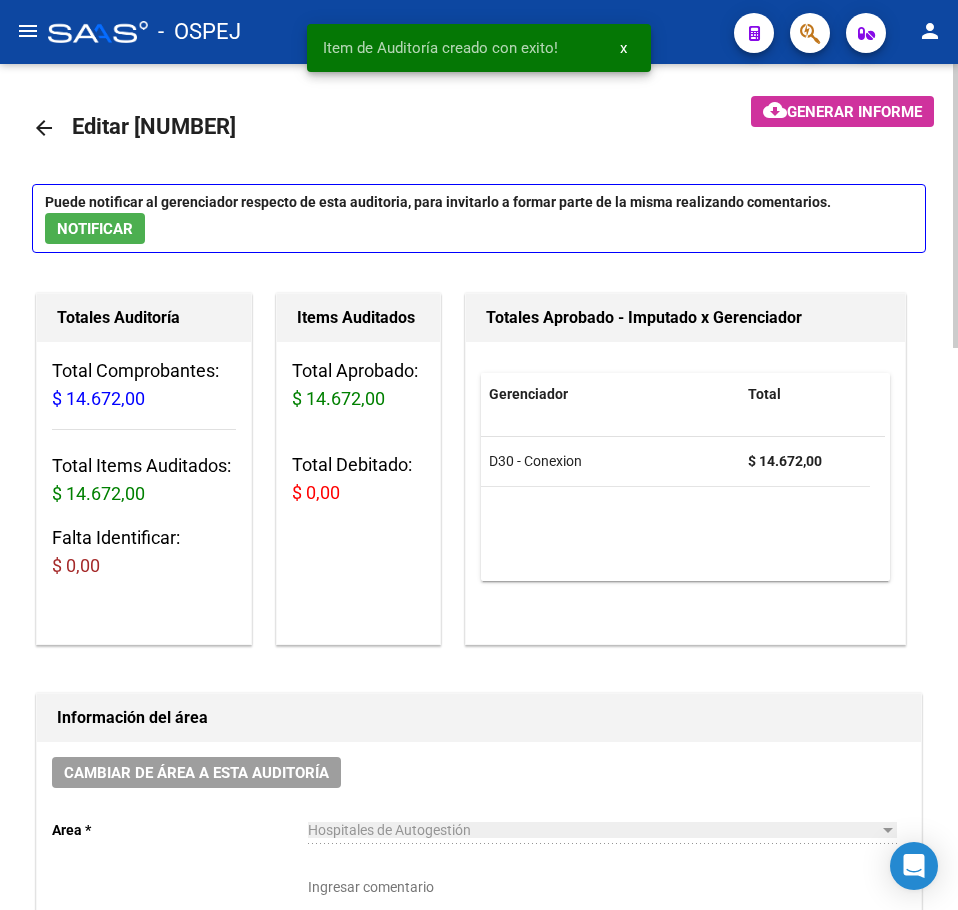 click on "arrow_back" 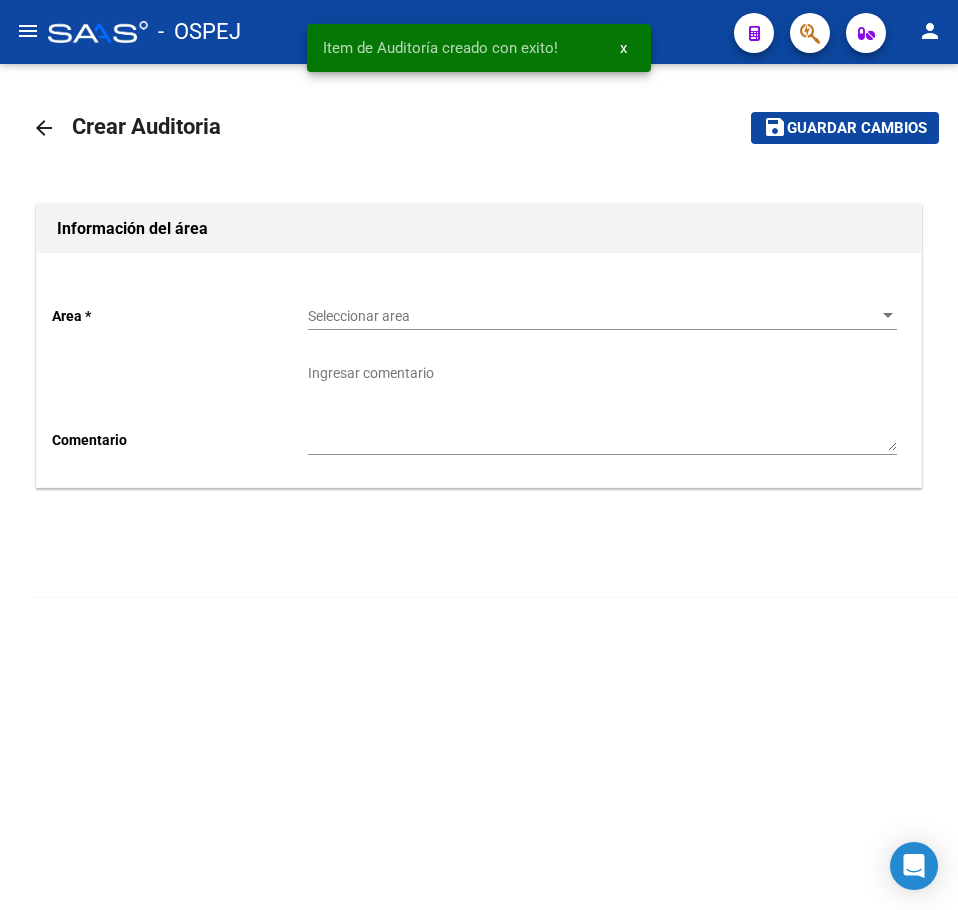click on "Seleccionar area Seleccionar area" 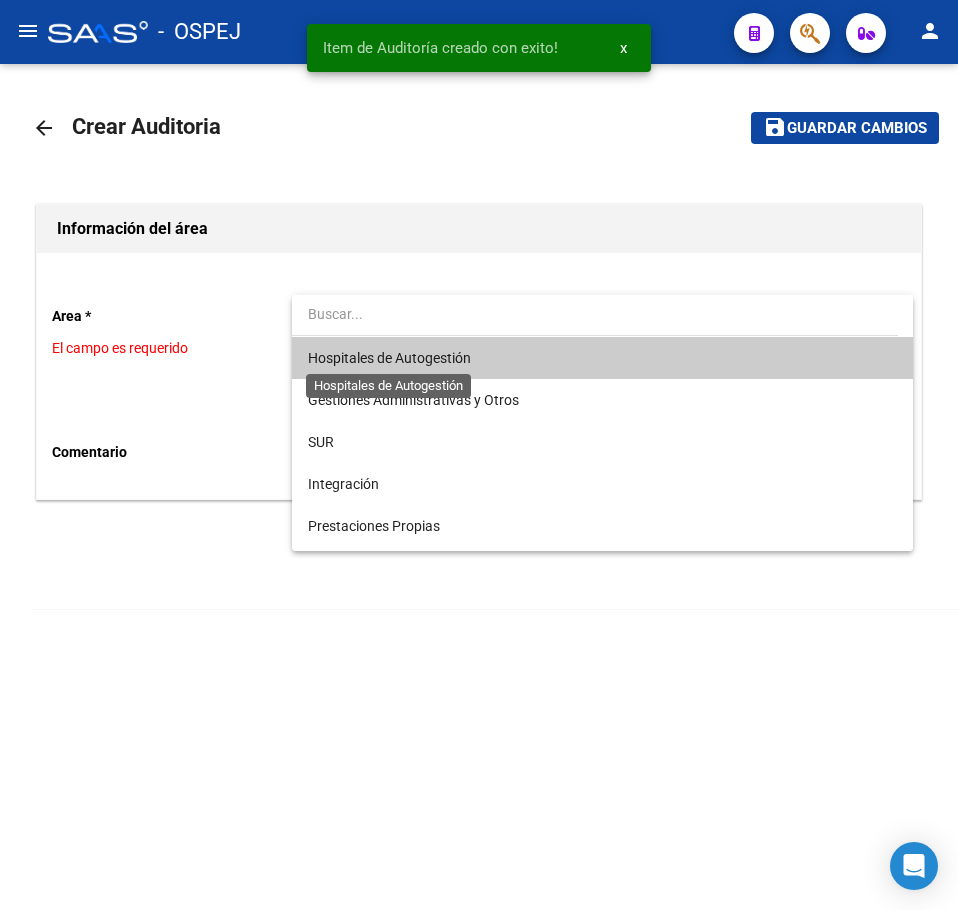click on "Hospitales de Autogestión" at bounding box center [389, 358] 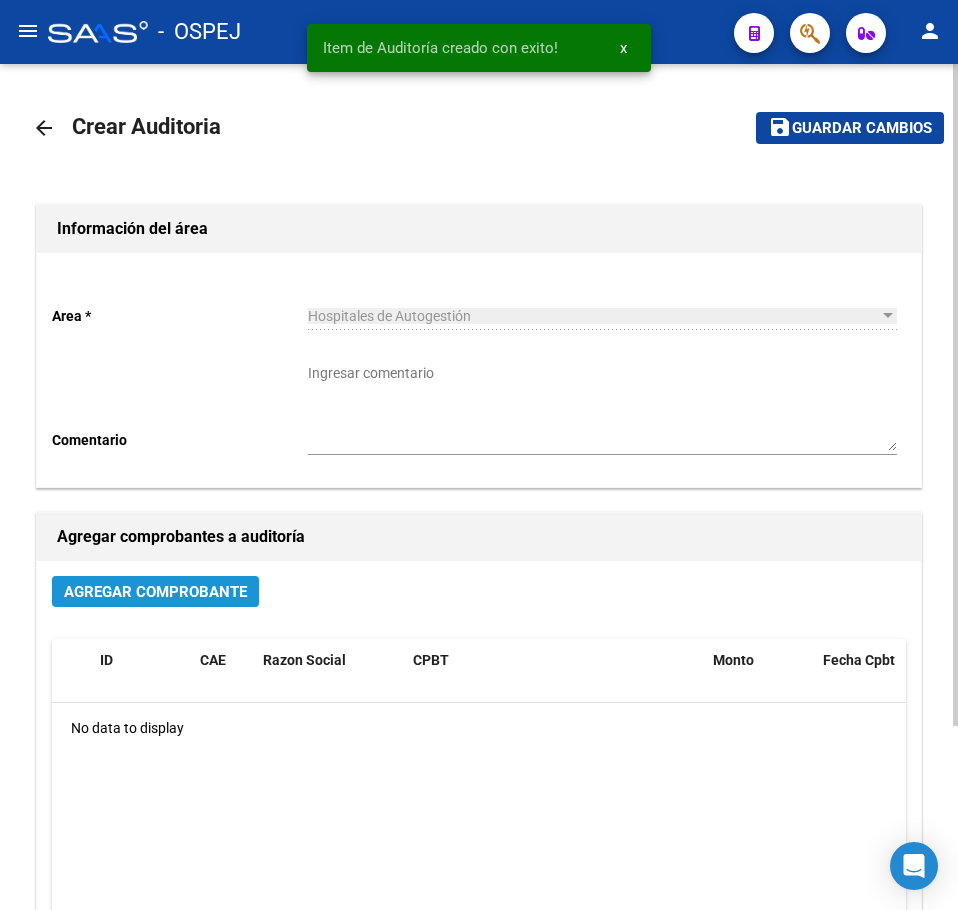 click on "Agregar Comprobante" 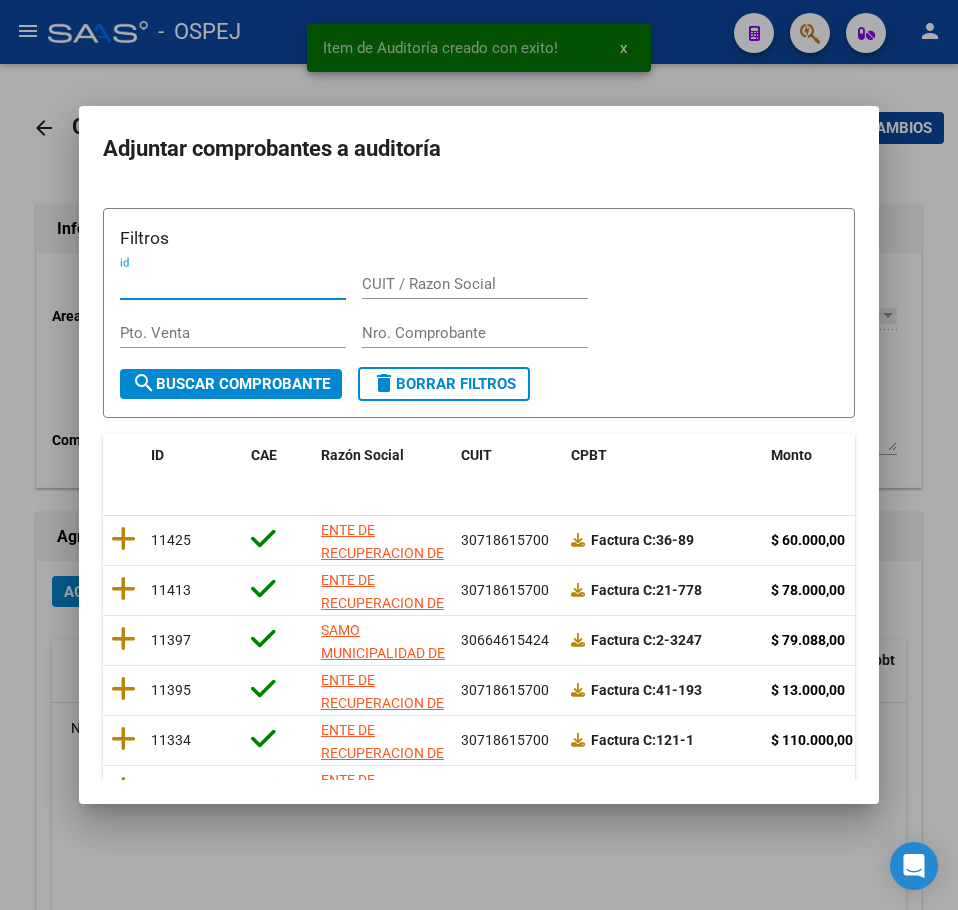 scroll, scrollTop: 356, scrollLeft: 0, axis: vertical 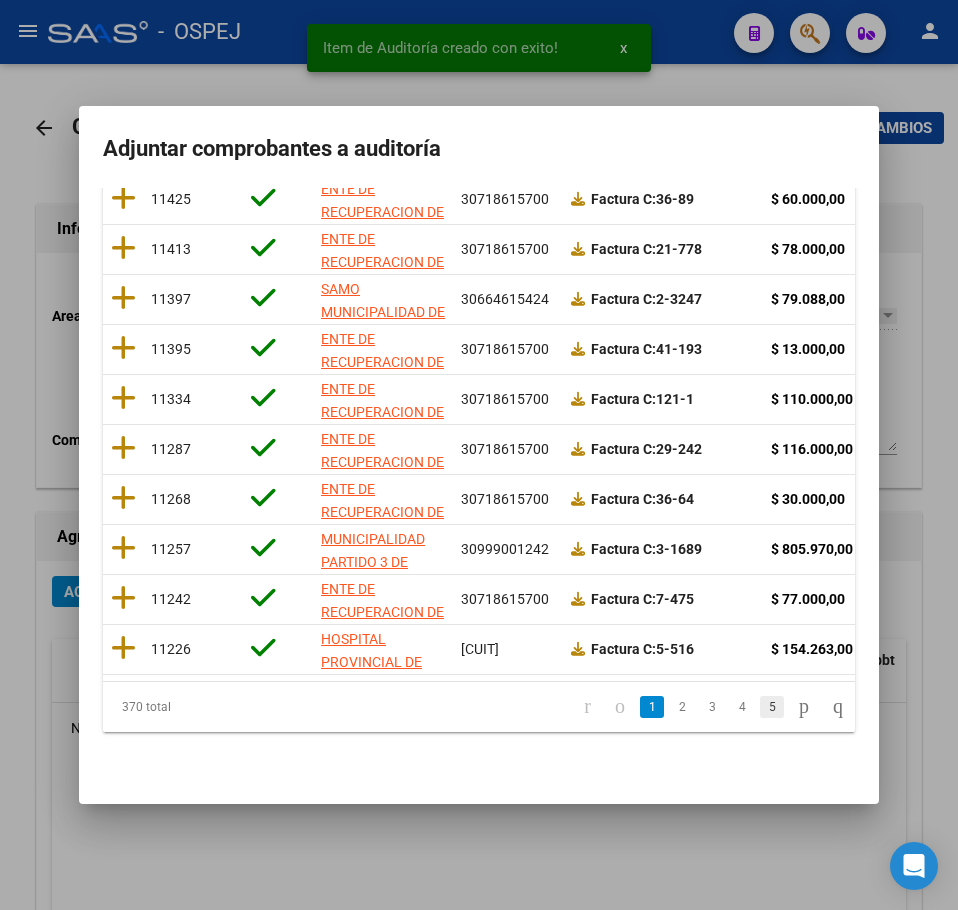 click on "5" 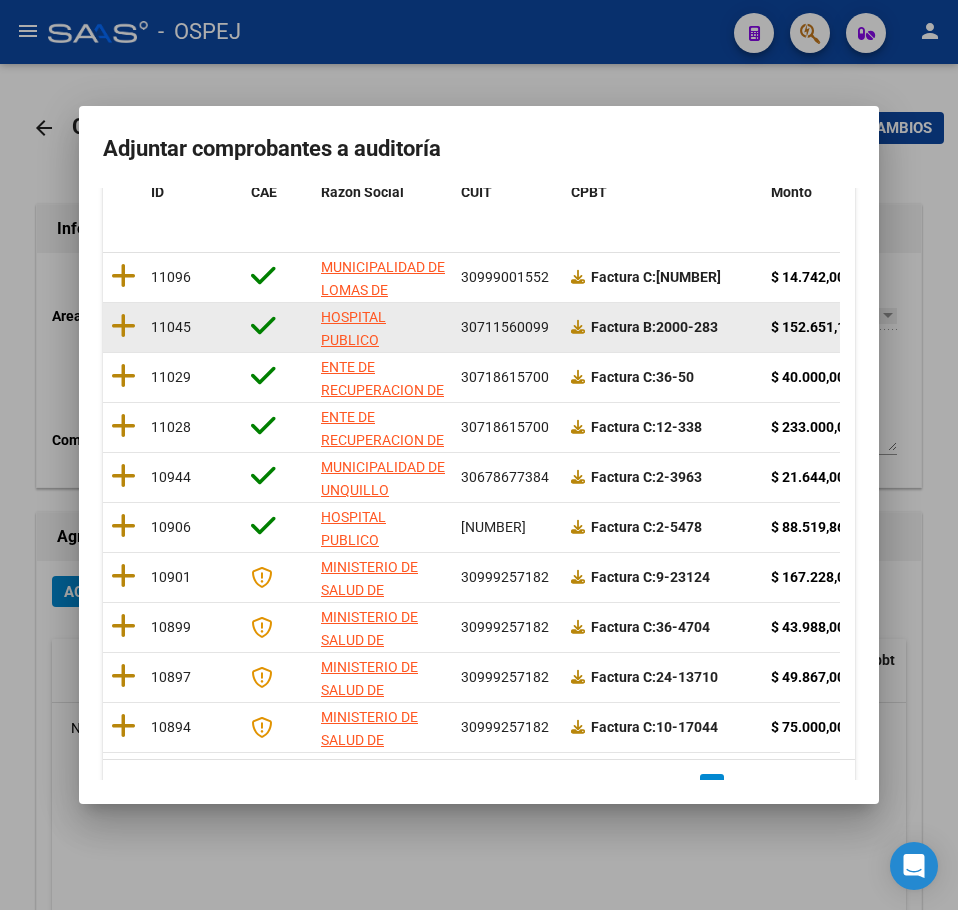 scroll, scrollTop: 156, scrollLeft: 0, axis: vertical 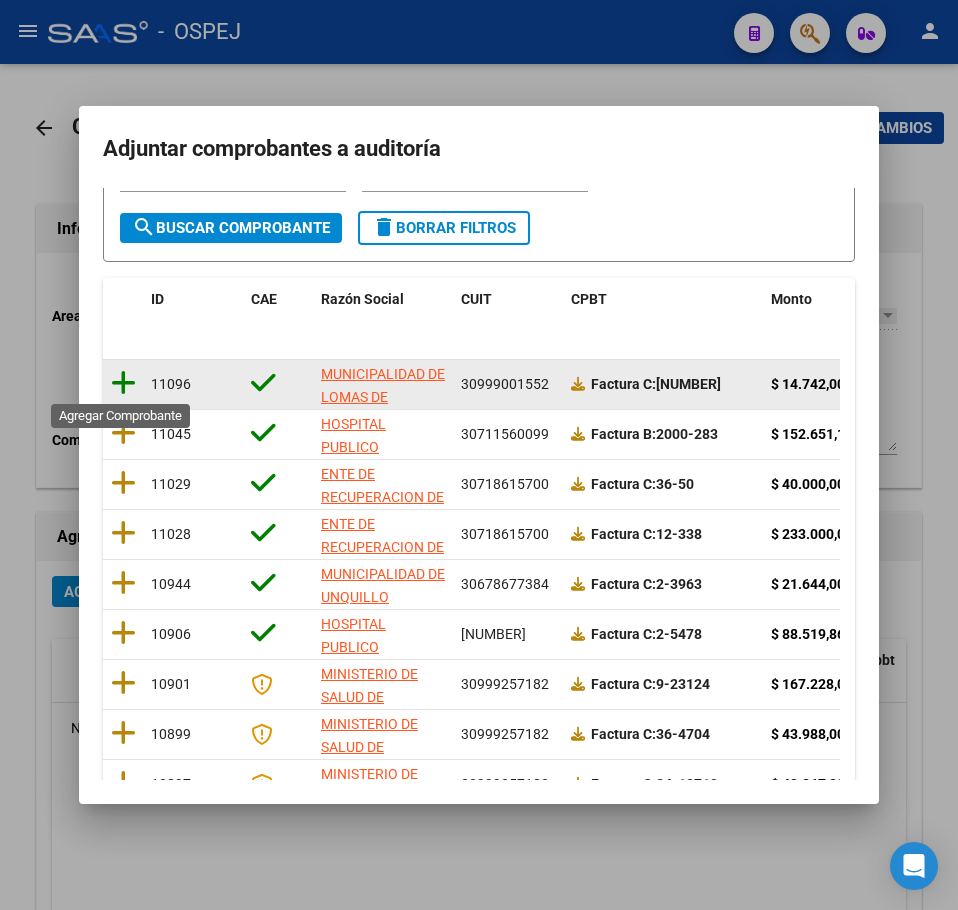 click 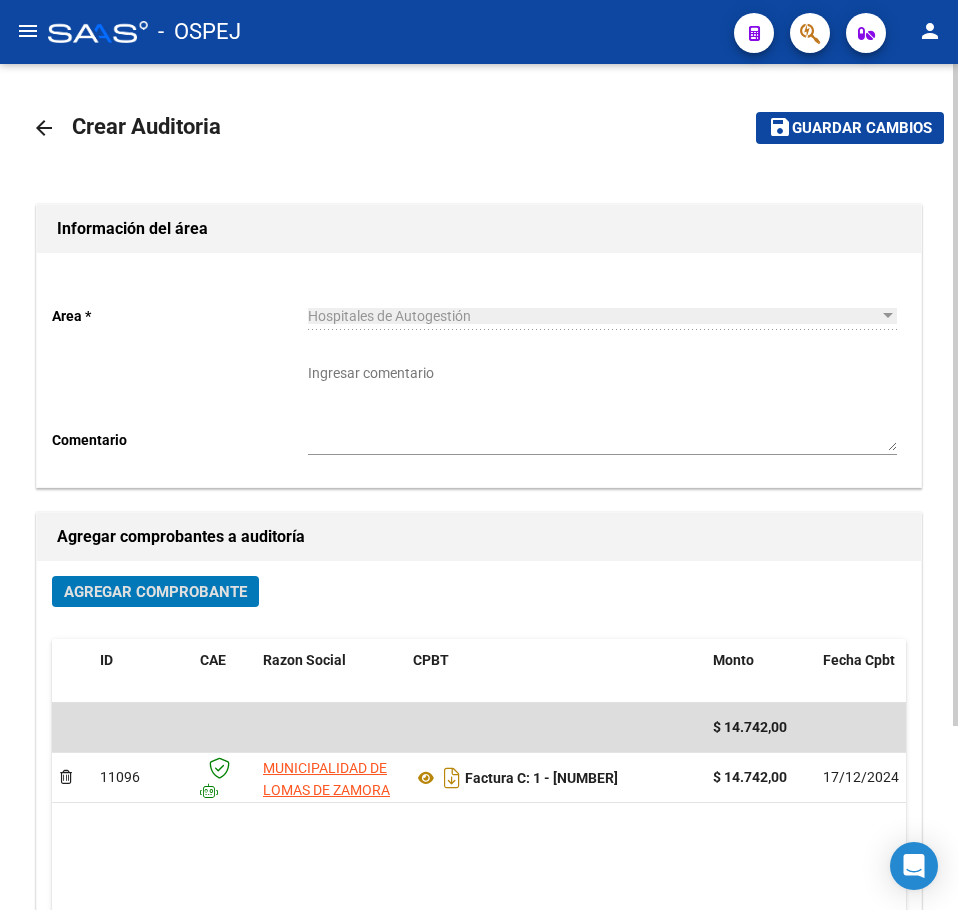 click on "Guardar cambios" 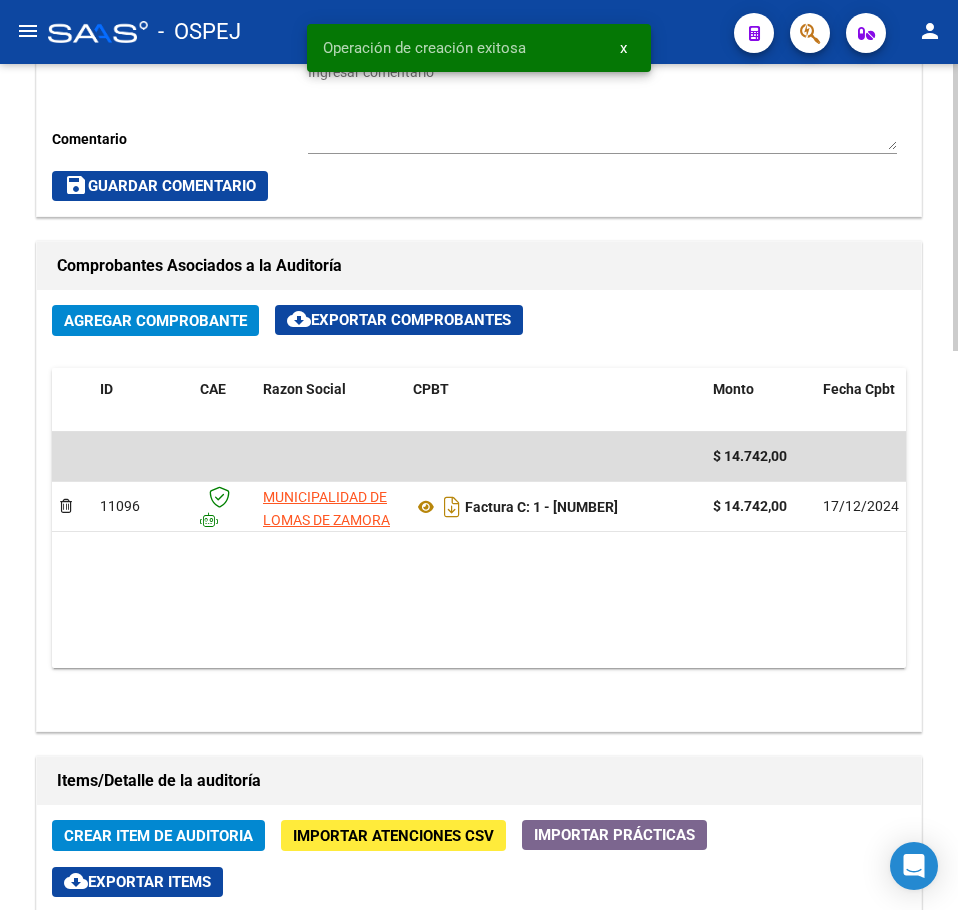 scroll, scrollTop: 900, scrollLeft: 0, axis: vertical 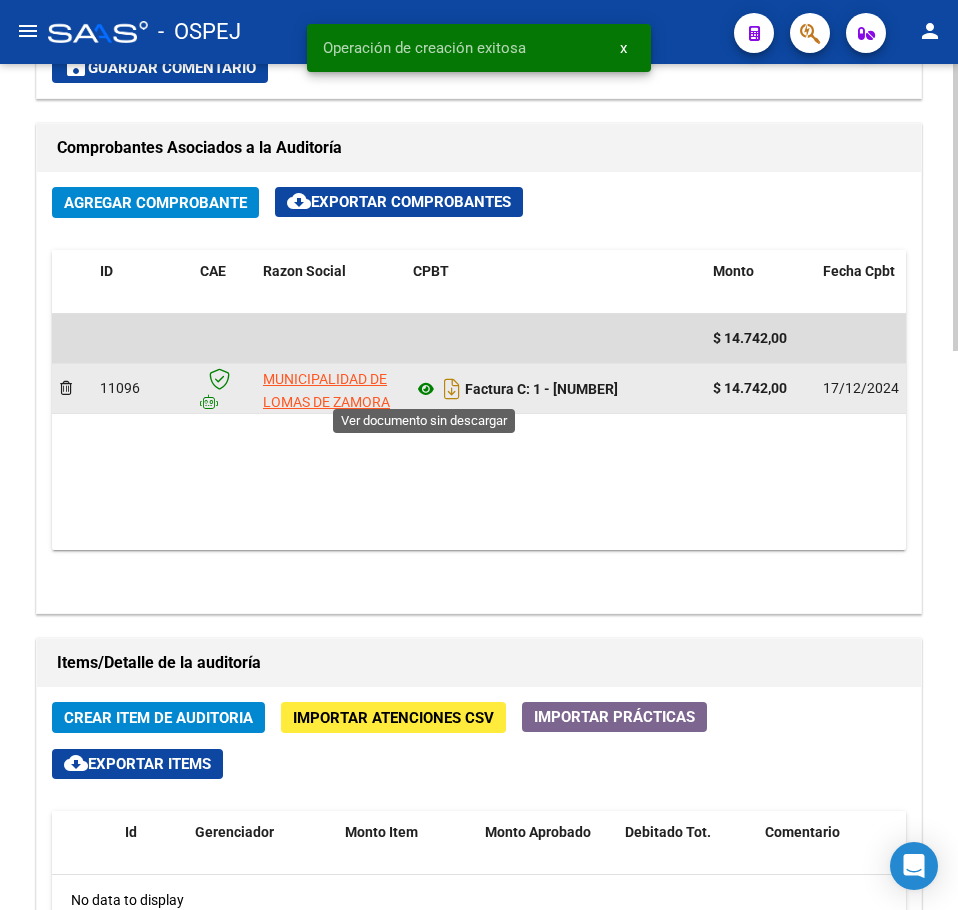 click 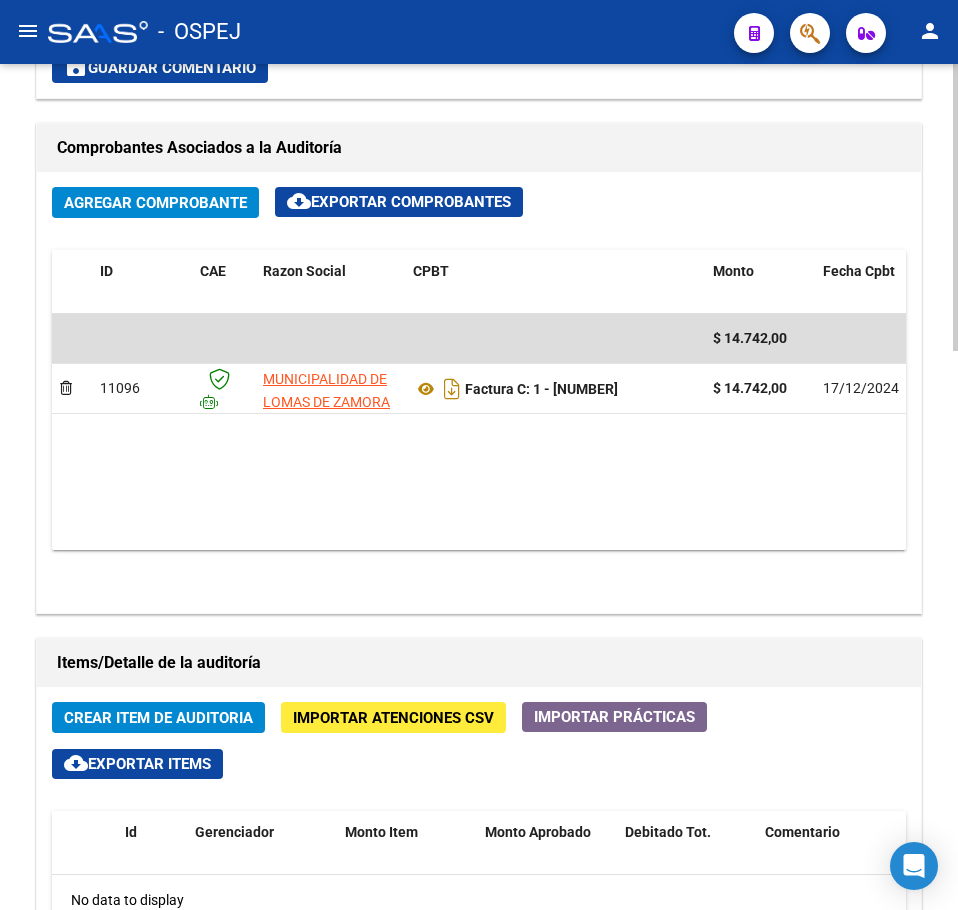 click on "Crear Item de Auditoria" 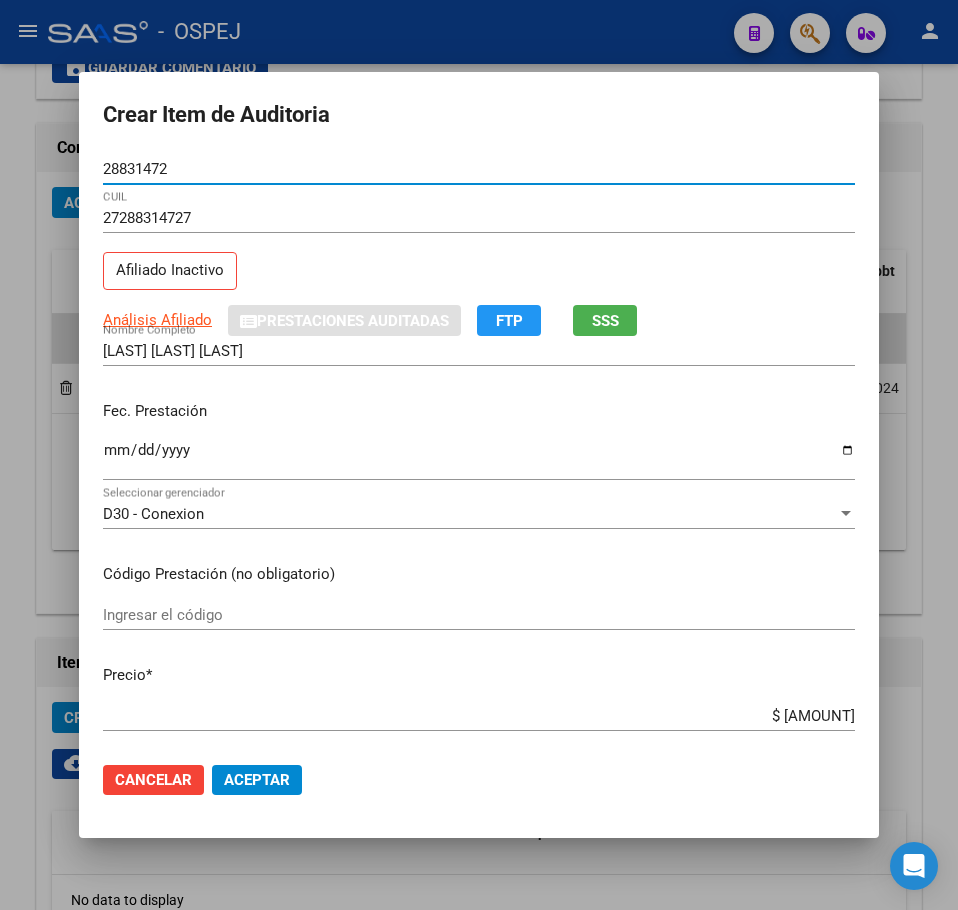 click on "Cancelar Aceptar" 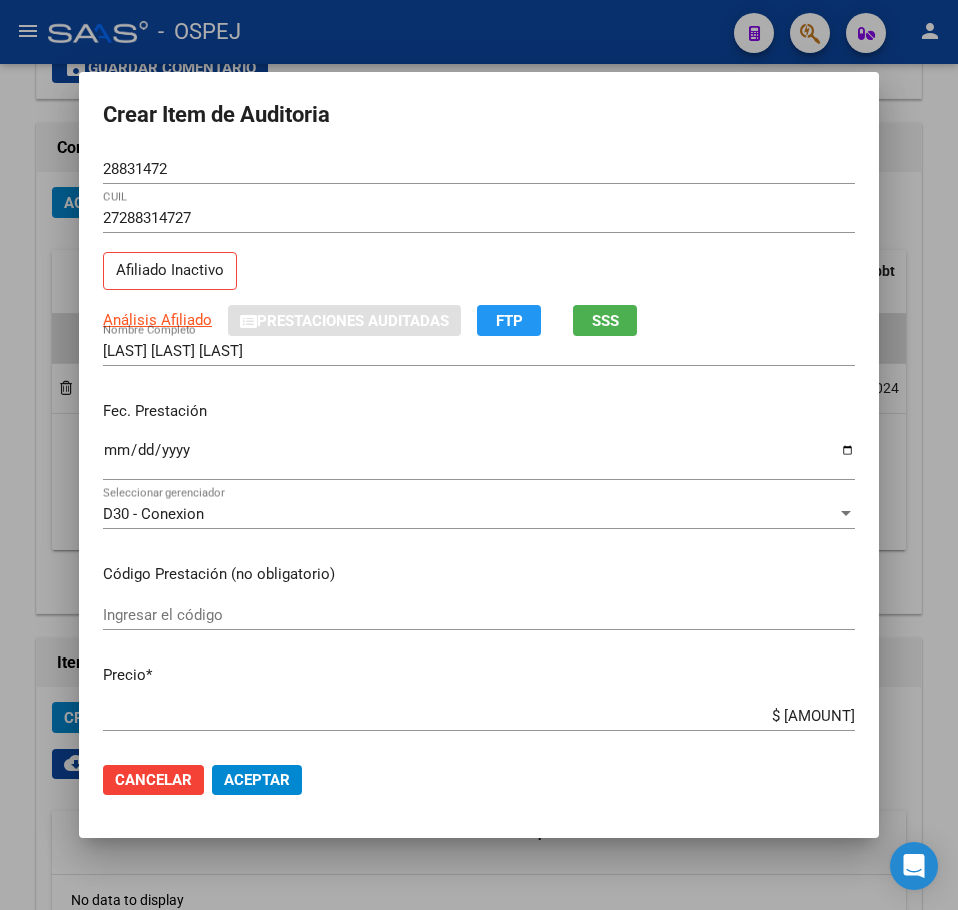 click on "Aceptar" 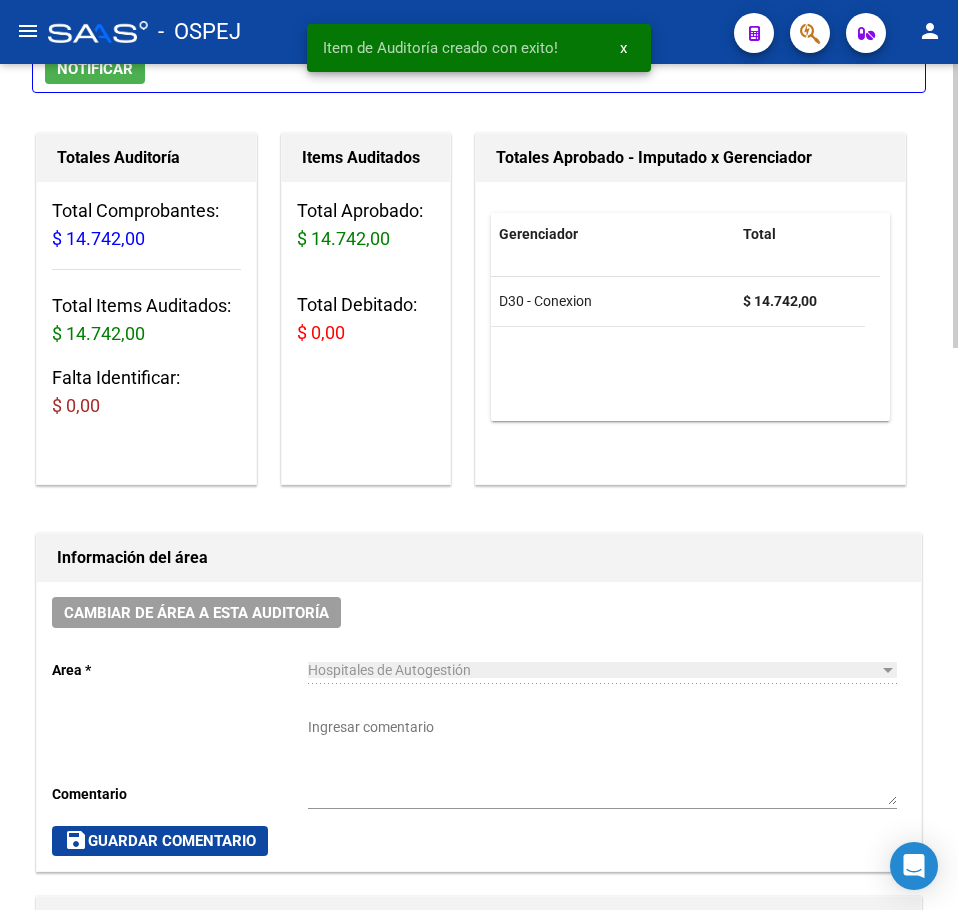 scroll, scrollTop: 0, scrollLeft: 0, axis: both 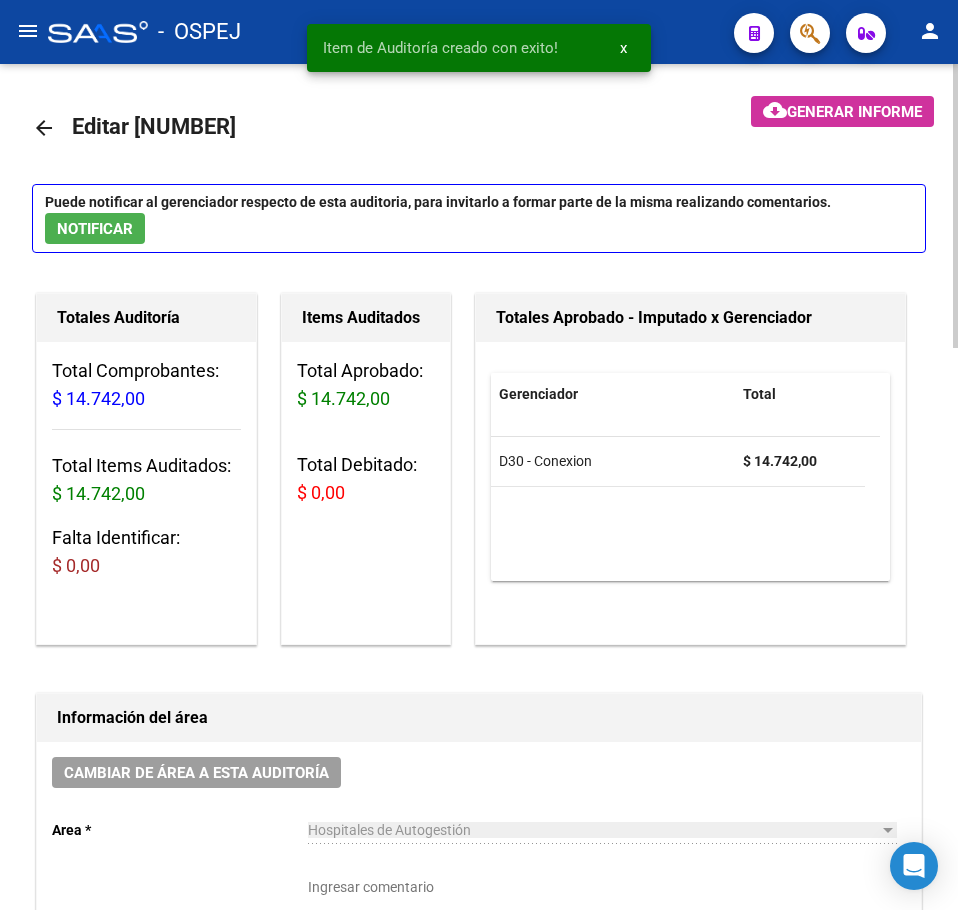 click on "arrow_back" 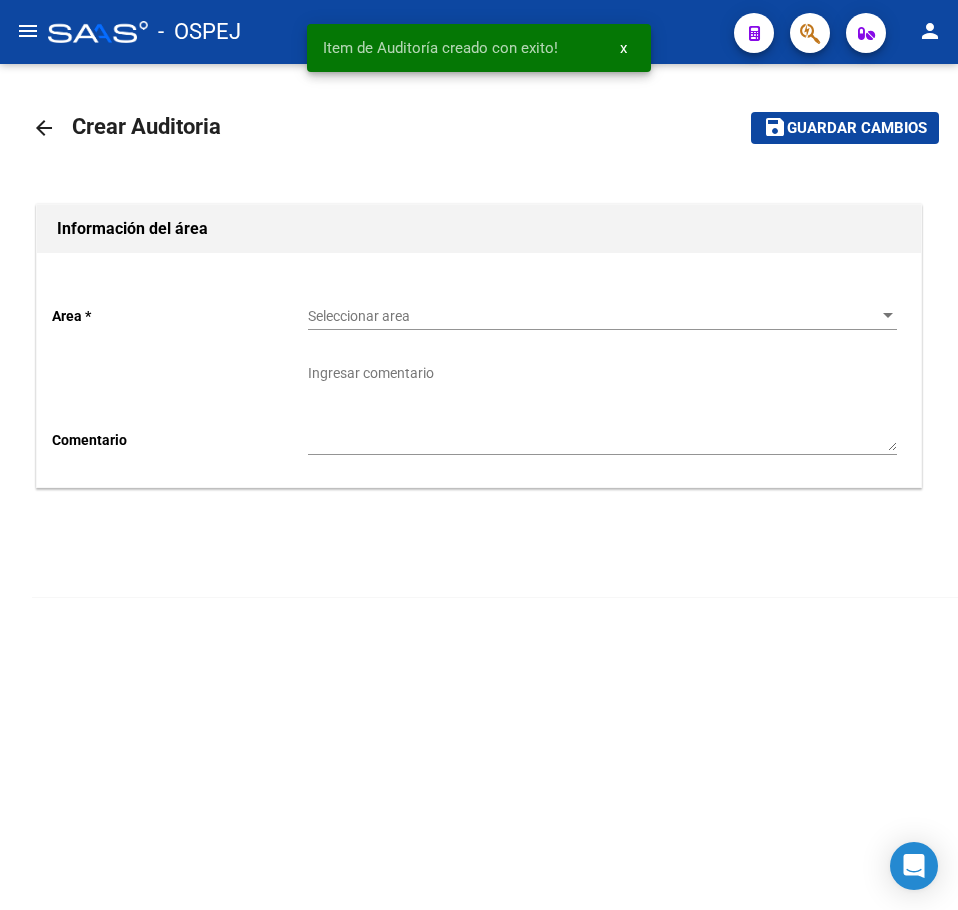 click on "Seleccionar area" at bounding box center (593, 316) 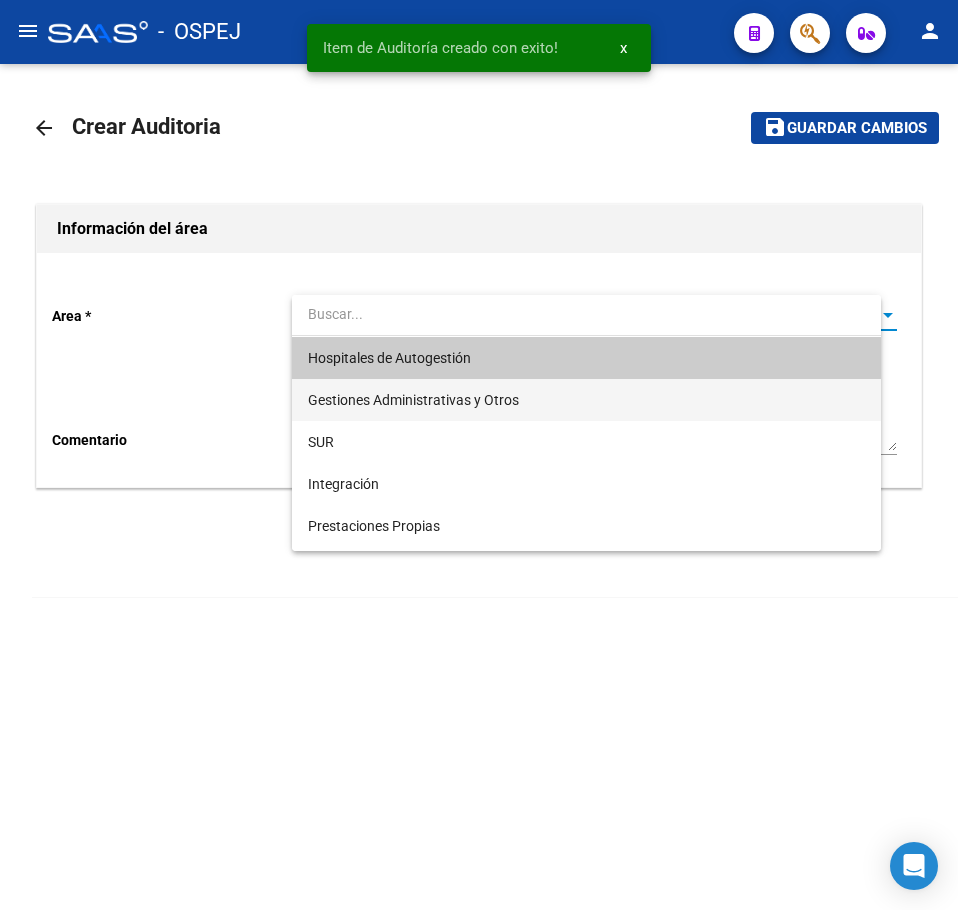 click on "Gestiones Administrativas y Otros" at bounding box center [413, 400] 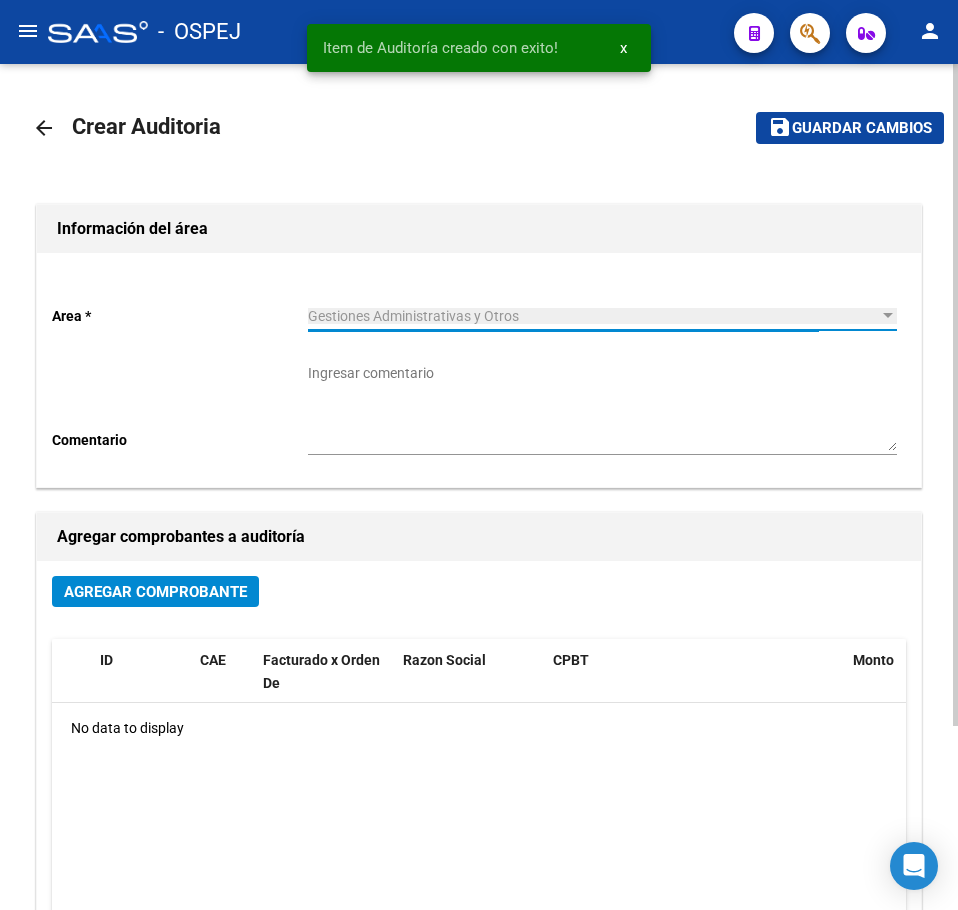 click on "arrow_back Crear Auditoria" 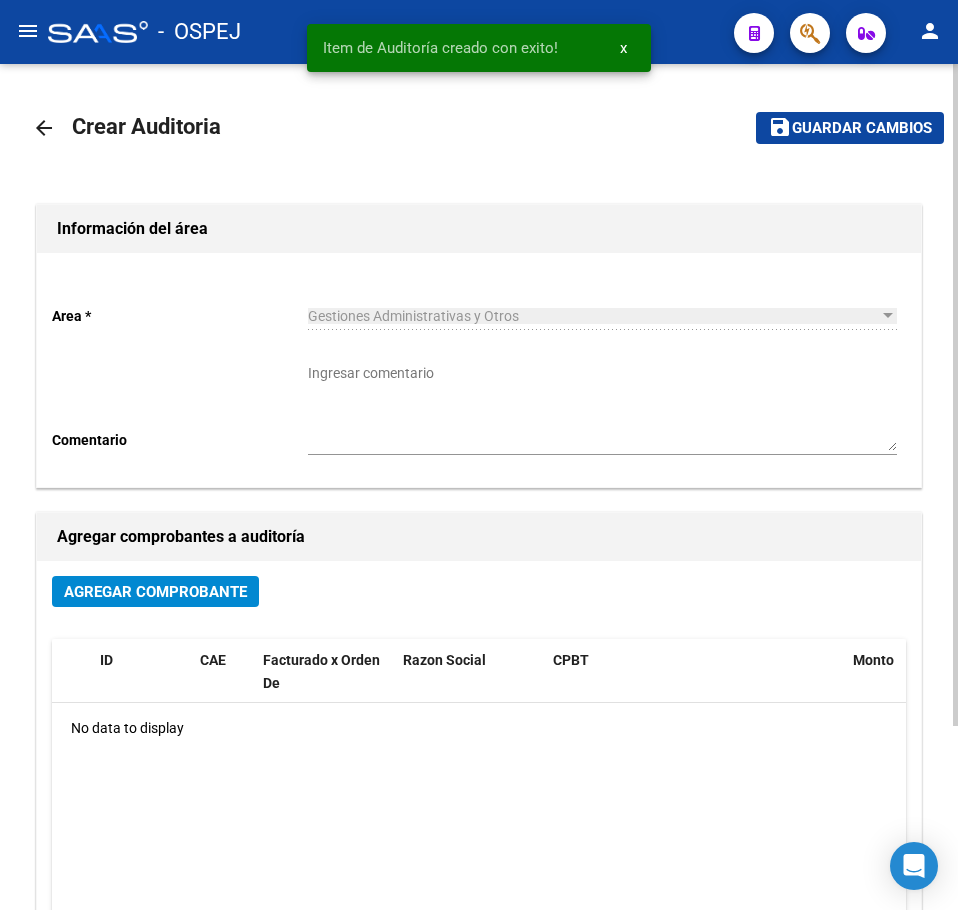 click on "arrow_back" 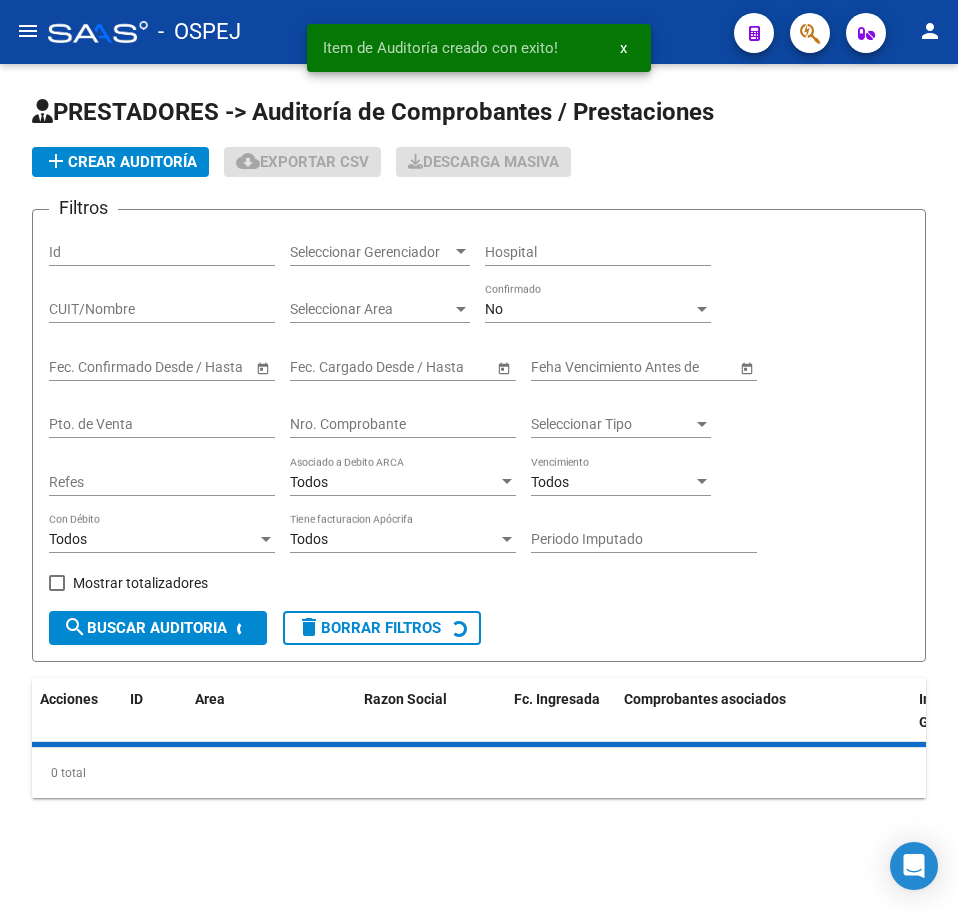 click on "add  Crear Auditoría" 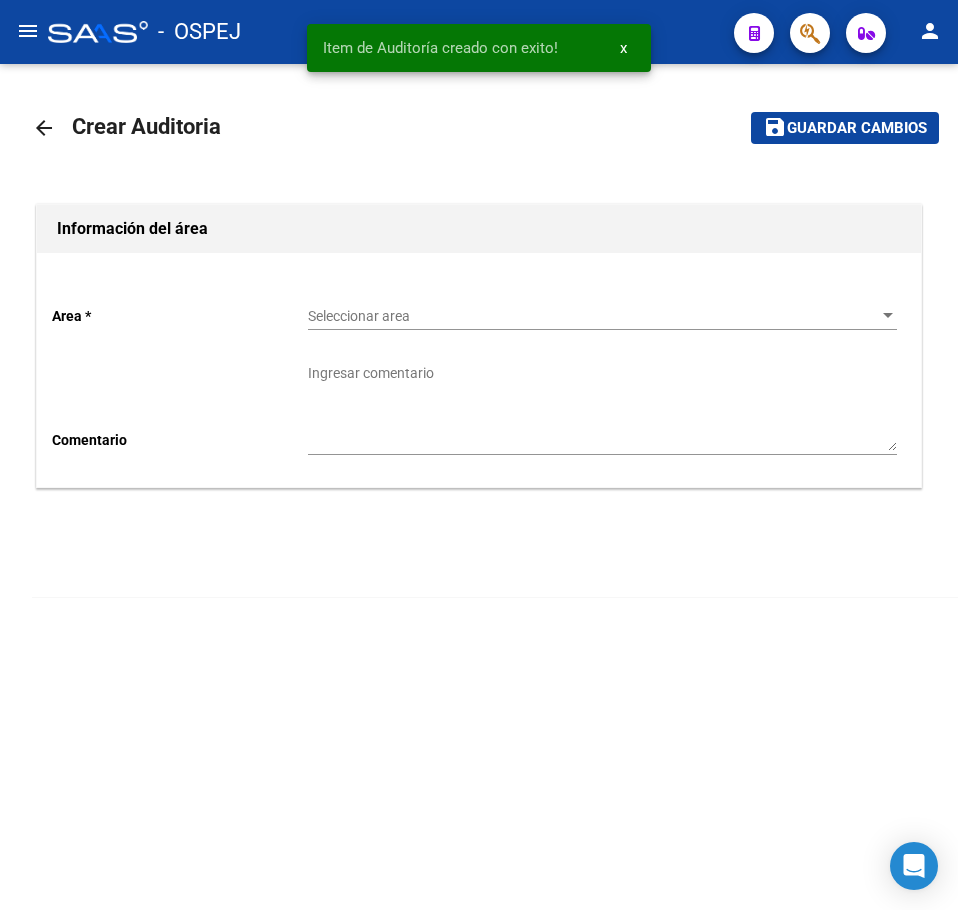 click on "Seleccionar area" at bounding box center (593, 316) 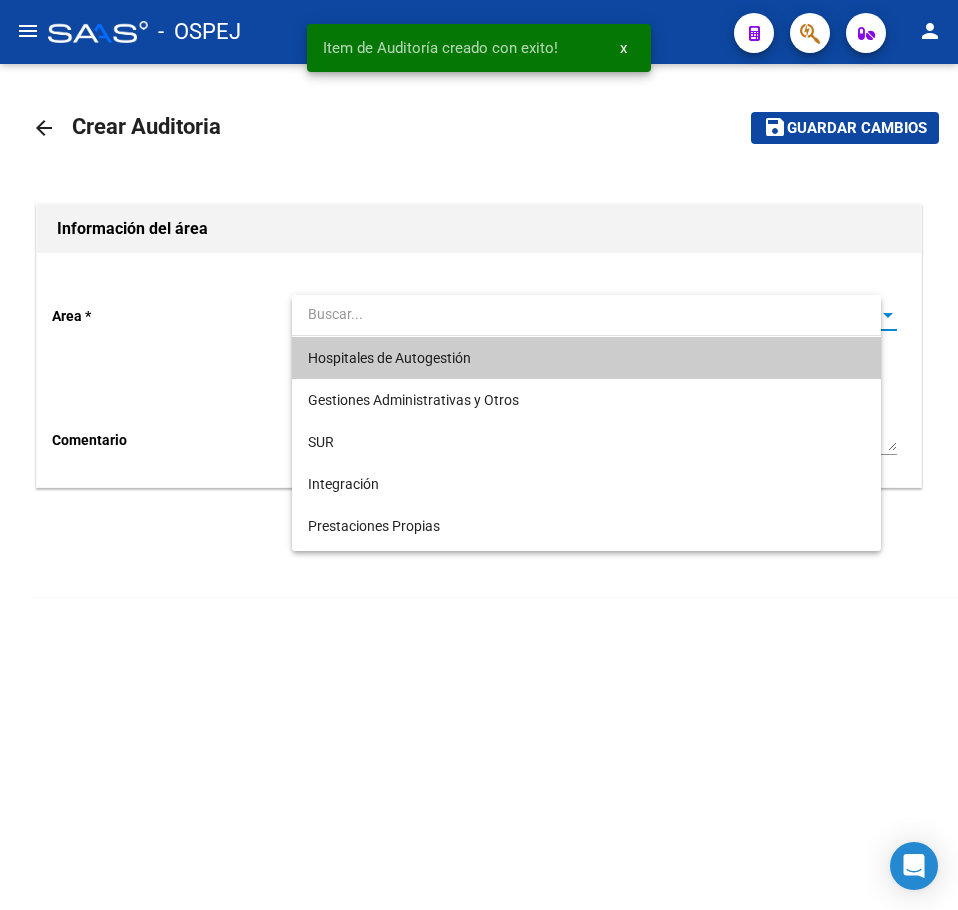 click on "Hospitales de Autogestión" at bounding box center (586, 358) 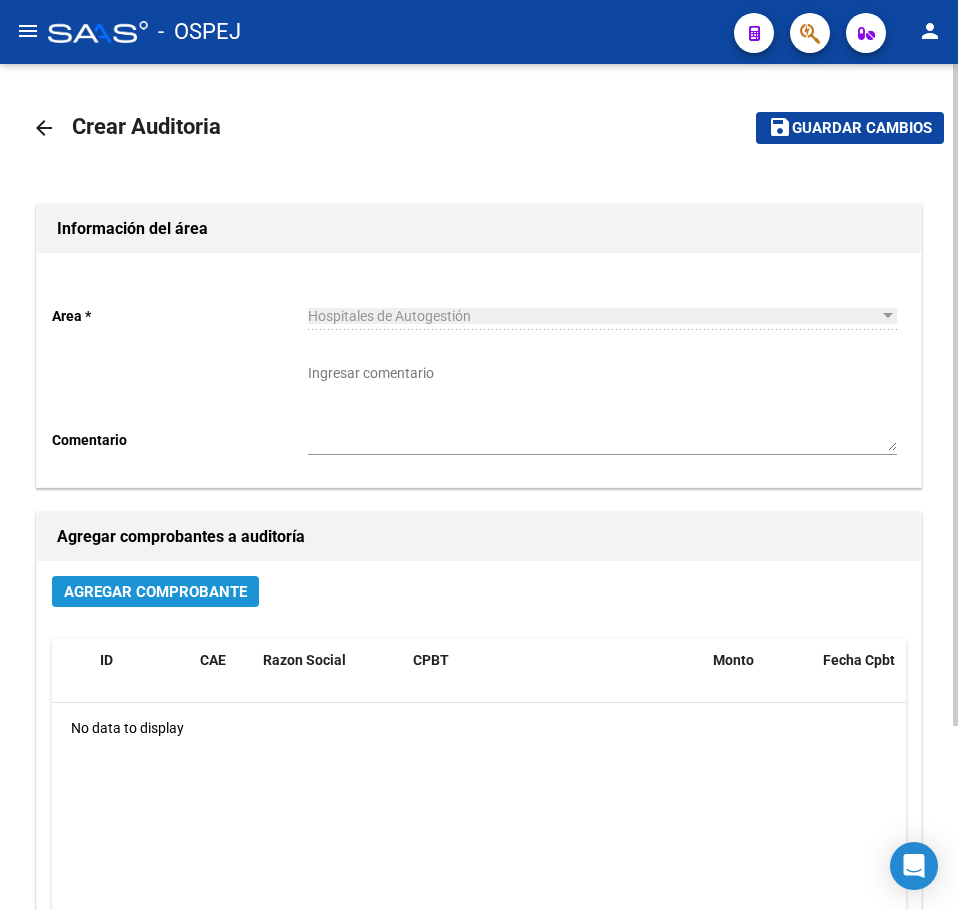 click on "Agregar Comprobante" 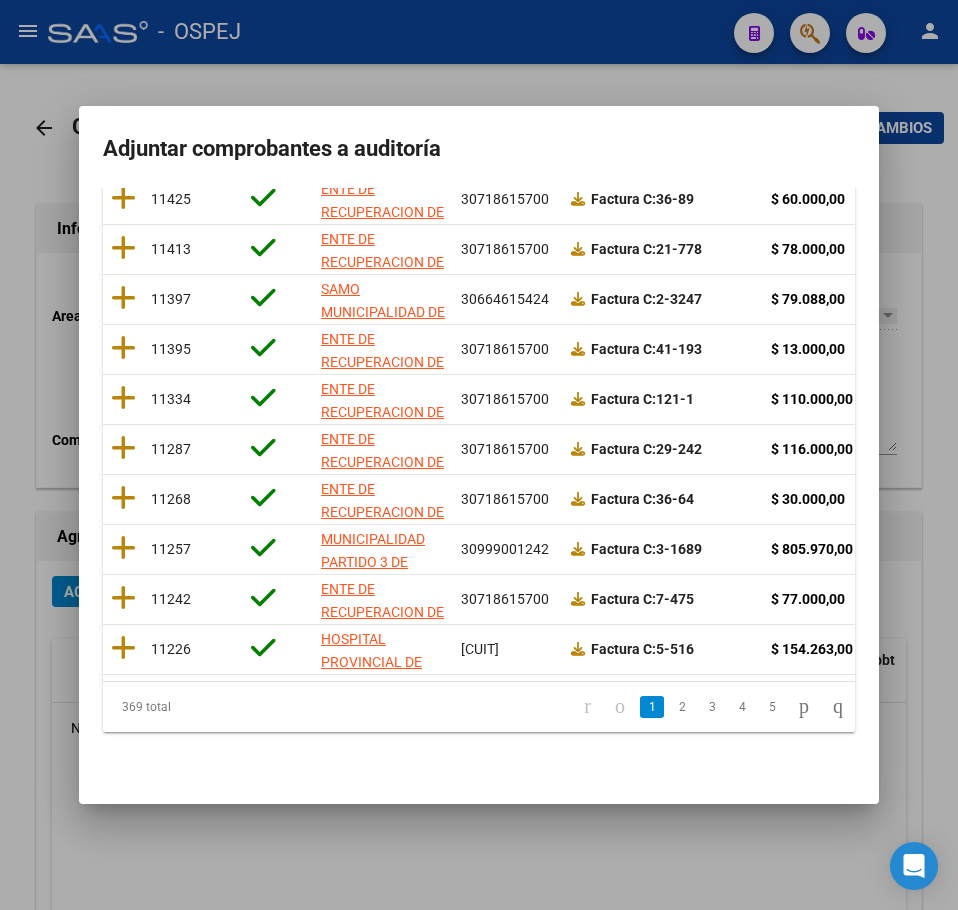 scroll, scrollTop: 356, scrollLeft: 0, axis: vertical 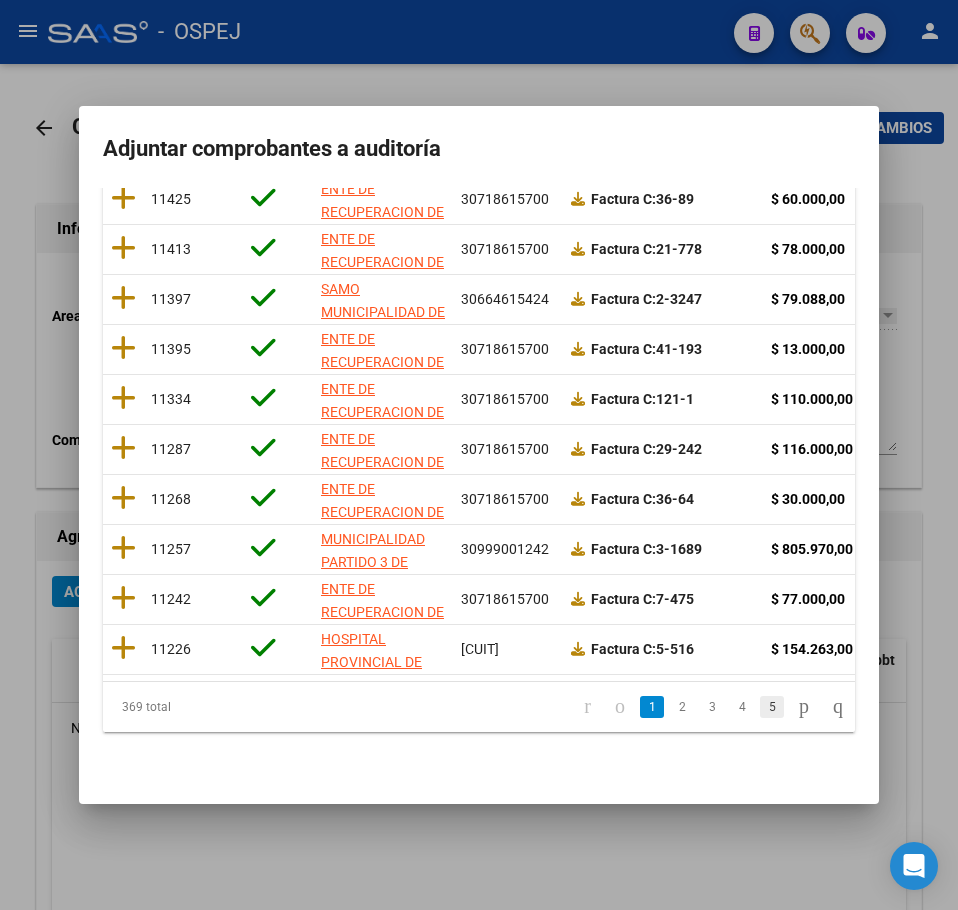 drag, startPoint x: 724, startPoint y: 720, endPoint x: 743, endPoint y: 709, distance: 21.954498 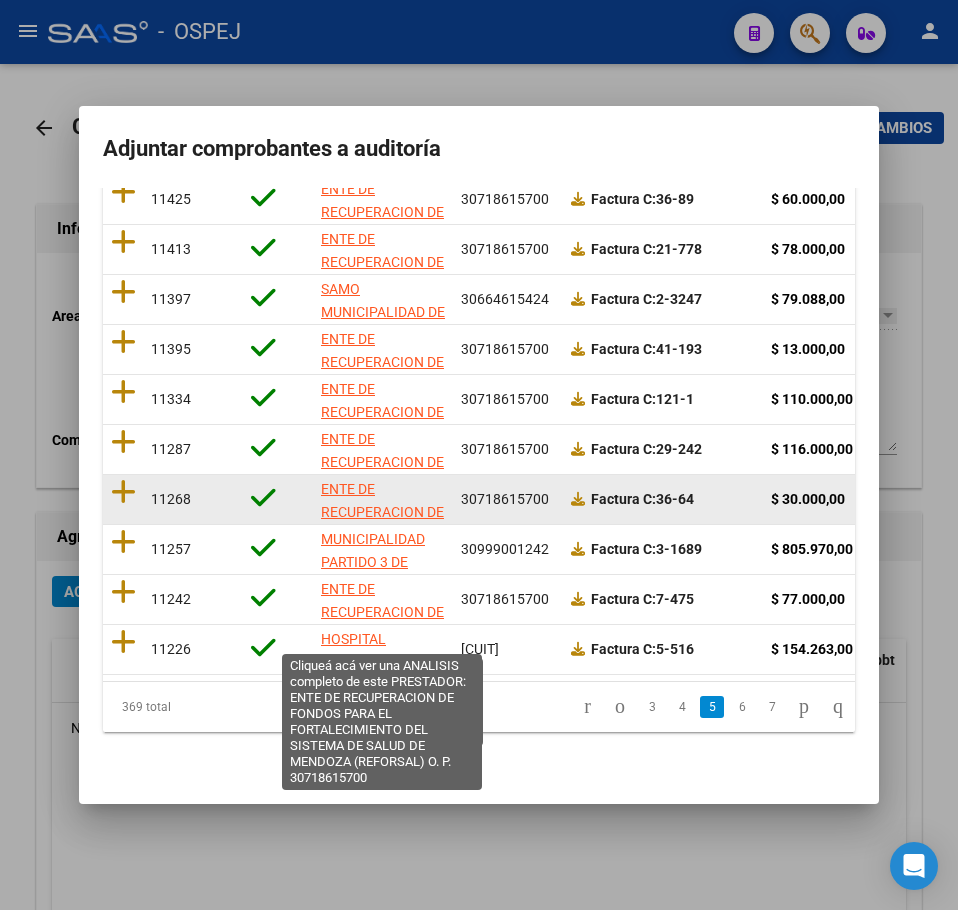 scroll, scrollTop: 156, scrollLeft: 0, axis: vertical 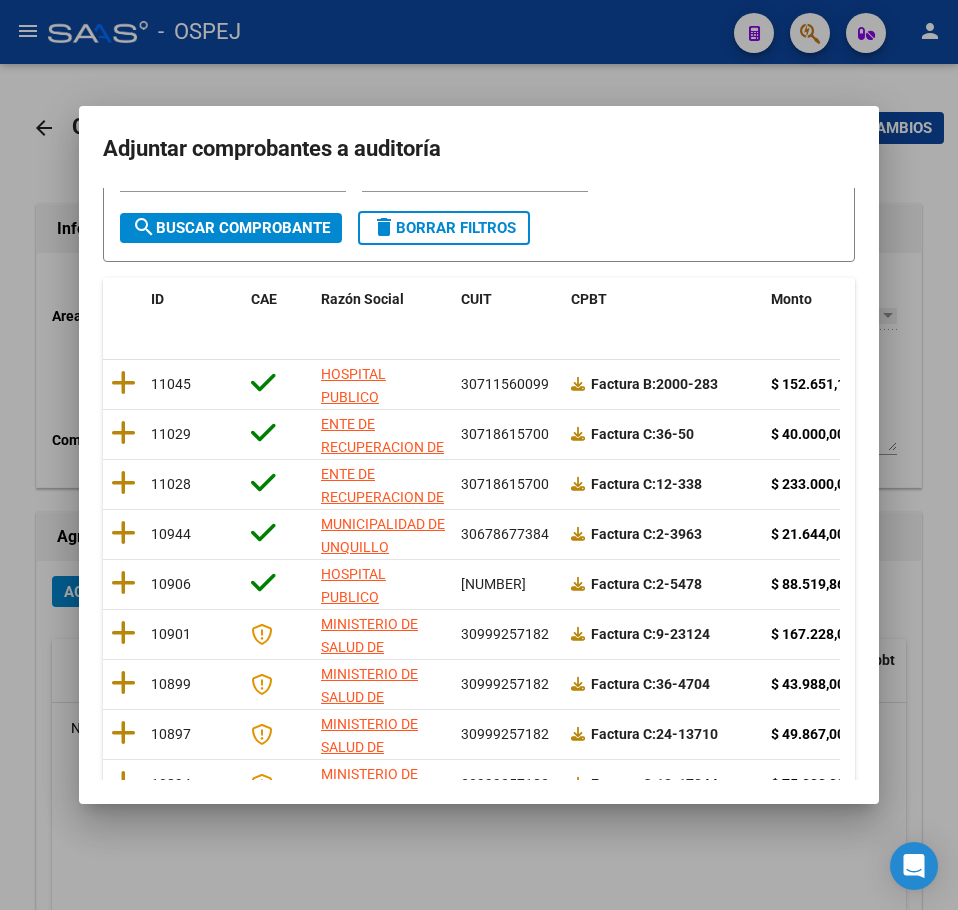 drag, startPoint x: 97, startPoint y: 382, endPoint x: 112, endPoint y: 382, distance: 15 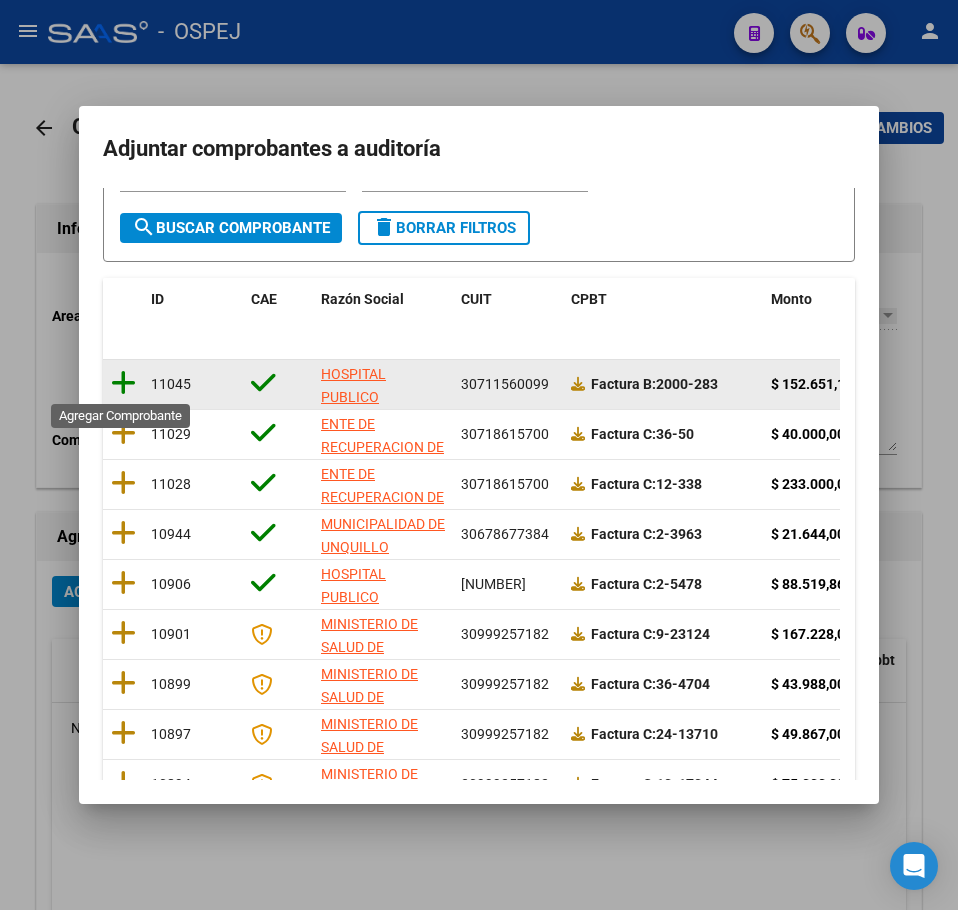 click 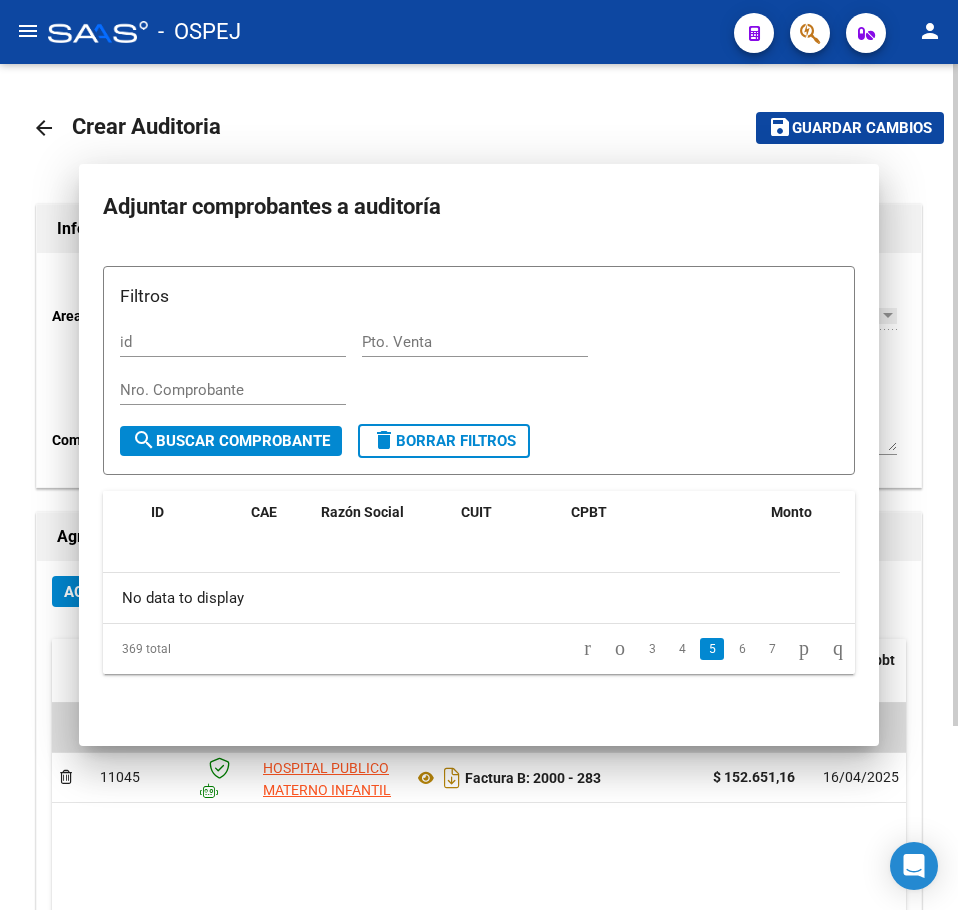 scroll, scrollTop: 0, scrollLeft: 0, axis: both 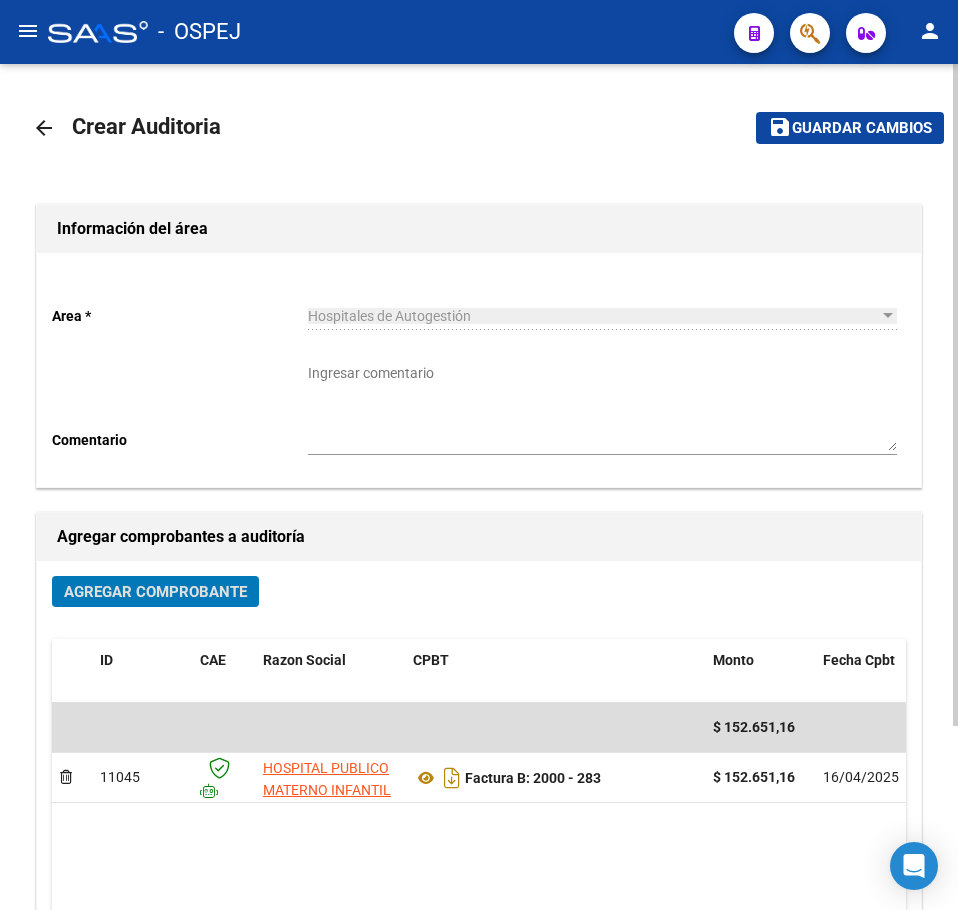 click on "save Guardar cambios" 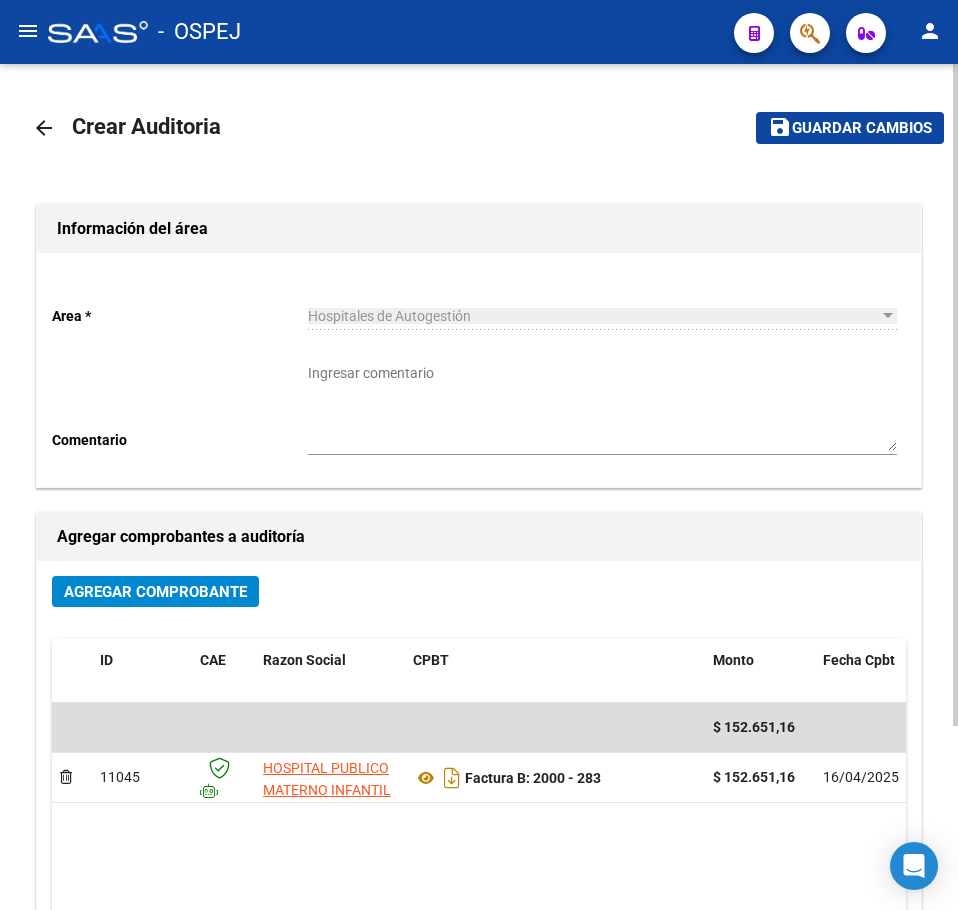 click on "save Guardar cambios" 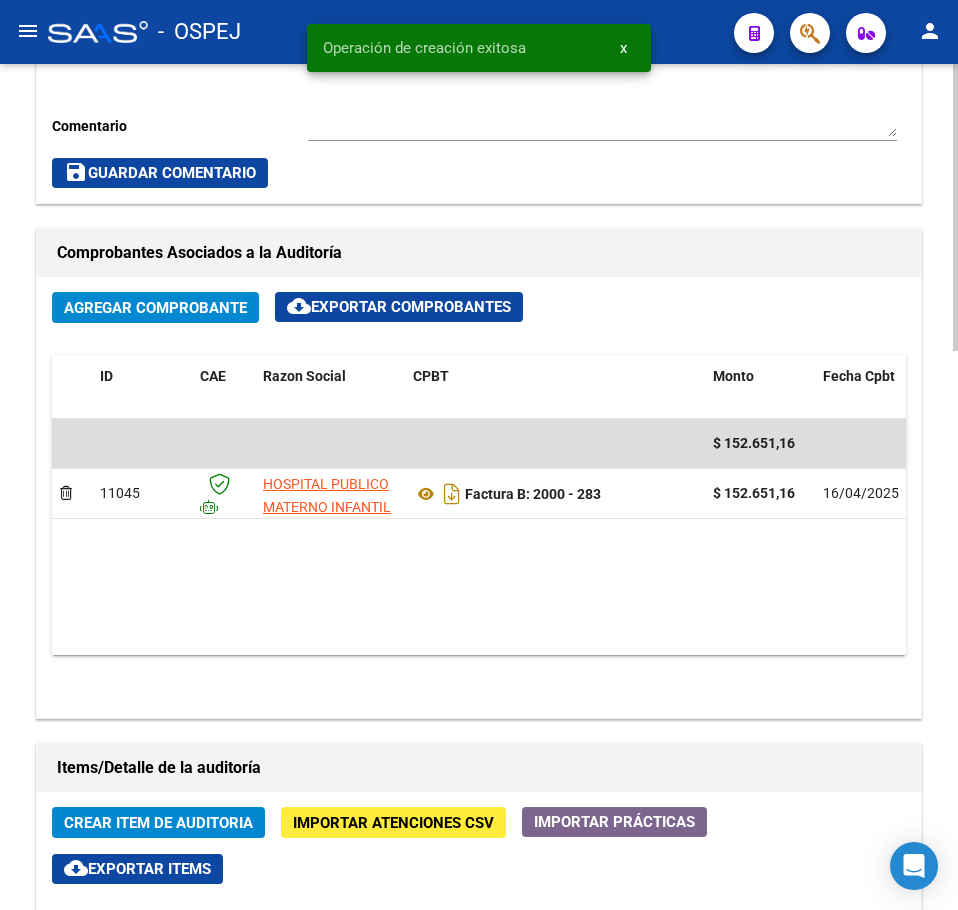 scroll, scrollTop: 800, scrollLeft: 0, axis: vertical 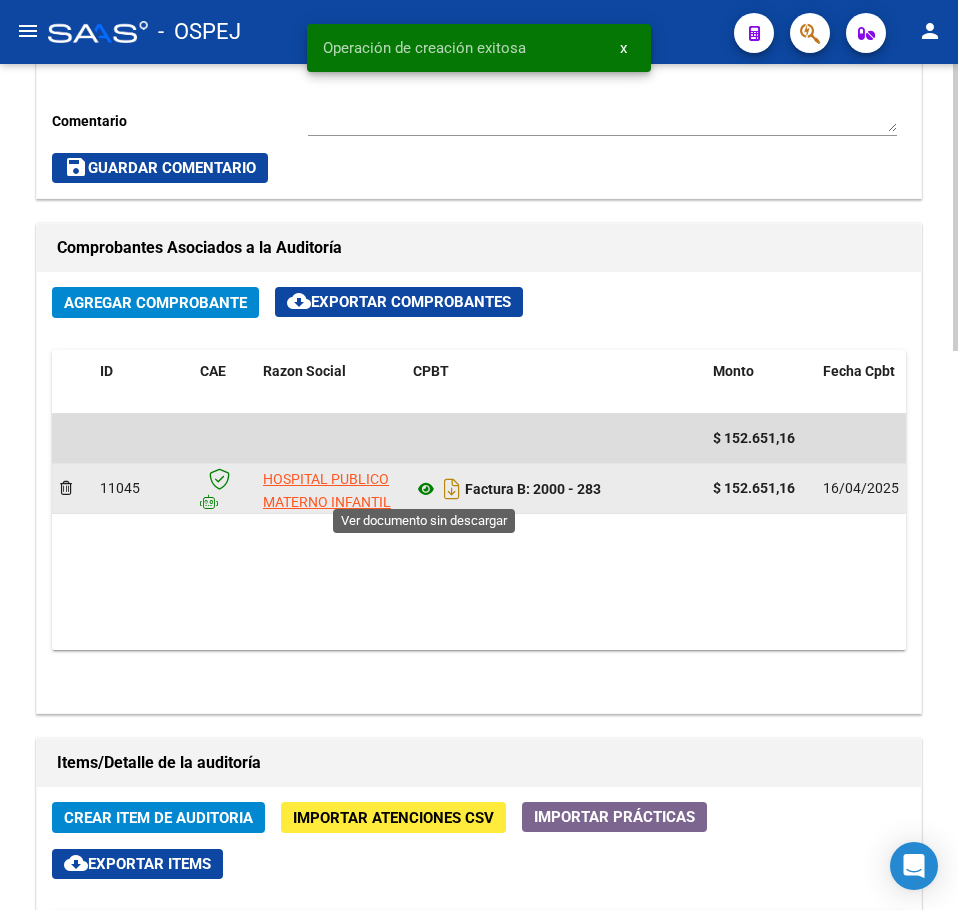 click 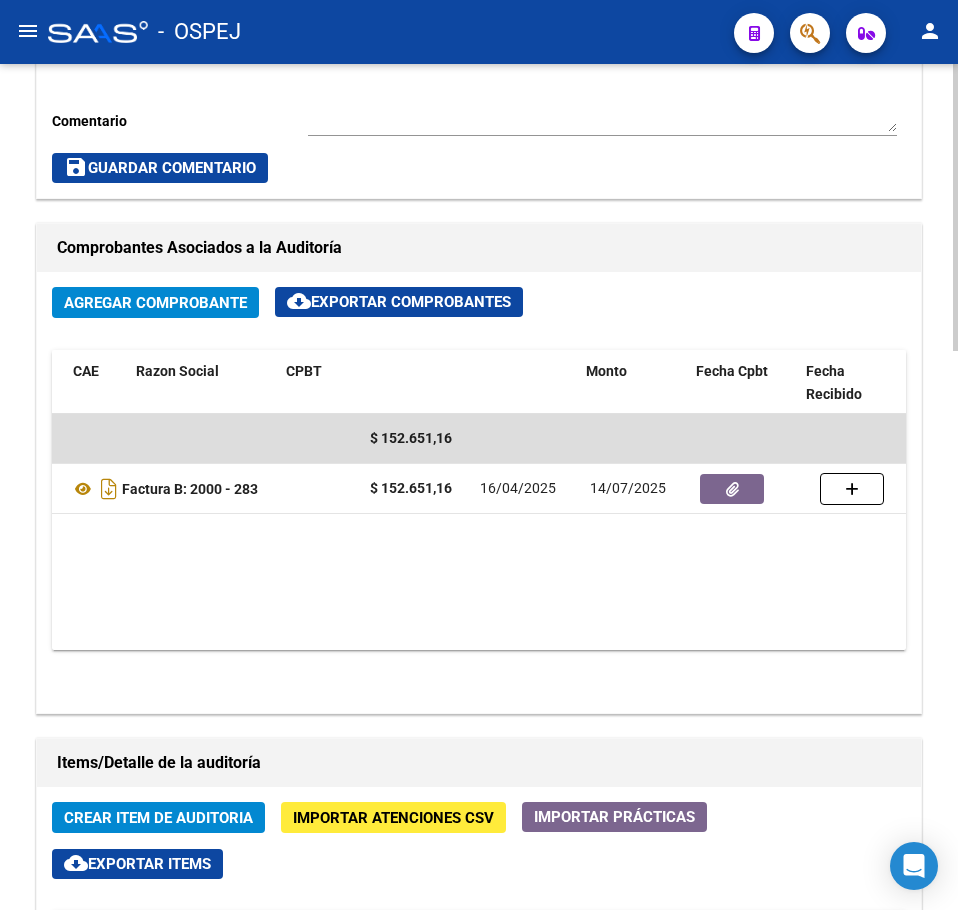 scroll, scrollTop: 0, scrollLeft: 556, axis: horizontal 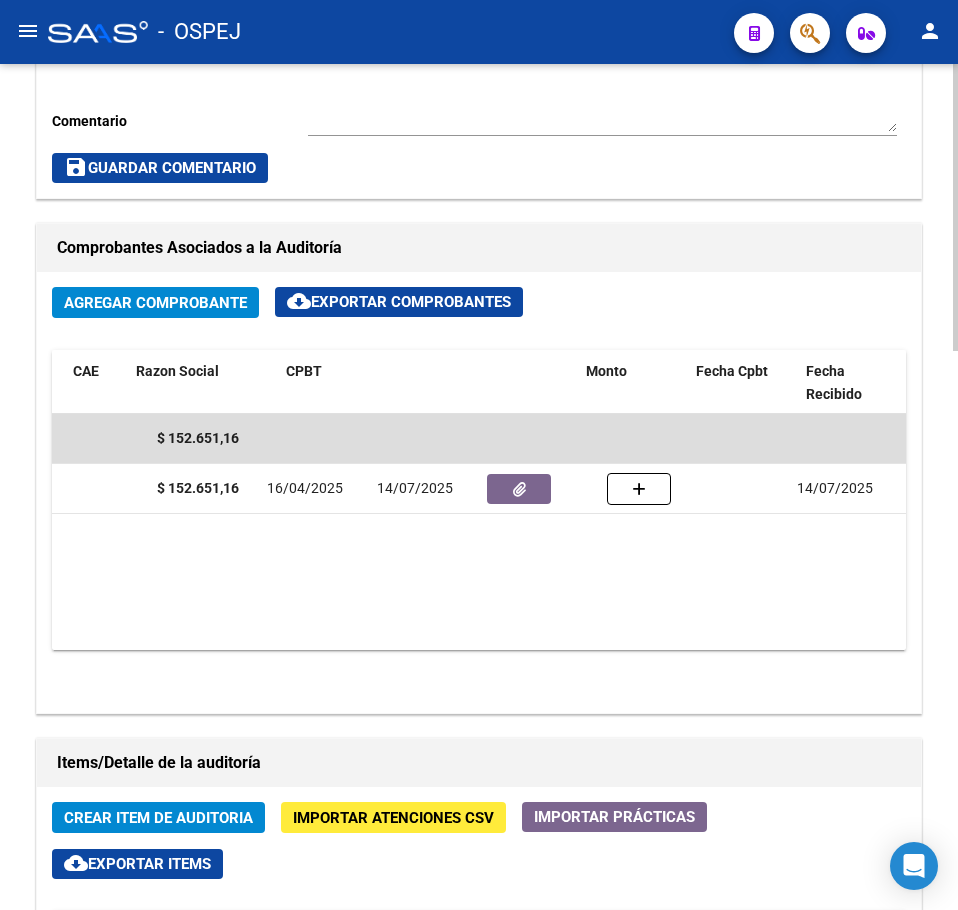 drag, startPoint x: 622, startPoint y: 594, endPoint x: 745, endPoint y: 578, distance: 124.036285 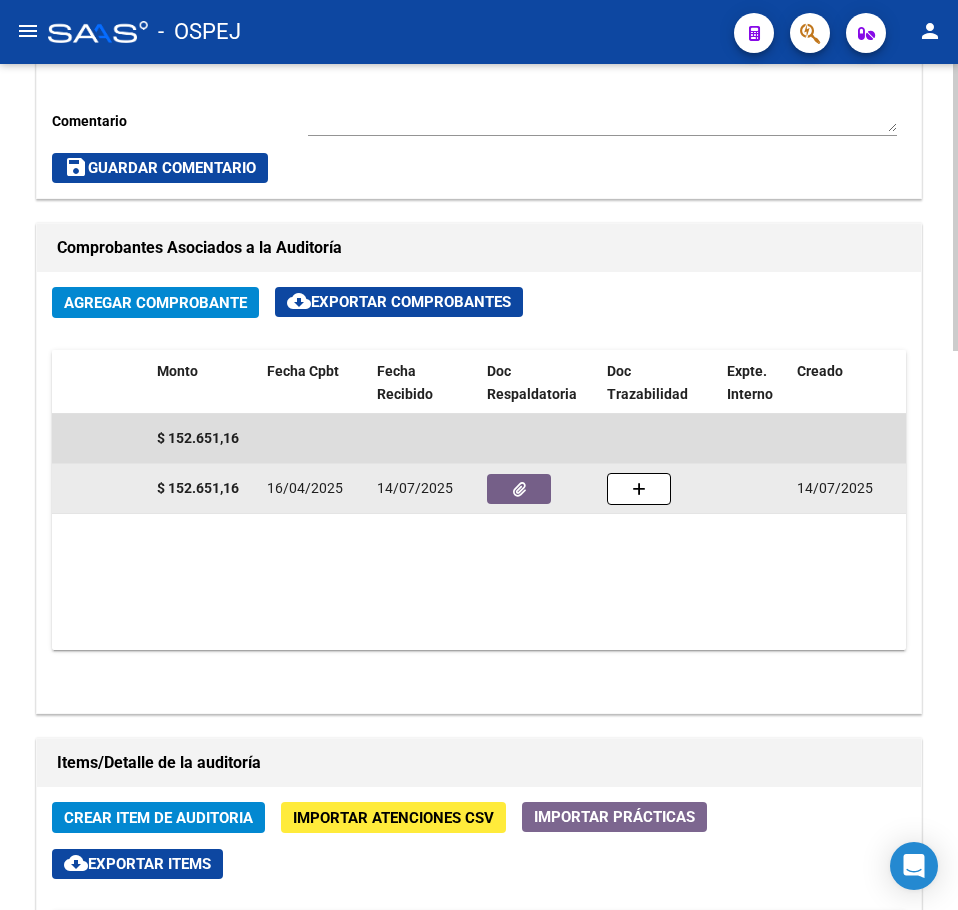 click 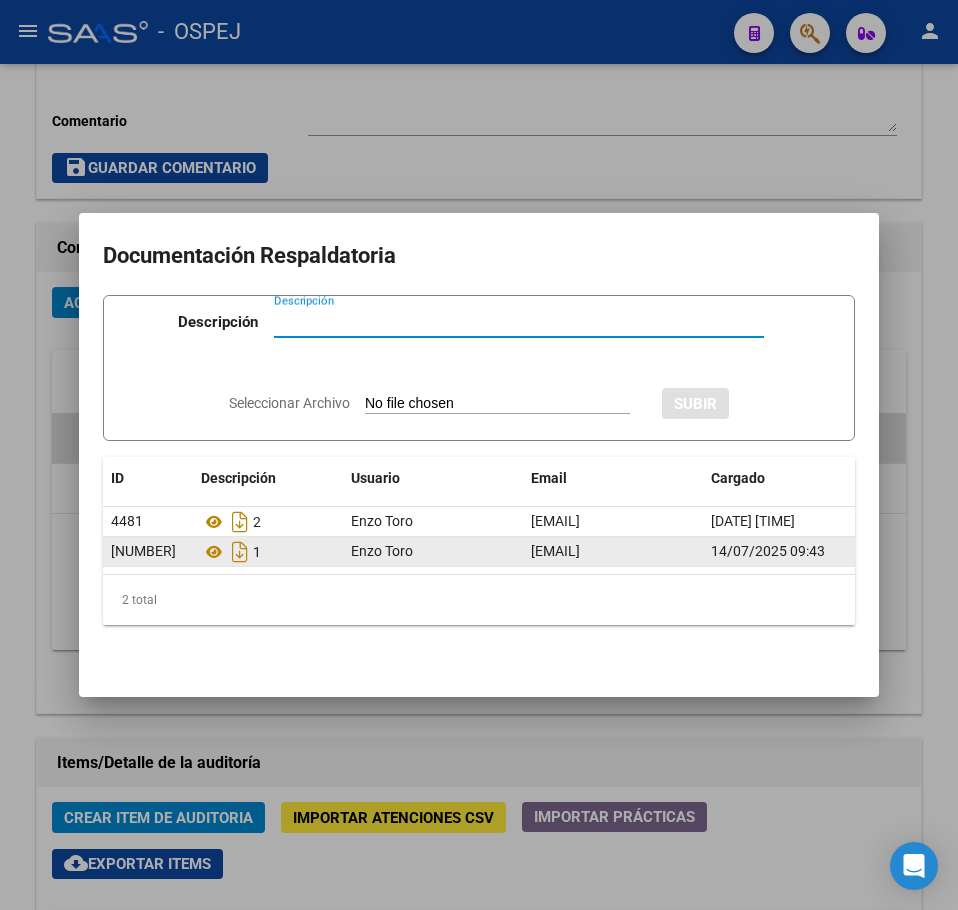 click on "1" 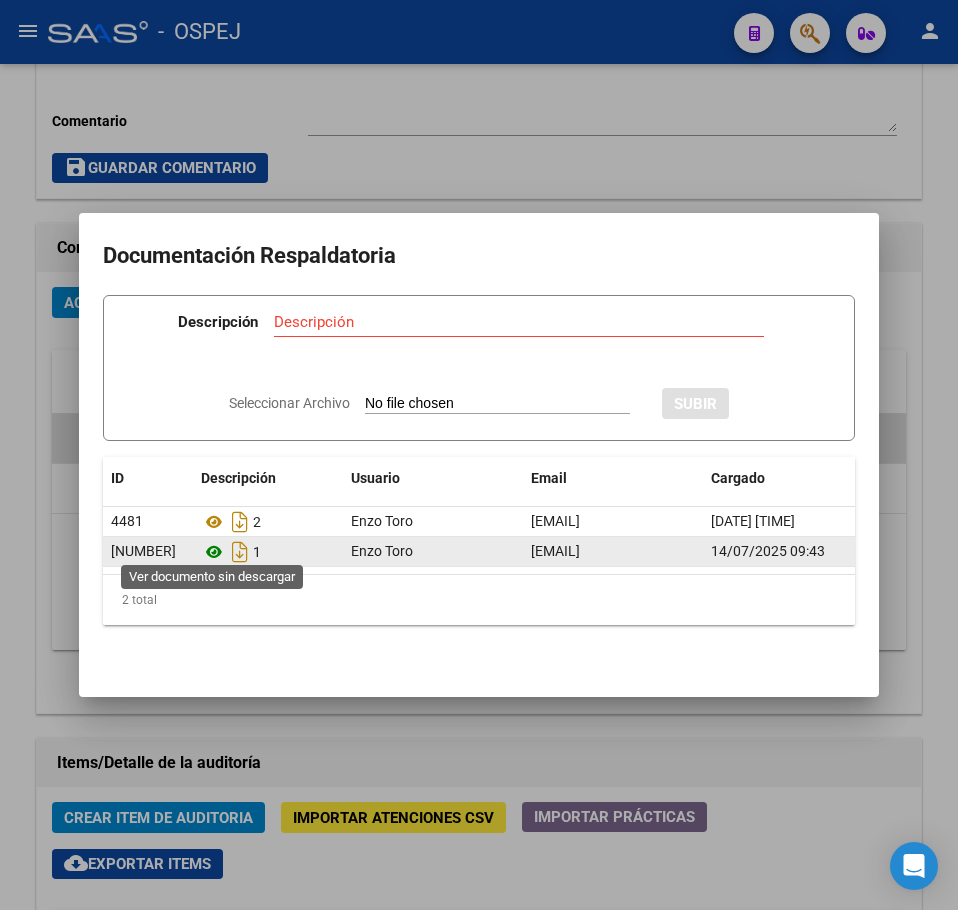 click 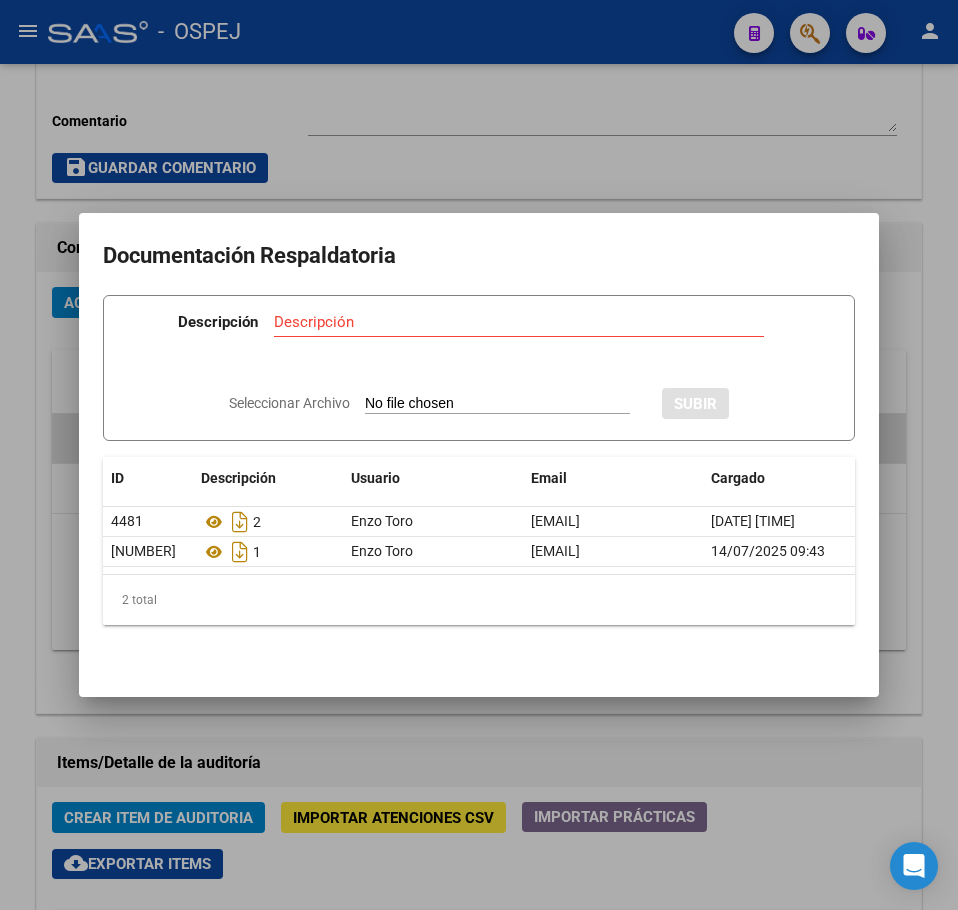 click at bounding box center (479, 455) 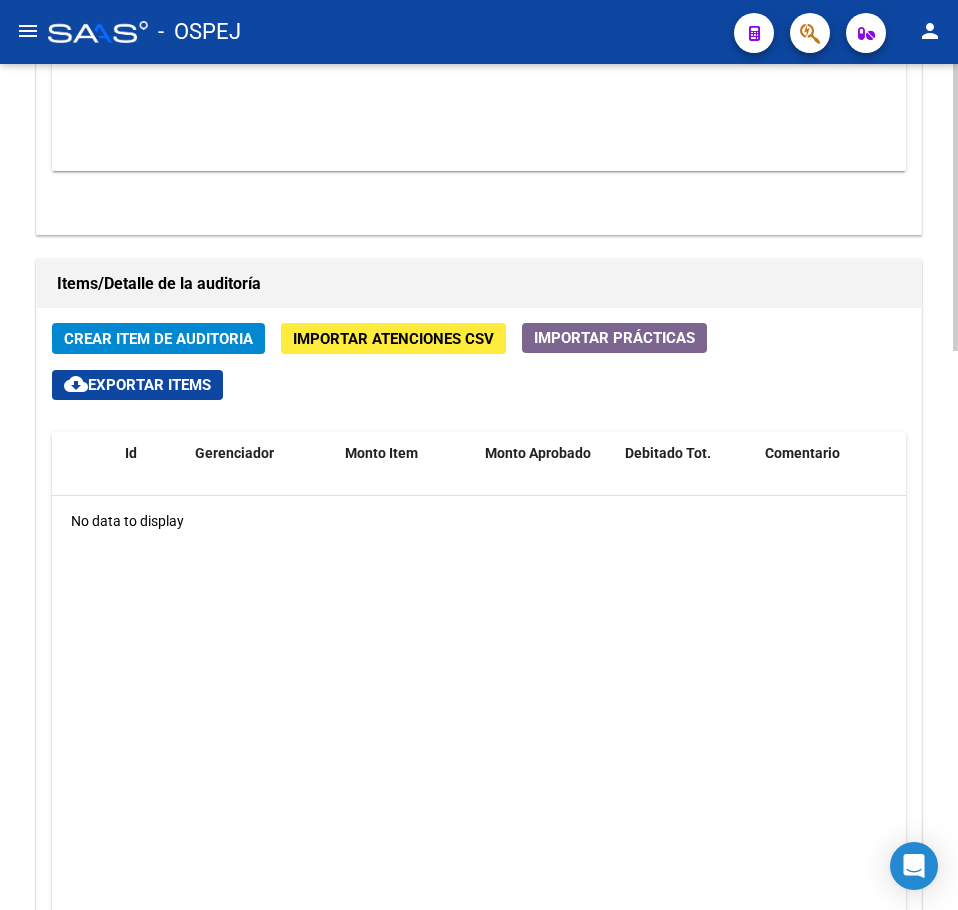 scroll, scrollTop: 1400, scrollLeft: 0, axis: vertical 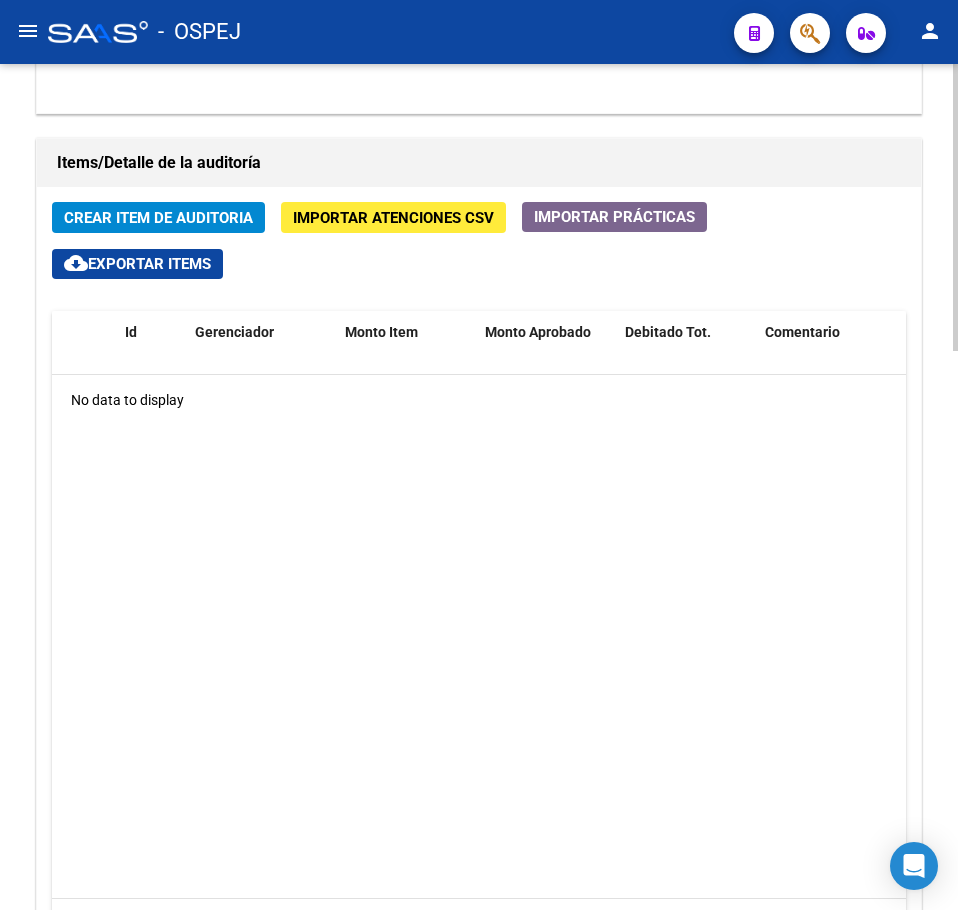 click on "Crear Item de Auditoria" 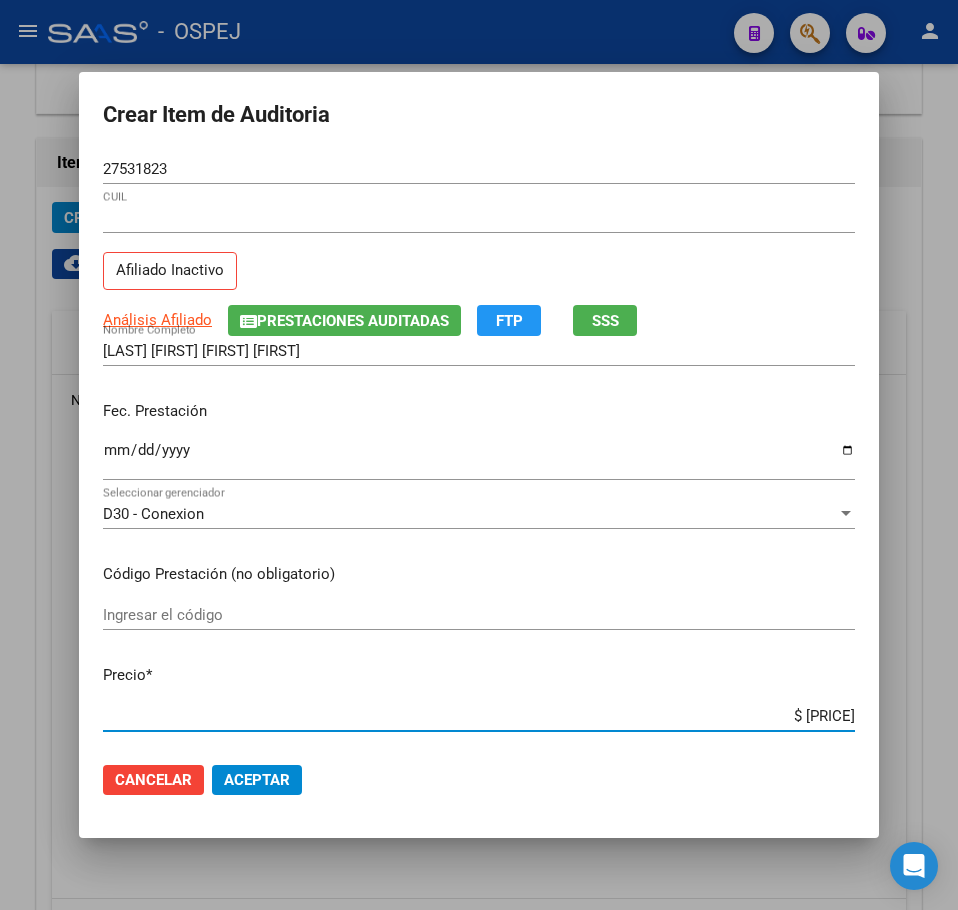 click on "$ [PRICE]" at bounding box center (479, 716) 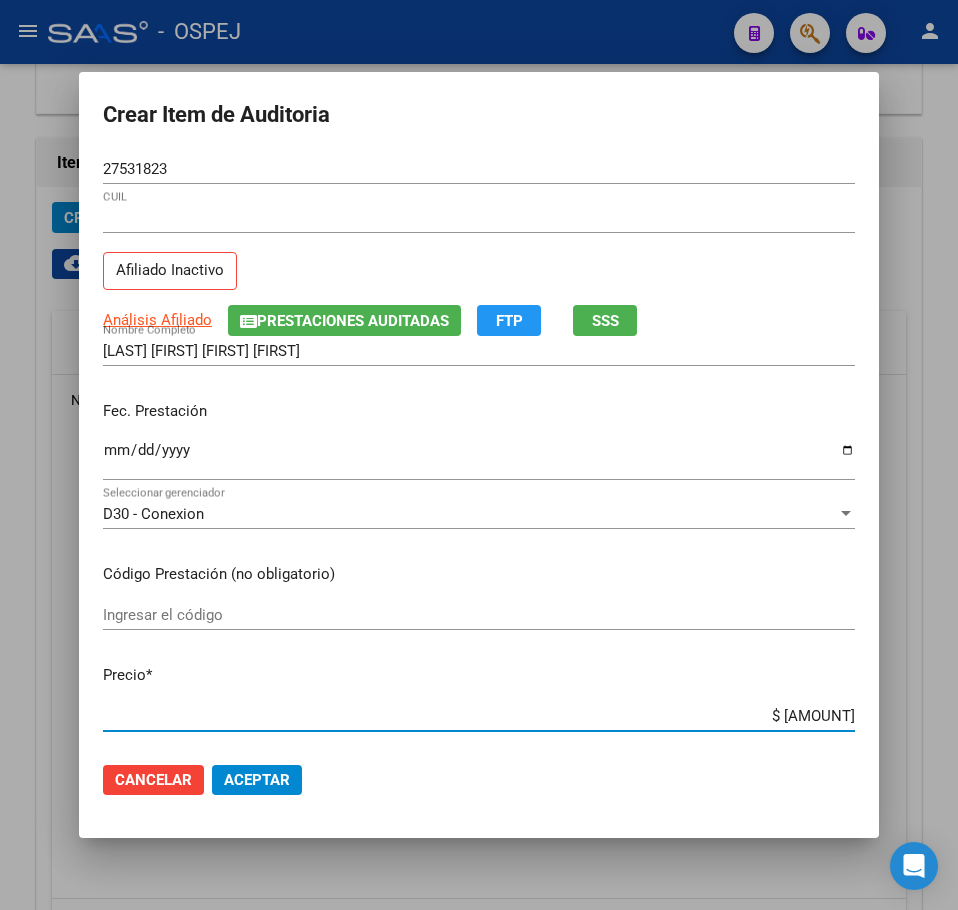 click on "Aceptar" 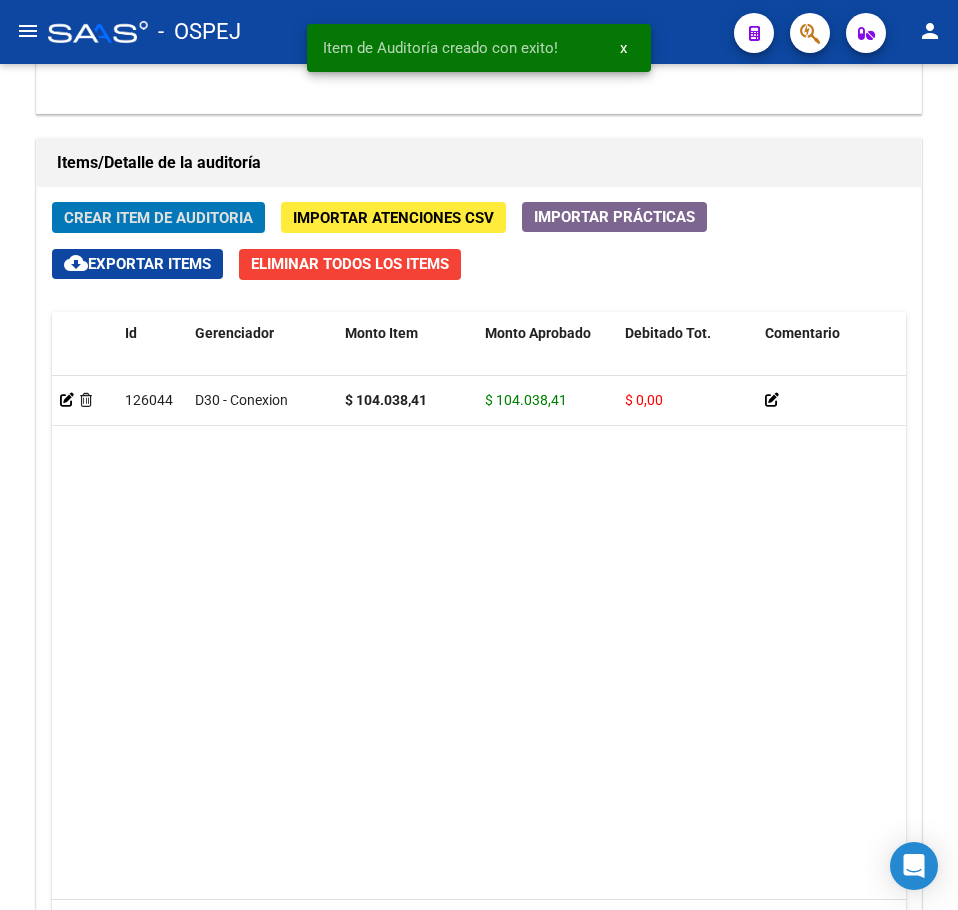 scroll, scrollTop: 1433, scrollLeft: 0, axis: vertical 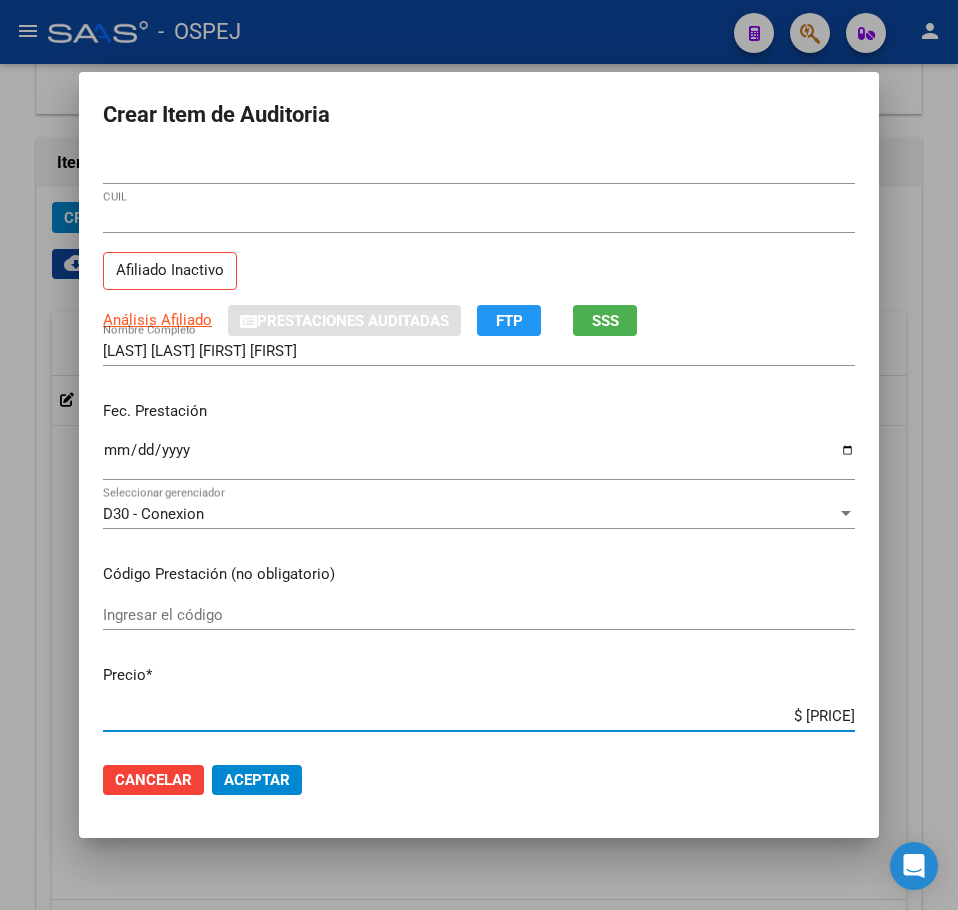 click on "Aceptar" 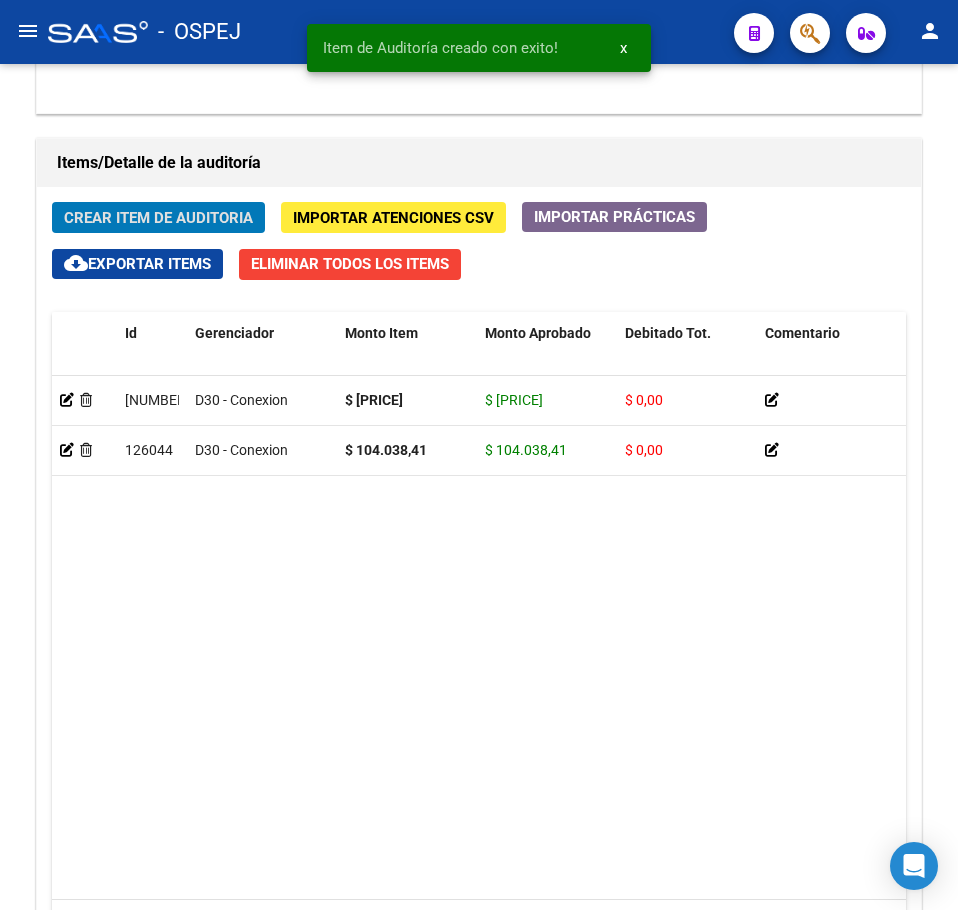 click on "Crear Item de Auditoria" 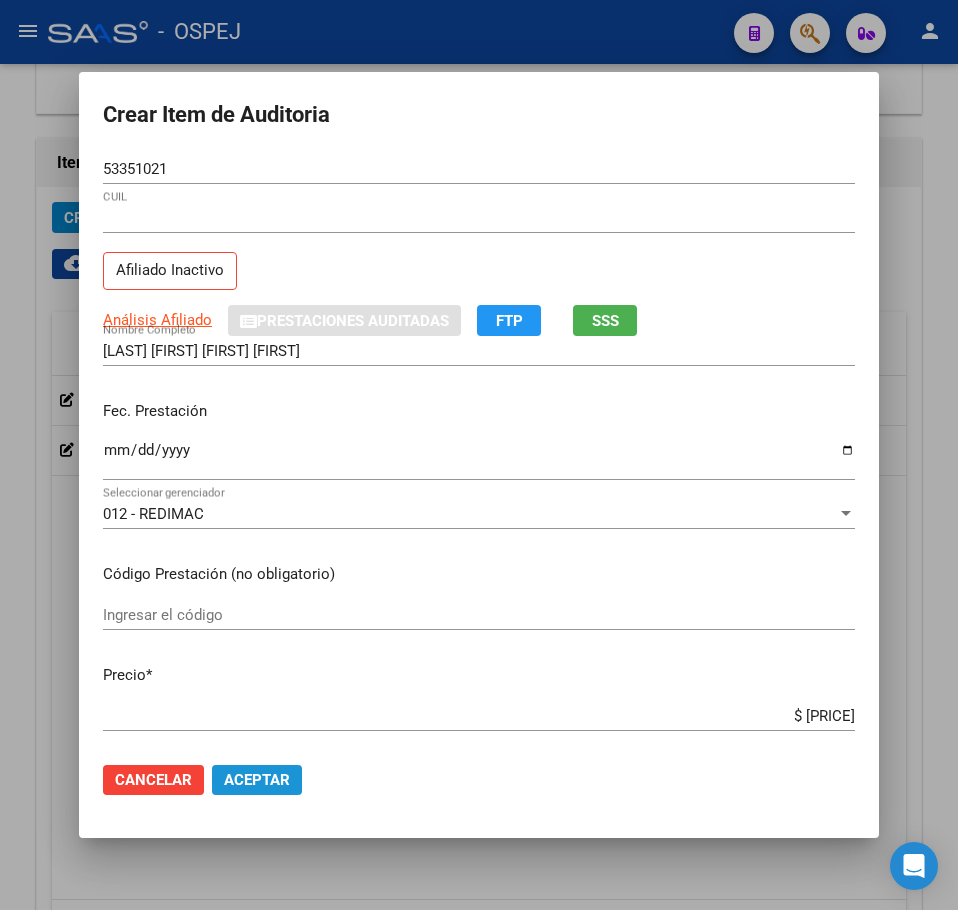 click on "Aceptar" 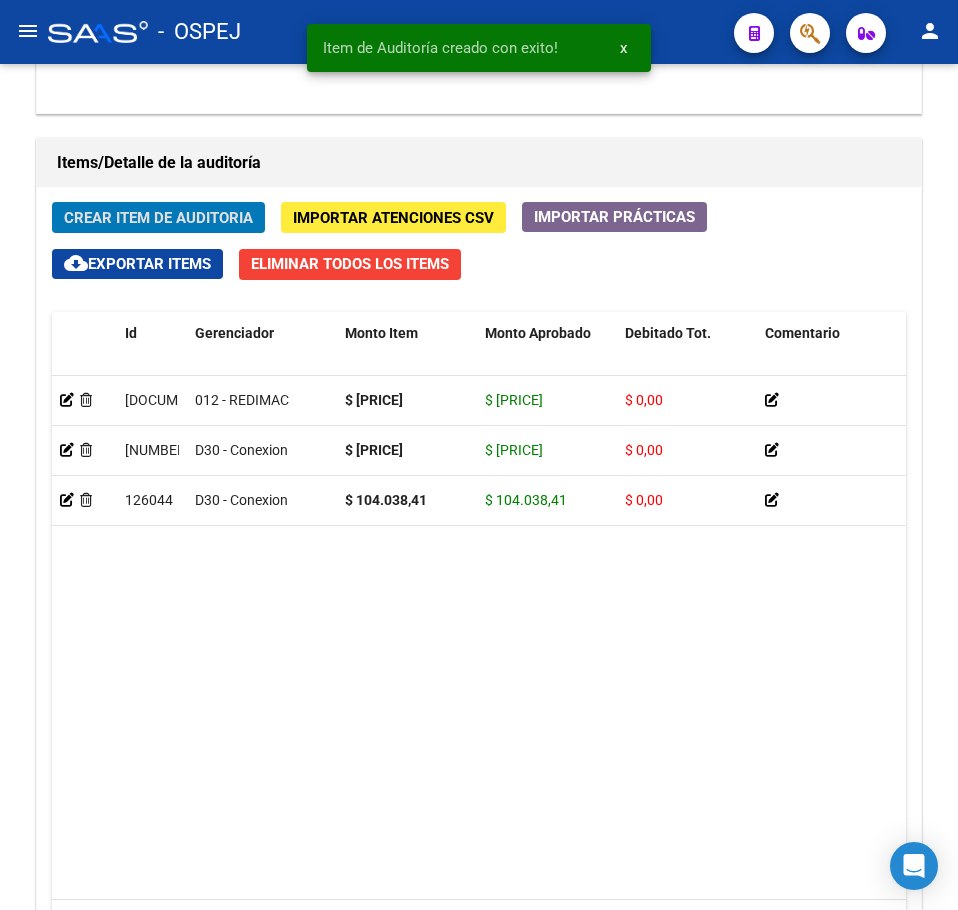 click on "Crear Item de Auditoria" 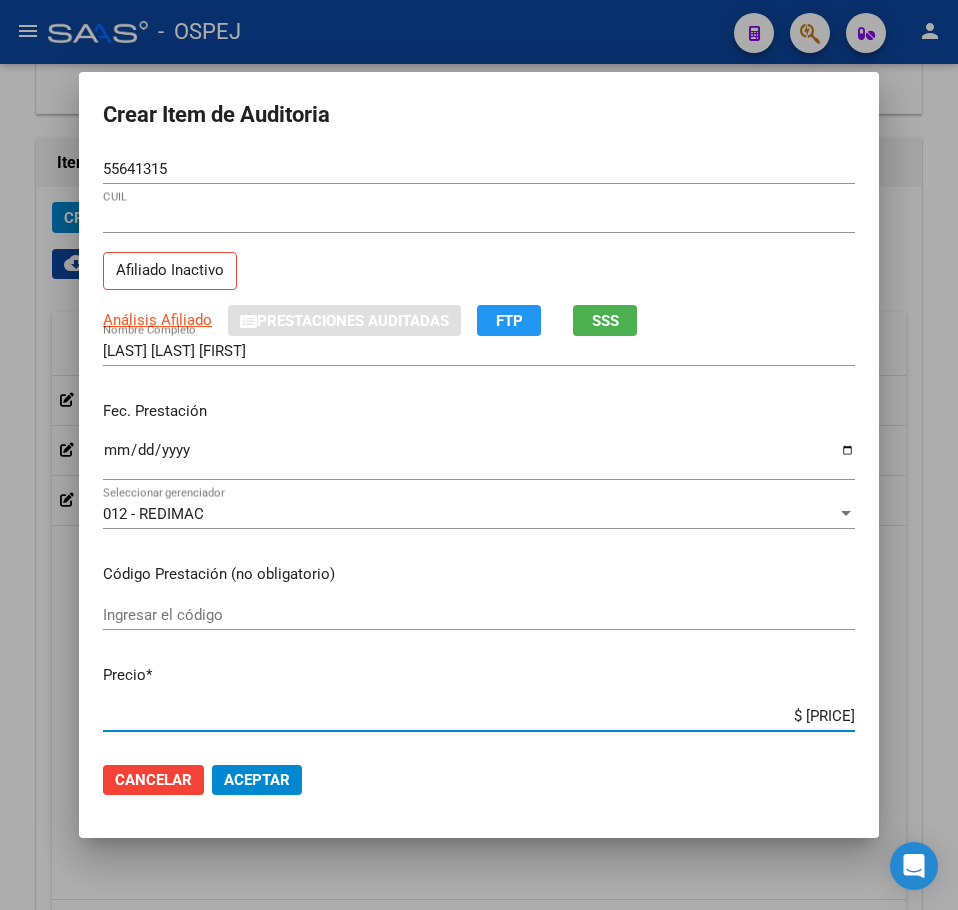click on "Aceptar" 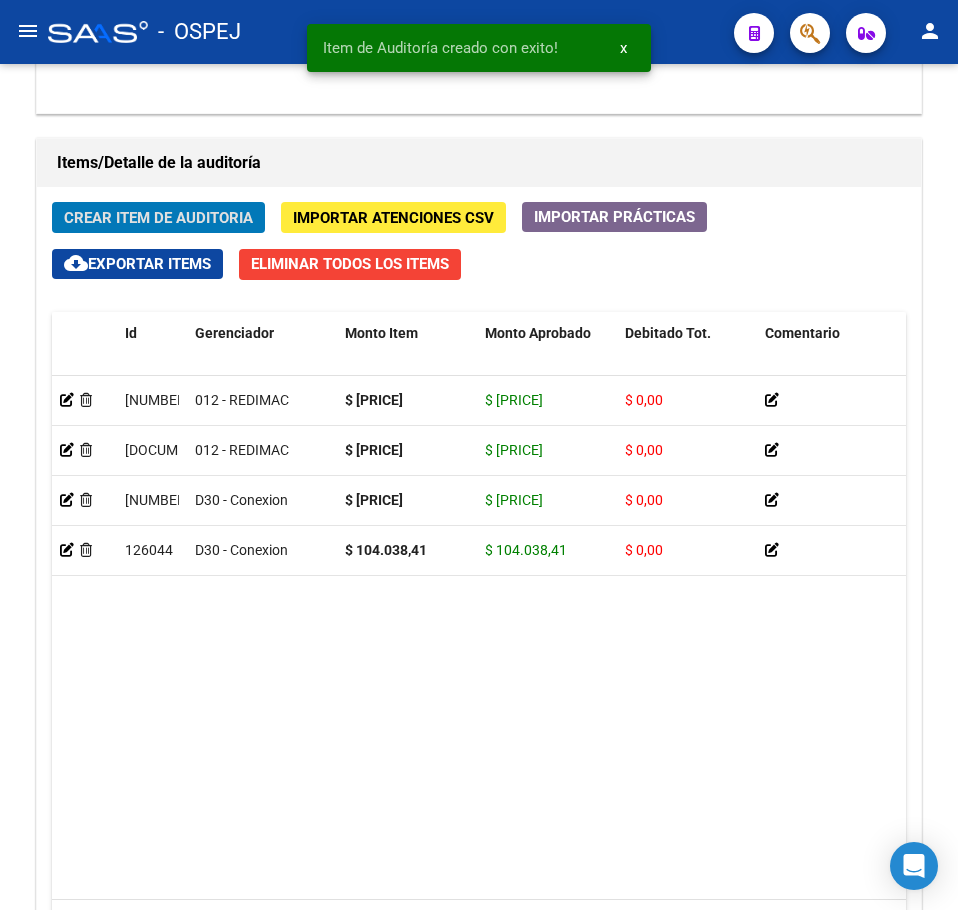 click on "Crear Item de Auditoria" 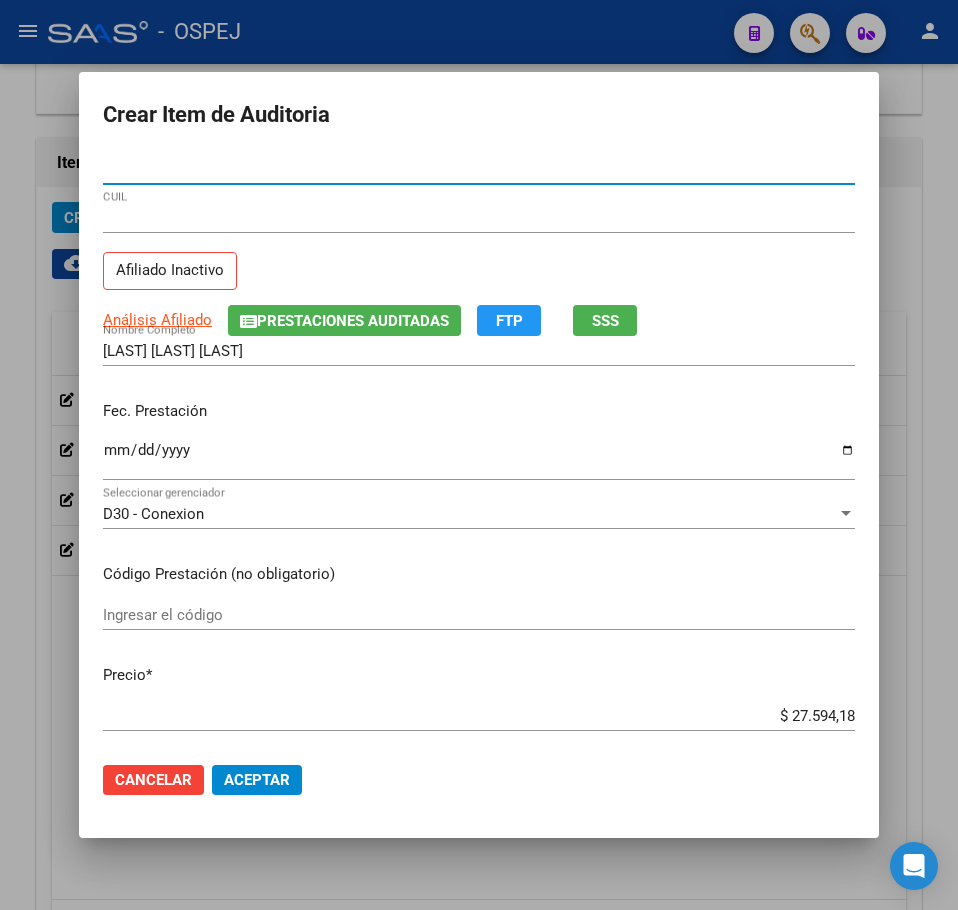click on "Aceptar" 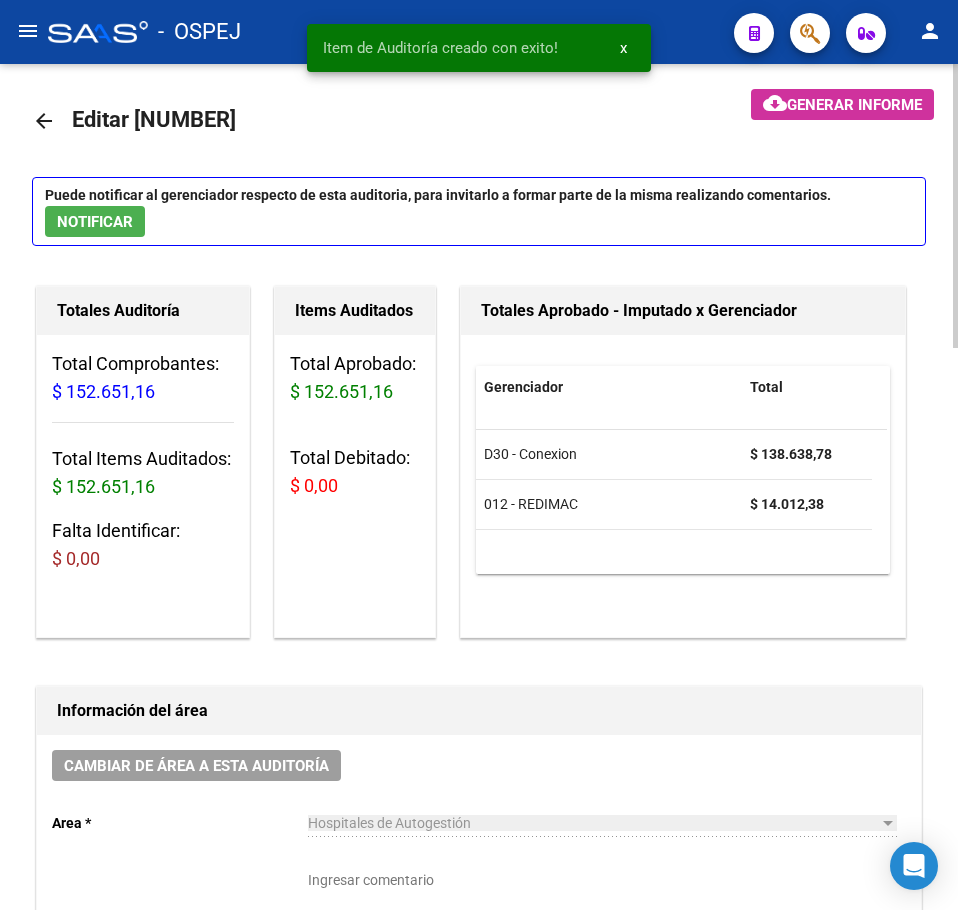 scroll, scrollTop: 0, scrollLeft: 0, axis: both 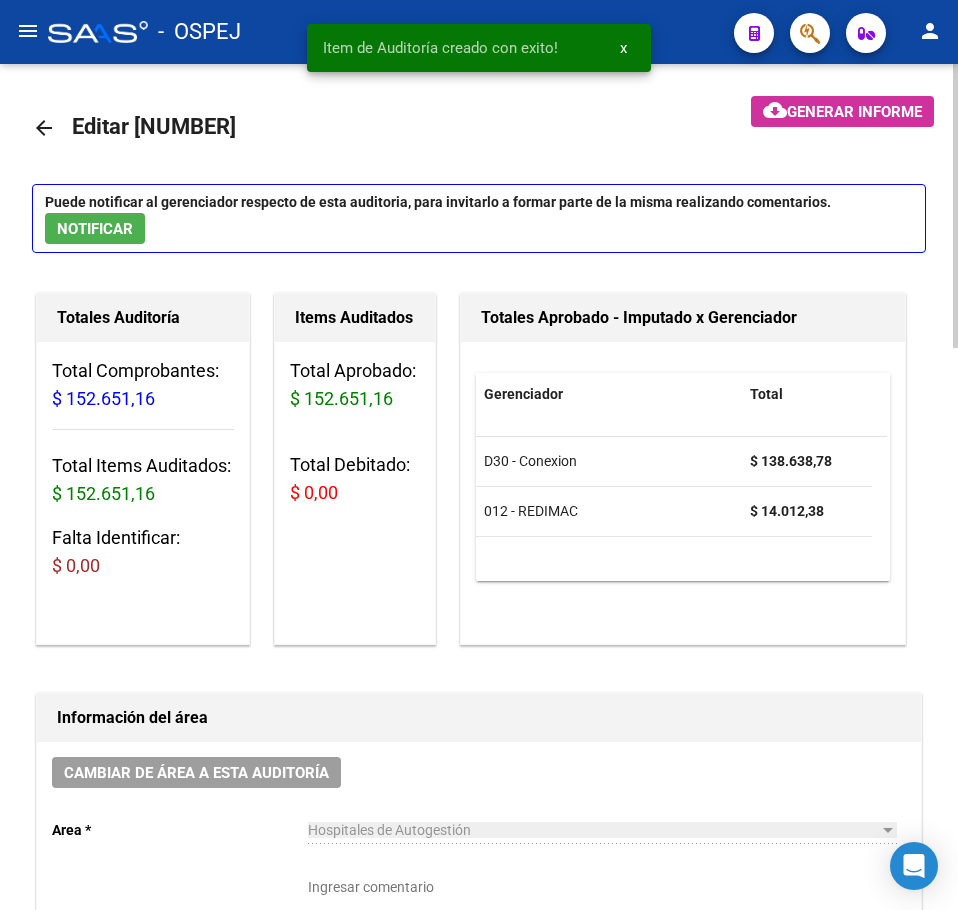 click on "arrow_back" 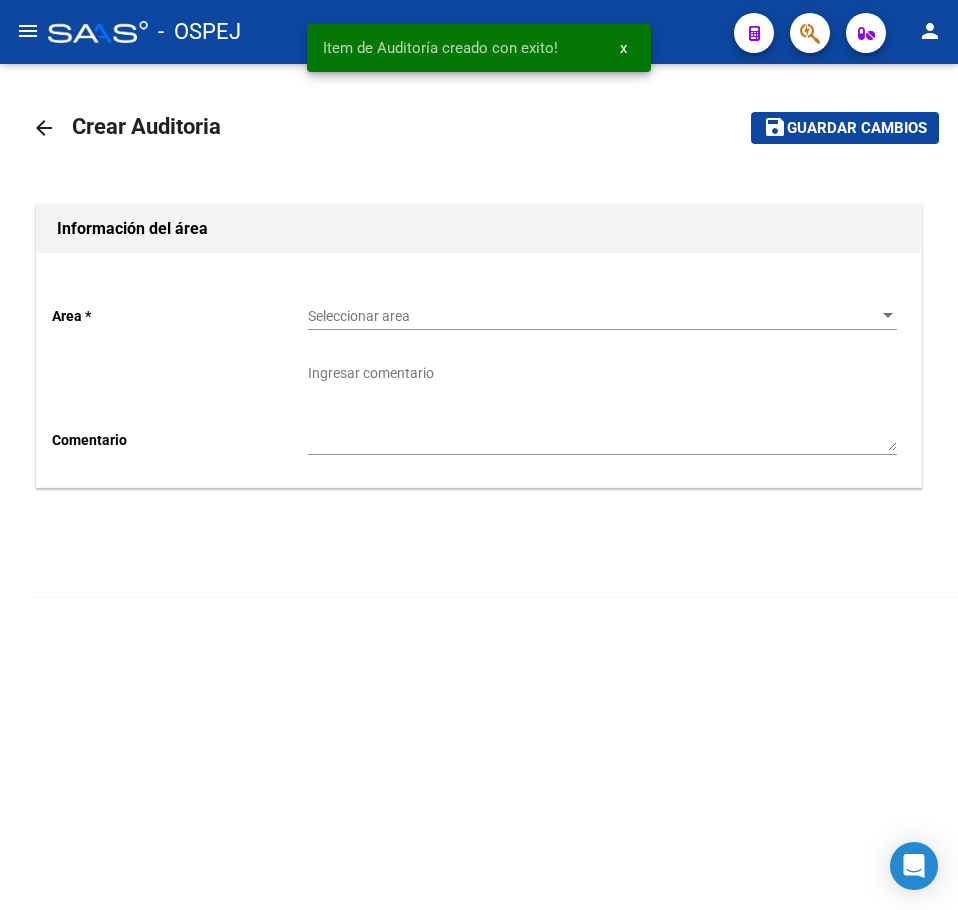click on "Seleccionar area" at bounding box center (593, 316) 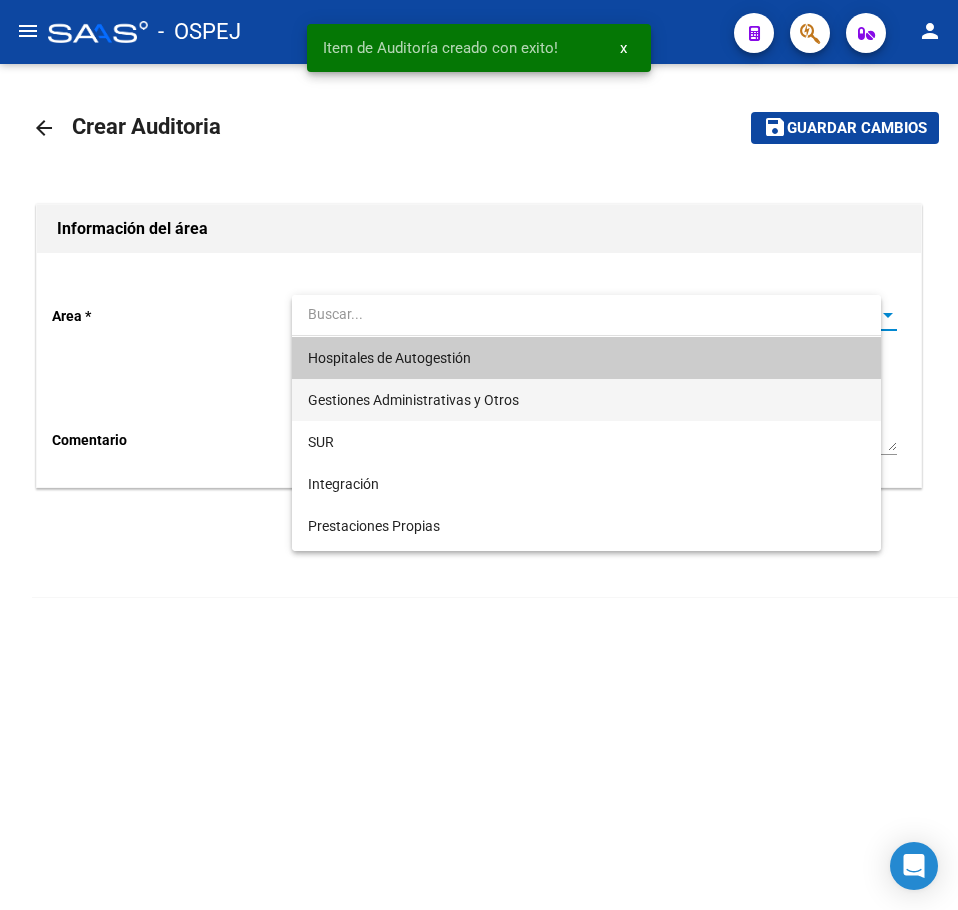 click on "Gestiones Administrativas y Otros" at bounding box center (586, 400) 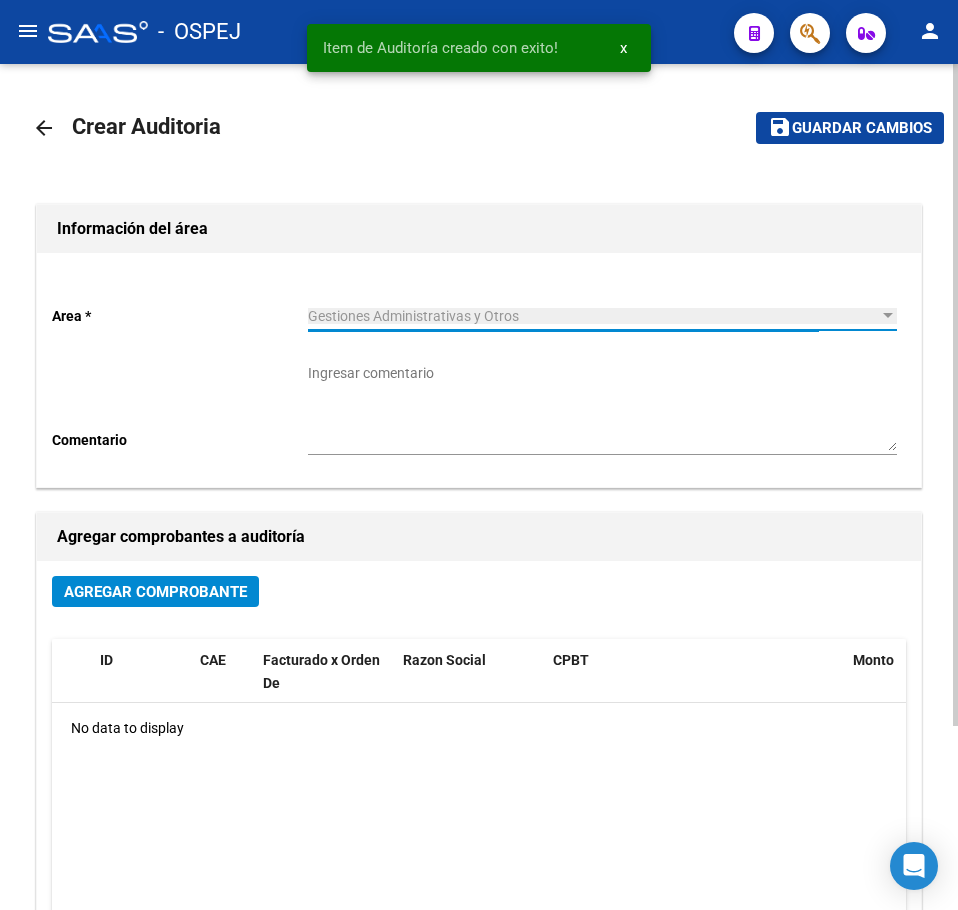 click on "arrow_back" 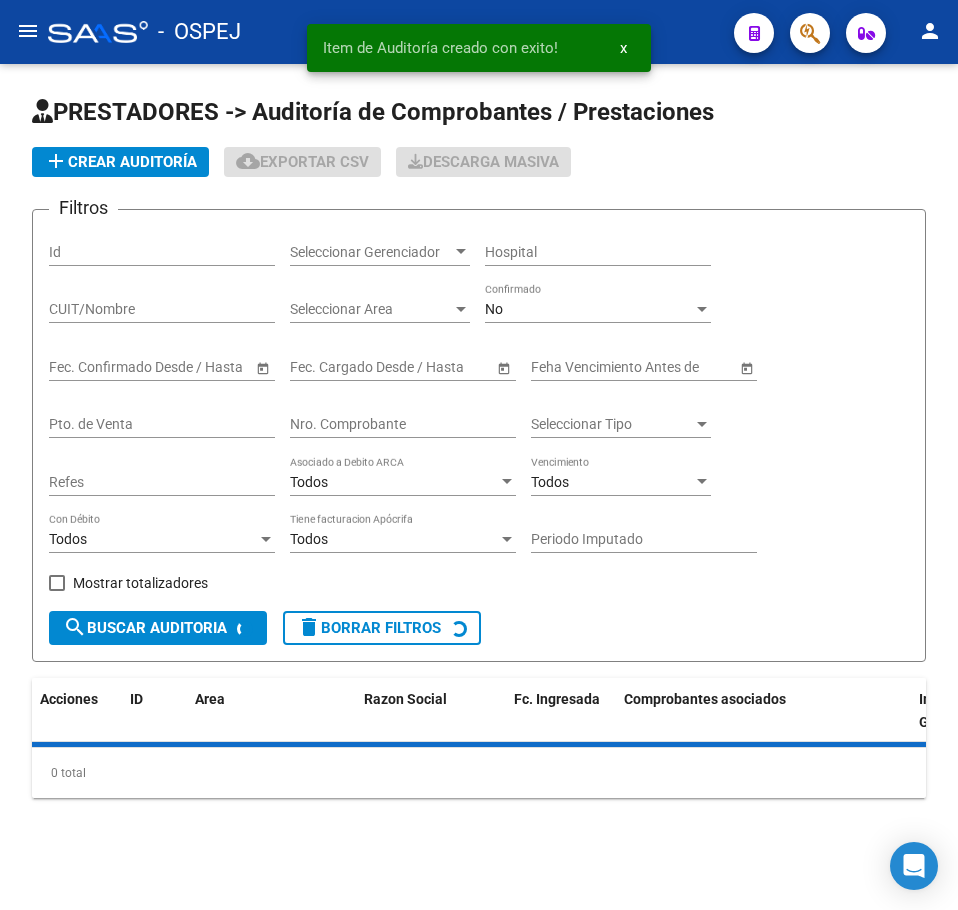 click on "add  Crear Auditoría" 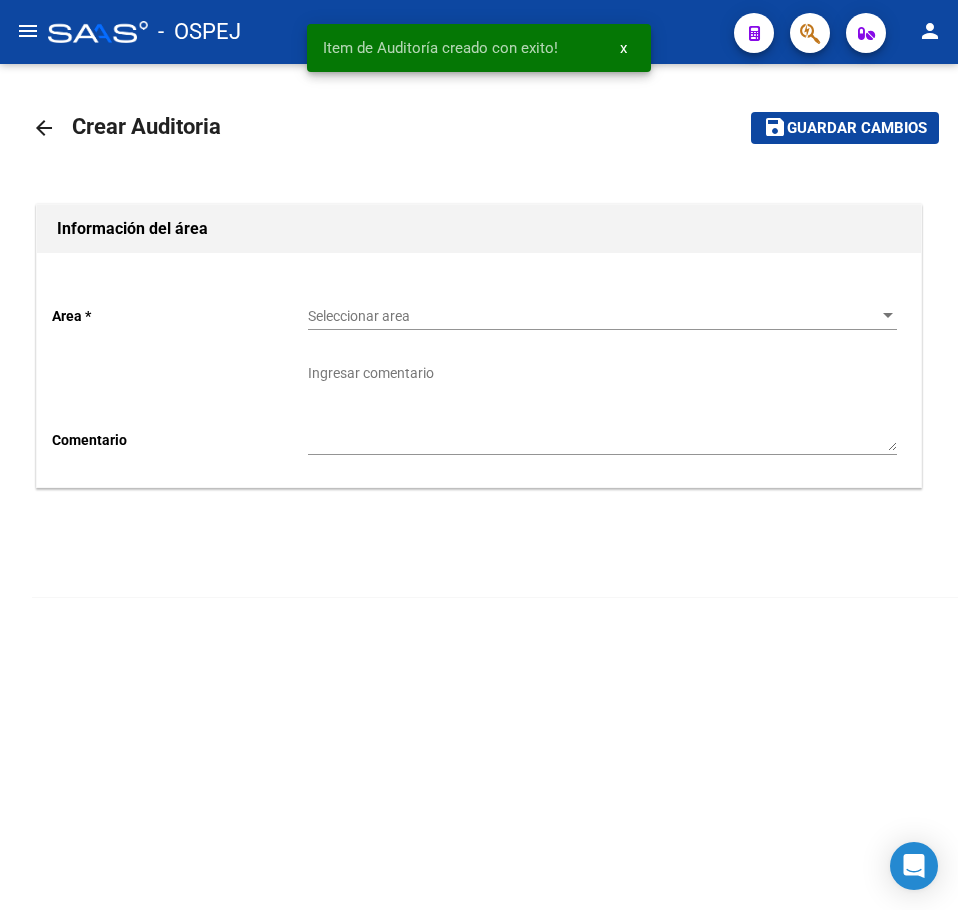 click on "Seleccionar area" at bounding box center (593, 316) 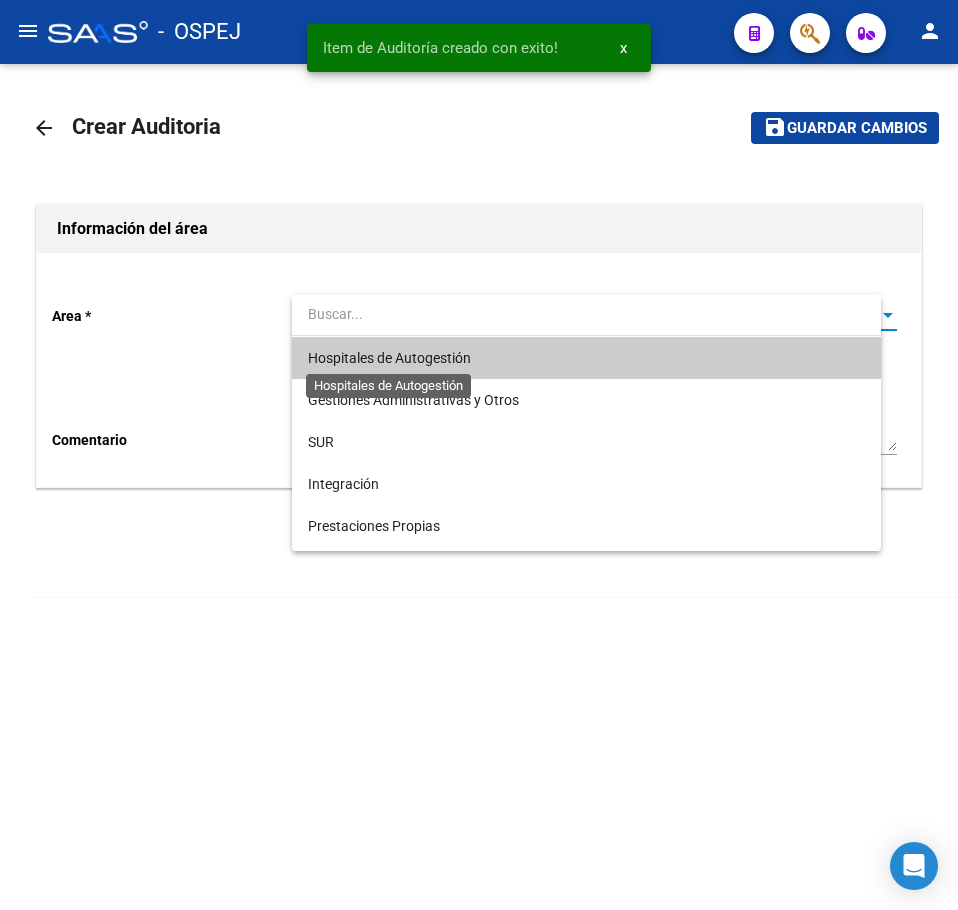 click on "Hospitales de Autogestión" at bounding box center [389, 358] 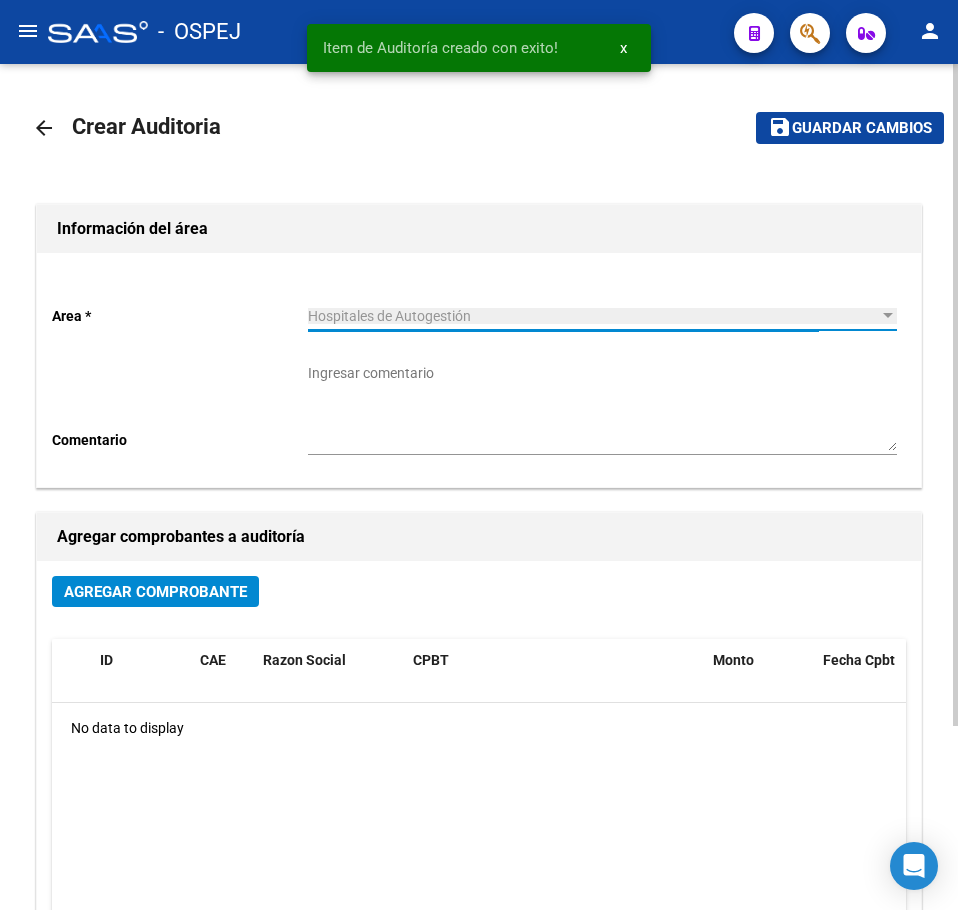 click on "Agregar Comprobante ID CAE Razon Social CPBT Monto Fecha Cpbt Fecha Recibido Doc Respaldatoria Doc Trazabilidad Expte. Interno Creado Usuario No data to display" 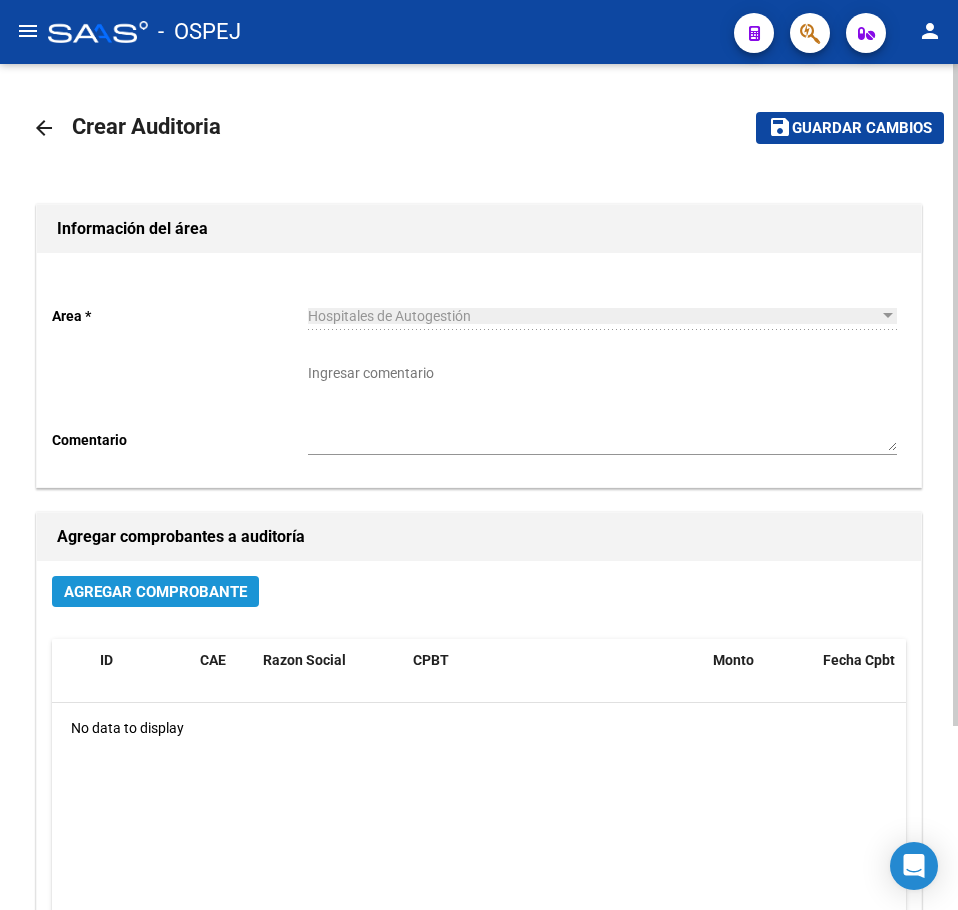 click on "Agregar Comprobante" 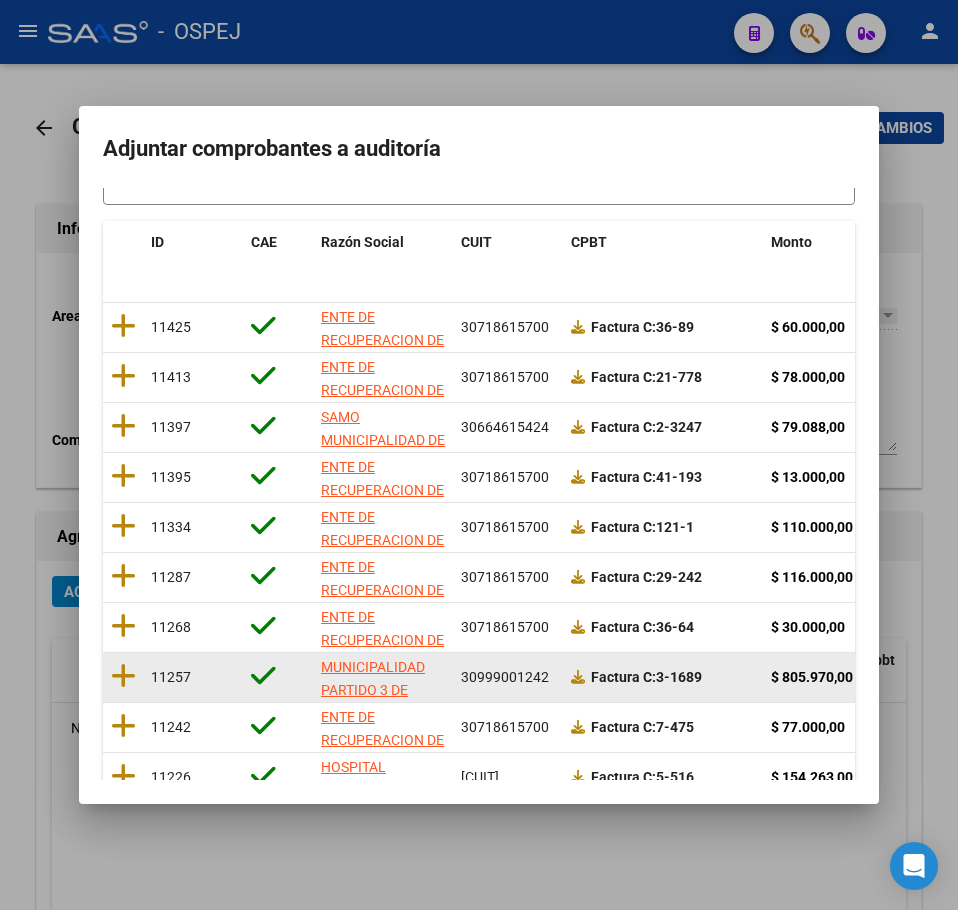 scroll, scrollTop: 356, scrollLeft: 0, axis: vertical 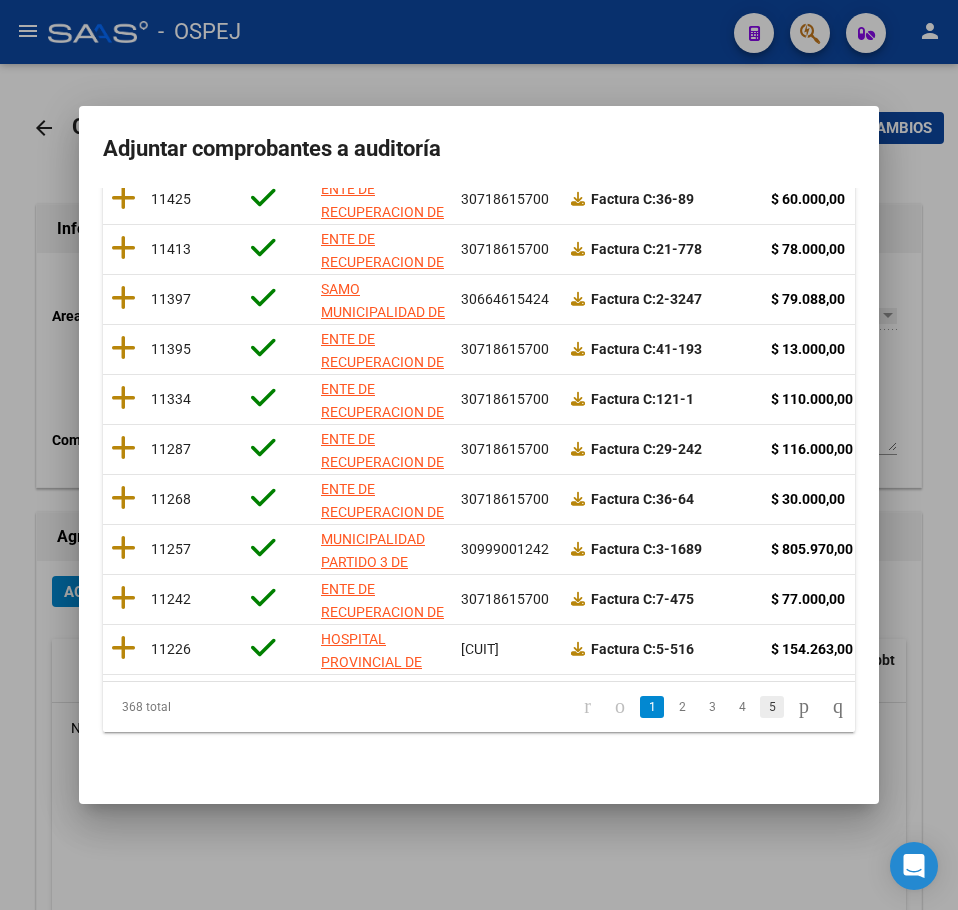 click on "5" 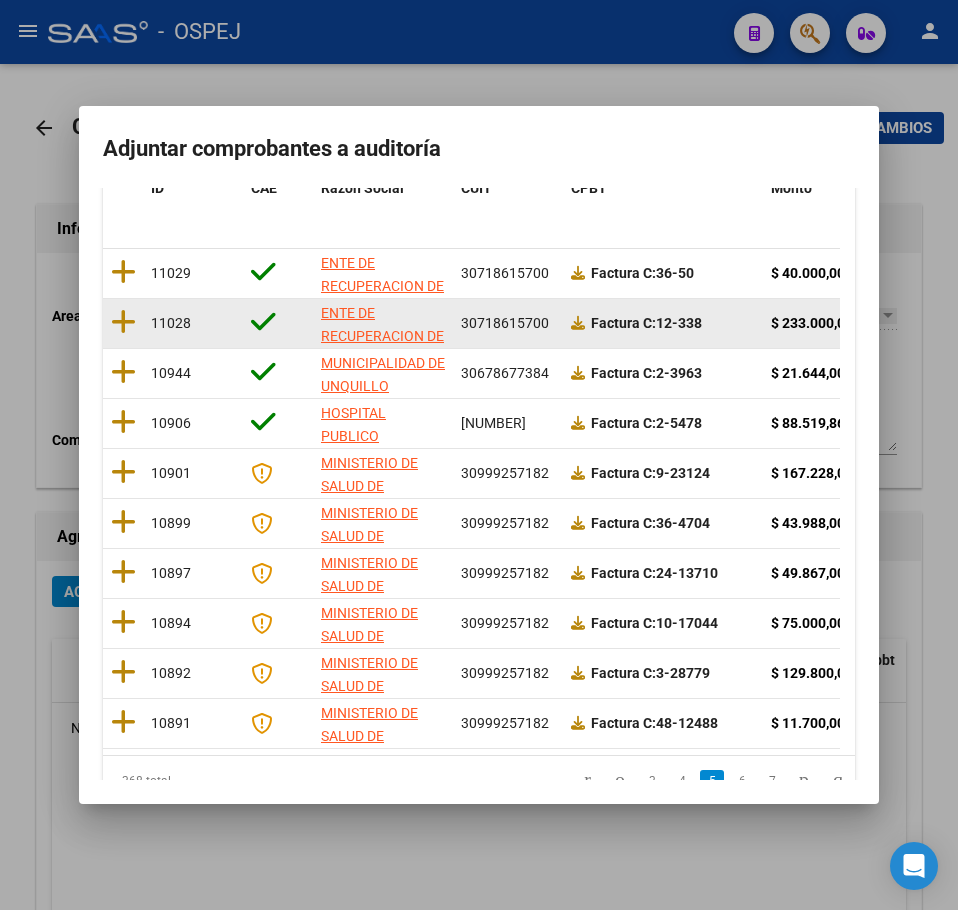 scroll, scrollTop: 156, scrollLeft: 0, axis: vertical 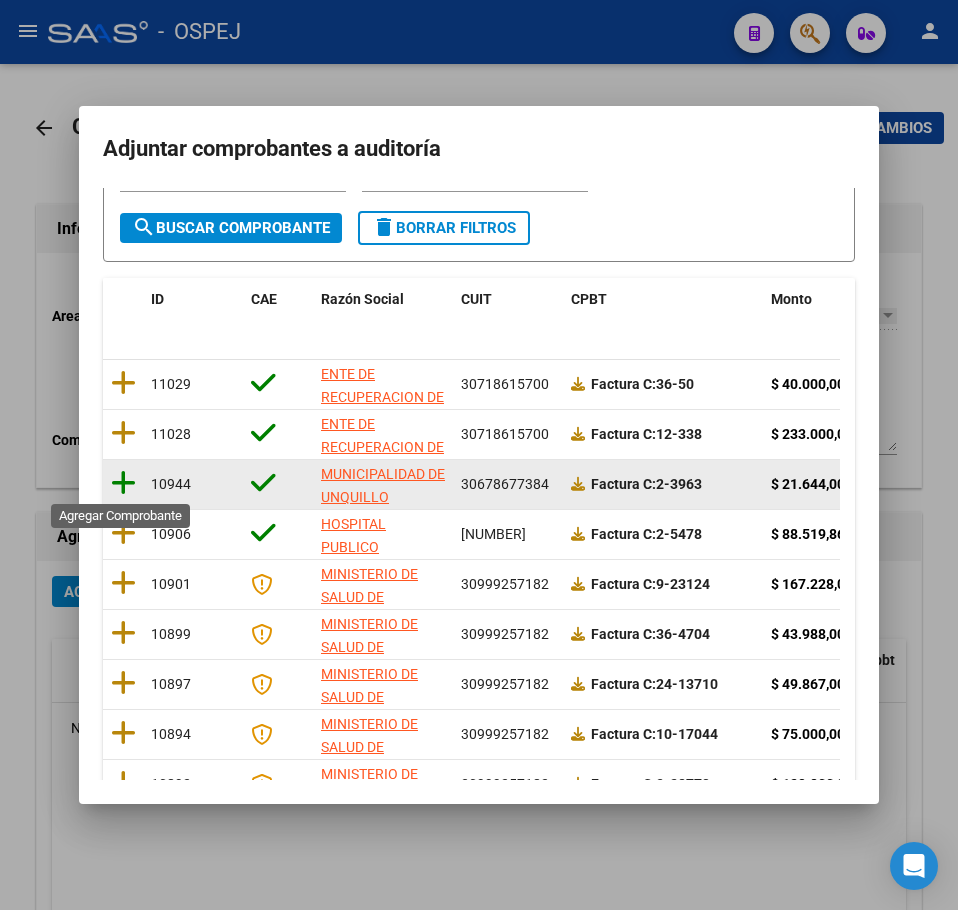 click 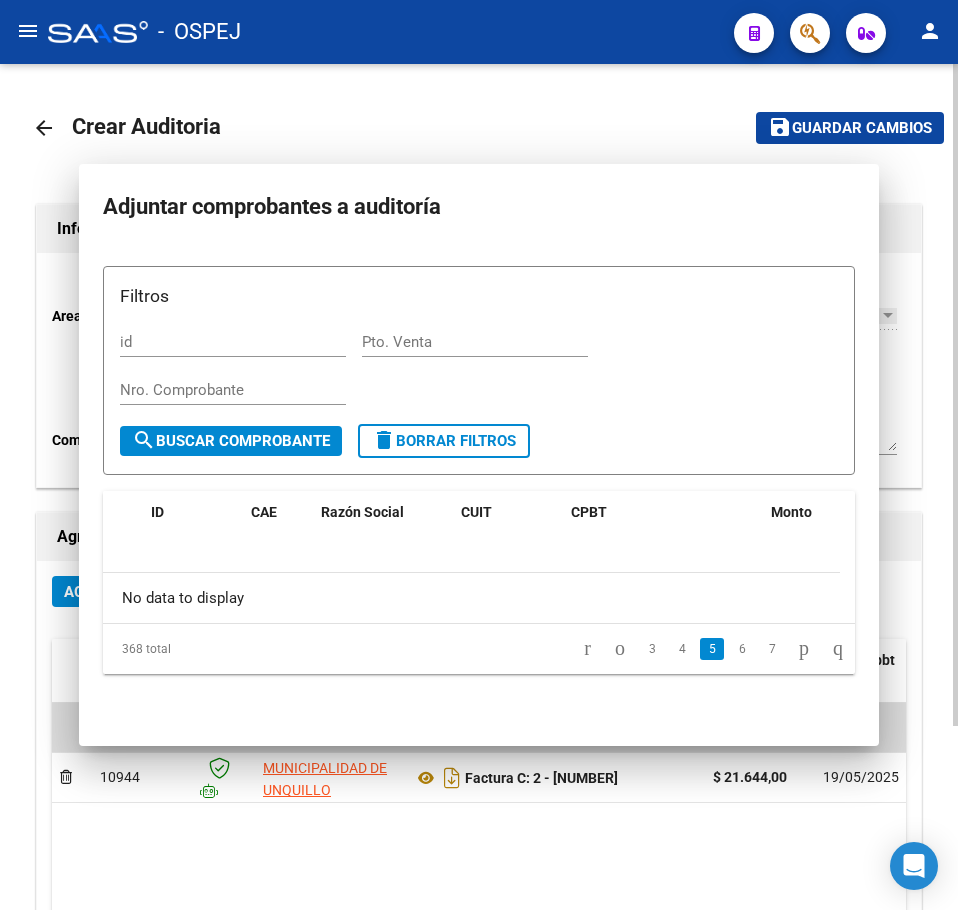 scroll, scrollTop: 0, scrollLeft: 0, axis: both 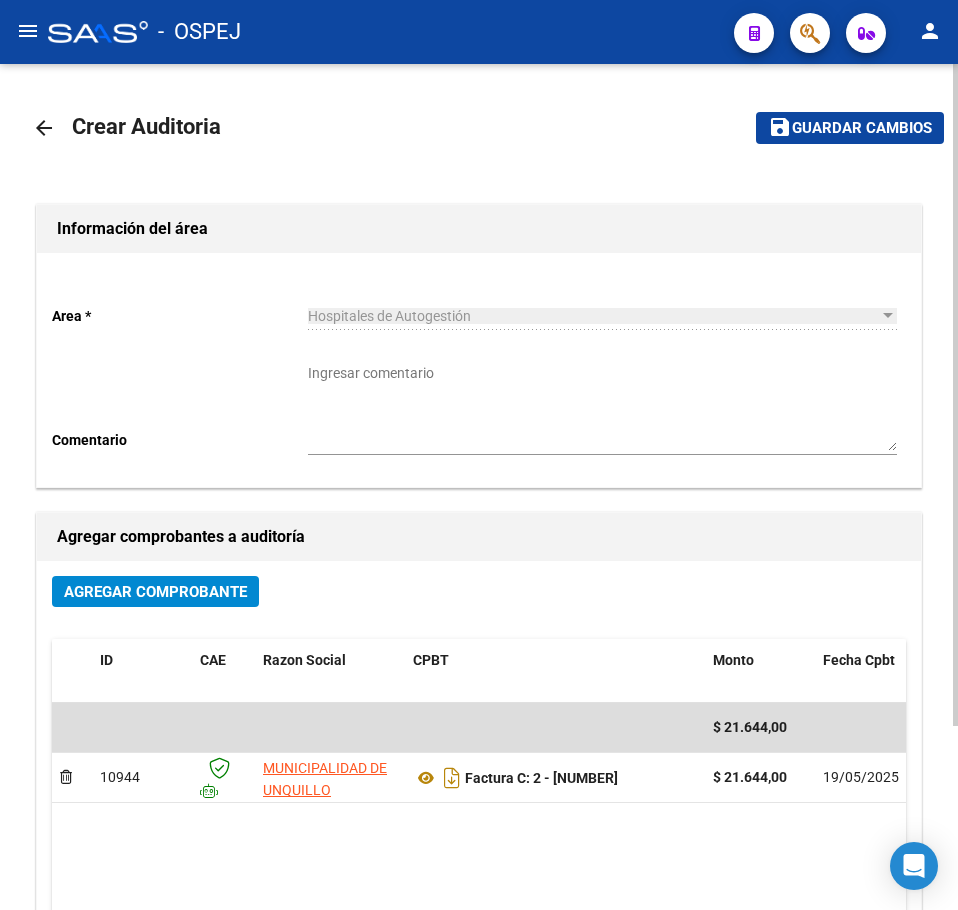click on "save Guardar cambios" 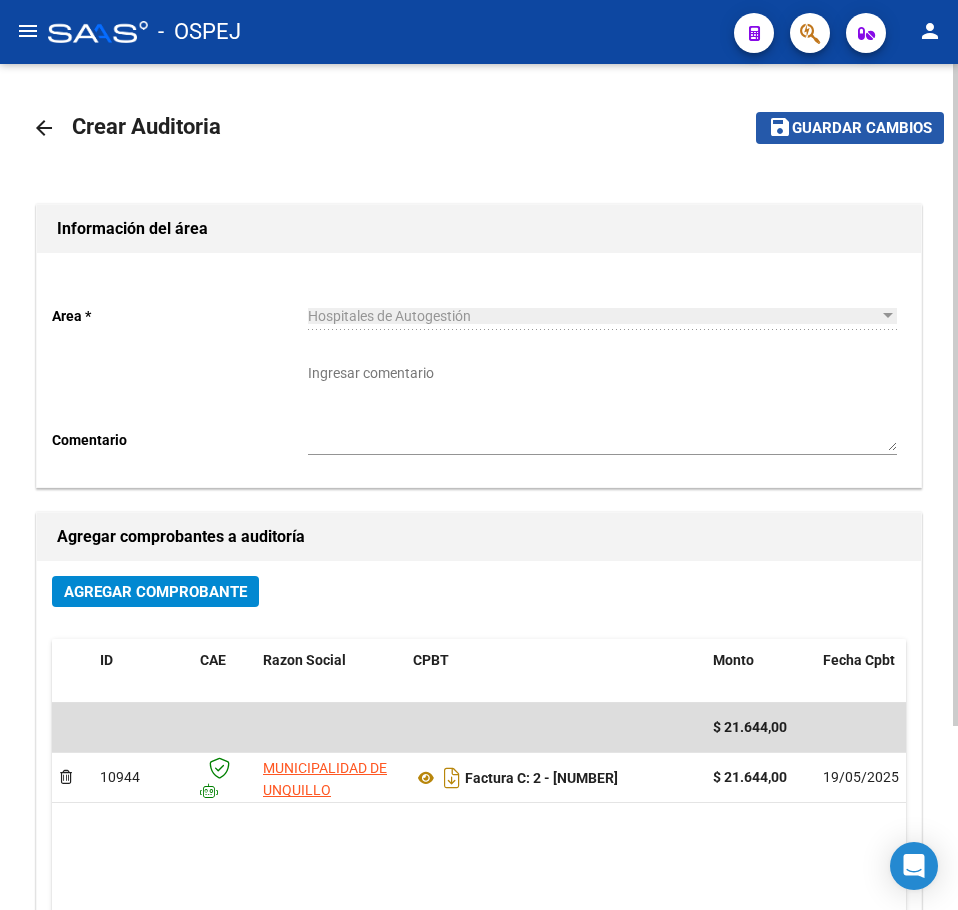 click on "save Guardar cambios" 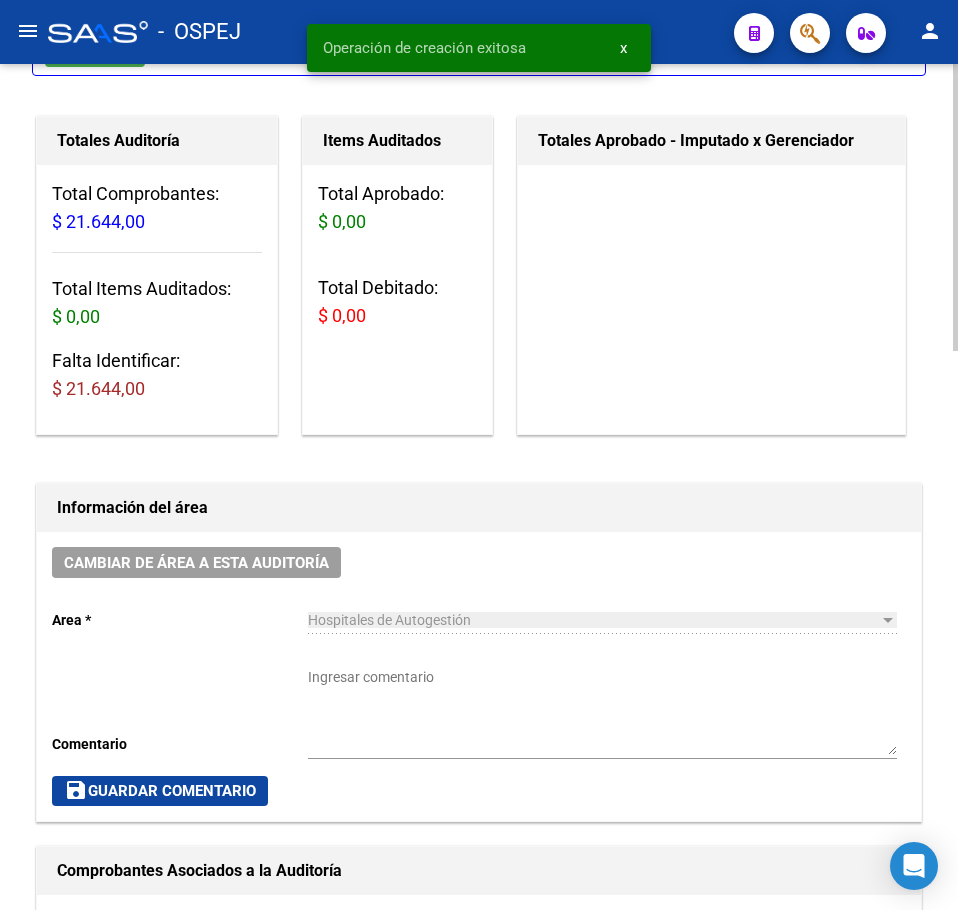 scroll, scrollTop: 800, scrollLeft: 0, axis: vertical 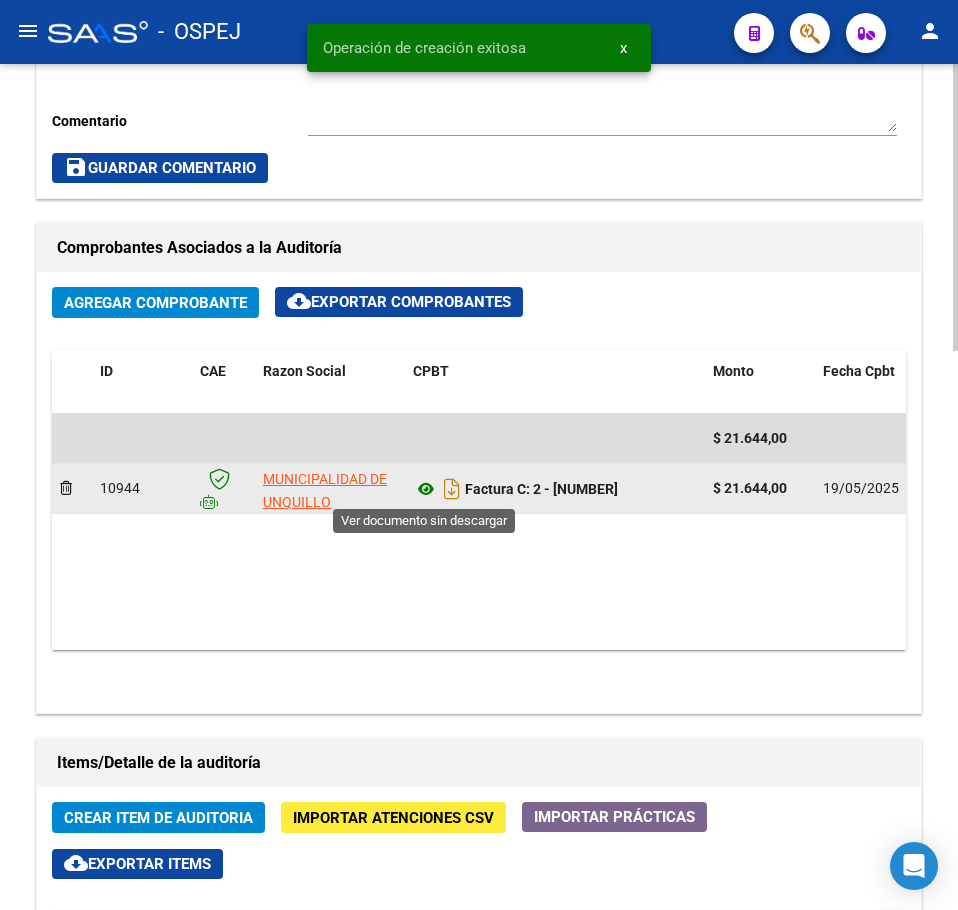 click 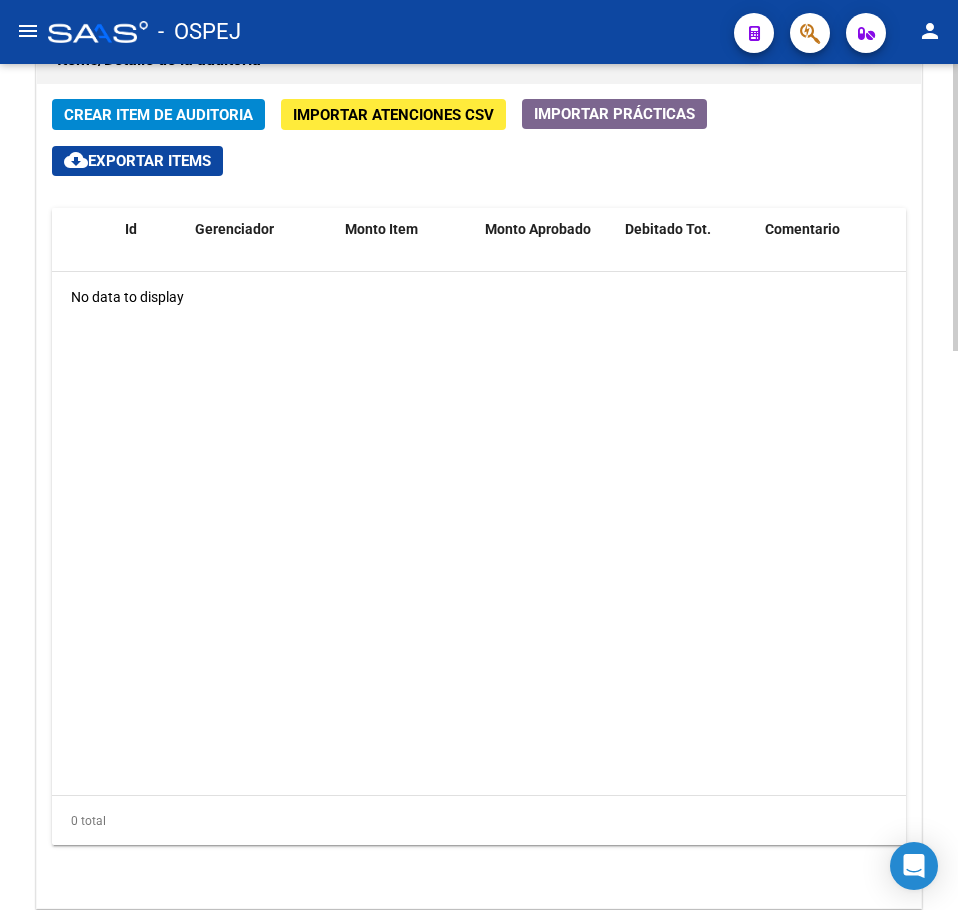 scroll, scrollTop: 1644, scrollLeft: 0, axis: vertical 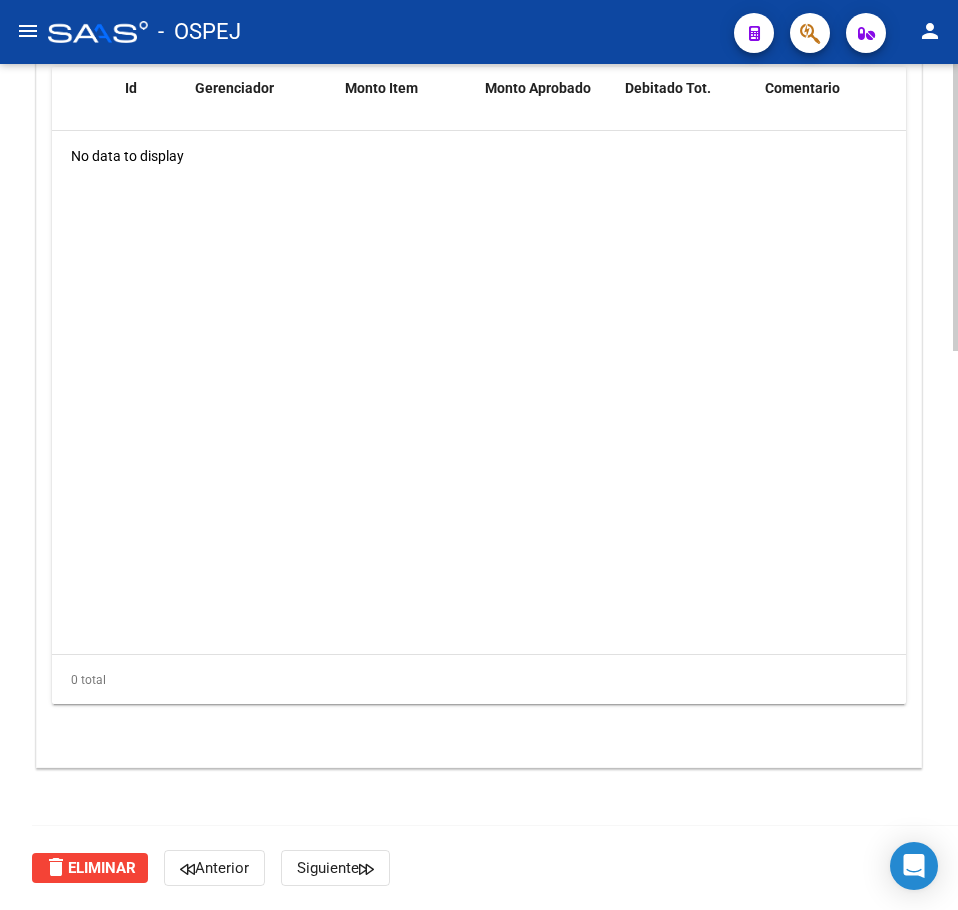 click on "delete  Eliminar" 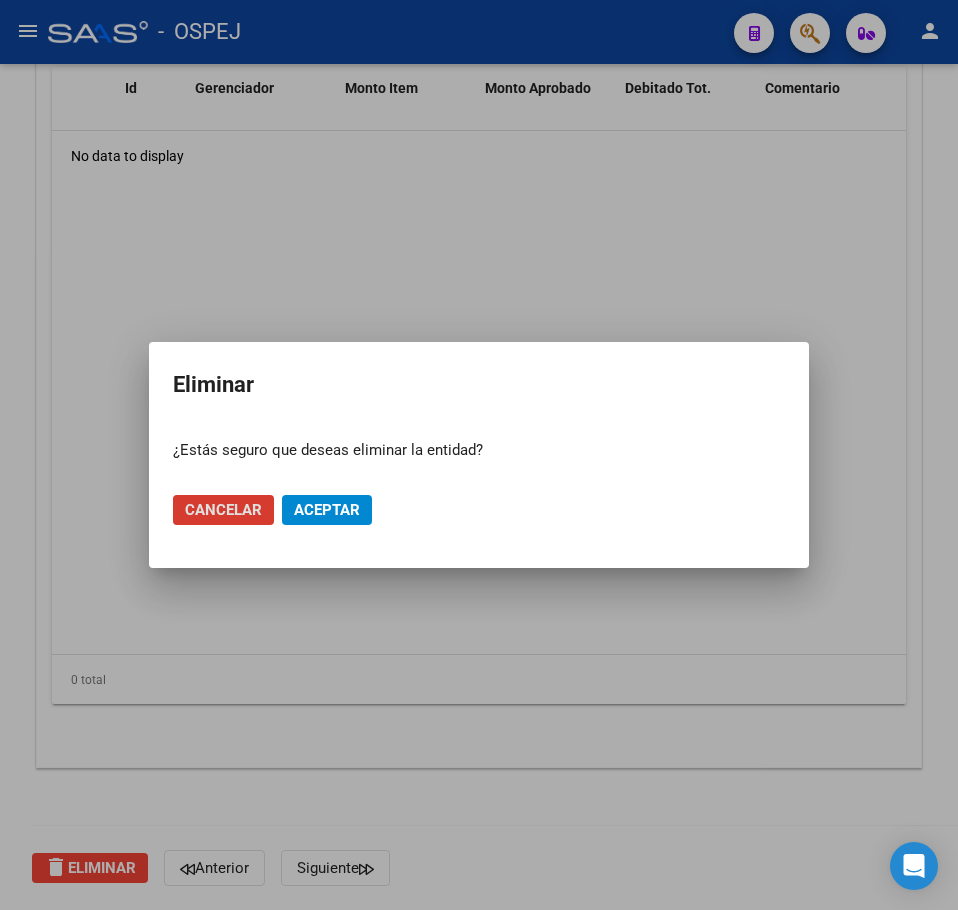click on "Aceptar" 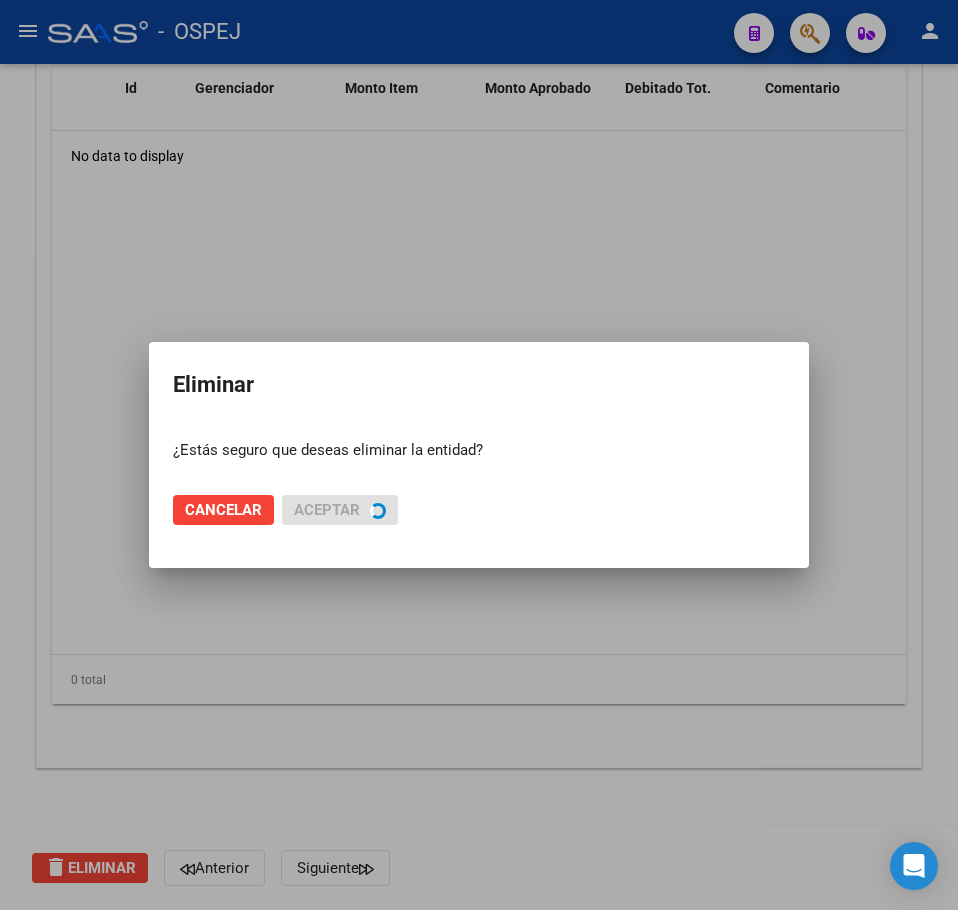 scroll, scrollTop: 0, scrollLeft: 0, axis: both 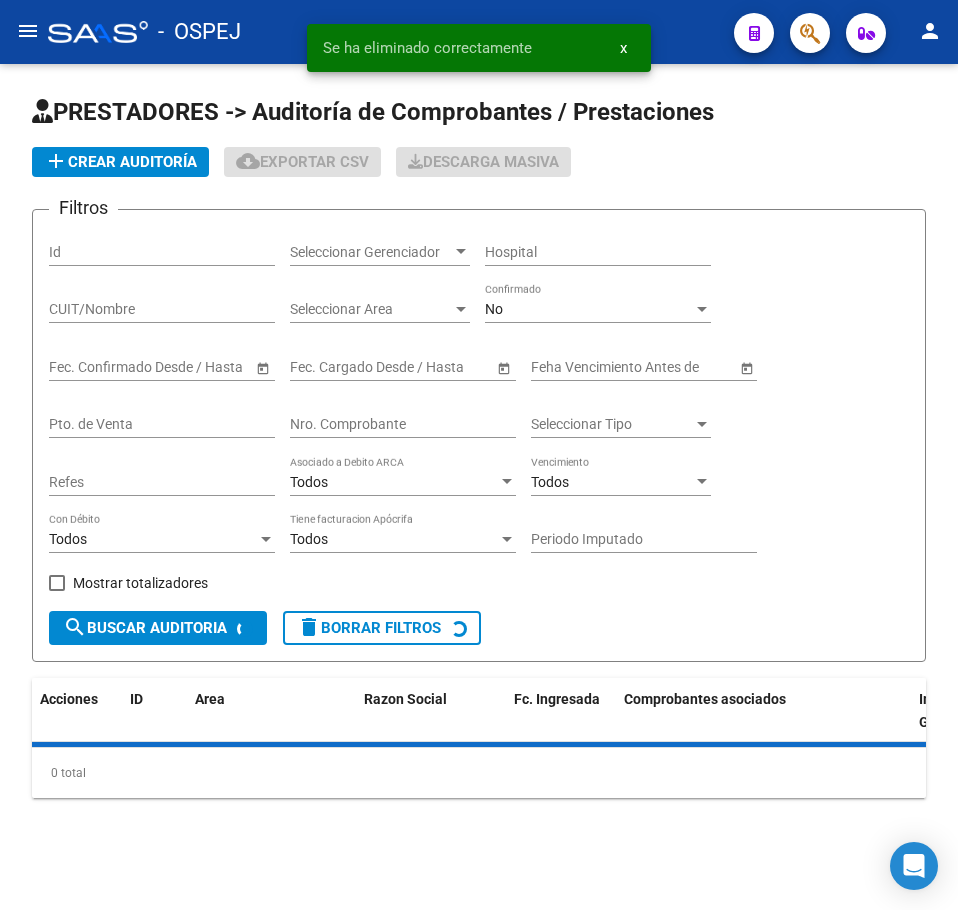 click on "add" 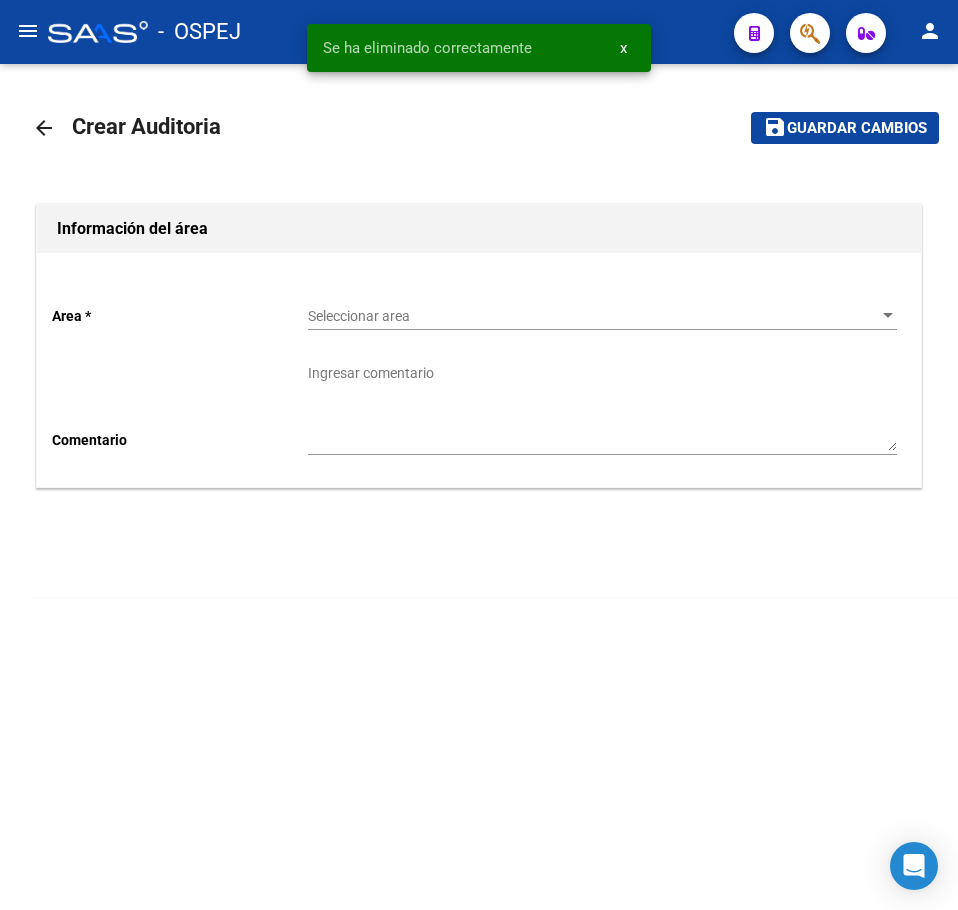 click on "Seleccionar area" at bounding box center [593, 316] 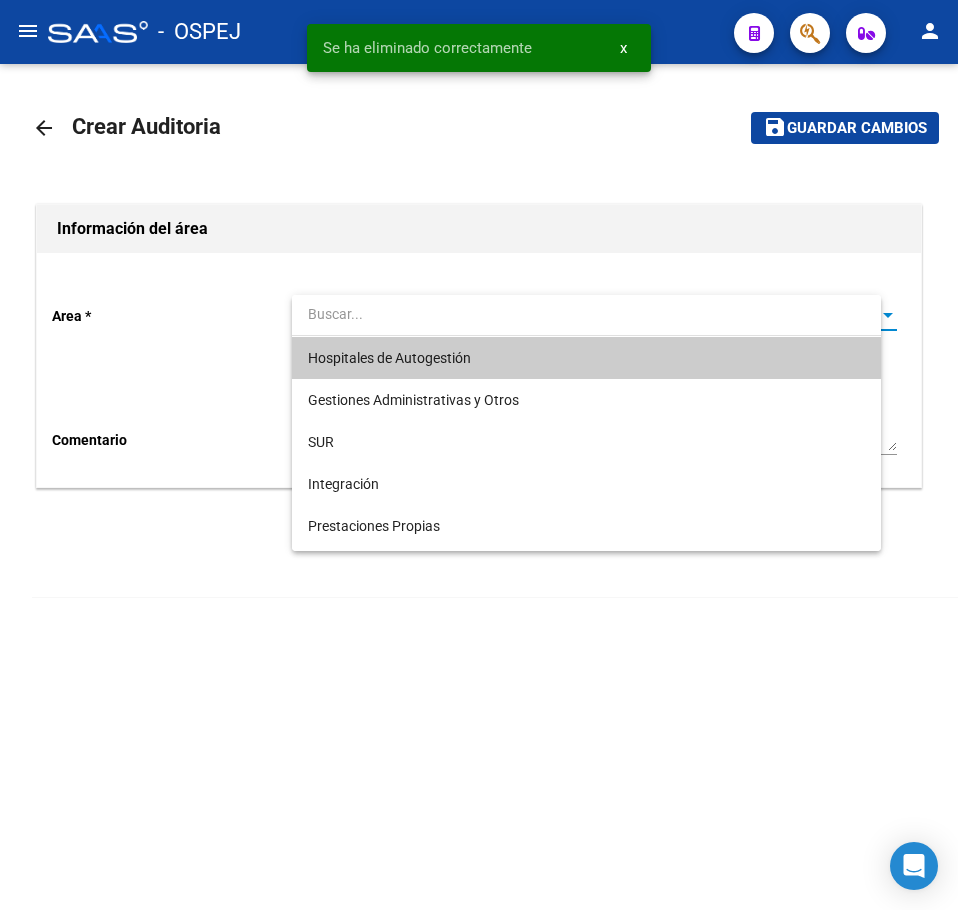 click at bounding box center (586, 314) 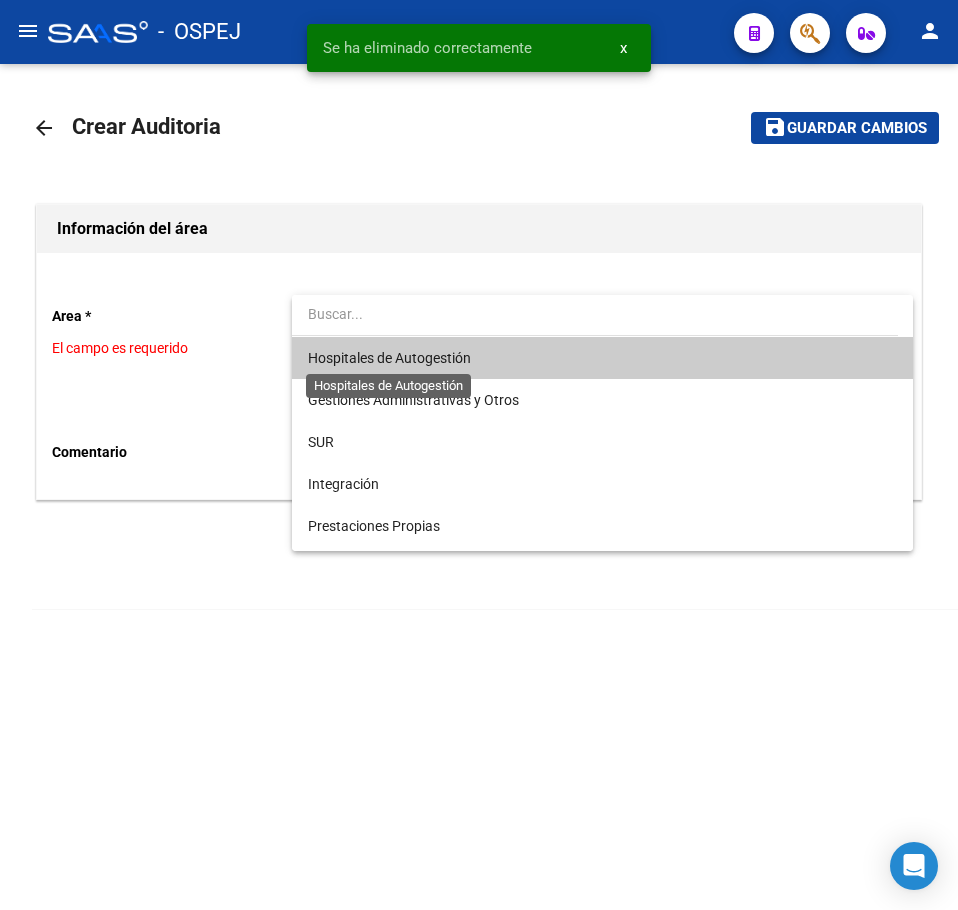 click on "Hospitales de Autogestión" at bounding box center [389, 358] 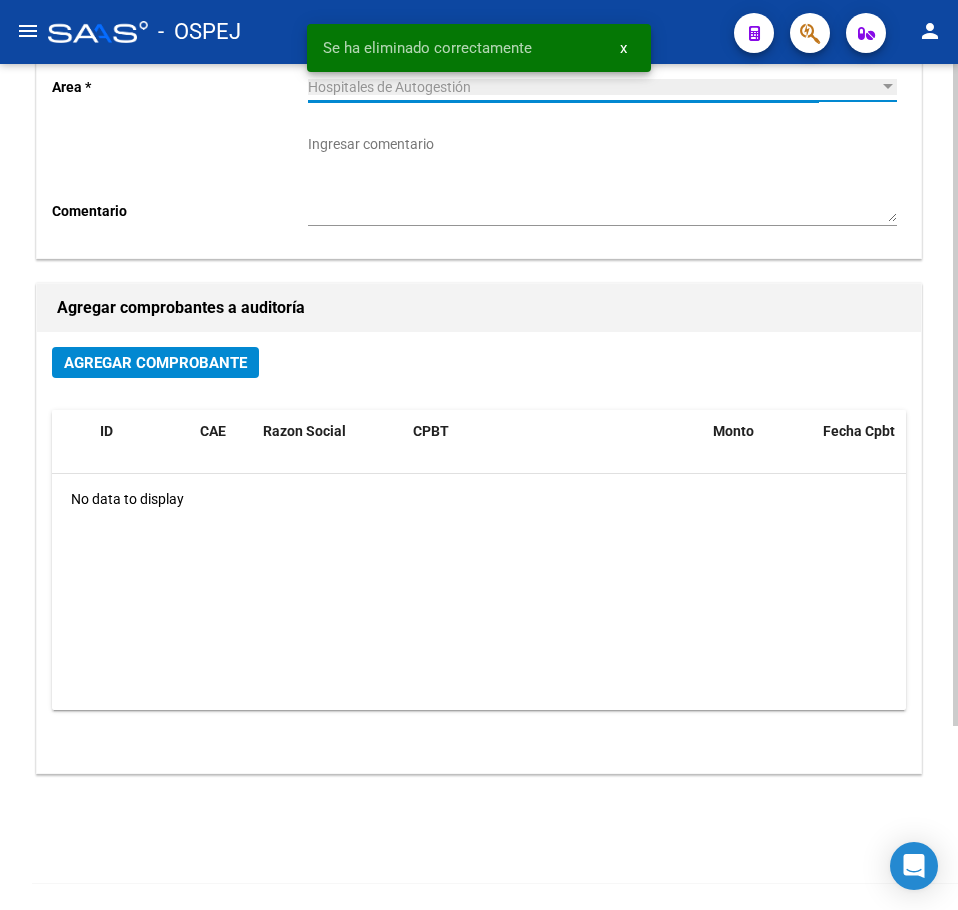 scroll, scrollTop: 235, scrollLeft: 0, axis: vertical 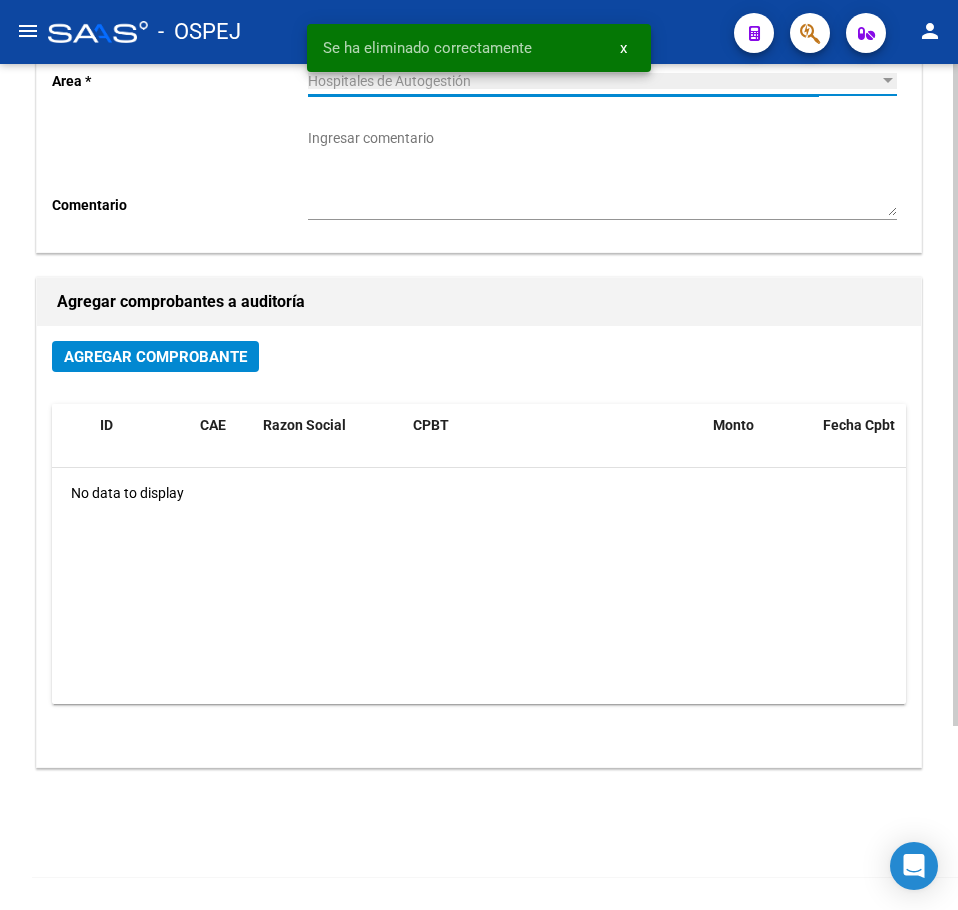 drag, startPoint x: 191, startPoint y: 329, endPoint x: 188, endPoint y: 357, distance: 28.160255 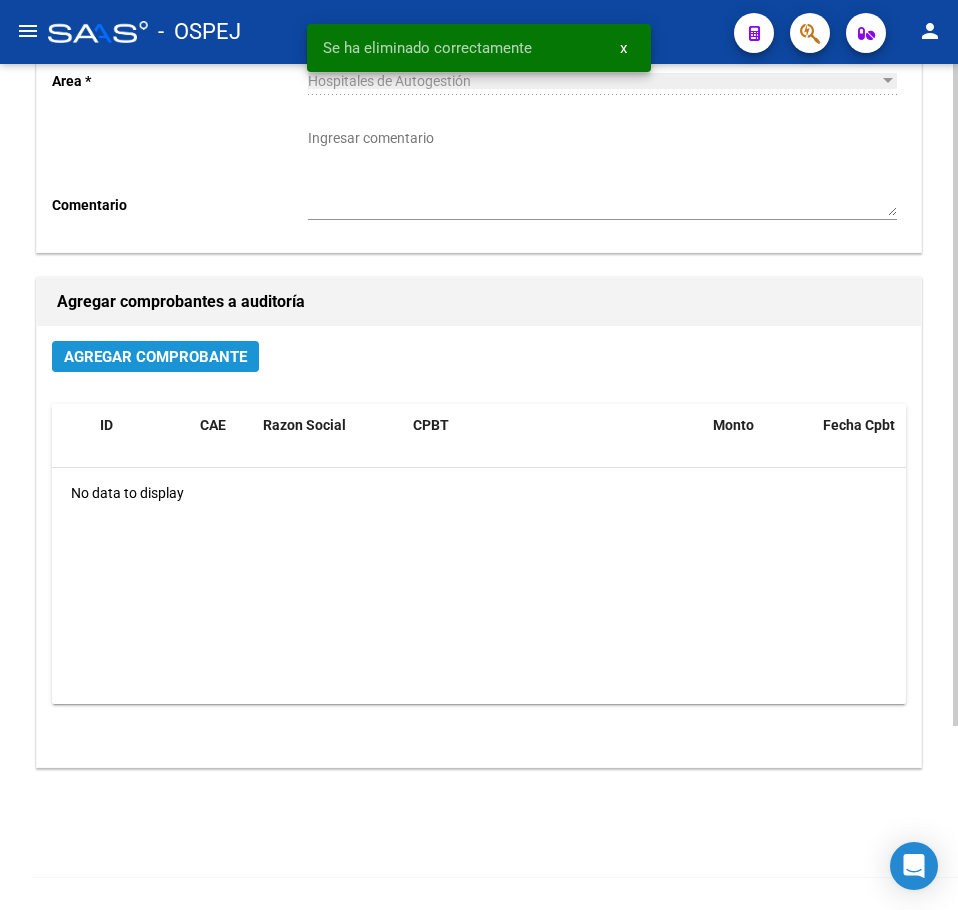 click on "Agregar Comprobante" 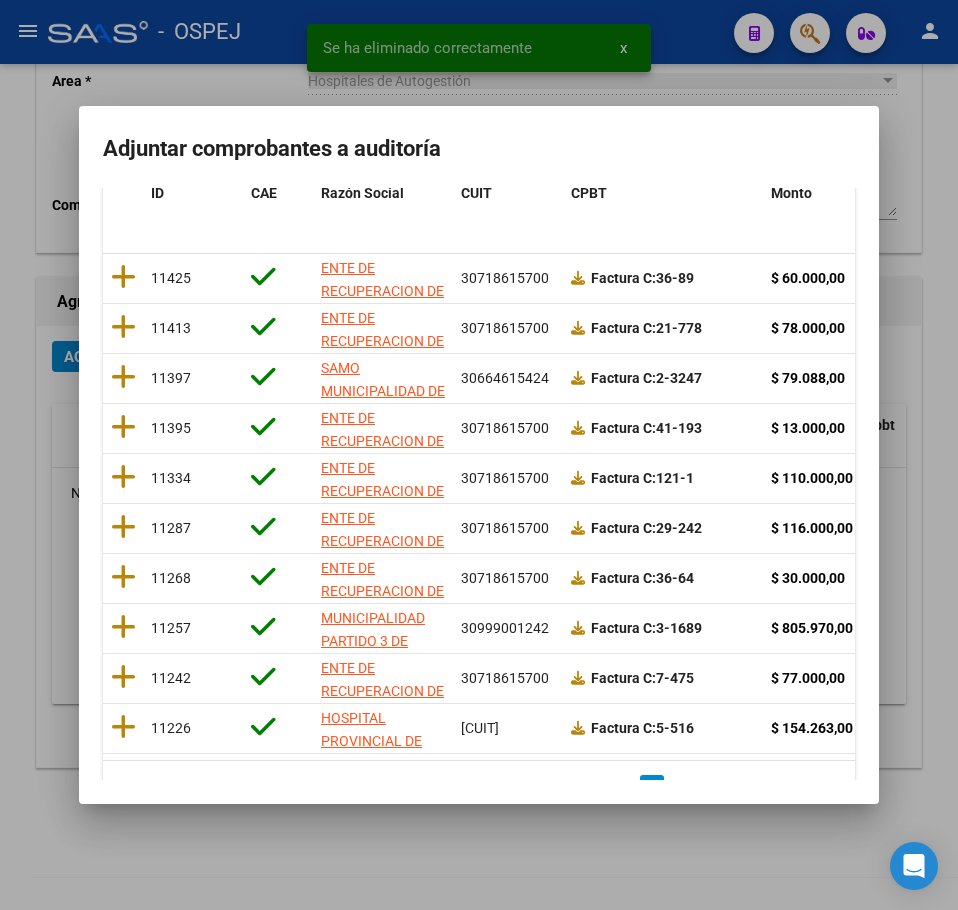 scroll, scrollTop: 356, scrollLeft: 0, axis: vertical 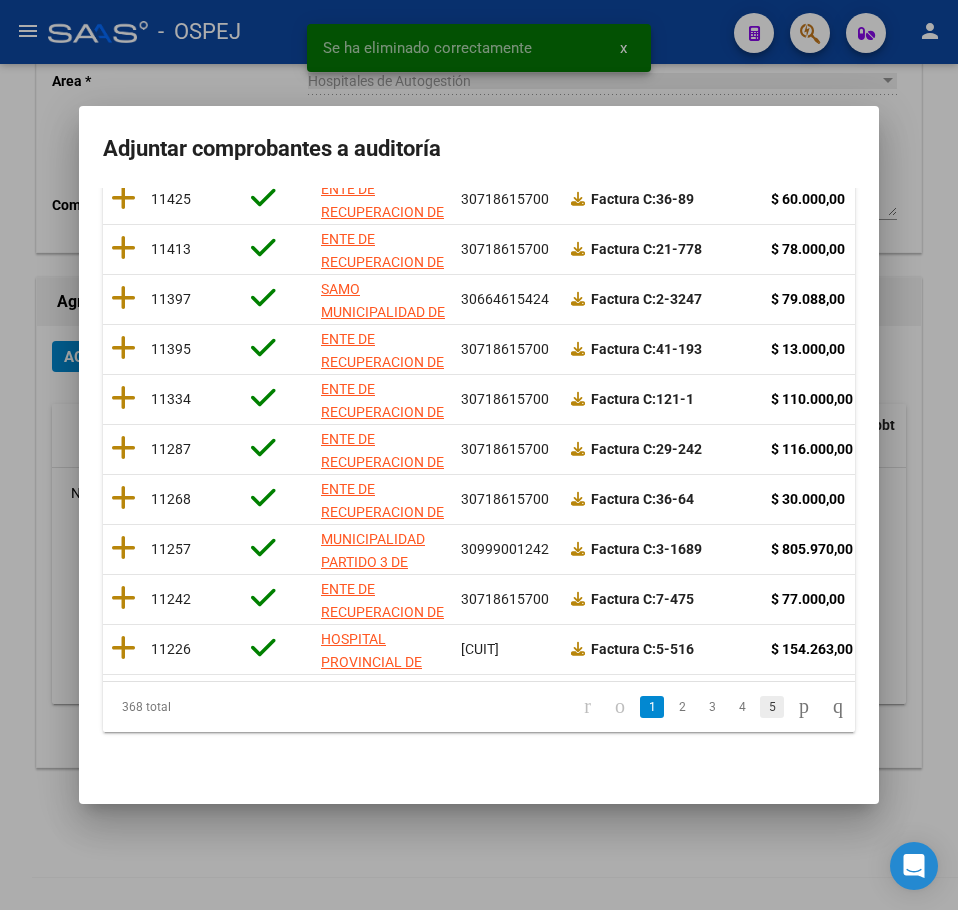 click on "5" 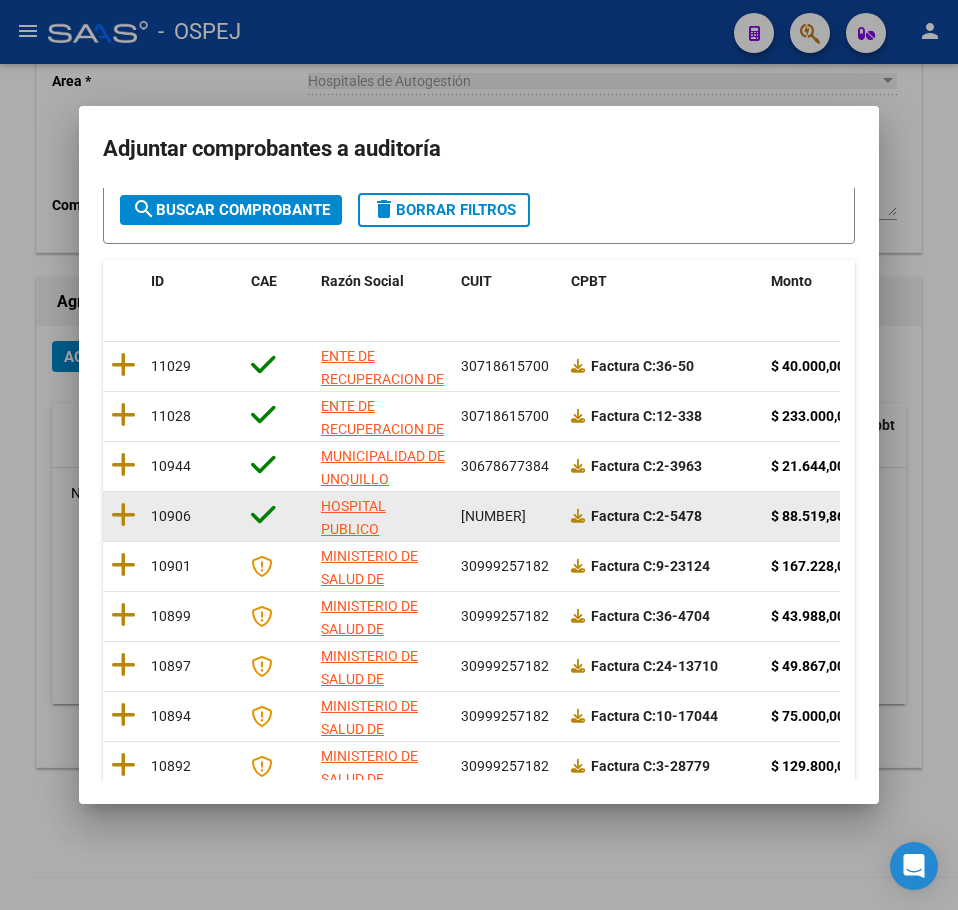 scroll, scrollTop: 261, scrollLeft: 0, axis: vertical 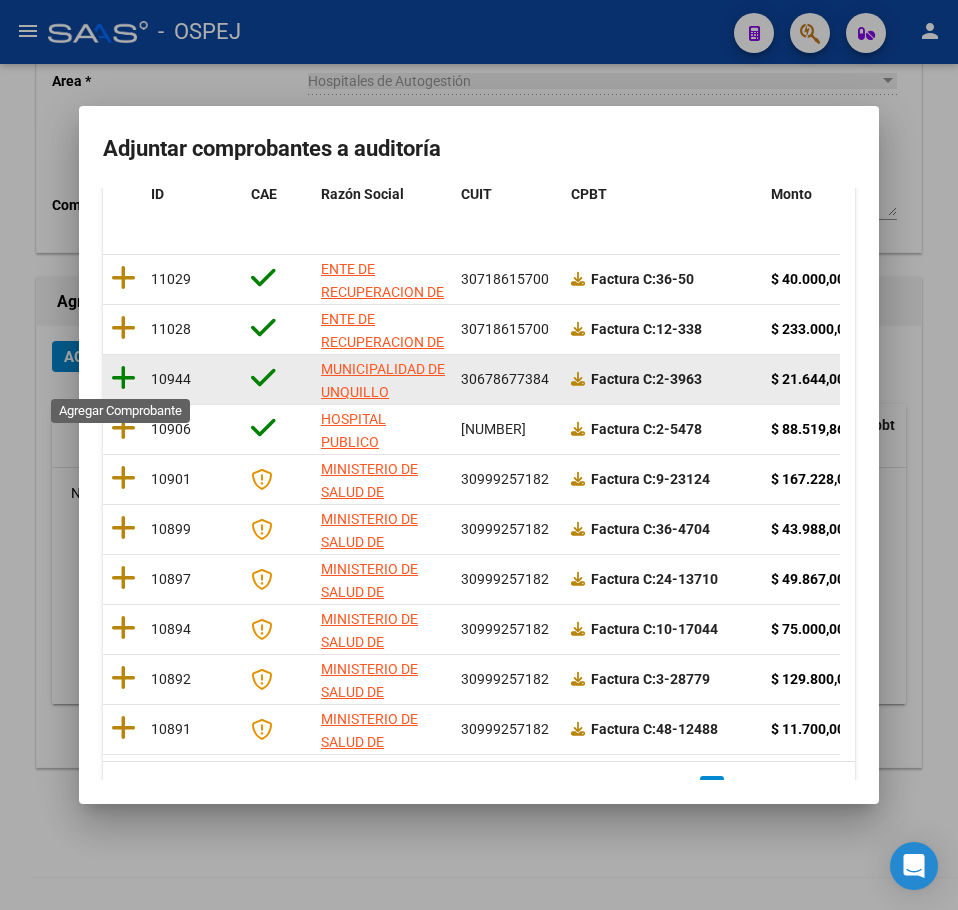 click 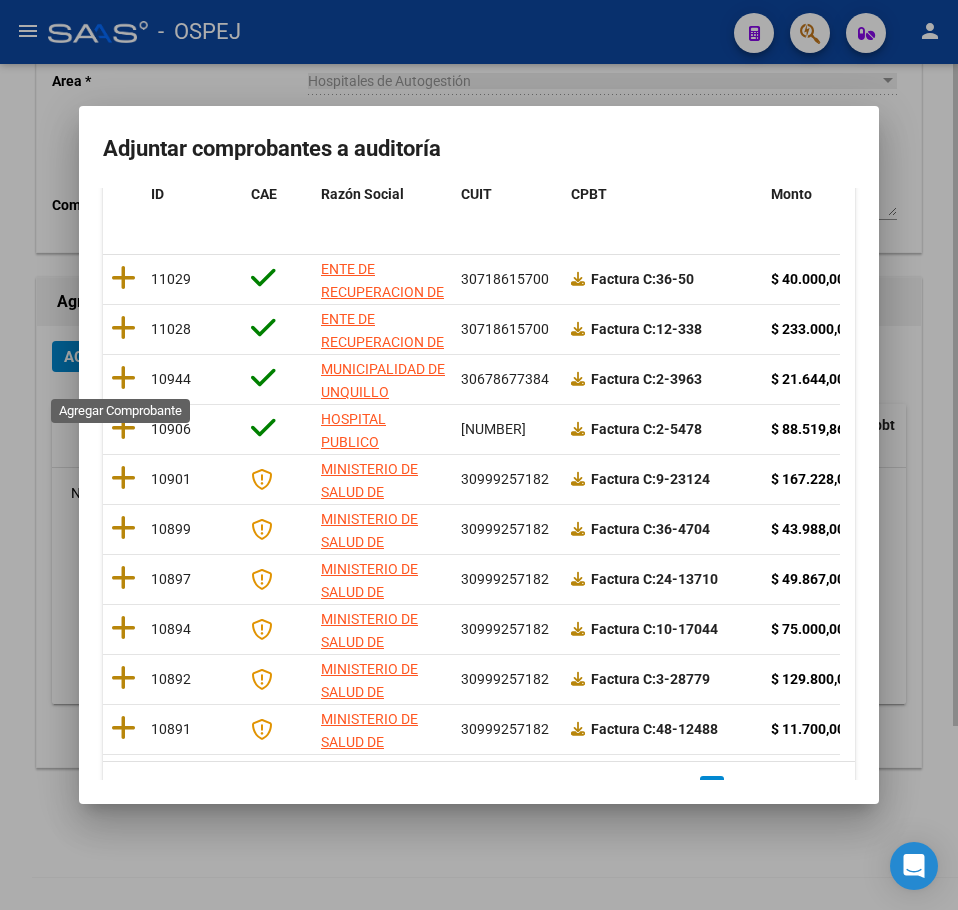 scroll, scrollTop: 0, scrollLeft: 0, axis: both 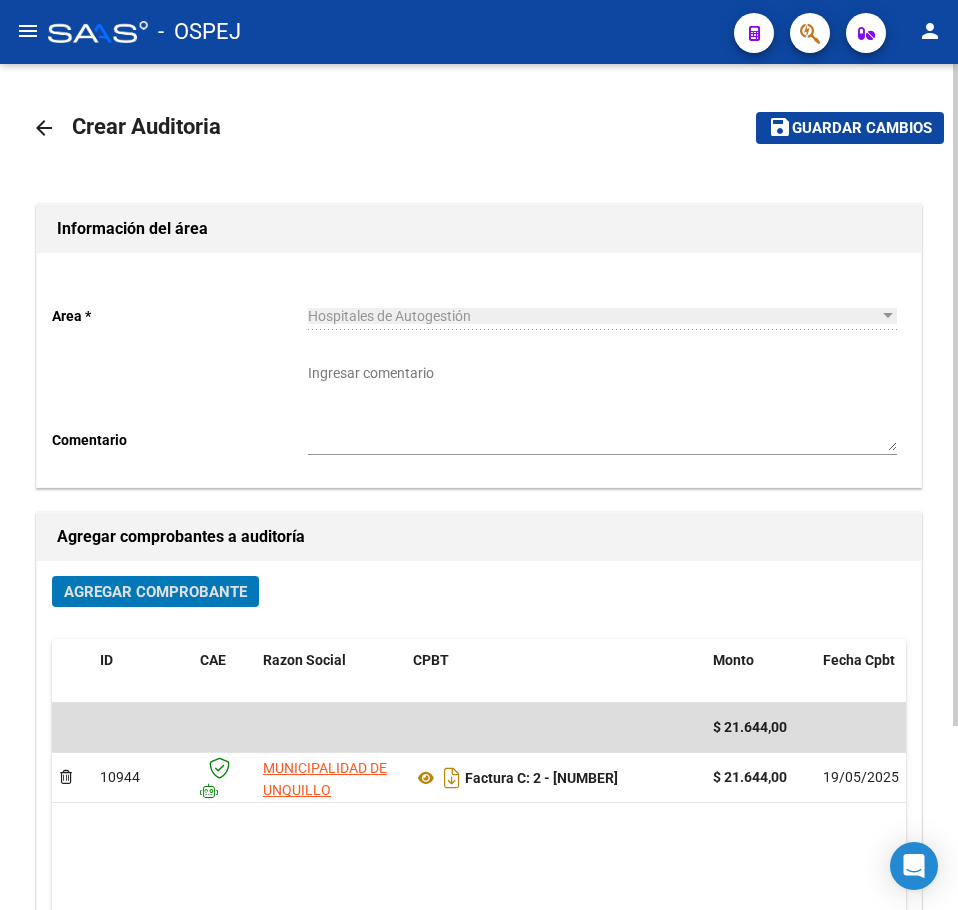 click on "Guardar cambios" 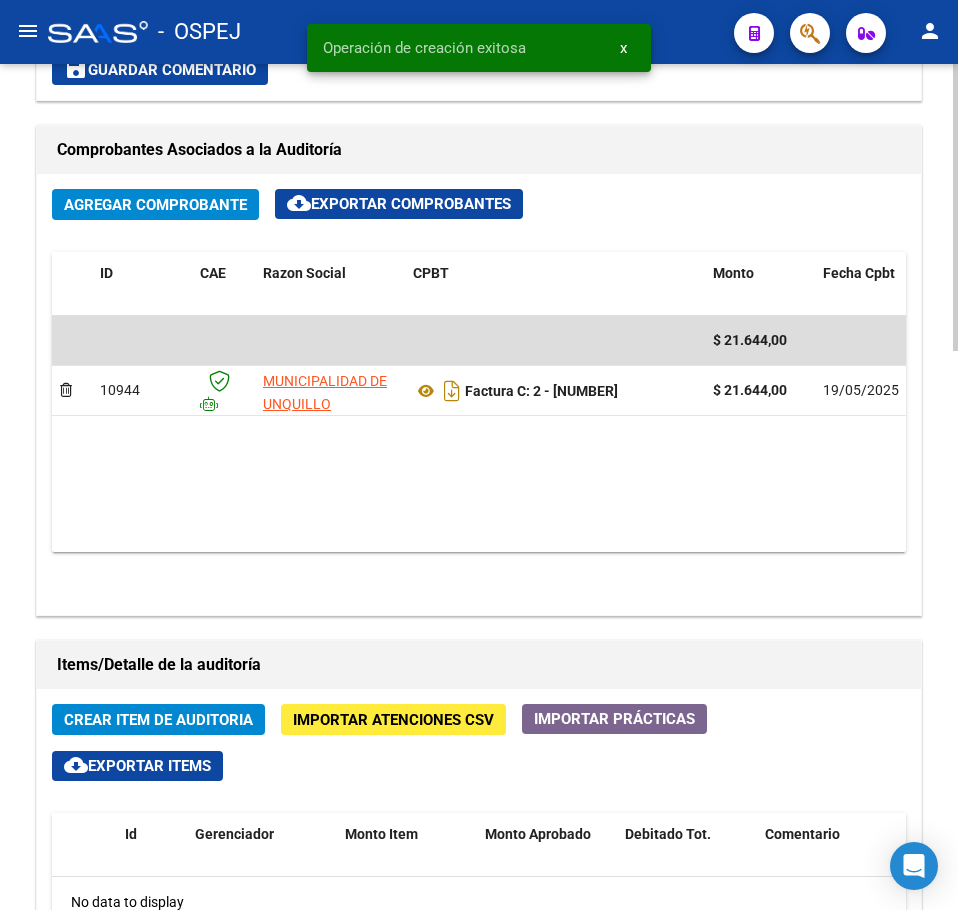 scroll, scrollTop: 900, scrollLeft: 0, axis: vertical 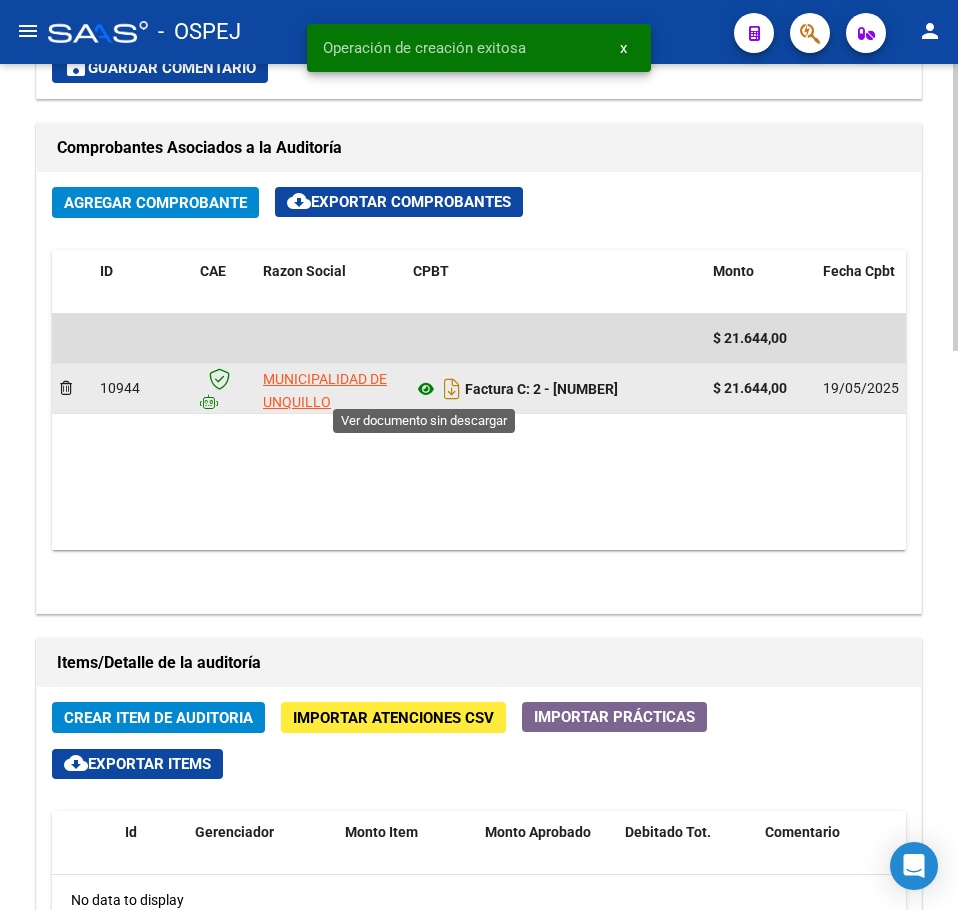 click 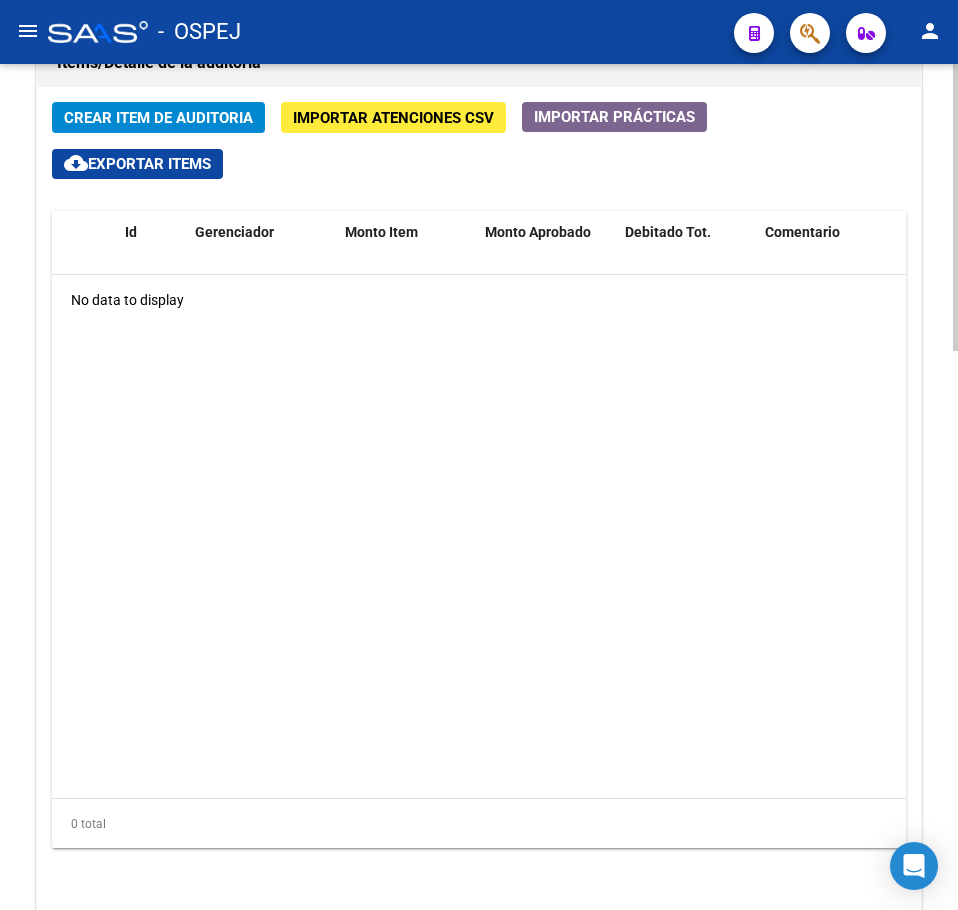 scroll, scrollTop: 1644, scrollLeft: 0, axis: vertical 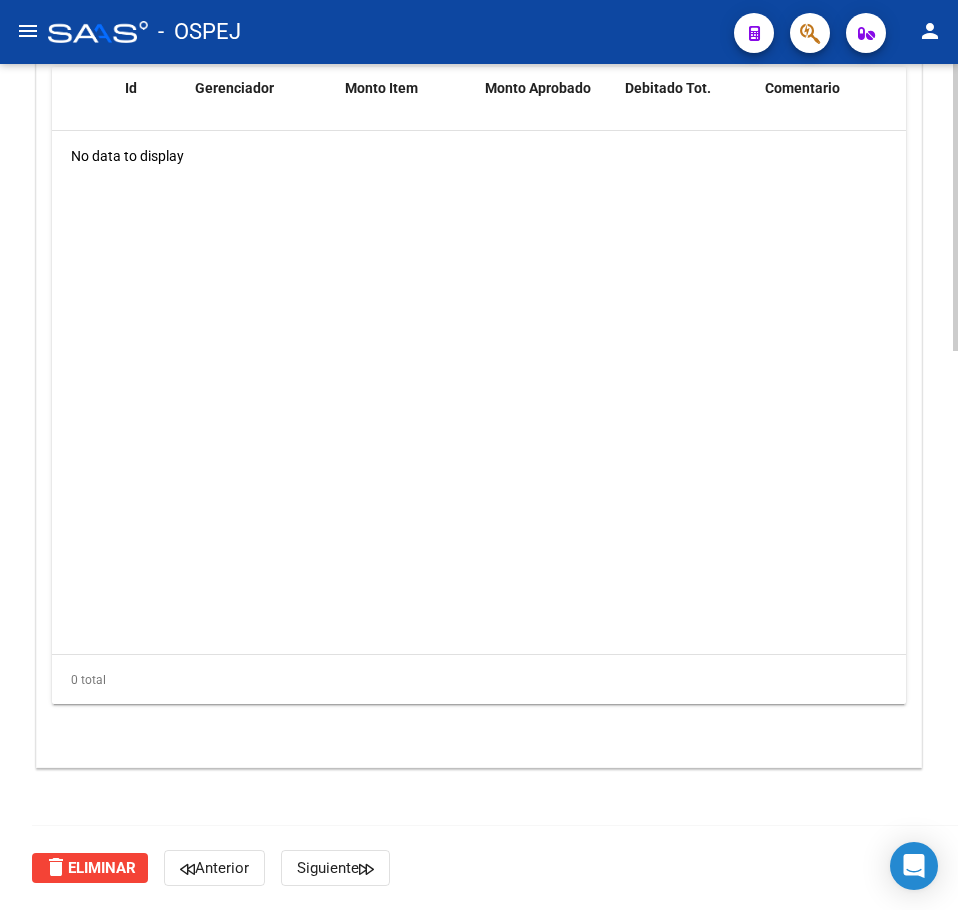 click on "delete" 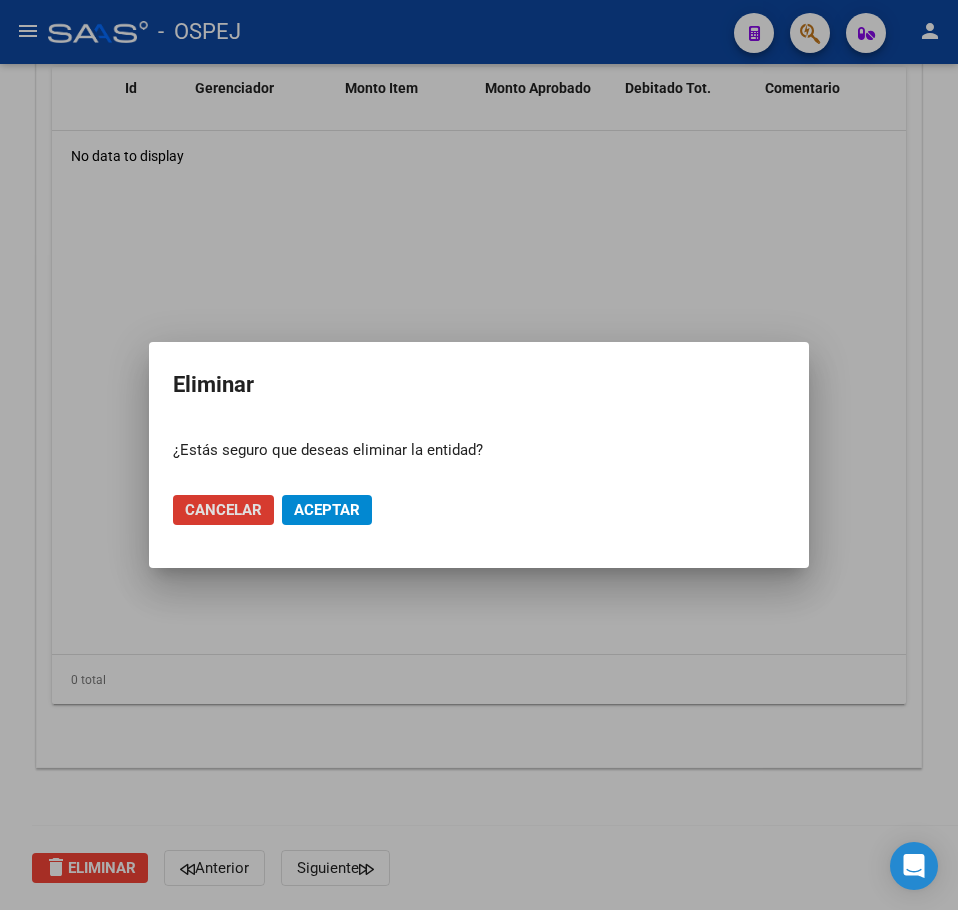 click on "Aceptar" 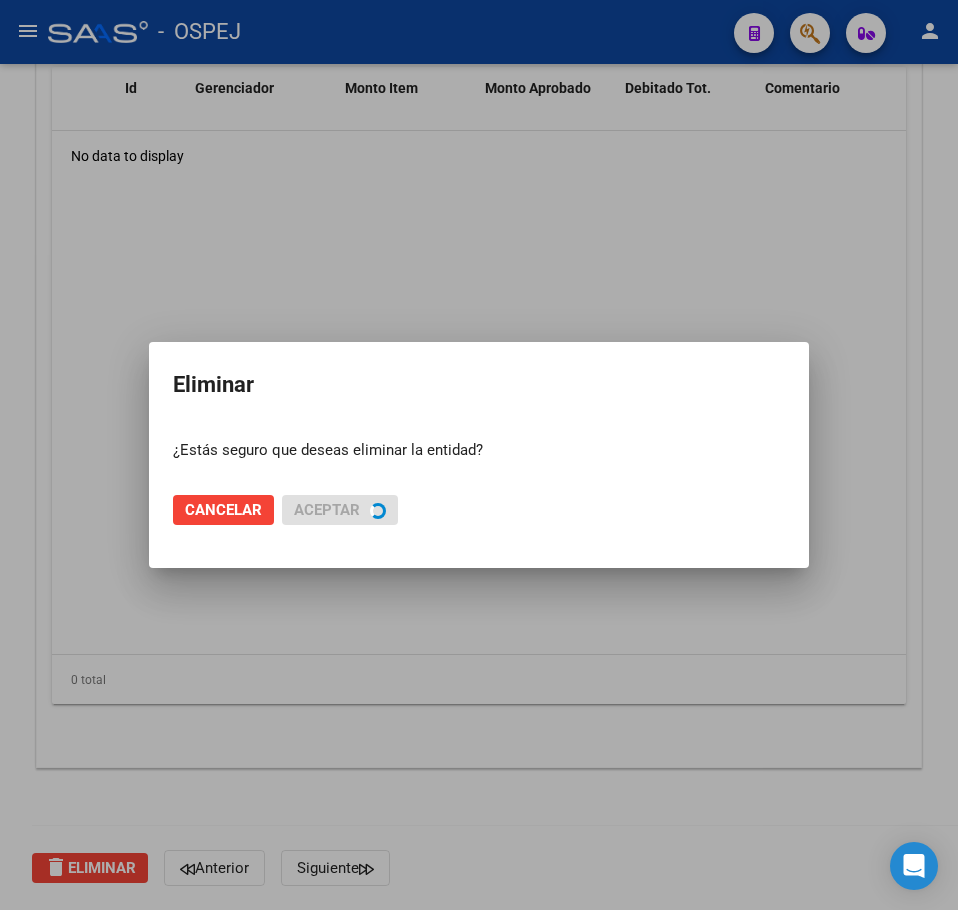 scroll, scrollTop: 0, scrollLeft: 0, axis: both 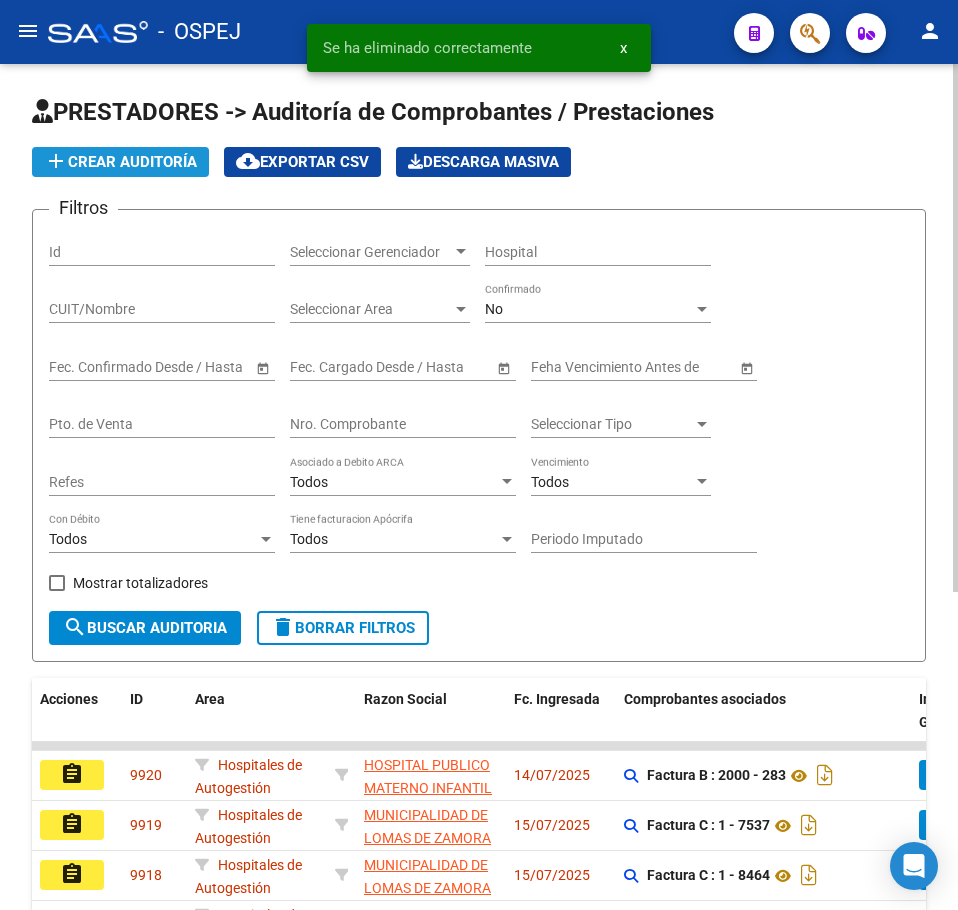 click on "add  Crear Auditoría" 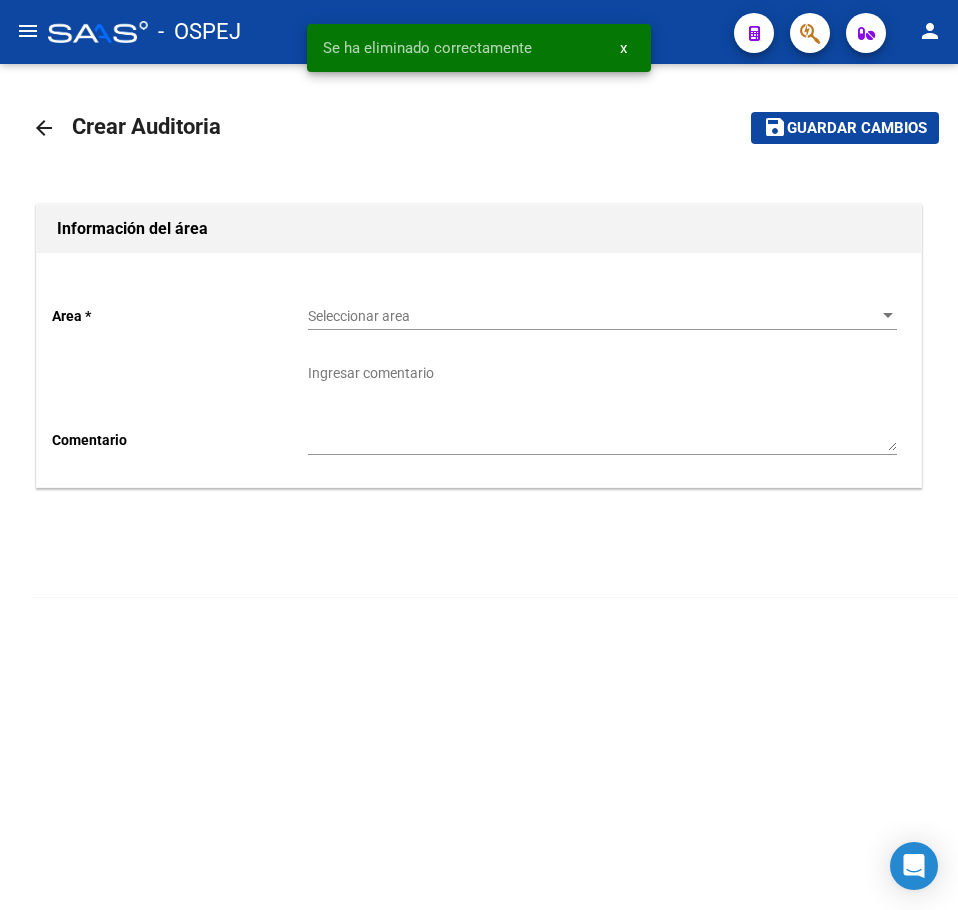 click on "Area * Seleccionar area Seleccionar area Comentario    Ingresar comentario" 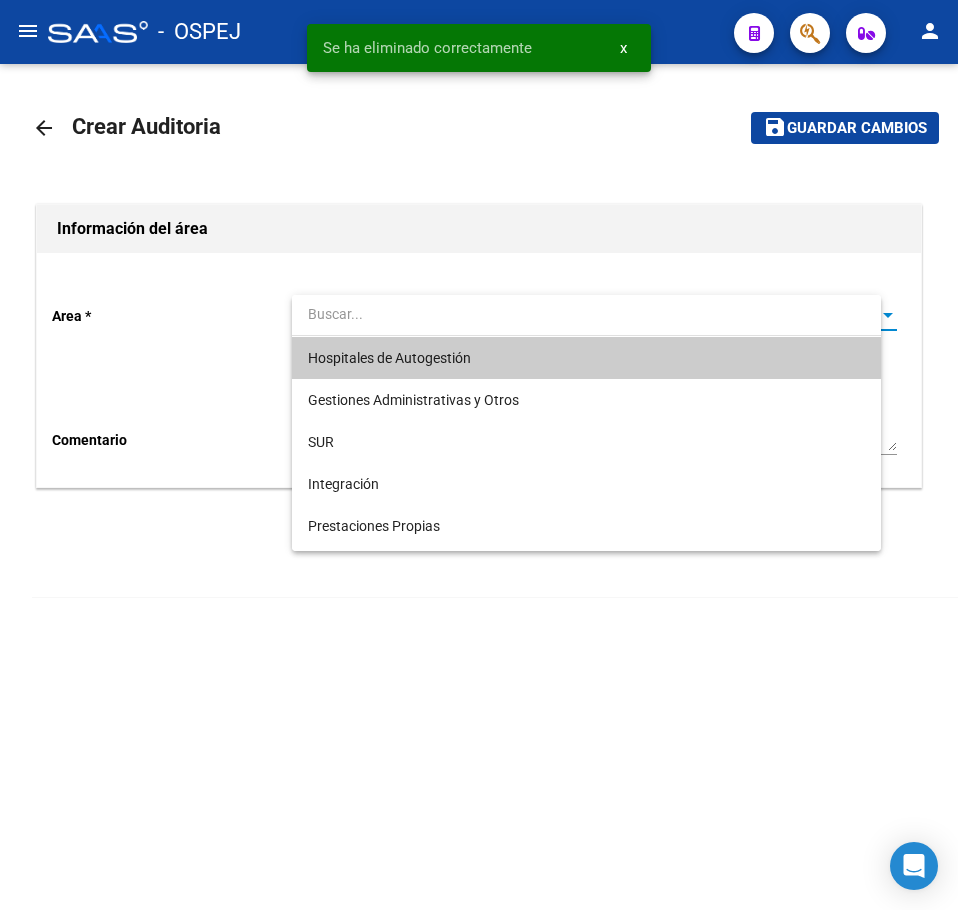 click on "Hospitales de Autogestión" at bounding box center [586, 358] 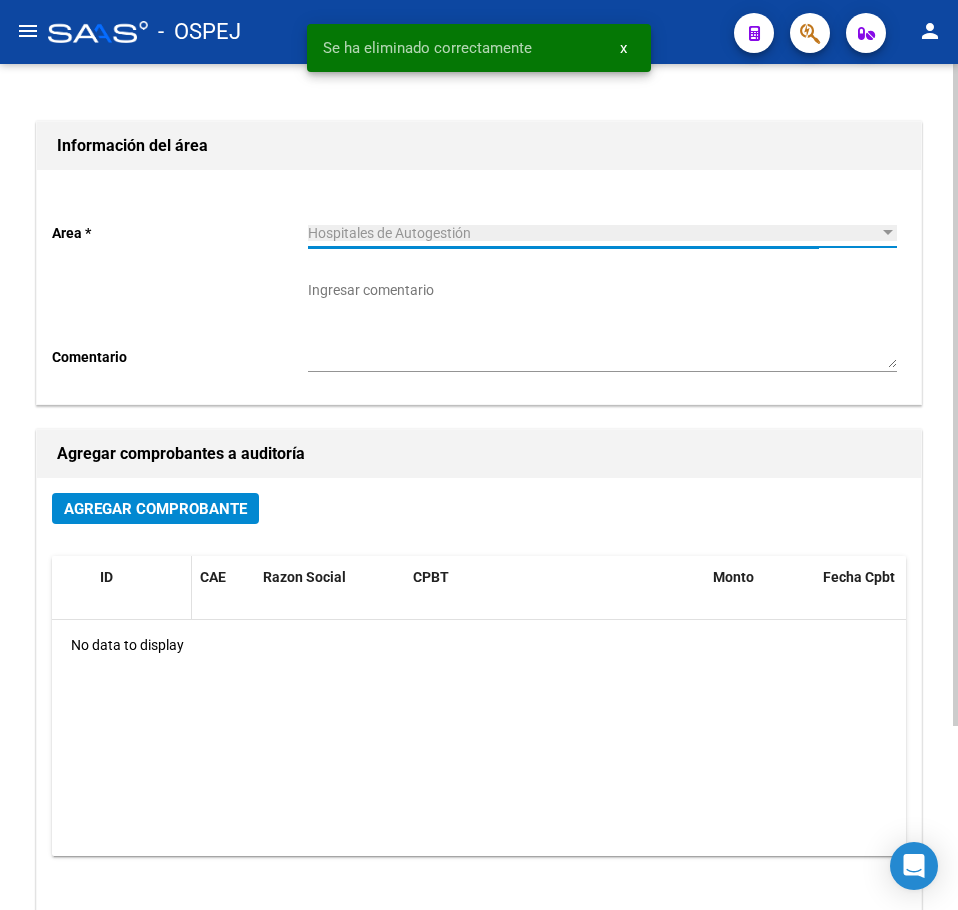 scroll, scrollTop: 200, scrollLeft: 0, axis: vertical 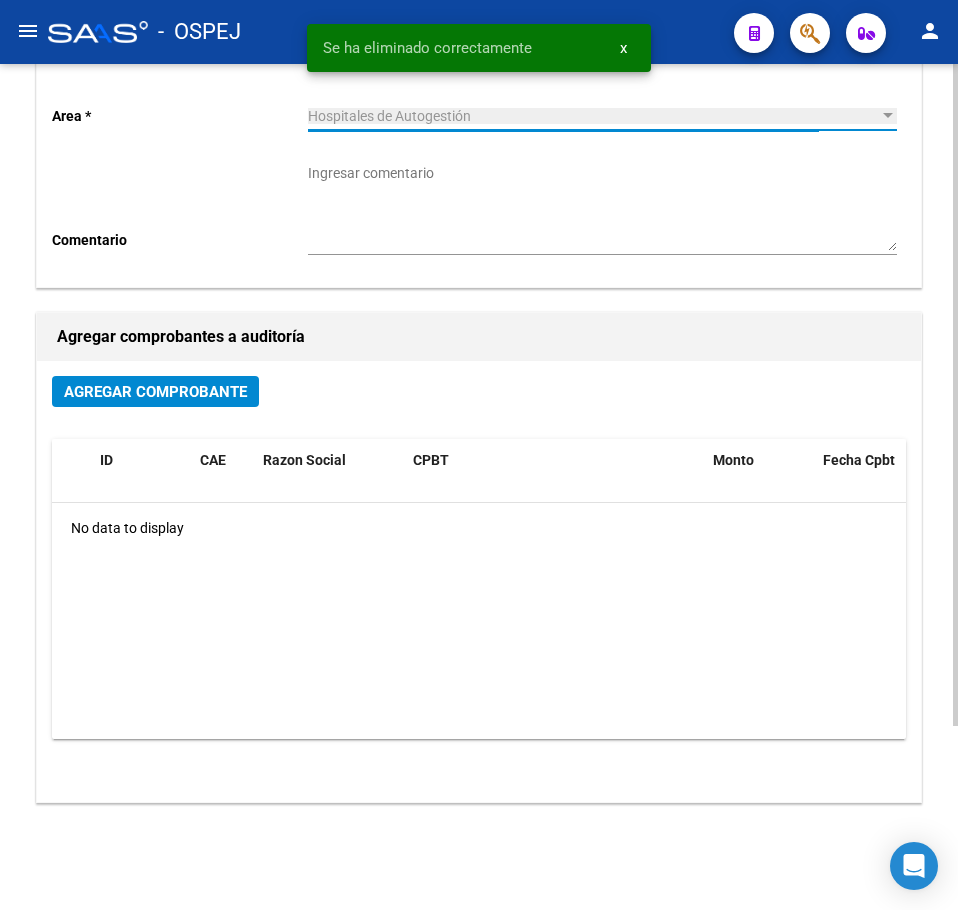 click on "Agregar Comprobante" 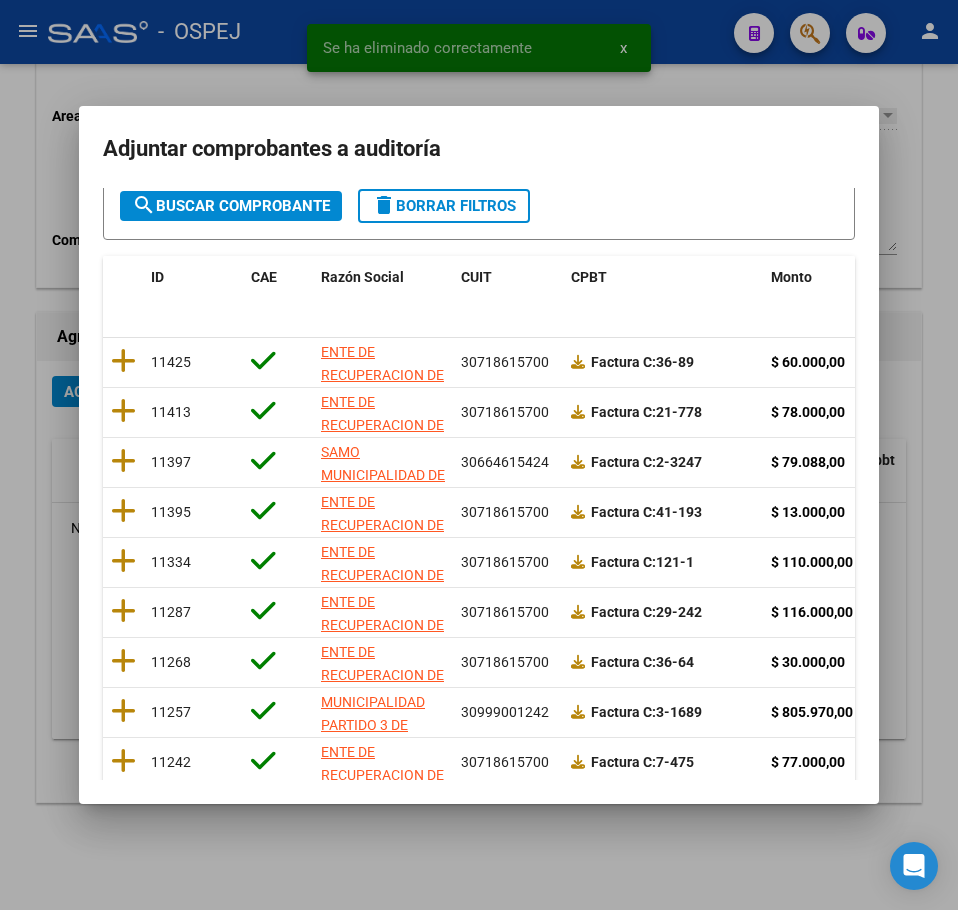 scroll, scrollTop: 356, scrollLeft: 0, axis: vertical 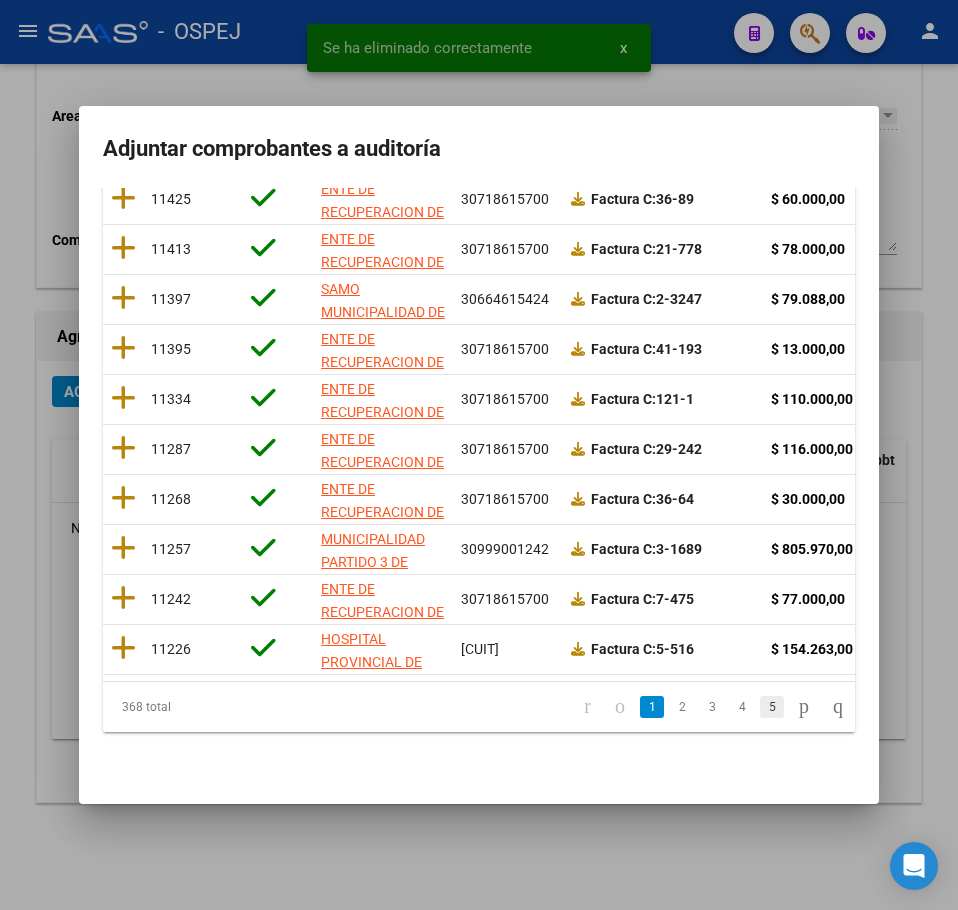 click on "5" 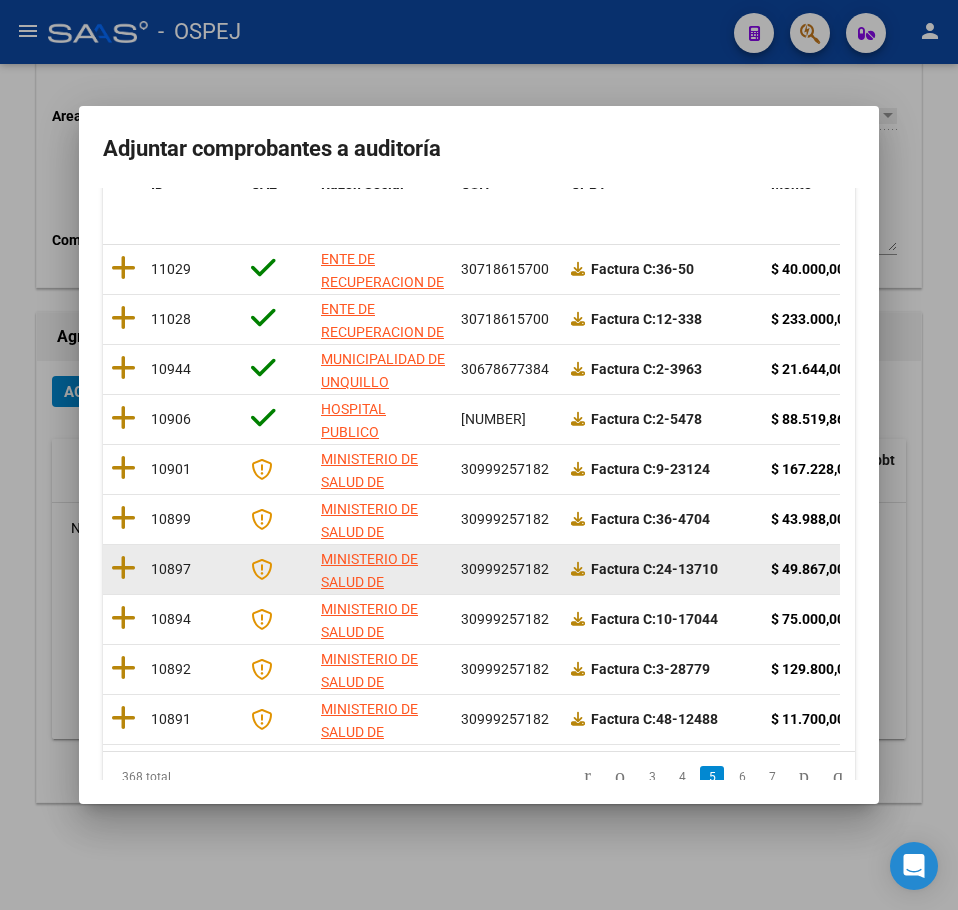 scroll, scrollTop: 157, scrollLeft: 0, axis: vertical 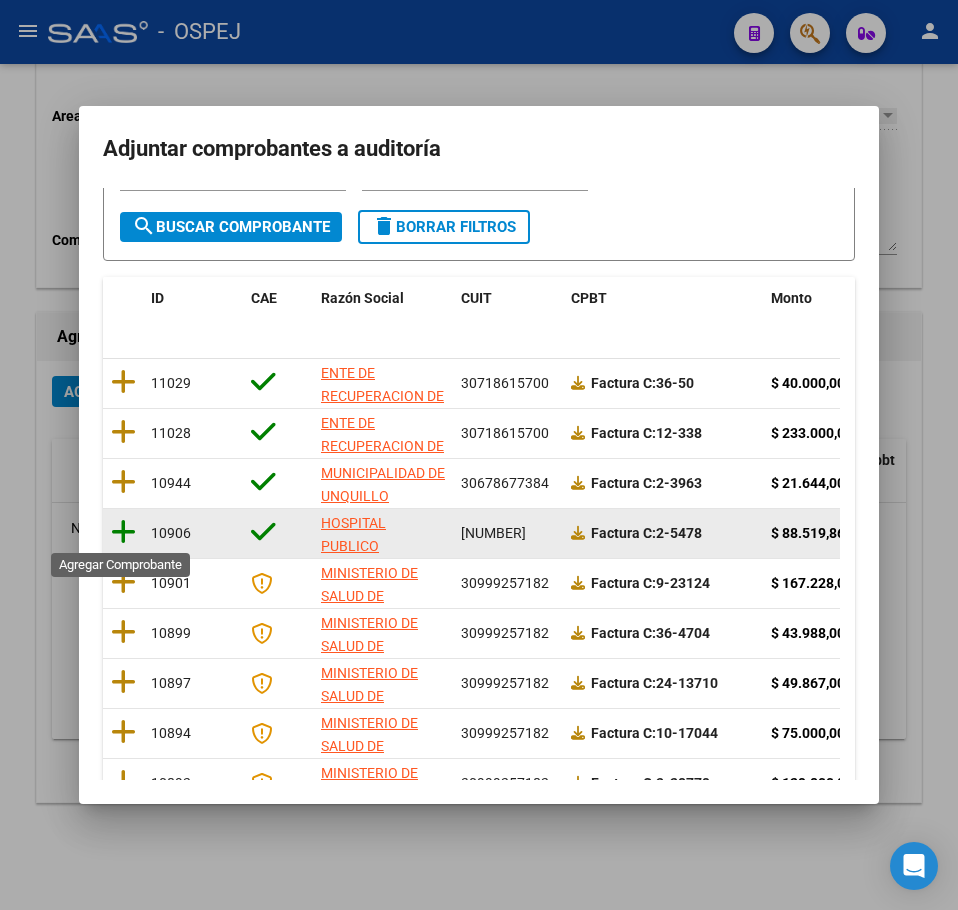 click 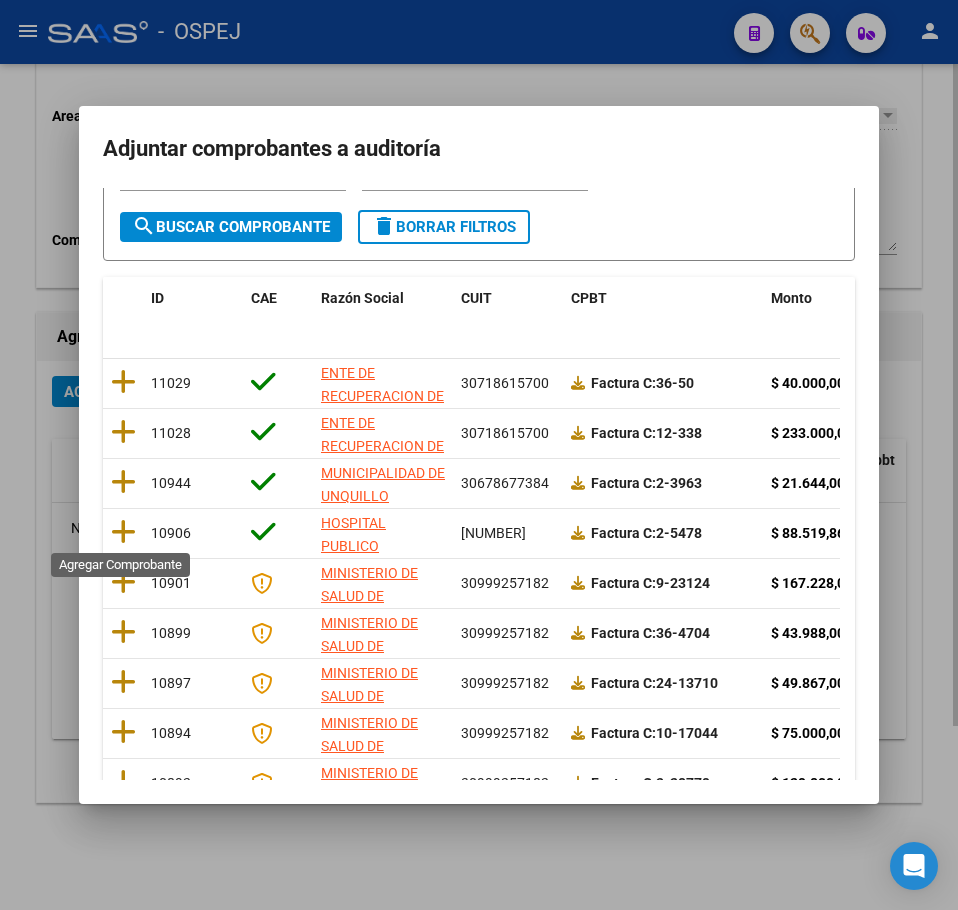 scroll, scrollTop: 0, scrollLeft: 0, axis: both 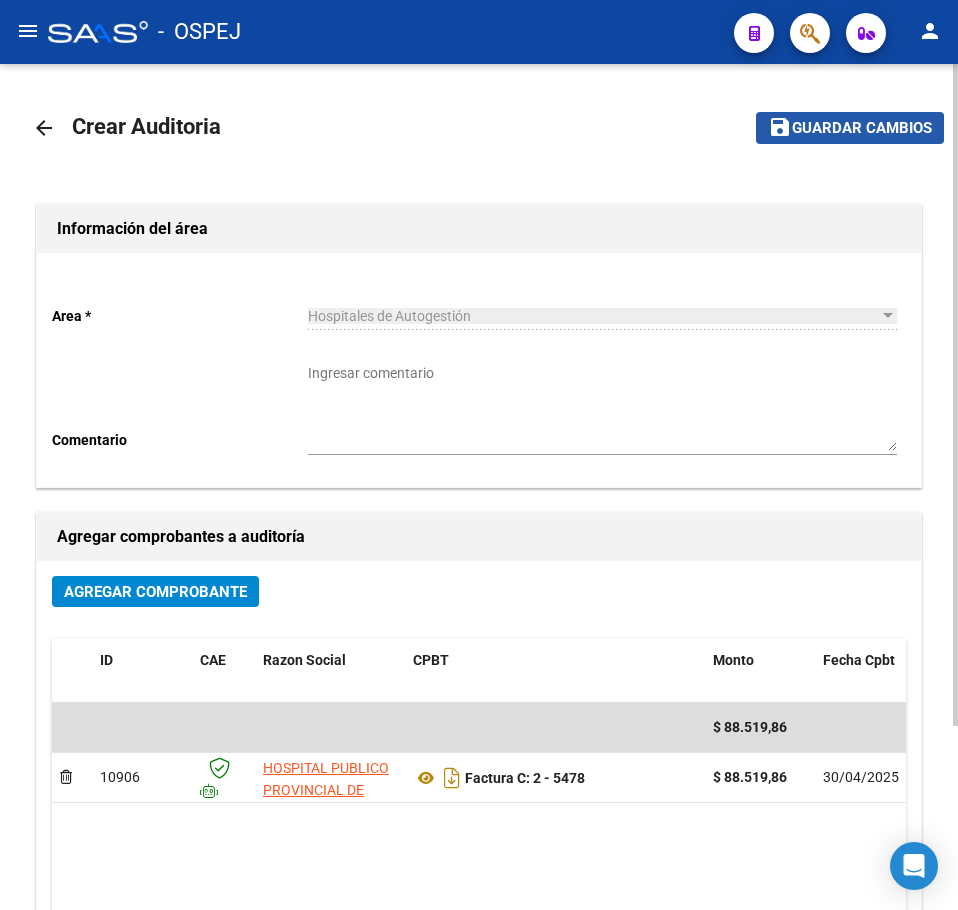 click on "save Guardar cambios" 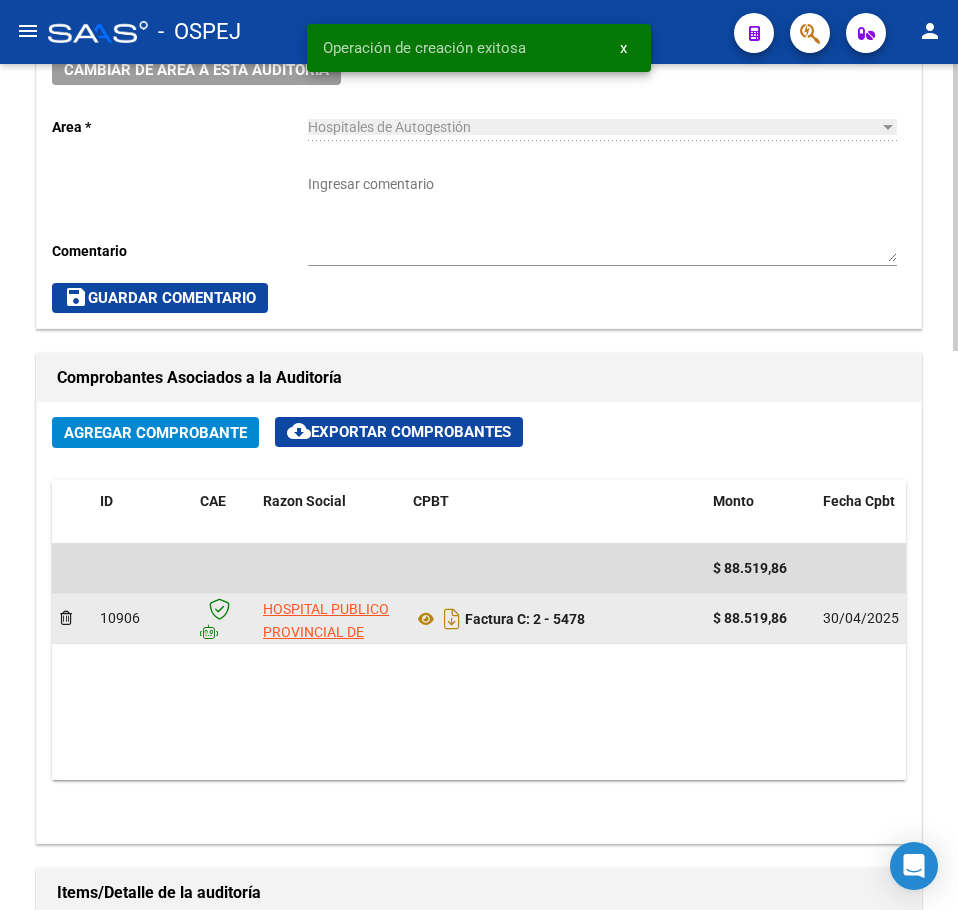 scroll, scrollTop: 700, scrollLeft: 0, axis: vertical 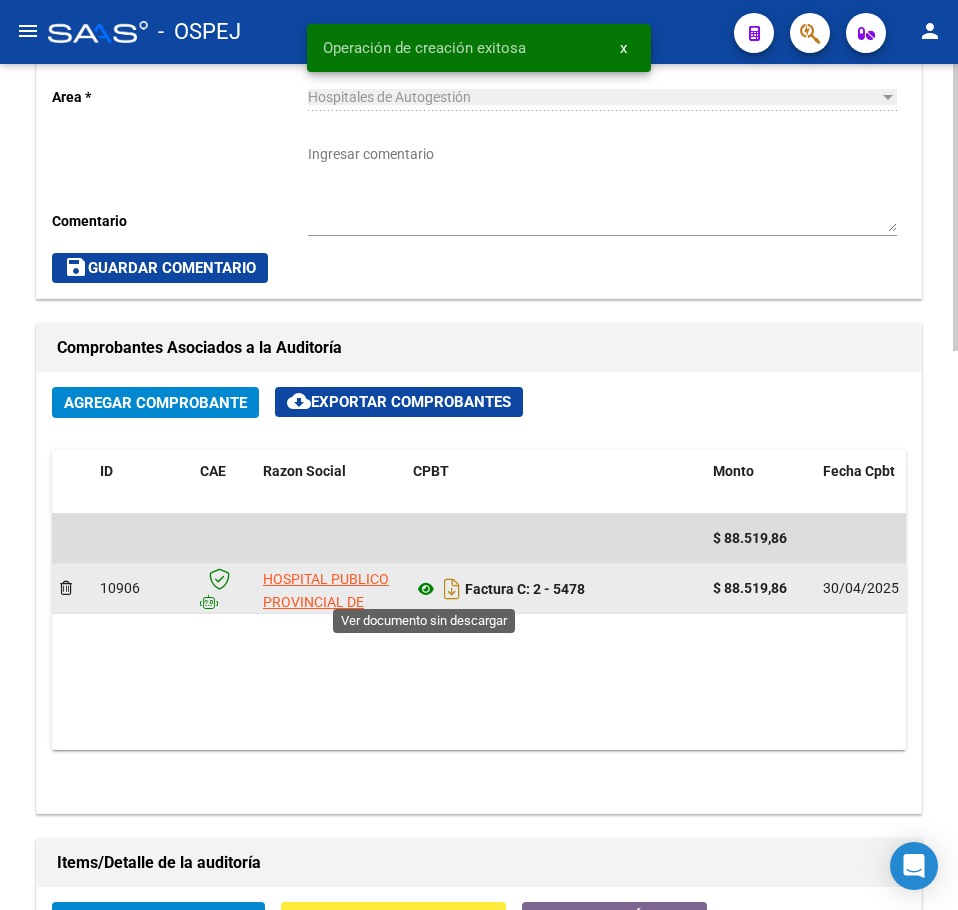 click 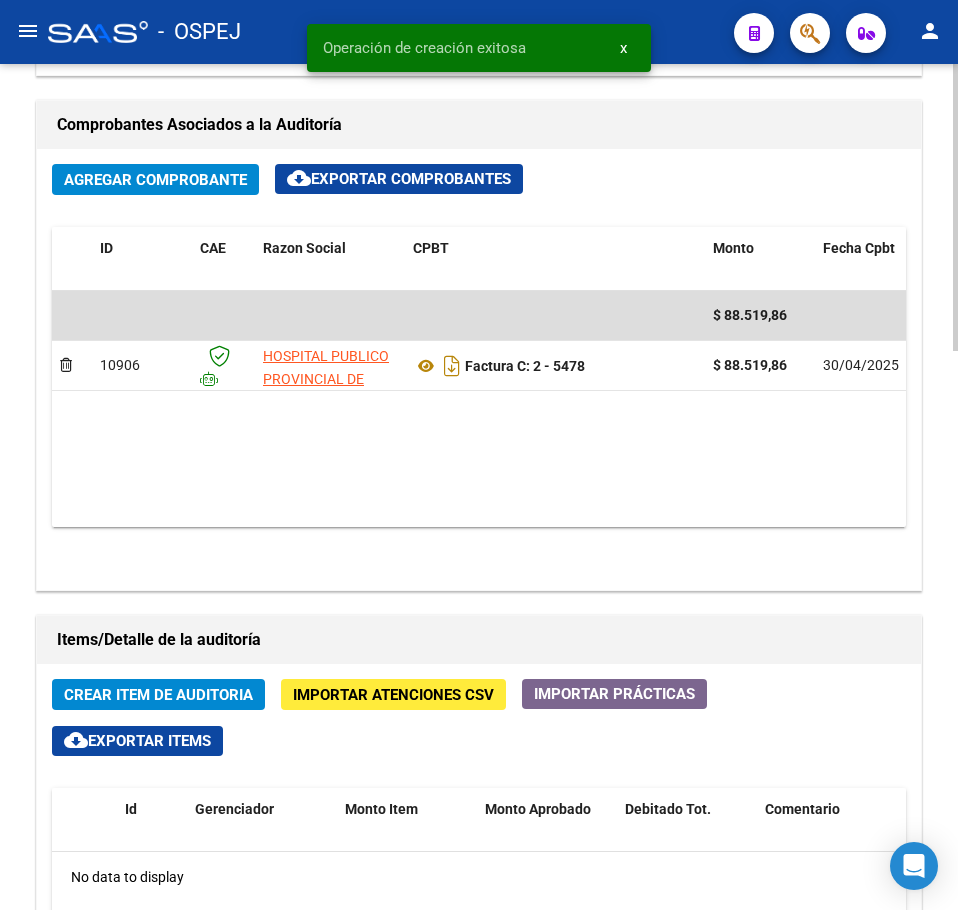 scroll, scrollTop: 1200, scrollLeft: 0, axis: vertical 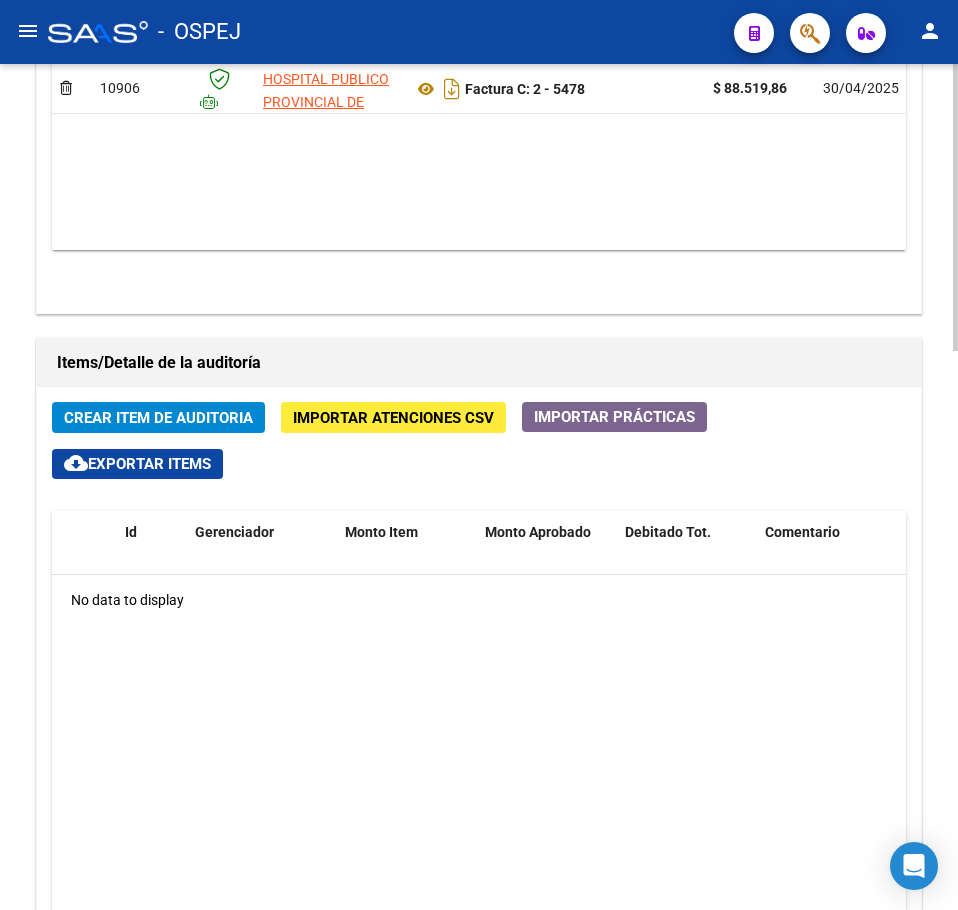 click on "Crear Item de Auditoria" 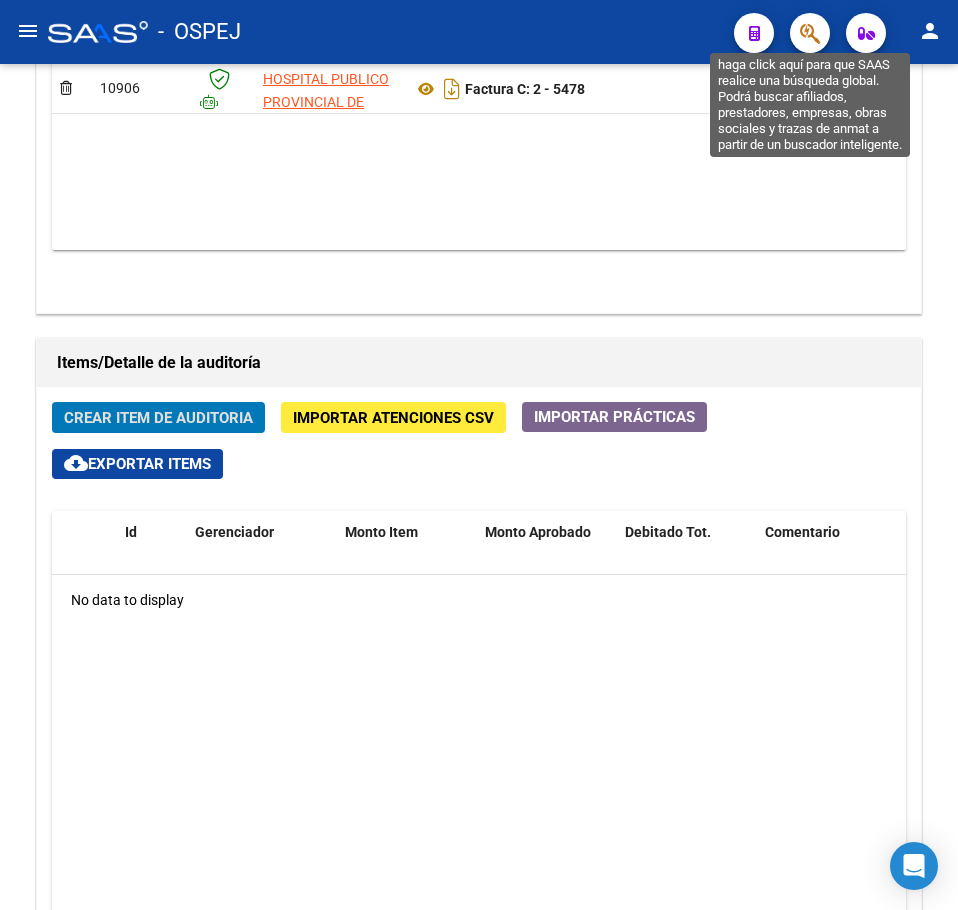 click 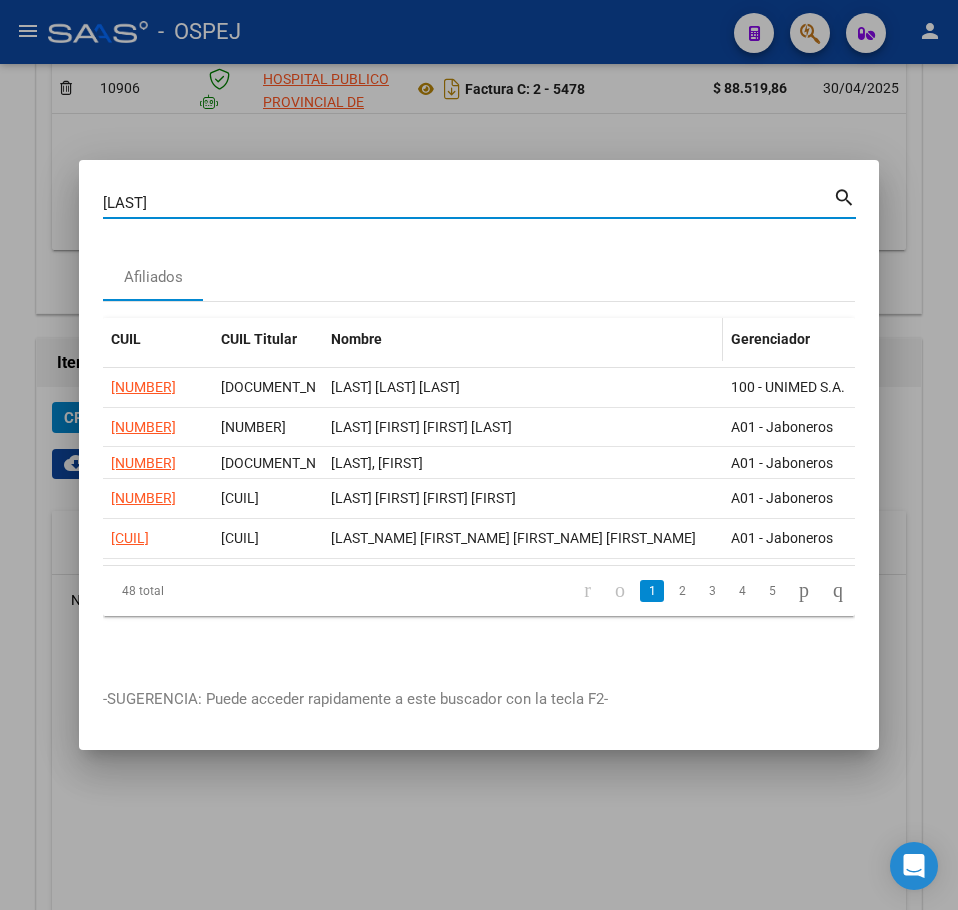 click on "Nombre" at bounding box center [356, 339] 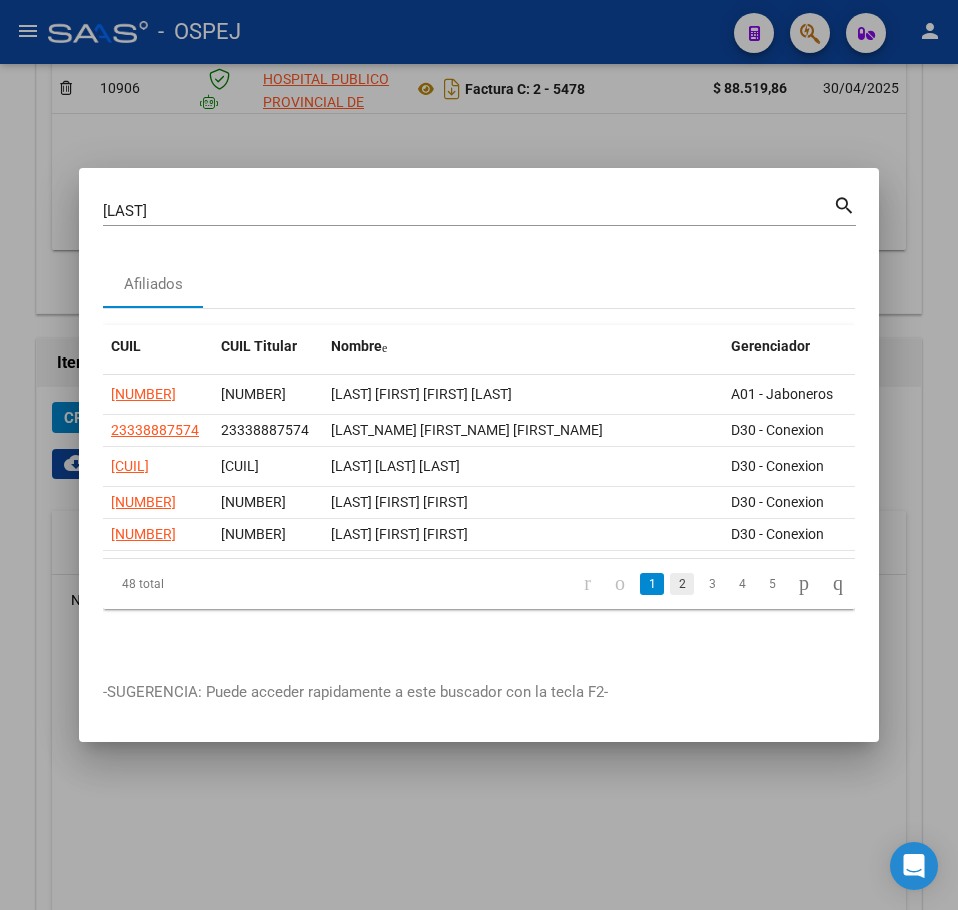 click on "2" 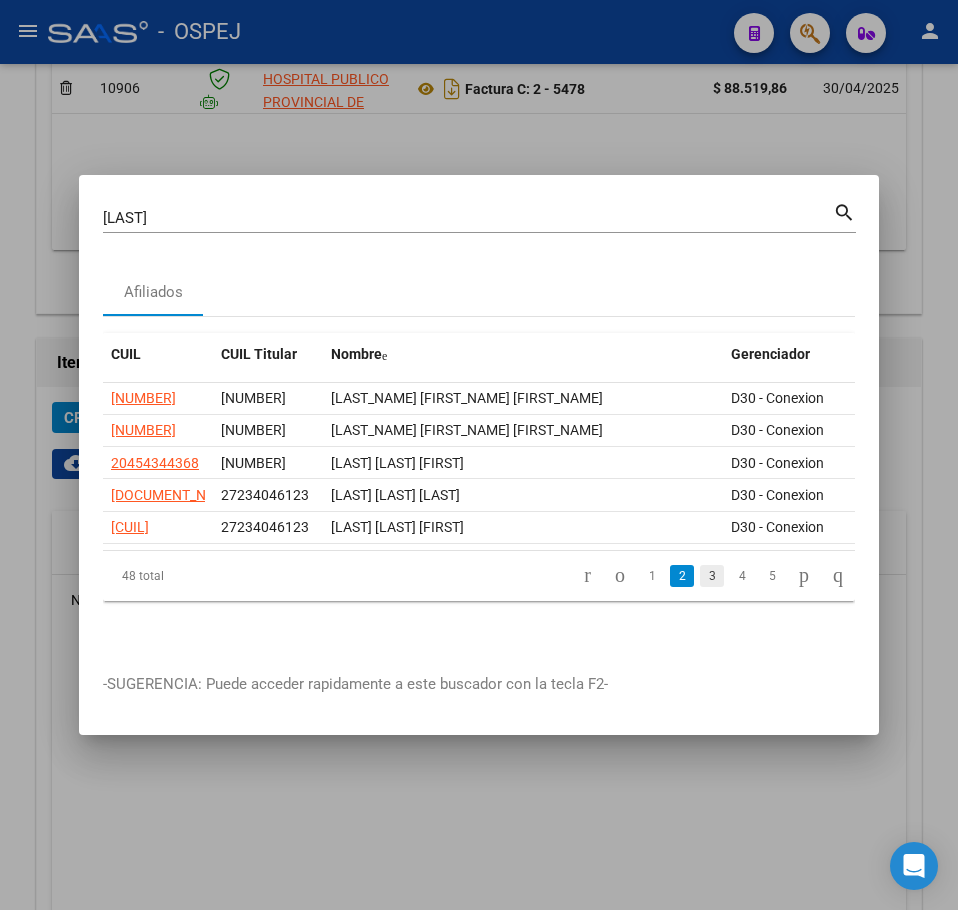 click on "3" 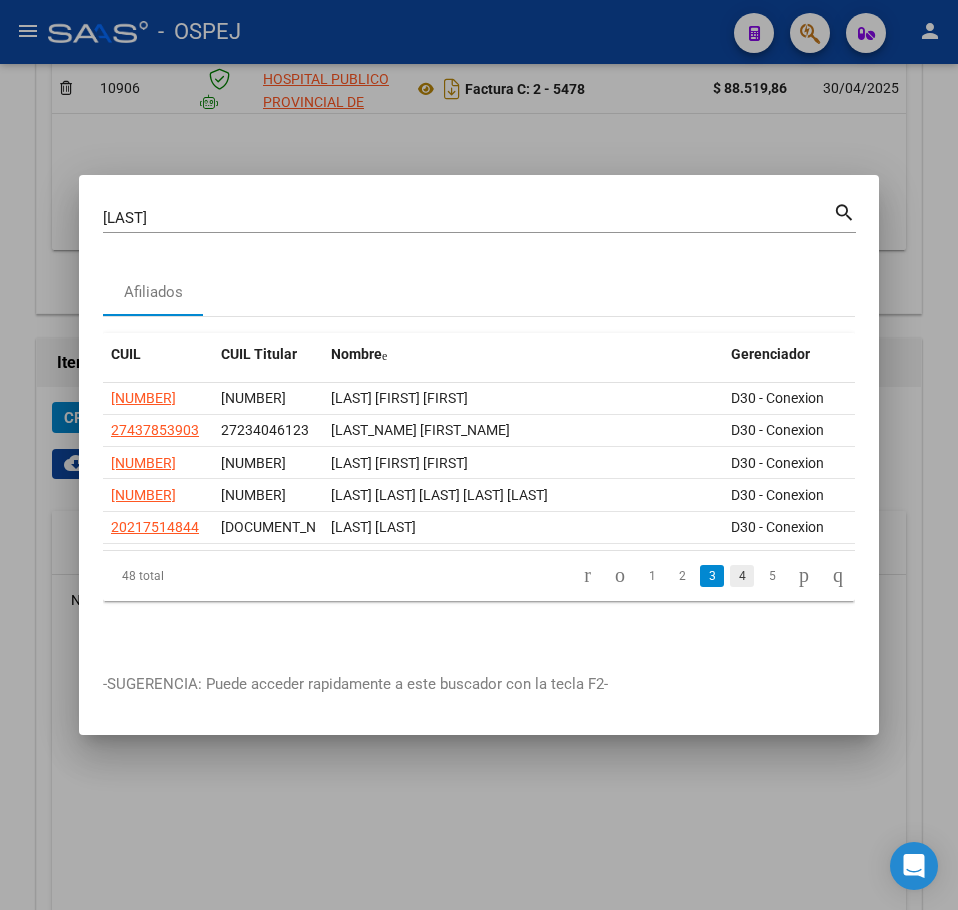 click on "4" 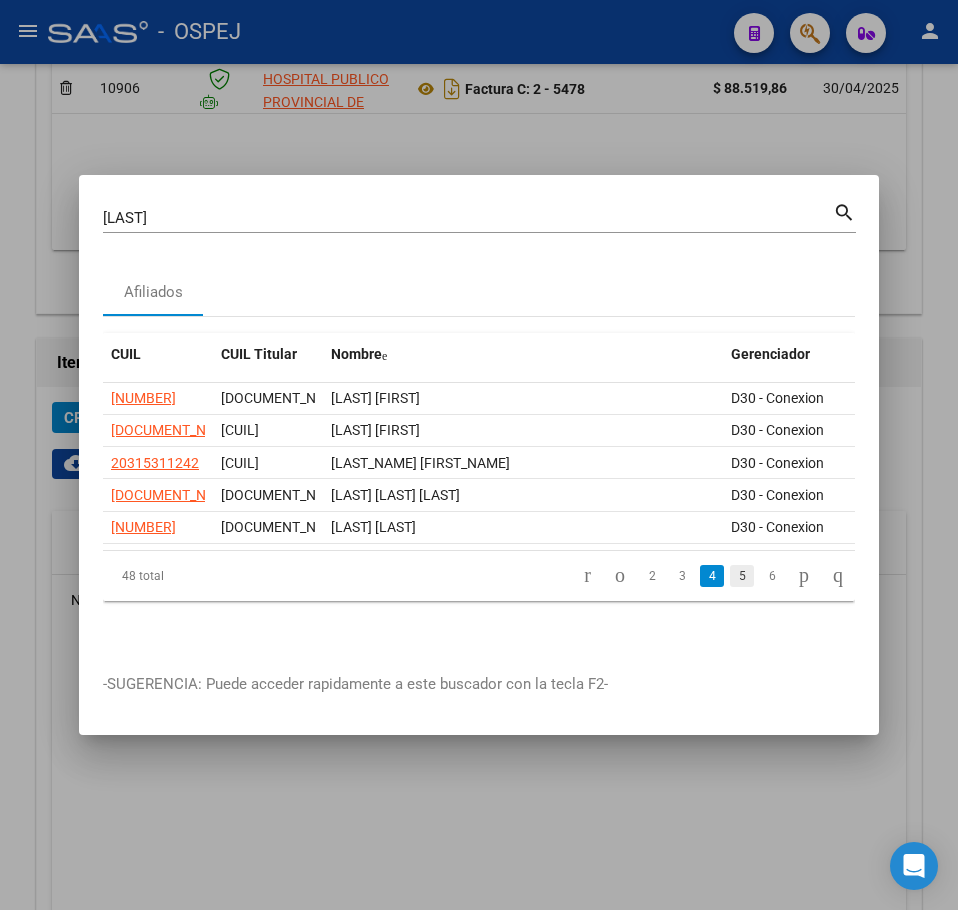 click on "5" 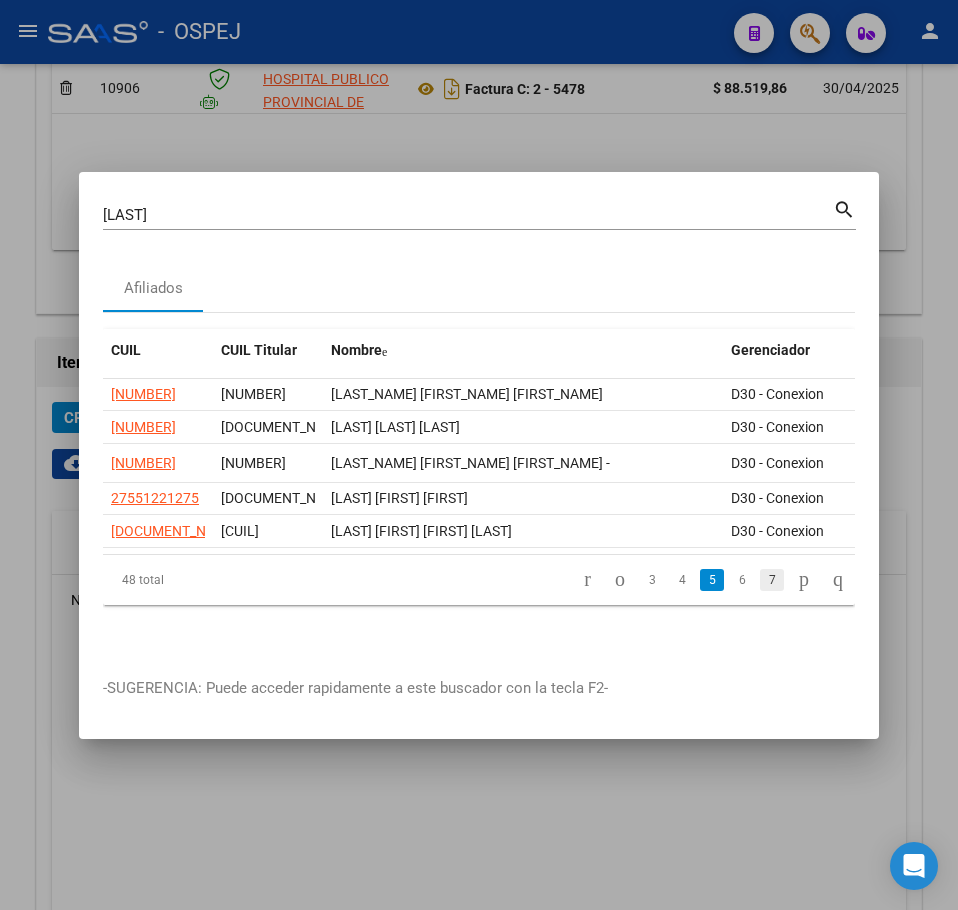click on "7" 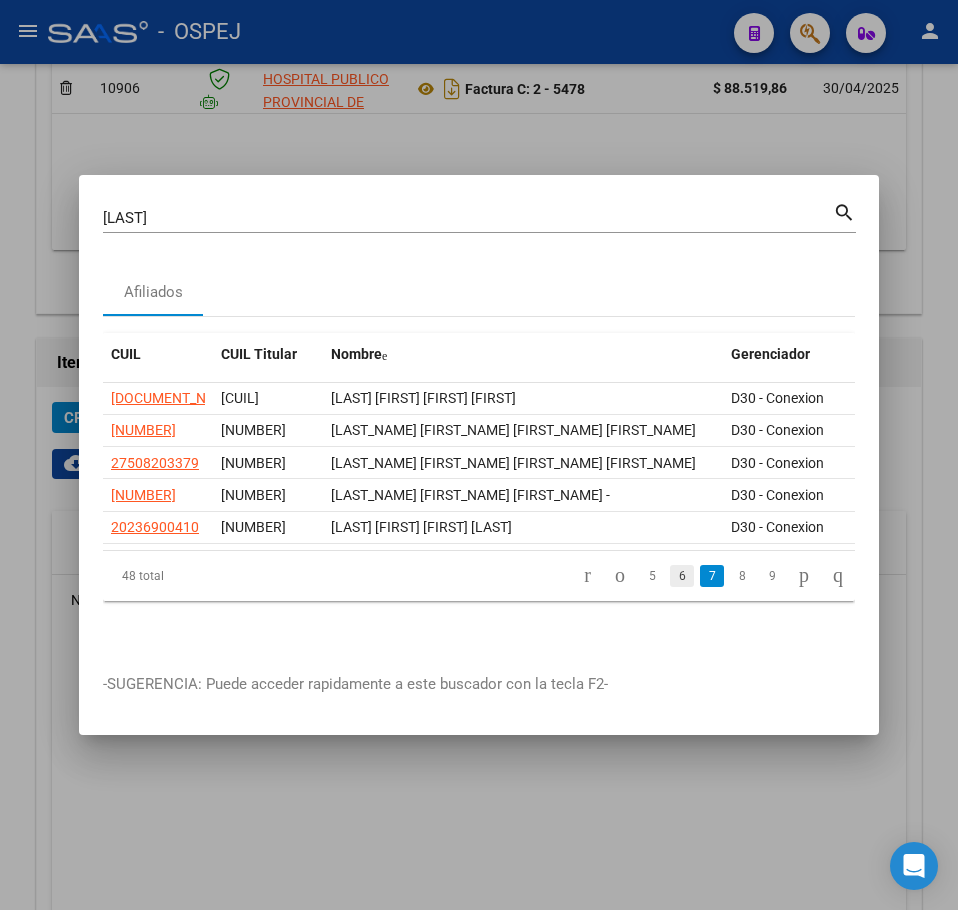 click on "6" 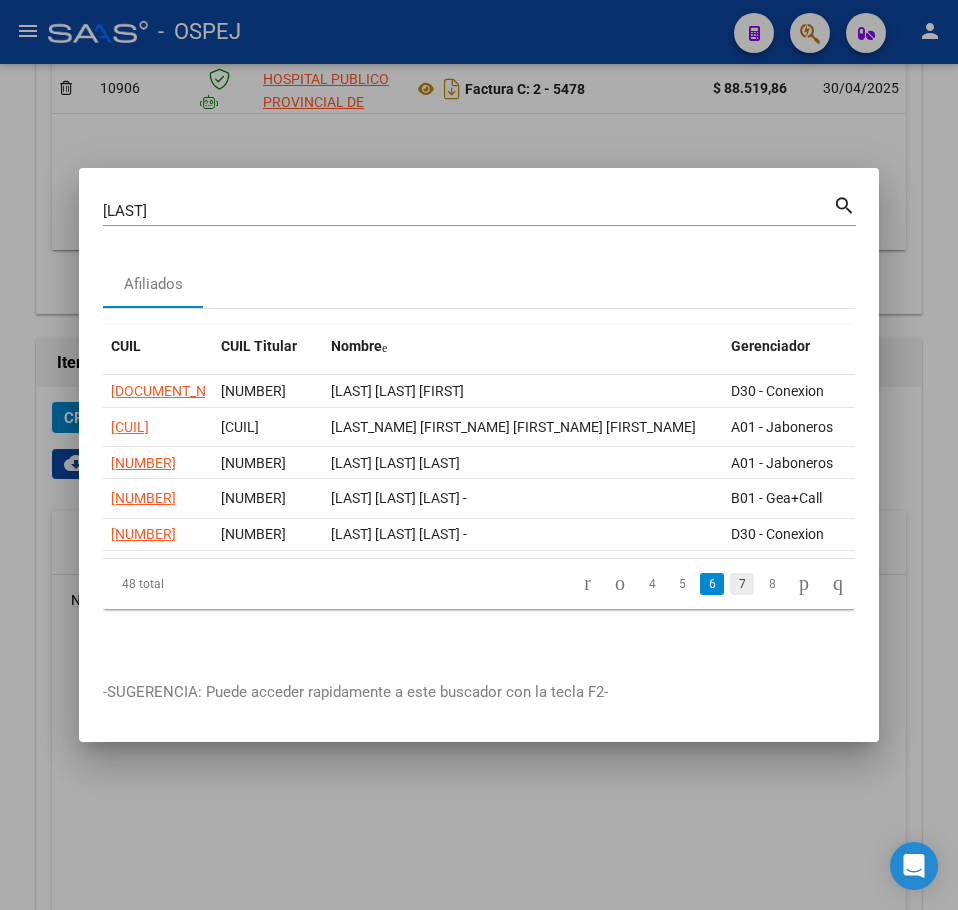 click on "7" 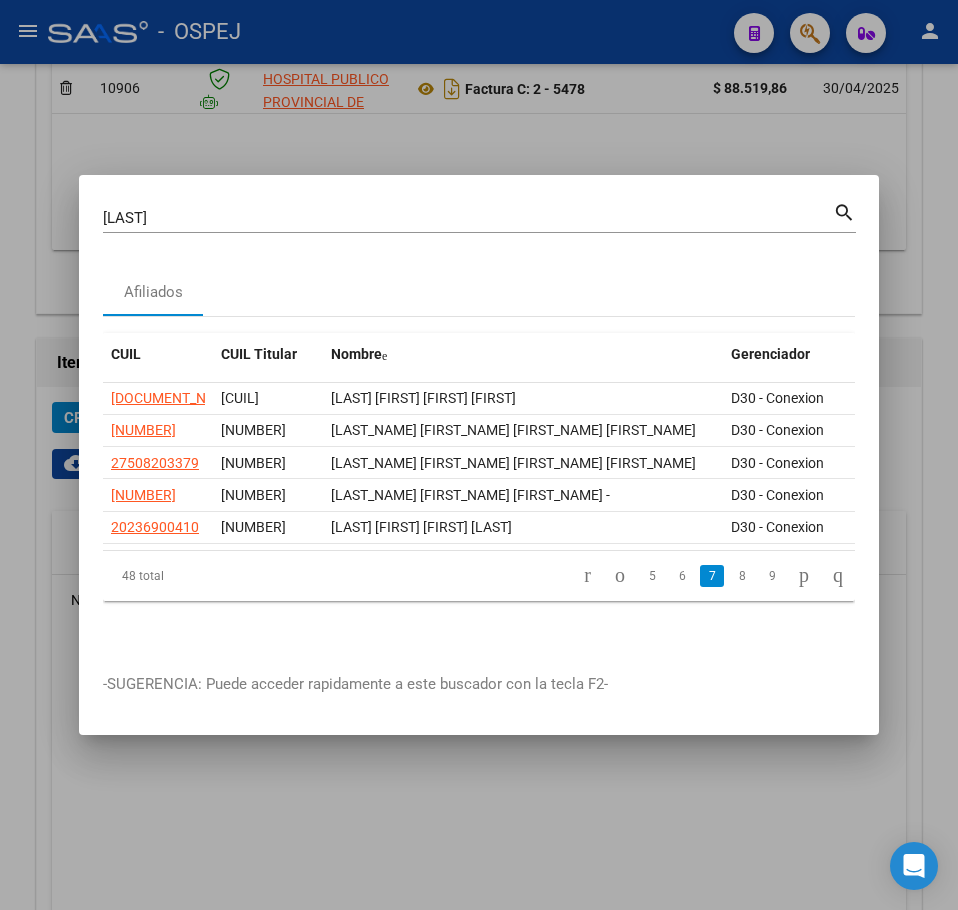 copy on "[DOCUMENT_NUMBER]" 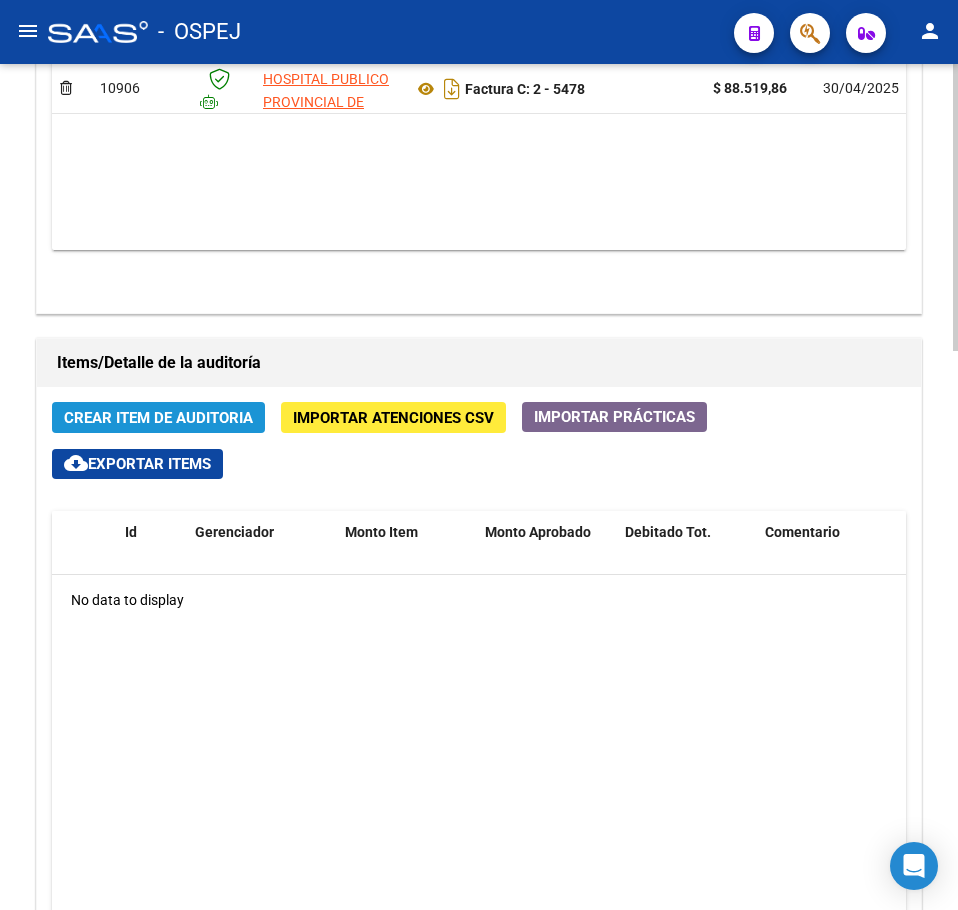 click on "Crear Item de Auditoria" 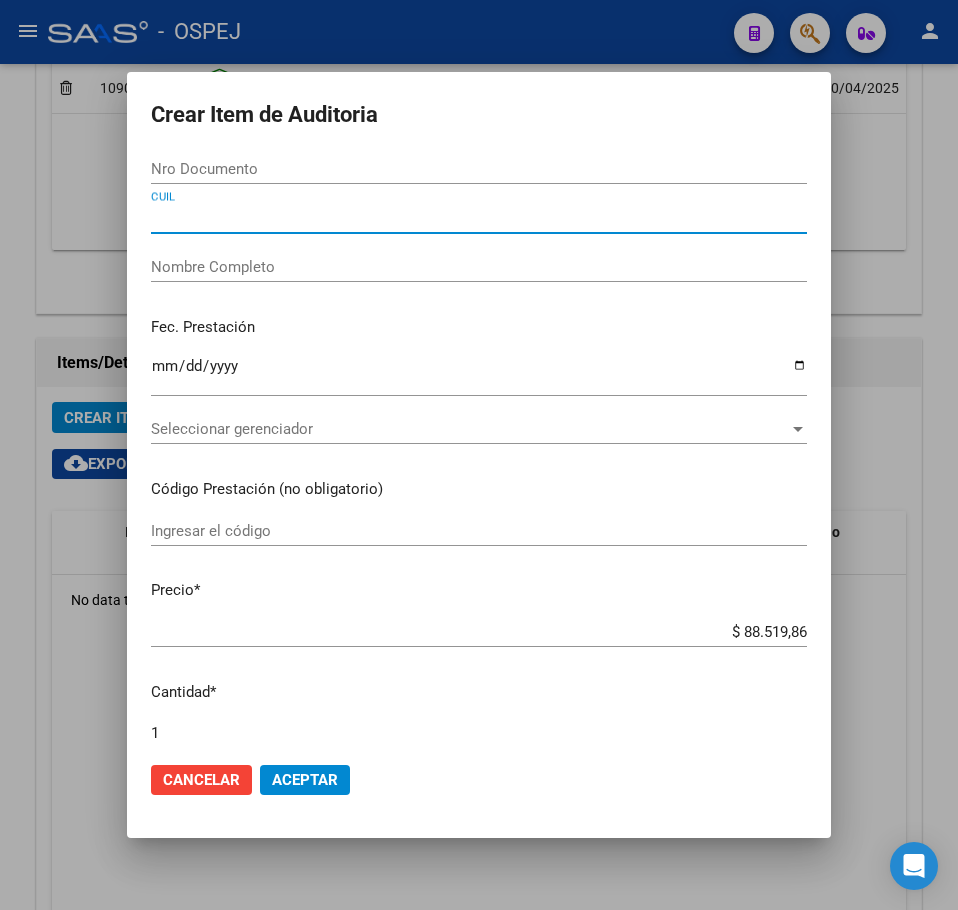 paste on "[DOCUMENT_NUMBER]" 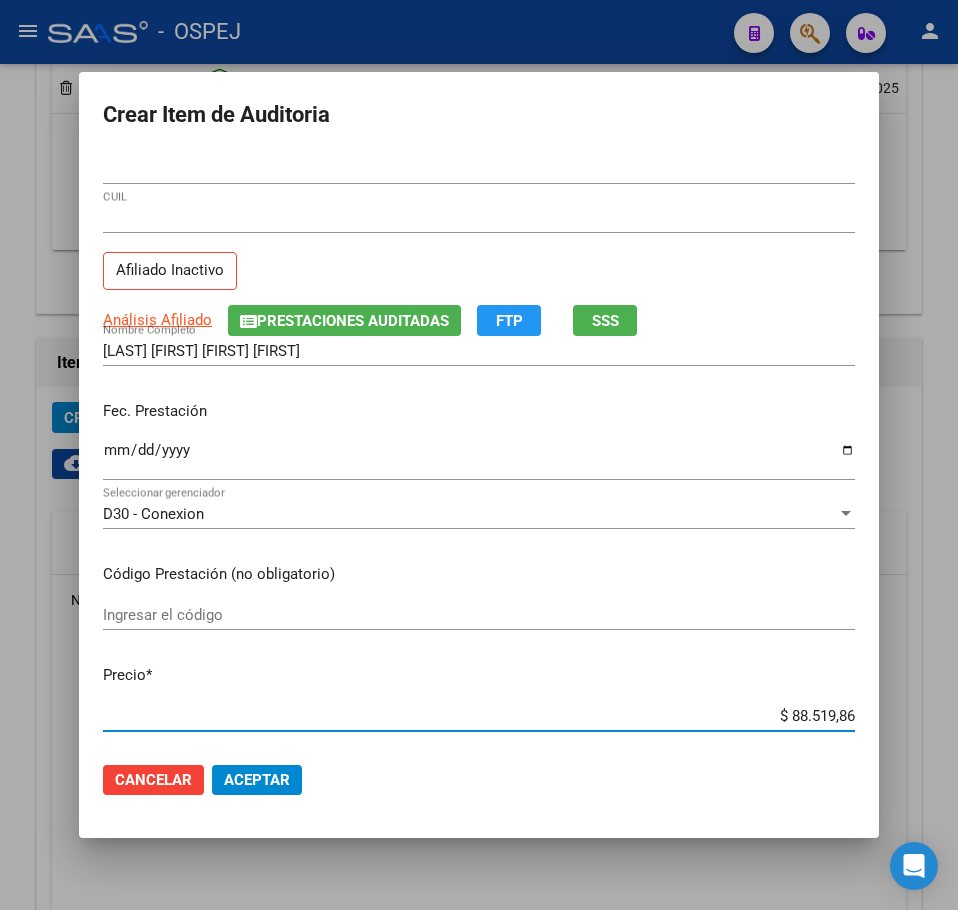 paste on "[NUMBER]" 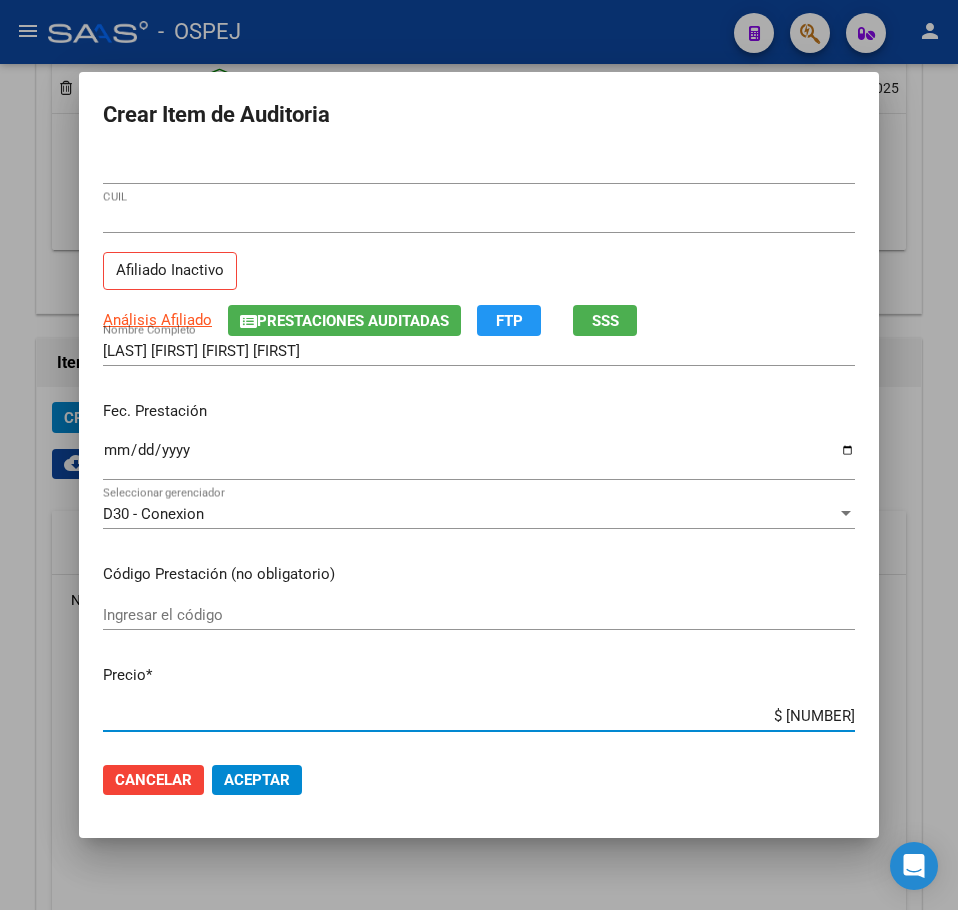 click on "Aceptar" 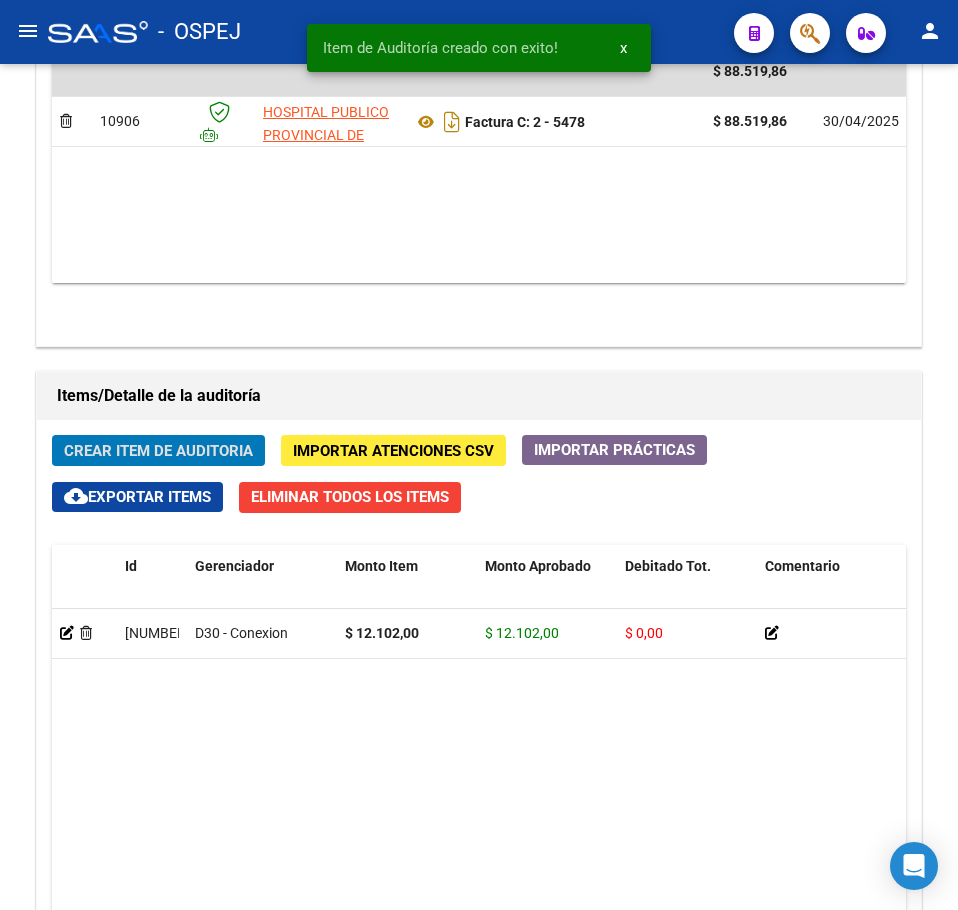 scroll, scrollTop: 1233, scrollLeft: 0, axis: vertical 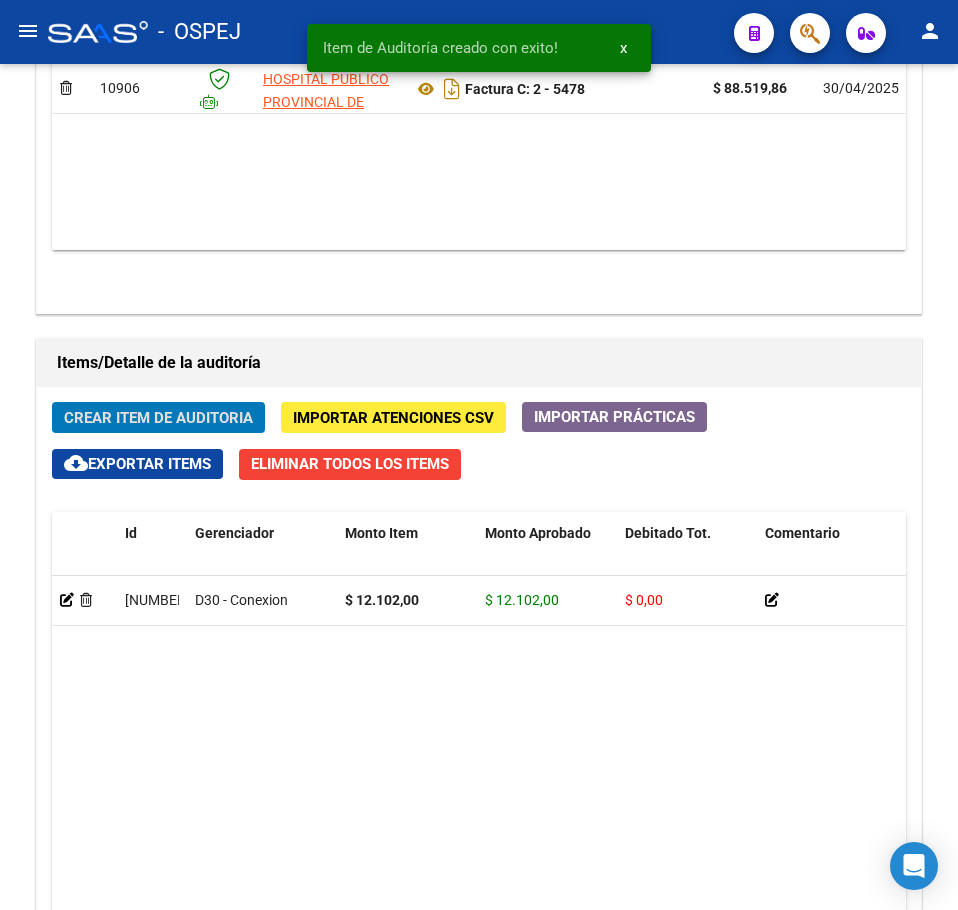 click on "Crear Item de Auditoria" 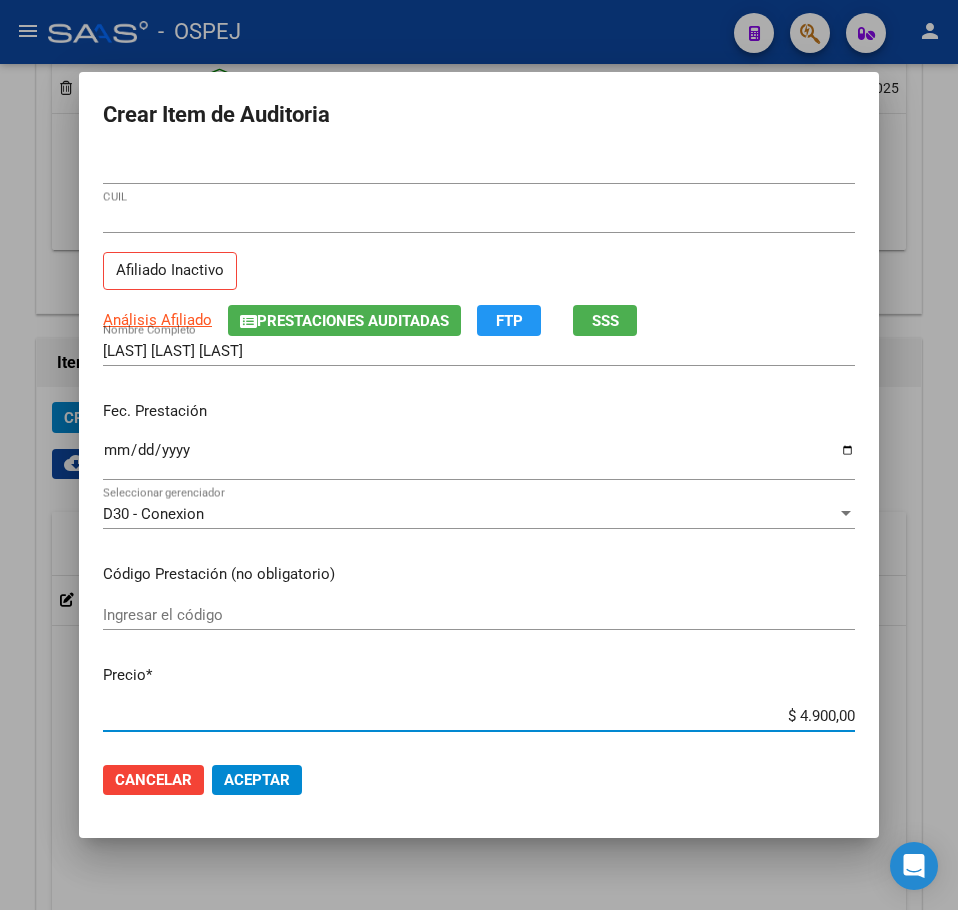click on "Aceptar" 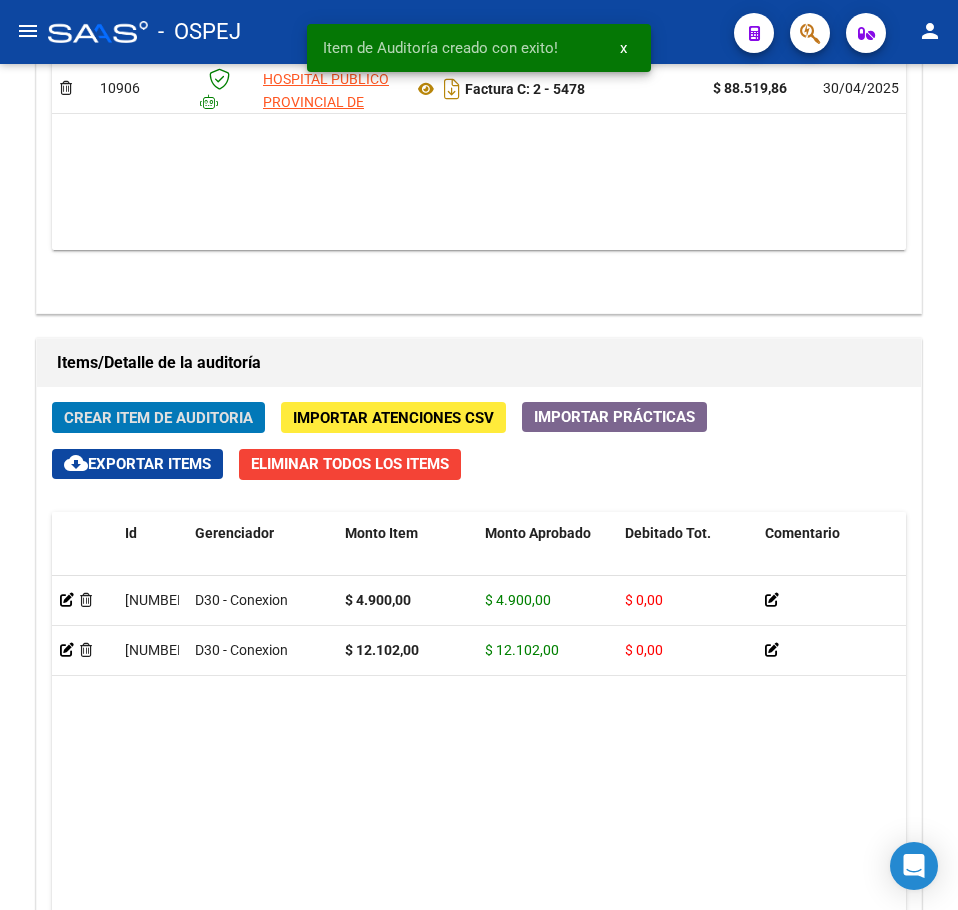 click on "Crear Item de Auditoria" 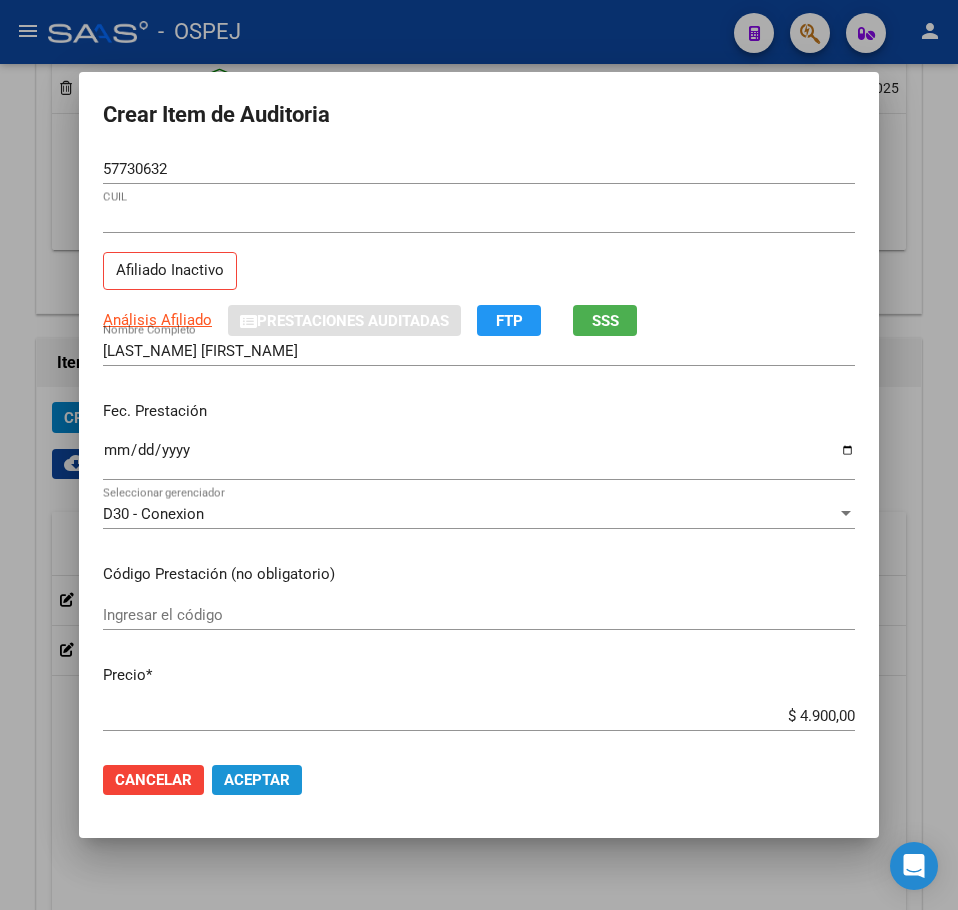 click on "Aceptar" 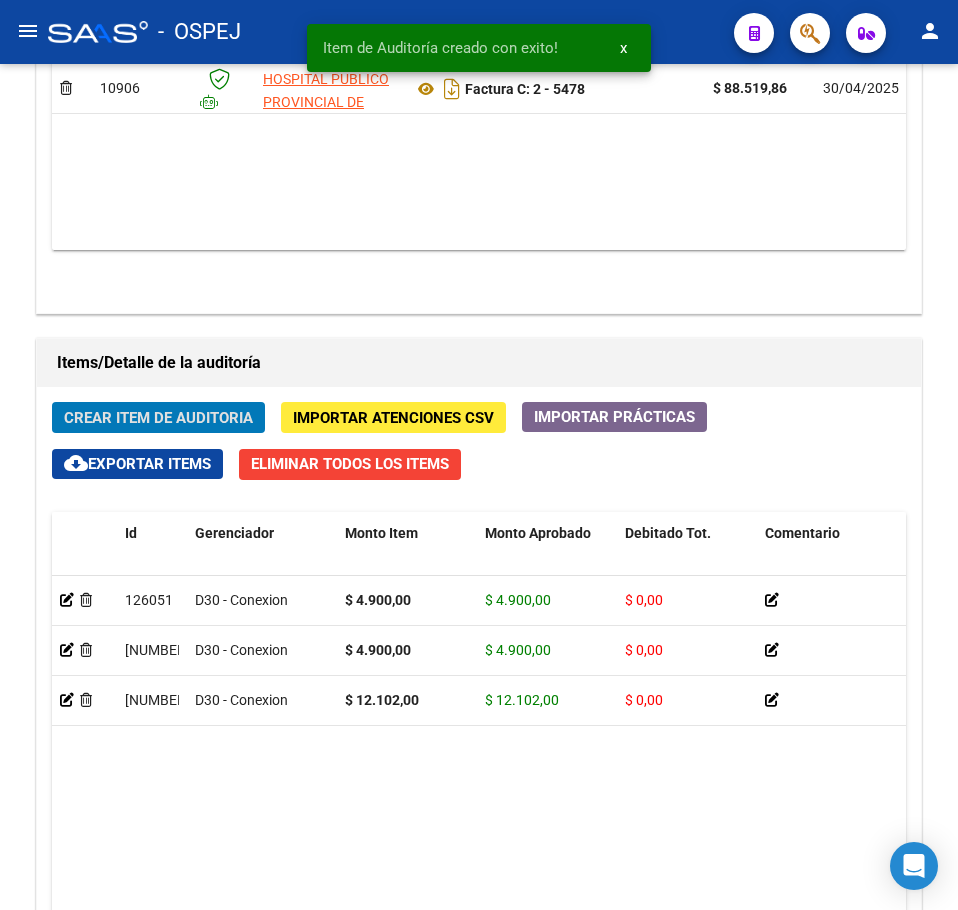 click on "Crear Item de Auditoria" 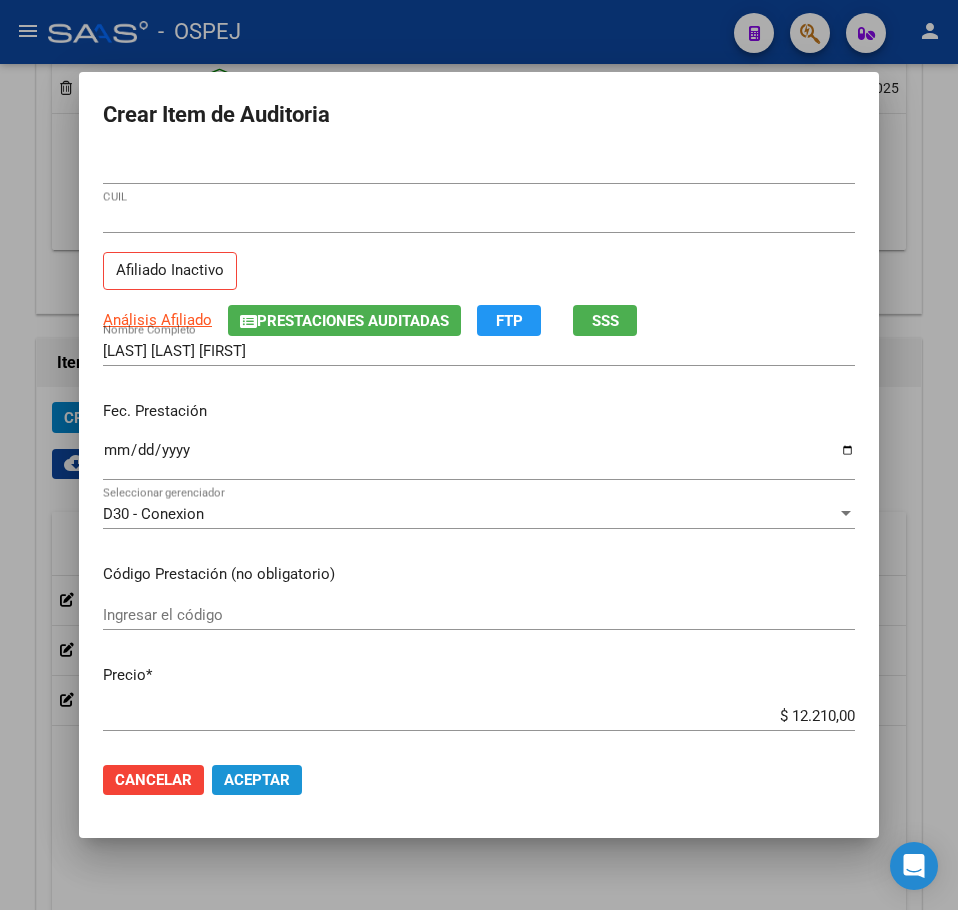 click on "Aceptar" 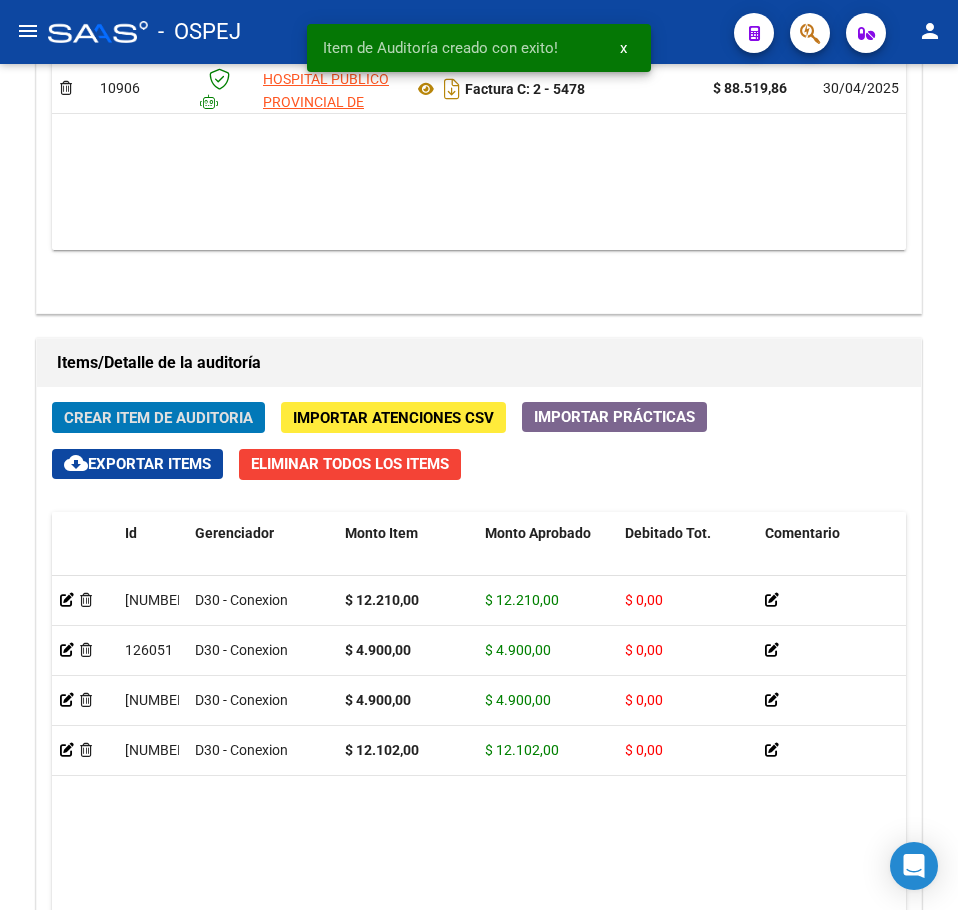 click on "Crear Item de Auditoria" 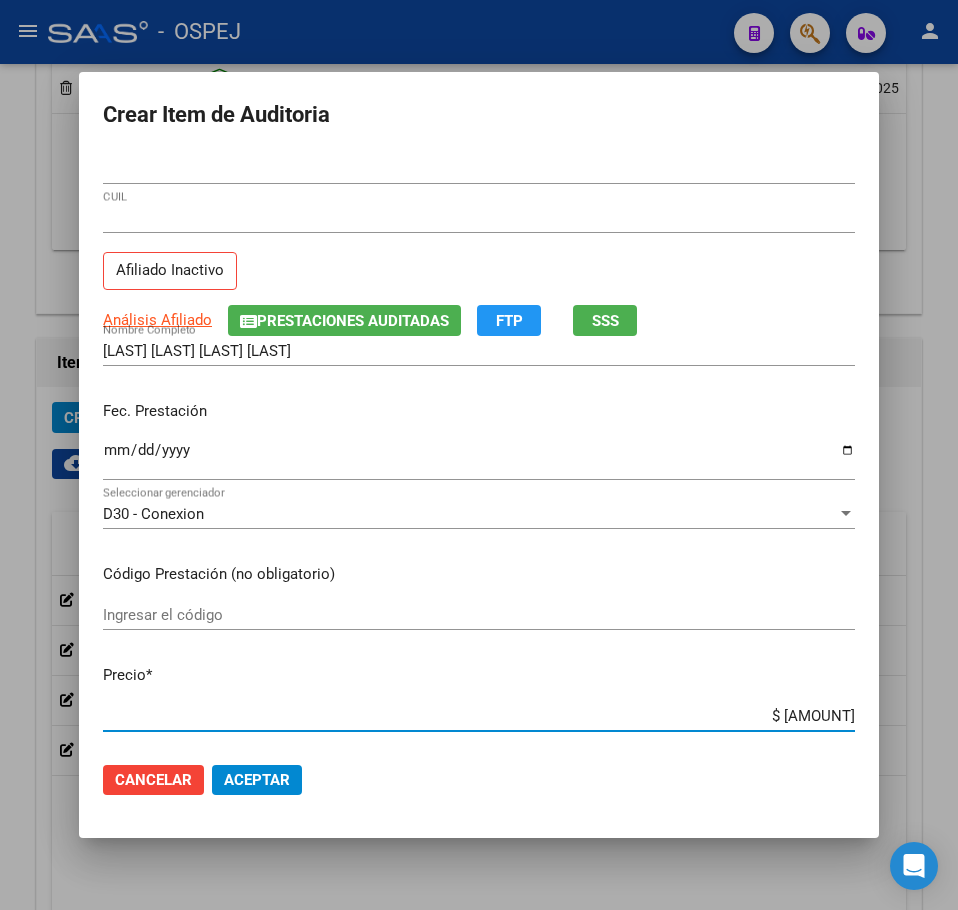click on "Aceptar" 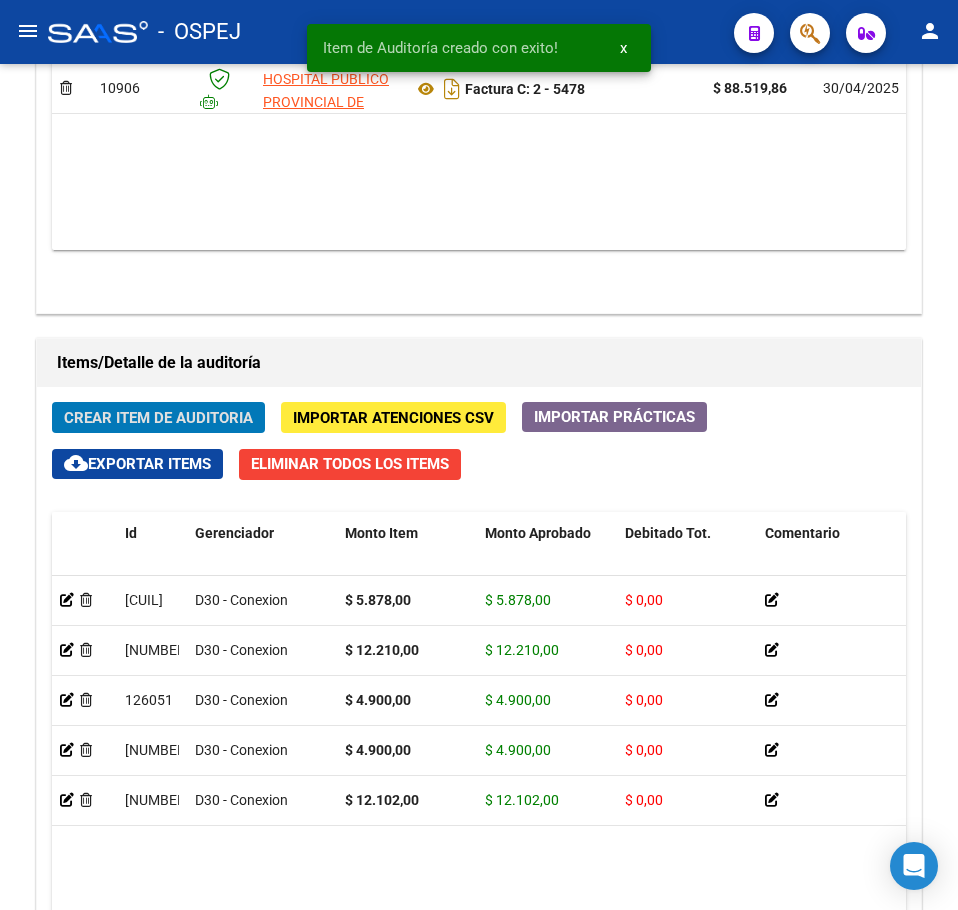 click on "Crear Item de Auditoria" 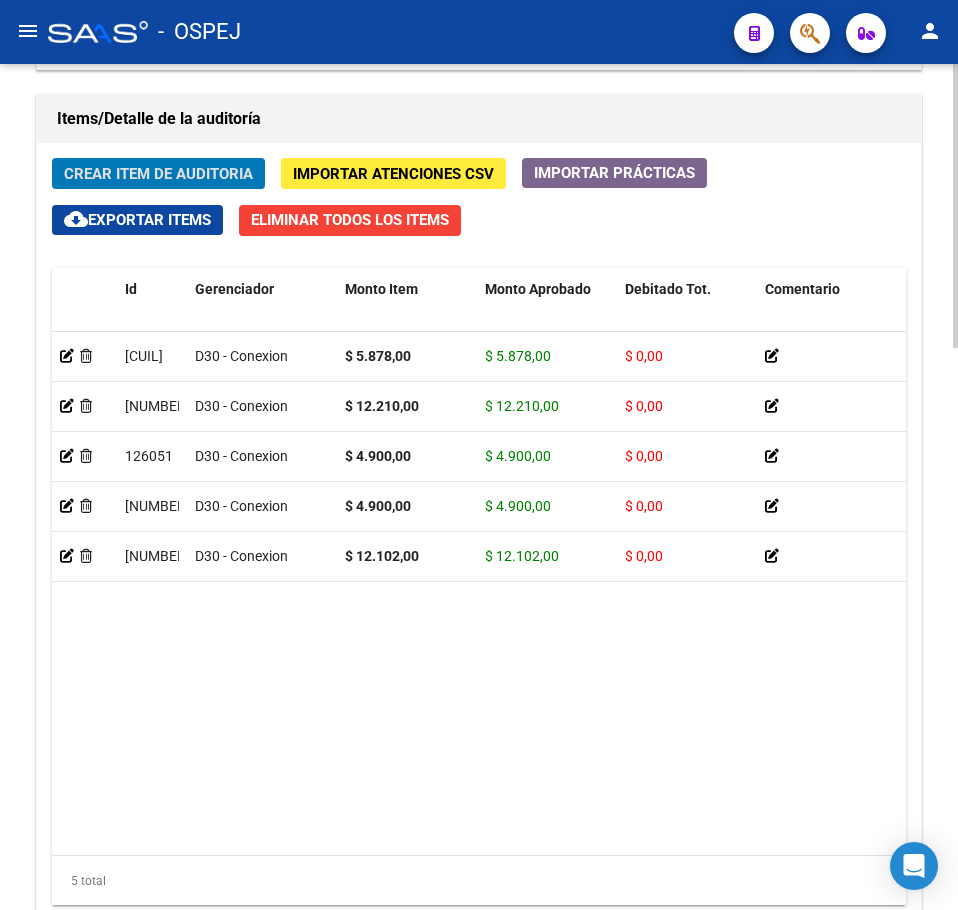 scroll, scrollTop: 1633, scrollLeft: 0, axis: vertical 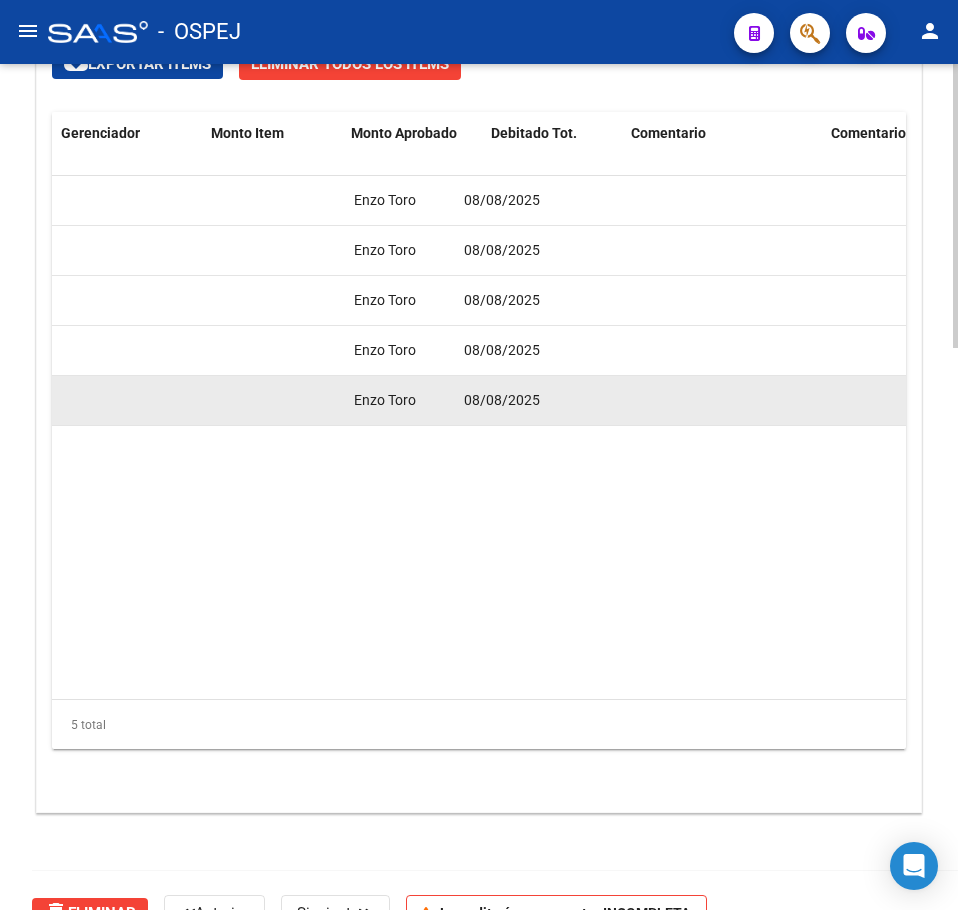 drag, startPoint x: 522, startPoint y: 399, endPoint x: 622, endPoint y: 396, distance: 100.04499 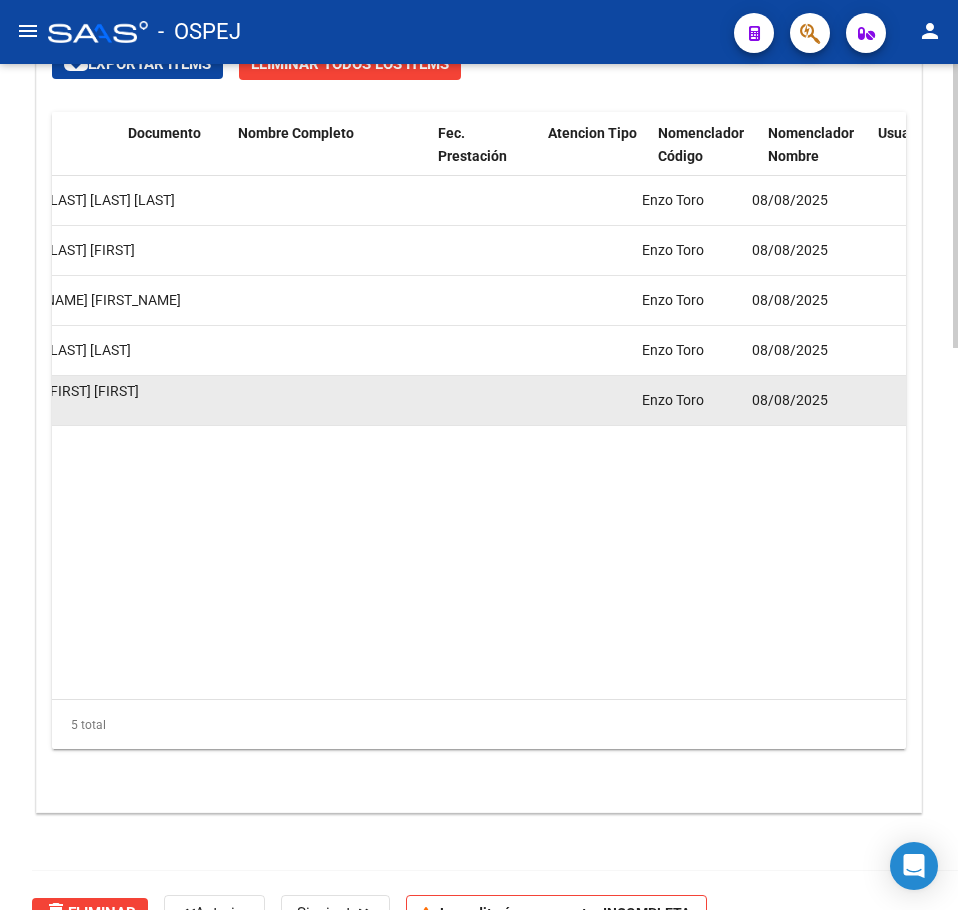 scroll, scrollTop: 0, scrollLeft: 1199, axis: horizontal 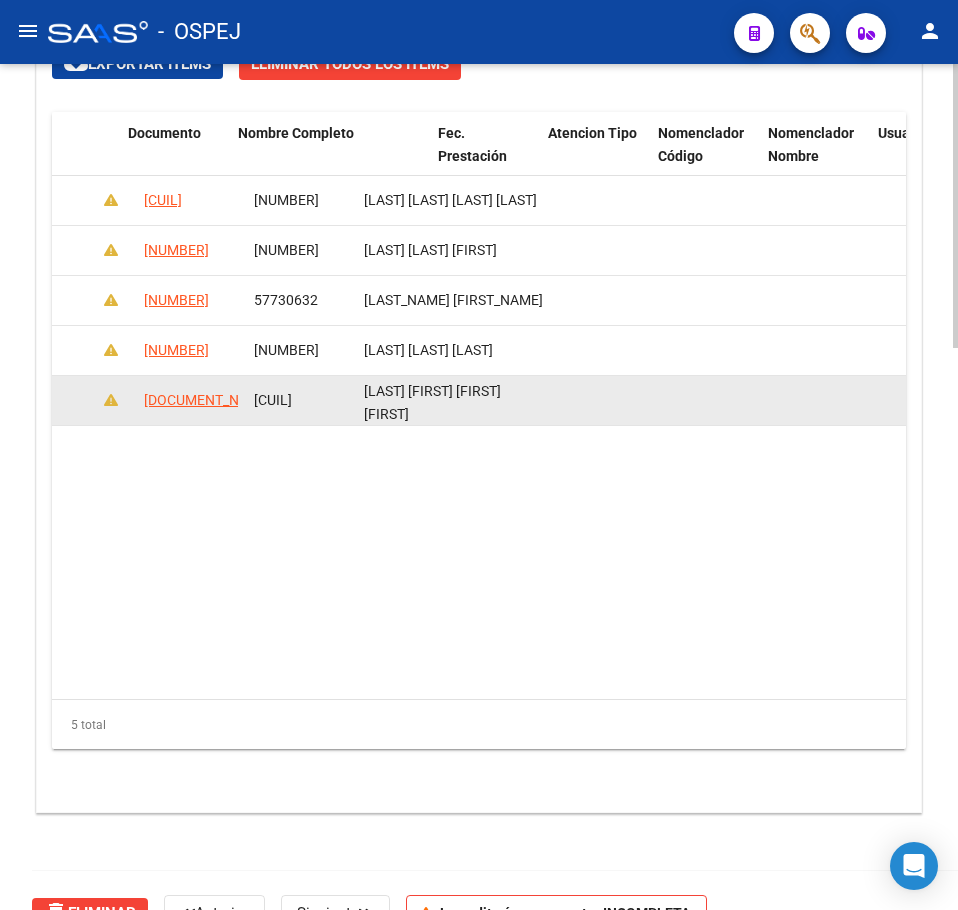 drag, startPoint x: 446, startPoint y: 406, endPoint x: 408, endPoint y: 390, distance: 41.231056 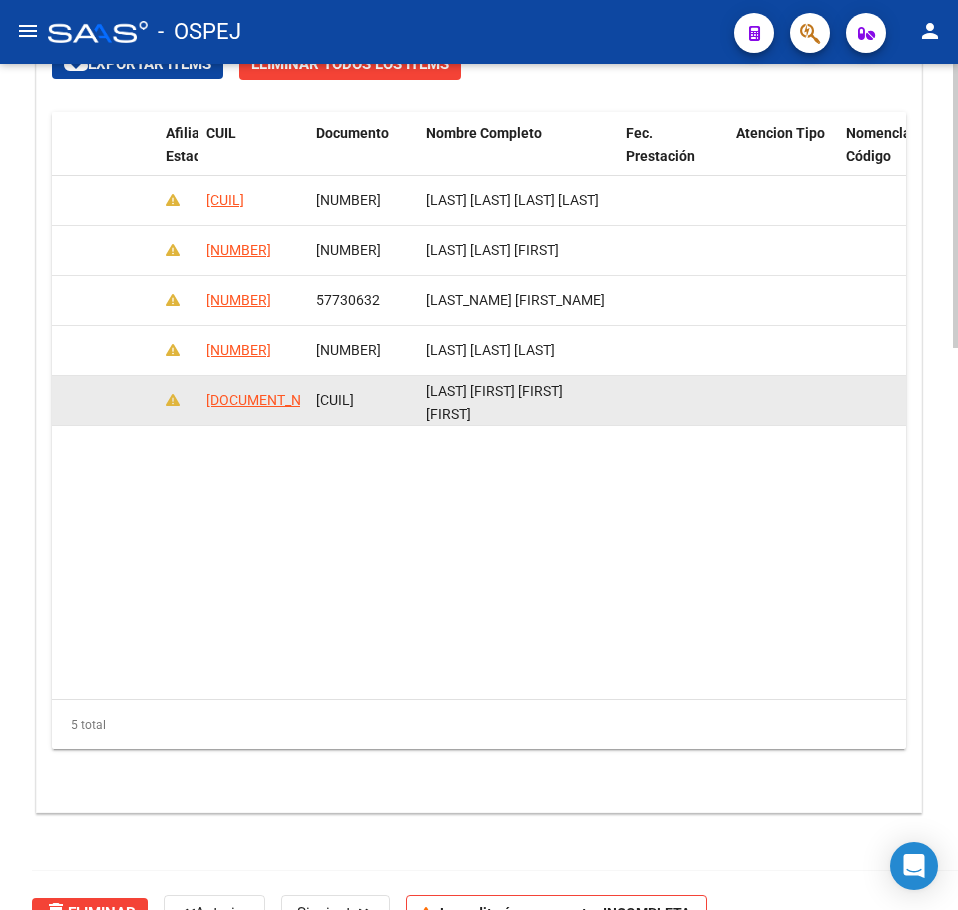 click on "[CUIL]" 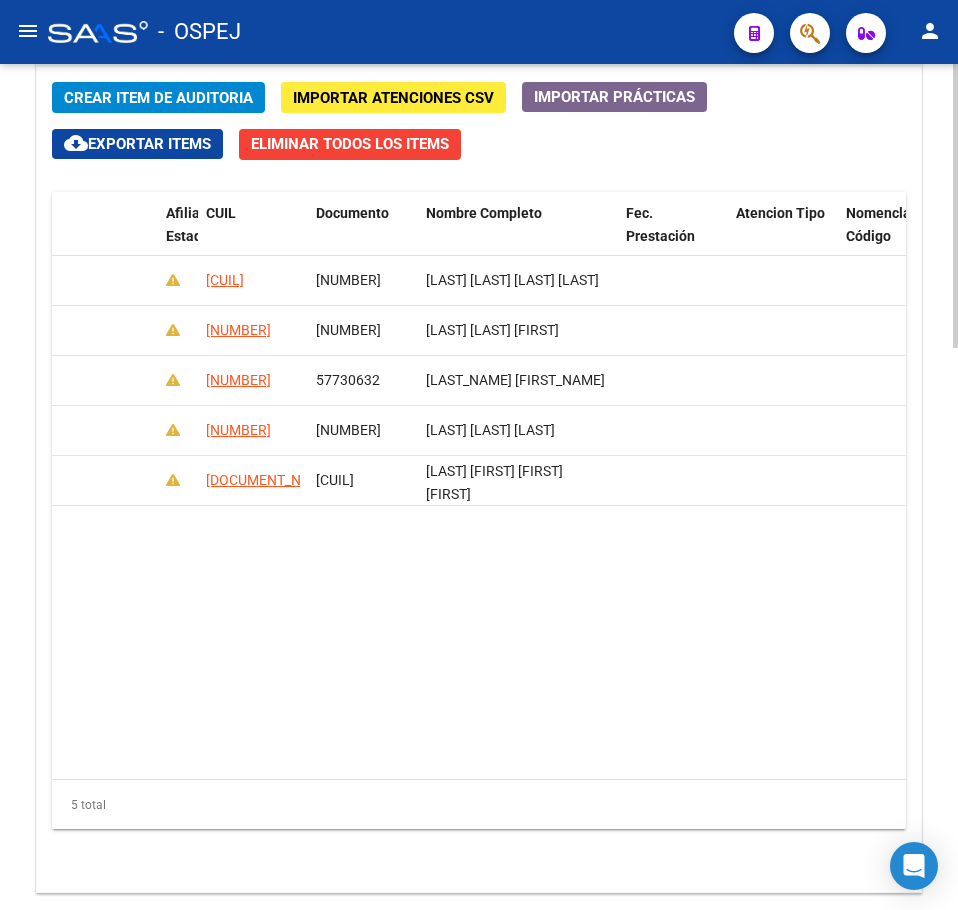 scroll, scrollTop: 1433, scrollLeft: 0, axis: vertical 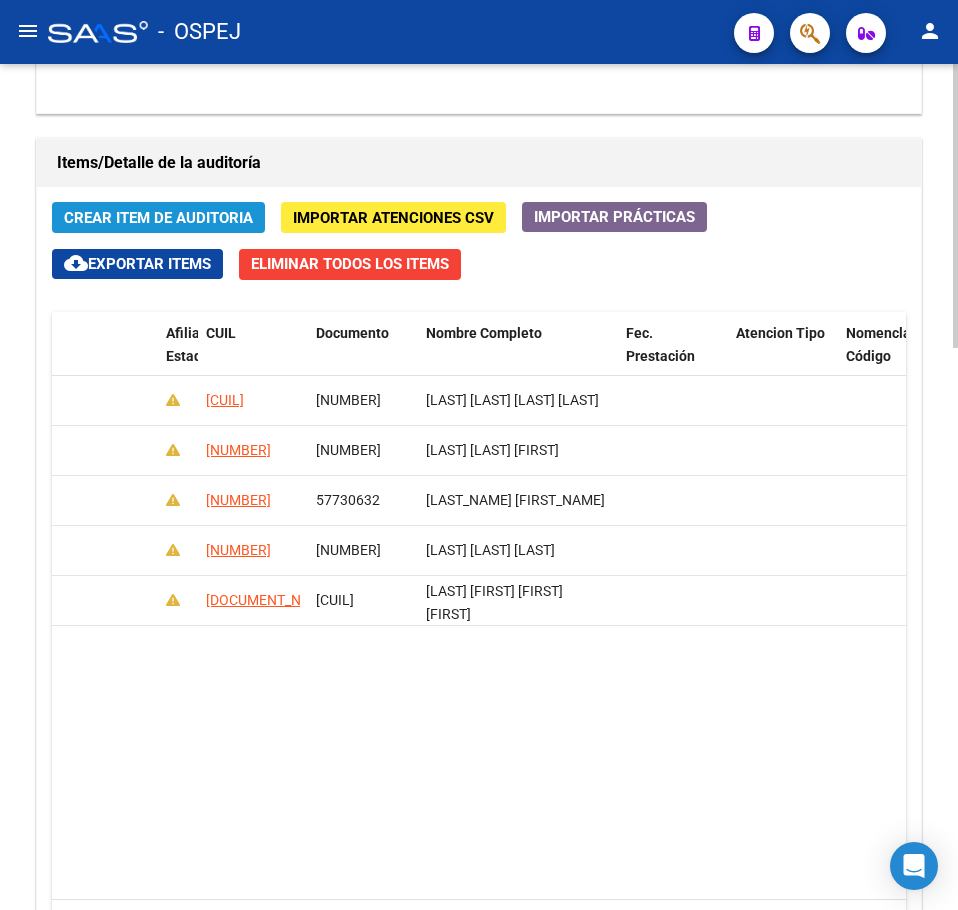 click on "Crear Item de Auditoria" 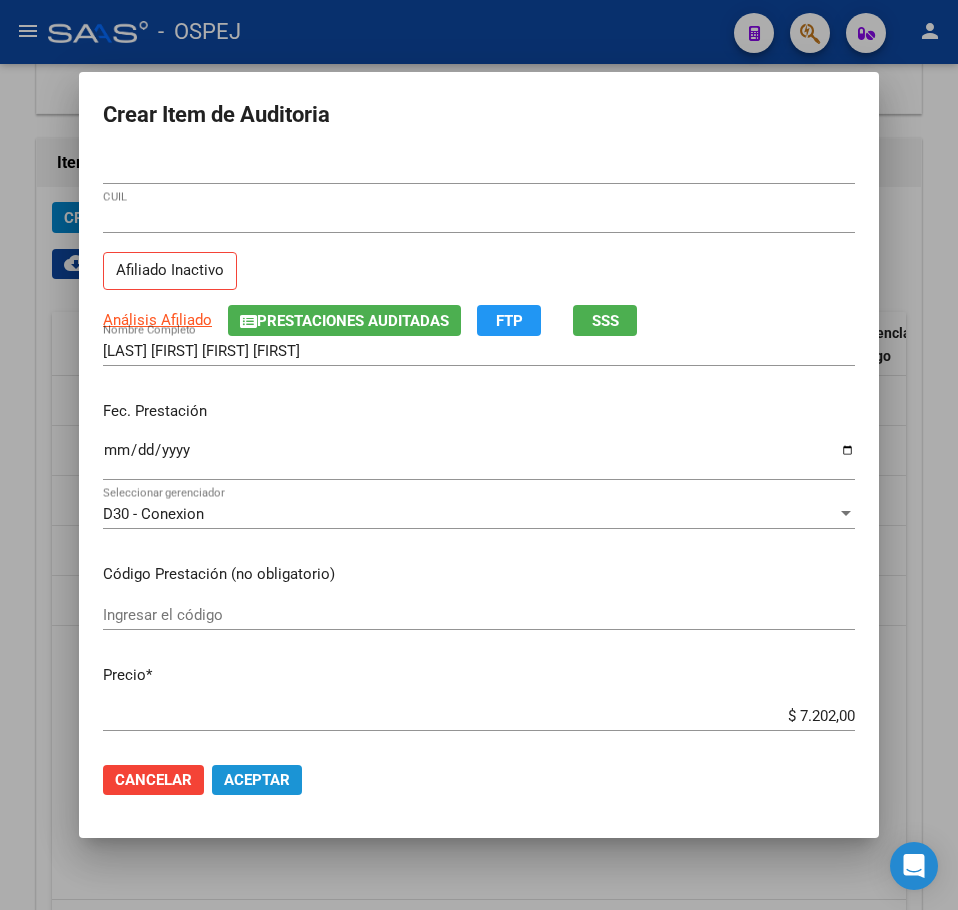 click on "Aceptar" 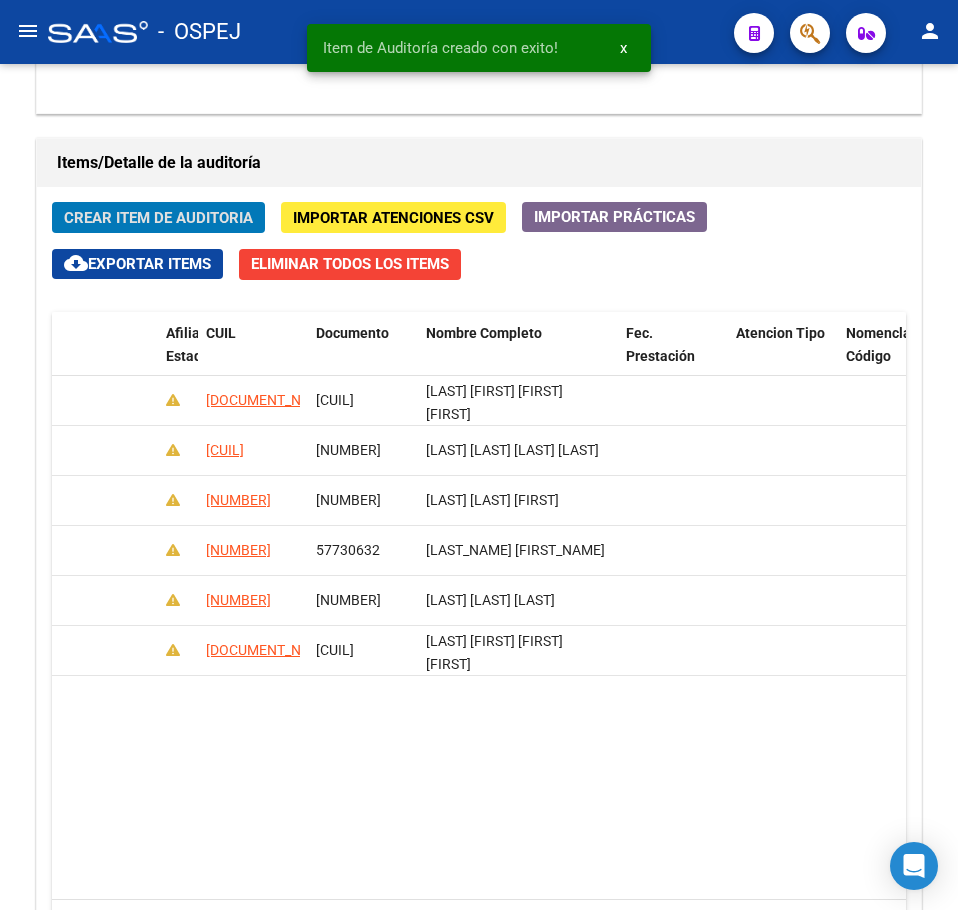 click on "Crear Item de Auditoria" 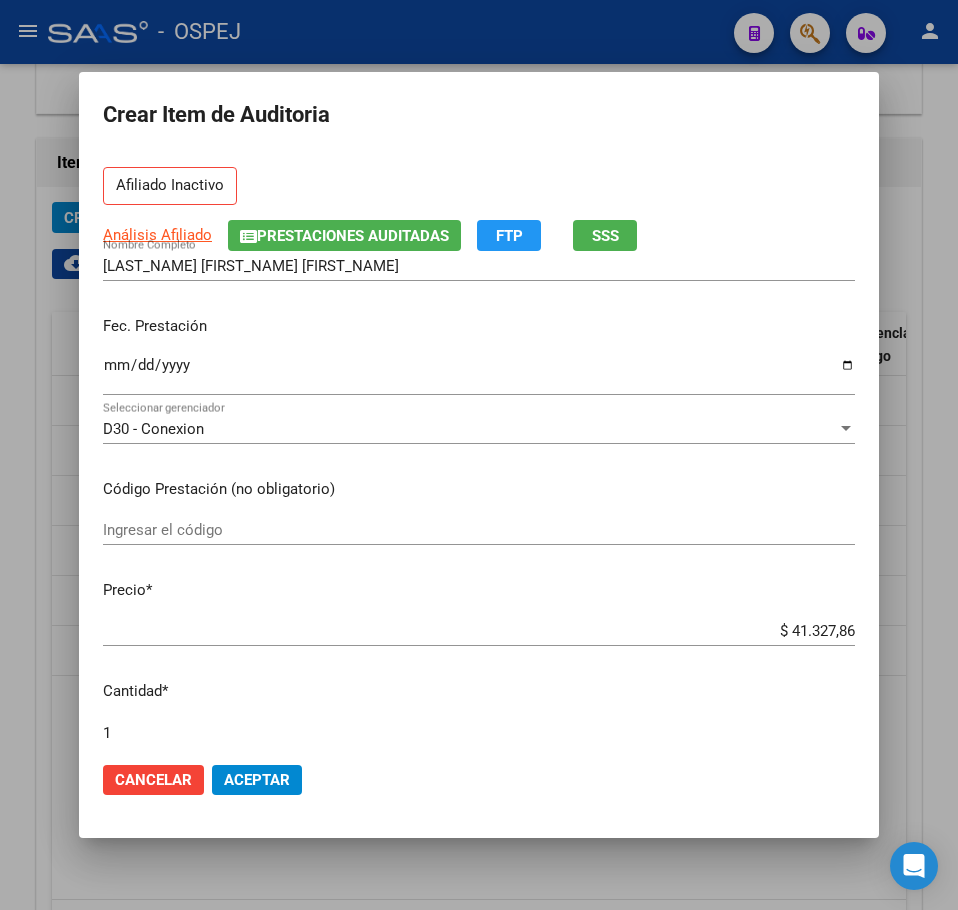 scroll, scrollTop: 68, scrollLeft: 0, axis: vertical 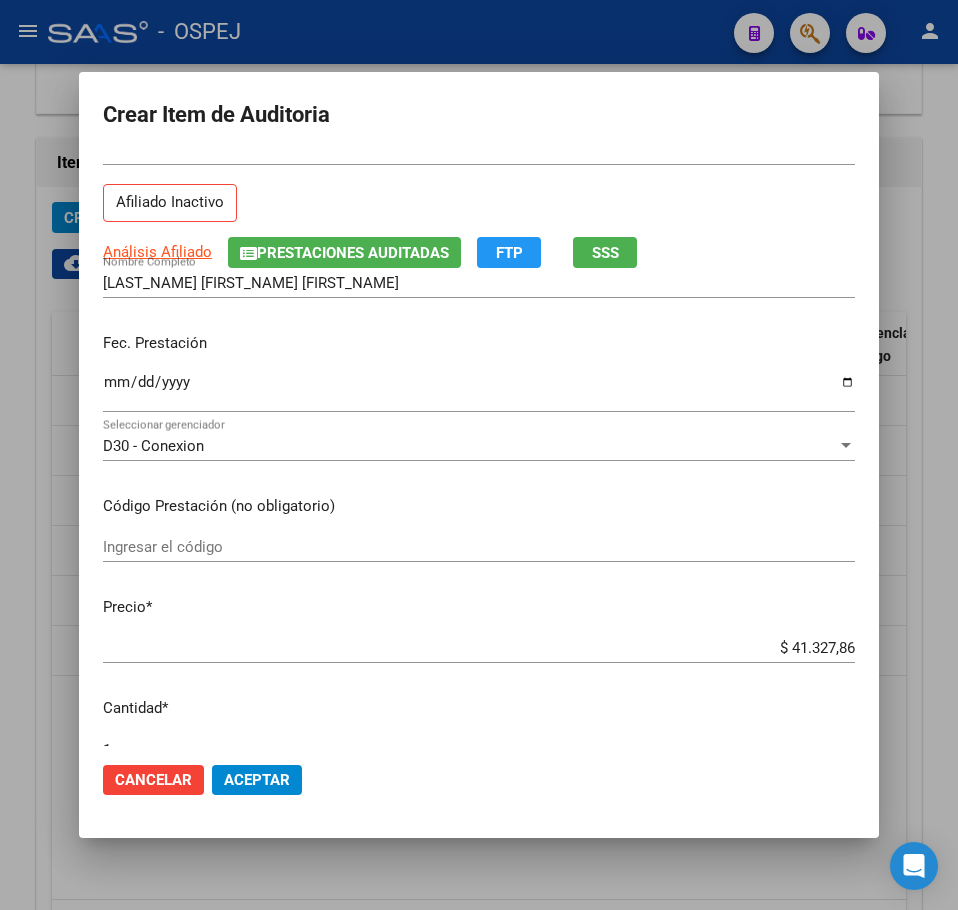click on "$ [PRICE] Ingresar el precio" at bounding box center [479, 648] 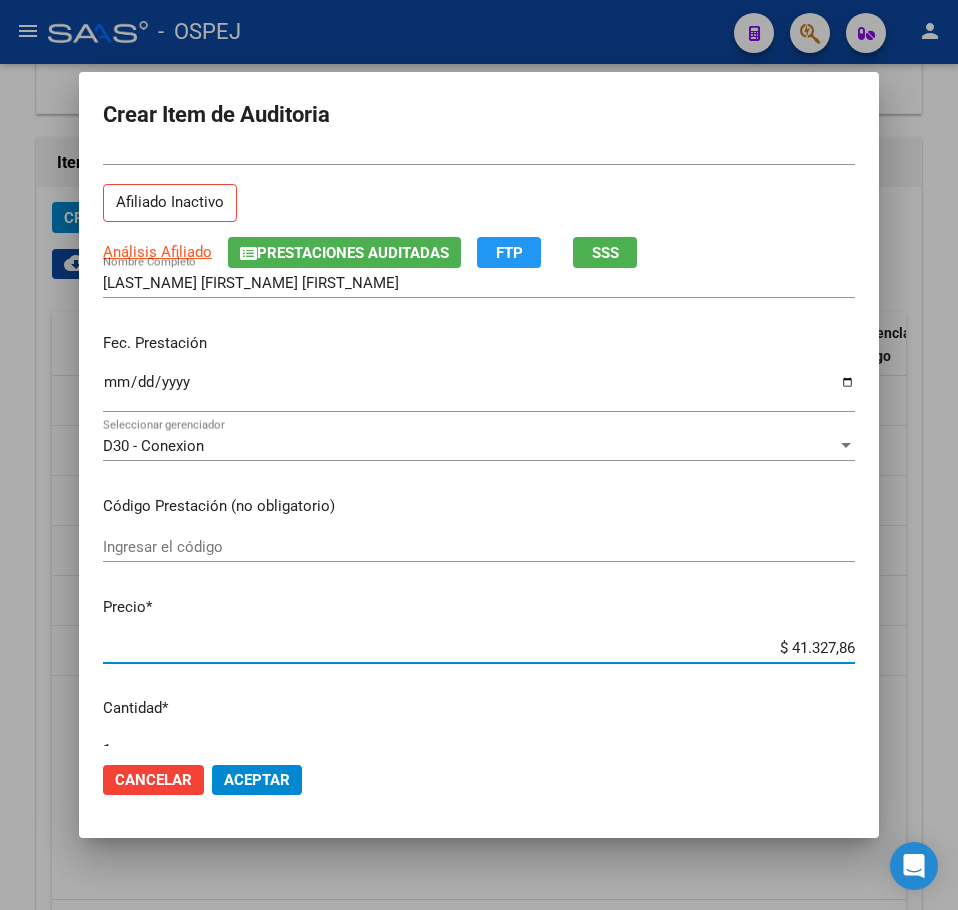 click on "$ [PRICE] Ingresar el precio" at bounding box center (479, 648) 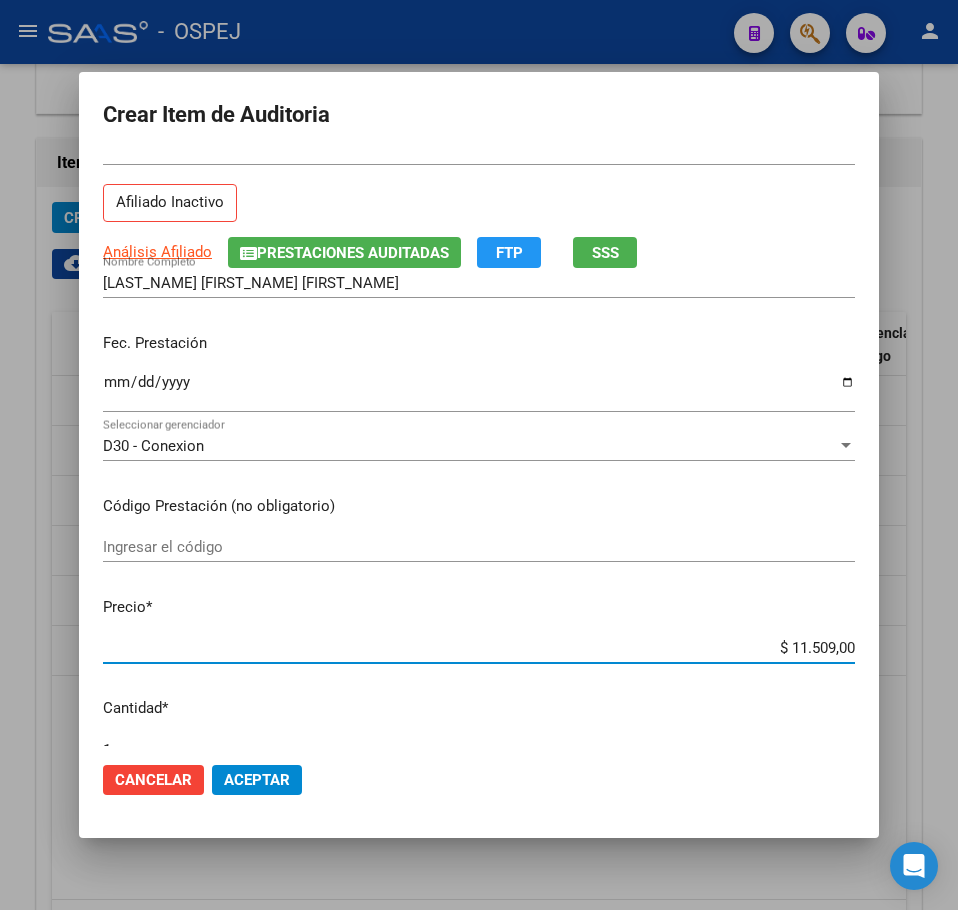 click on "Aceptar" 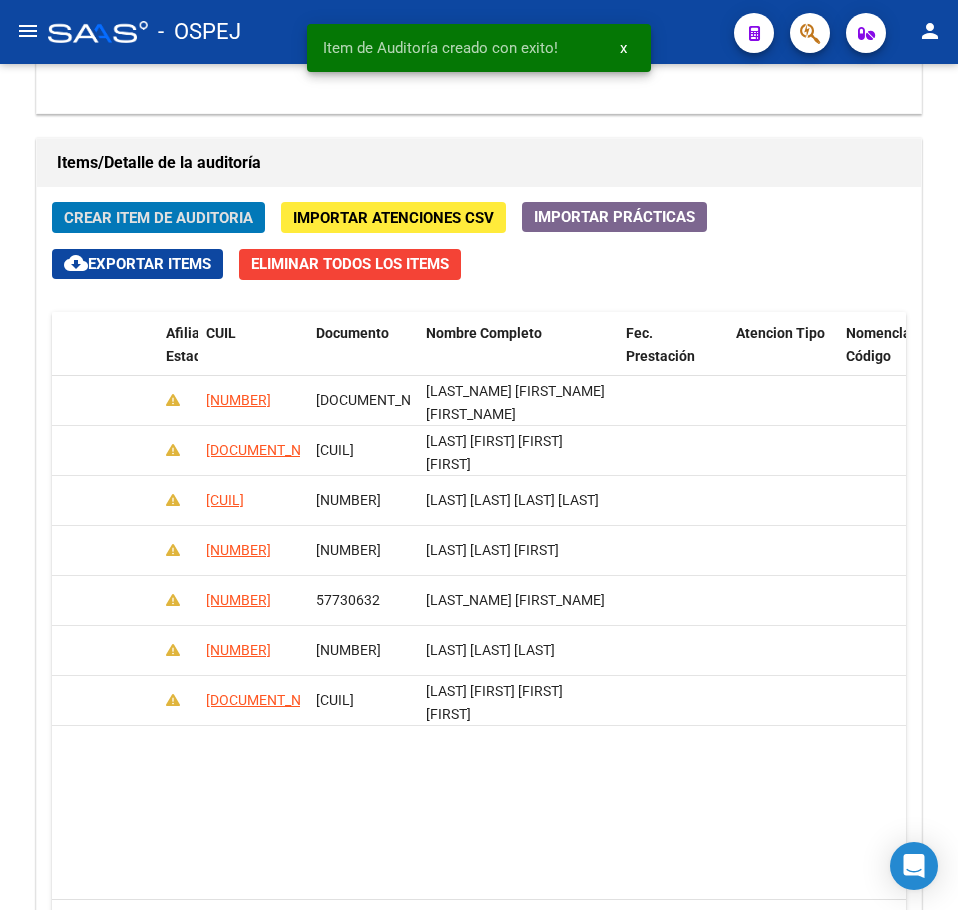 click on "Crear Item de Auditoria" 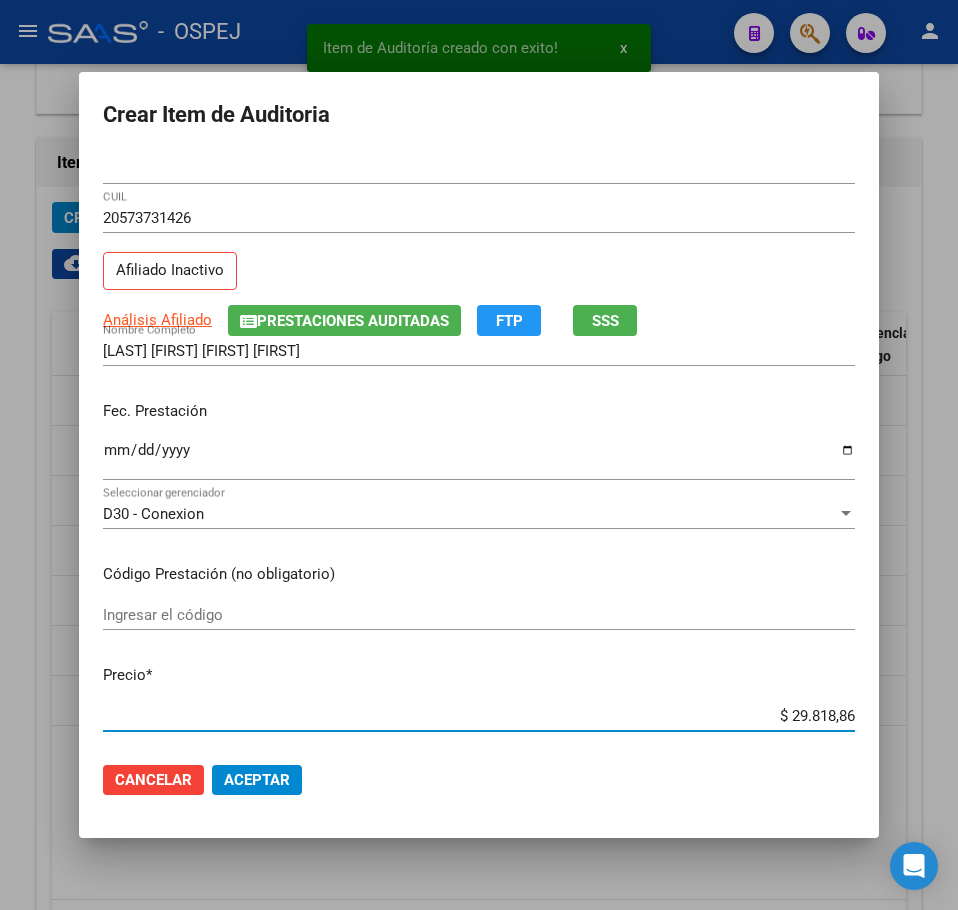 paste on "[CUIL]" 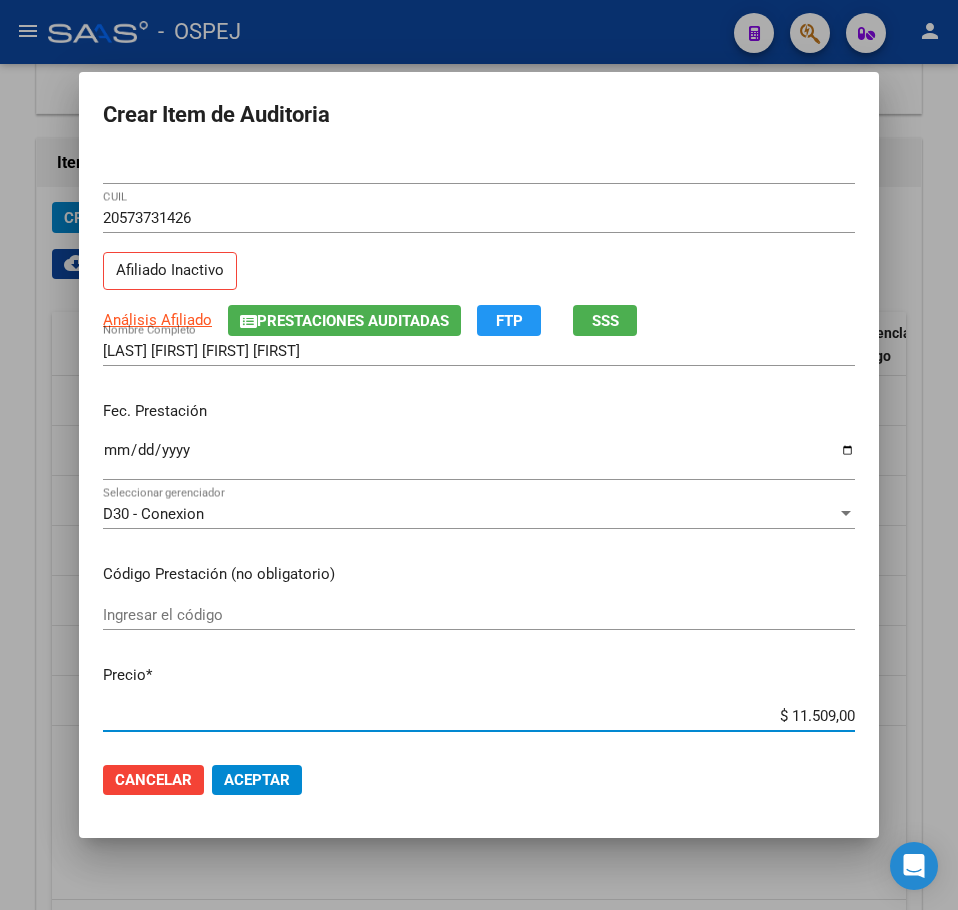click on "Aceptar" 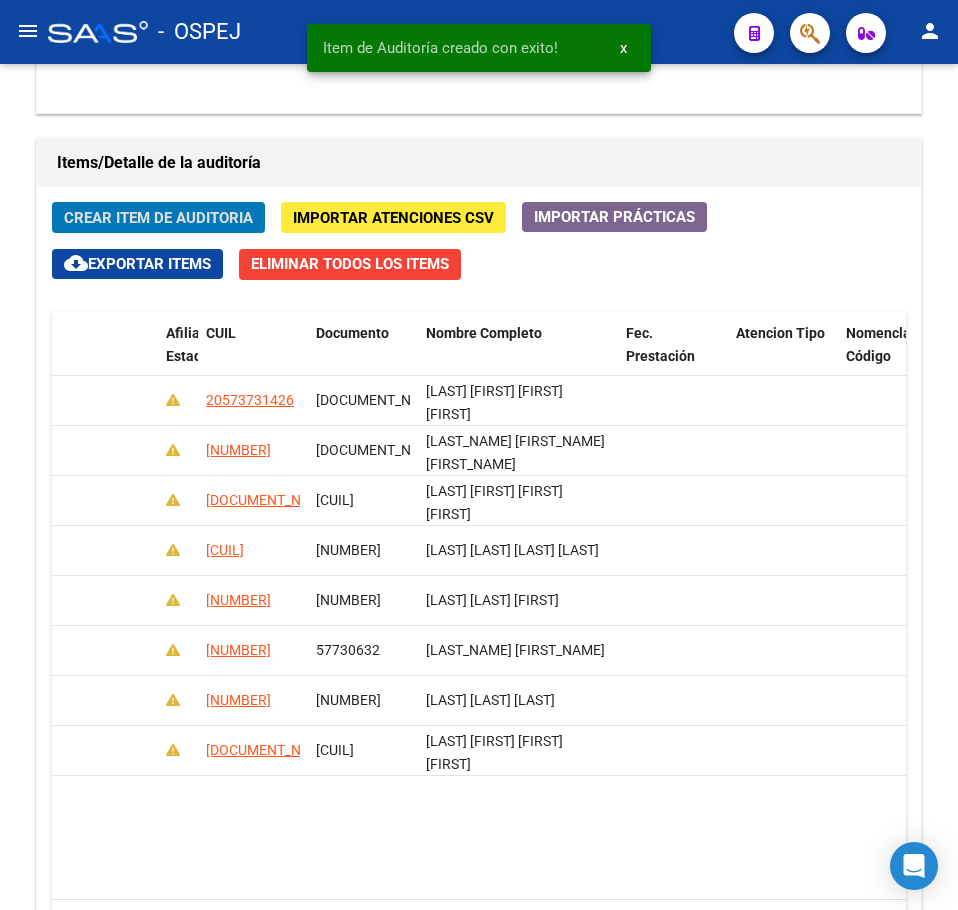 click on "Crear Item de Auditoria" 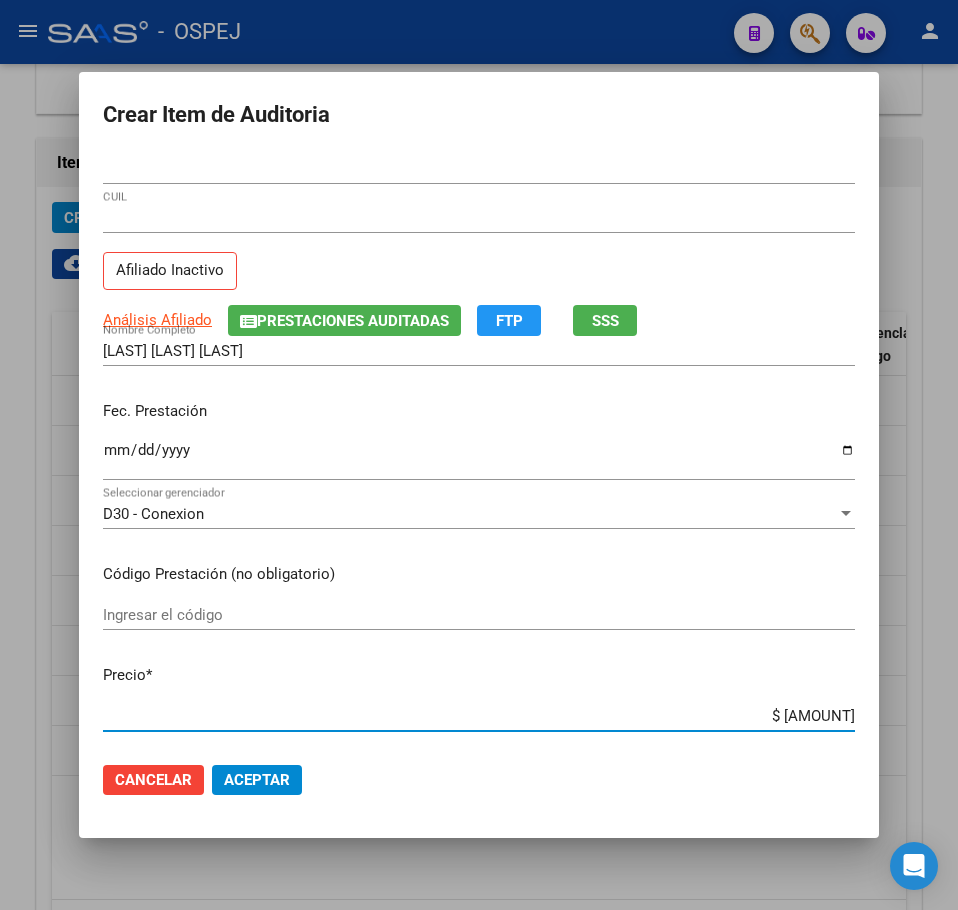 click on "Aceptar" 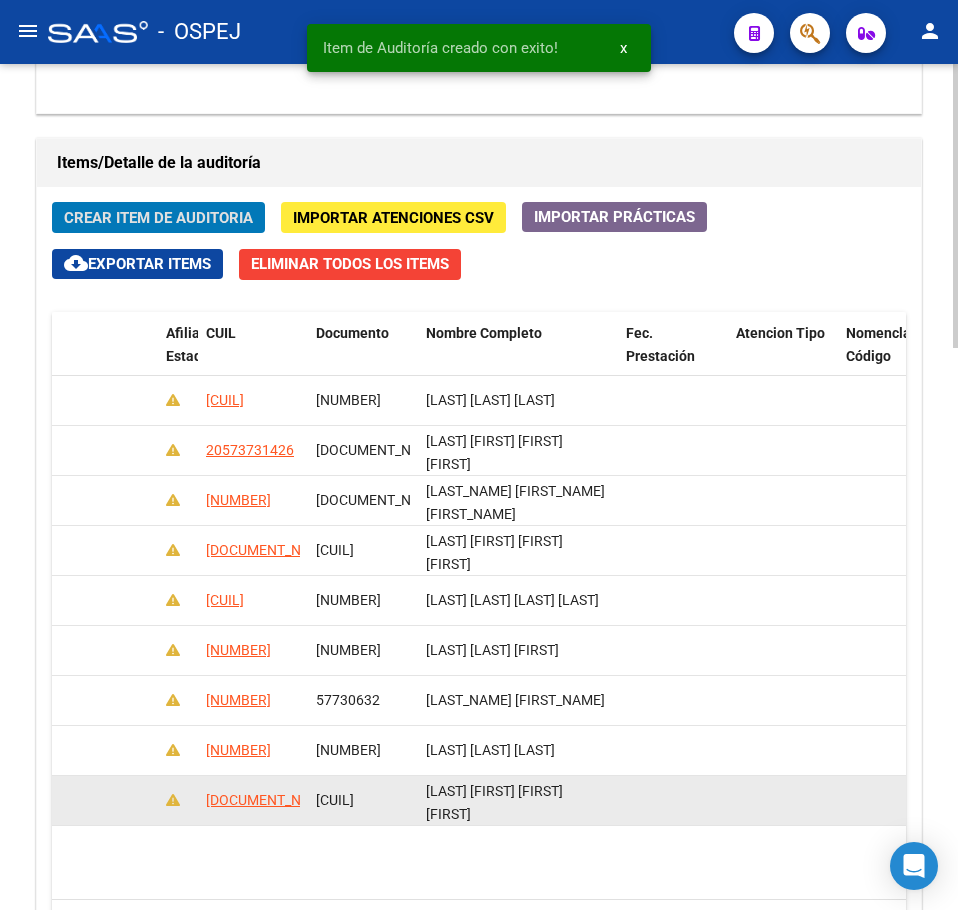 click on "[CUIL]" 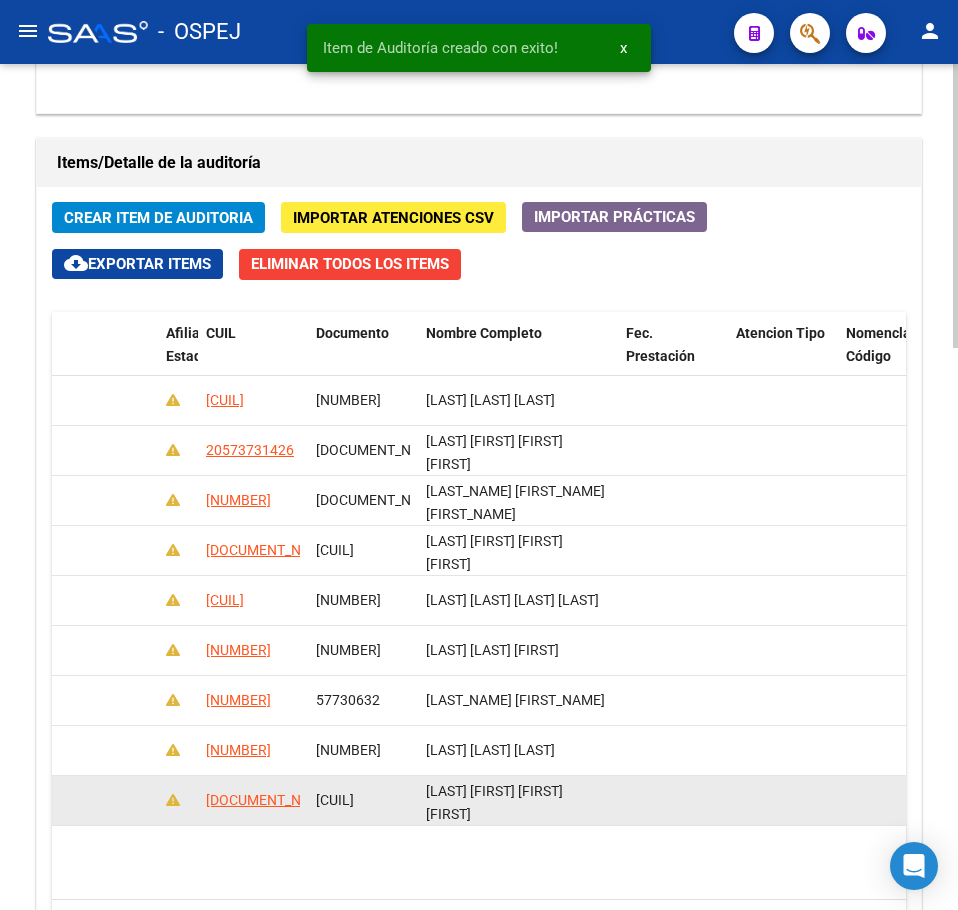 click on "[CUIL]" 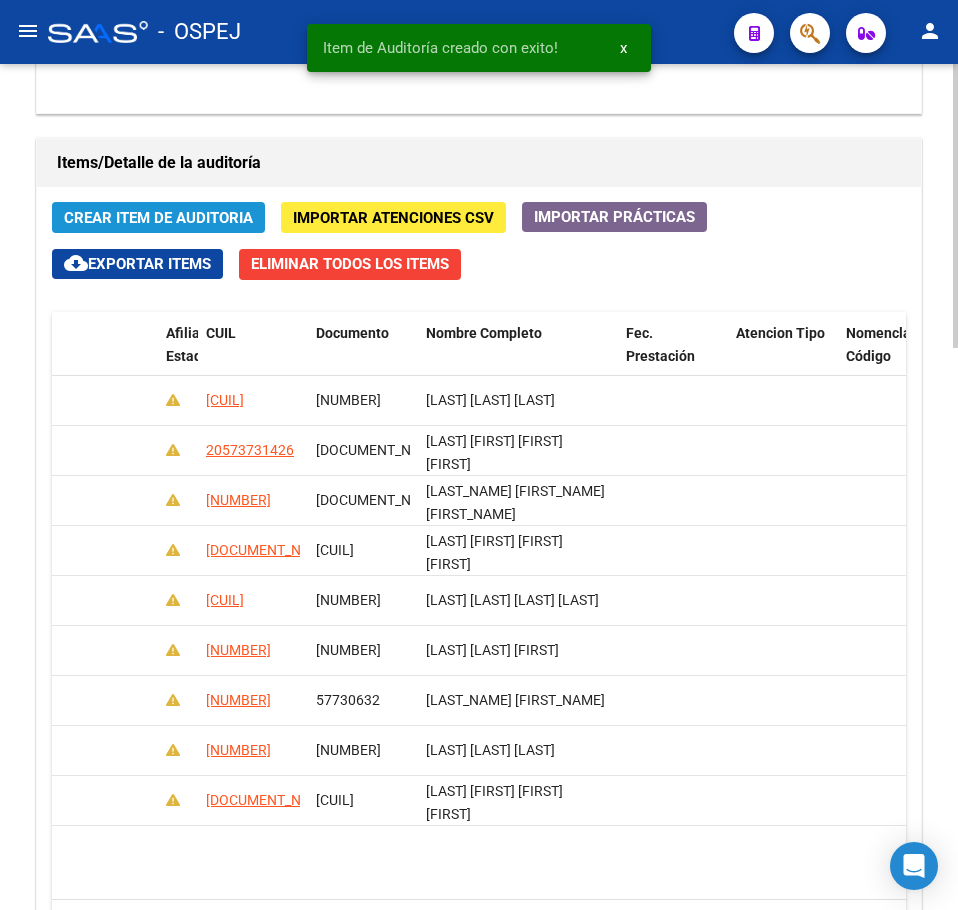 click on "Crear Item de Auditoria" 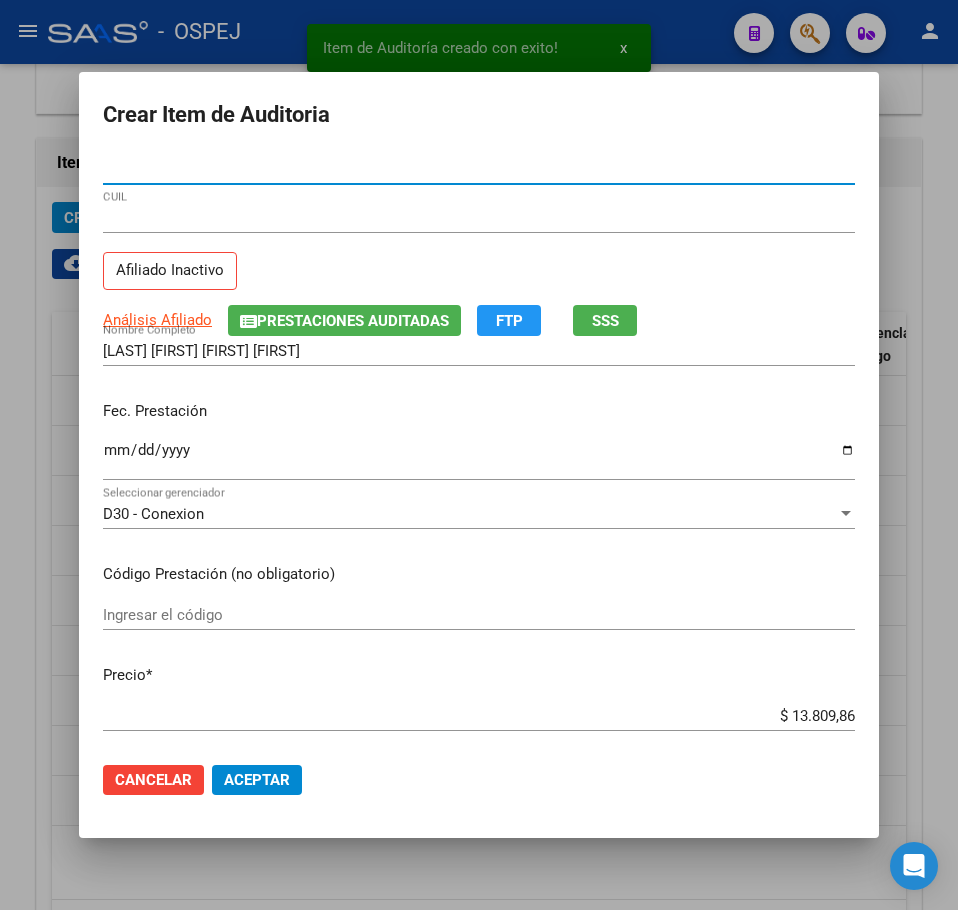 click on "Aceptar" 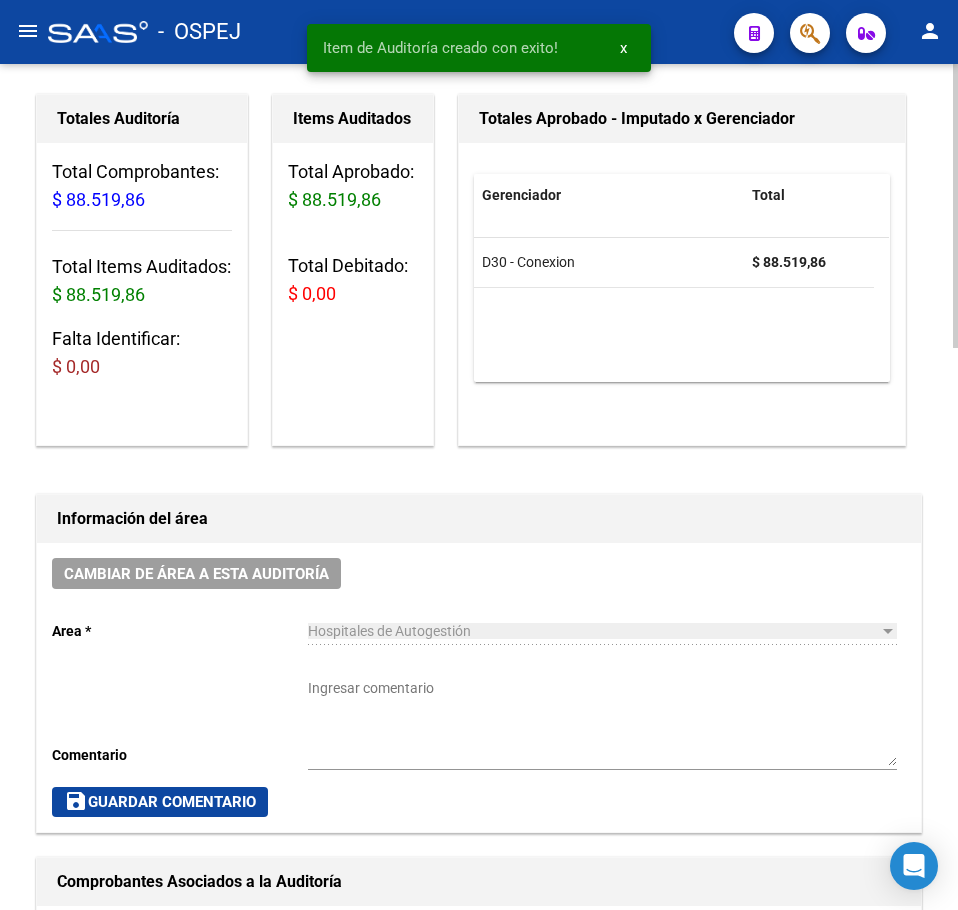 scroll, scrollTop: 0, scrollLeft: 0, axis: both 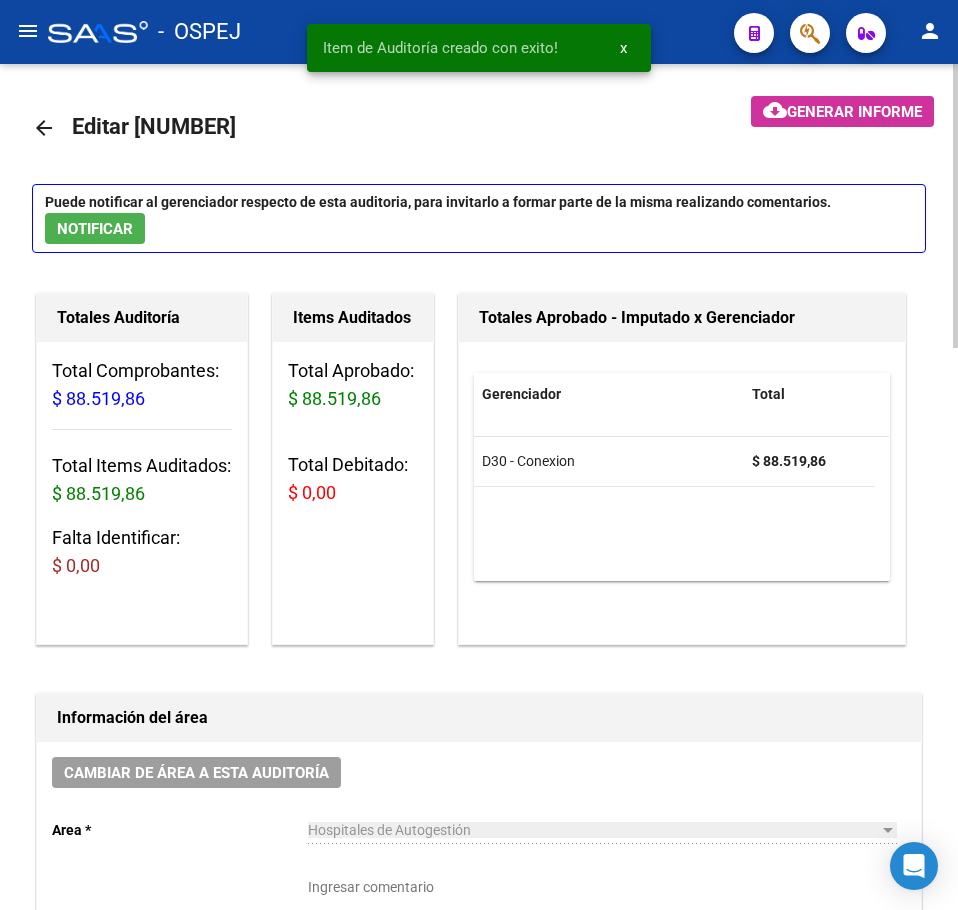 drag, startPoint x: 30, startPoint y: 121, endPoint x: 42, endPoint y: 134, distance: 17.691807 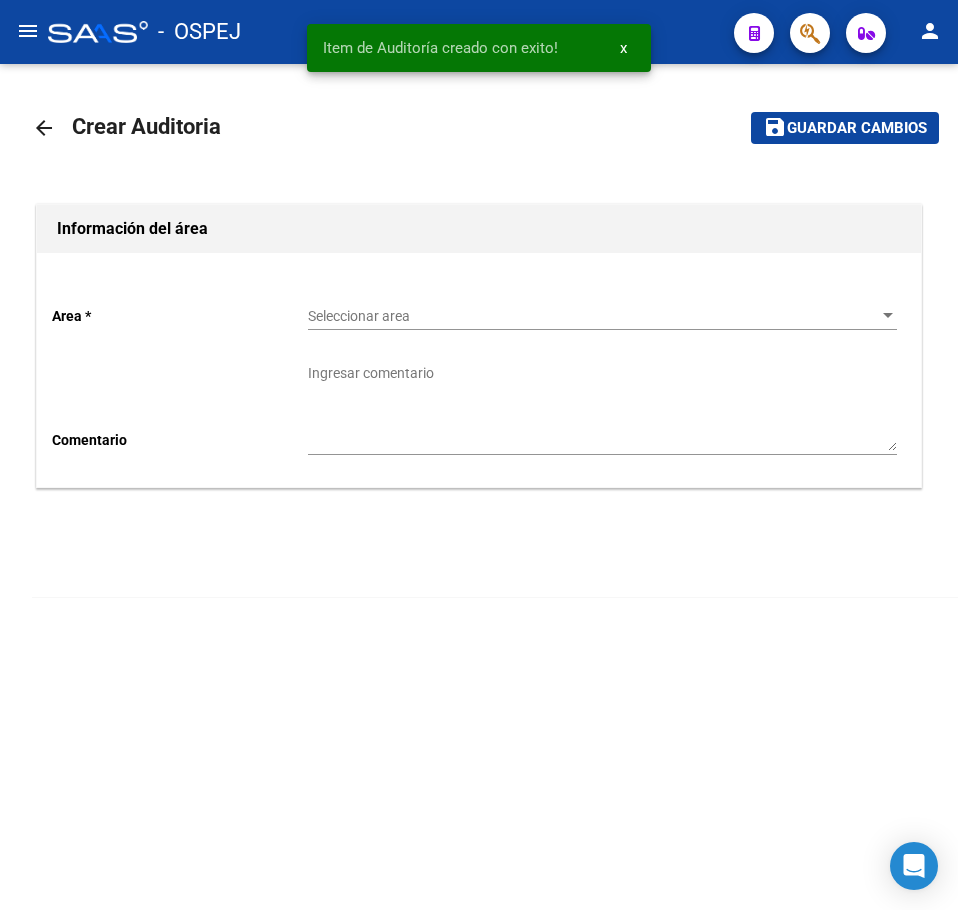 click on "Seleccionar area Seleccionar area" 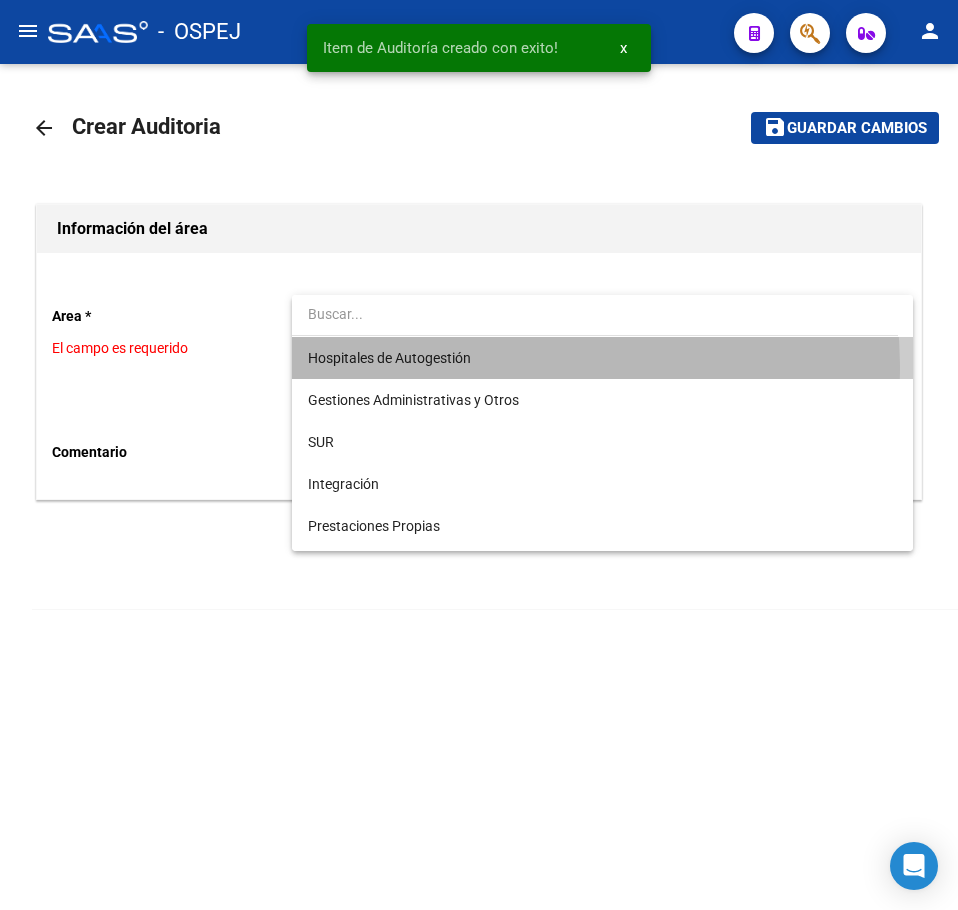 click on "Hospitales de Autogestión" at bounding box center [602, 358] 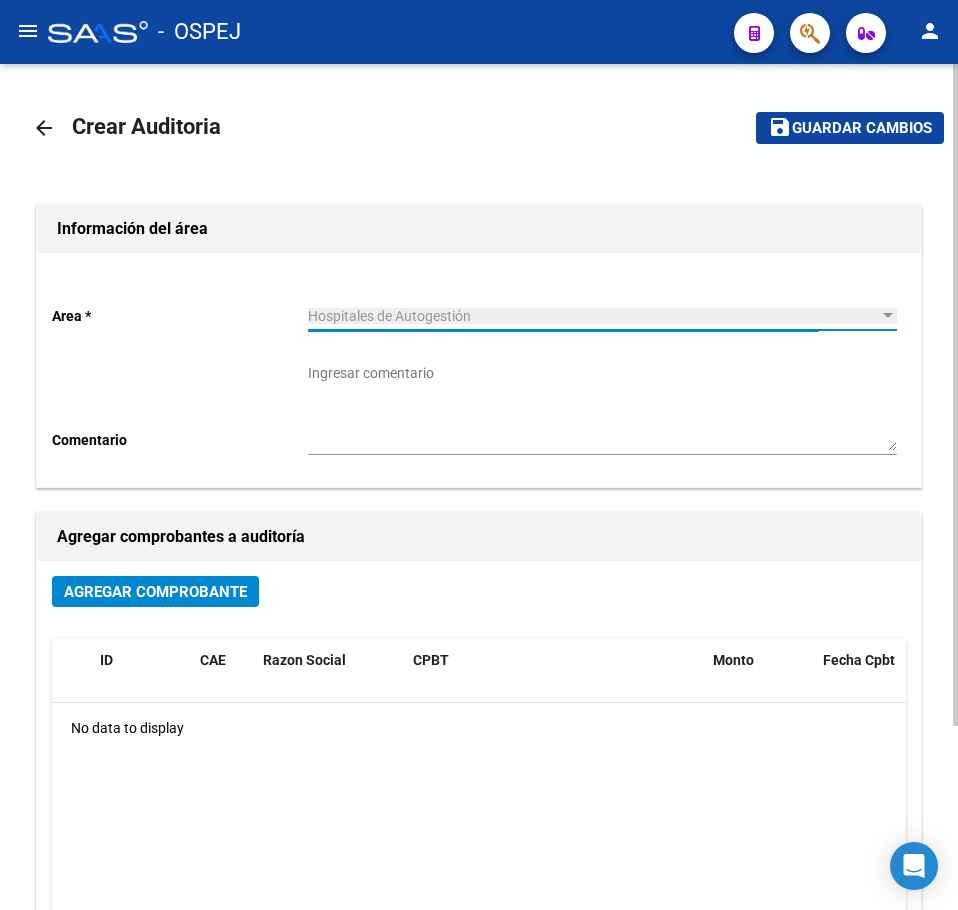 click on "Agregar Comprobante" 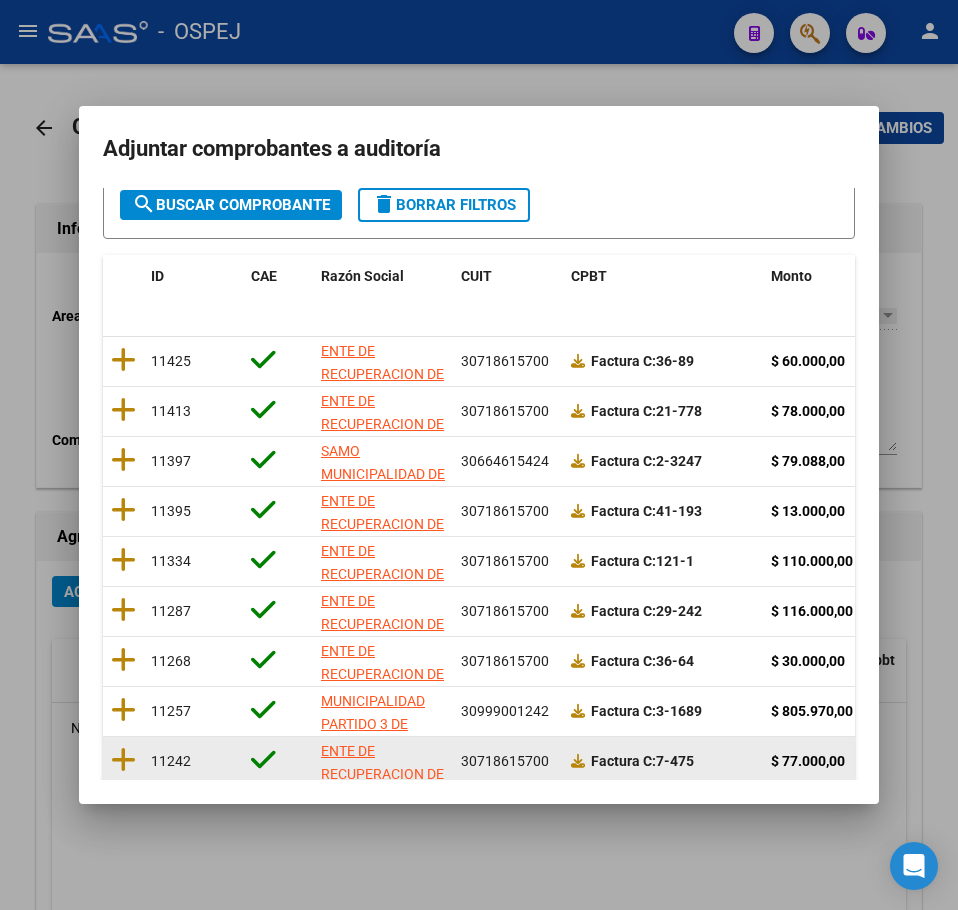 scroll, scrollTop: 356, scrollLeft: 0, axis: vertical 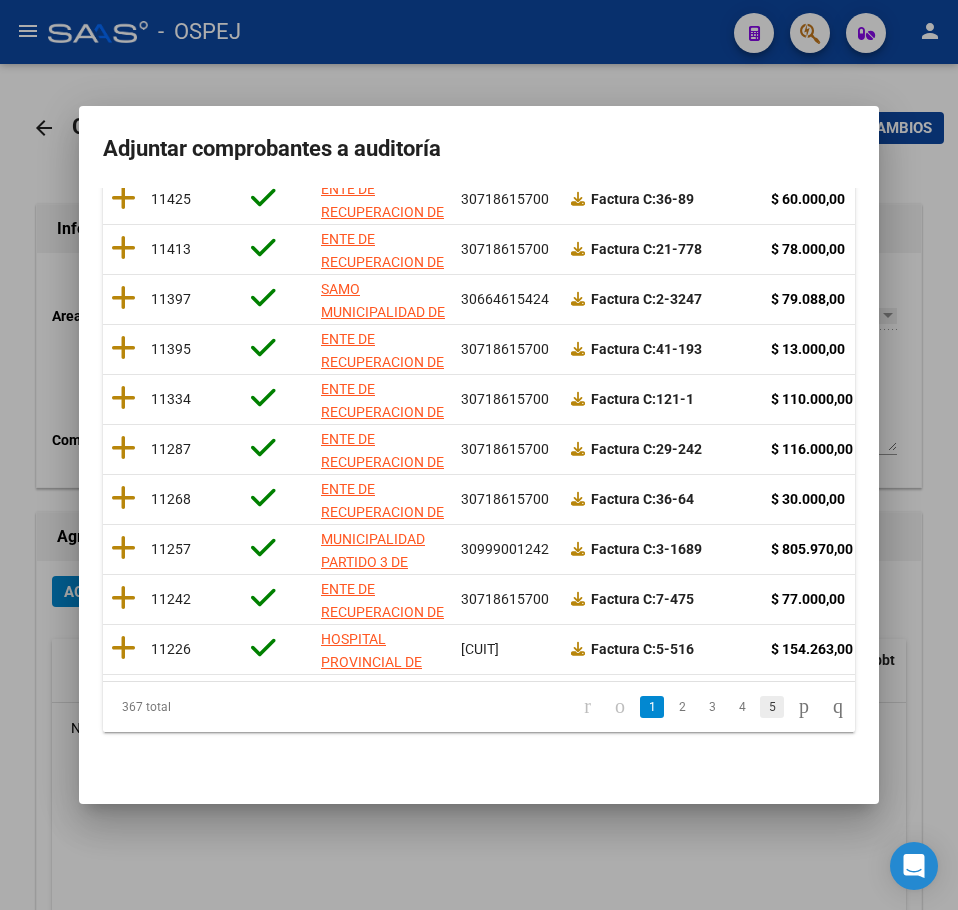 click on "5" 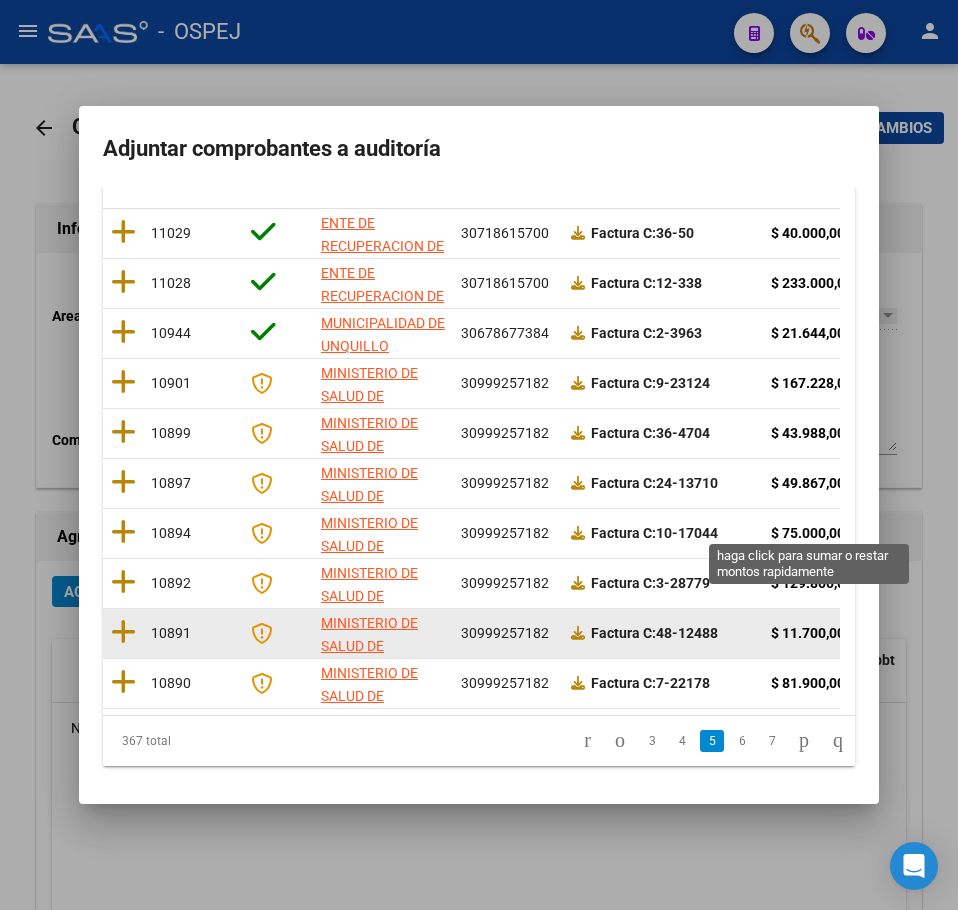 scroll, scrollTop: 356, scrollLeft: 0, axis: vertical 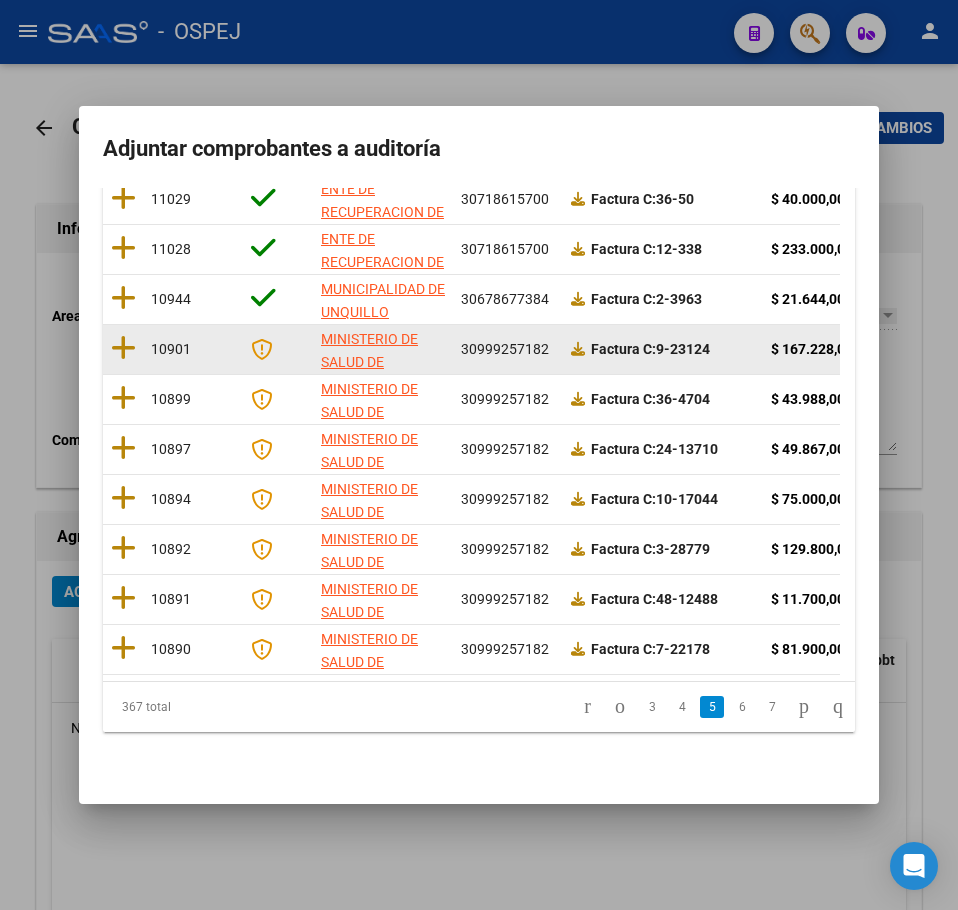 click 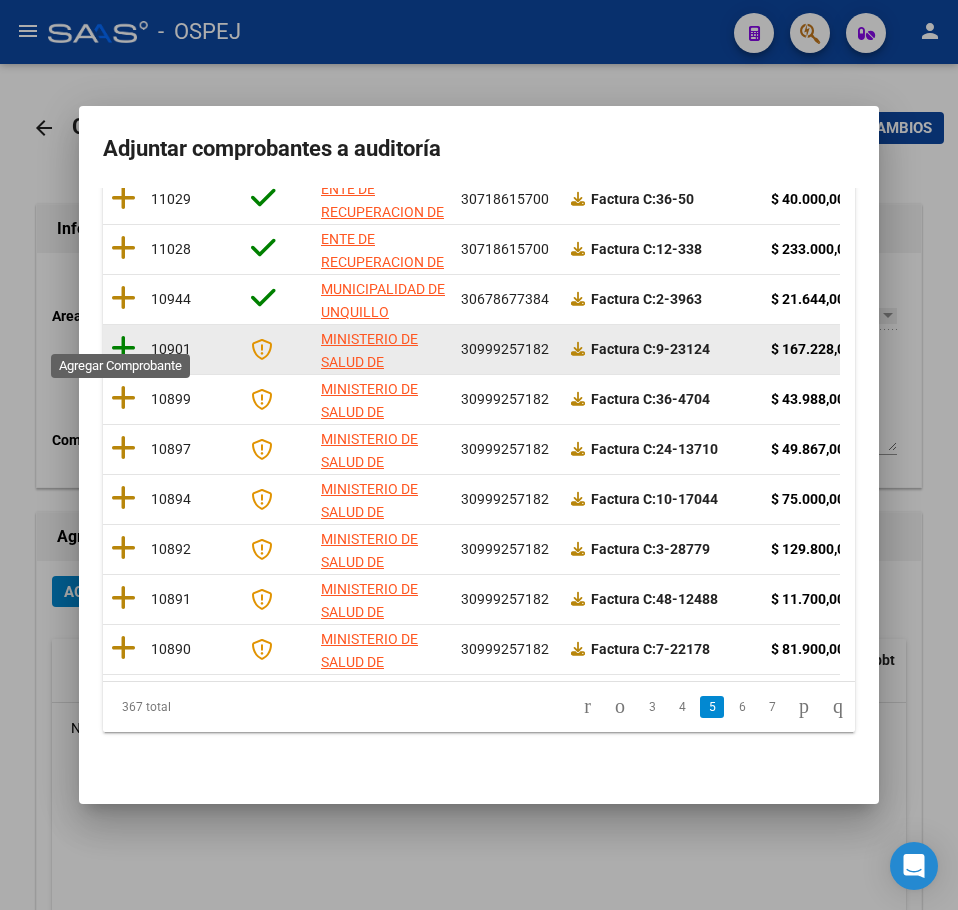 click 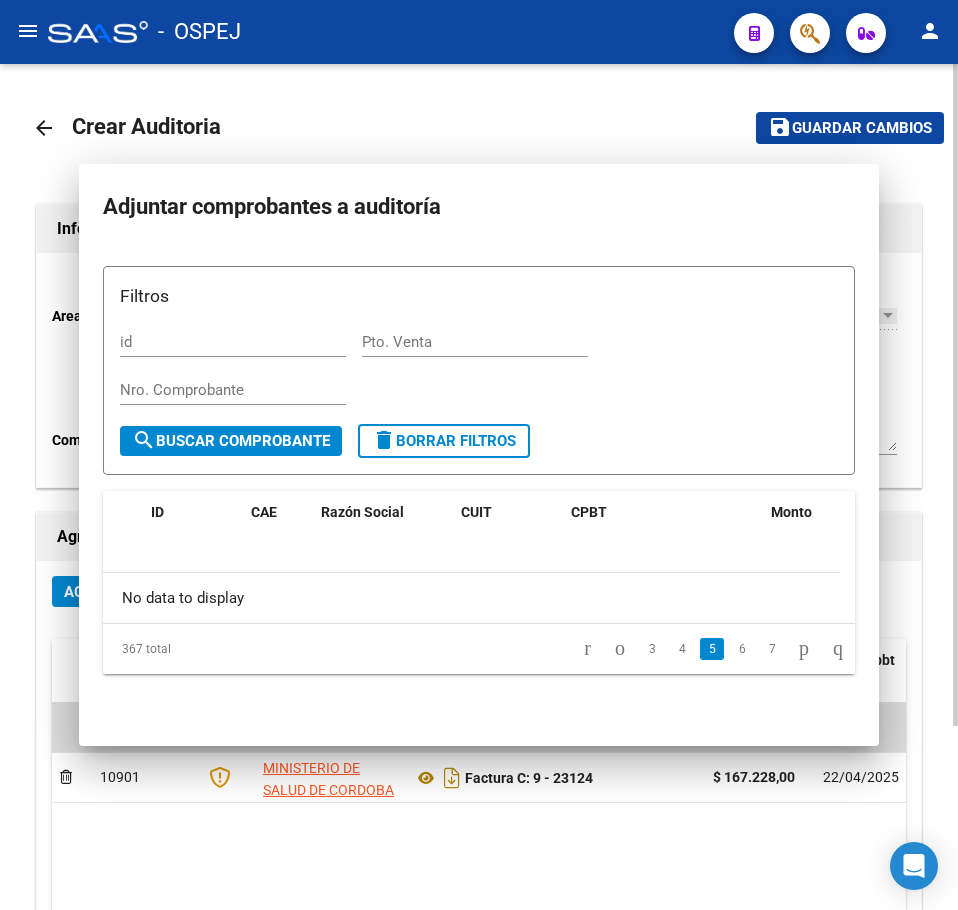 scroll, scrollTop: 0, scrollLeft: 0, axis: both 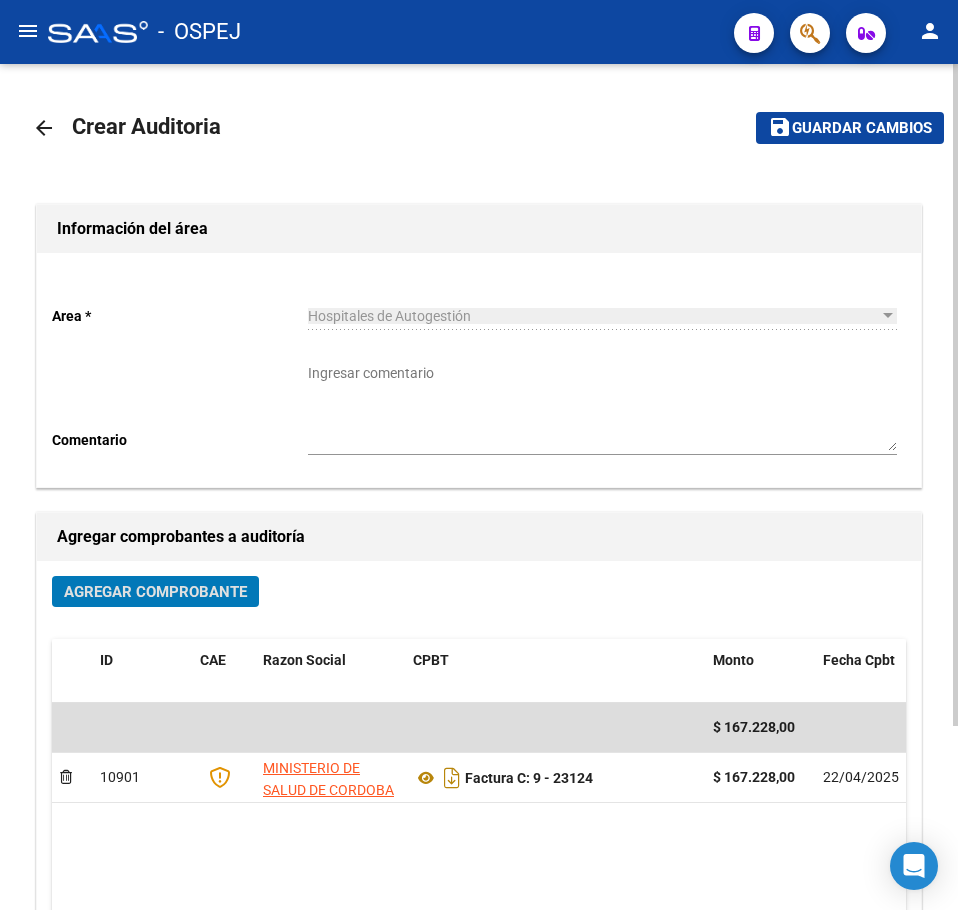 click on "save Guardar cambios" 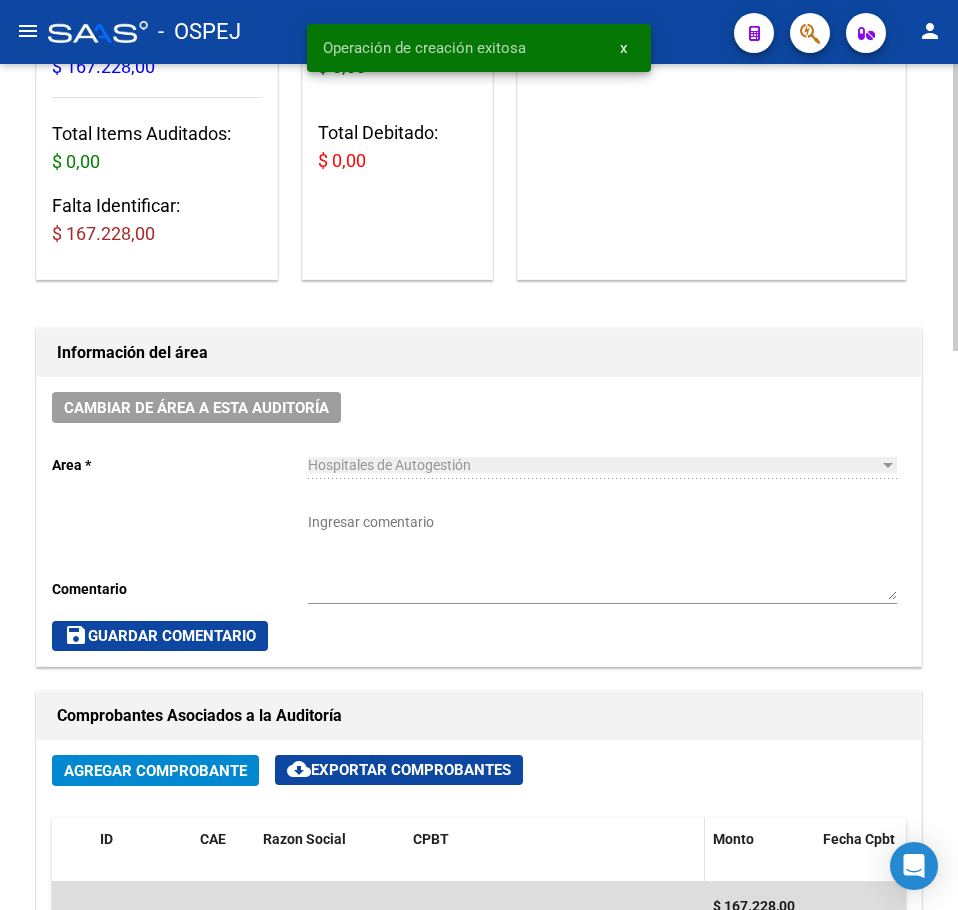 scroll, scrollTop: 700, scrollLeft: 0, axis: vertical 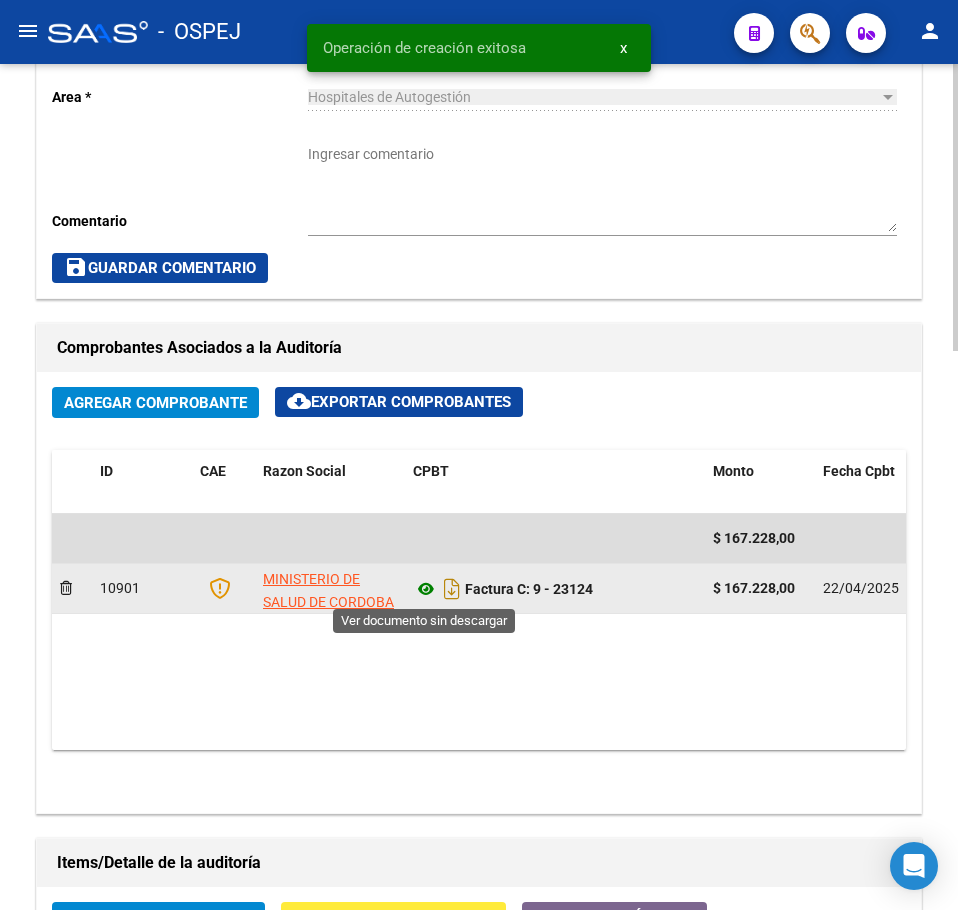 click 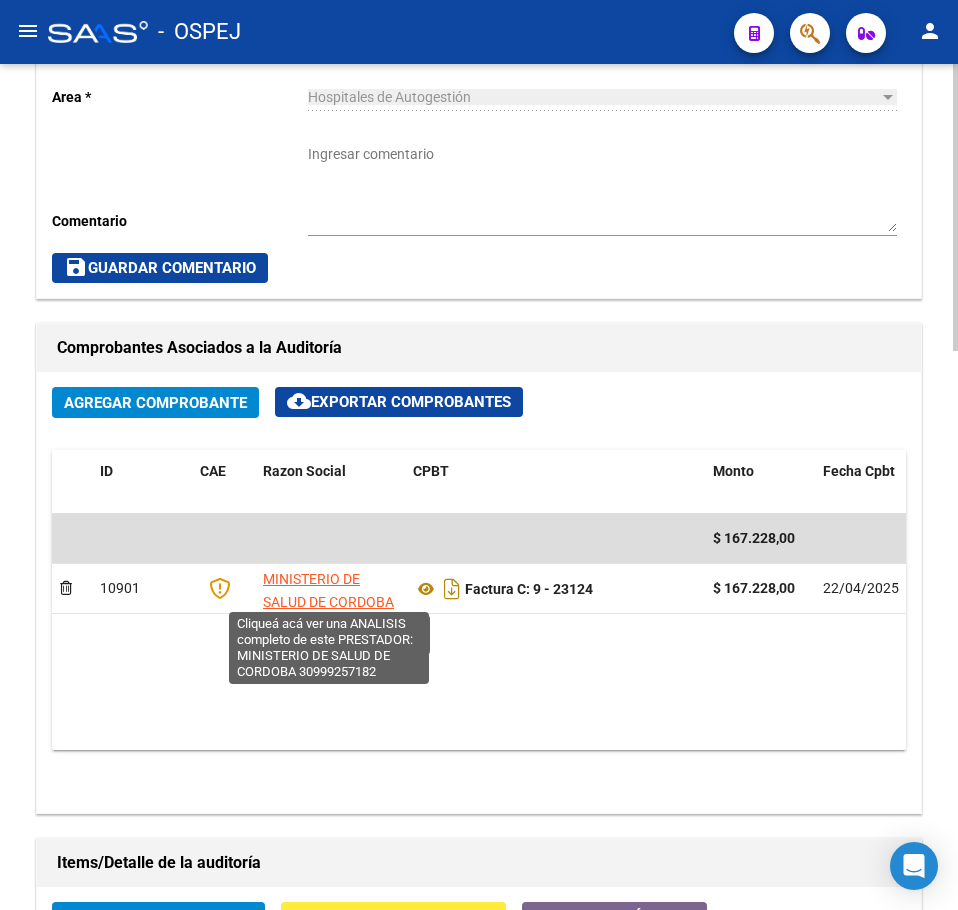 scroll, scrollTop: 1200, scrollLeft: 0, axis: vertical 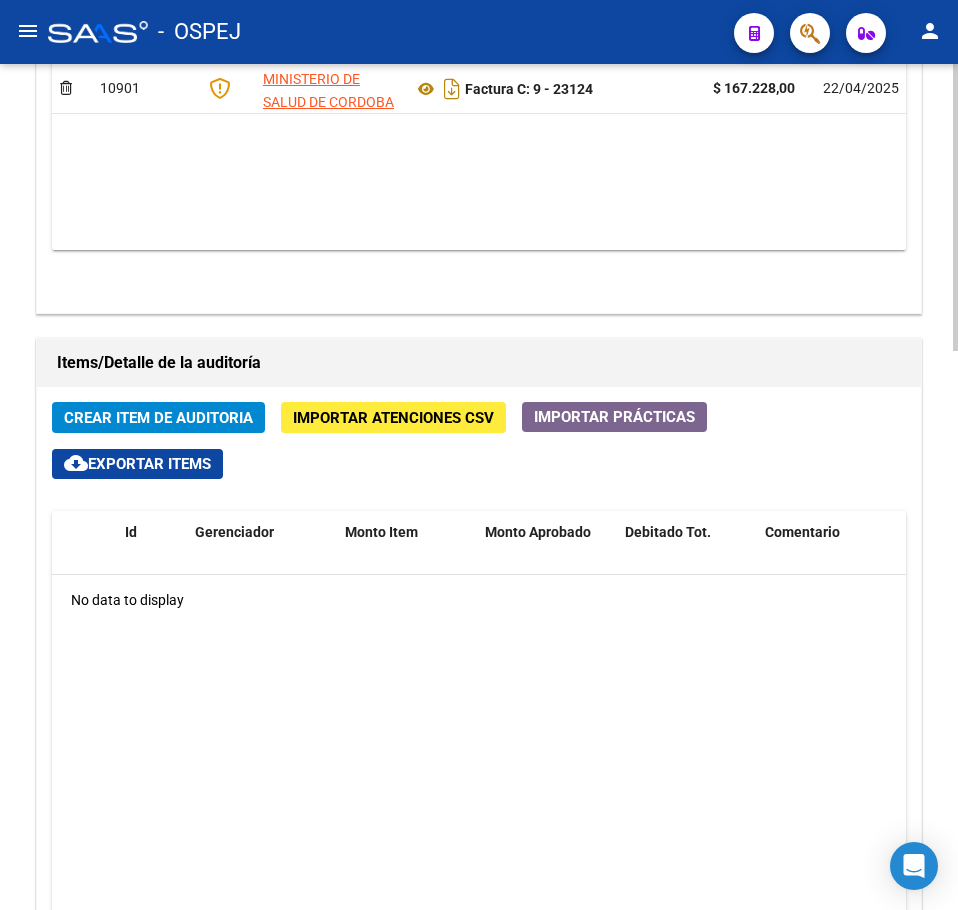 click on "Crear Item de Auditoria" 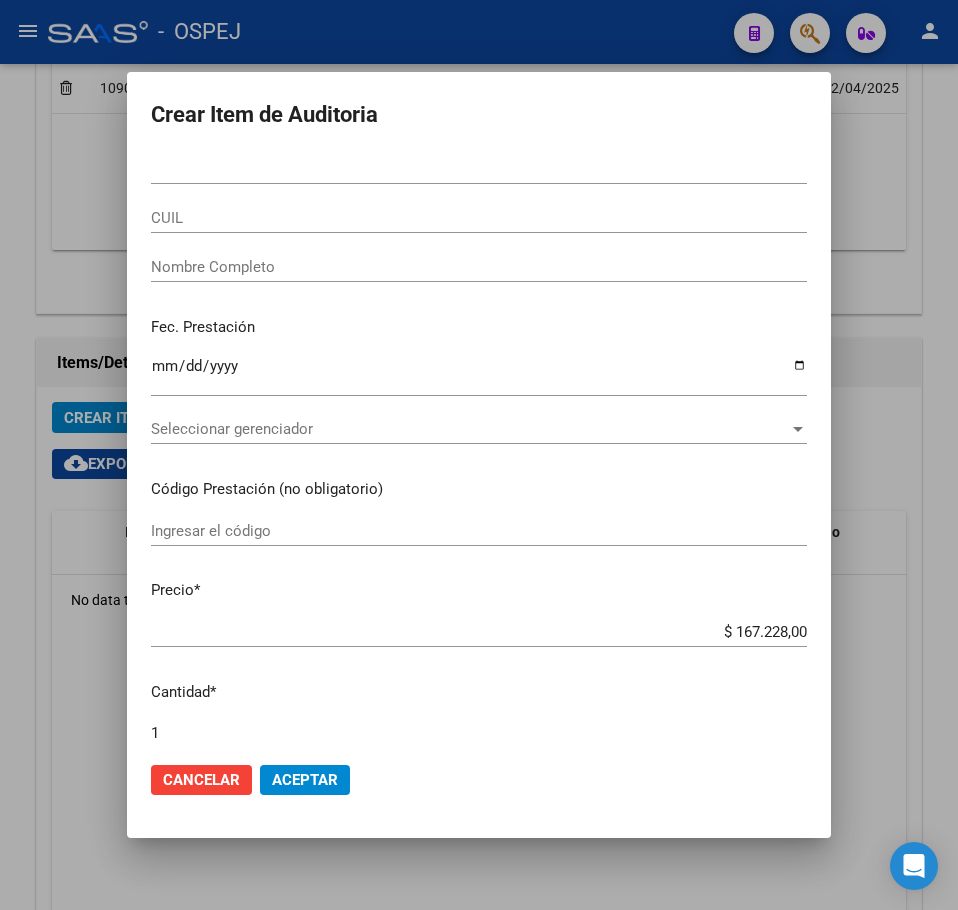 drag, startPoint x: 475, startPoint y: 173, endPoint x: -1, endPoint y: 199, distance: 476.70956 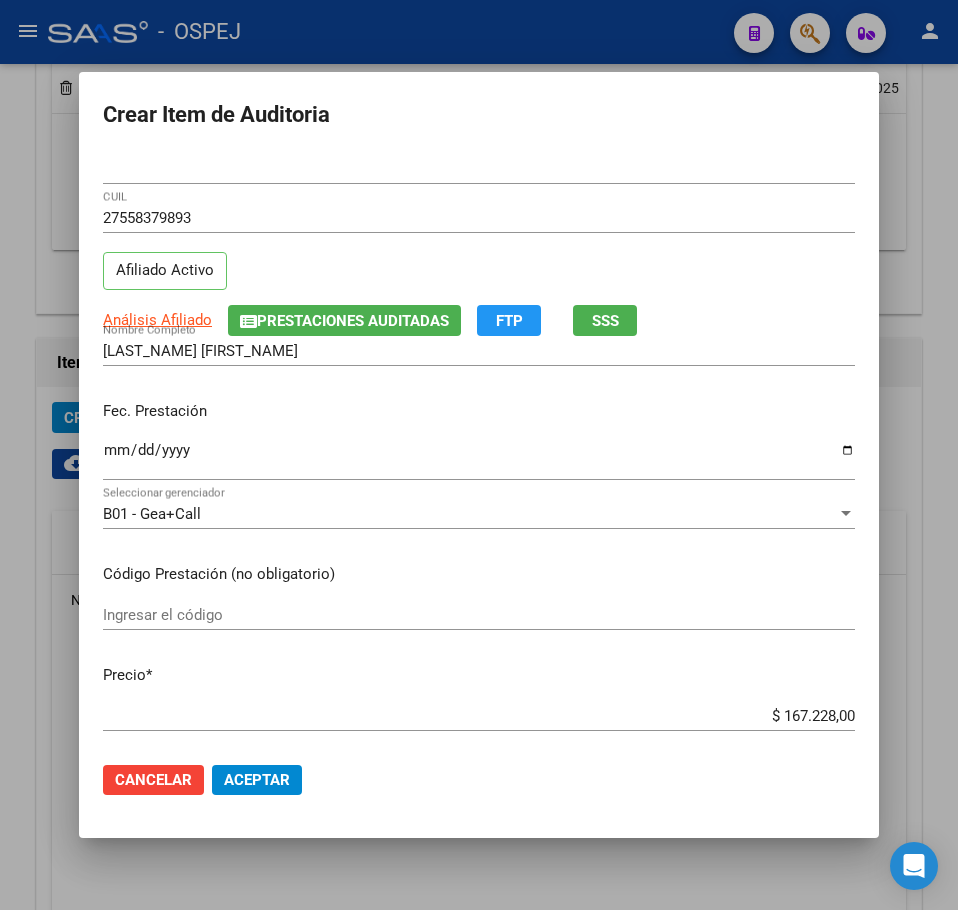 click on "$ 167.228,00" at bounding box center (479, 716) 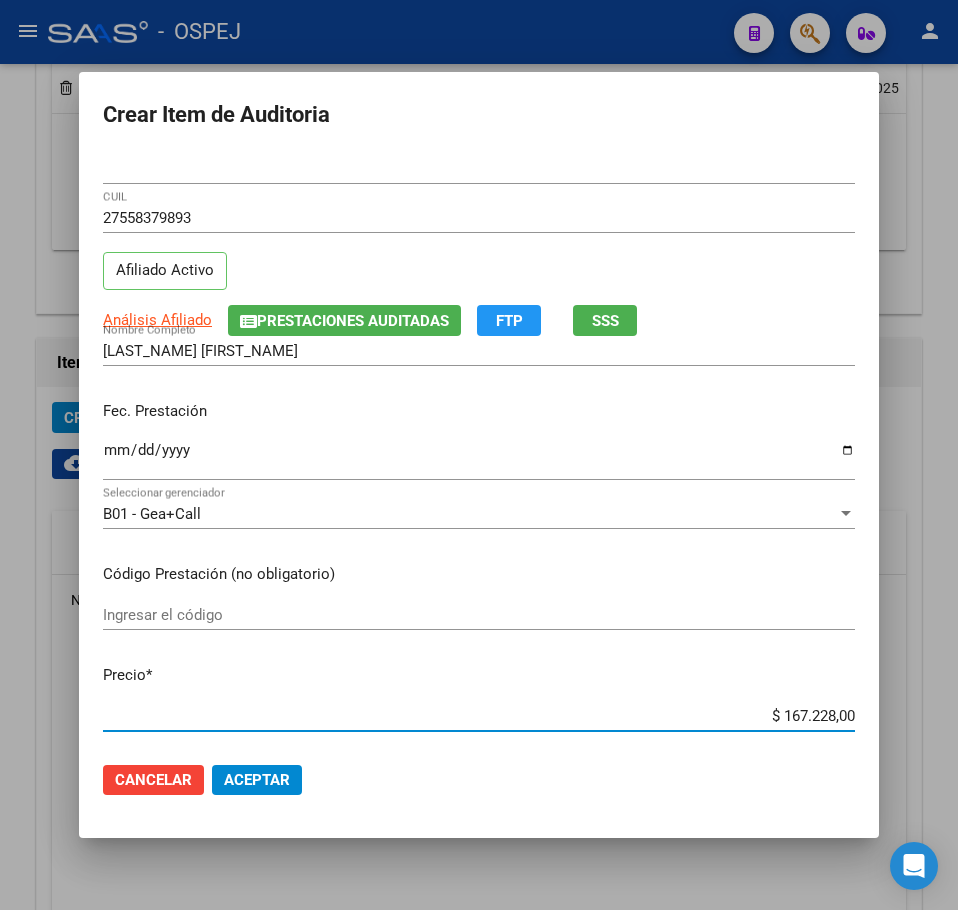 click on "$ 167.228,00" at bounding box center [479, 716] 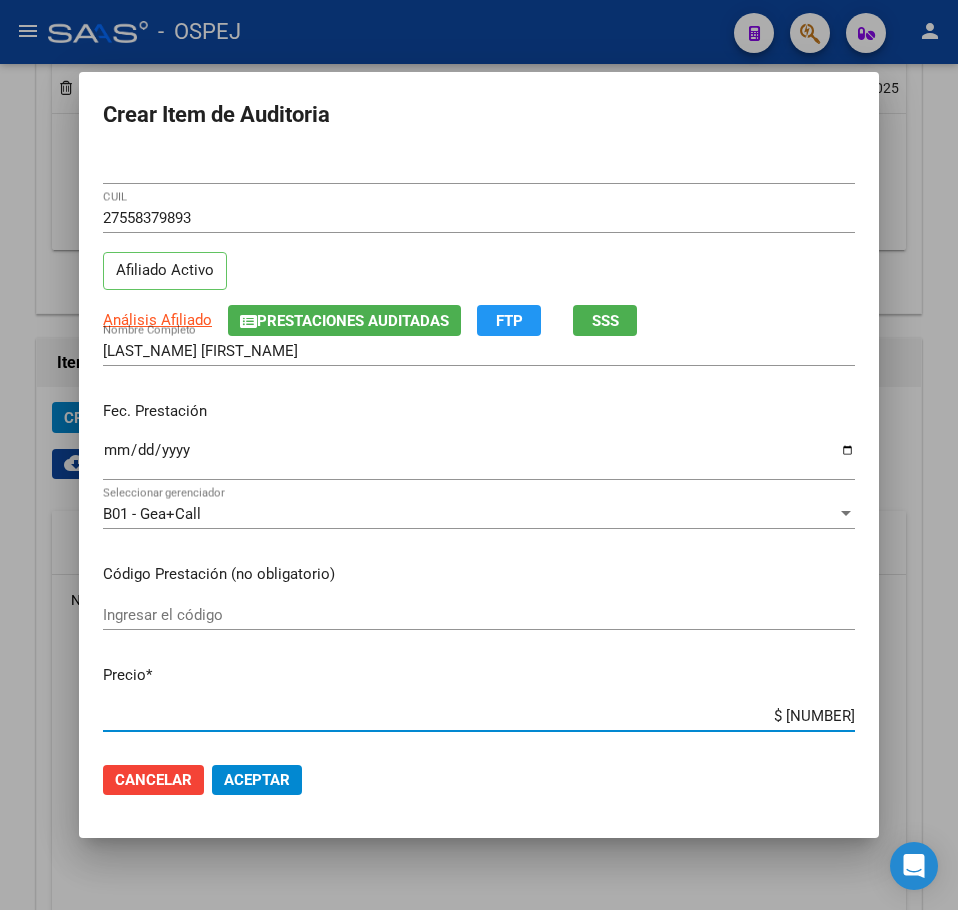 click on "Aceptar" 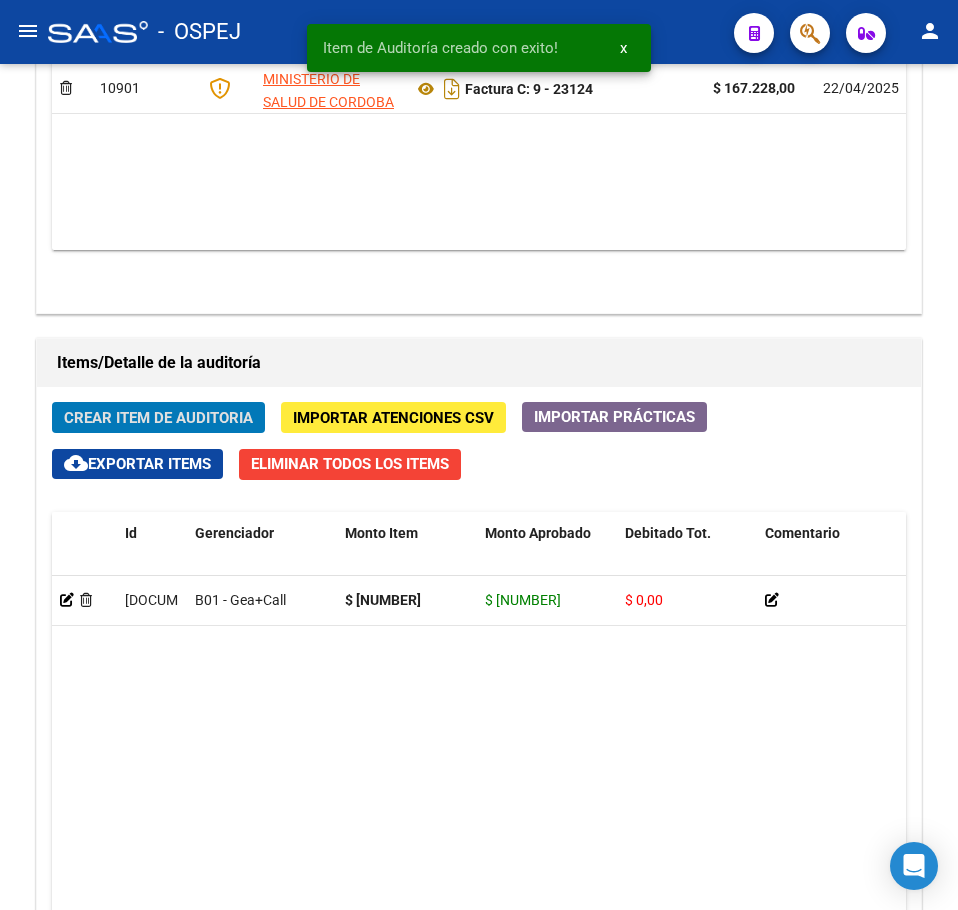click on "Crear Item de Auditoria" 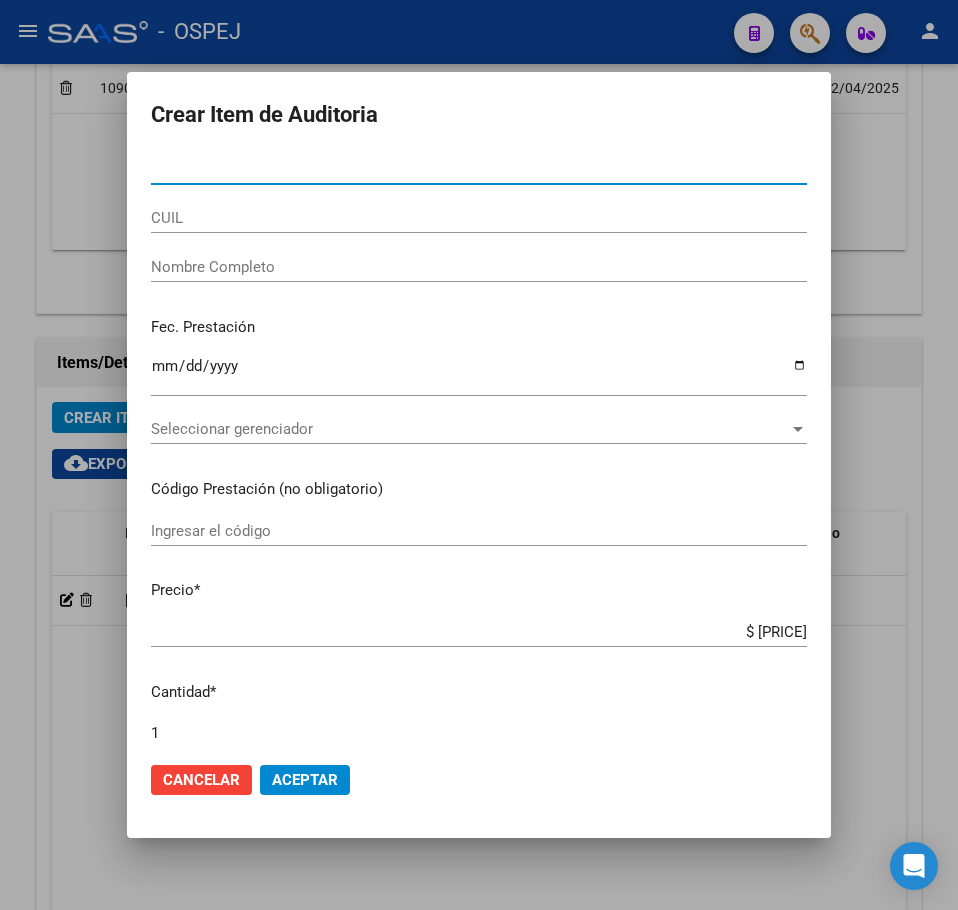 click on "Nro Documento" at bounding box center (479, 169) 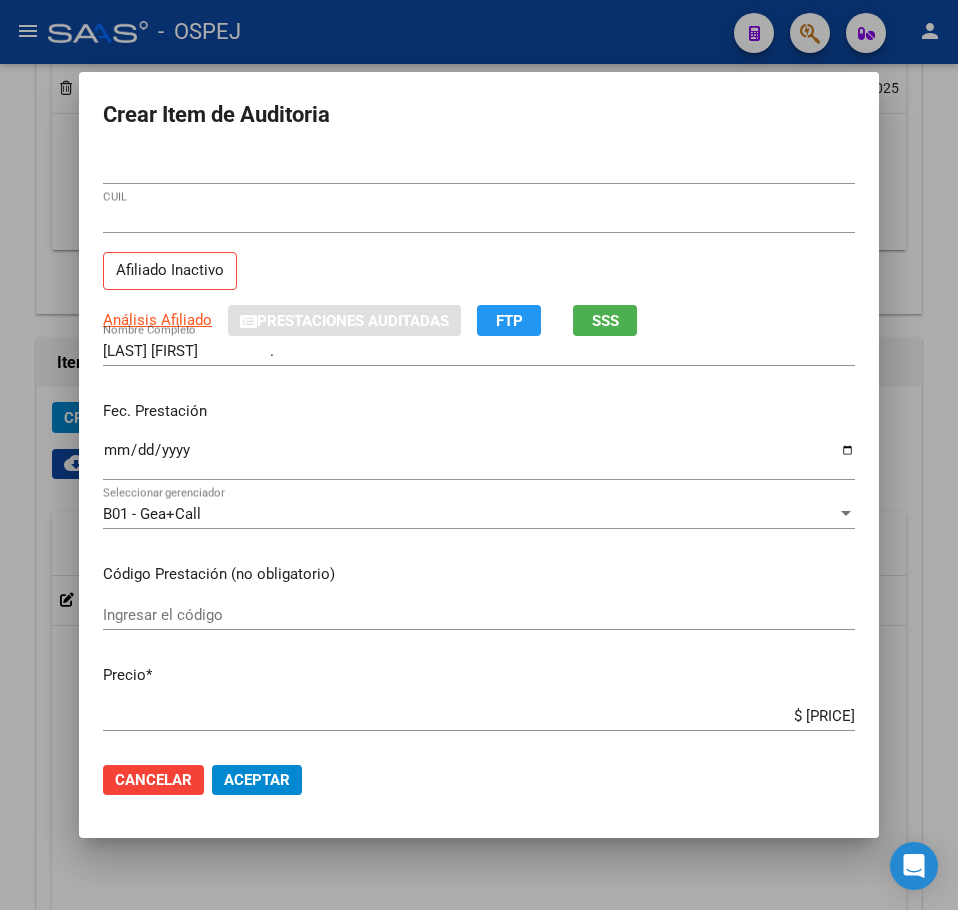 click on "Análisis Afiliado  Prestaciones Auditadas FTP SSS" at bounding box center [479, 320] 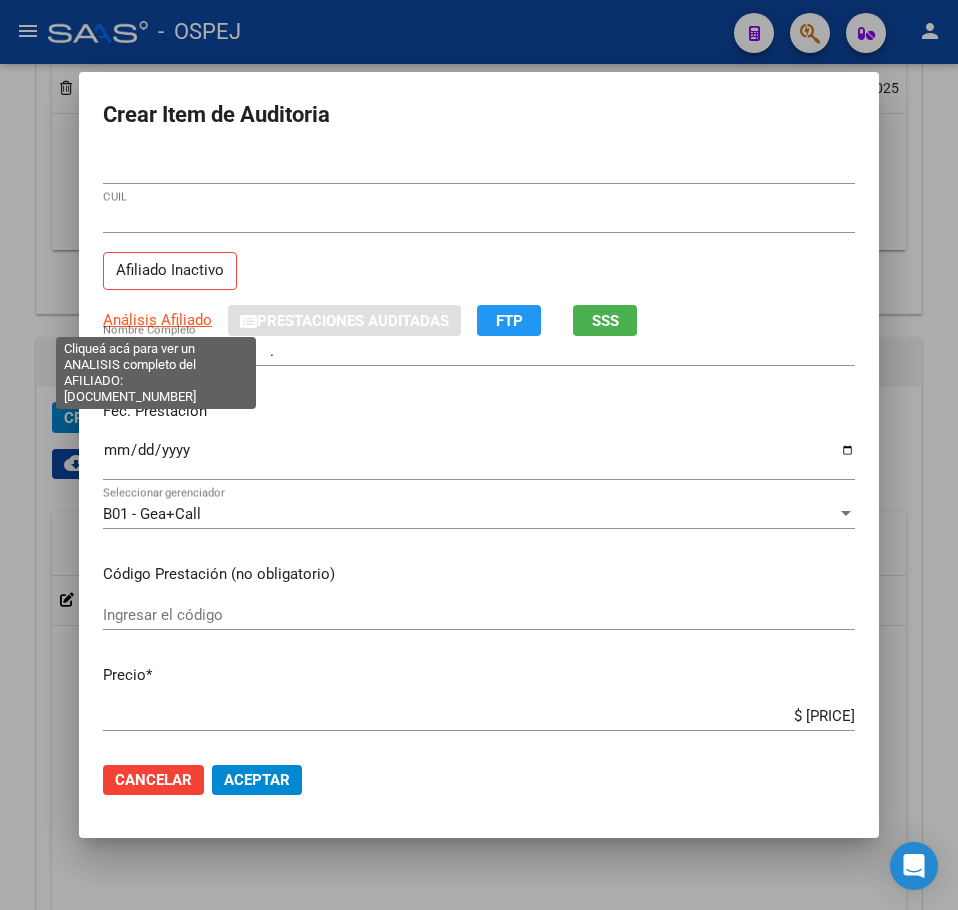 click on "Análisis Afiliado" at bounding box center [157, 320] 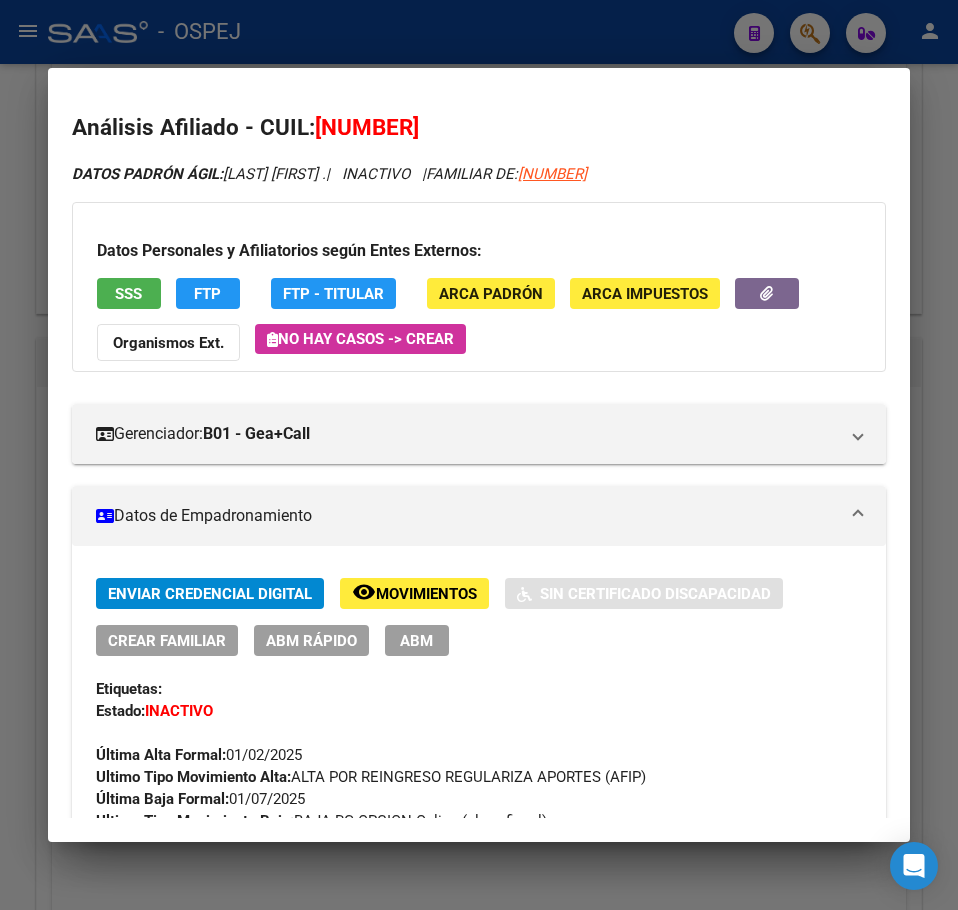 drag, startPoint x: 314, startPoint y: 664, endPoint x: 329, endPoint y: 643, distance: 25.806976 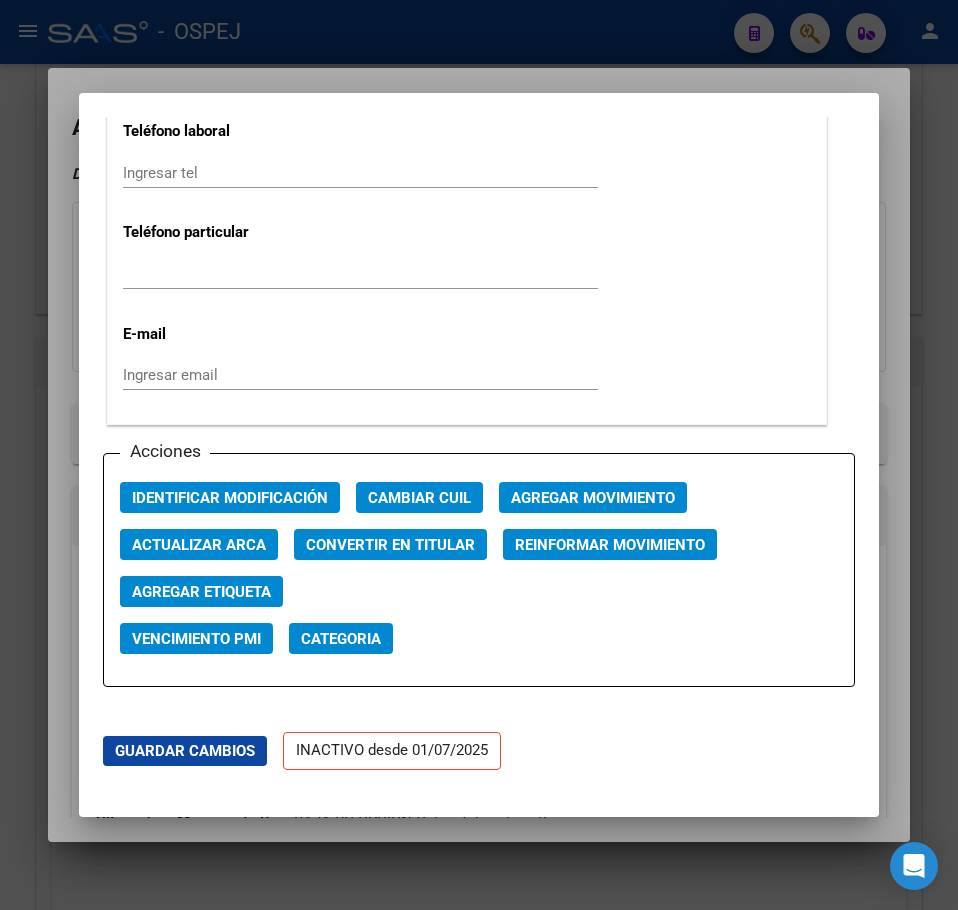 scroll, scrollTop: 2700, scrollLeft: 0, axis: vertical 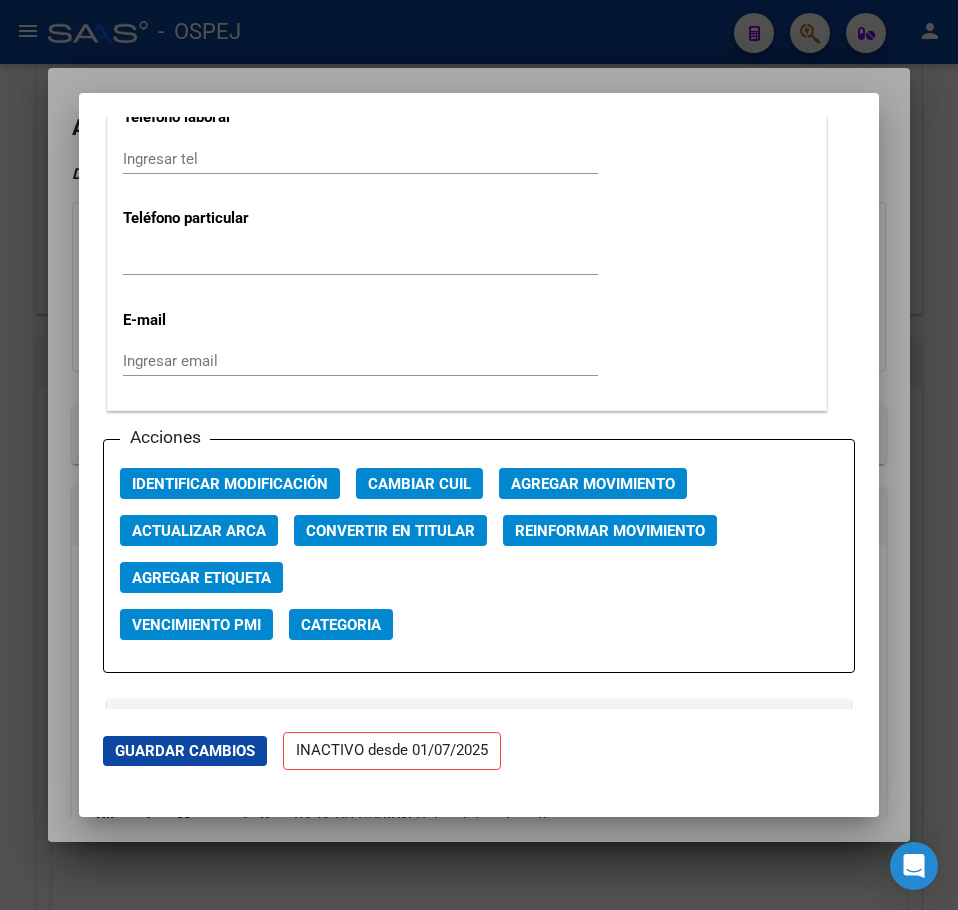 click on "Acciones Identificar Modificación Cambiar CUIL Agregar Movimiento Actualizar ARCA Convertir en Titular Reinformar Movimiento Agregar Etiqueta Vencimiento PMI Categoria" at bounding box center [479, 556] 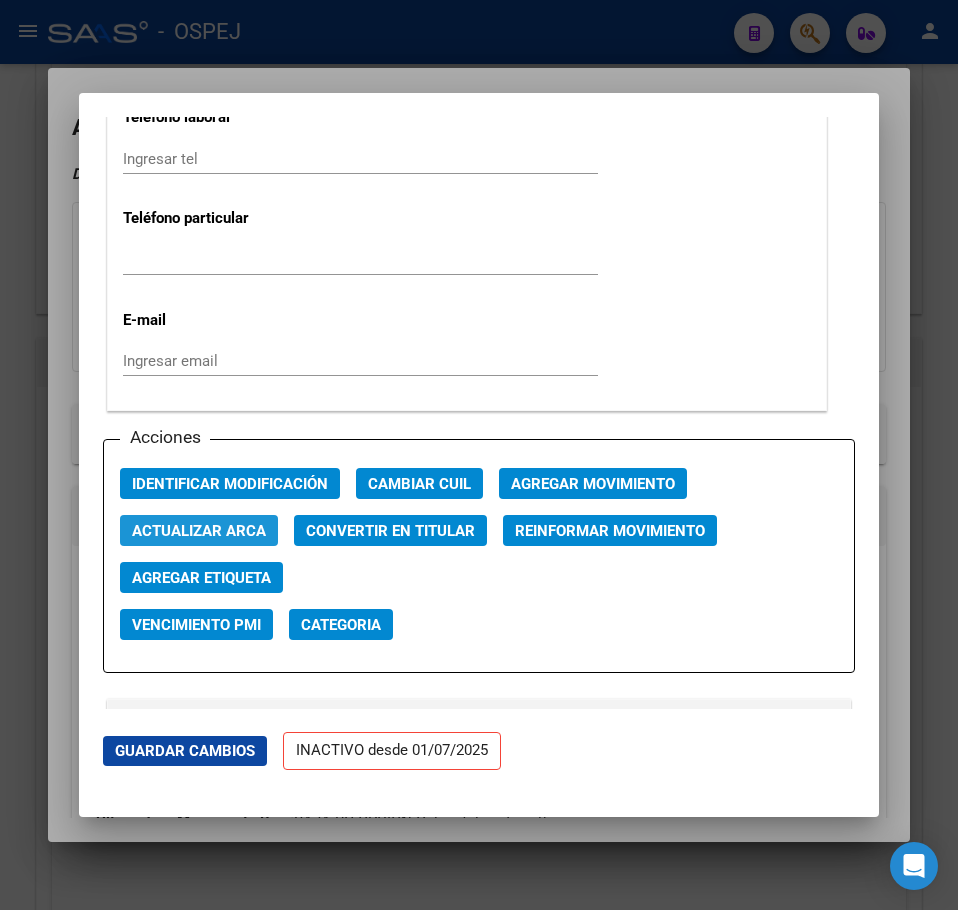click on "Actualizar ARCA" at bounding box center [199, 531] 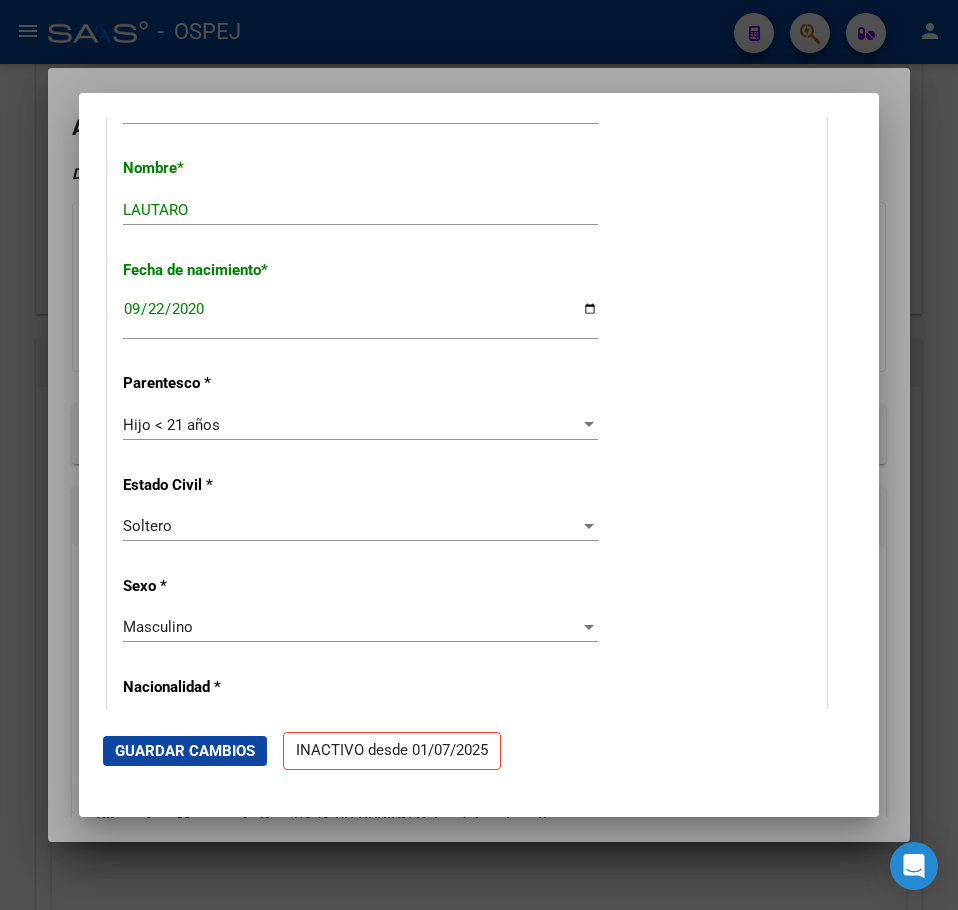 scroll, scrollTop: 600, scrollLeft: 0, axis: vertical 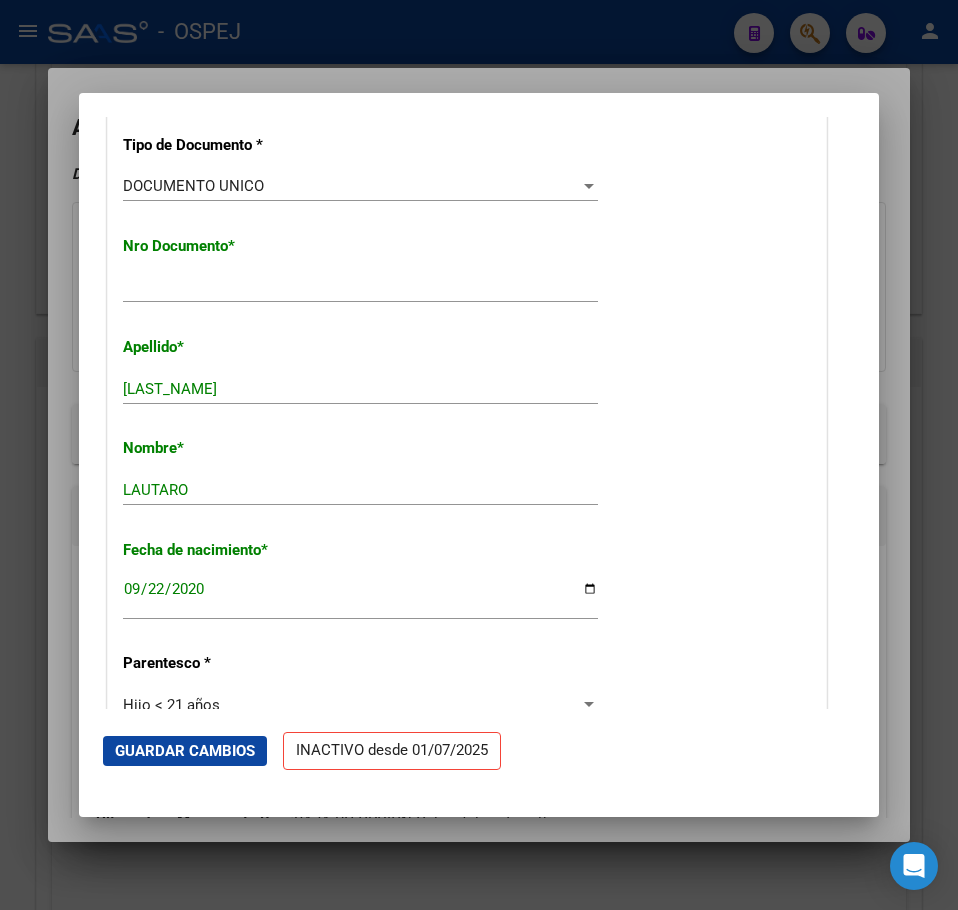 click on "Guardar Cambios  INACTIVO desde [DATE]" 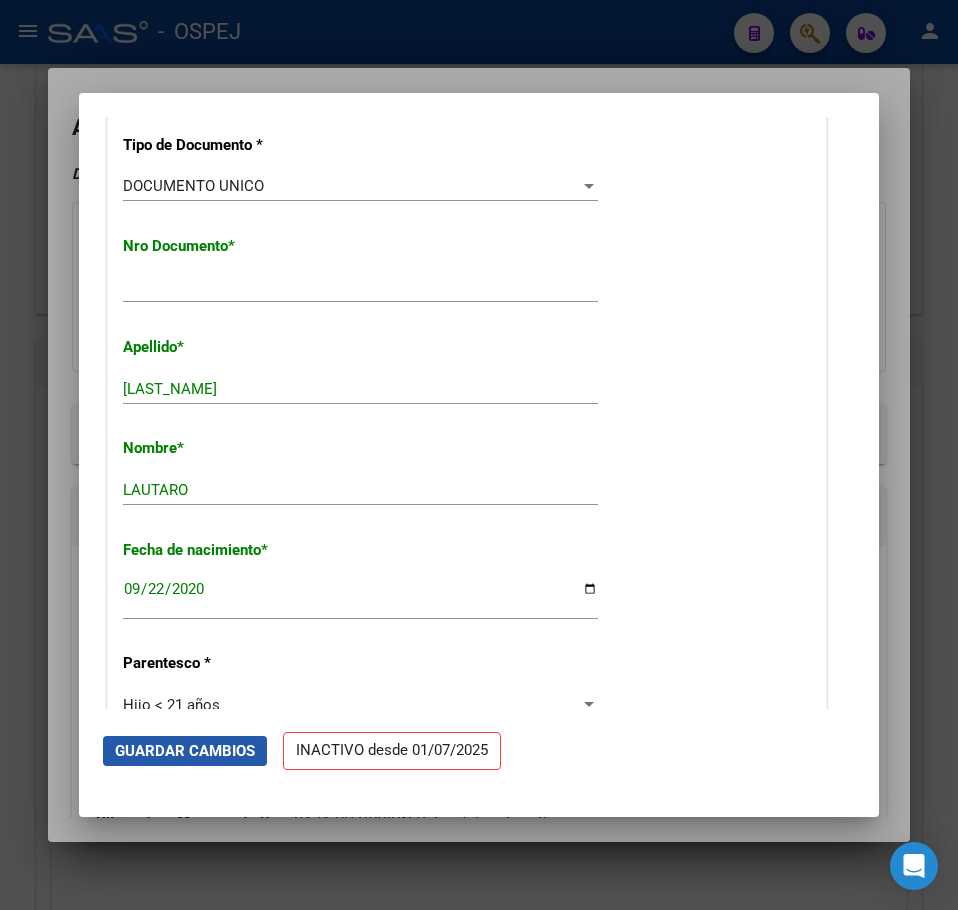 click on "Guardar Cambios" 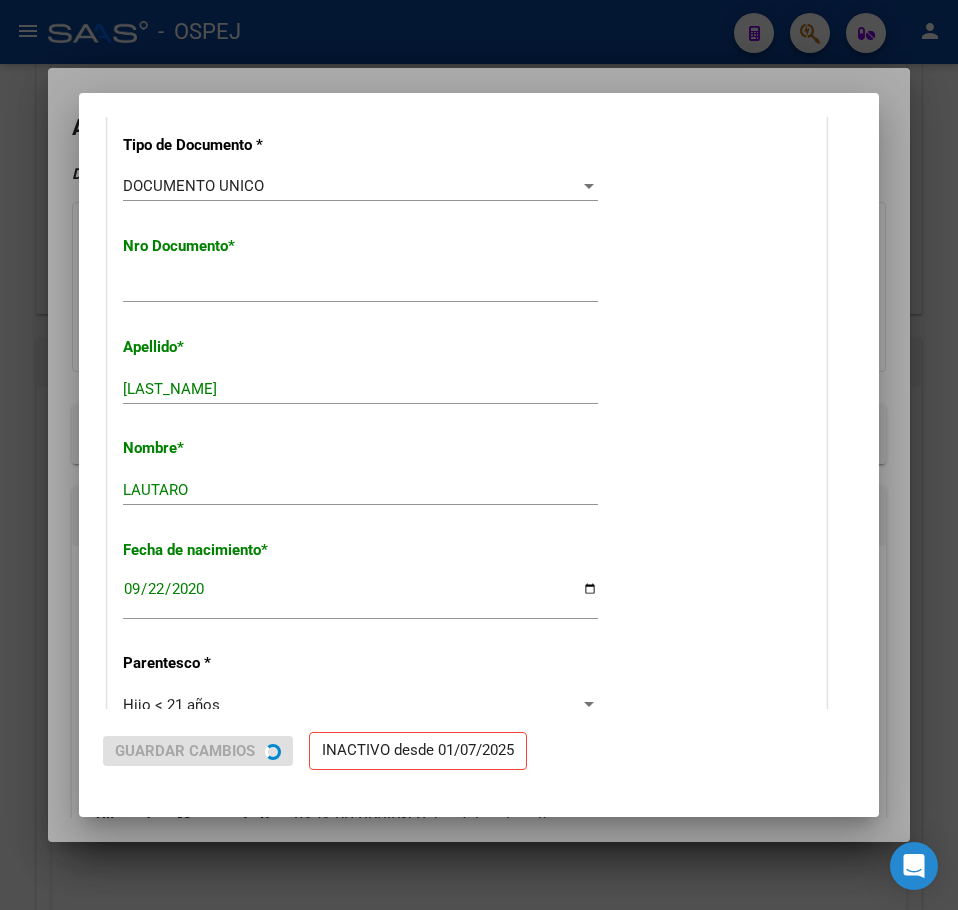 click at bounding box center [479, 455] 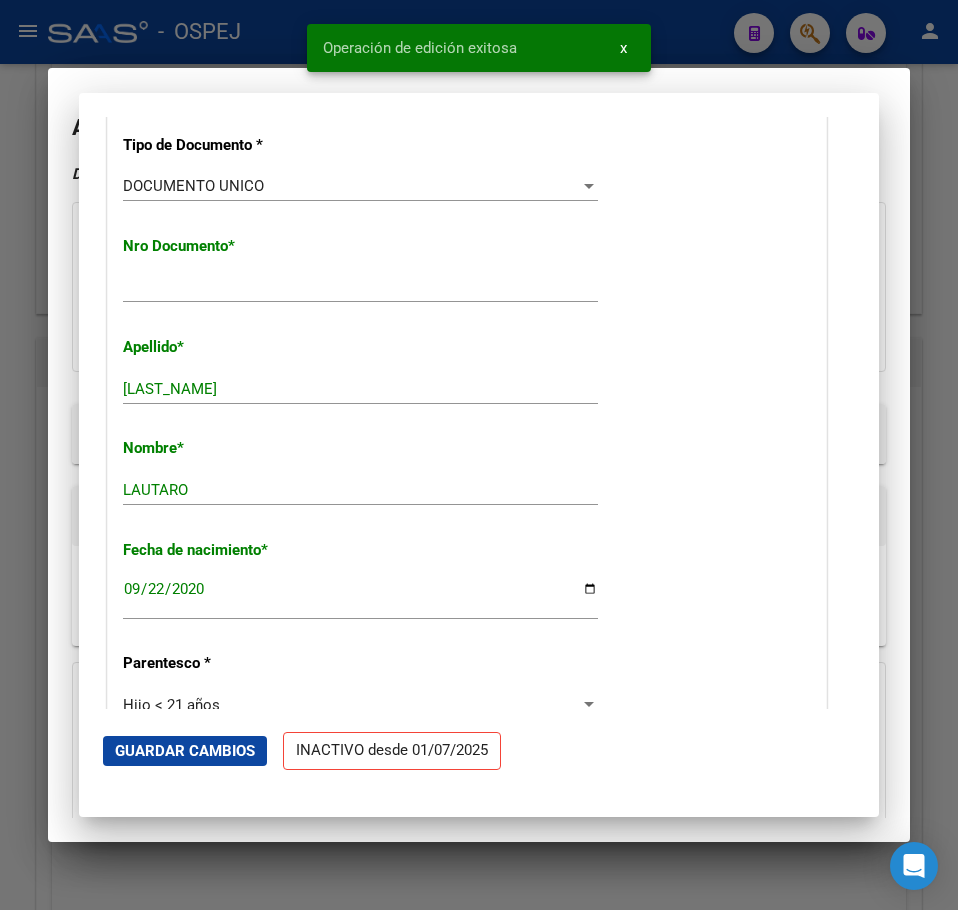 click at bounding box center [479, 455] 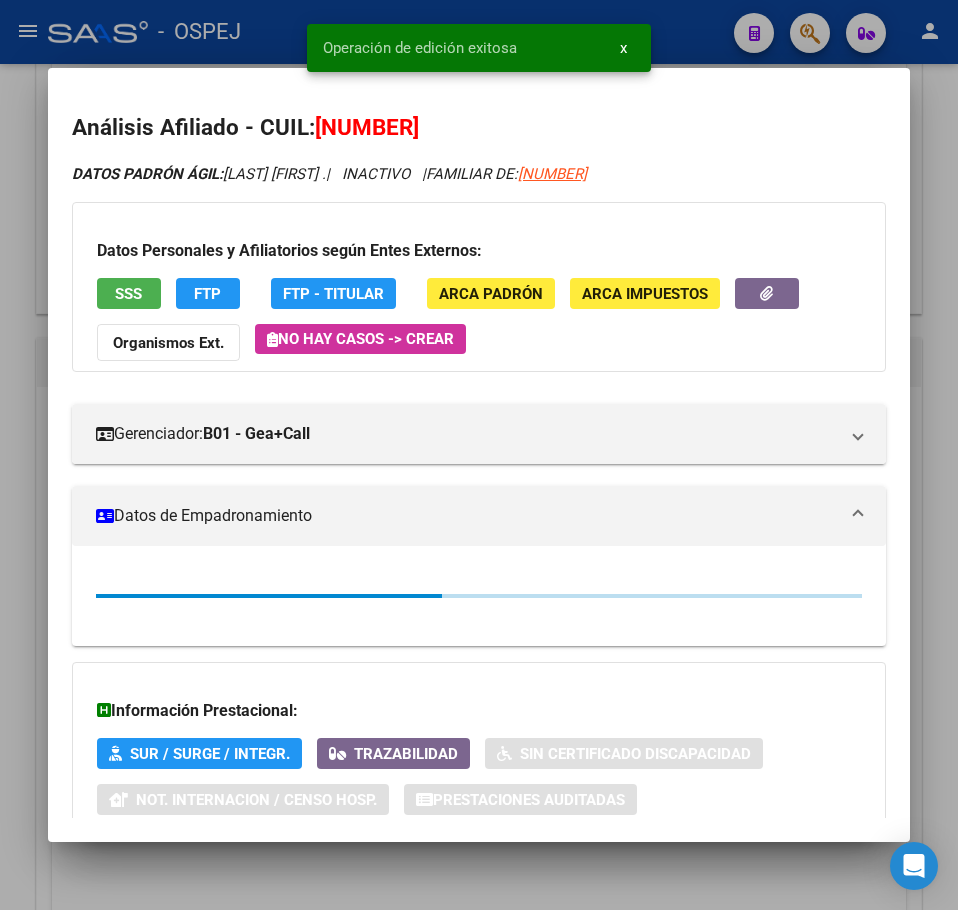 click at bounding box center [479, 455] 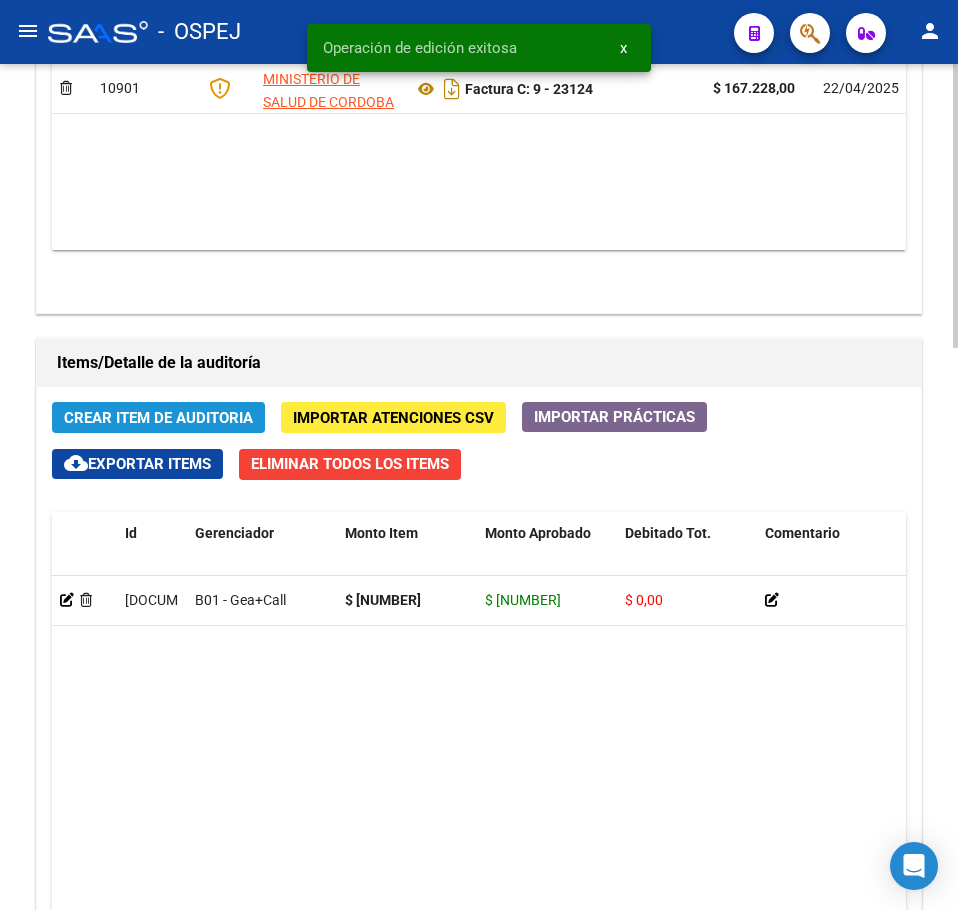 click on "Crear Item de Auditoria" 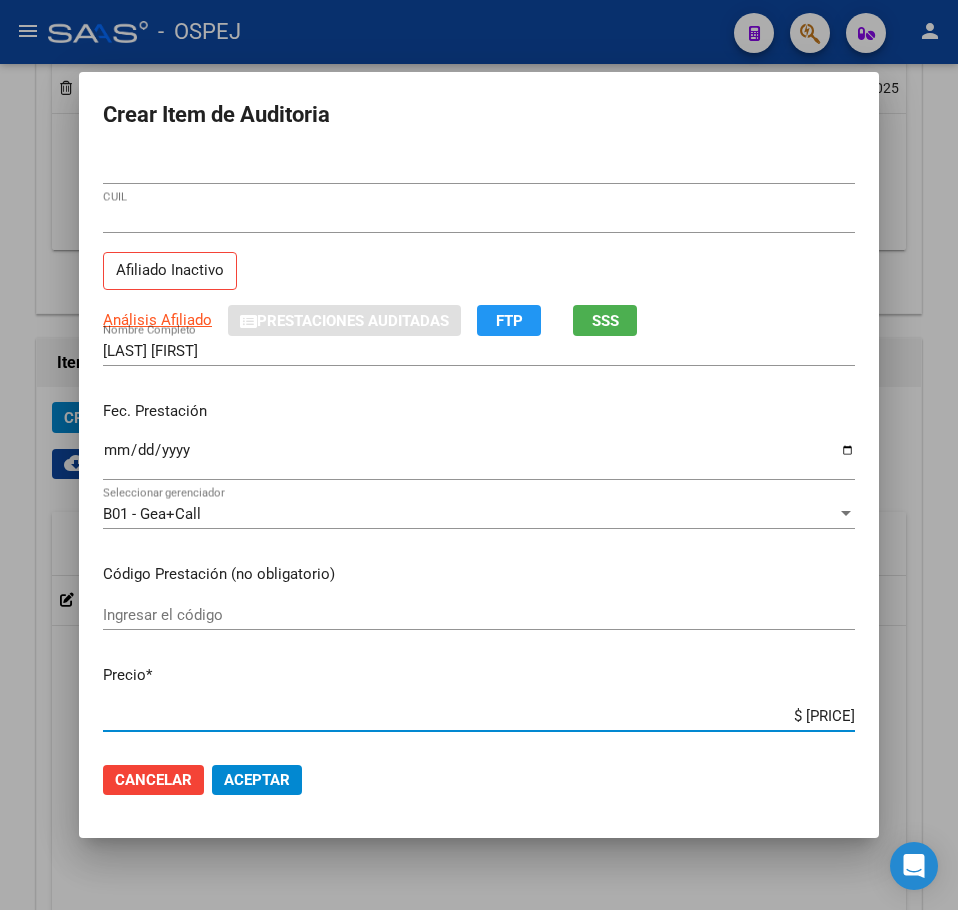 click on "$ [PRICE]" at bounding box center [479, 716] 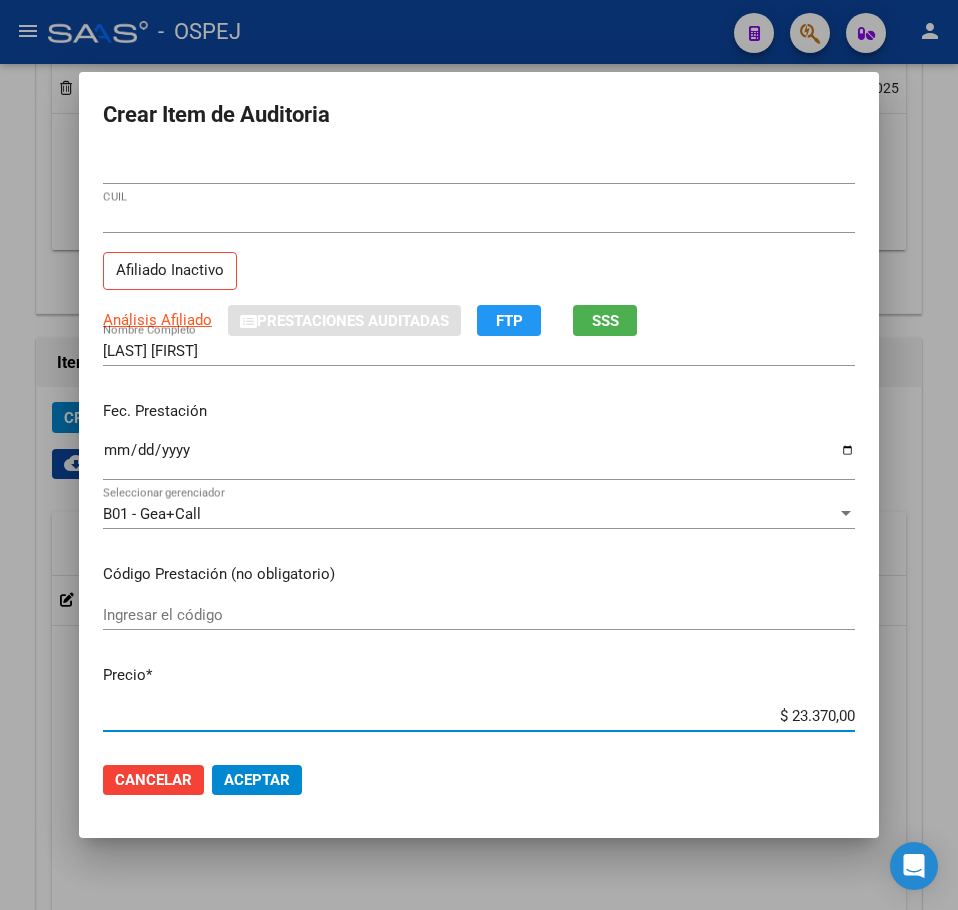 click on "Aceptar" 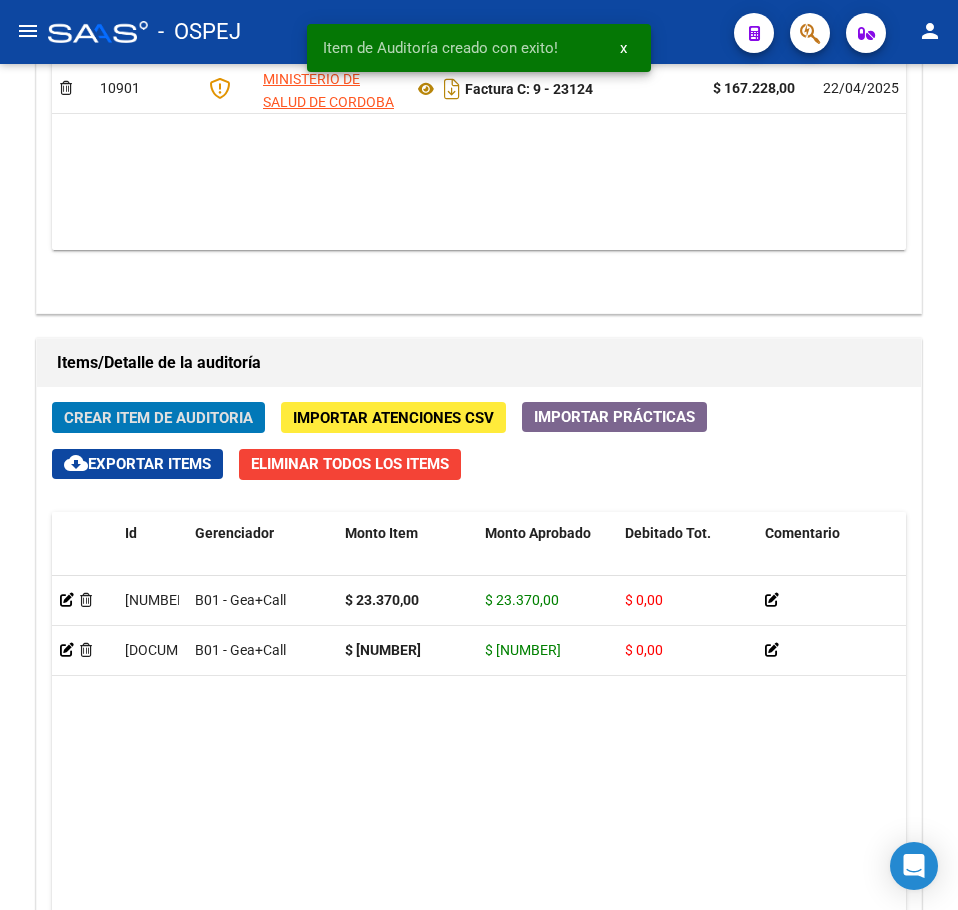 click on "Crear Item de Auditoria" 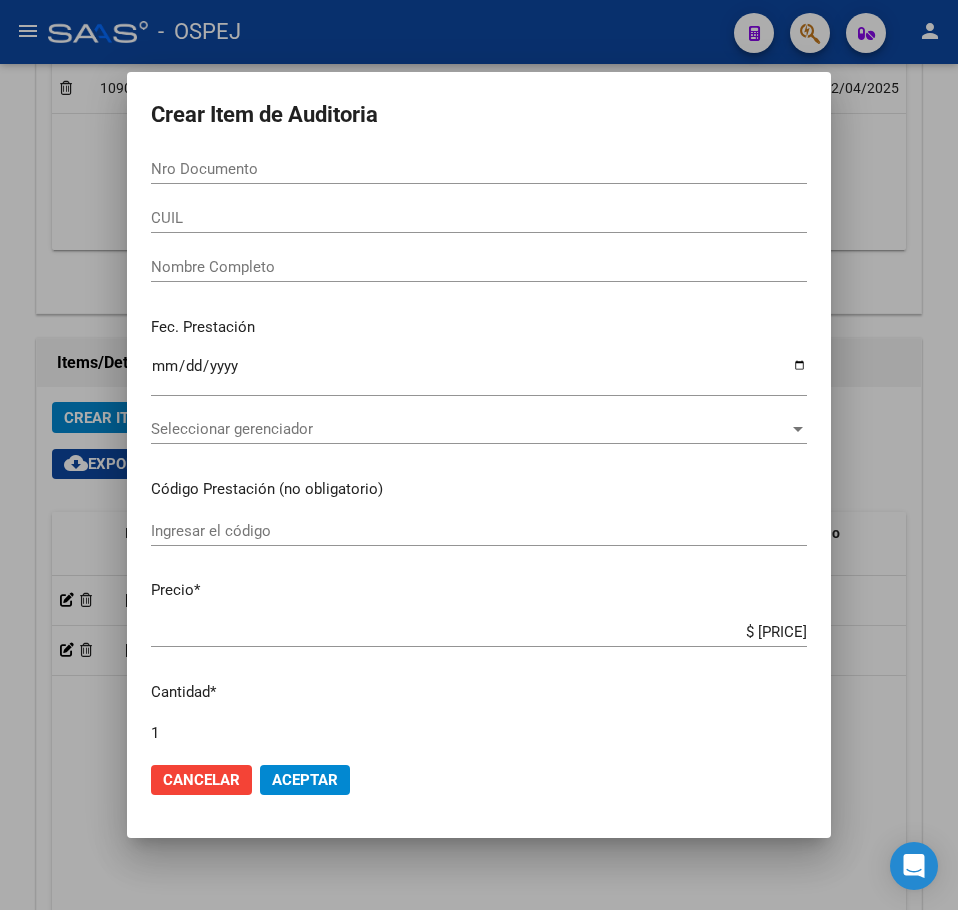 click on "Nro Documento" at bounding box center (479, 169) 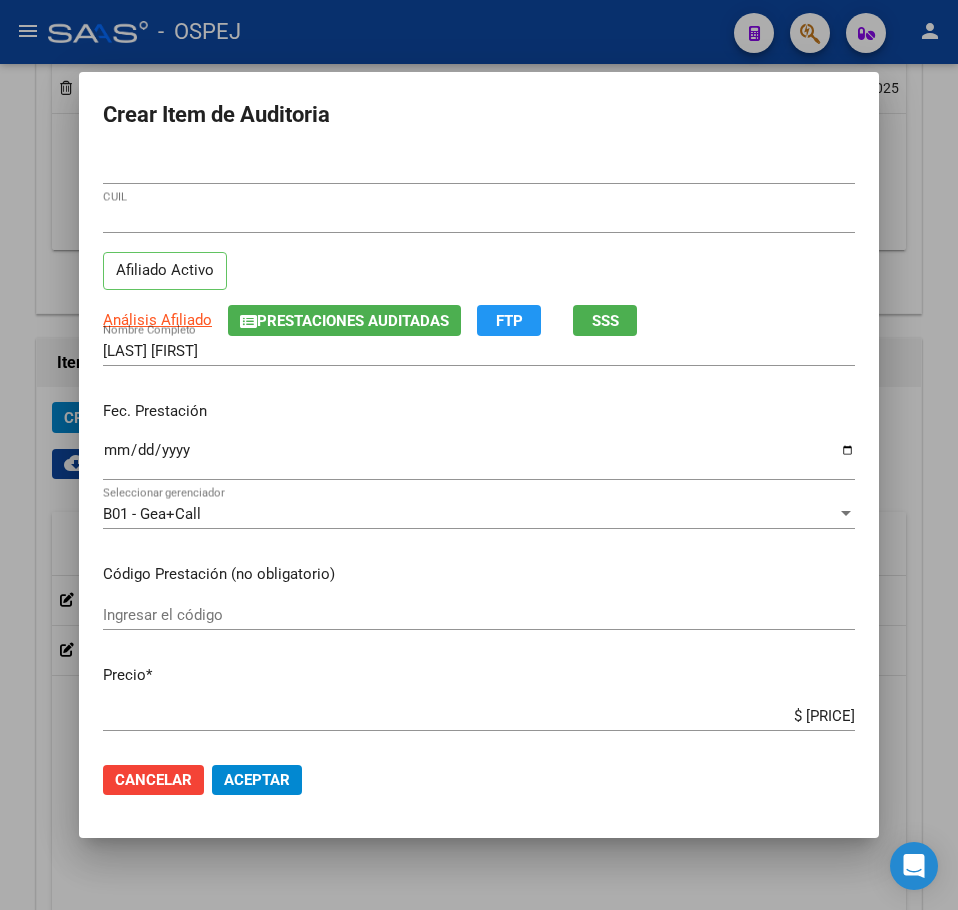 click on "$ [PRICE]" at bounding box center [479, 716] 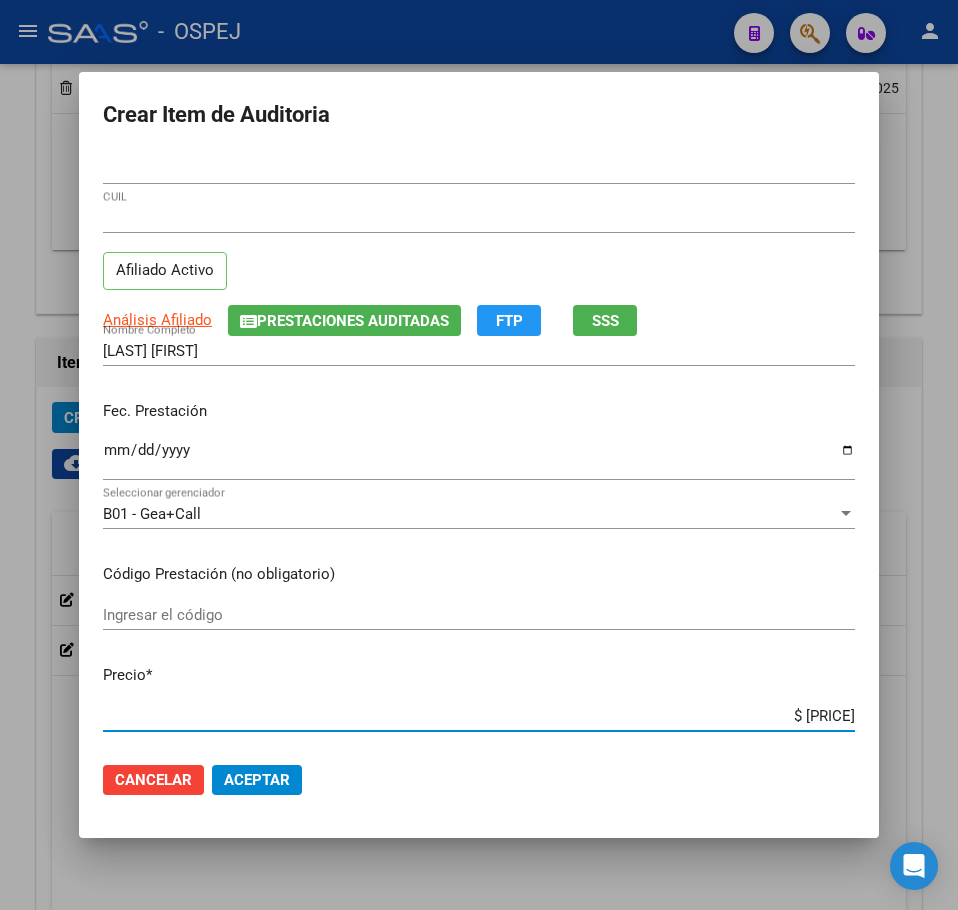 click on "$ [PRICE]" at bounding box center [479, 716] 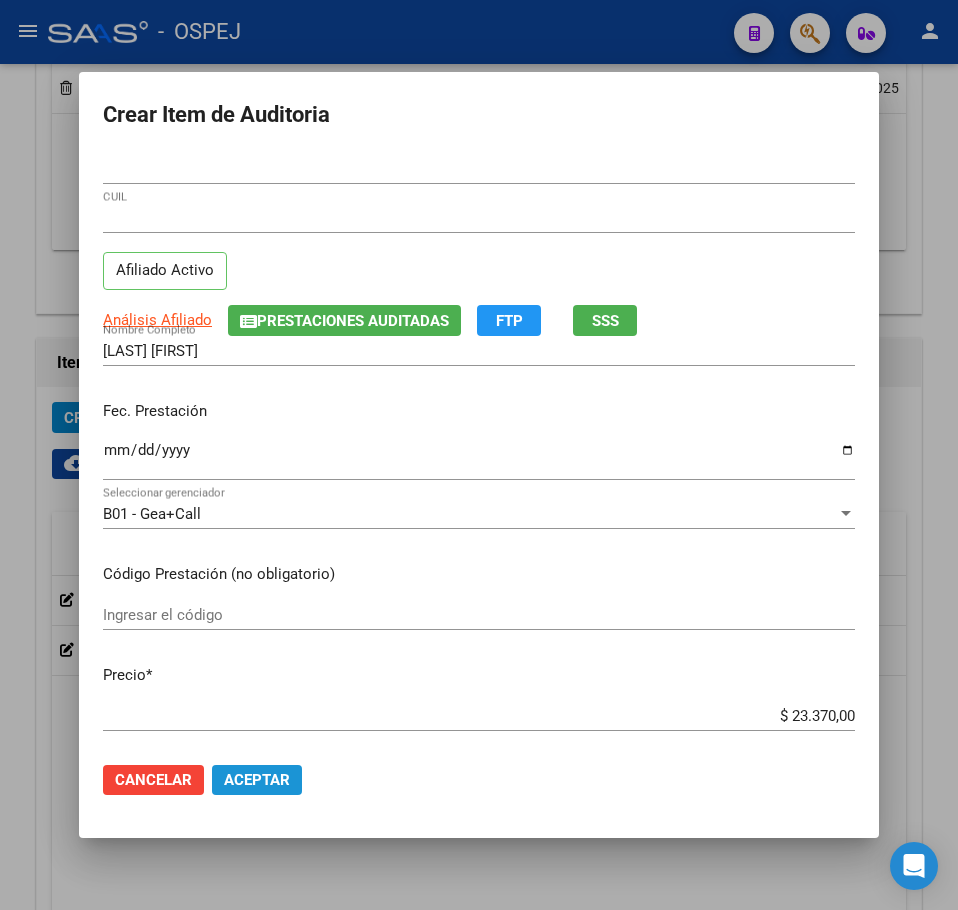 click on "Aceptar" 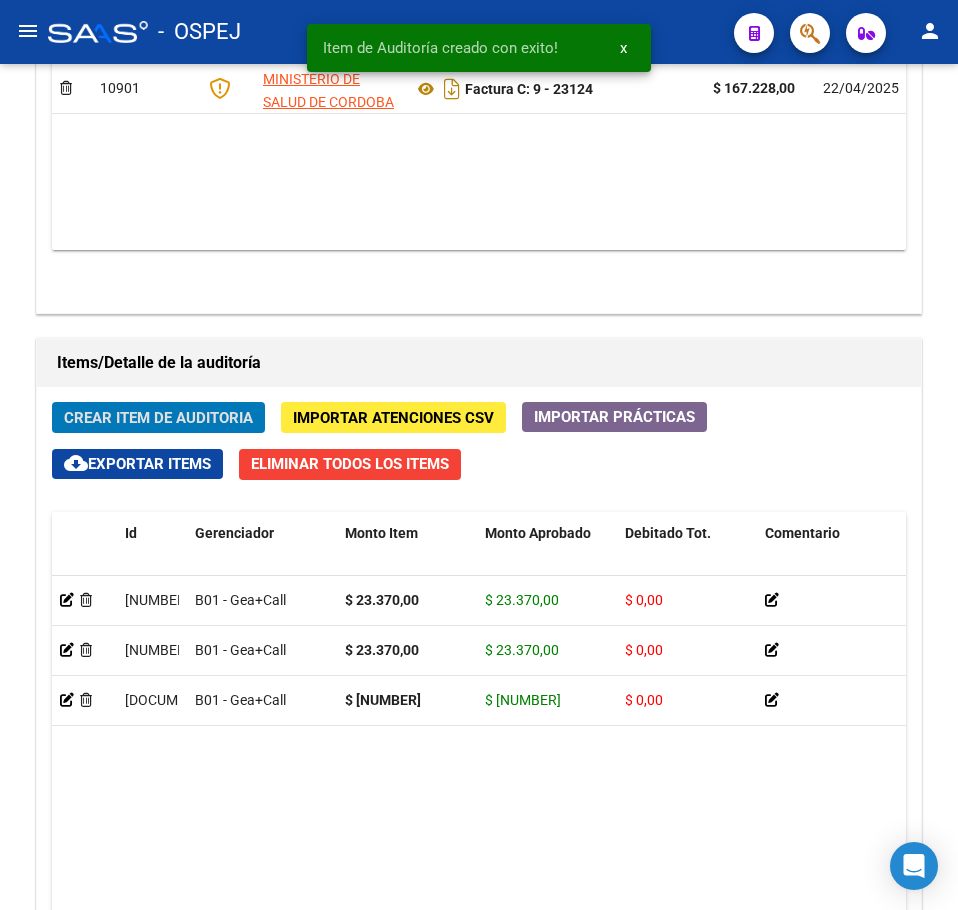click on "Crear Item de Auditoria" 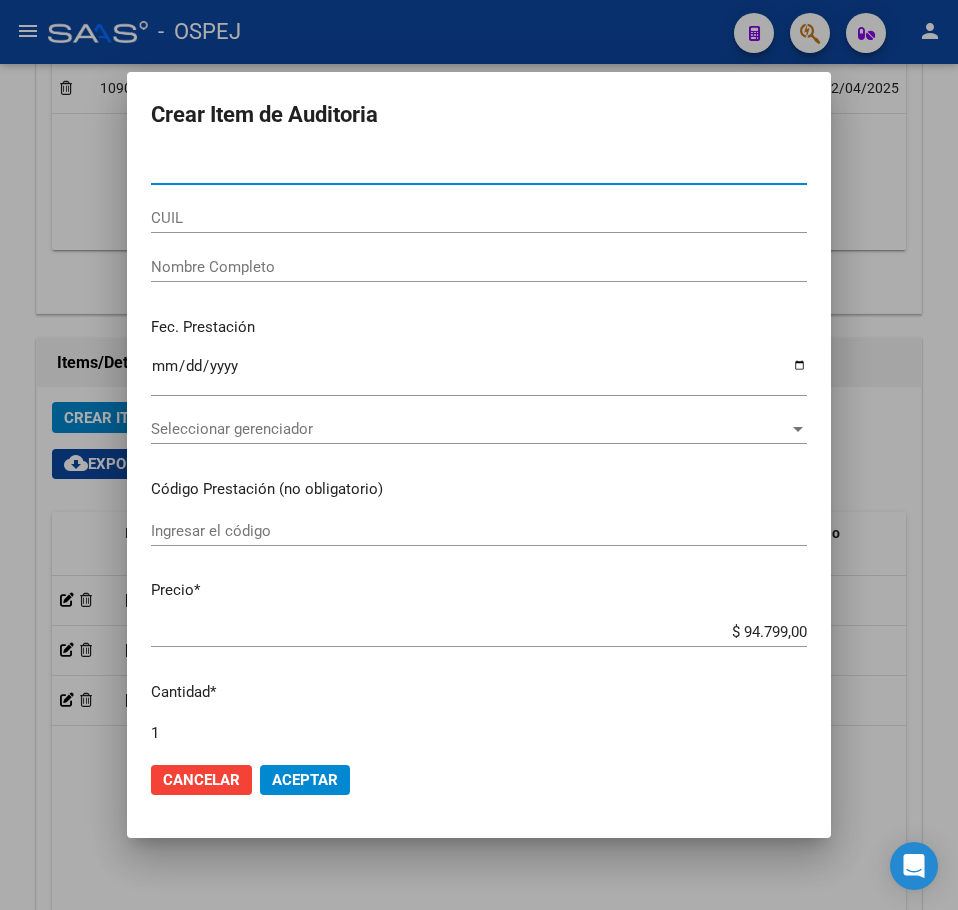 click on "Nro Documento" at bounding box center (479, 169) 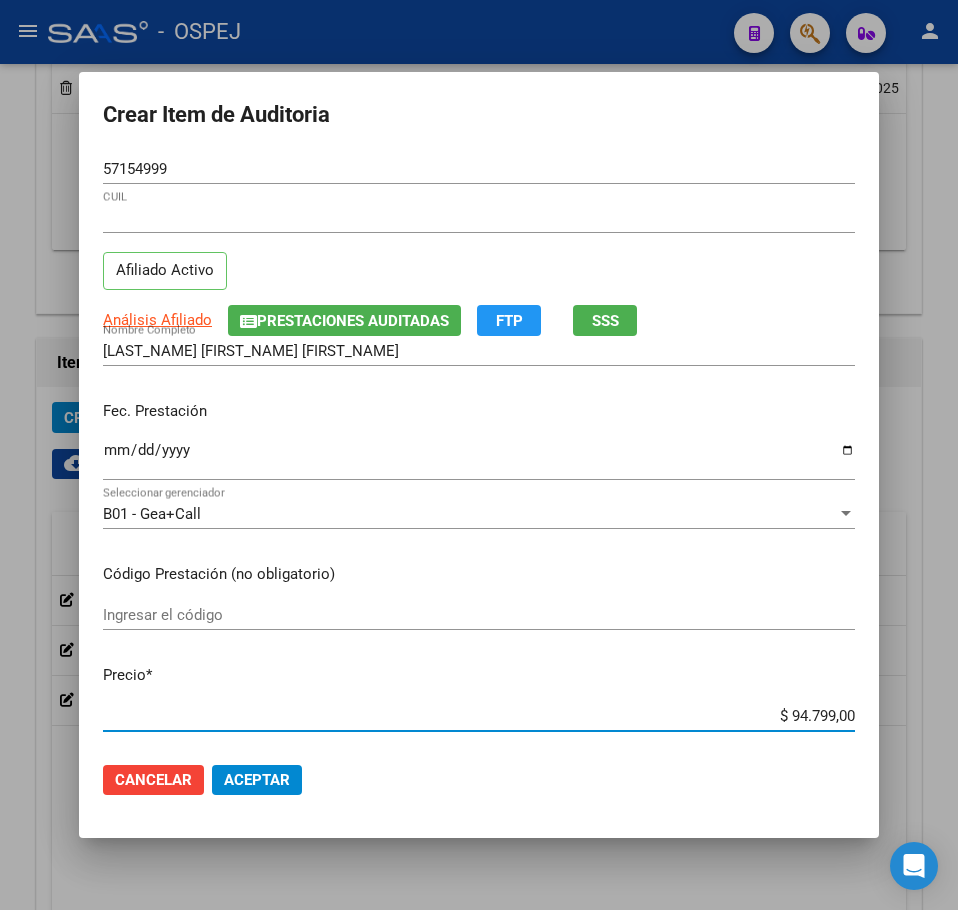 click on "$ 94.799,00" at bounding box center (479, 716) 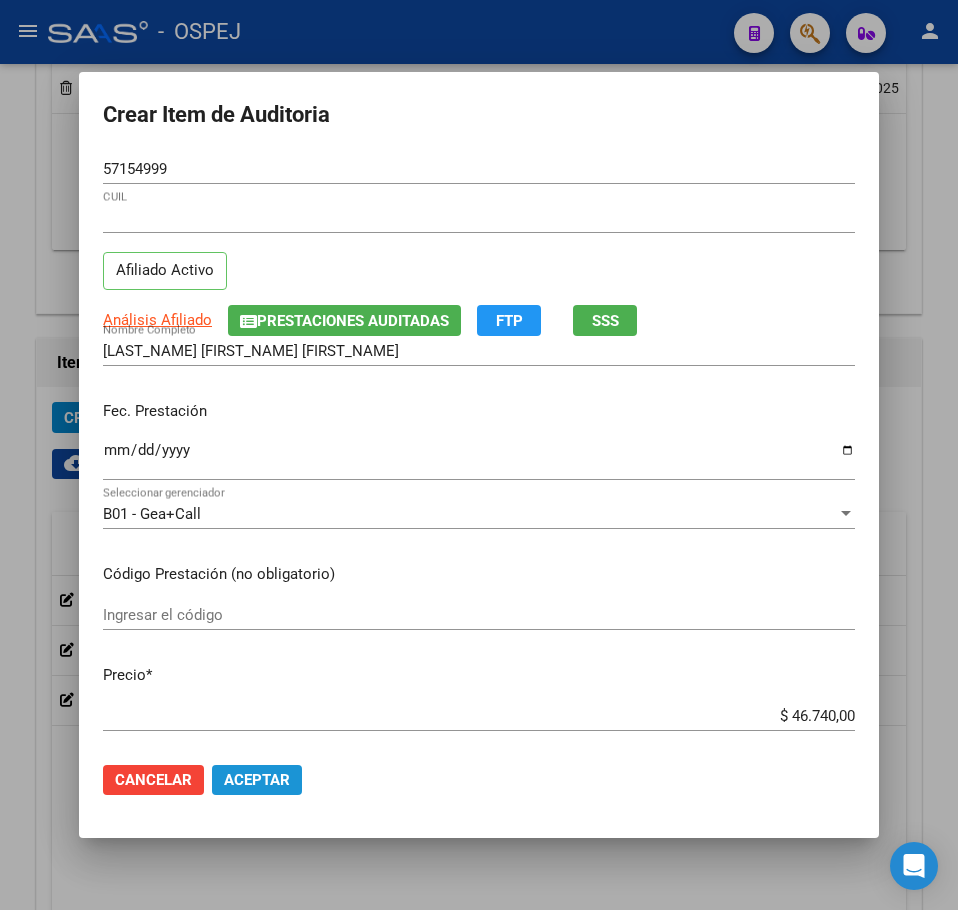 click on "Aceptar" 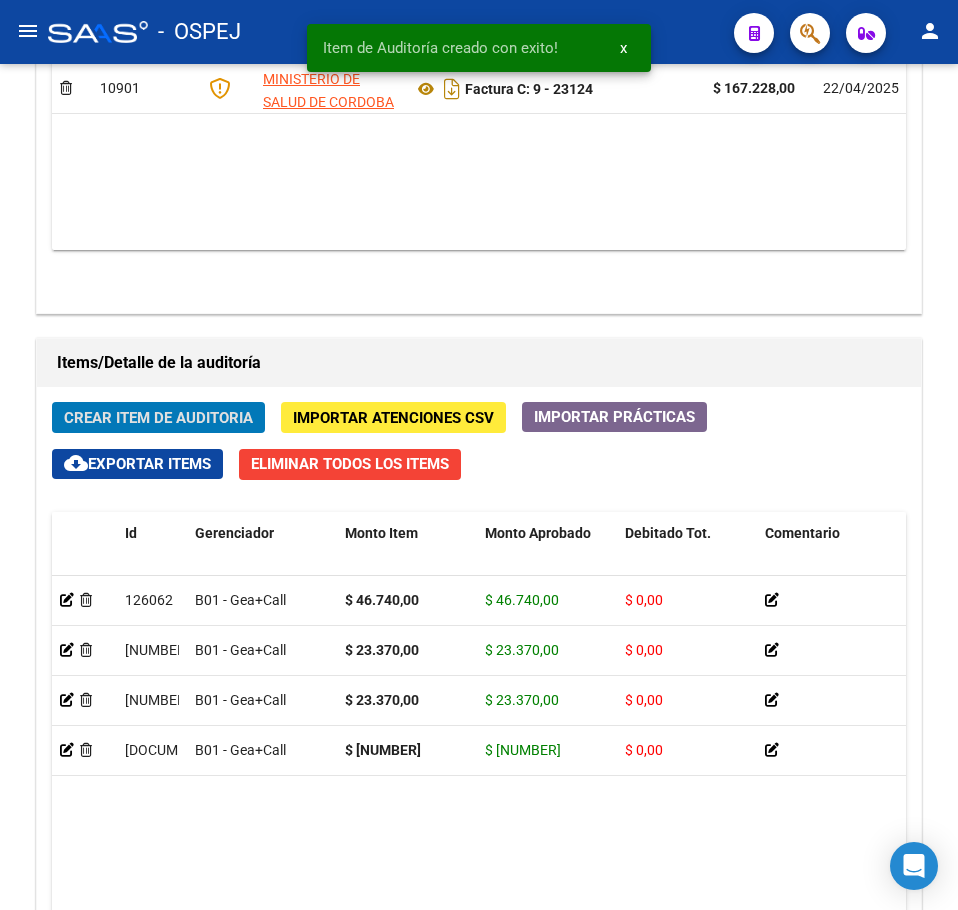 click on "Crear Item de Auditoria" 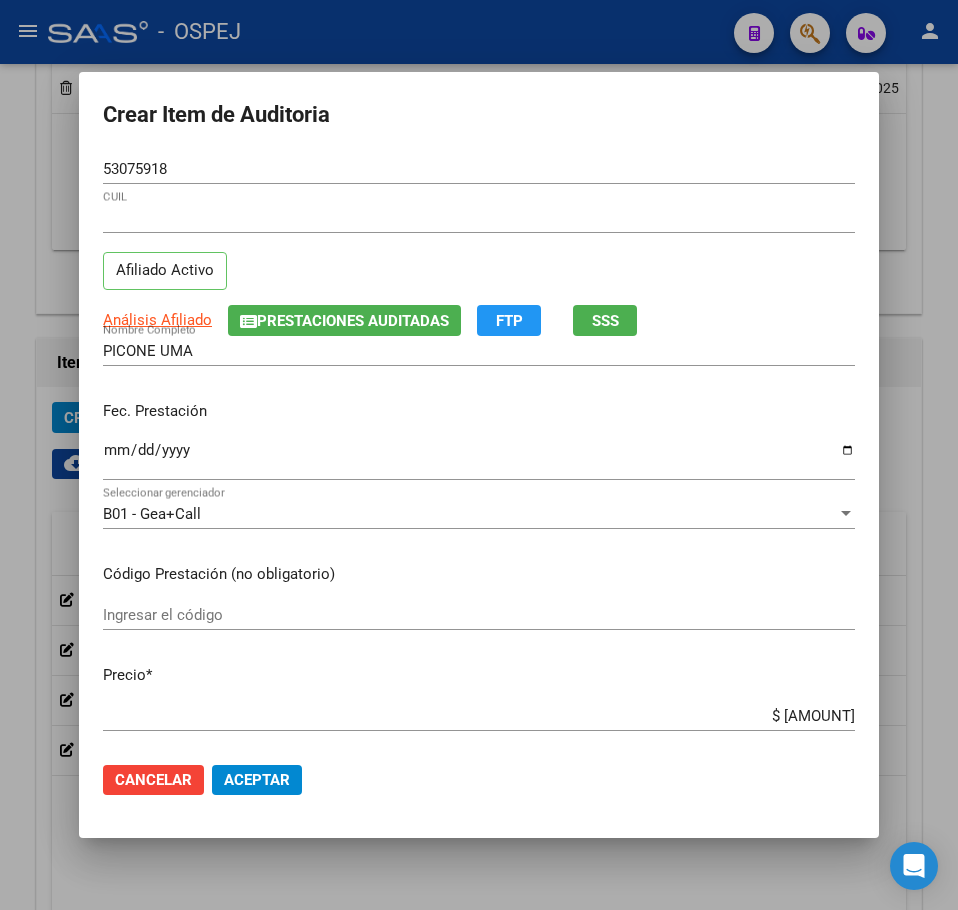 click on "$ [AMOUNT]" at bounding box center (479, 716) 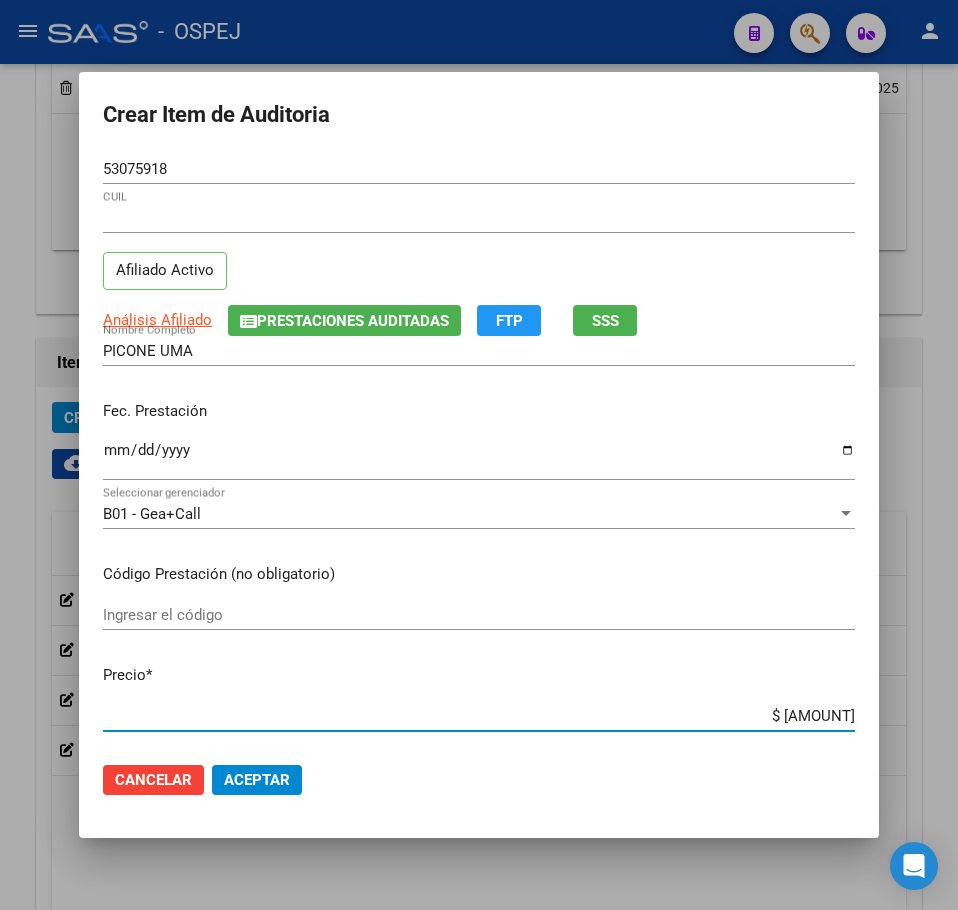 click on "$ [AMOUNT]" at bounding box center [479, 716] 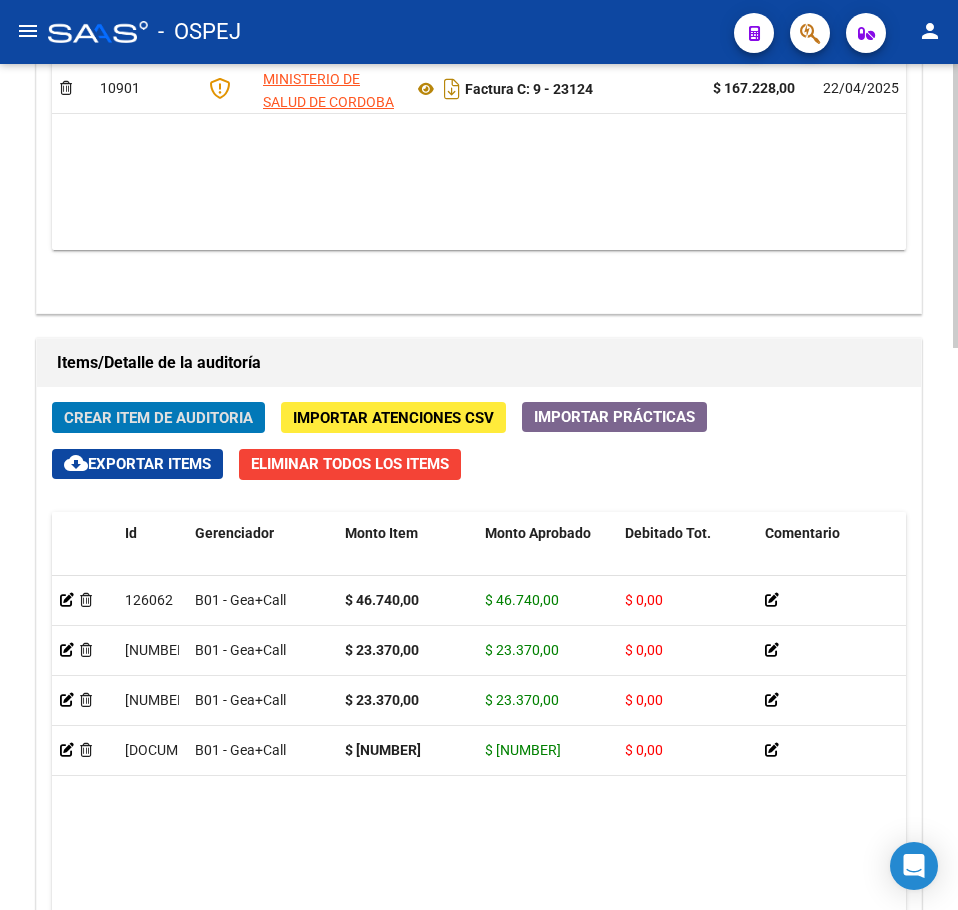 click on "Crear Item de Auditoria" 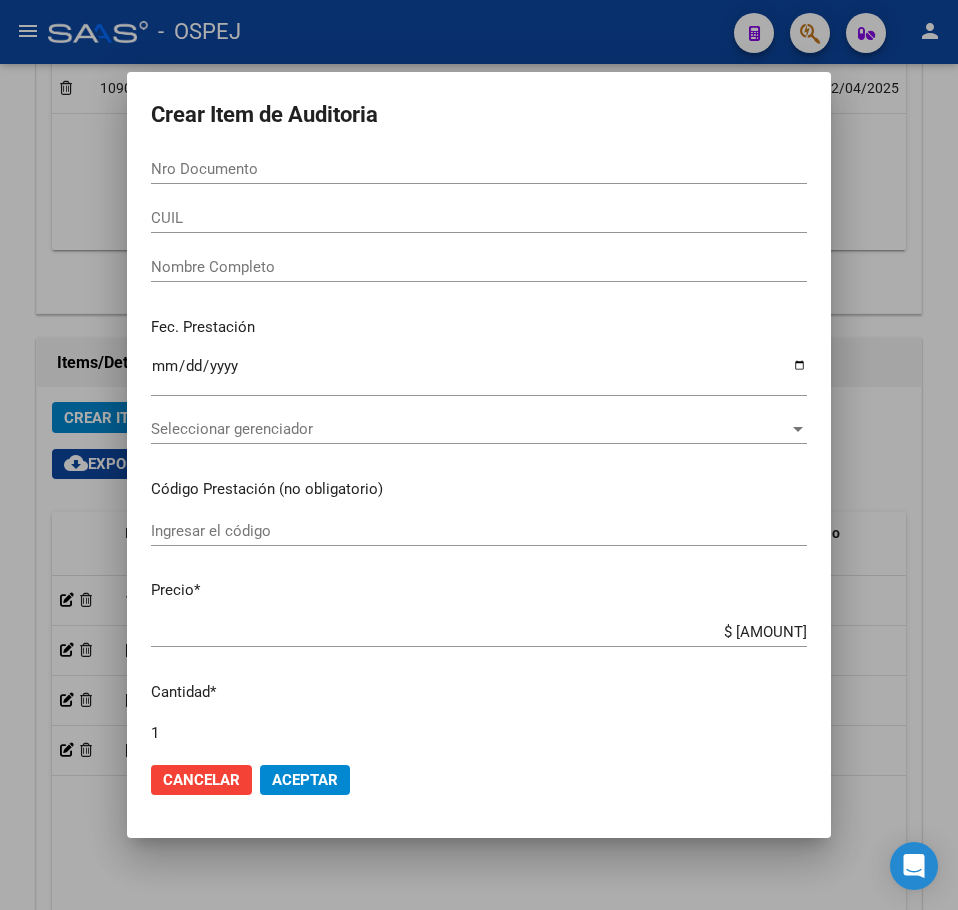drag, startPoint x: 340, startPoint y: 152, endPoint x: 341, endPoint y: 164, distance: 12.0415945 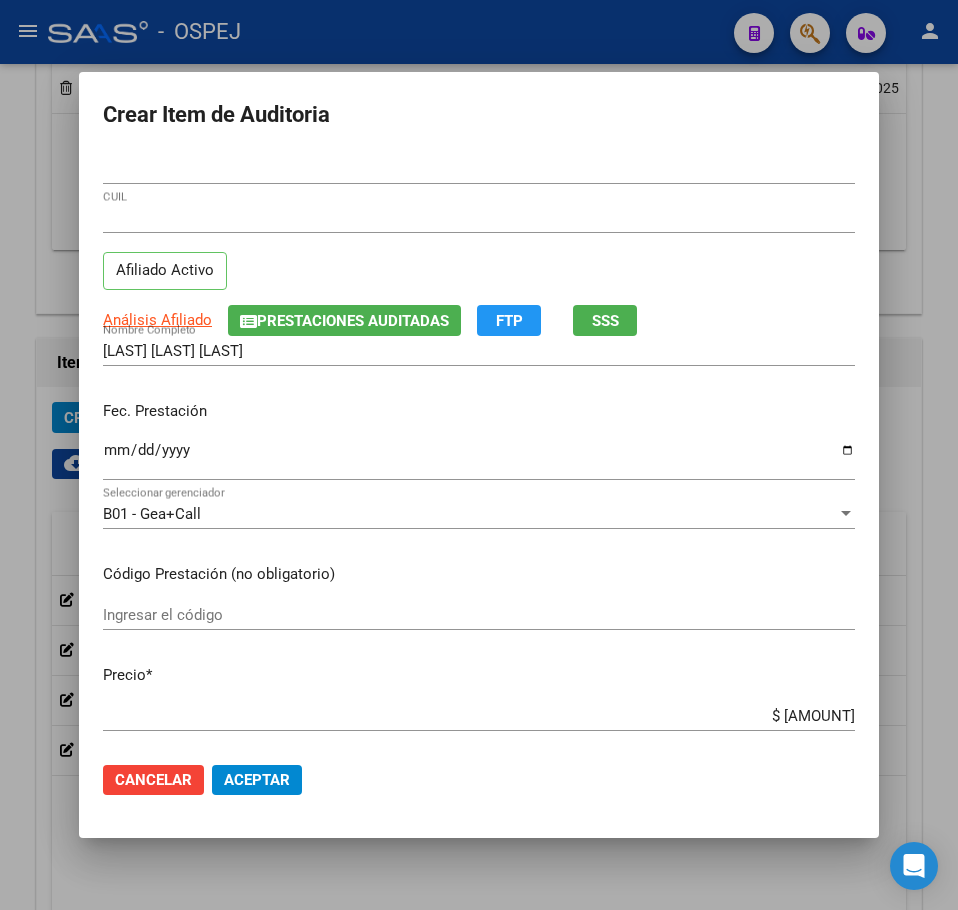 drag, startPoint x: 765, startPoint y: 706, endPoint x: 783, endPoint y: 709, distance: 18.248287 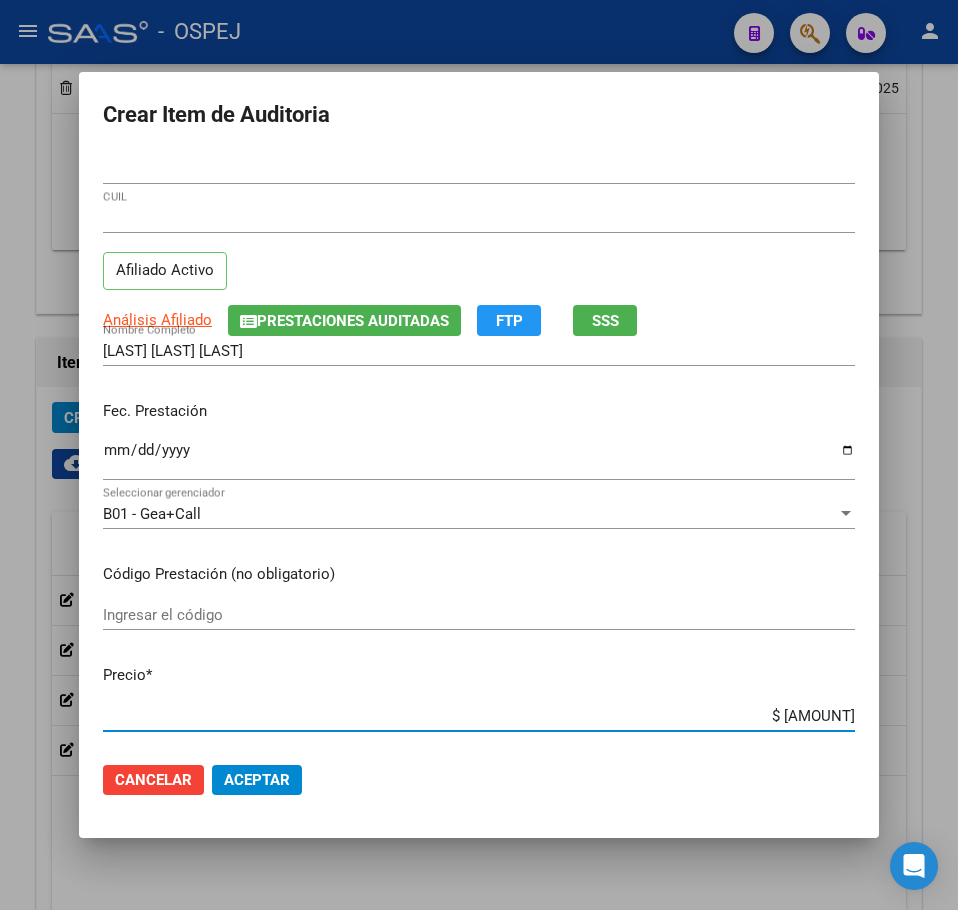 click on "$ [AMOUNT]" at bounding box center [479, 716] 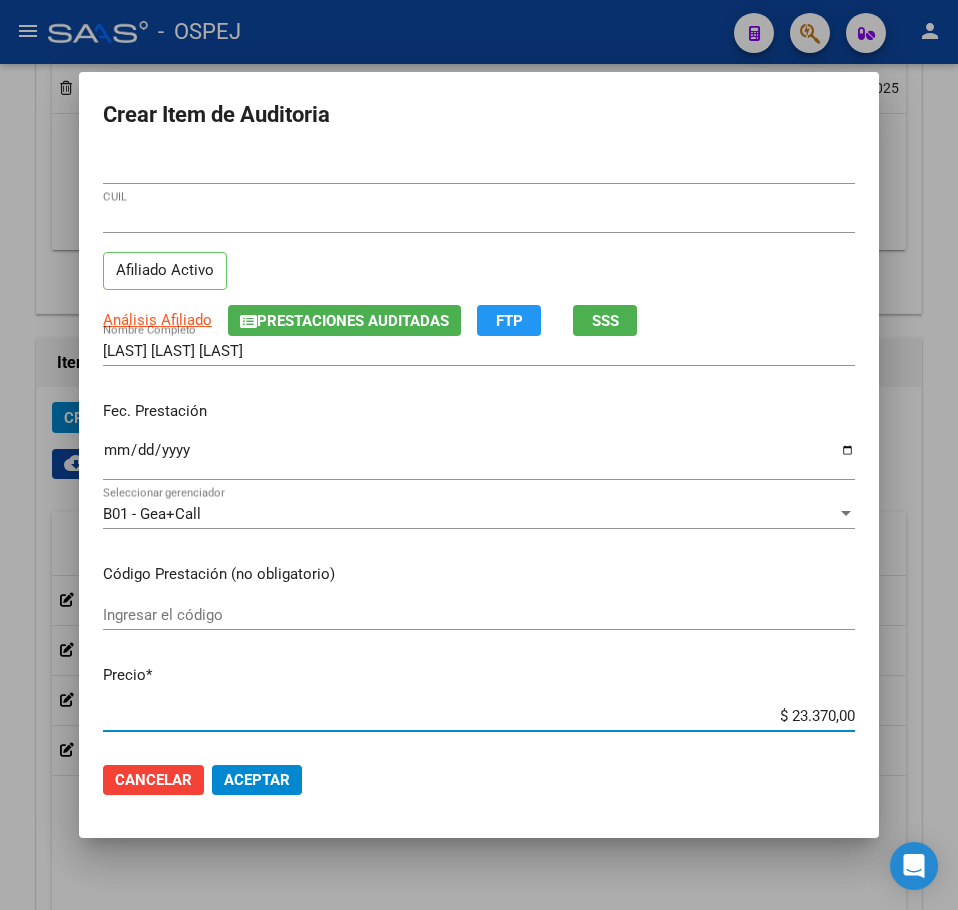 click on "Aceptar" 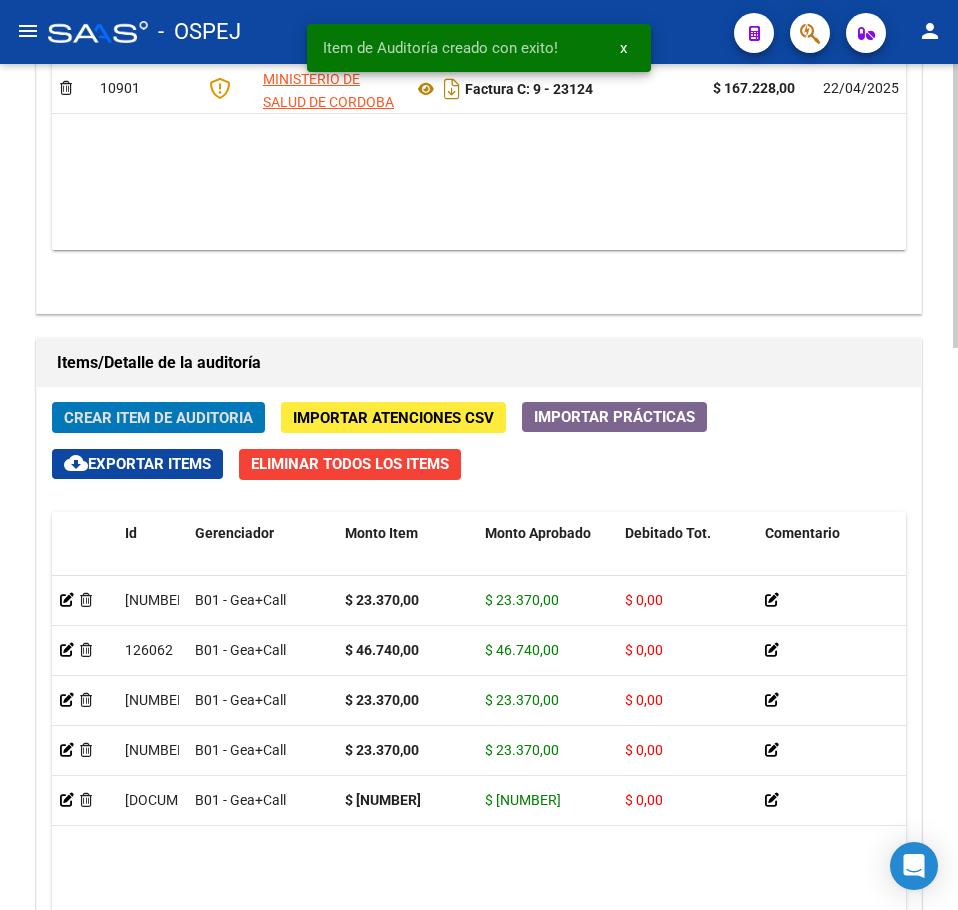 click on "Crear Item de Auditoria" 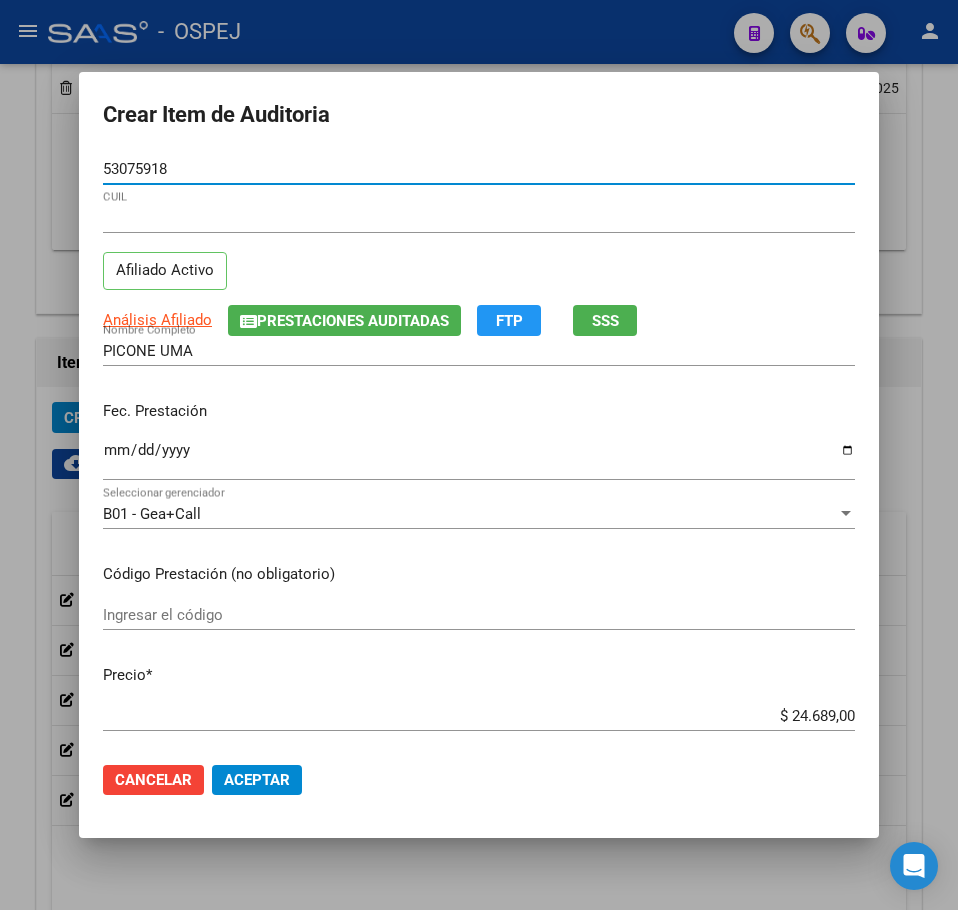 click on "Aceptar" 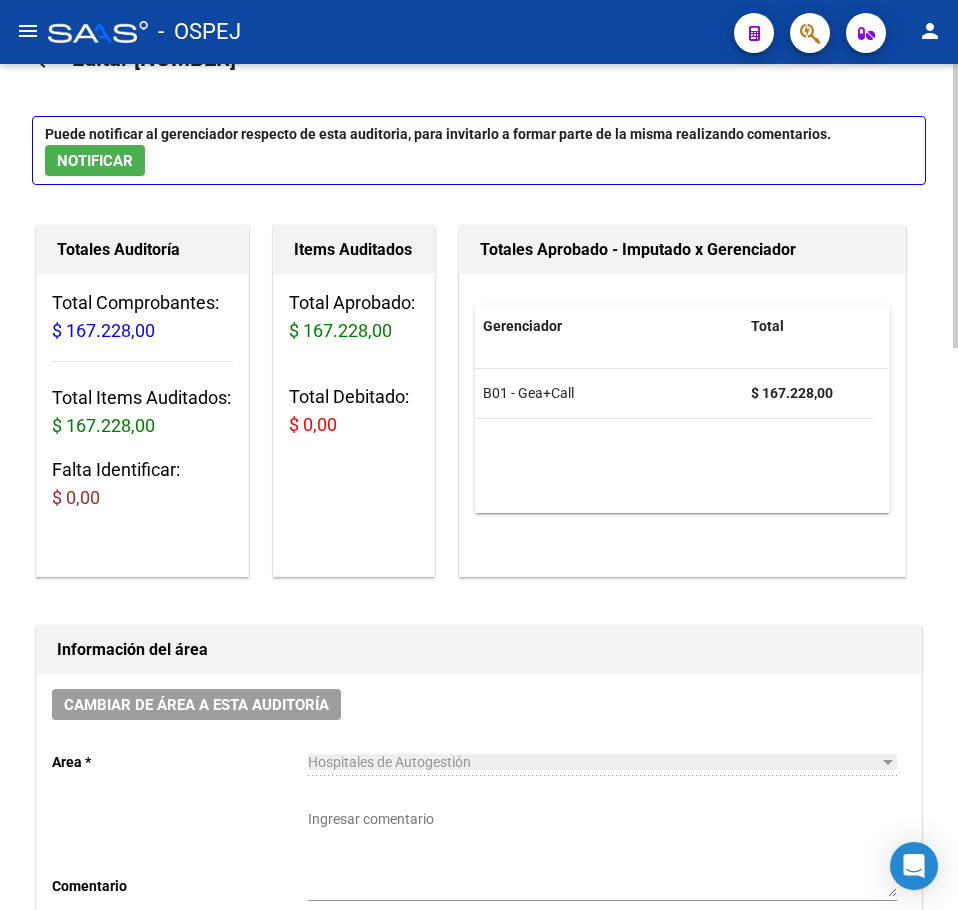 scroll, scrollTop: 0, scrollLeft: 0, axis: both 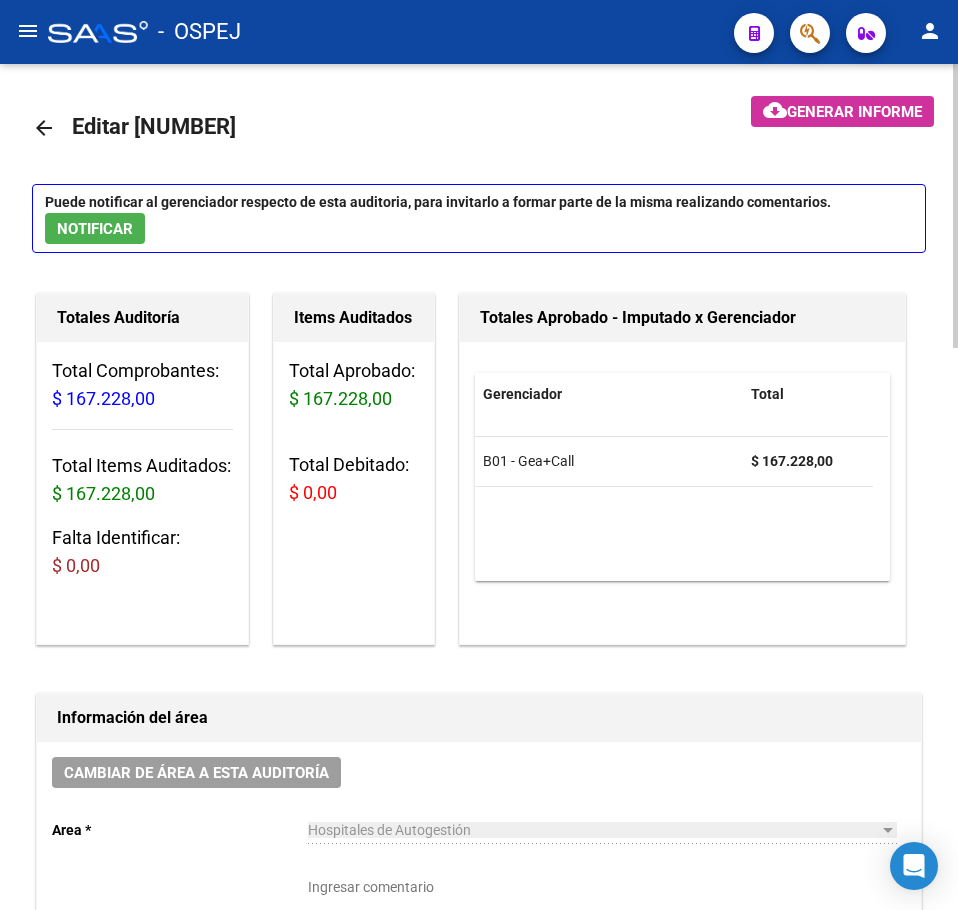 click on "arrow_back" 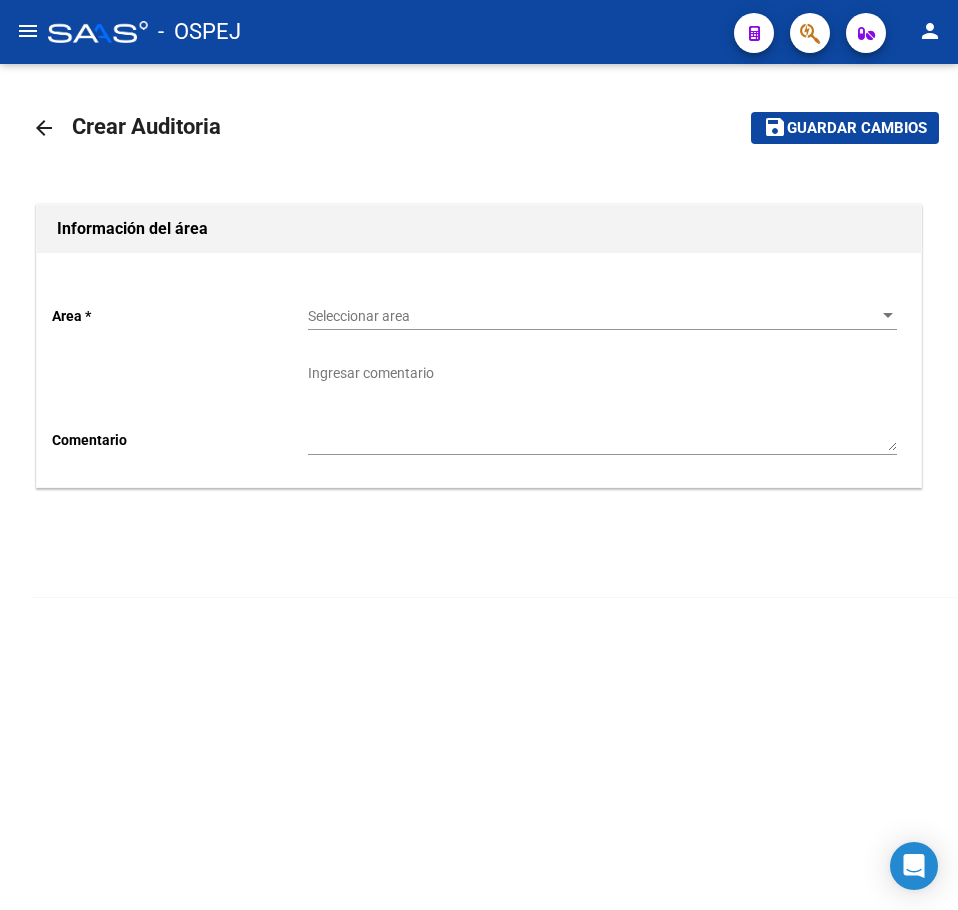 click on "Seleccionar area Seleccionar area" 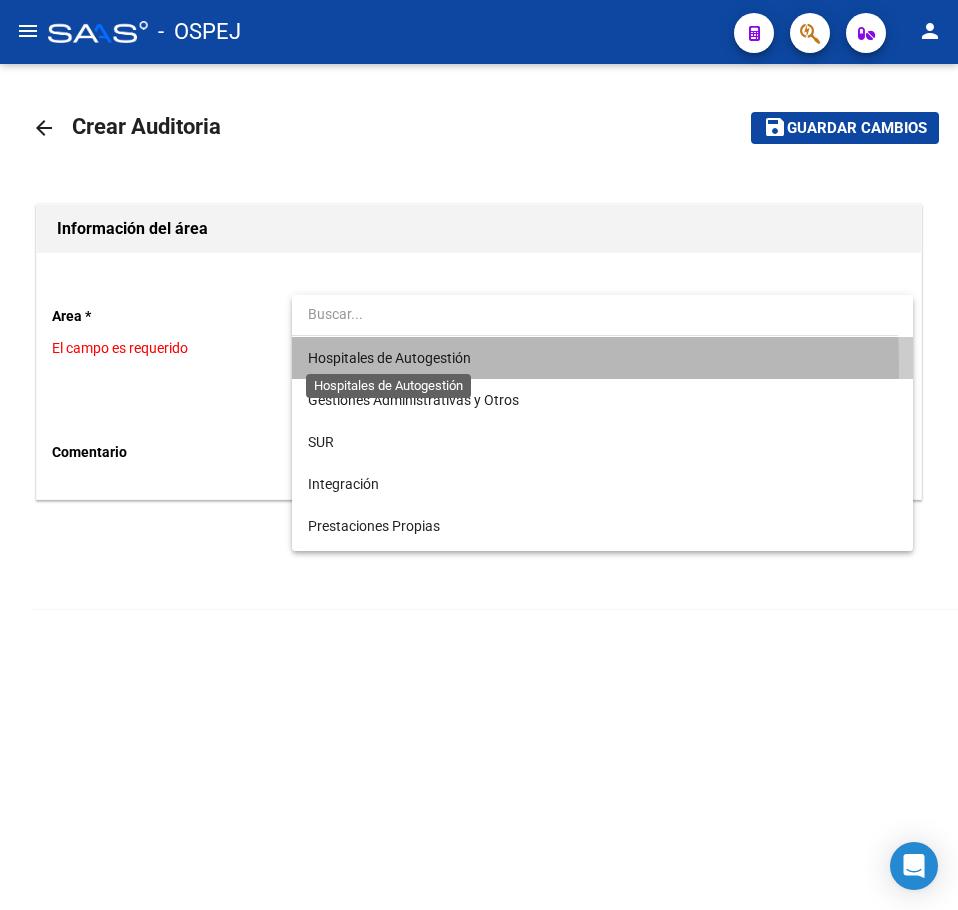 click on "Hospitales de Autogestión" at bounding box center [389, 358] 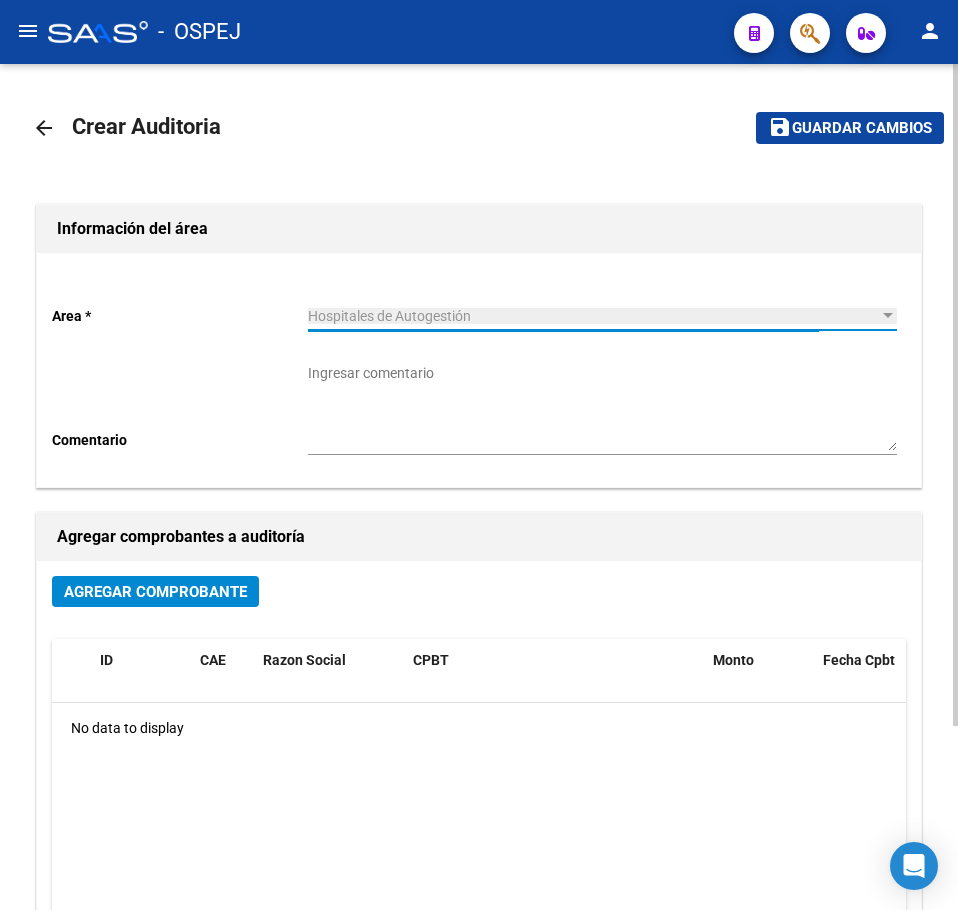 click on "Agregar Comprobante" 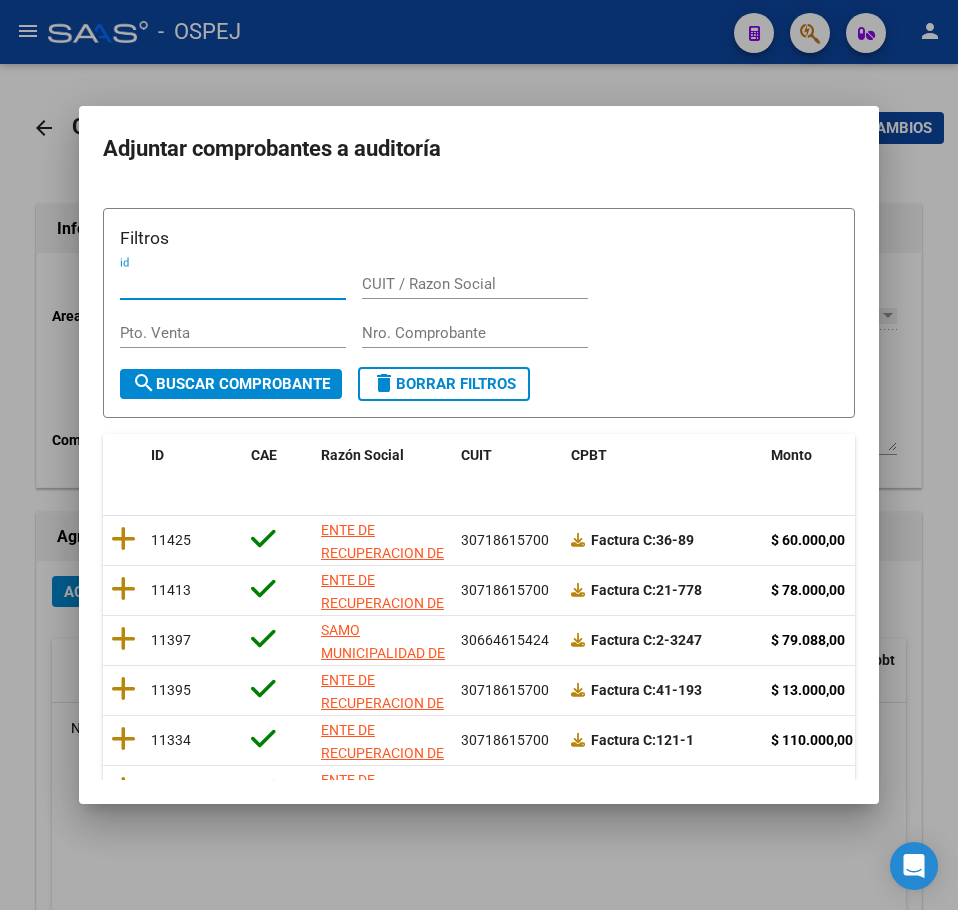 scroll, scrollTop: 356, scrollLeft: 0, axis: vertical 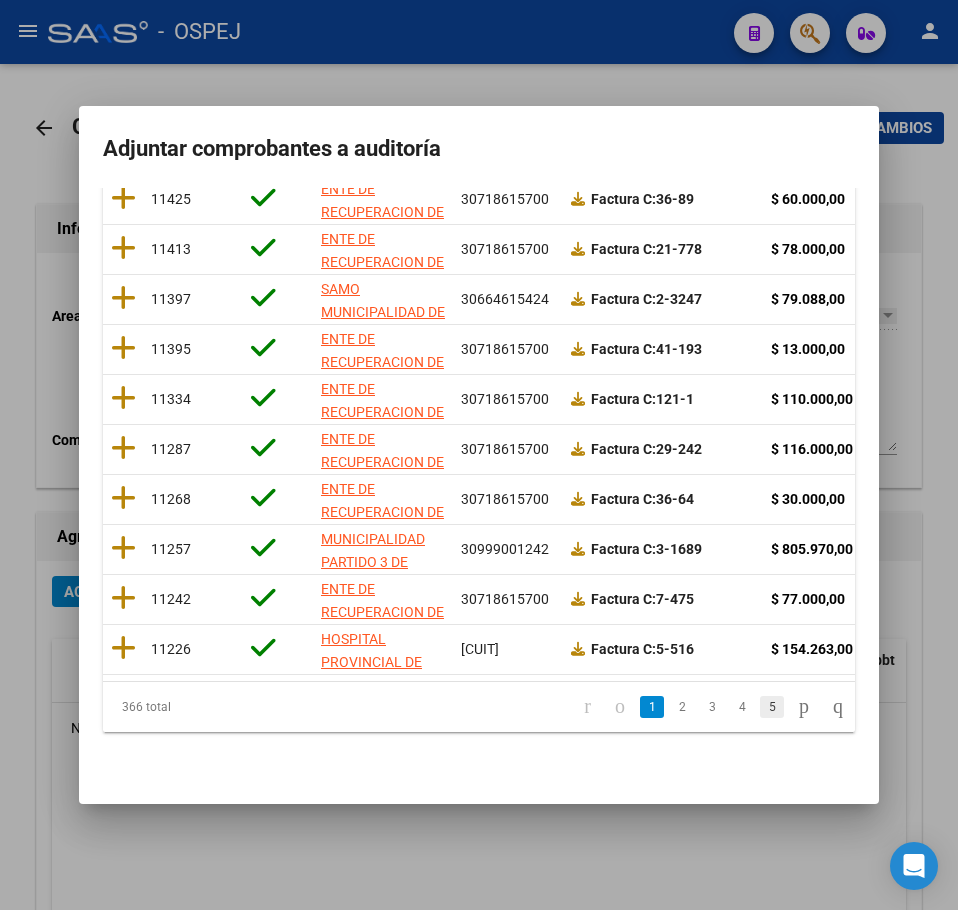 click on "5" 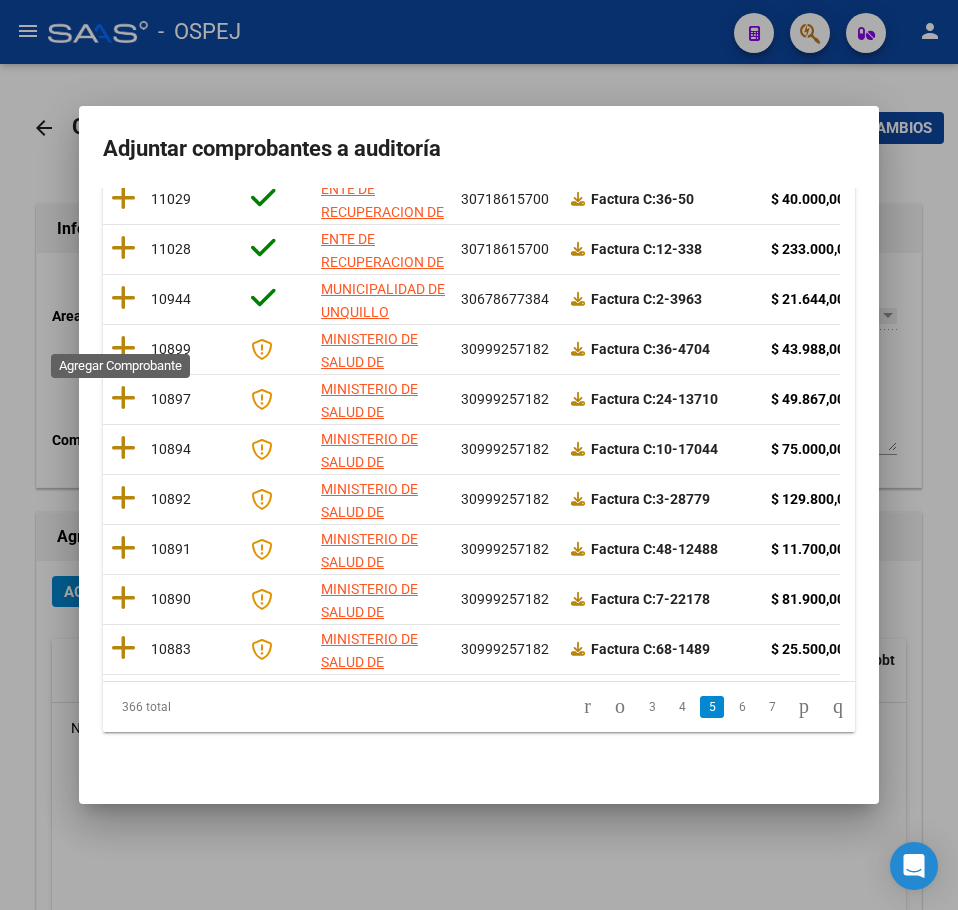 click 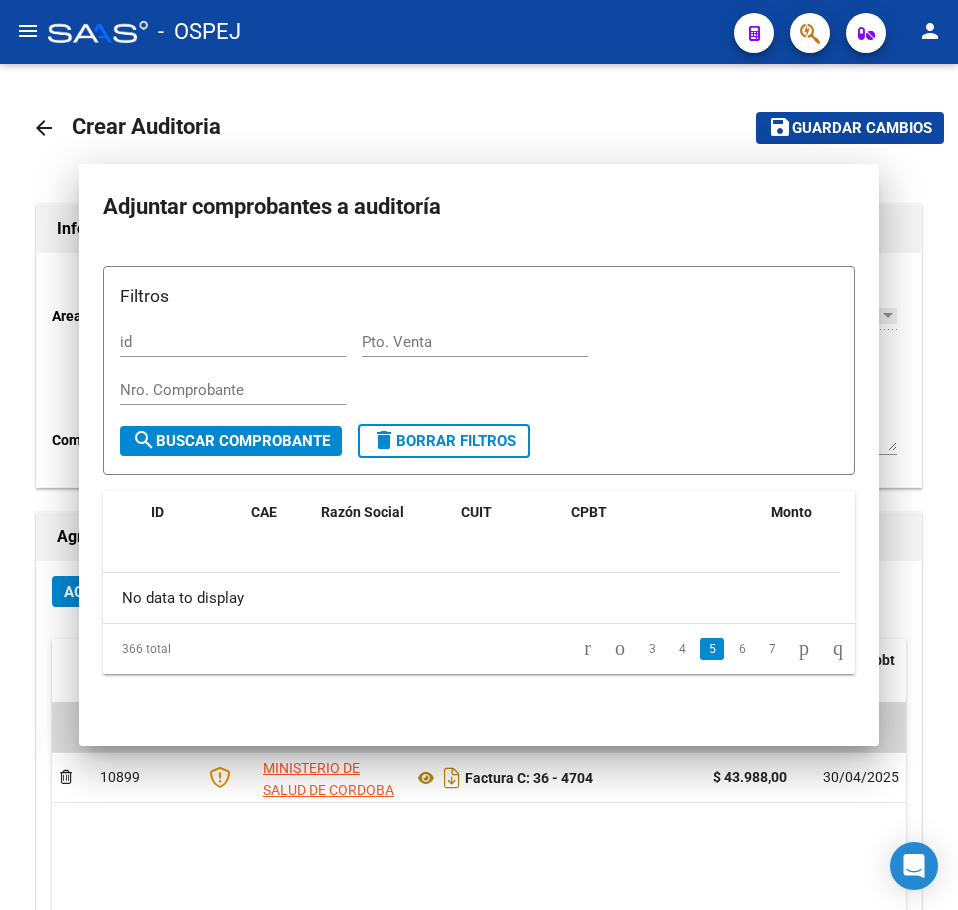 scroll, scrollTop: 0, scrollLeft: 0, axis: both 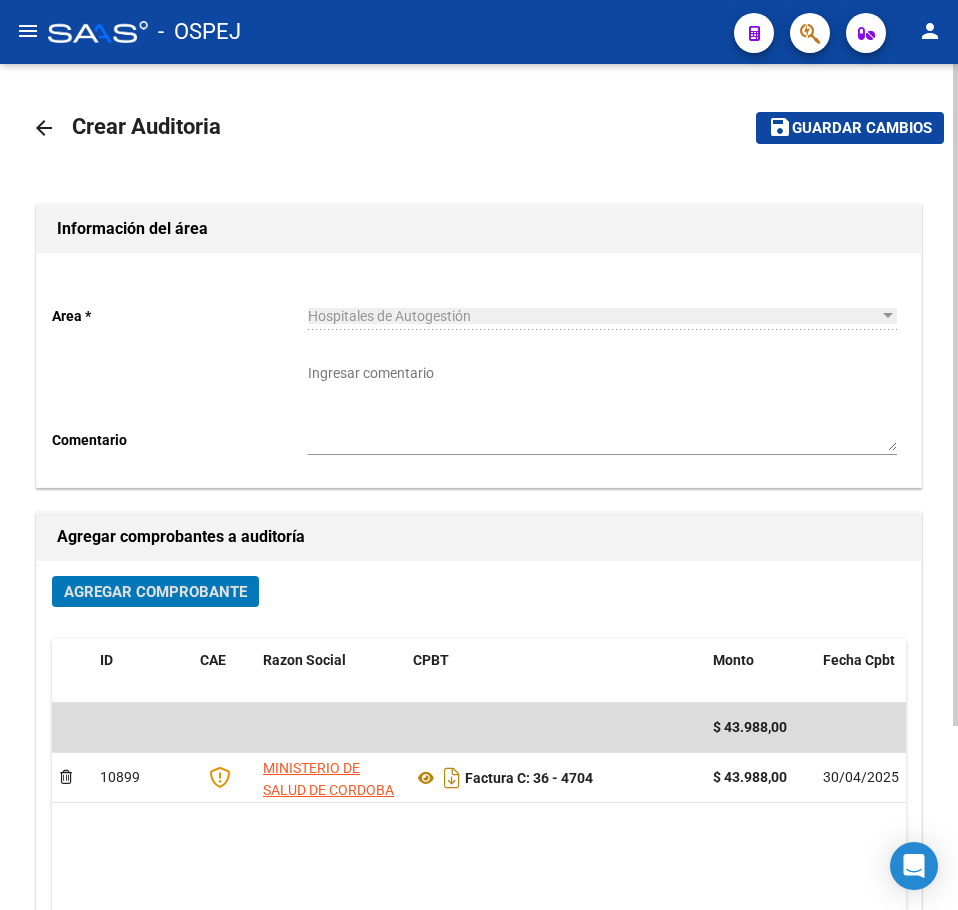 click on "save Guardar cambios" 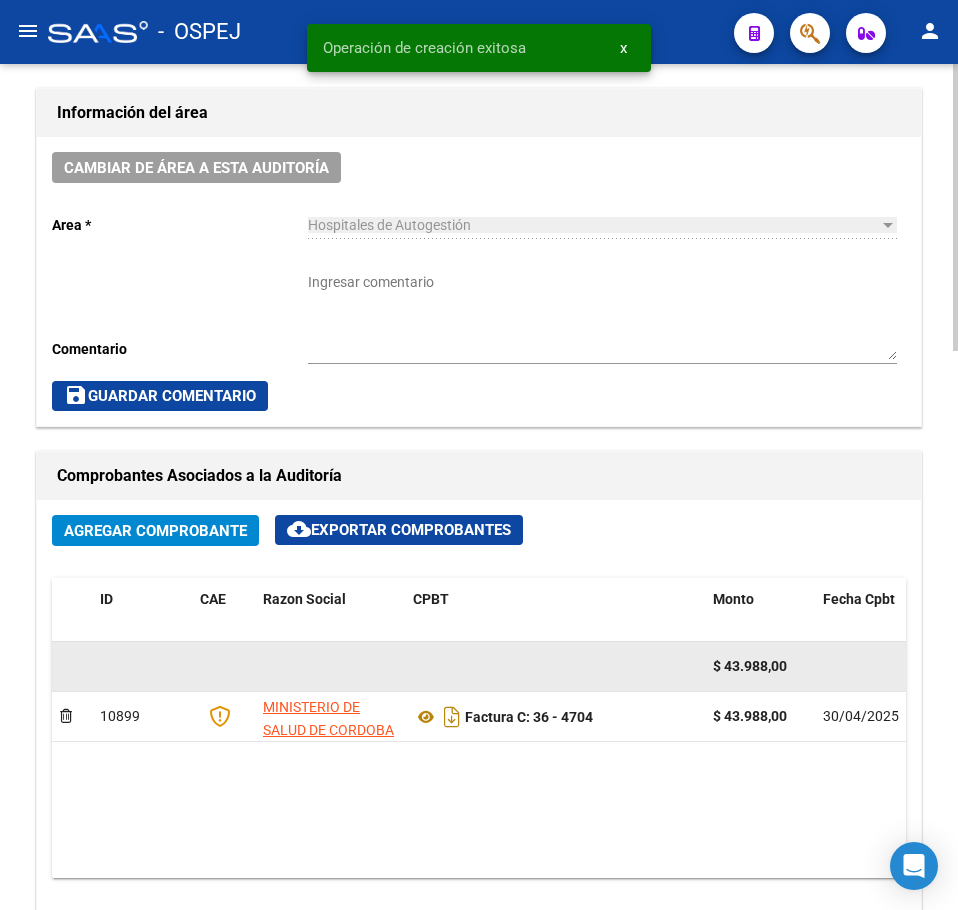 scroll, scrollTop: 600, scrollLeft: 0, axis: vertical 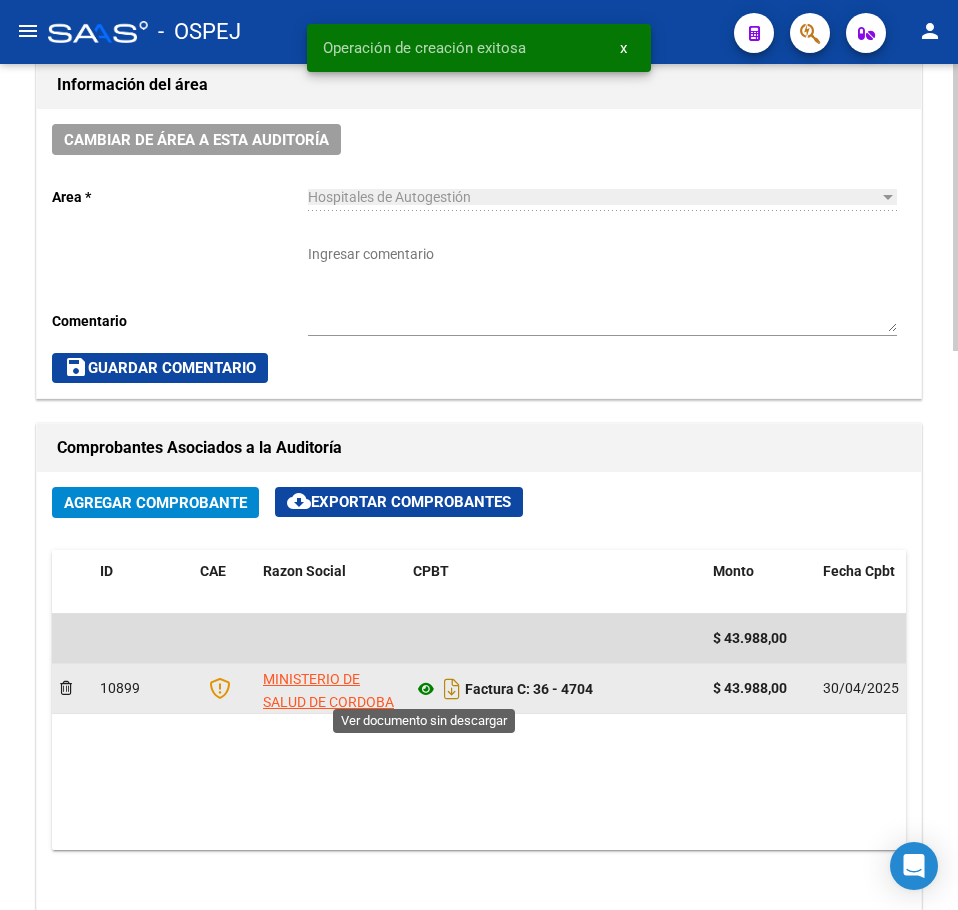 click 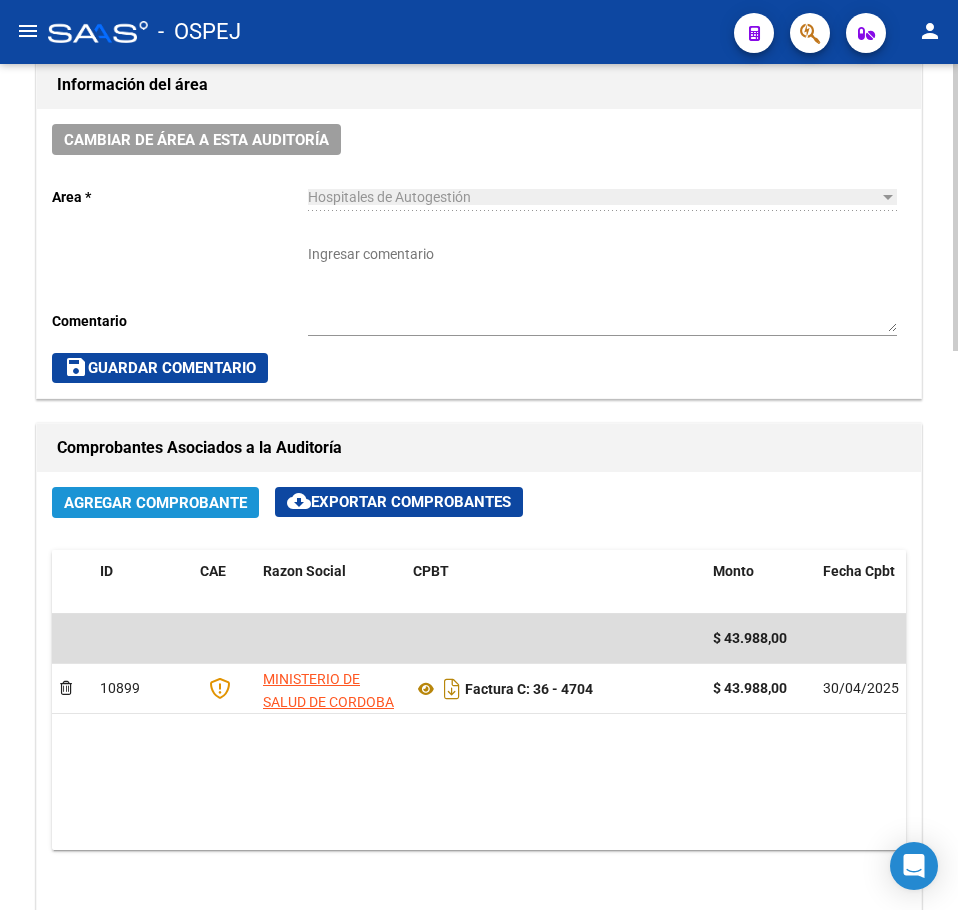 click on "Agregar Comprobante" 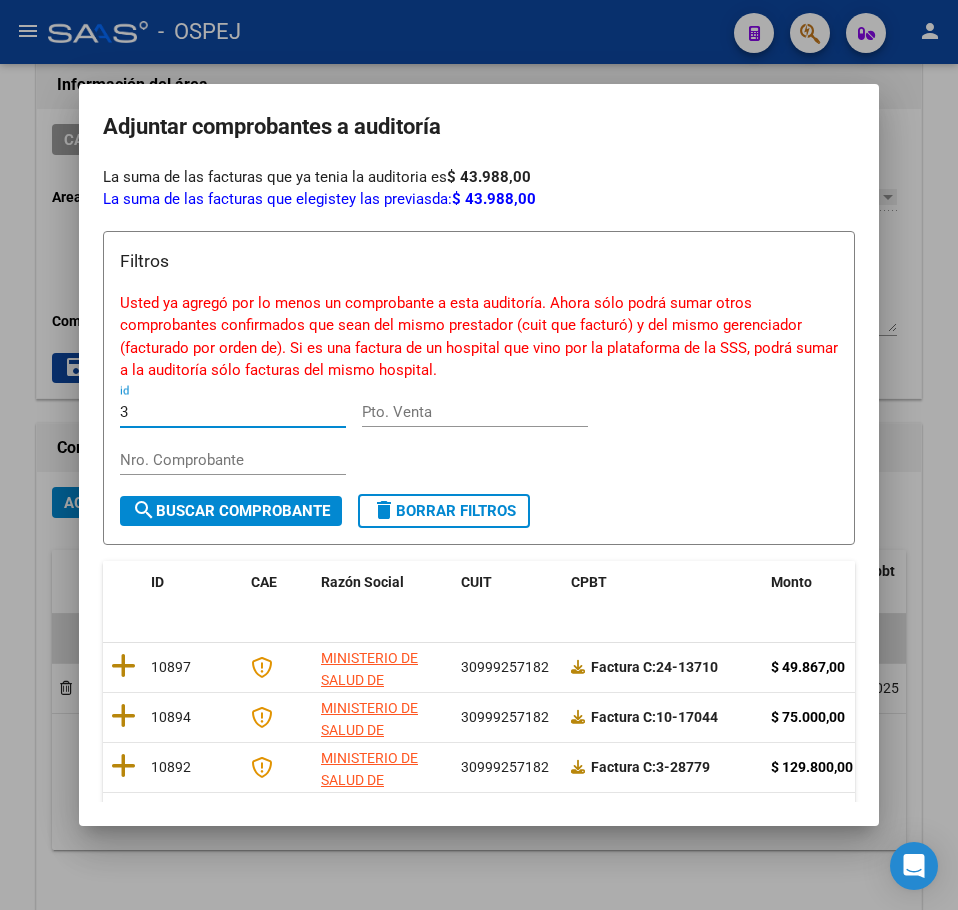 click at bounding box center (479, 455) 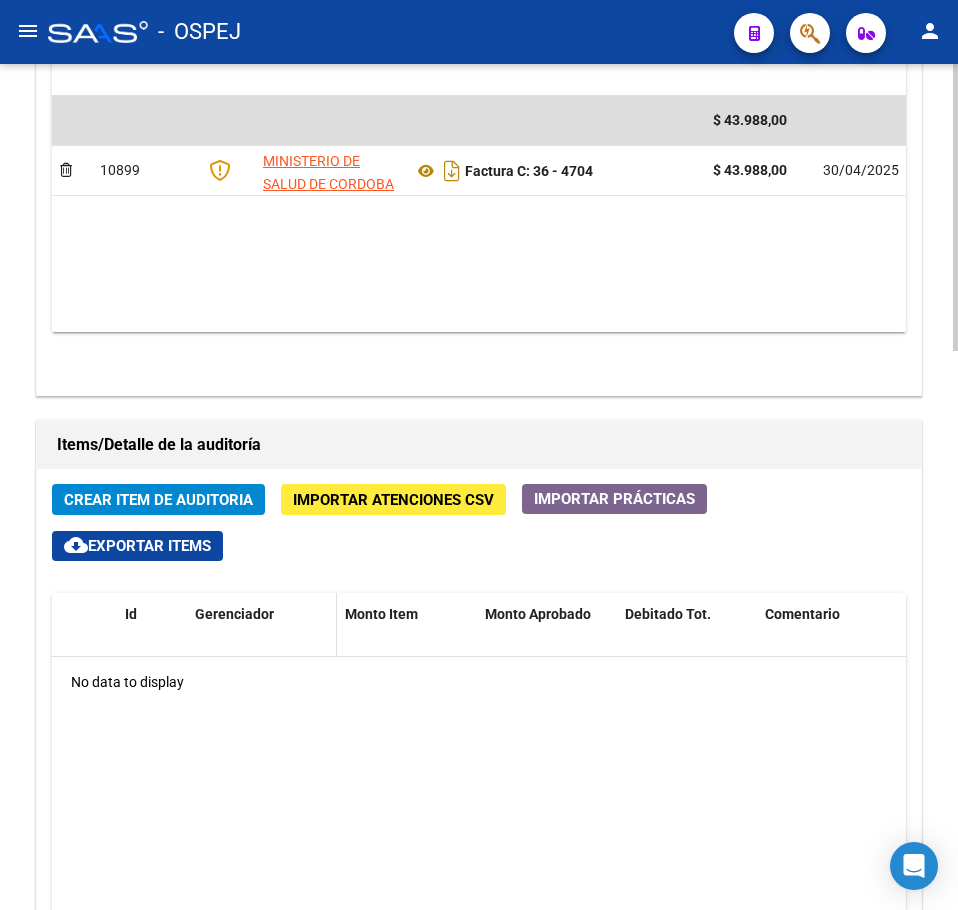 scroll, scrollTop: 1300, scrollLeft: 0, axis: vertical 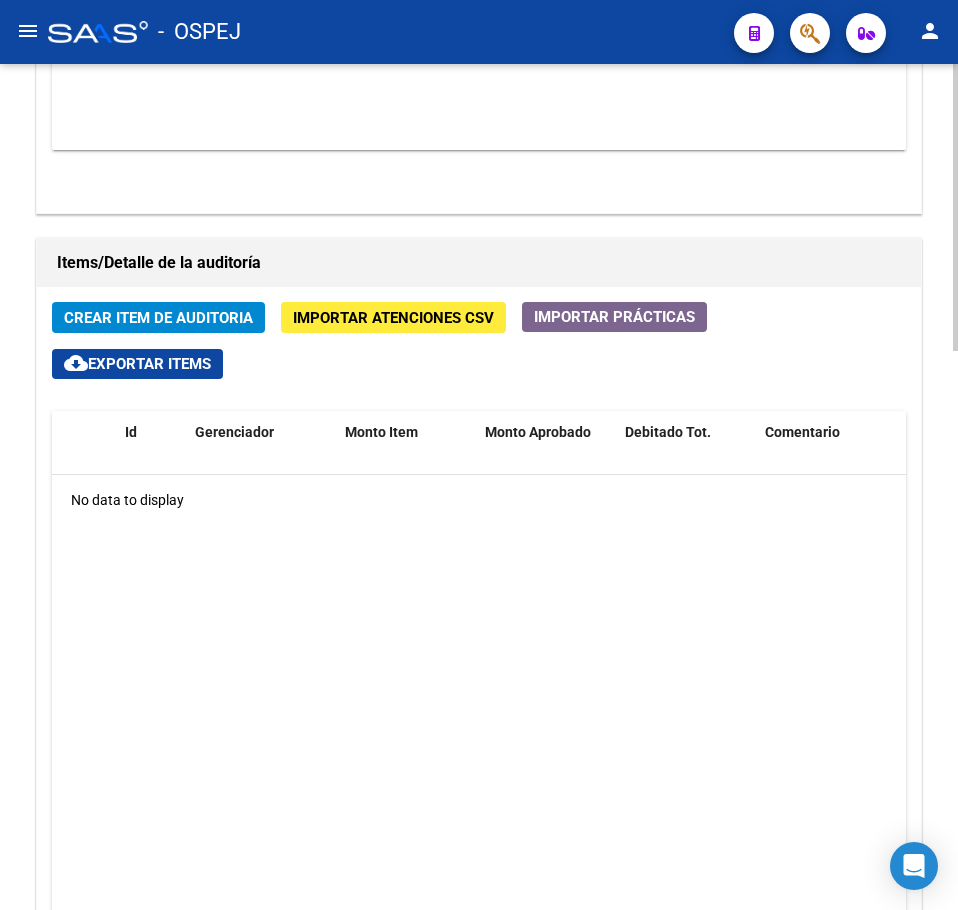 click on "Crear Item de Auditoria" 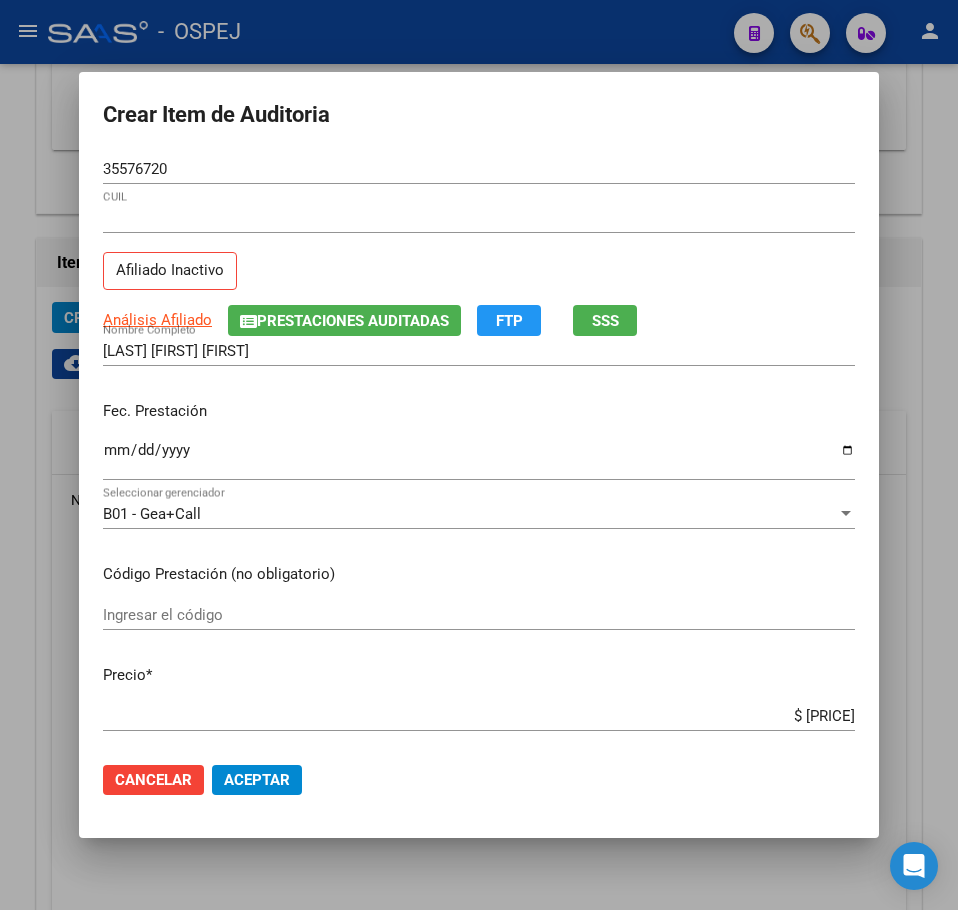 click on "$ [PRICE]" at bounding box center [479, 716] 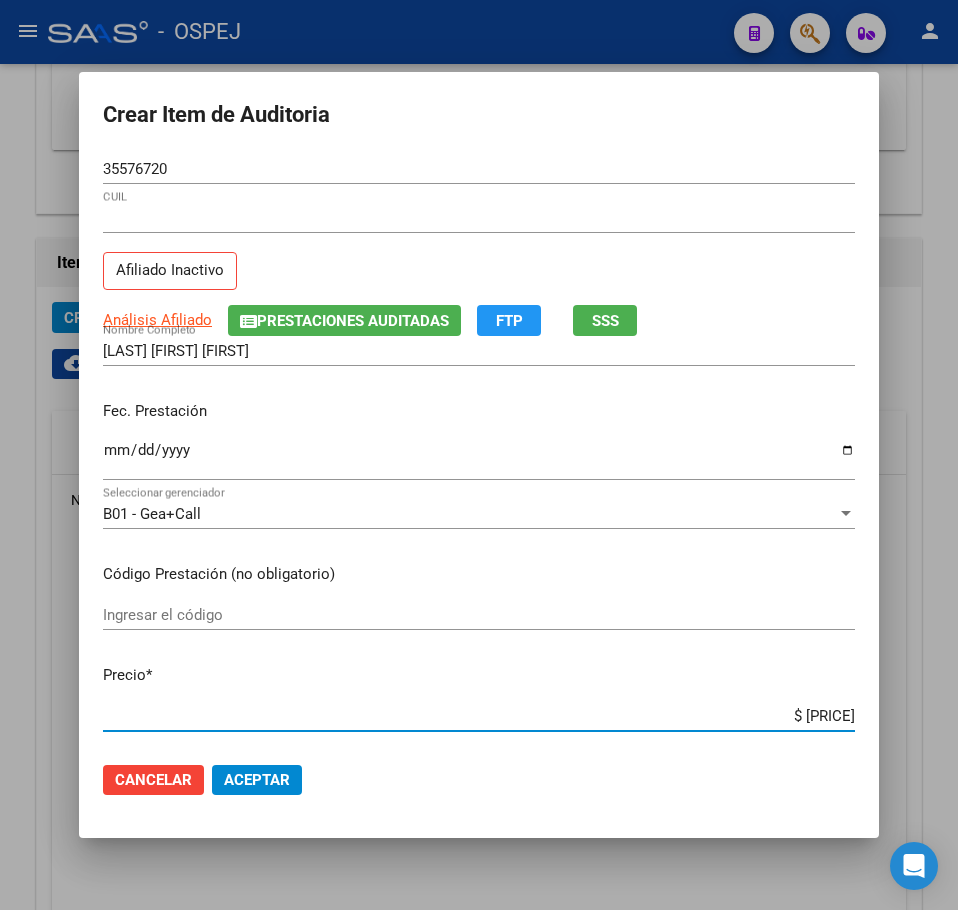 click on "$ [PRICE]" at bounding box center (479, 716) 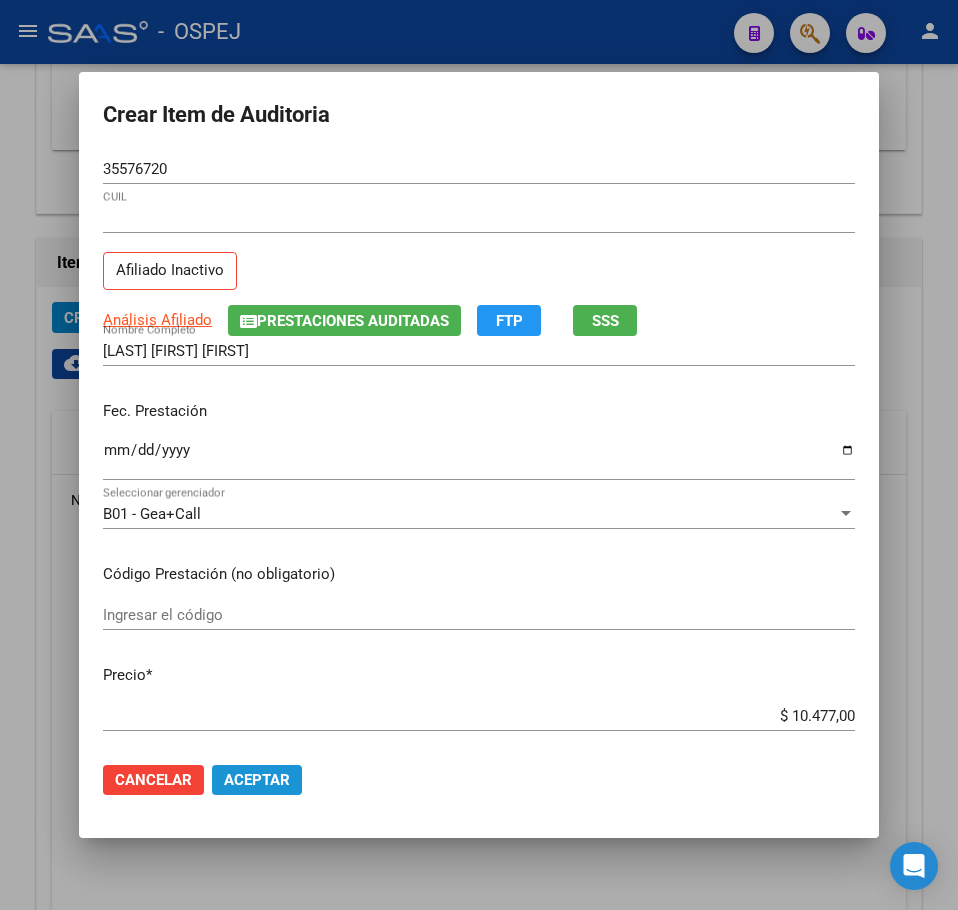 click on "Aceptar" 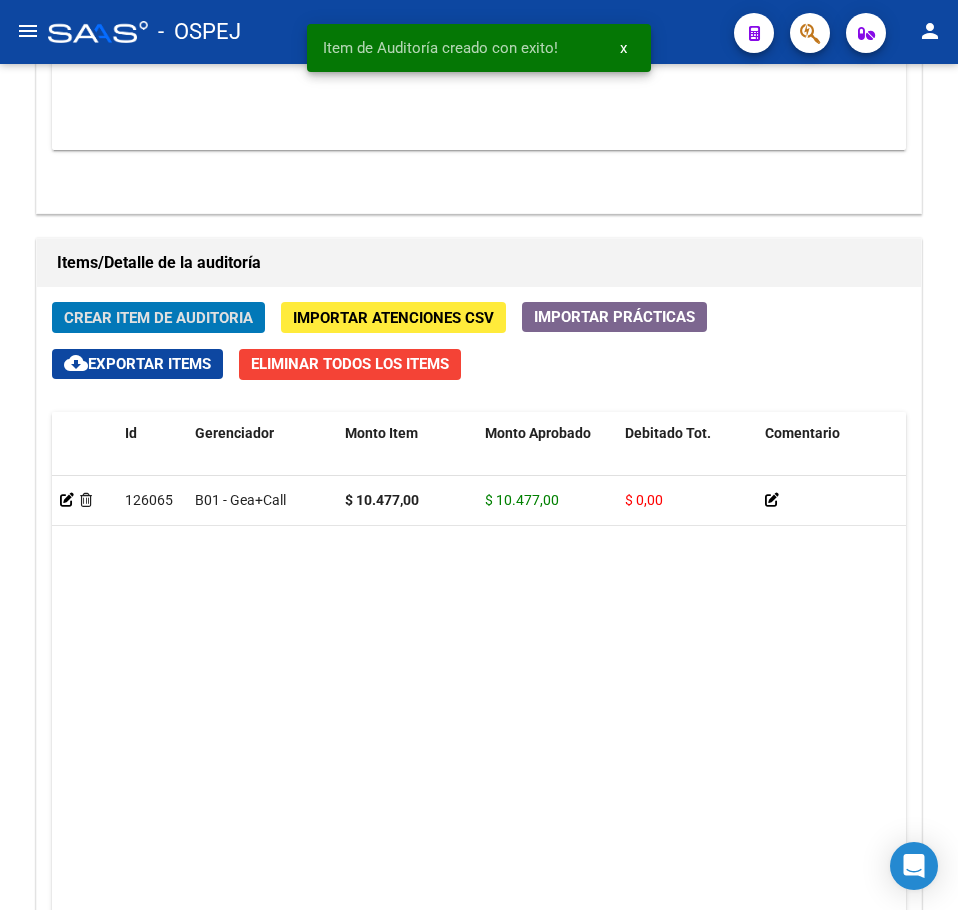 scroll, scrollTop: 1333, scrollLeft: 0, axis: vertical 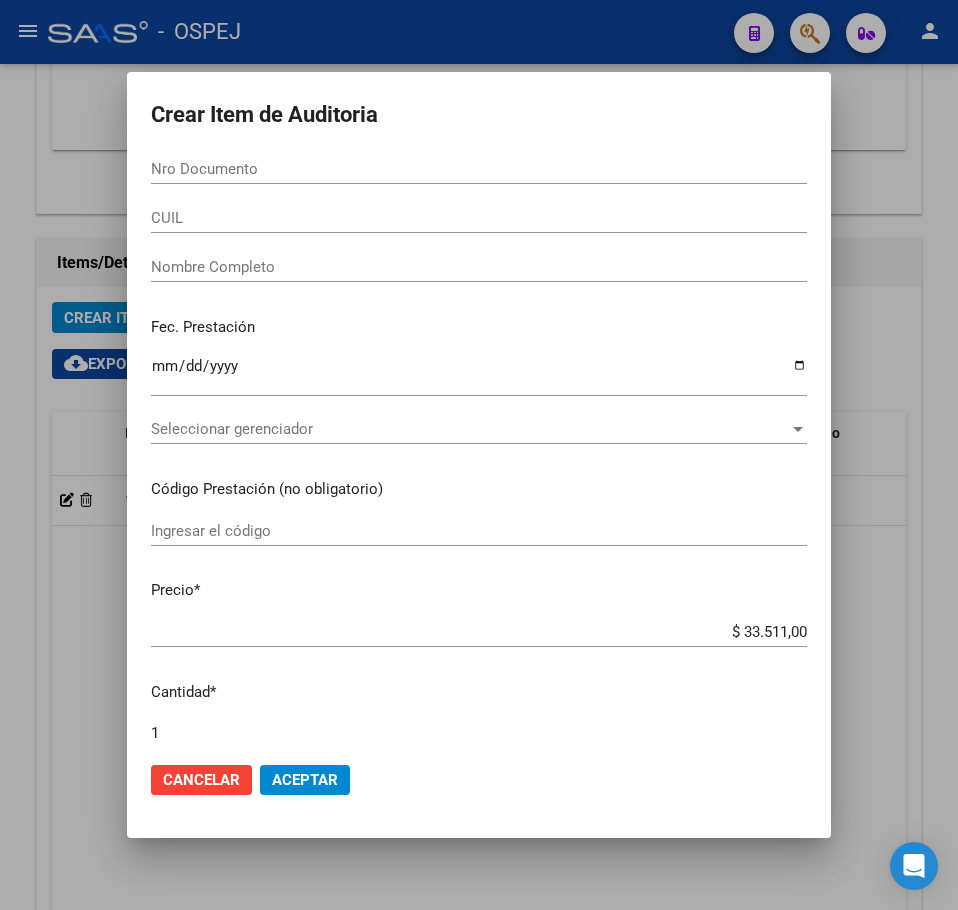 click on "Nro Documento    CUIL    Nombre Completo  Fec. Prestación    Ingresar la fecha  Seleccionar gerenciador Seleccionar gerenciador Código Prestación (no obligatorio)    Ingresar el código  Precio  *   $ 33.511,00 Ingresar el precio  Cantidad  *   1 Ingresar la cantidad  Monto Item  *   $ 33.511,00 Ingresar el monto  Monto Debitado    $ 0,00 Ingresar el monto  Comentario Operador    Ingresar el Comentario  Comentario Gerenciador    Ingresar el Comentario  Descripción    Ingresar el Descripción   Atencion Tipo  Seleccionar tipo Seleccionar tipo  Nomenclador  Seleccionar Nomenclador Seleccionar Nomenclador" at bounding box center [479, 450] 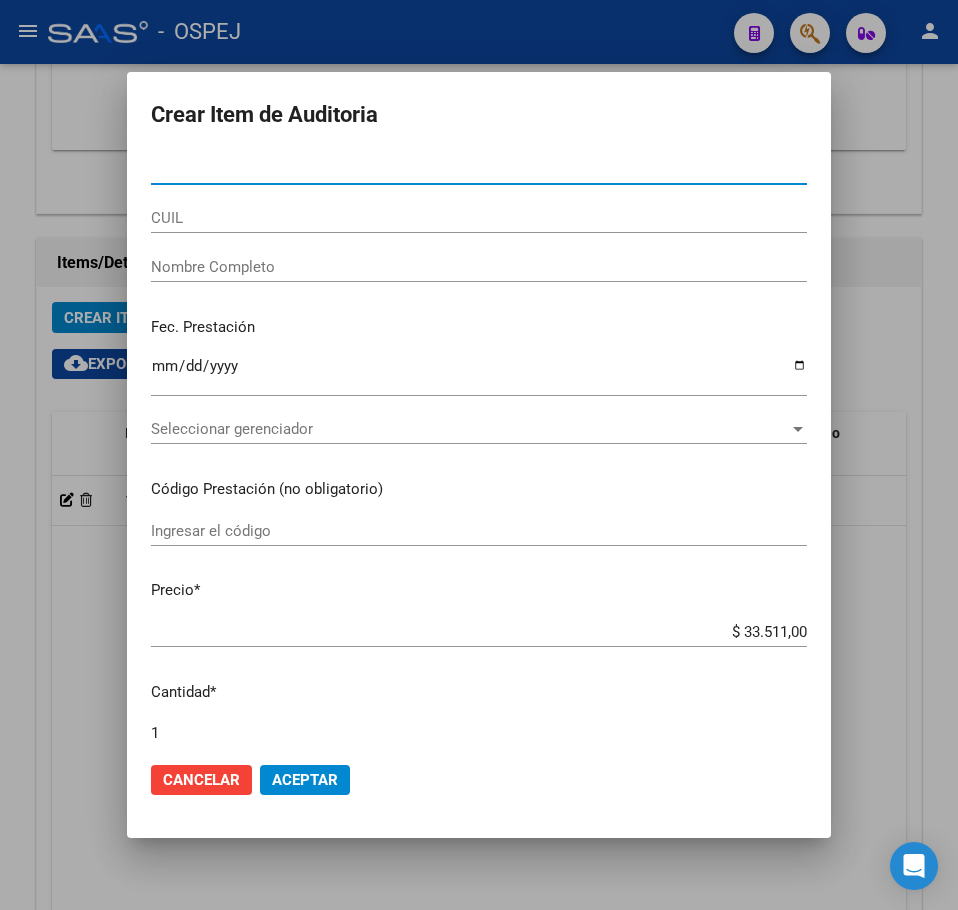 click on "Nro Documento" at bounding box center (479, 169) 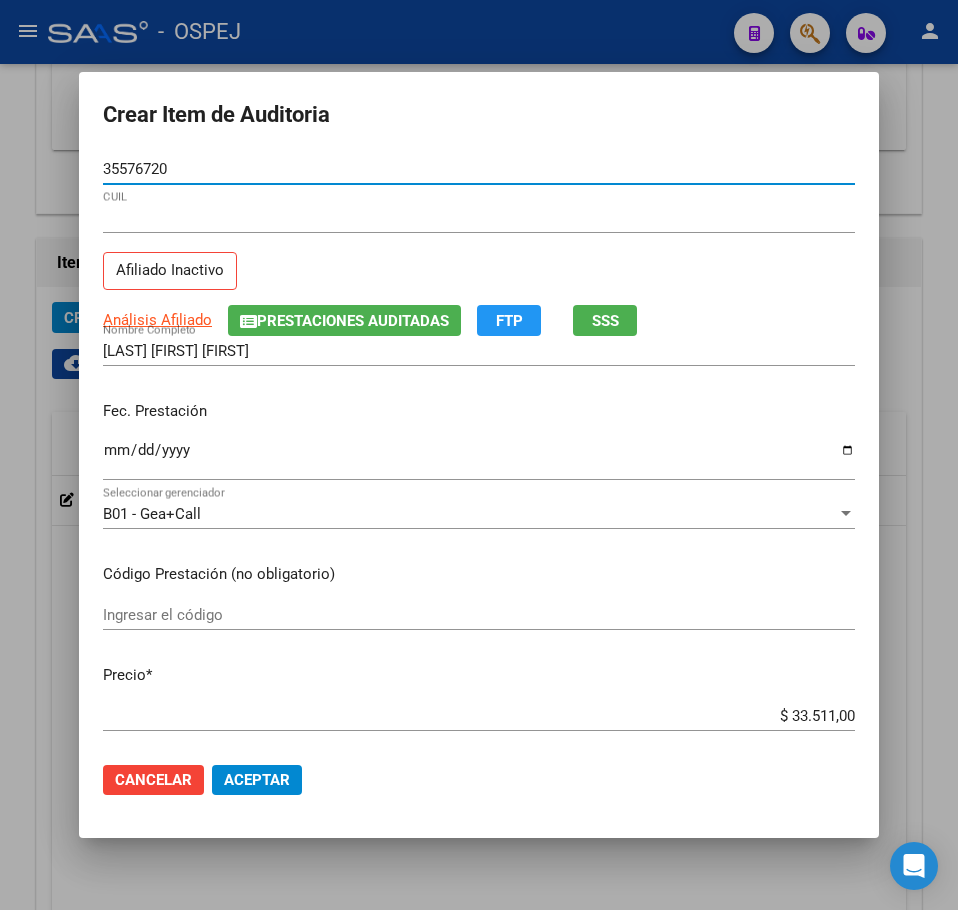 drag, startPoint x: 415, startPoint y: 171, endPoint x: -1, endPoint y: 251, distance: 423.62247 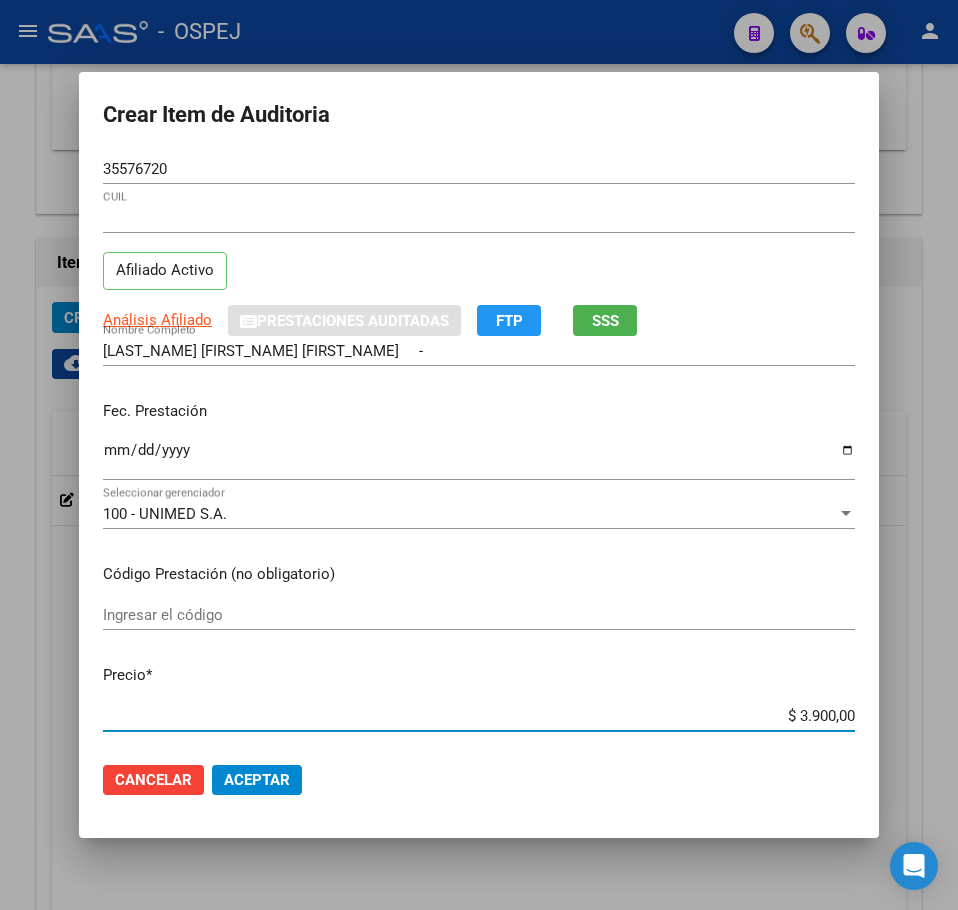 click on "Aceptar" 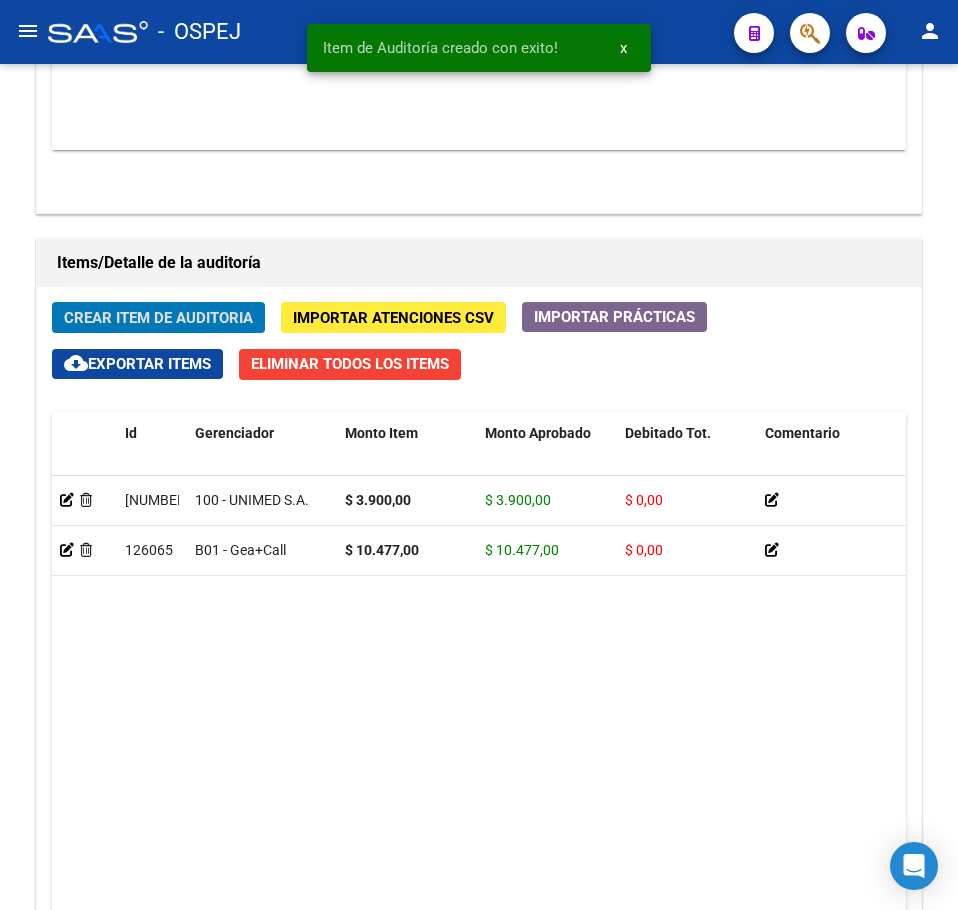 click on "Crear Item de Auditoria" 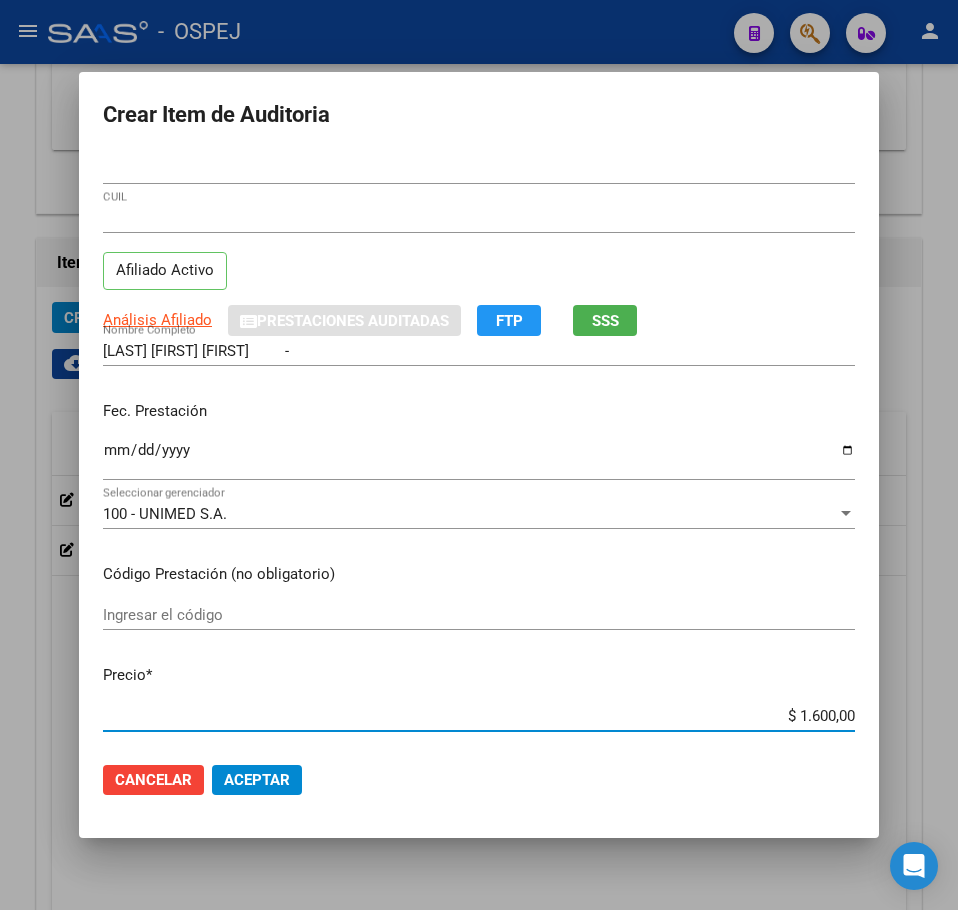click on "Aceptar" 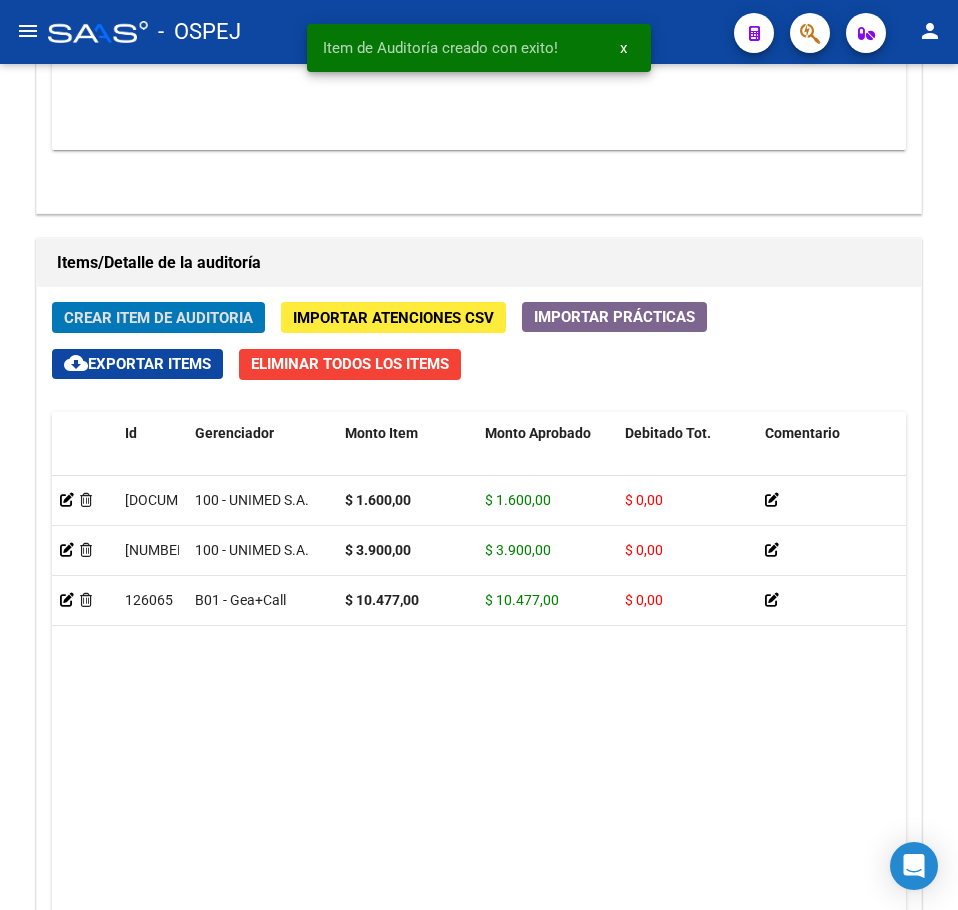 click on "Crear Item de Auditoria" 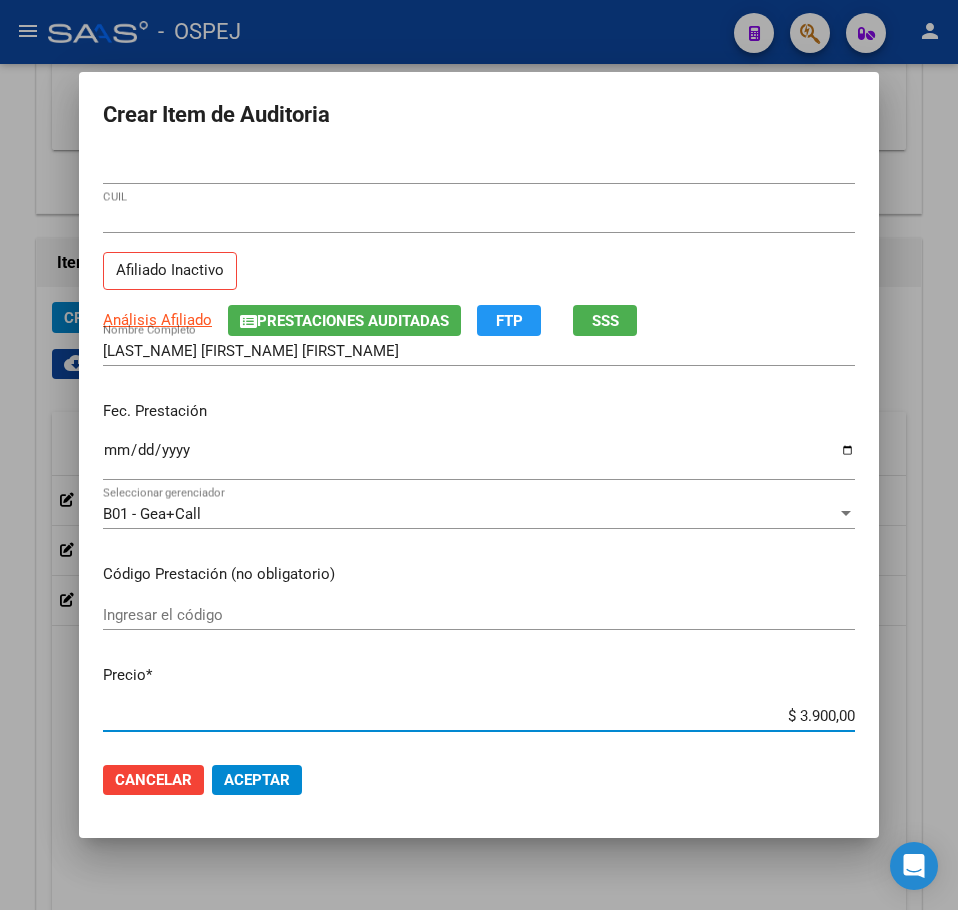 click on "Cancelar Aceptar" 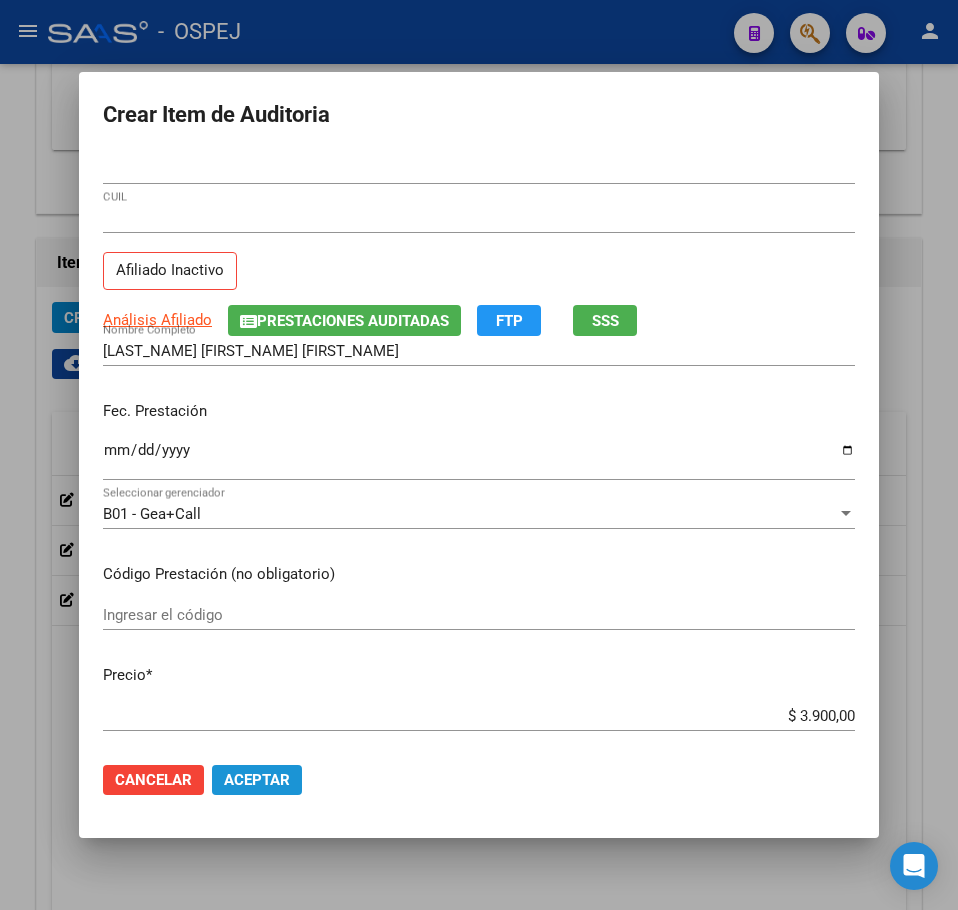 click on "Aceptar" 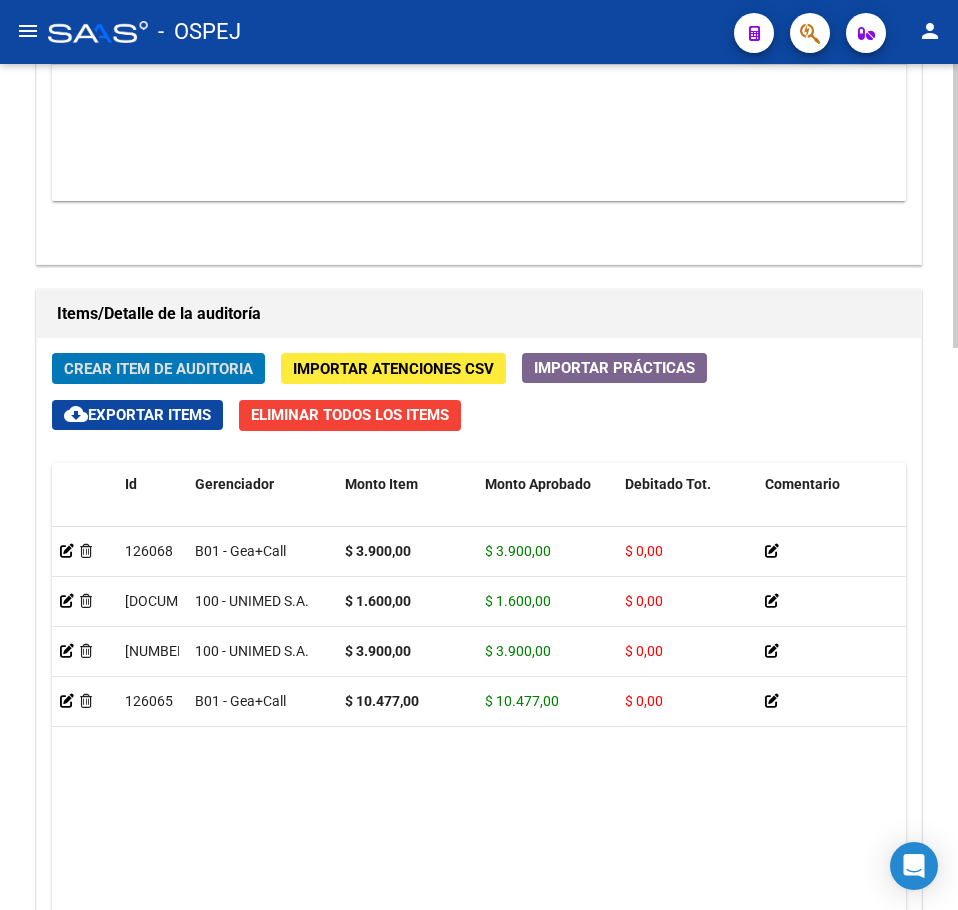 scroll, scrollTop: 1233, scrollLeft: 0, axis: vertical 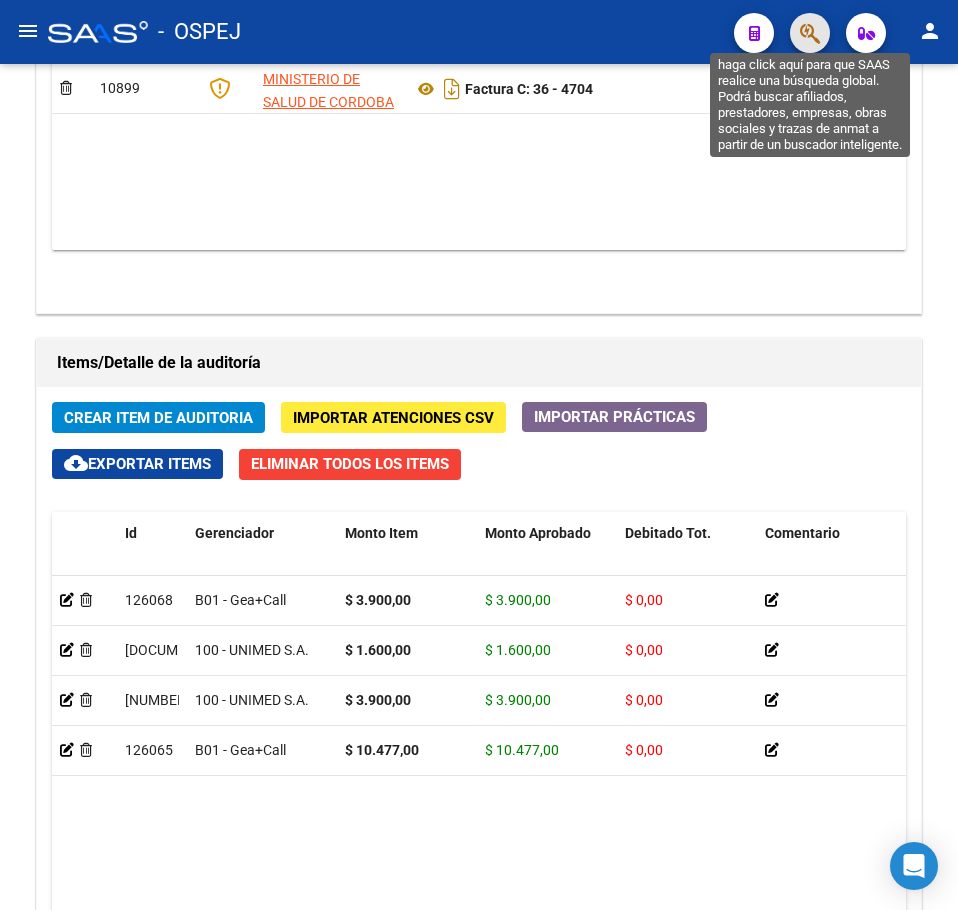 click 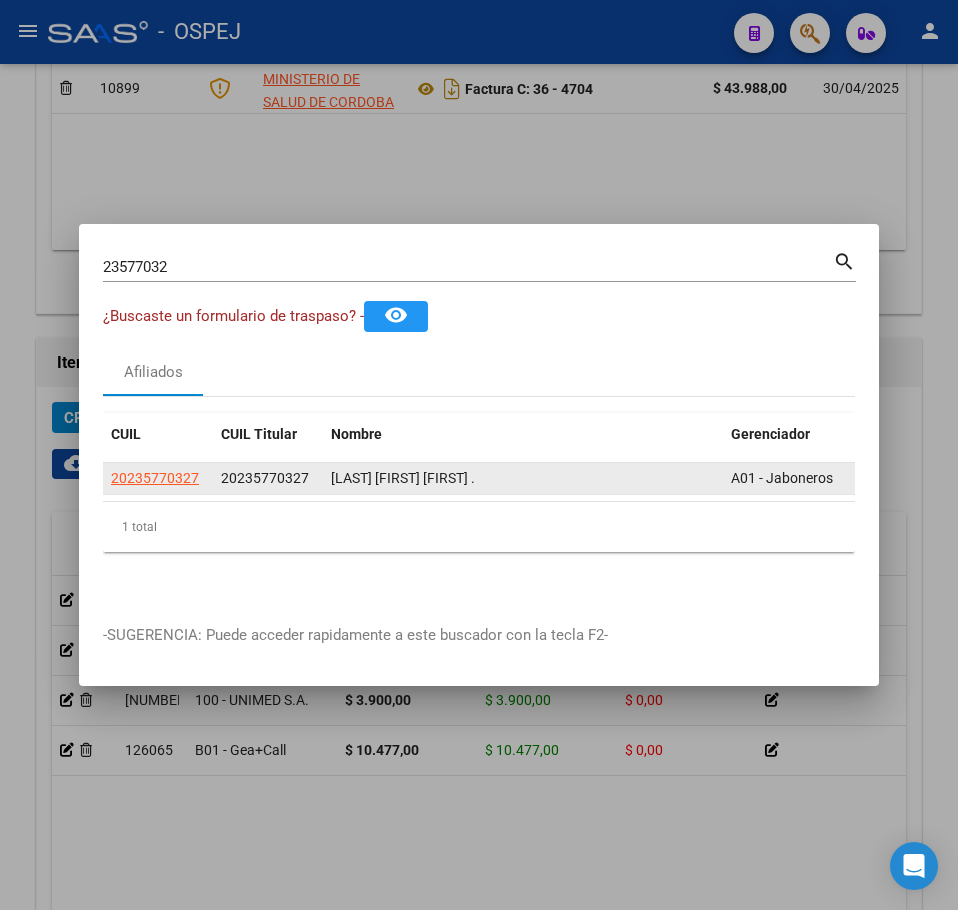 click on "20235770327" 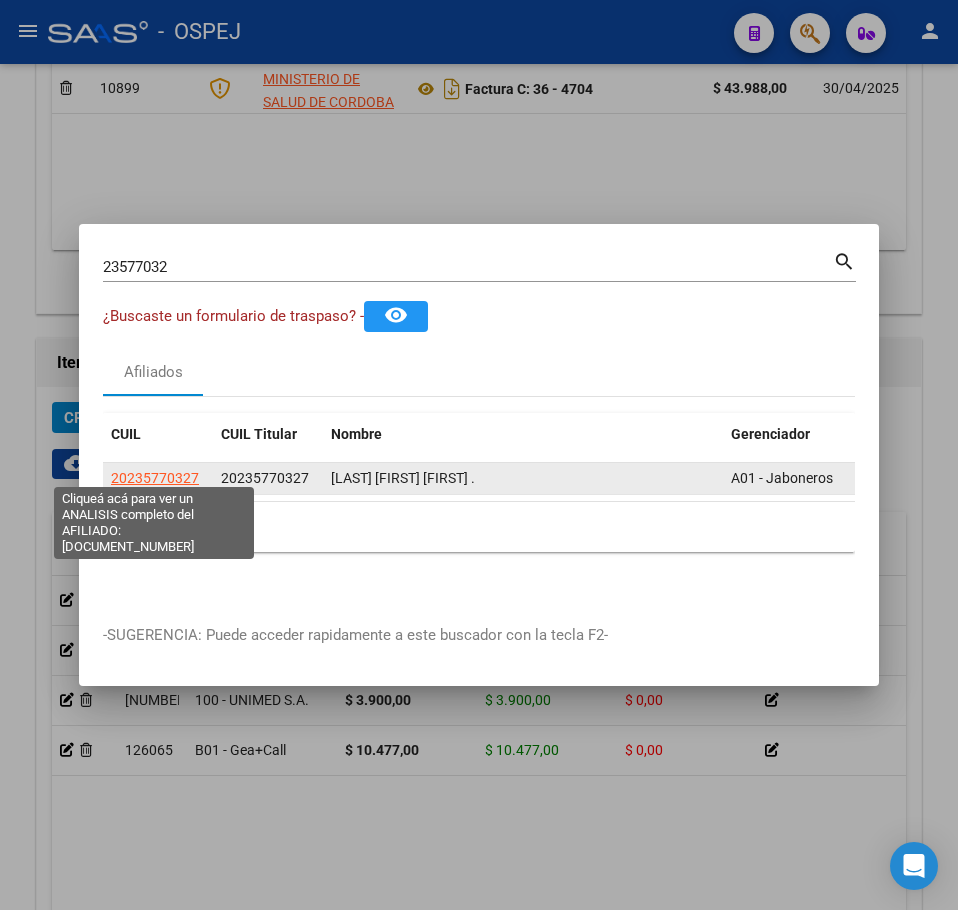 click on "20235770327" 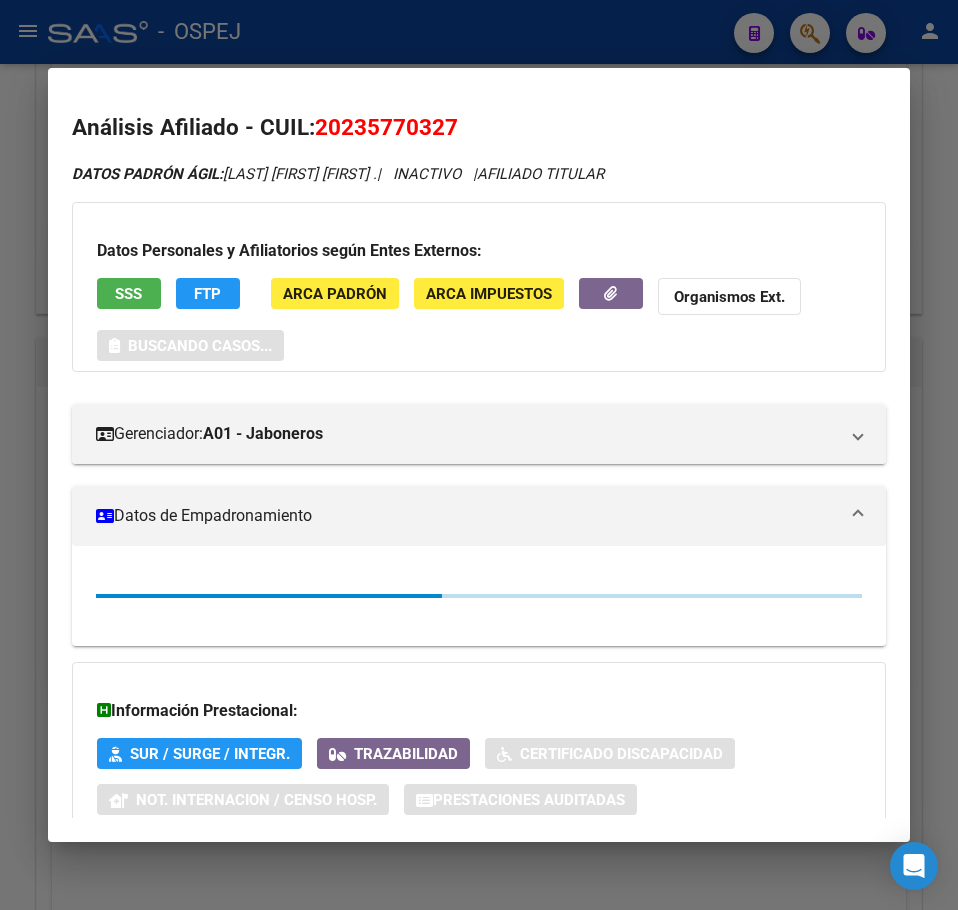 click on "SSS" at bounding box center [128, 294] 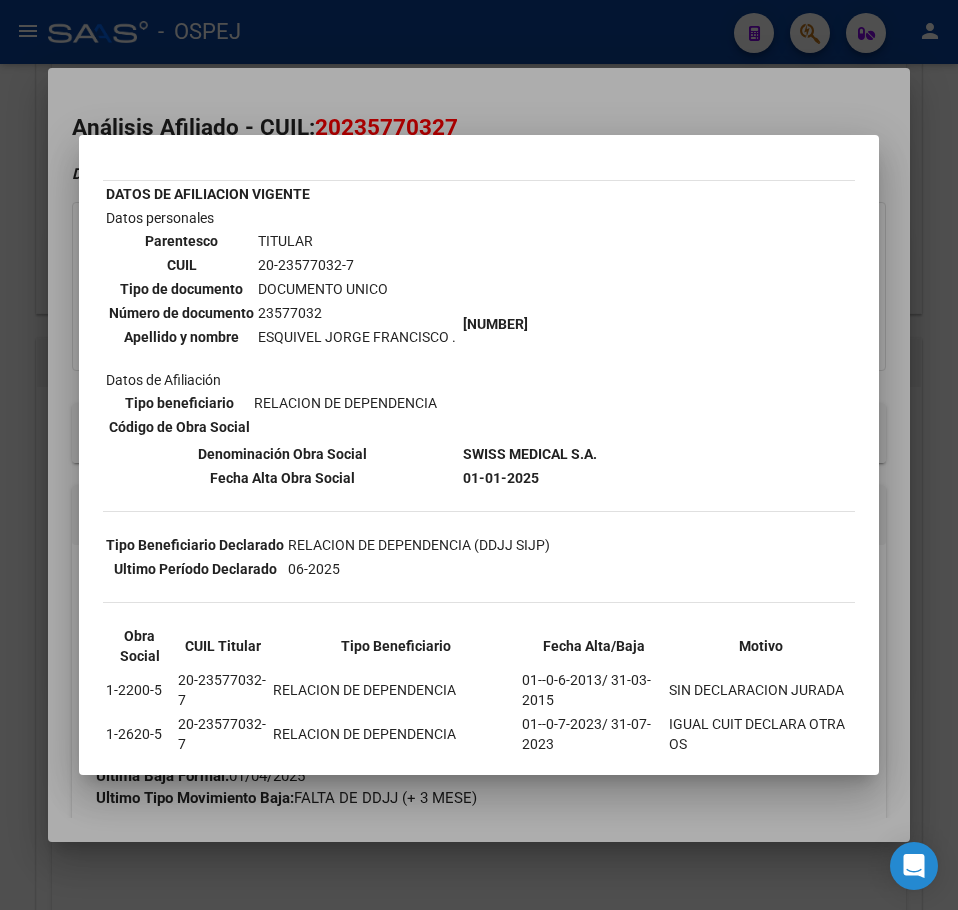 scroll, scrollTop: 270, scrollLeft: 0, axis: vertical 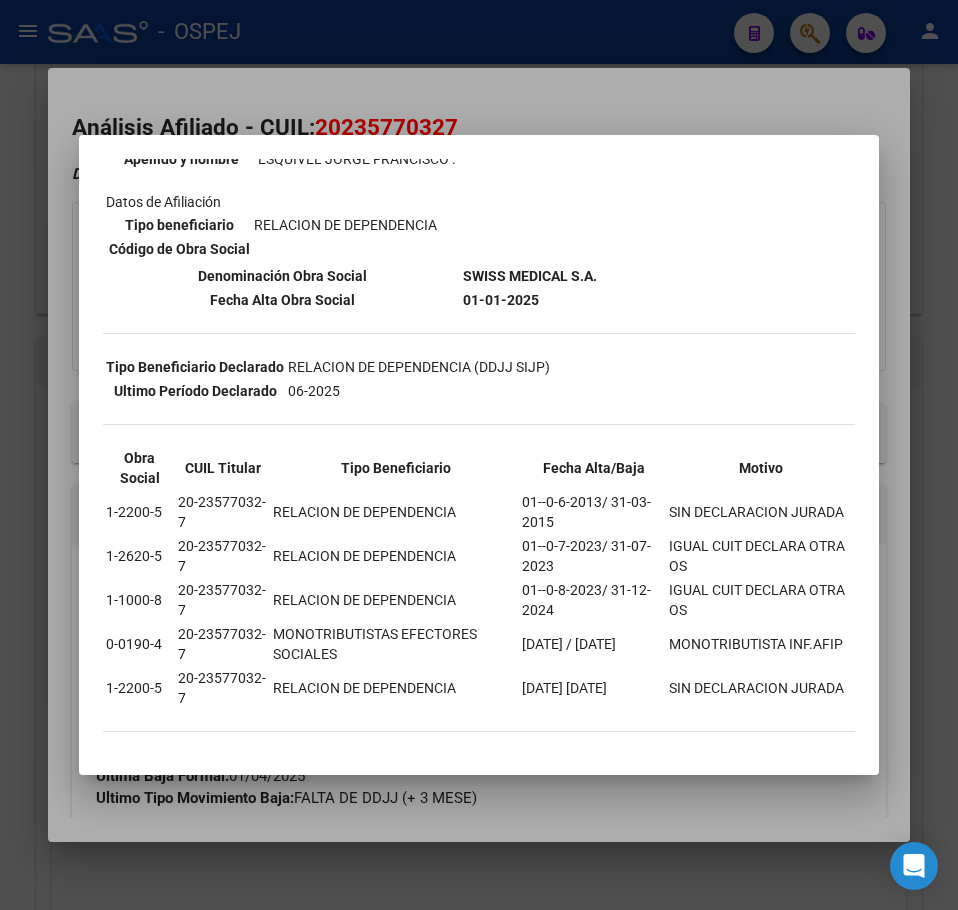 click at bounding box center (479, 455) 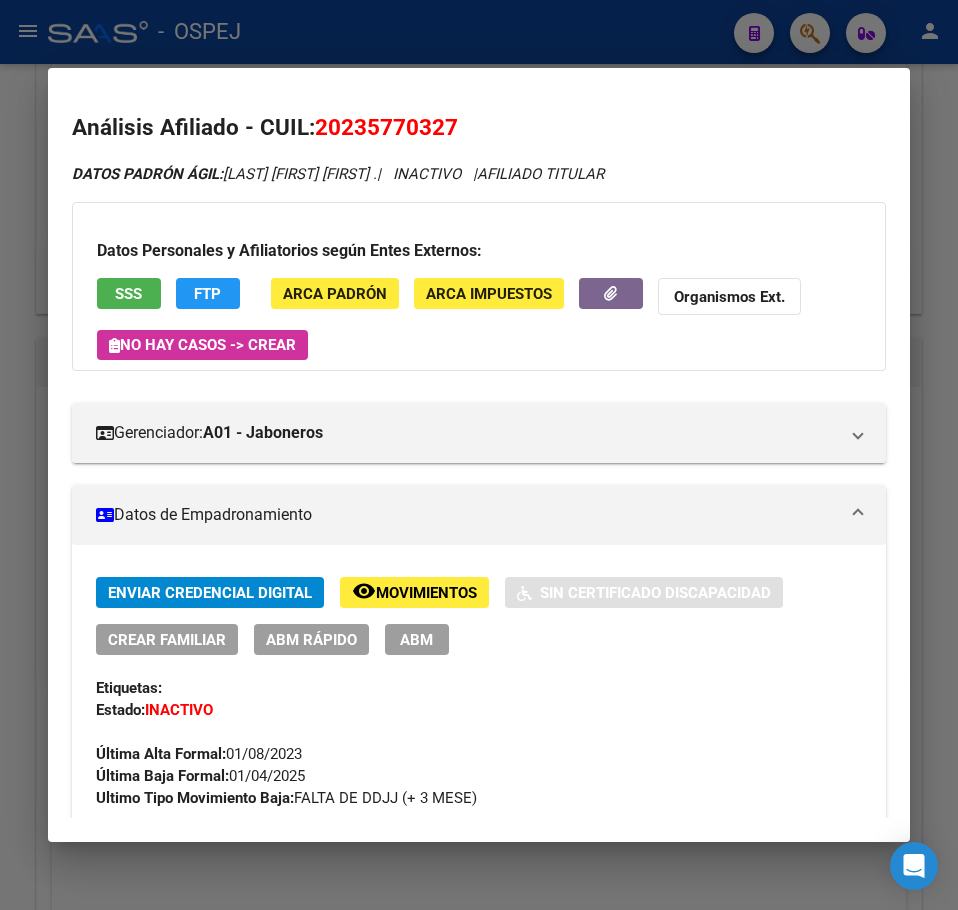 click on "SSS" at bounding box center [129, 293] 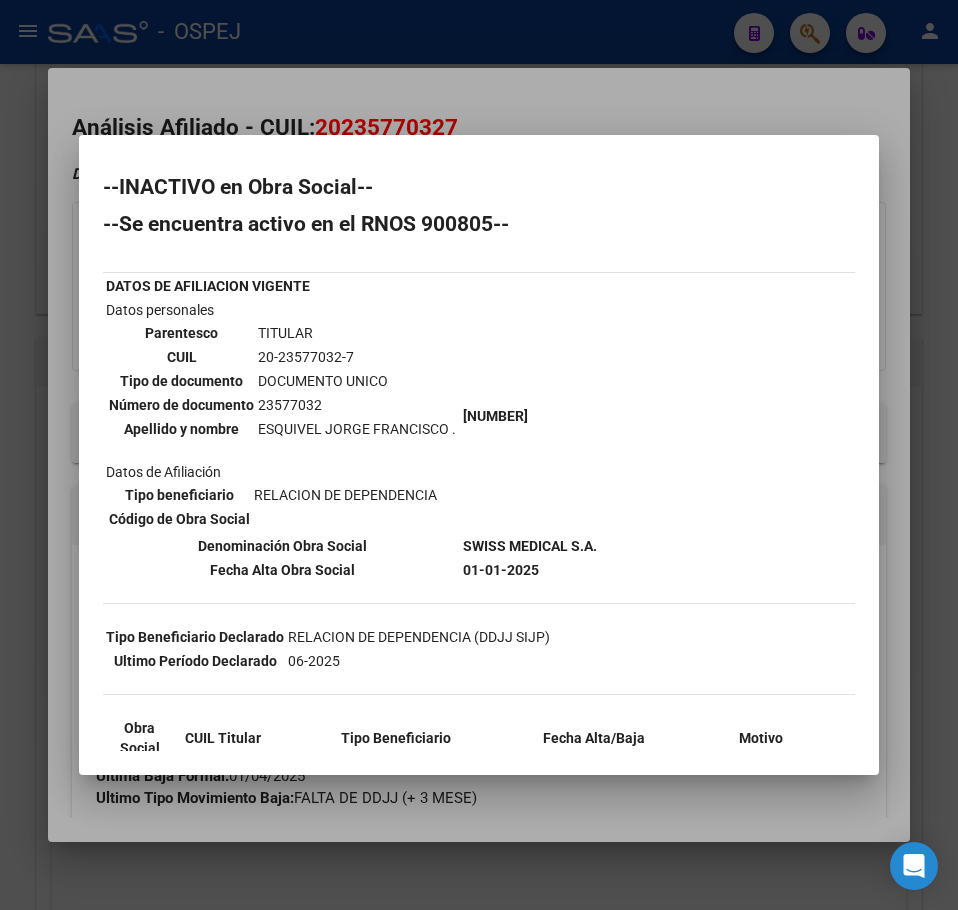 click at bounding box center (479, 455) 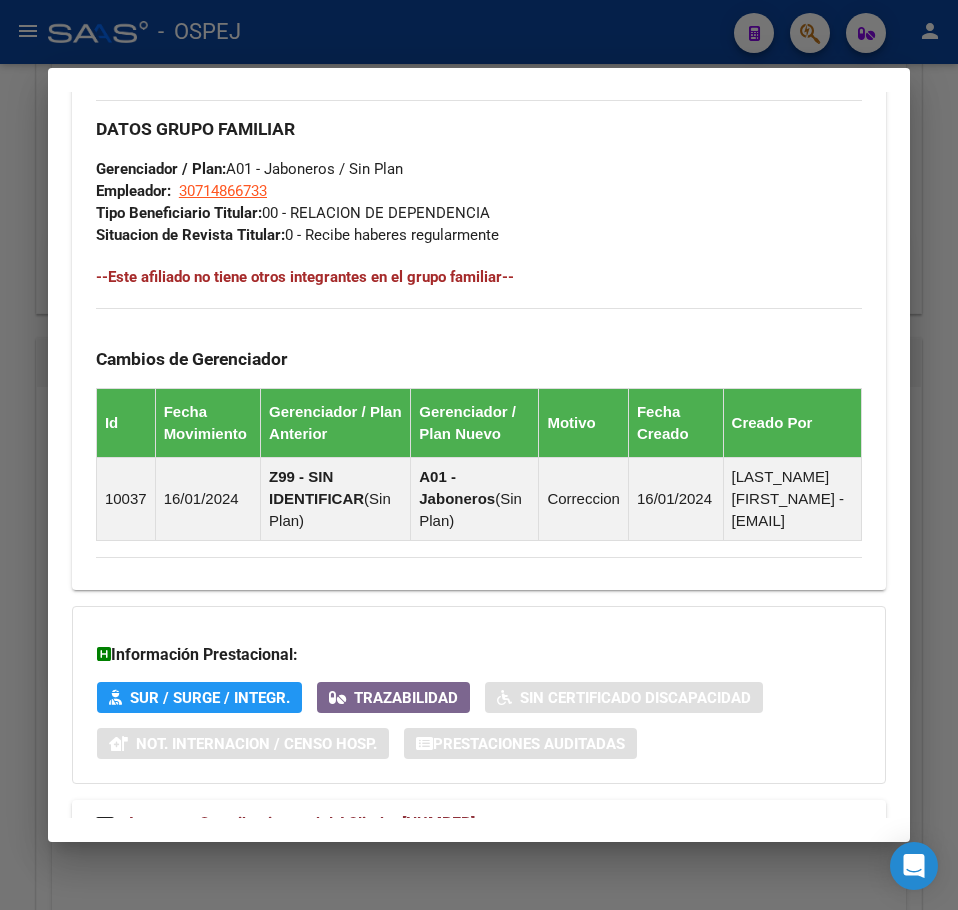scroll, scrollTop: 1264, scrollLeft: 0, axis: vertical 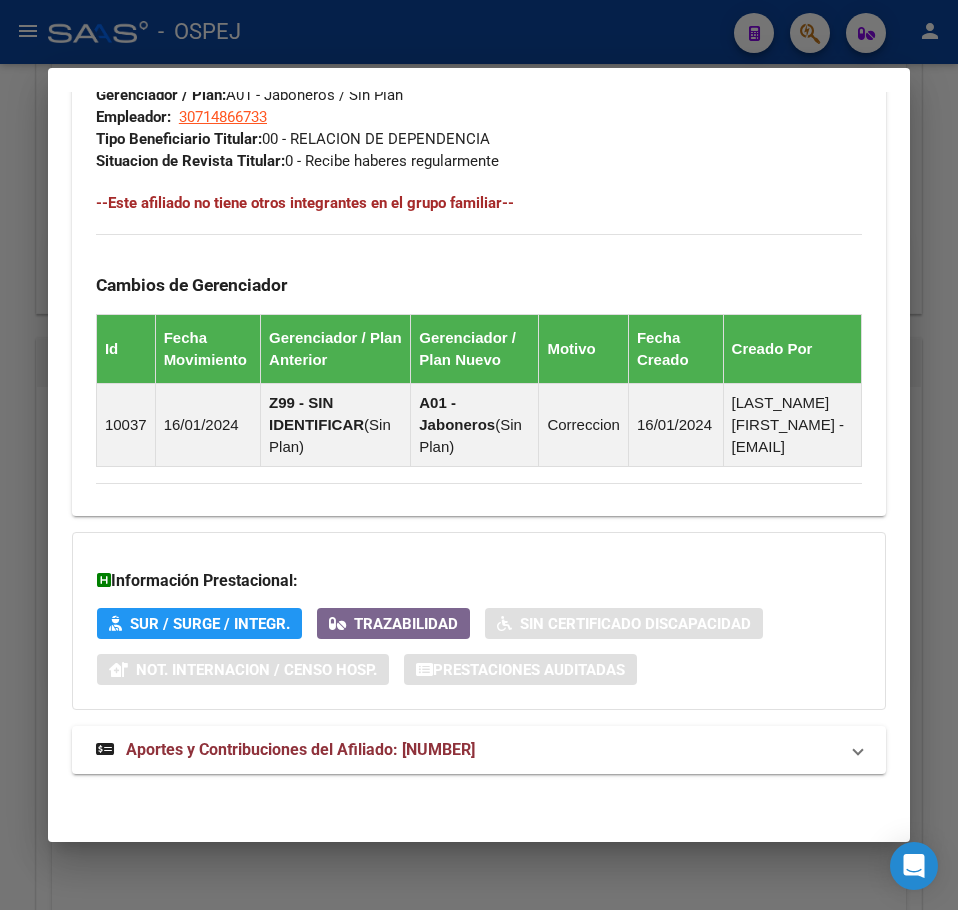 click at bounding box center [479, 455] 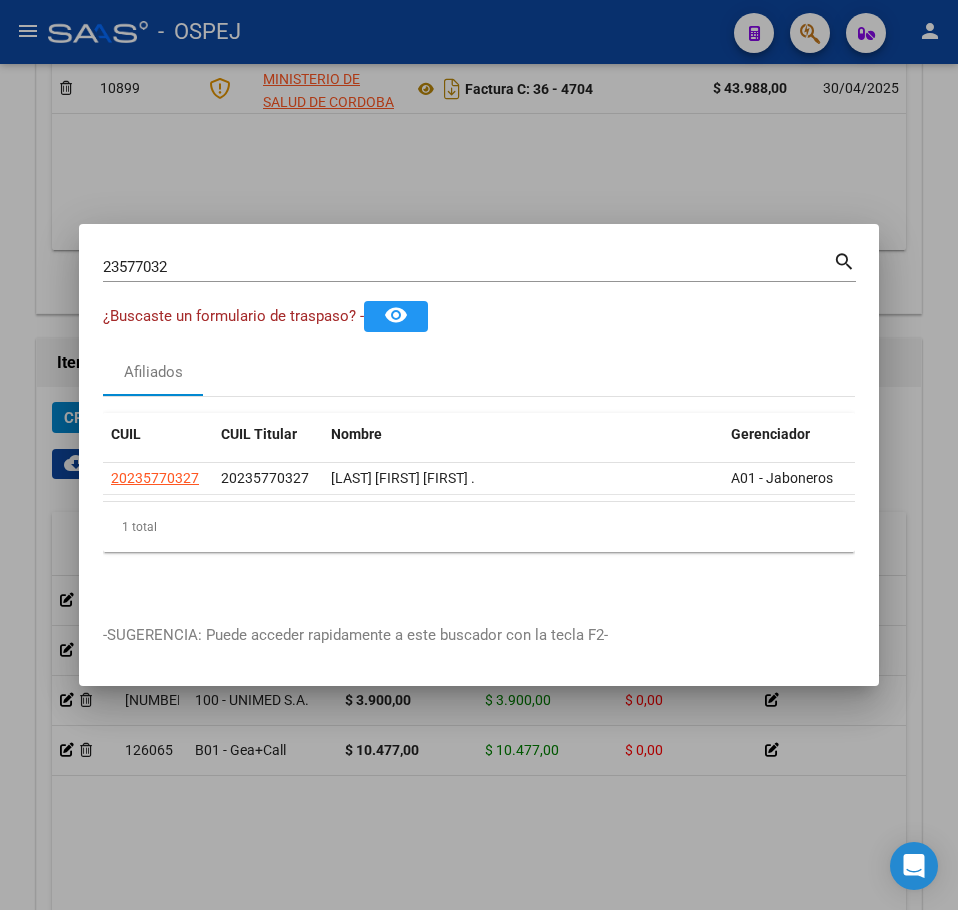 drag, startPoint x: 534, startPoint y: 242, endPoint x: 545, endPoint y: 263, distance: 23.70654 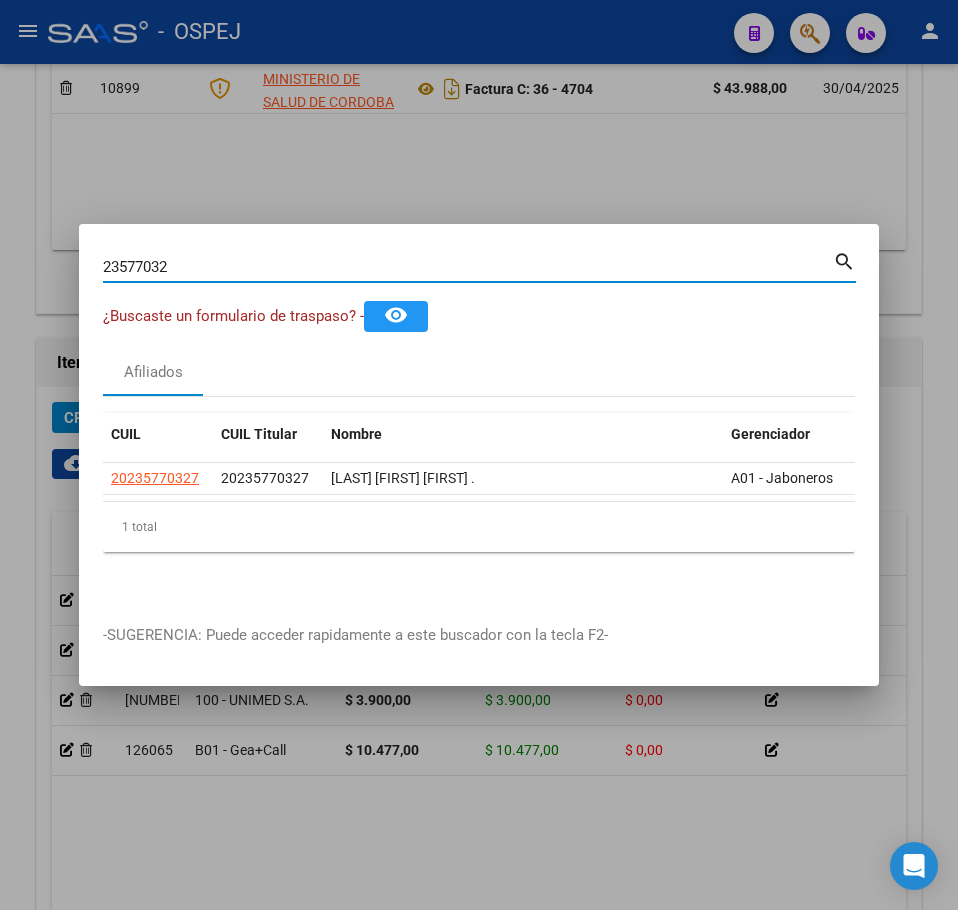 click on "23577032" at bounding box center (468, 267) 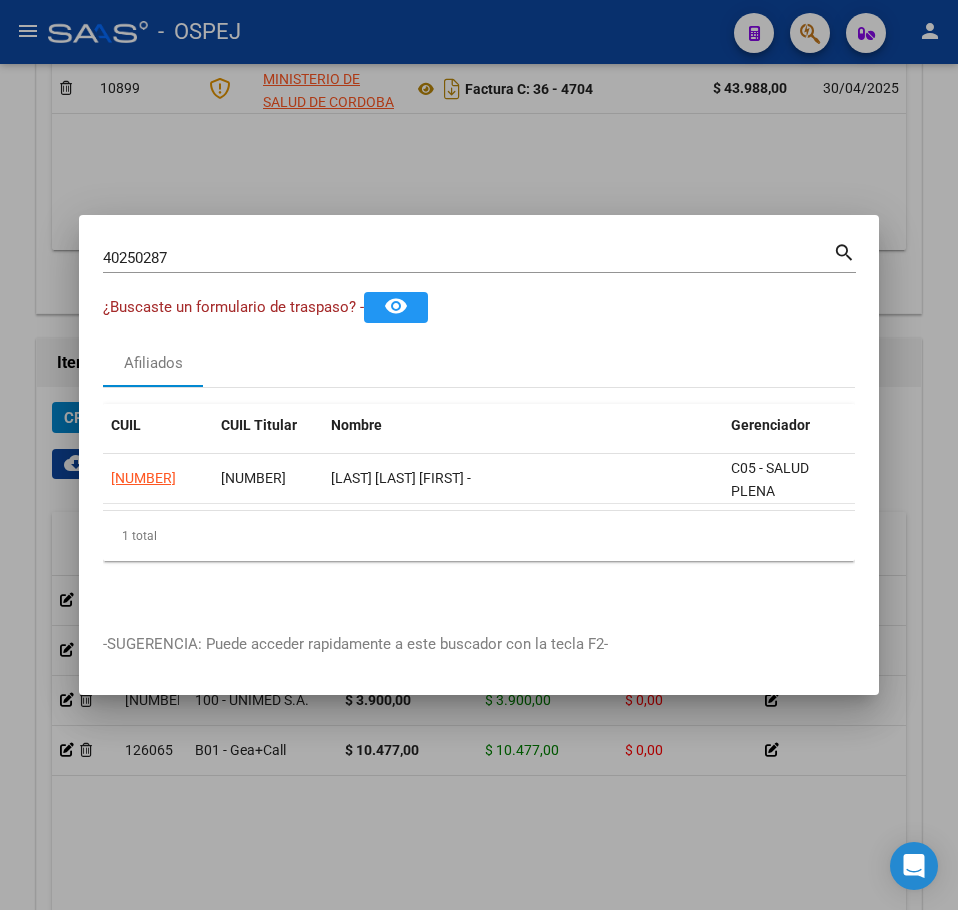 click at bounding box center (479, 455) 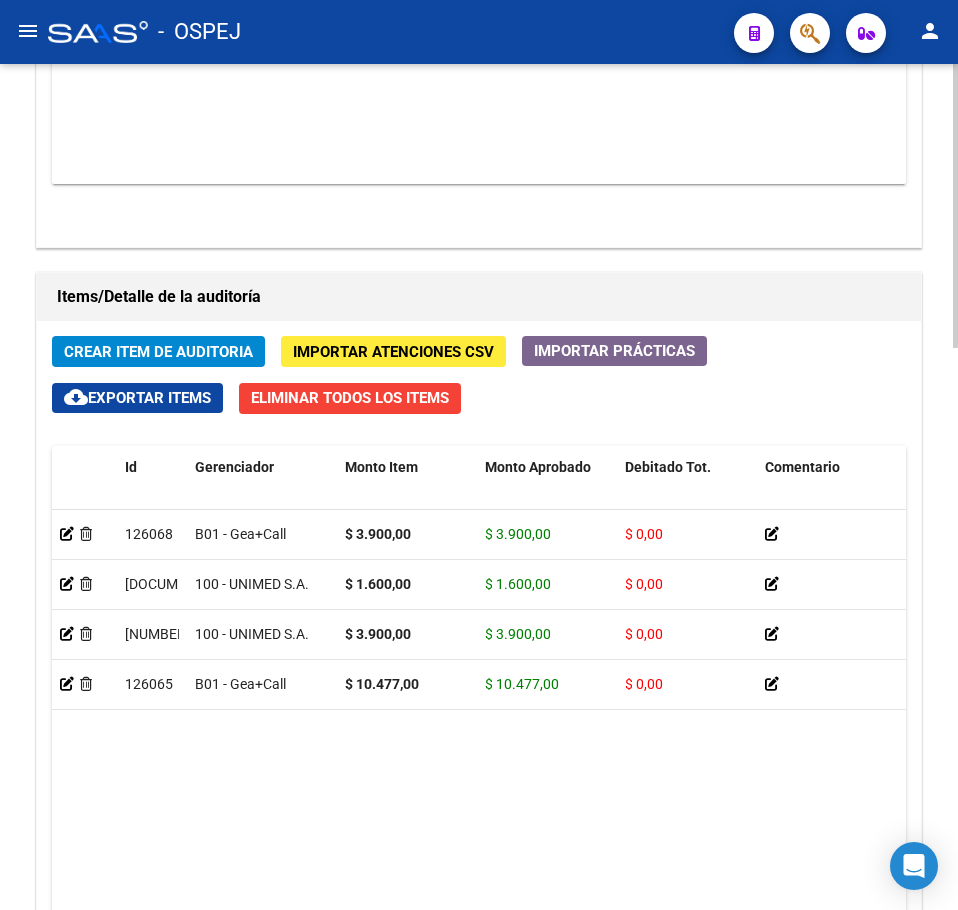 scroll, scrollTop: 1333, scrollLeft: 0, axis: vertical 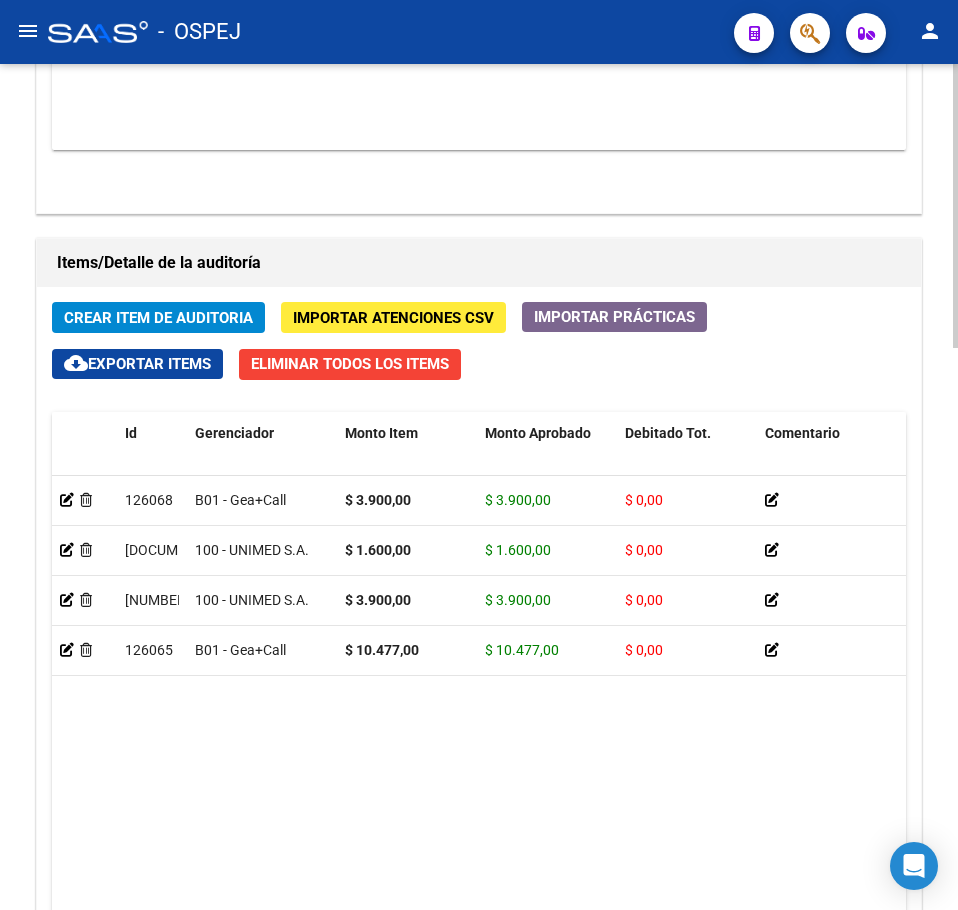 click on "Crear Item de Auditoria" 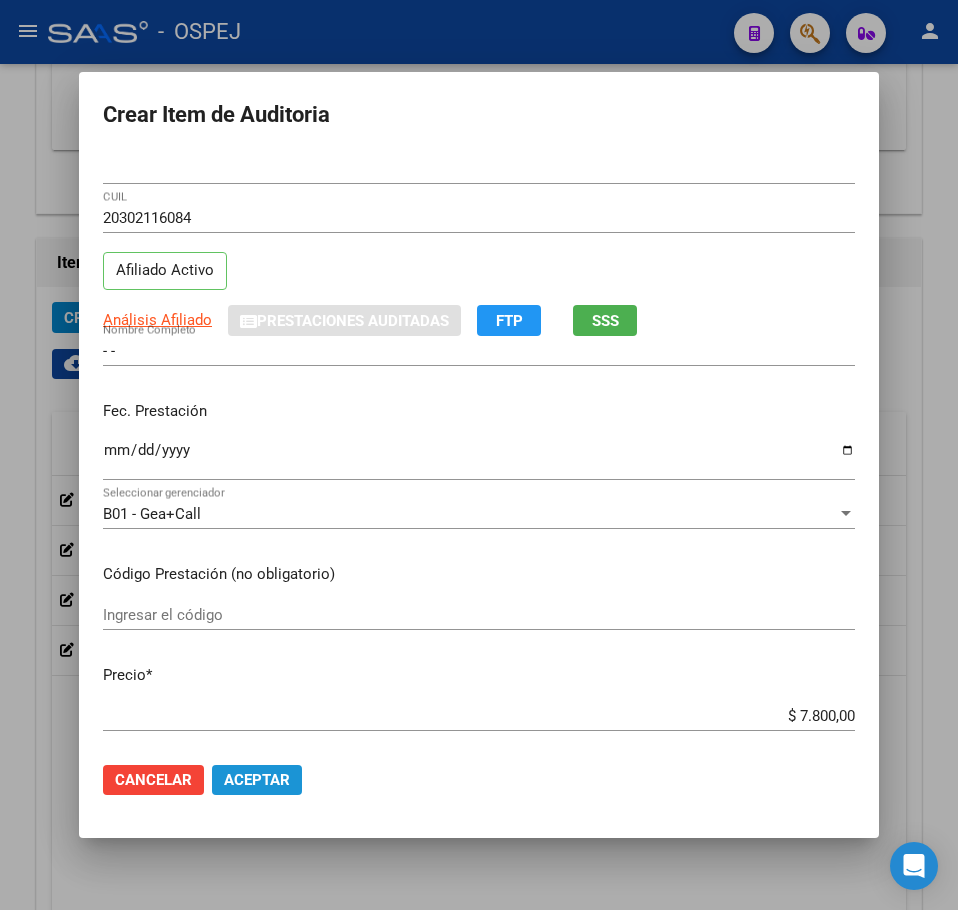 click on "Aceptar" 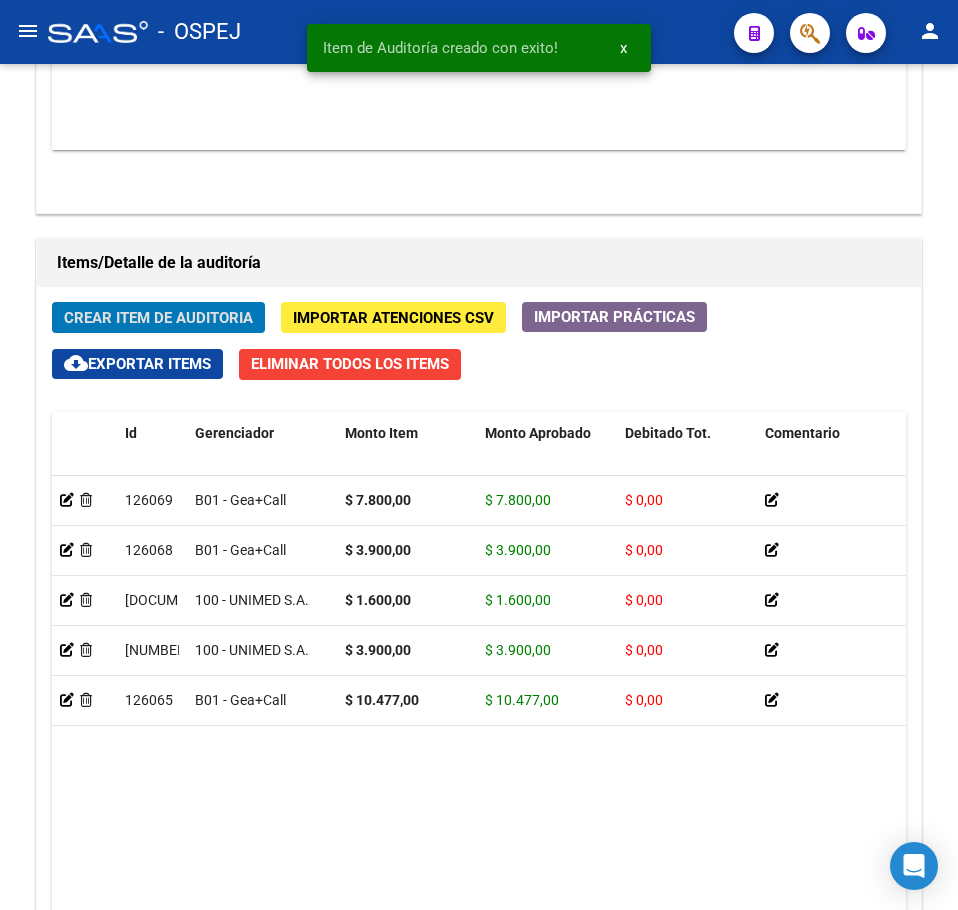 click on "Crear Item de Auditoria" 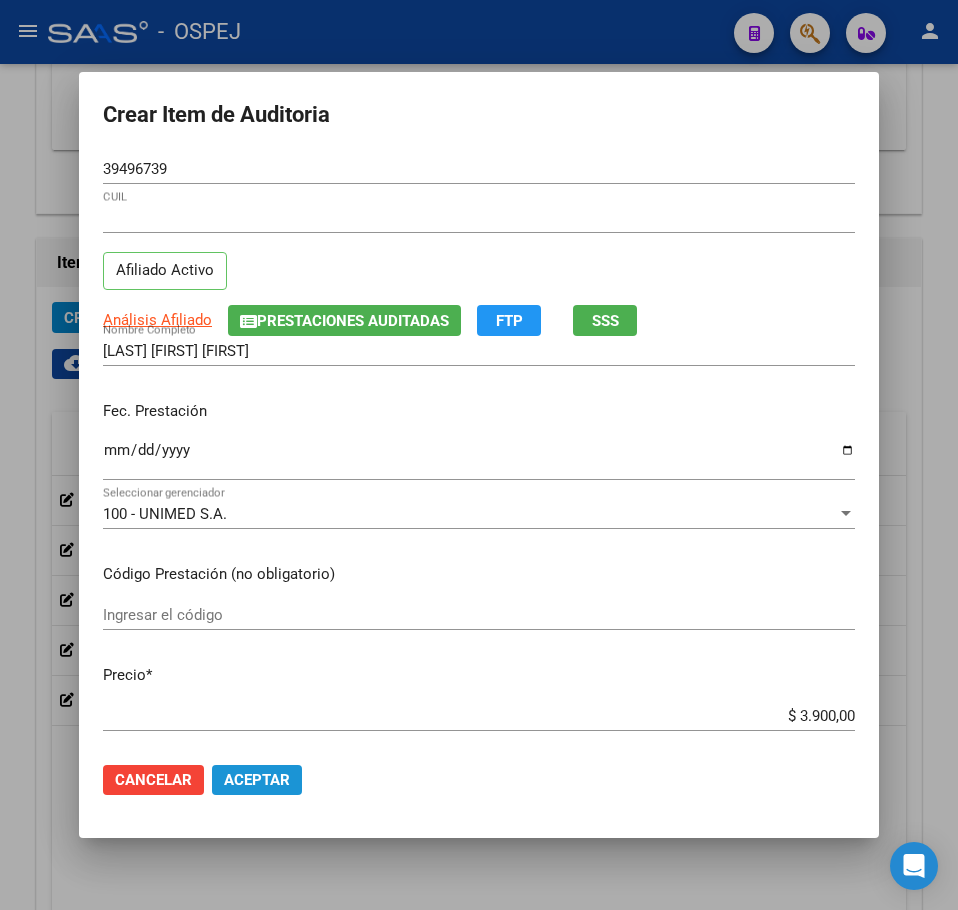 click on "Aceptar" 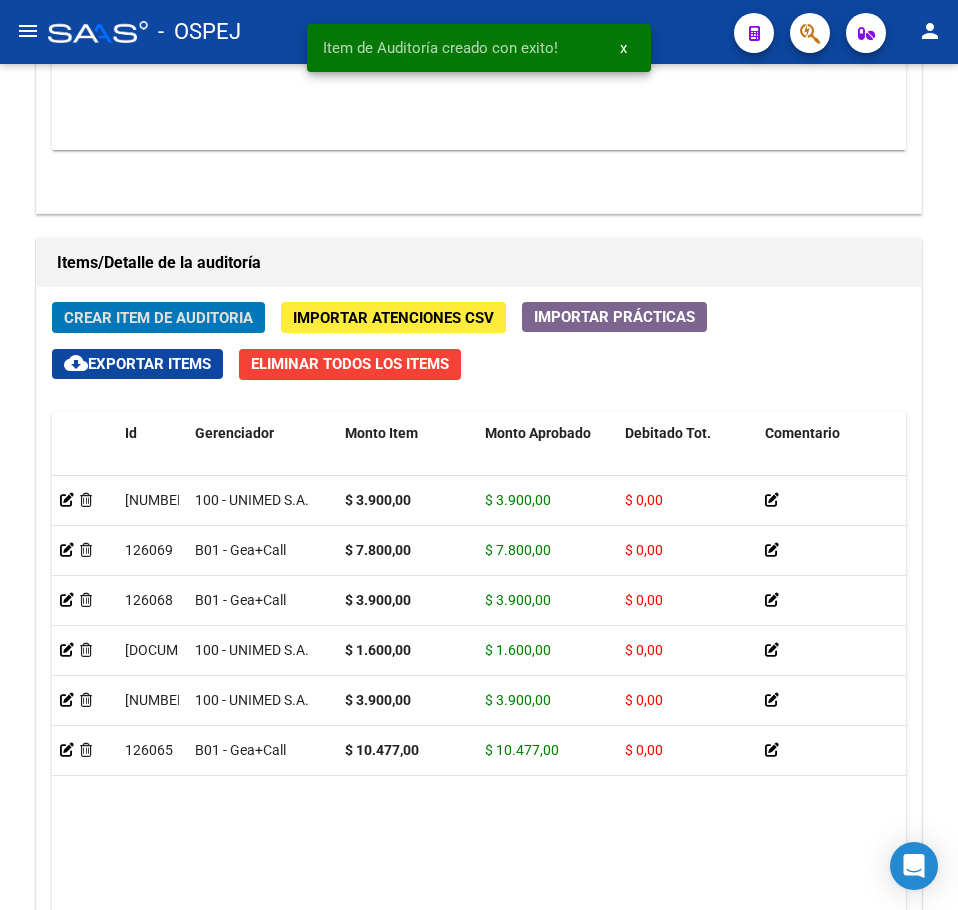 click on "Crear Item de Auditoria" 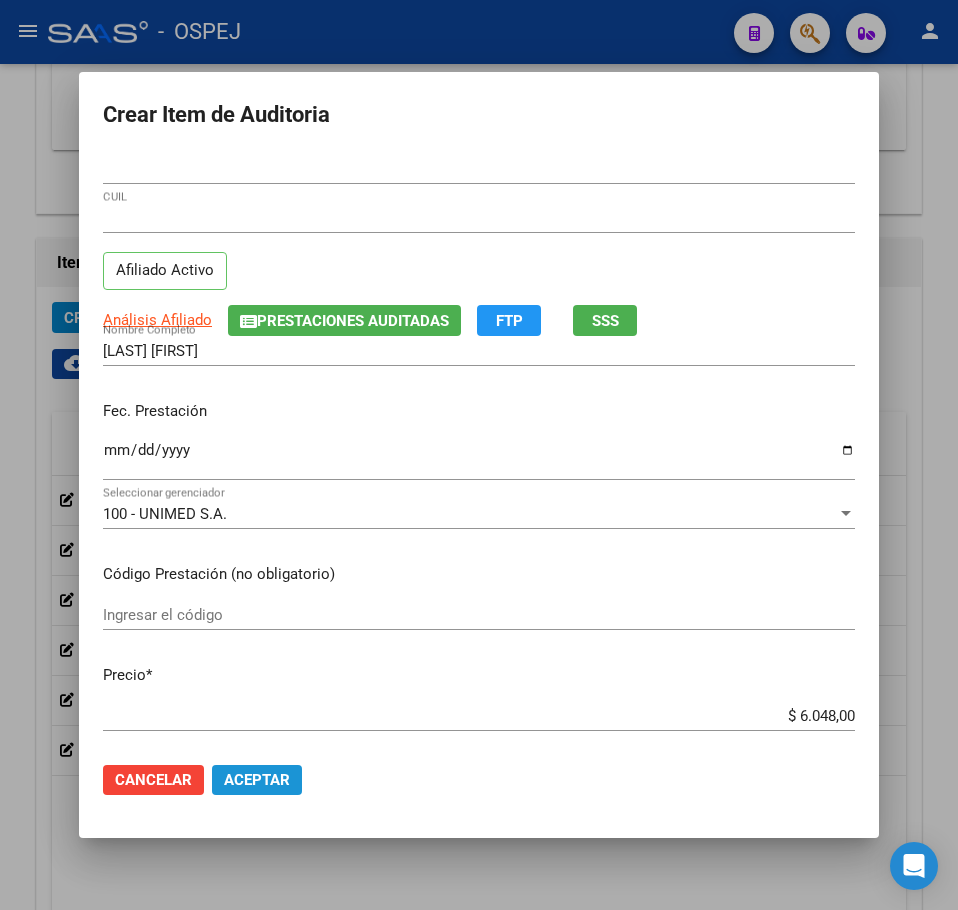click on "Aceptar" 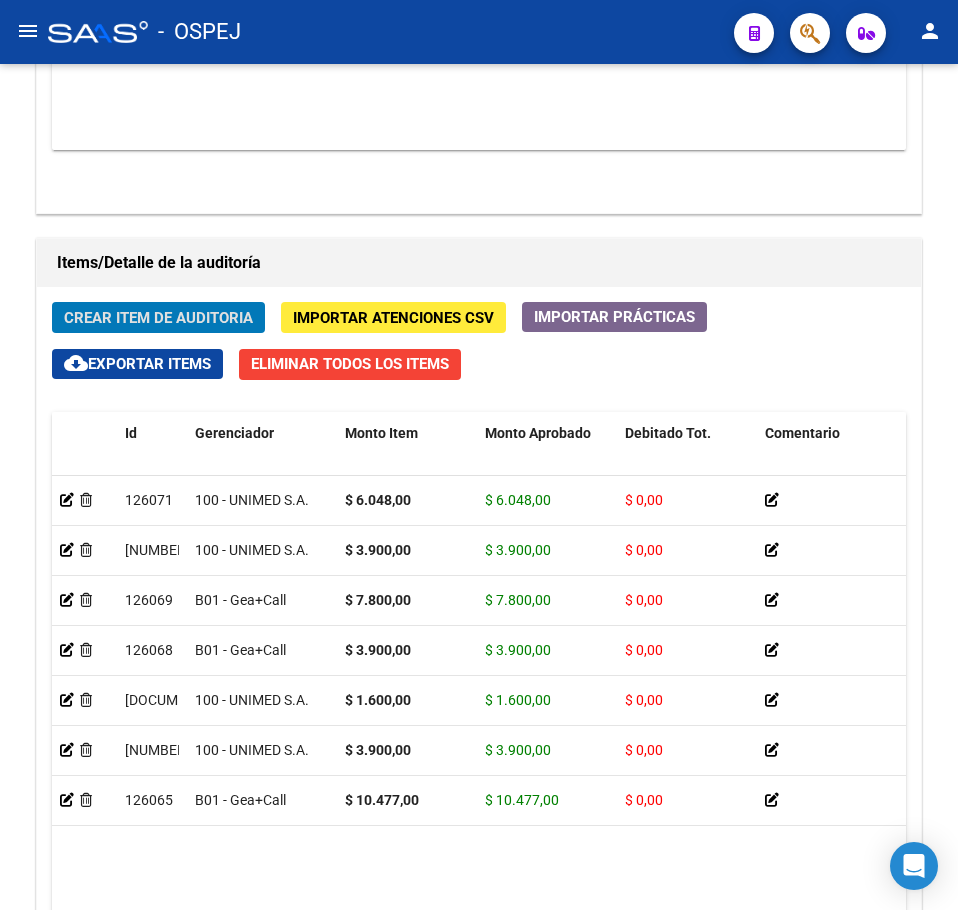 click on "Crear Item de Auditoria" 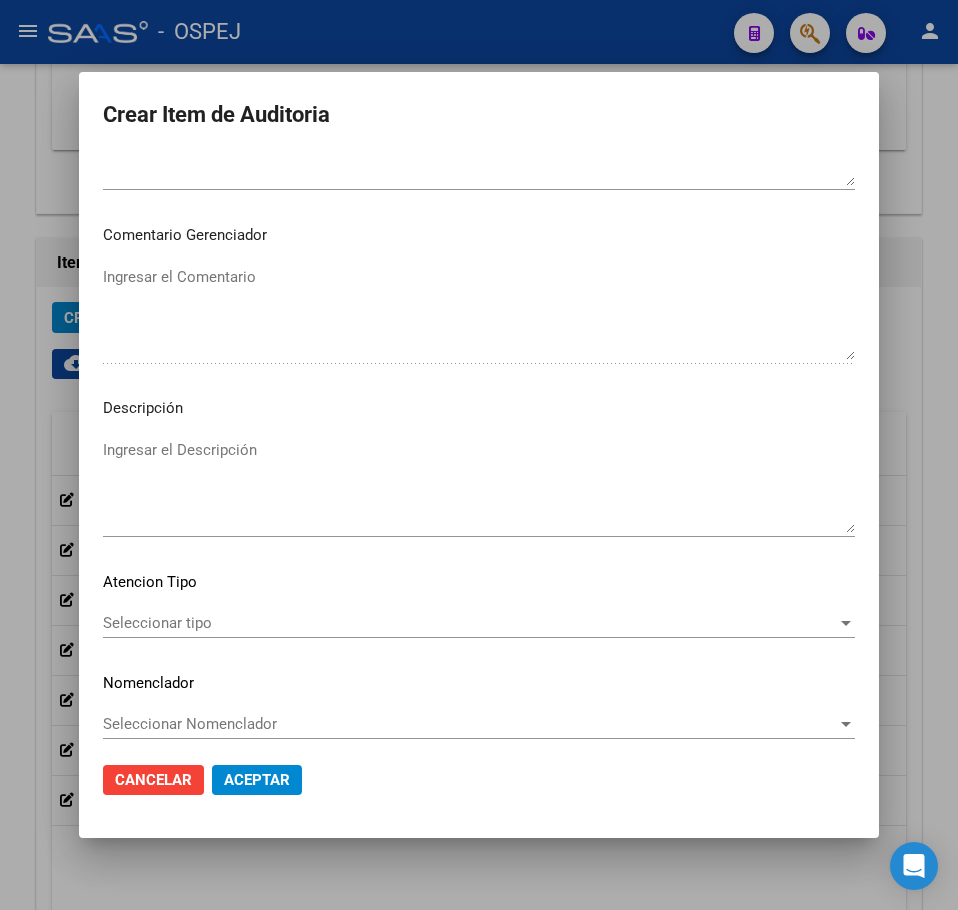 scroll, scrollTop: 0, scrollLeft: 0, axis: both 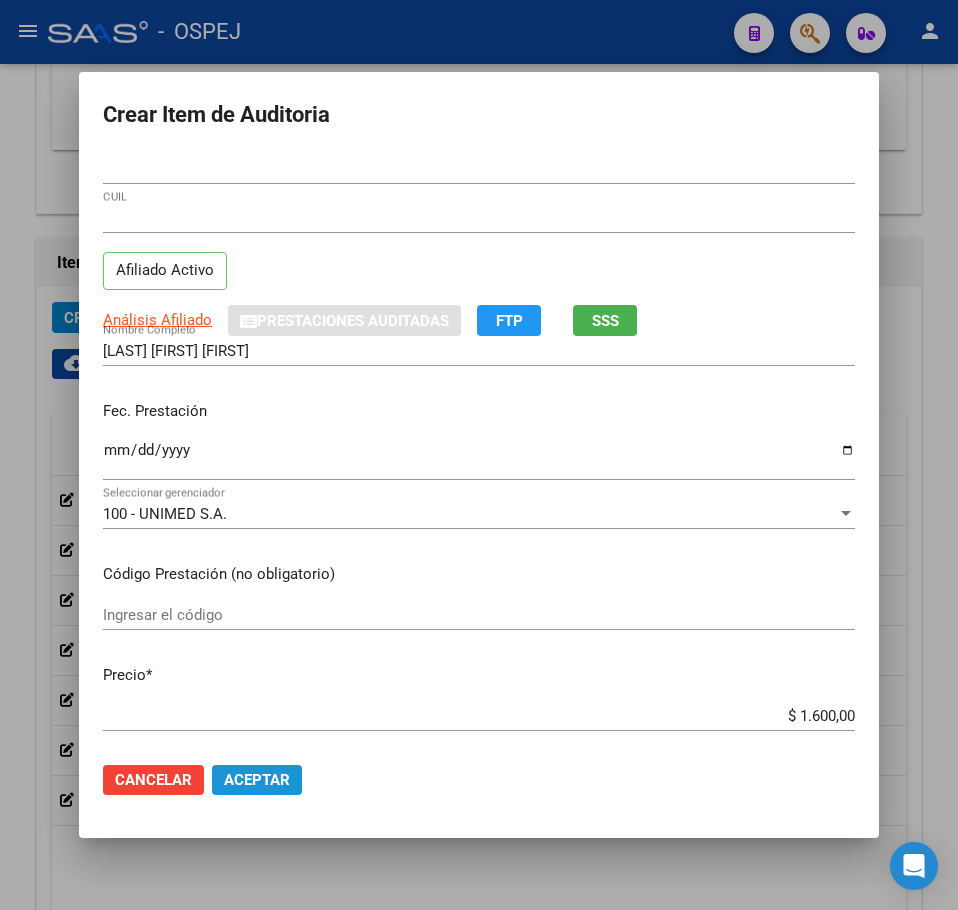 click on "Aceptar" 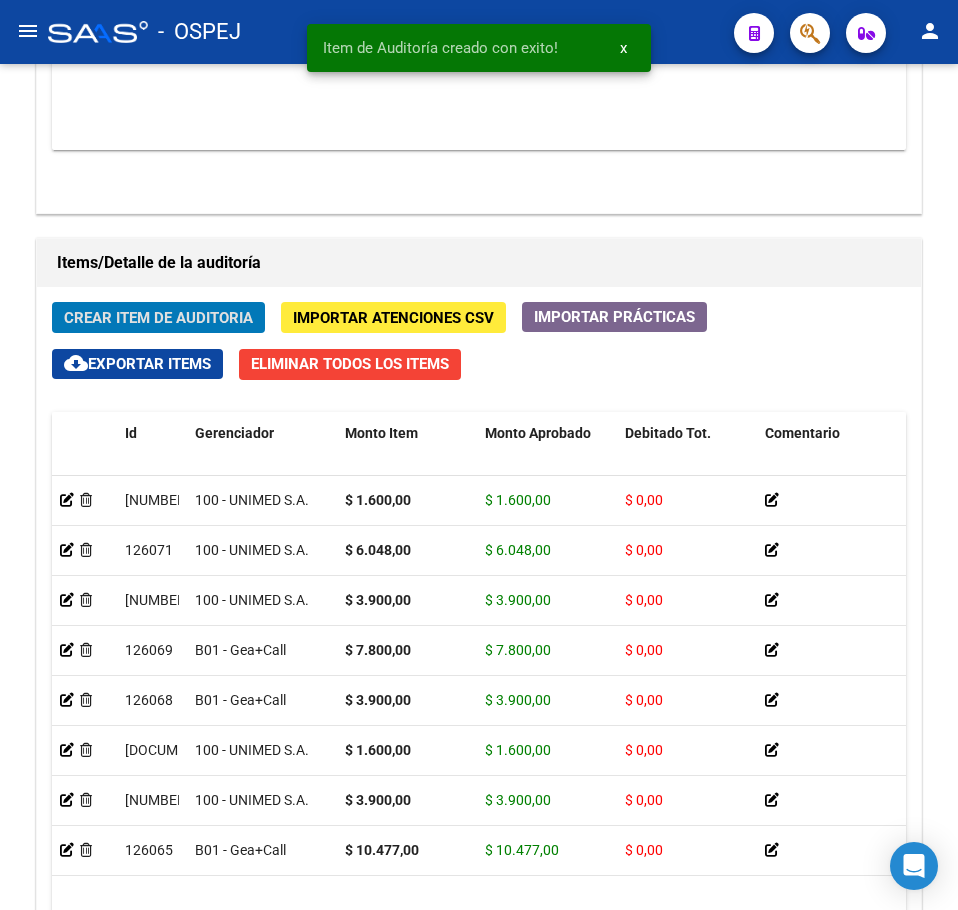 click on "Crear Item de Auditoria" 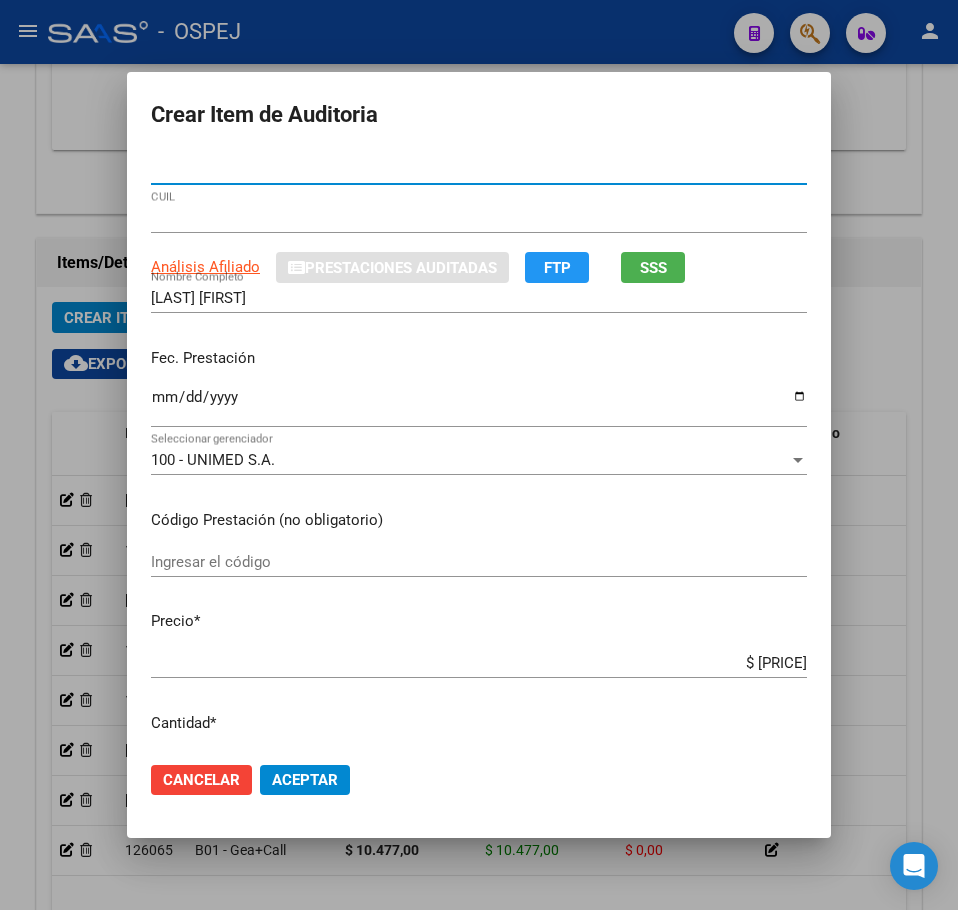 click on "Aceptar" 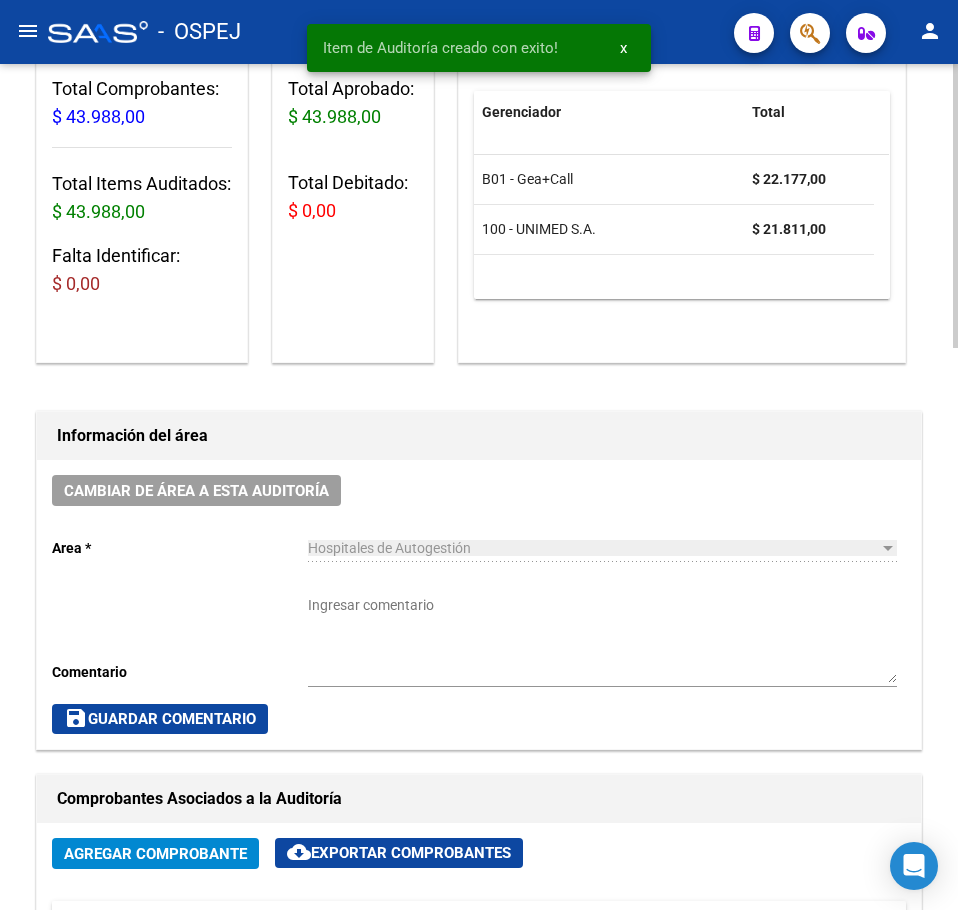 scroll, scrollTop: 0, scrollLeft: 0, axis: both 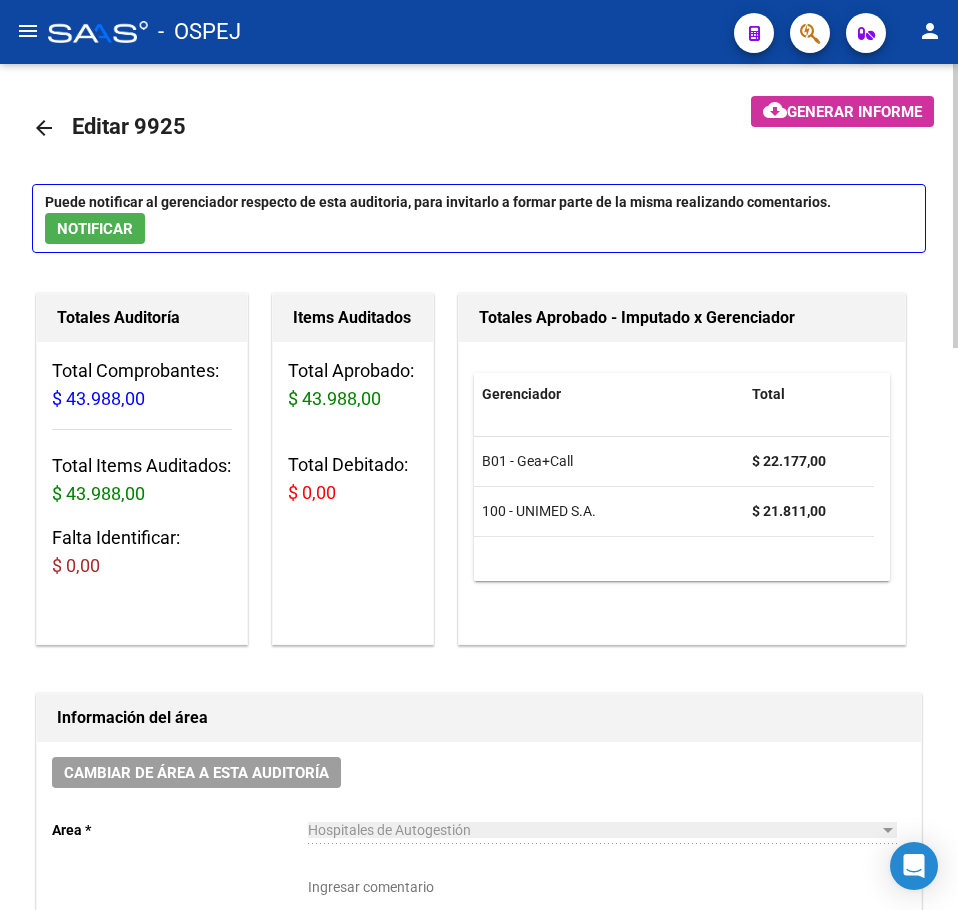 click on "arrow_back" 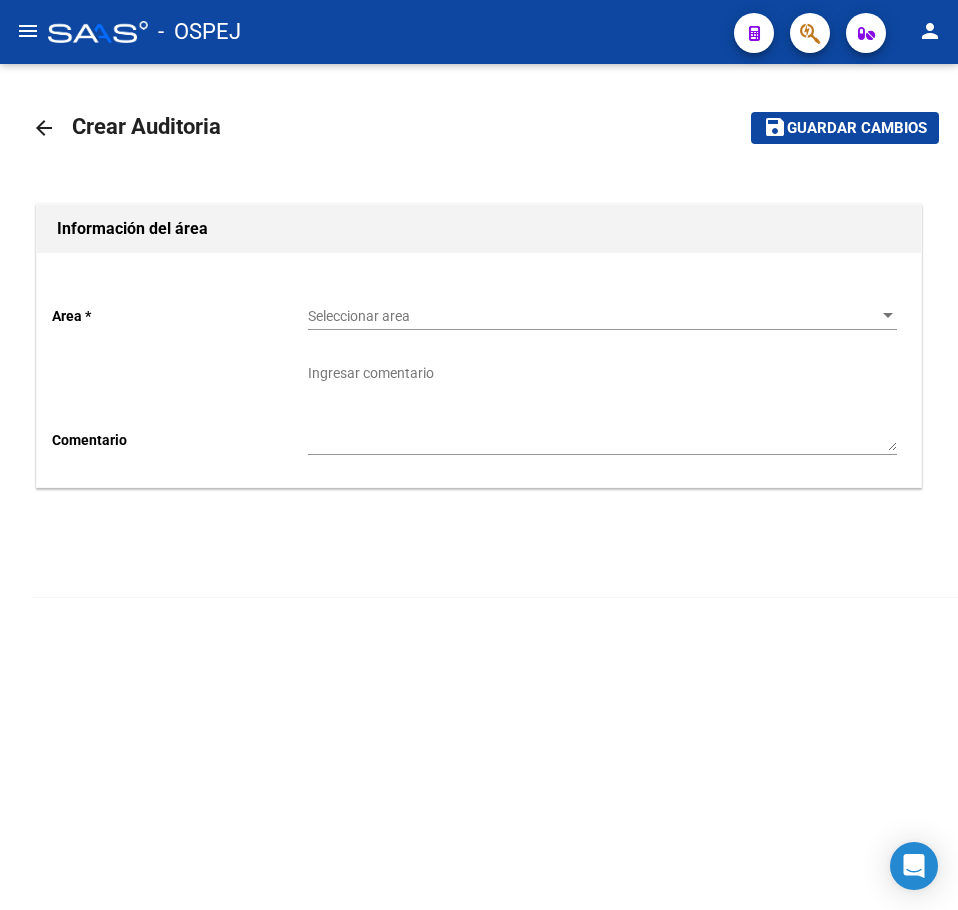 click on "Seleccionar area" at bounding box center [593, 316] 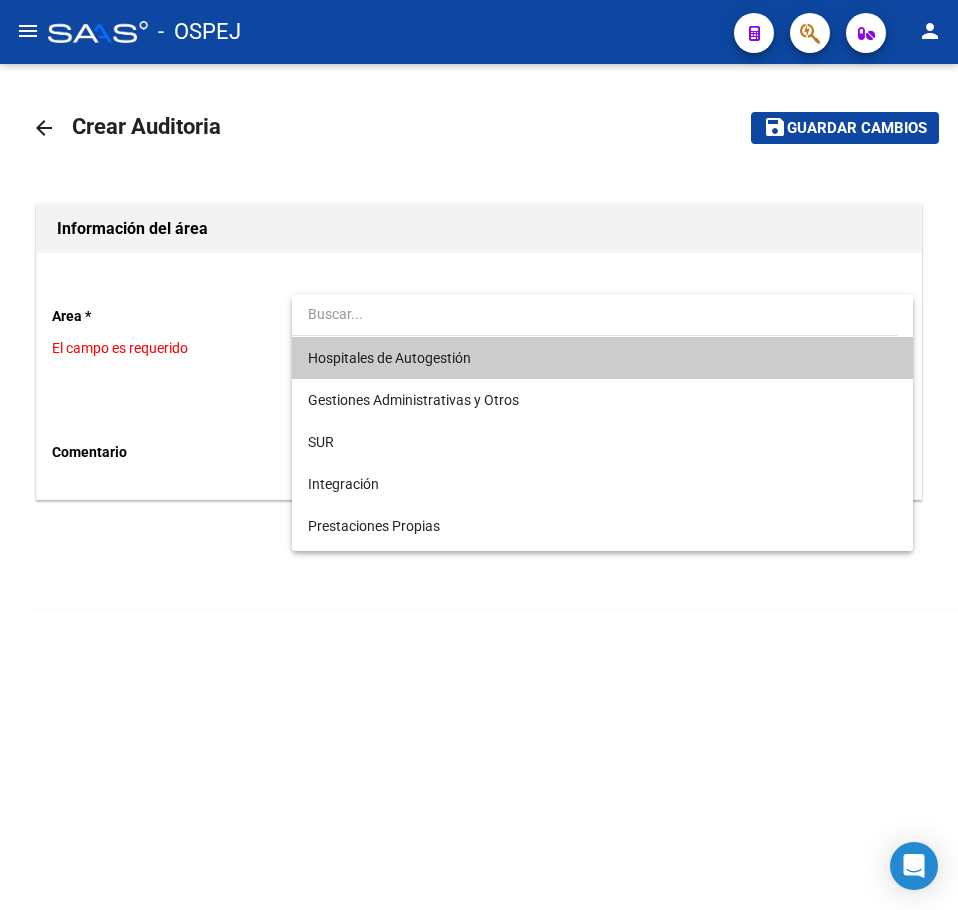 click on "Hospitales de Autogestión" at bounding box center [602, 358] 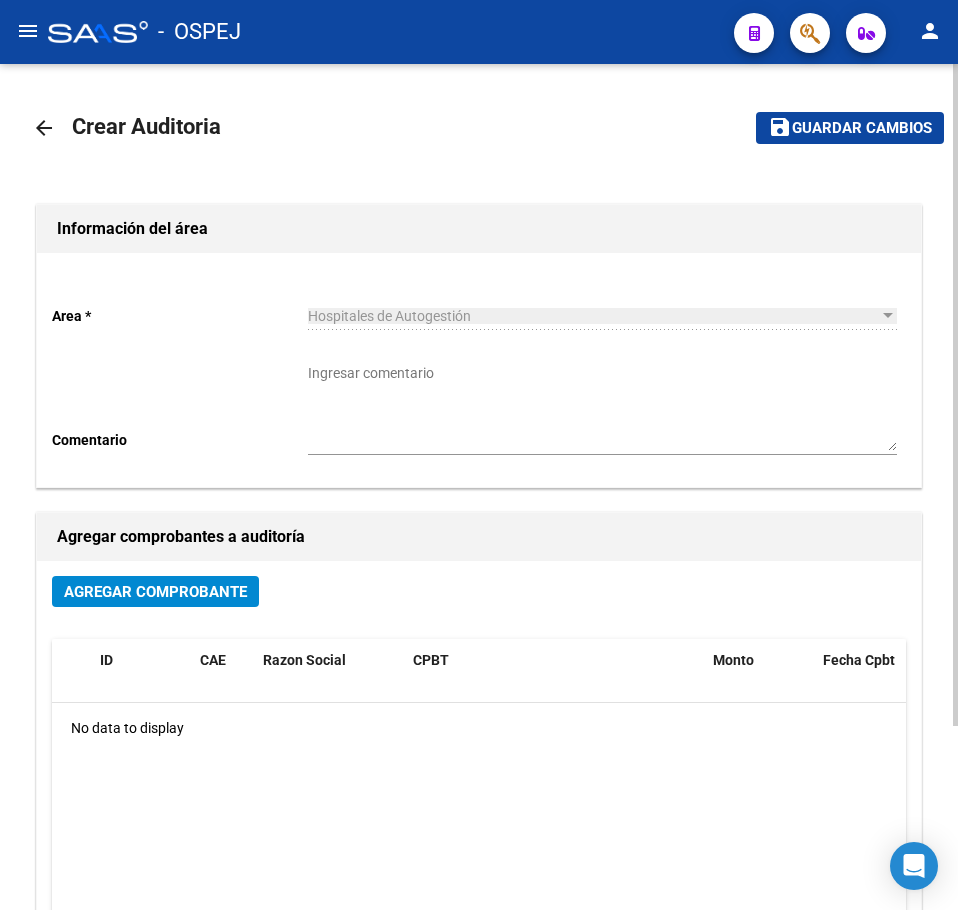 drag, startPoint x: 197, startPoint y: 615, endPoint x: 204, endPoint y: 602, distance: 14.764823 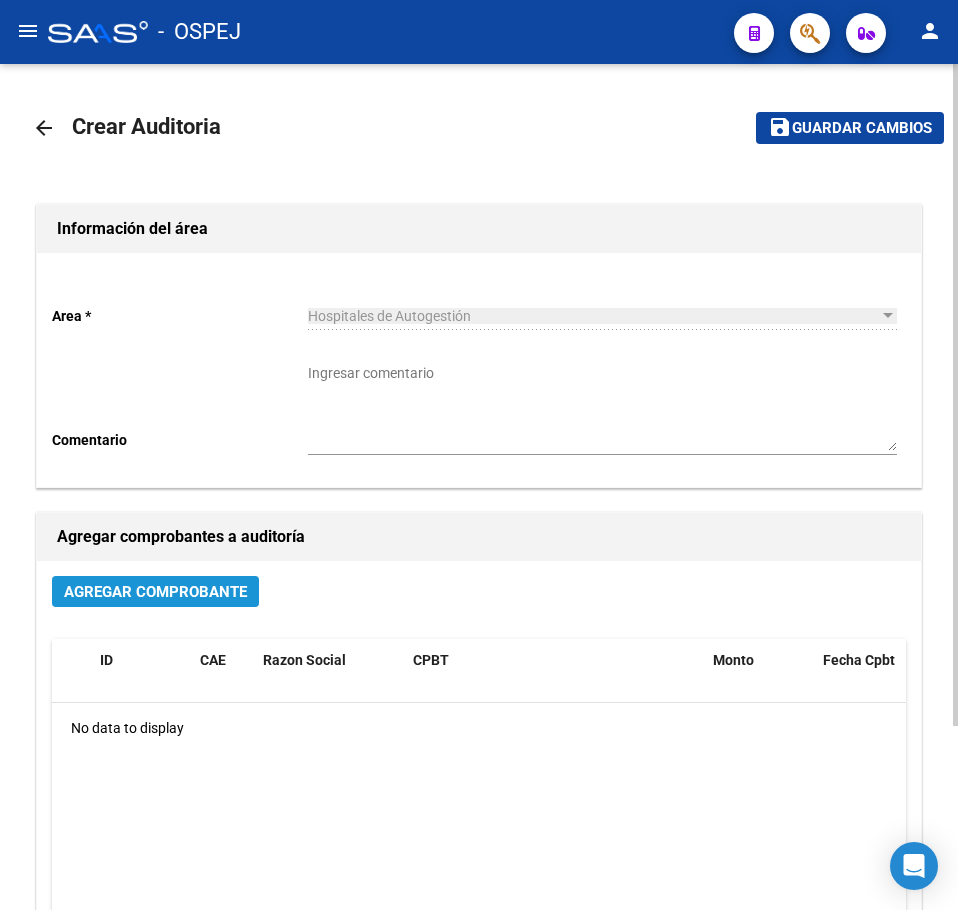 click on "Agregar Comprobante" 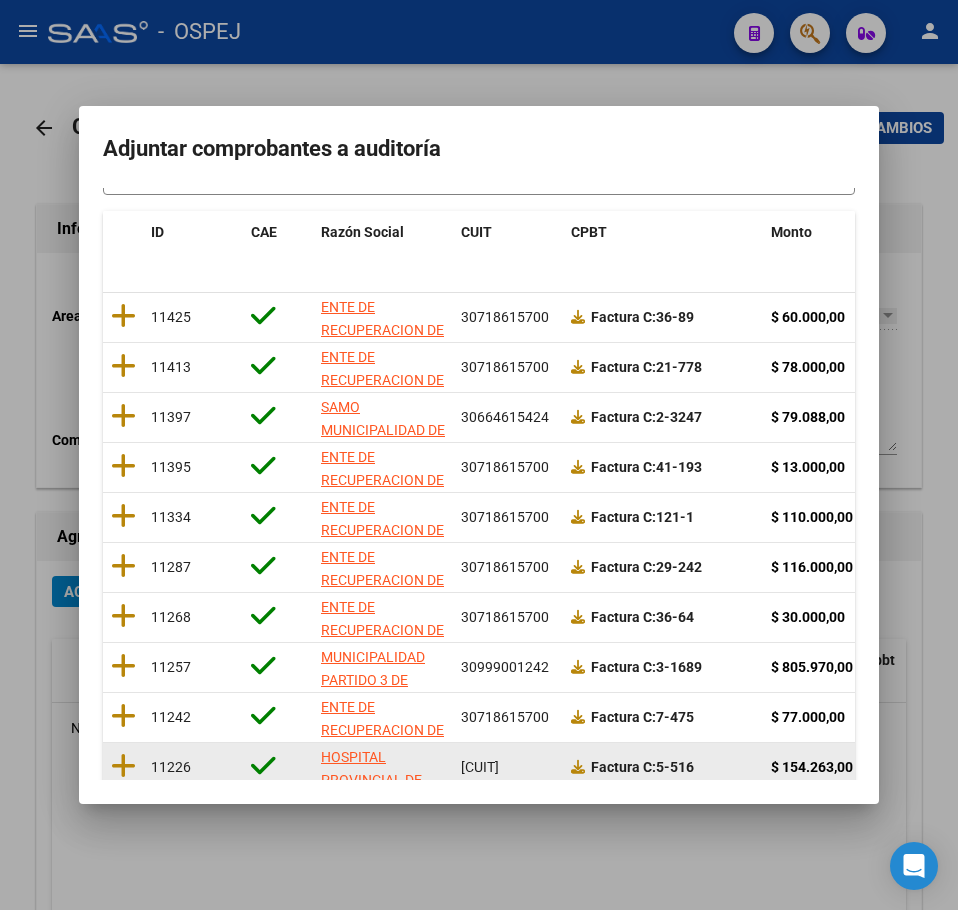 scroll, scrollTop: 356, scrollLeft: 0, axis: vertical 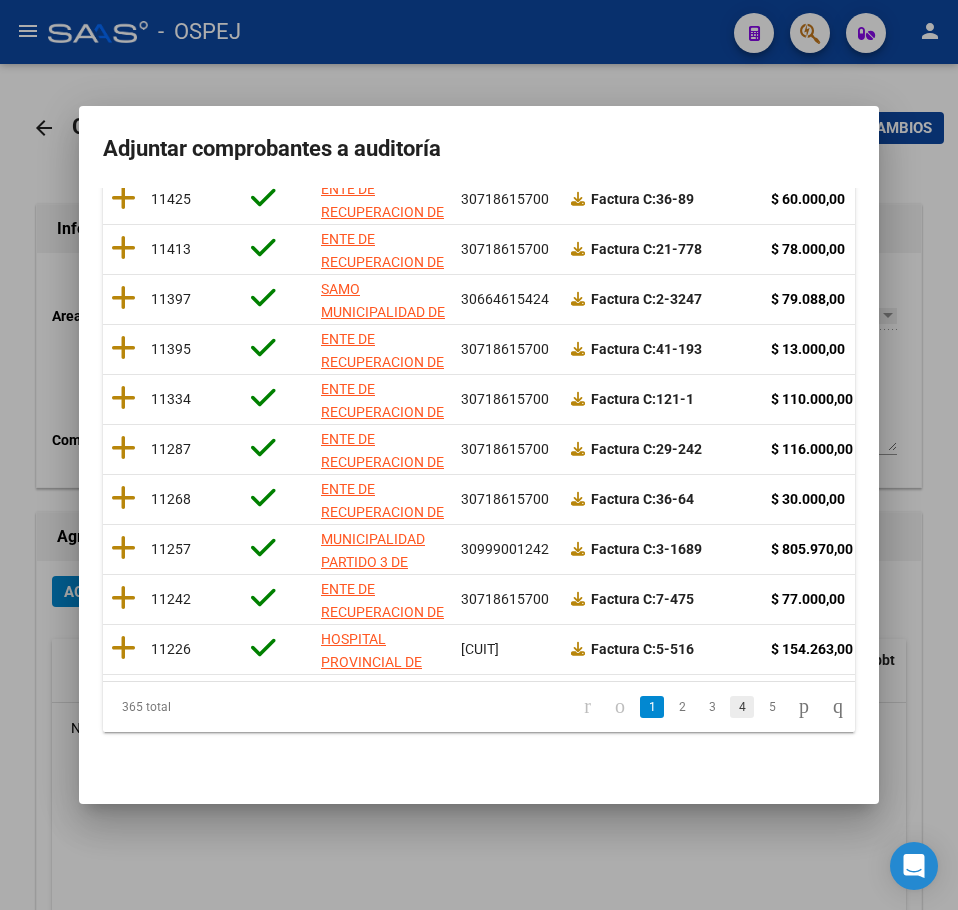 click on "4" 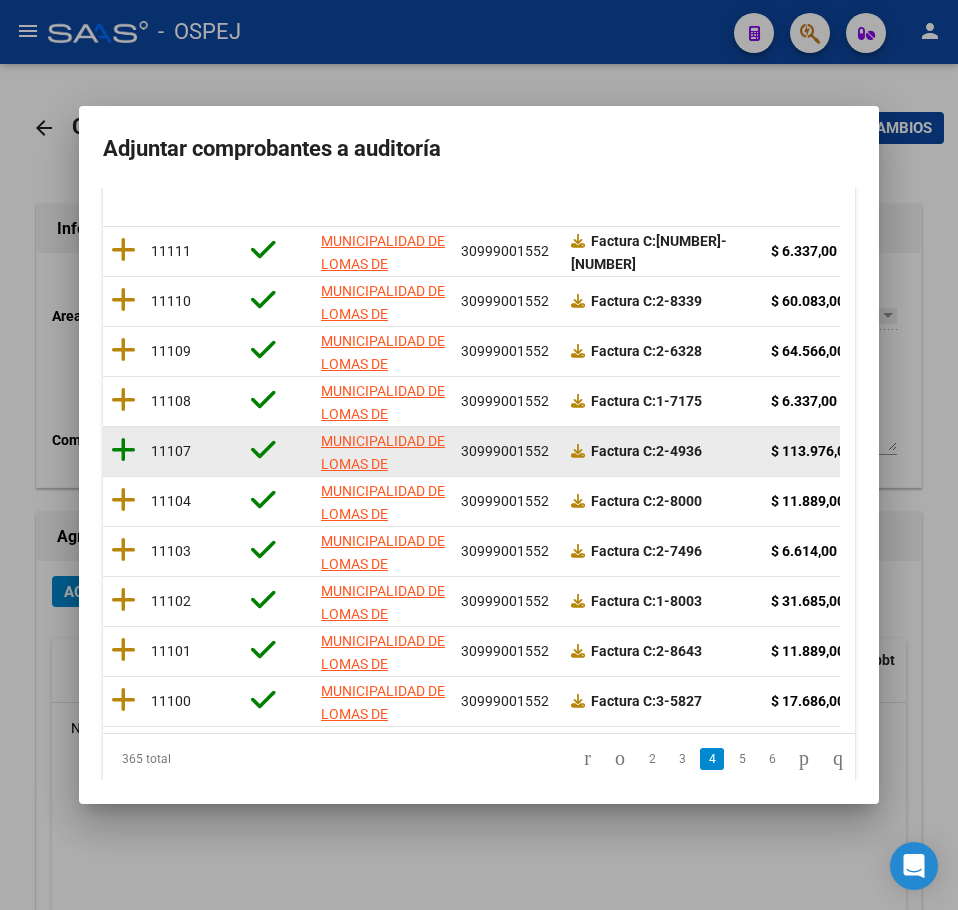 scroll, scrollTop: 256, scrollLeft: 0, axis: vertical 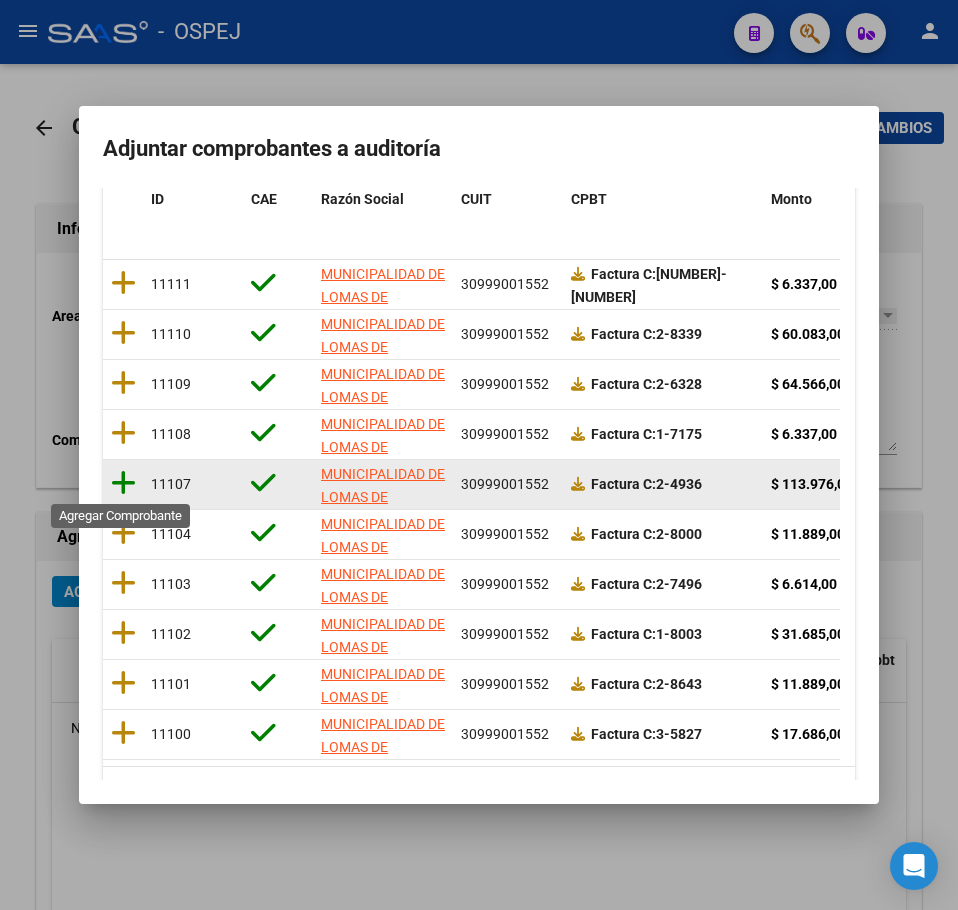 click 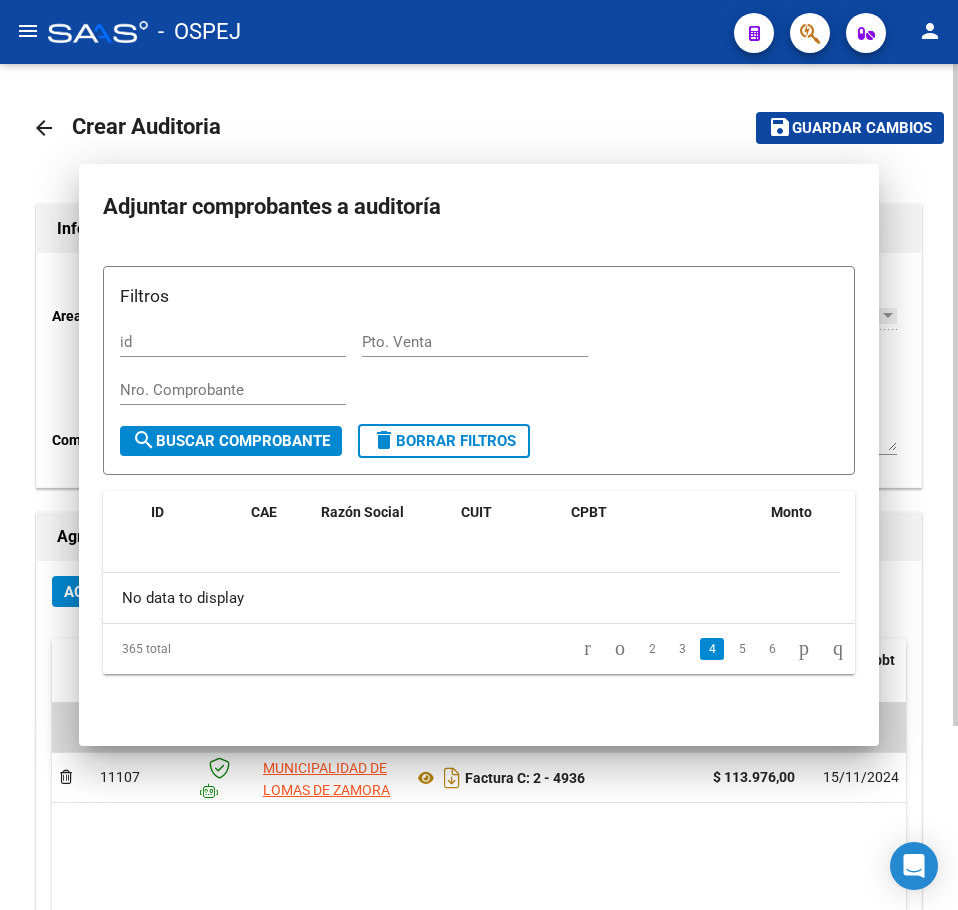 scroll, scrollTop: 0, scrollLeft: 0, axis: both 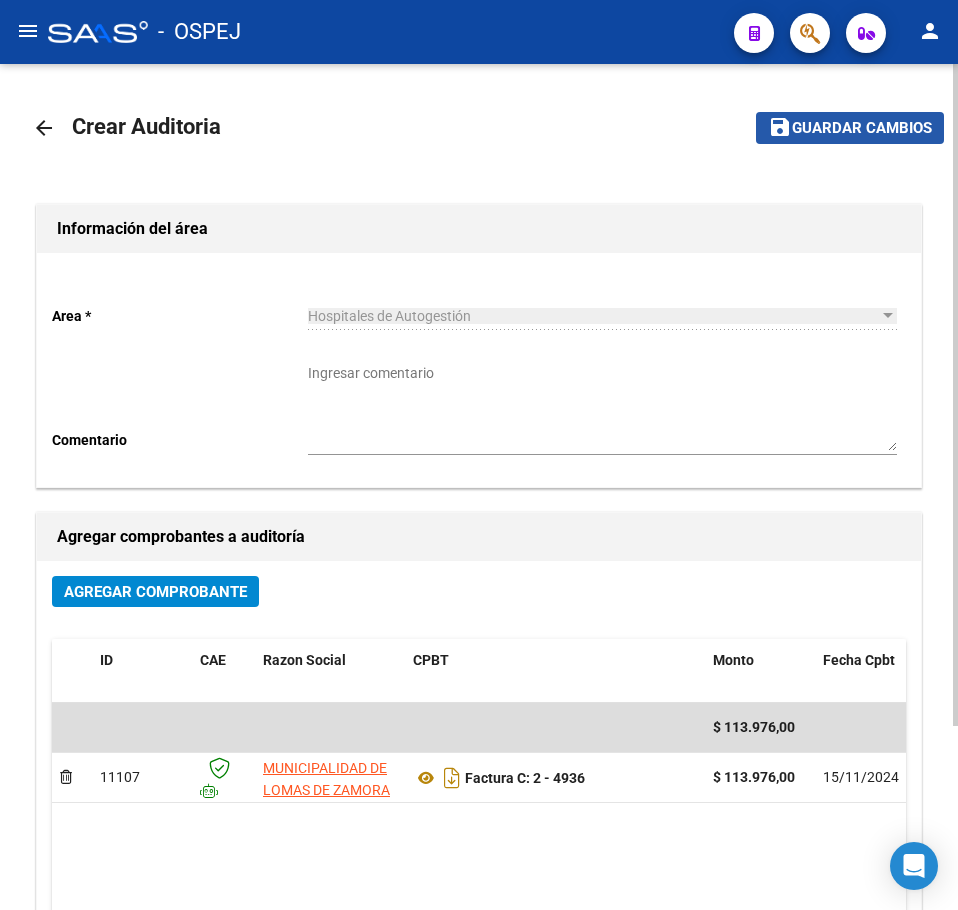 click on "Guardar cambios" 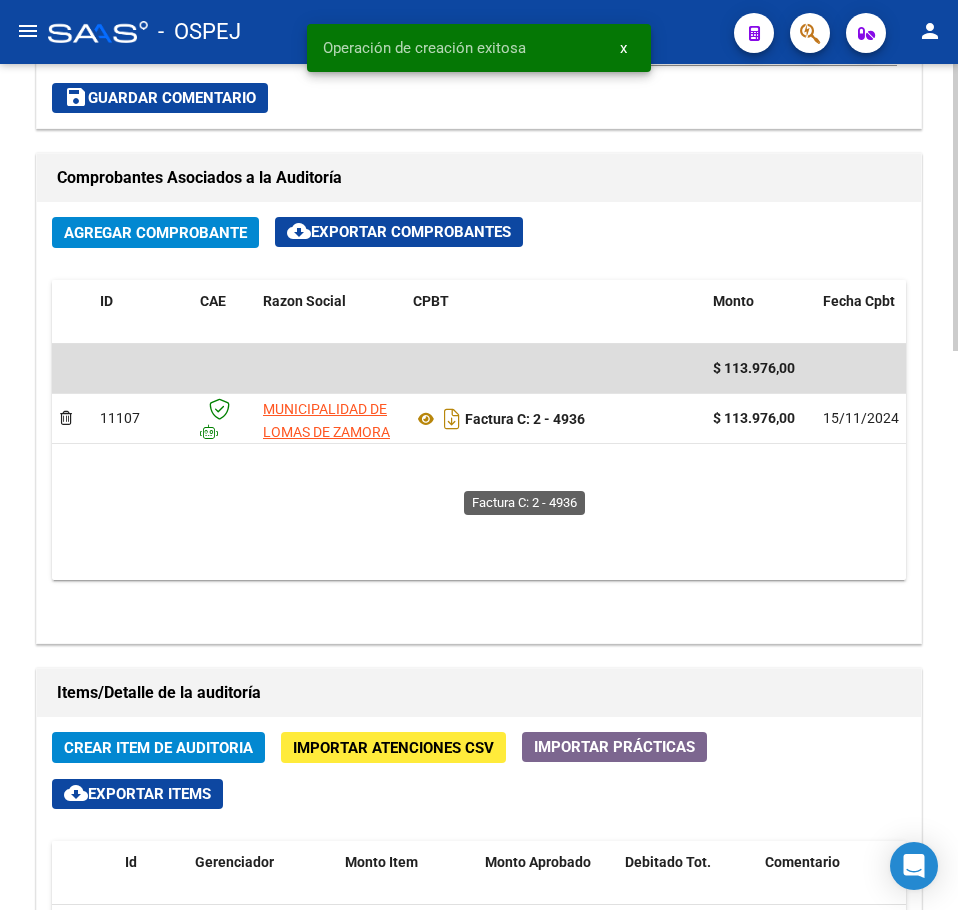 scroll, scrollTop: 1100, scrollLeft: 0, axis: vertical 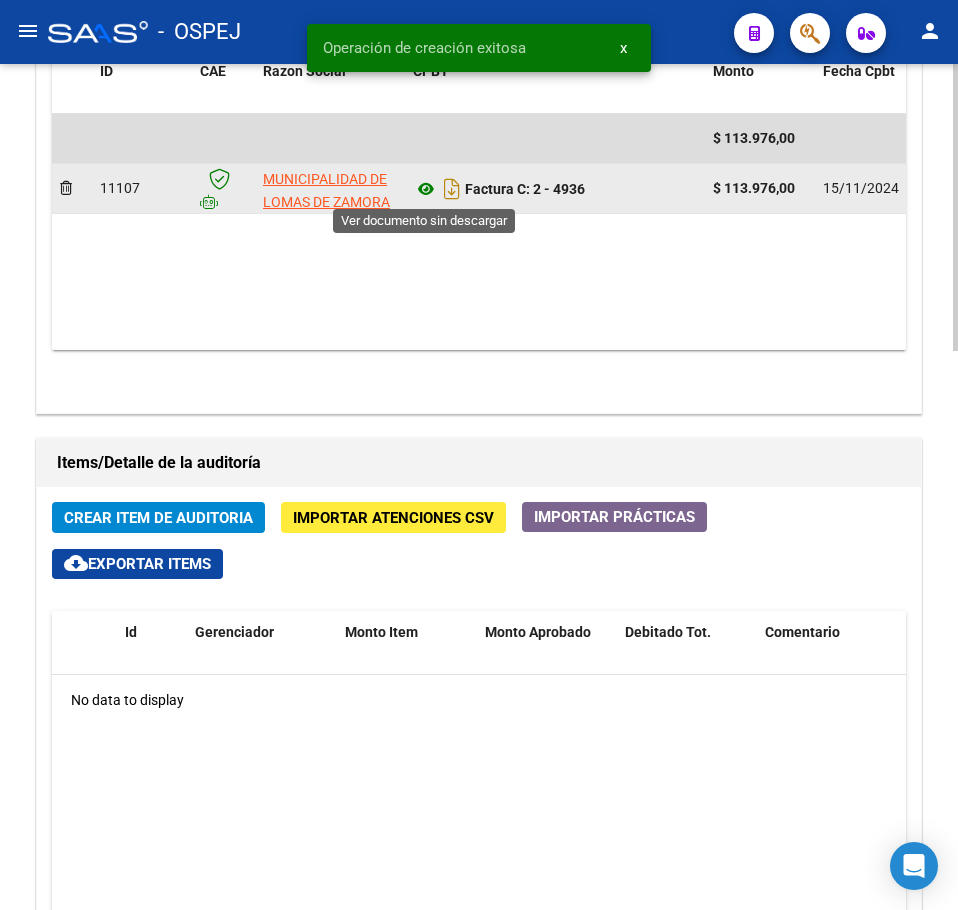 click 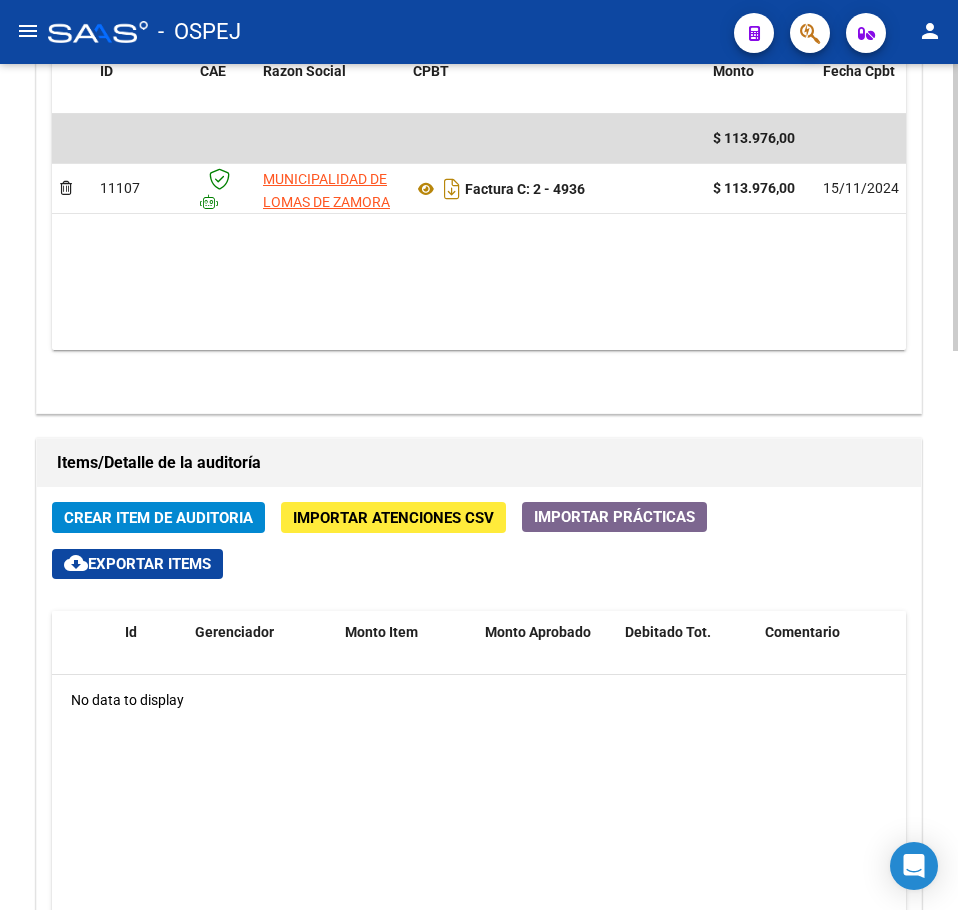 click on "Crear Item de Auditoria" 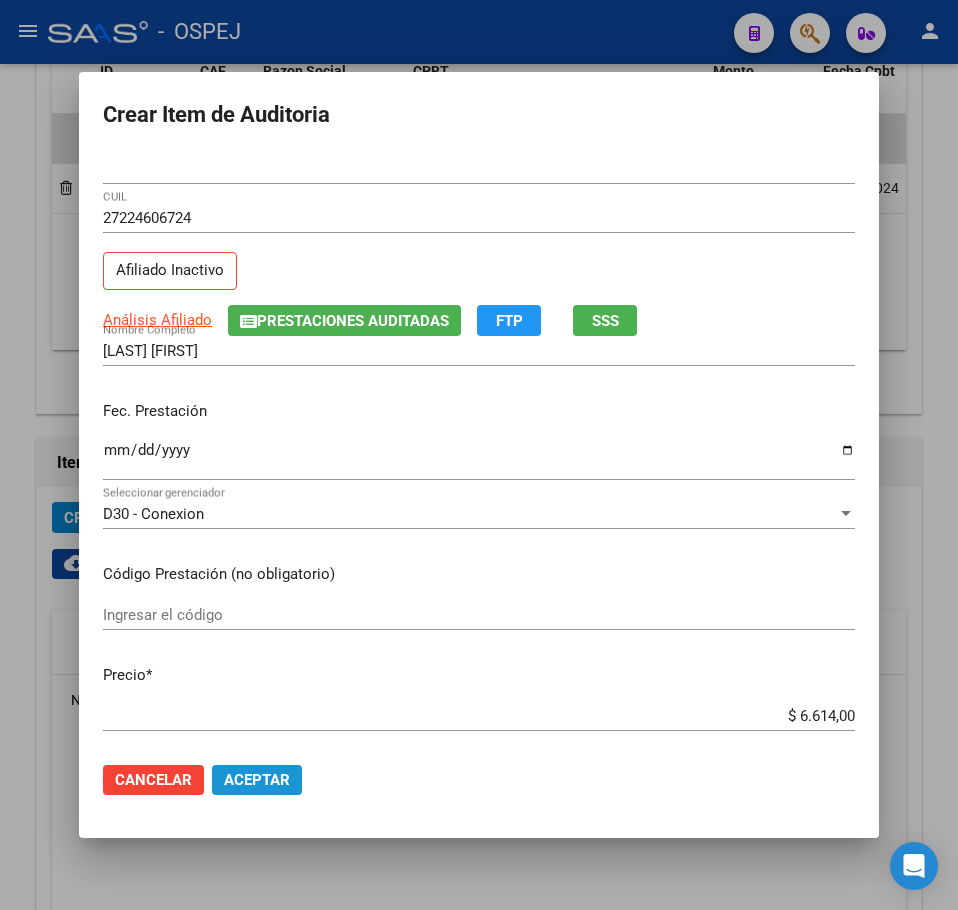 click on "Aceptar" 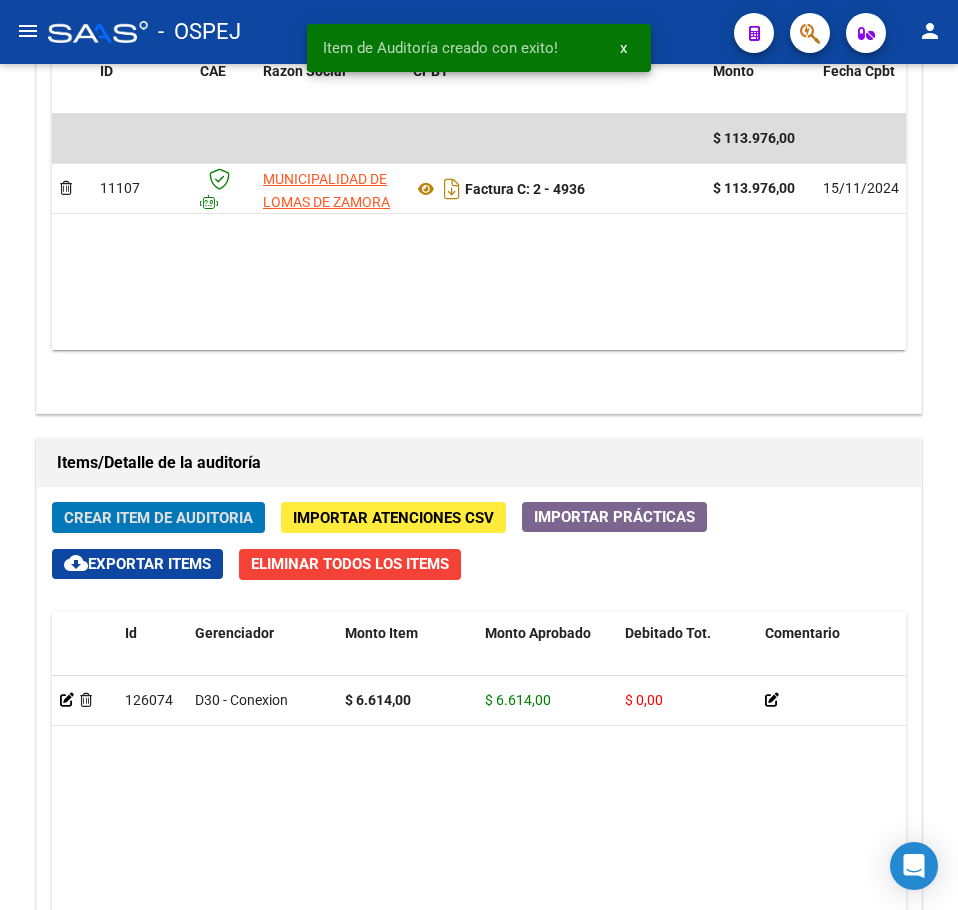scroll, scrollTop: 1133, scrollLeft: 0, axis: vertical 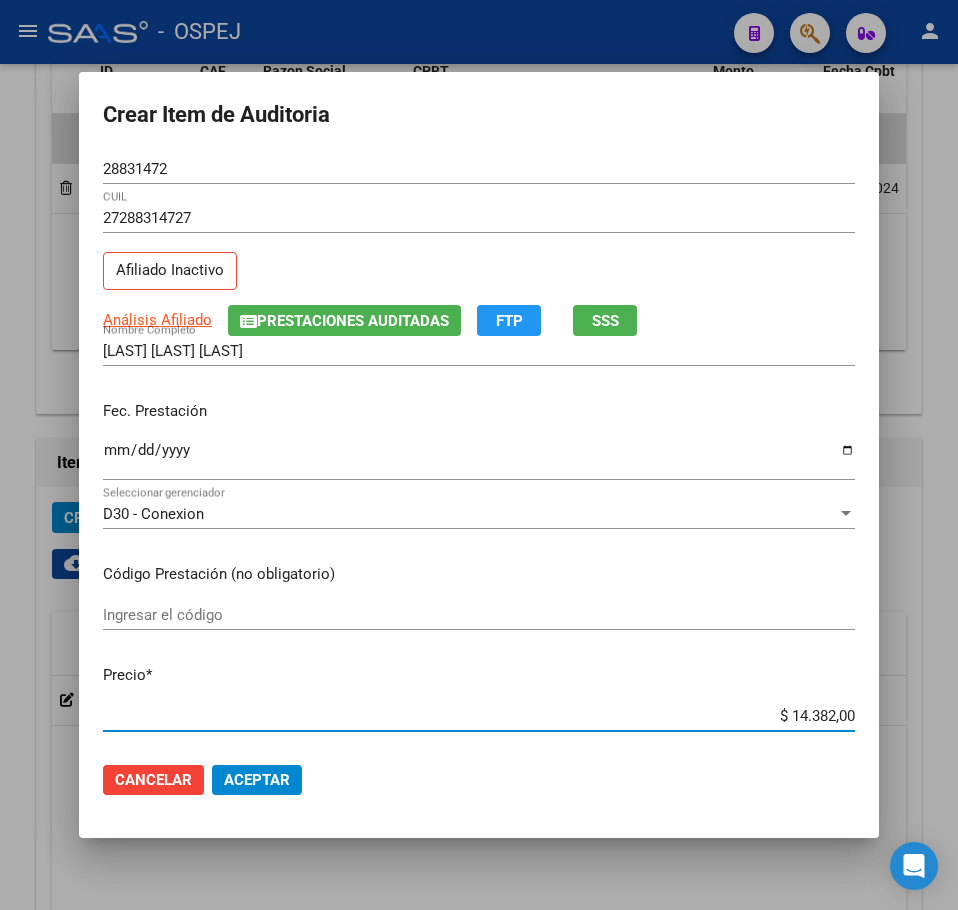 click on "Aceptar" 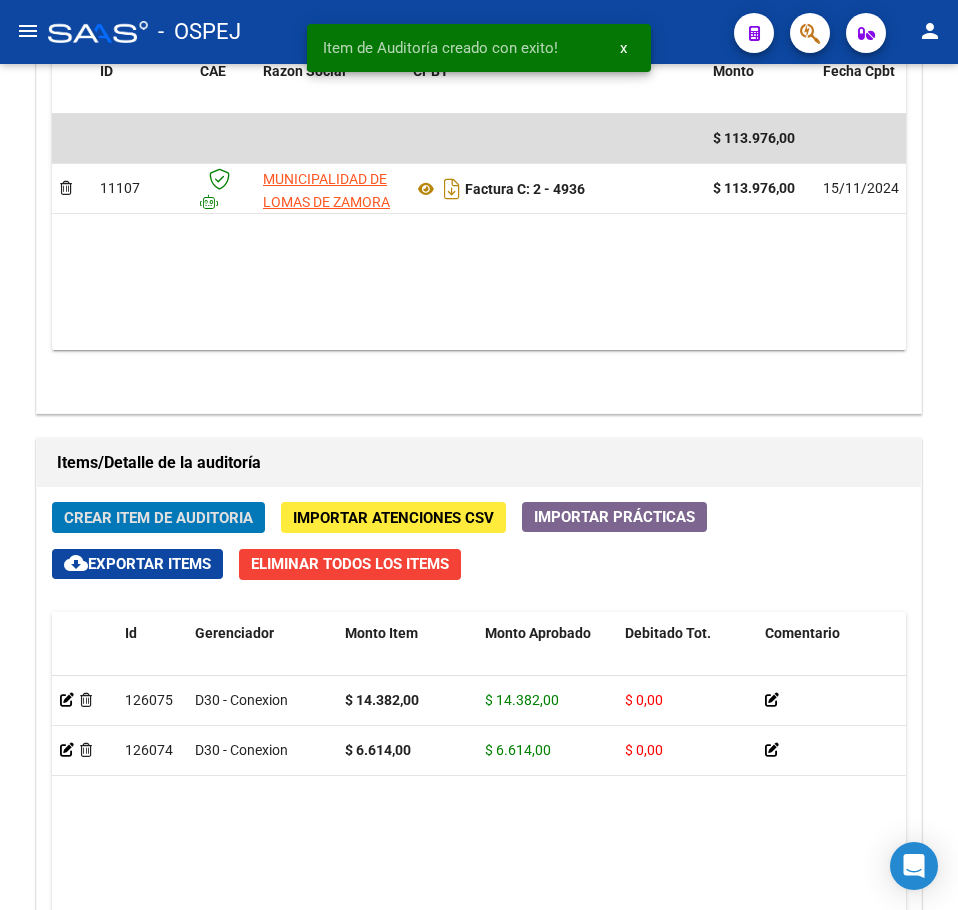 click on "Crear Item de Auditoria" 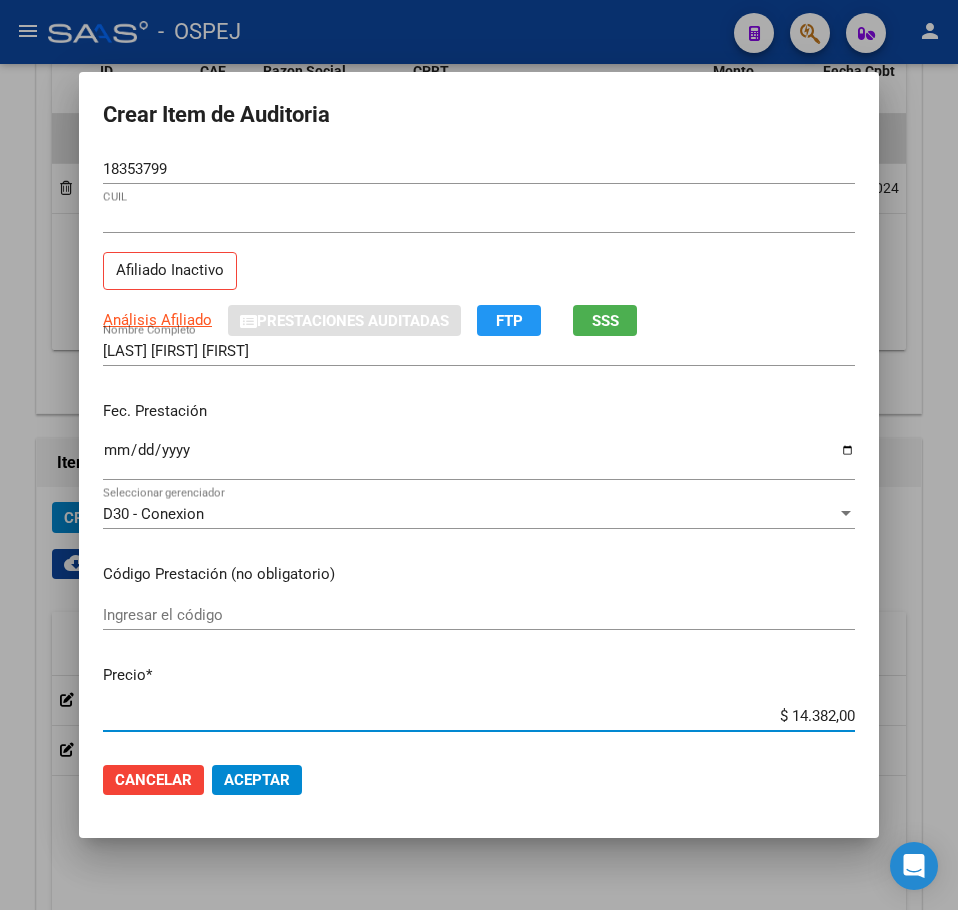 click on "Aceptar" 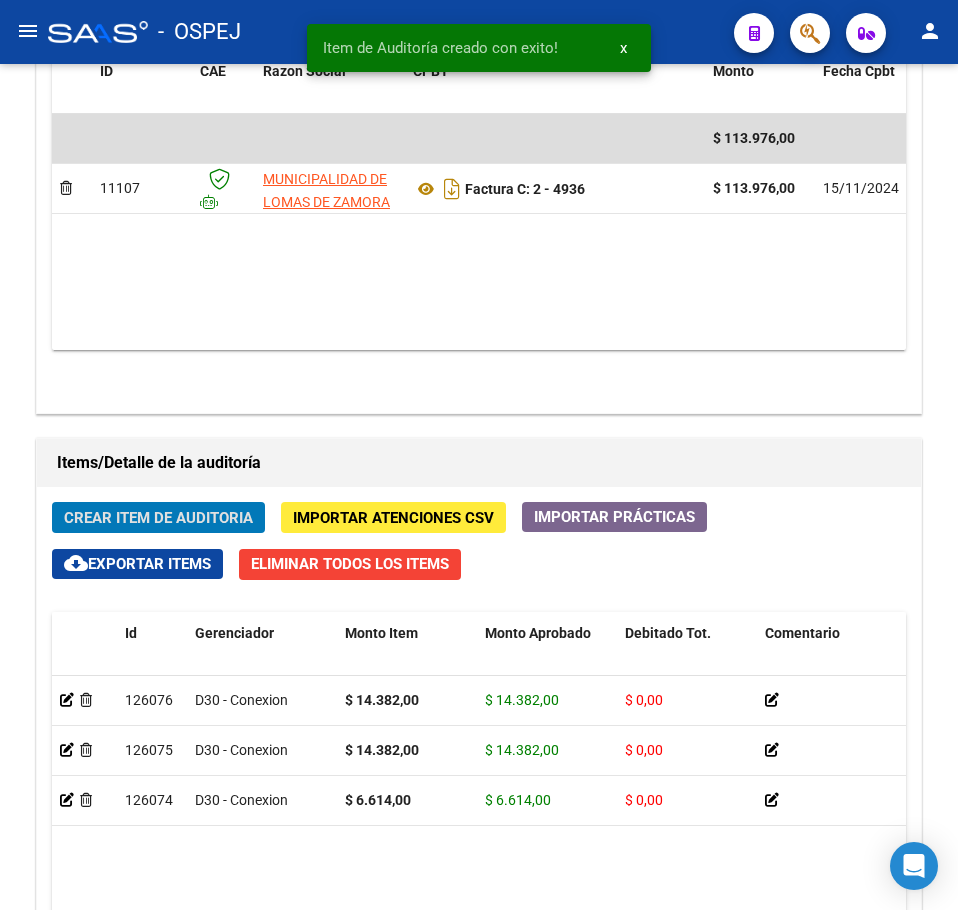 click on "Crear Item de Auditoria" 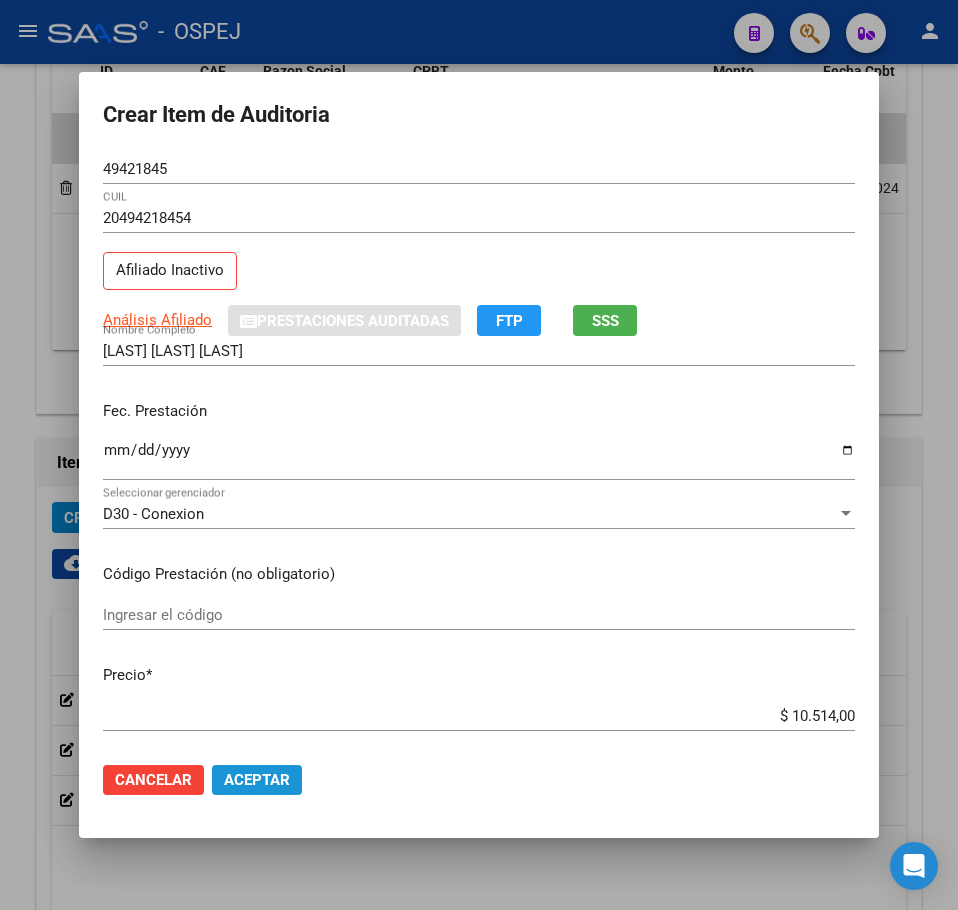 click on "Aceptar" 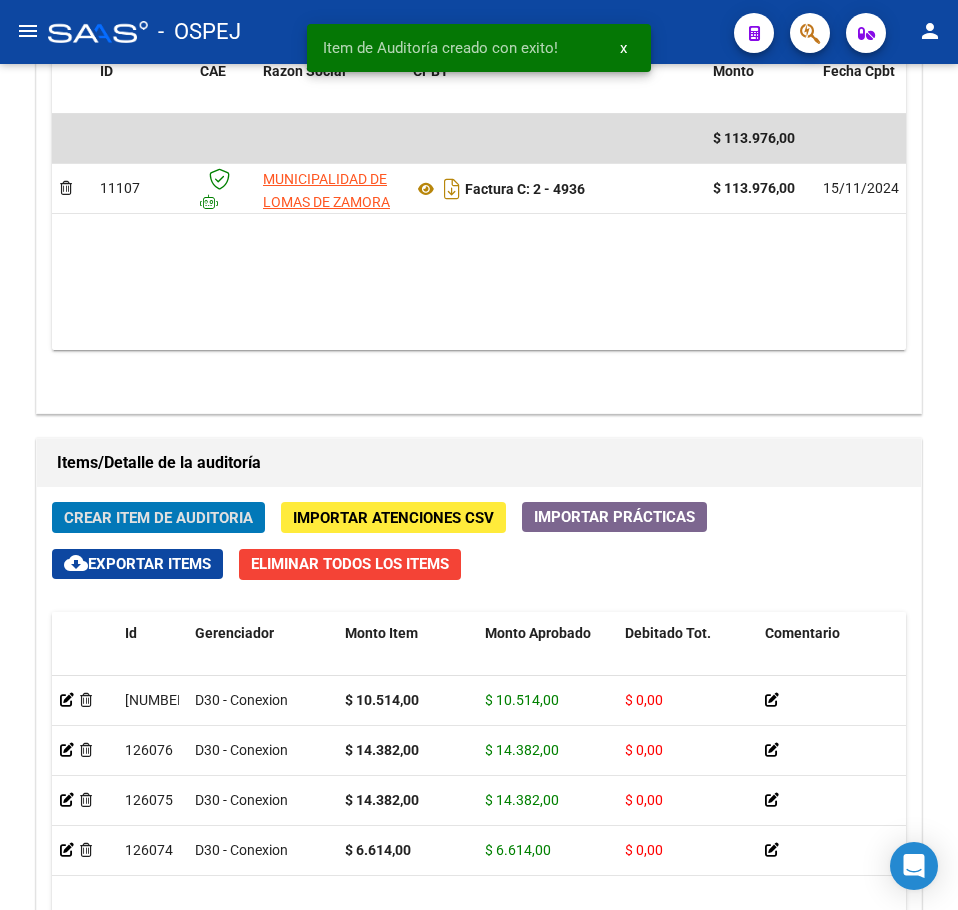click on "Crear Item de Auditoria" 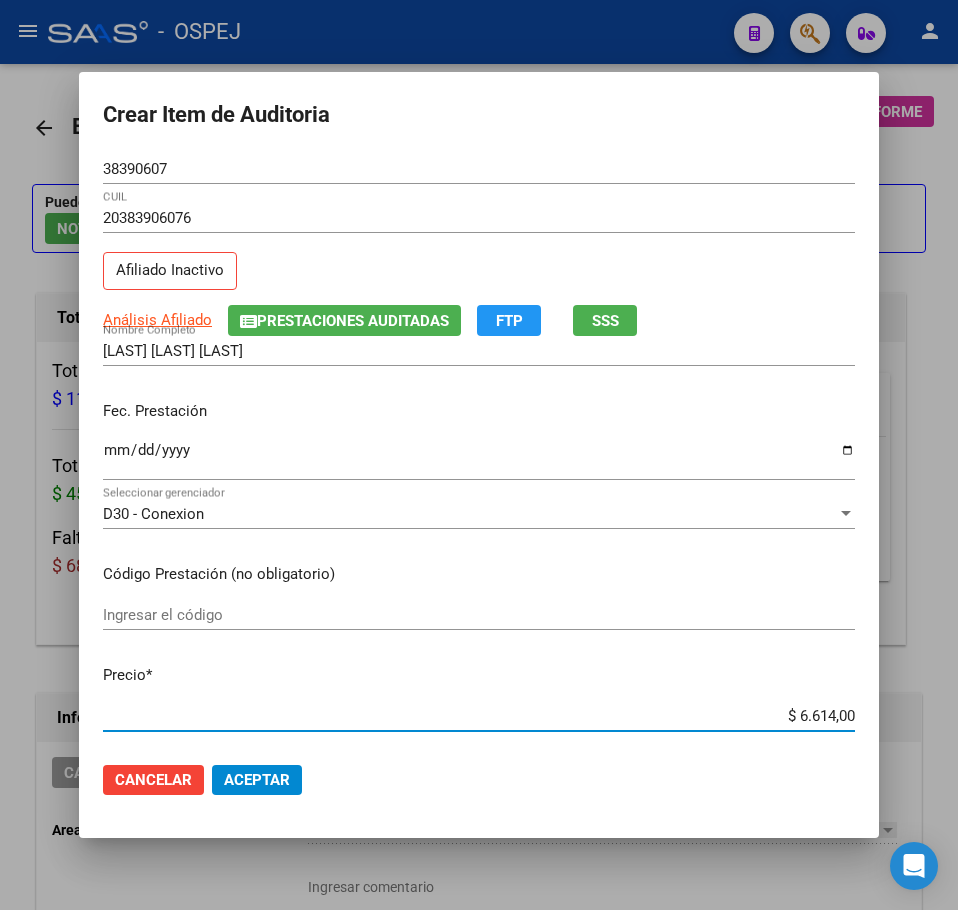 scroll, scrollTop: 0, scrollLeft: 0, axis: both 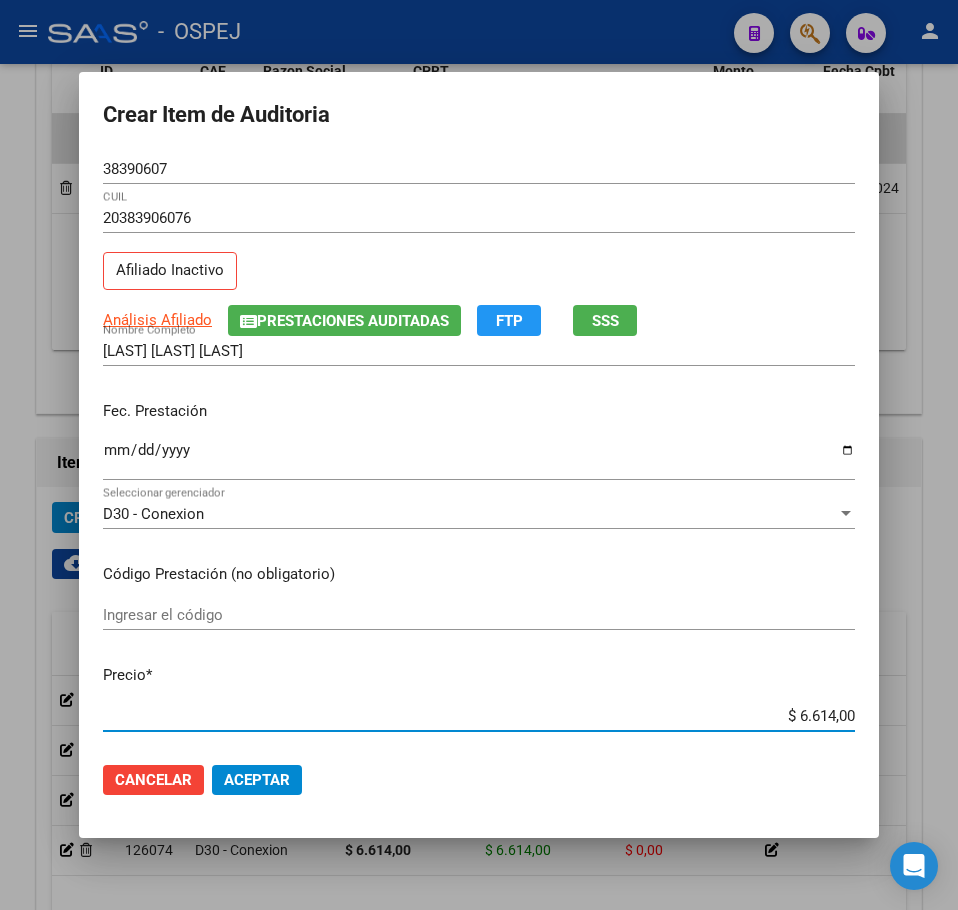 click on "Aceptar" 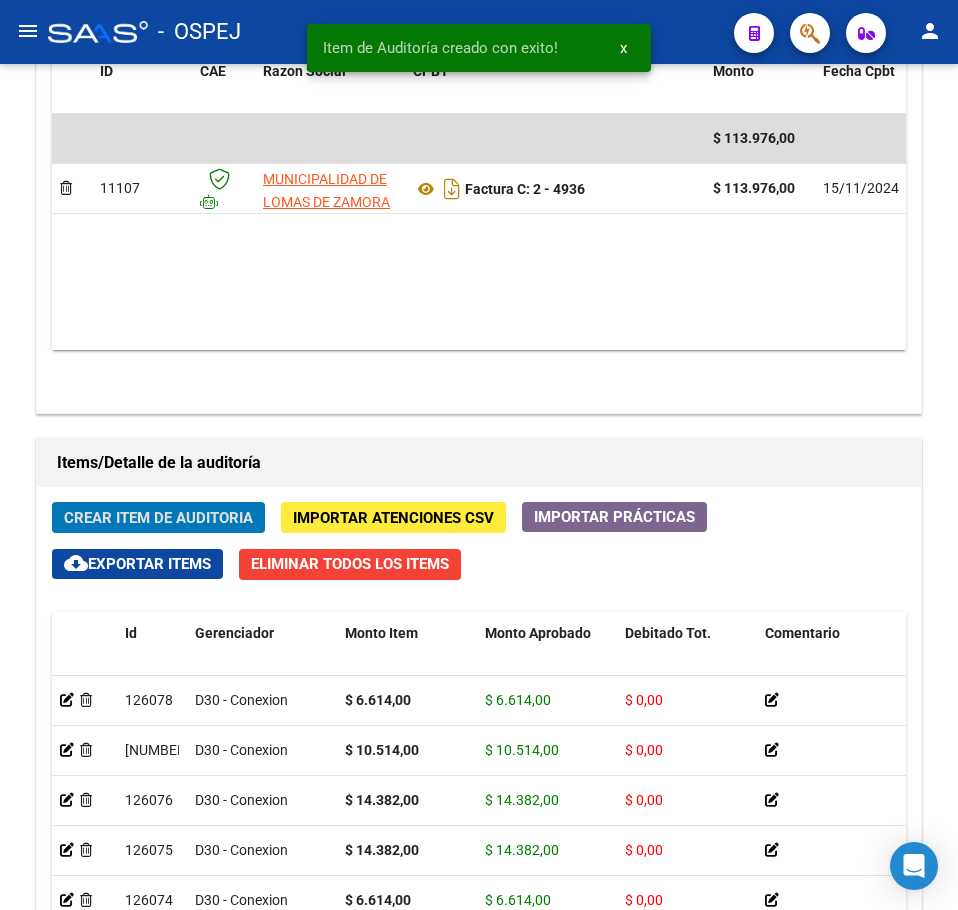type 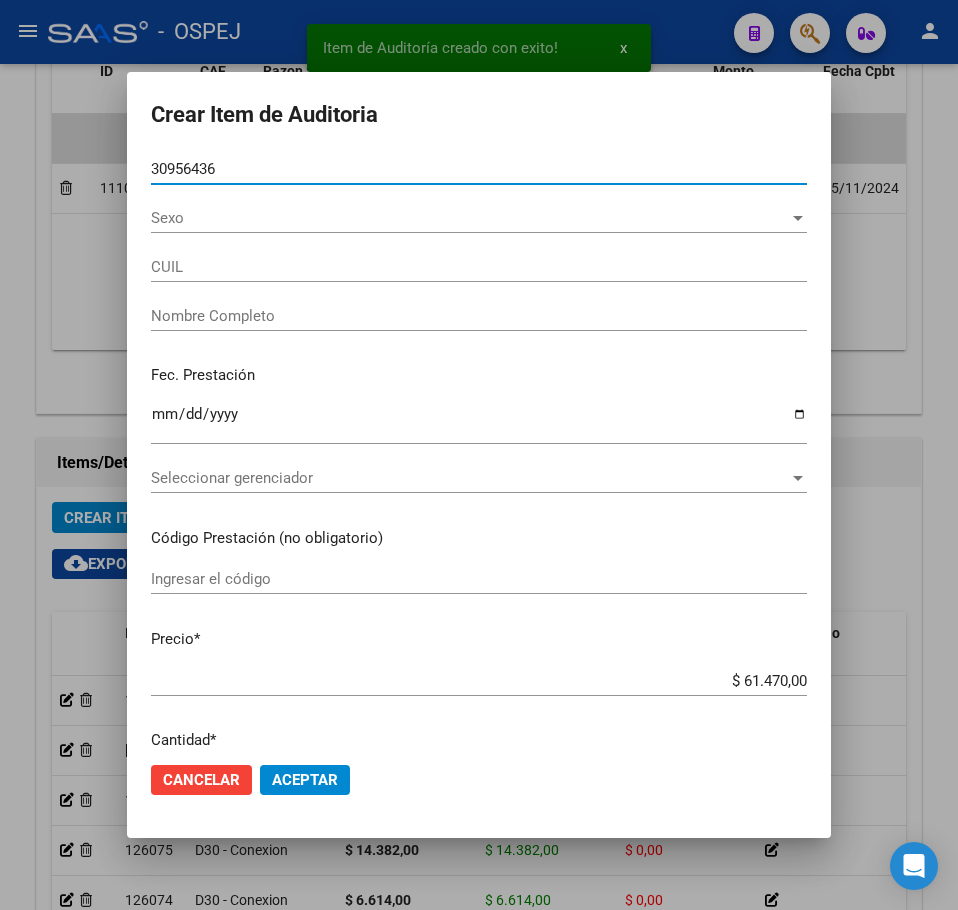 type on "30956436" 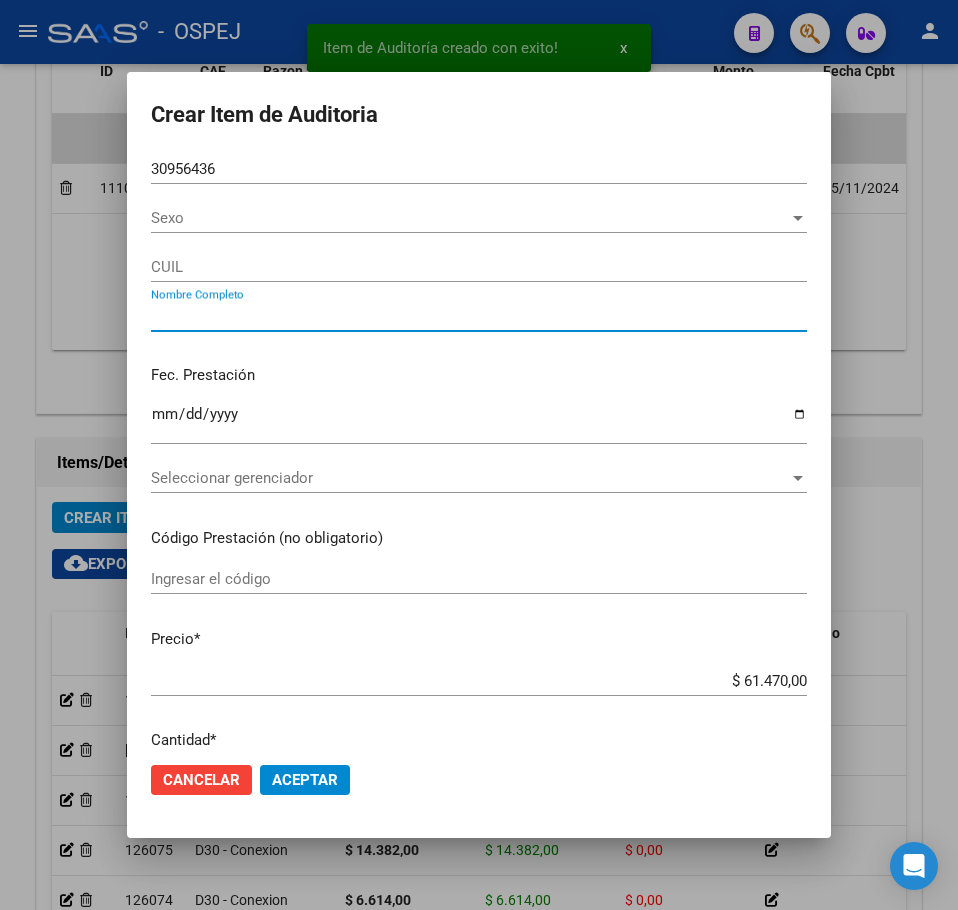 type on "27309564362" 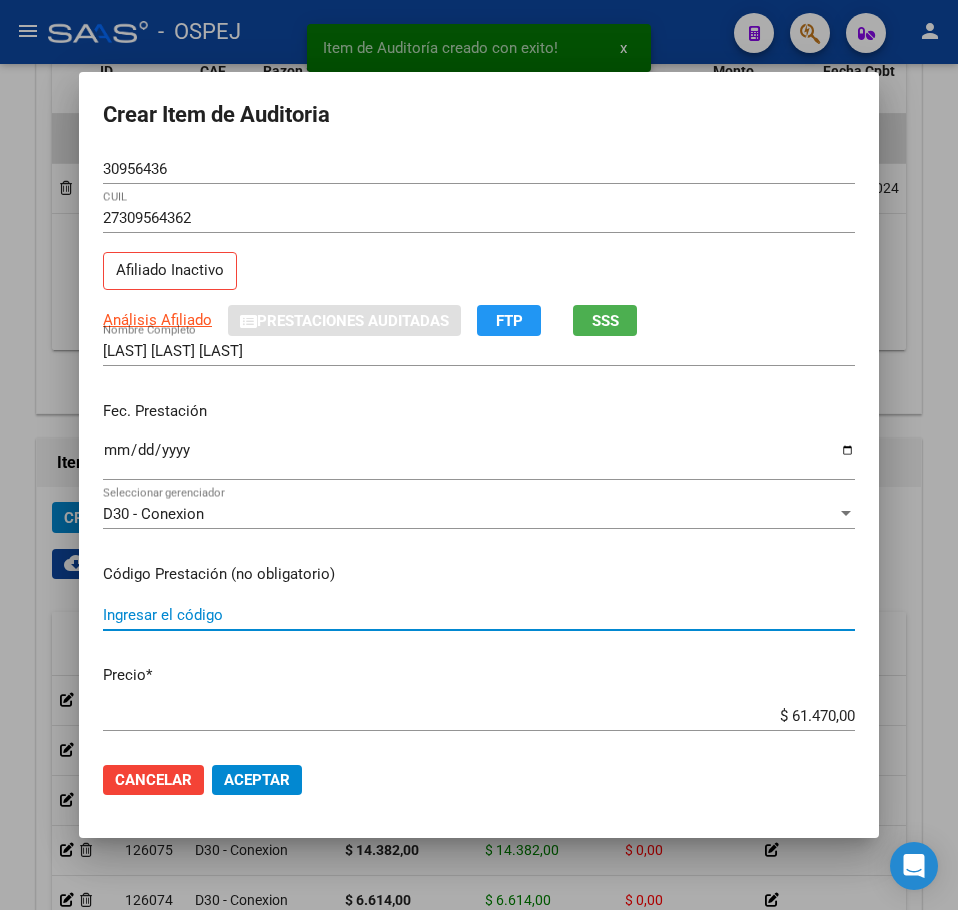 type on "$ 0,06" 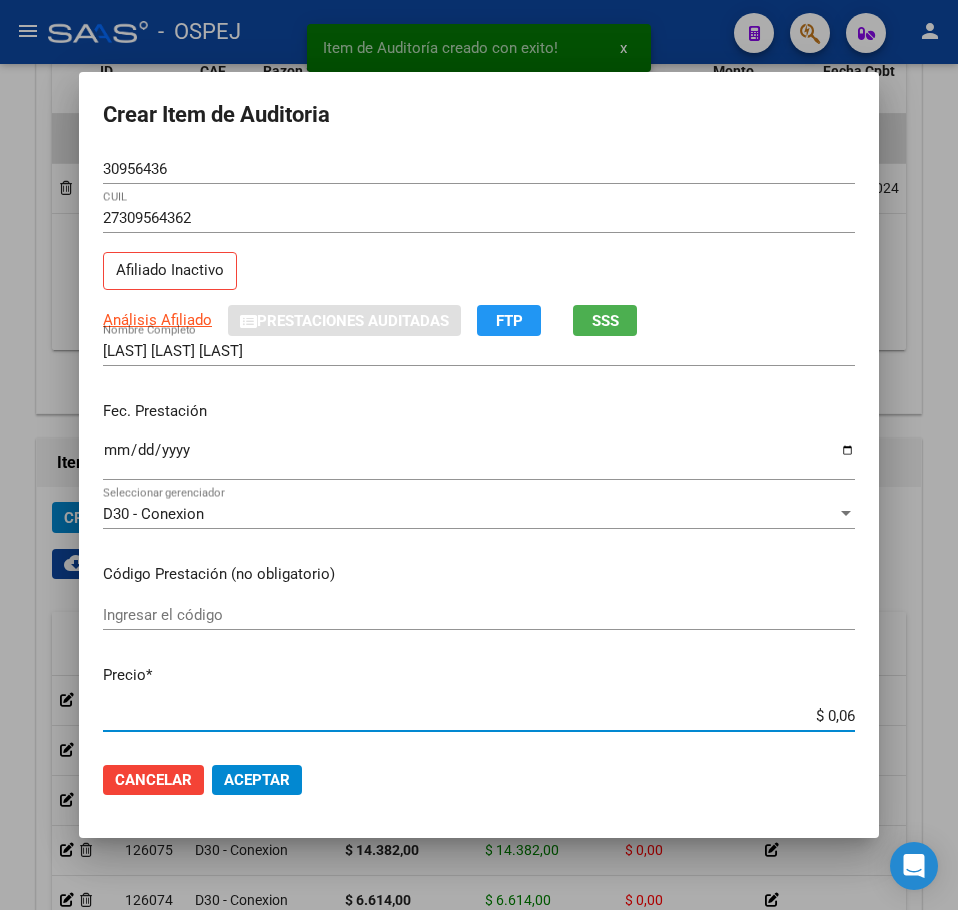 type on "$ 0,66" 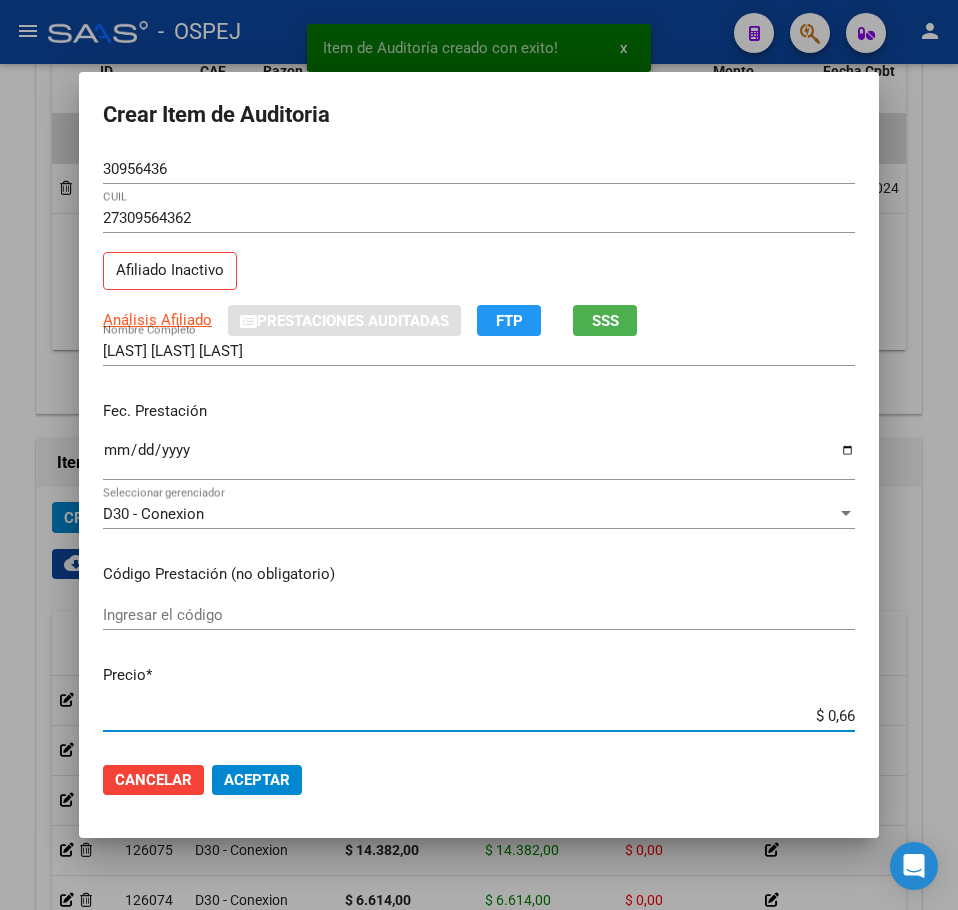 type on "$ 6,61" 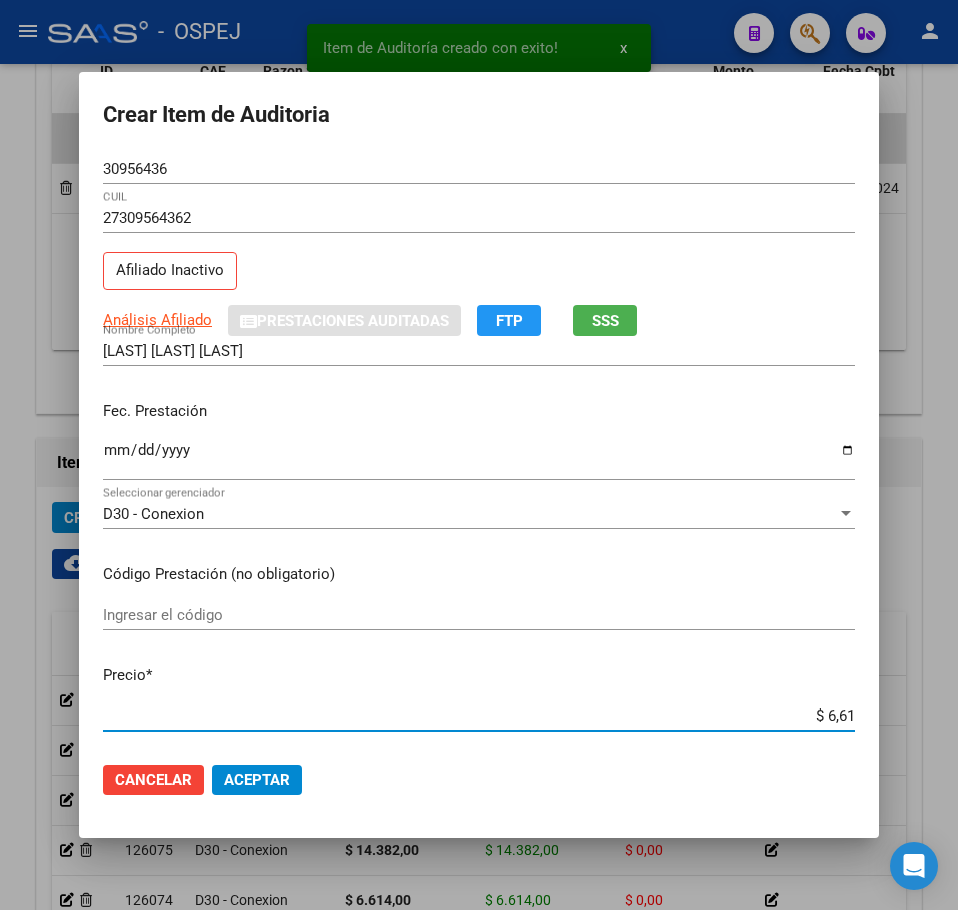 type on "$ 66,14" 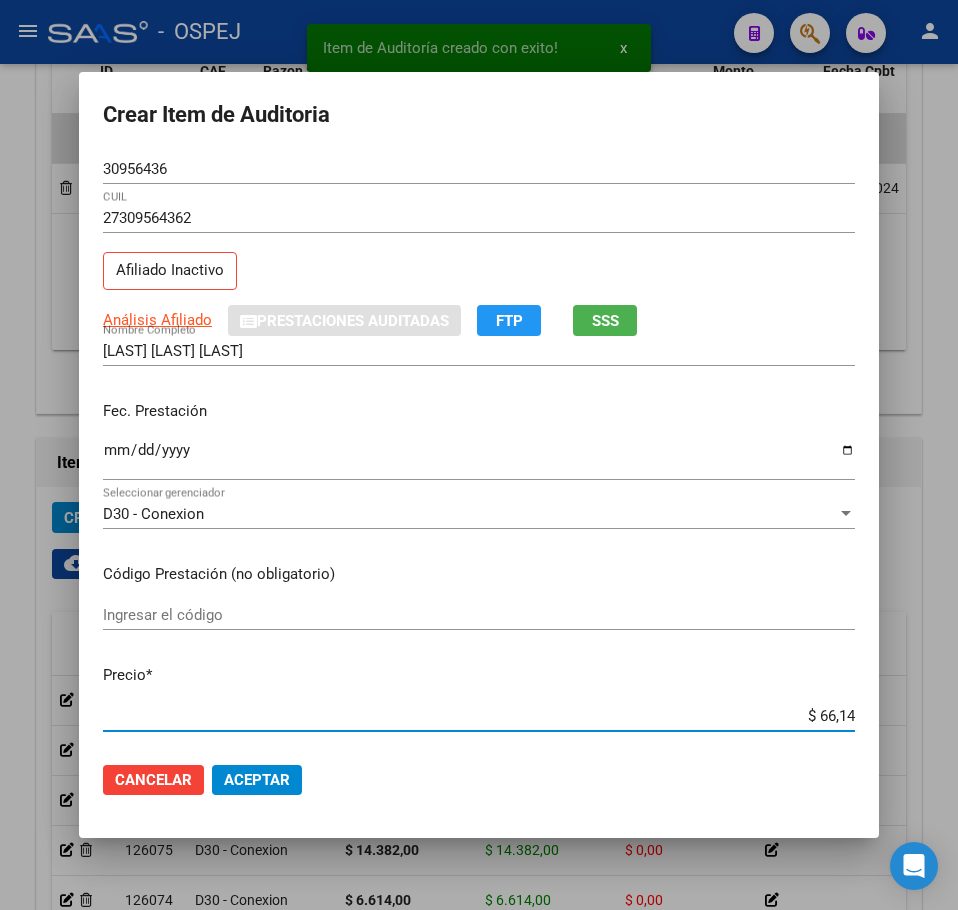 type on "$ 661,40" 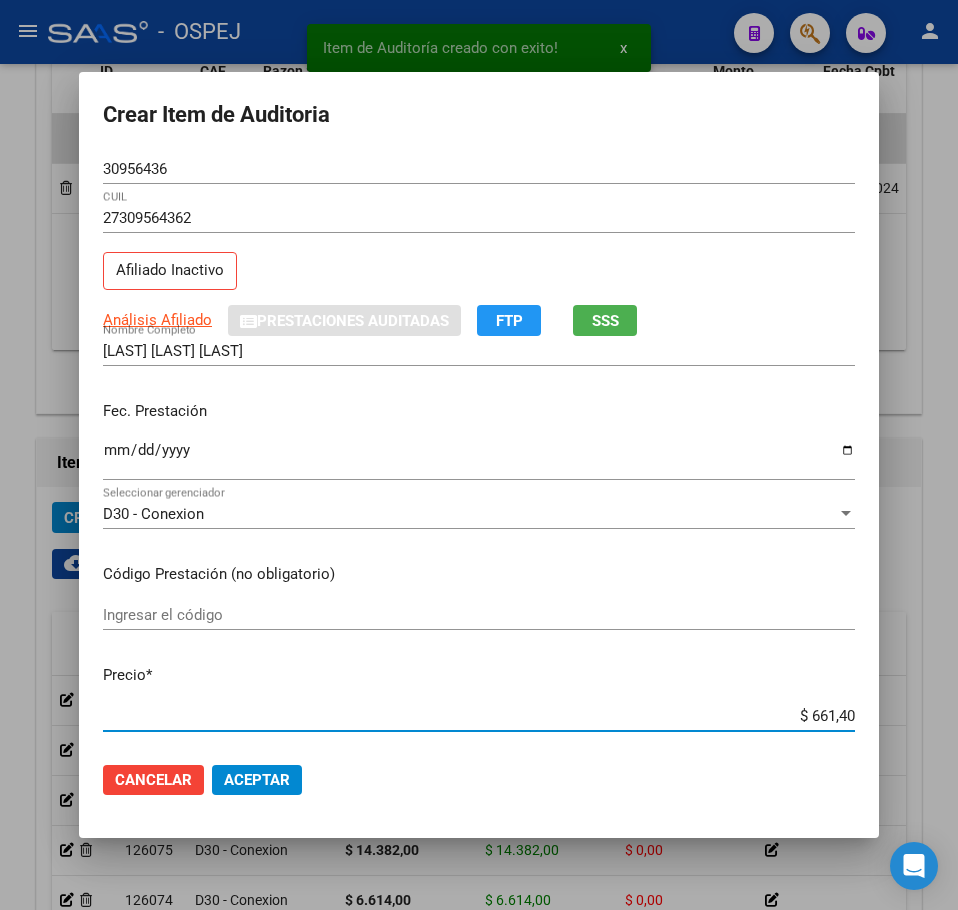 type on "$ 6.614,00" 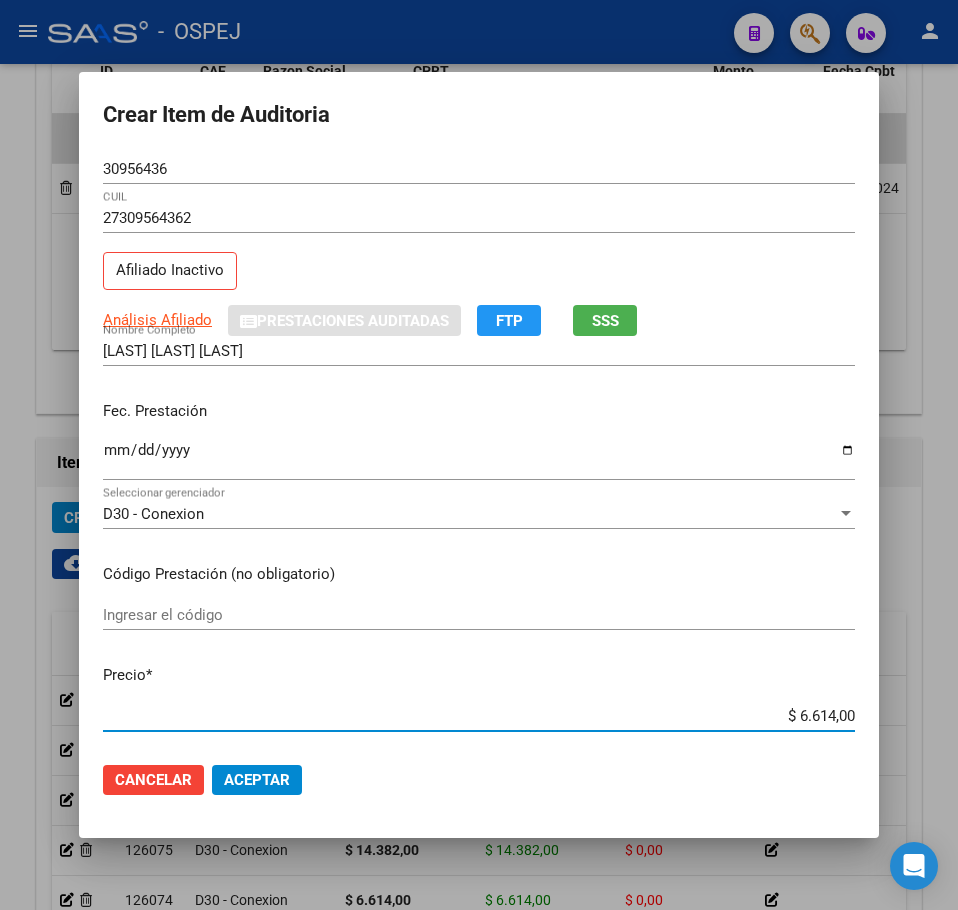 click on "Aceptar" 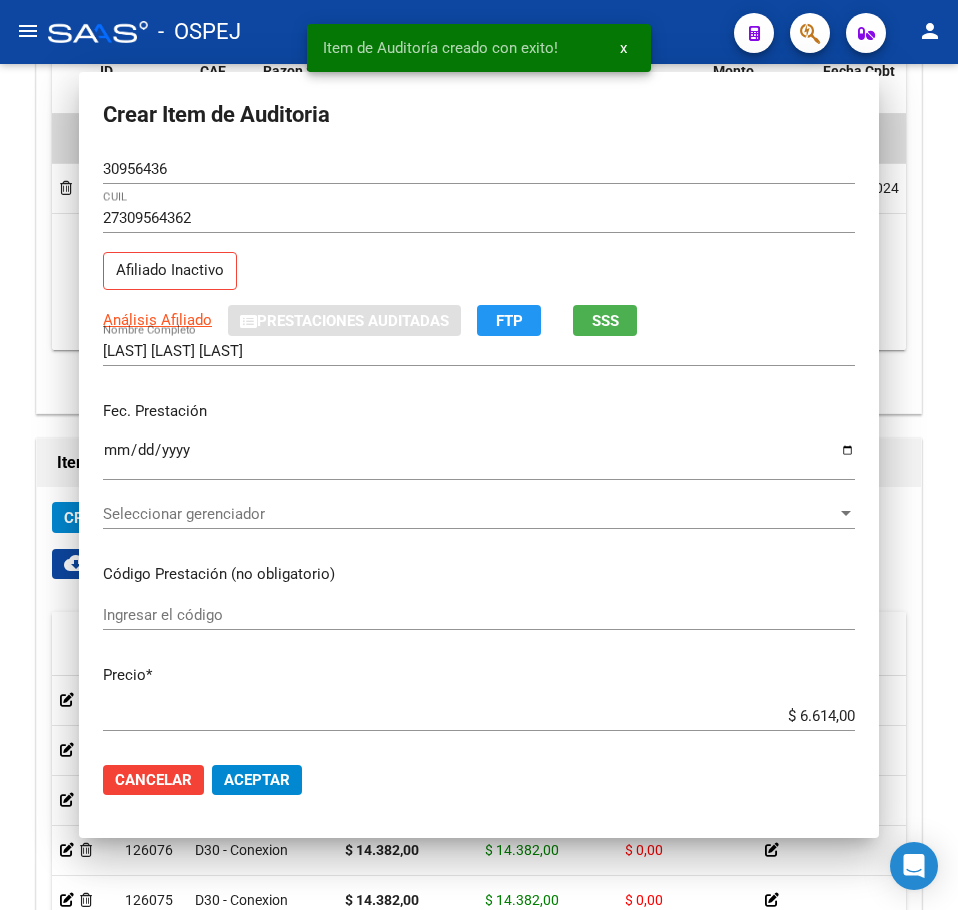 click on "Crear Item de Auditoria" 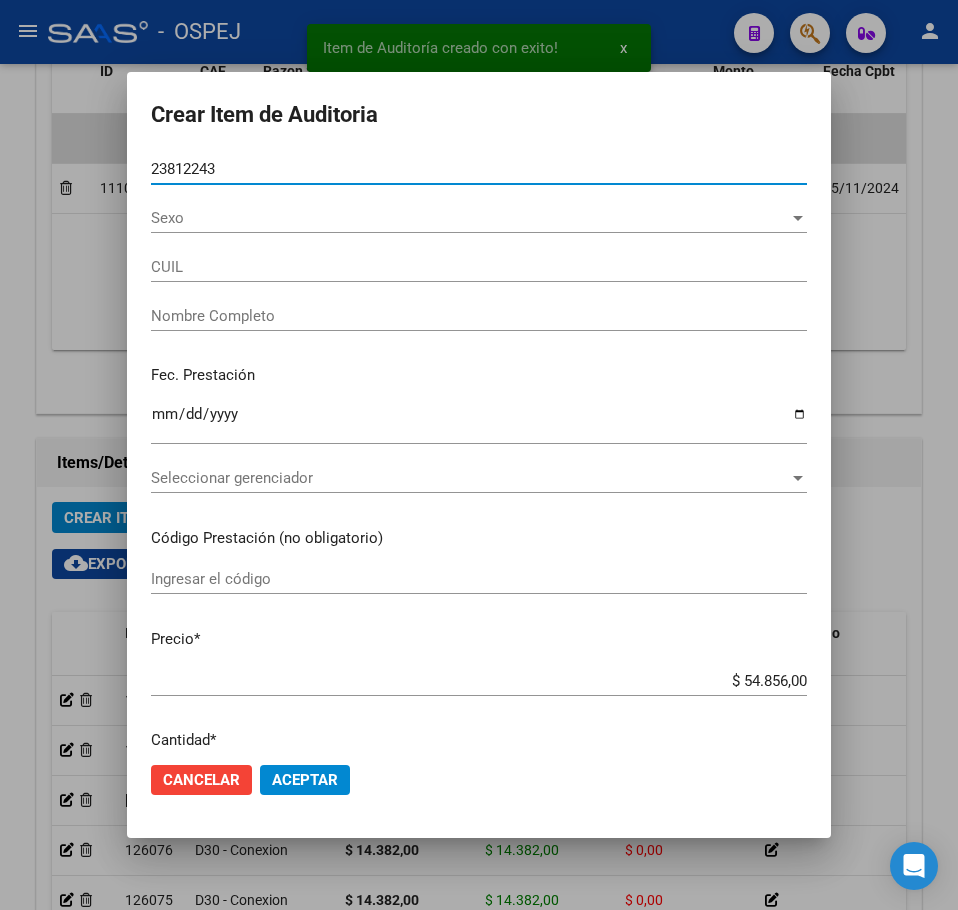 type on "23812243" 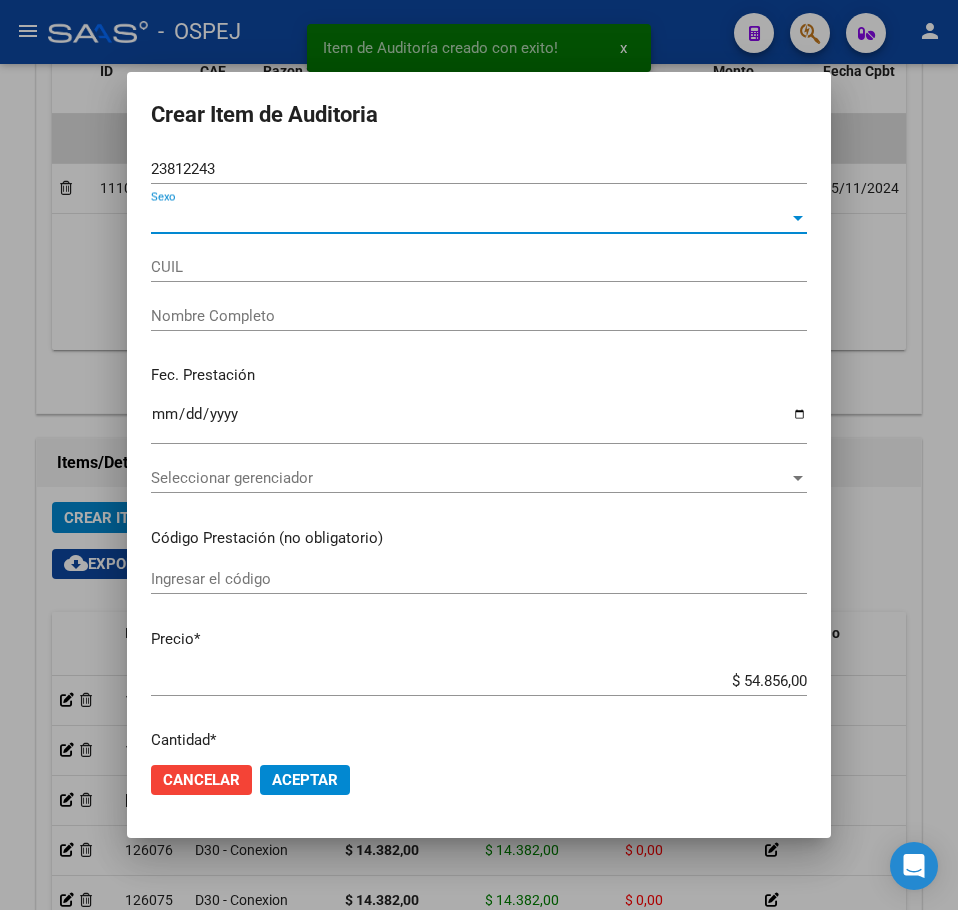 type on "20238122431" 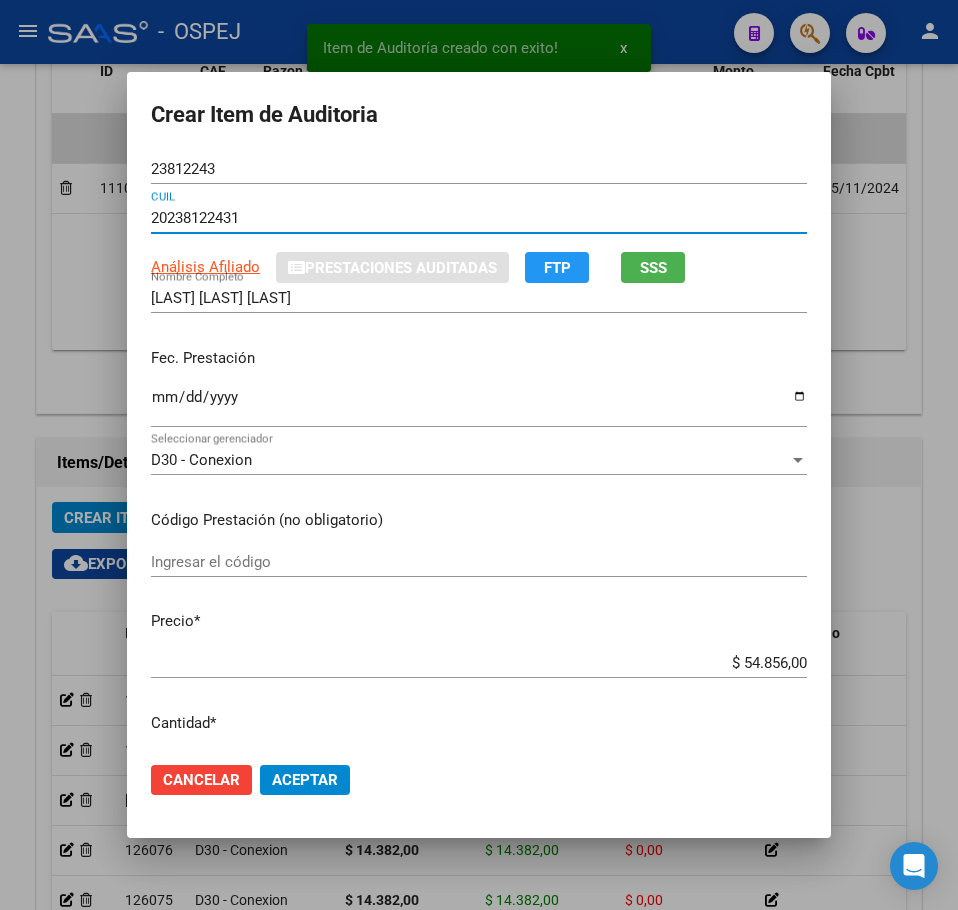 type 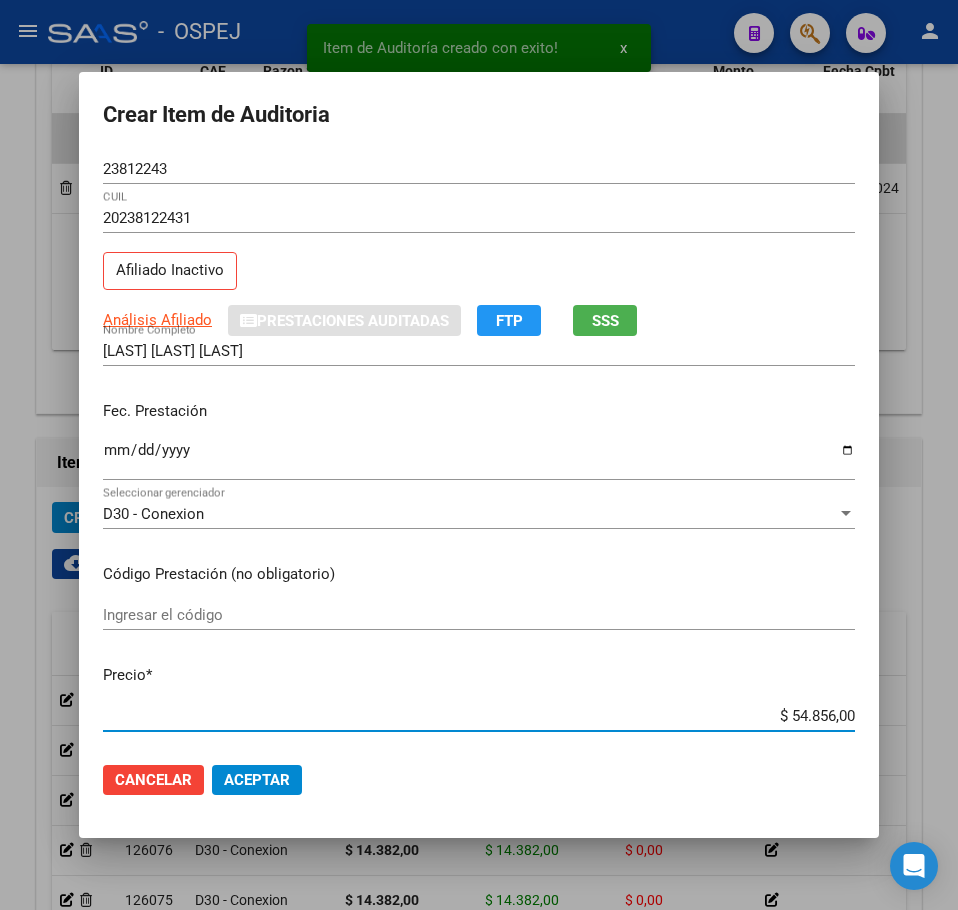 type on "$ 0,06" 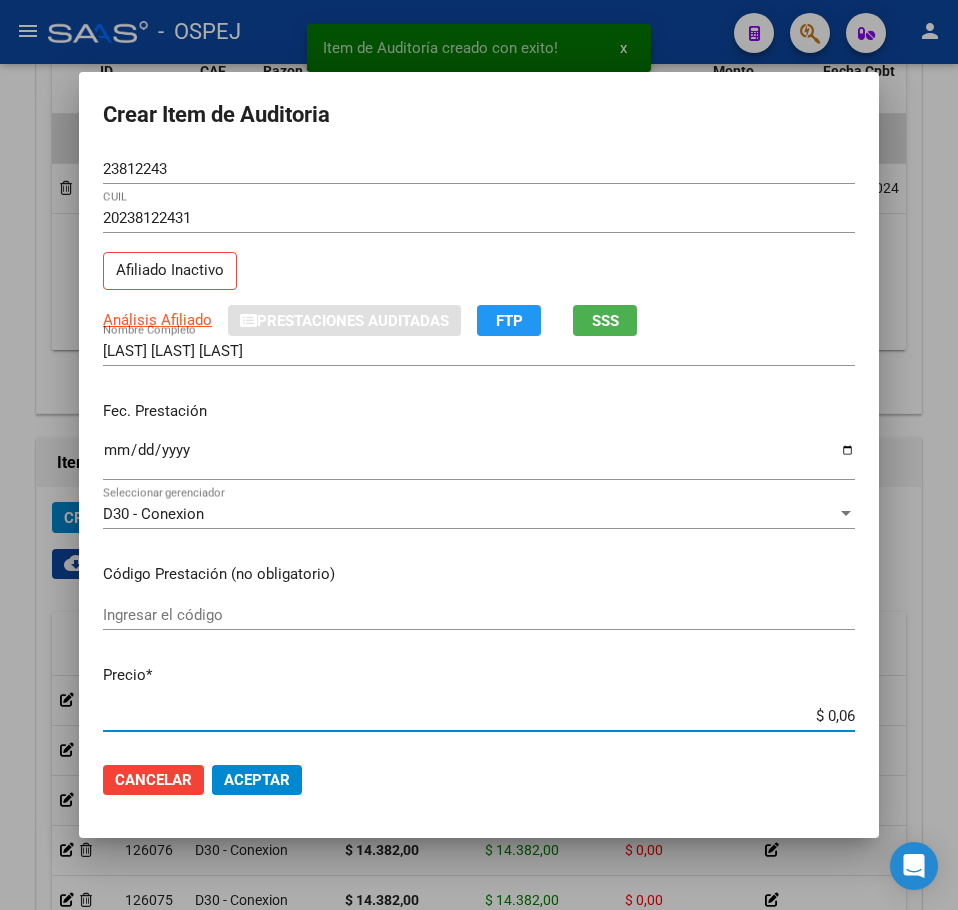 type on "$ 0,66" 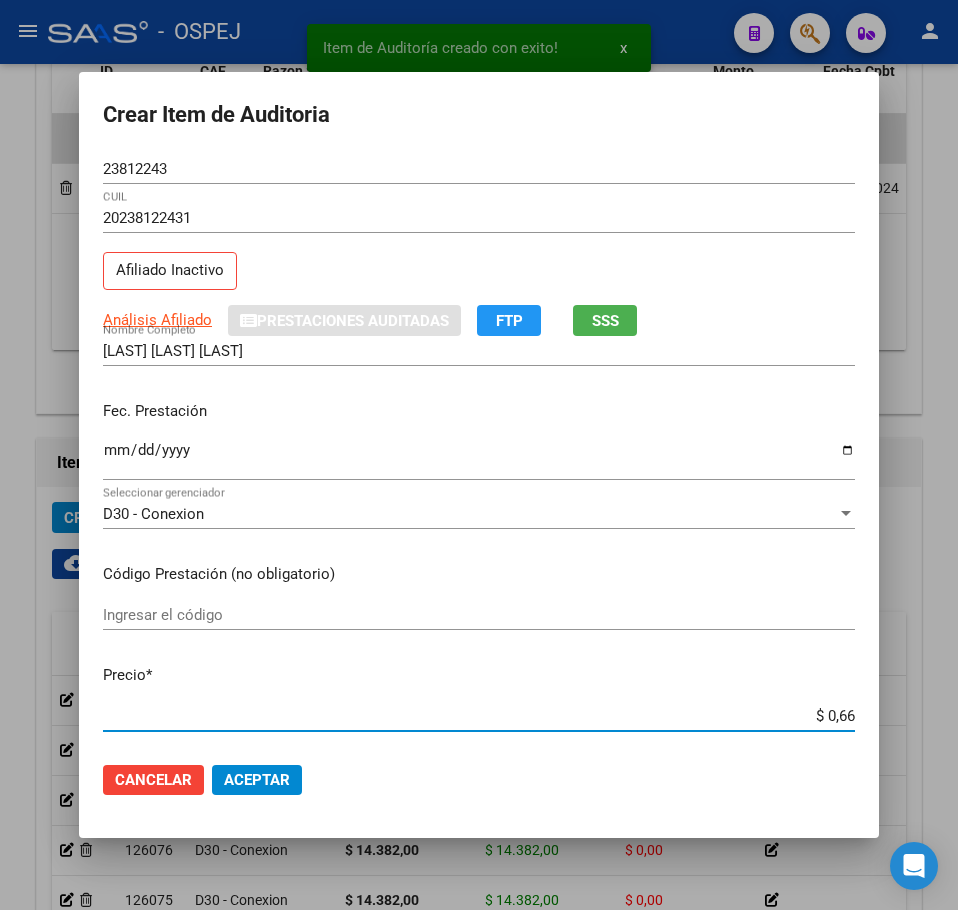 type on "$ 6,61" 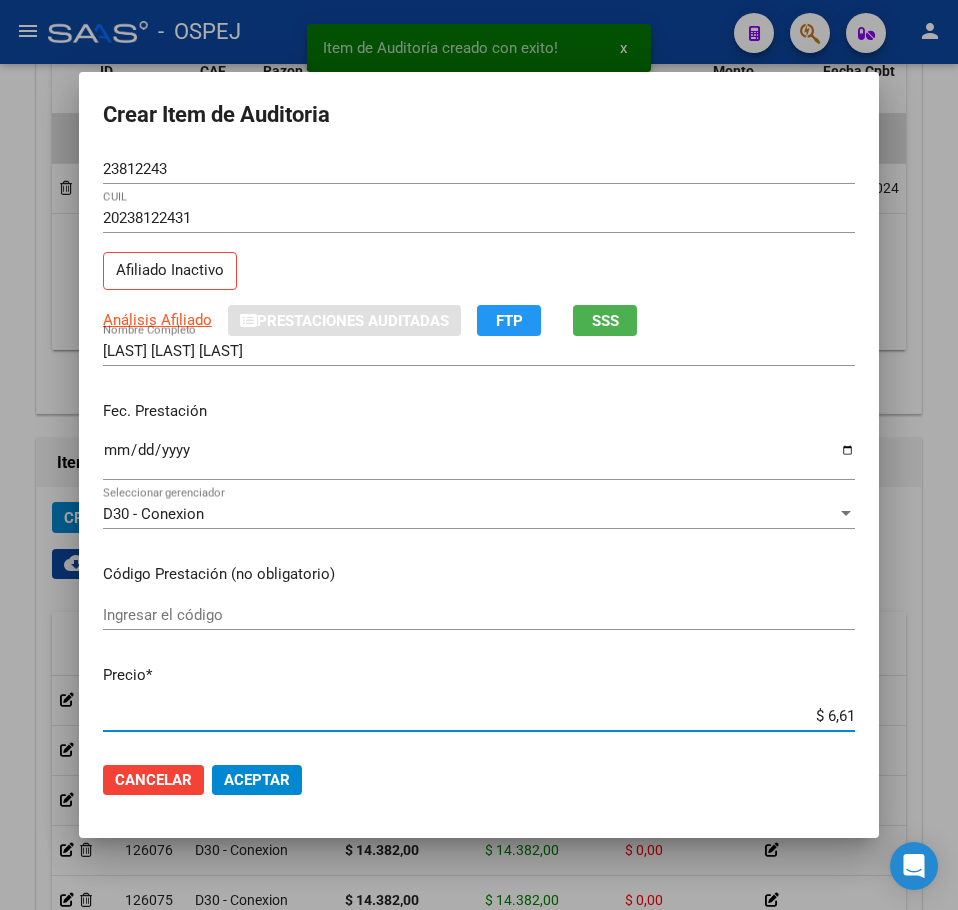 type on "$ 66,14" 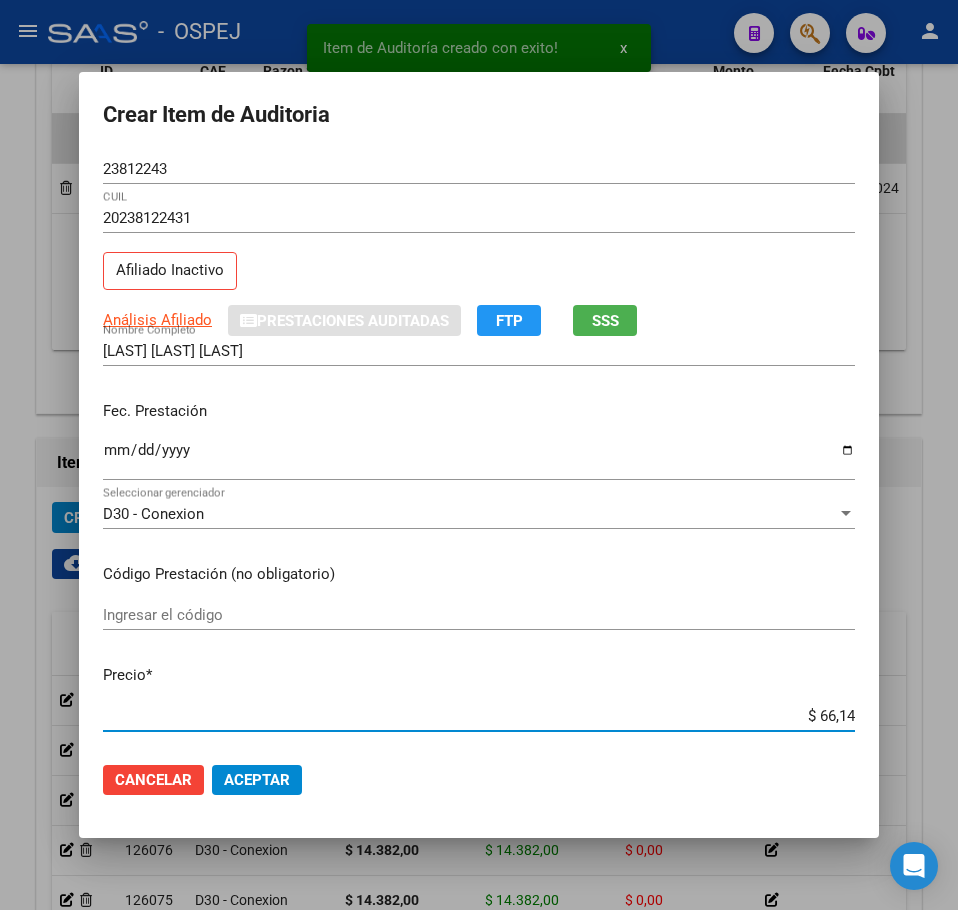 type on "$ 661,40" 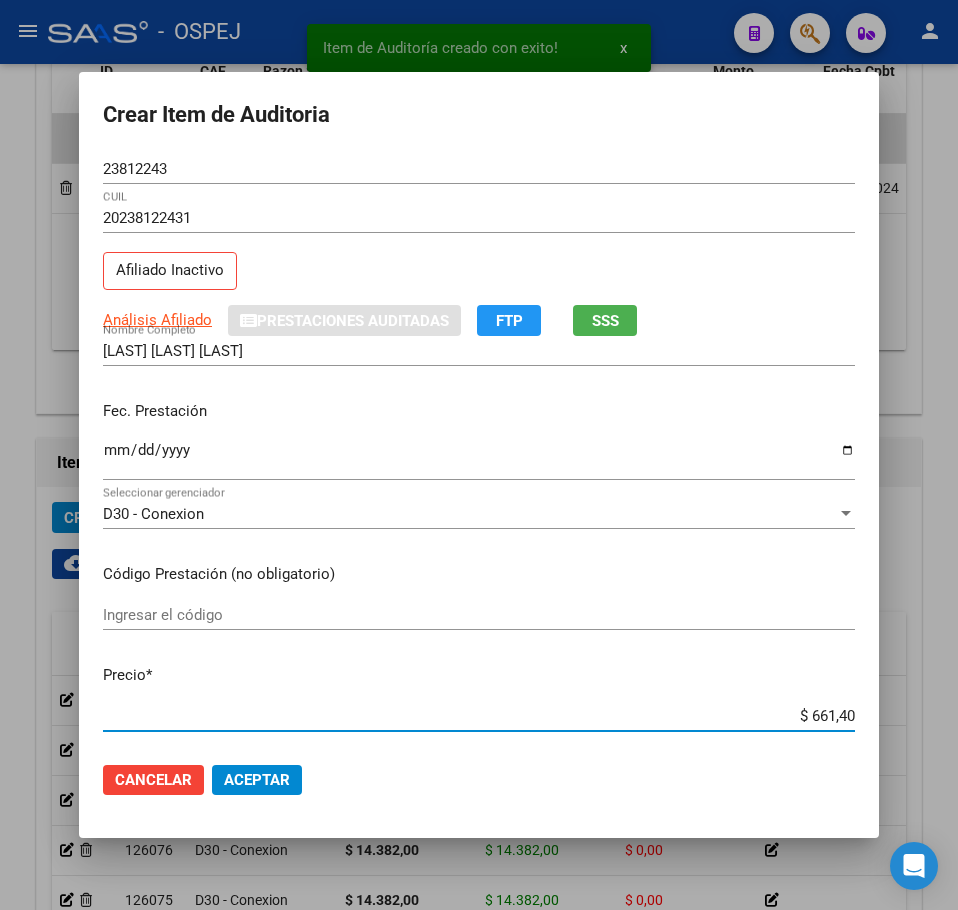 type on "$ 6.614,00" 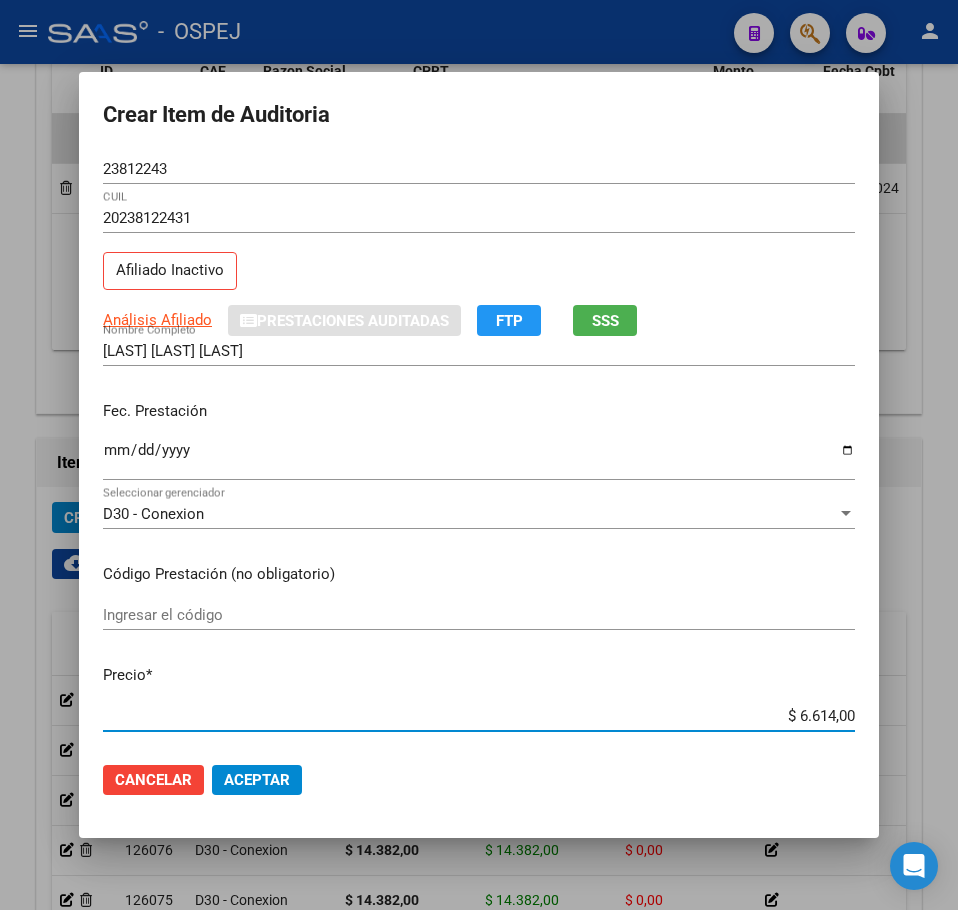 click on "Aceptar" 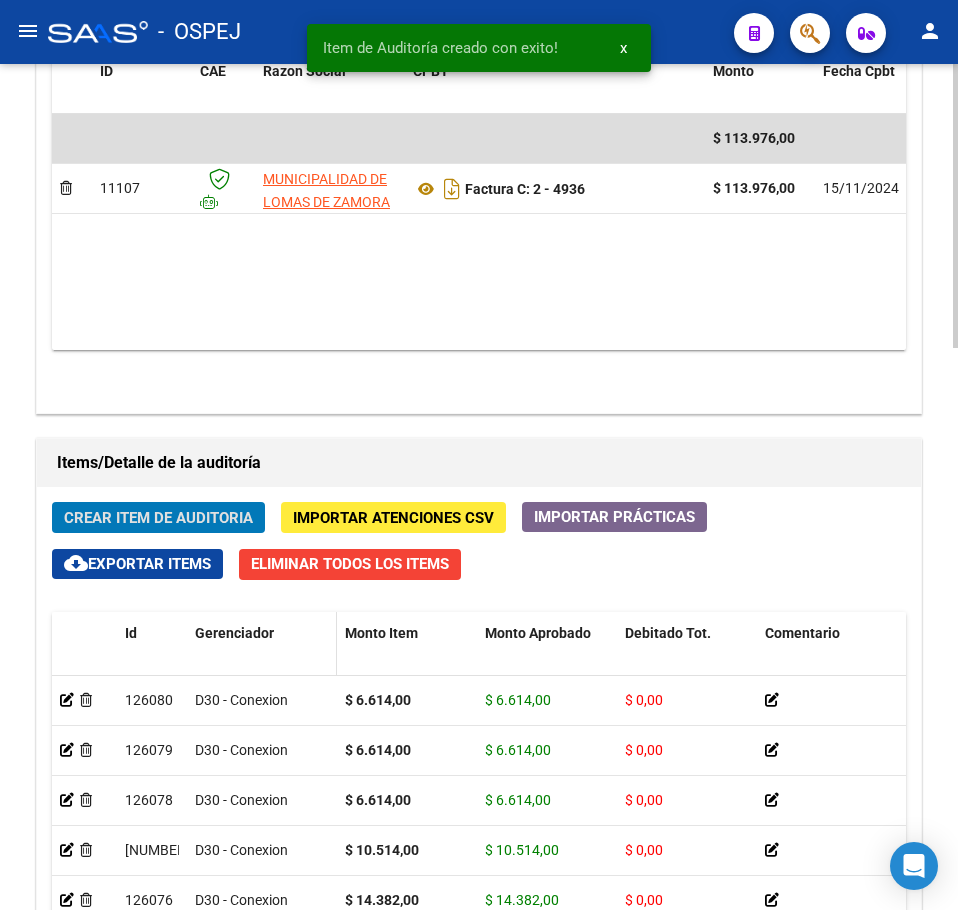click on "Crear Item de Auditoria" 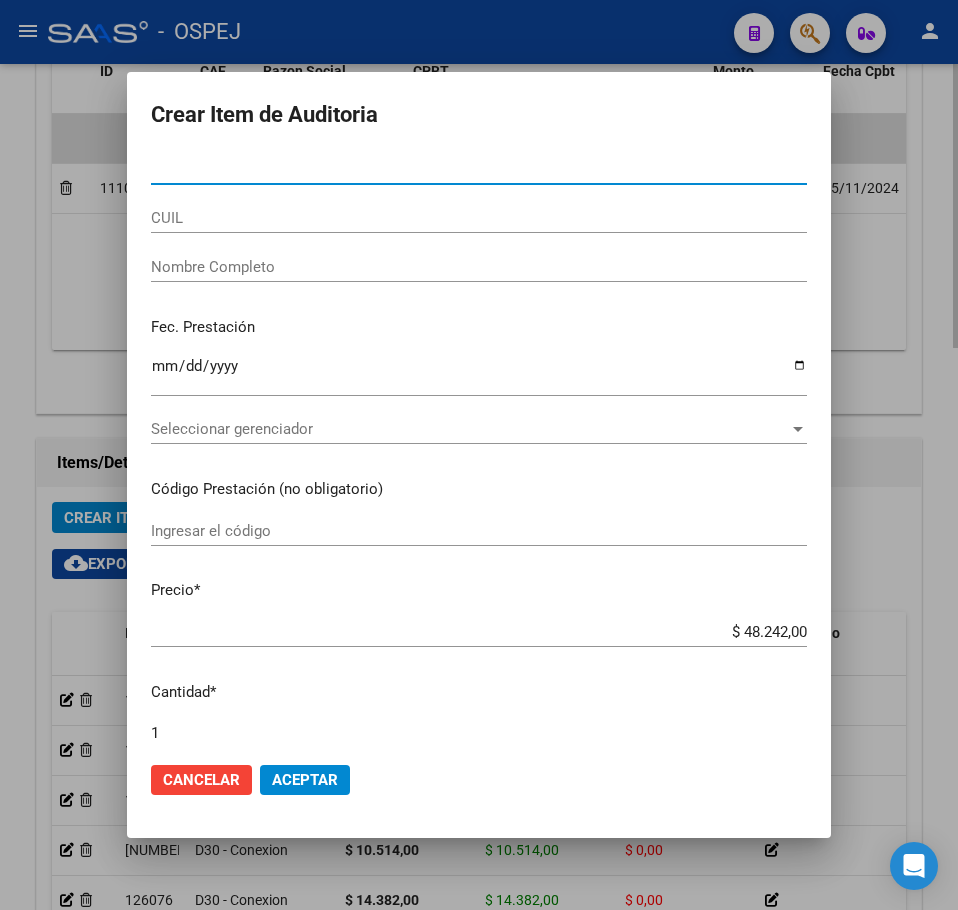 type on "34137807" 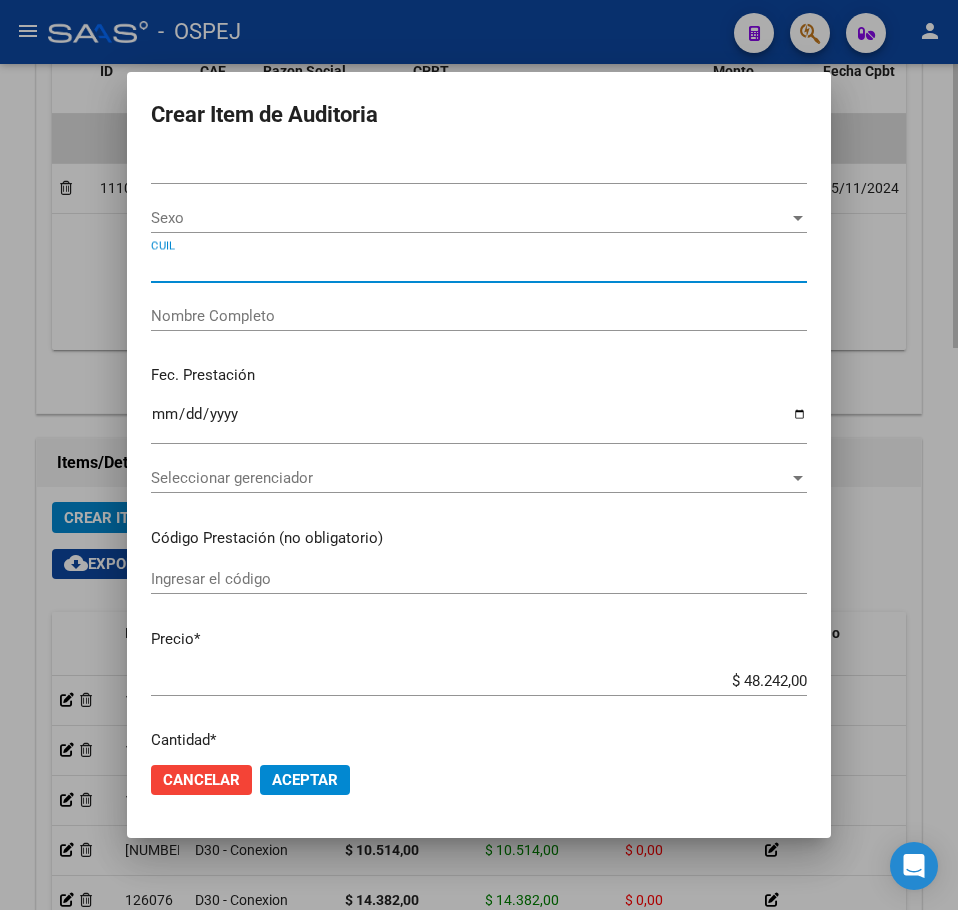 type on "27341378074" 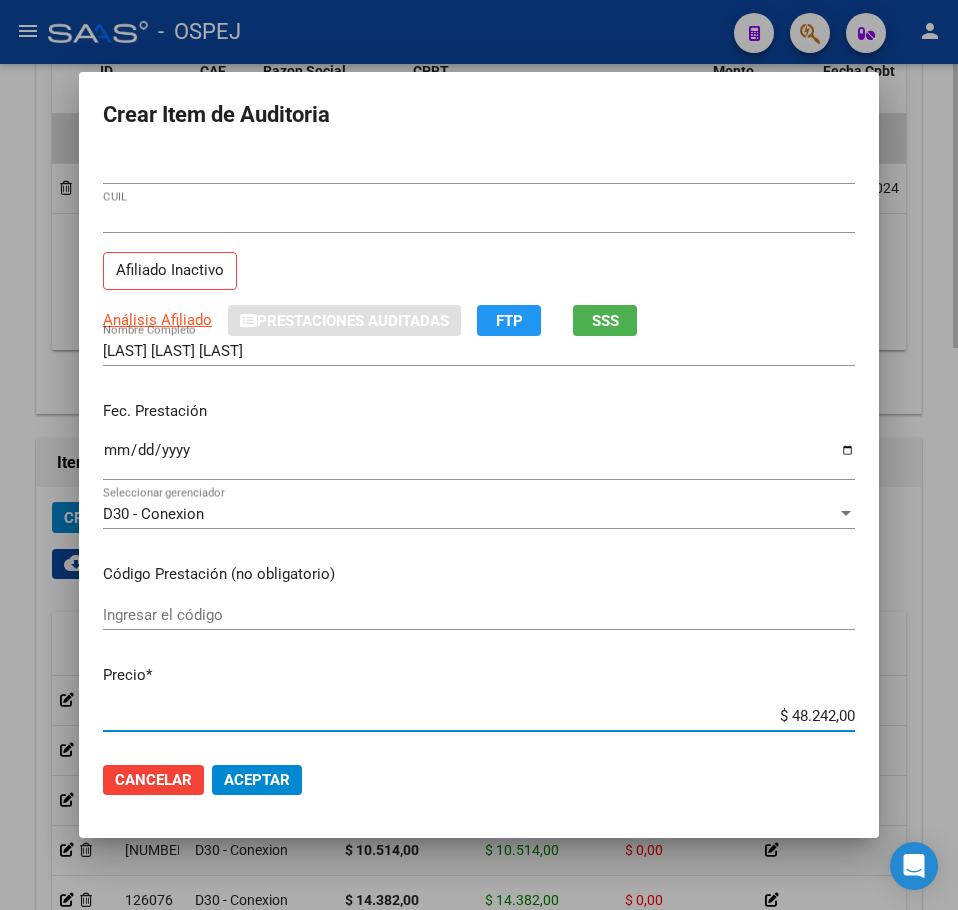 type on "$ 0,06" 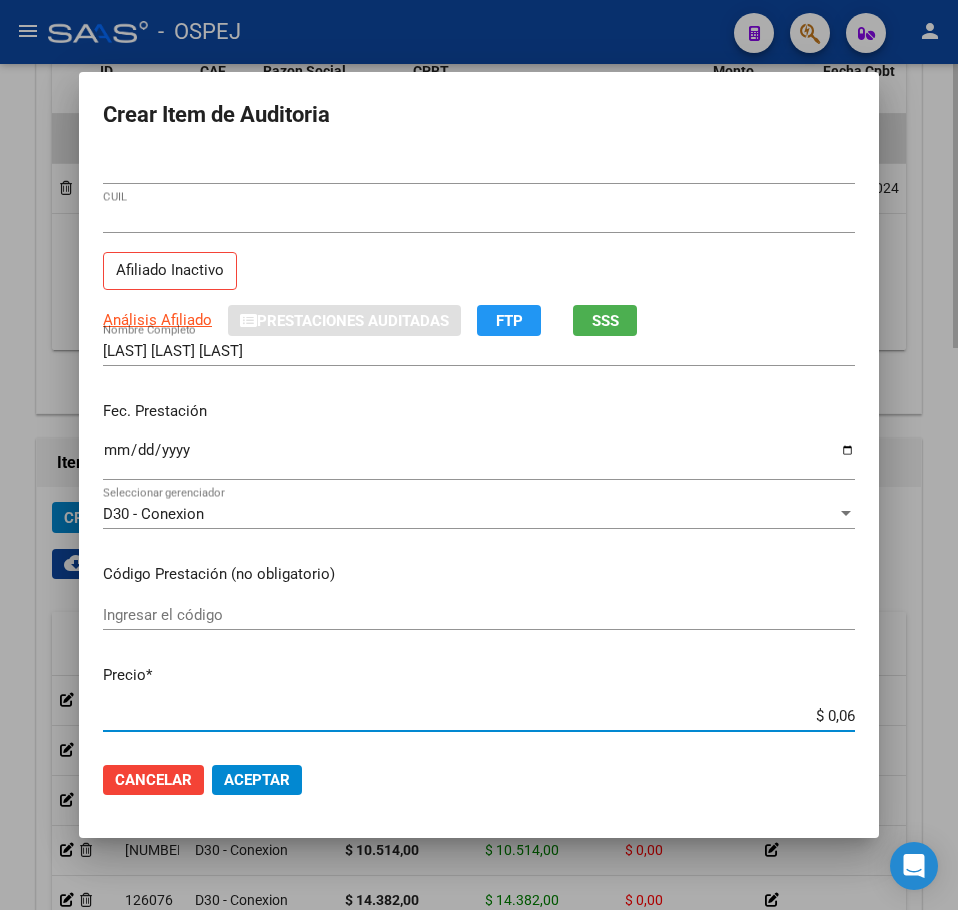 type on "$ 0,66" 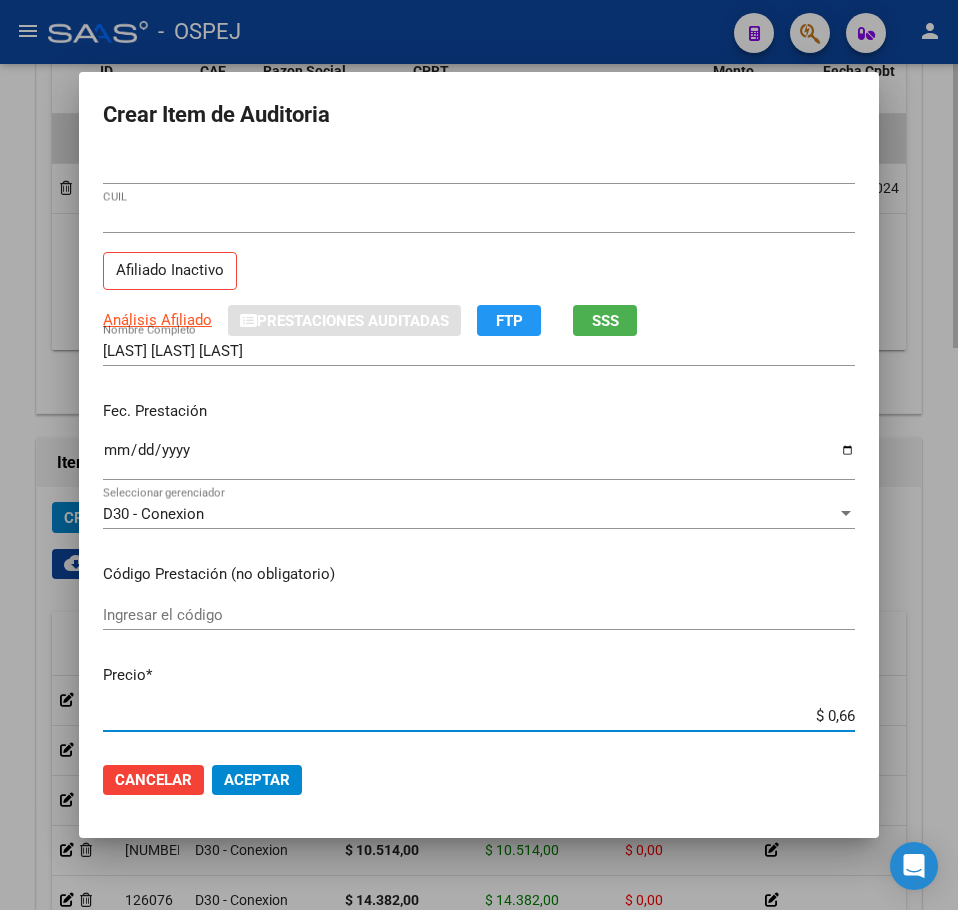 type on "$ 6,61" 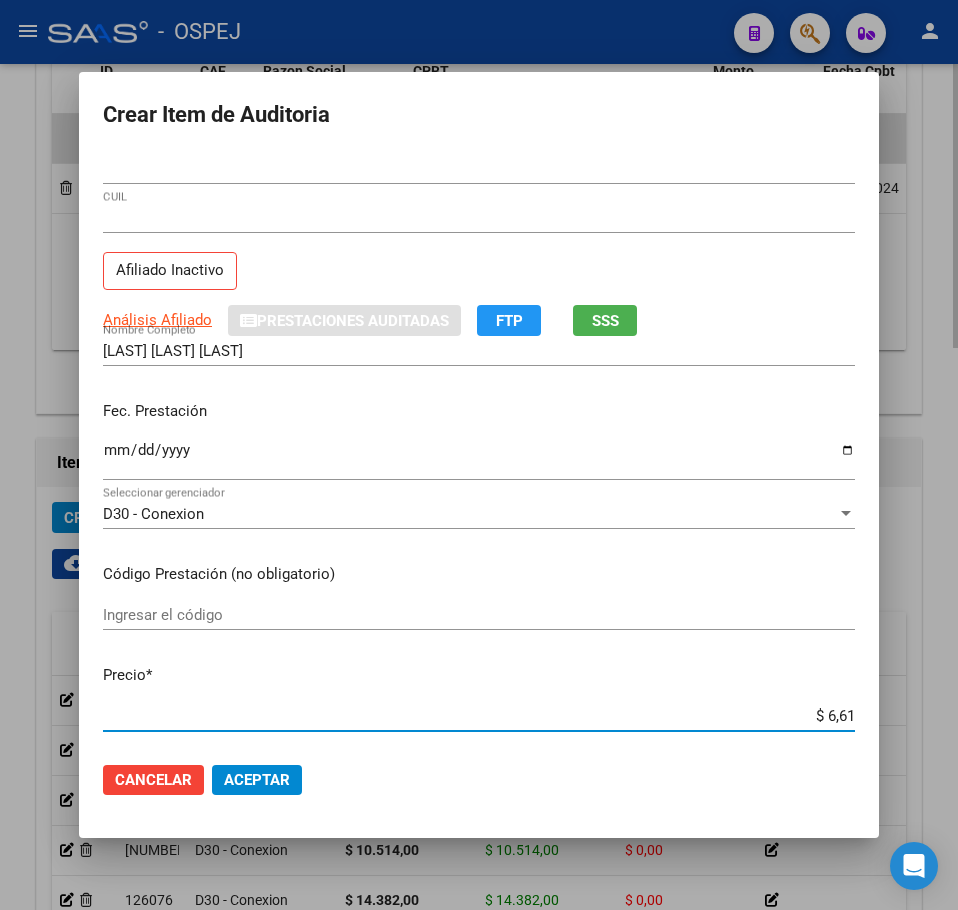 type on "$ 66,14" 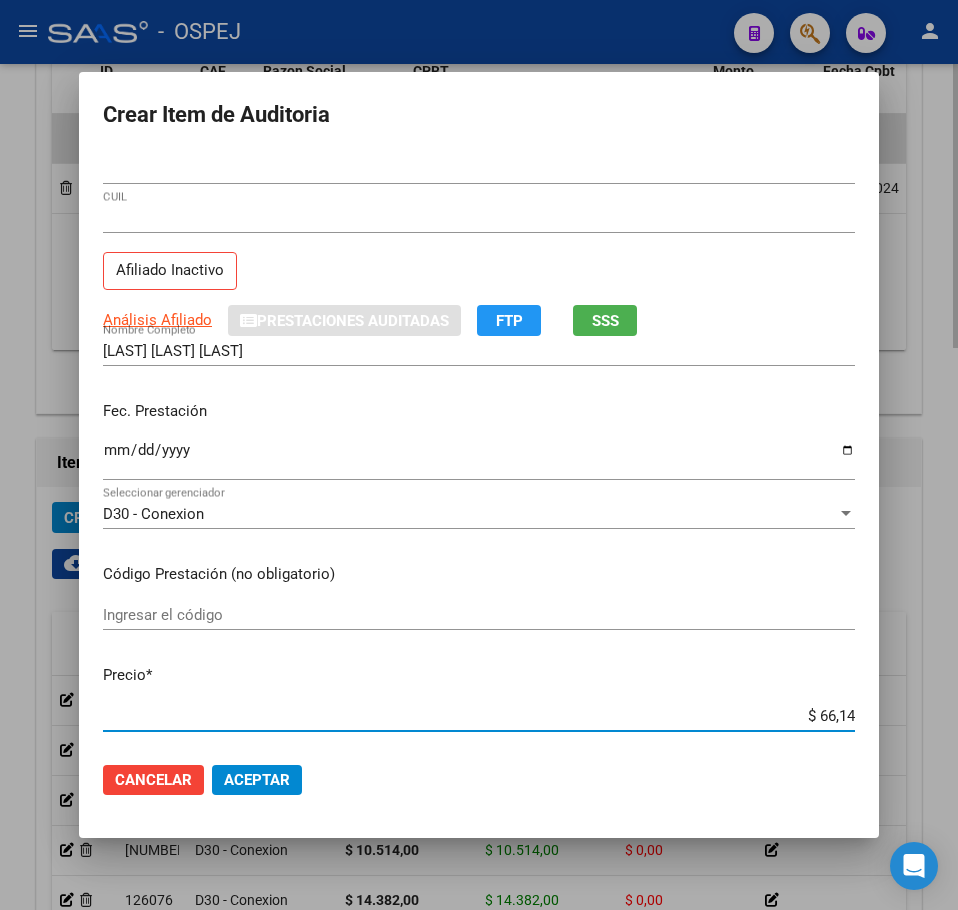 type on "$ 661,40" 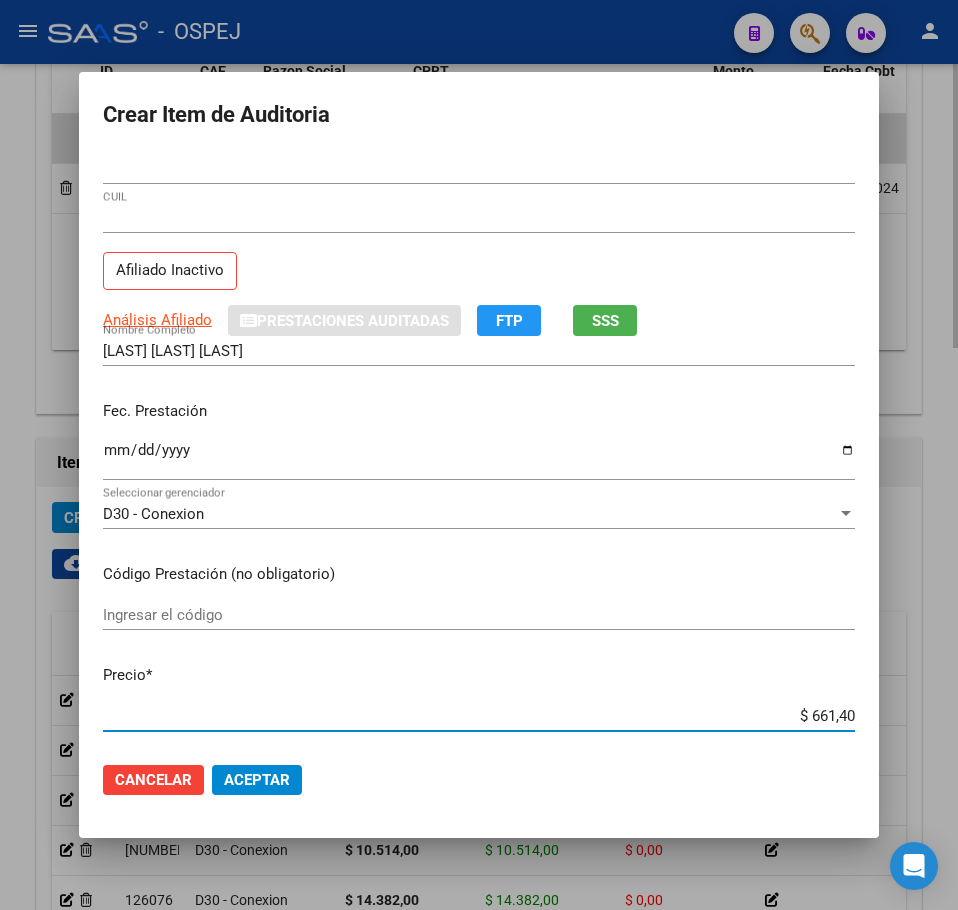 type on "$ 6.614,00" 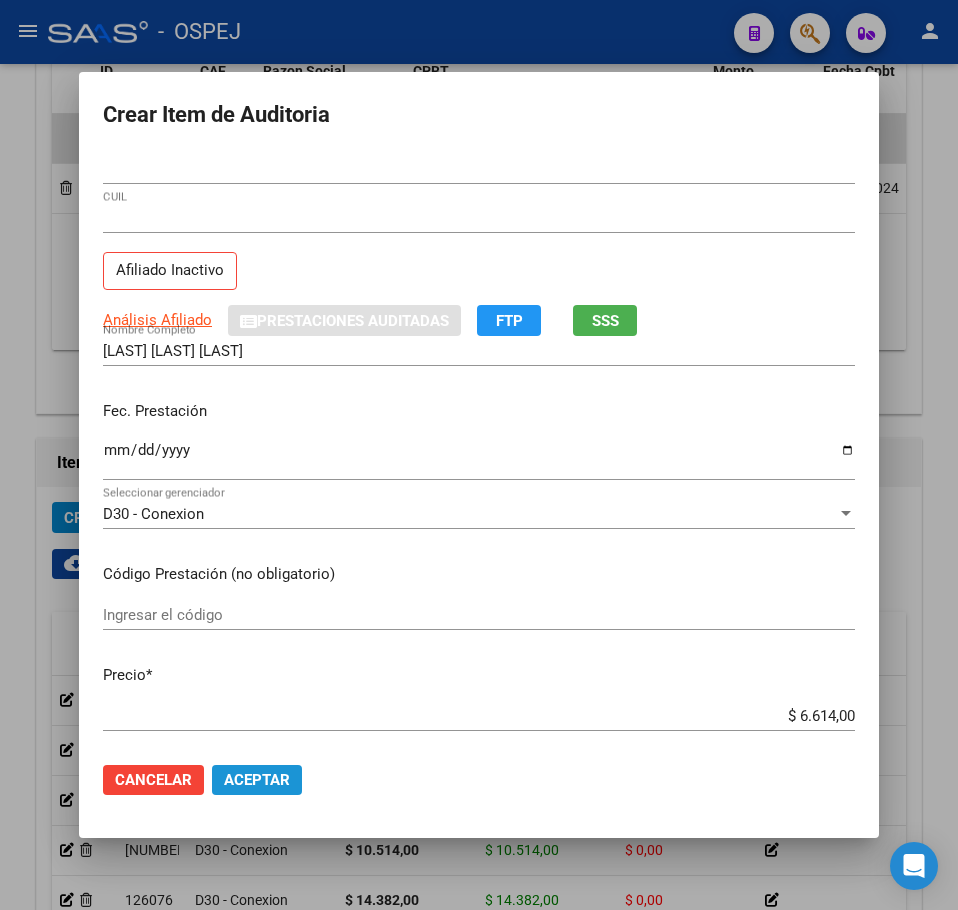 click on "Aceptar" 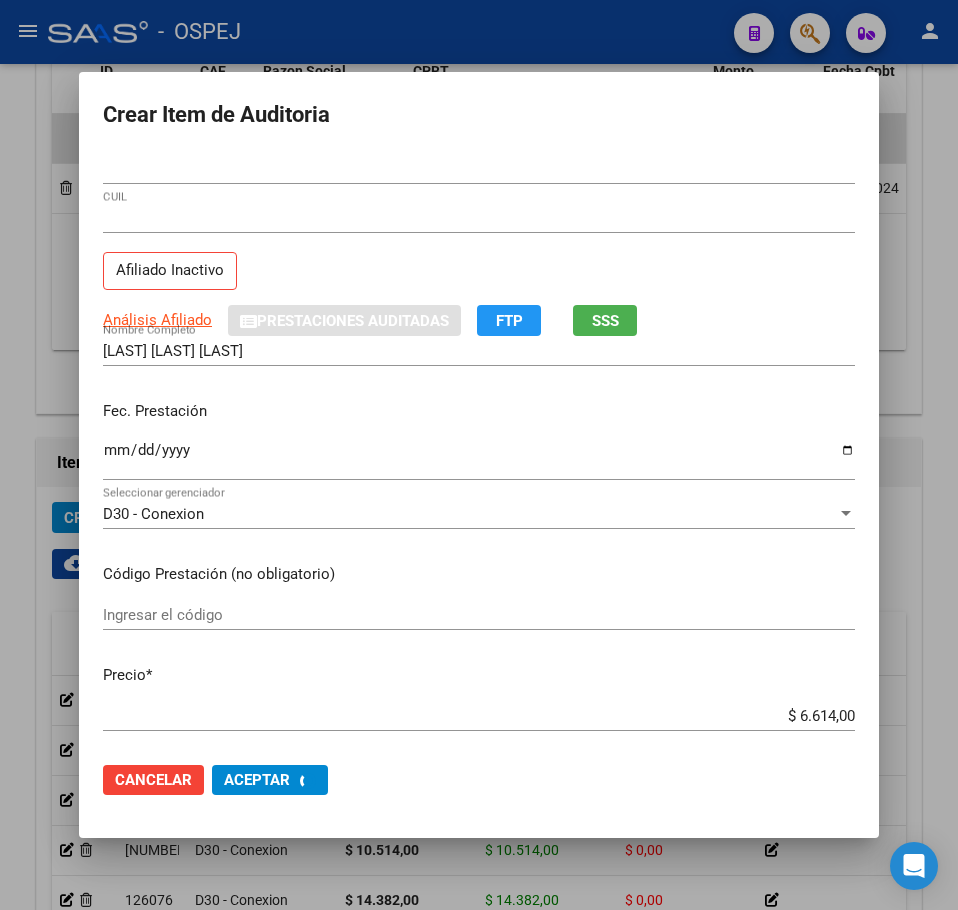 click on "Crear Item de Auditoria" 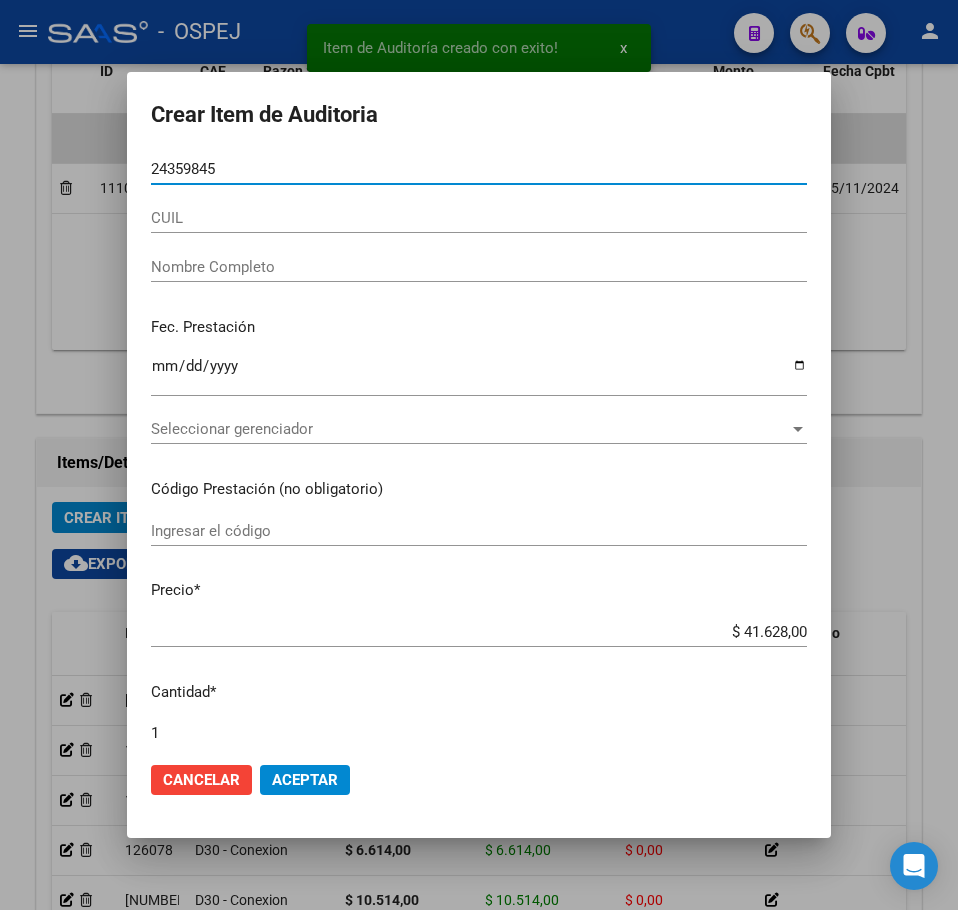 type on "24359845" 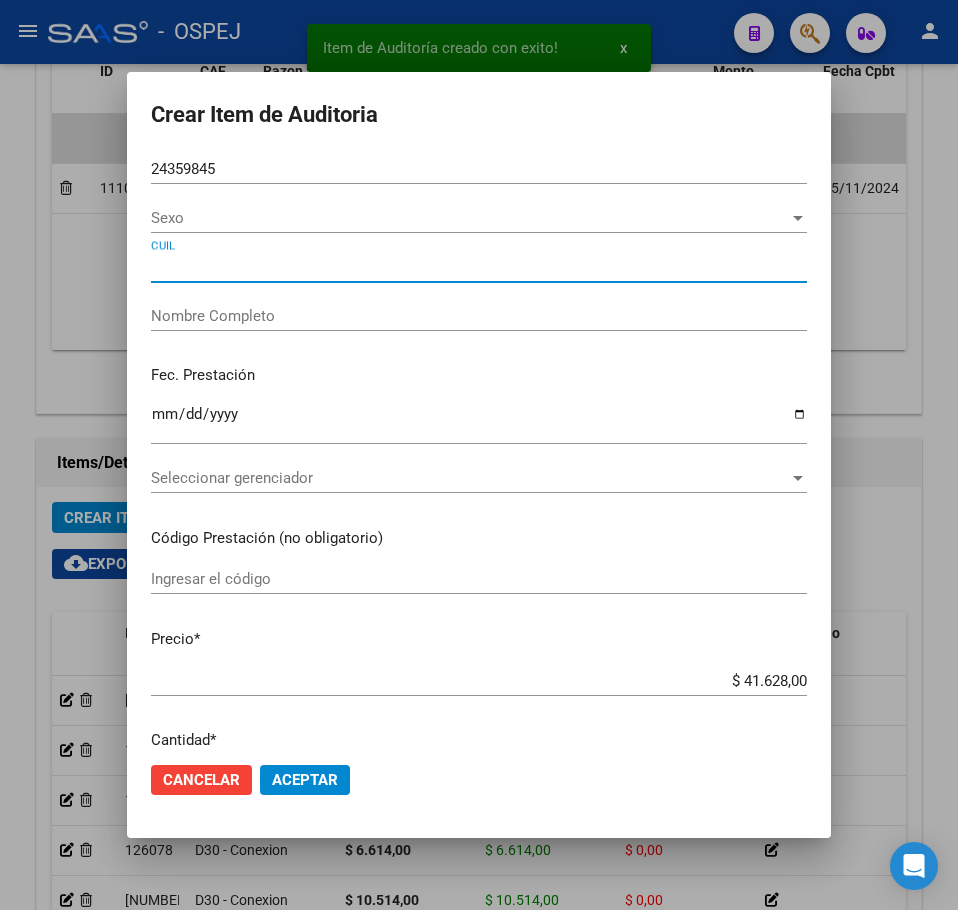 type on "20243598452" 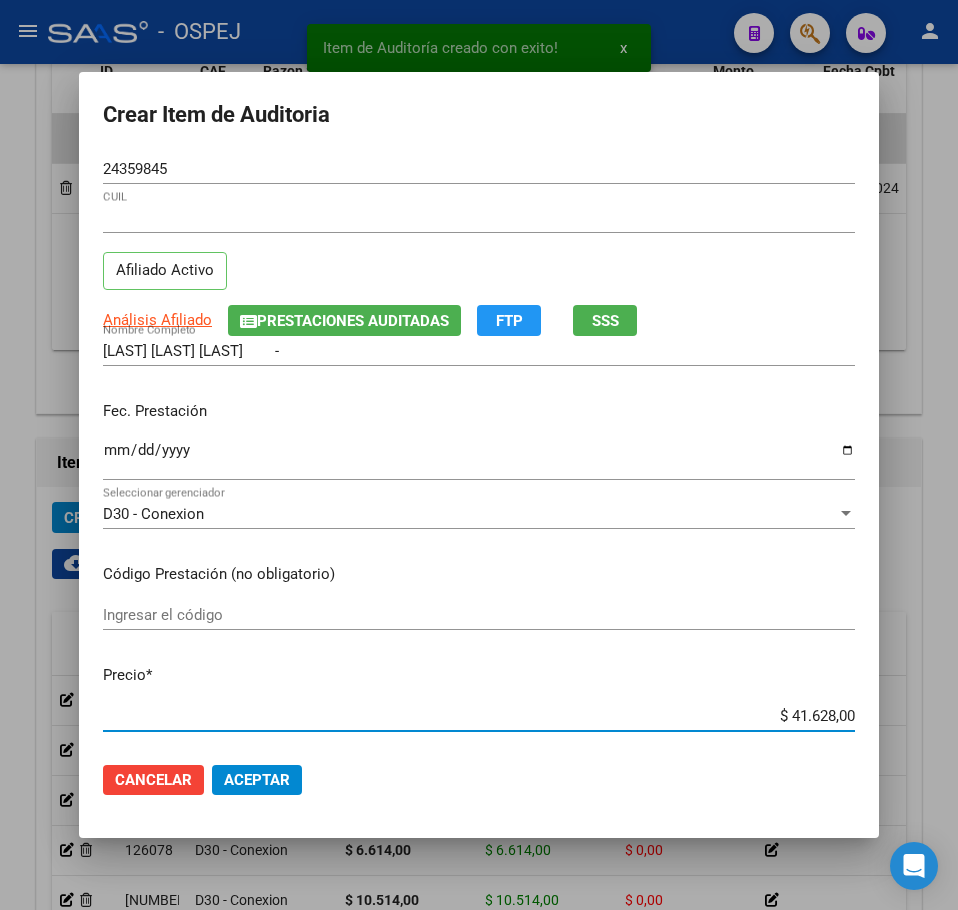 type on "$ 0,02" 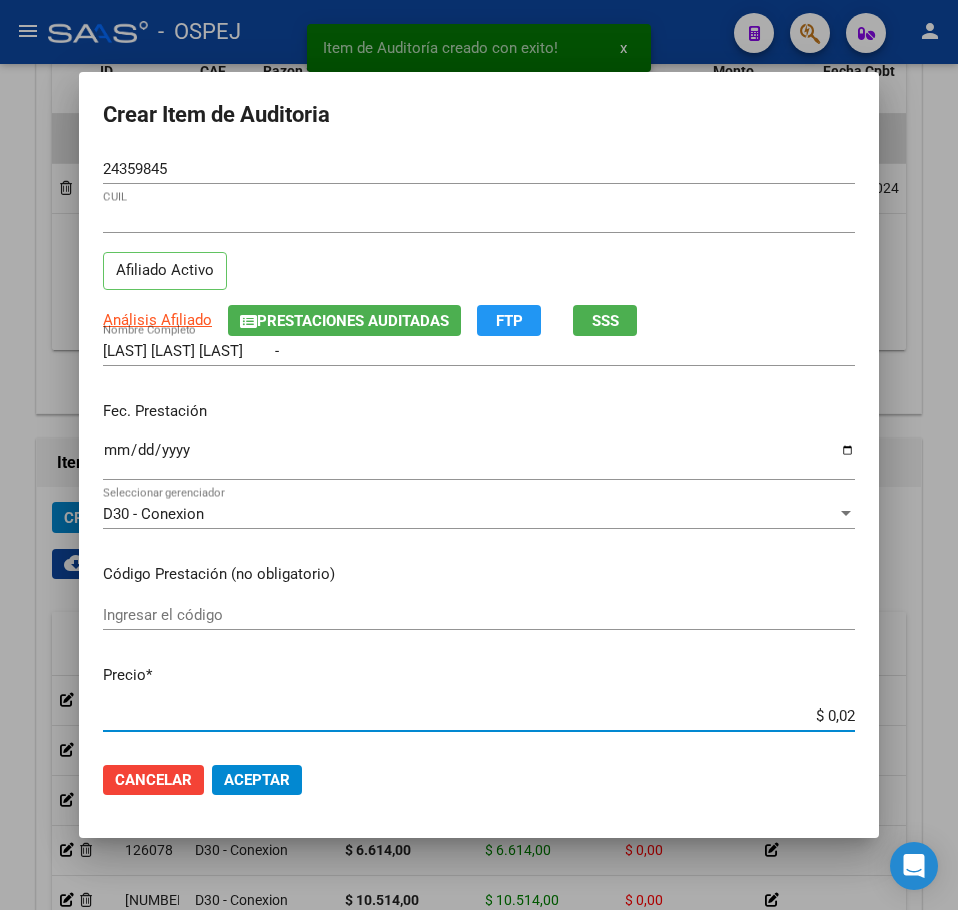 type on "$ 0,28" 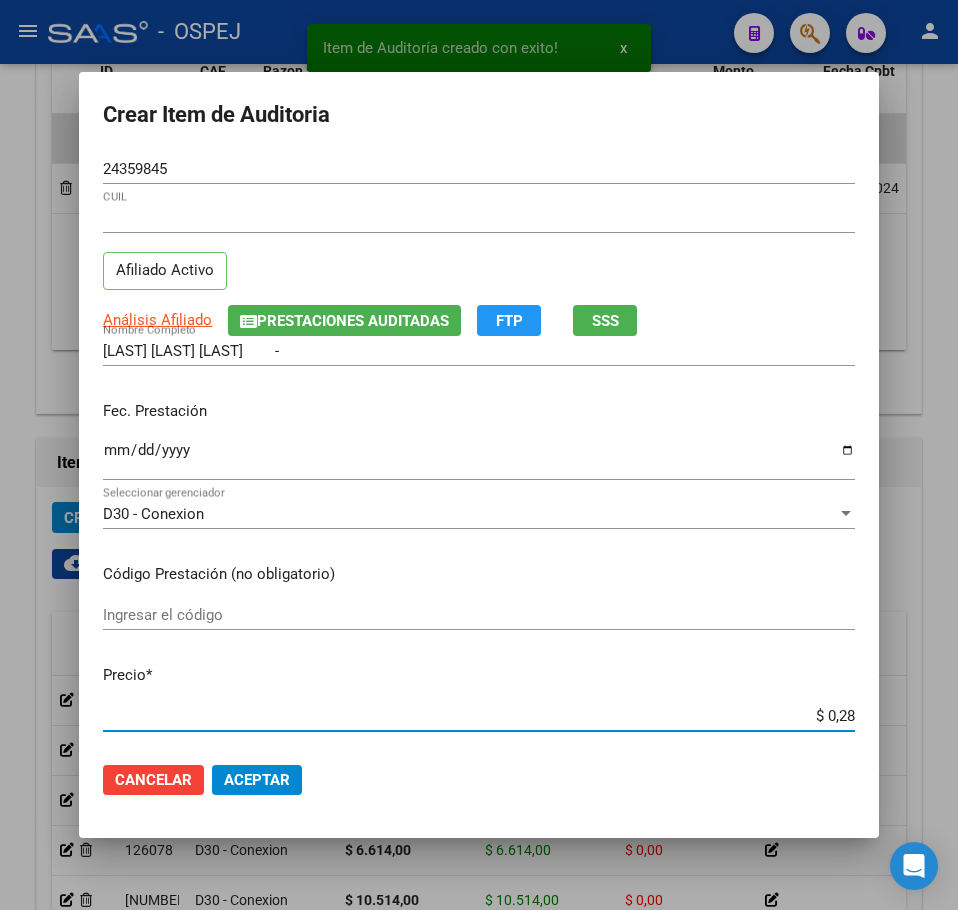 type on "$ 2,84" 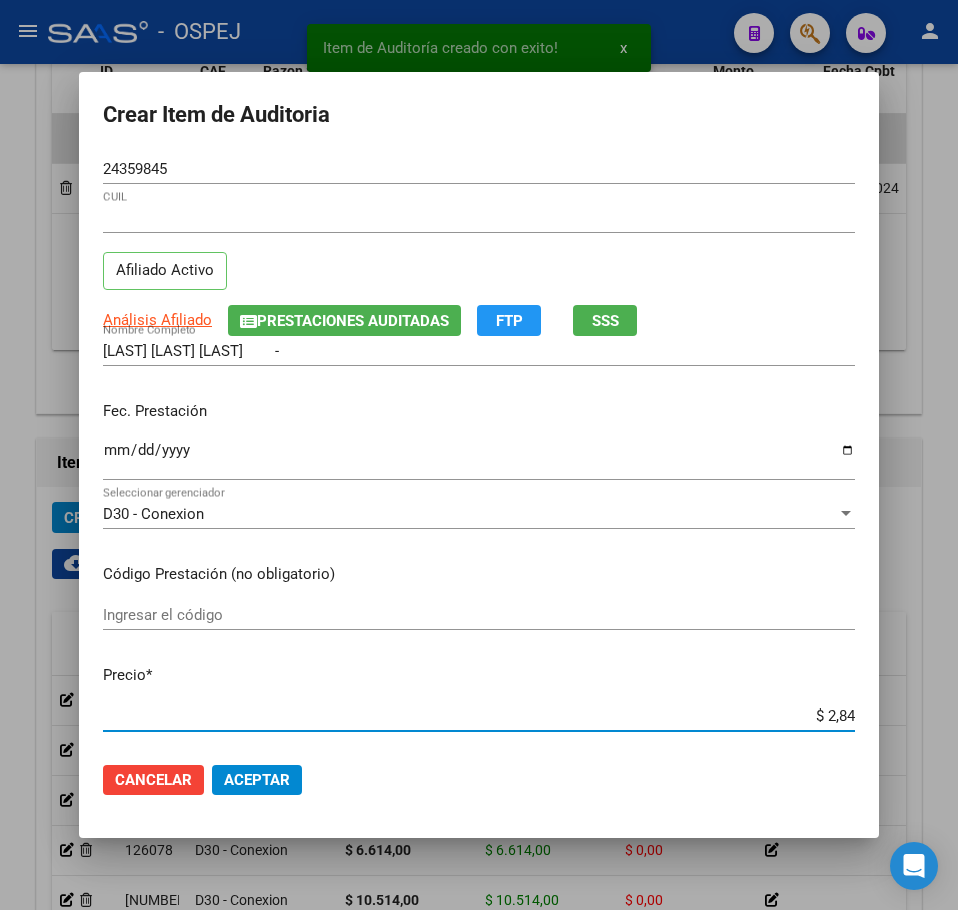 type on "$ 28,40" 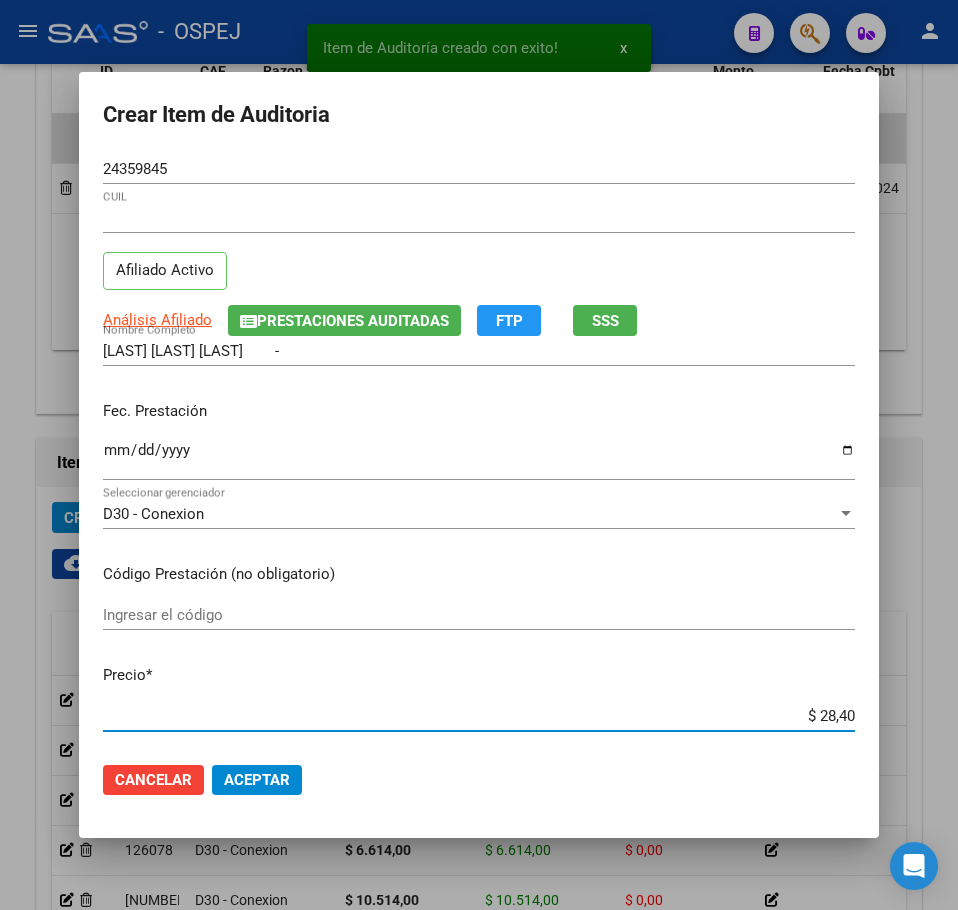 type on "$ 284,00" 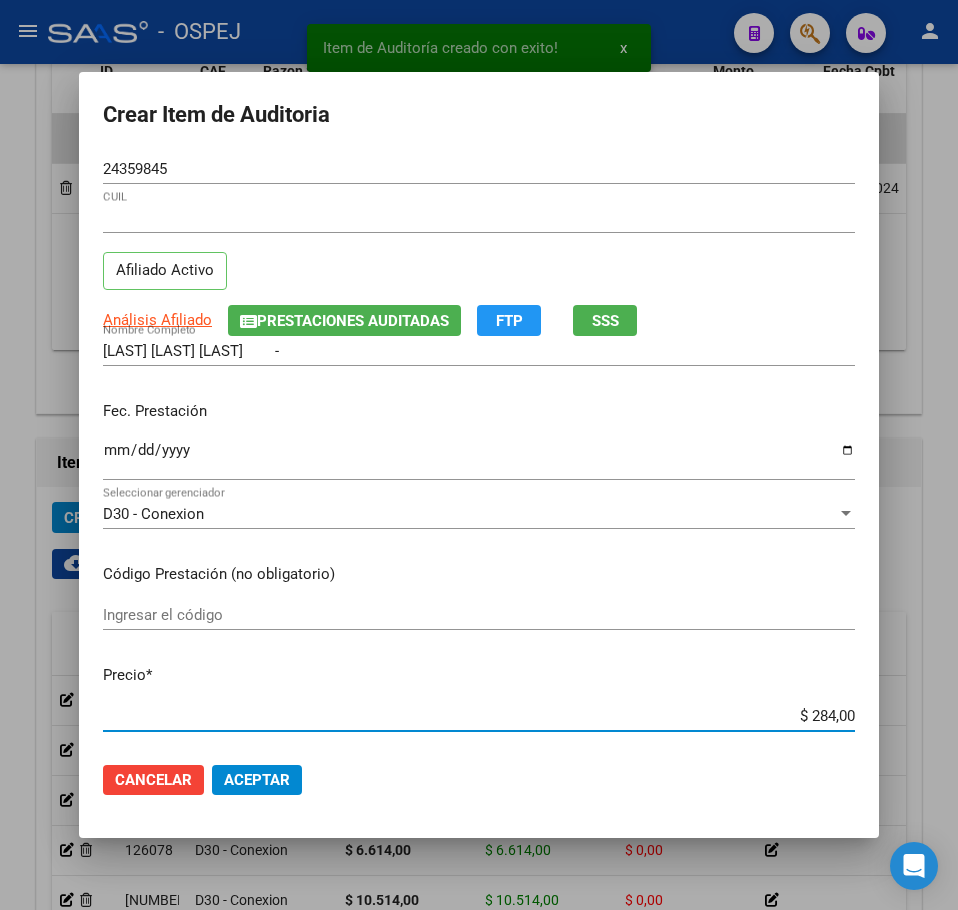 type on "$ 2.840,00" 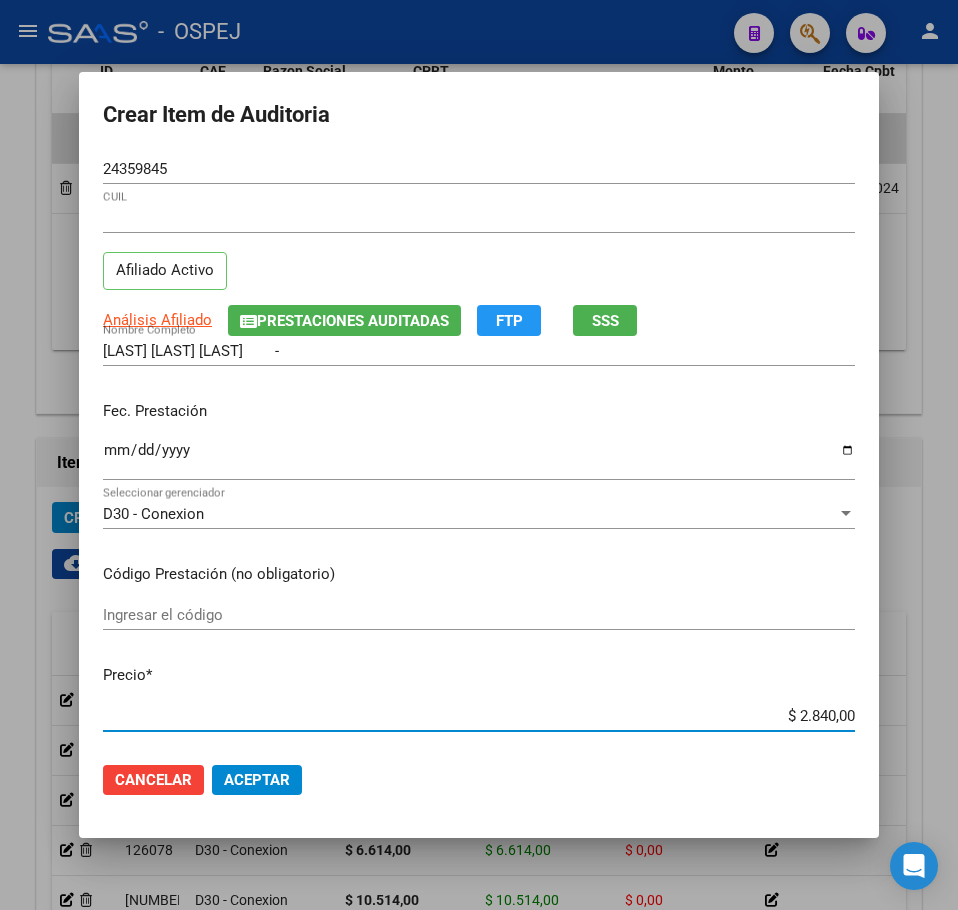 type on "$ 28.400,00" 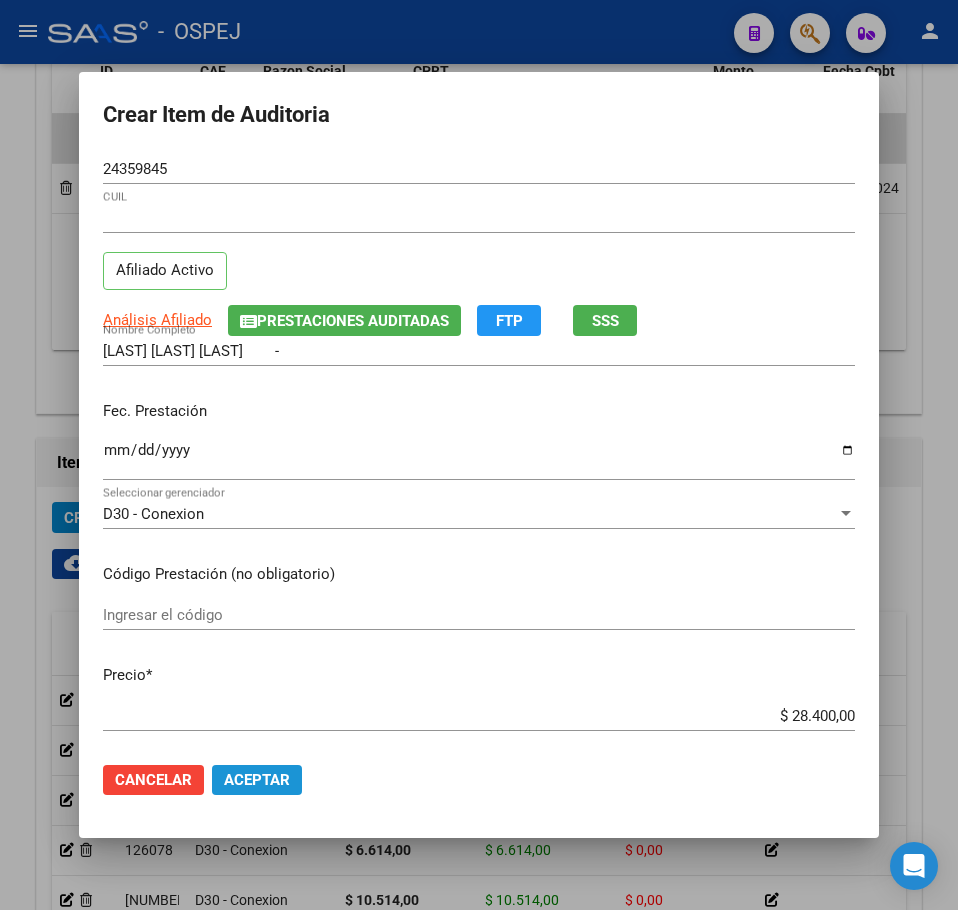 click on "Aceptar" 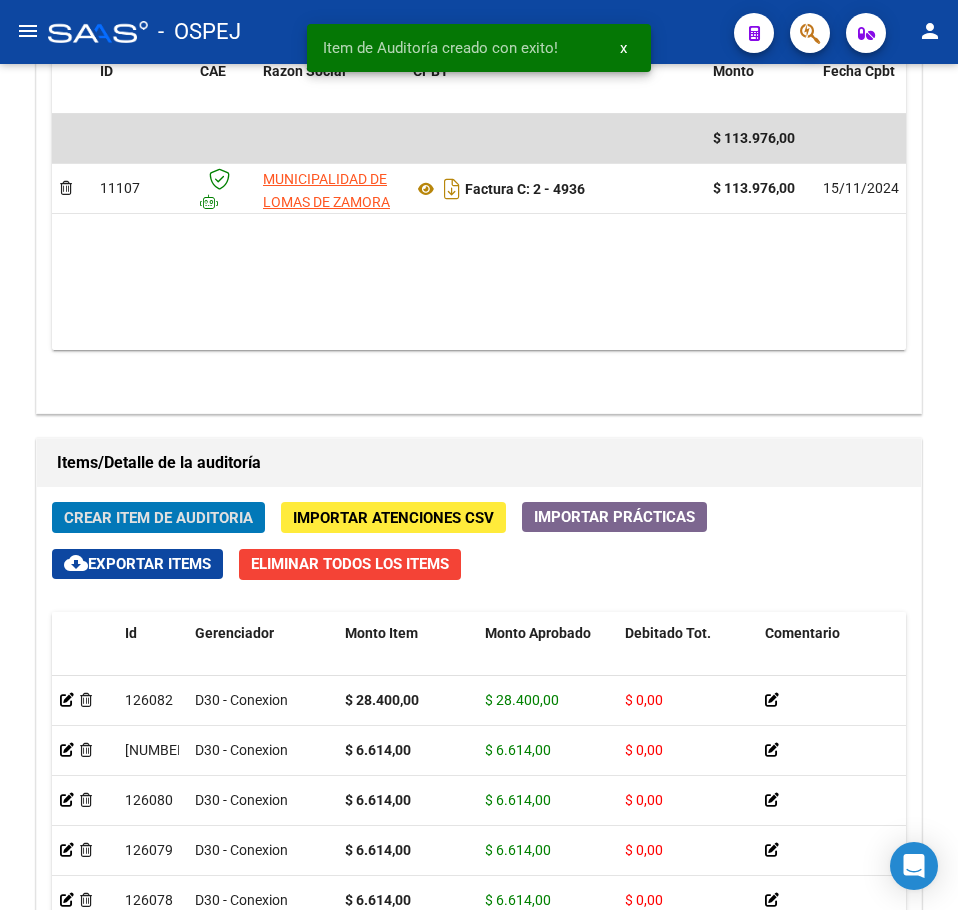 click on "Crear Item de Auditoria" 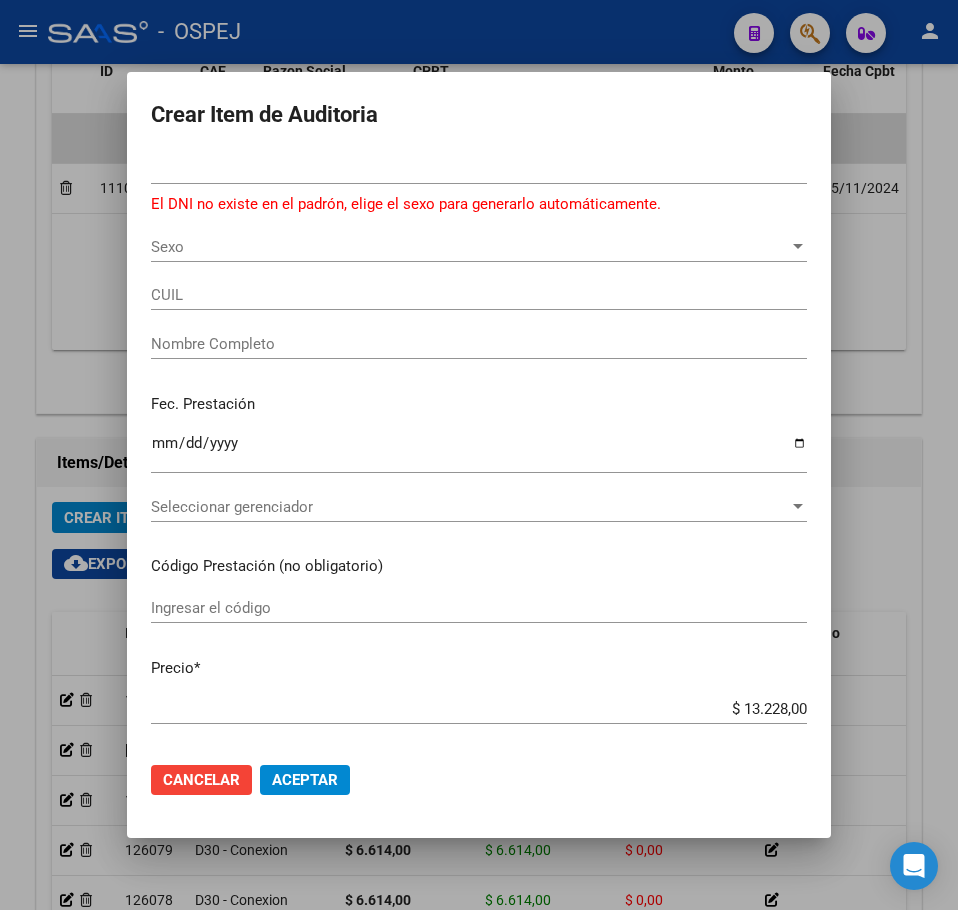 click on "Crear Item de Auditoria   53104206 Nro Documento  El DNI no existe en el padrón, elige el sexo para generarlo automáticamente. Sexo Sexo   CUIL    Nombre Completo  Fec. Prestación    Ingresar la fecha  Seleccionar gerenciador Seleccionar gerenciador Código Prestación (no obligatorio)    Ingresar el código  Precio  *   $ 13.228,00 Ingresar el precio  Cantidad  *   1 Ingresar la cantidad  Monto Item  *   $ 13.228,00 Ingresar el monto  Monto Debitado    $ 0,00 Ingresar el monto  Comentario Operador    Ingresar el Comentario  Comentario Gerenciador    Ingresar el Comentario  Descripción    Ingresar el Descripción   Atencion Tipo  Seleccionar tipo Seleccionar tipo  Nomenclador  Seleccionar Nomenclador Seleccionar Nomenclador Cancelar Aceptar" at bounding box center (479, 455) 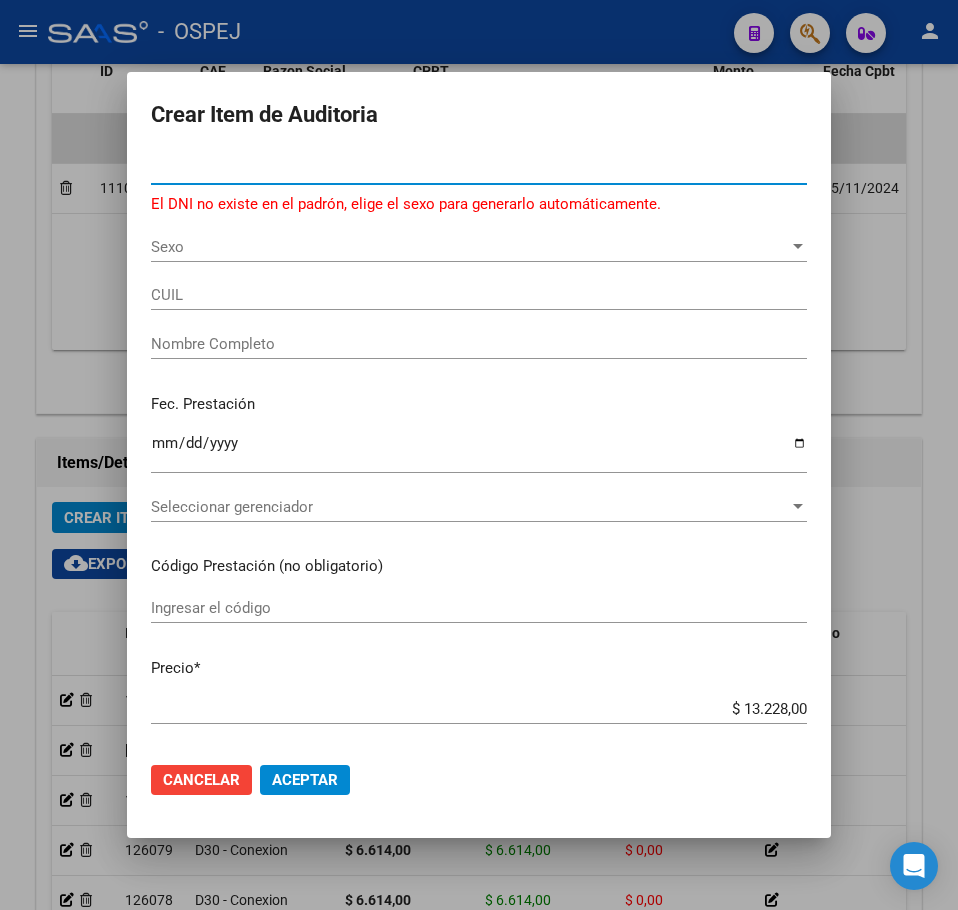 click on "53104206" at bounding box center (479, 169) 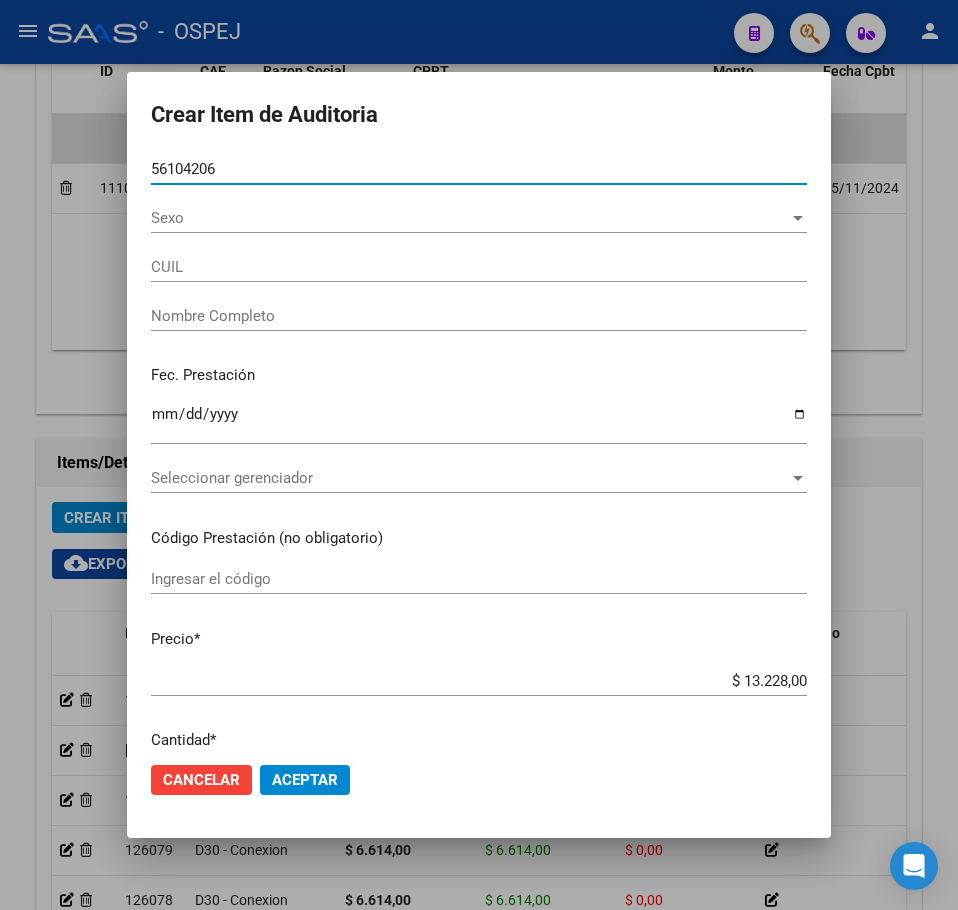 type on "56104206" 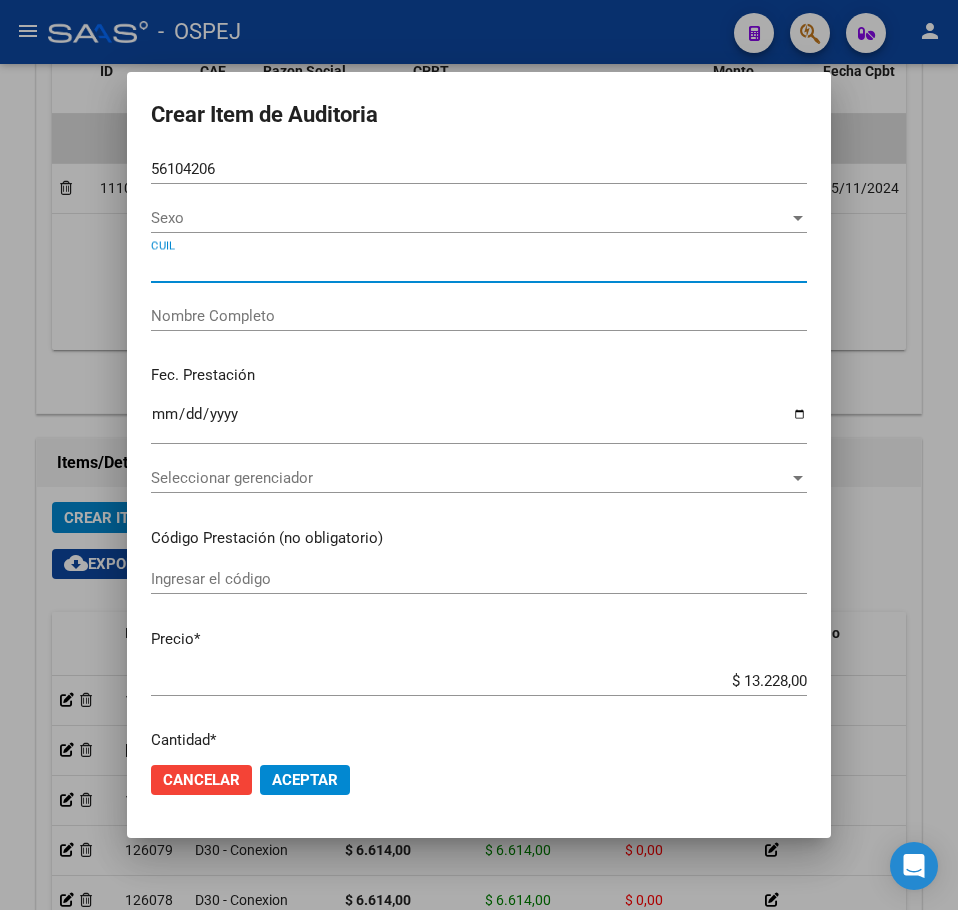 type on "27561042069" 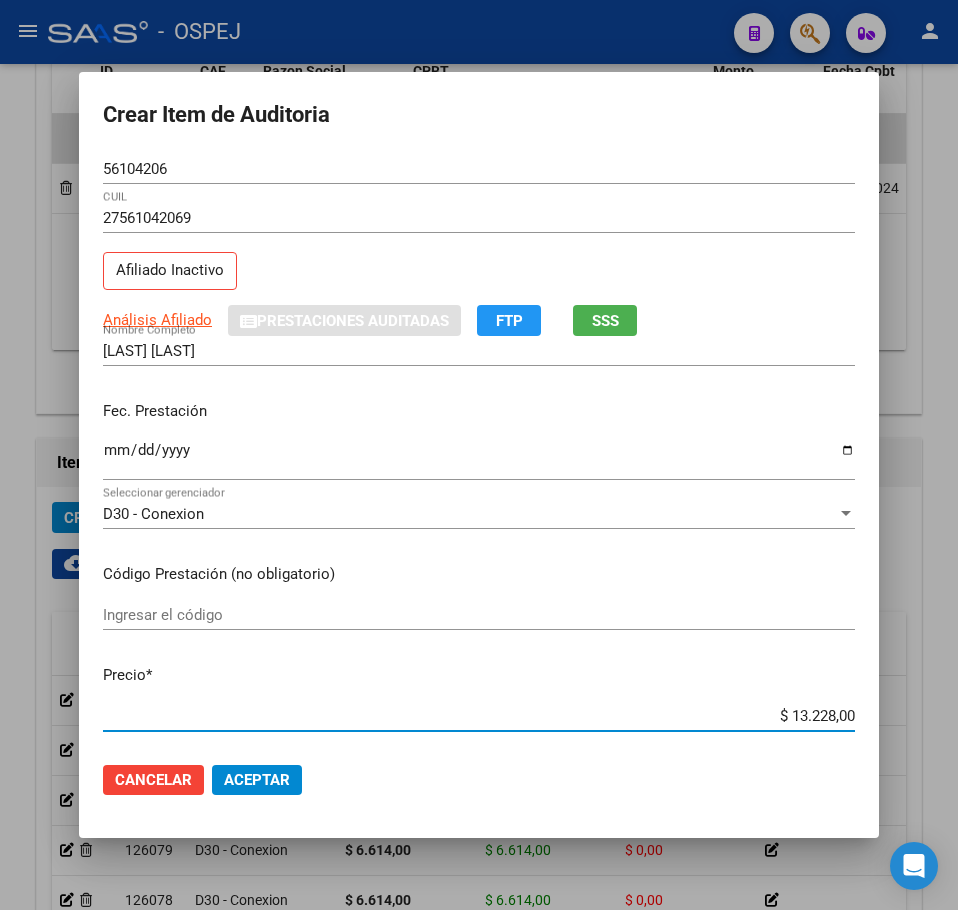 type on "$ 0,06" 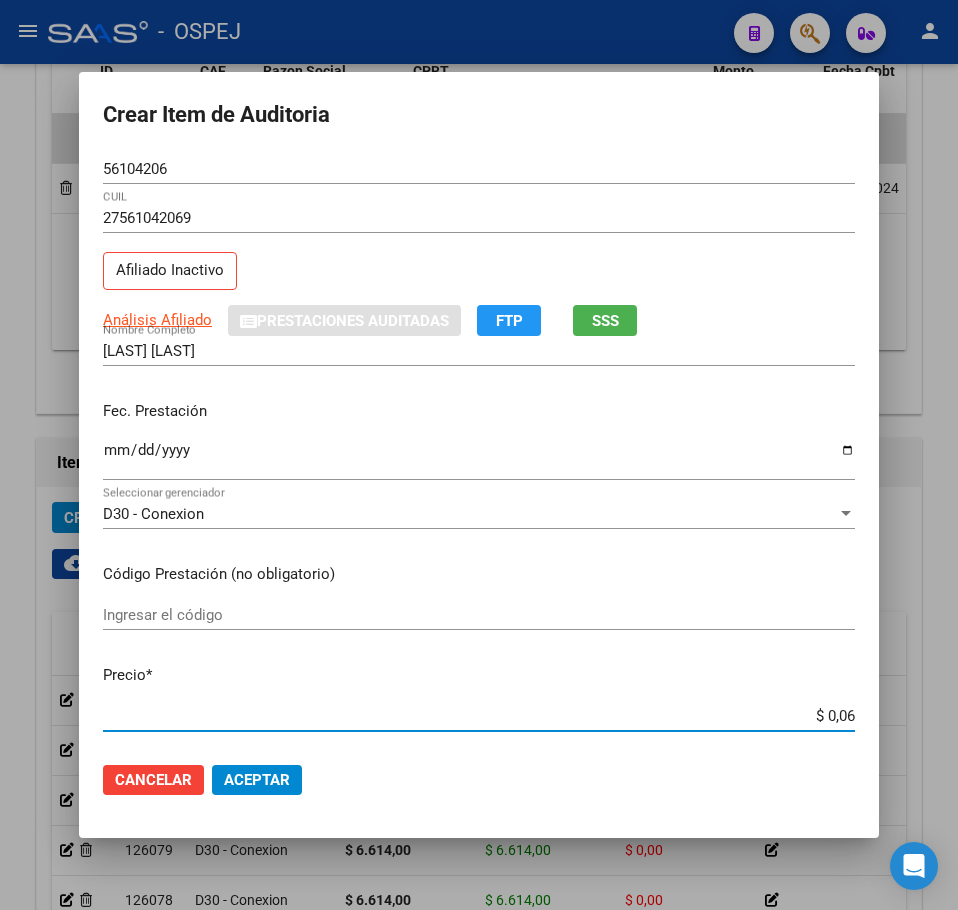 type on "$ 0,66" 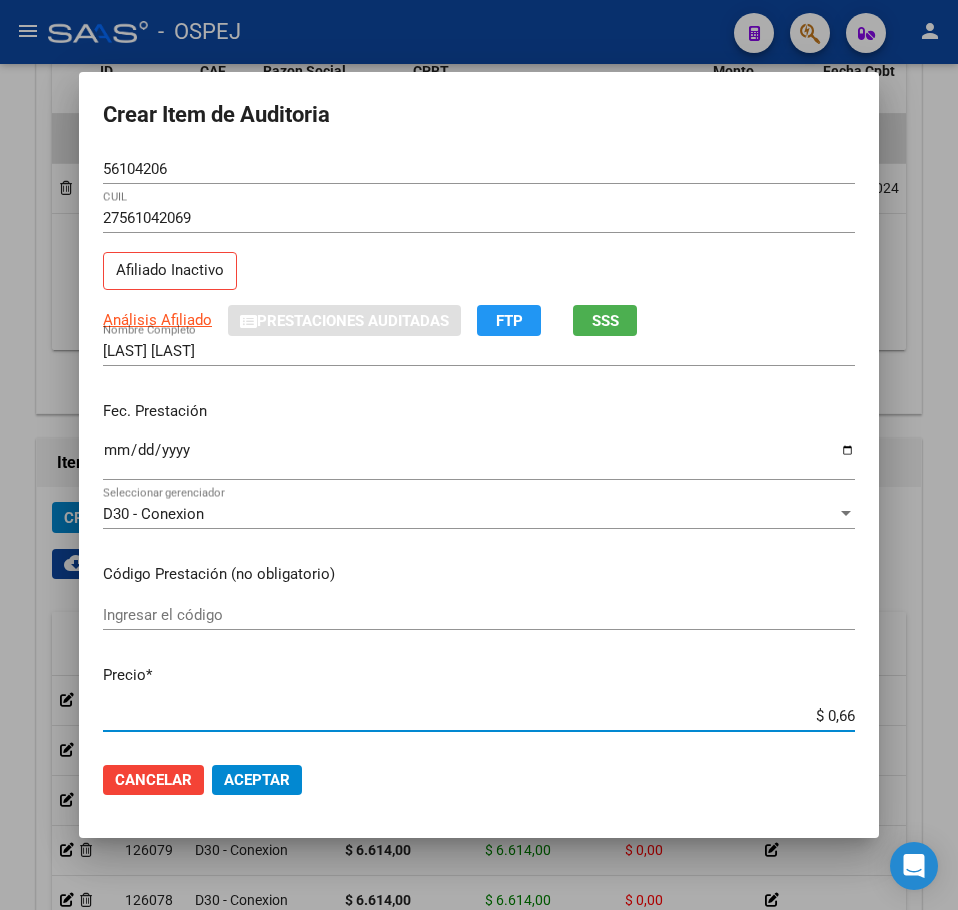 type on "$ 6,61" 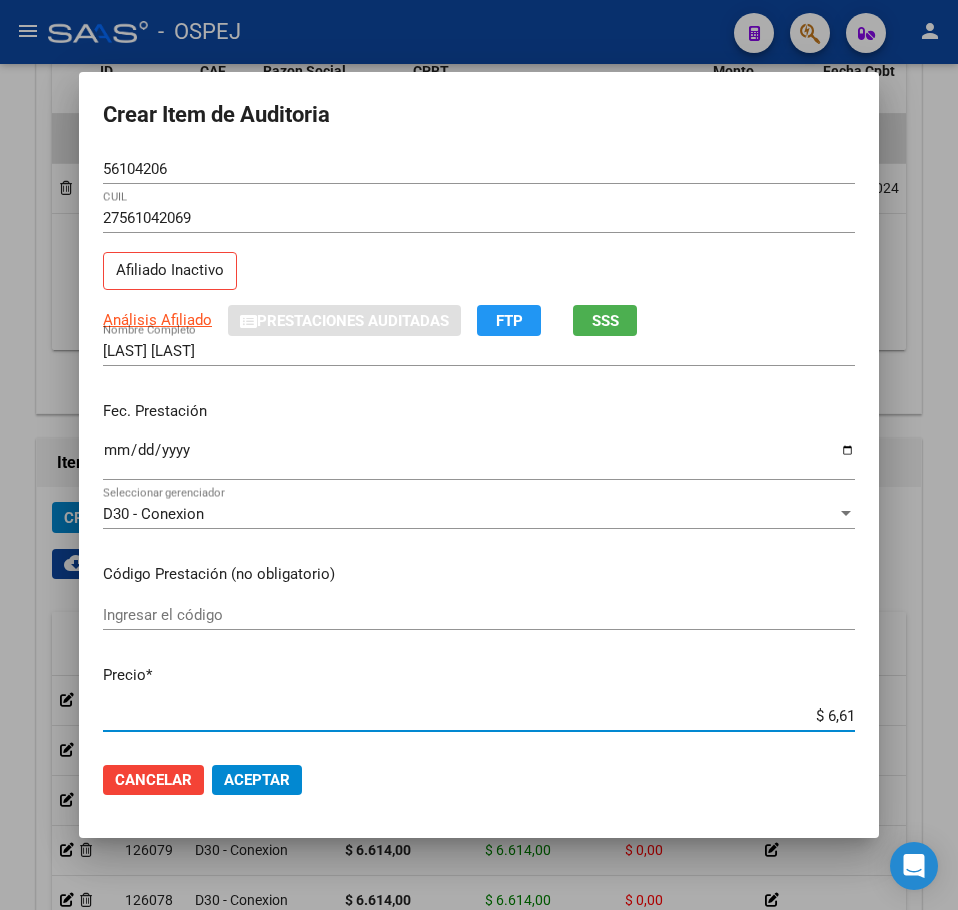 type on "$ 6,61" 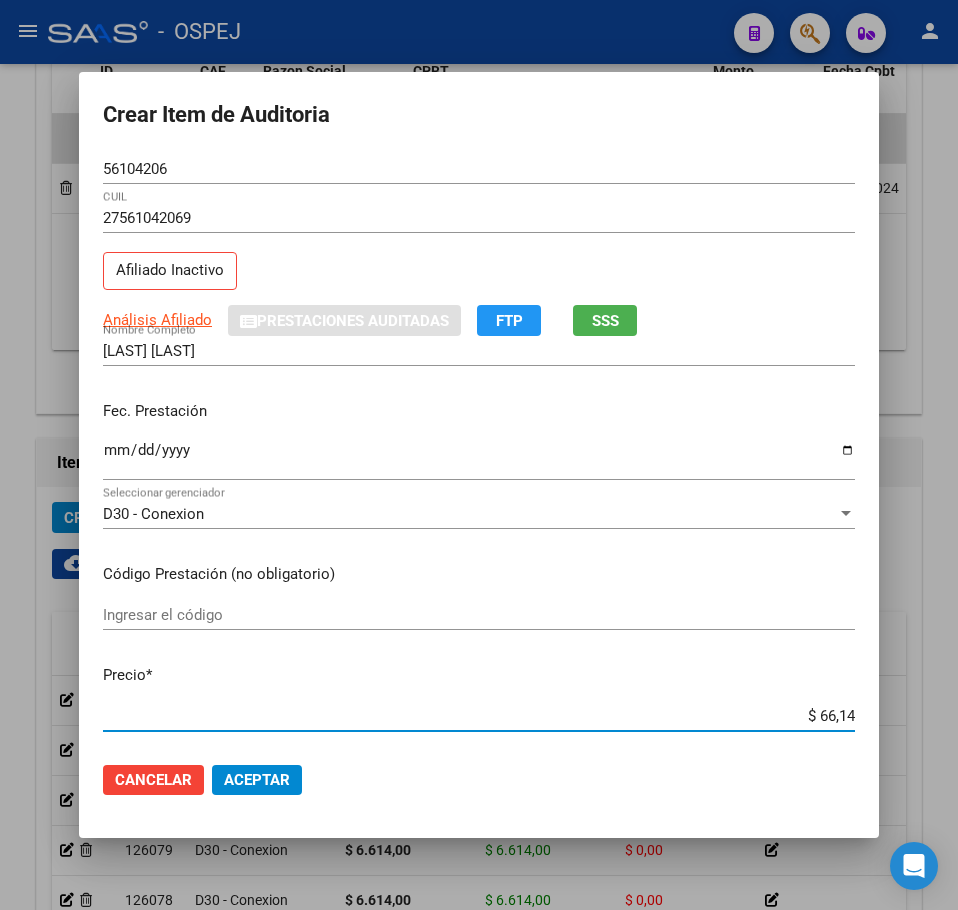 type on "$ 661,40" 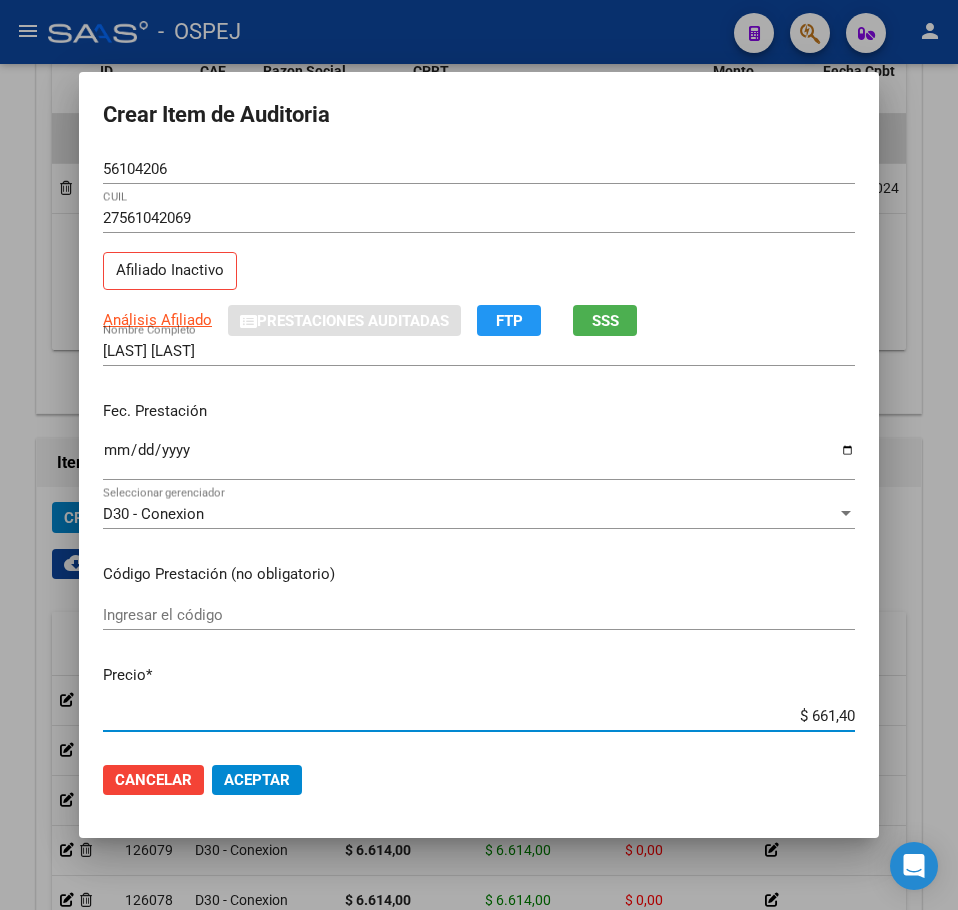 type on "$ 6.614,00" 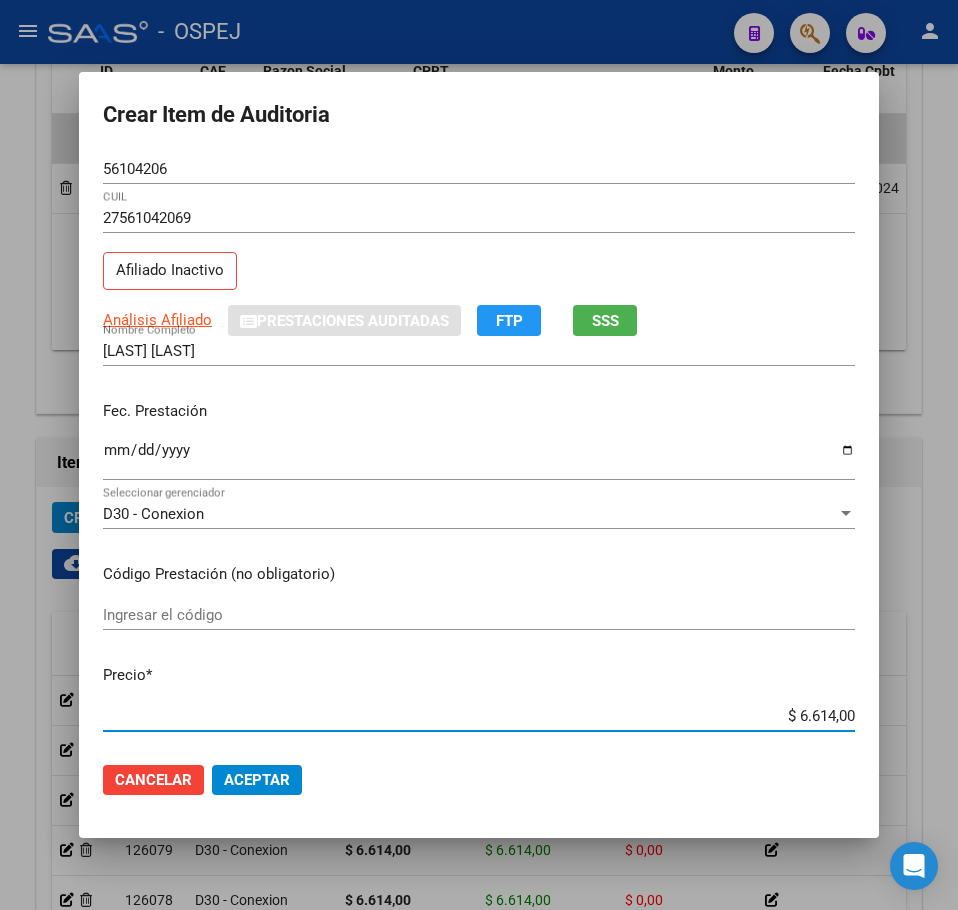 click on "Cancelar Aceptar" 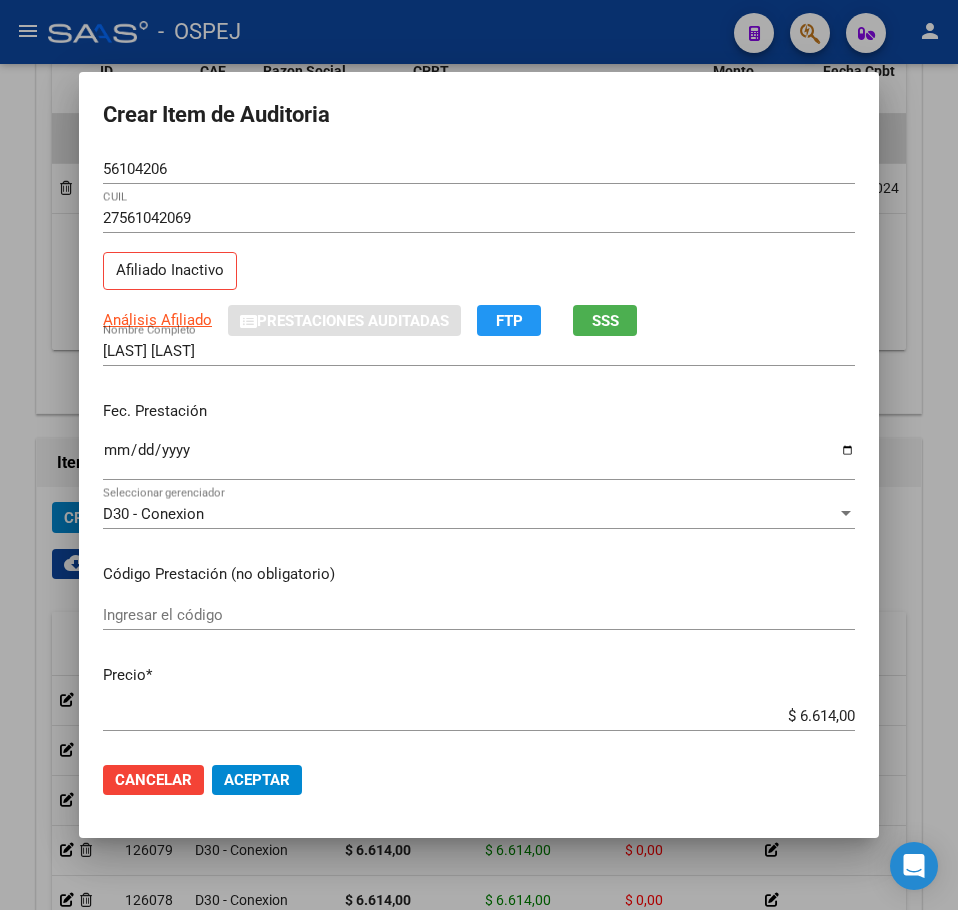 click on "Aceptar" 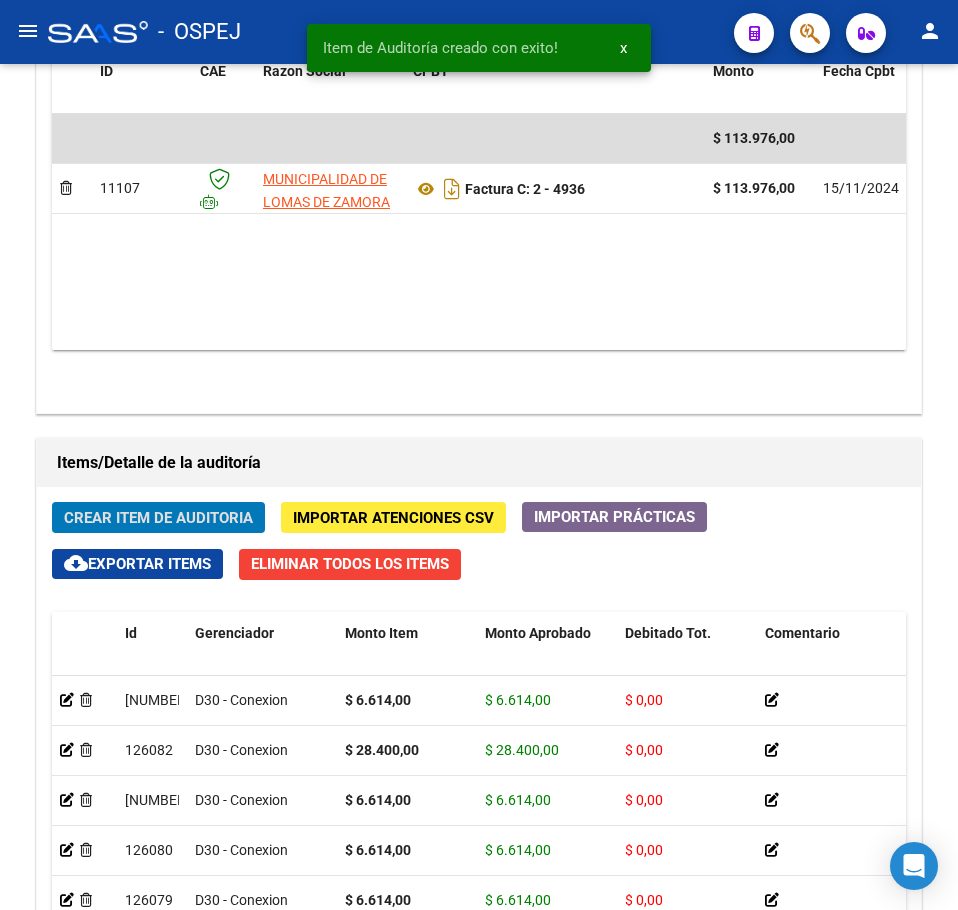 click on "Crear Item de Auditoria" 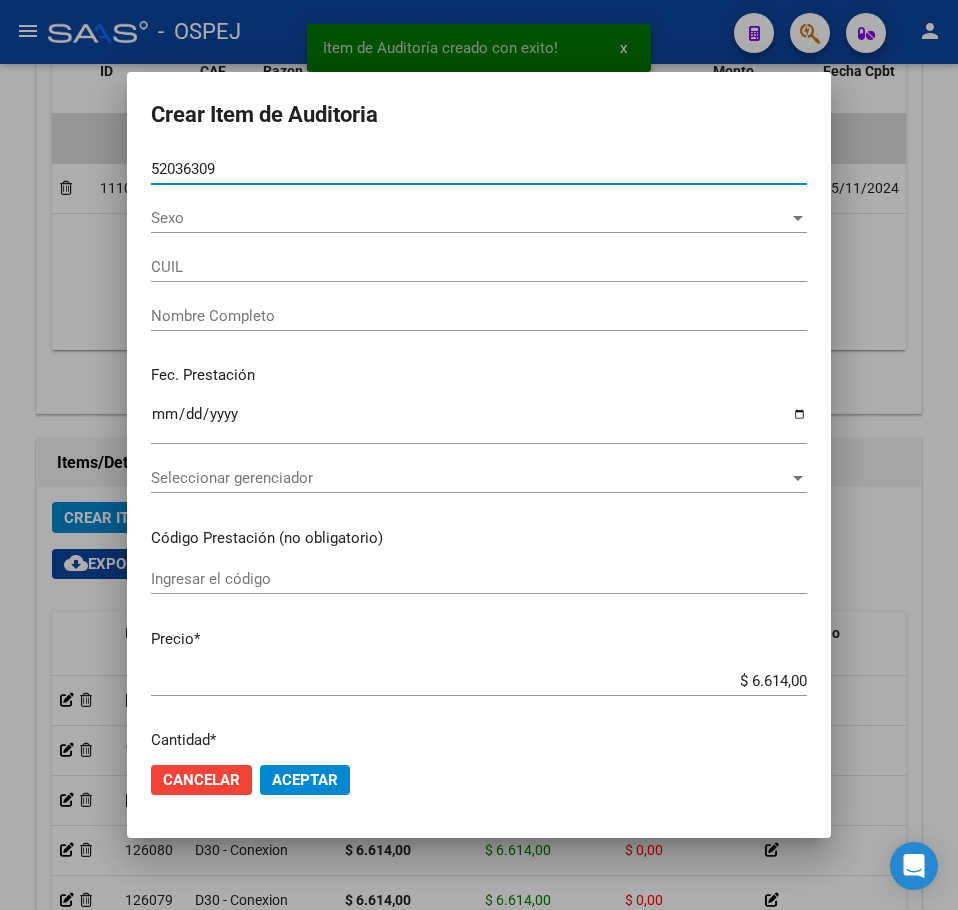 type on "52036309" 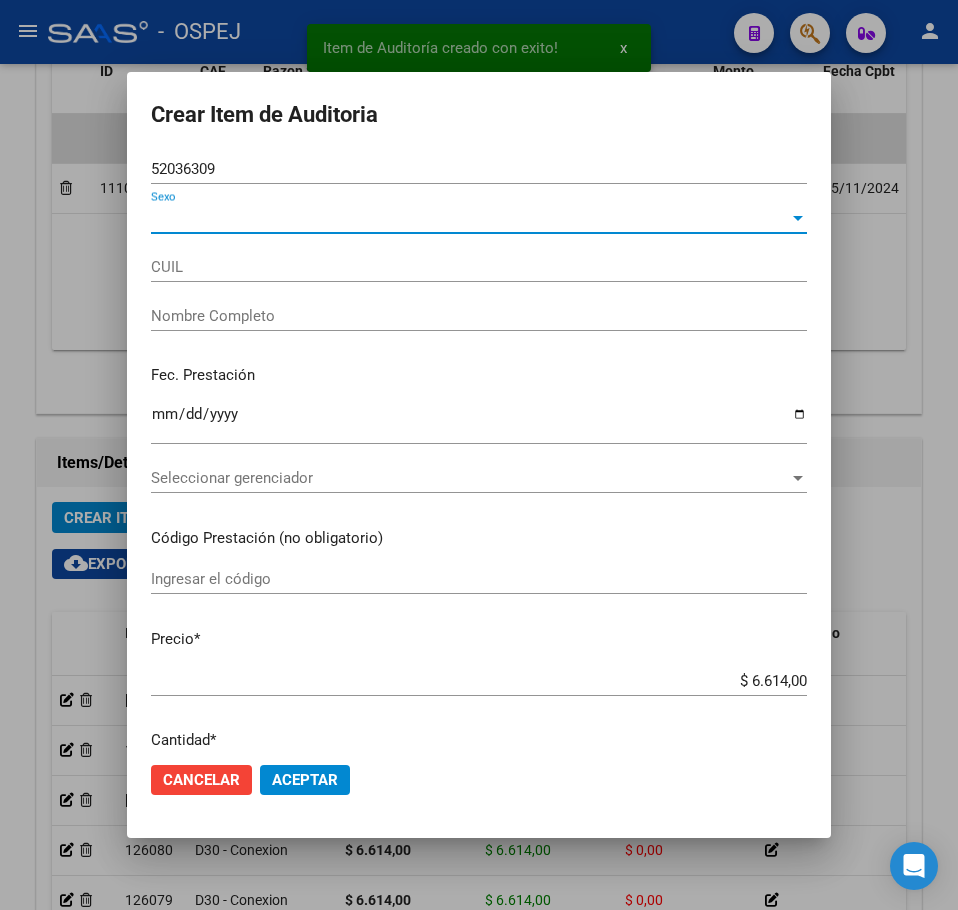 type on "27520363098" 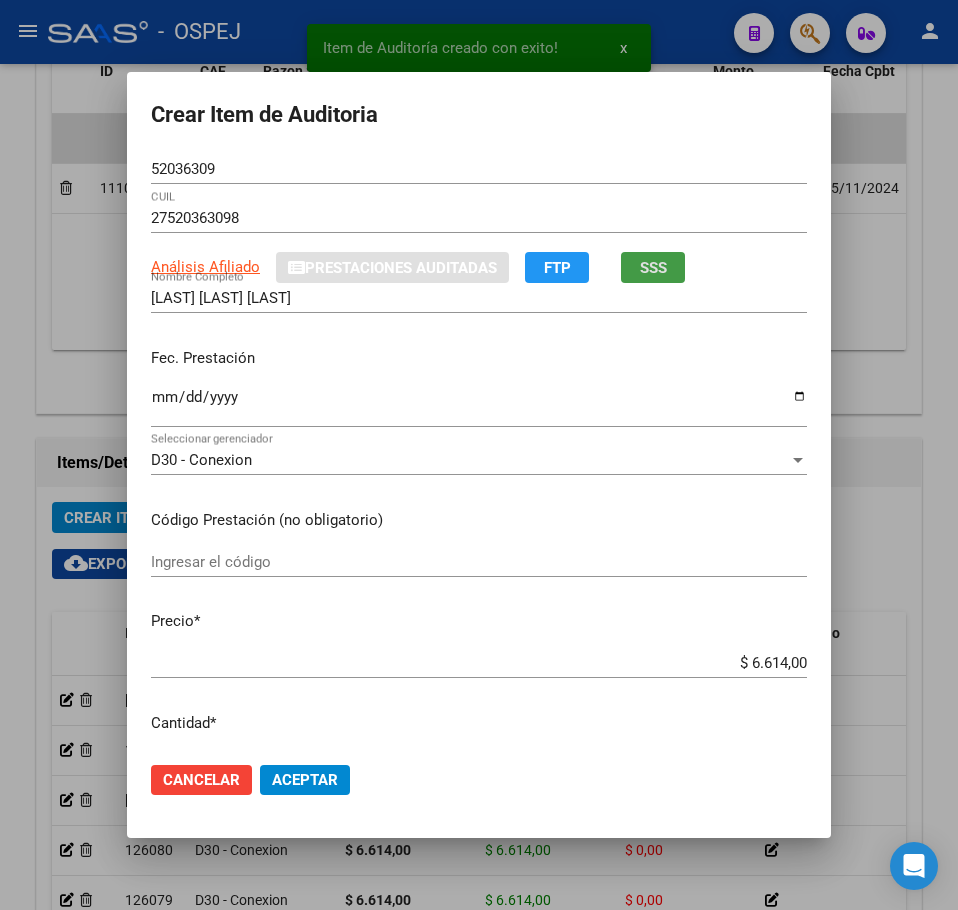 type 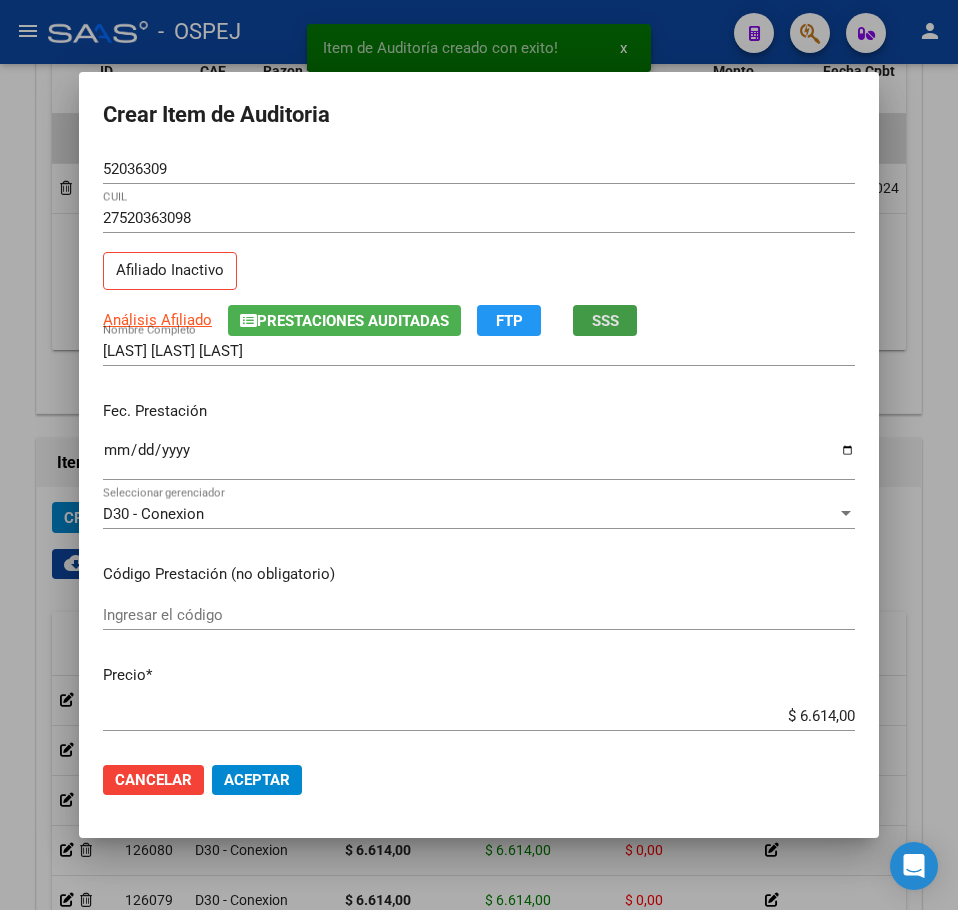 click on "Aceptar" 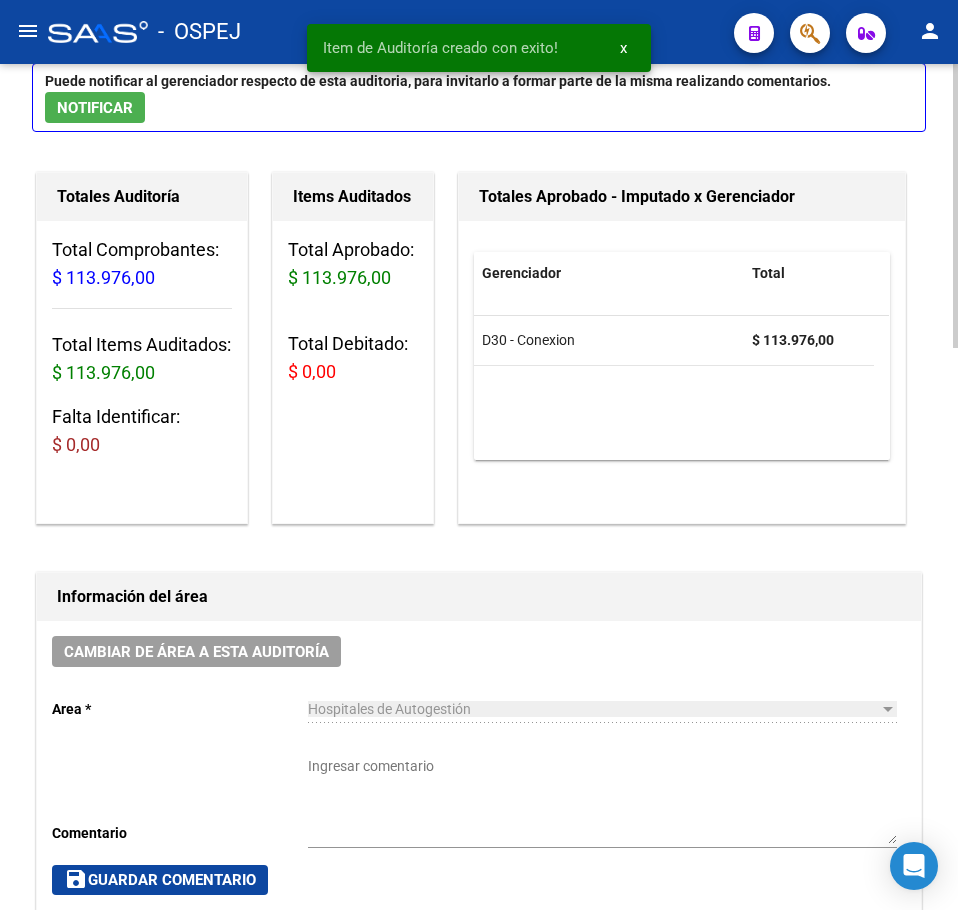 scroll, scrollTop: 0, scrollLeft: 0, axis: both 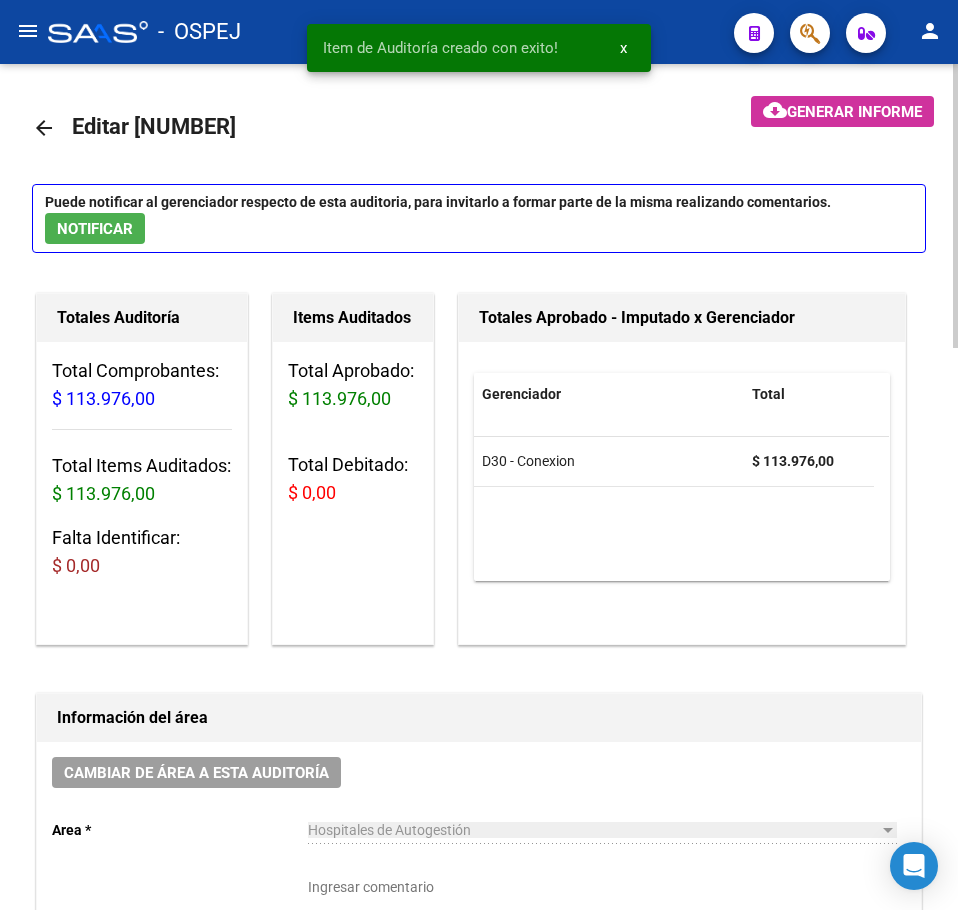 click on "arrow_back" 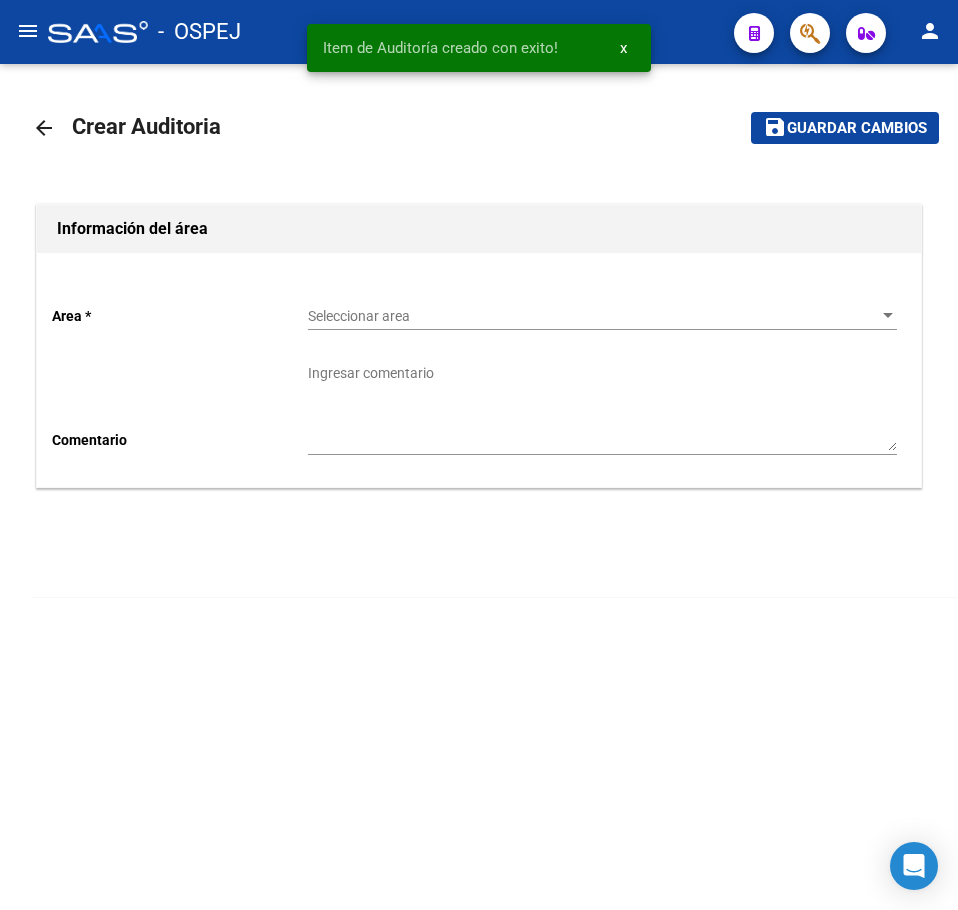 click on "Seleccionar area Seleccionar area" 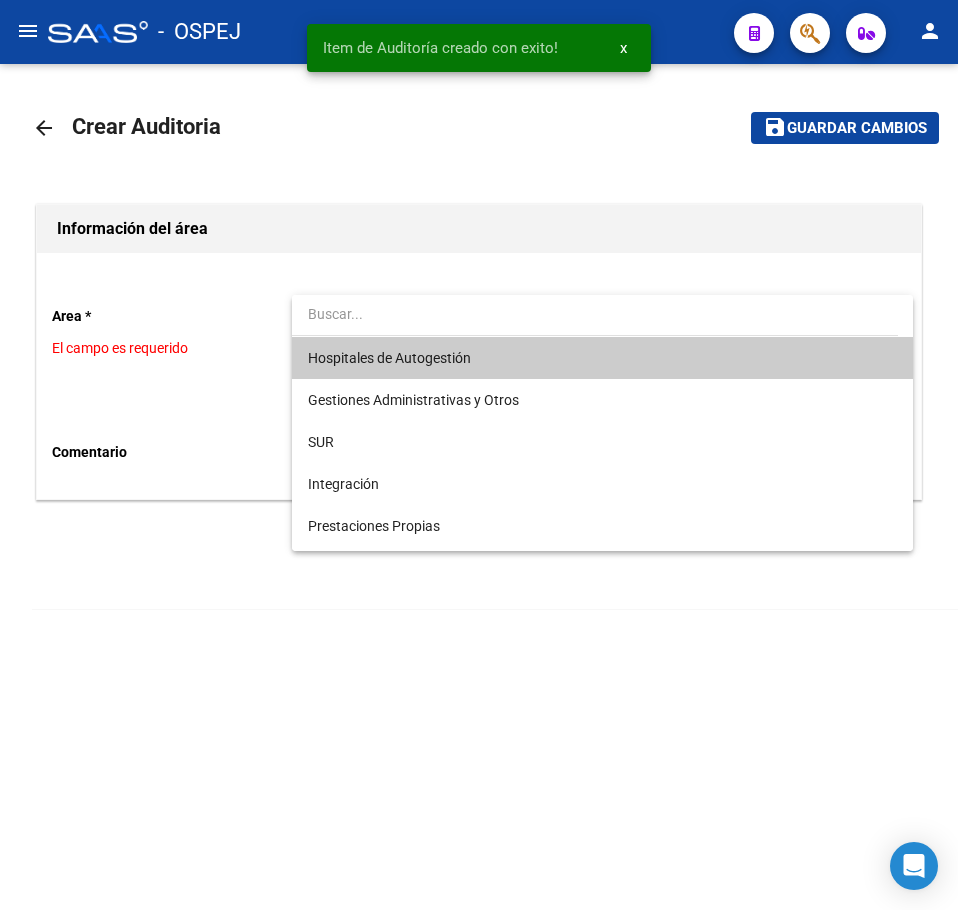 click on "Hospitales de Autogestión" at bounding box center [602, 358] 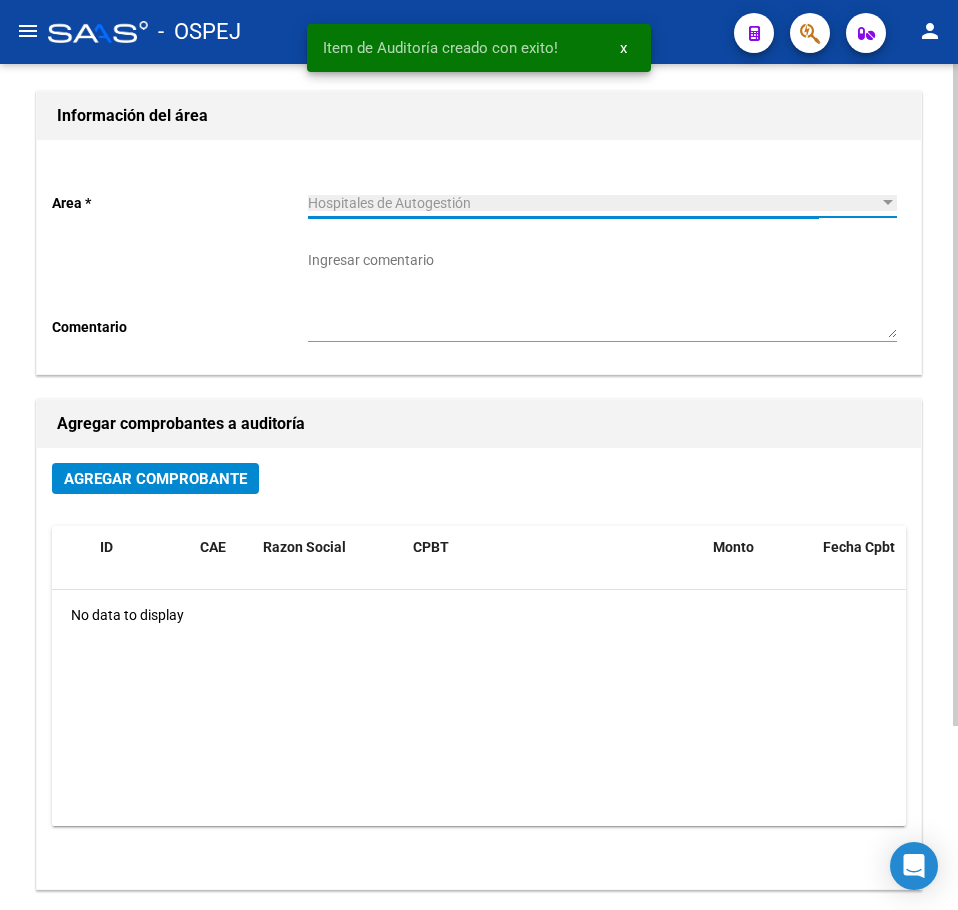 scroll, scrollTop: 235, scrollLeft: 0, axis: vertical 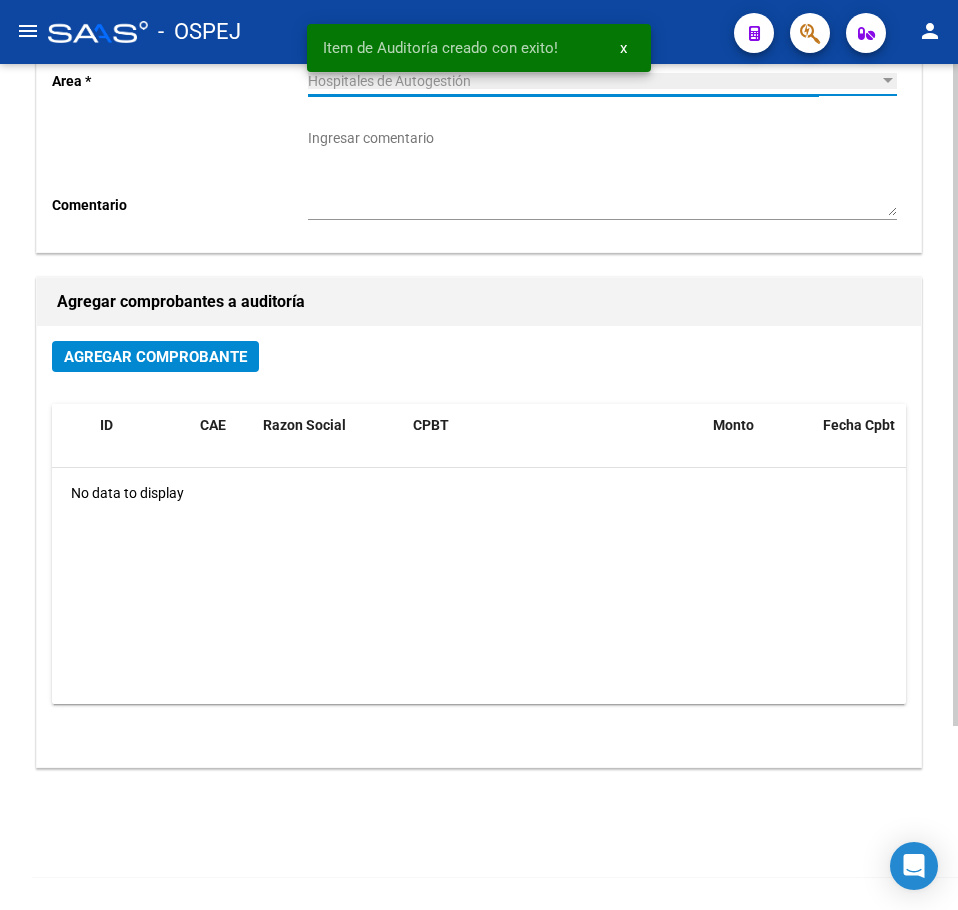 click on "Agregar Comprobante" 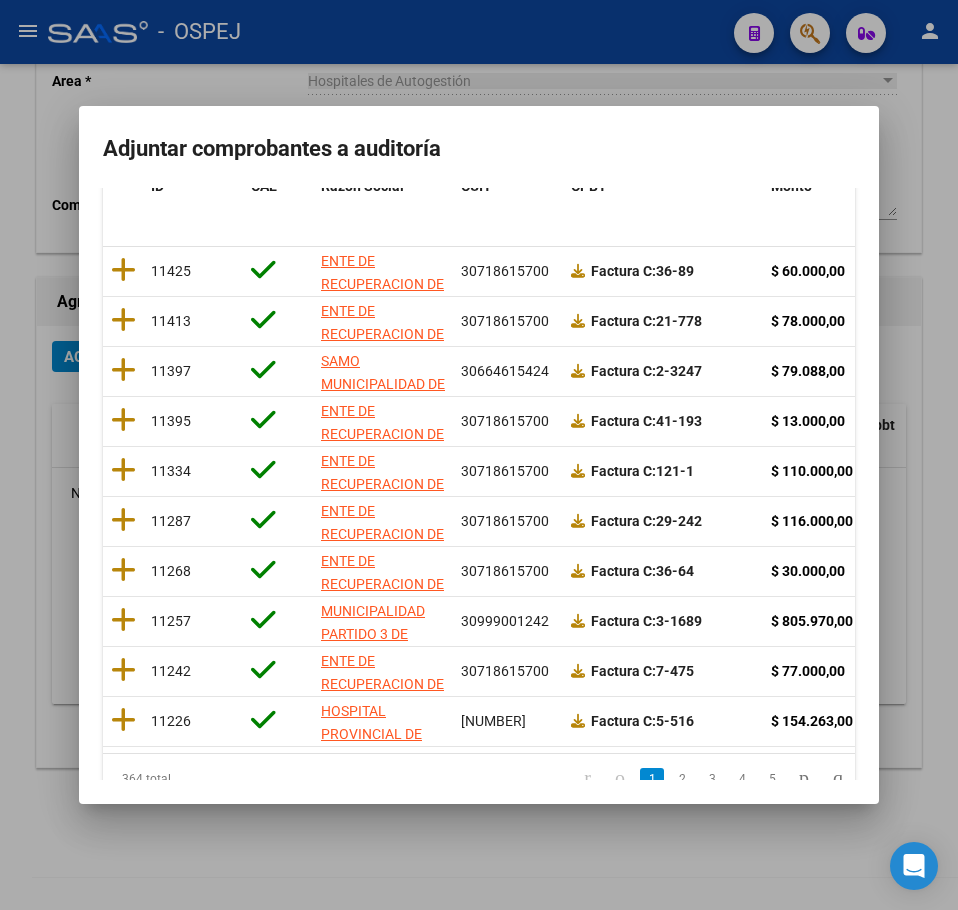 scroll, scrollTop: 356, scrollLeft: 0, axis: vertical 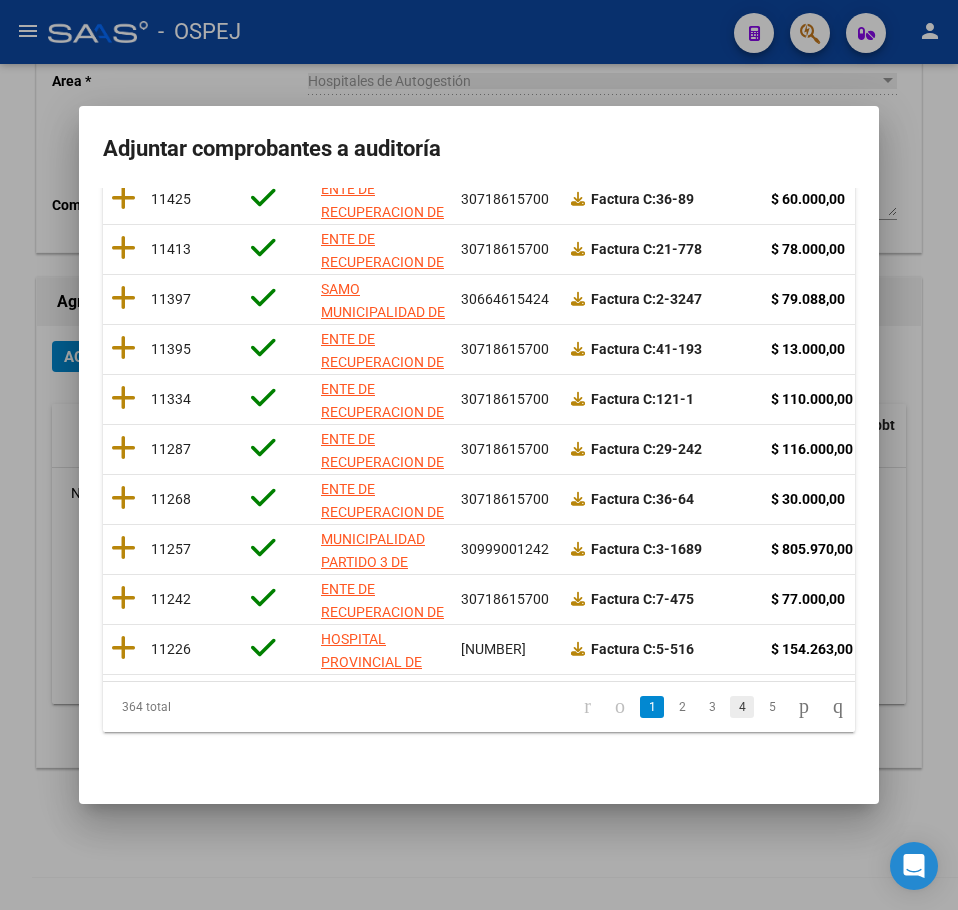 click on "4" 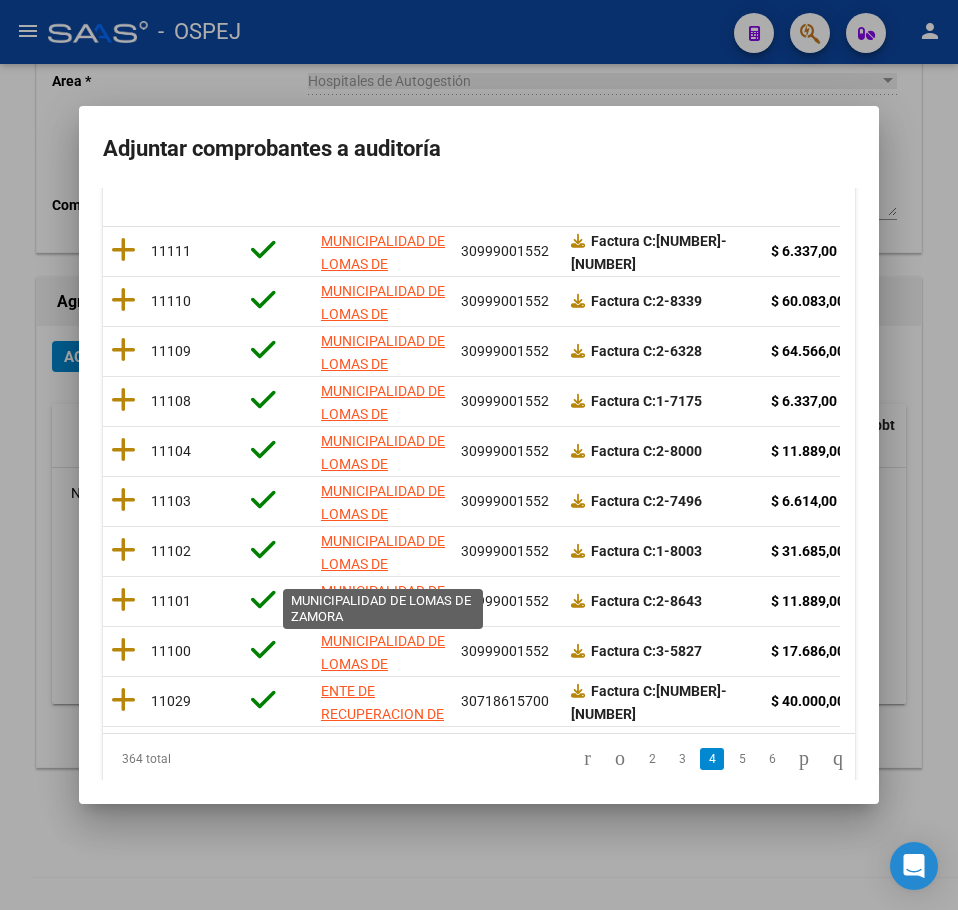 scroll, scrollTop: 256, scrollLeft: 0, axis: vertical 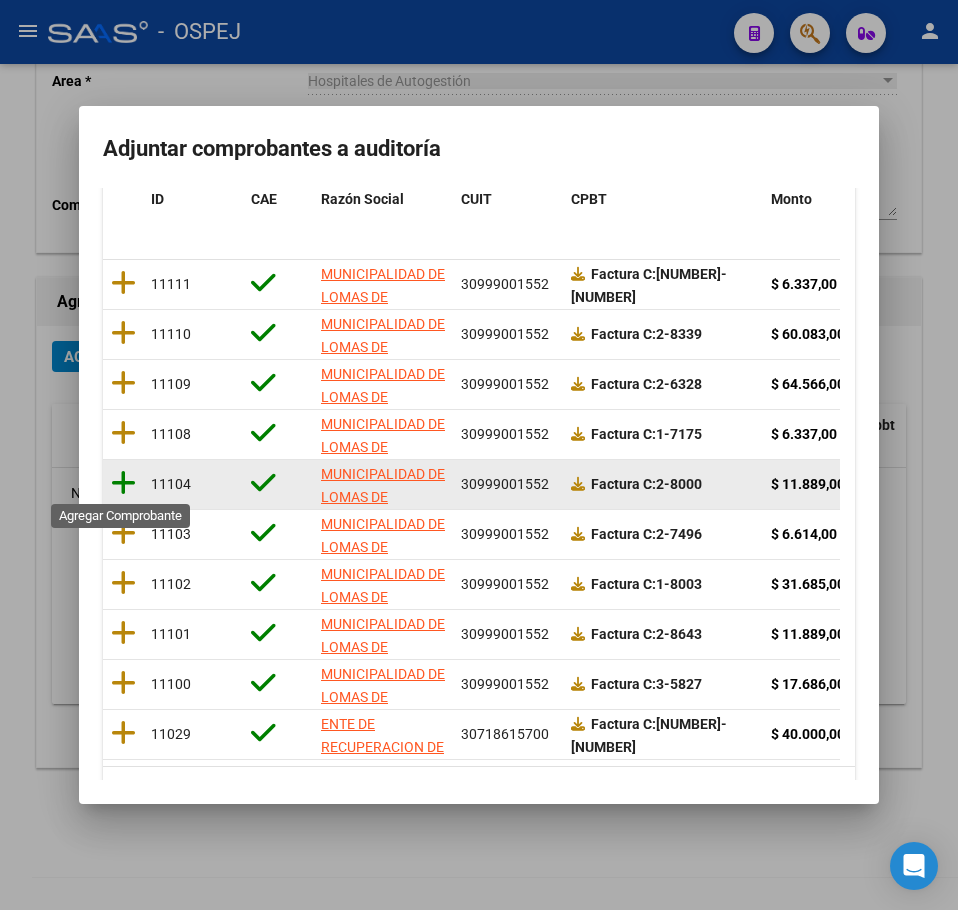click 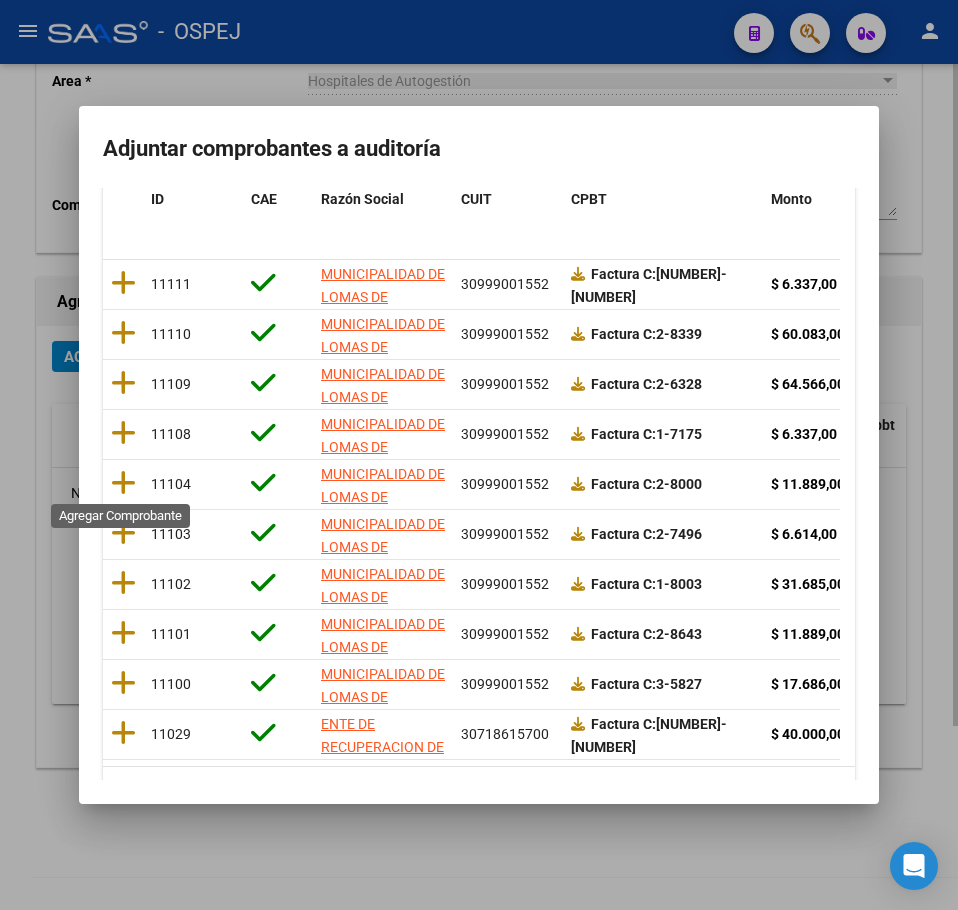 scroll, scrollTop: 0, scrollLeft: 0, axis: both 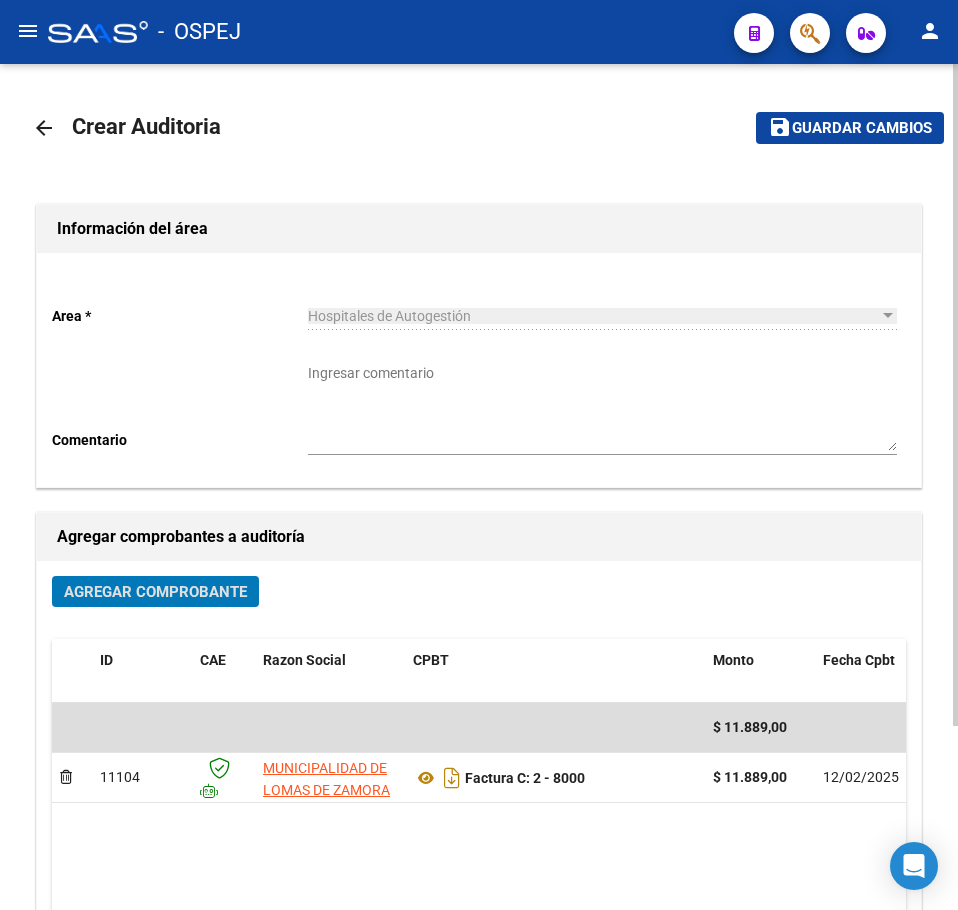 click on "save Guardar cambios" 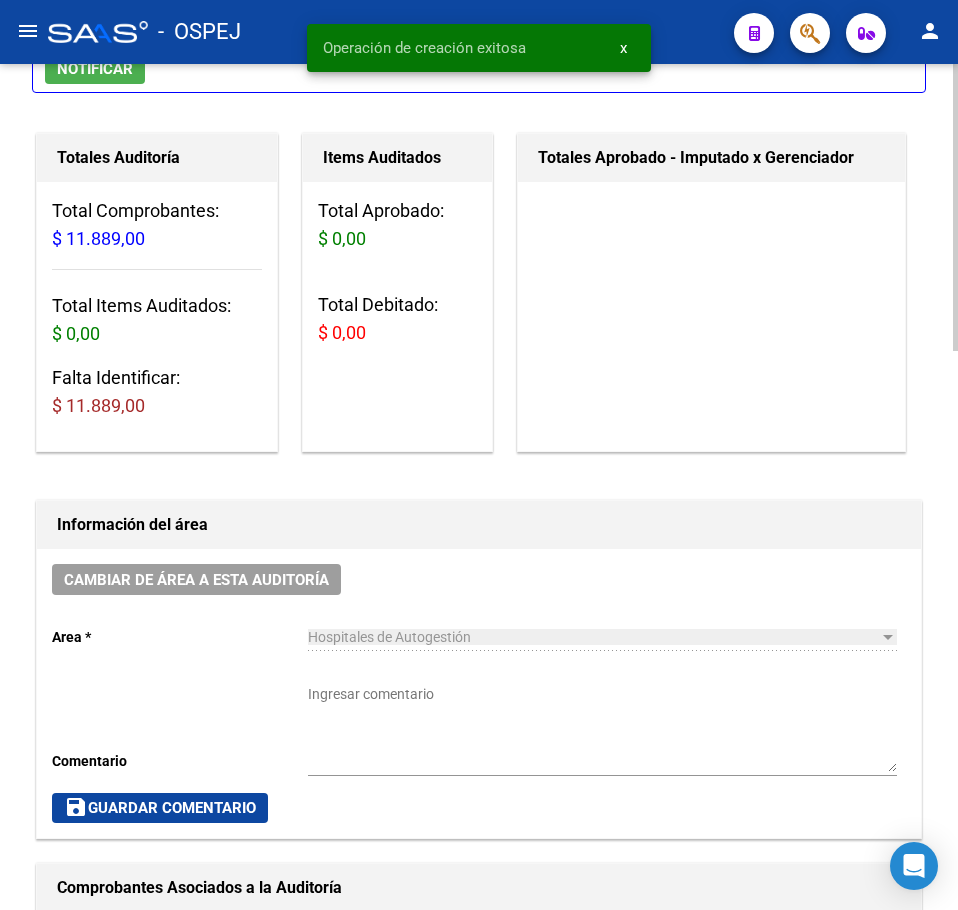 scroll, scrollTop: 500, scrollLeft: 0, axis: vertical 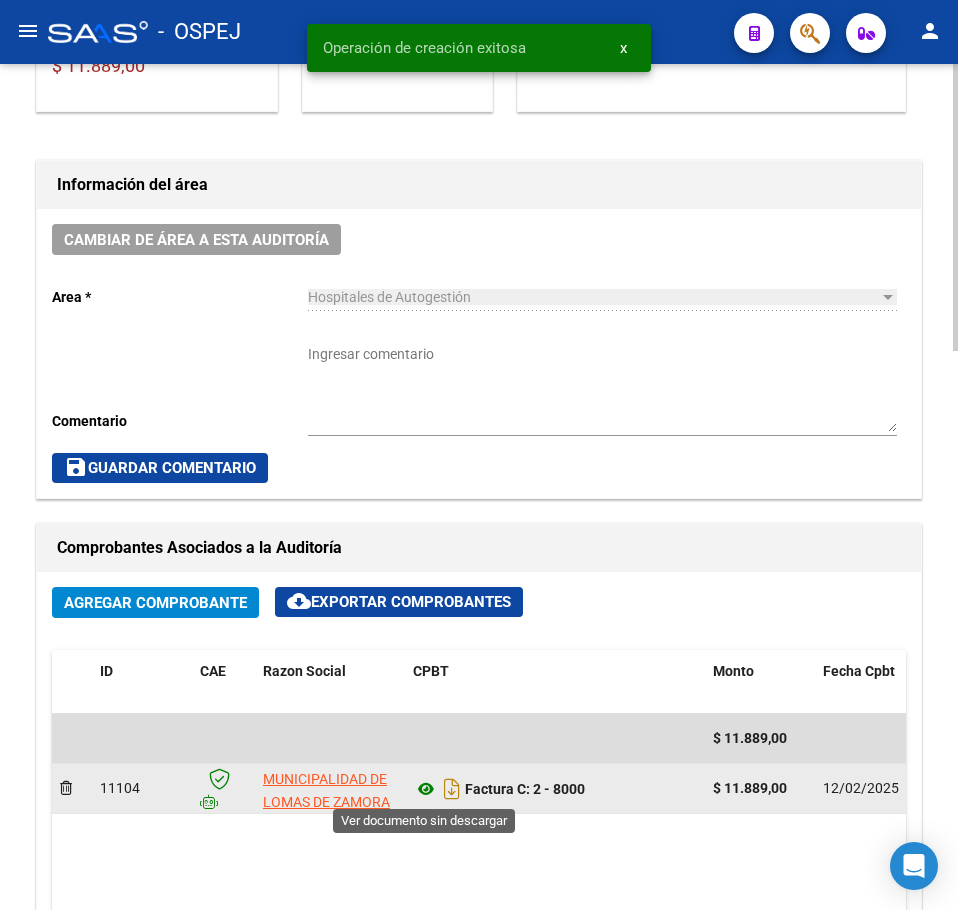 click 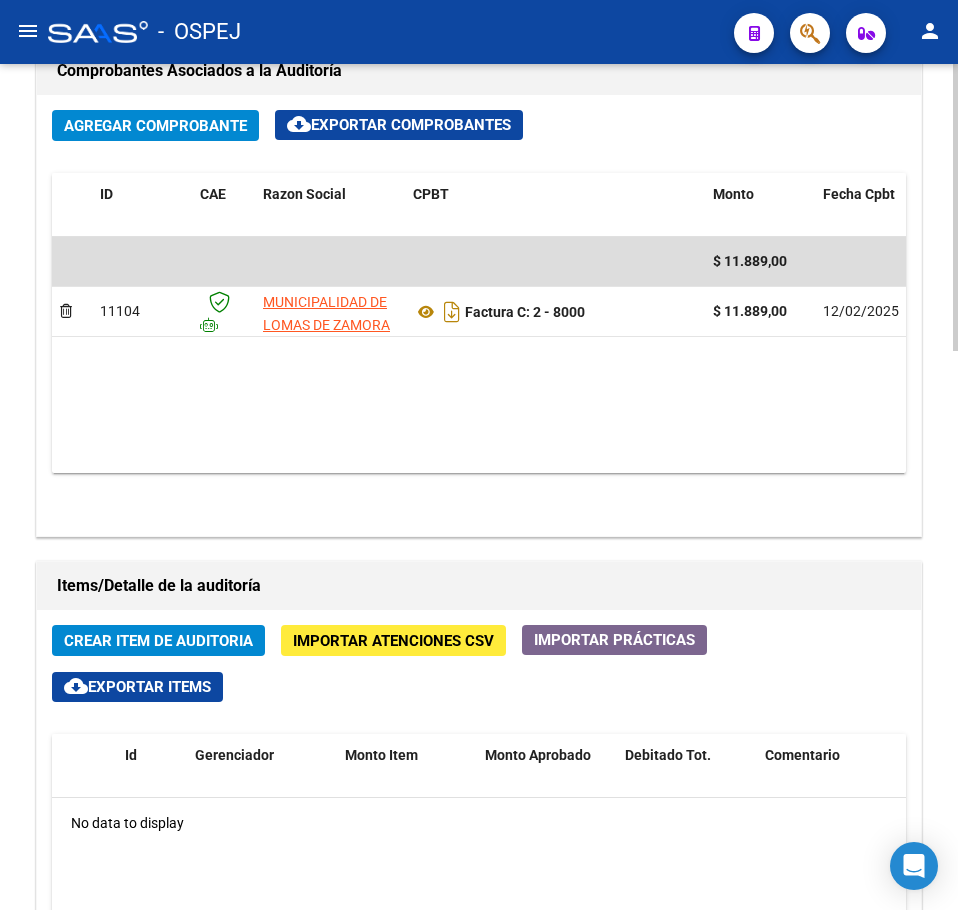 scroll, scrollTop: 1200, scrollLeft: 0, axis: vertical 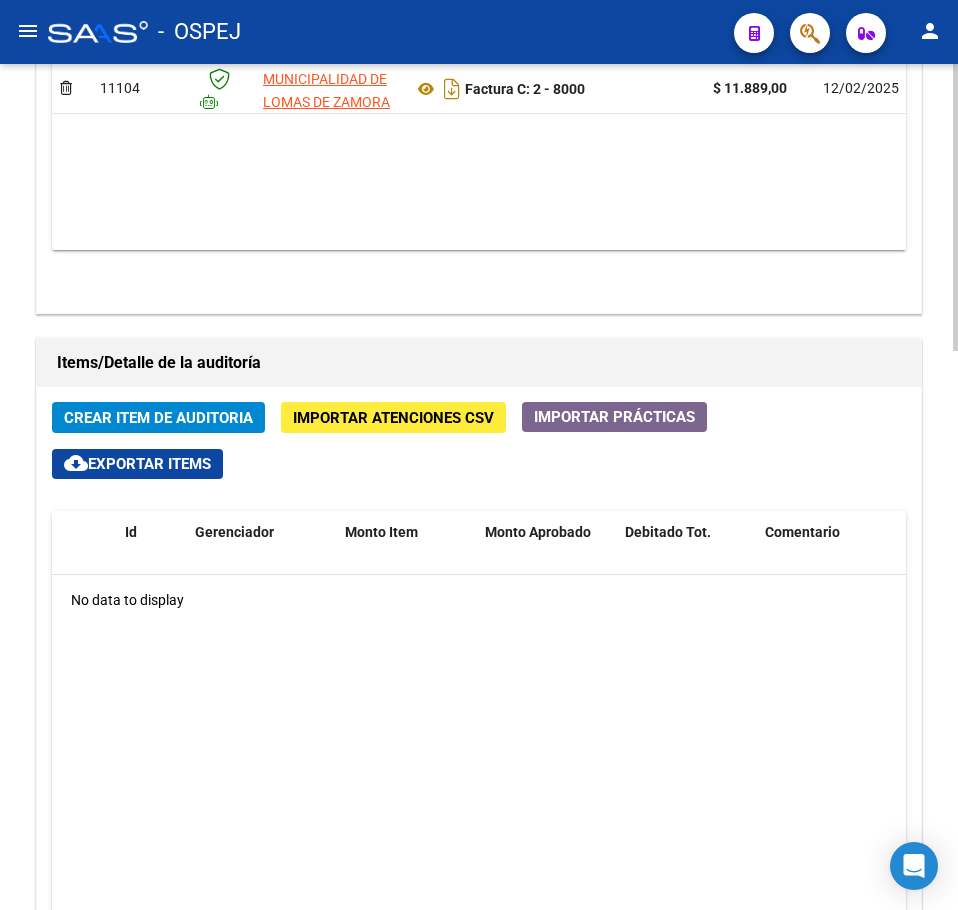 click on "Crear Item de Auditoria" 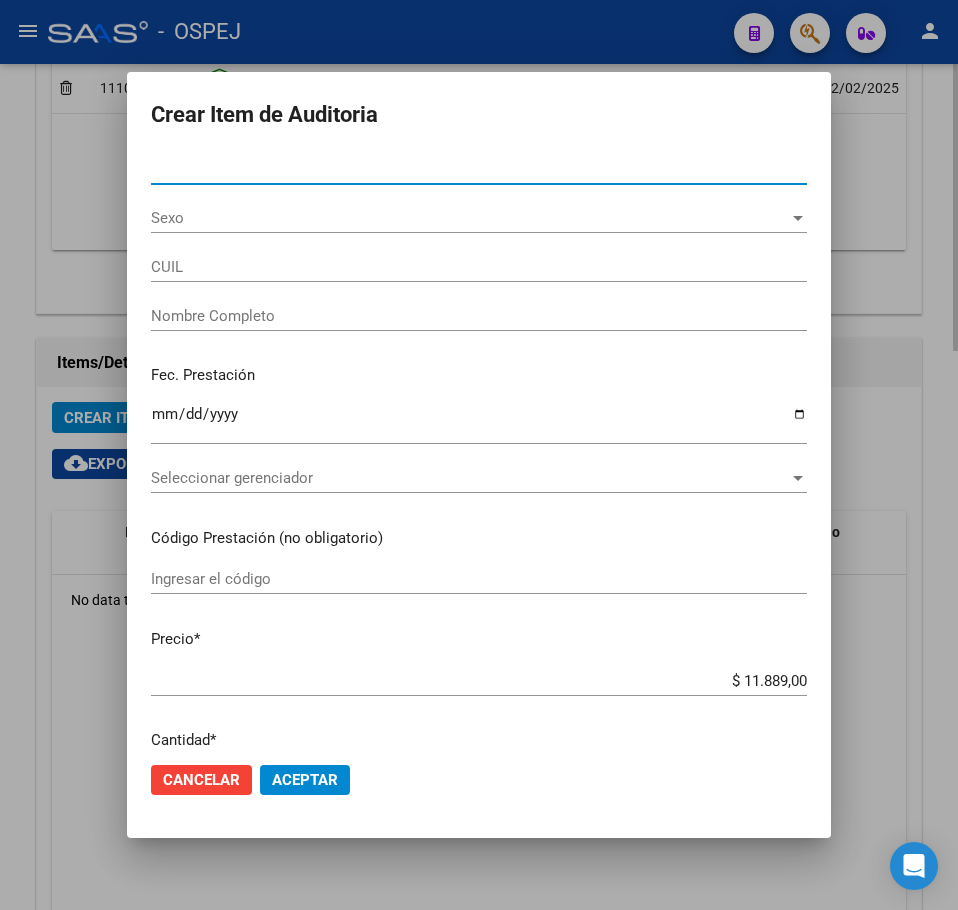 type on "31332286" 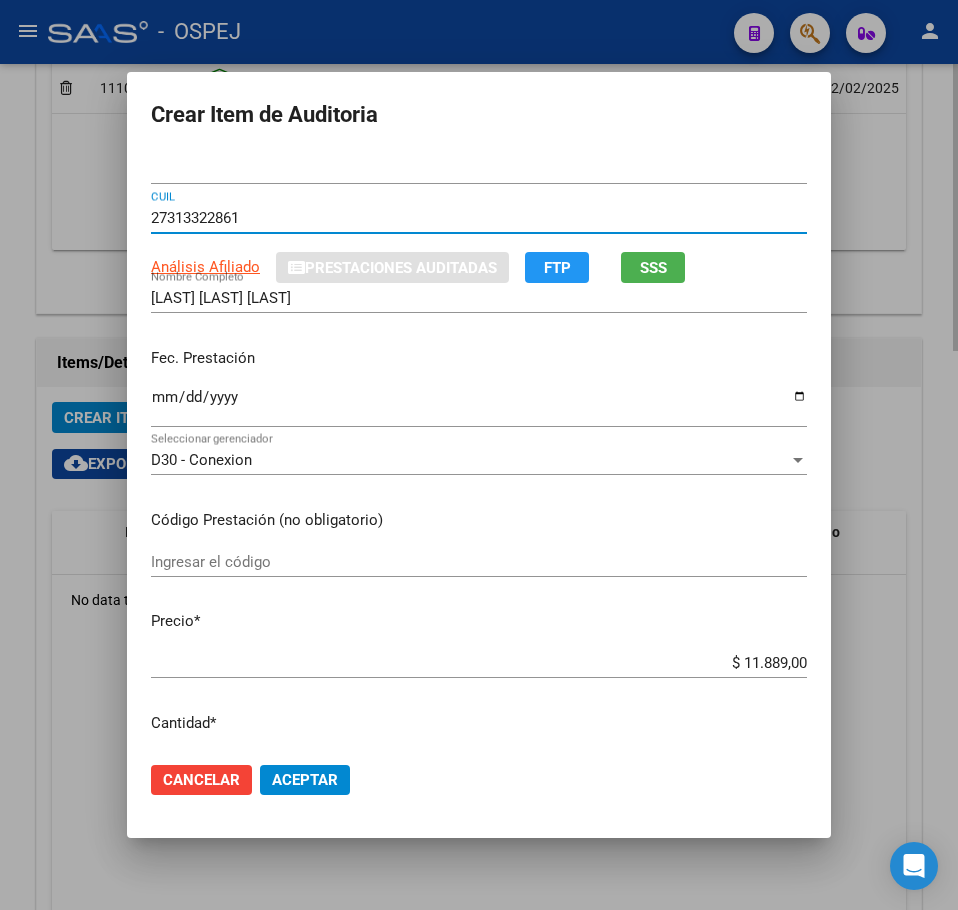 type 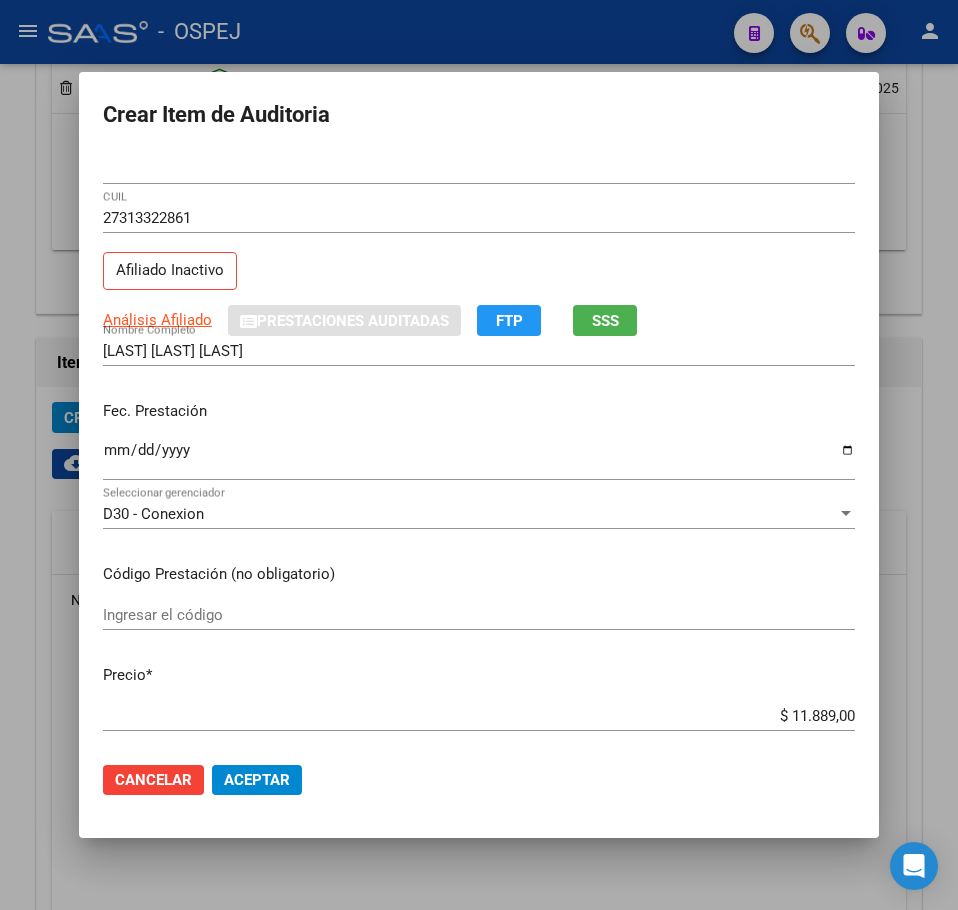 click on "Cancelar Aceptar" 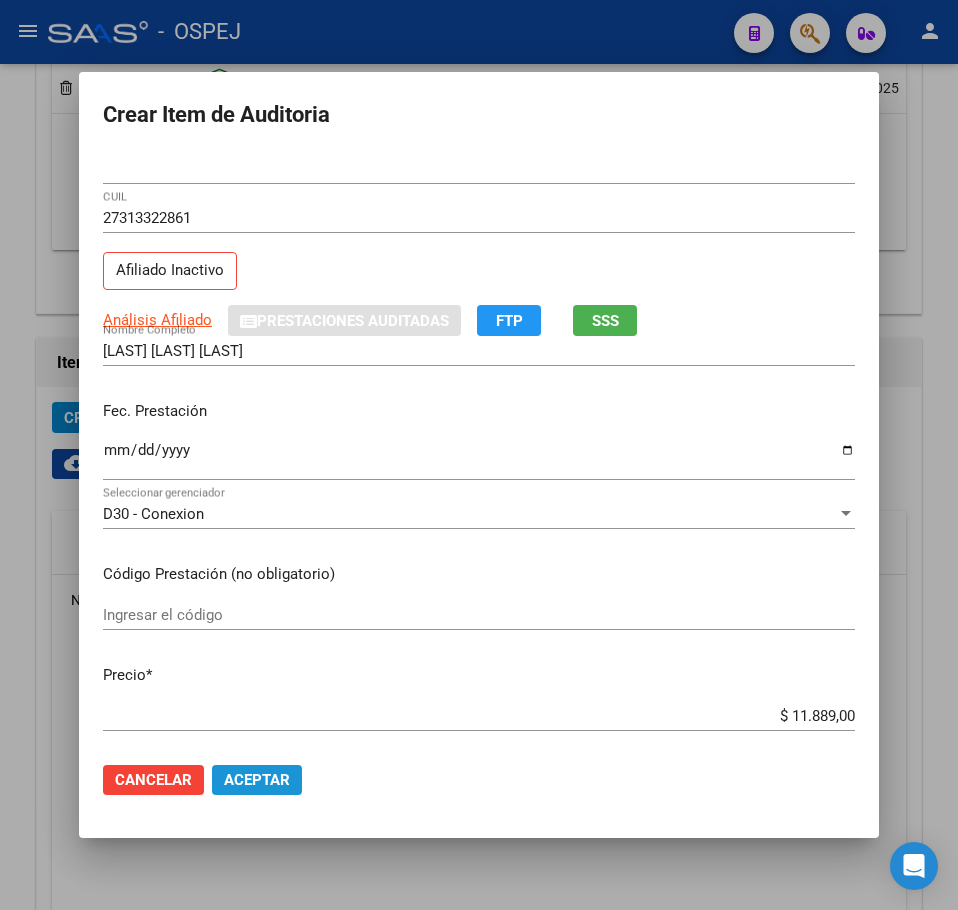click on "Aceptar" 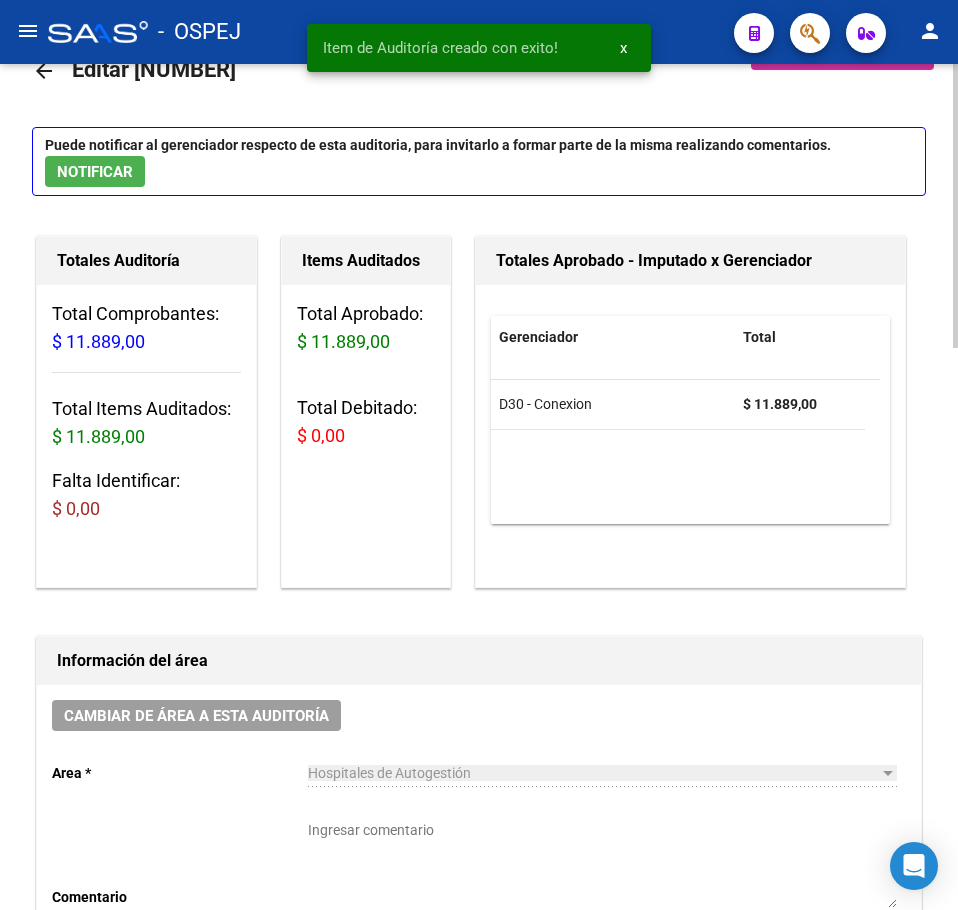 scroll, scrollTop: 0, scrollLeft: 0, axis: both 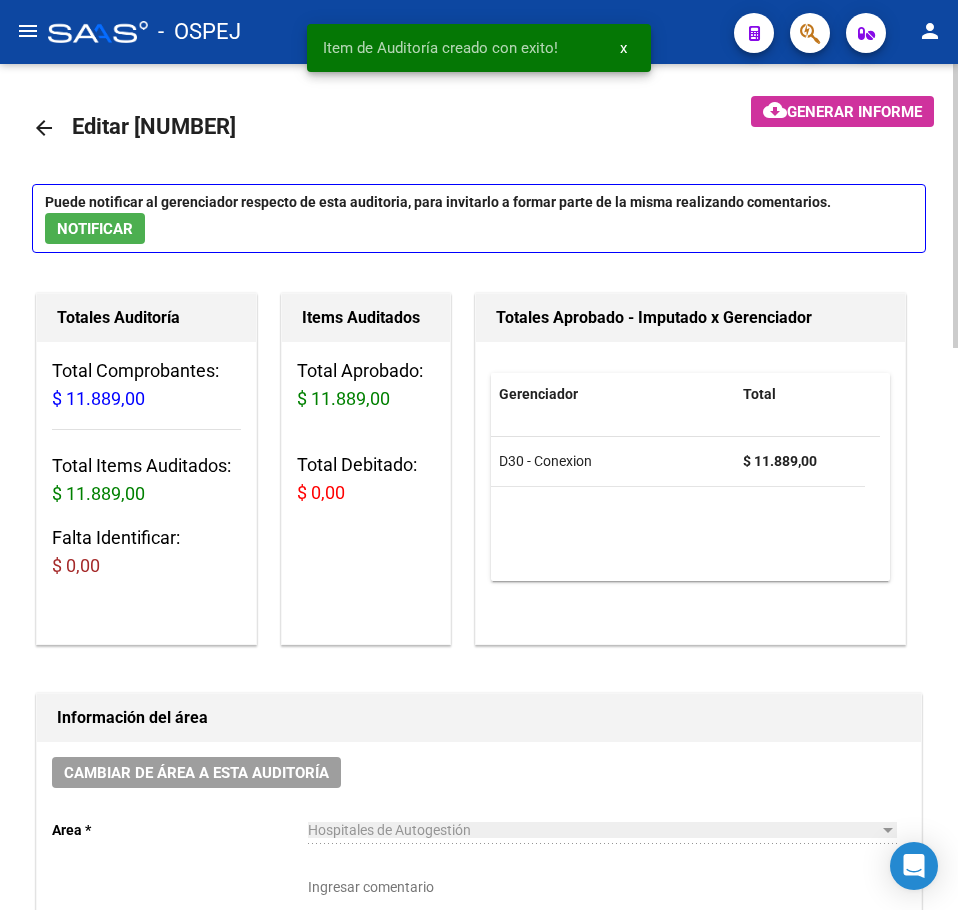 click on "arrow_back" 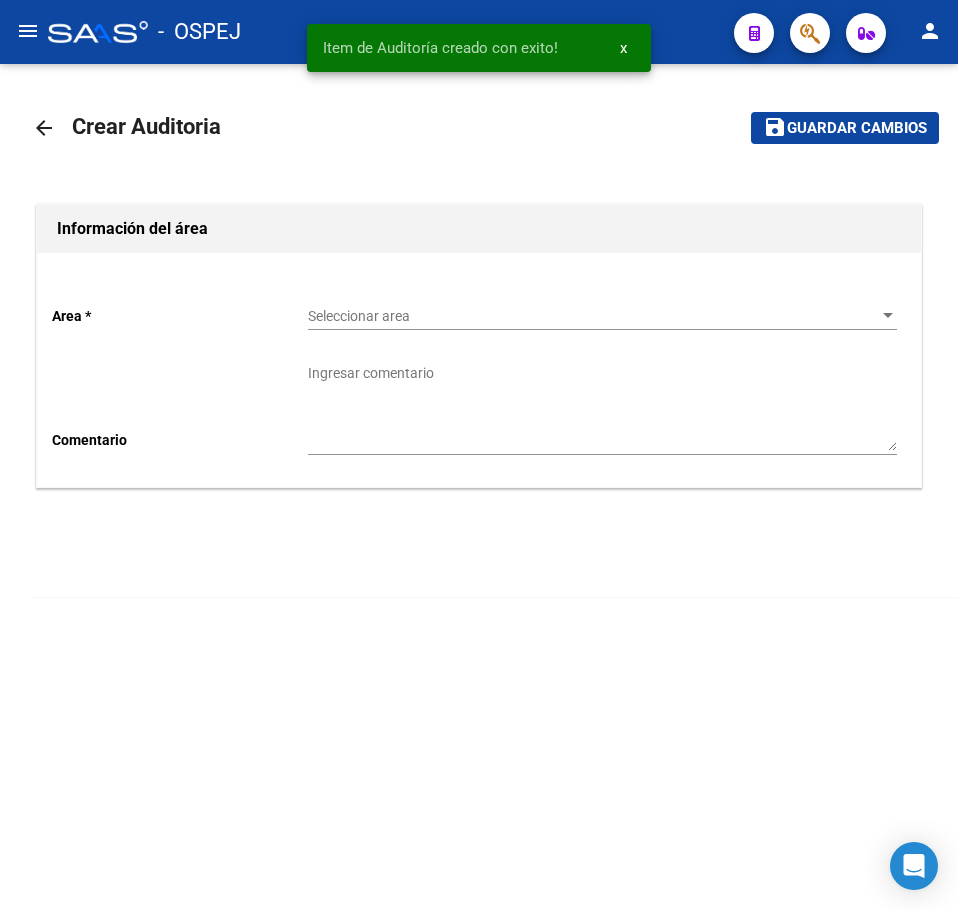 click on "Seleccionar area Seleccionar area" 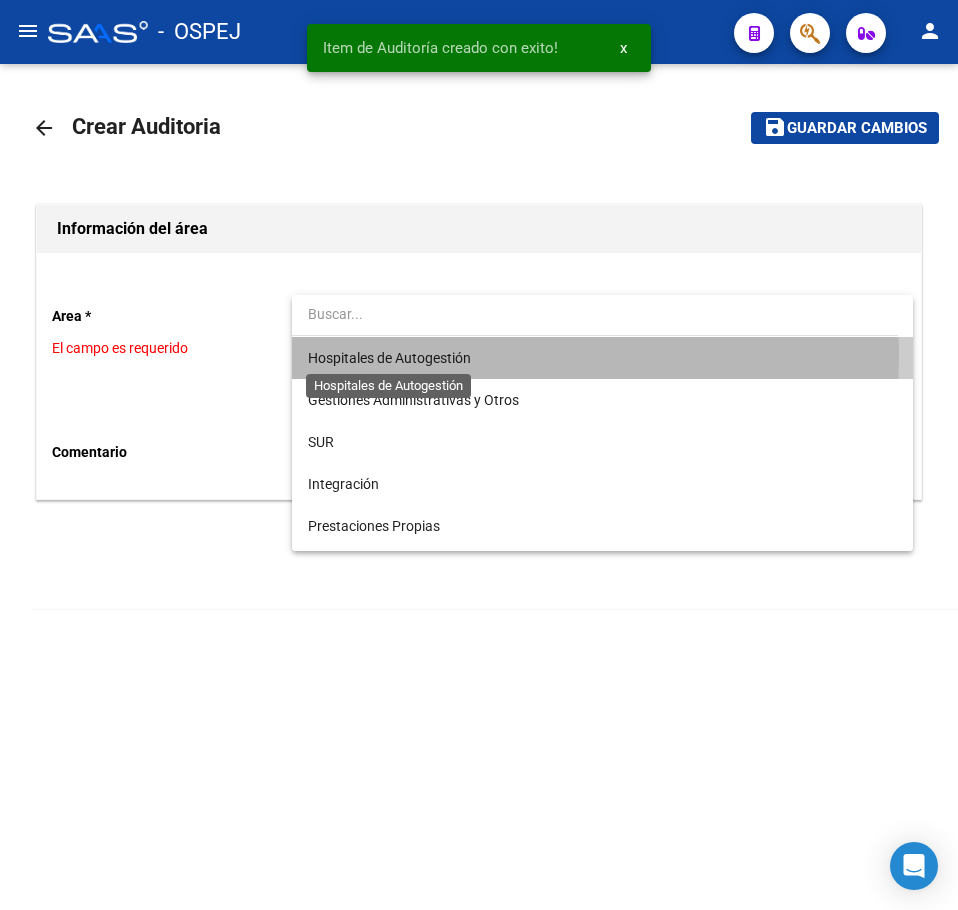 click on "Hospitales de Autogestión" at bounding box center (389, 358) 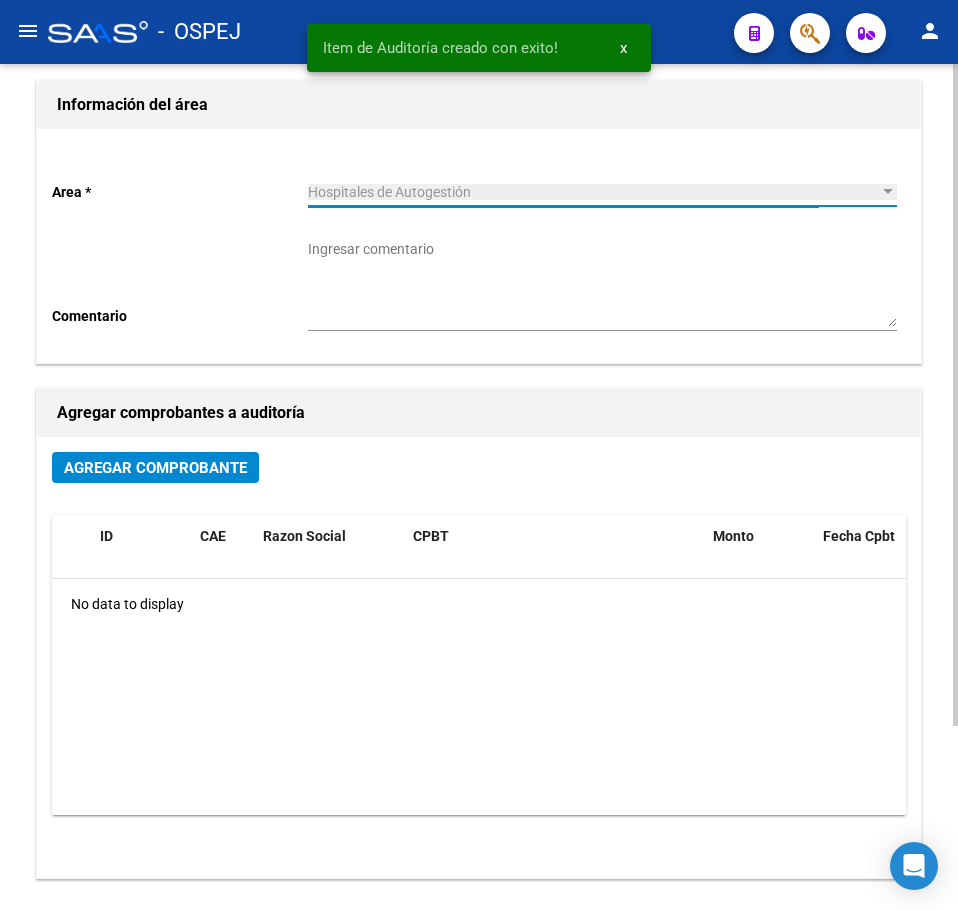 scroll, scrollTop: 235, scrollLeft: 0, axis: vertical 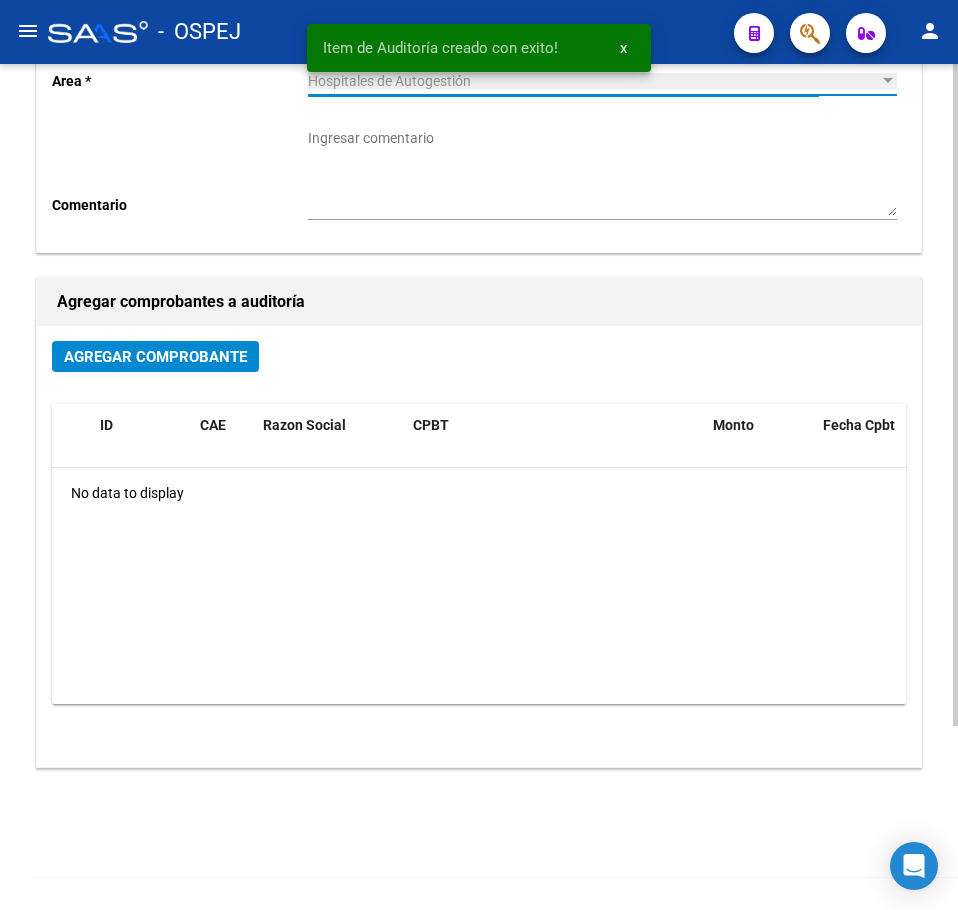 click on "Agregar Comprobante" 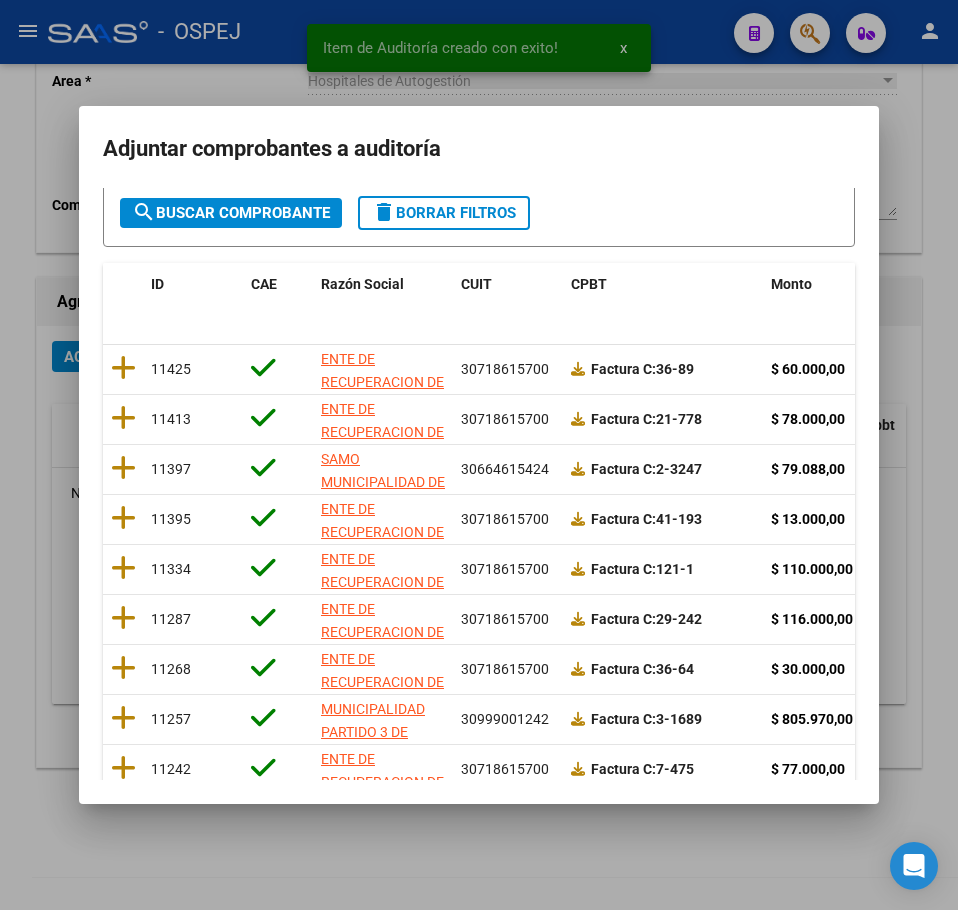 scroll, scrollTop: 356, scrollLeft: 0, axis: vertical 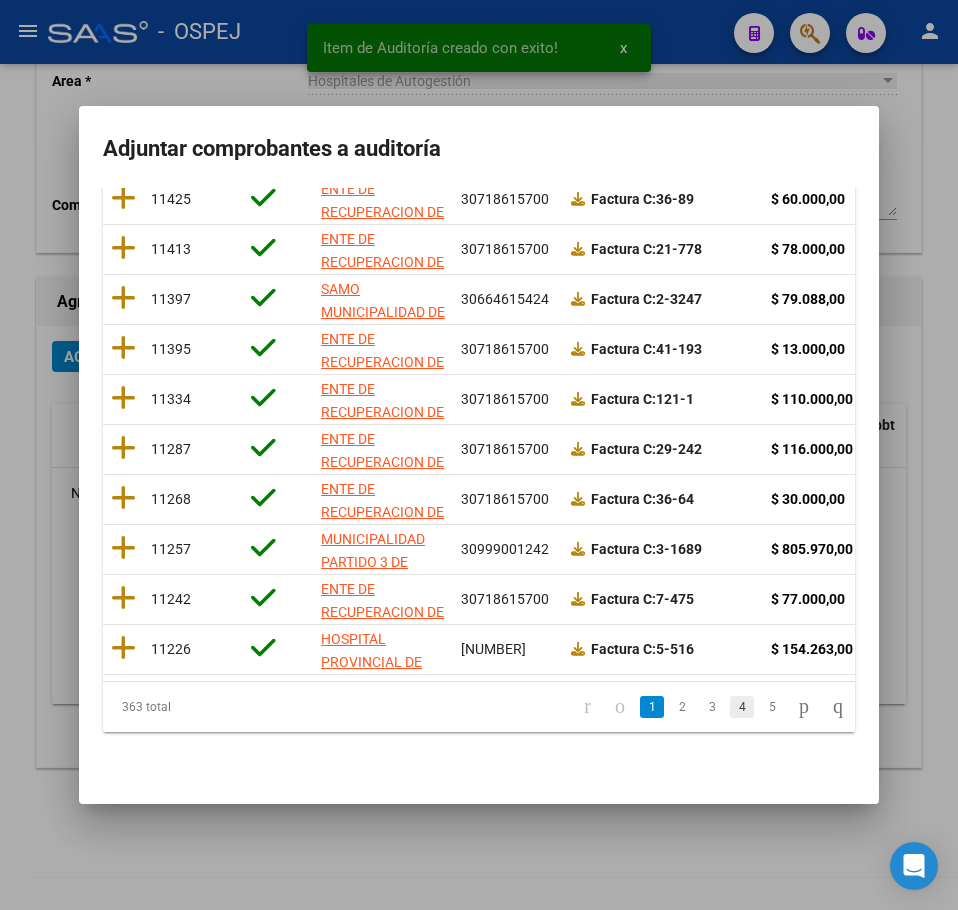 click on "4" 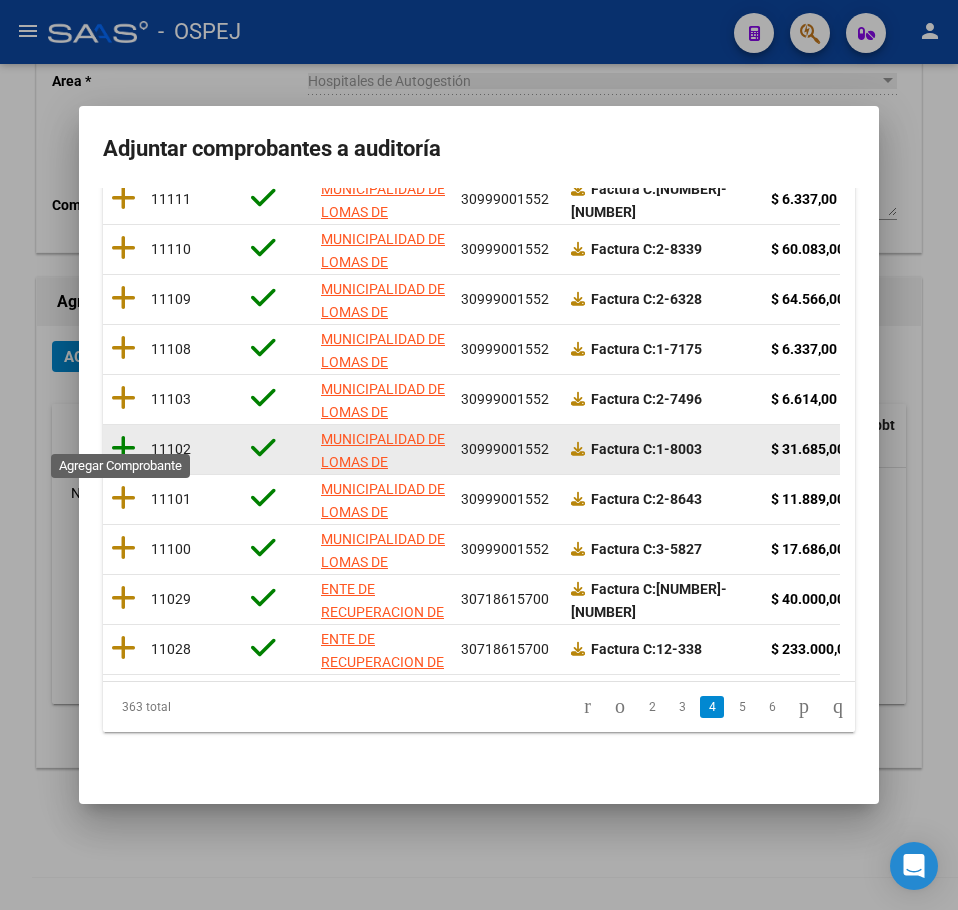 click 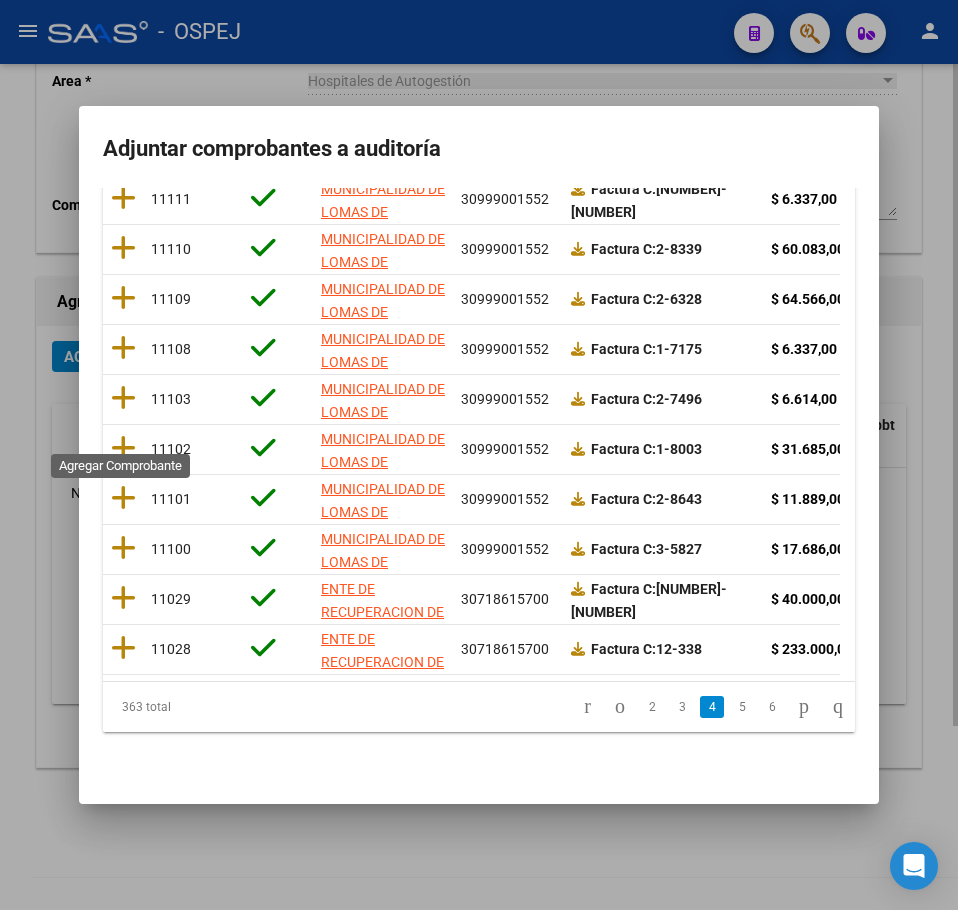 scroll, scrollTop: 0, scrollLeft: 0, axis: both 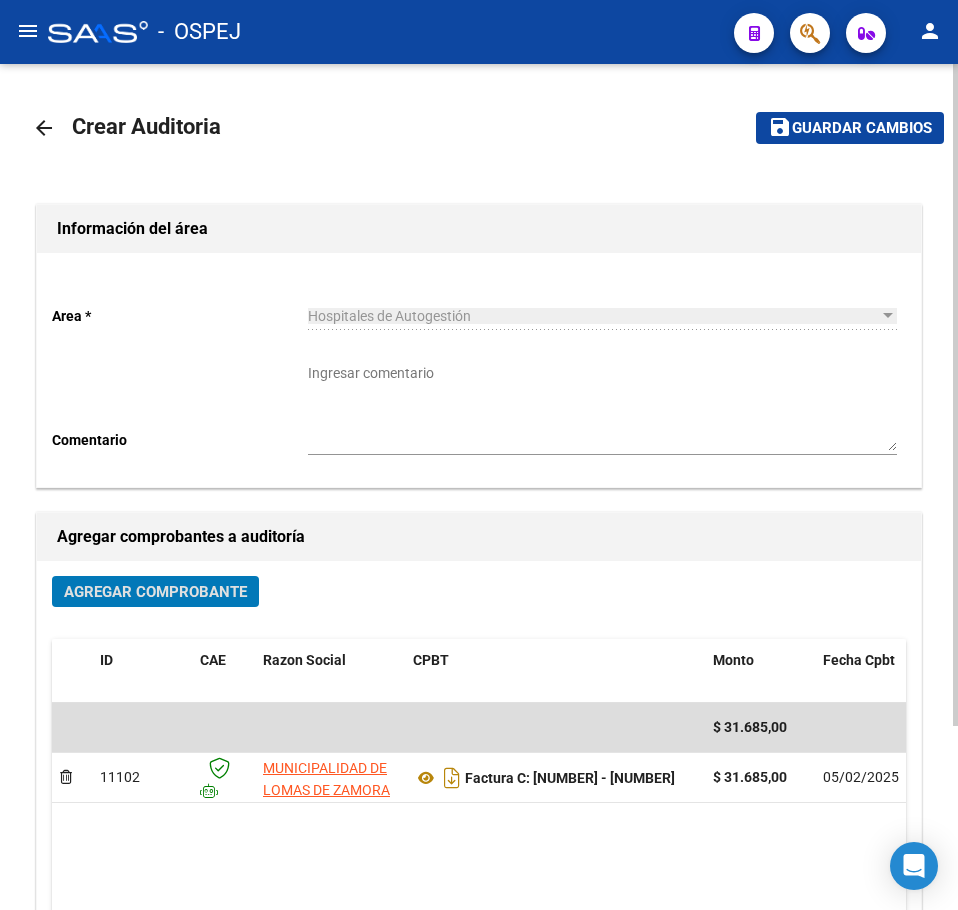 click on "Guardar cambios" 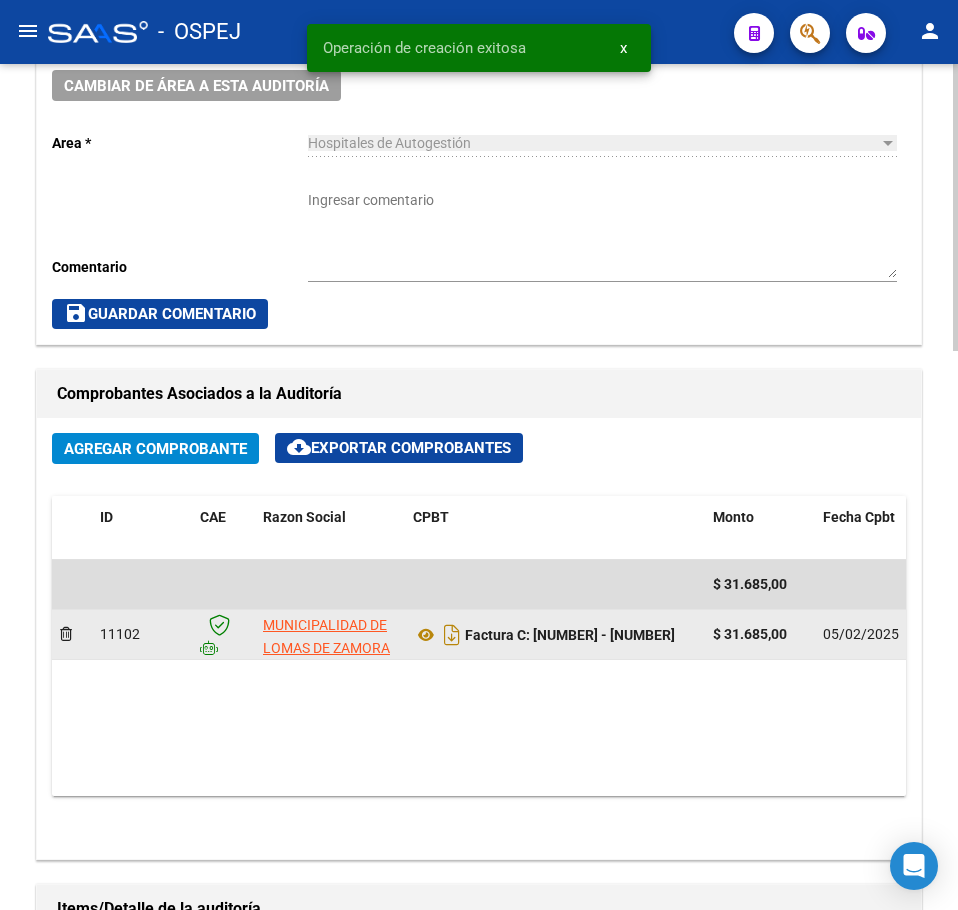 scroll, scrollTop: 700, scrollLeft: 0, axis: vertical 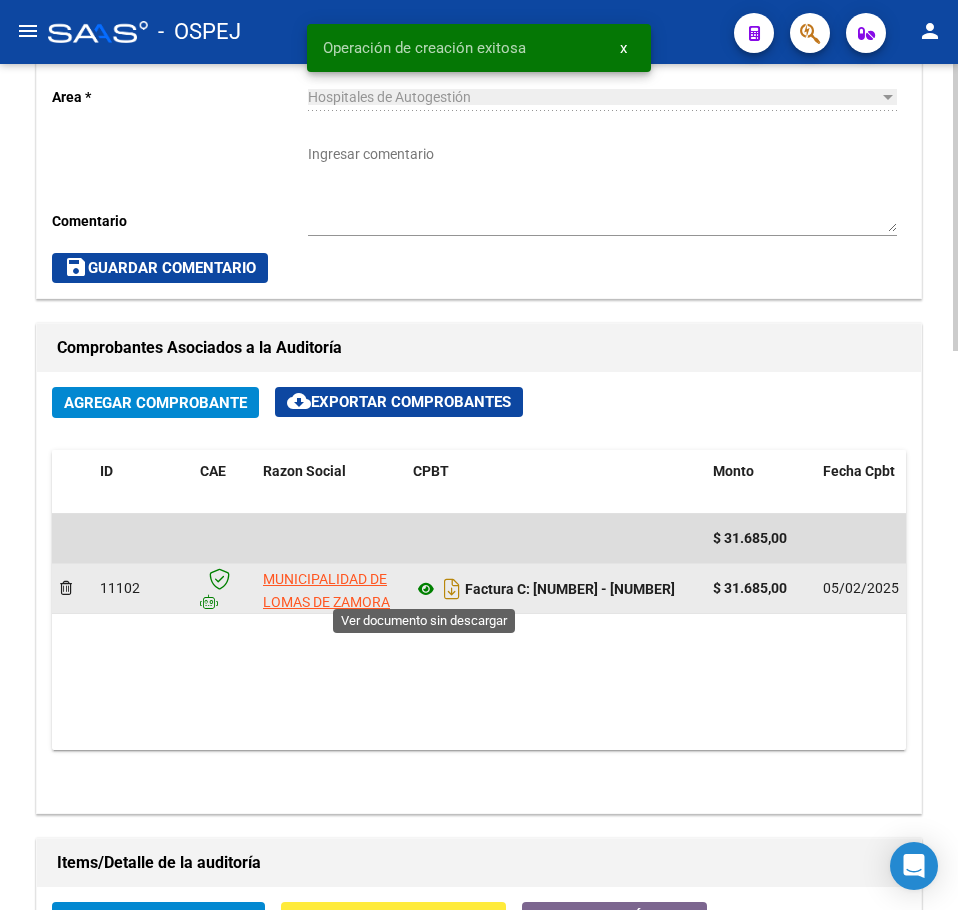 click 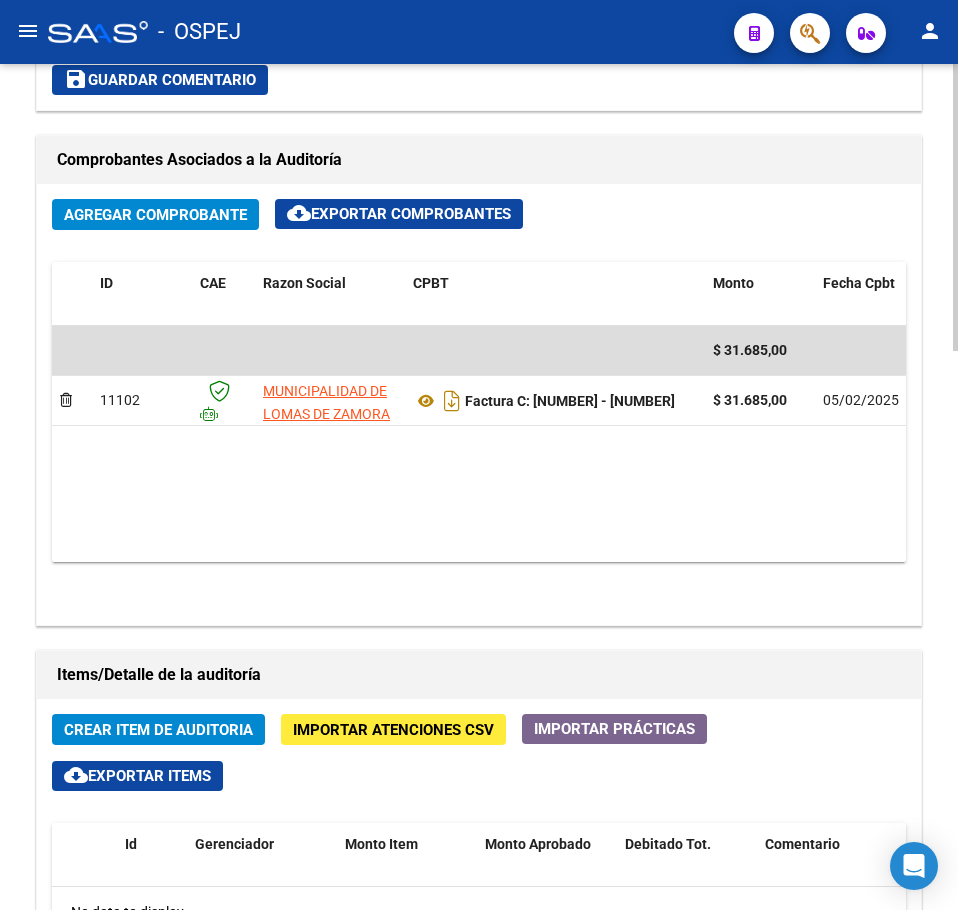 scroll, scrollTop: 1200, scrollLeft: 0, axis: vertical 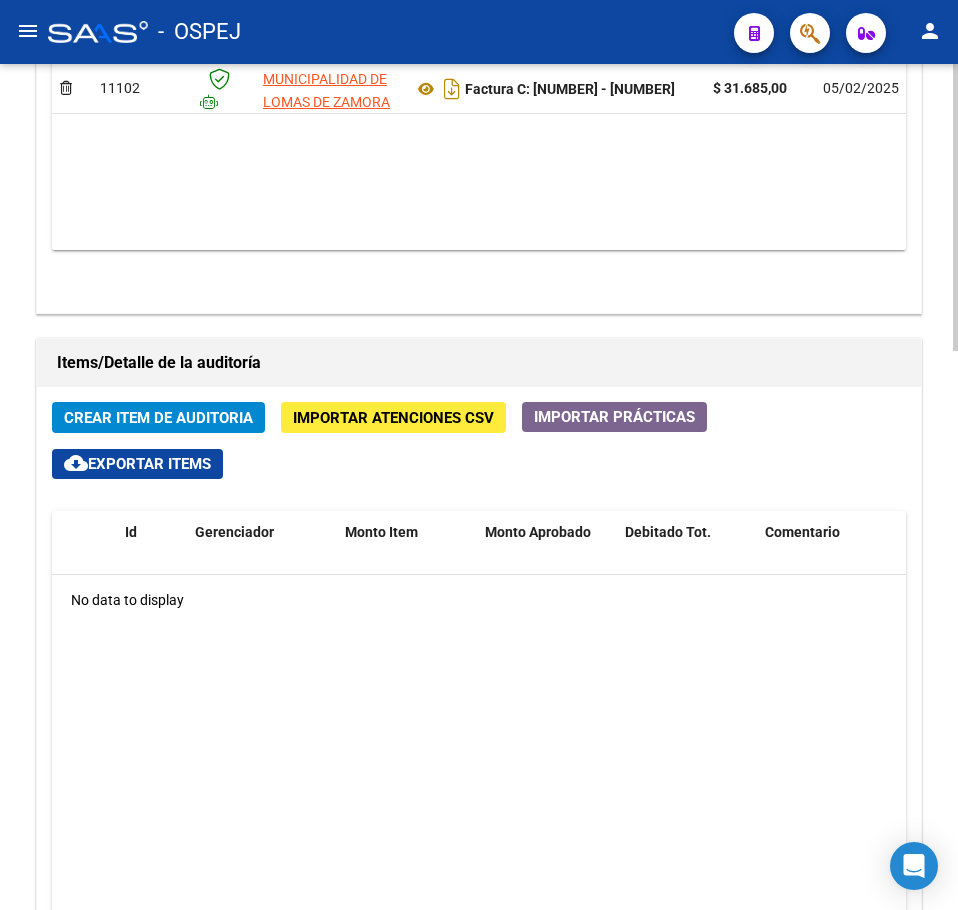click on "Crear Item de Auditoria" 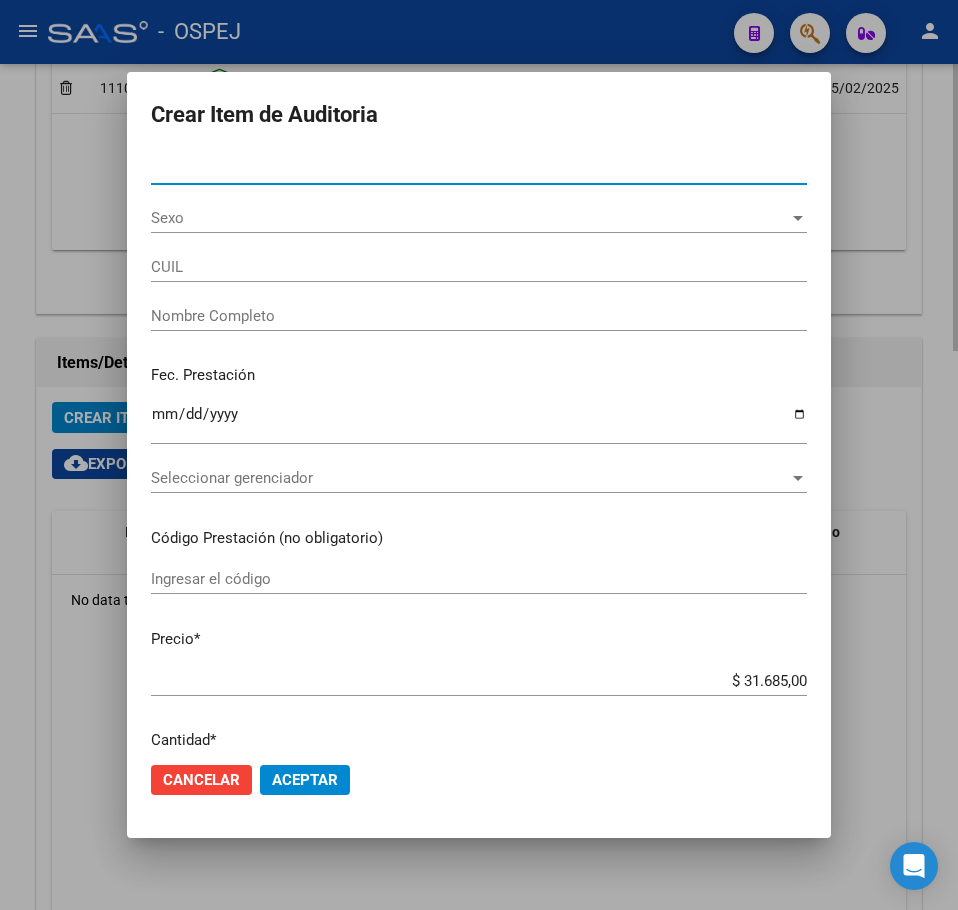 type on "43102694" 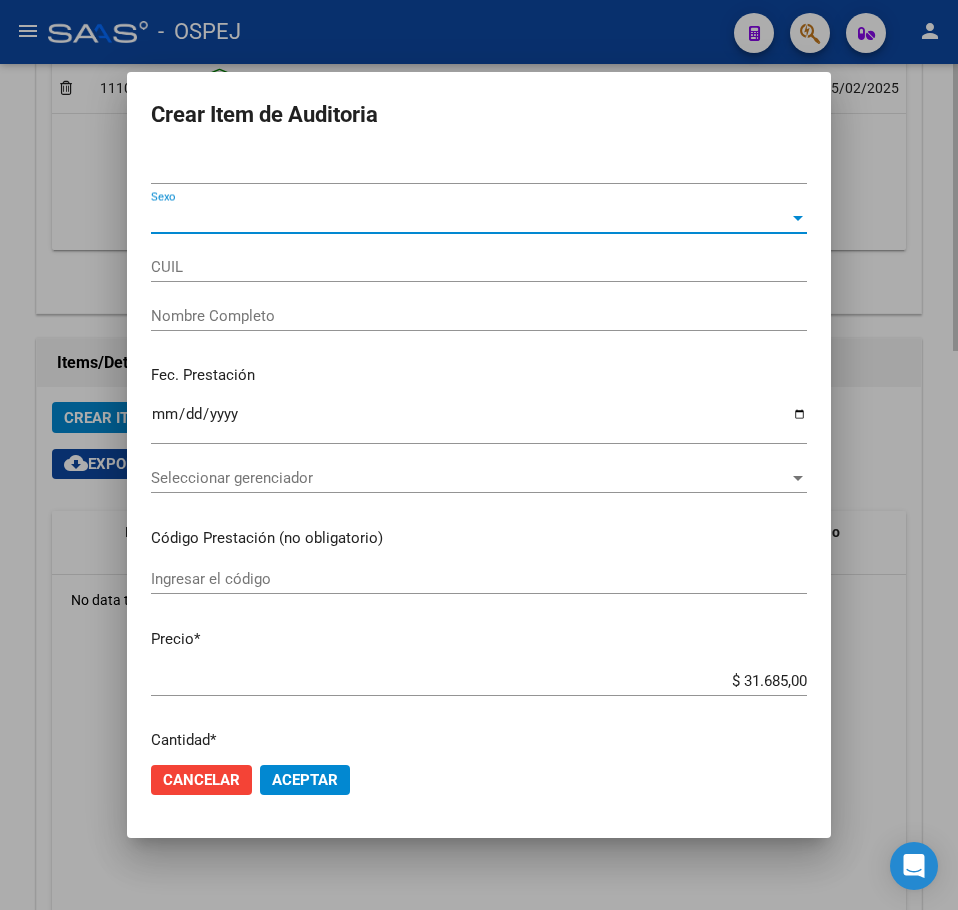 type on "20431026946" 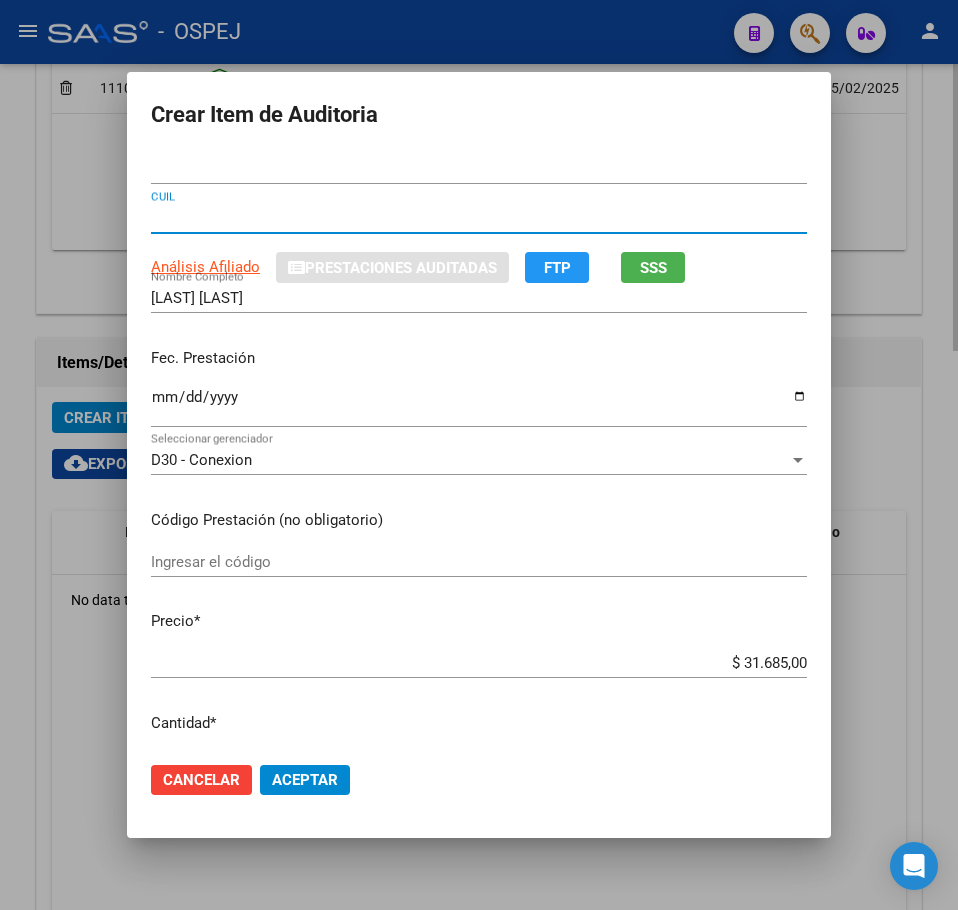 type 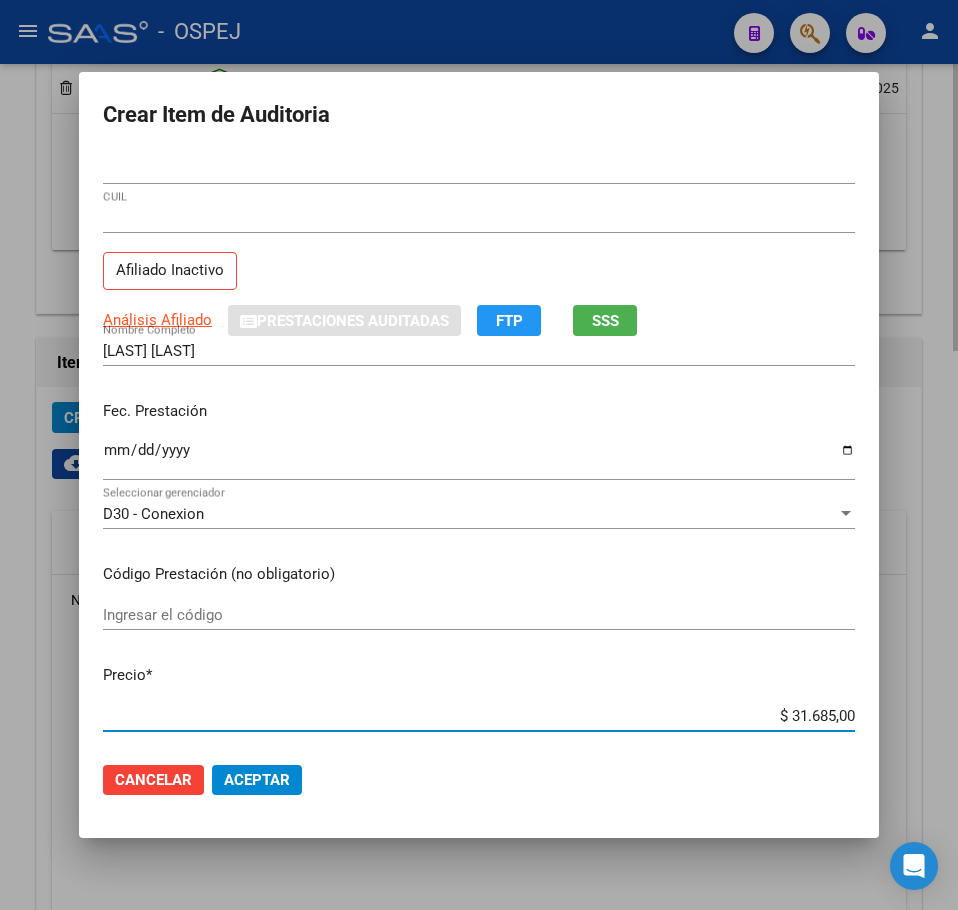 type on "$ 0,06" 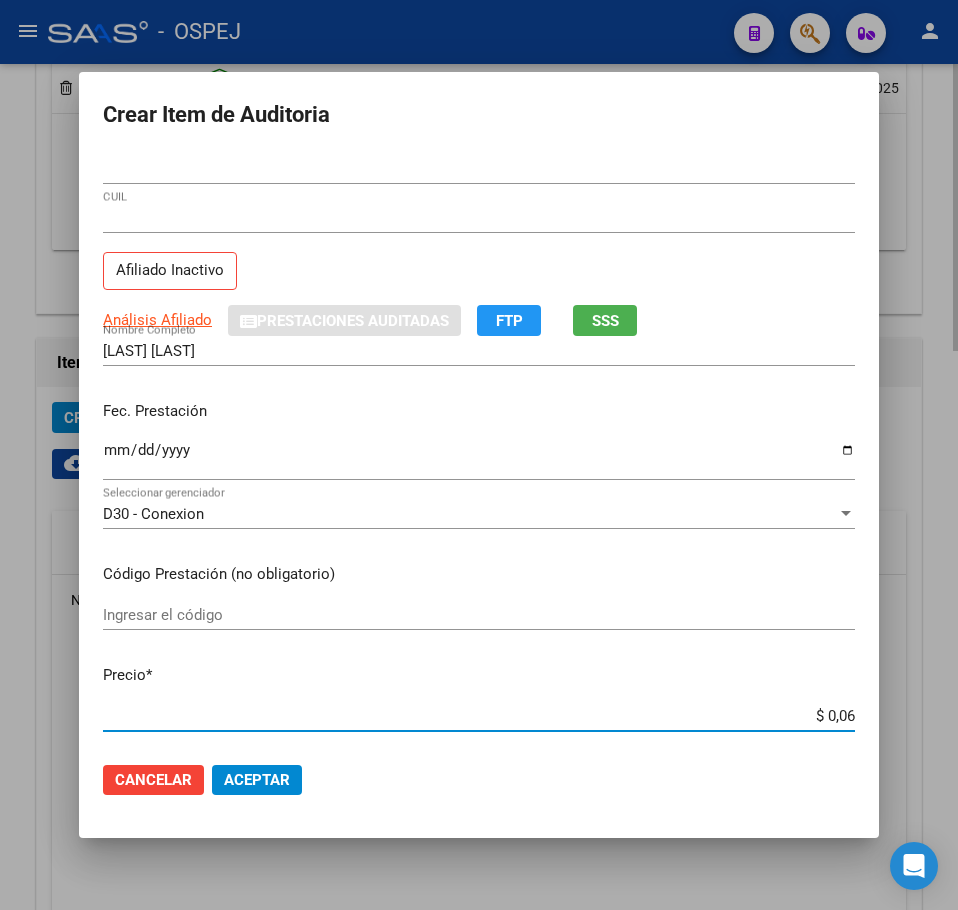 type on "$ 0,63" 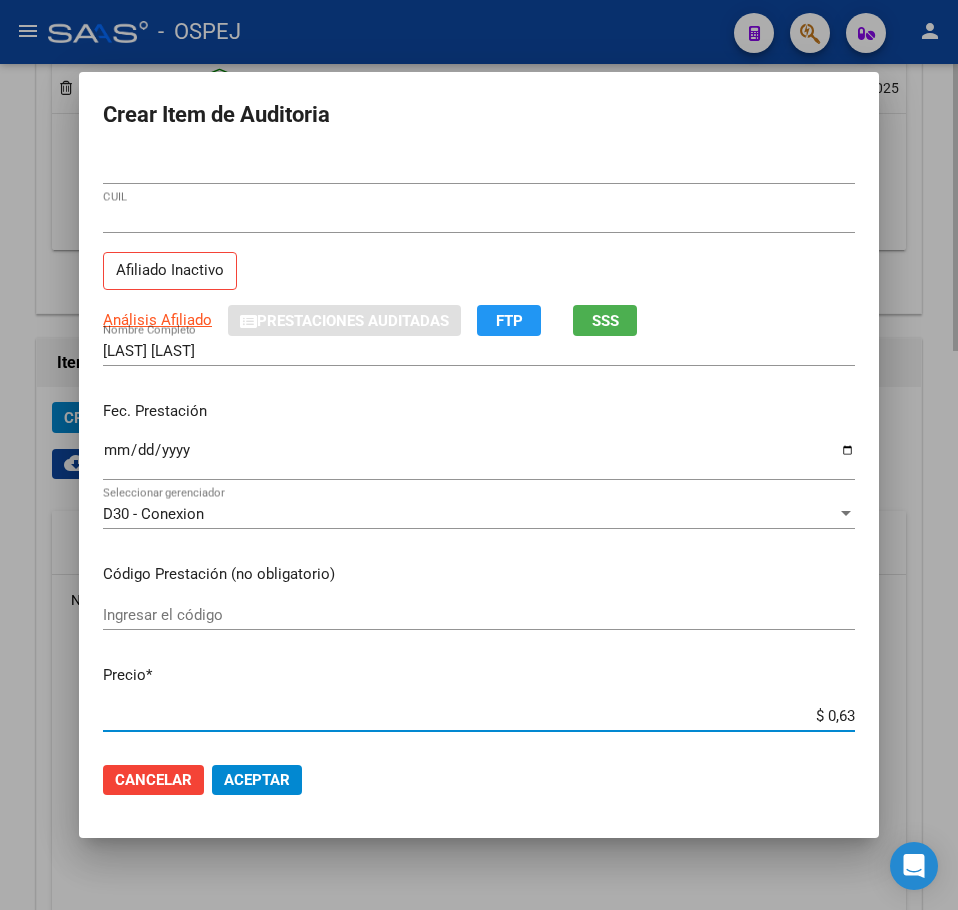 type on "$ 6,33" 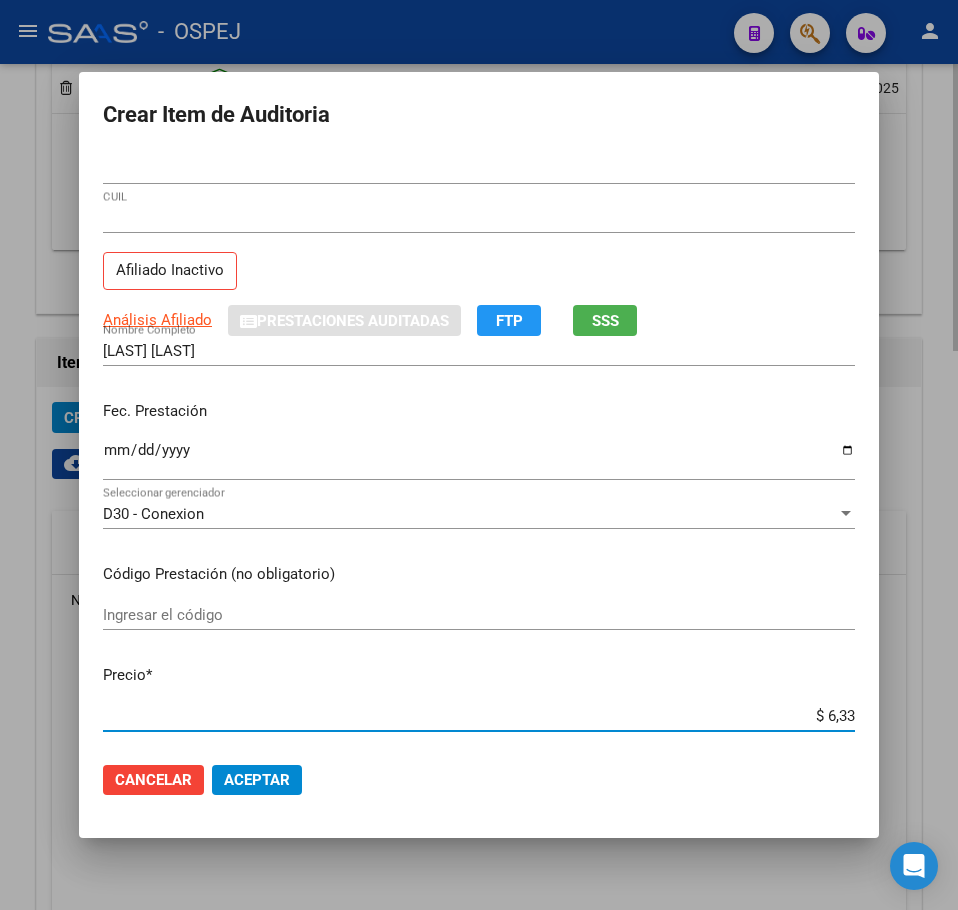 type on "$ 63,37" 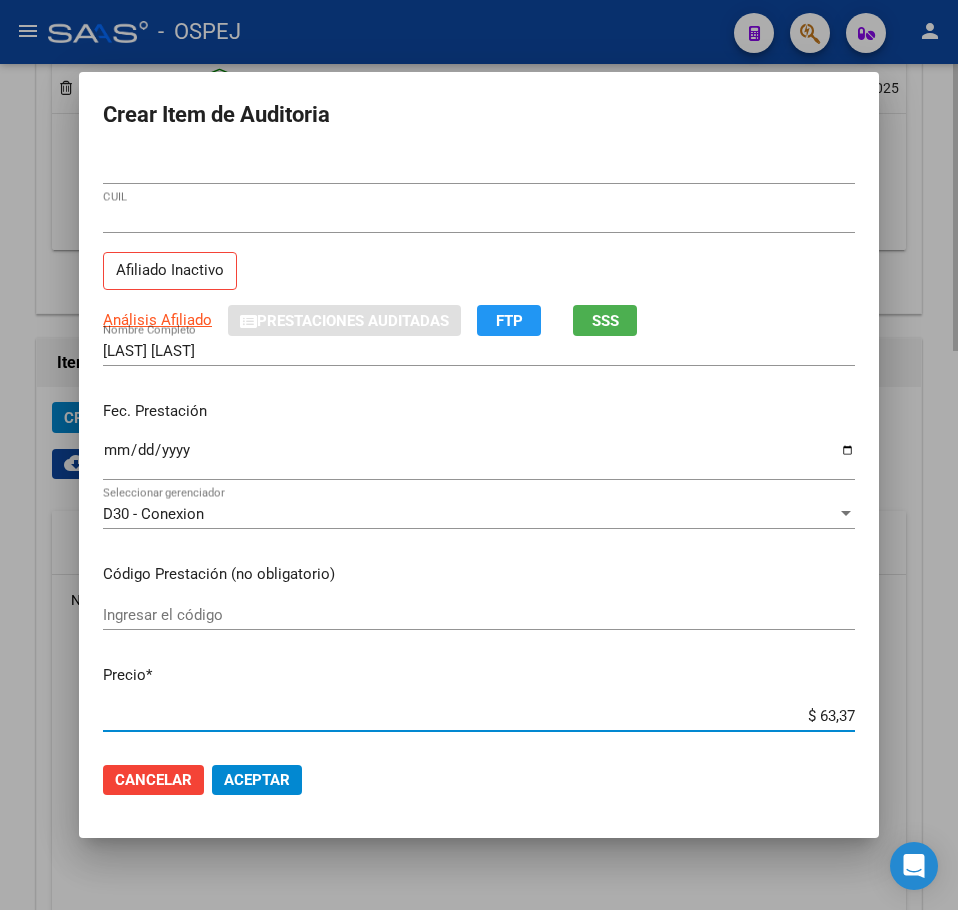 type on "$ 633,70" 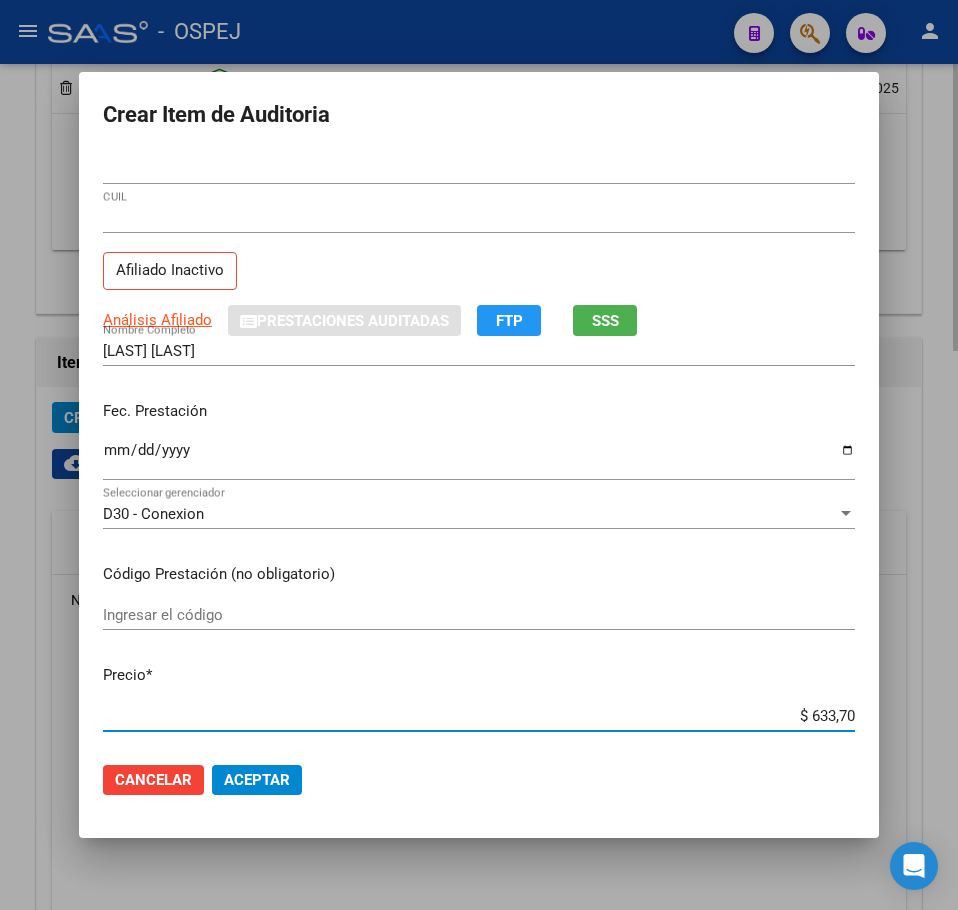 type on "$ 6.337,00" 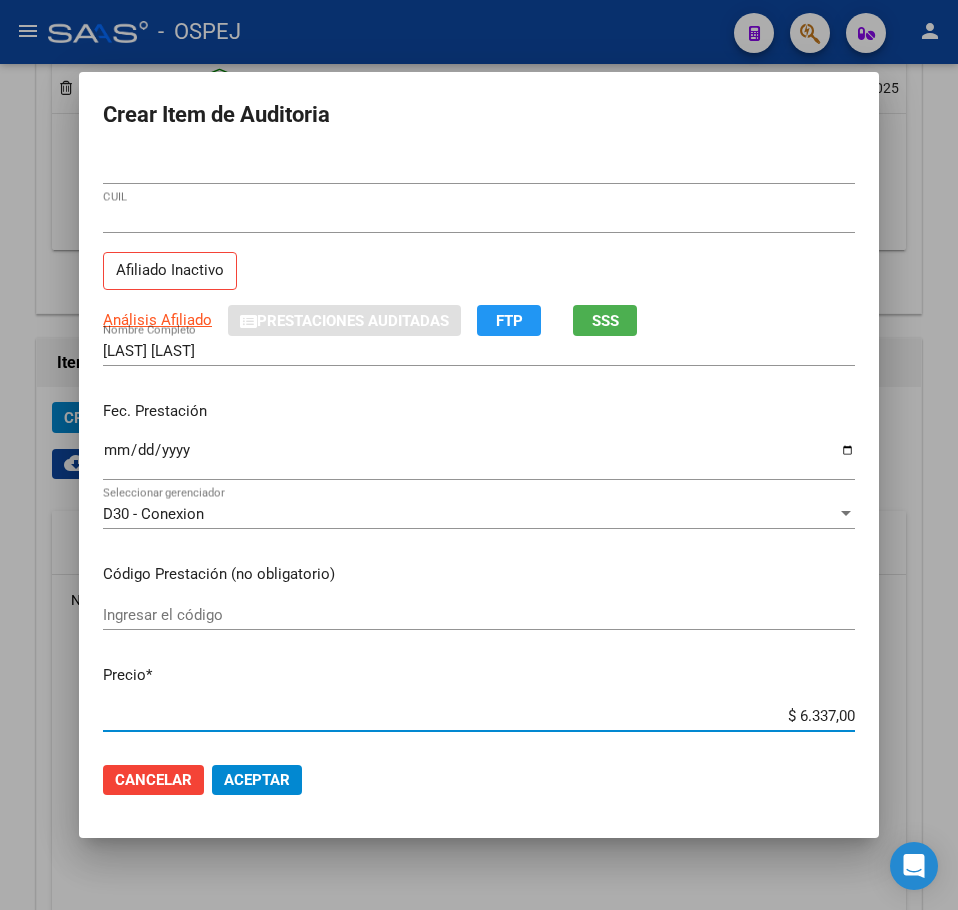 click on "Aceptar" 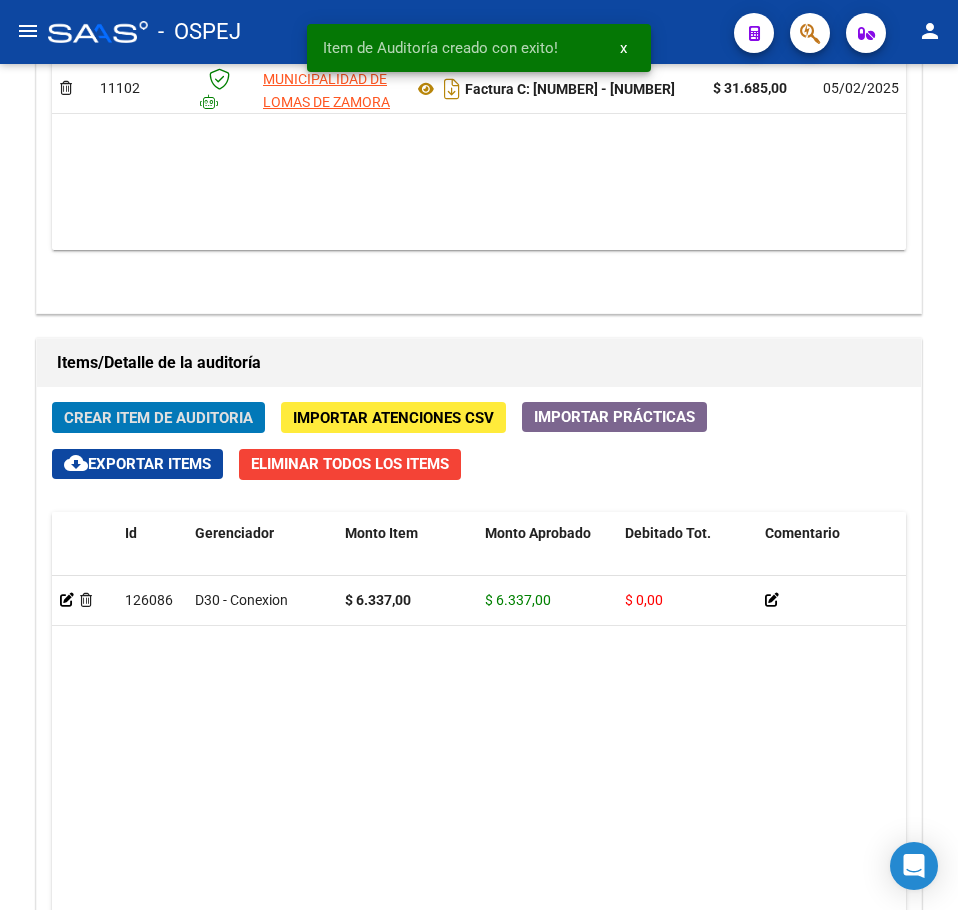 type 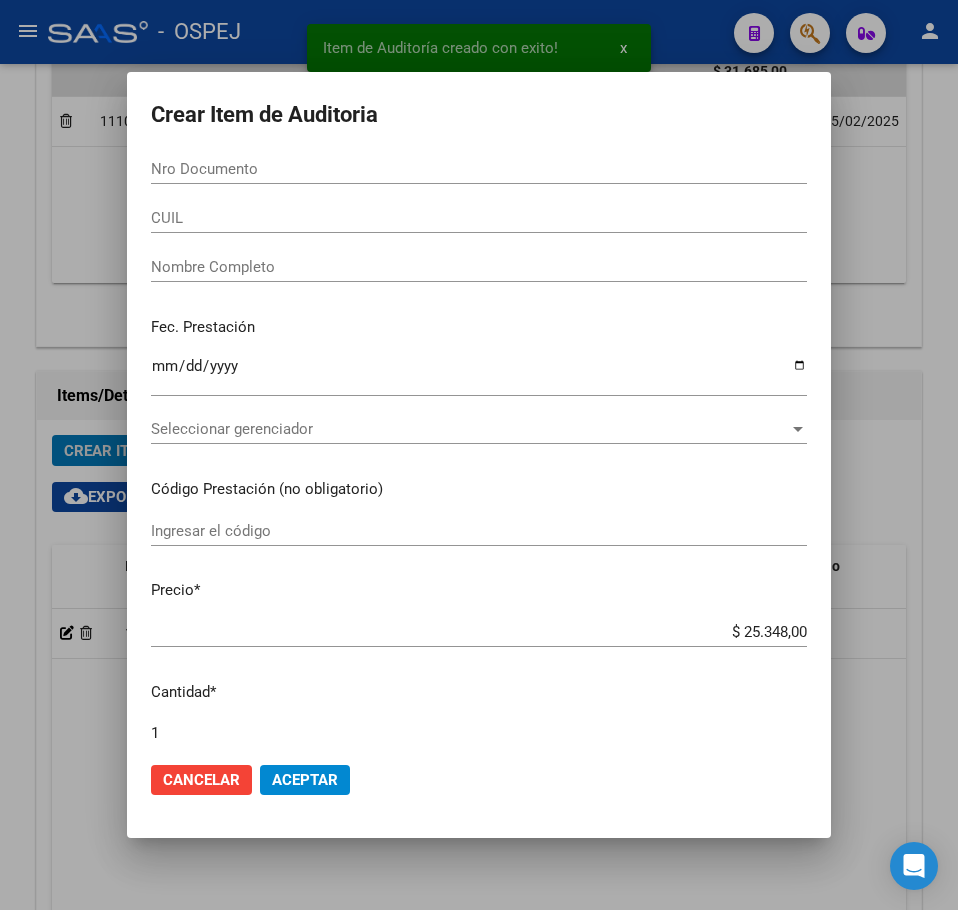 scroll, scrollTop: 1233, scrollLeft: 0, axis: vertical 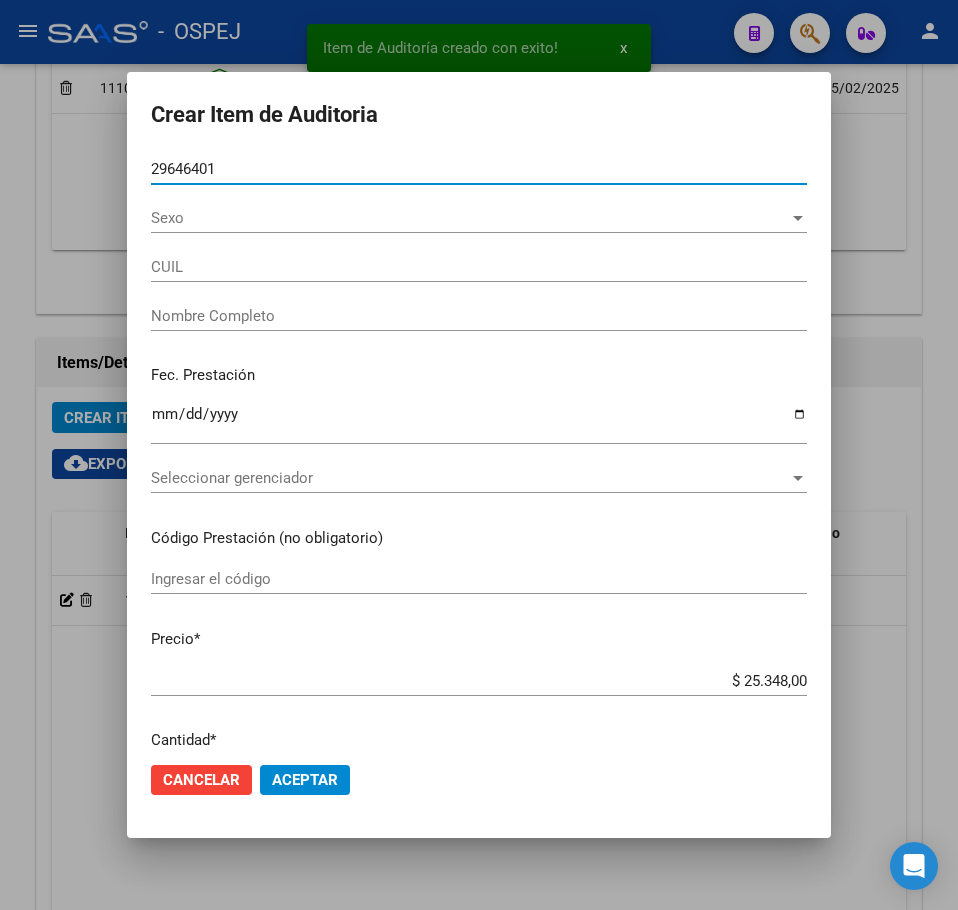 type on "29646401" 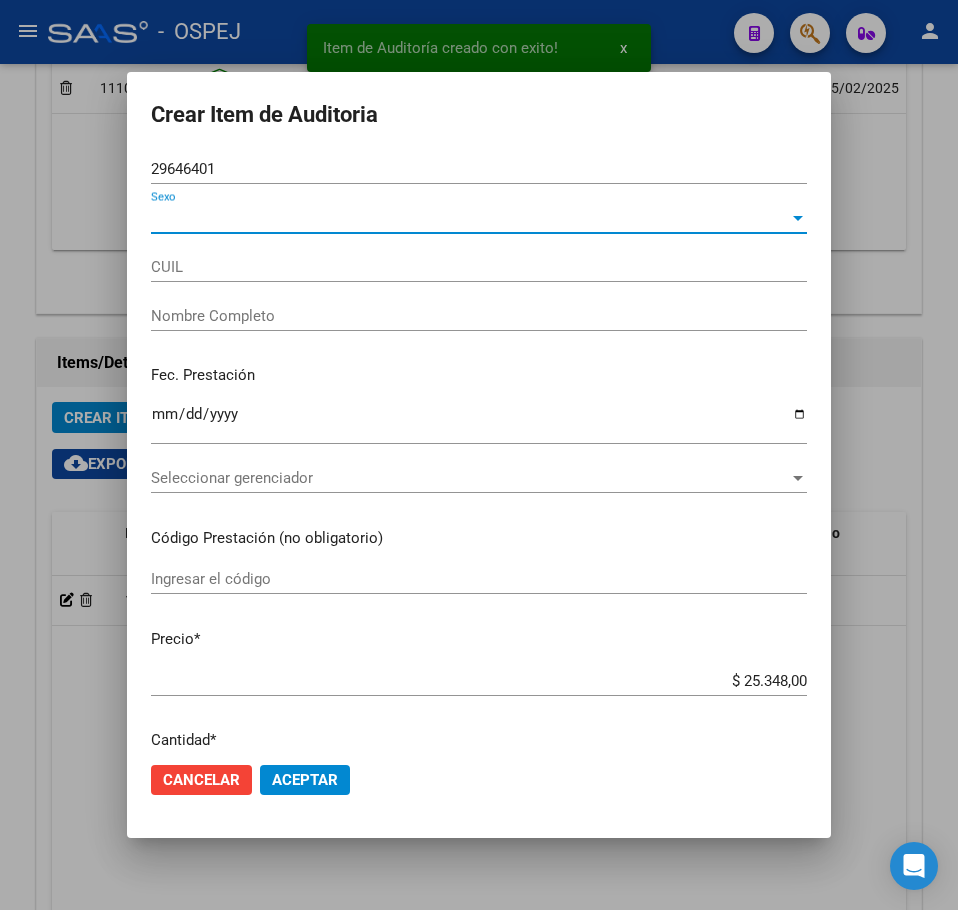 type on "27296464010" 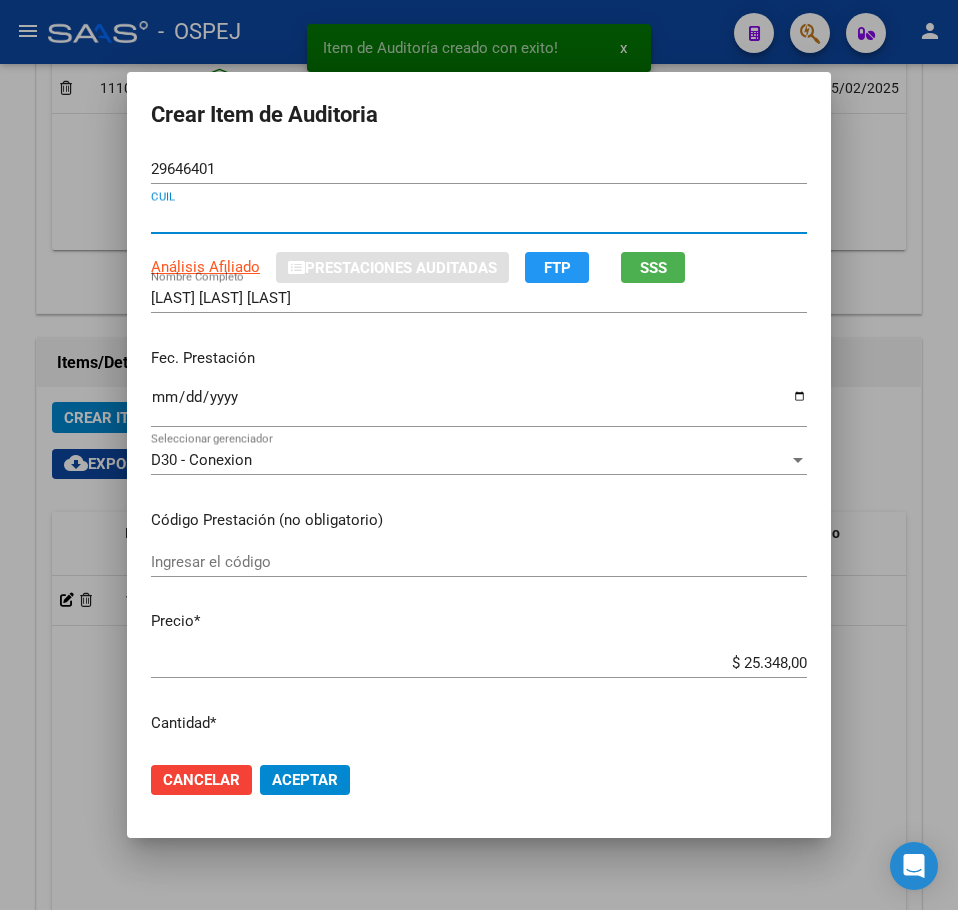 type 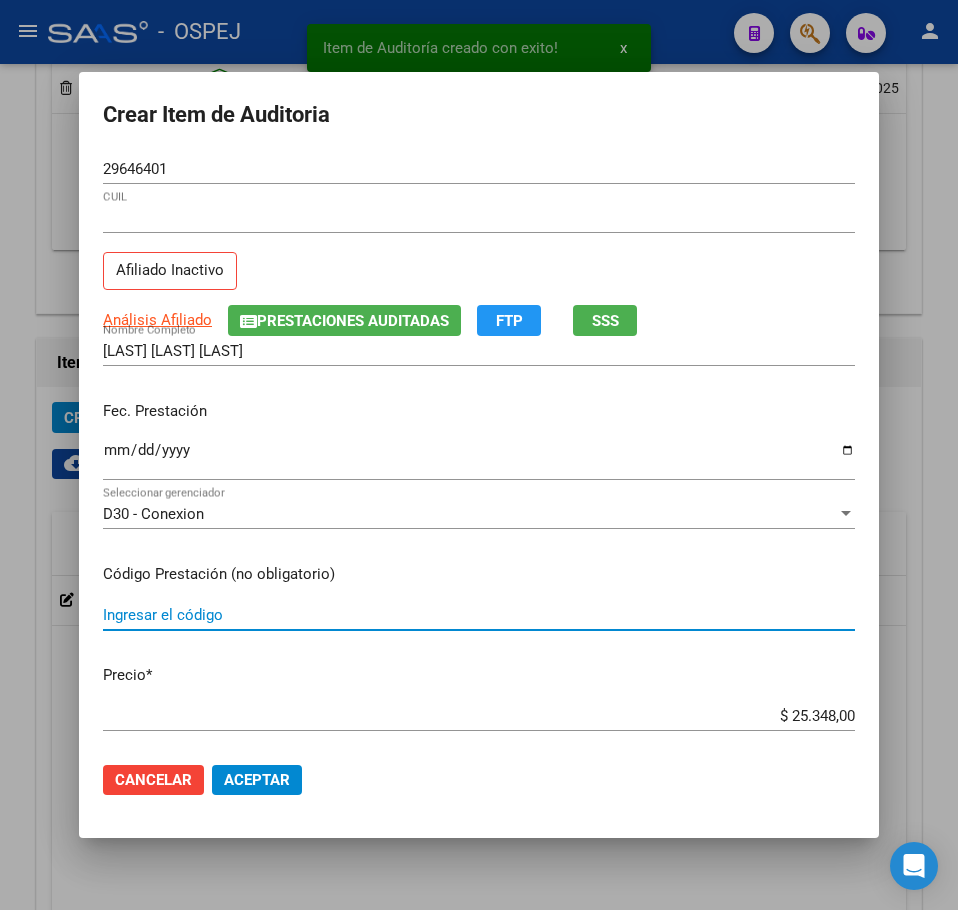 type on "6" 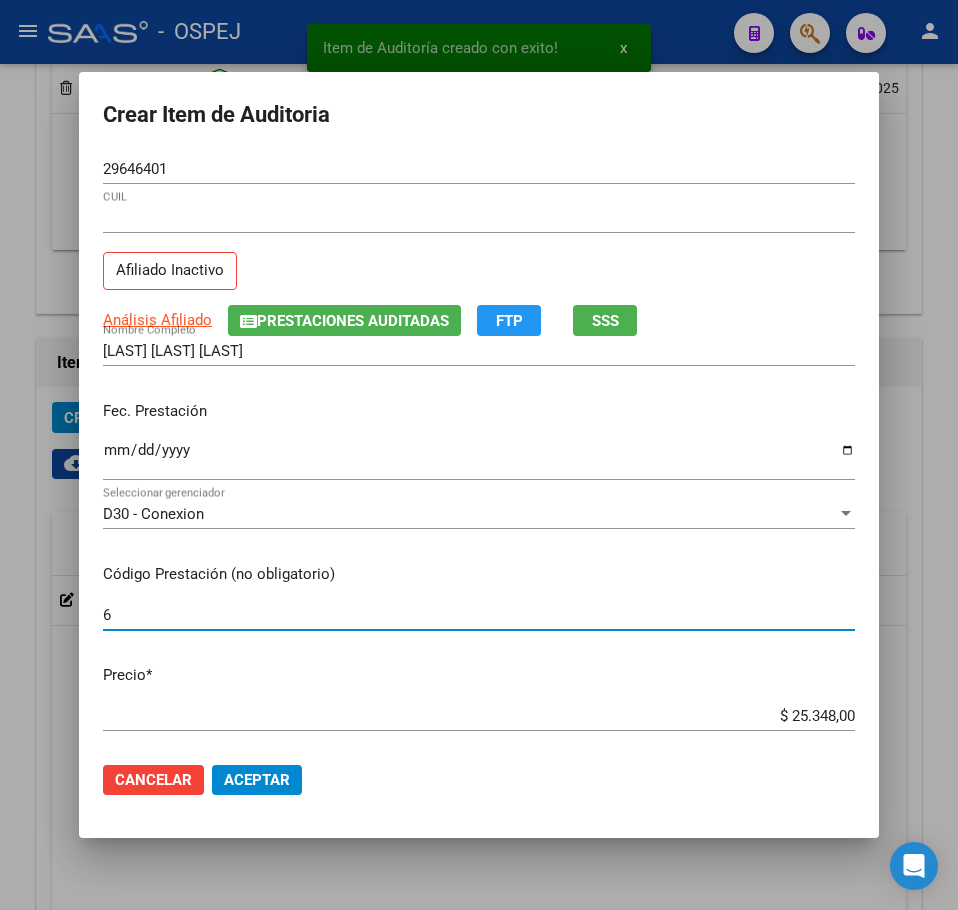 type 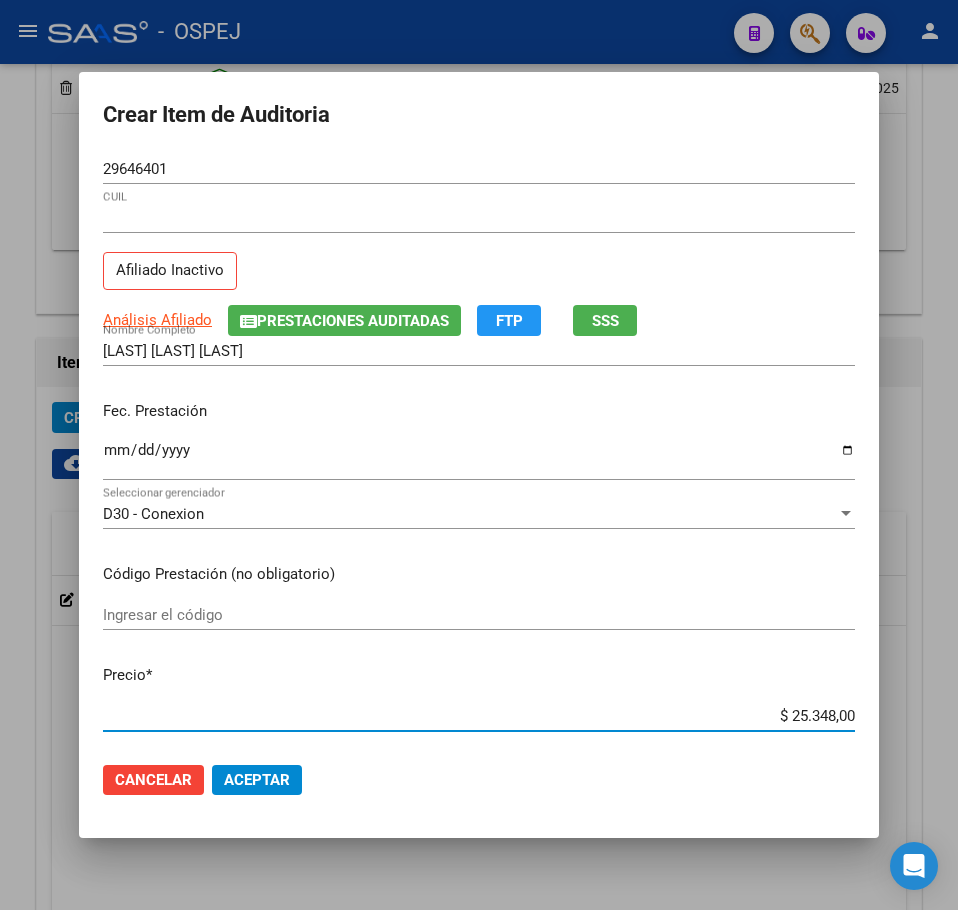 type on "$ 0,06" 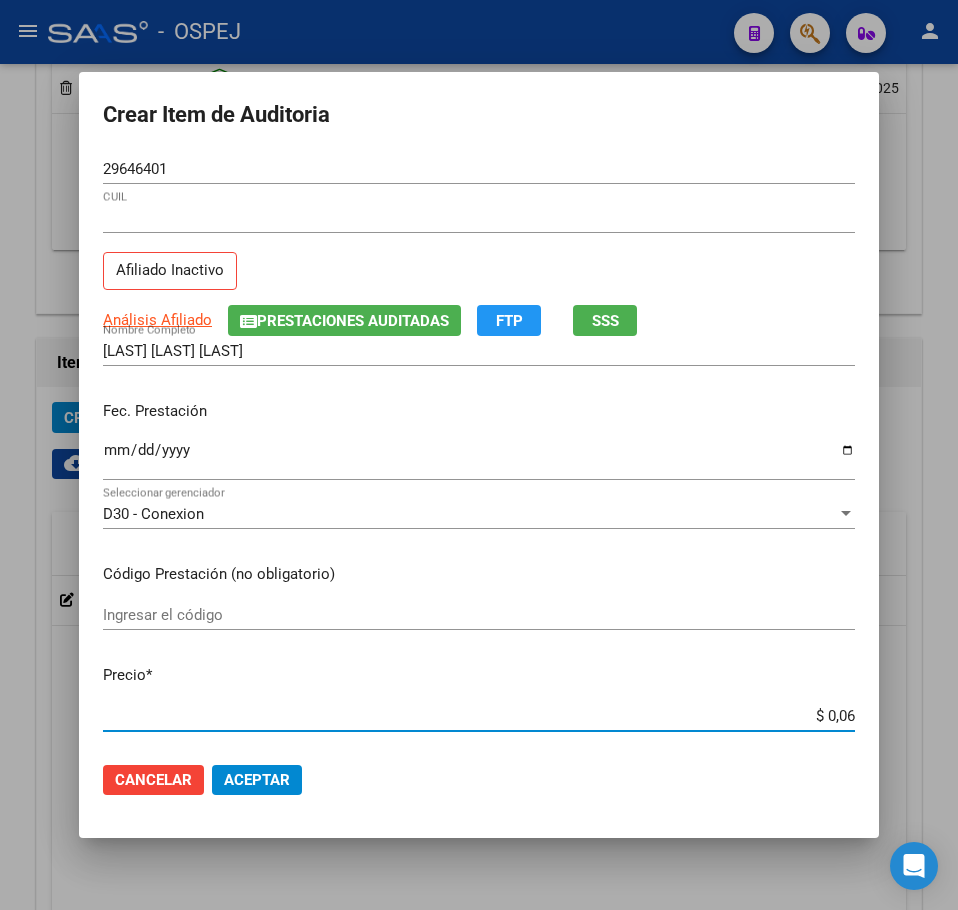 type on "$ 0,63" 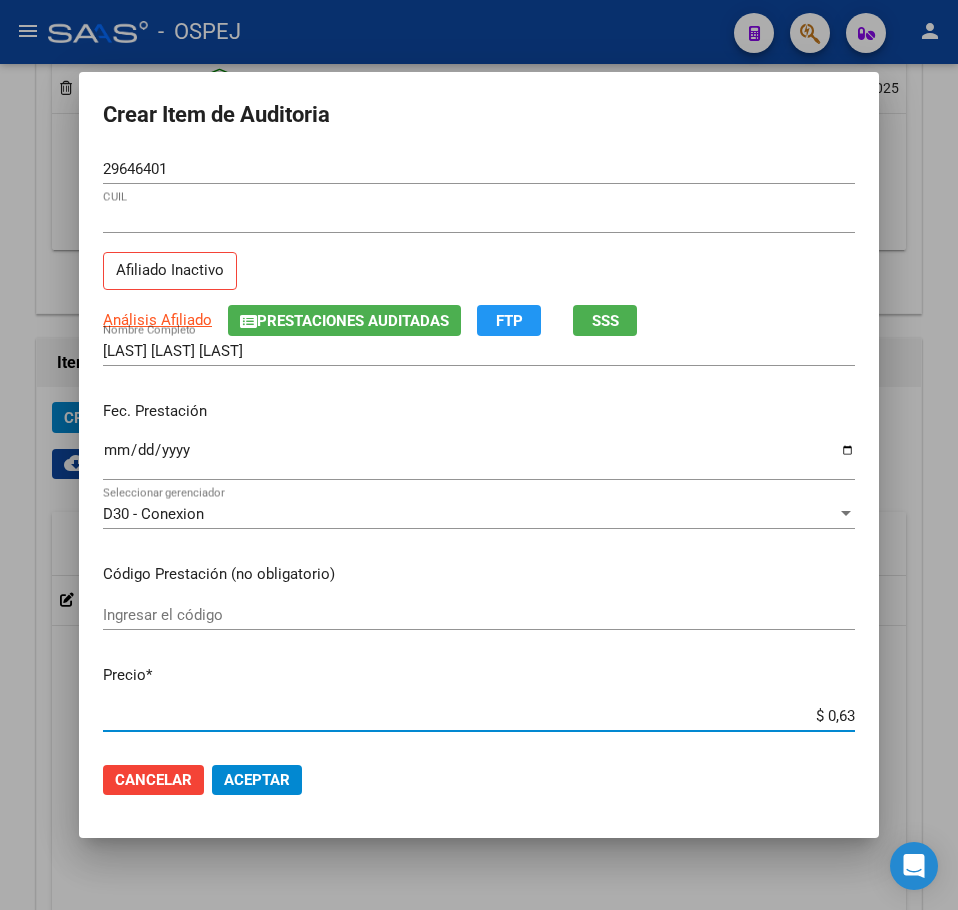type on "$ 6,33" 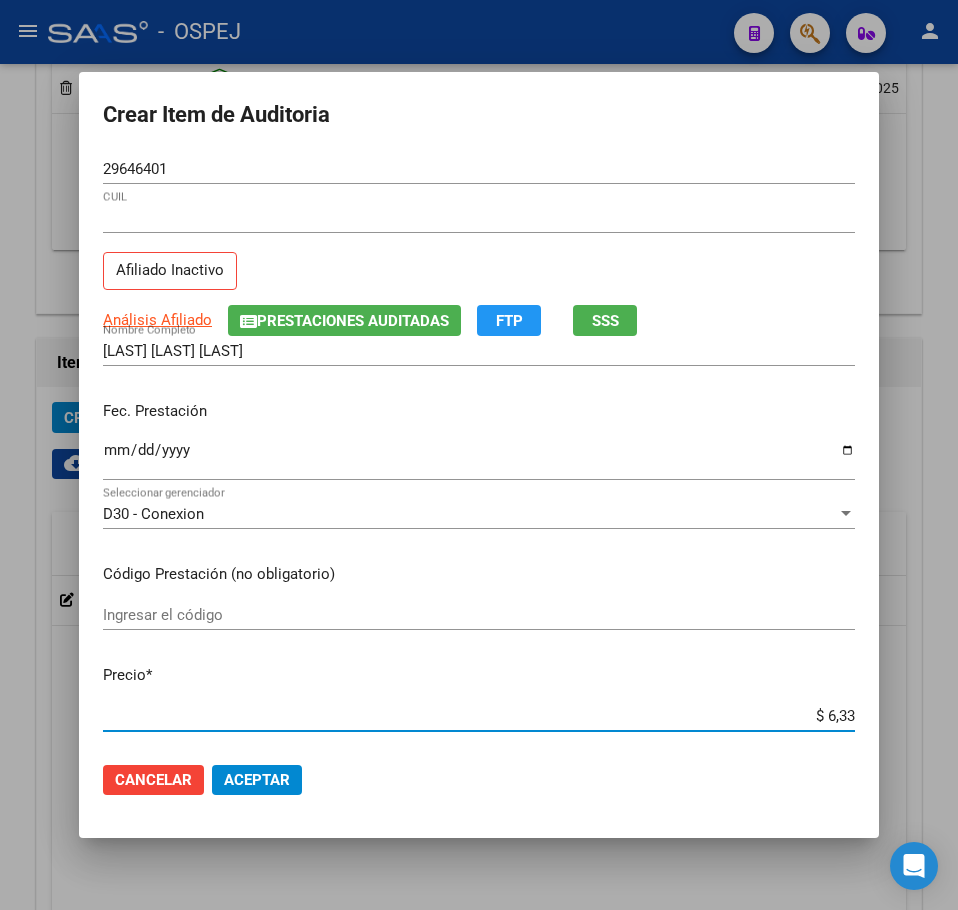 type on "$ 63,37" 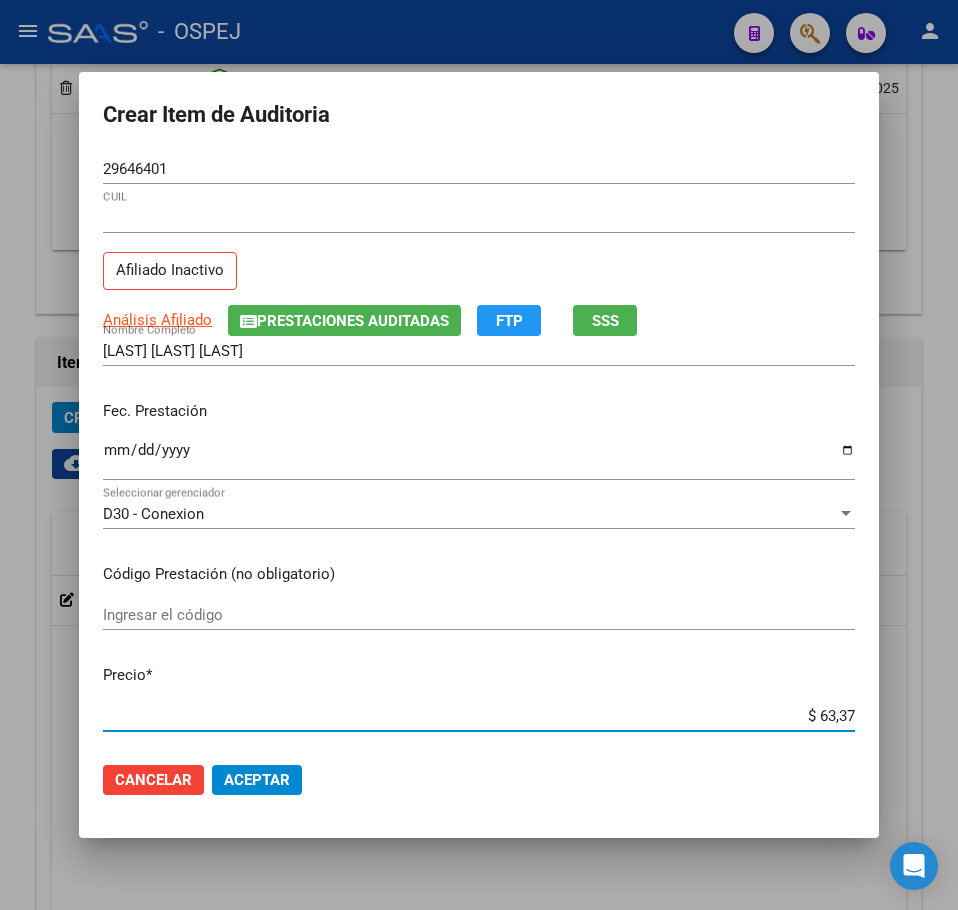 type on "$ 633,70" 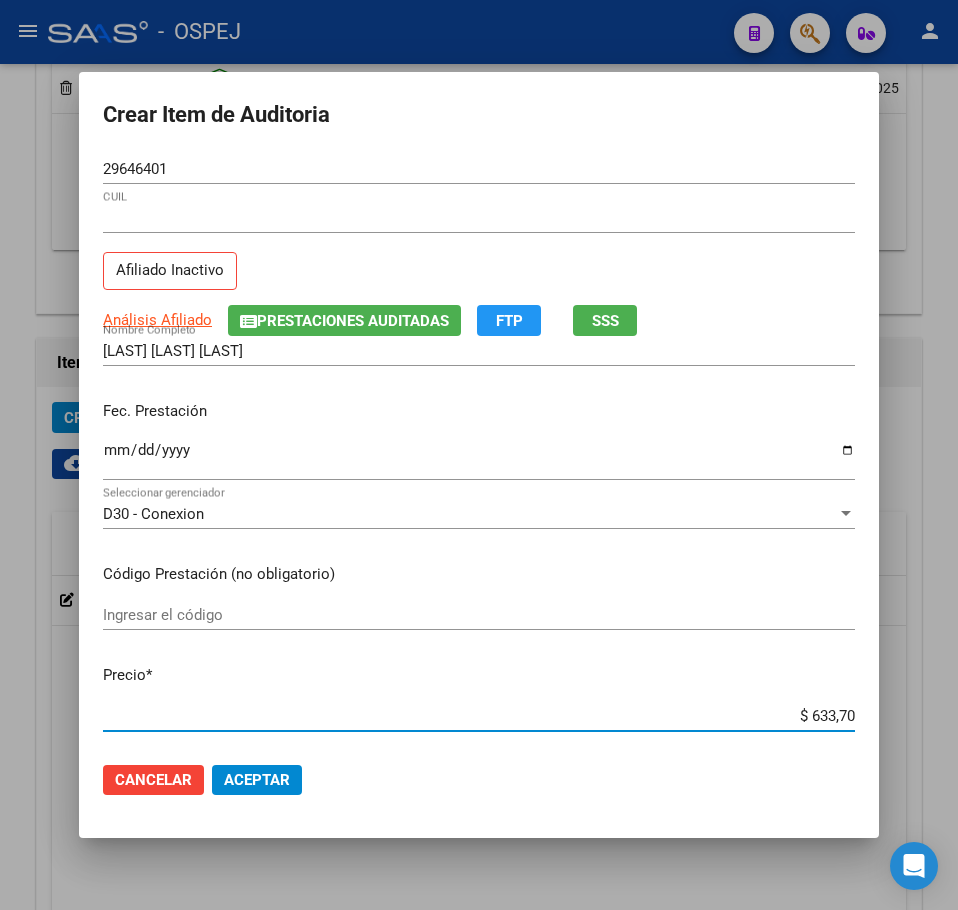 type on "$ 6.337,00" 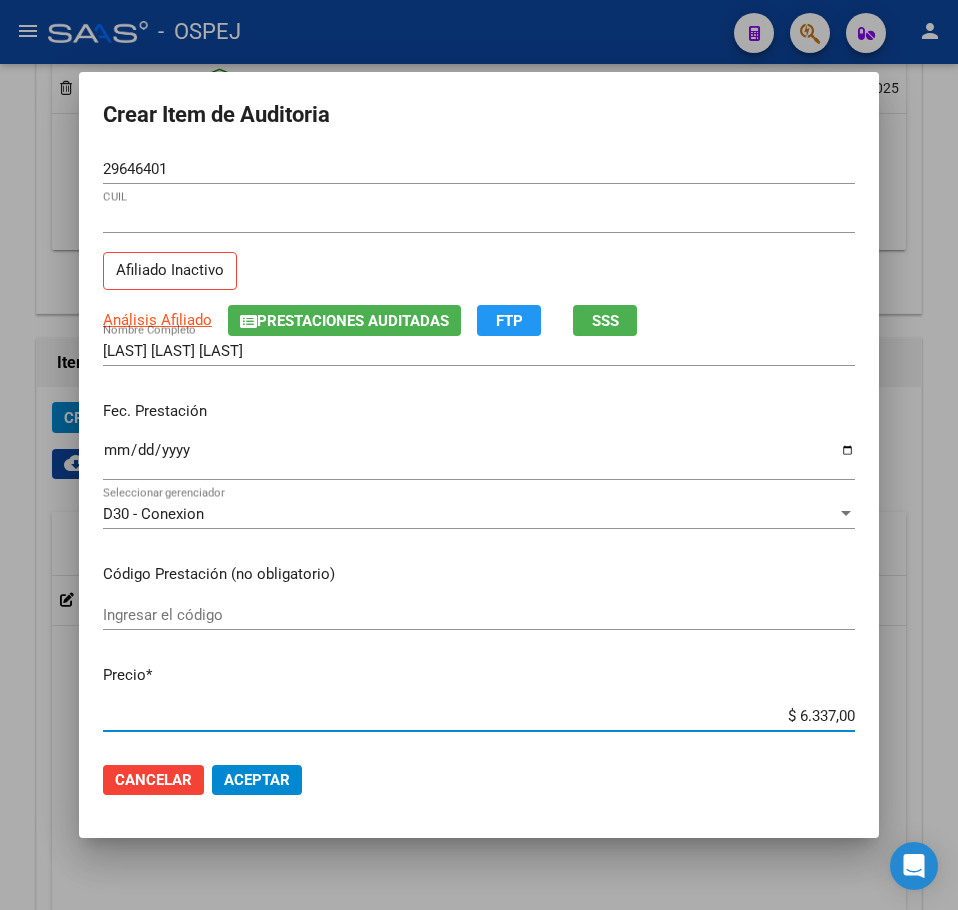 click on "Aceptar" 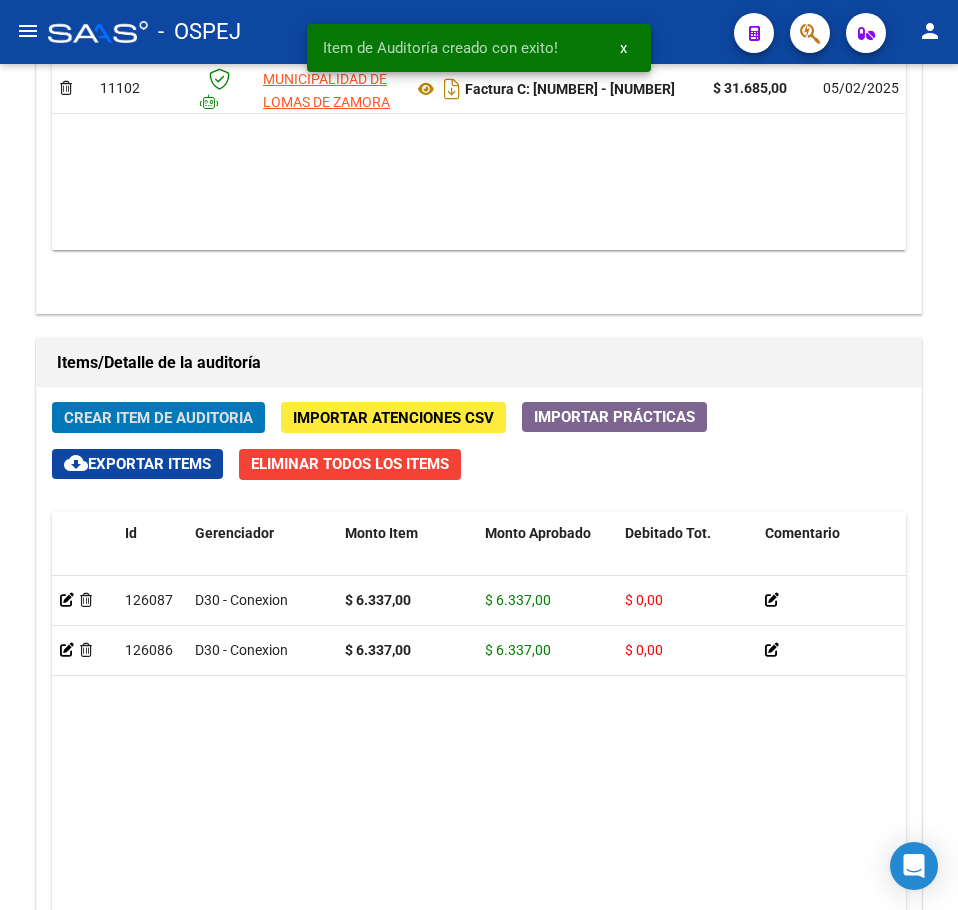 click on "Crear Item de Auditoria" 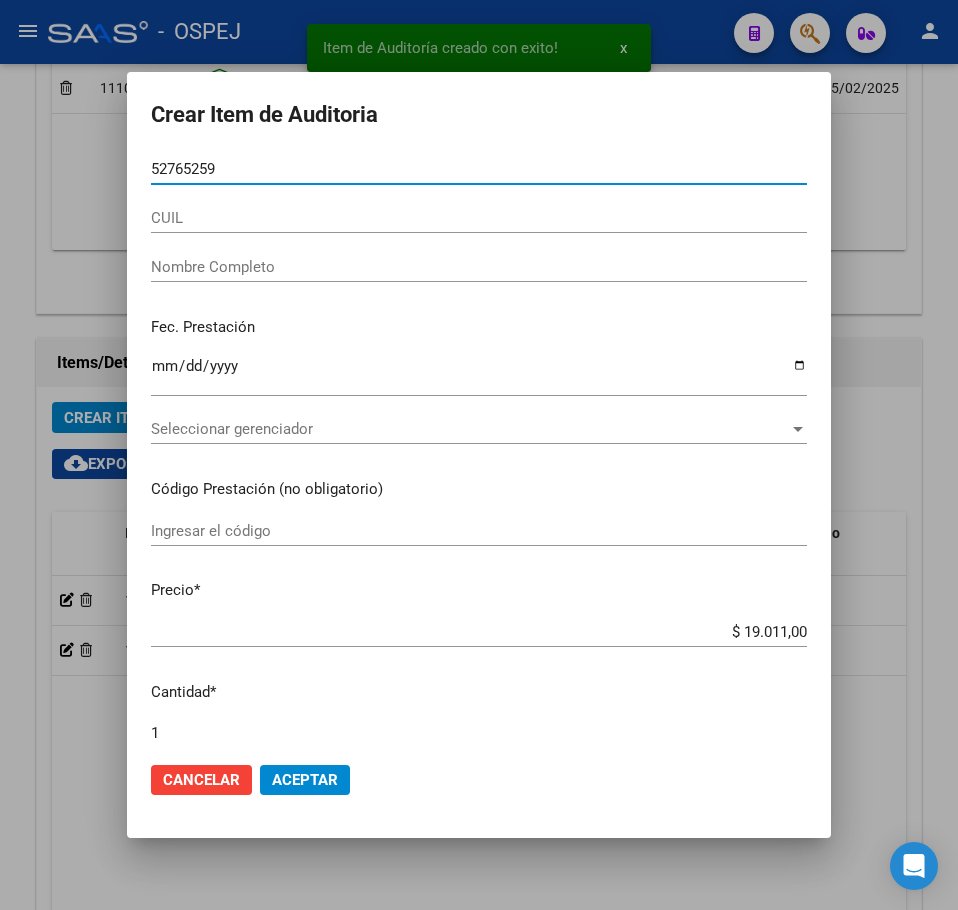 type on "52765259" 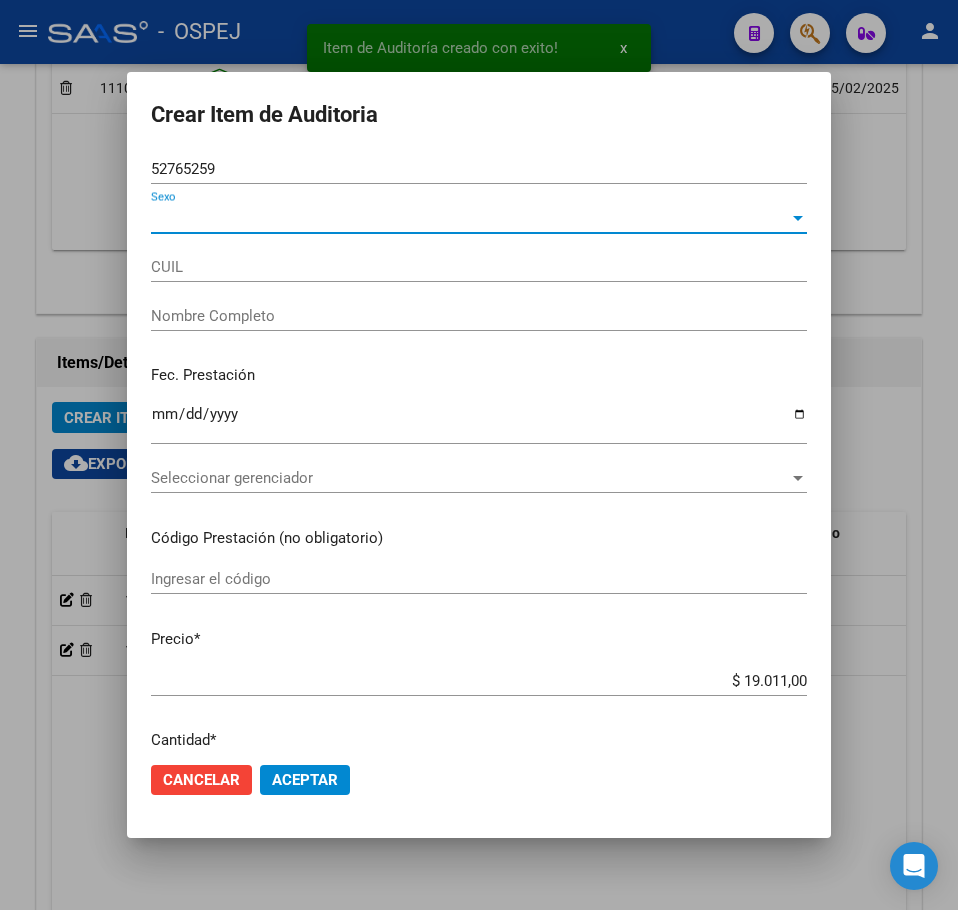 type on "27527652591" 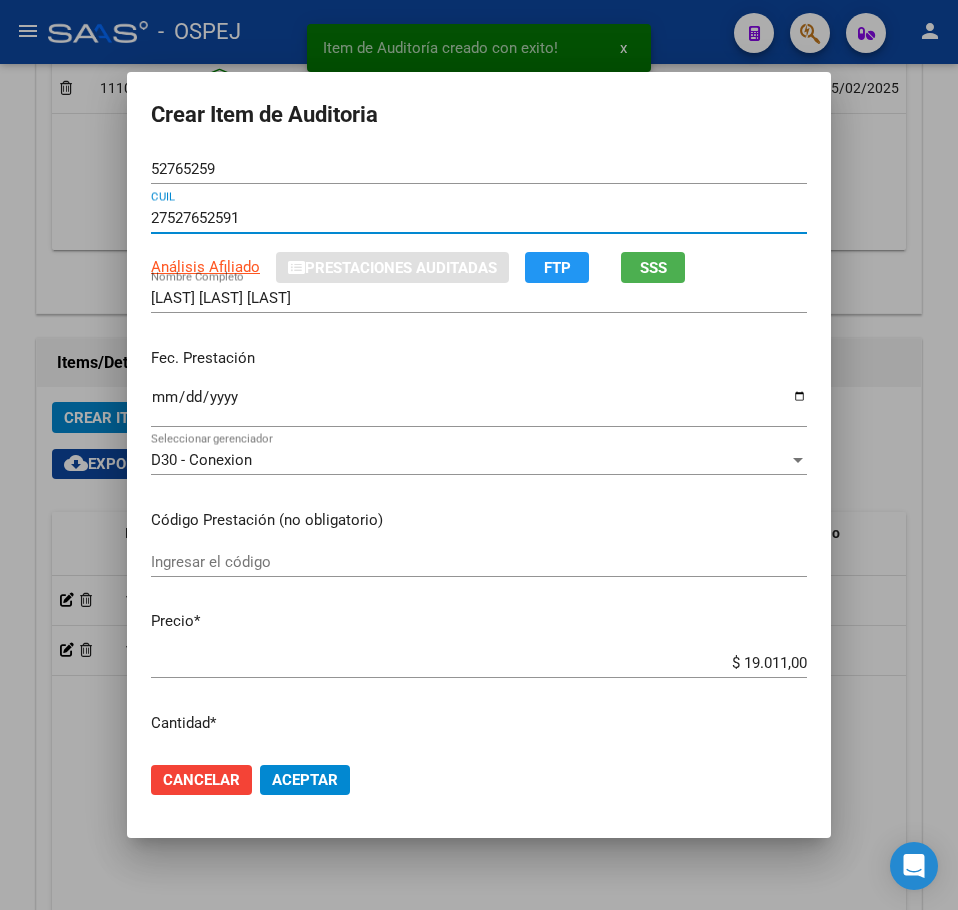 type 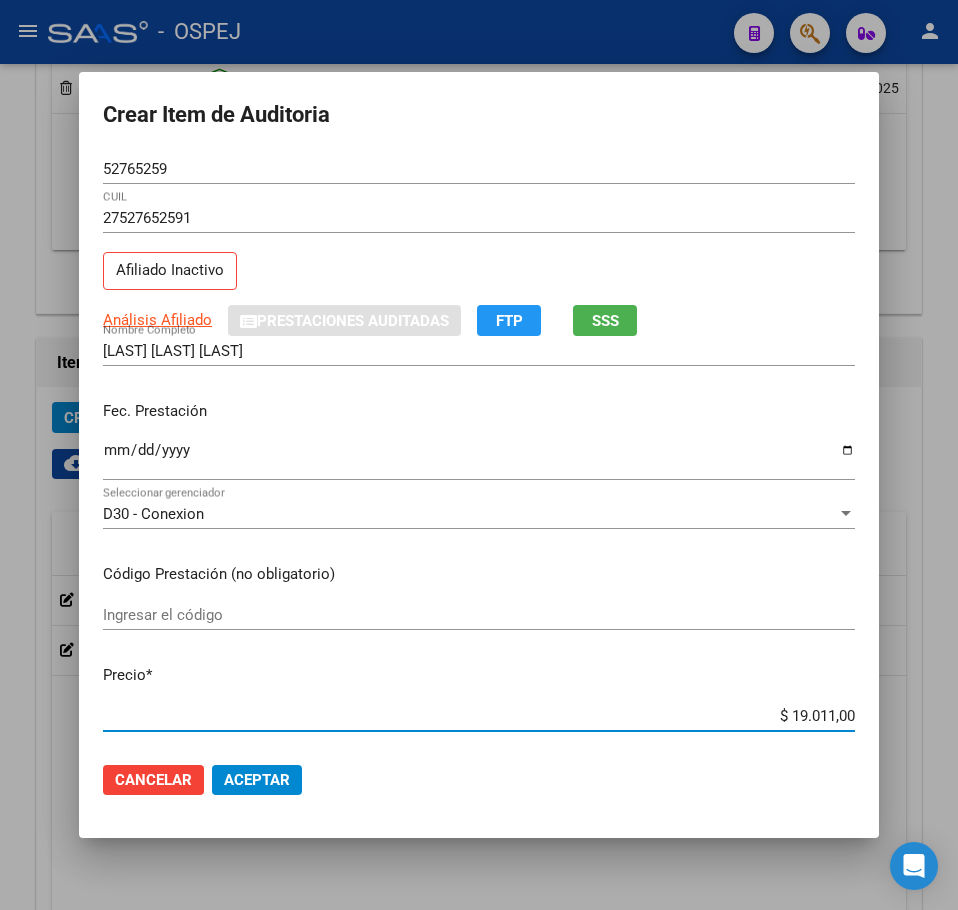 type on "$ 0,06" 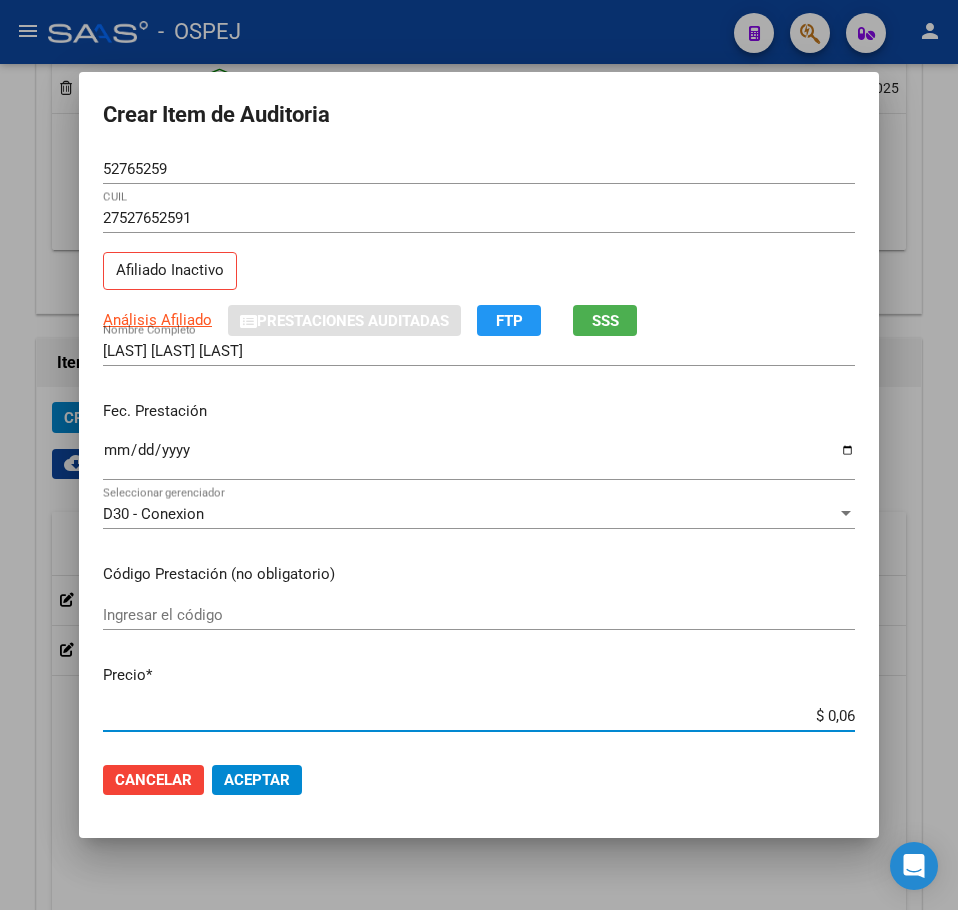 type on "$ 0,63" 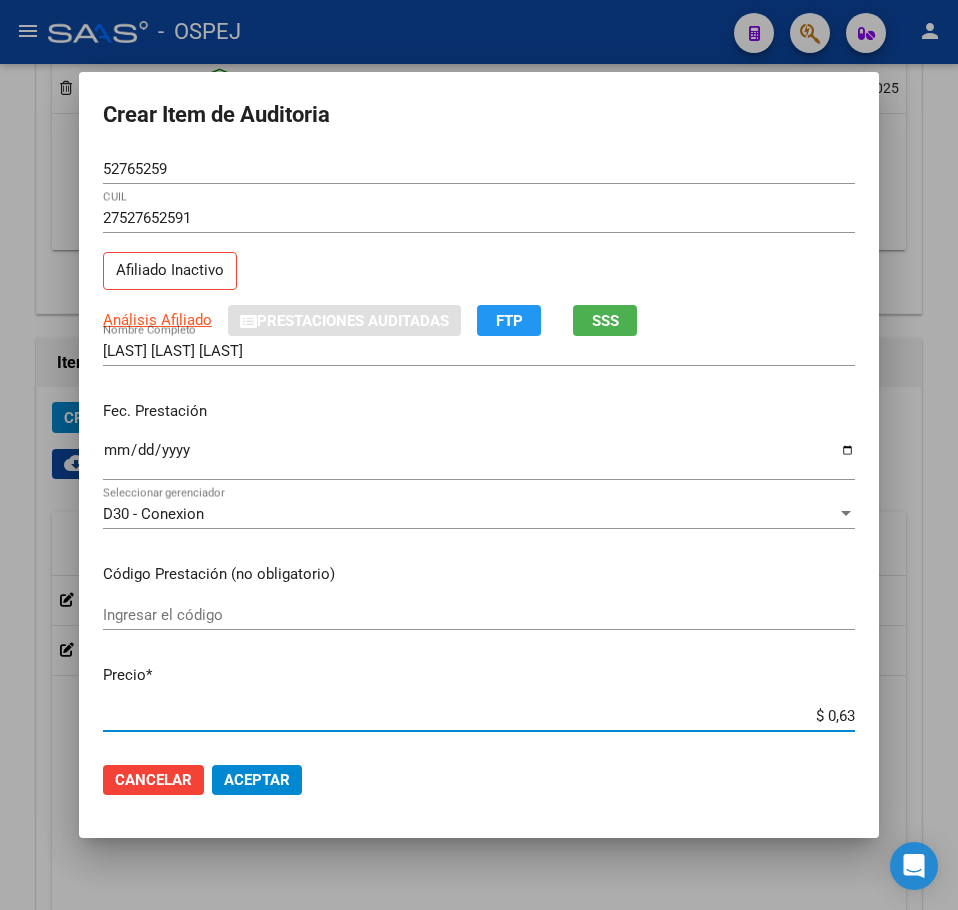 type on "$ 6,33" 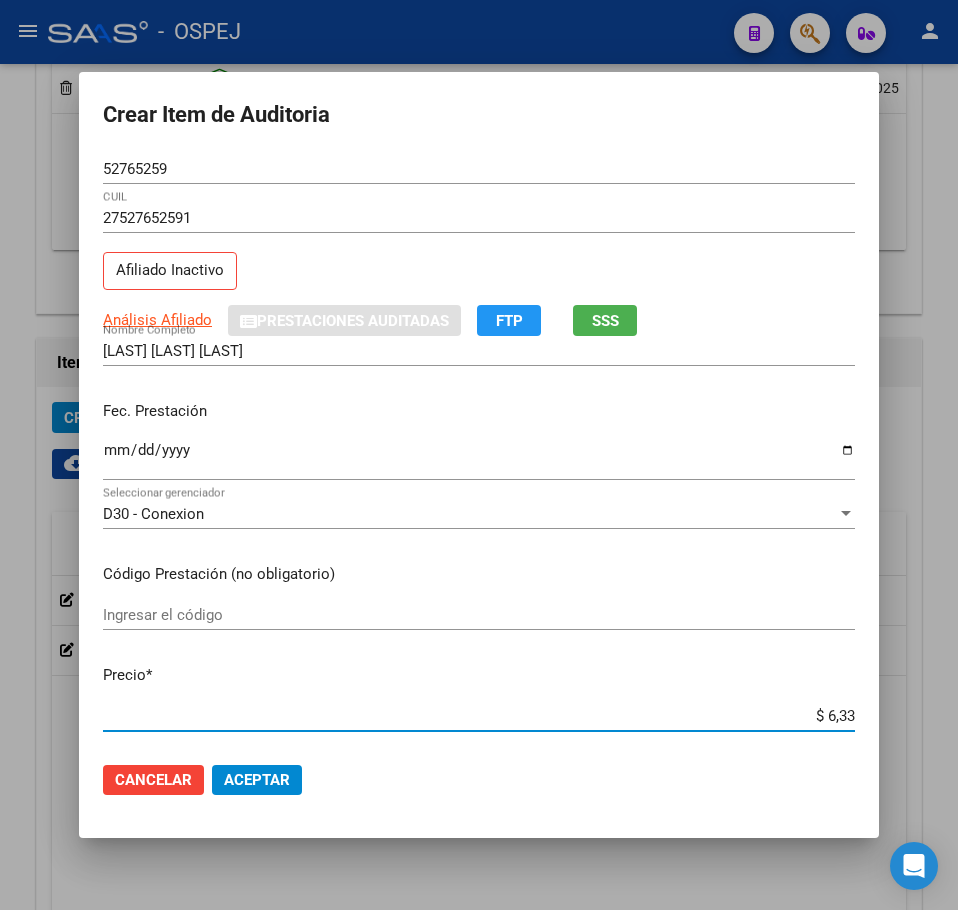 type on "$ 63,37" 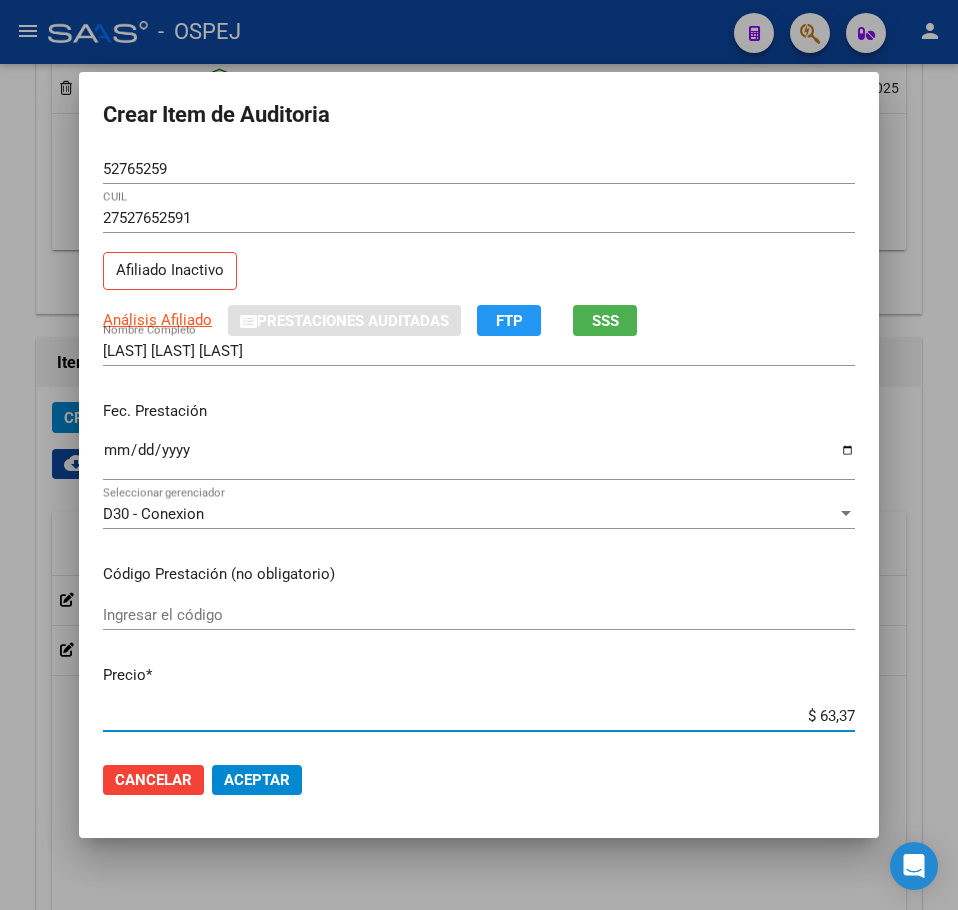 type on "$ 633,70" 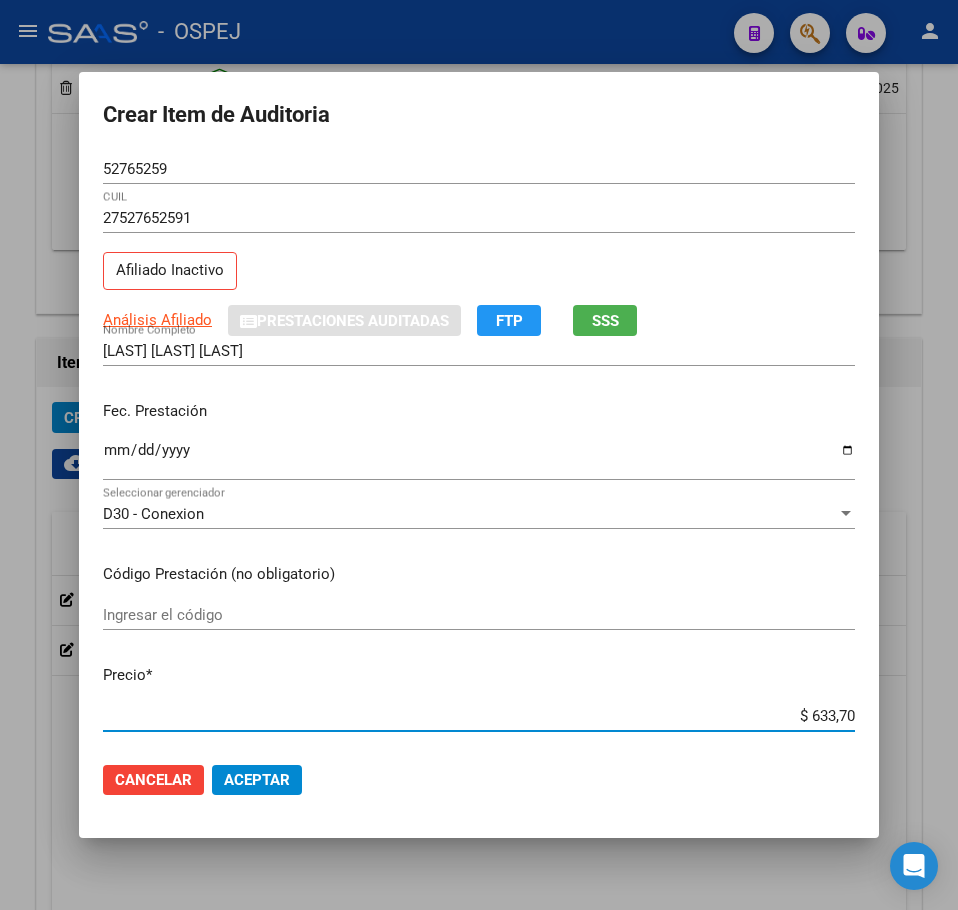type on "$ 6.337,00" 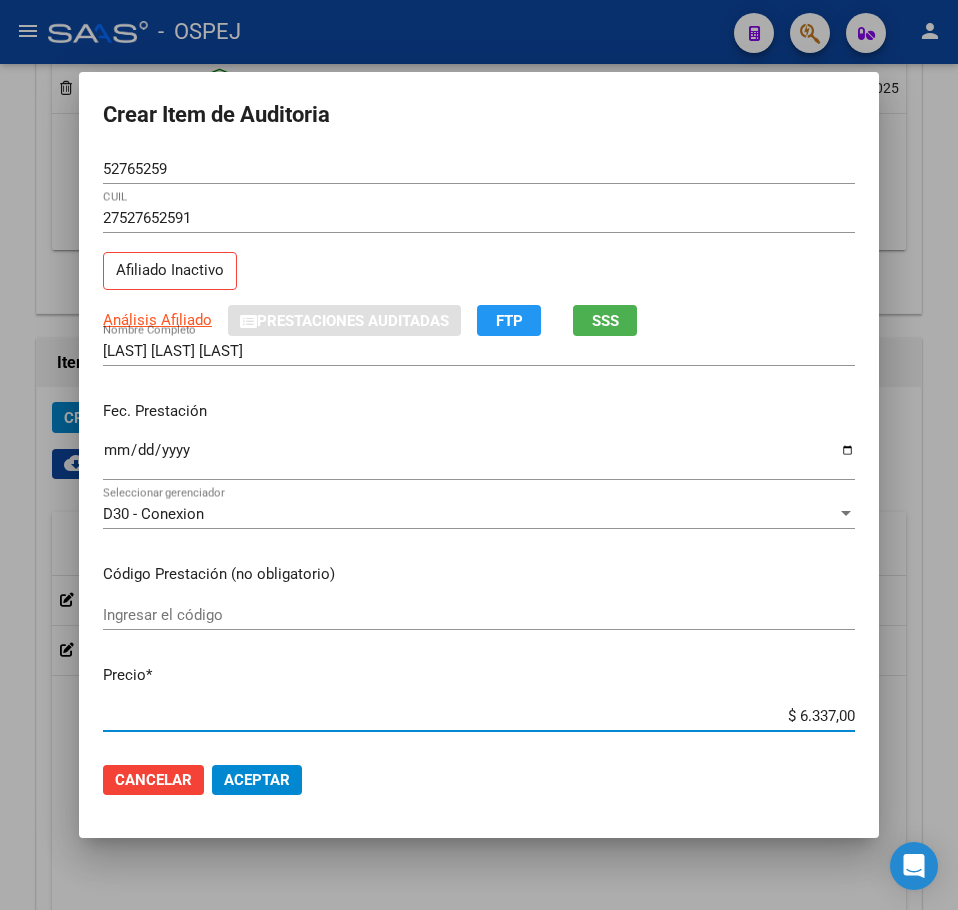 click on "Aceptar" 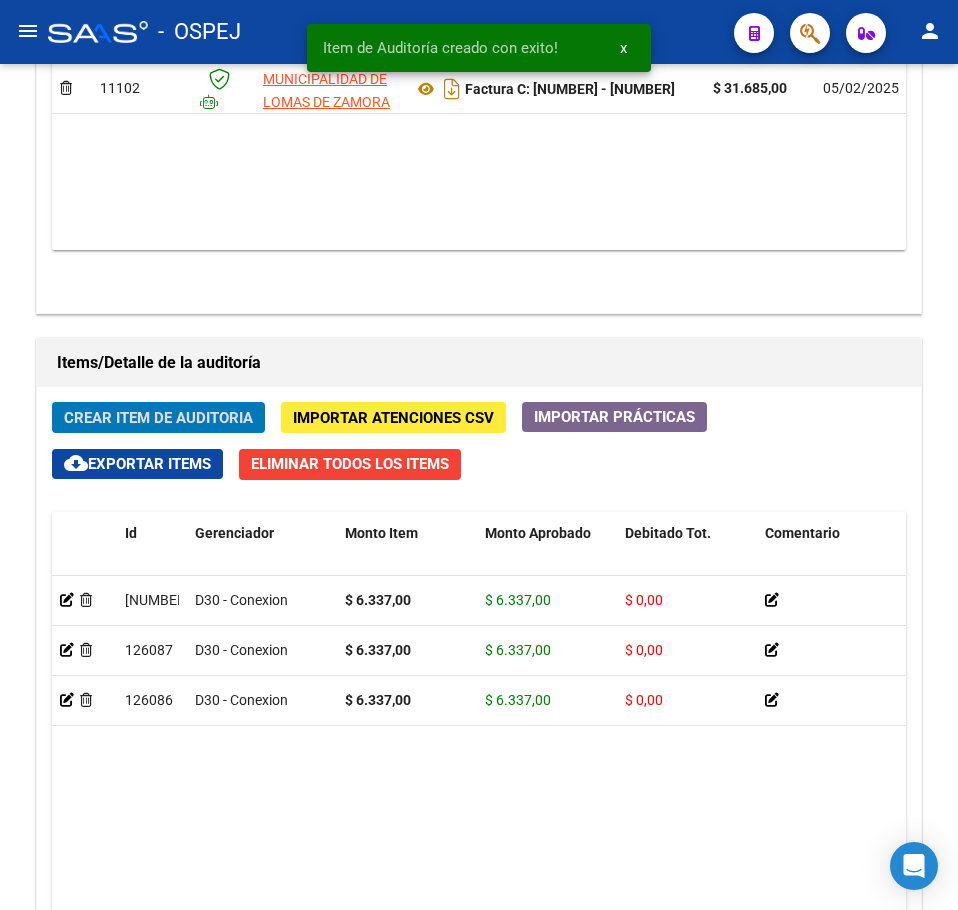 click on "Crear Item de Auditoria" 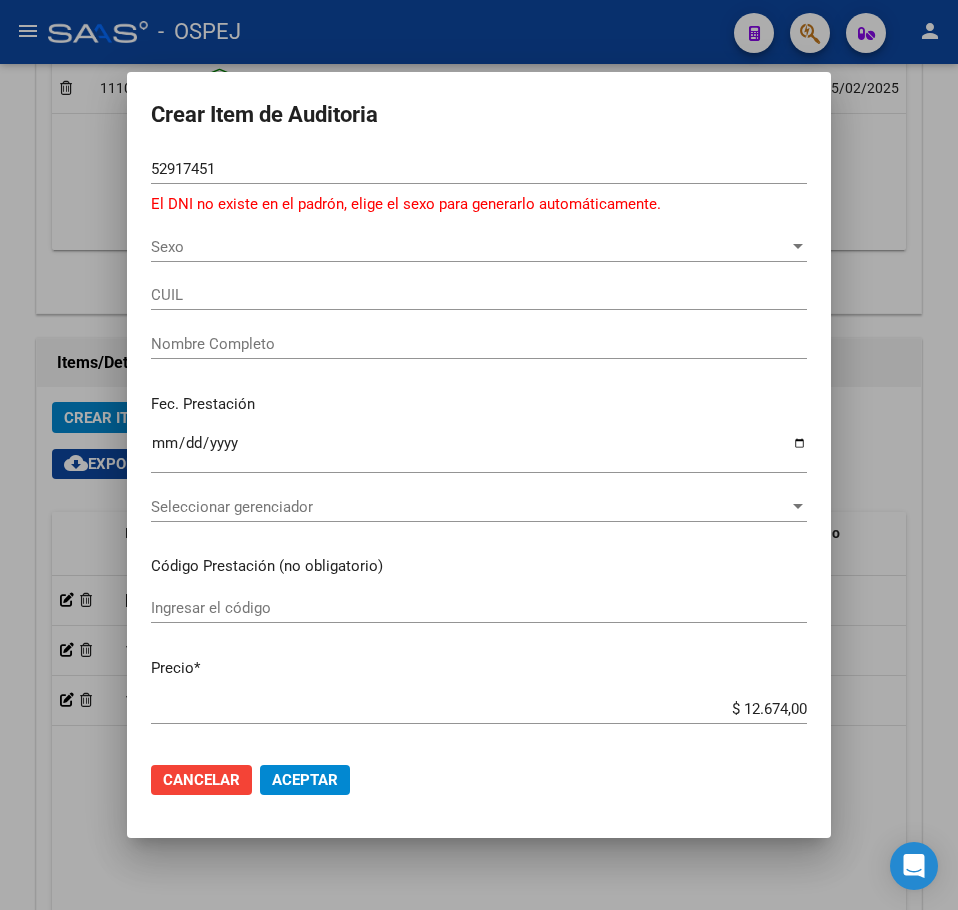 drag, startPoint x: 223, startPoint y: 164, endPoint x: 139, endPoint y: 186, distance: 86.833176 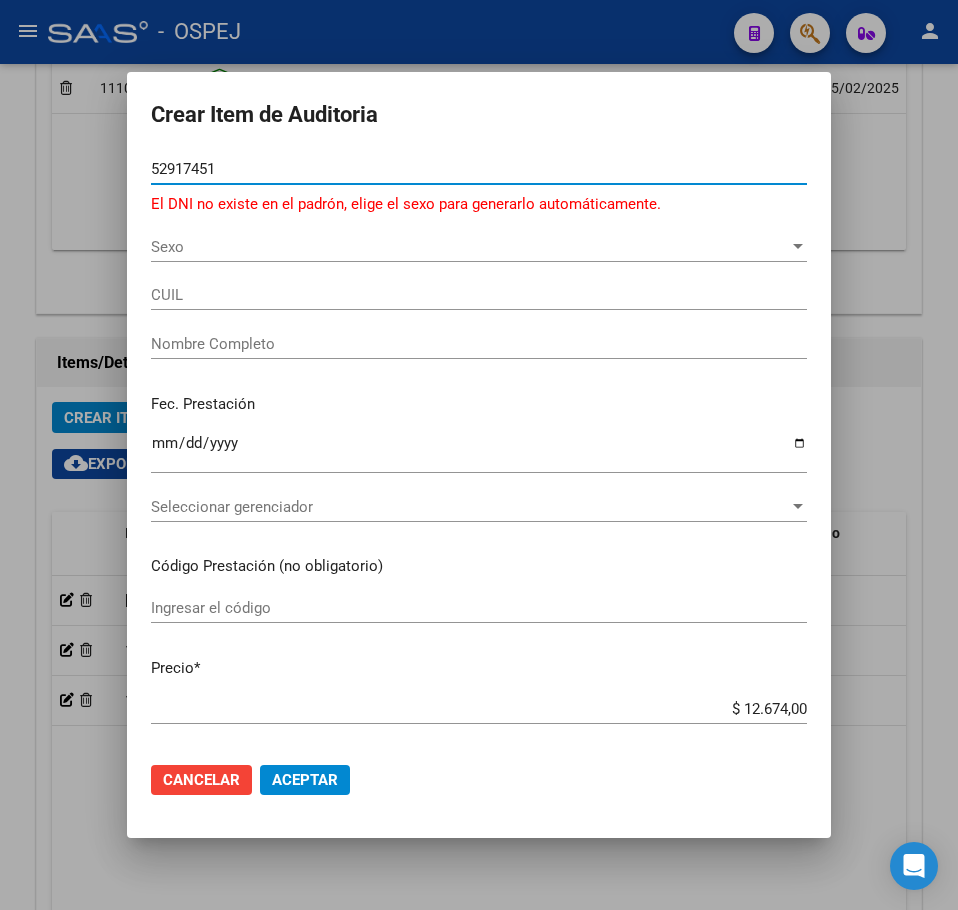 click on "52917451" at bounding box center (479, 169) 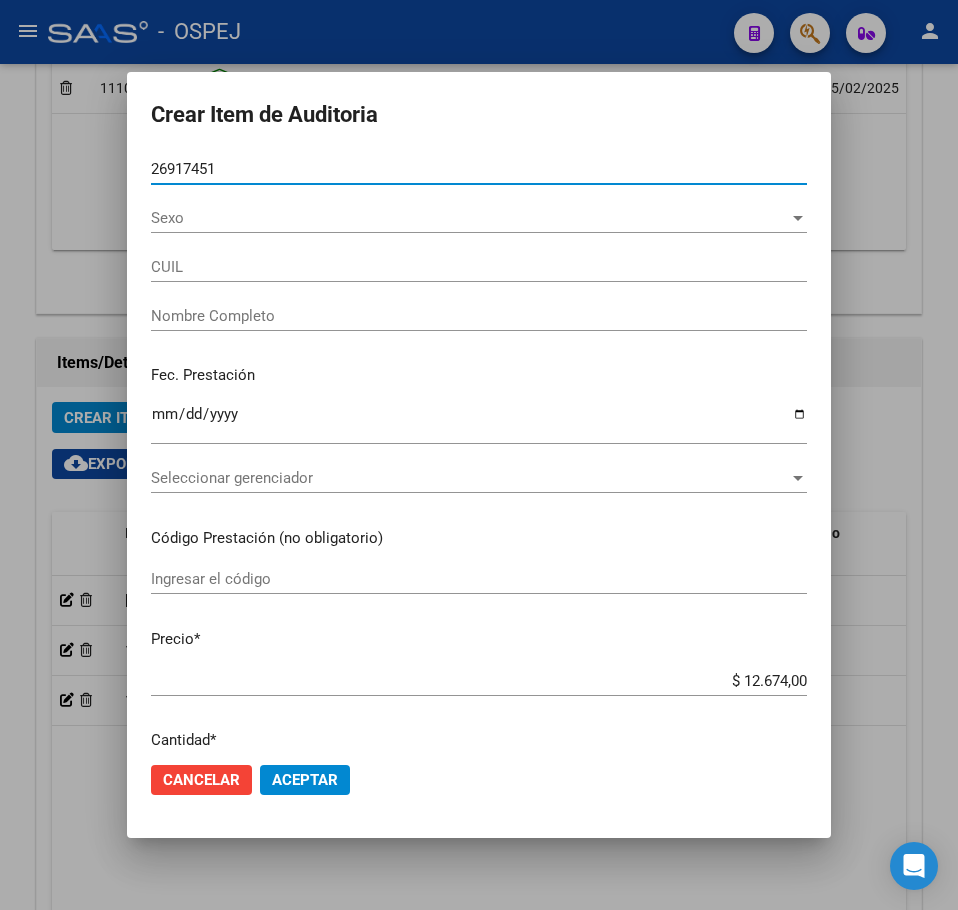 type on "26917451" 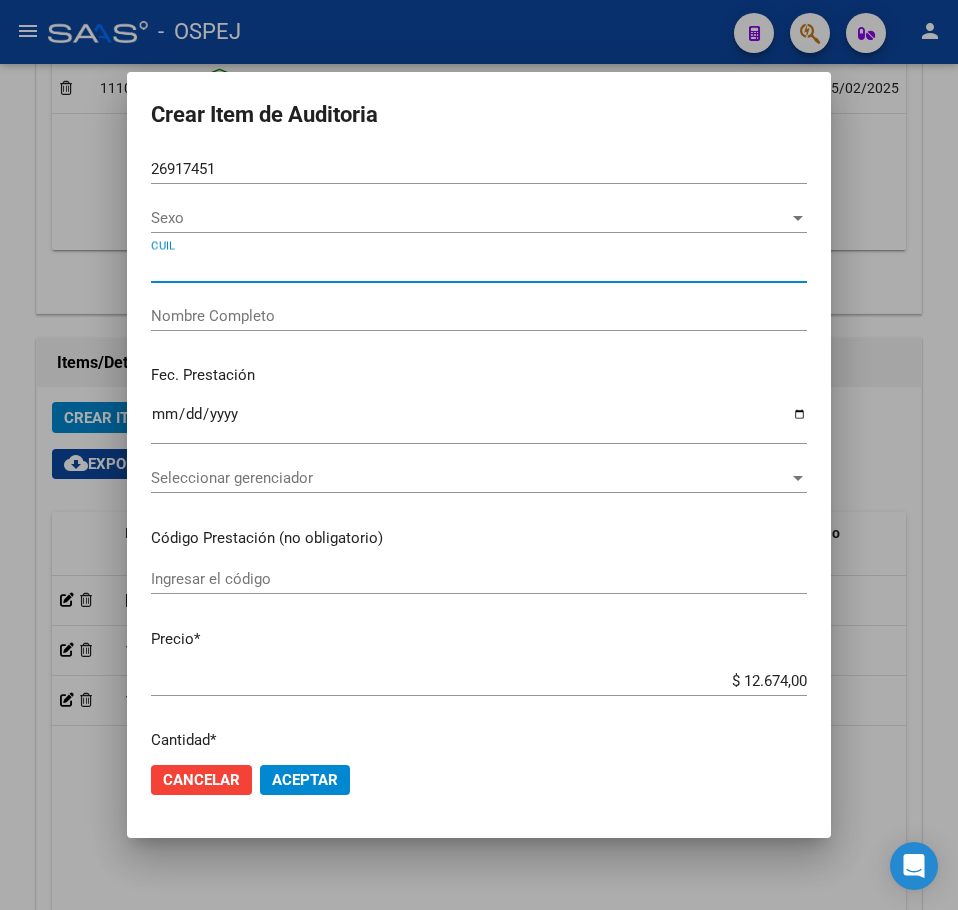 type on "27269174515" 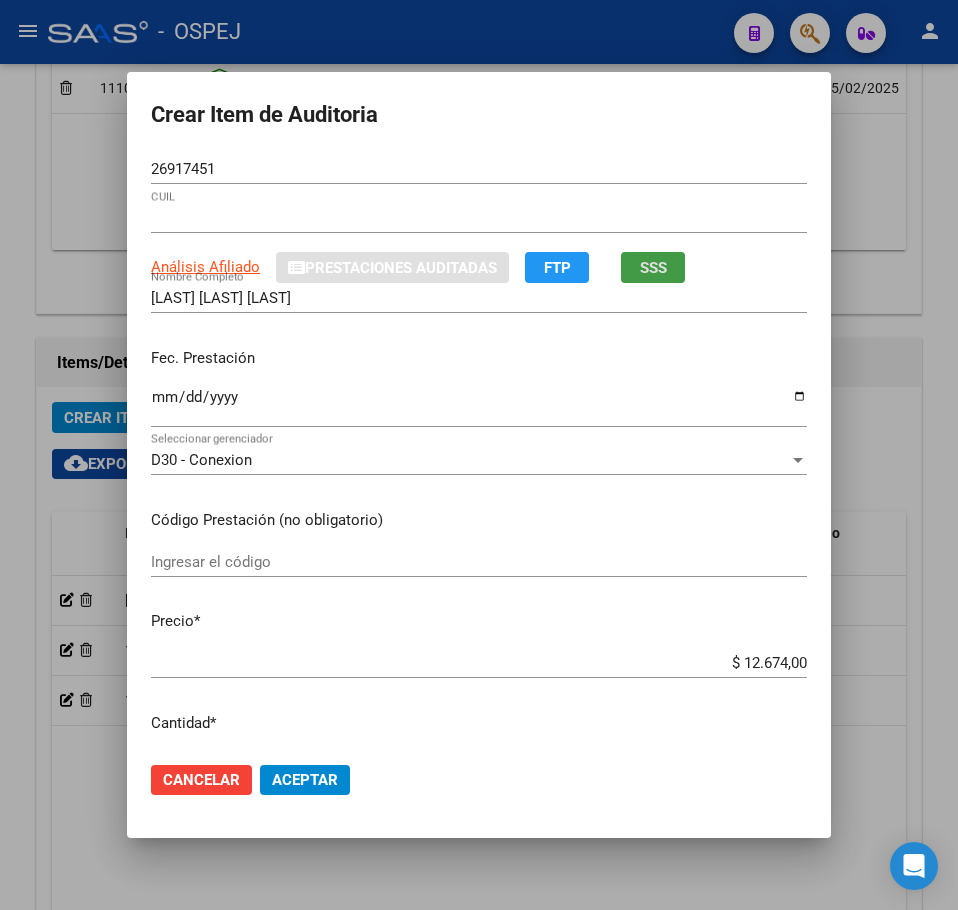 type 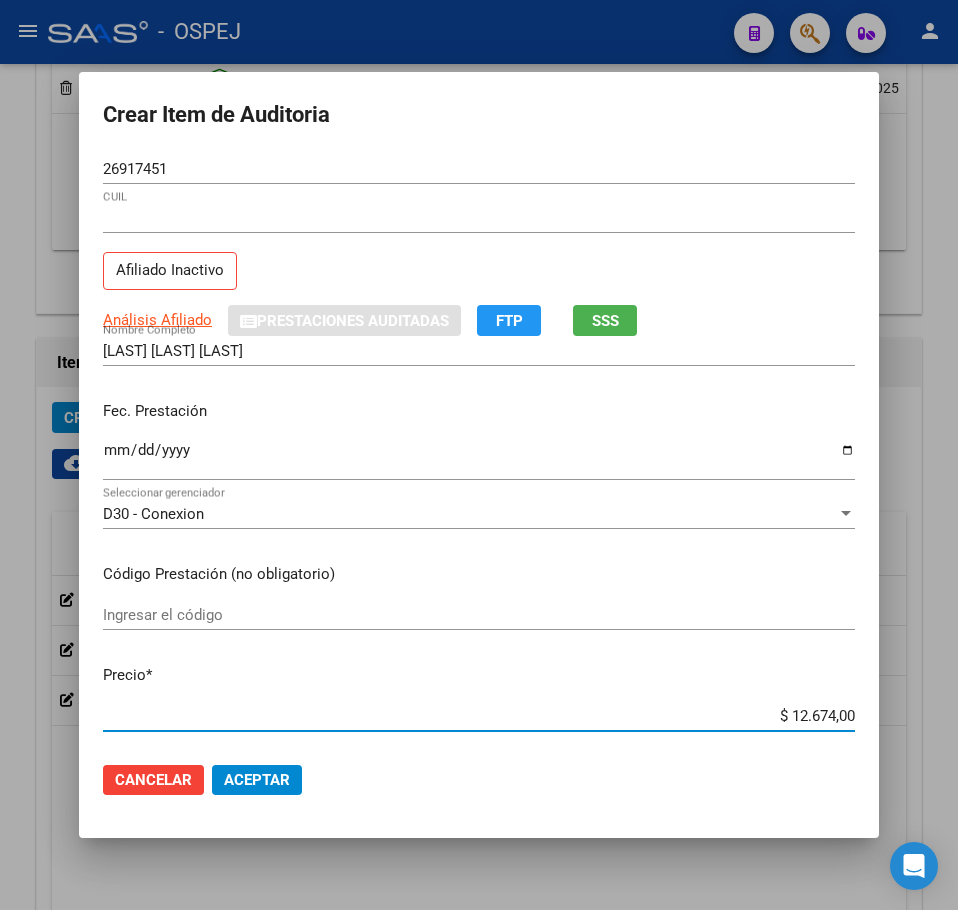 type on "$ 0,06" 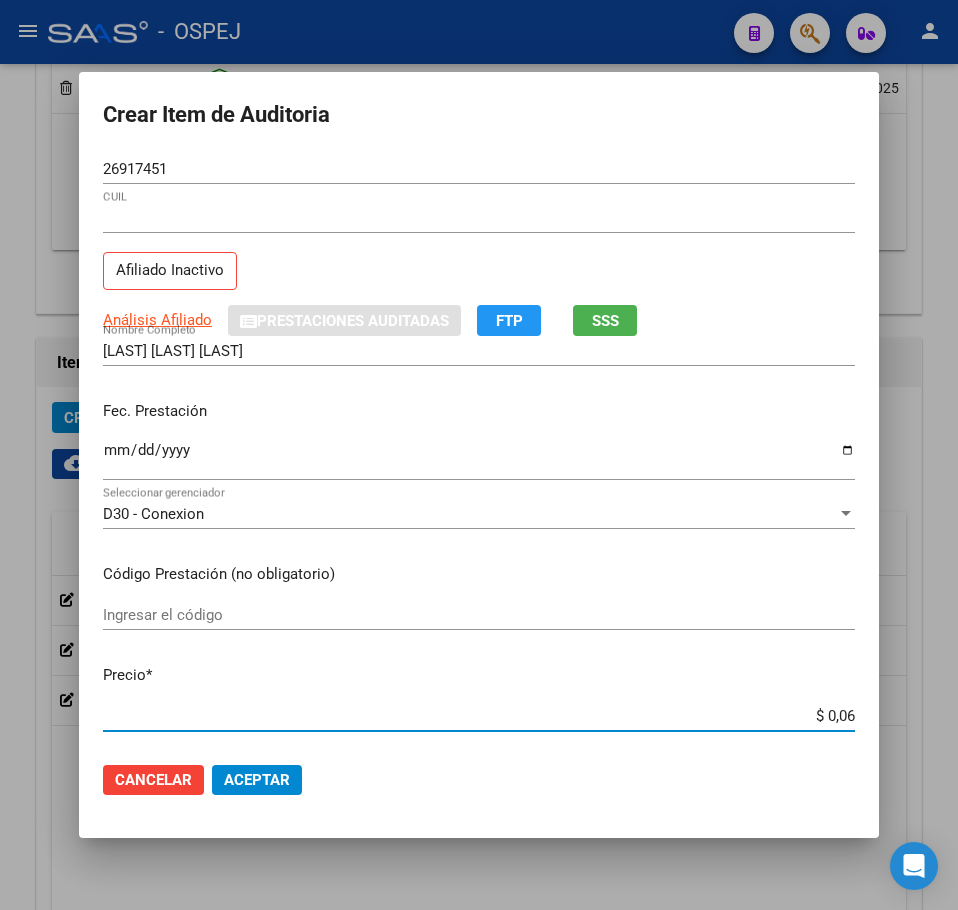 type on "$ 0,63" 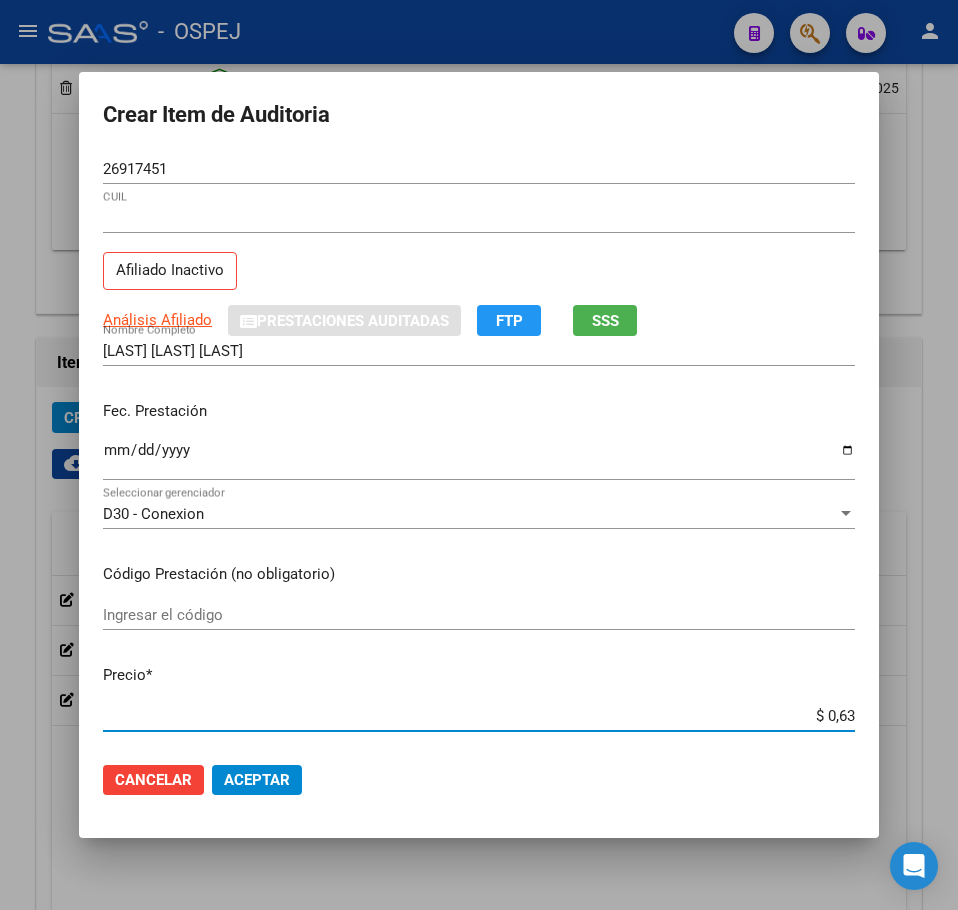 type on "$ 0,63" 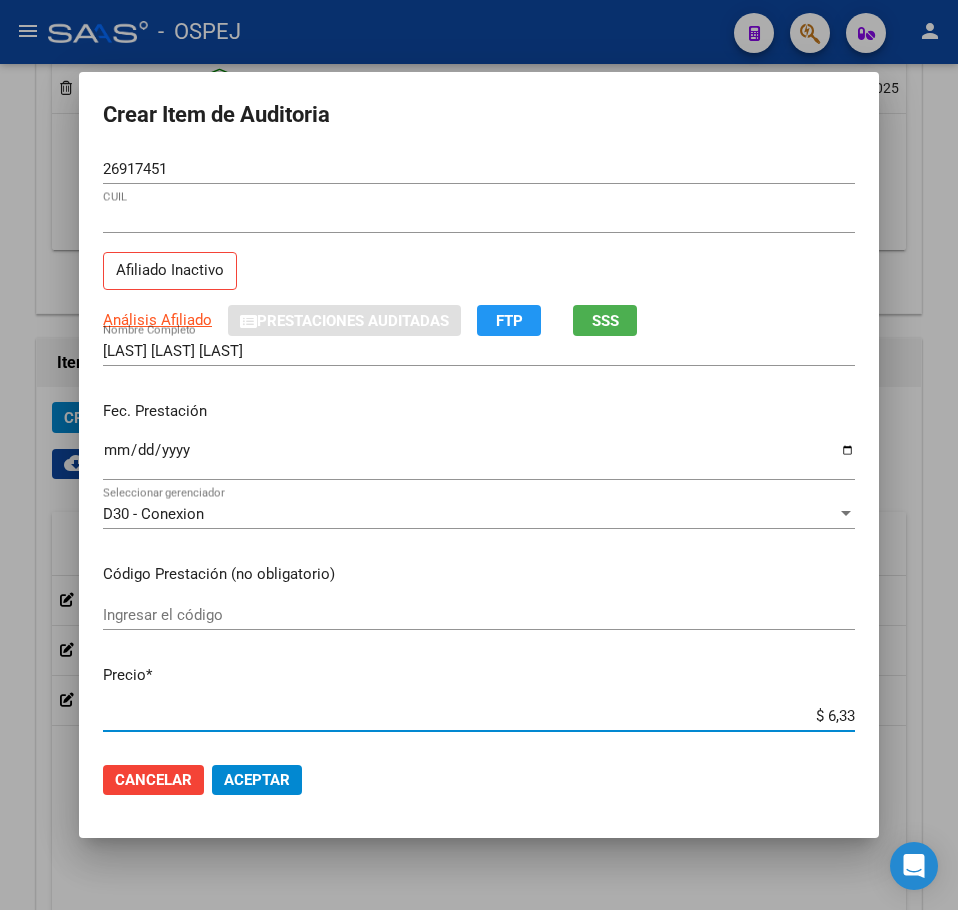 type on "$ 63,37" 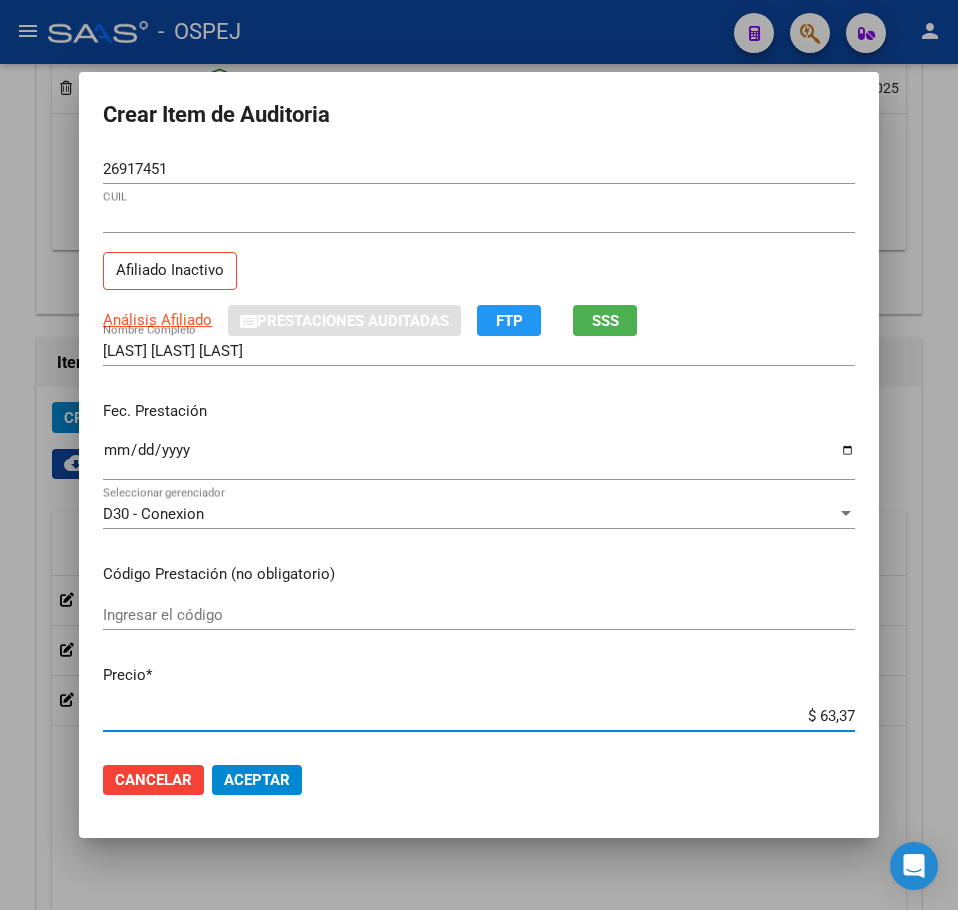 type on "$ 633,70" 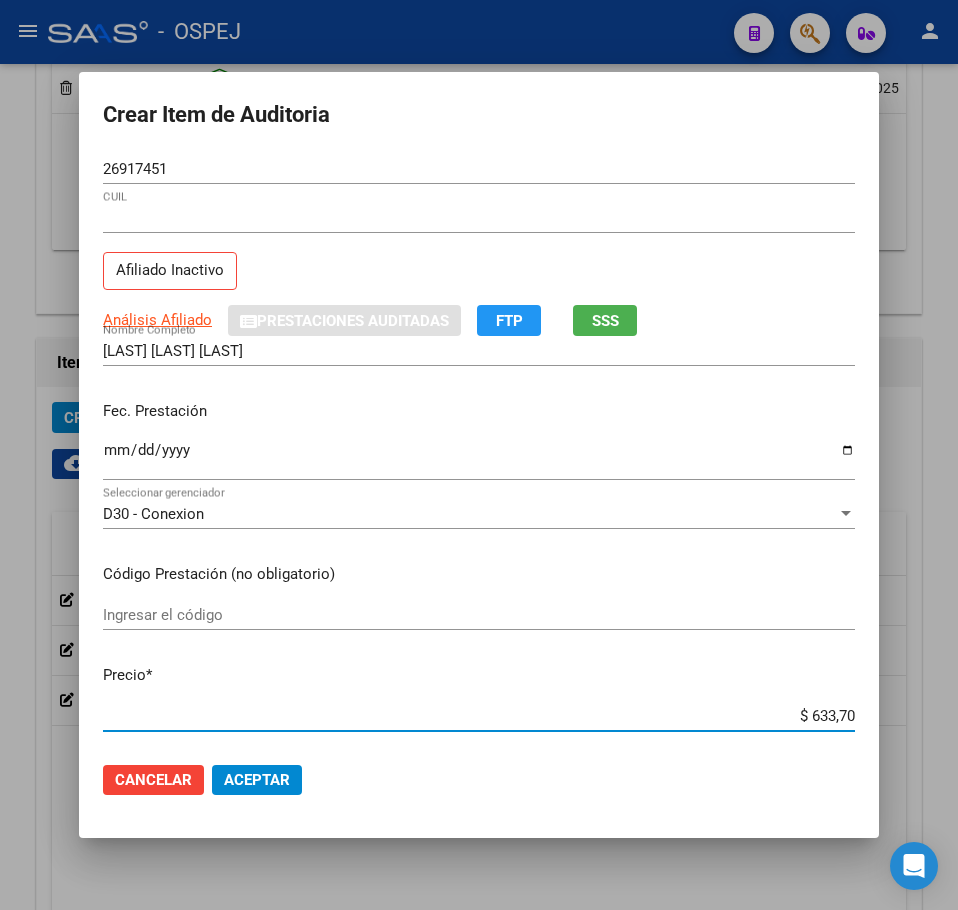 type on "$ 6.337,00" 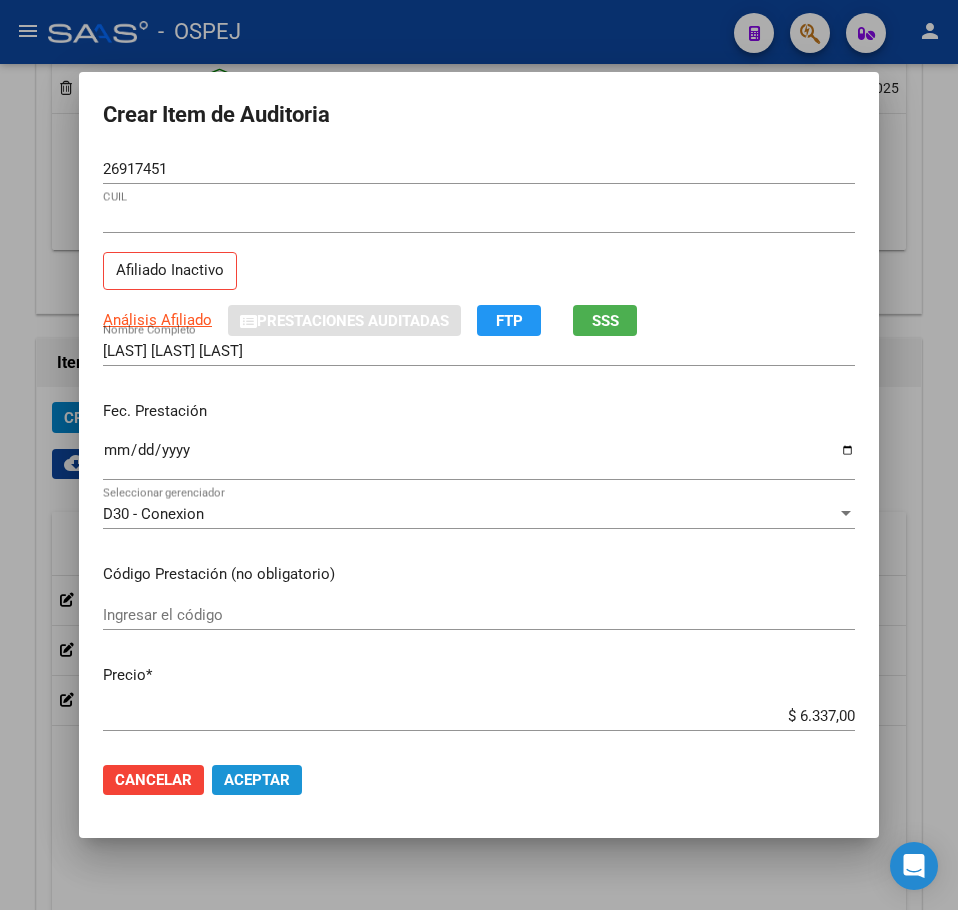 click on "Aceptar" 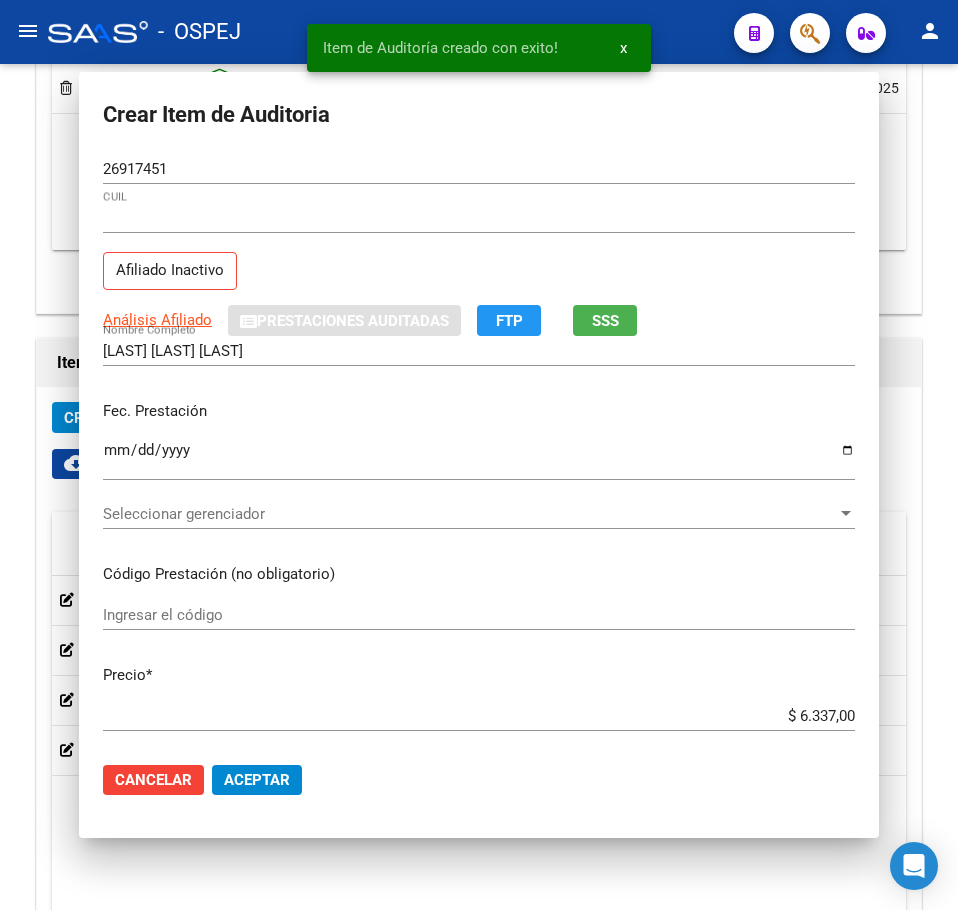 click on "Crear Item de Auditoria" 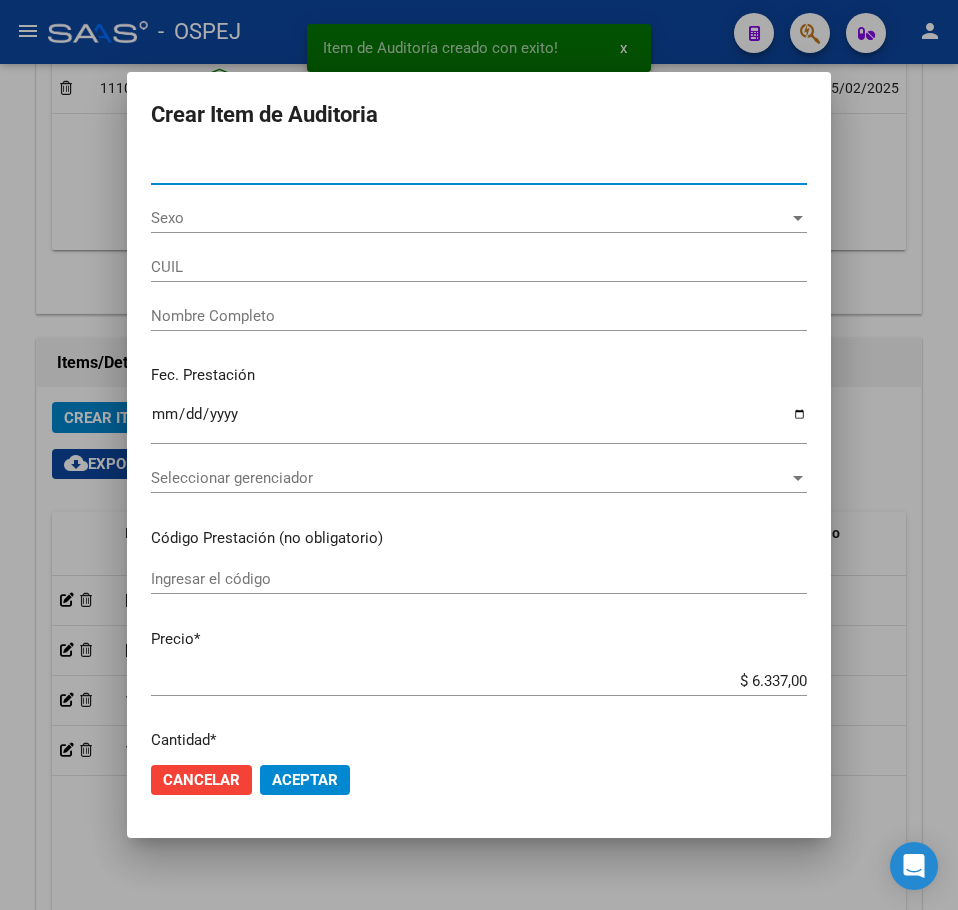 type on "96124863" 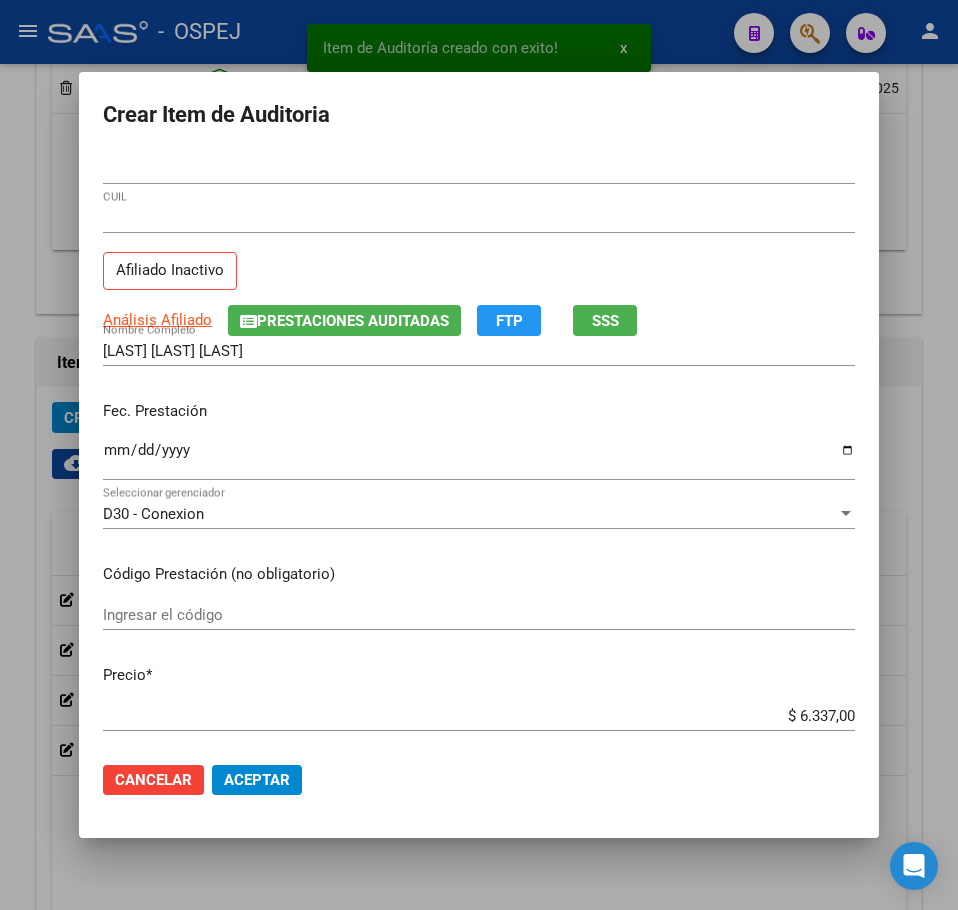 click on "Cancelar Aceptar" 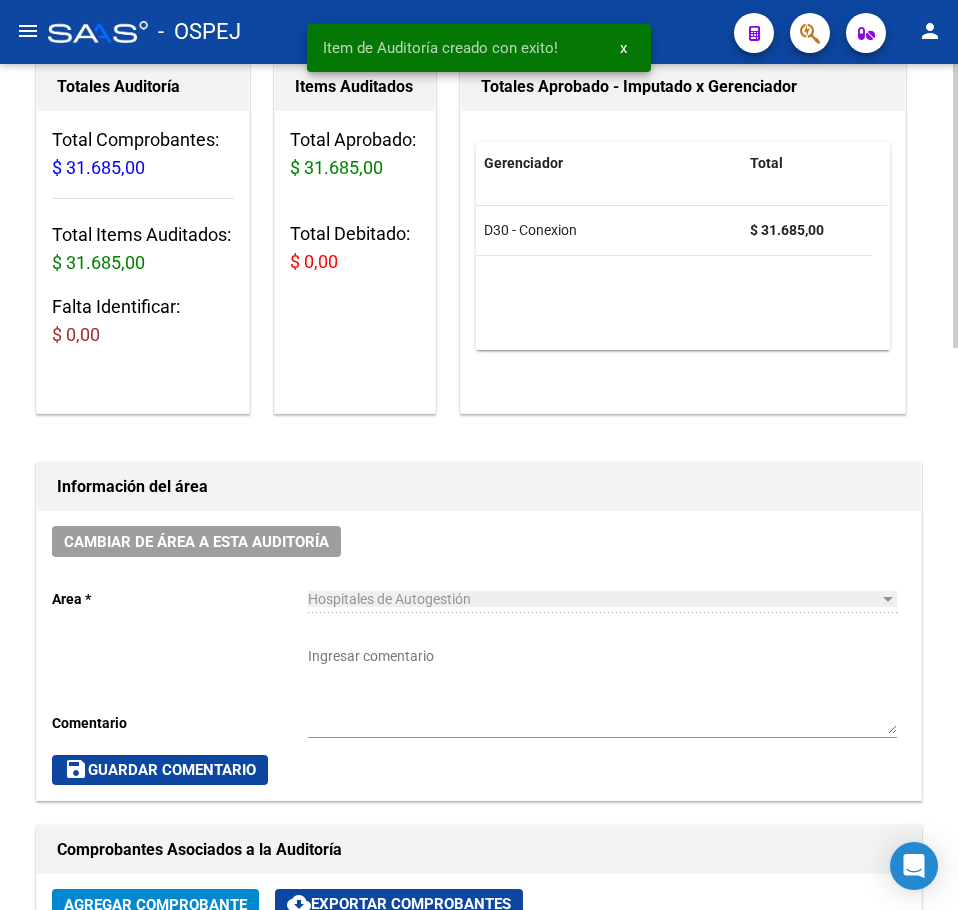 scroll, scrollTop: 0, scrollLeft: 0, axis: both 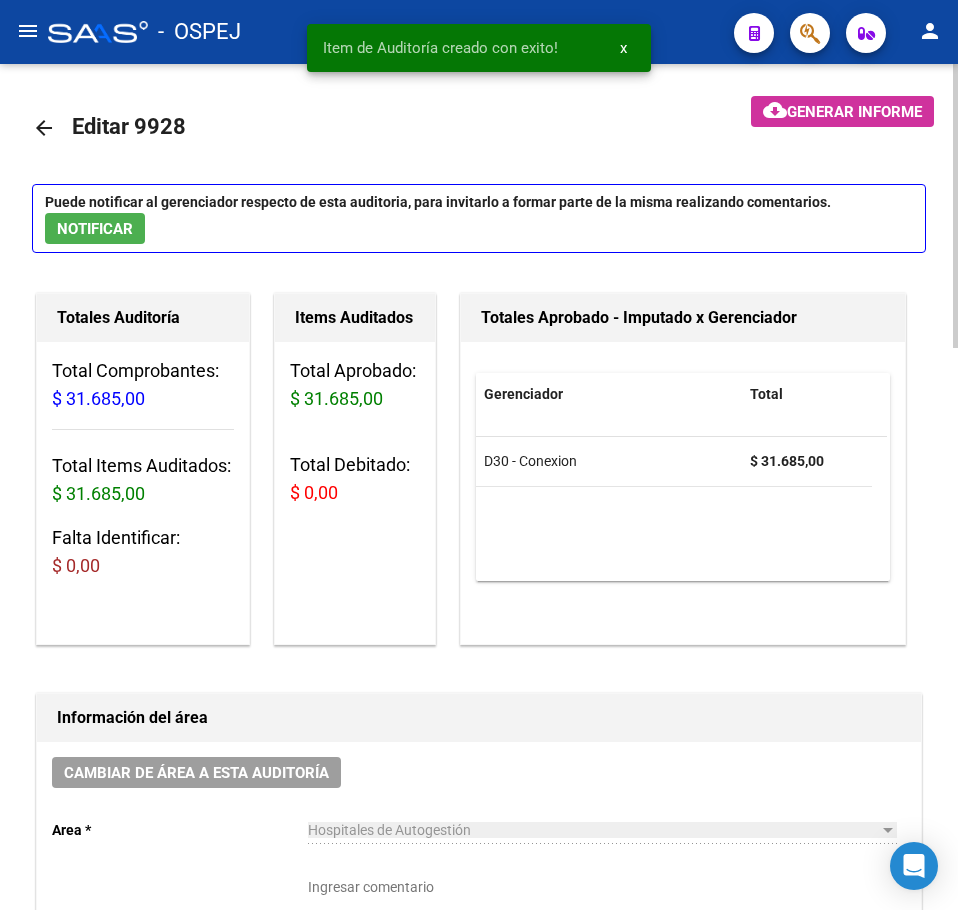 click on "arrow_back" 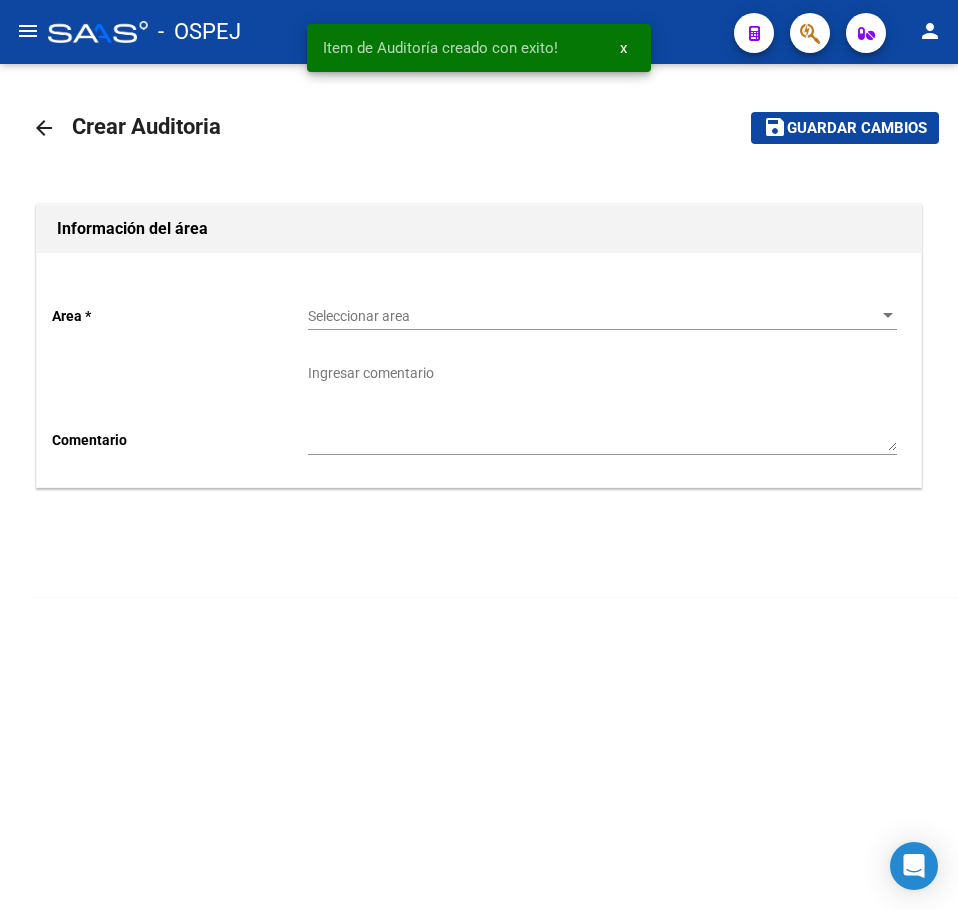 click on "Area *" 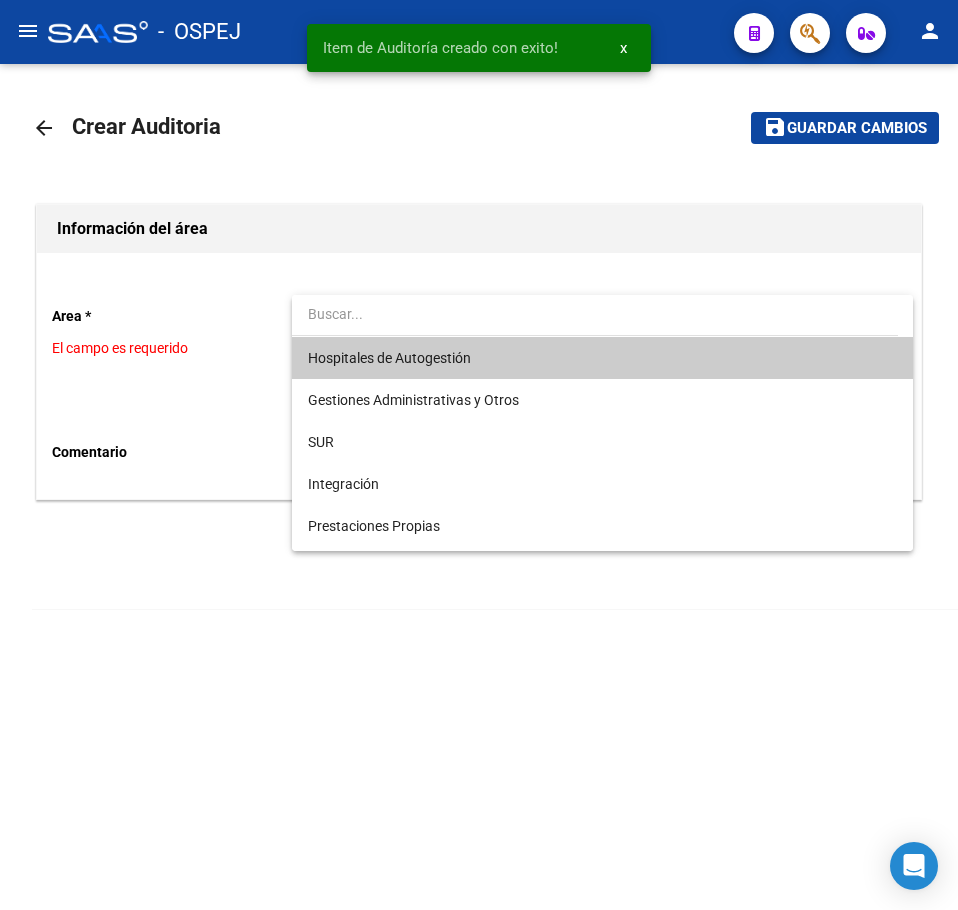 click at bounding box center (595, 314) 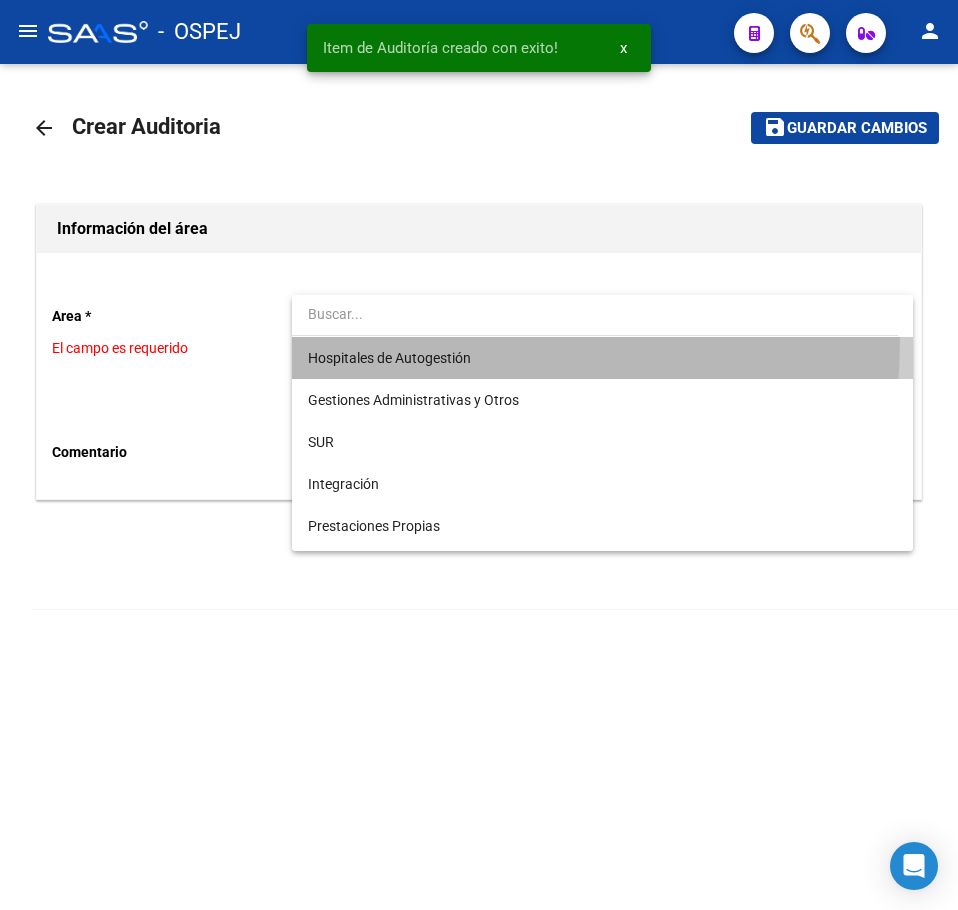 click on "Hospitales de Autogestión" at bounding box center (602, 358) 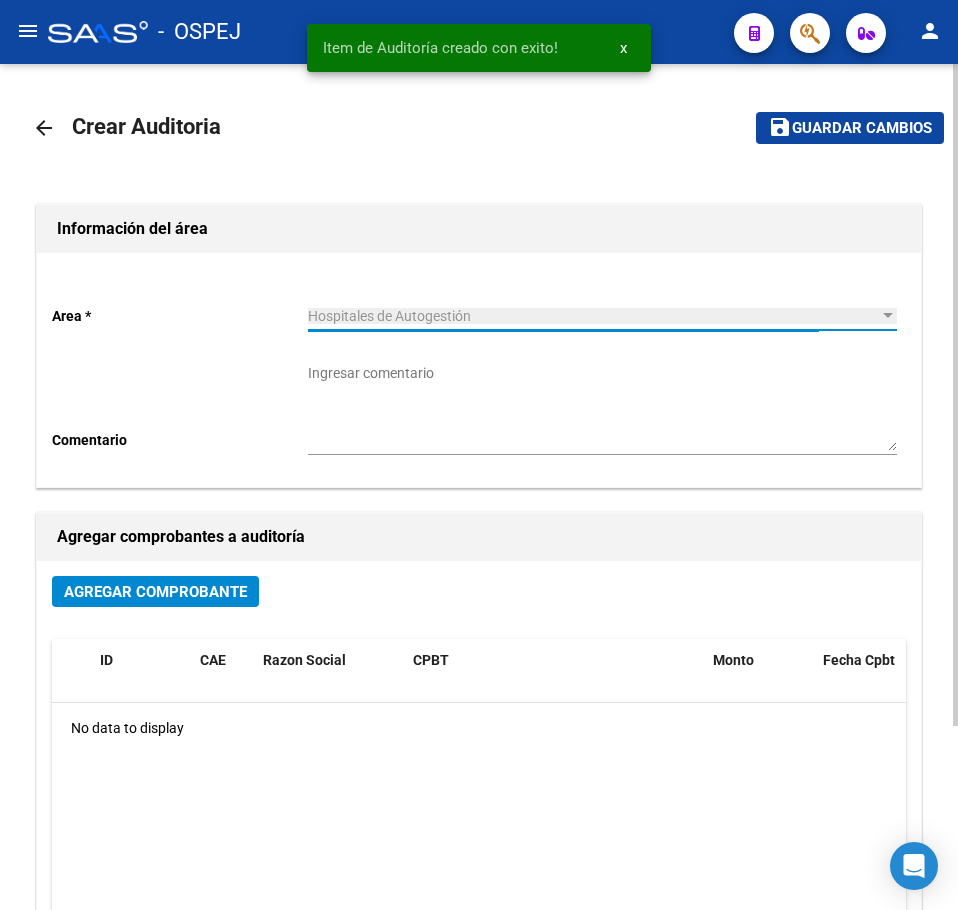 scroll, scrollTop: 235, scrollLeft: 0, axis: vertical 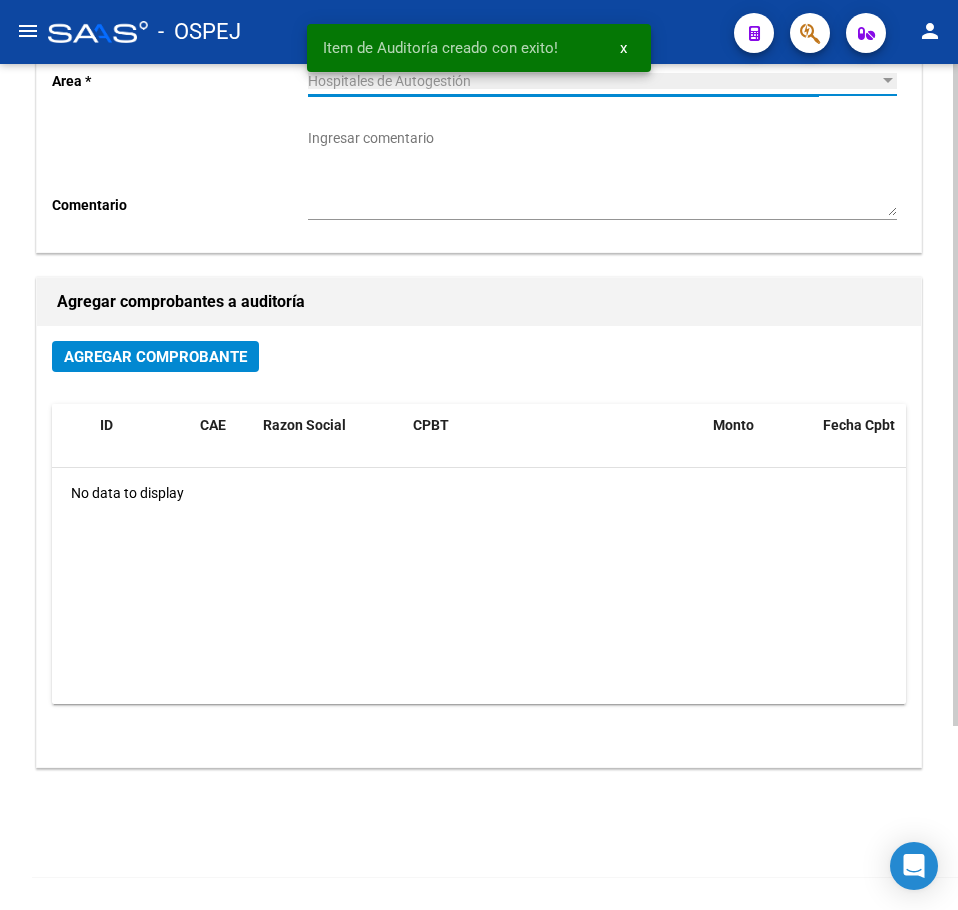 click on "Agregar Comprobante" 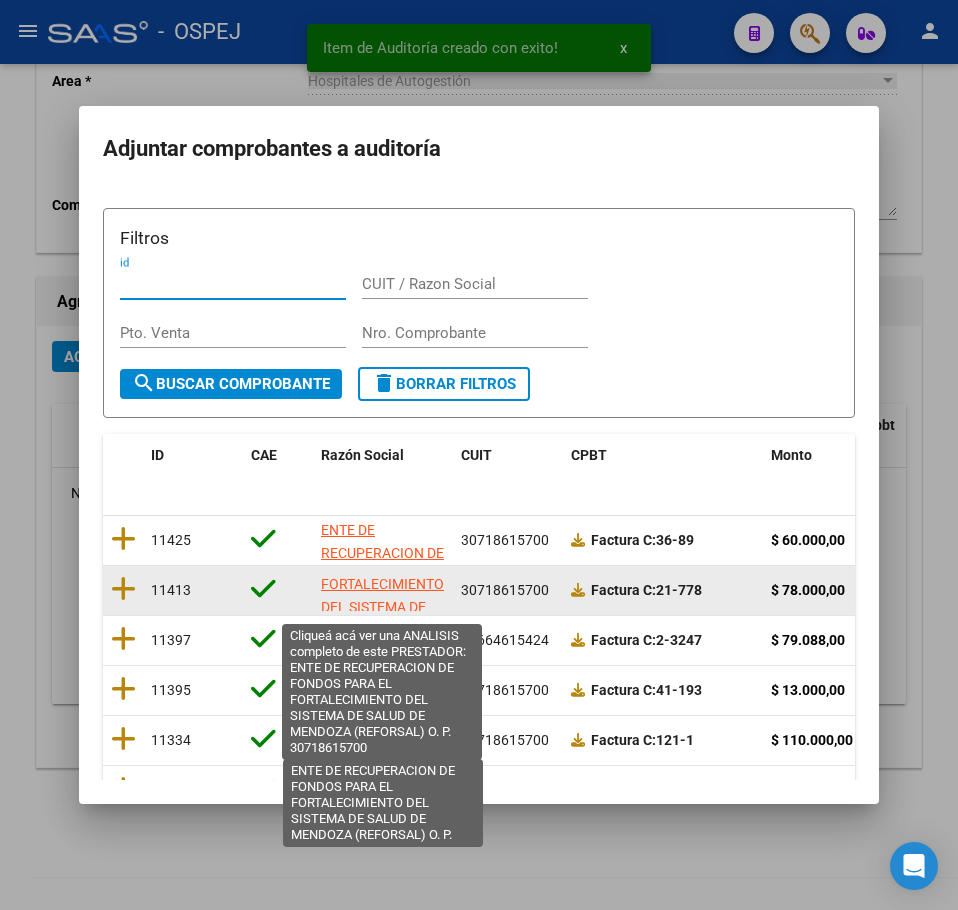 scroll, scrollTop: 140, scrollLeft: 0, axis: vertical 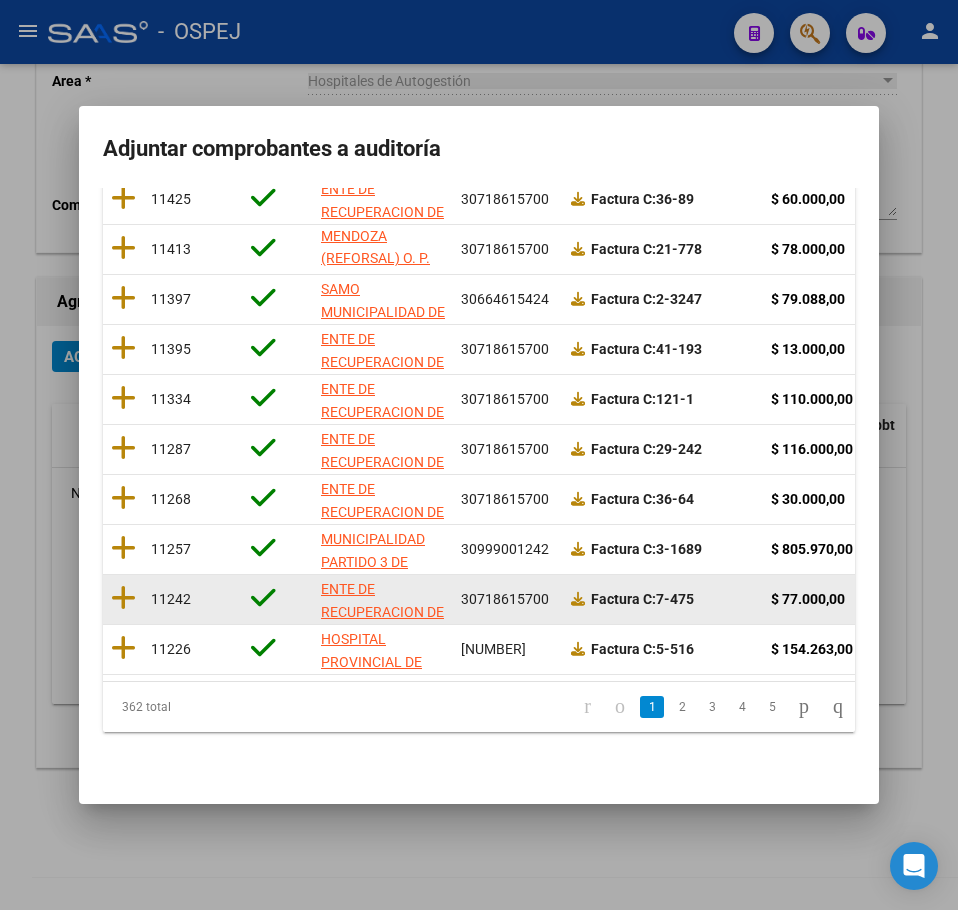 drag, startPoint x: 709, startPoint y: 706, endPoint x: 465, endPoint y: 578, distance: 275.53583 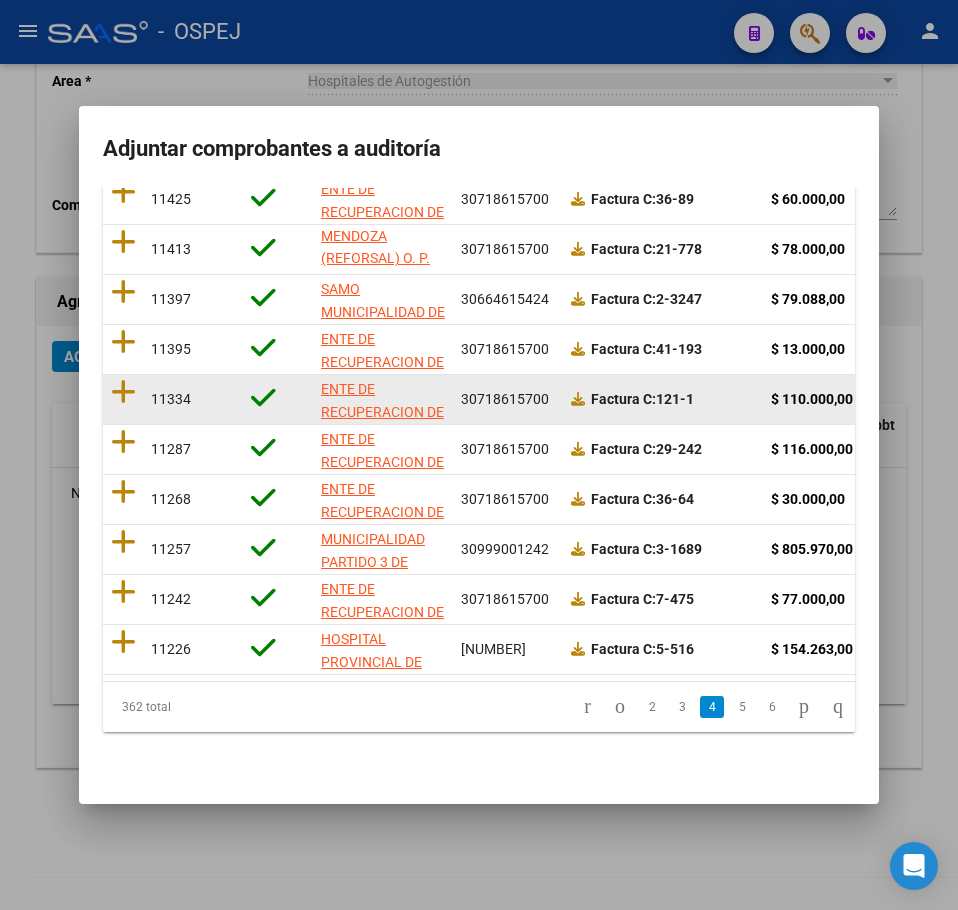 scroll, scrollTop: 26, scrollLeft: 0, axis: vertical 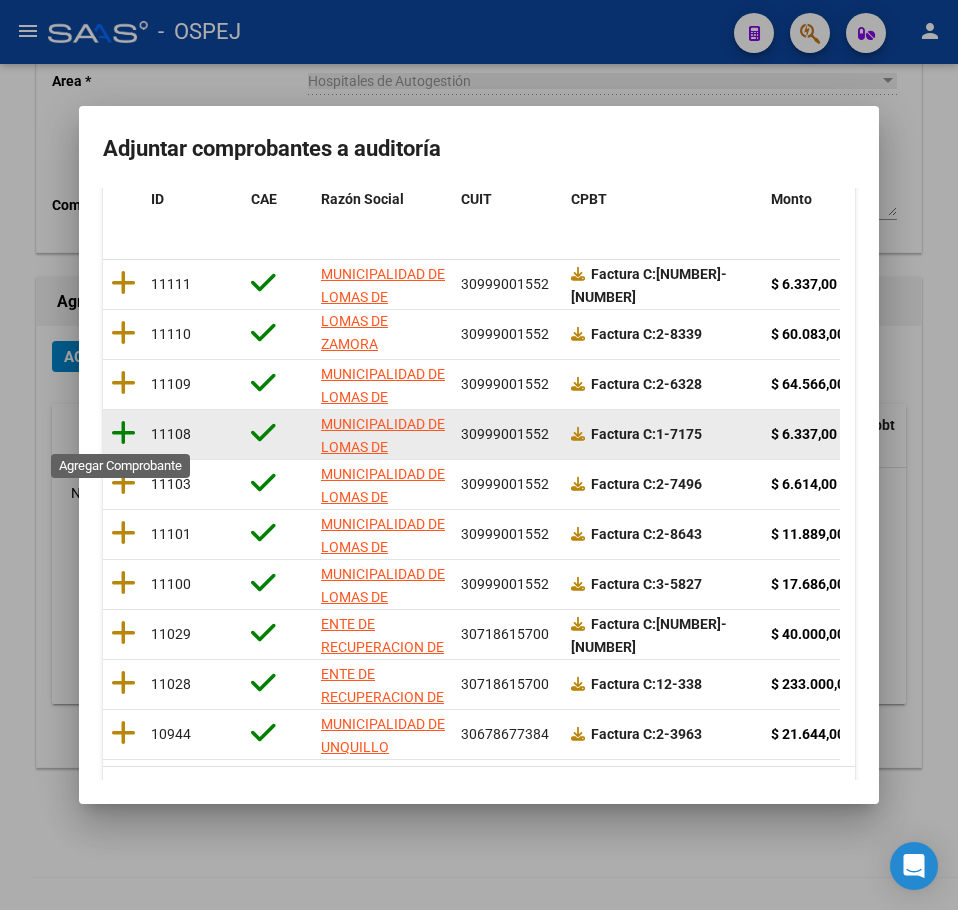 click 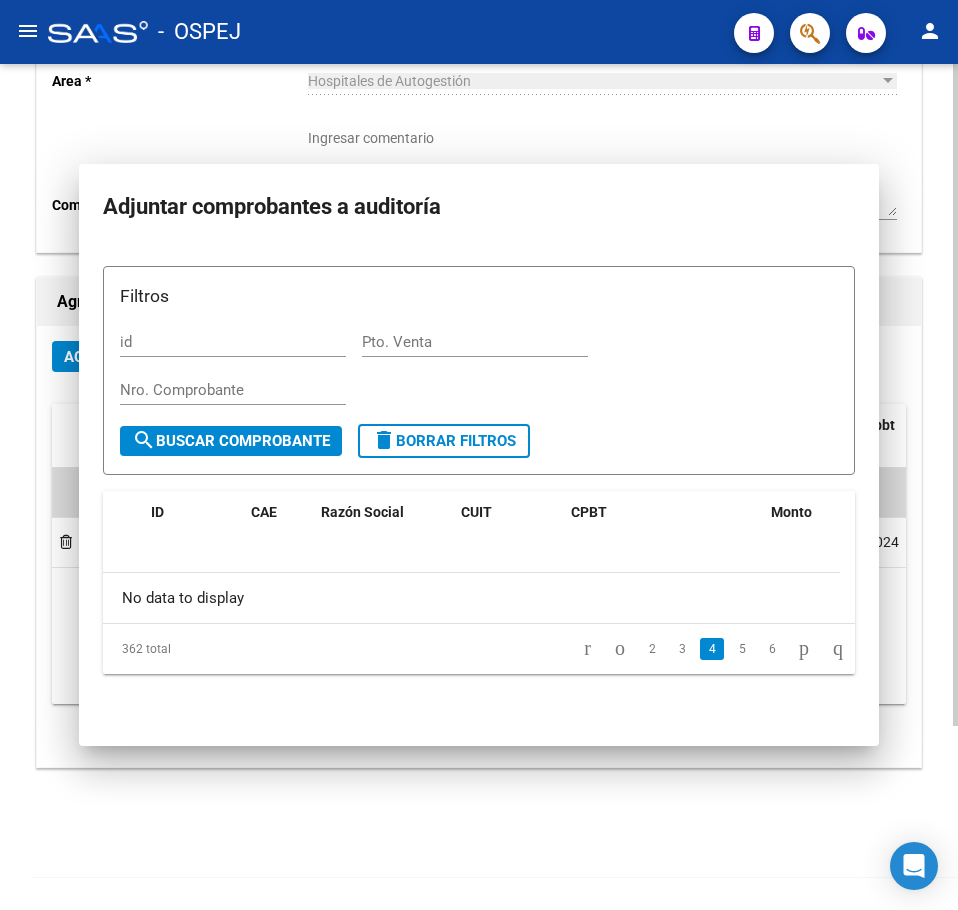 scroll, scrollTop: 0, scrollLeft: 0, axis: both 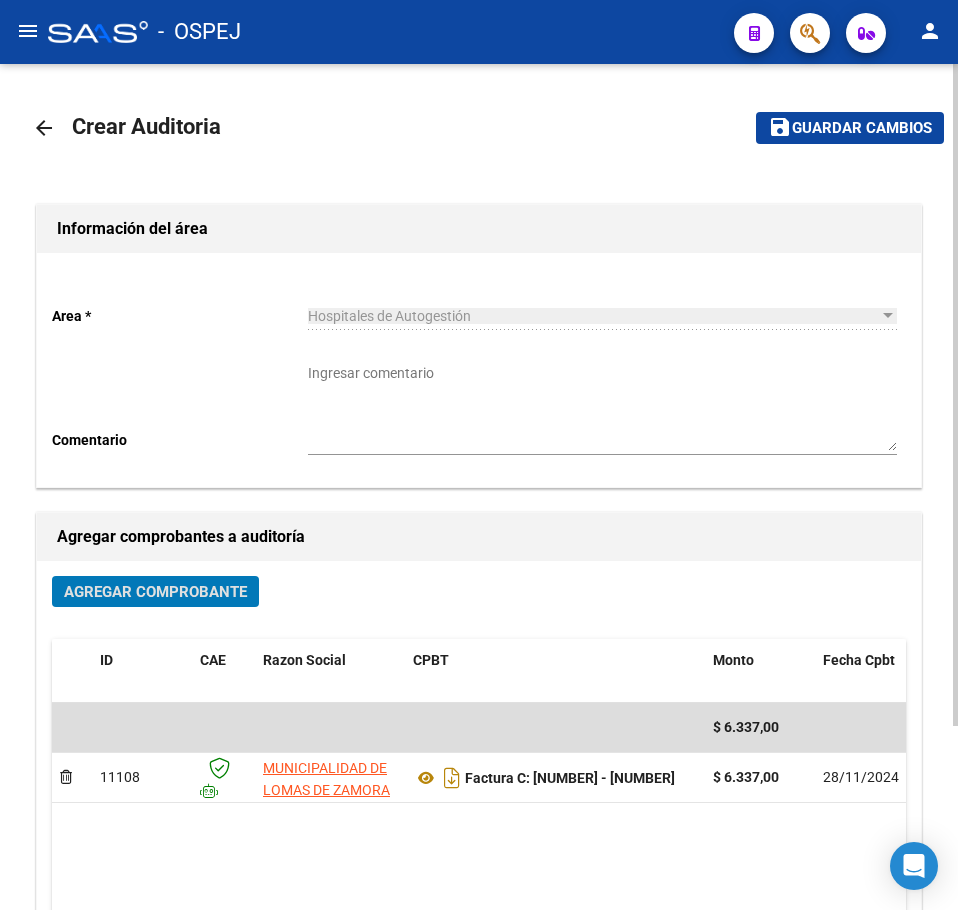click on "Guardar cambios" 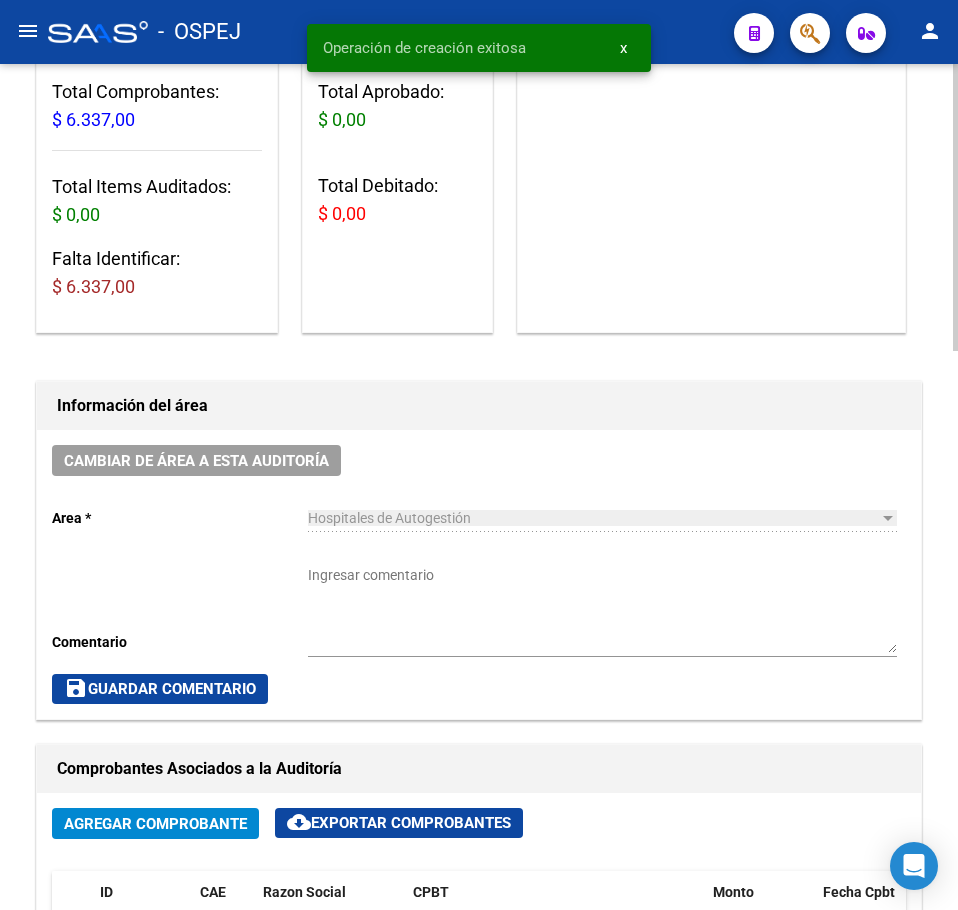 scroll, scrollTop: 600, scrollLeft: 0, axis: vertical 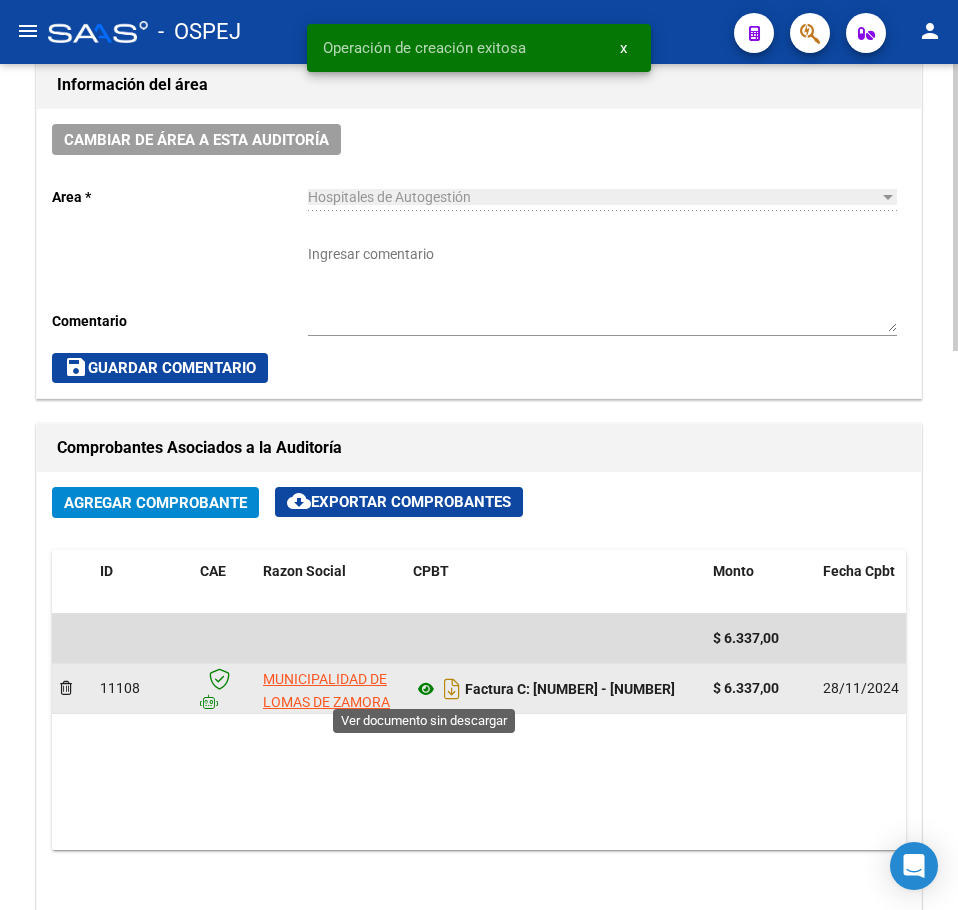 click 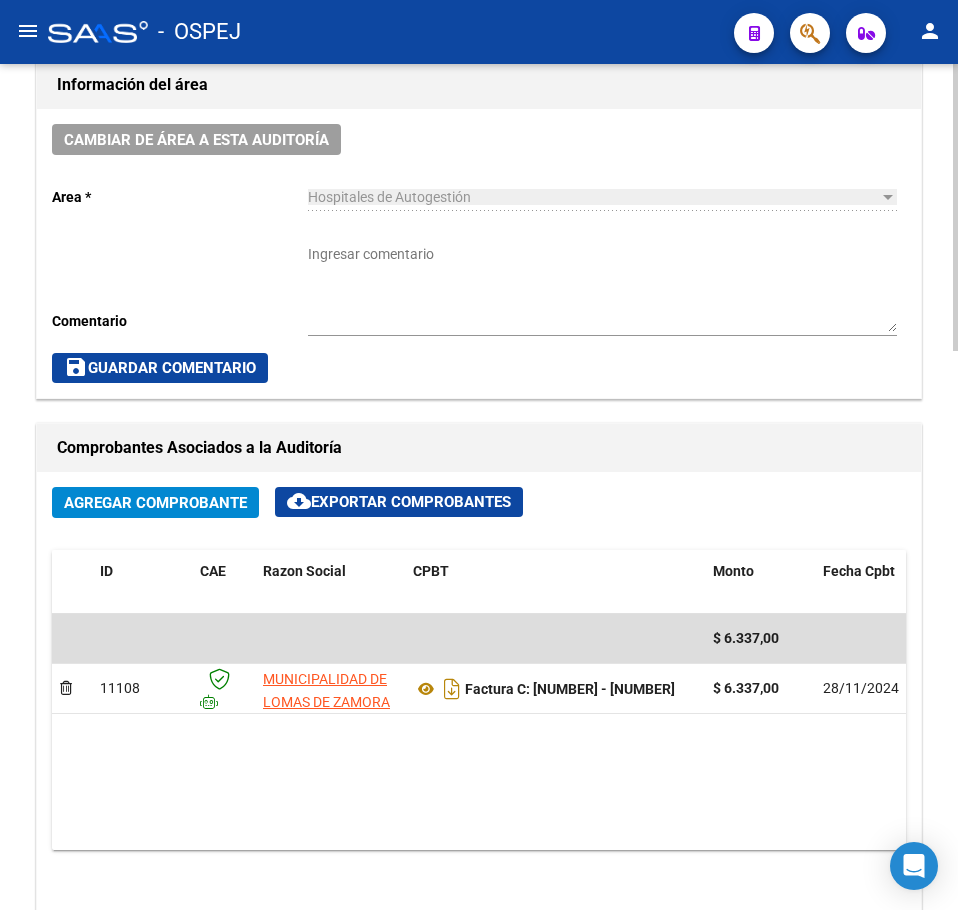 click on "Agregar Comprobante cloud_download  Exportar Comprobantes  ID CAE Razon Social CPBT Monto Fecha Cpbt Fecha Recibido Doc Respaldatoria Doc Trazabilidad Expte. Interno Creado Usuario $ 6.337,00 11108 MUNICIPALIDAD DE LOMAS DE ZAMORA  Factura C: 1 - 7175  $ 6.337,00 28/11/2024 15/07/2025 15/07/2025 Enzo Toro - soyenzo6@gmail.com" 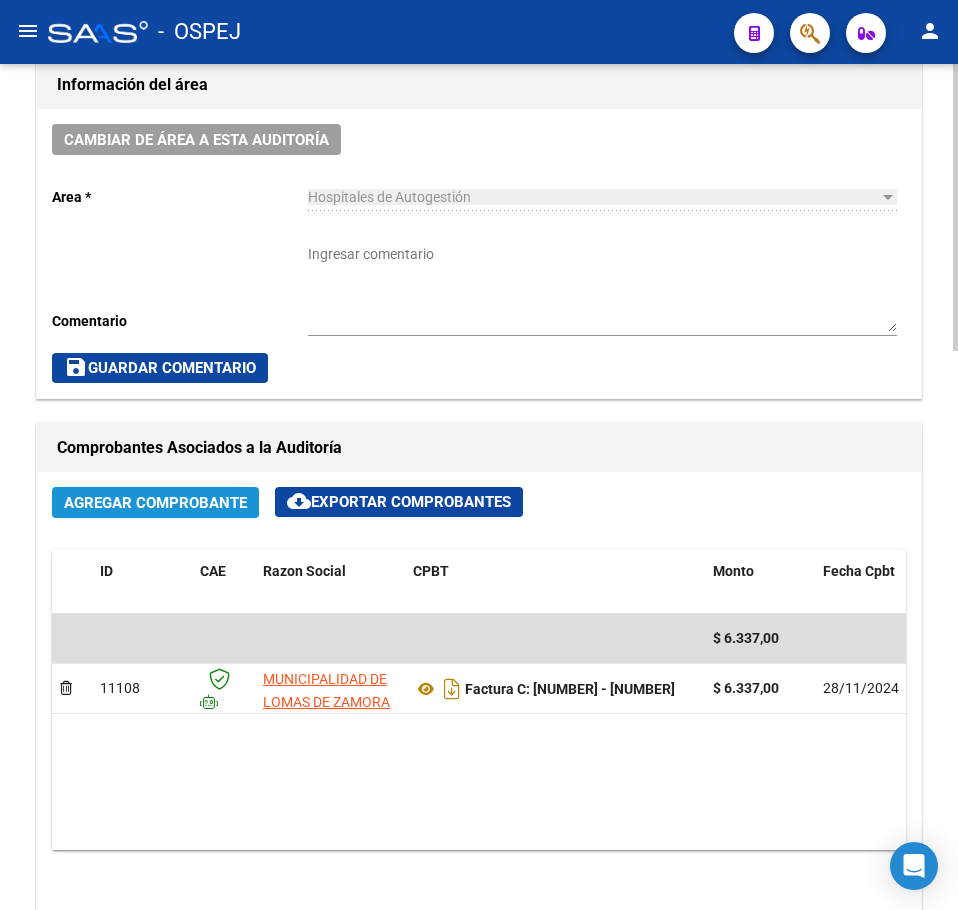 click on "Agregar Comprobante" 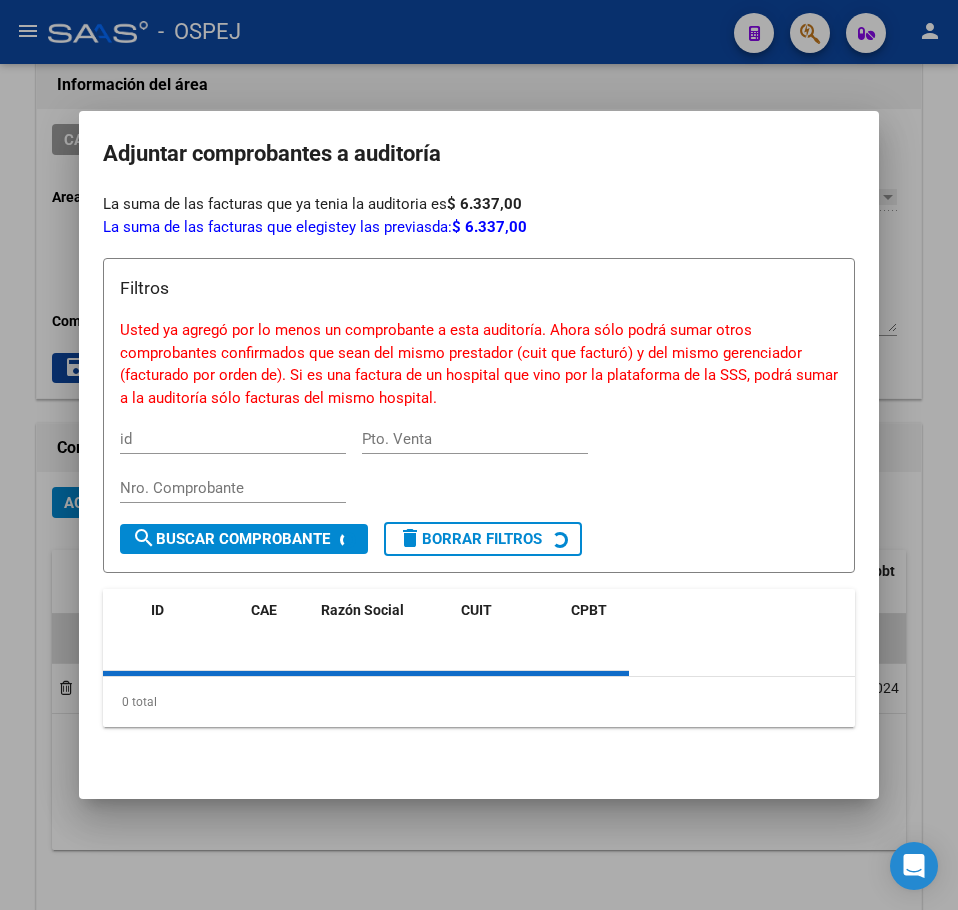 click at bounding box center (479, 455) 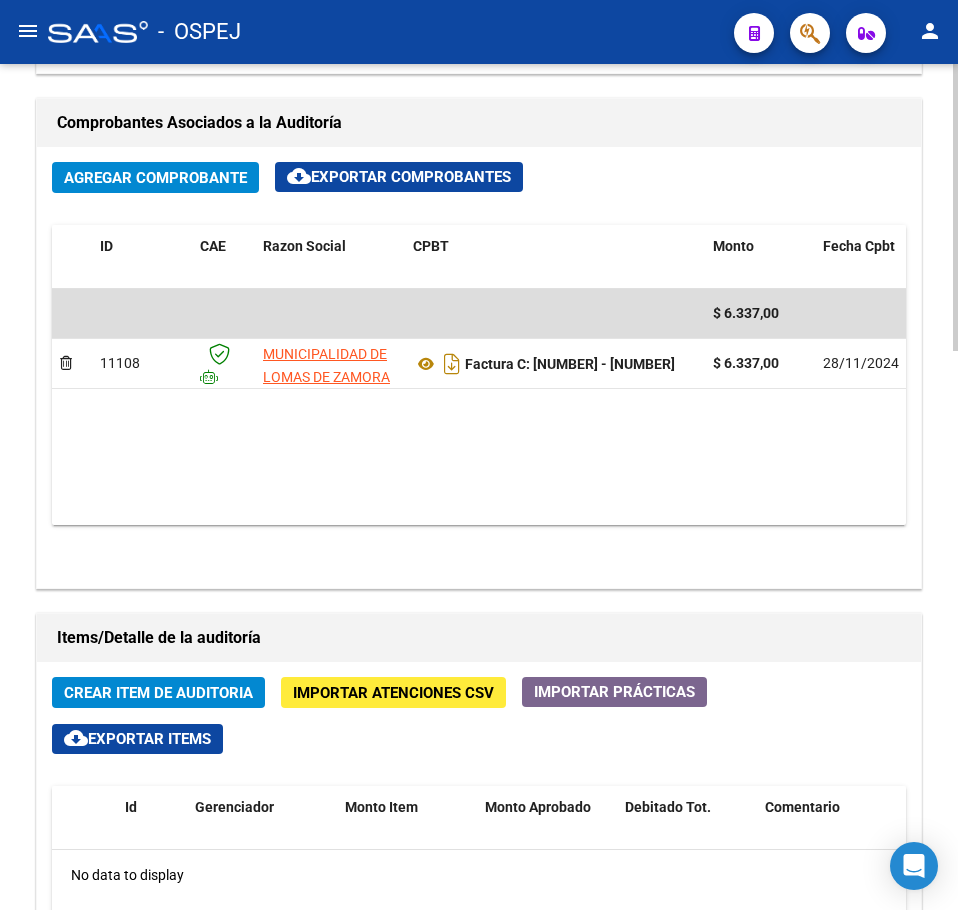scroll, scrollTop: 1300, scrollLeft: 0, axis: vertical 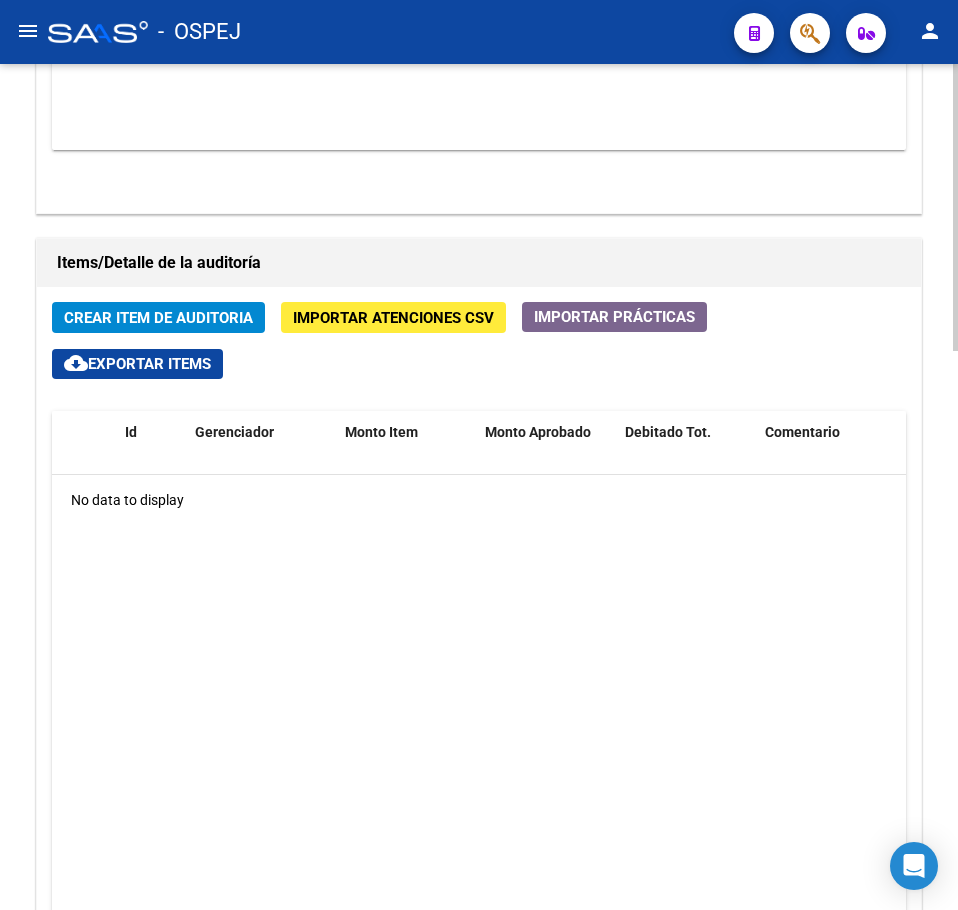 click on "Crear Item de Auditoria Importar Atenciones CSV  Importar Prácticas
cloud_download  Exportar Items  Id Gerenciador Monto Item Monto Aprobado Debitado Tot. Comentario Comentario Gerenciador Descripción Afiliado Estado CUIL Documento Nombre Completo Fec. Prestación Atencion Tipo Nomenclador Código Nomenclador Nombre Usuario Creado Area Creado Area Modificado No data to display  0 total   1" 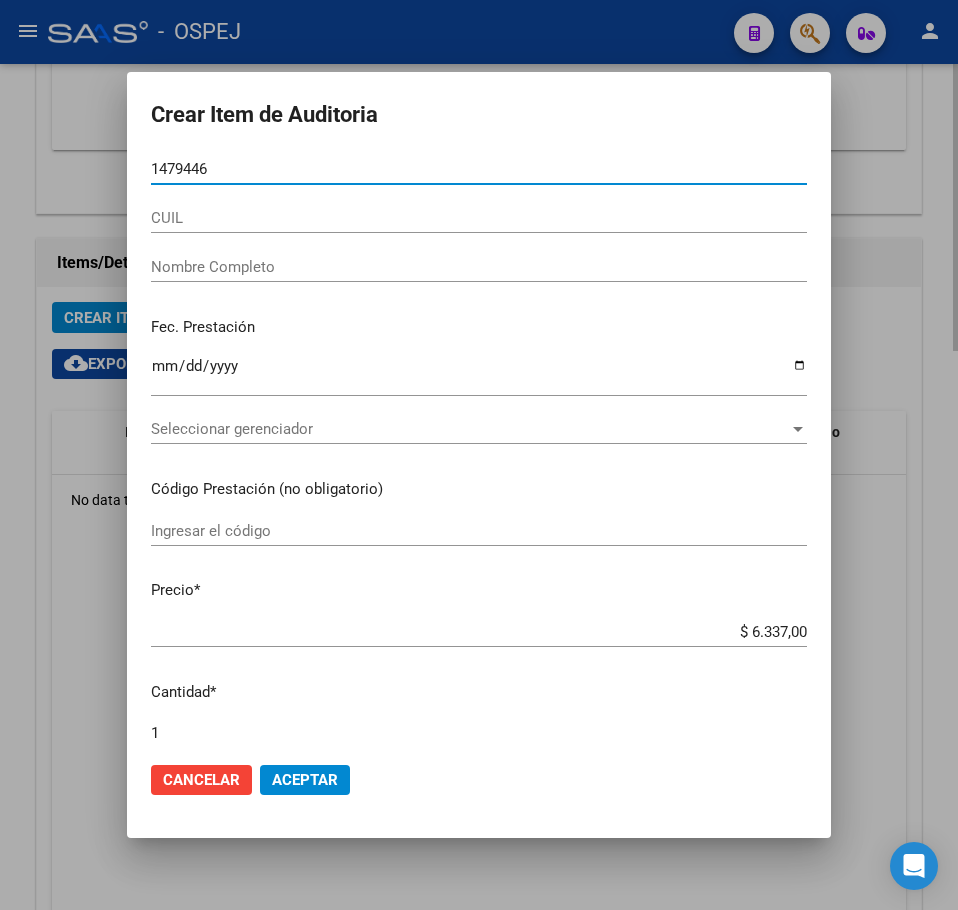 type on "14794460" 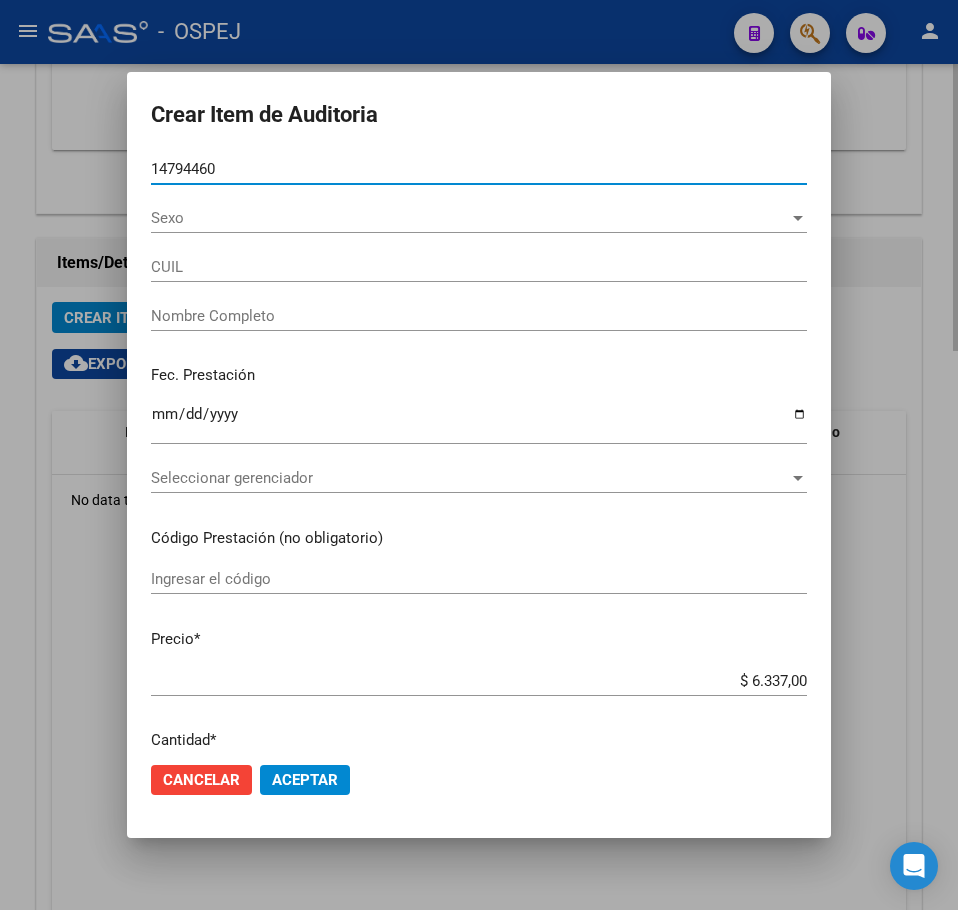 type on "20147944609" 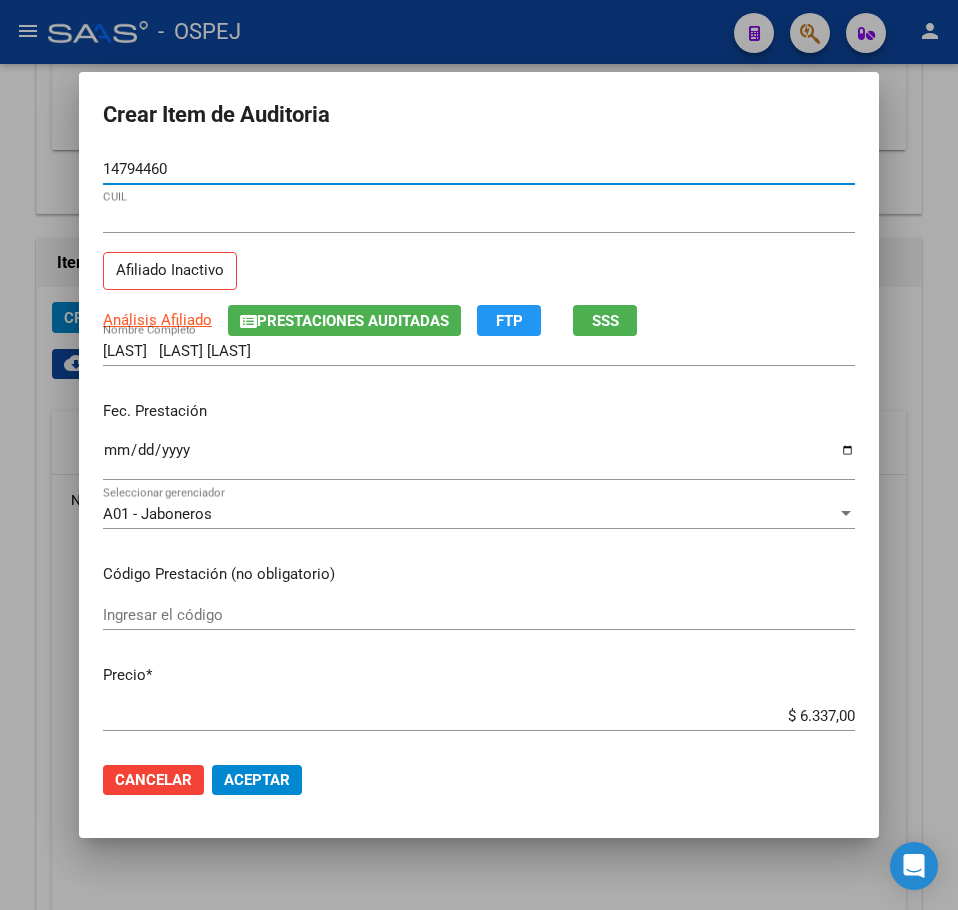 type on "14794460" 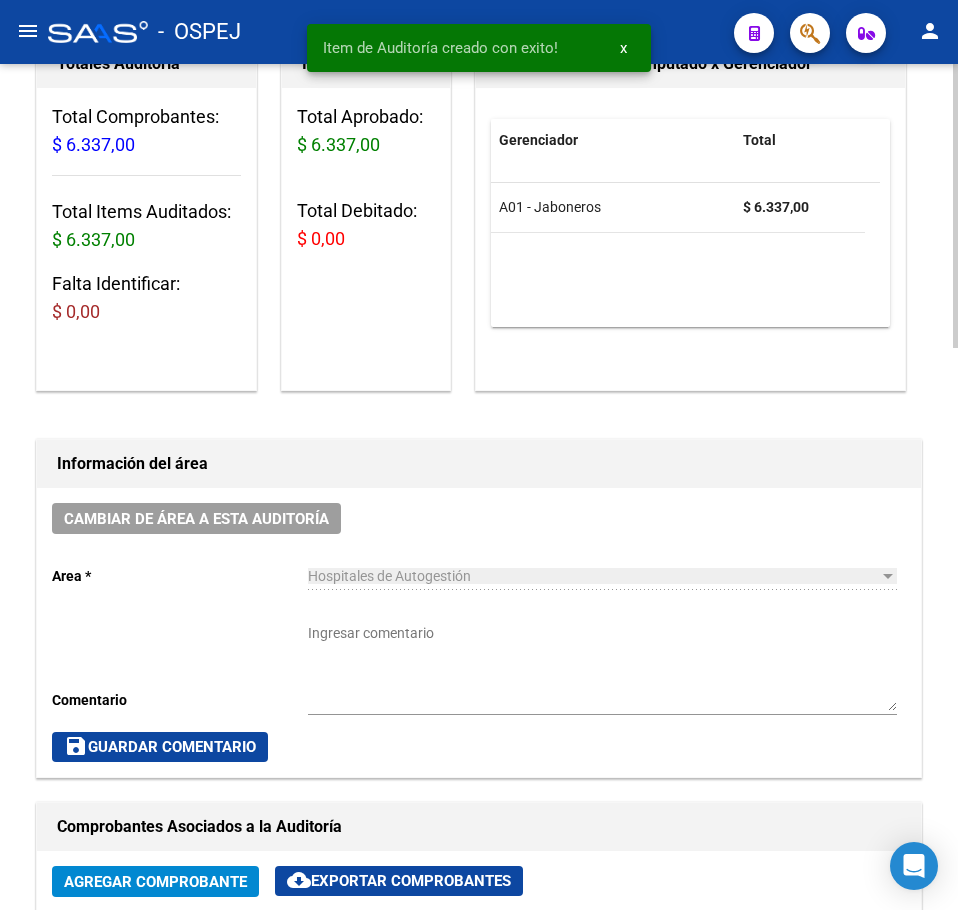 scroll, scrollTop: 33, scrollLeft: 0, axis: vertical 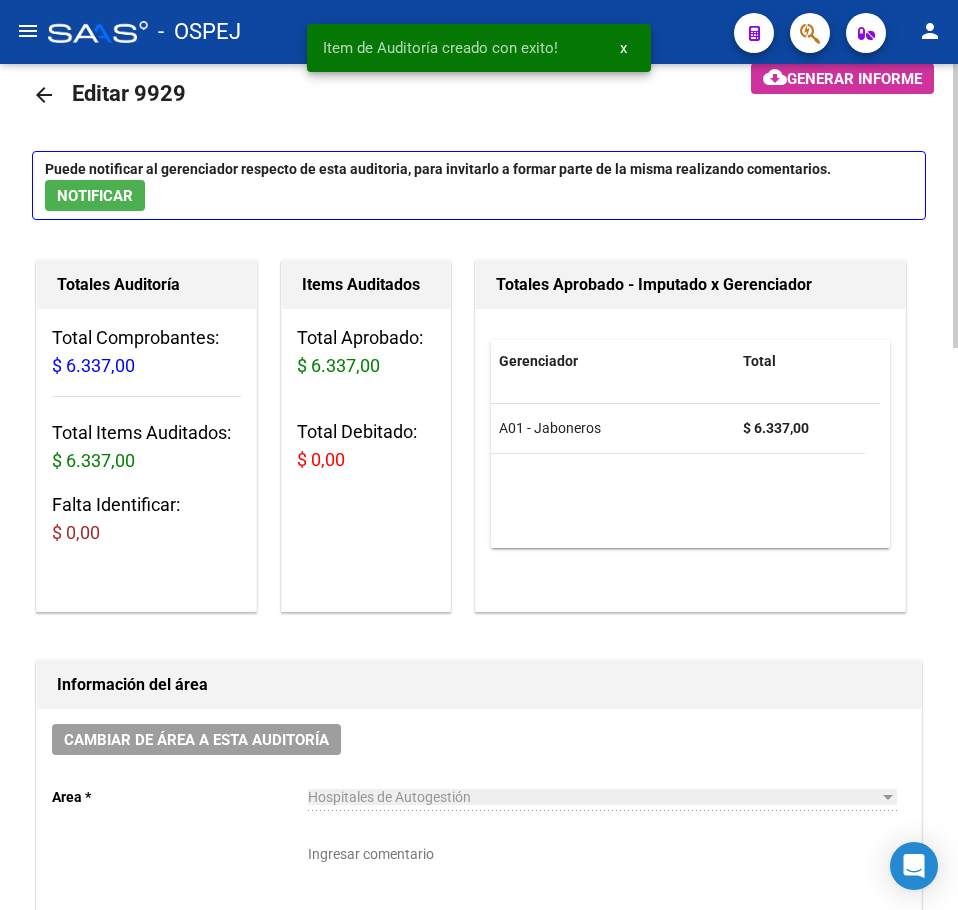 click on "arrow_back" 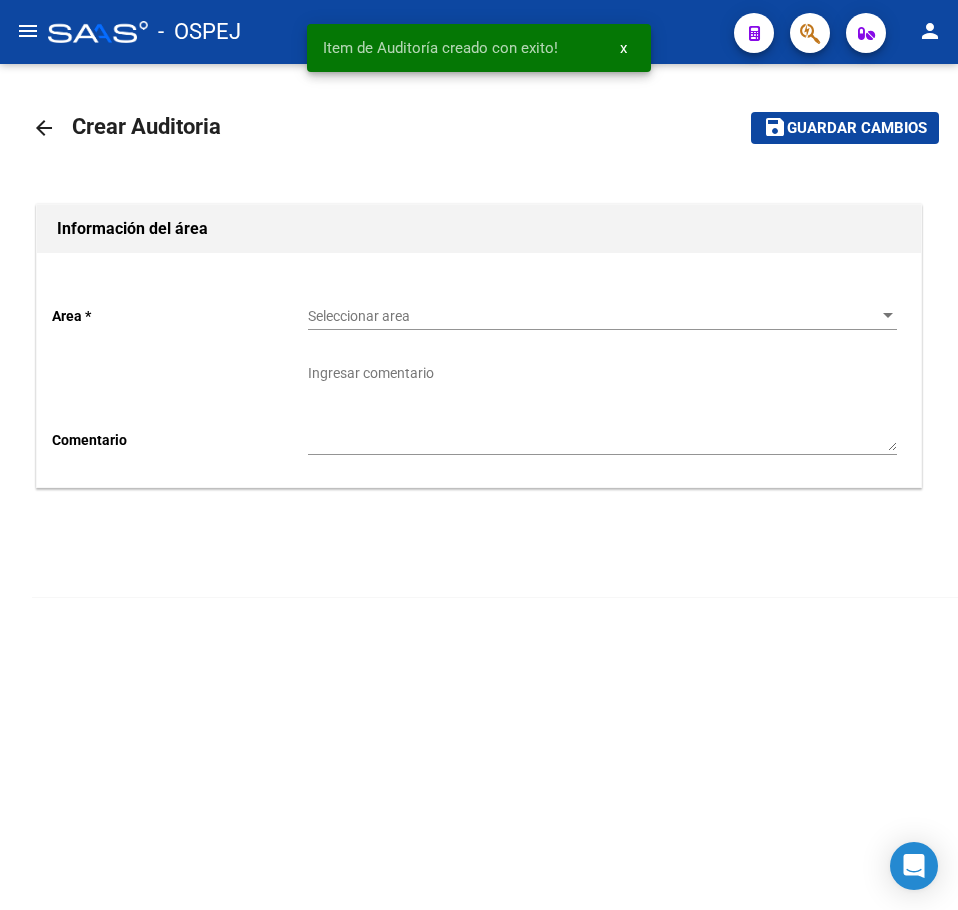 scroll, scrollTop: 0, scrollLeft: 0, axis: both 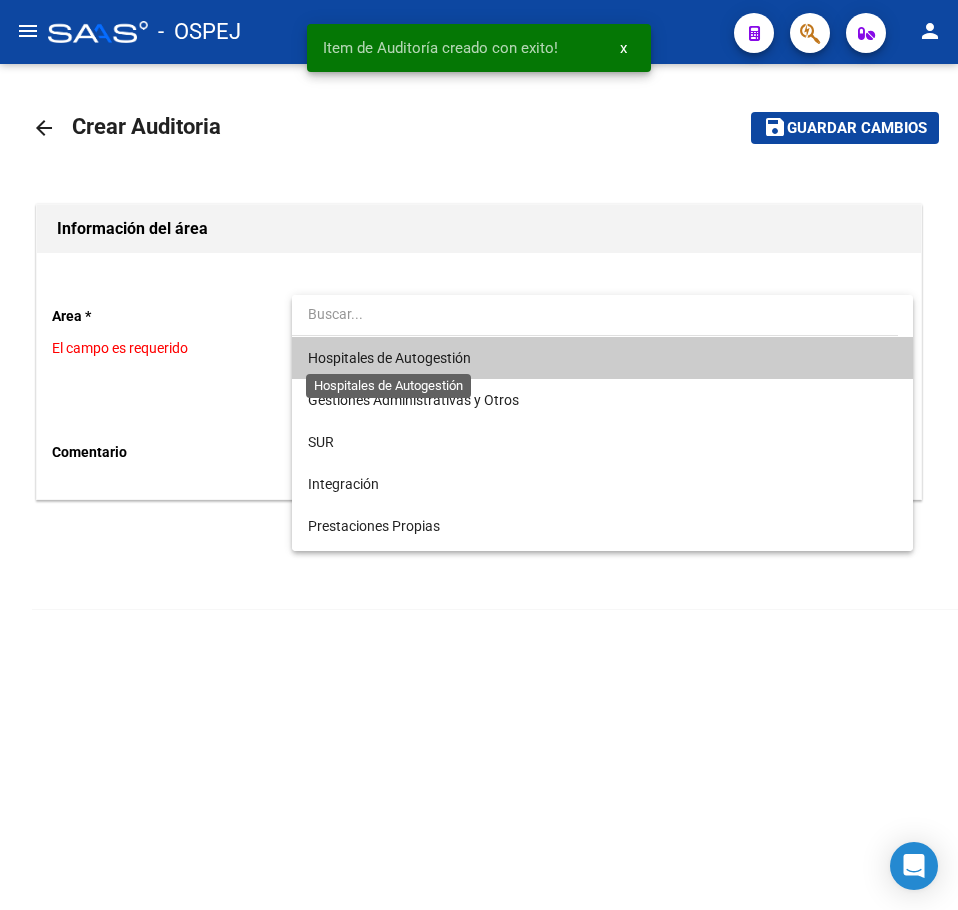 click on "Hospitales de Autogestión" at bounding box center [389, 358] 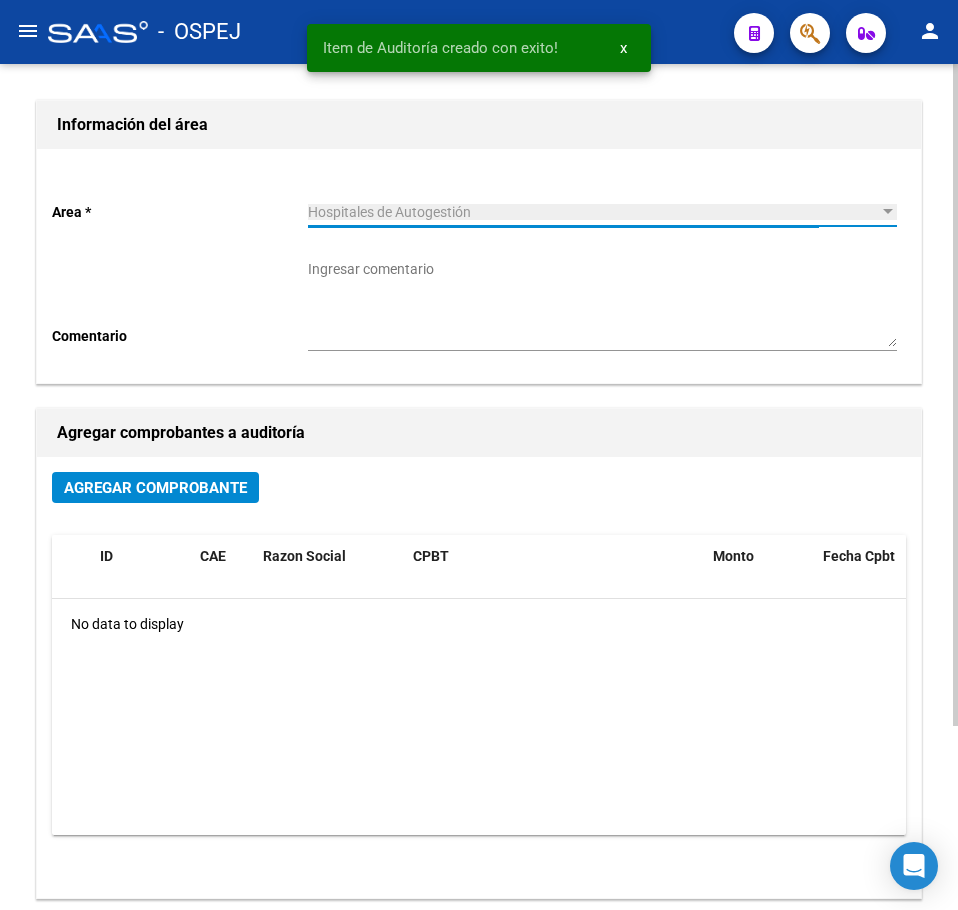 scroll, scrollTop: 235, scrollLeft: 0, axis: vertical 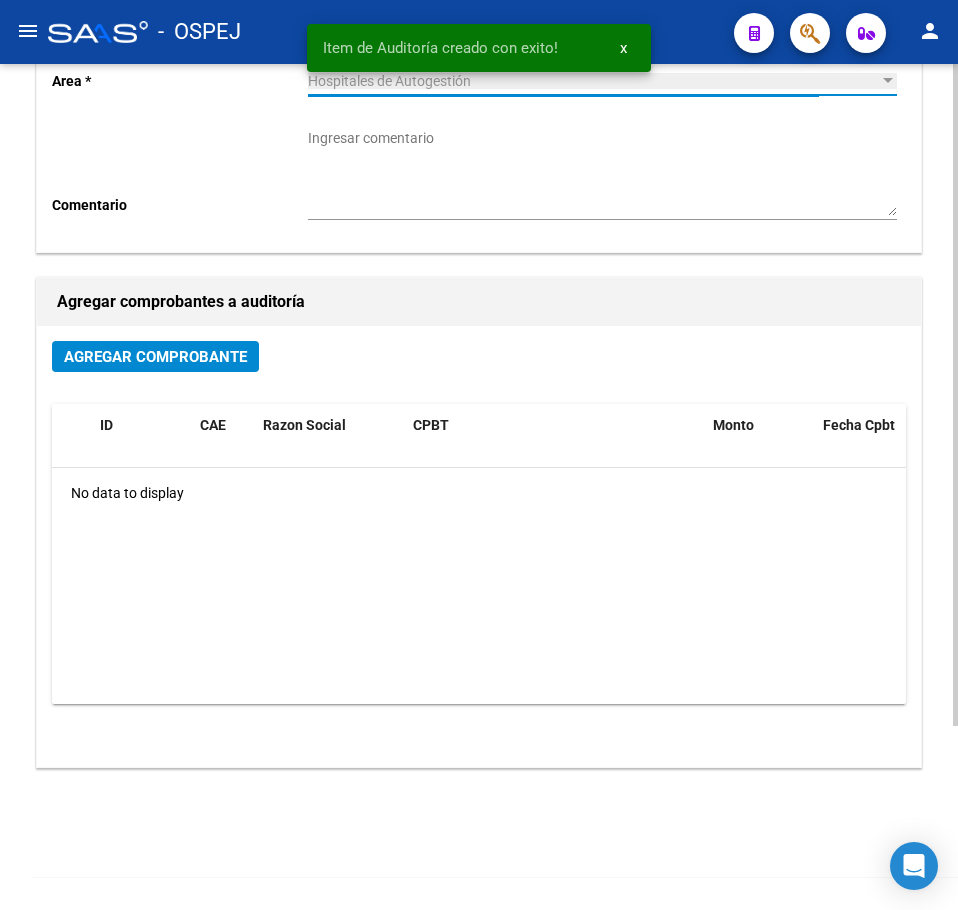 click on "Agregar Comprobante" 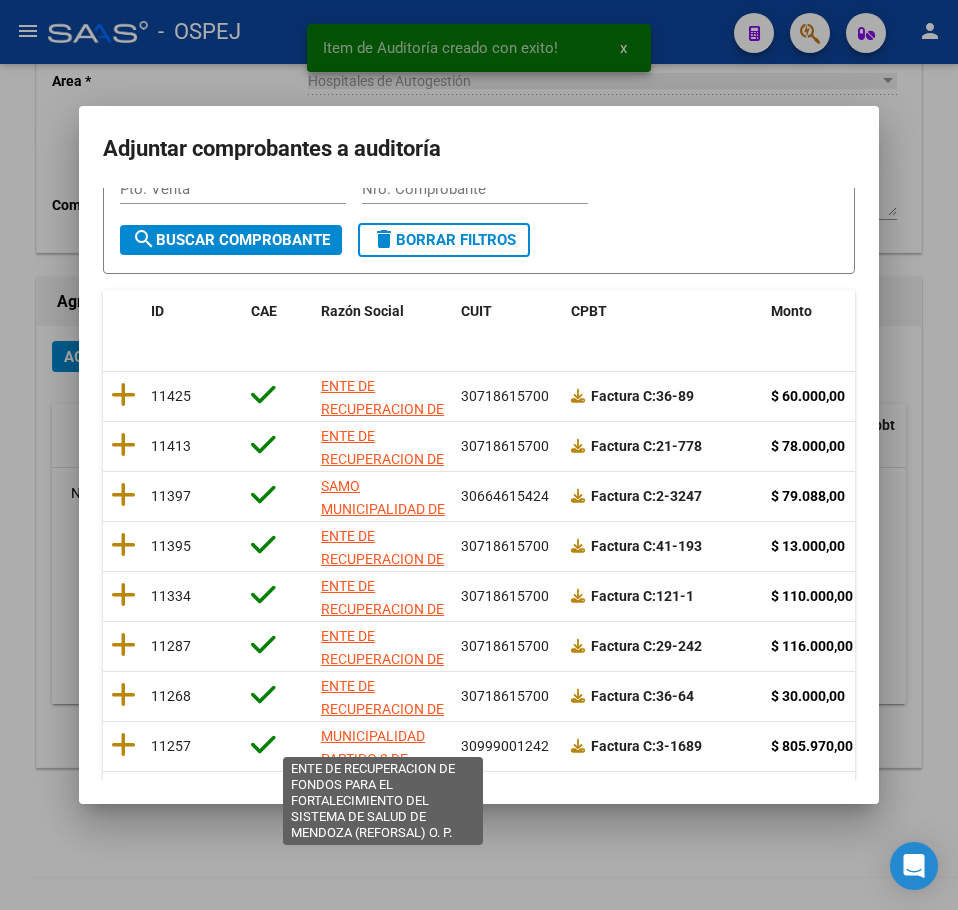 scroll, scrollTop: 356, scrollLeft: 0, axis: vertical 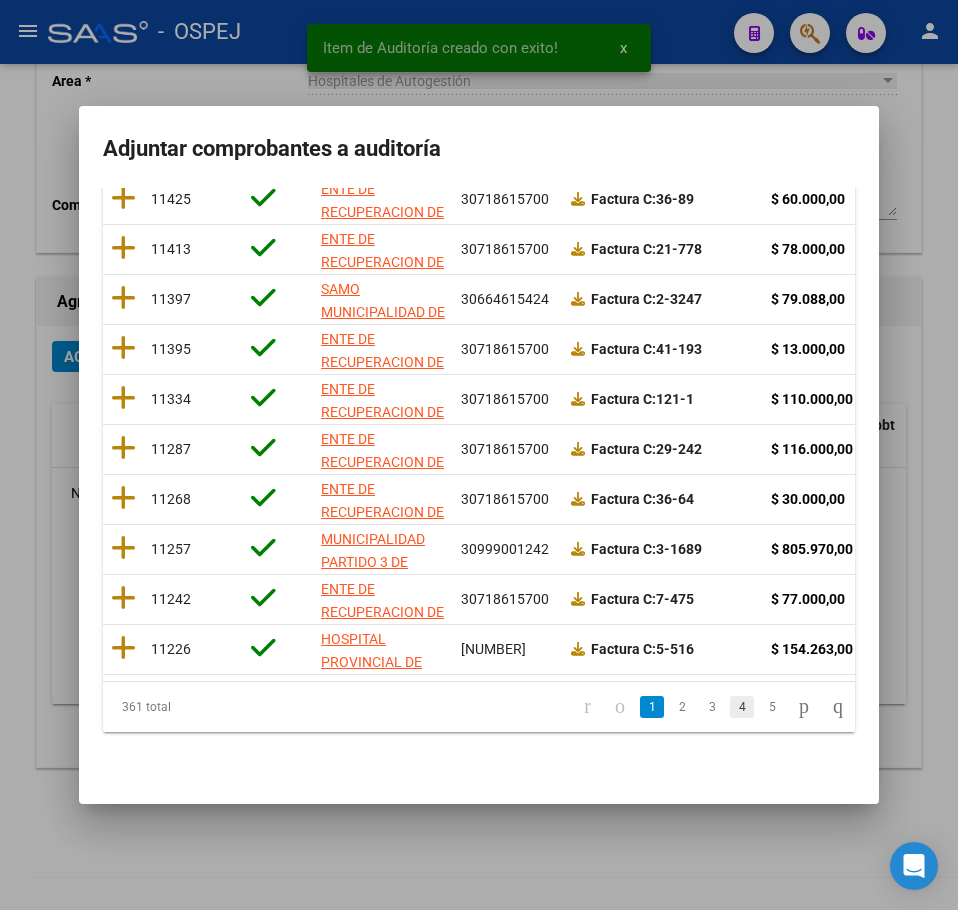 click on "4" 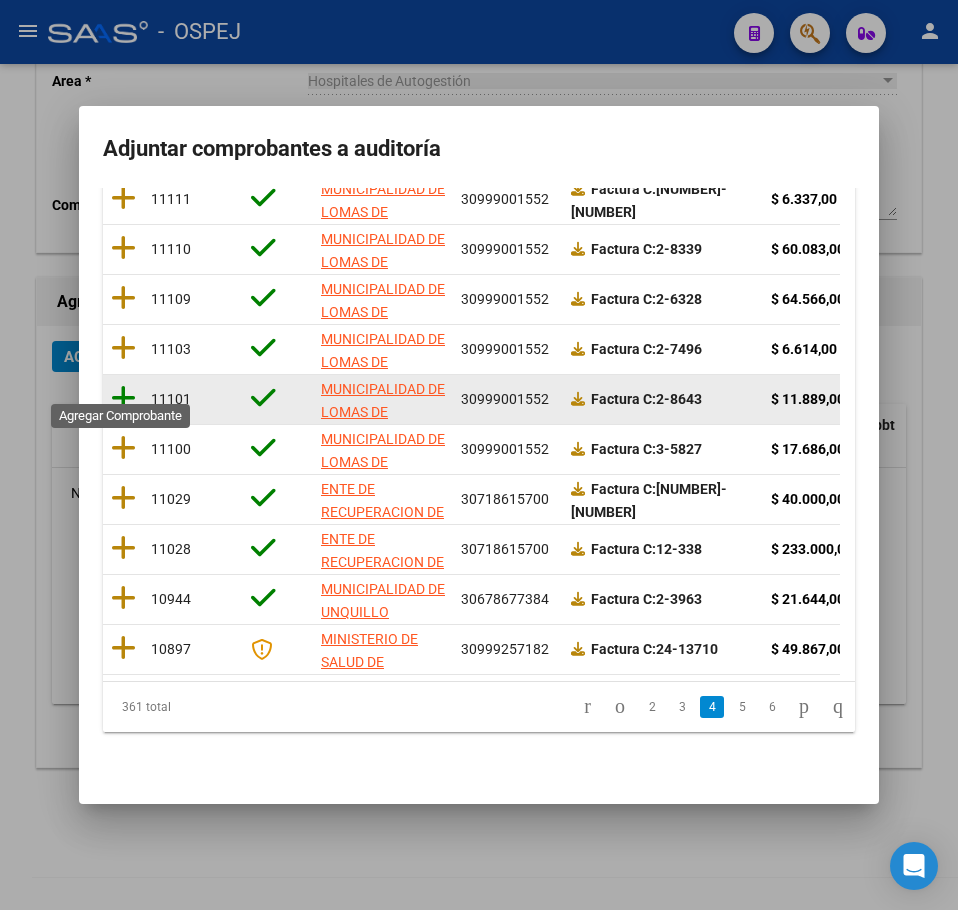 click 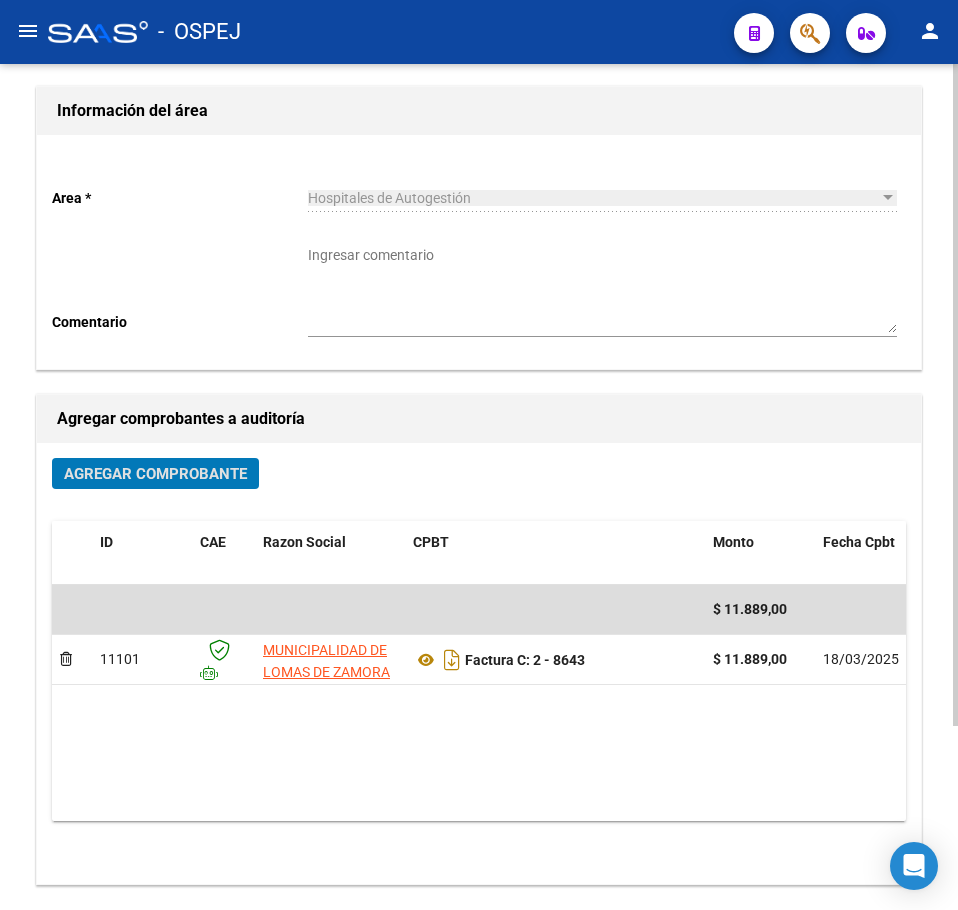 scroll, scrollTop: 0, scrollLeft: 0, axis: both 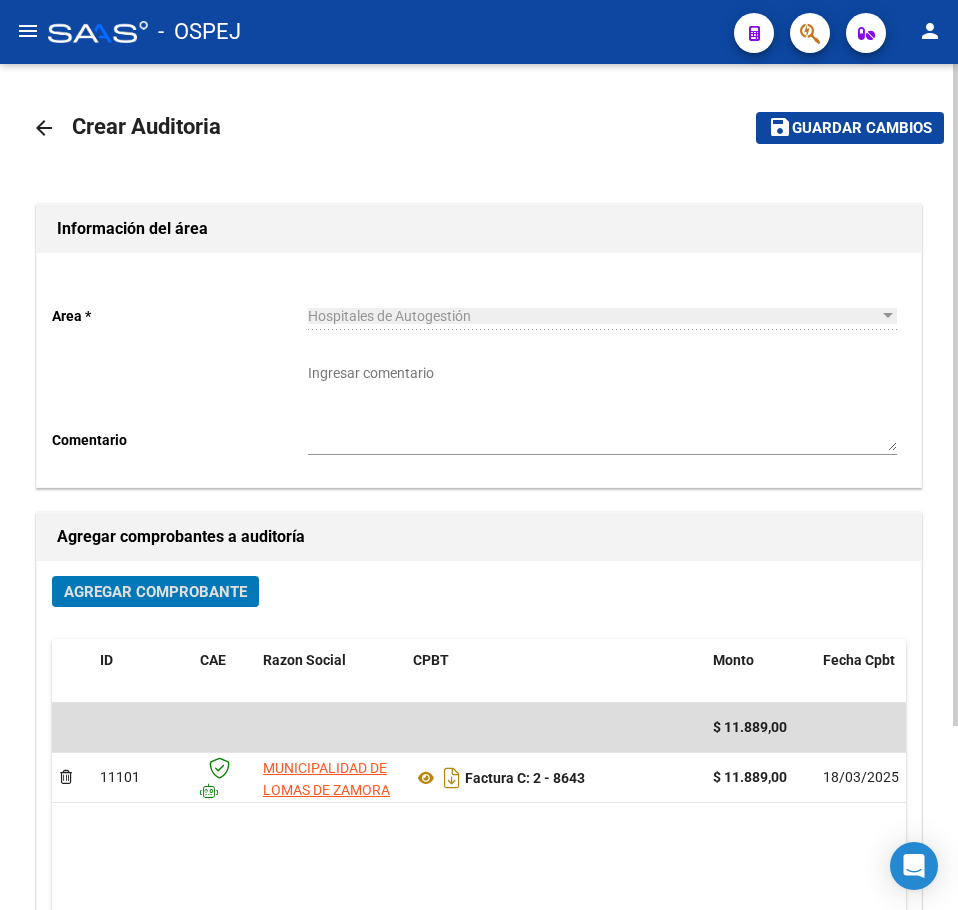 click on "Guardar cambios" 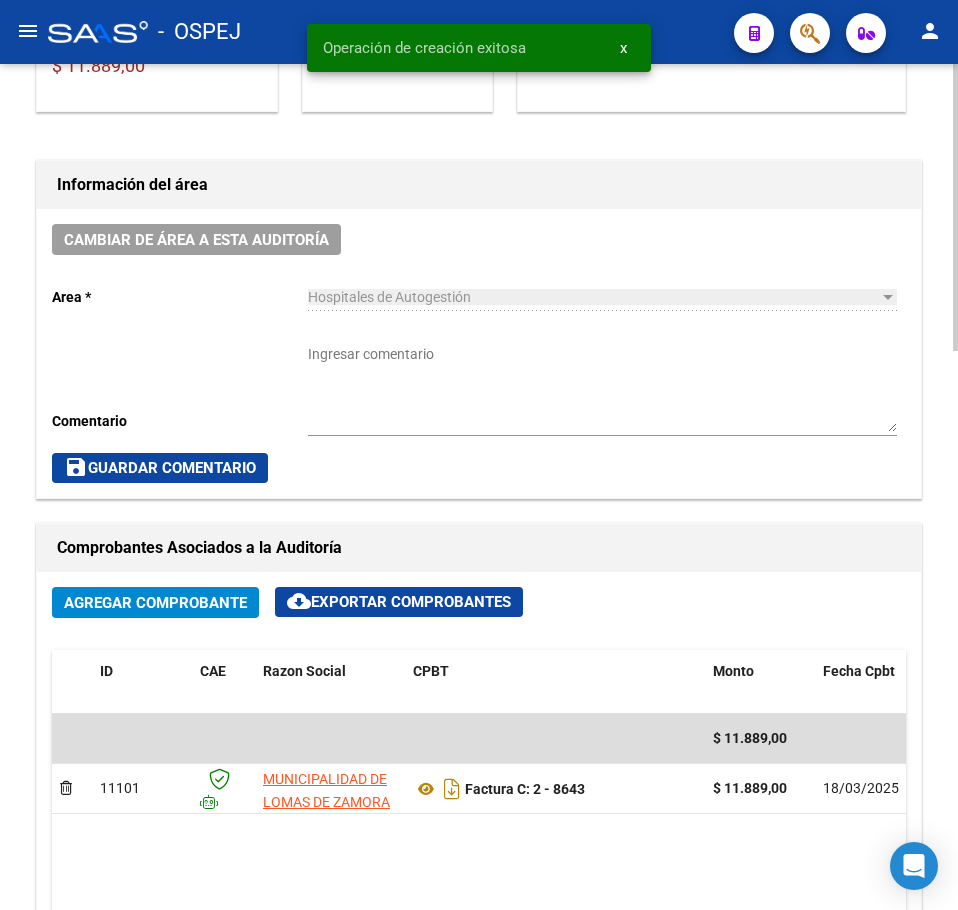 scroll, scrollTop: 800, scrollLeft: 0, axis: vertical 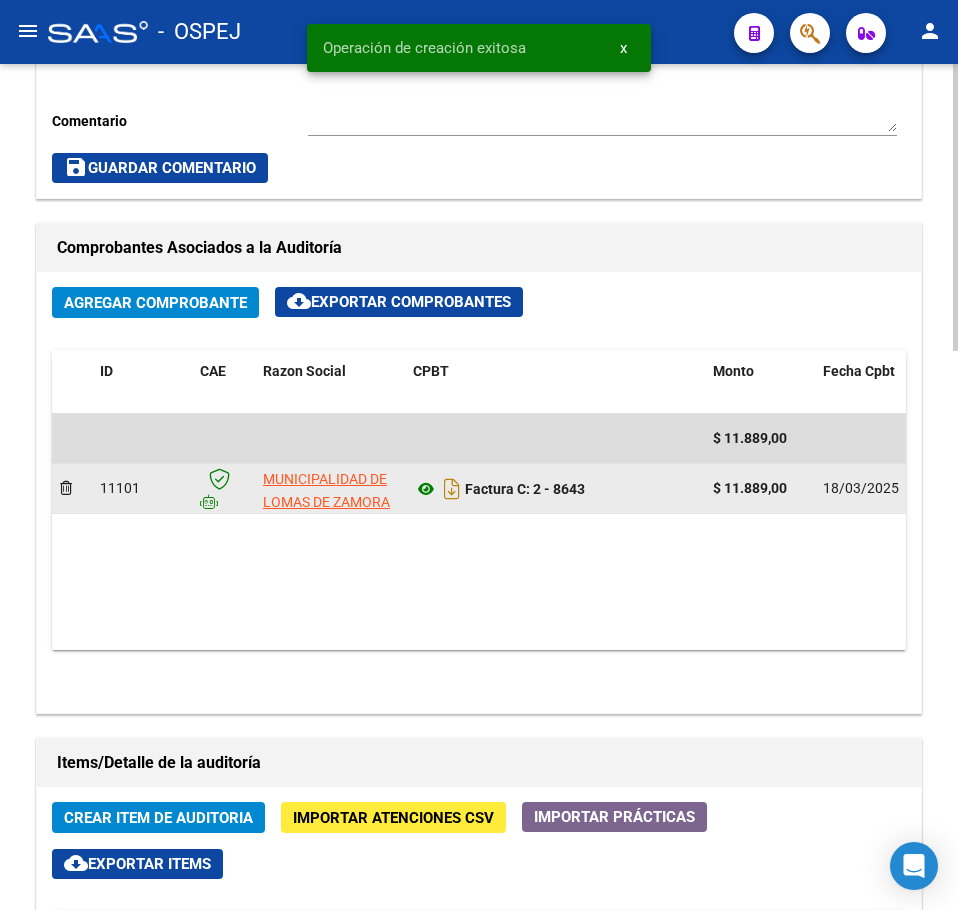 click 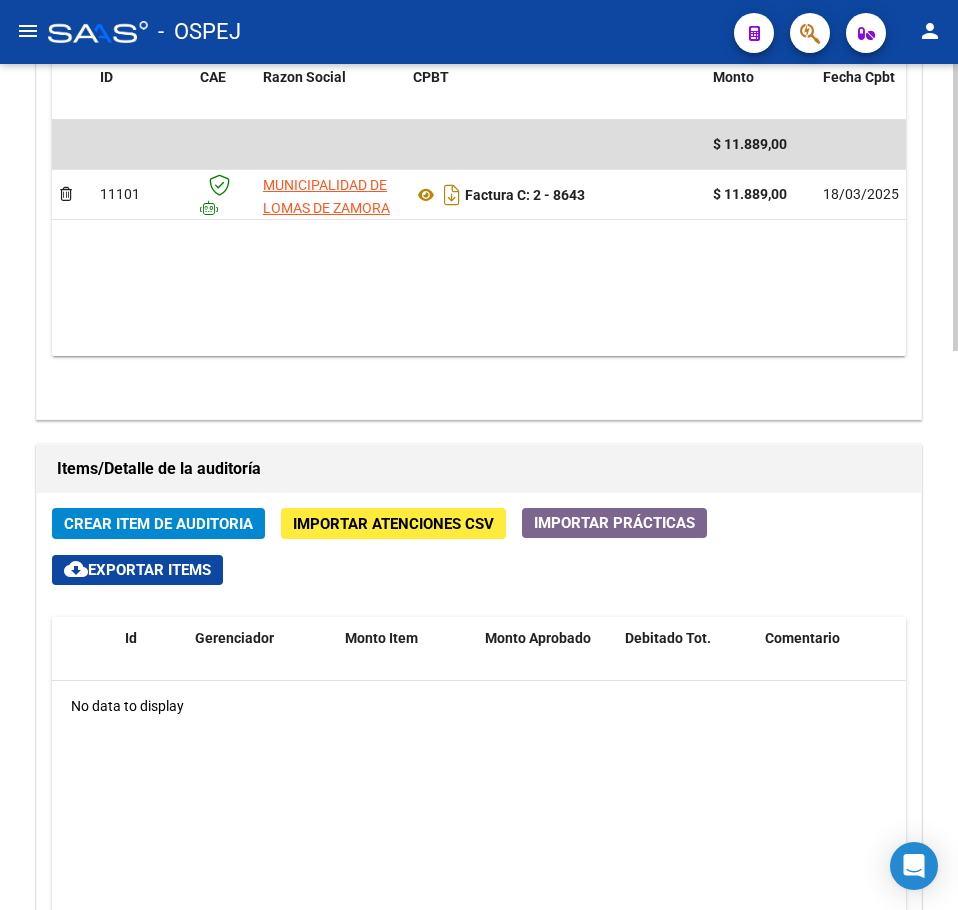 scroll, scrollTop: 1100, scrollLeft: 0, axis: vertical 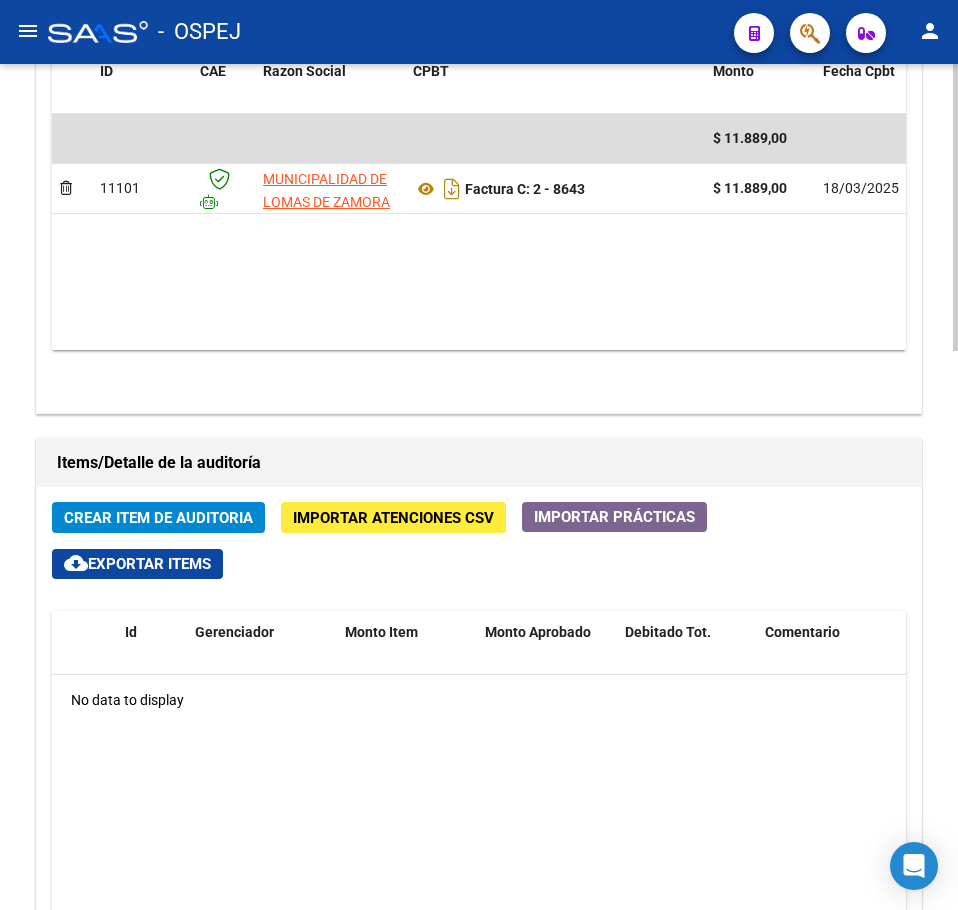 click on "Crear Item de Auditoria" 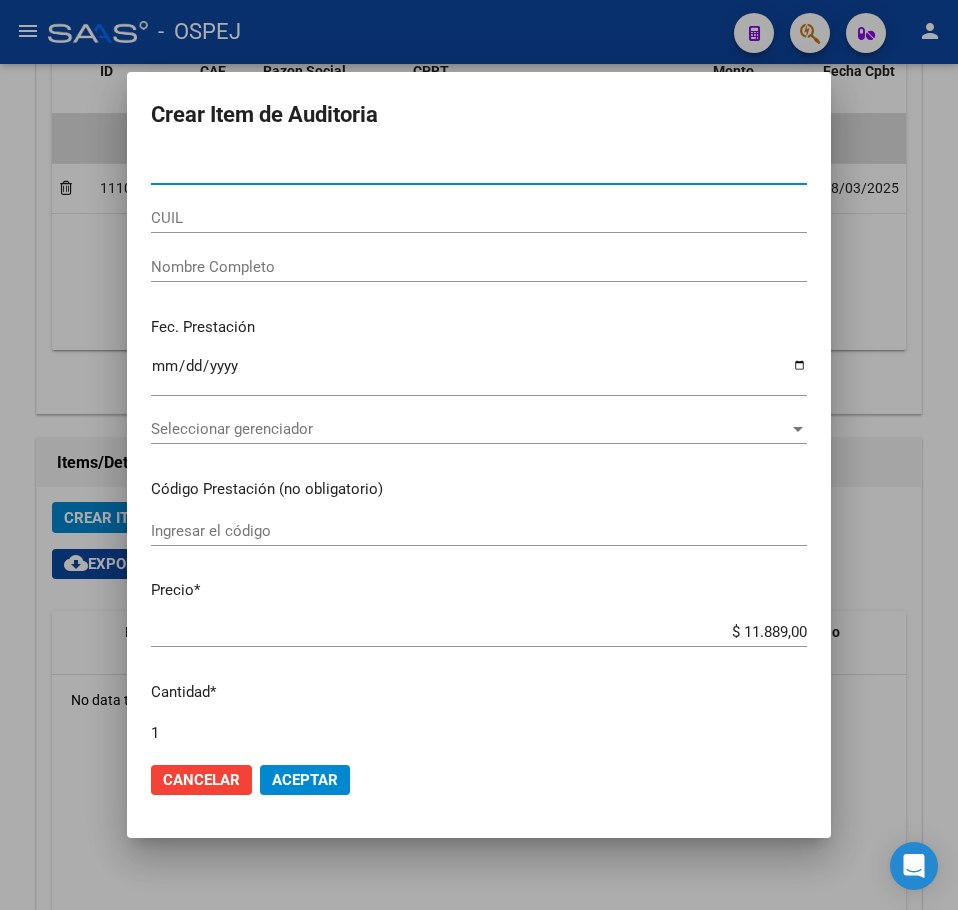 type on "40331772" 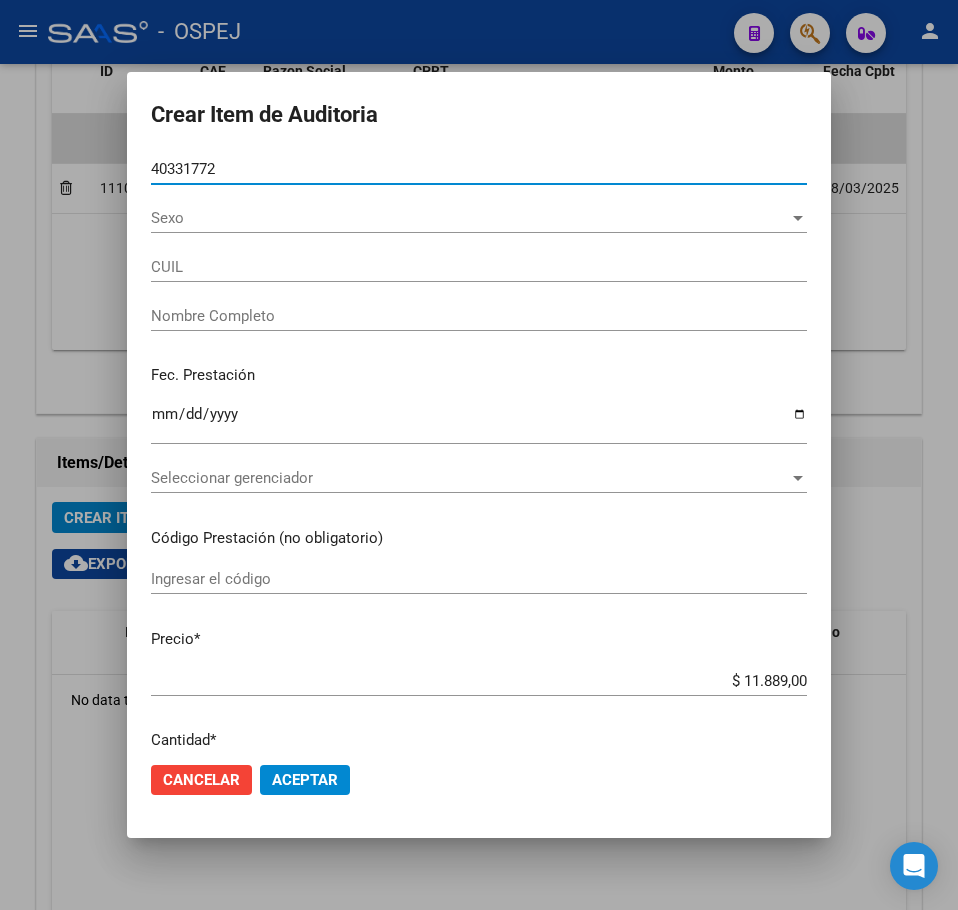 type on "27403317727" 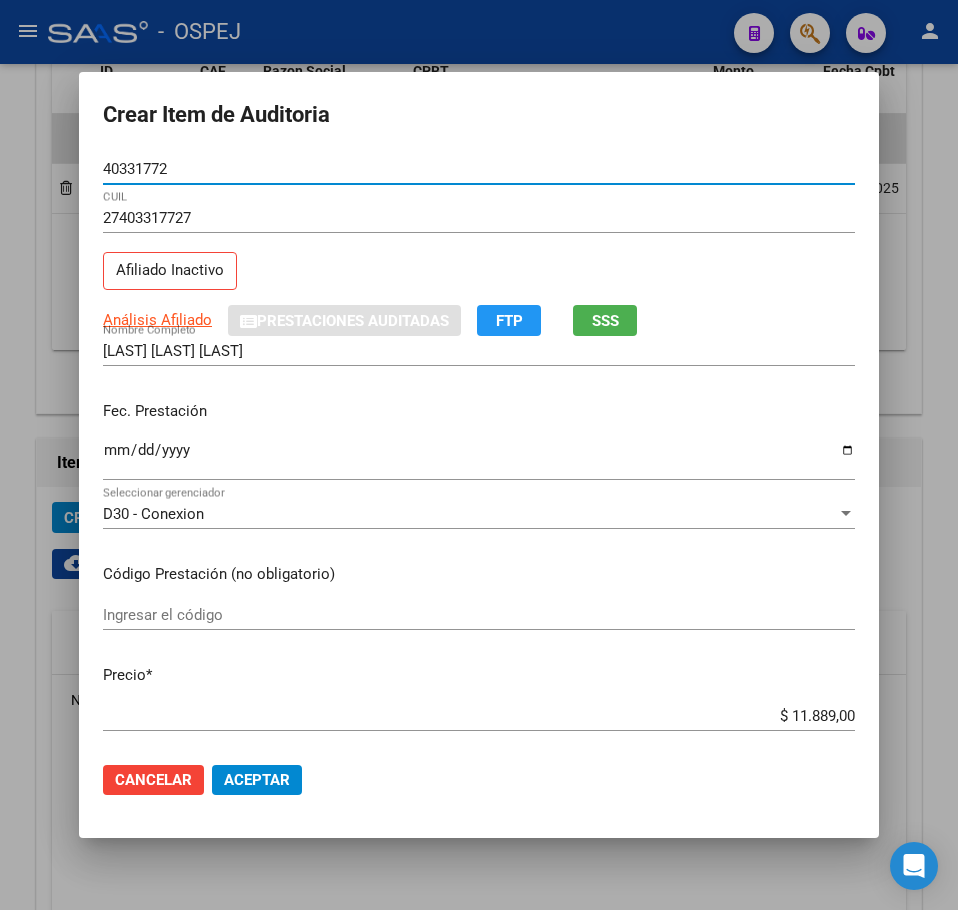 type on "40331772" 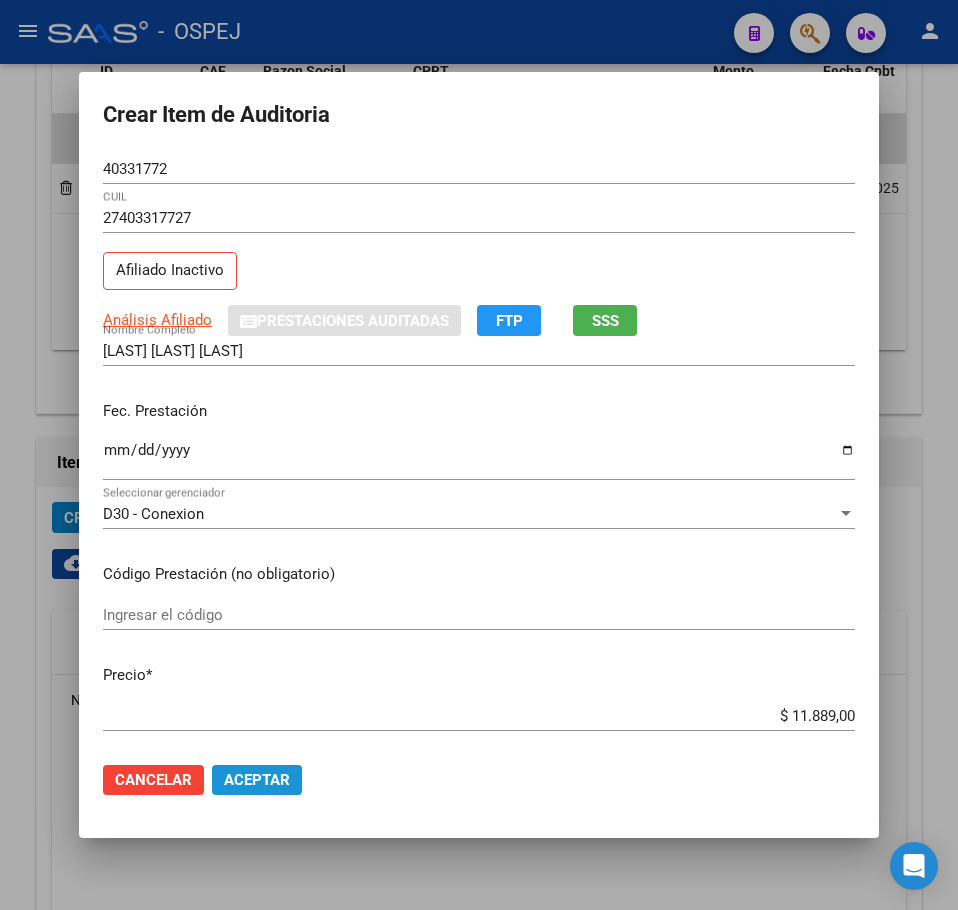click on "Aceptar" 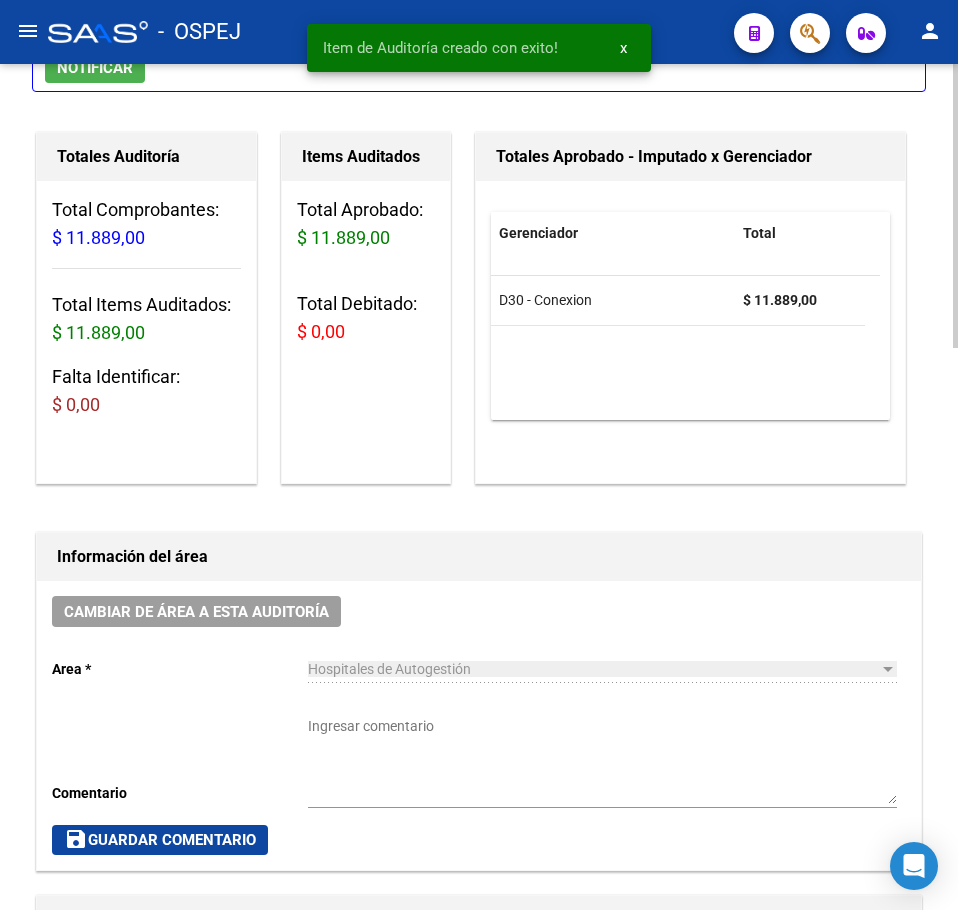 scroll, scrollTop: 0, scrollLeft: 0, axis: both 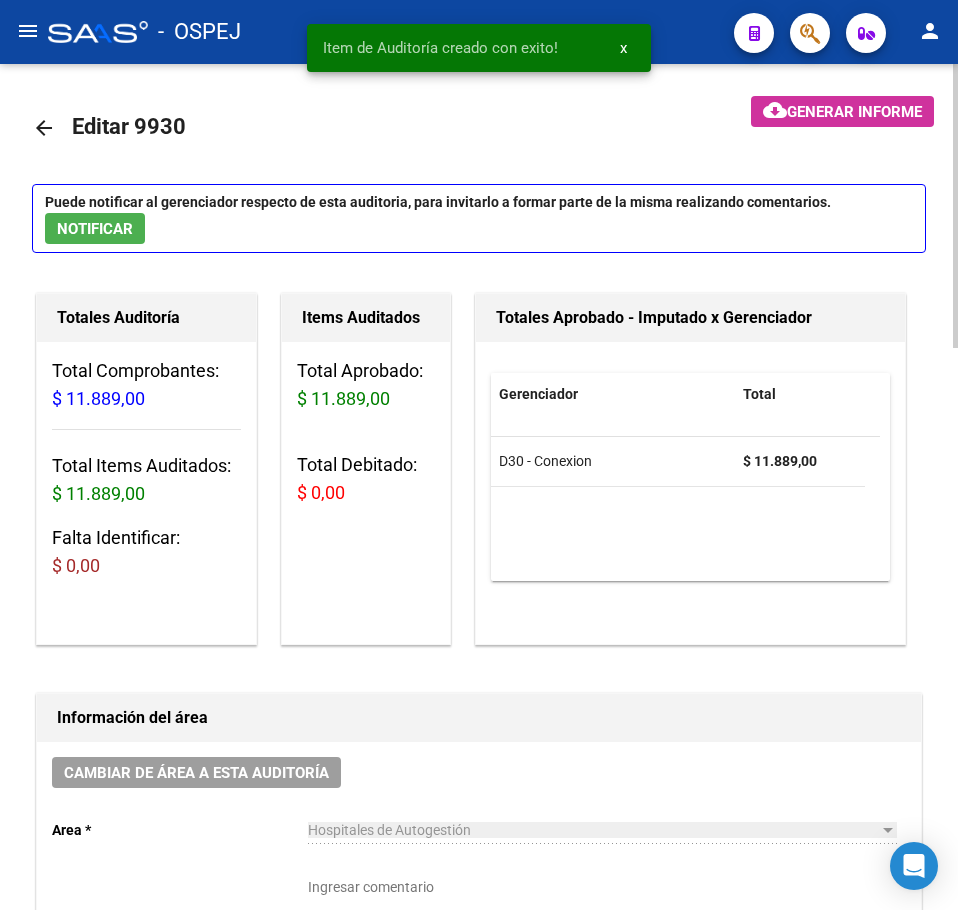 click on "arrow_back" 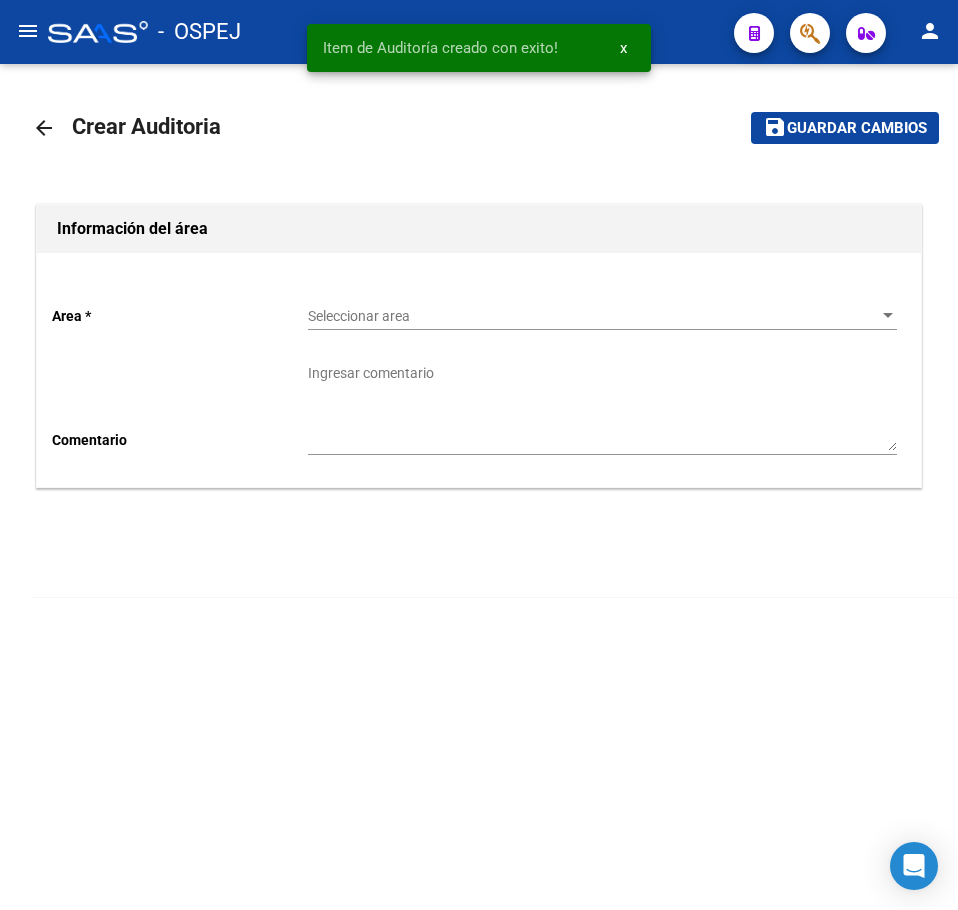 click on "Seleccionar area Seleccionar area" 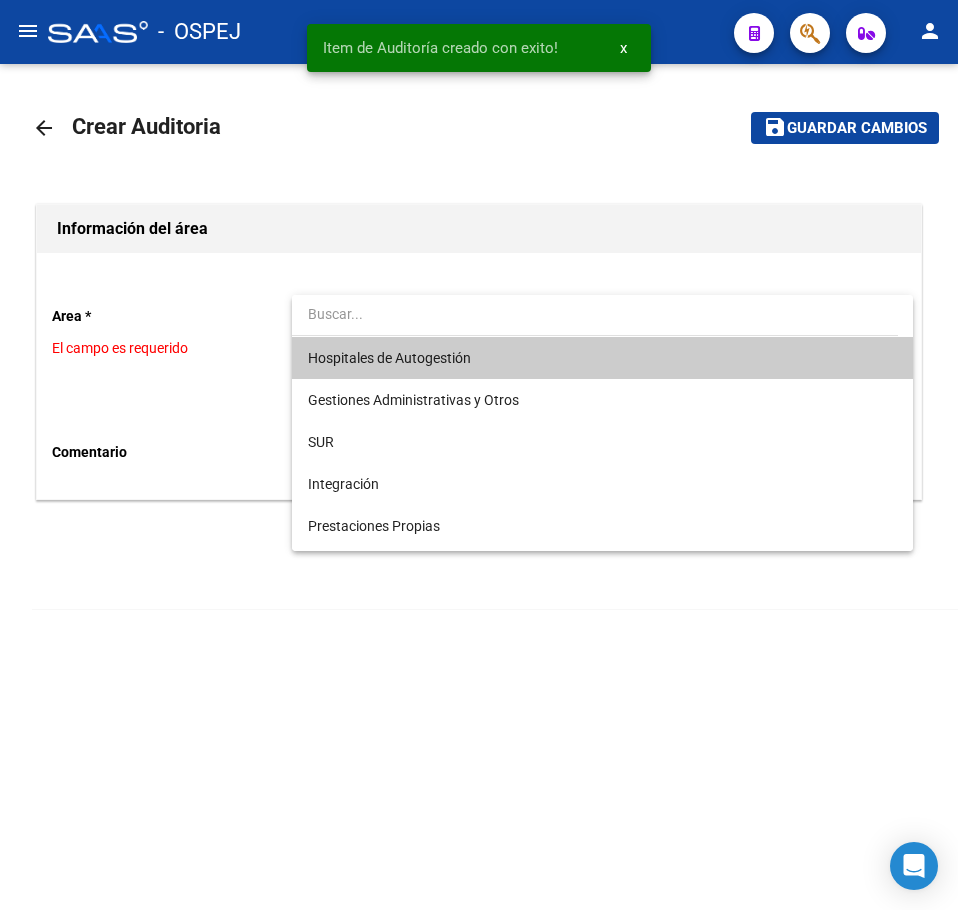 click on "Hospitales de Autogestión" at bounding box center [602, 358] 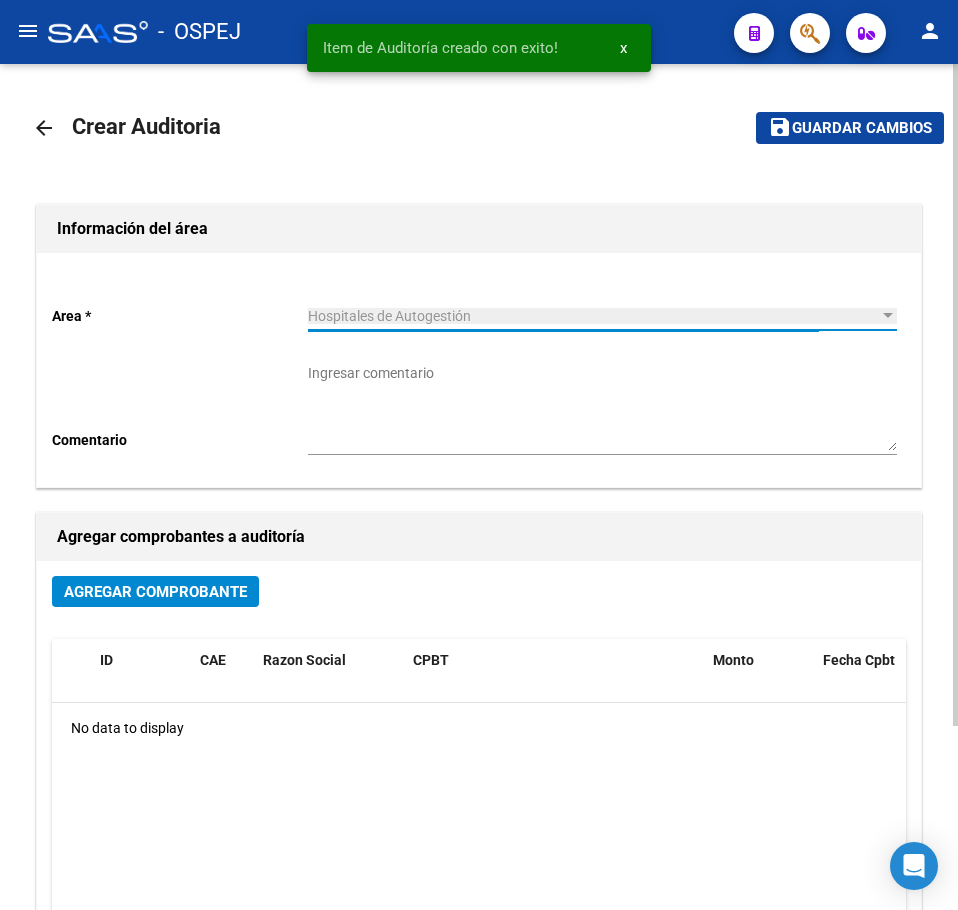 scroll, scrollTop: 100, scrollLeft: 0, axis: vertical 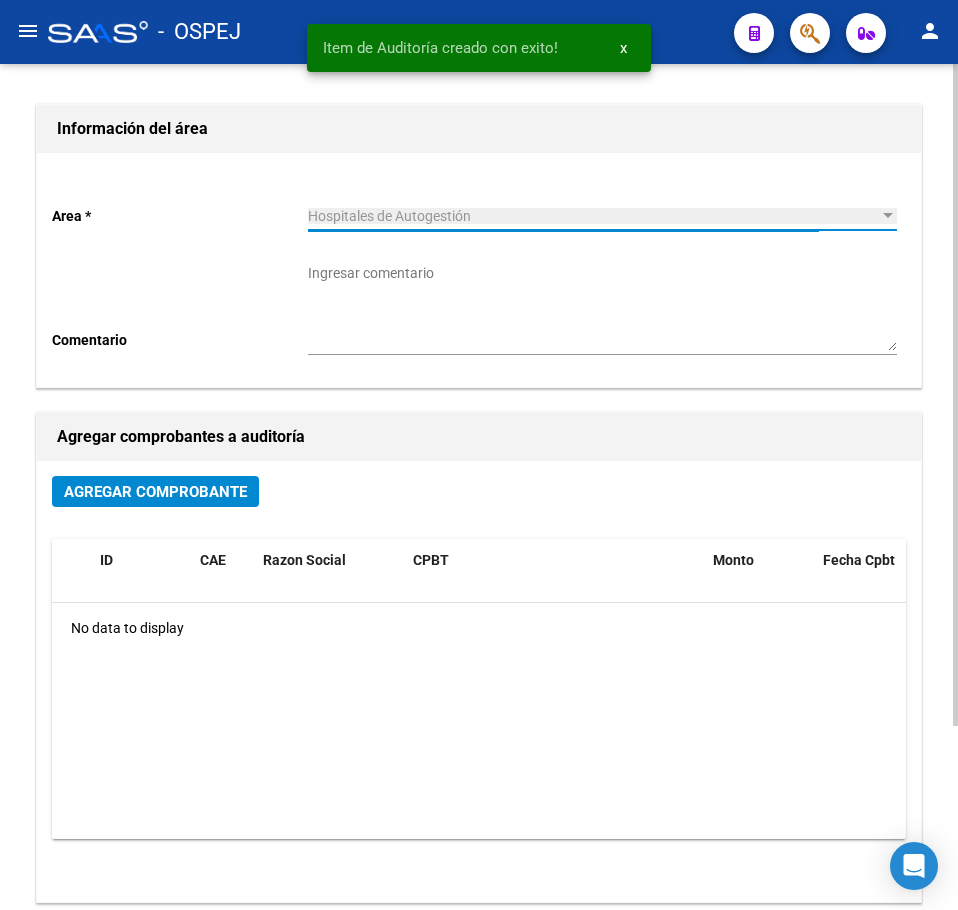 click on "Agregar Comprobante ID CAE Razon Social CPBT Monto Fecha Cpbt Fecha Recibido Doc Respaldatoria Doc Trazabilidad Expte. Interno Creado Usuario No data to display" 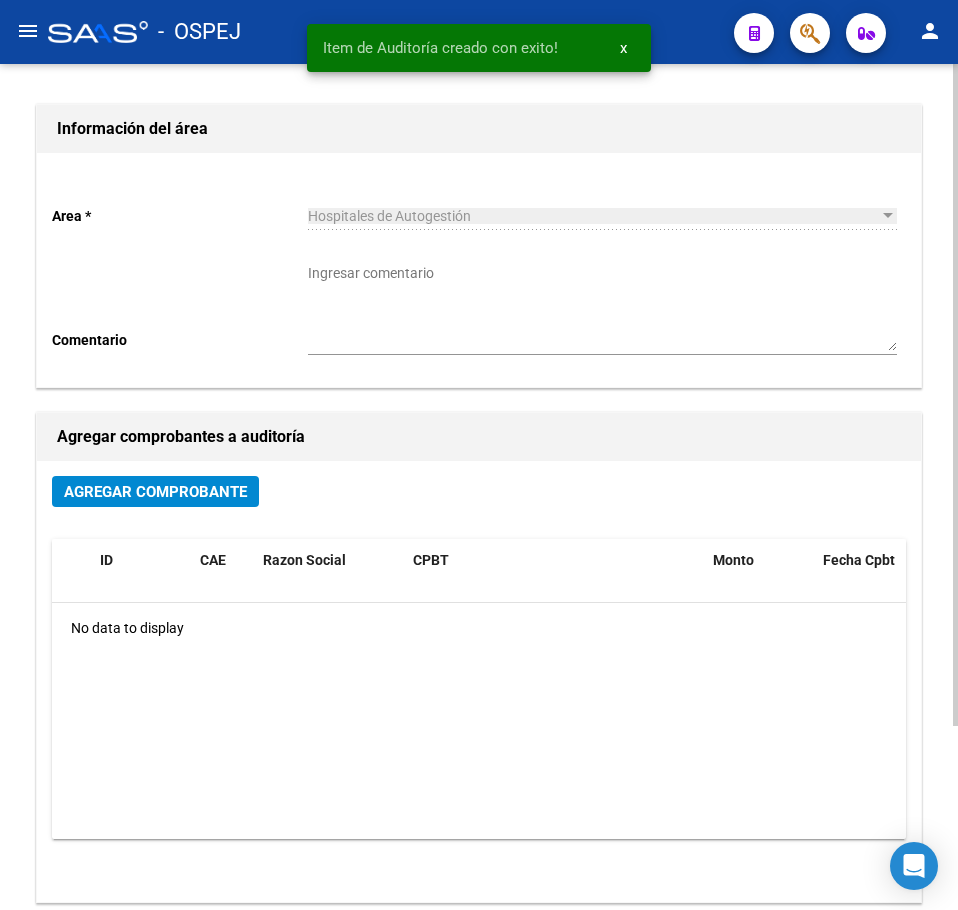 click on "Agregar Comprobante ID CAE Razon Social CPBT Monto Fecha Cpbt Fecha Recibido Doc Respaldatoria Doc Trazabilidad Expte. Interno Creado Usuario No data to display" 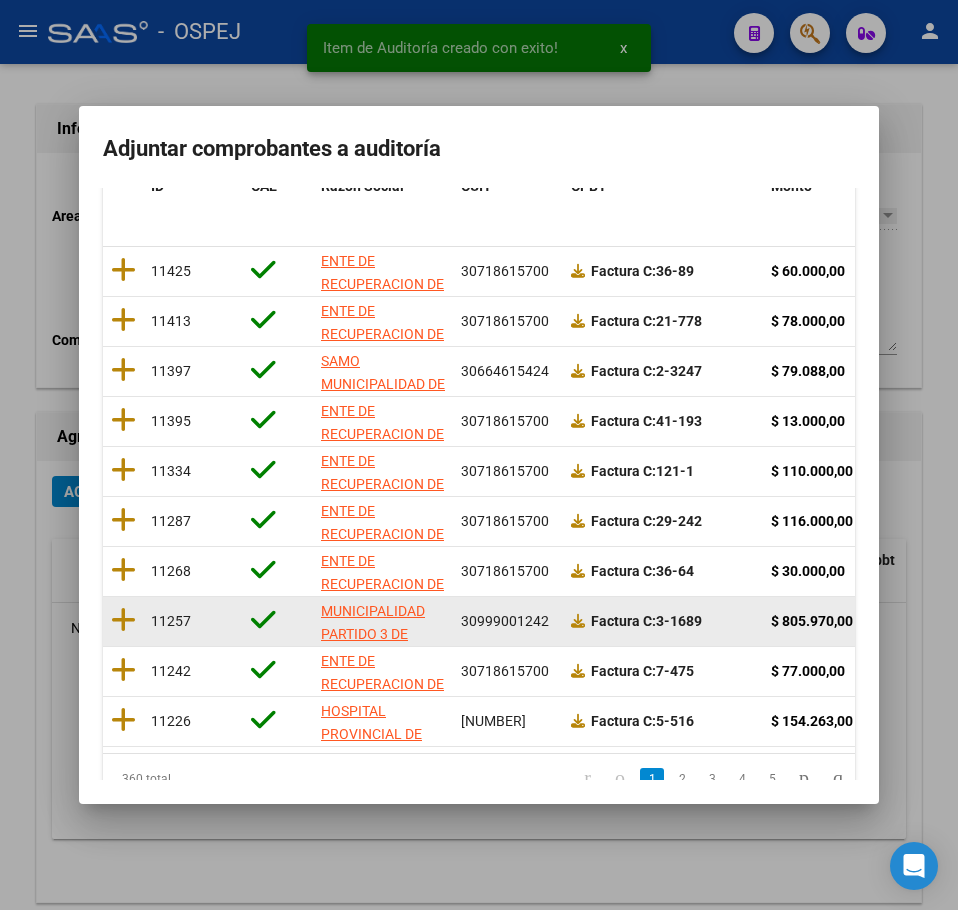 scroll, scrollTop: 356, scrollLeft: 0, axis: vertical 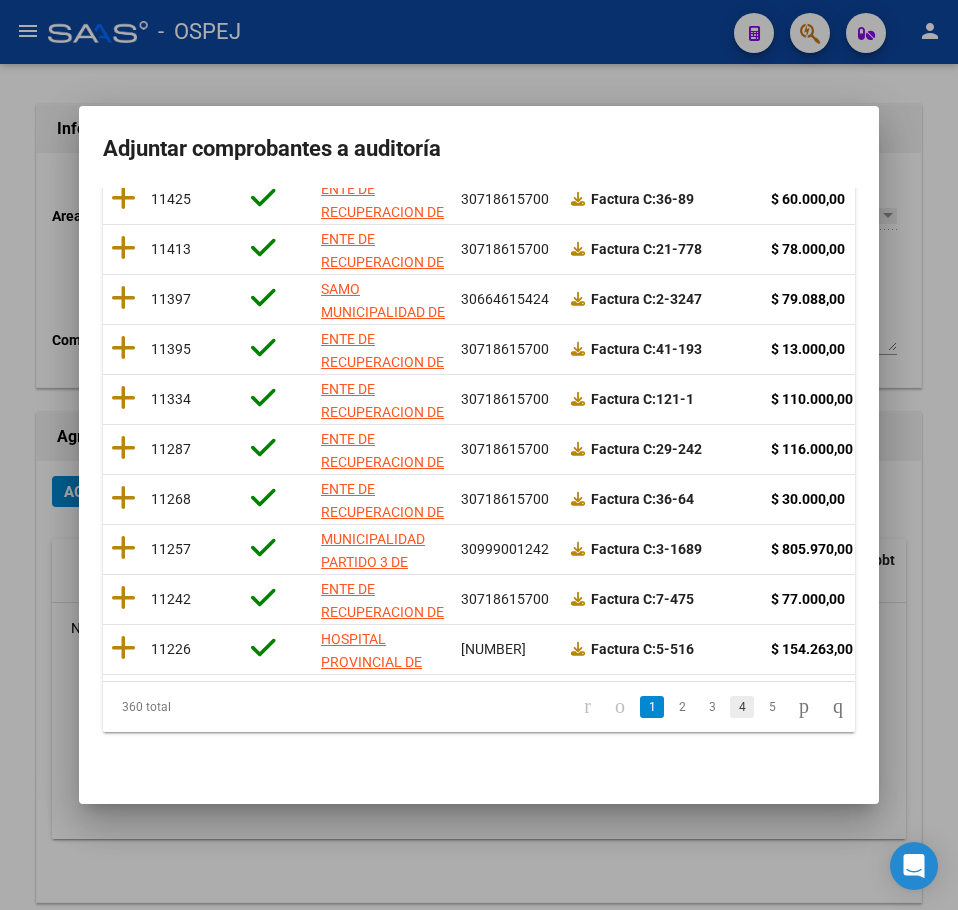 click on "4" 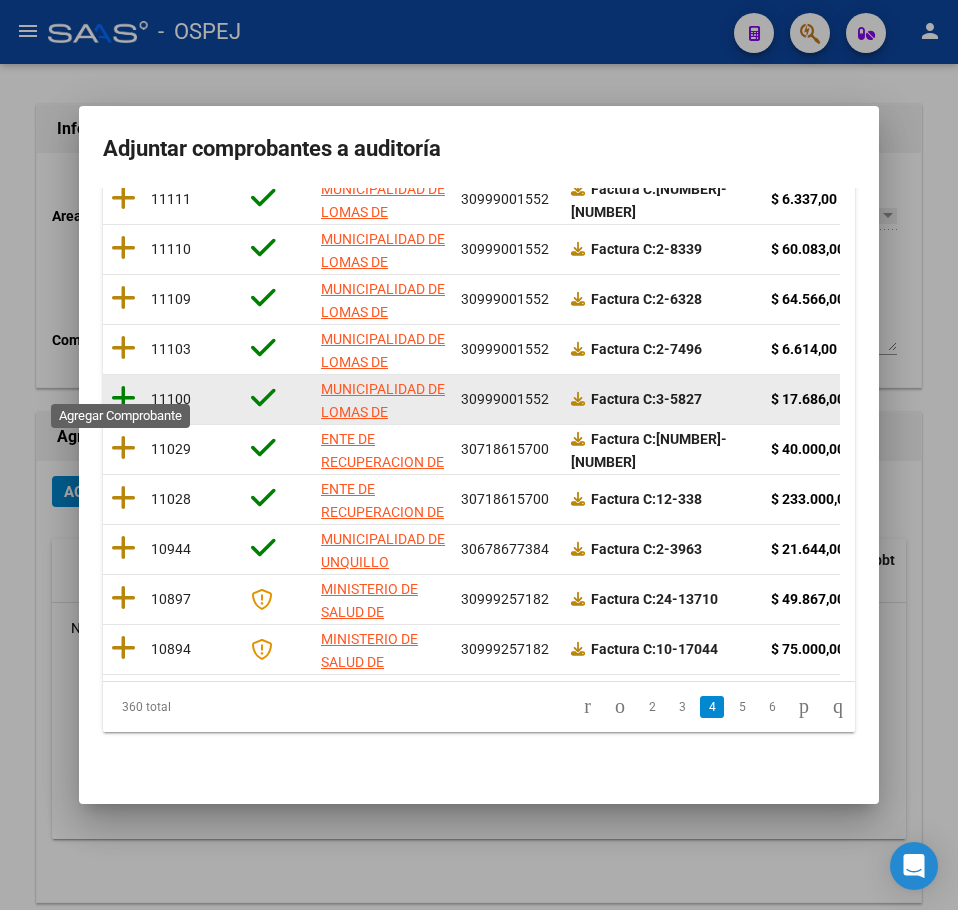 click 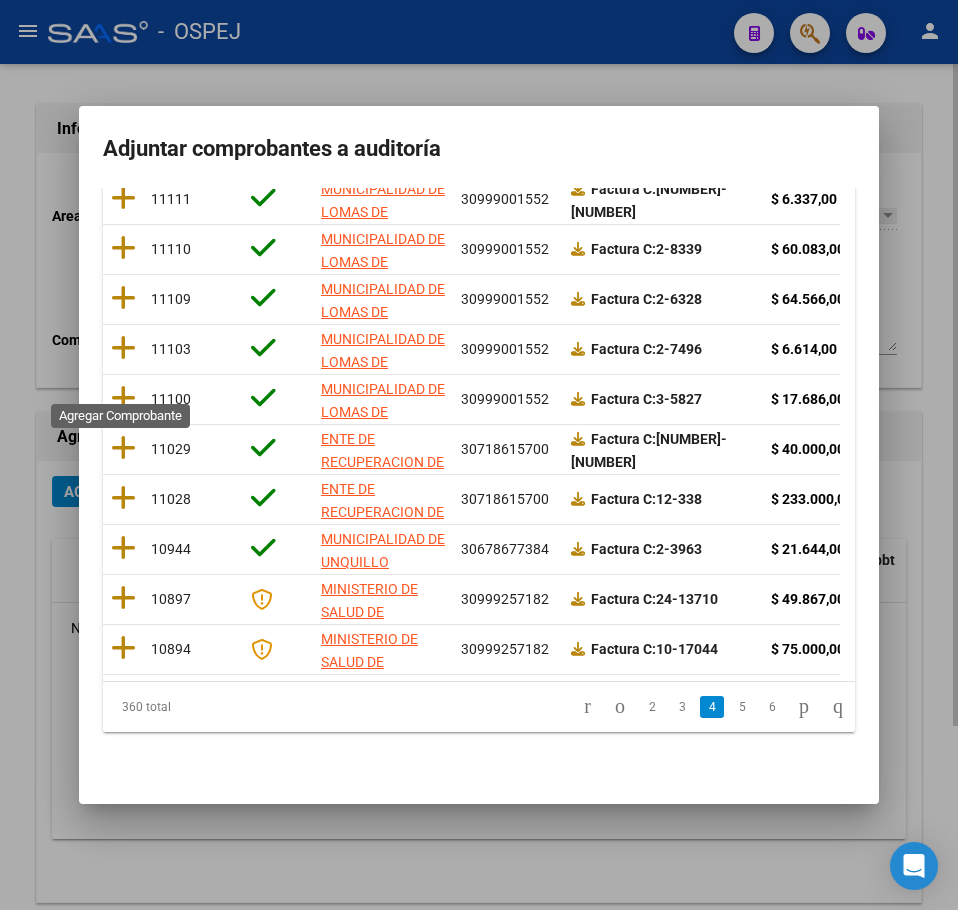 scroll, scrollTop: 0, scrollLeft: 0, axis: both 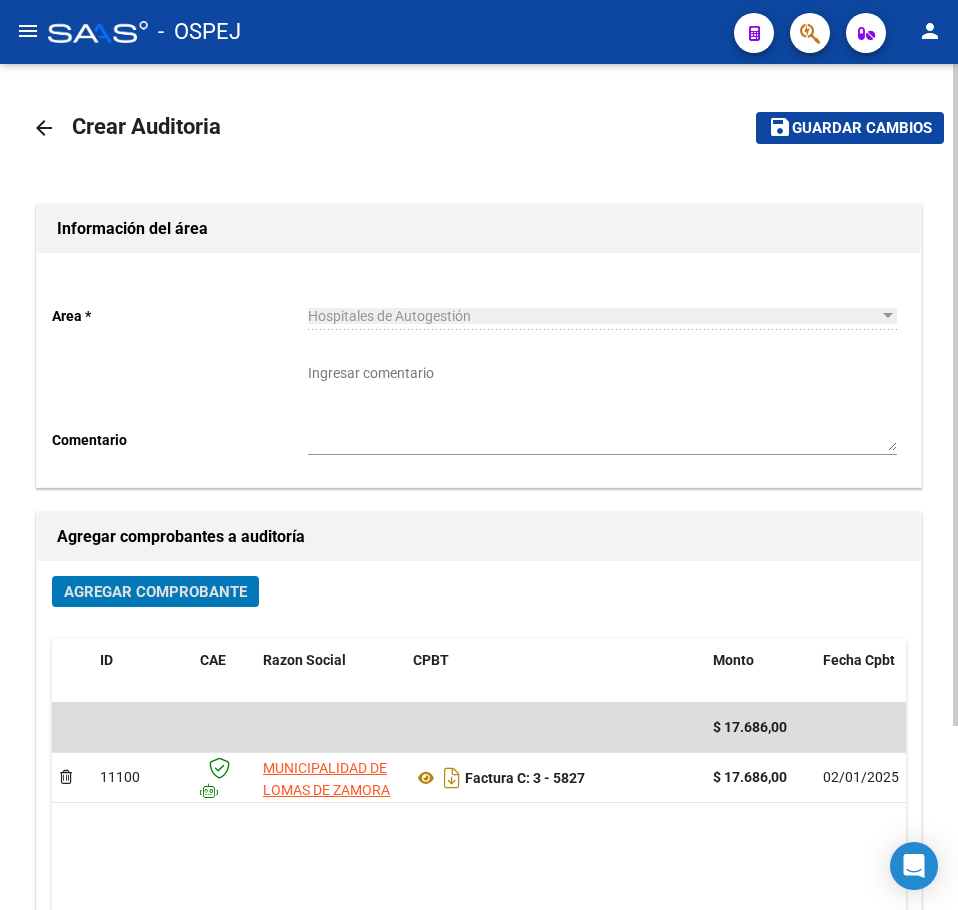 click on "Guardar cambios" 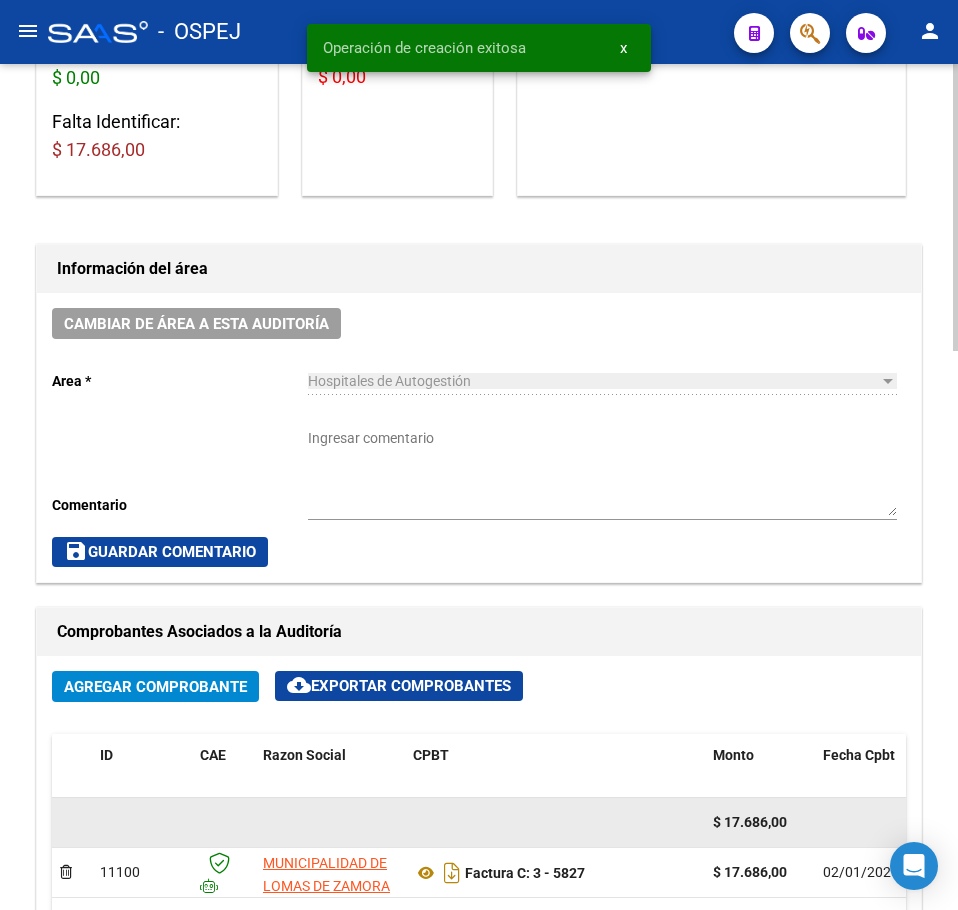 scroll, scrollTop: 700, scrollLeft: 0, axis: vertical 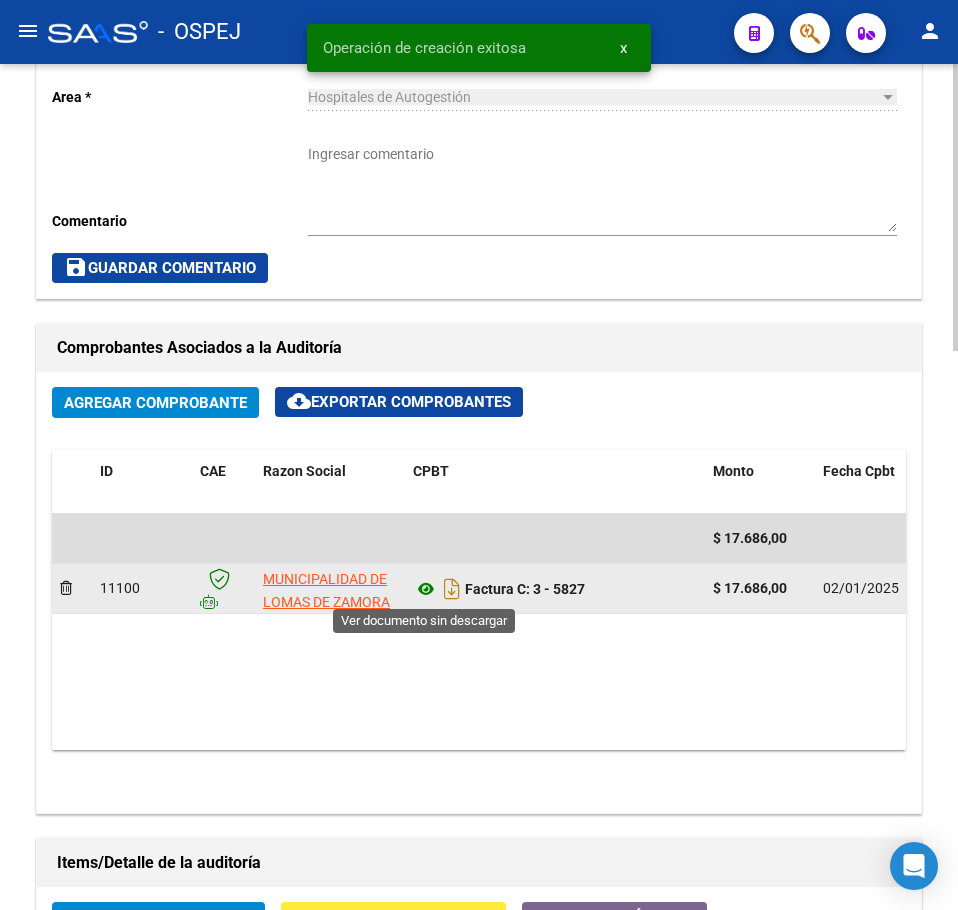 click 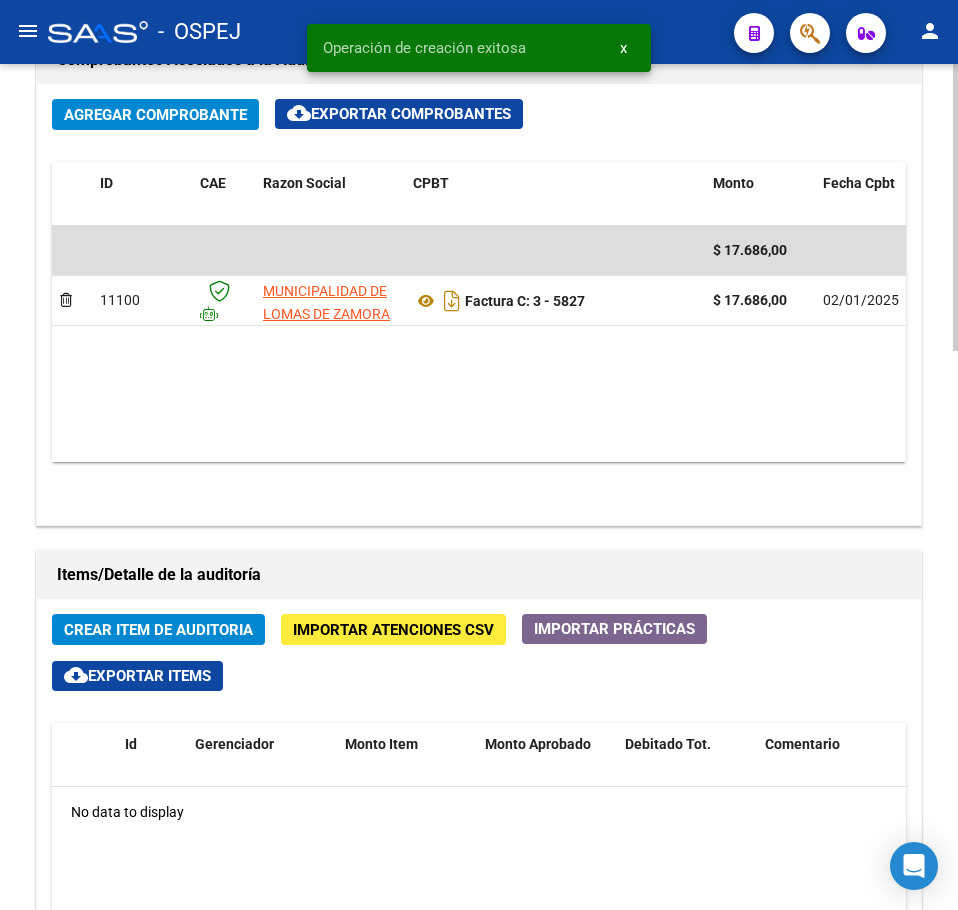 scroll, scrollTop: 1300, scrollLeft: 0, axis: vertical 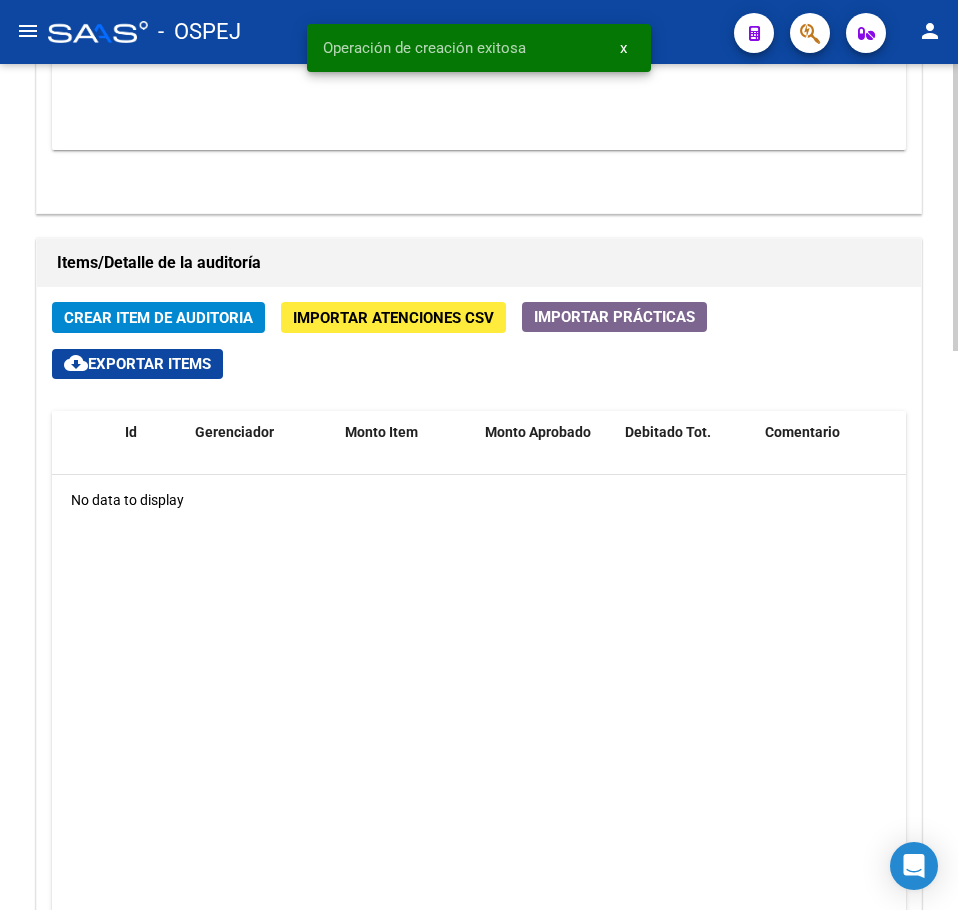 click on "Crear Item de Auditoria" 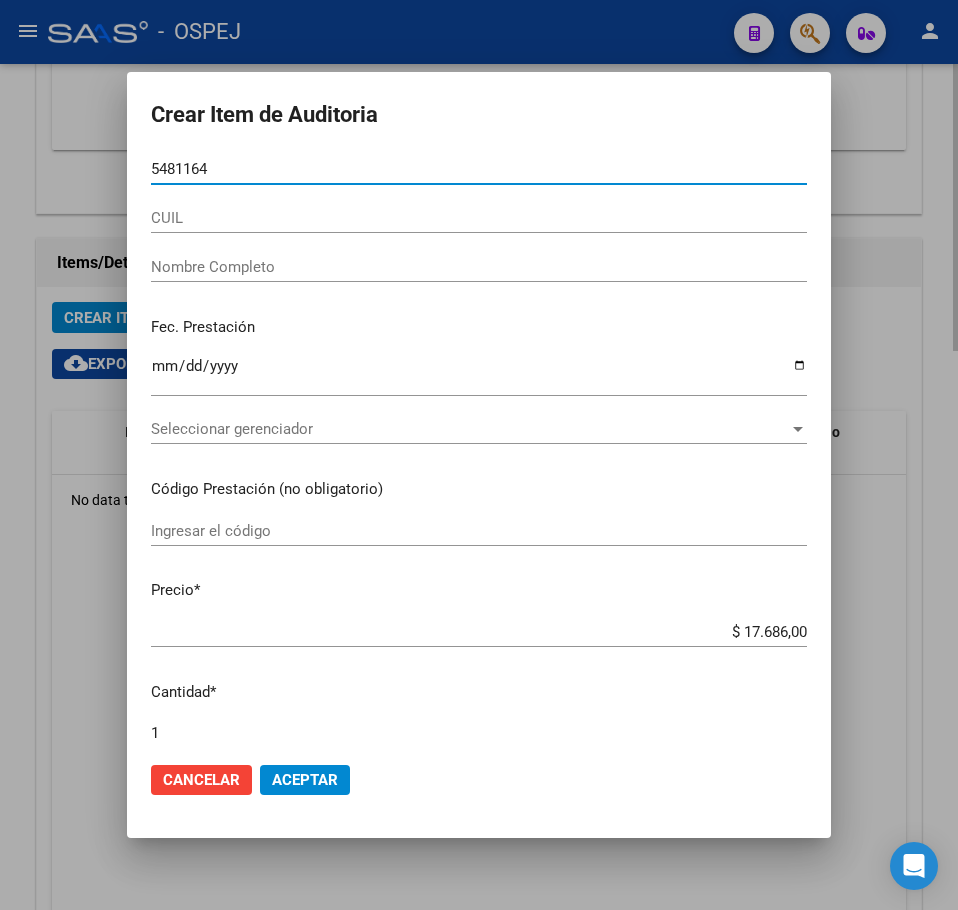 type on "54811642" 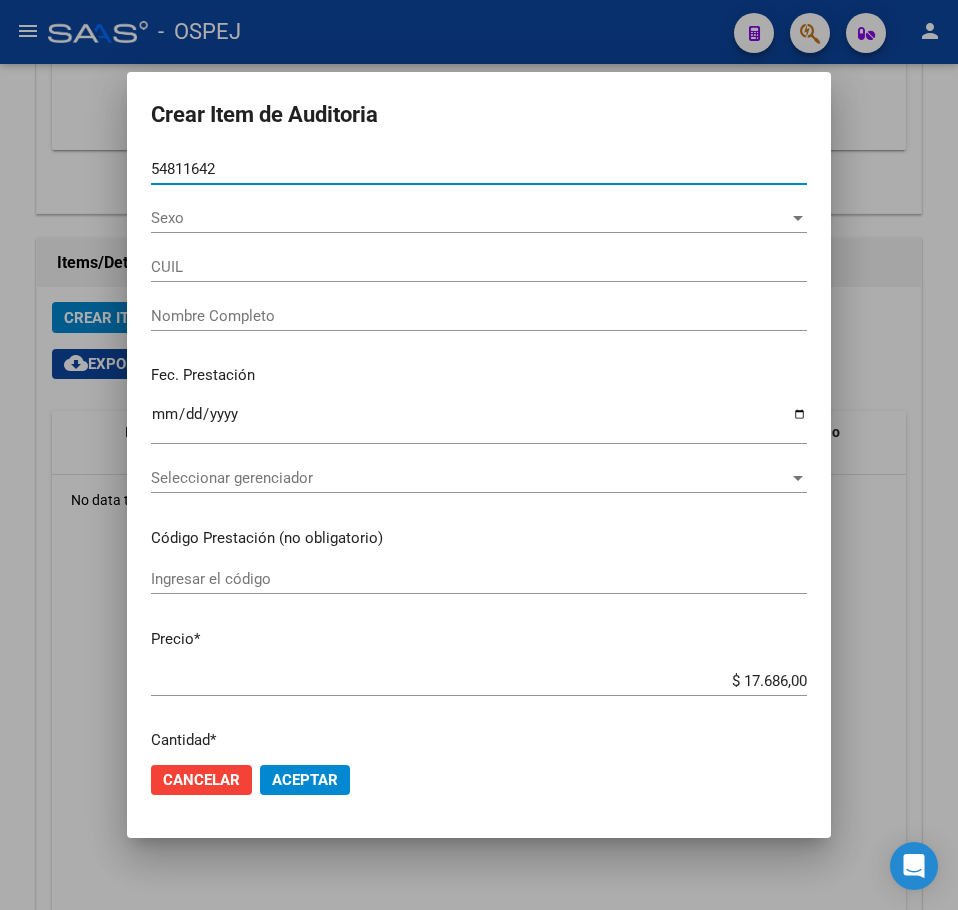 type on "20548116423" 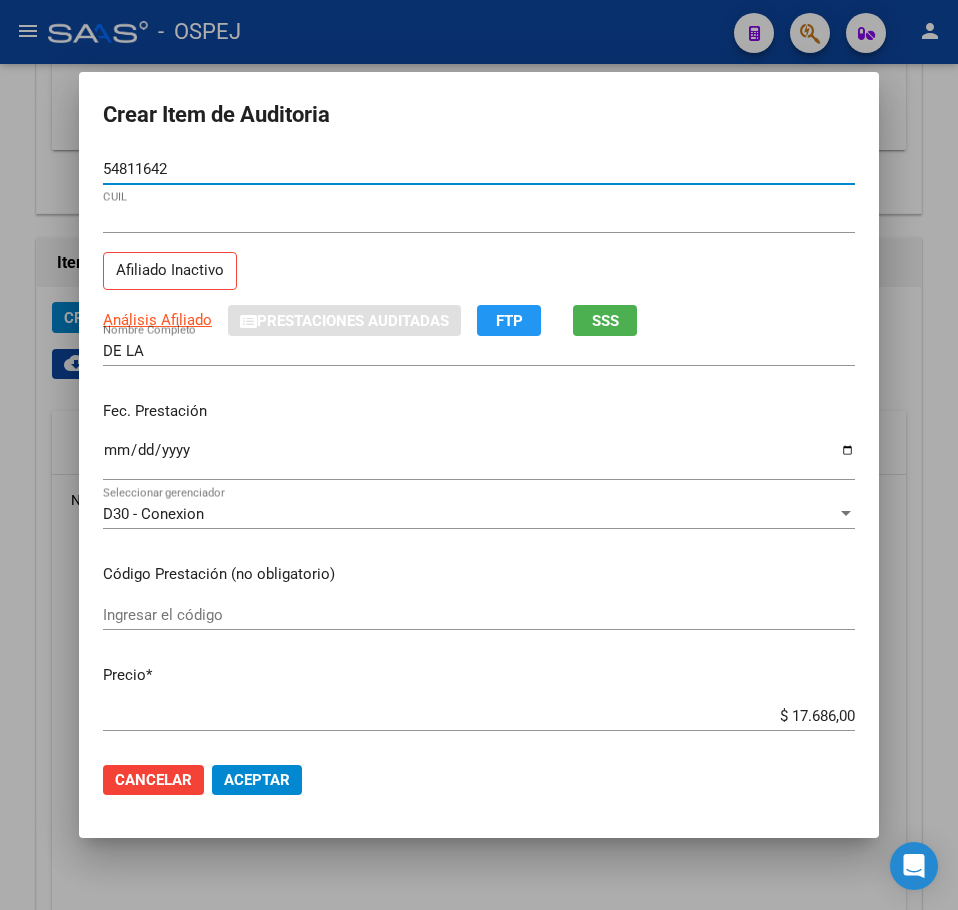 type on "54811642" 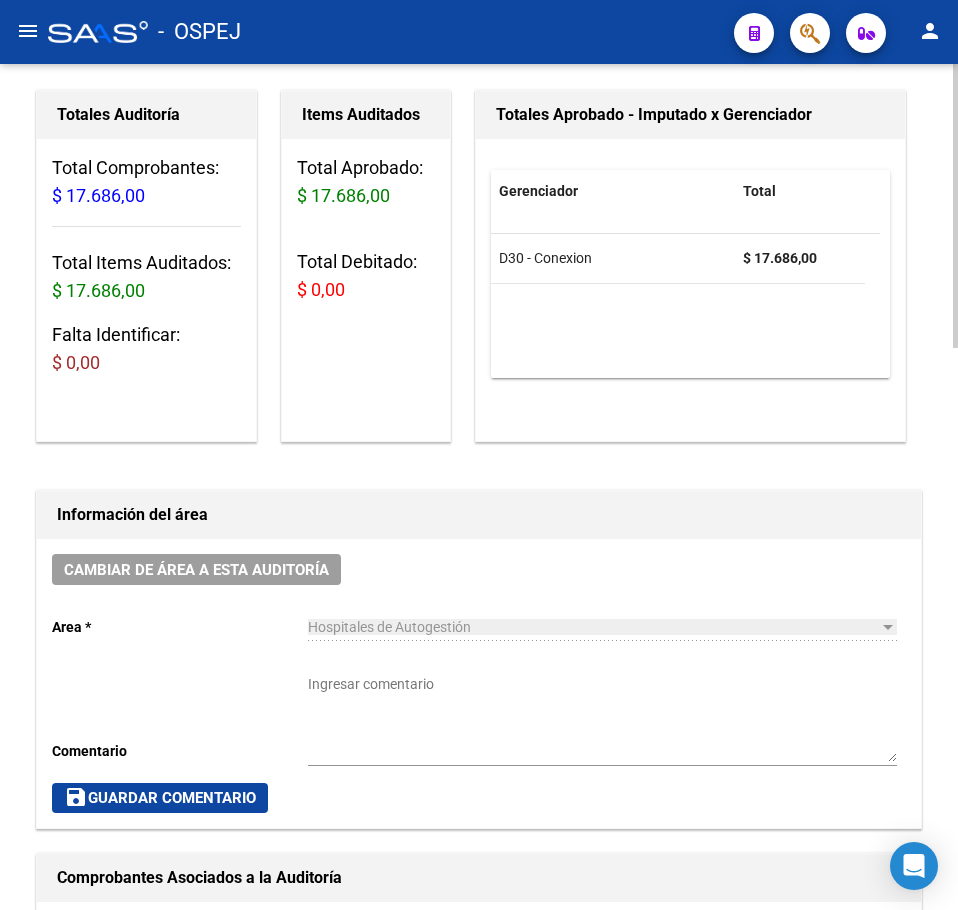scroll, scrollTop: 0, scrollLeft: 0, axis: both 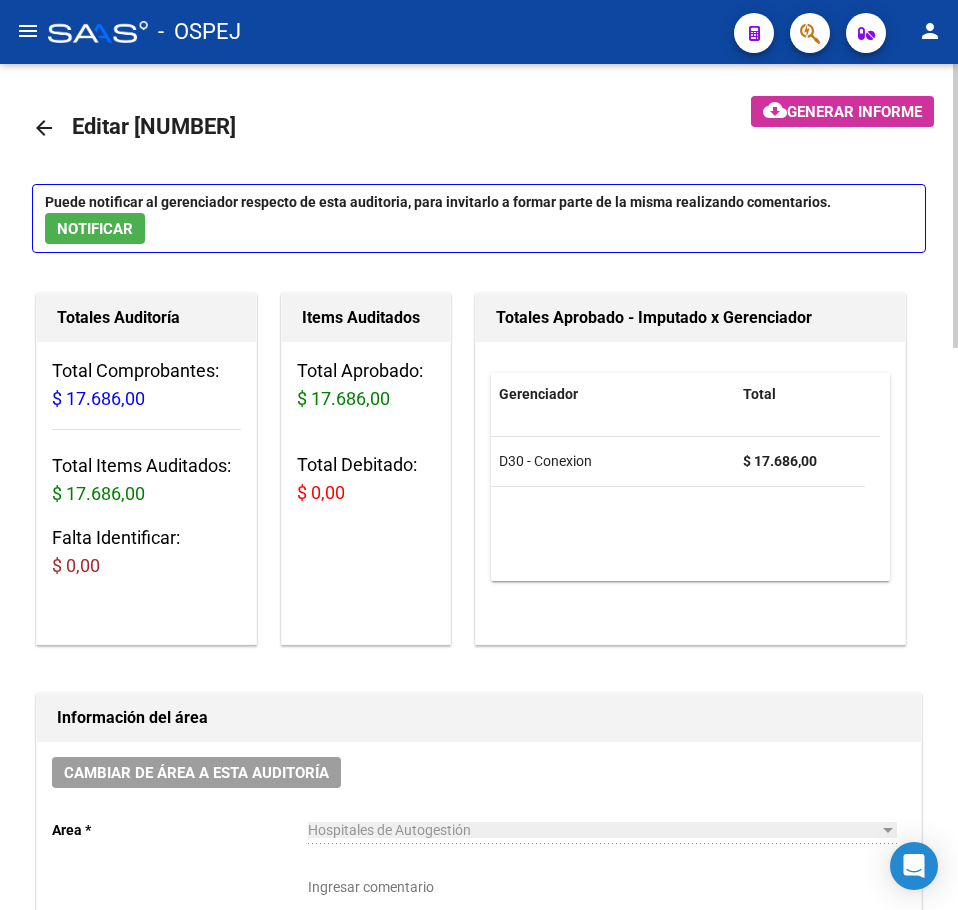 click on "arrow_back" 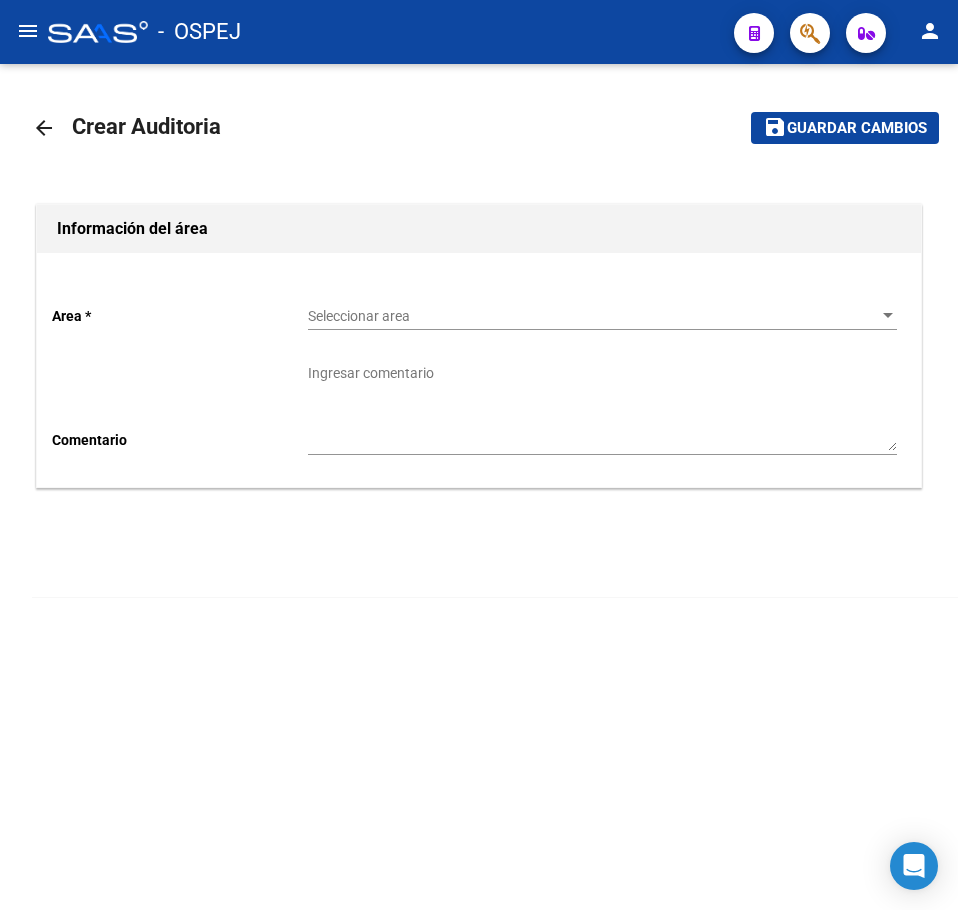 click on "Seleccionar area Seleccionar area" 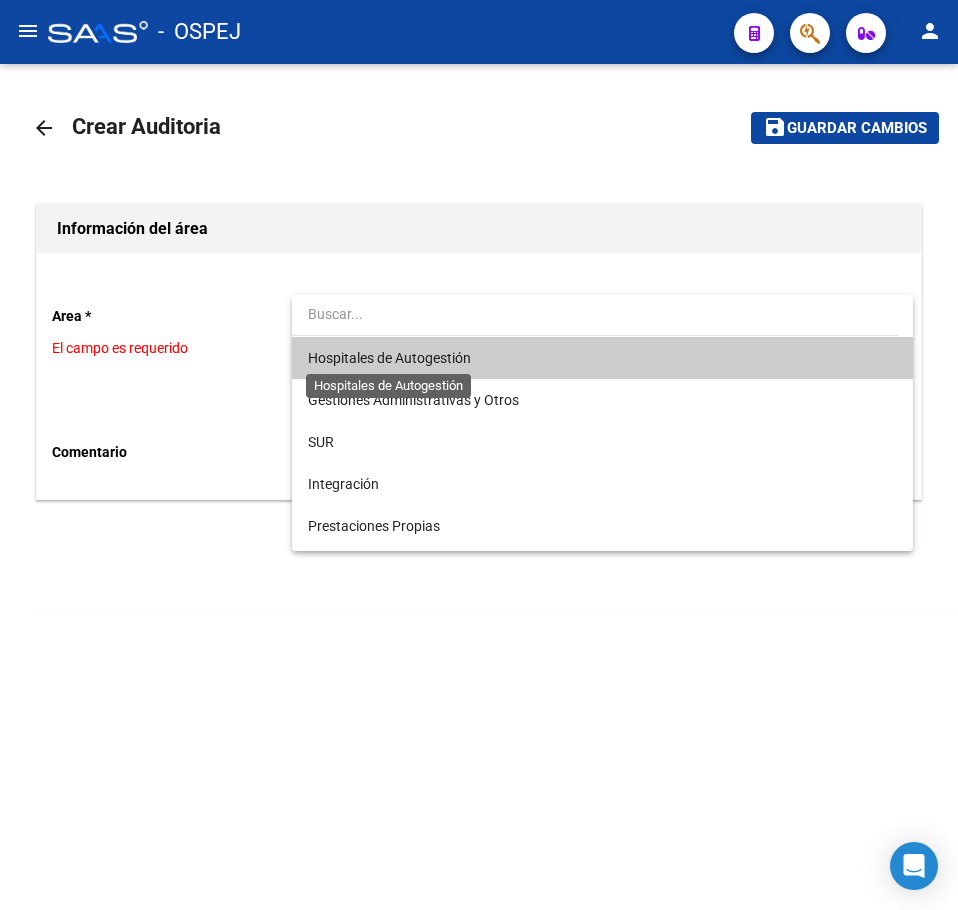 click on "Hospitales de Autogestión" at bounding box center (389, 358) 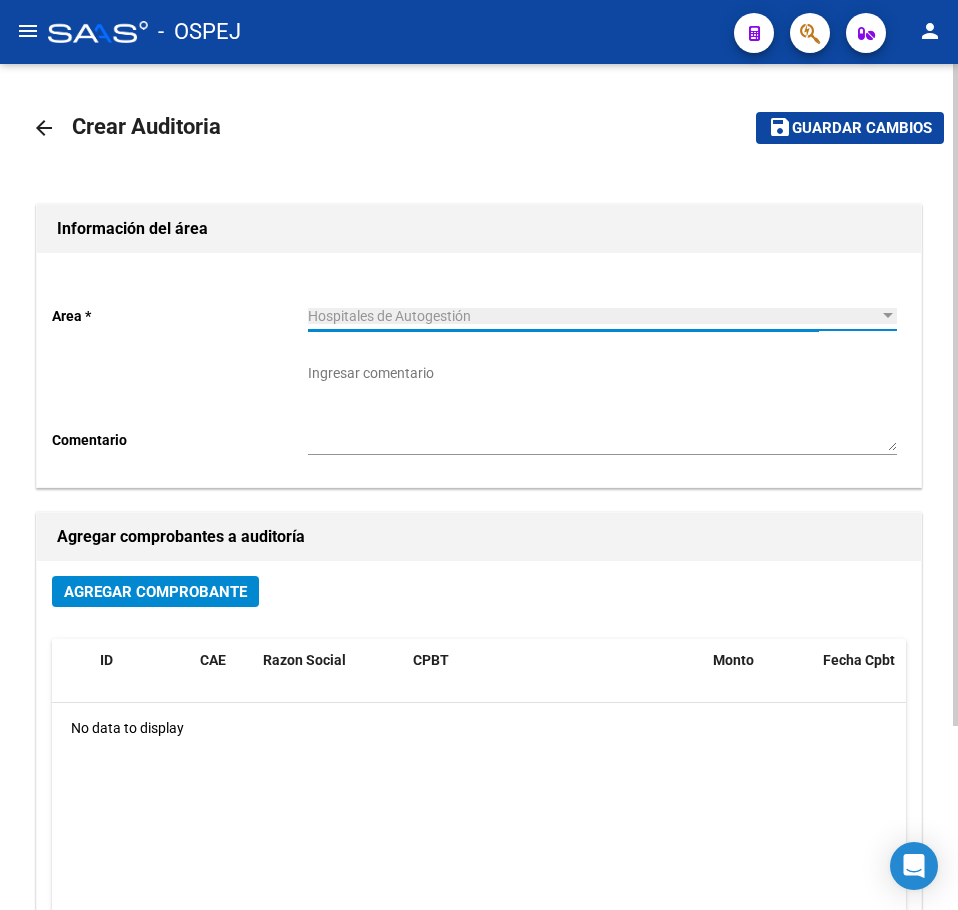 click on "Agregar Comprobante" 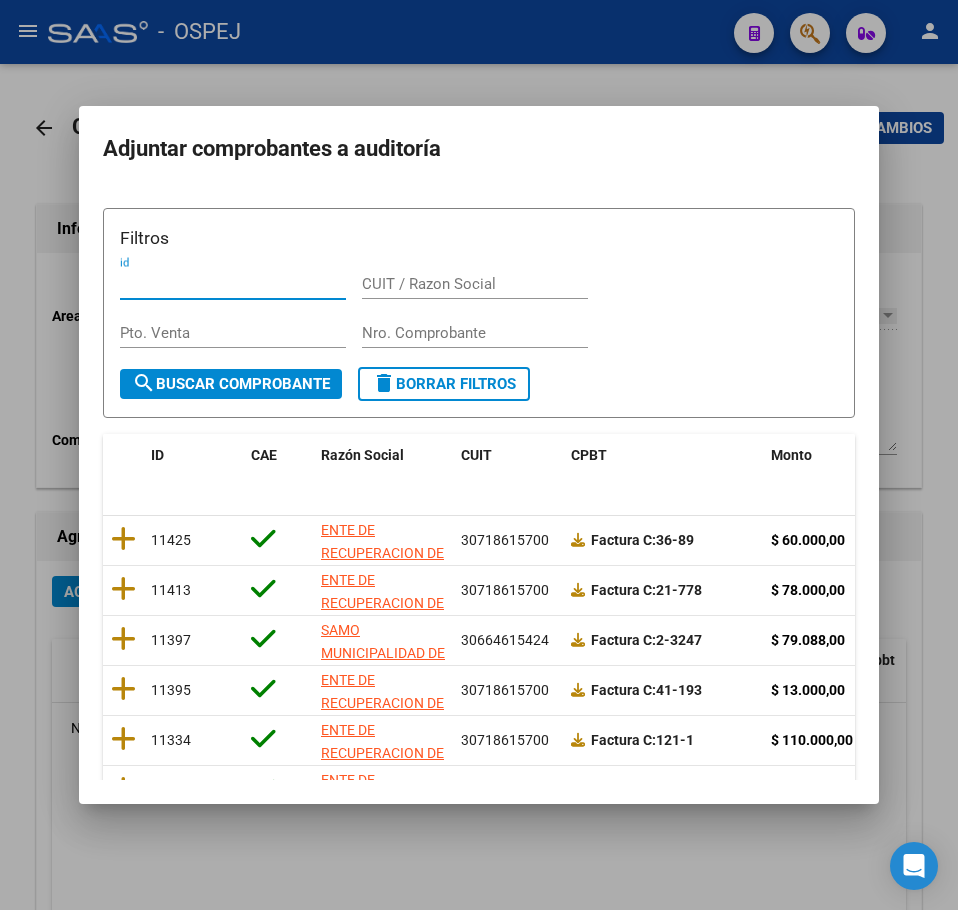 scroll, scrollTop: 300, scrollLeft: 0, axis: vertical 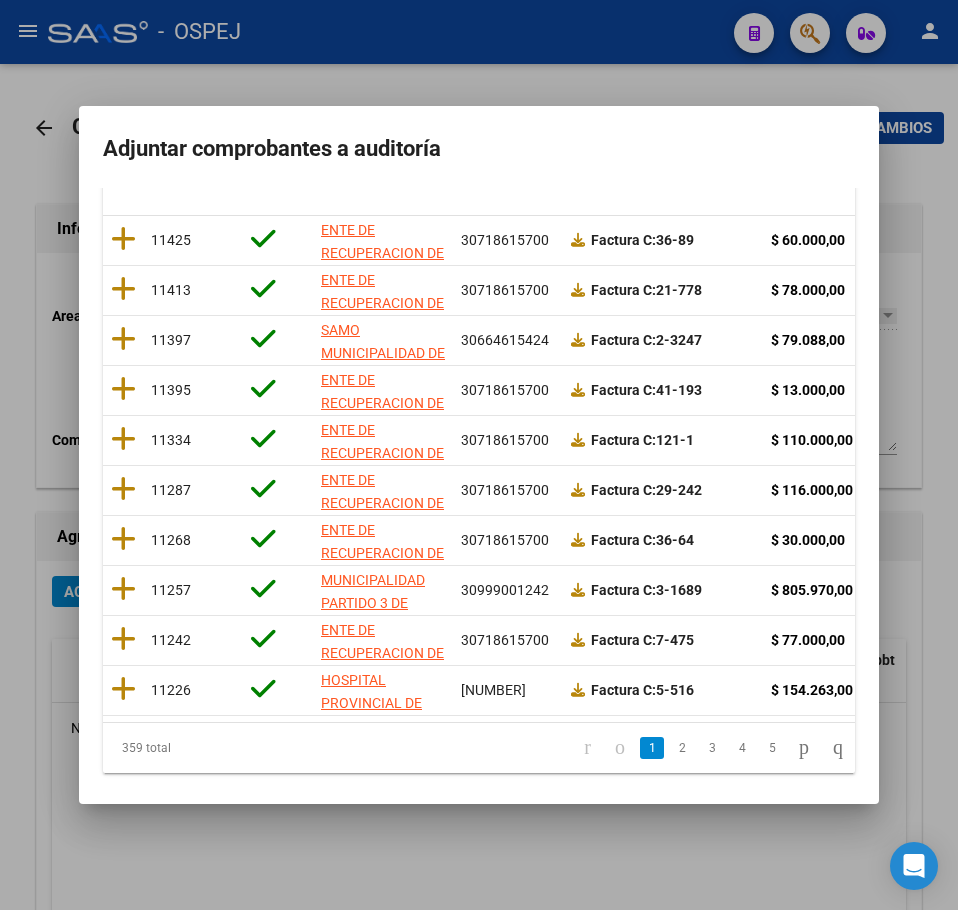 click on "4" 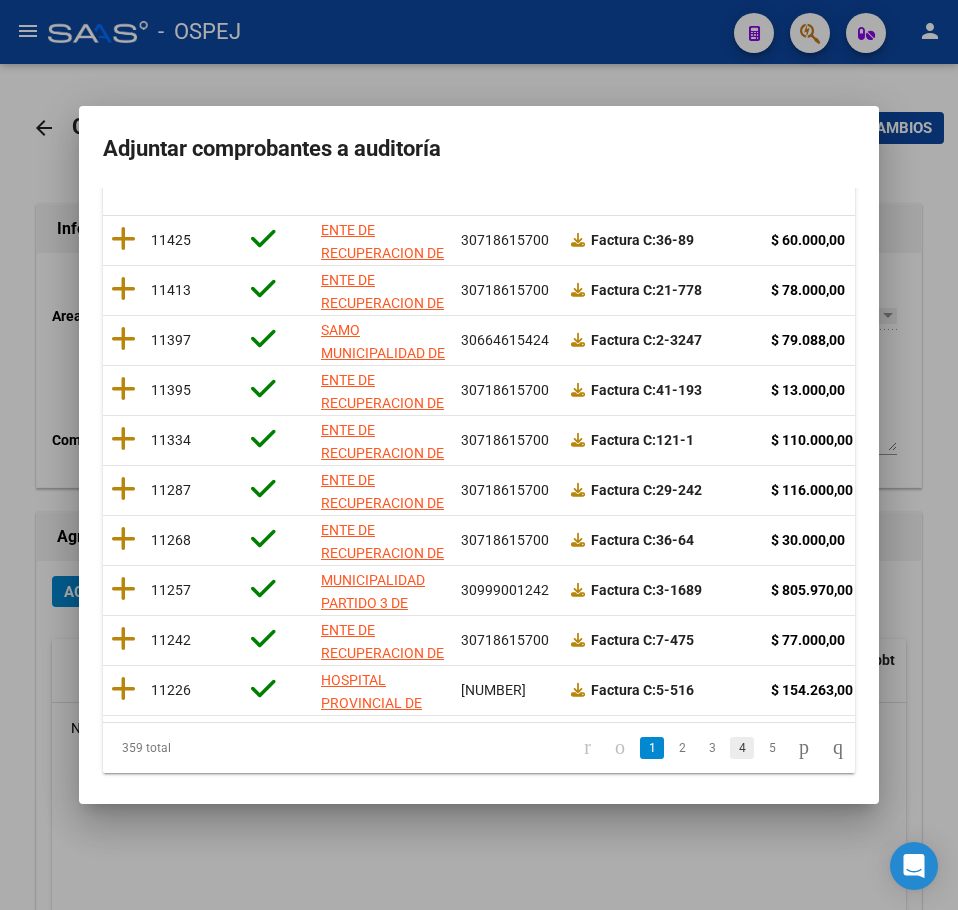click on "4" 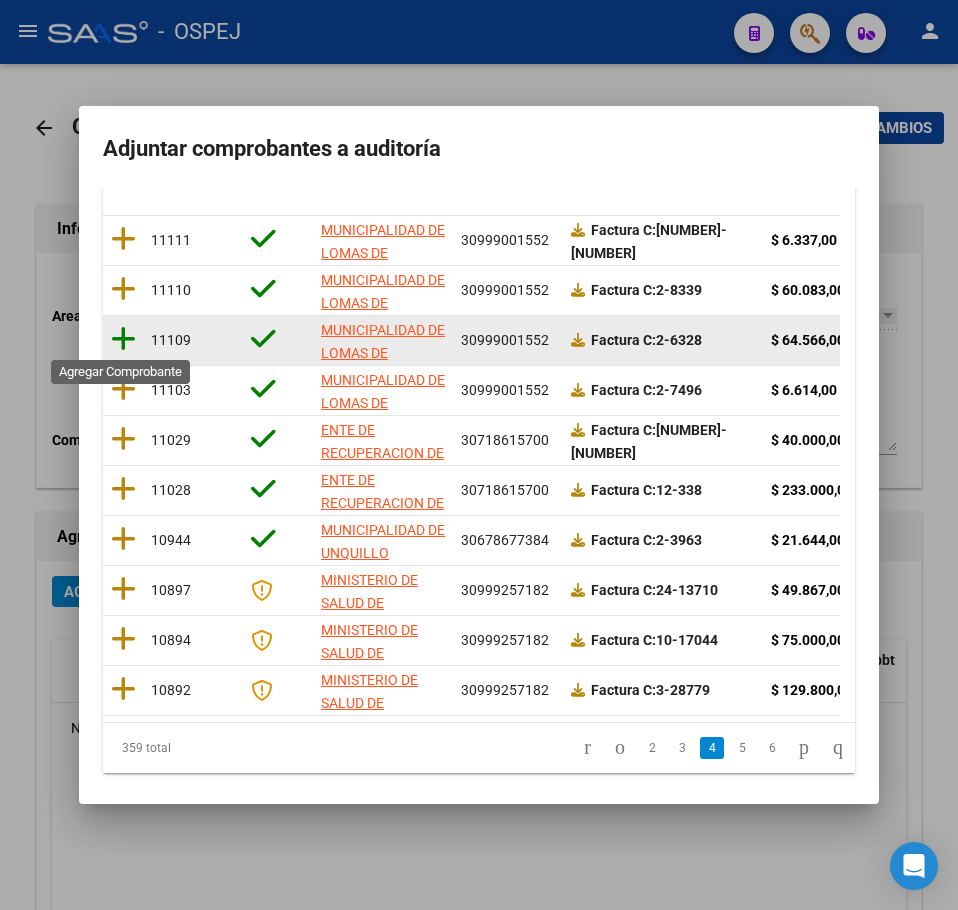 click 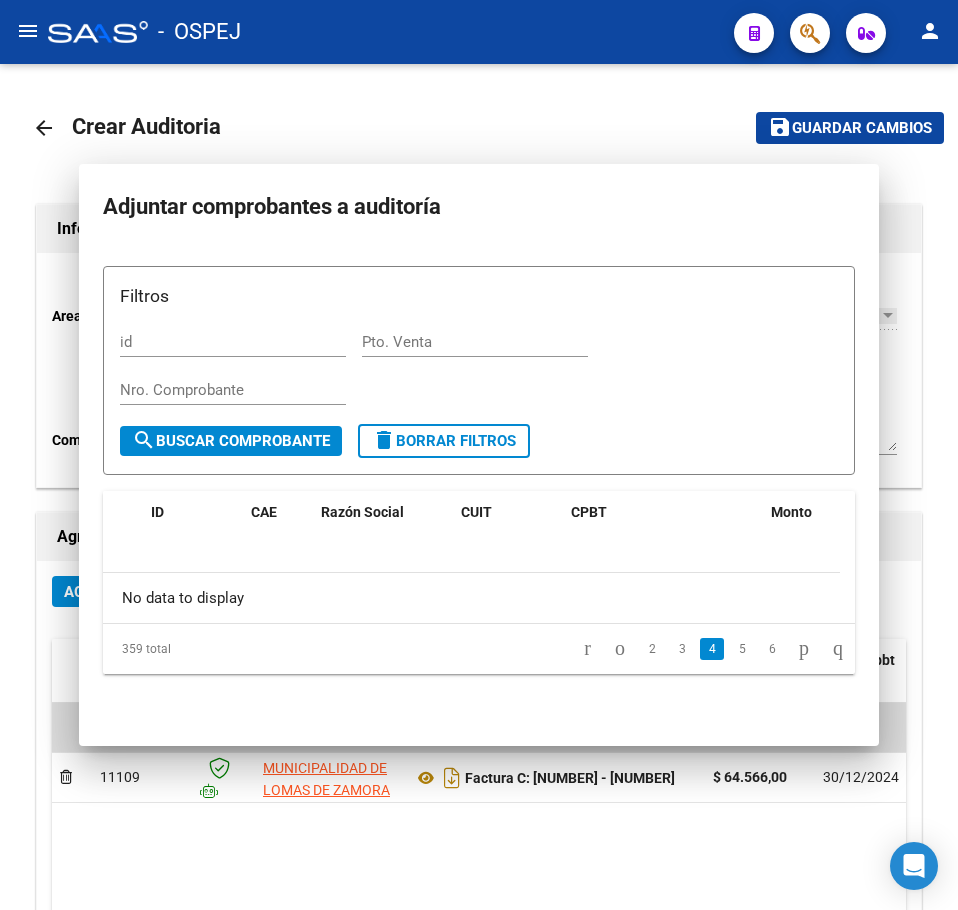 scroll, scrollTop: 0, scrollLeft: 0, axis: both 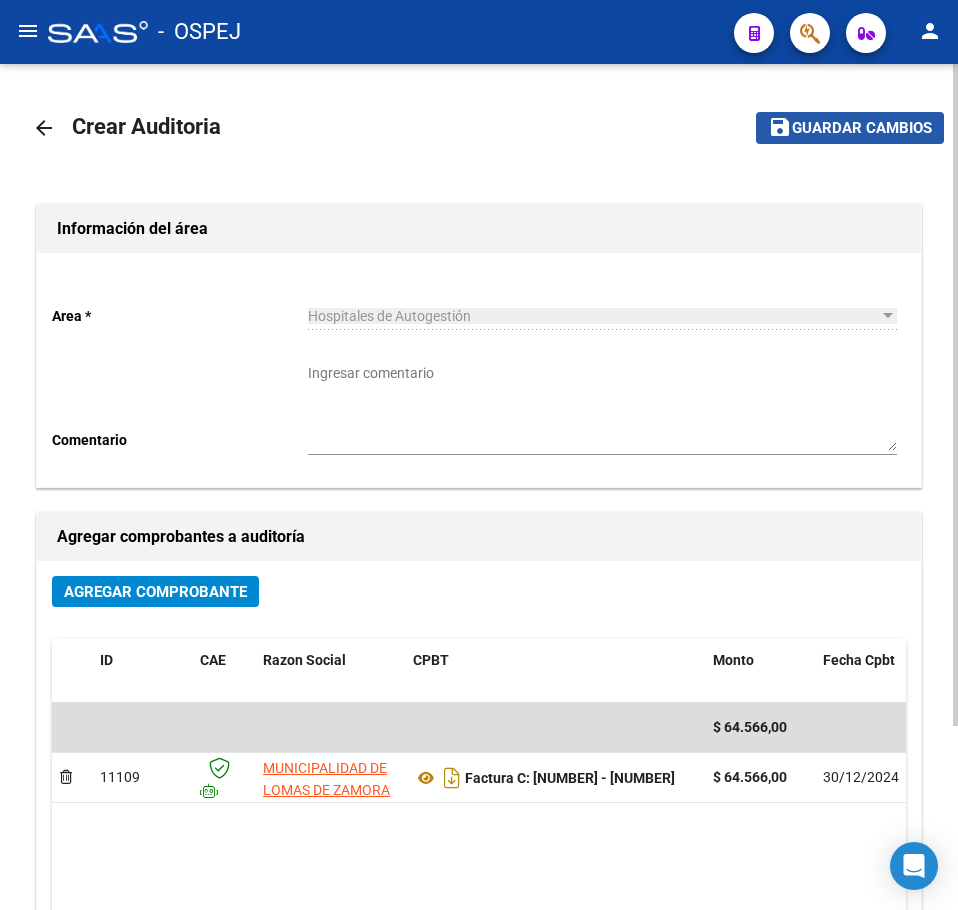 click on "Guardar cambios" 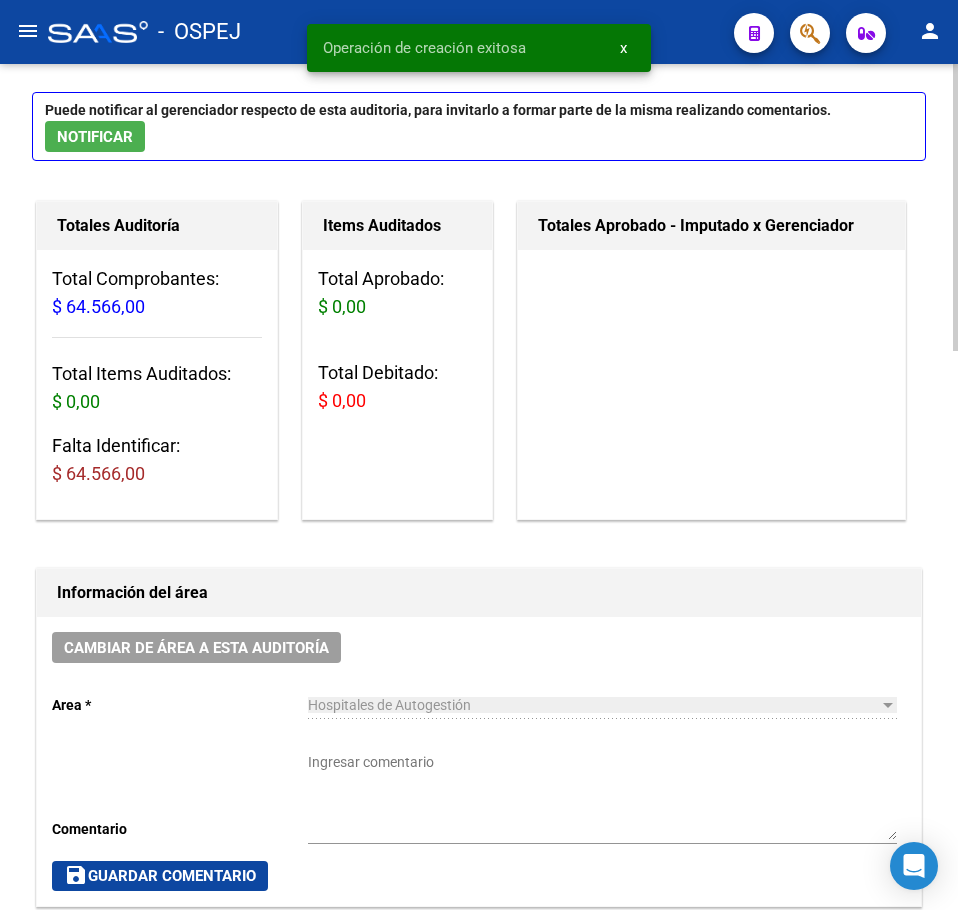 scroll, scrollTop: 500, scrollLeft: 0, axis: vertical 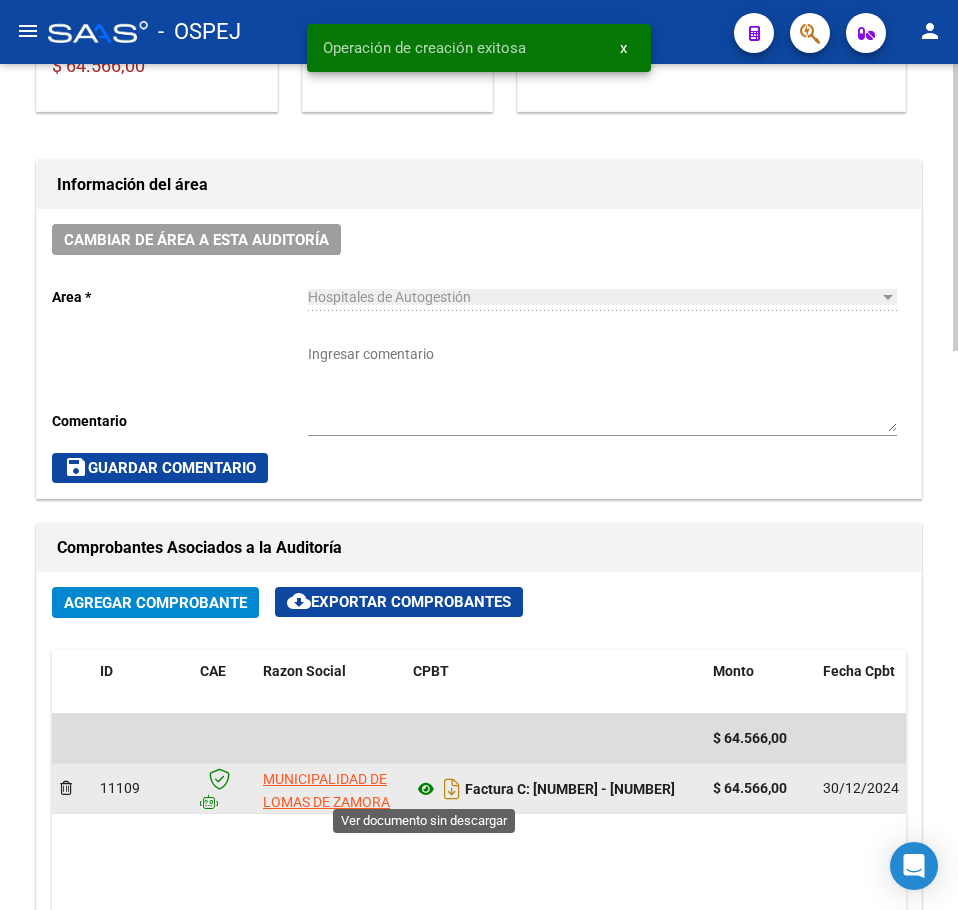 click 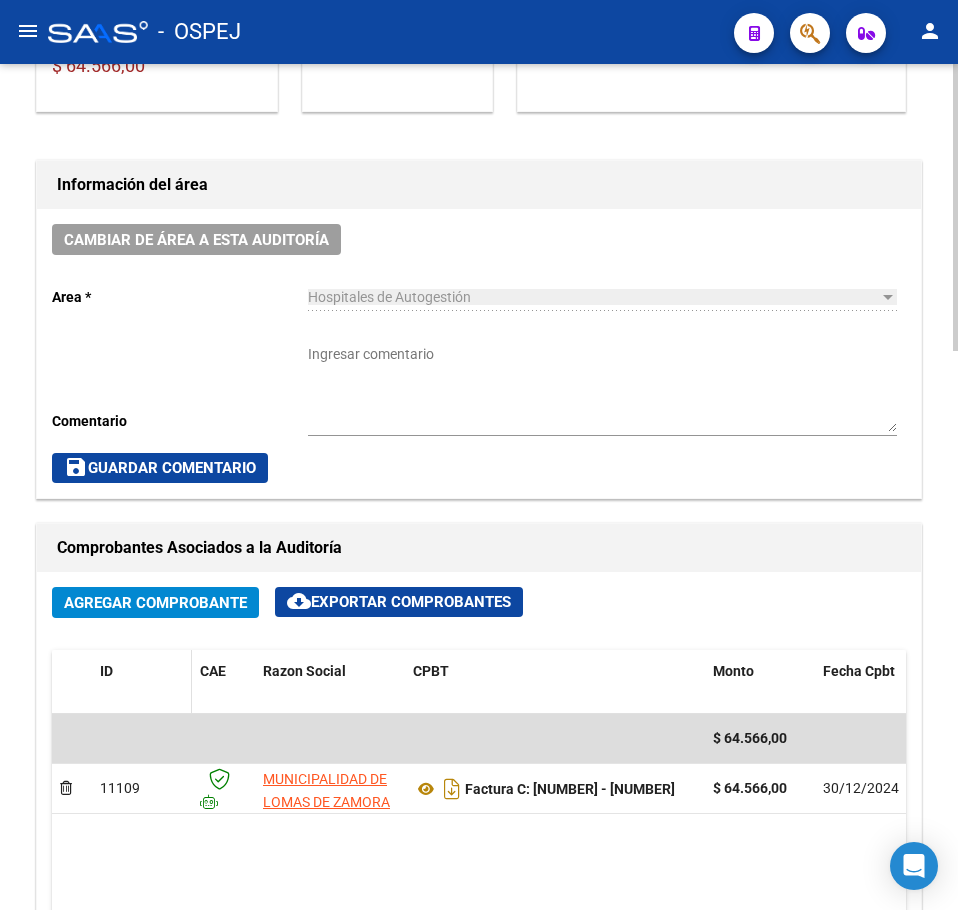 scroll, scrollTop: 1000, scrollLeft: 0, axis: vertical 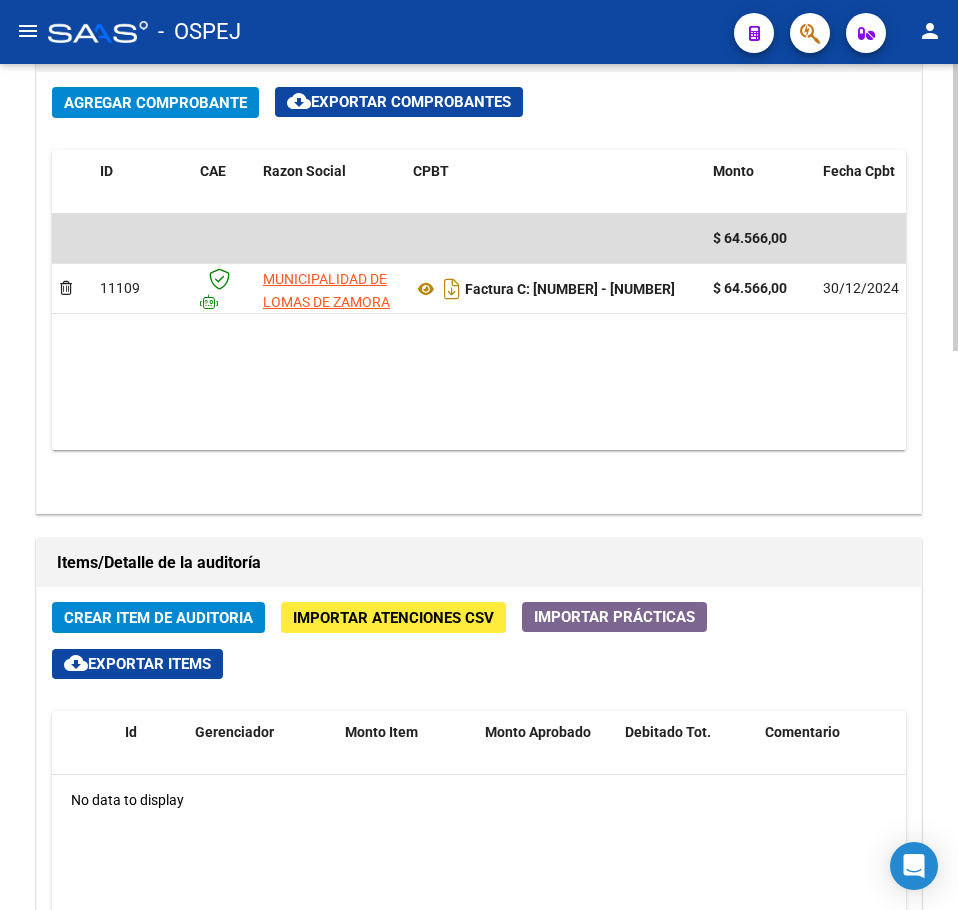 click on "Crear Item de Auditoria" 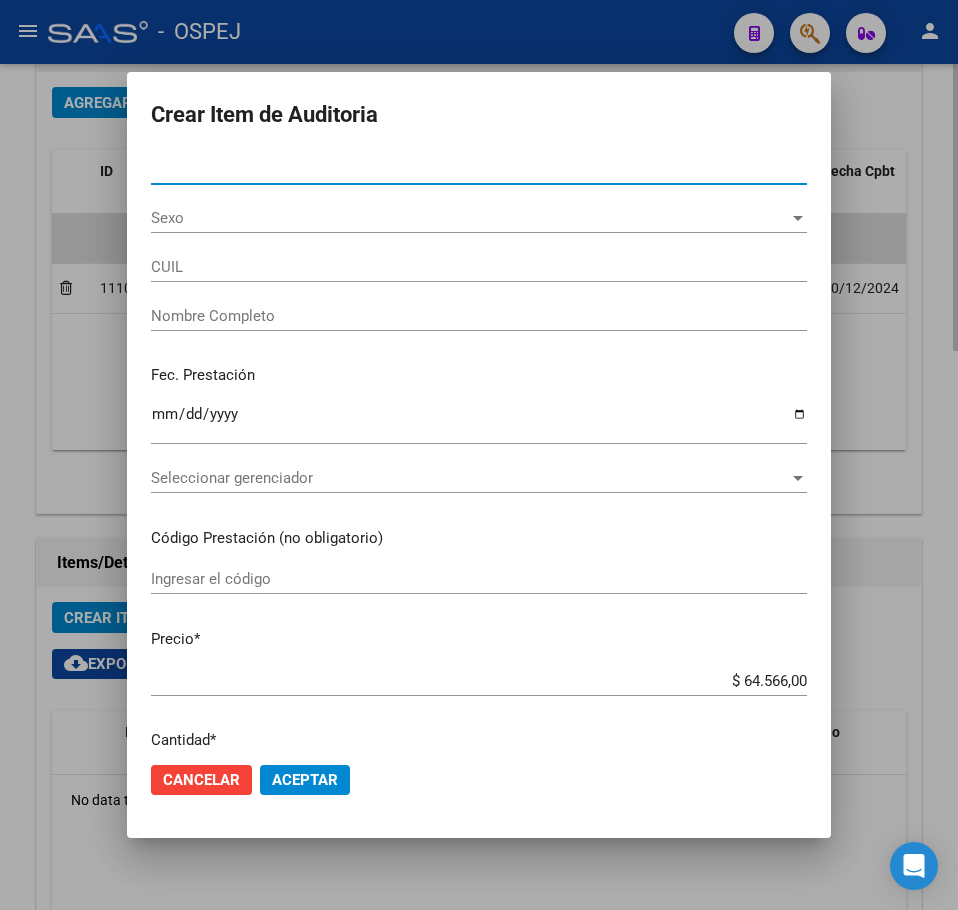 type on "[NUMBER]" 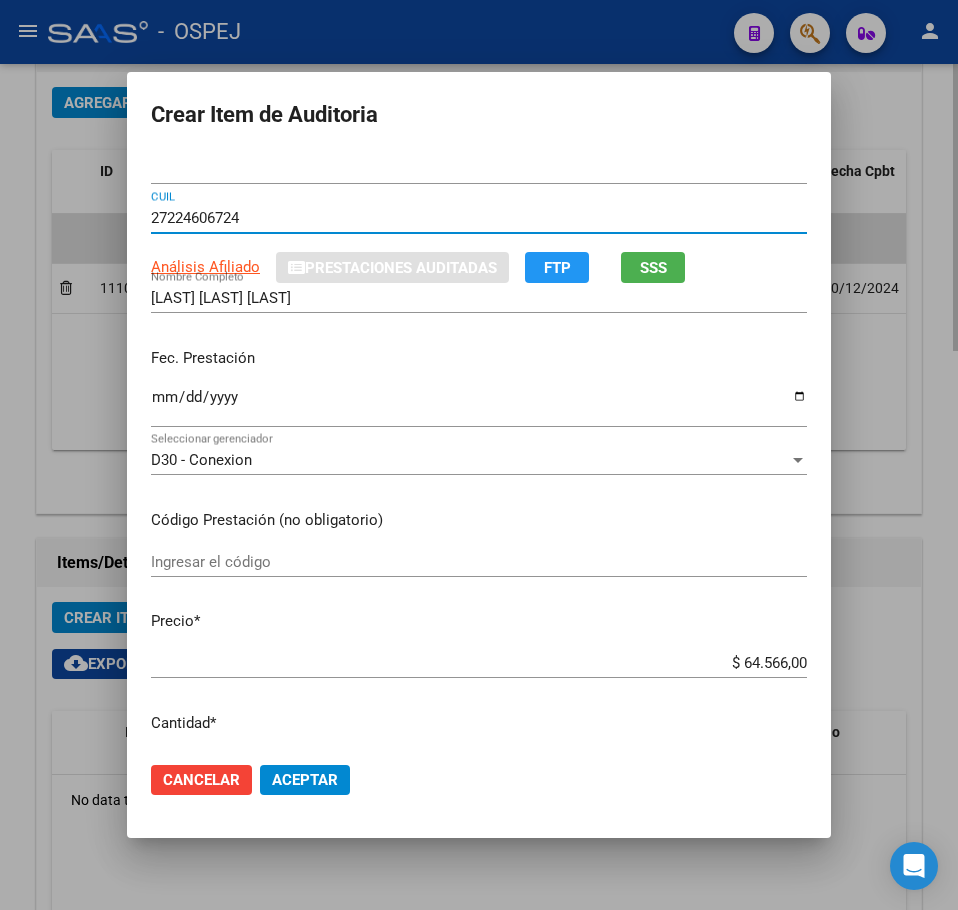 type 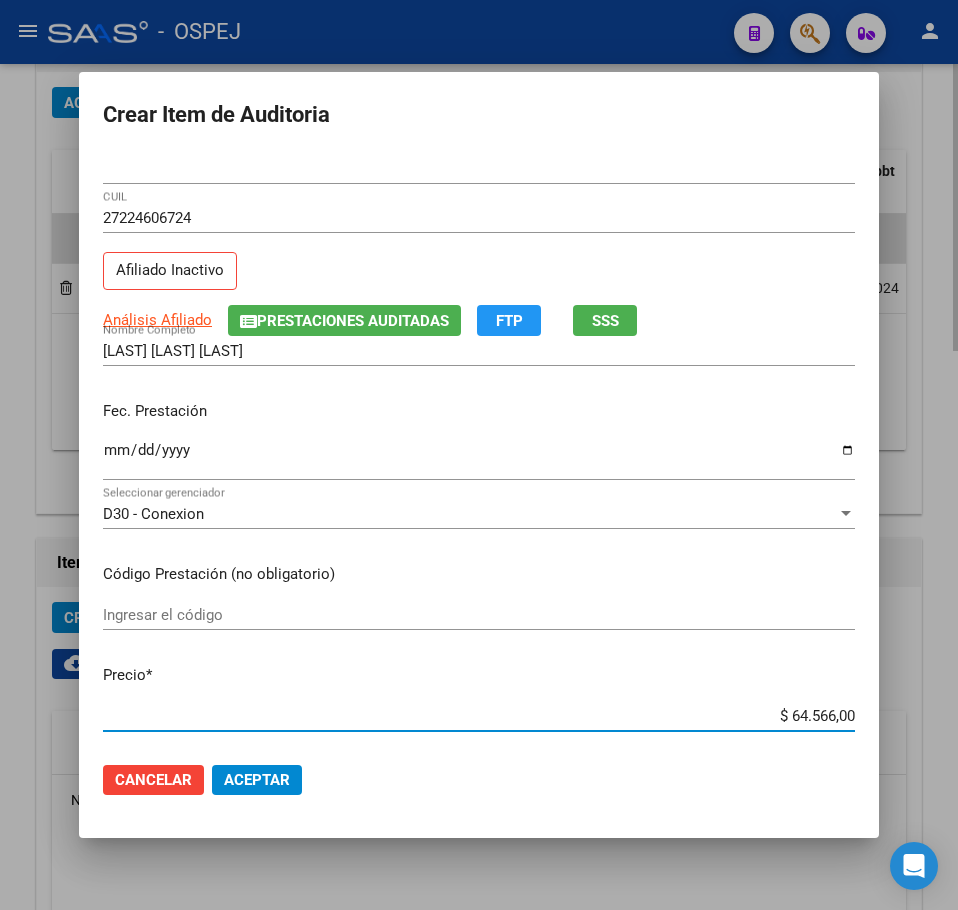 type on "$ 0,01" 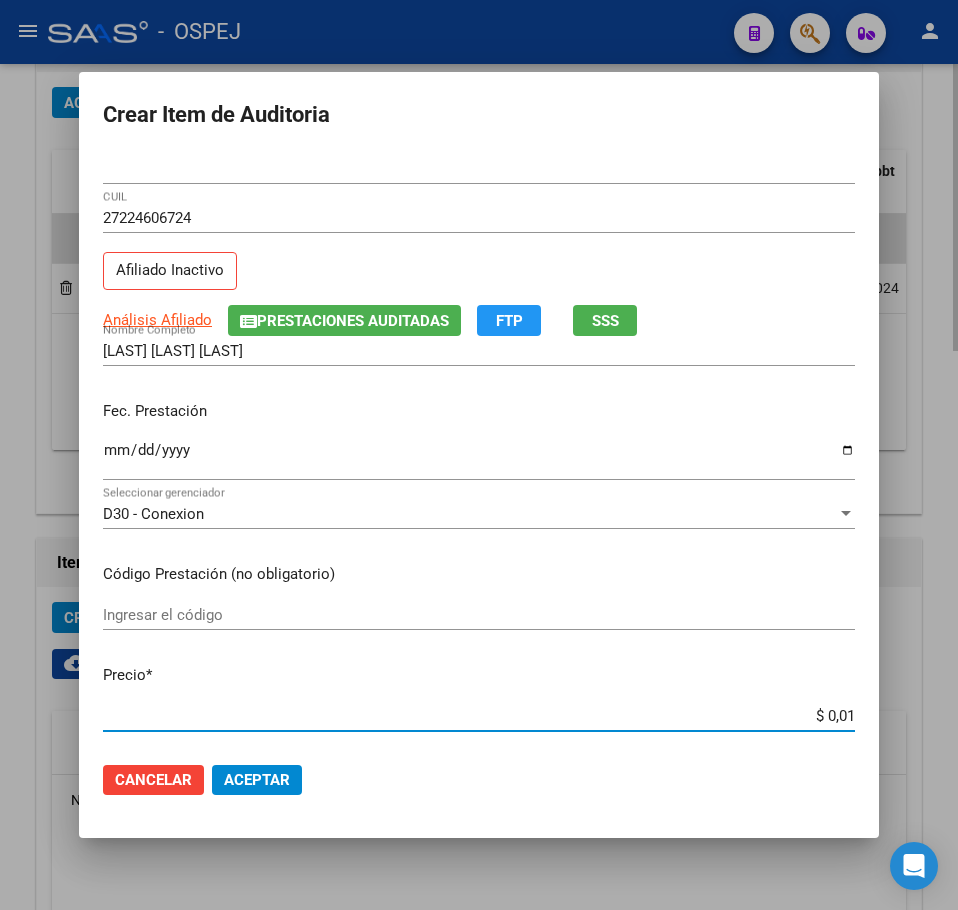 type on "$ 0,11" 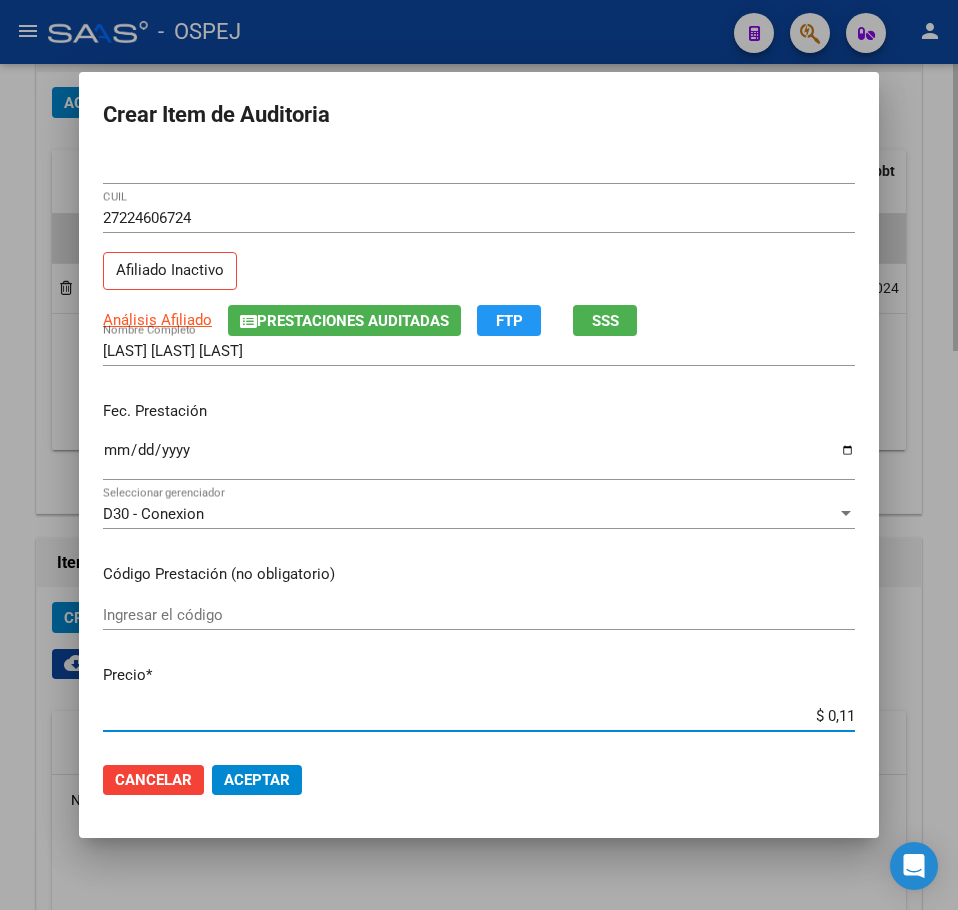 type on "$ 1,13" 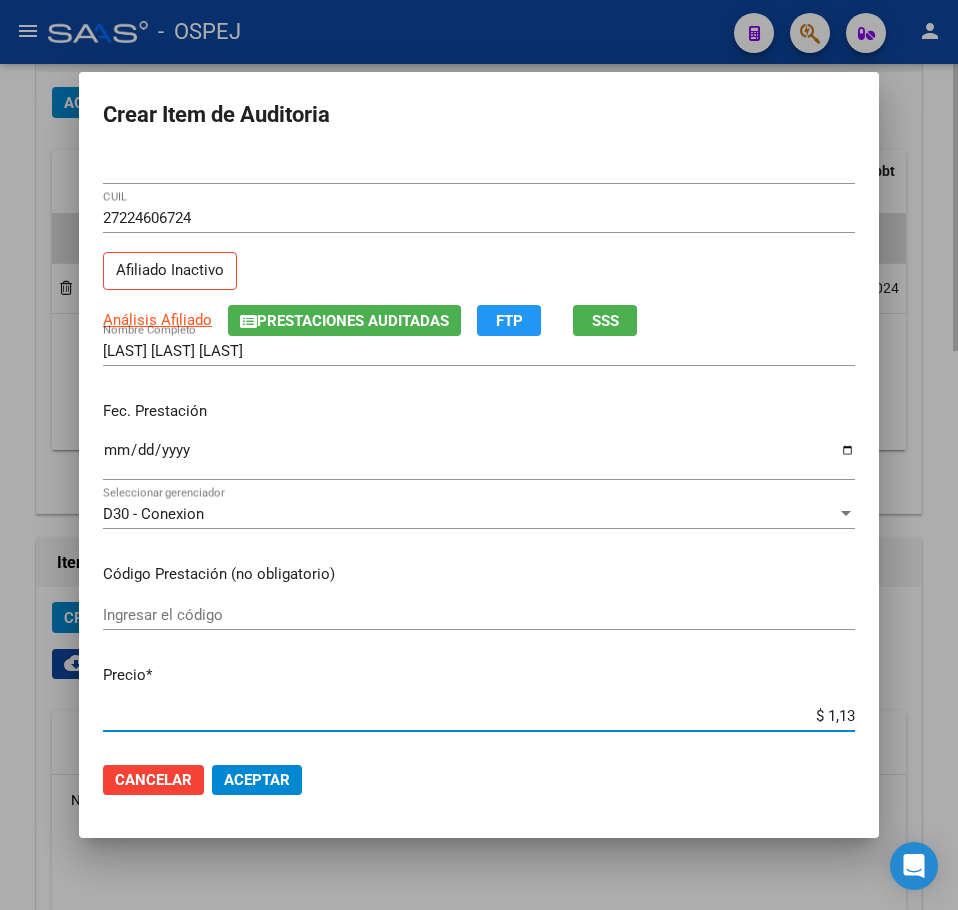 type on "$ 11,31" 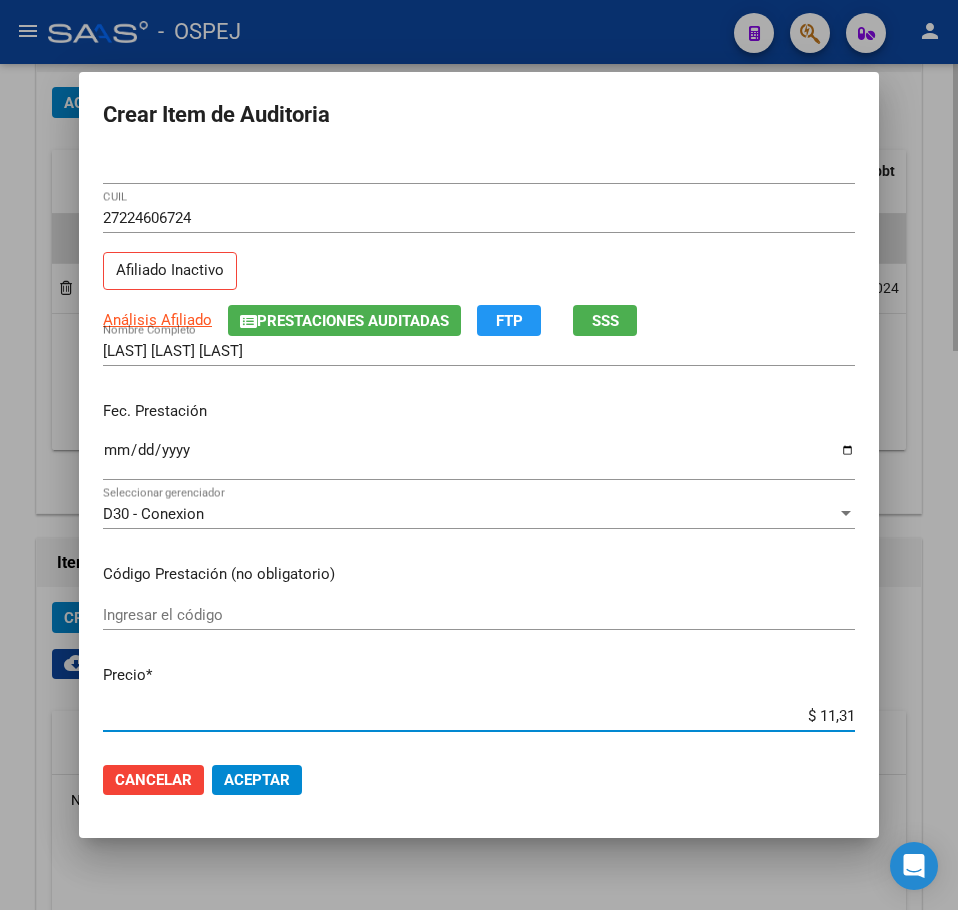 type on "$ 113,11" 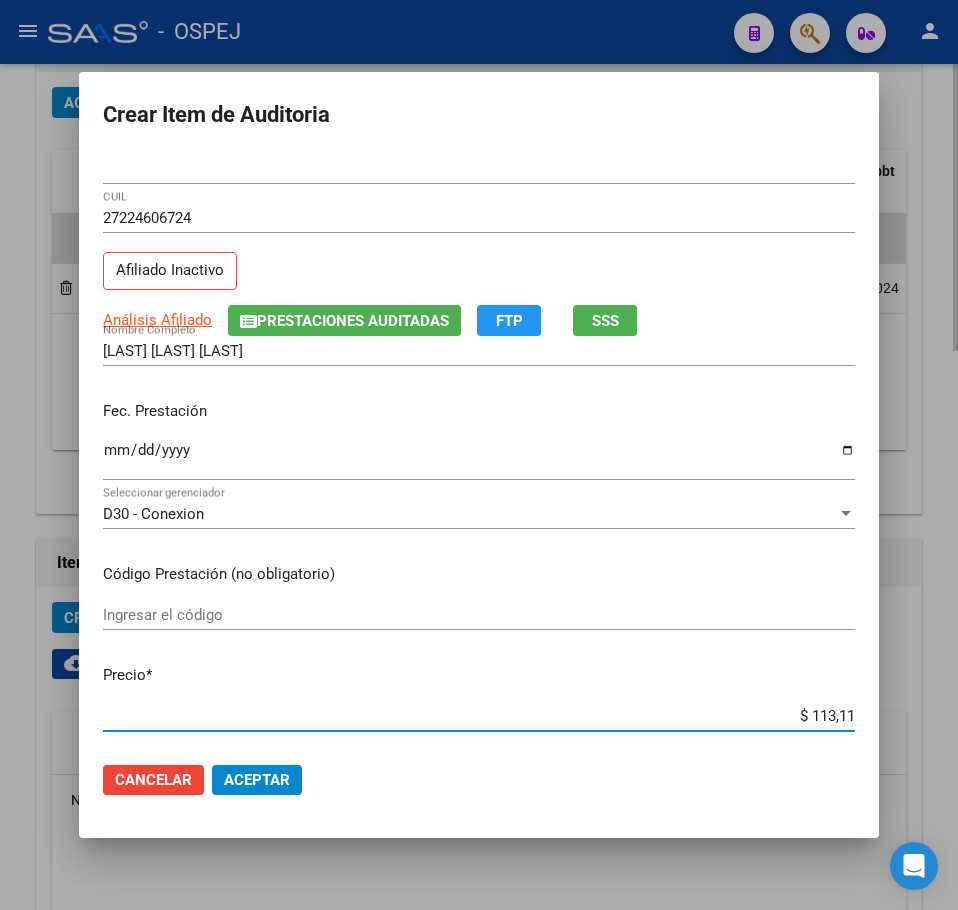 type on "$ 1.131,10" 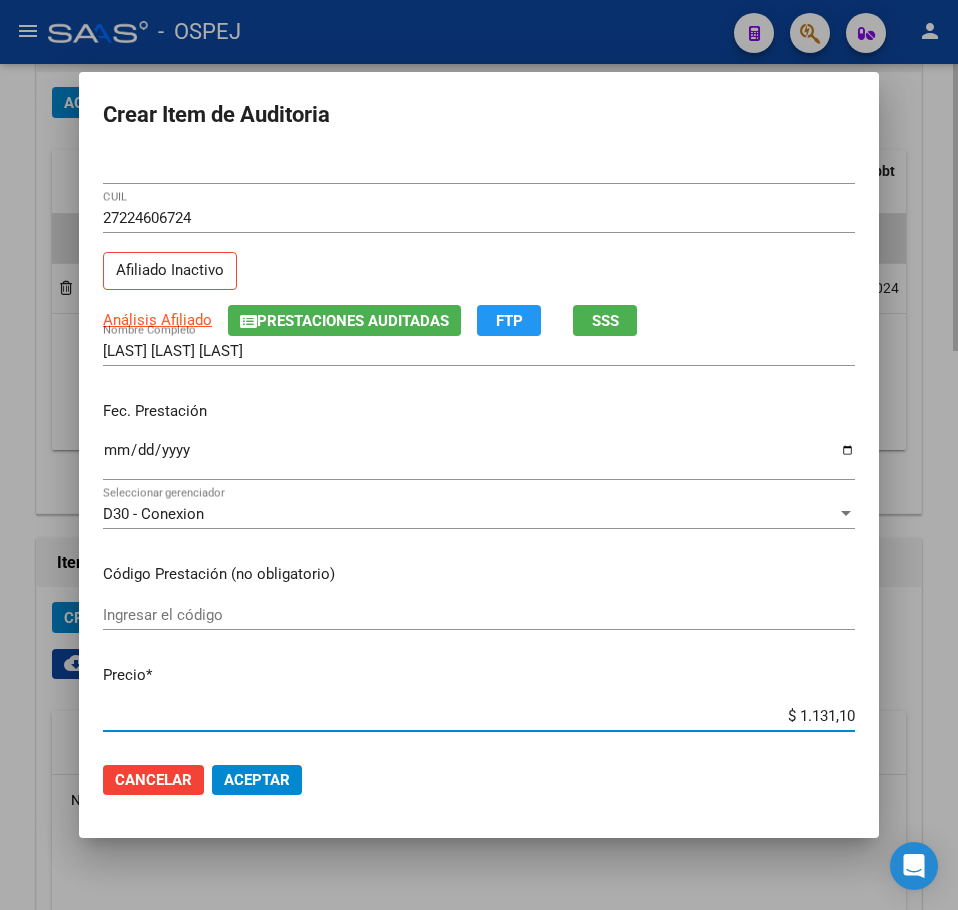 type on "$ 11.311,00" 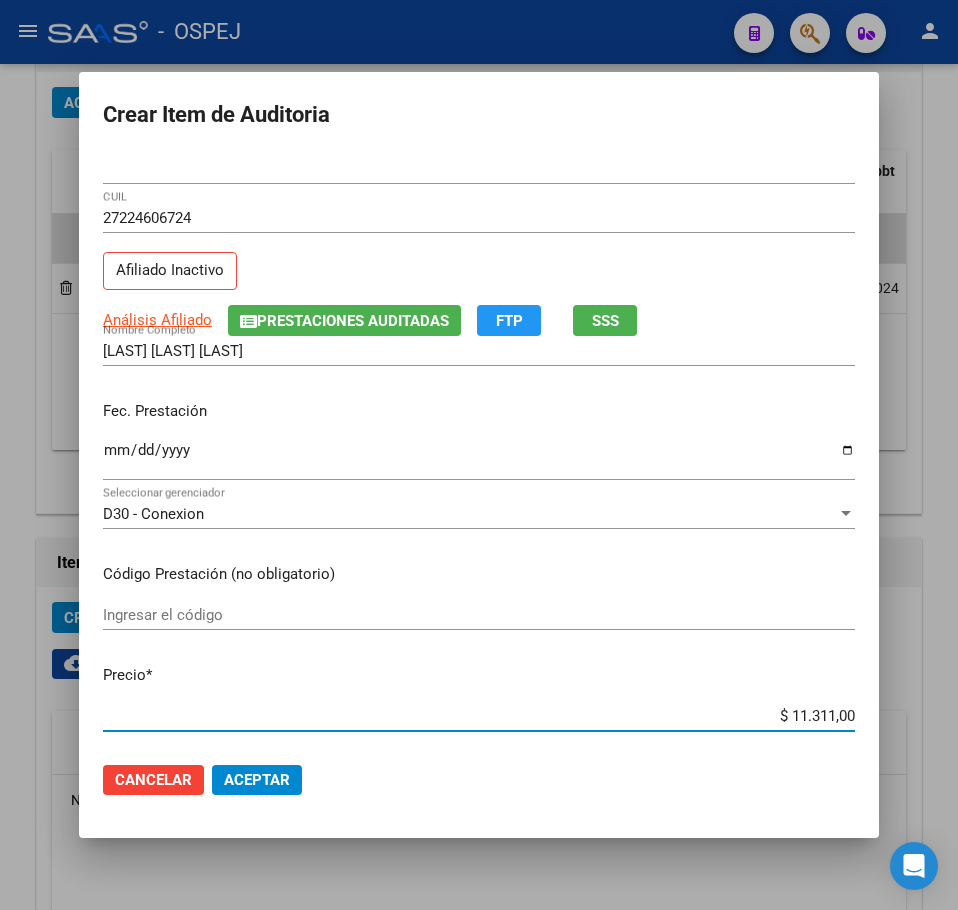 click on "Aceptar" 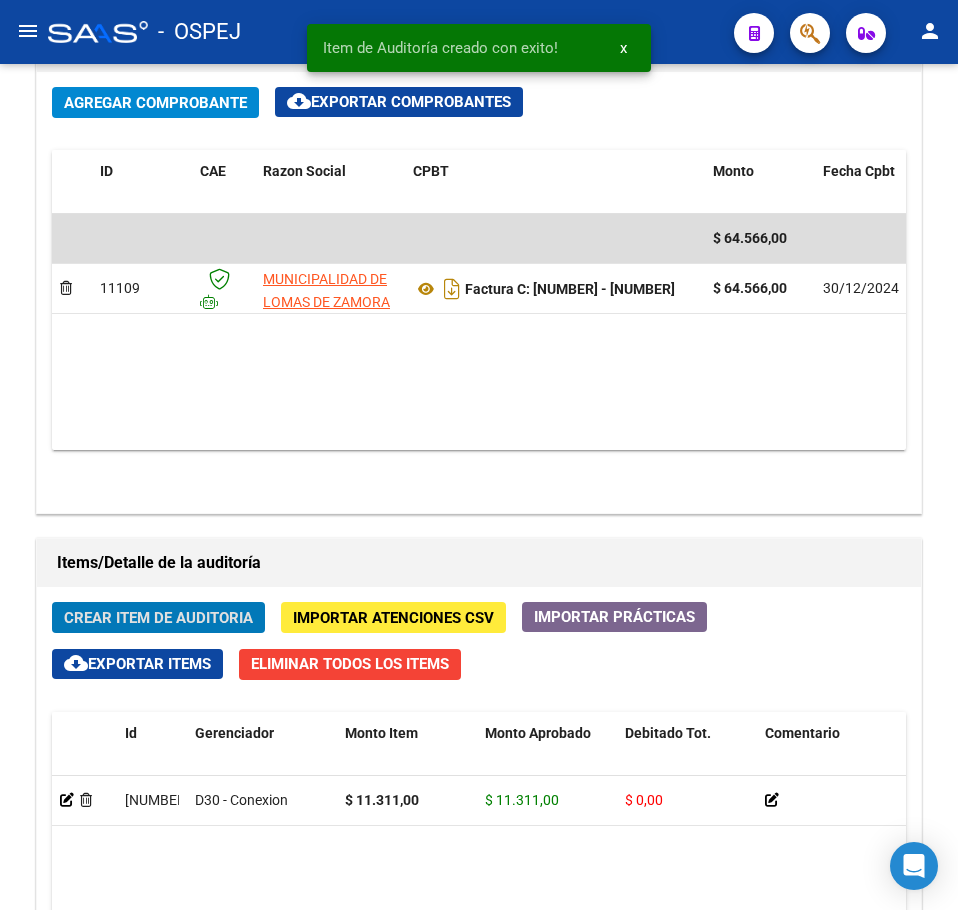 type 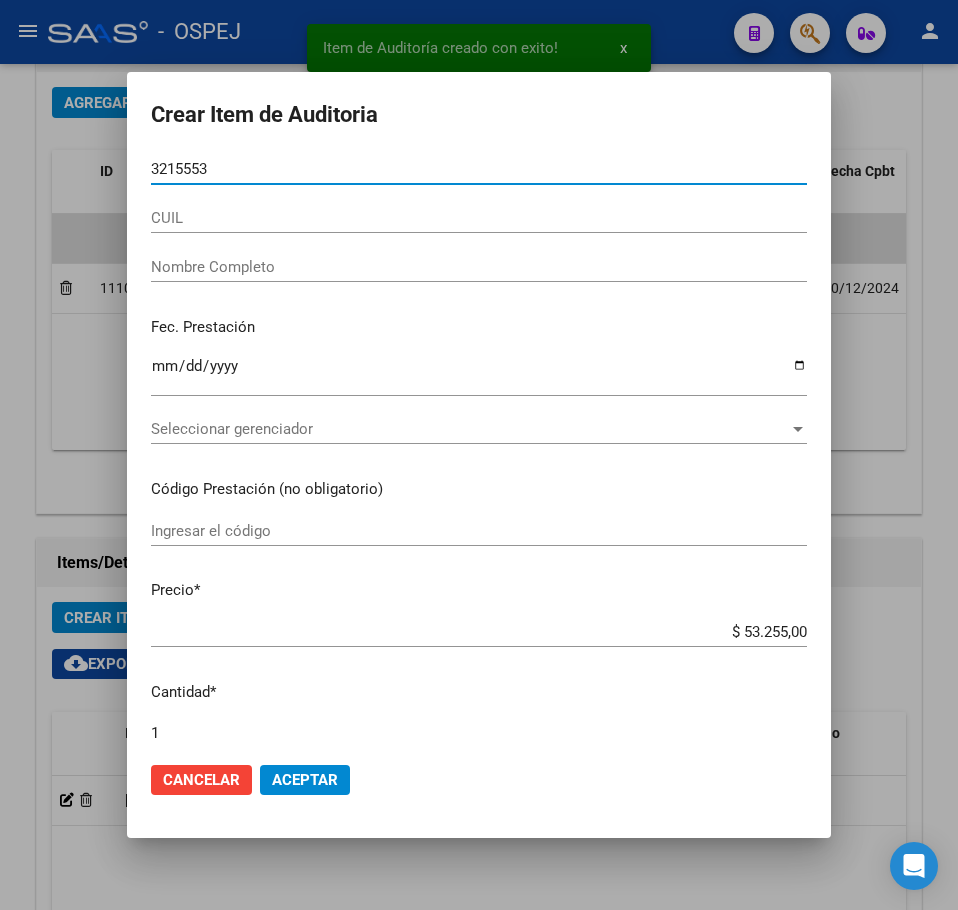 type on "32155535" 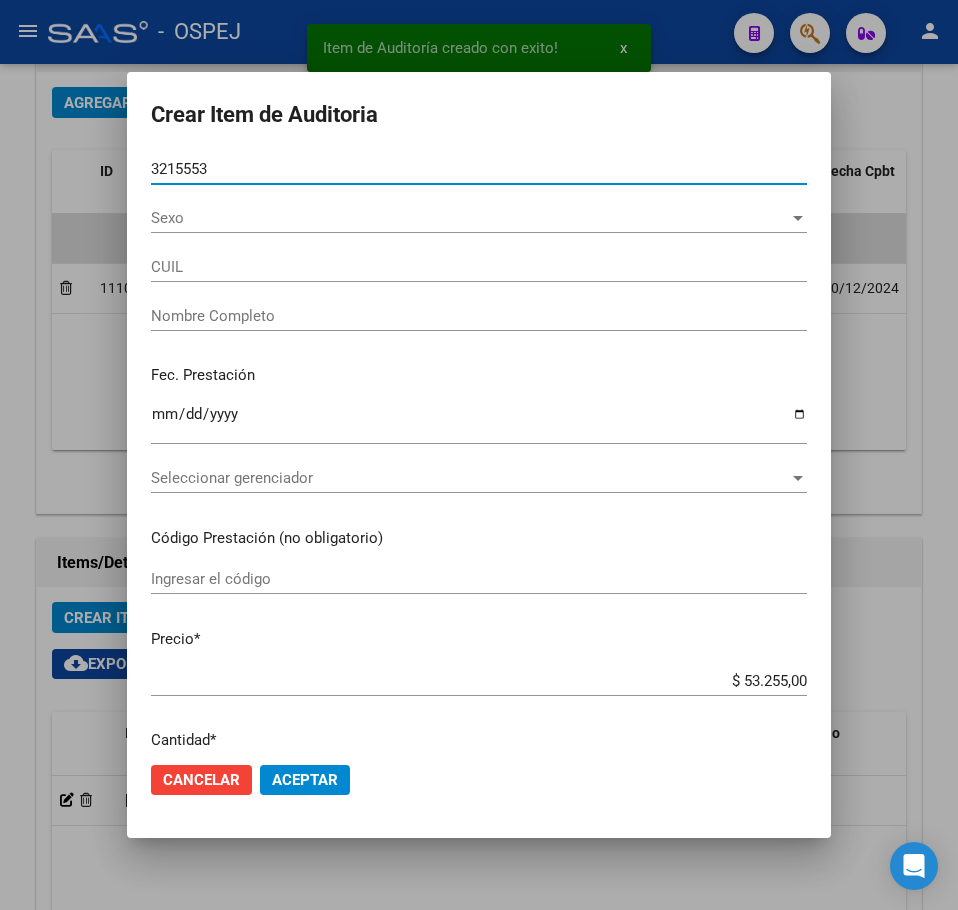 type on "27321555352" 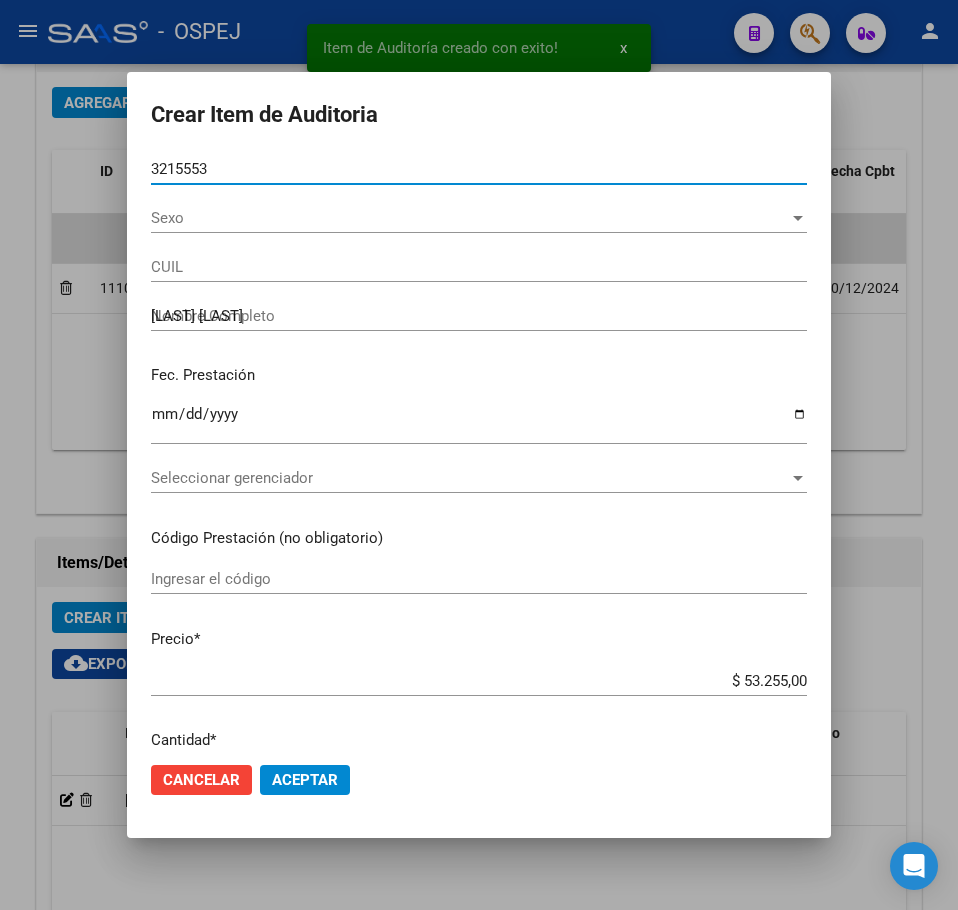 type on "32155535" 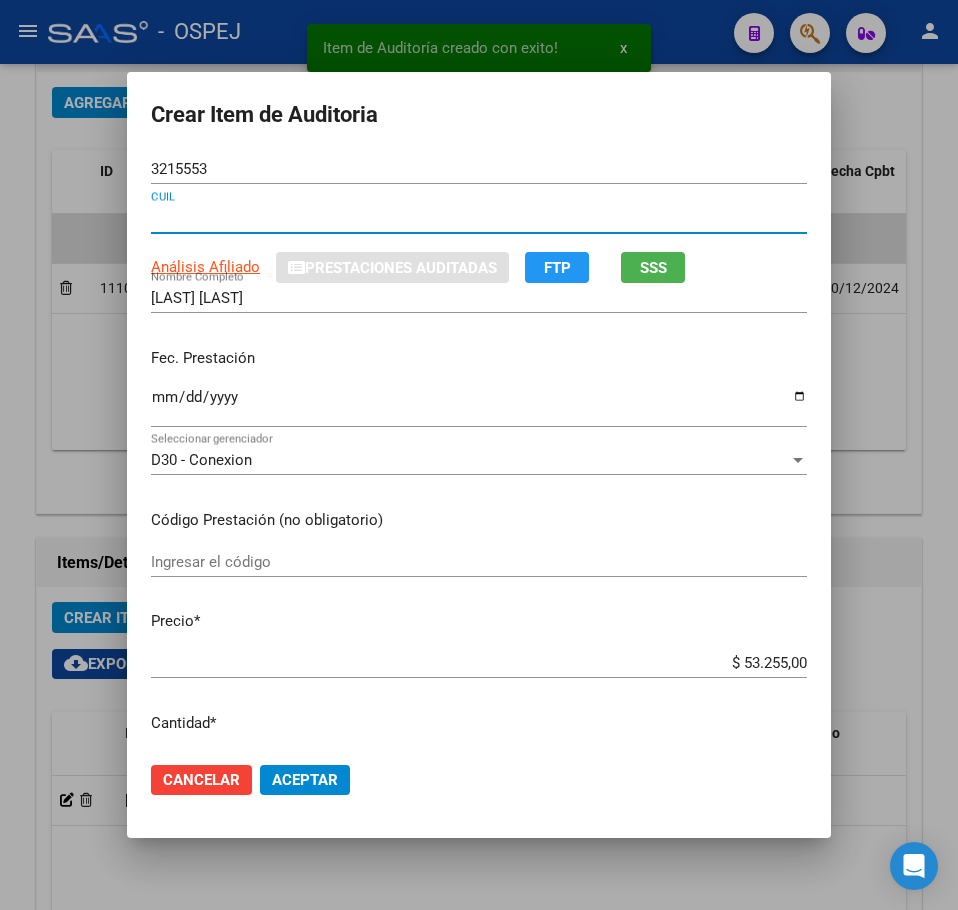 type 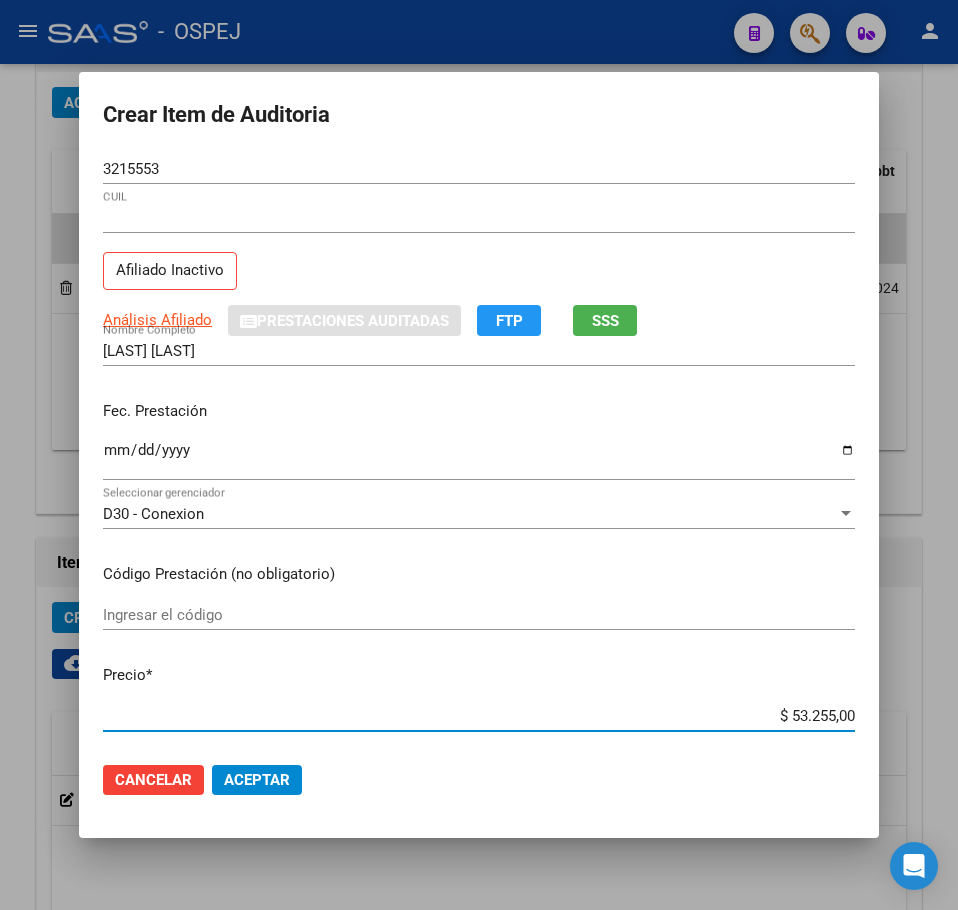 type on "$ 0,06" 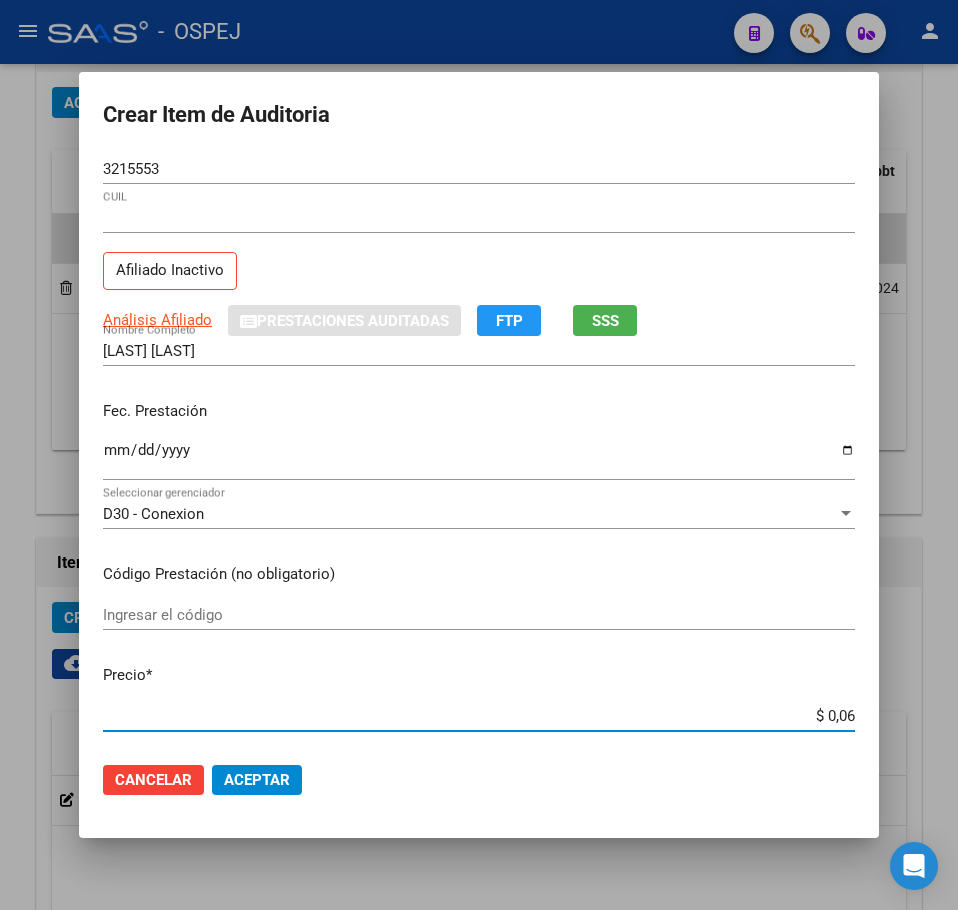 type on "$ 0,66" 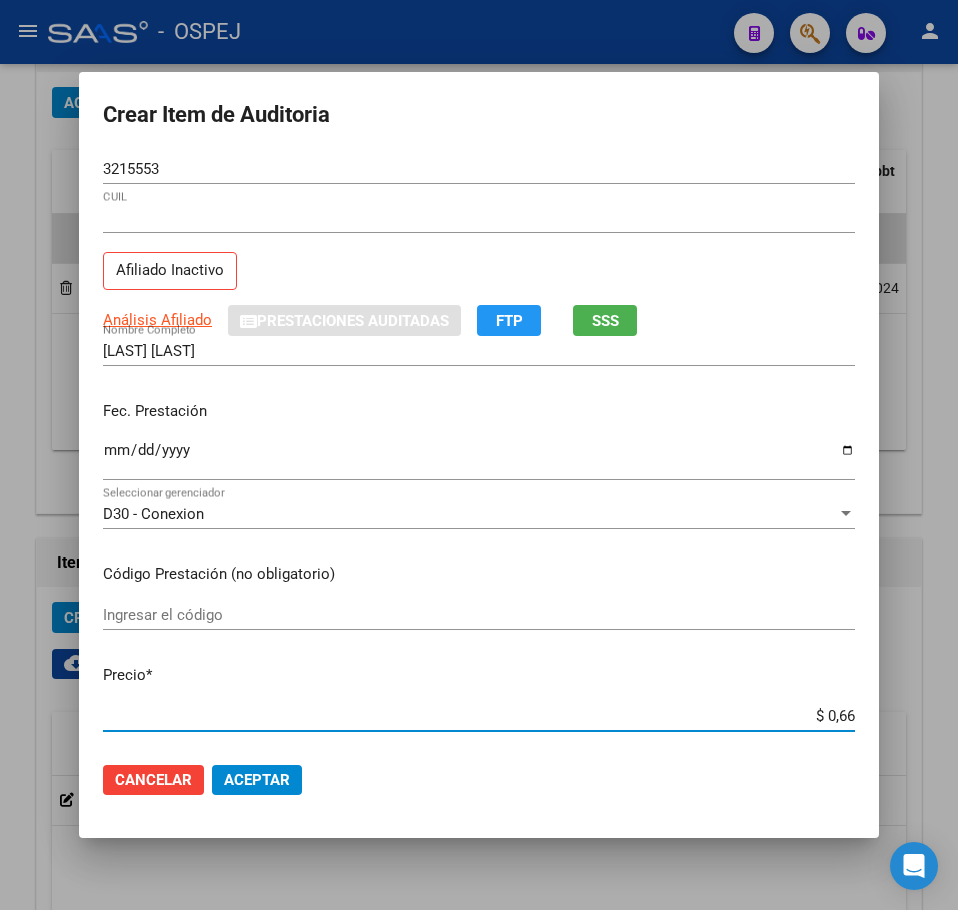 type on "$ 6,61" 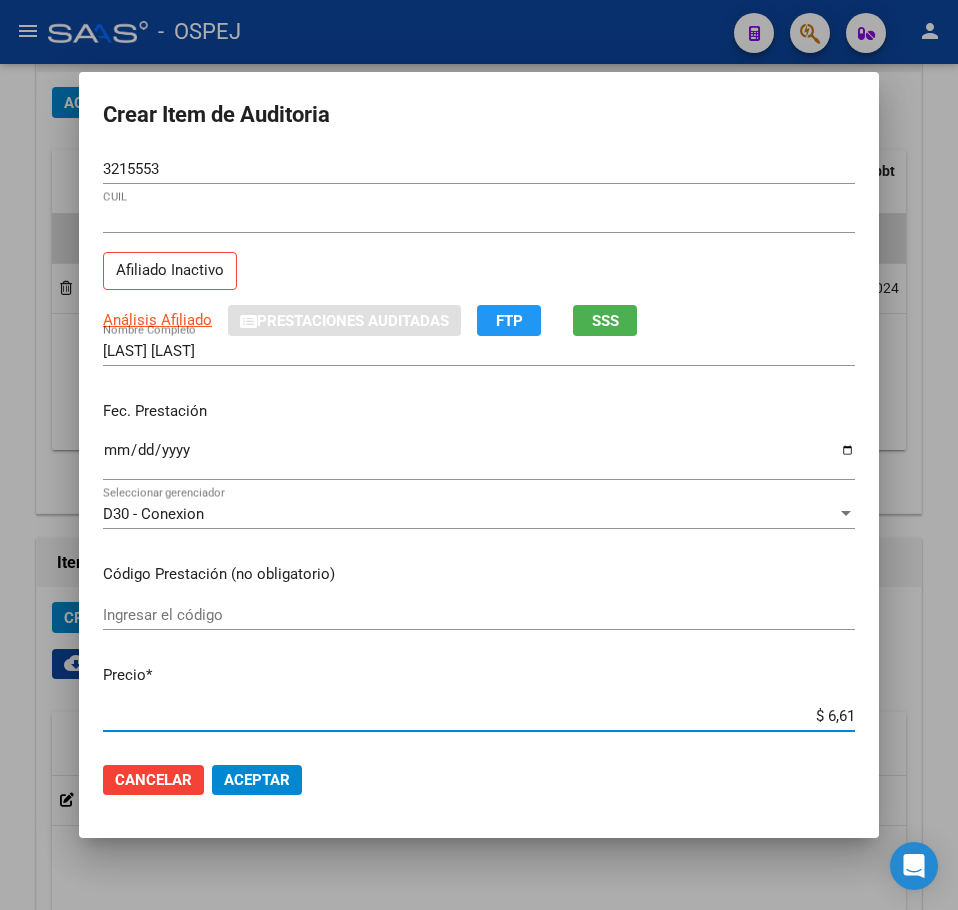 type on "$ 66,14" 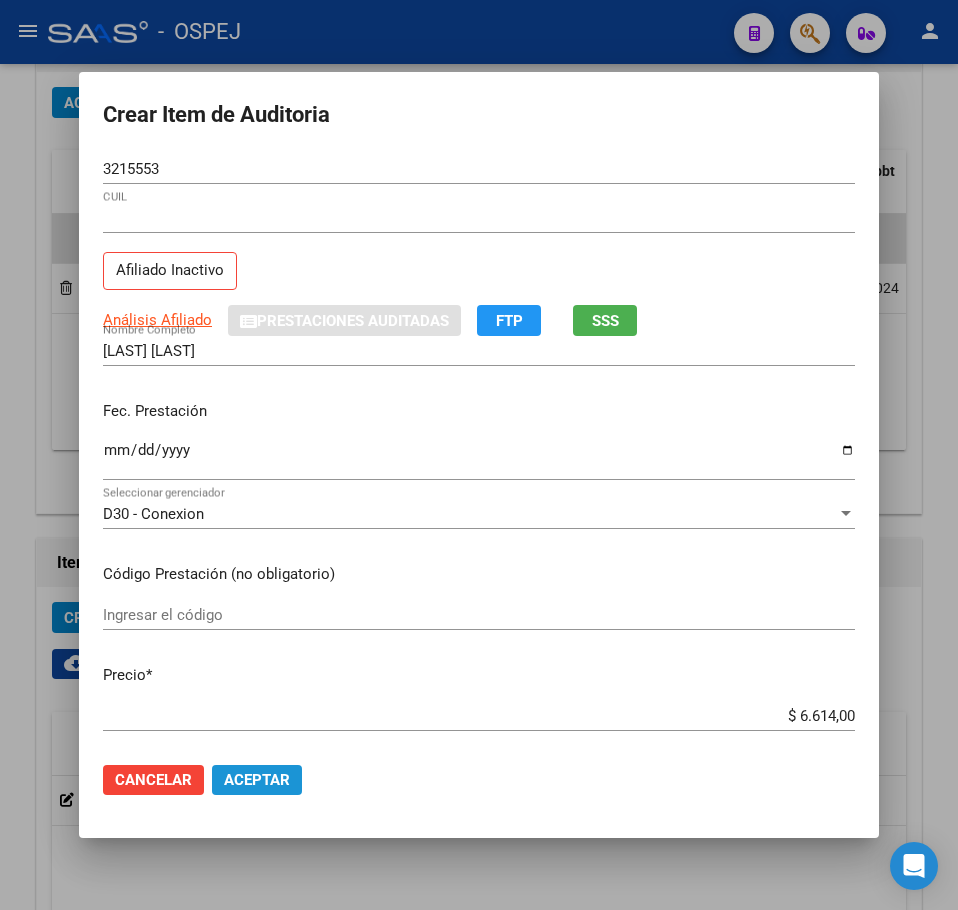 click on "Aceptar" 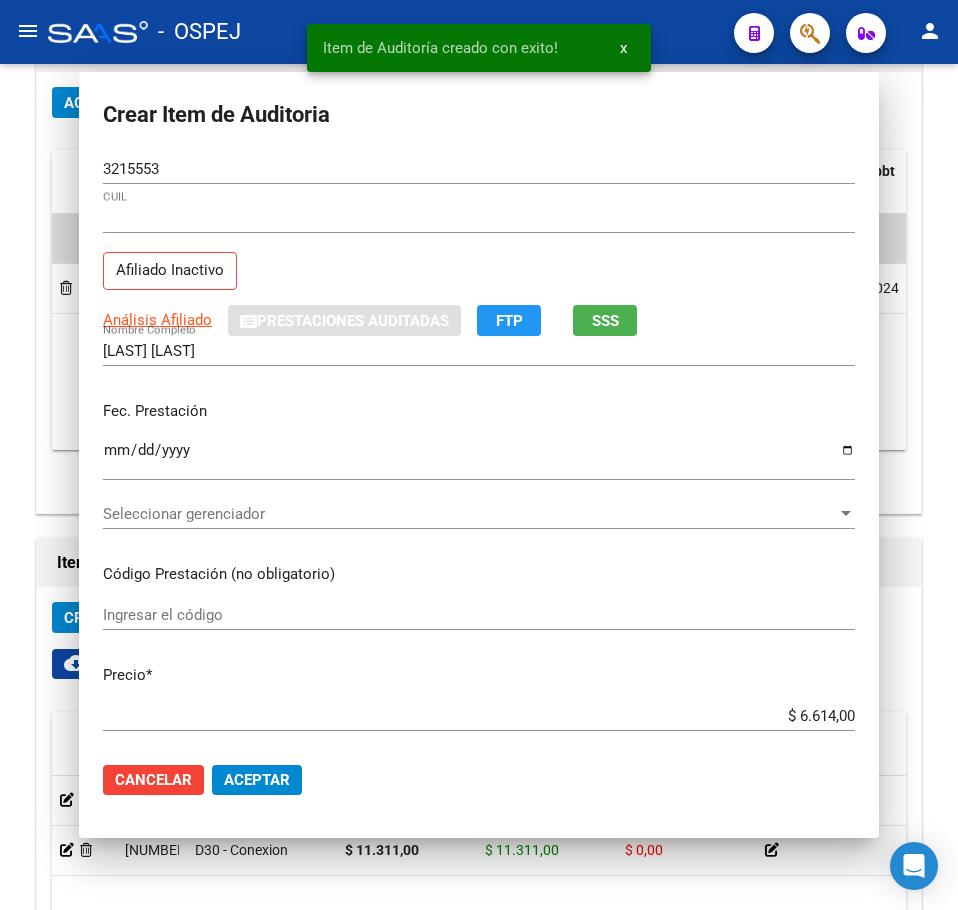 click on "Crear Item de Auditoria" 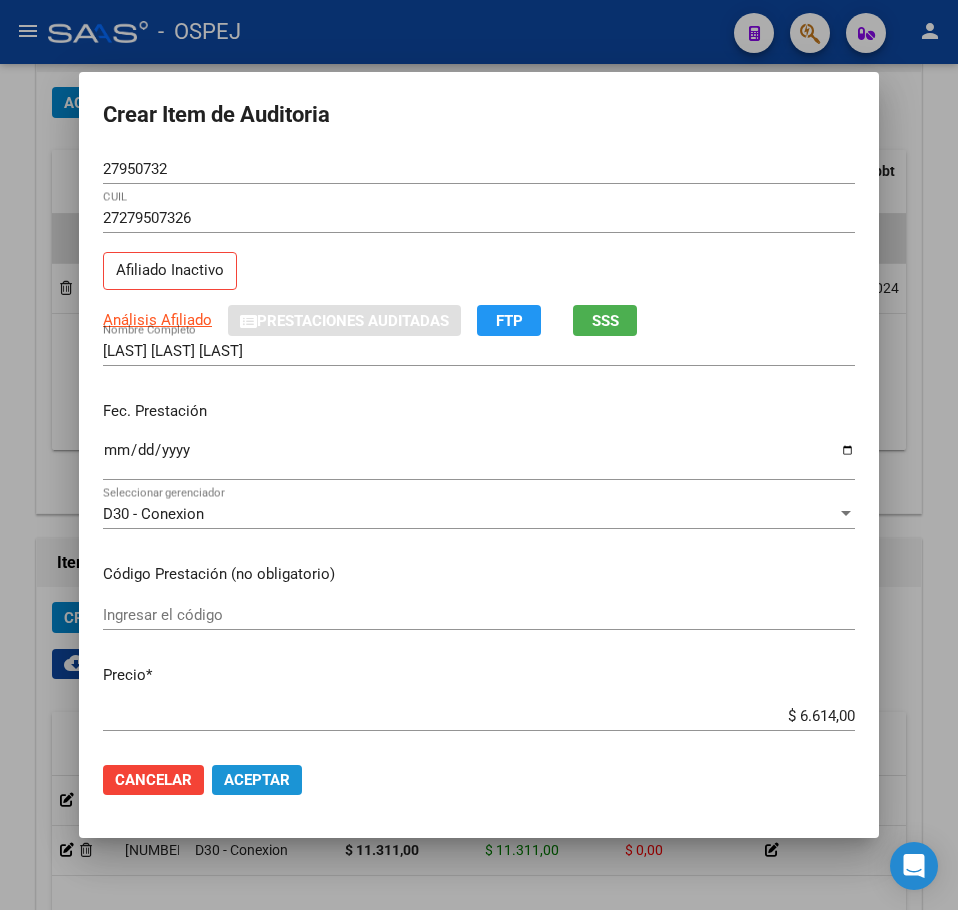 click on "Aceptar" 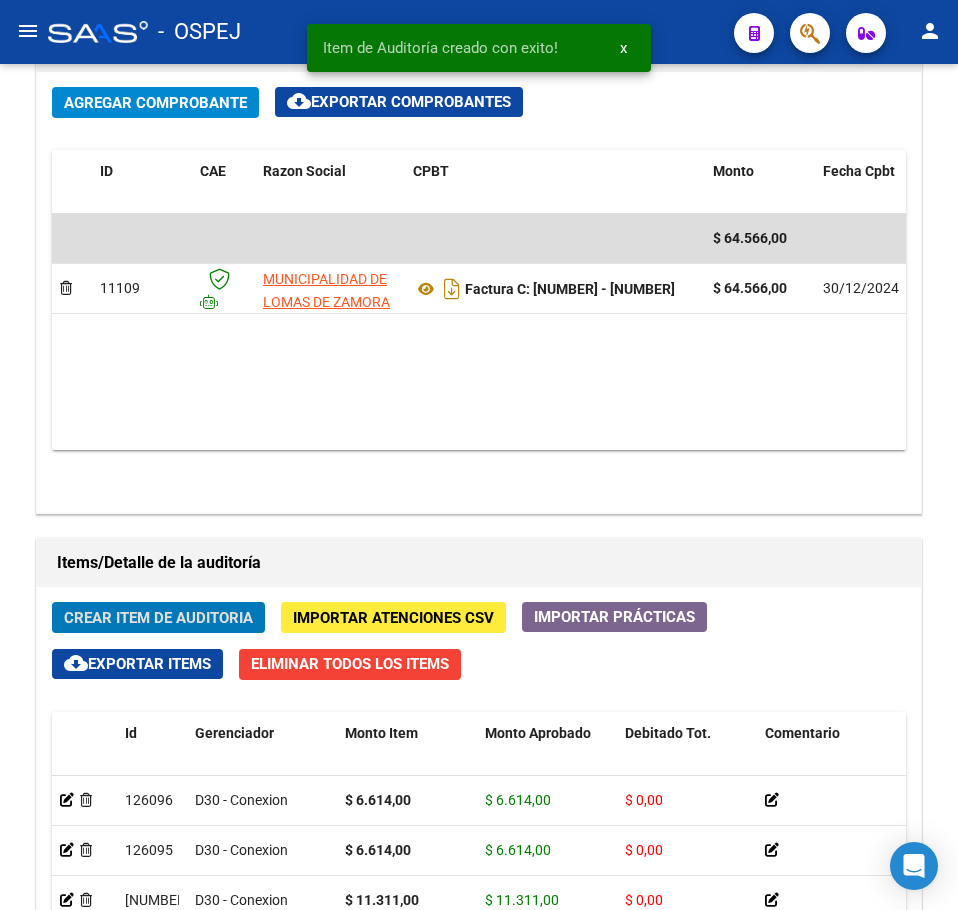 click on "Crear Item de Auditoria" 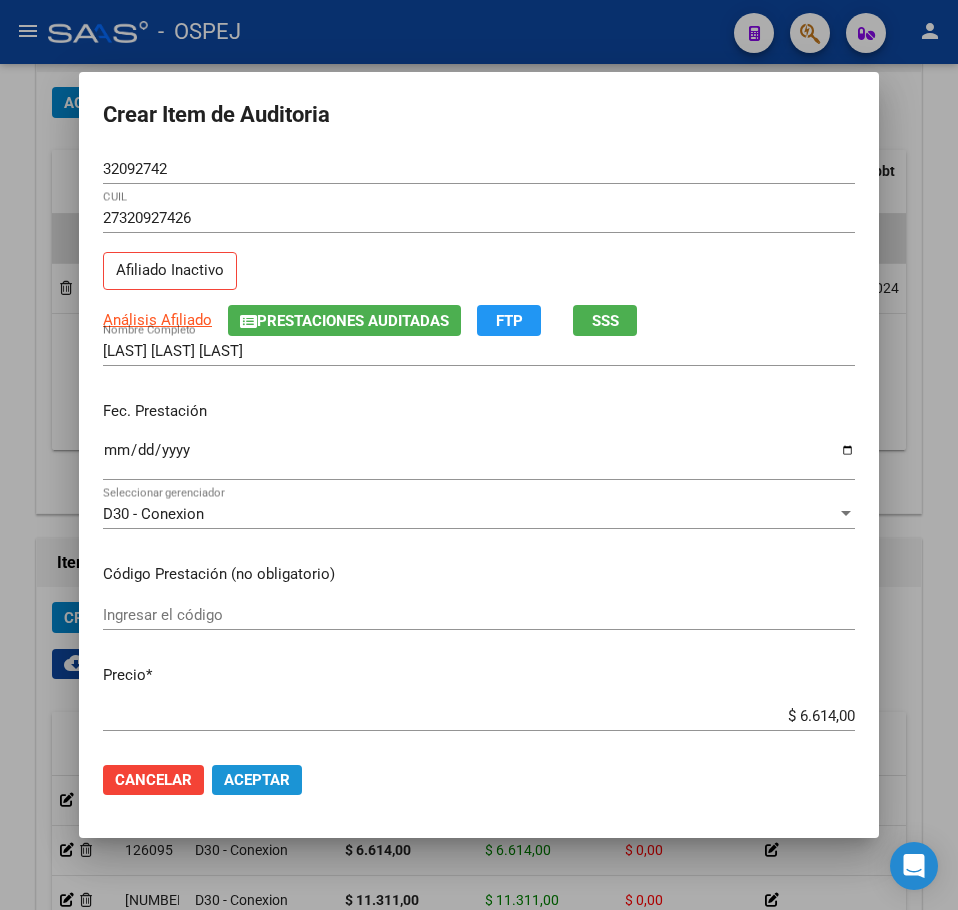 click on "Aceptar" 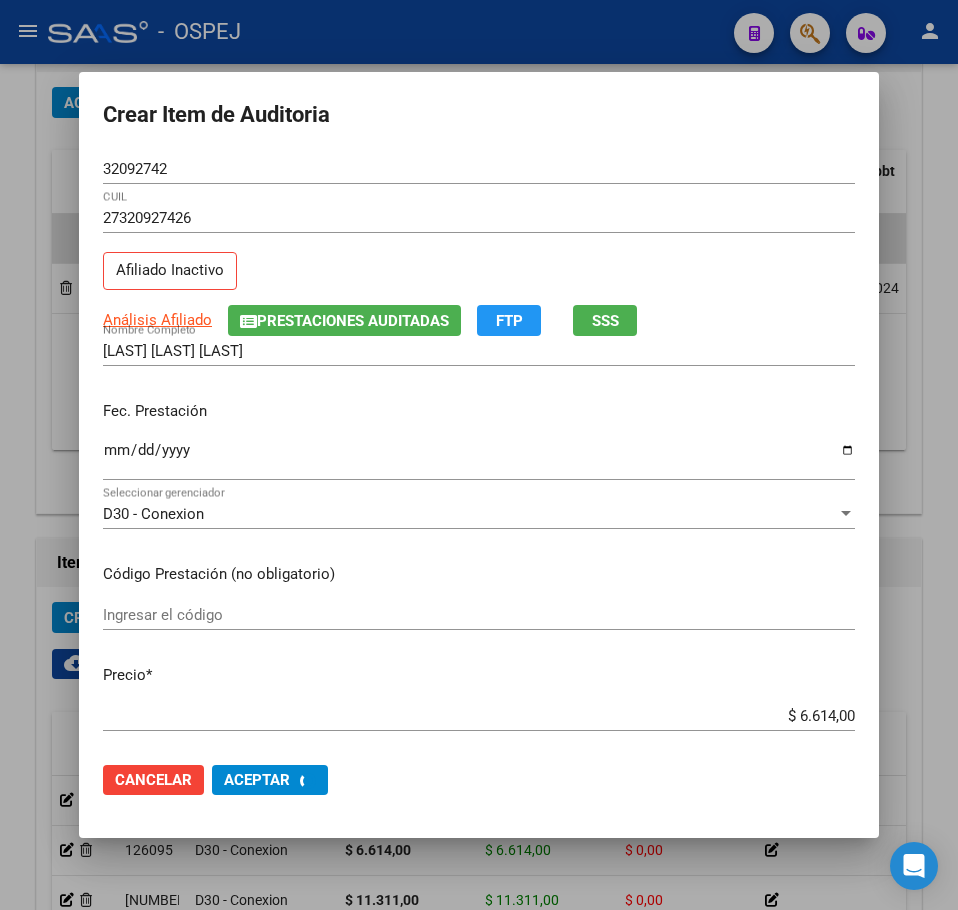 click on "Crear Item de Auditoria" 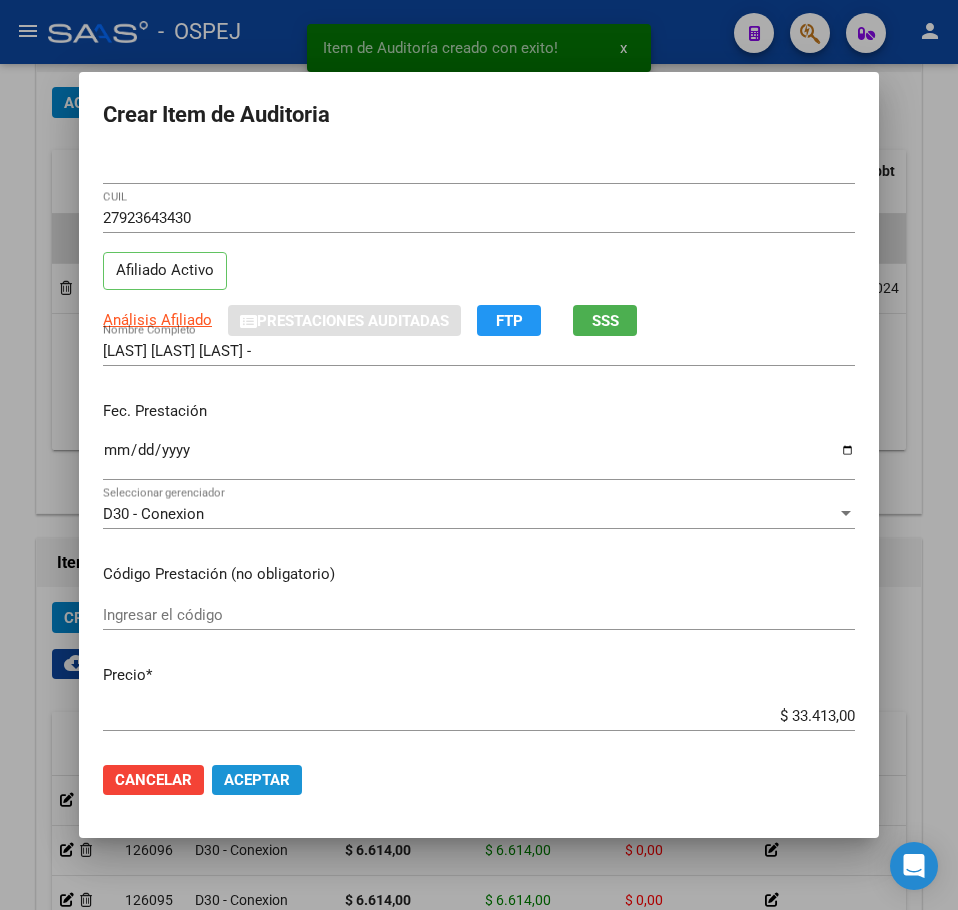 click on "Aceptar" 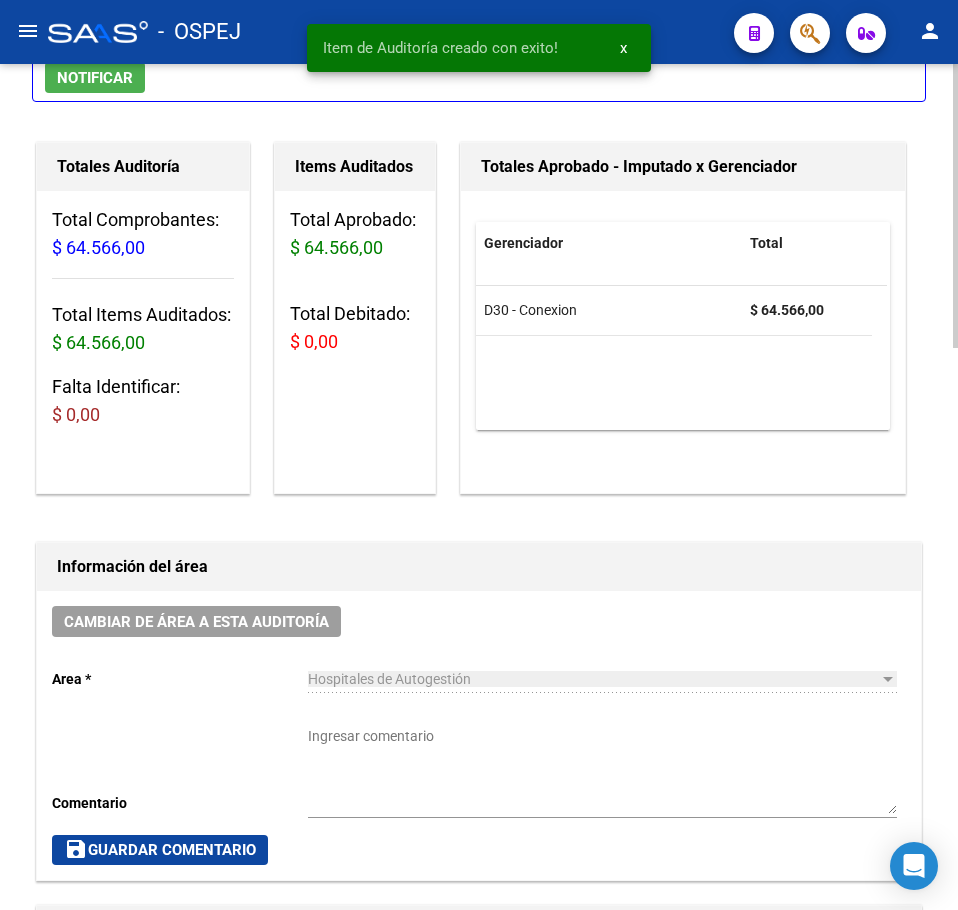 scroll, scrollTop: 0, scrollLeft: 0, axis: both 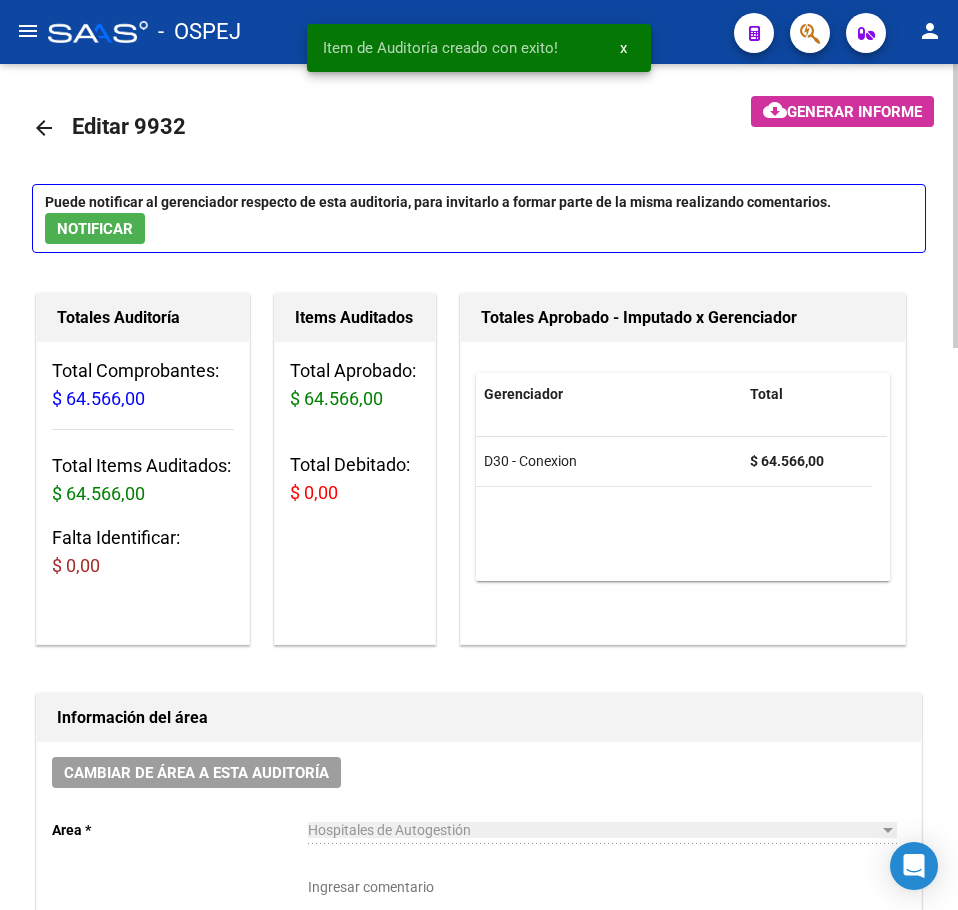 click on "arrow_back" 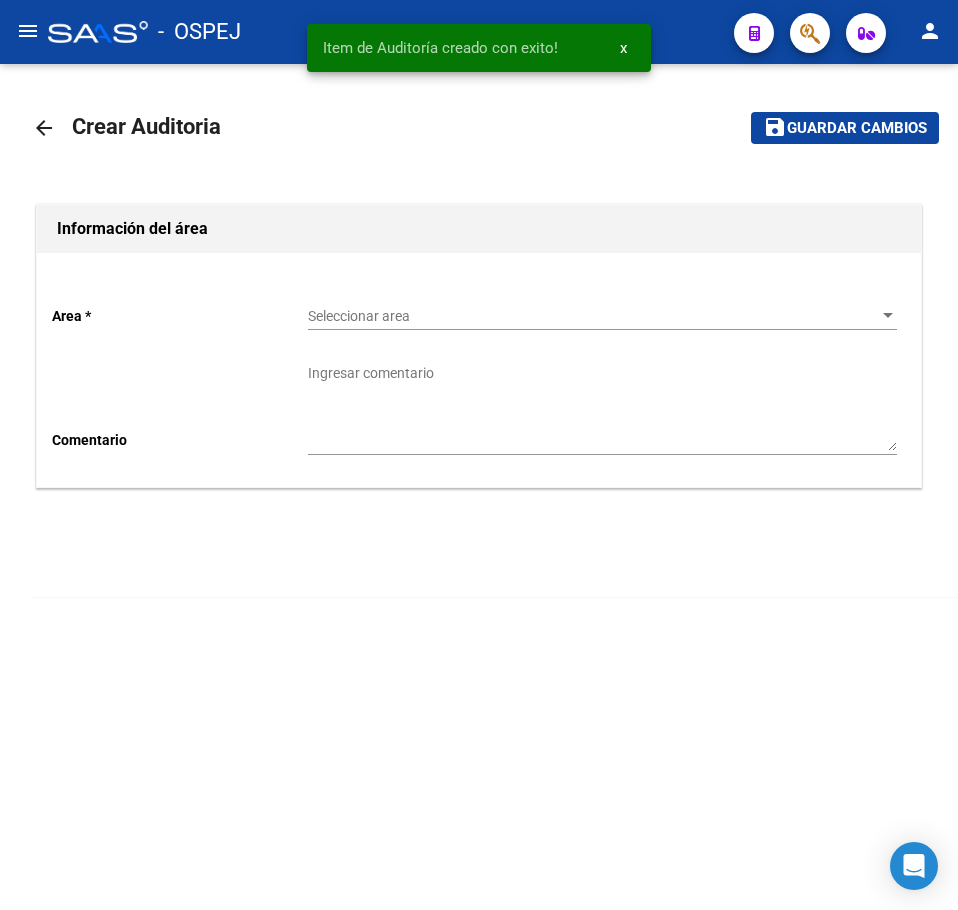 drag, startPoint x: 437, startPoint y: 350, endPoint x: 437, endPoint y: 329, distance: 21 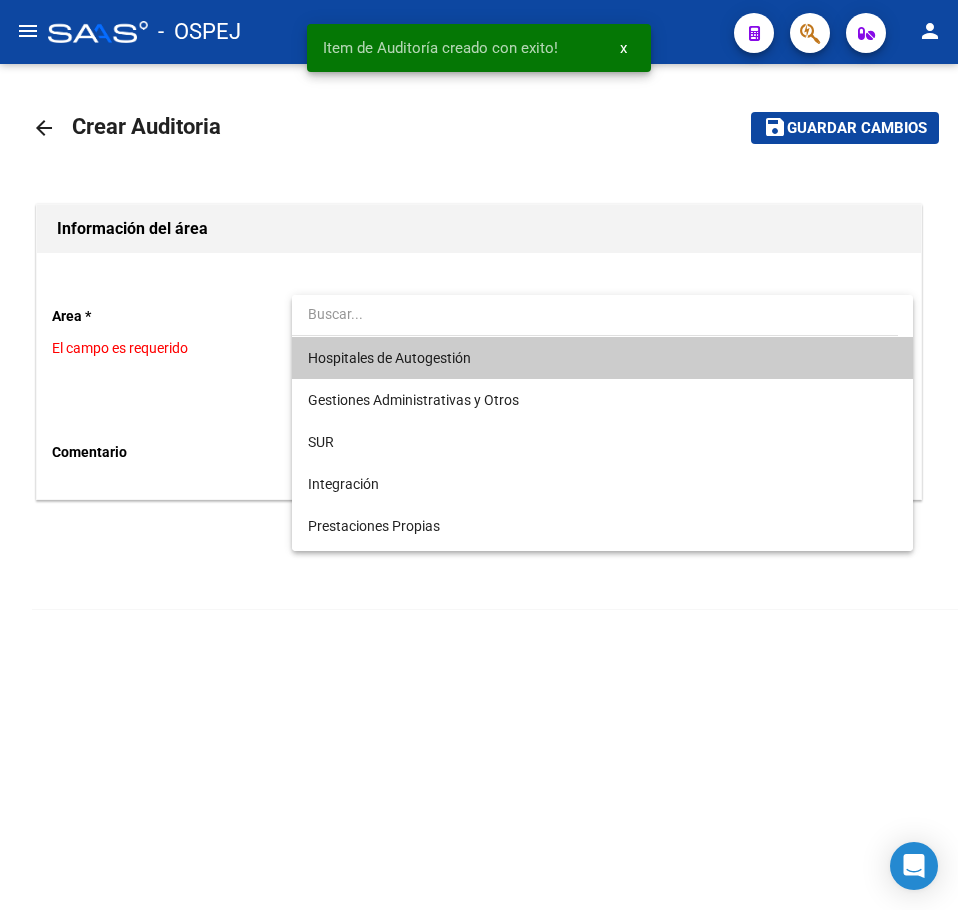 click on "Hospitales de Autogestión" at bounding box center (602, 358) 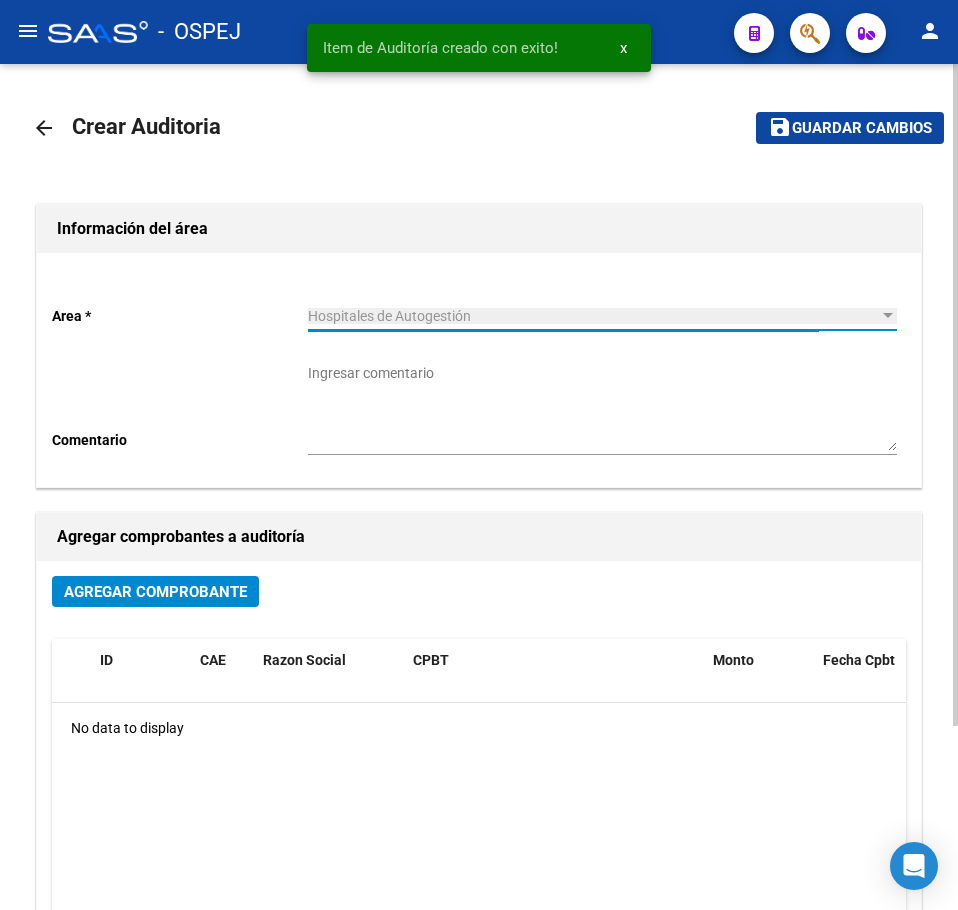 click on "Agregar Comprobante" 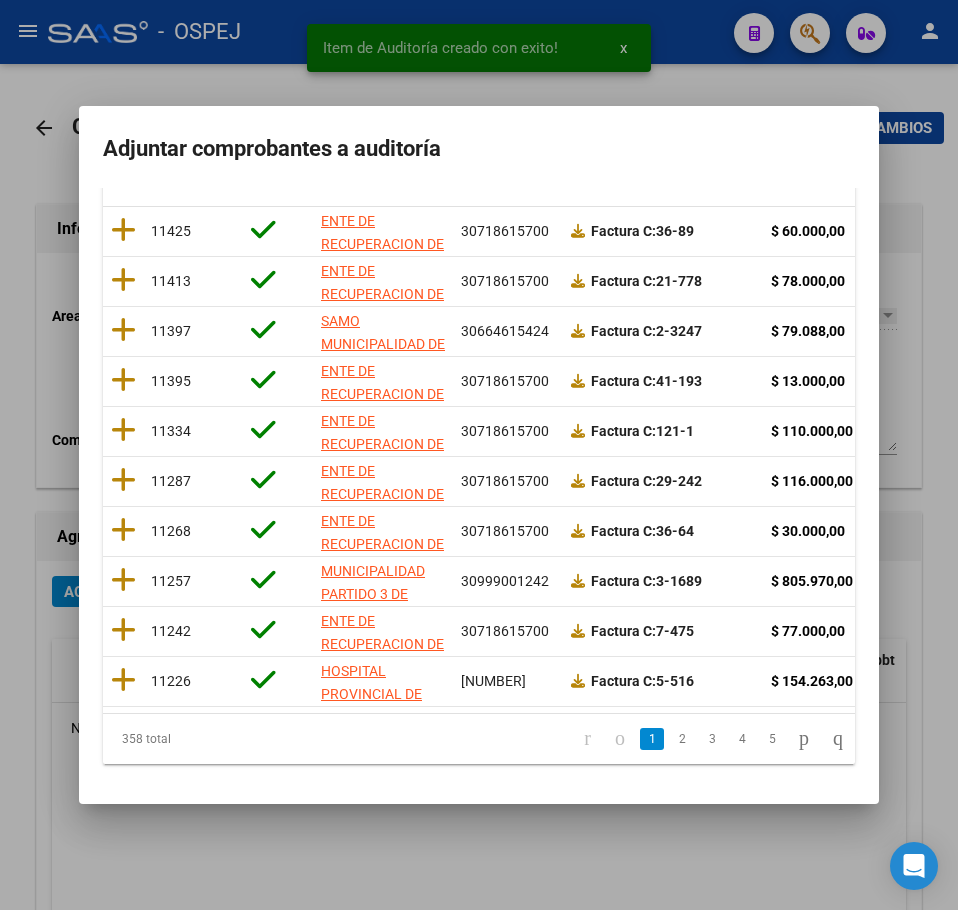 scroll, scrollTop: 356, scrollLeft: 0, axis: vertical 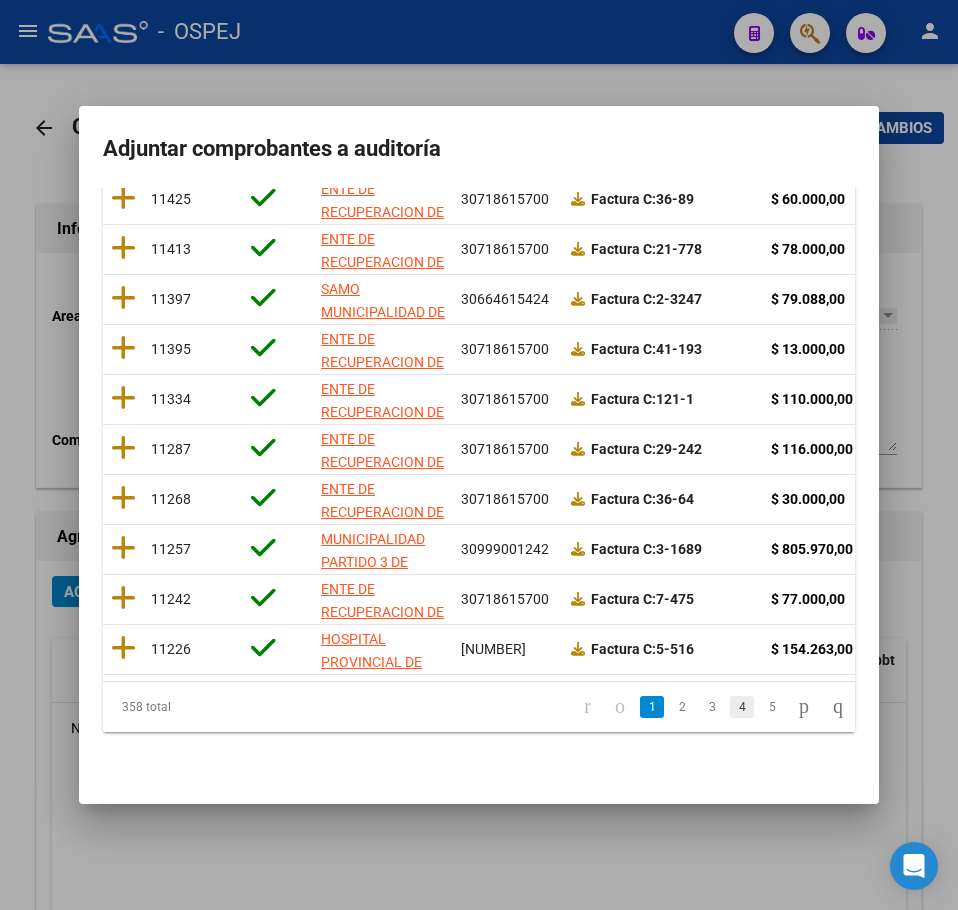 click on "4" 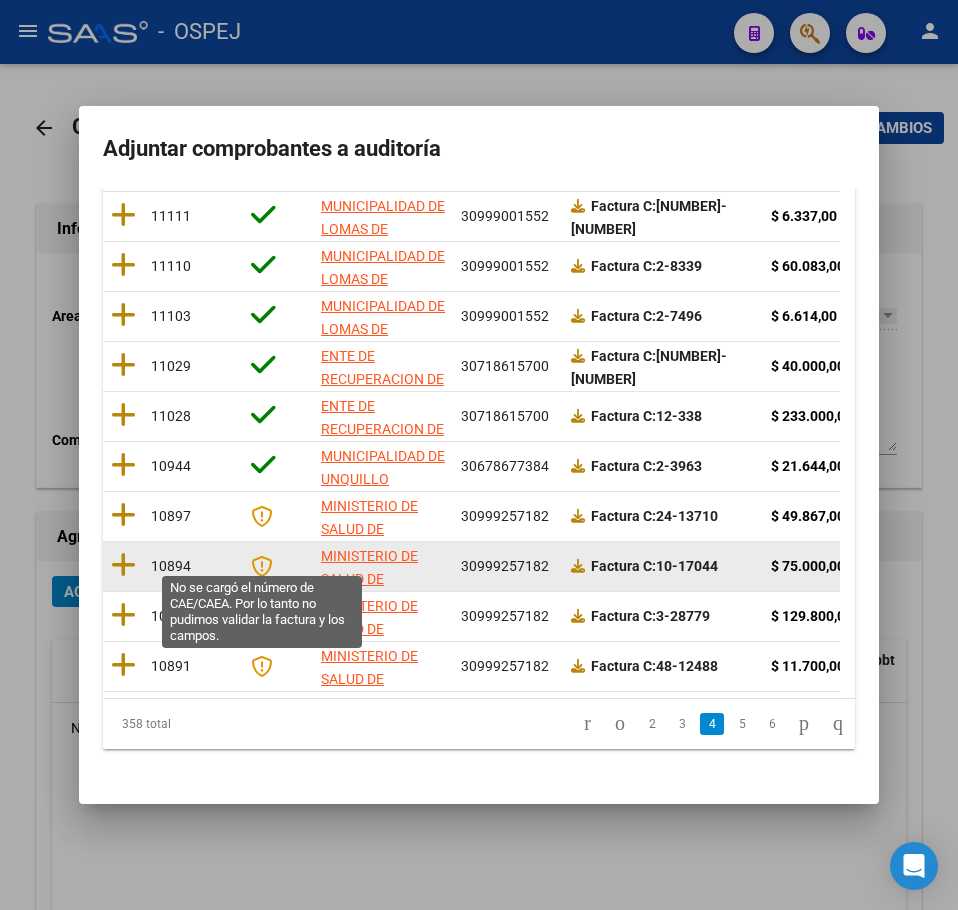 scroll, scrollTop: 356, scrollLeft: 0, axis: vertical 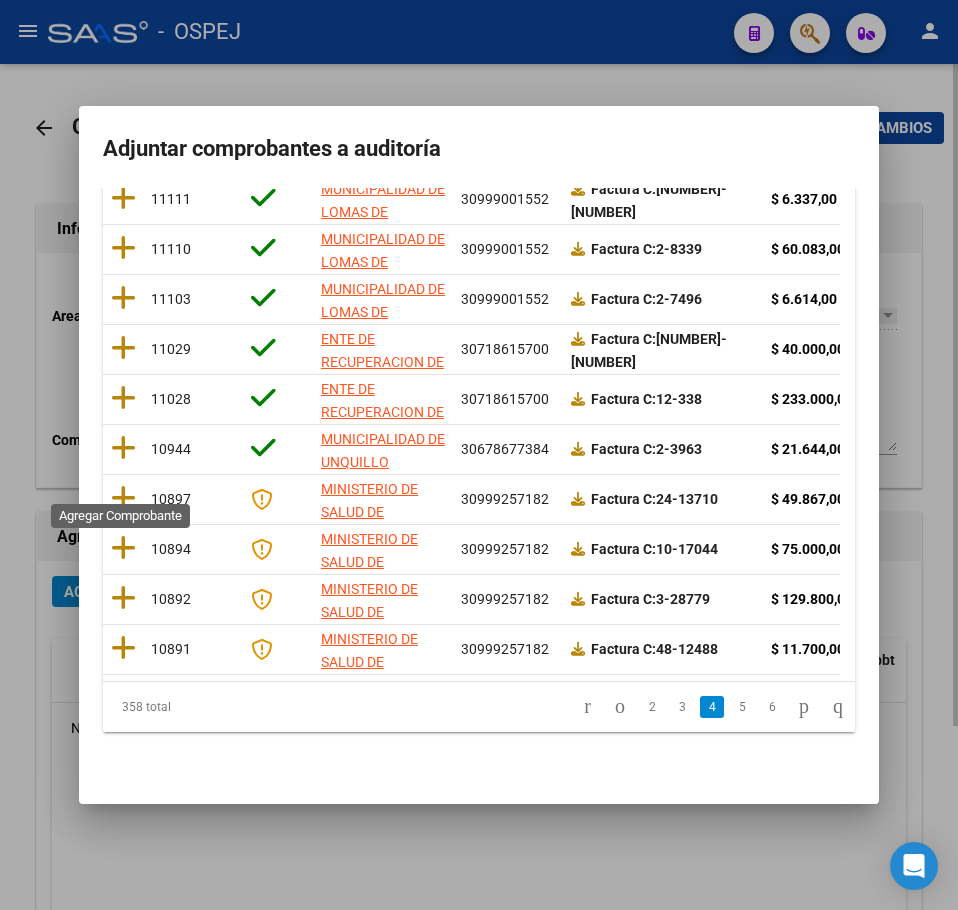 drag, startPoint x: 123, startPoint y: 485, endPoint x: 170, endPoint y: 454, distance: 56.302753 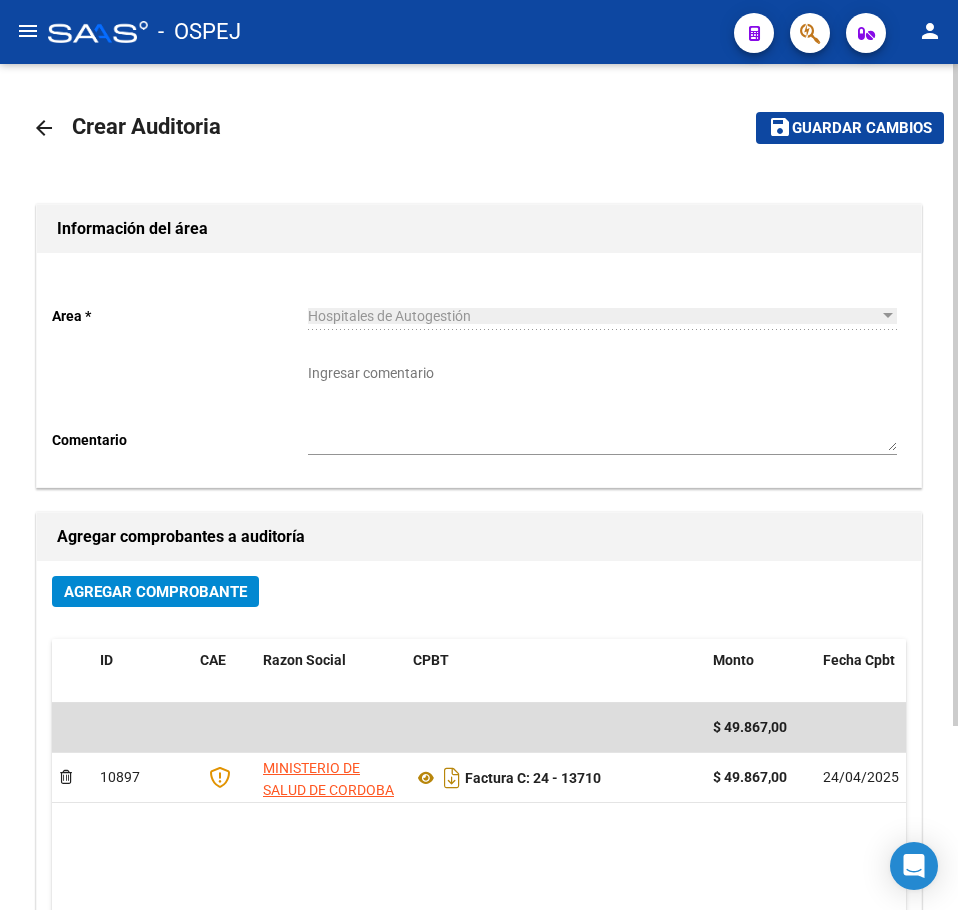 click on "save Guardar cambios" 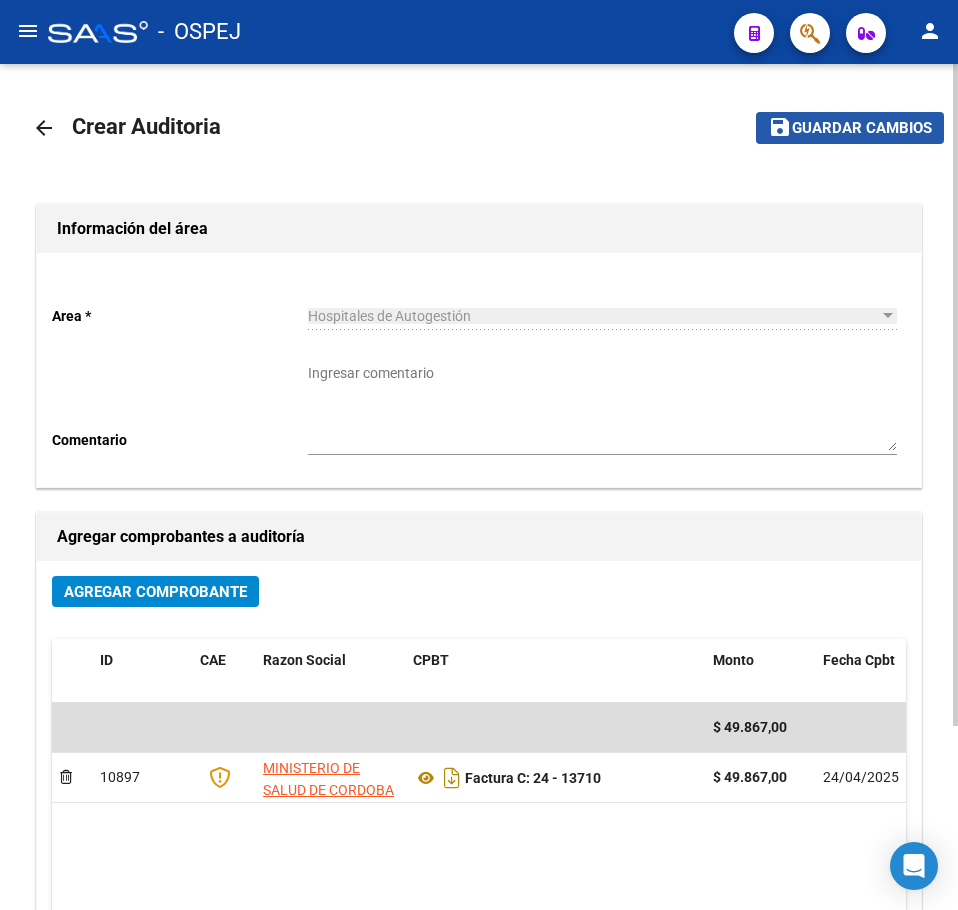 click on "Guardar cambios" 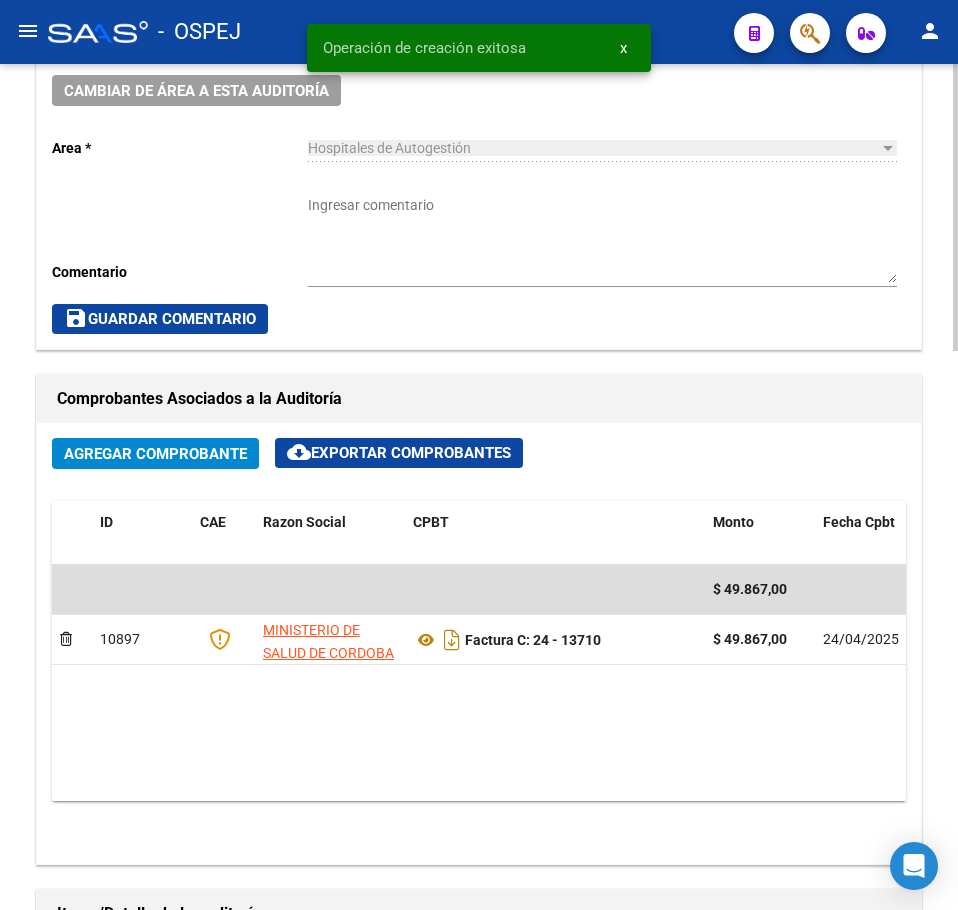 scroll, scrollTop: 900, scrollLeft: 0, axis: vertical 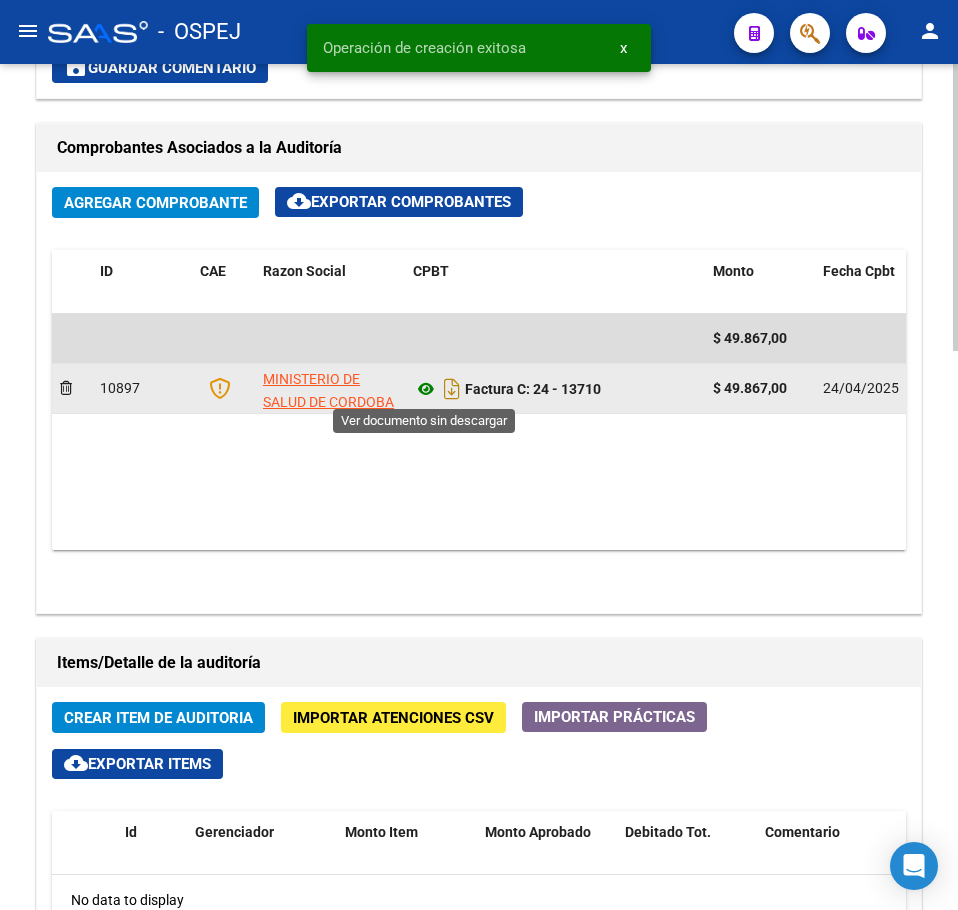 click 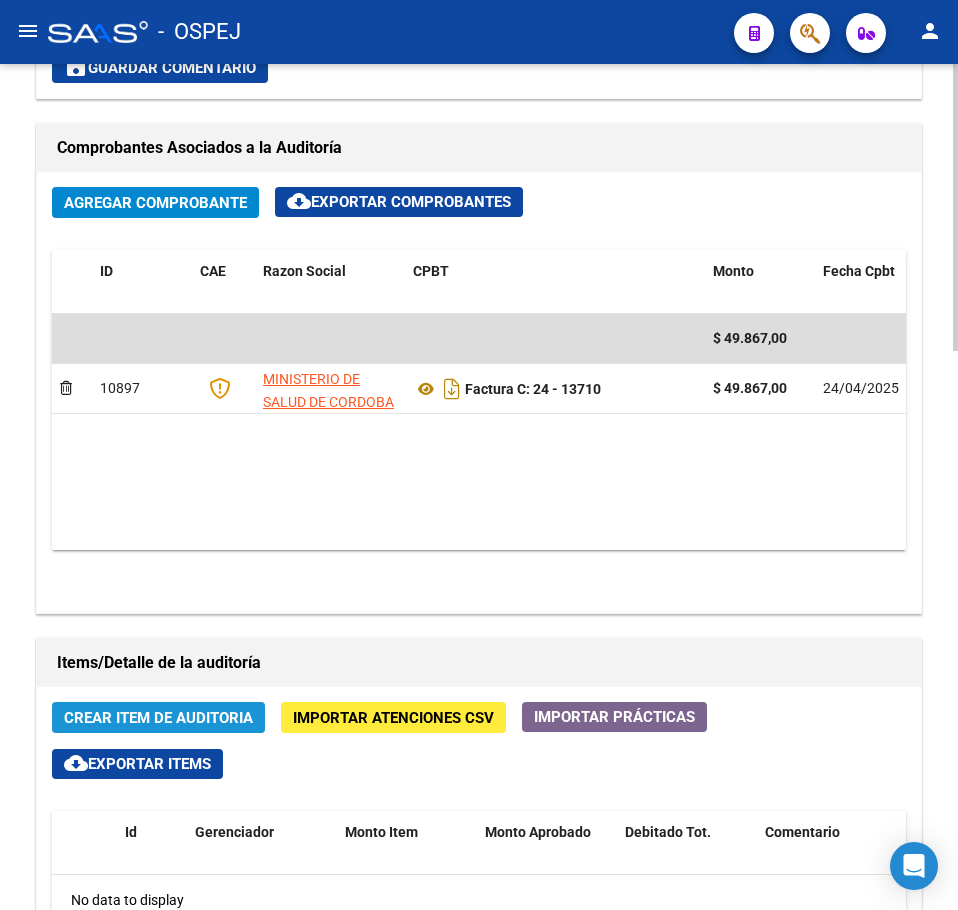 click on "Crear Item de Auditoria" 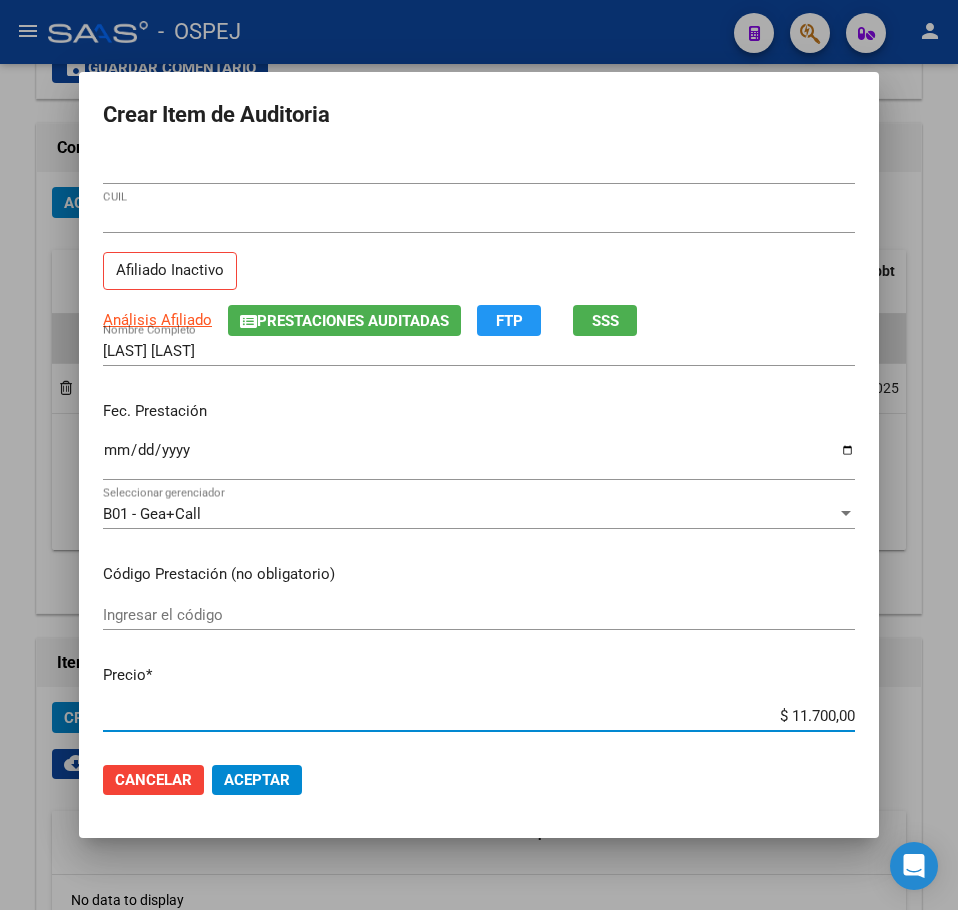 click on "Aceptar" 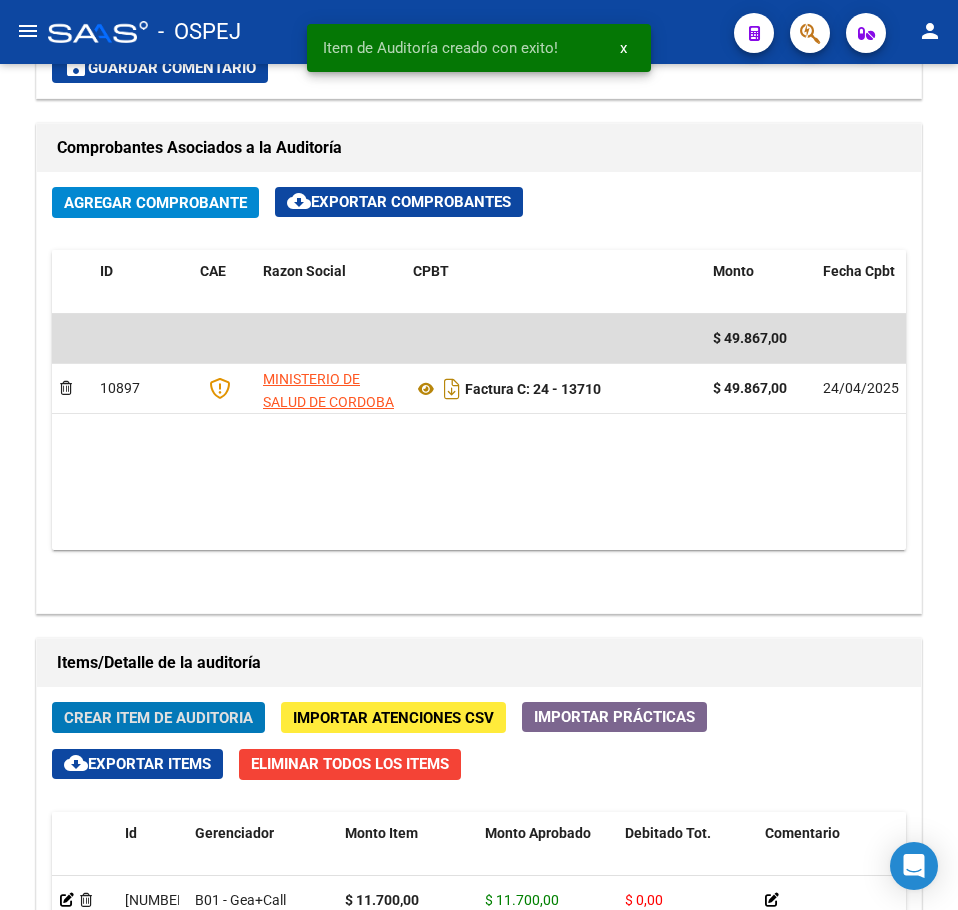 click on "Crear Item de Auditoria" 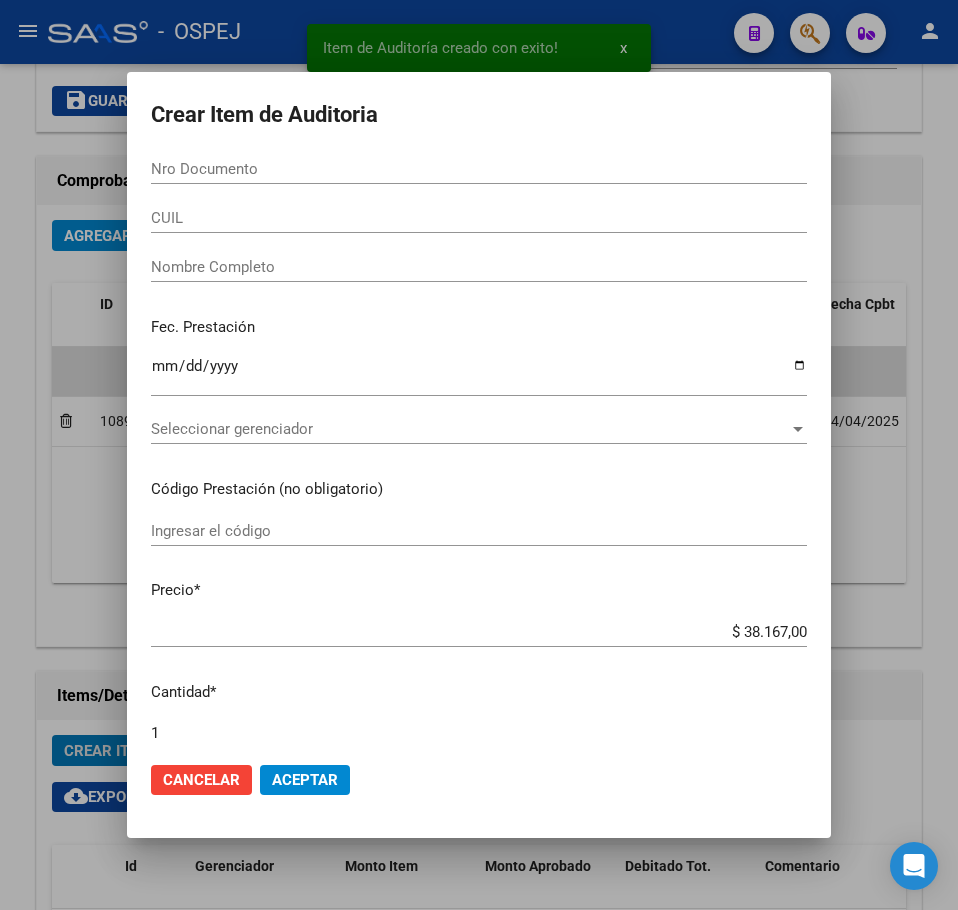 scroll, scrollTop: 933, scrollLeft: 0, axis: vertical 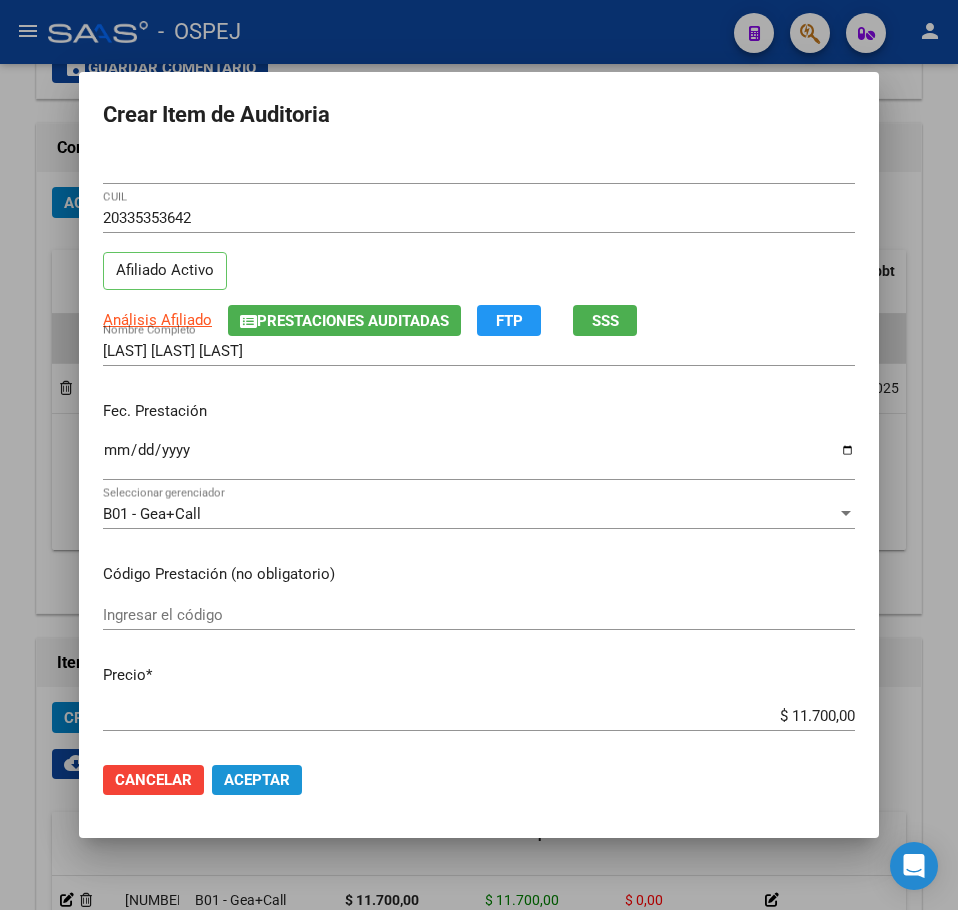 click on "Aceptar" 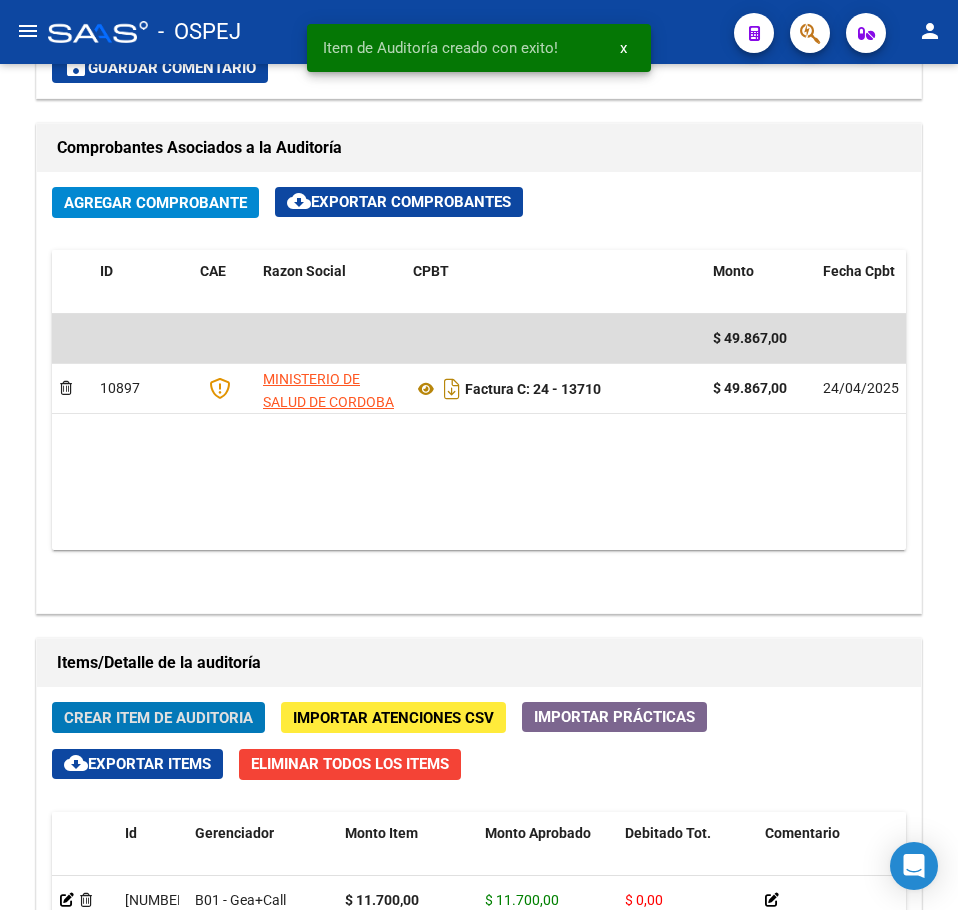click on "Crear Item de Auditoria" 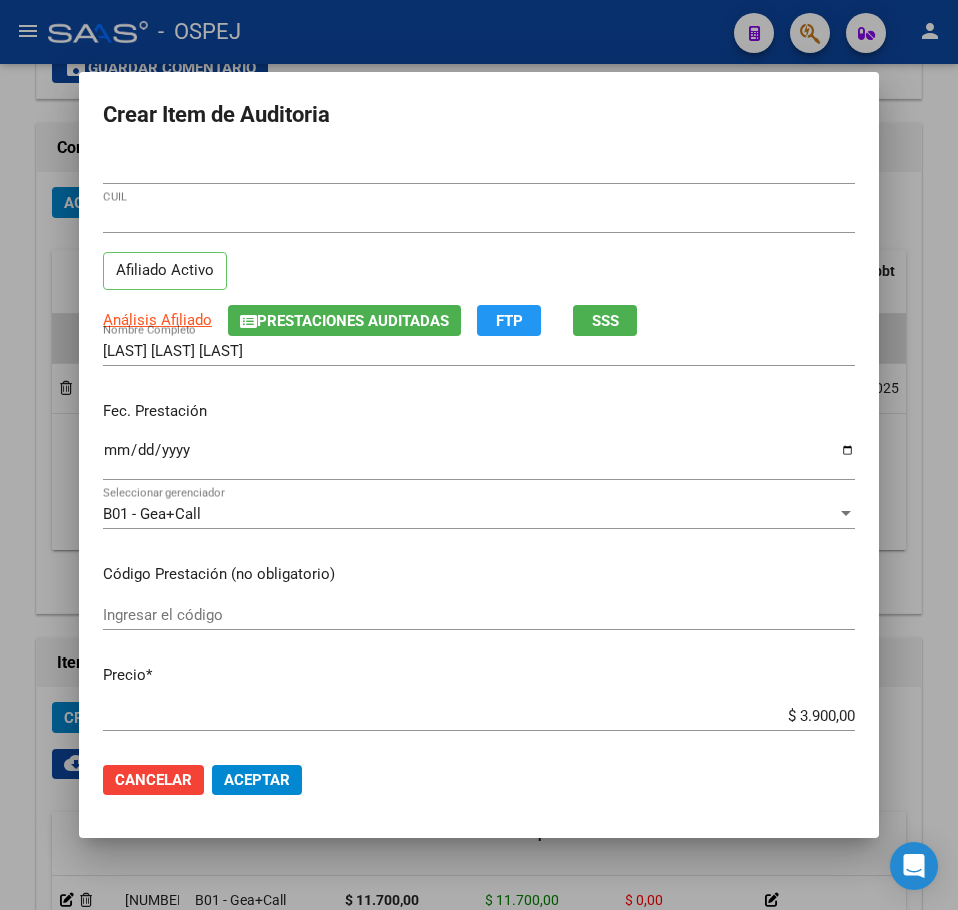 scroll, scrollTop: 368, scrollLeft: 0, axis: vertical 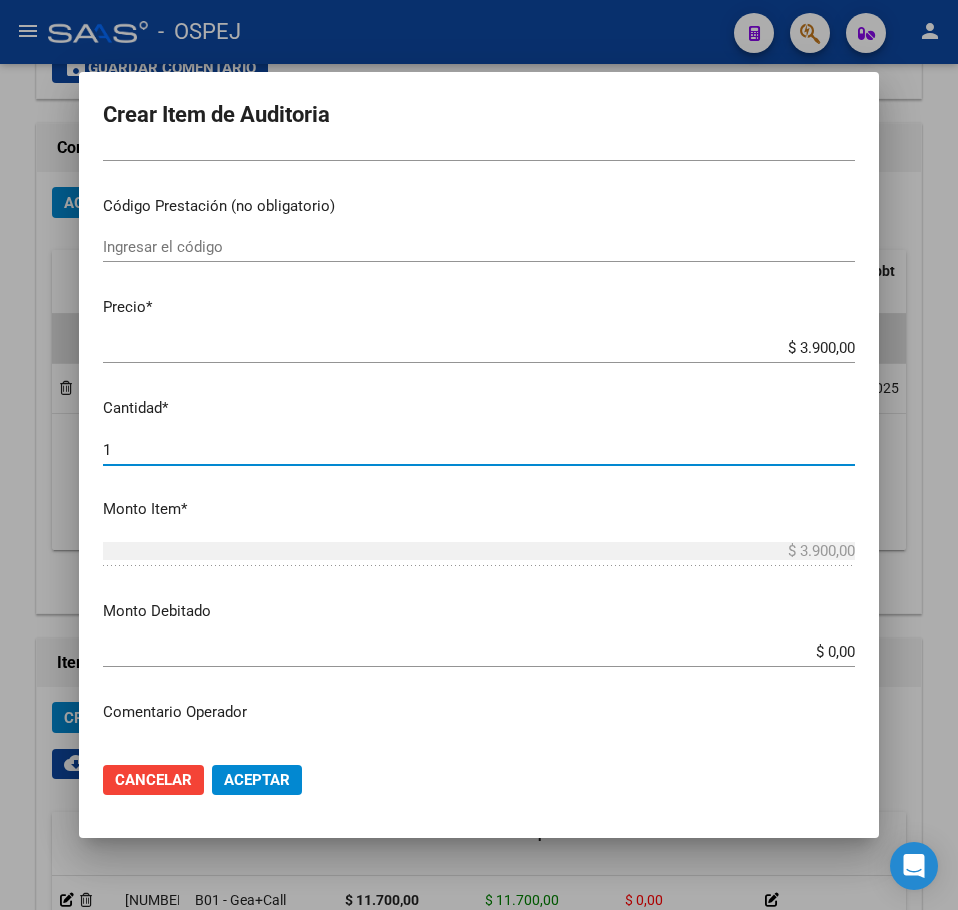 click on "Aceptar" 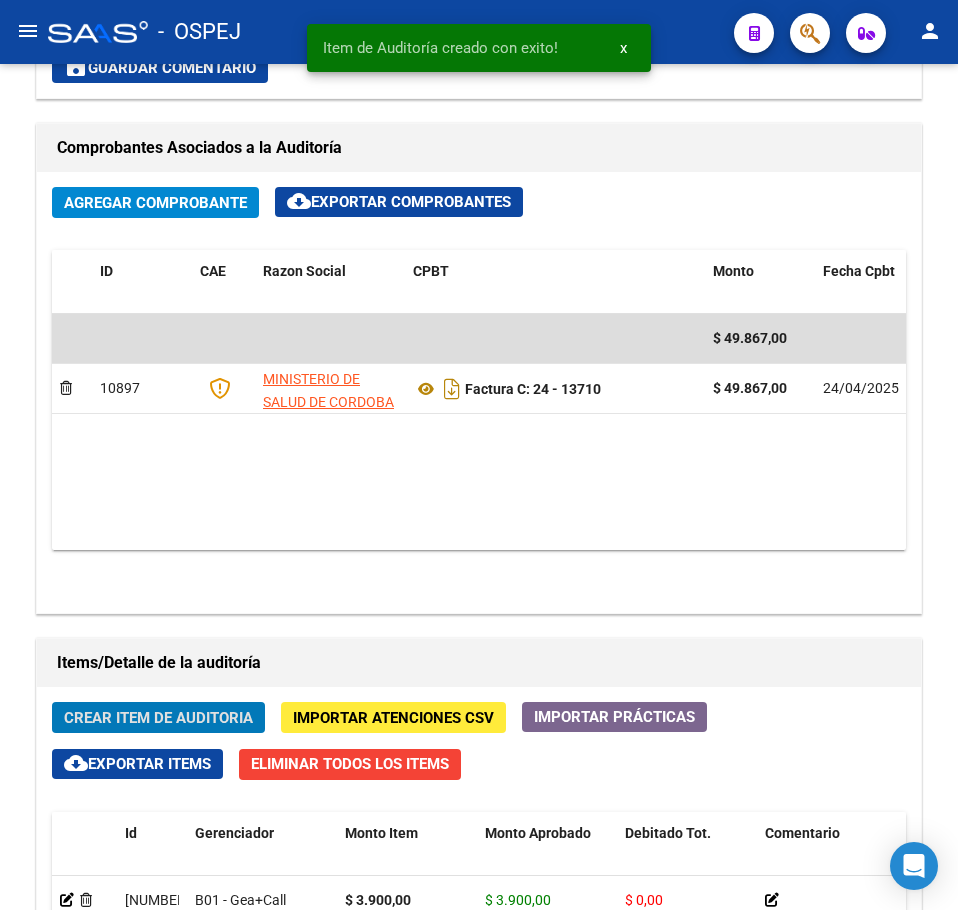 click on "Crear Item de Auditoria" 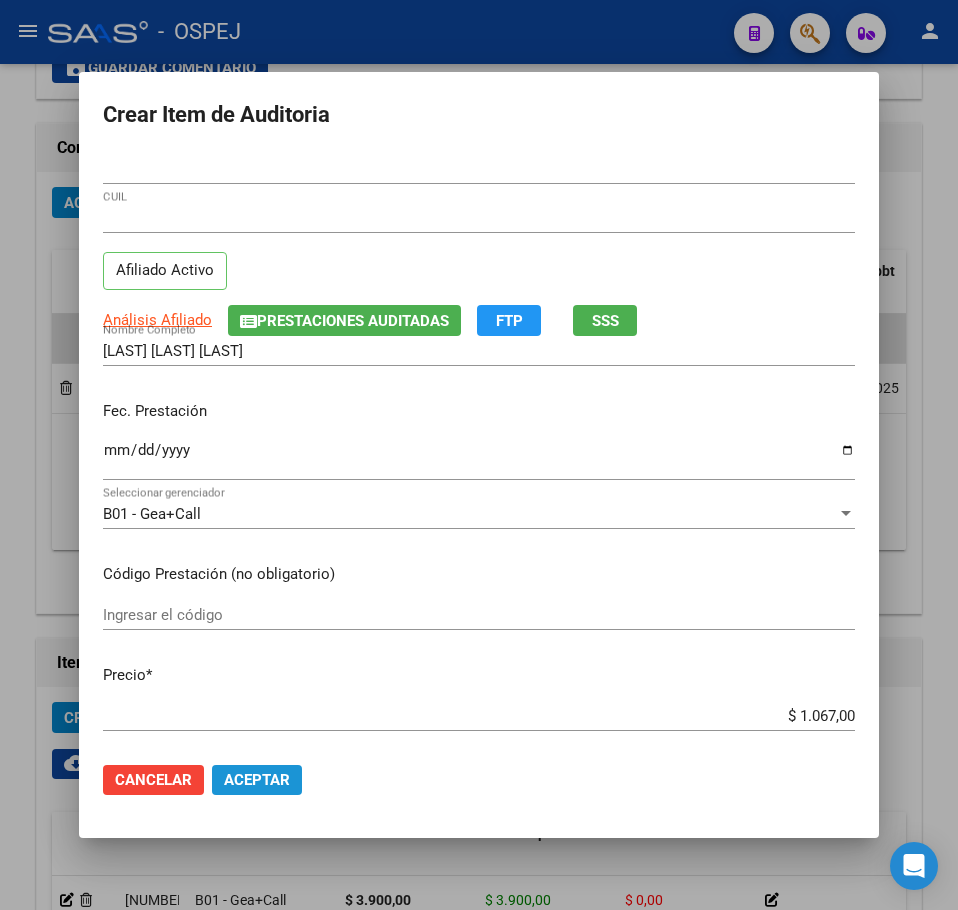 click on "Aceptar" 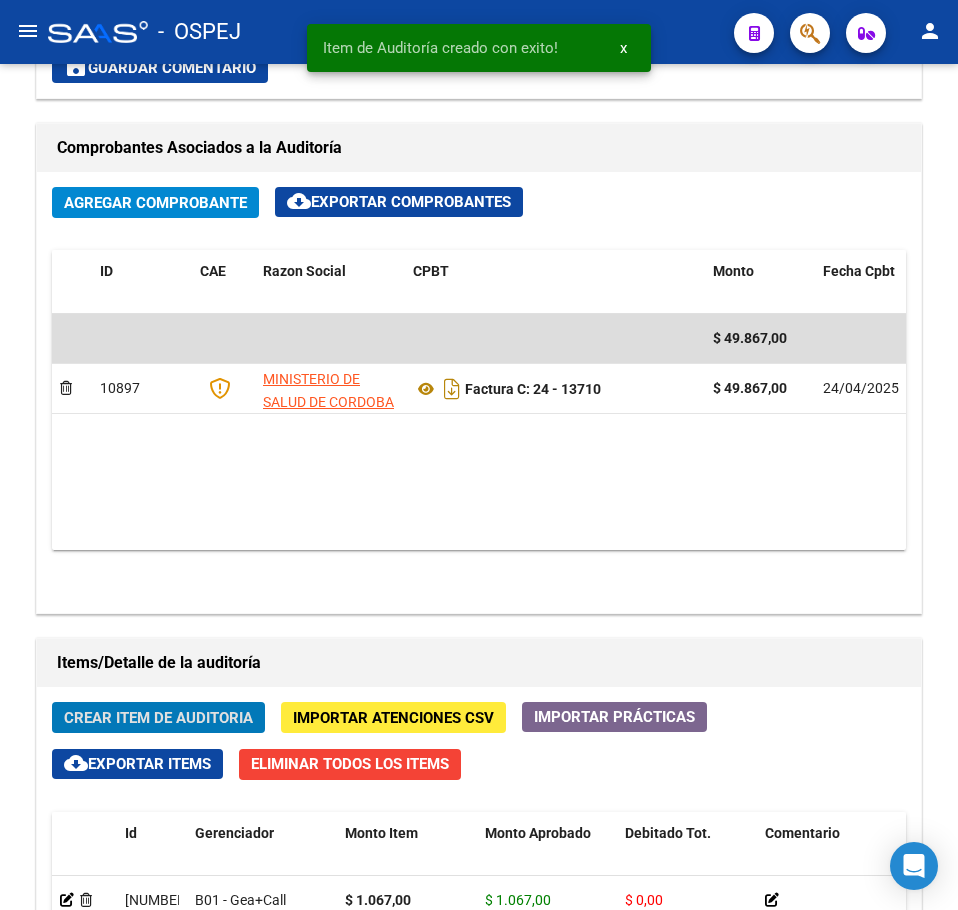 click on "Crear Item de Auditoria" 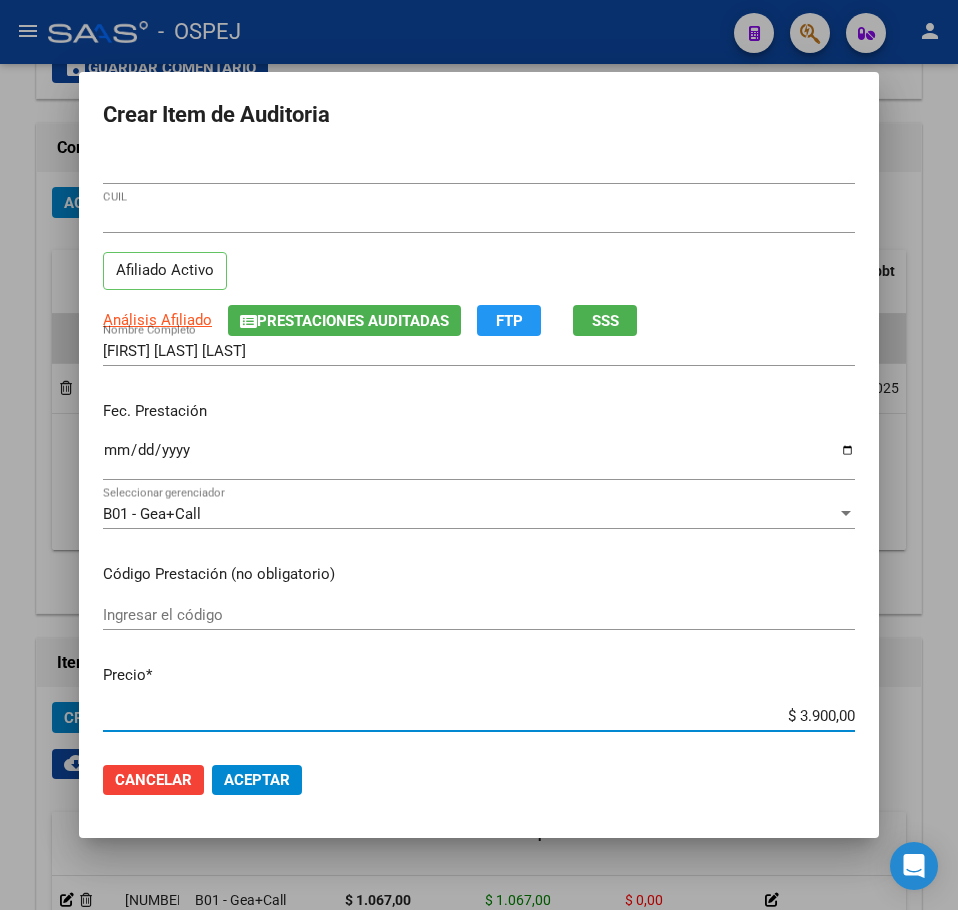 click on "Aceptar" 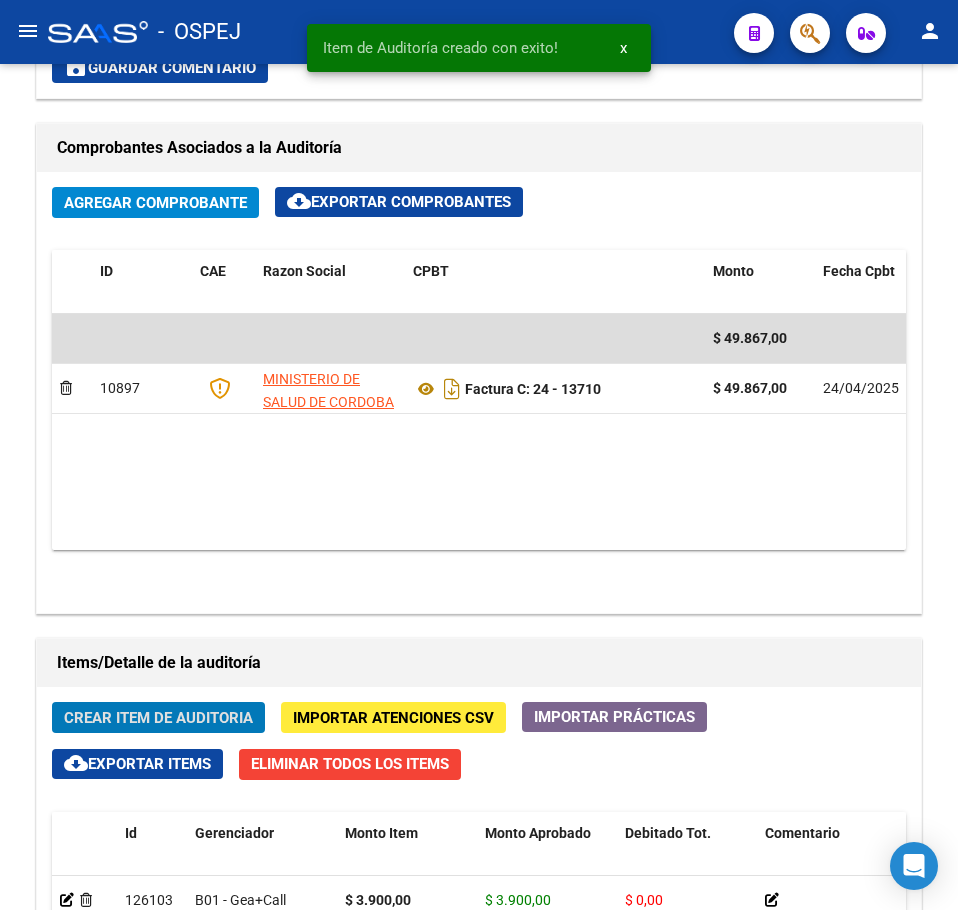 click on "Crear Item de Auditoria" 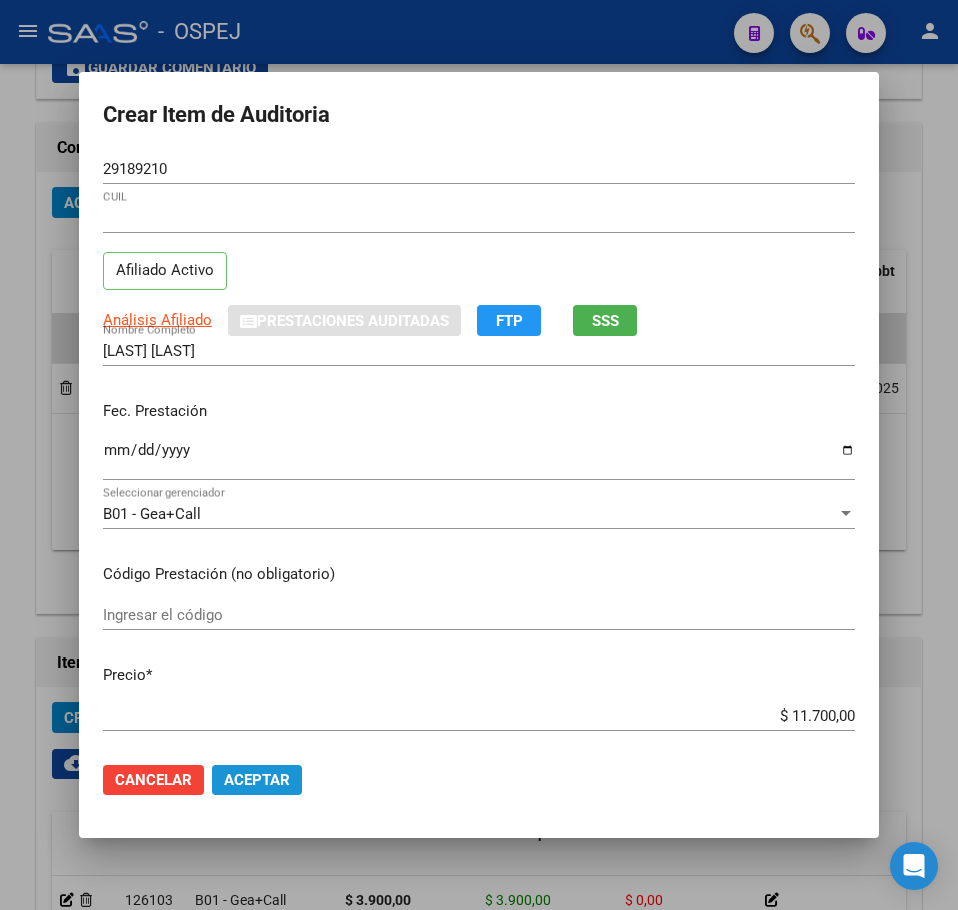 click on "Aceptar" 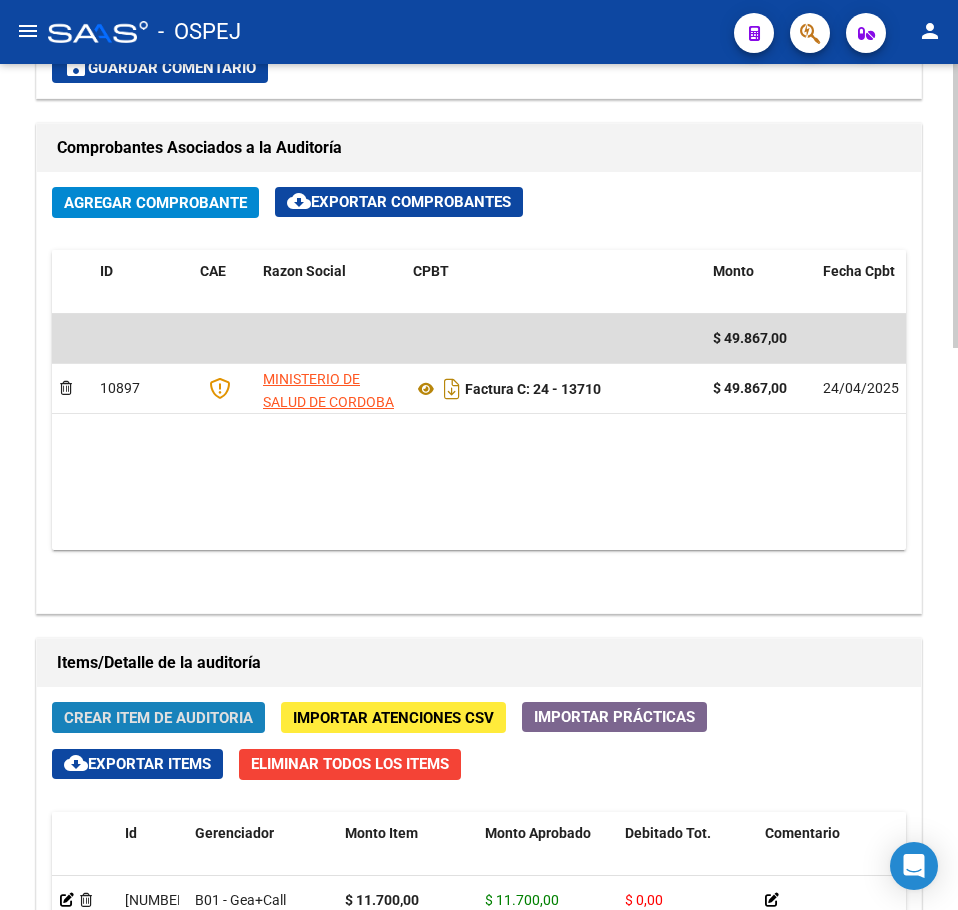 click on "Crear Item de Auditoria" 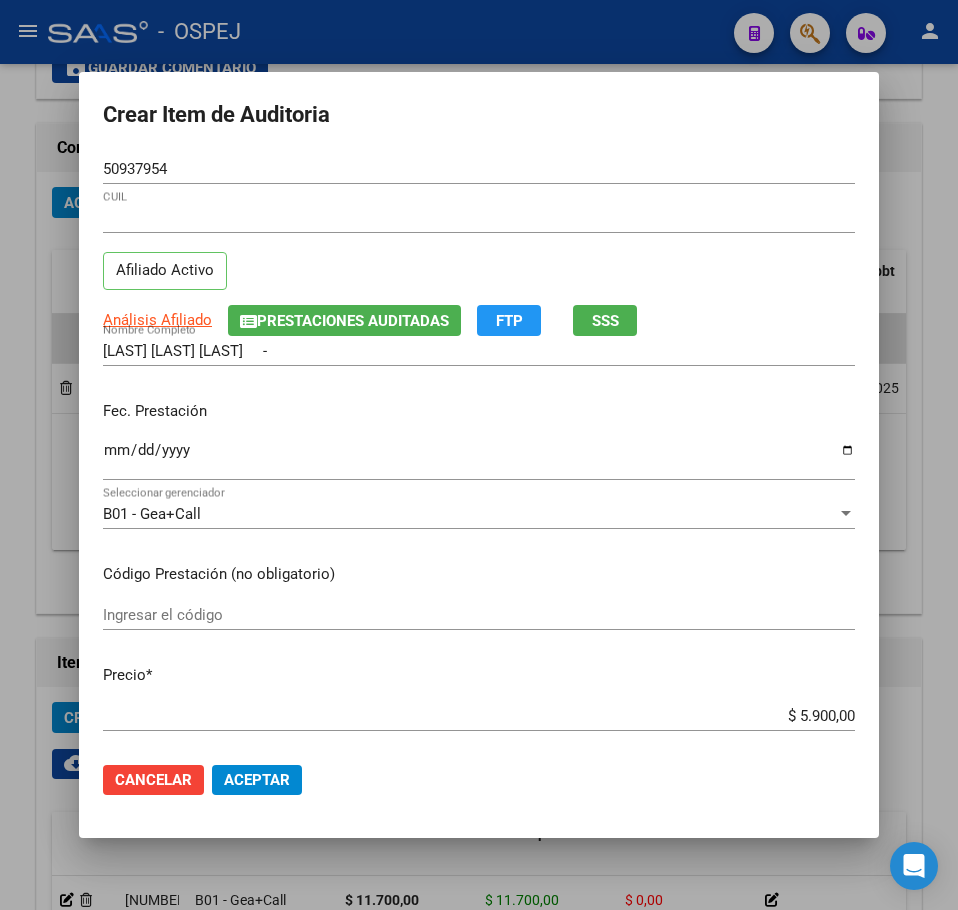 click on "27509379543 CUIL" at bounding box center [479, 218] 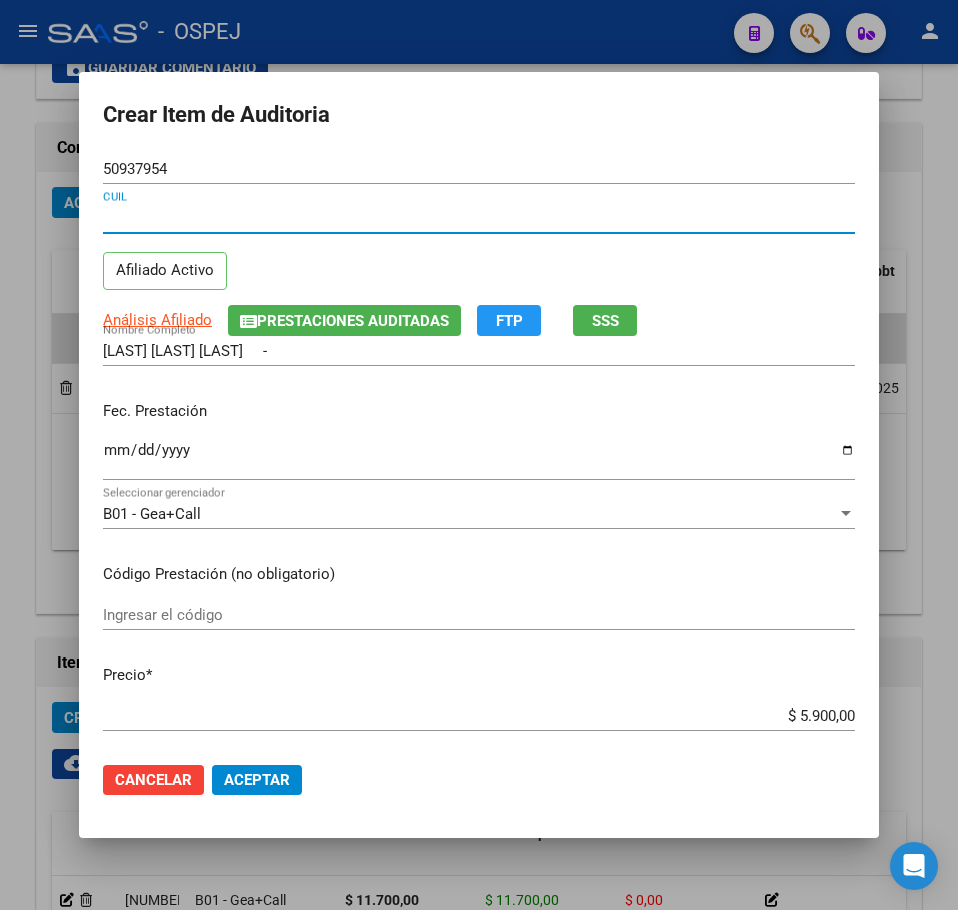 click on "$ 5.900,00" at bounding box center [479, 716] 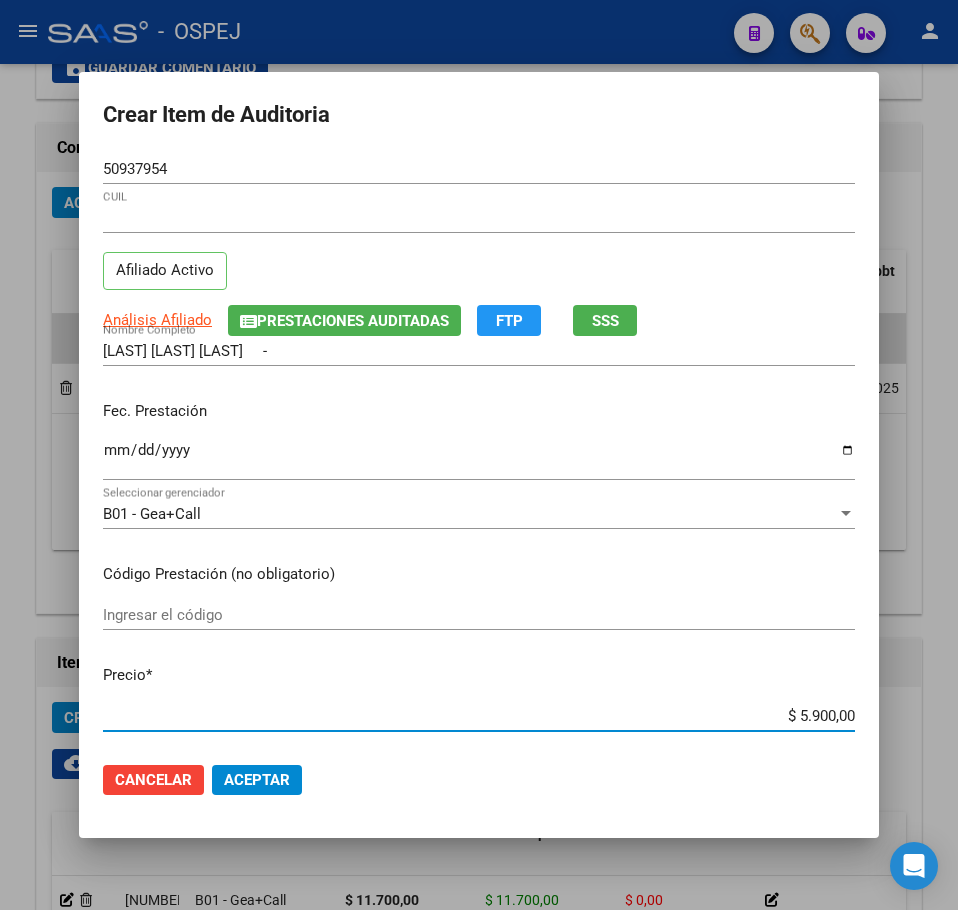 click on "$ 5.900,00" at bounding box center [479, 716] 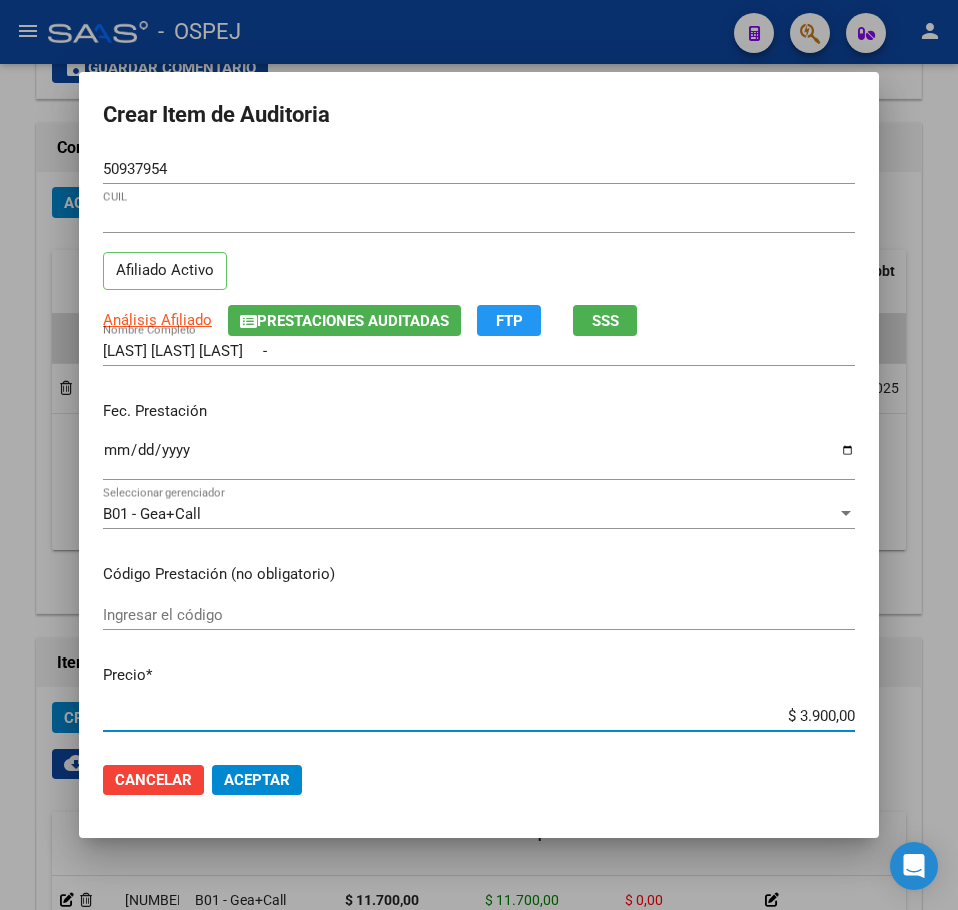 click on "Aceptar" 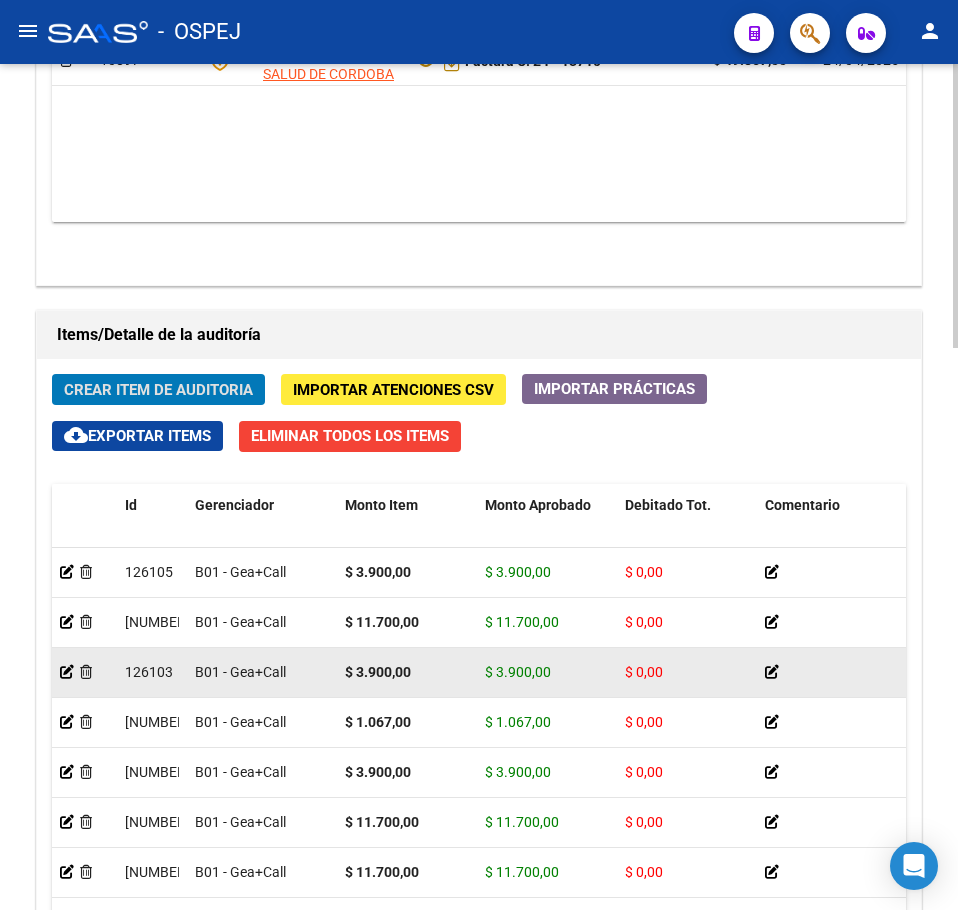 scroll, scrollTop: 1433, scrollLeft: 0, axis: vertical 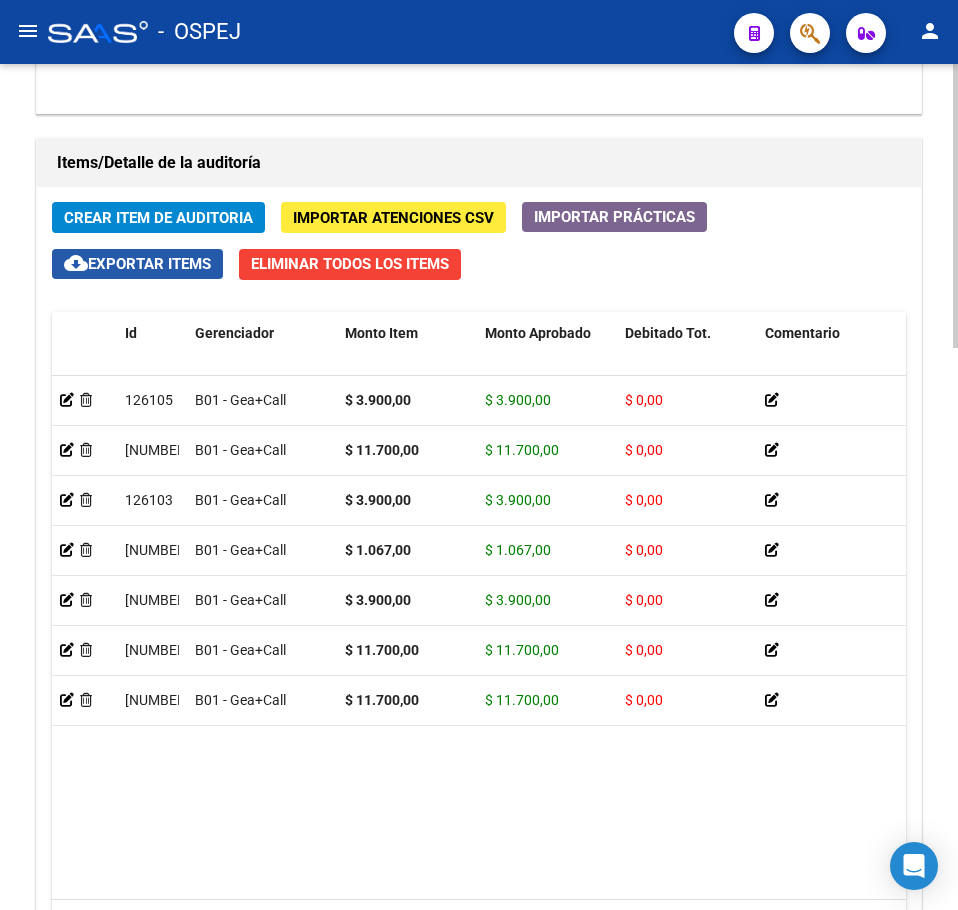 click on "cloud_download  Exportar Items" 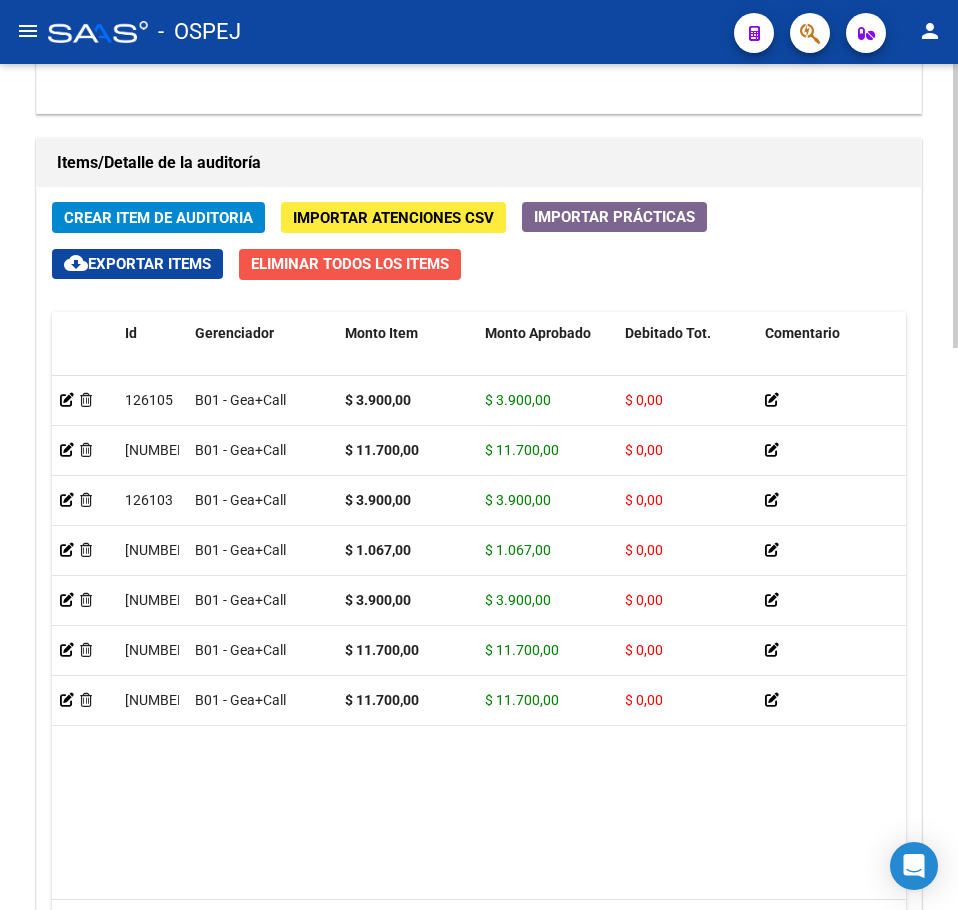 click on "Eliminar Todos los Items" 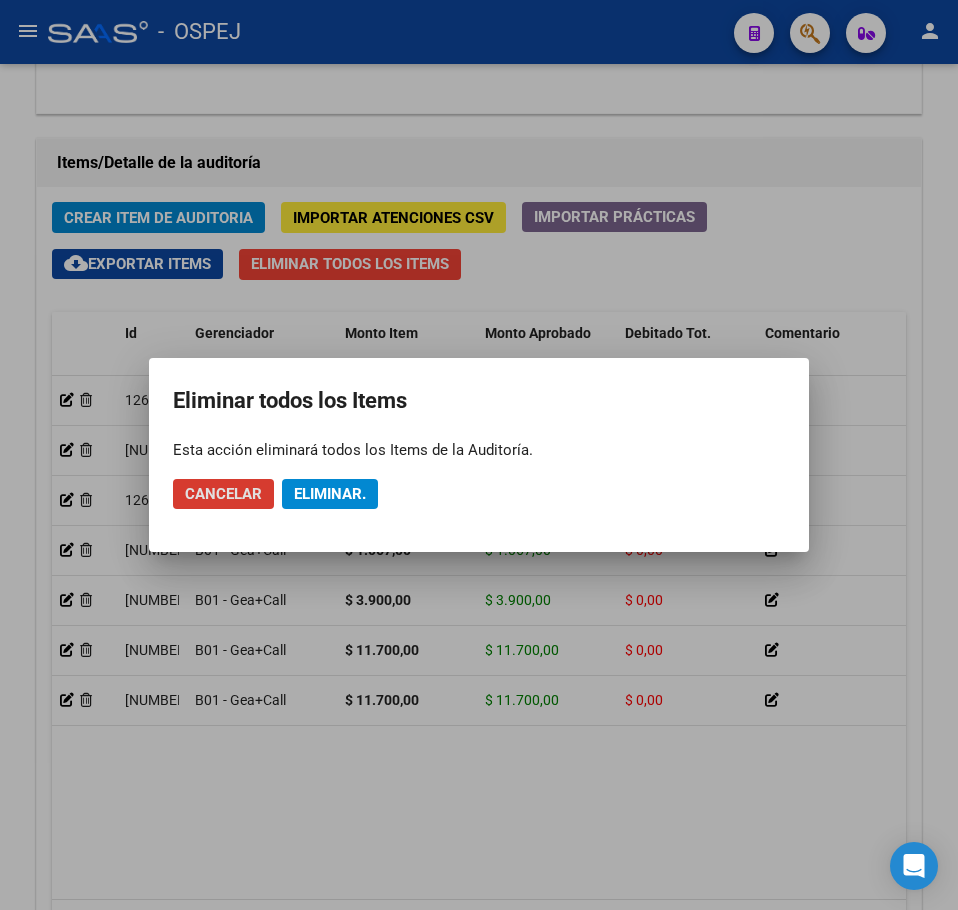 click on "Cancelar Eliminar." 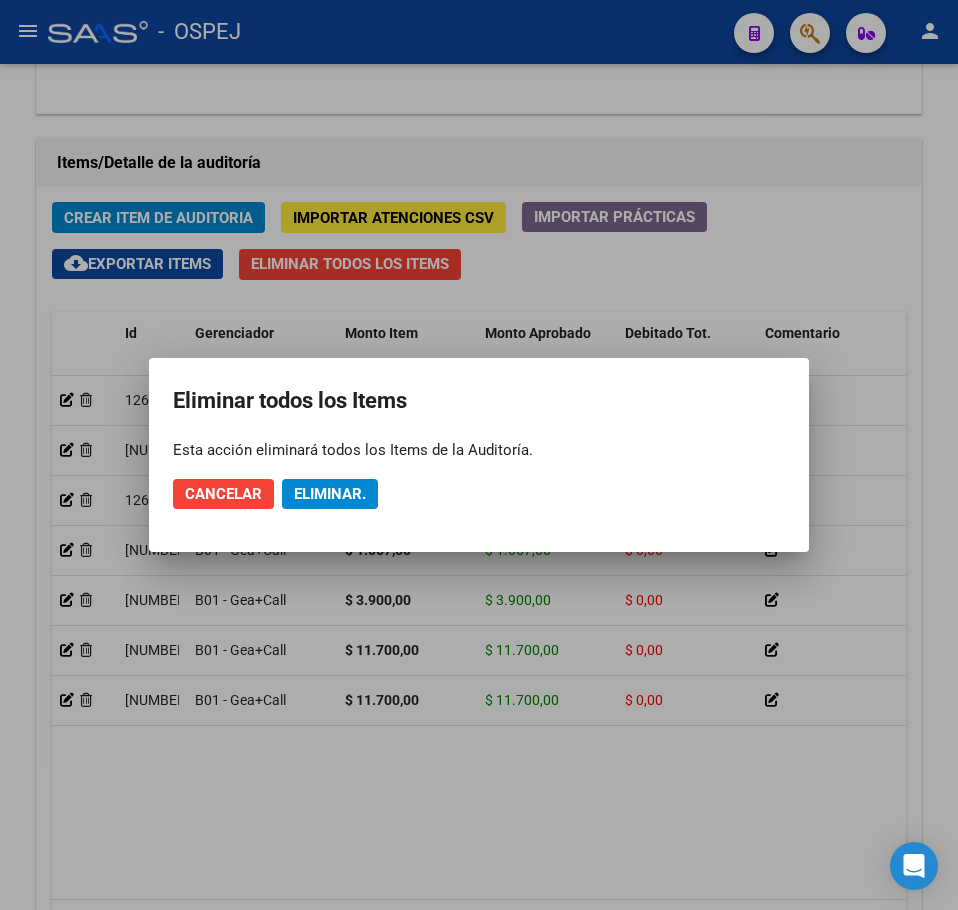 click on "Eliminar." 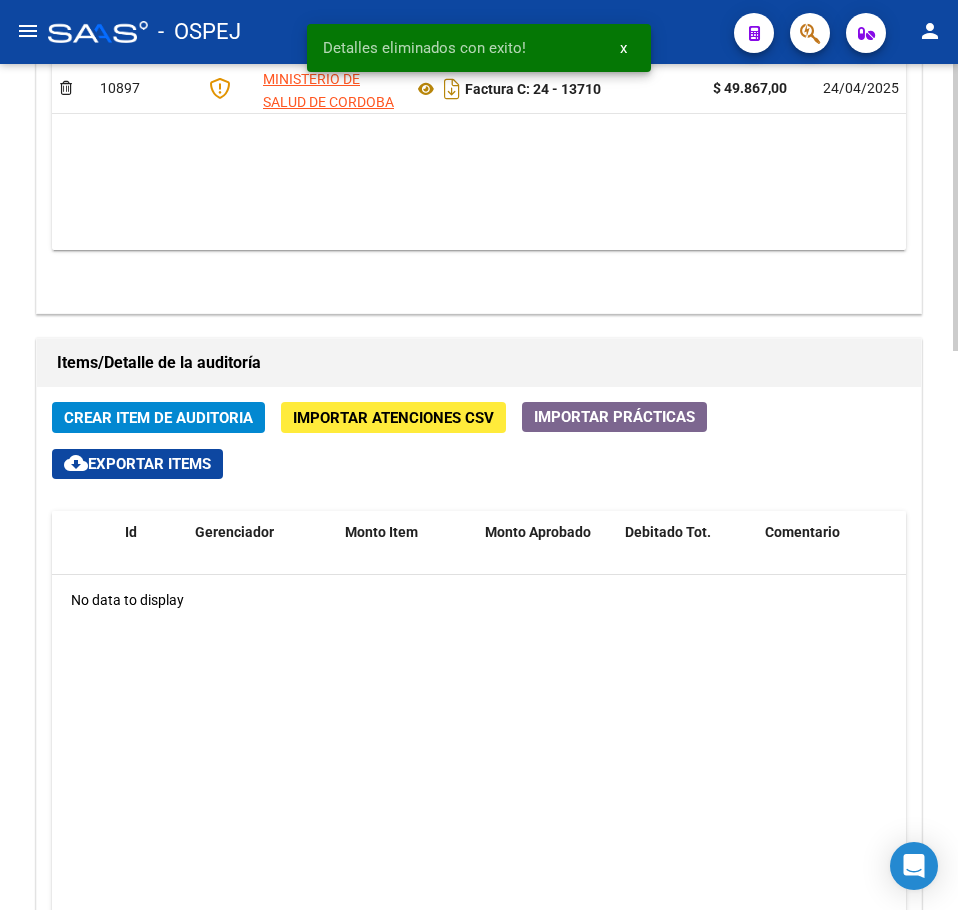 scroll, scrollTop: 1644, scrollLeft: 0, axis: vertical 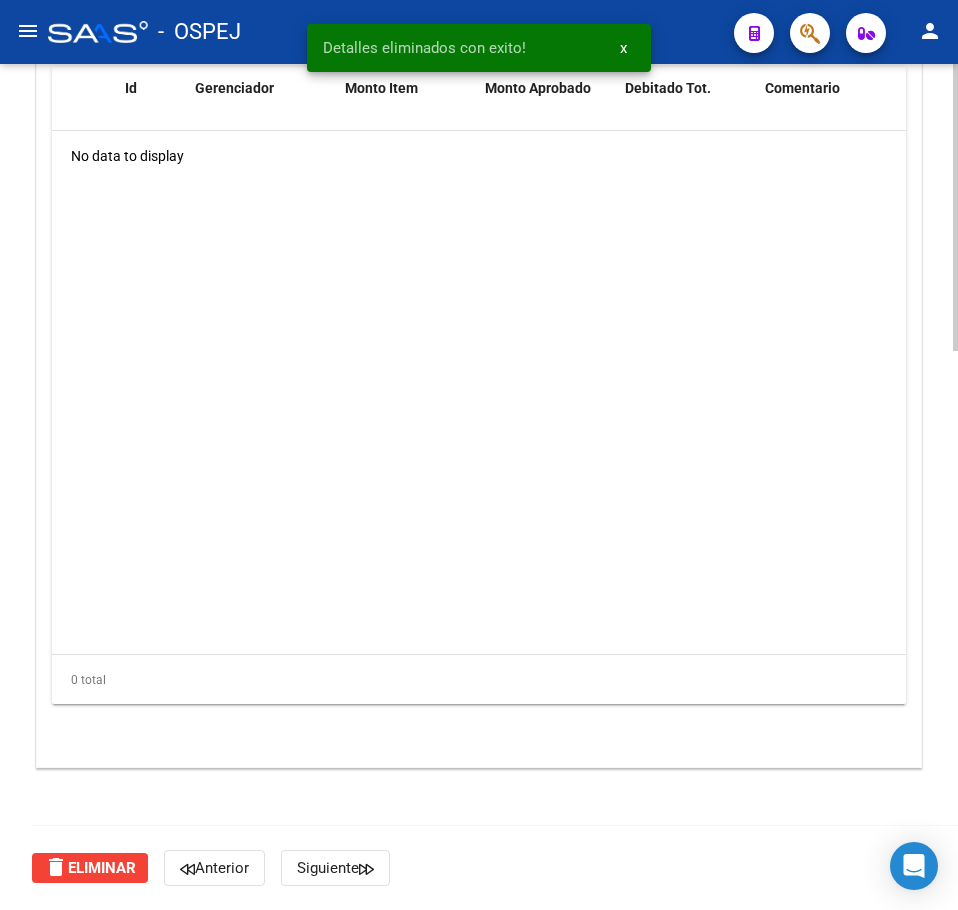 click on "delete  Eliminar" 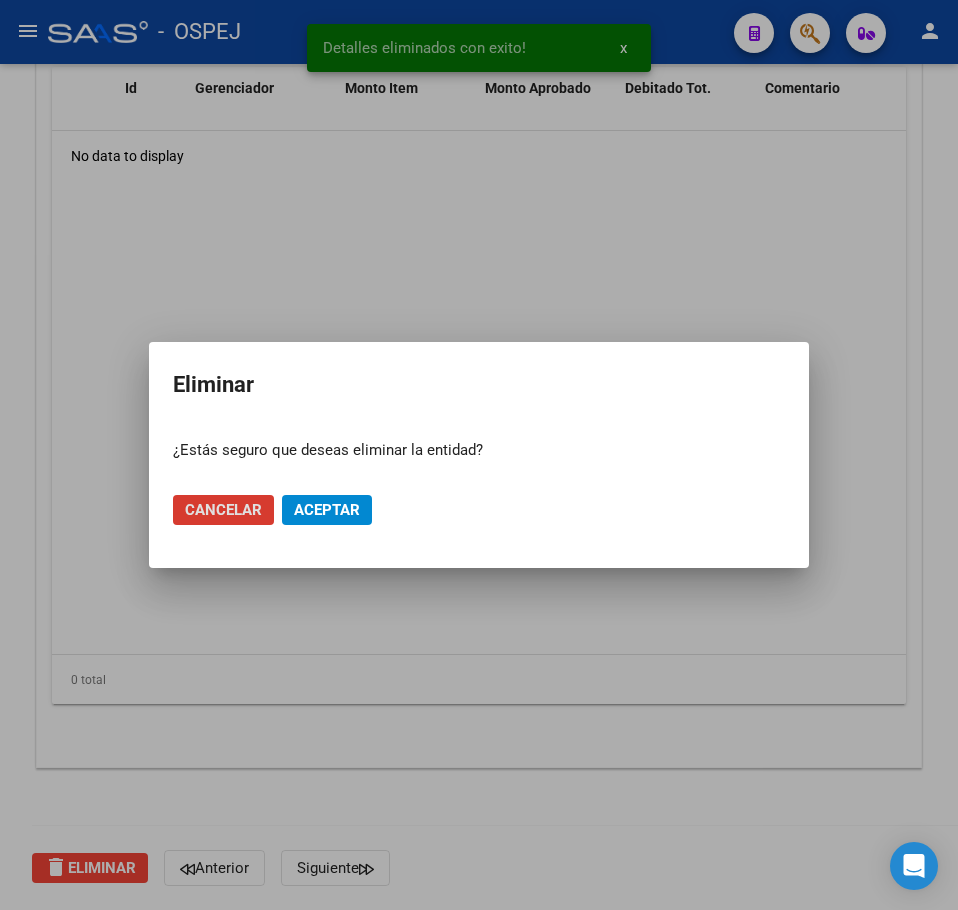 click on "Aceptar" 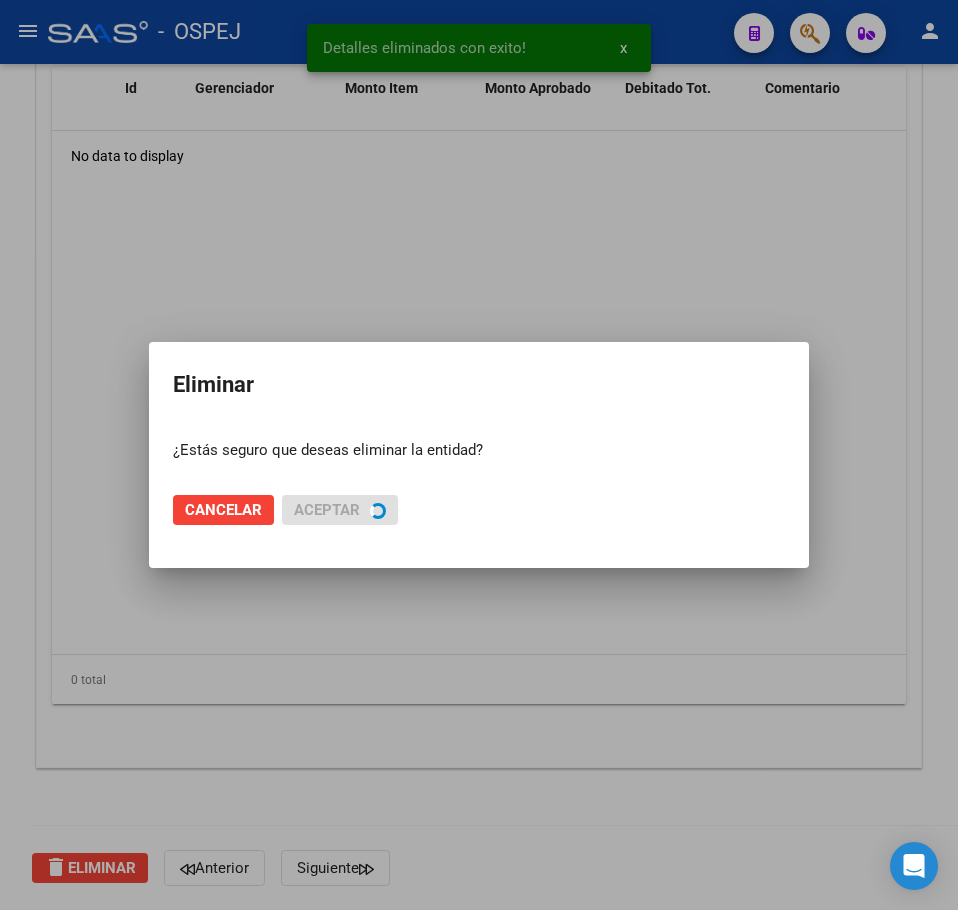 scroll, scrollTop: 0, scrollLeft: 0, axis: both 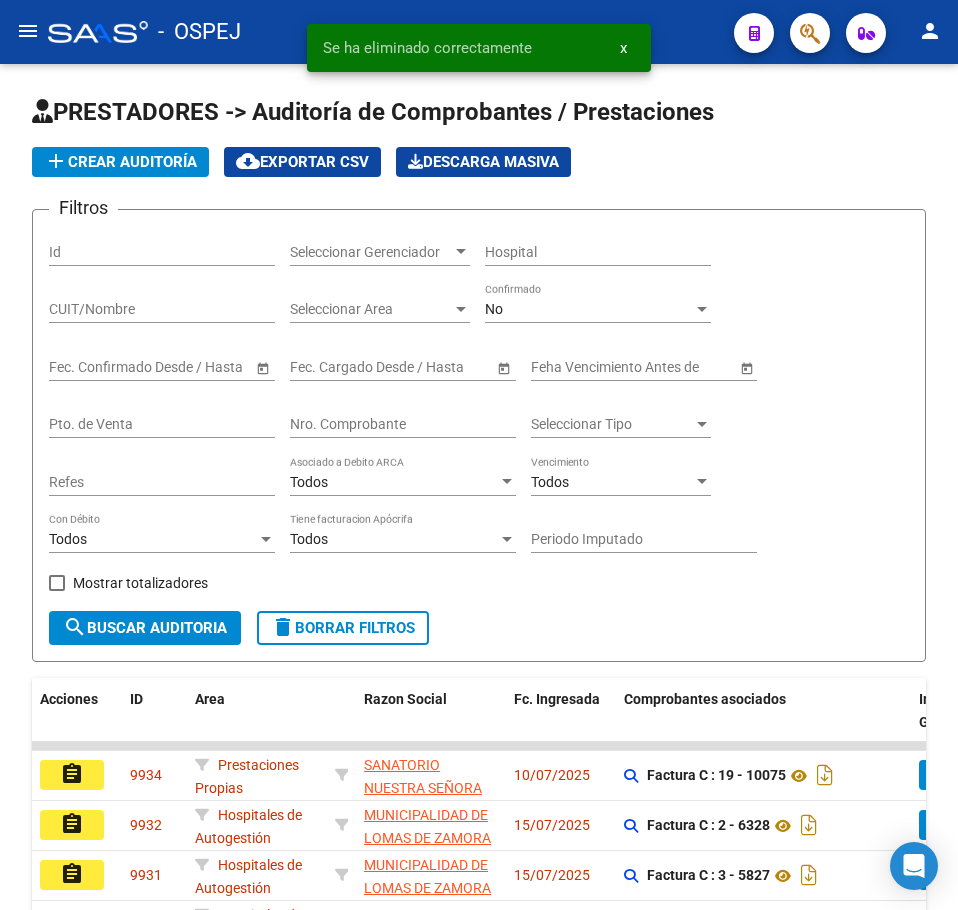 click on "menu" 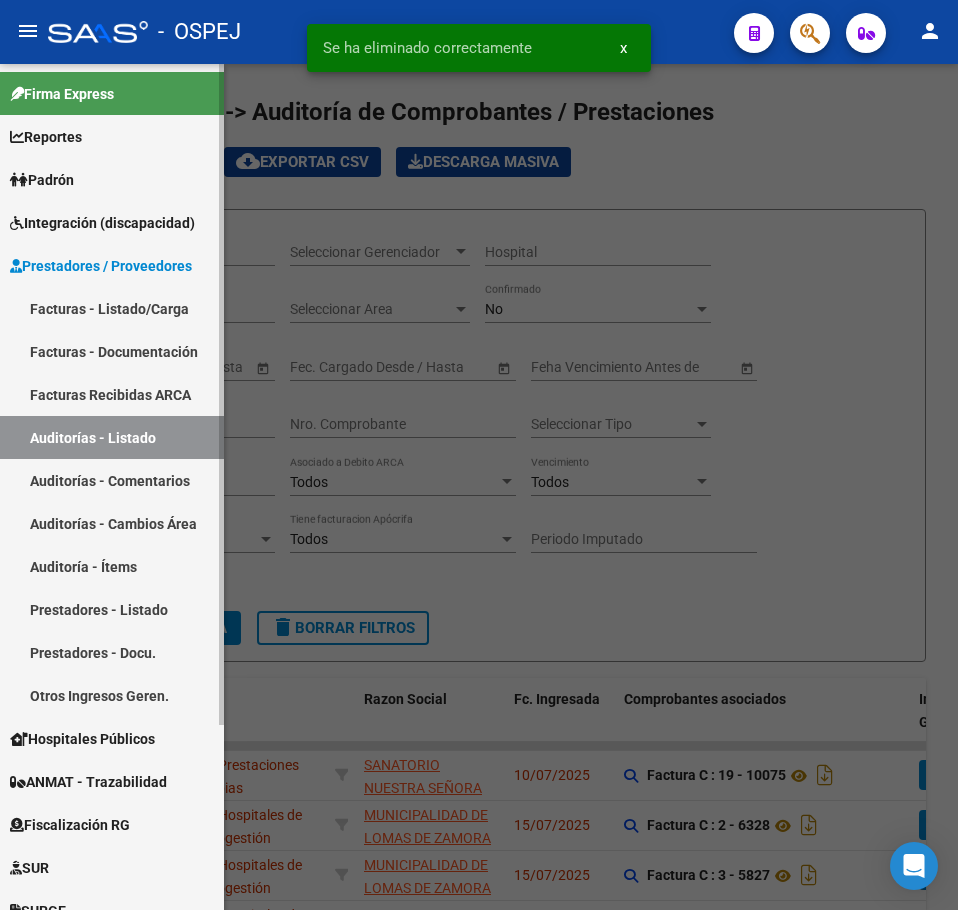 click on "Facturas - Listado/Carga" at bounding box center (112, 308) 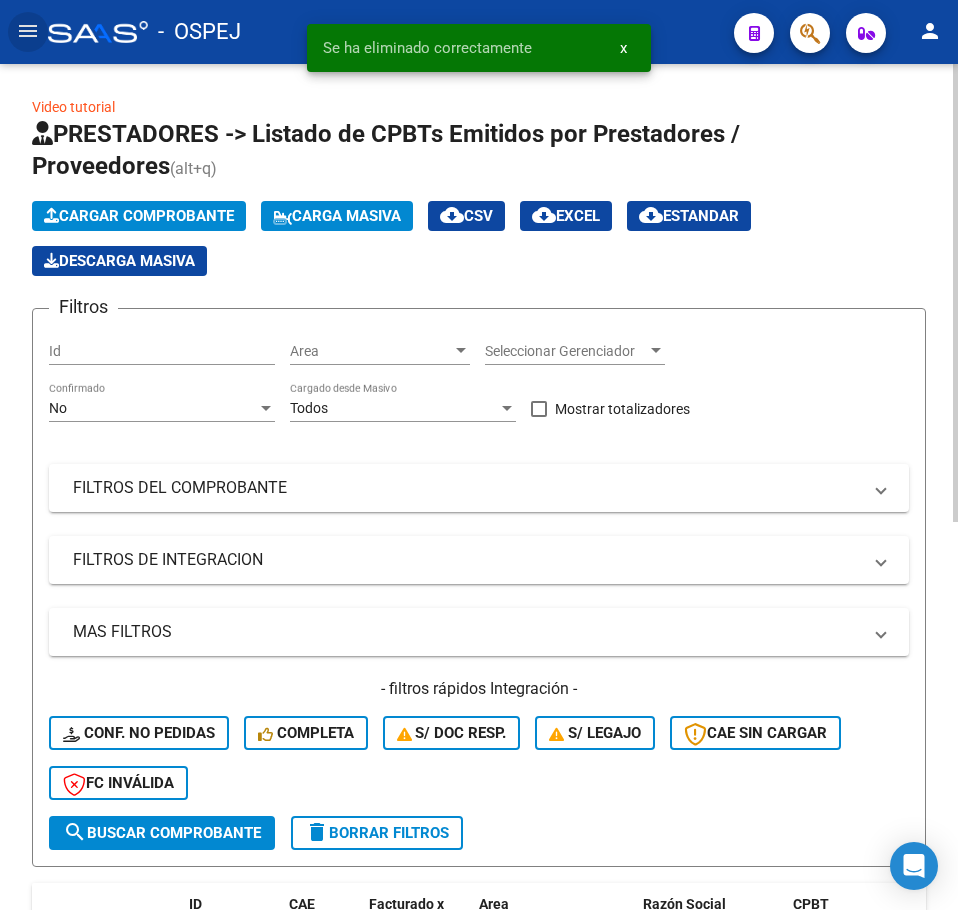 click on "Cargar Comprobante" 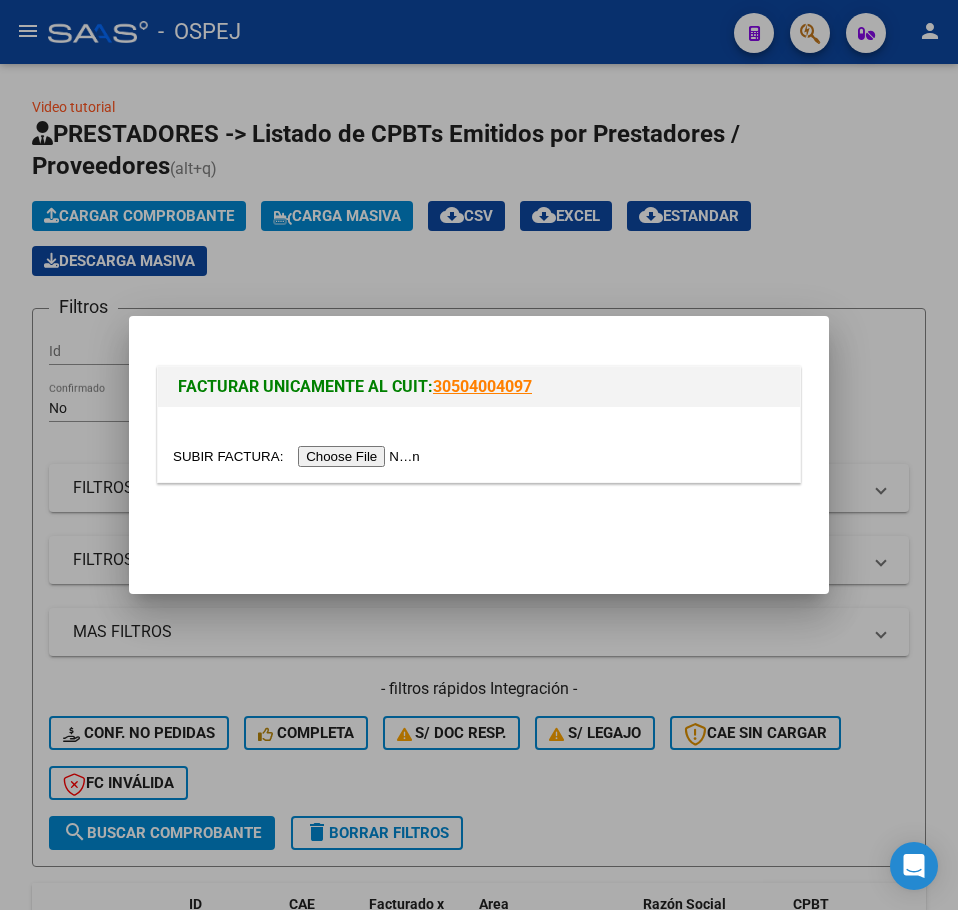 click at bounding box center (479, 455) 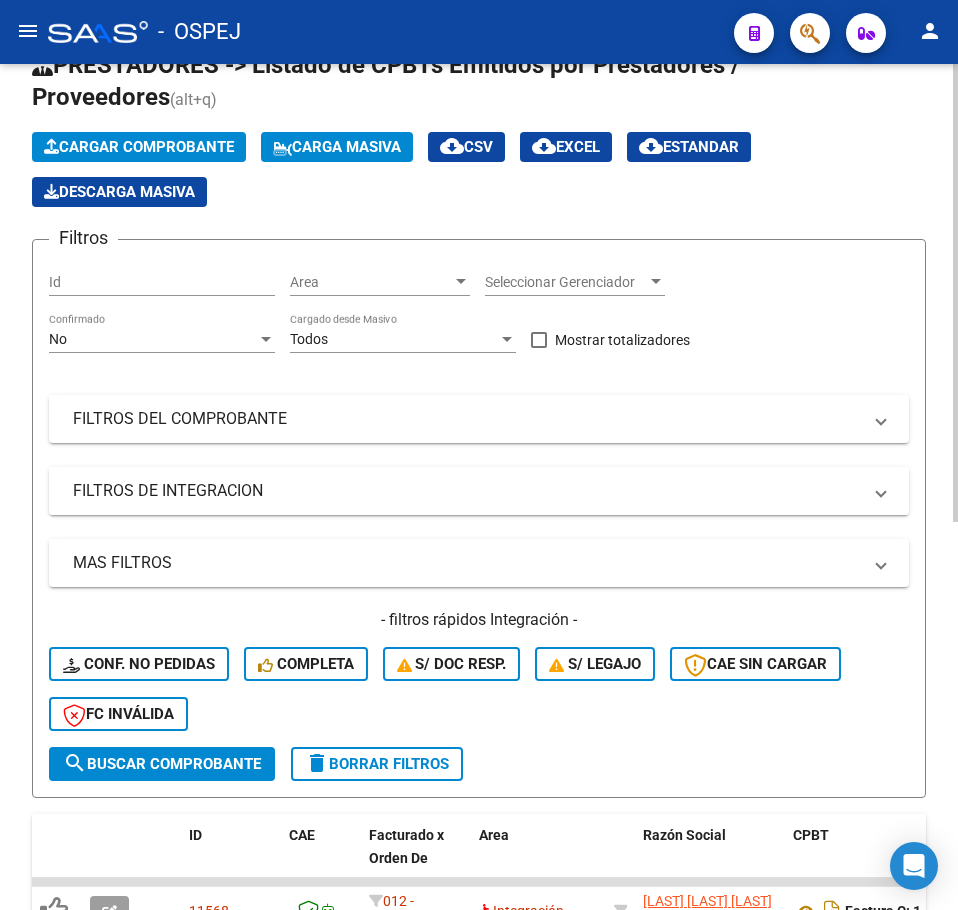 scroll, scrollTop: 100, scrollLeft: 0, axis: vertical 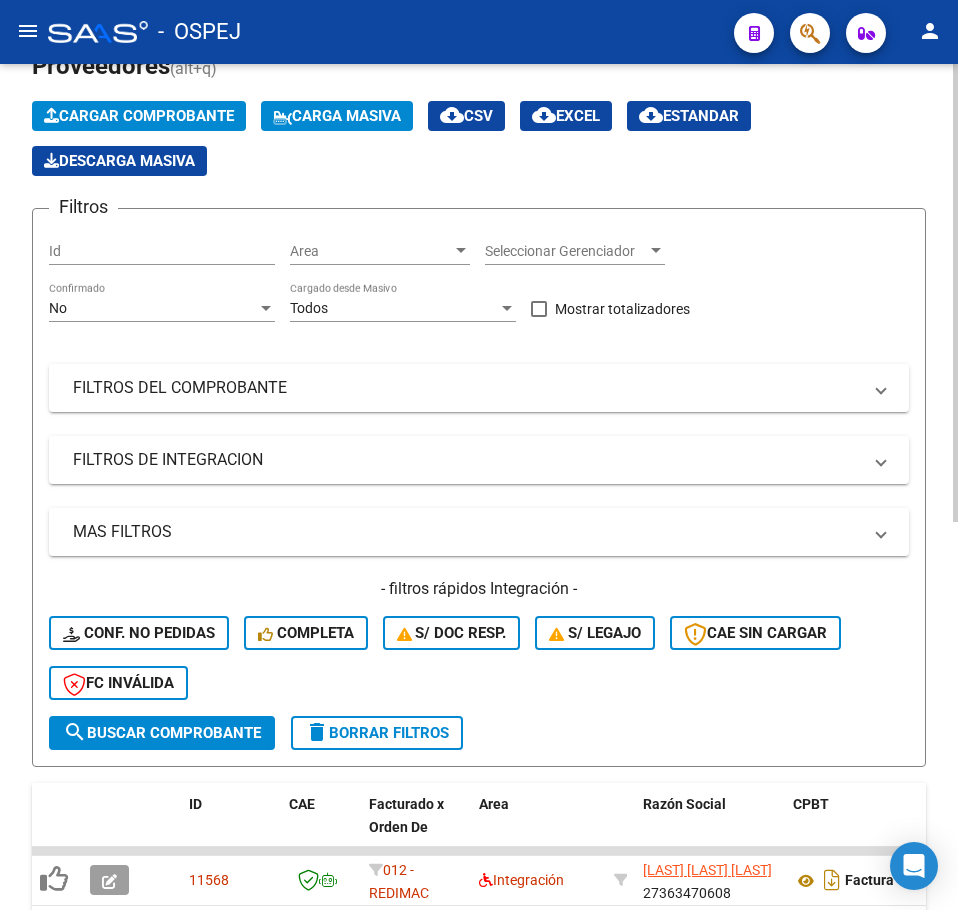 click on "No Confirmado" 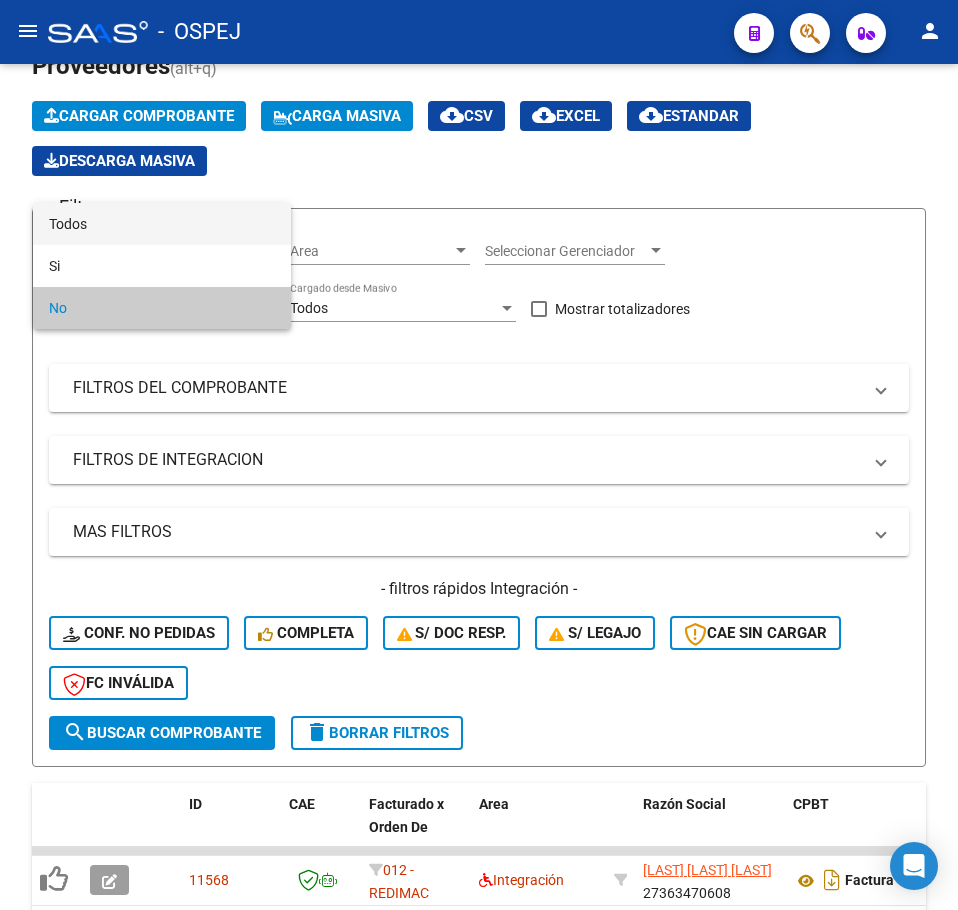 click on "Todos" at bounding box center [162, 224] 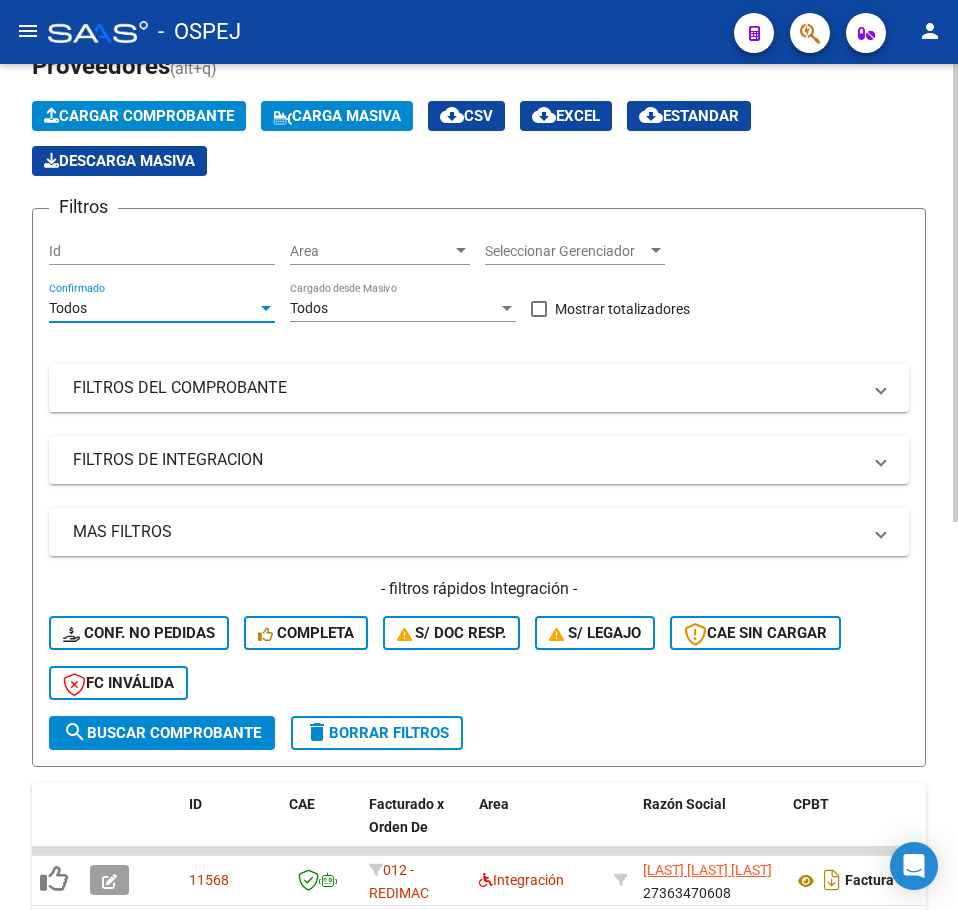 click on "FILTROS DEL COMPROBANTE" at bounding box center [479, 388] 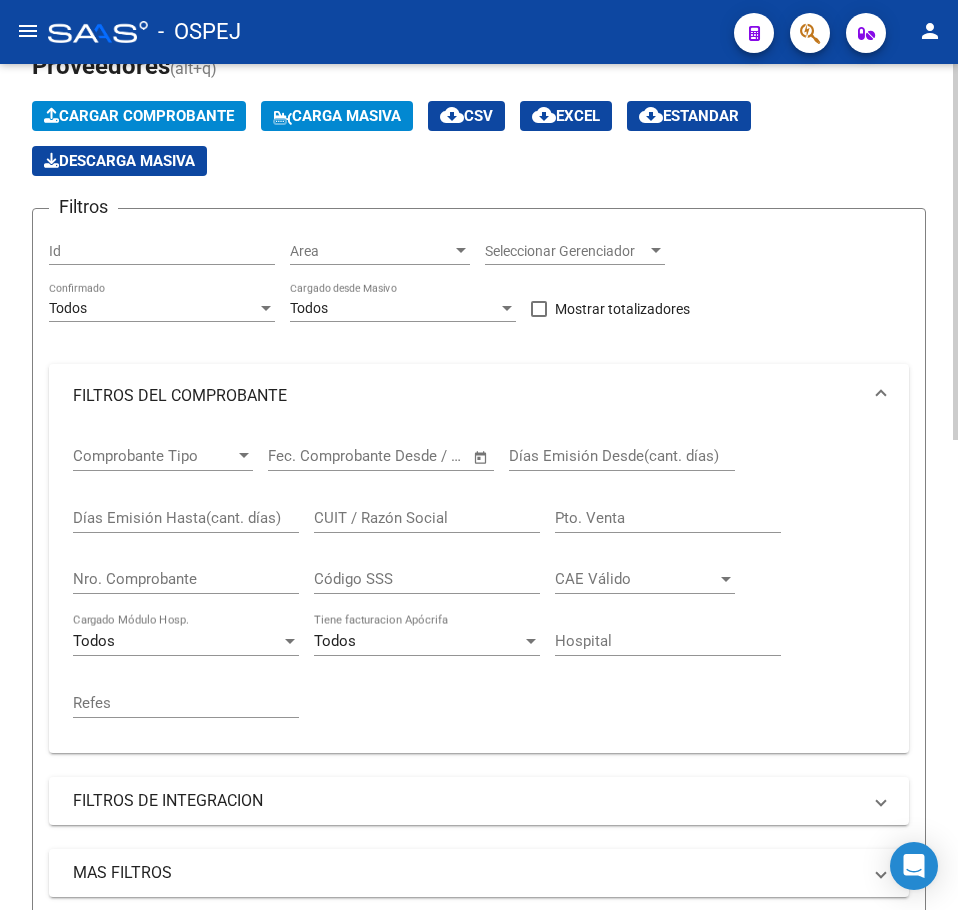 click on "Nro. Comprobante" at bounding box center [186, 579] 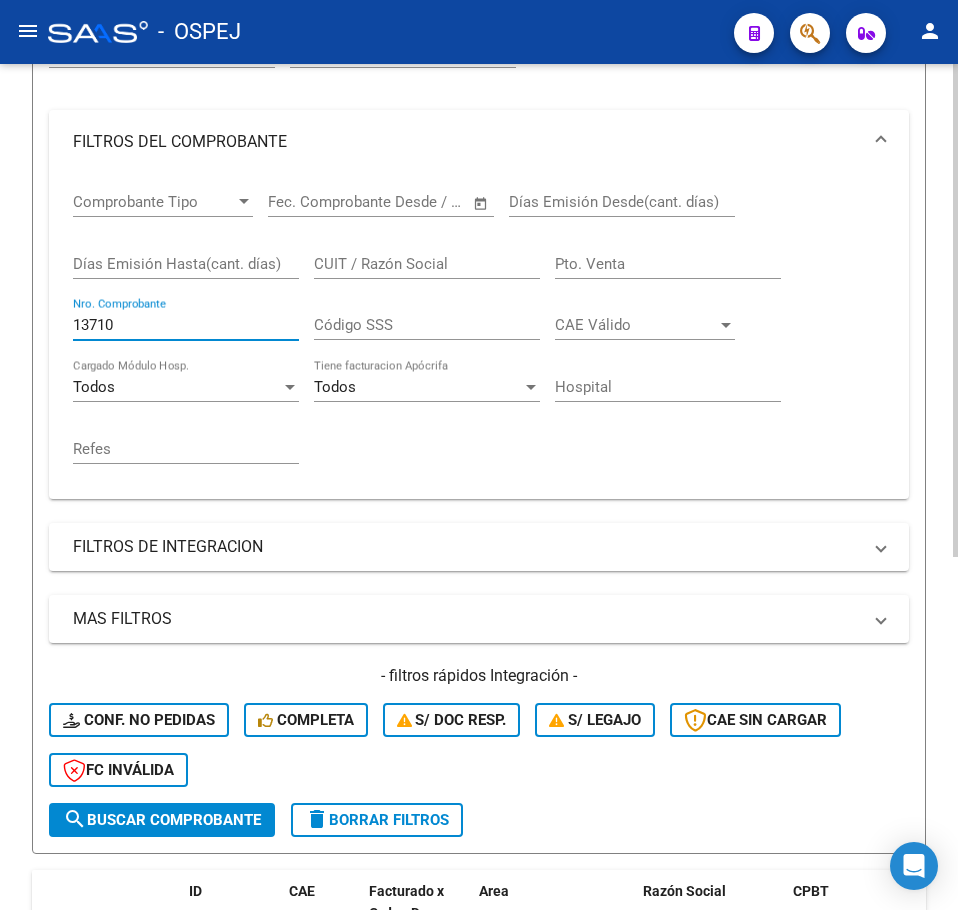scroll, scrollTop: 606, scrollLeft: 0, axis: vertical 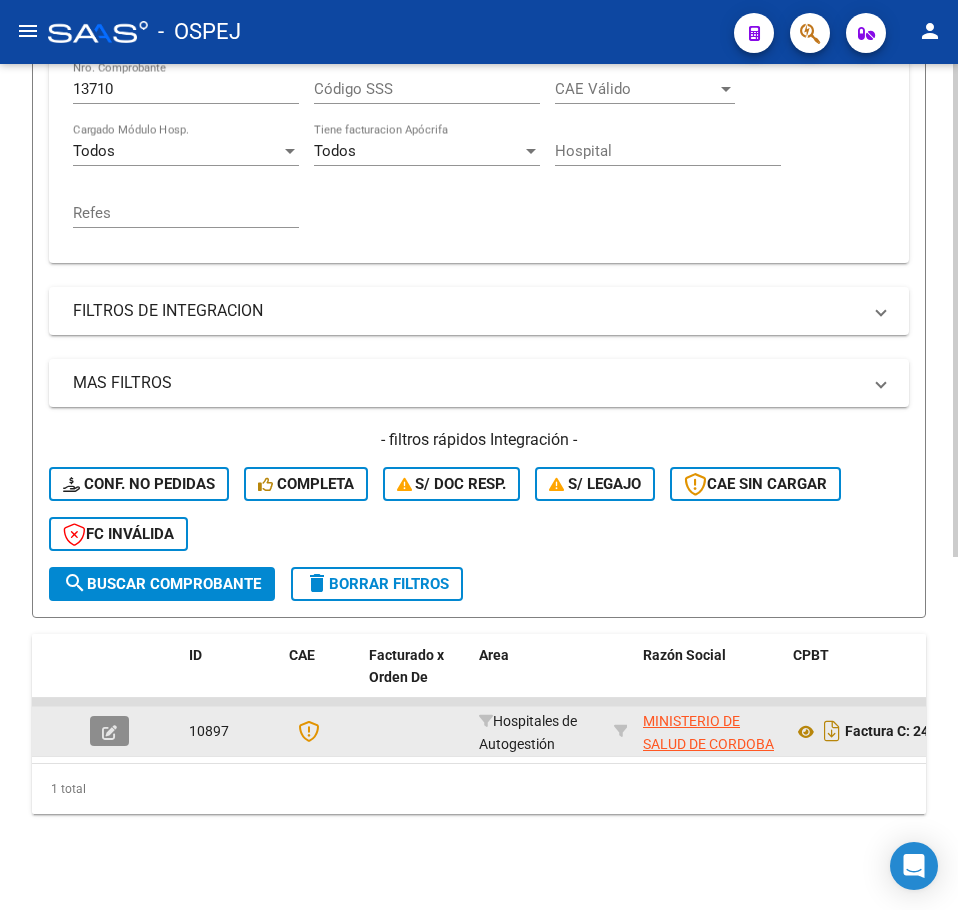 click 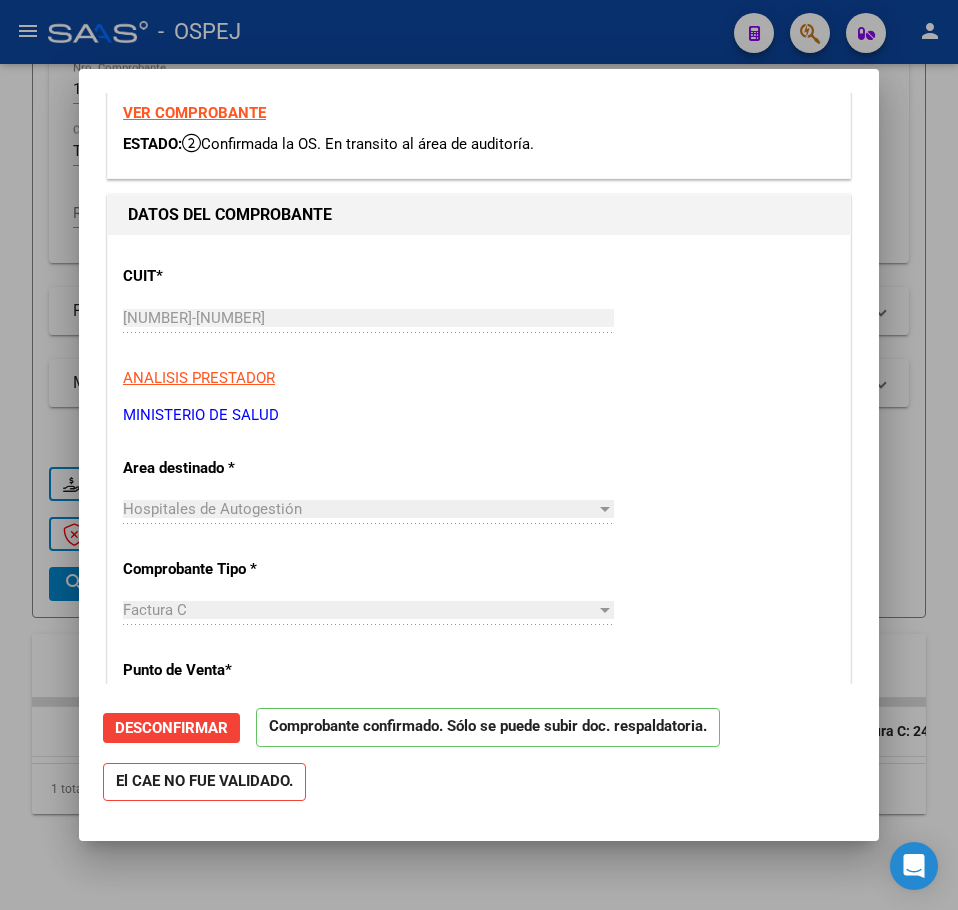 scroll, scrollTop: 400, scrollLeft: 0, axis: vertical 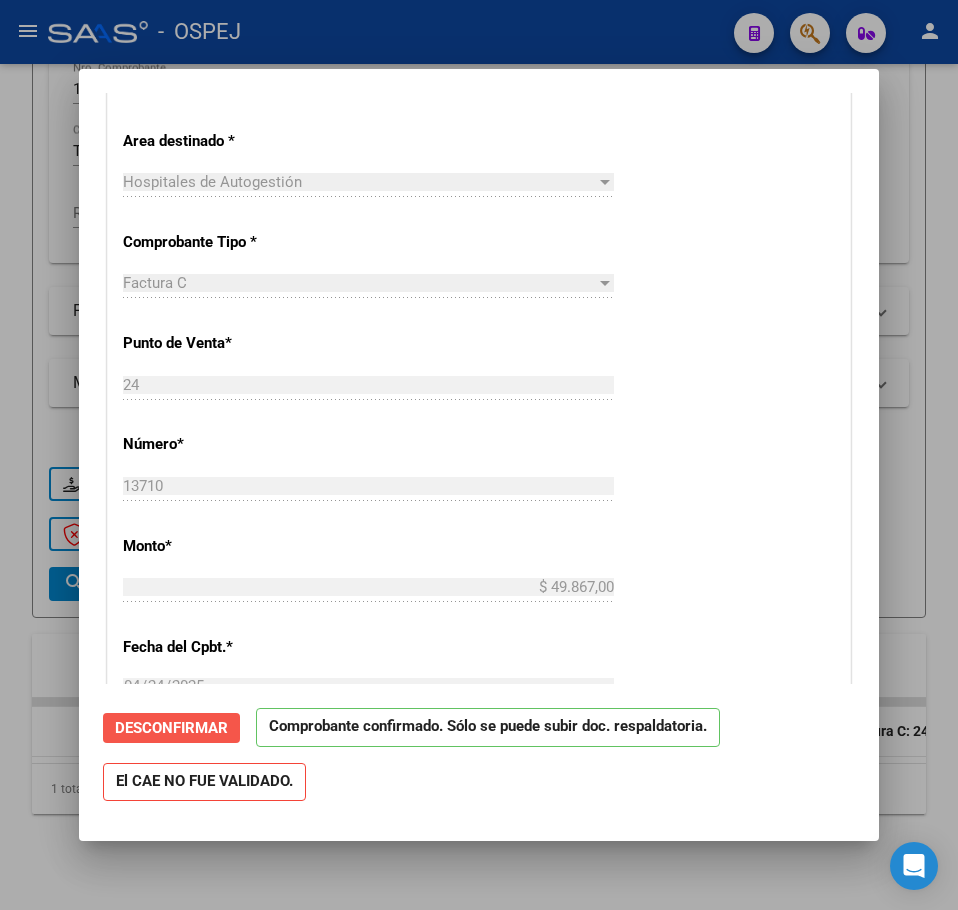 click on "Desconfirmar" 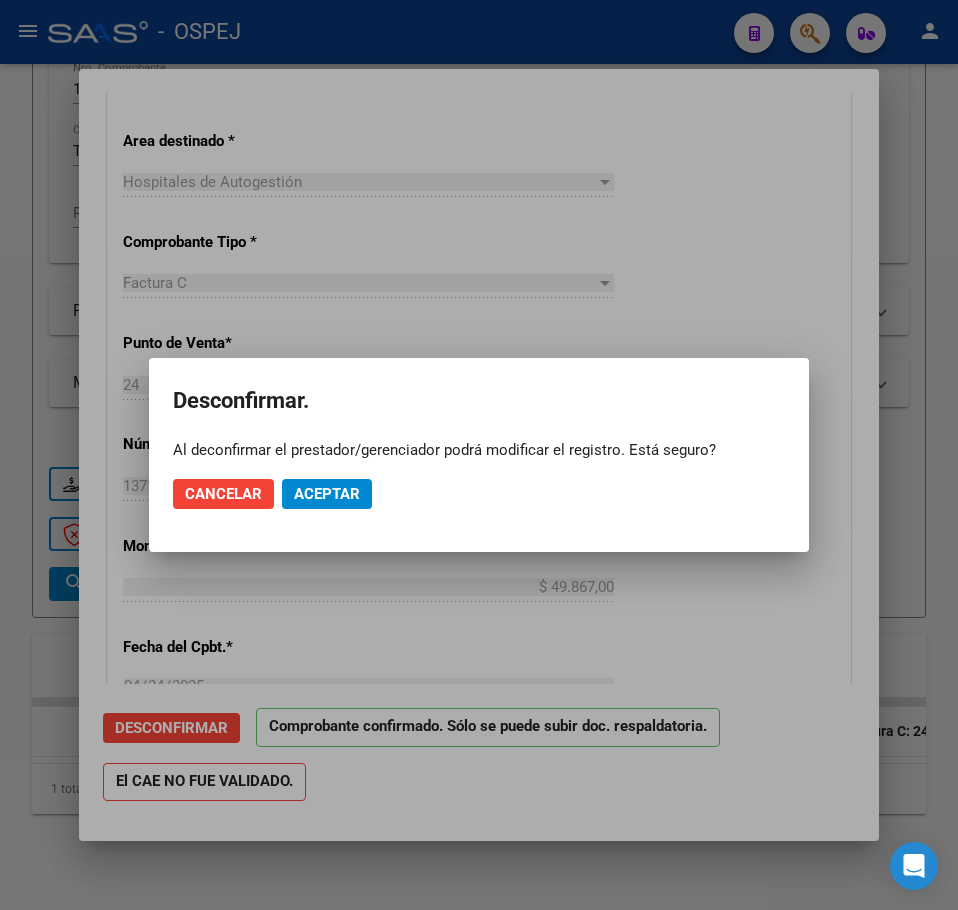 click on "Cancelar Aceptar" 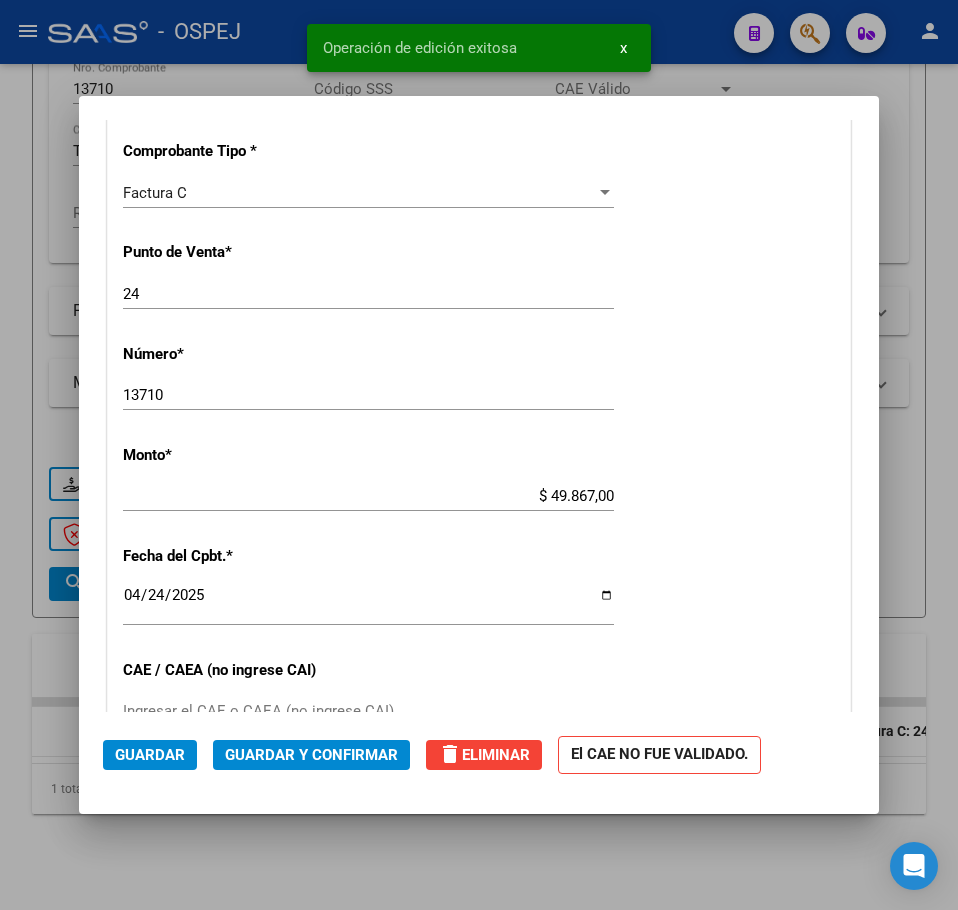 scroll, scrollTop: 800, scrollLeft: 0, axis: vertical 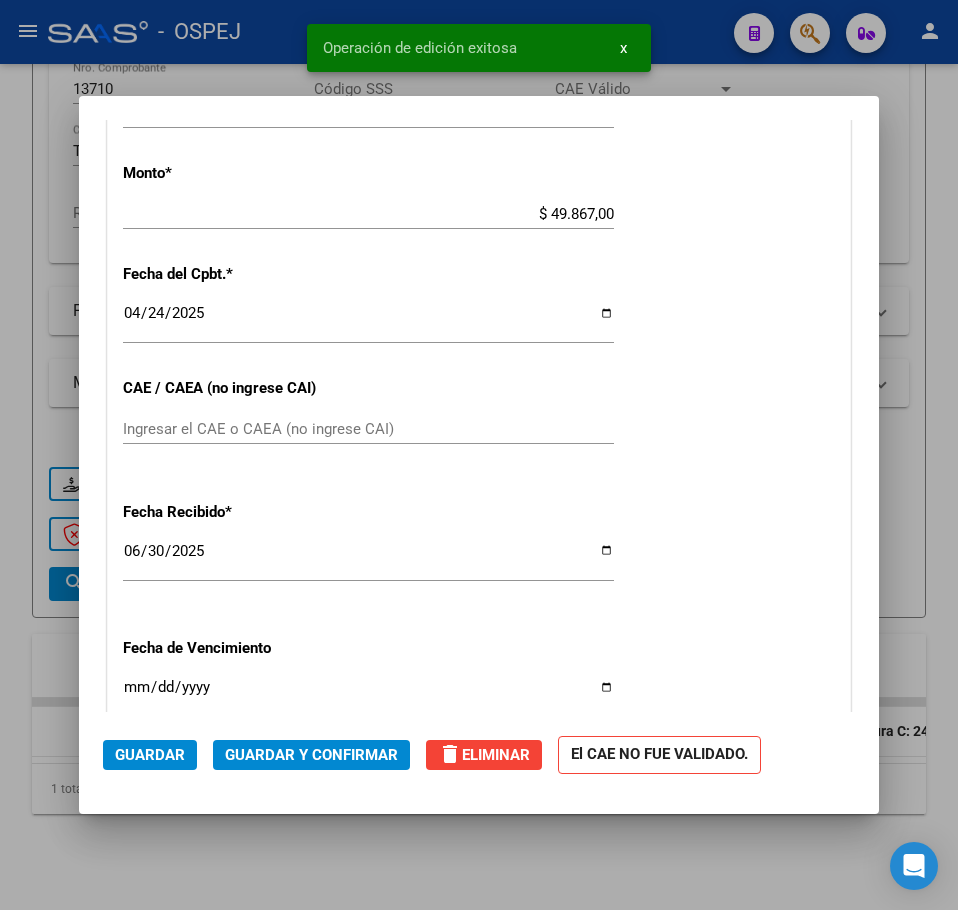 drag, startPoint x: 550, startPoint y: 205, endPoint x: 548, endPoint y: 217, distance: 12.165525 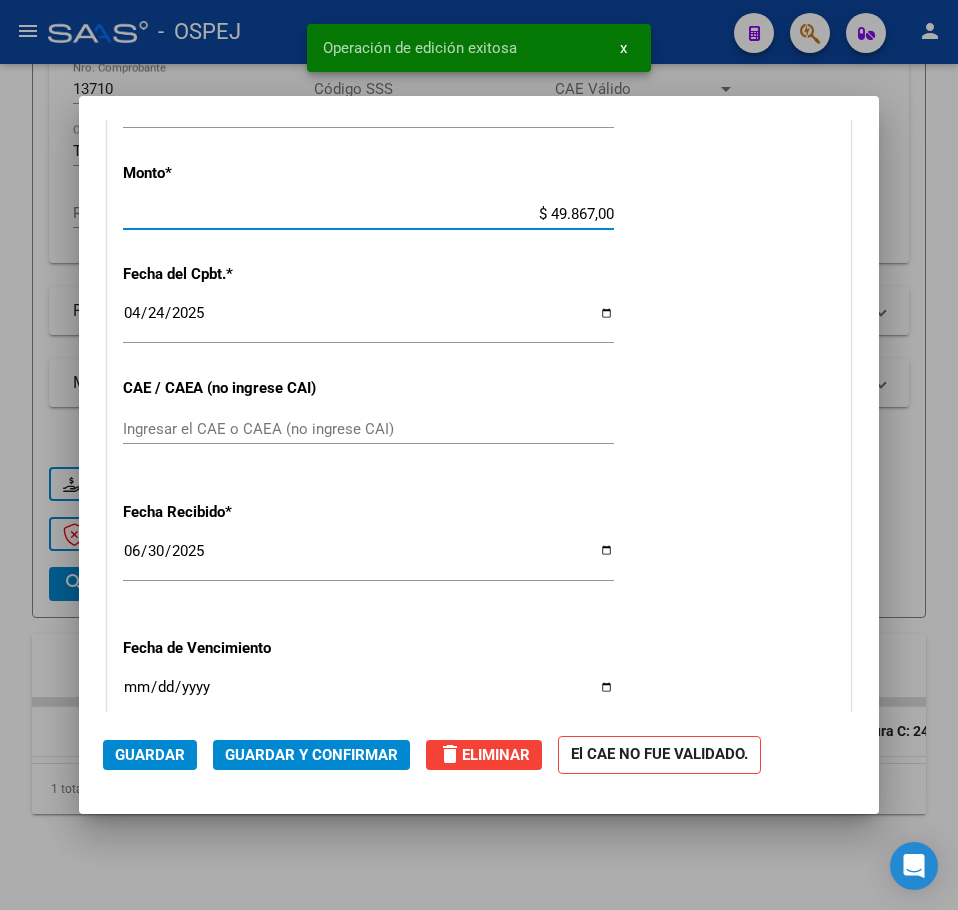 click on "$ 49.867,00 Ingresar el monto" 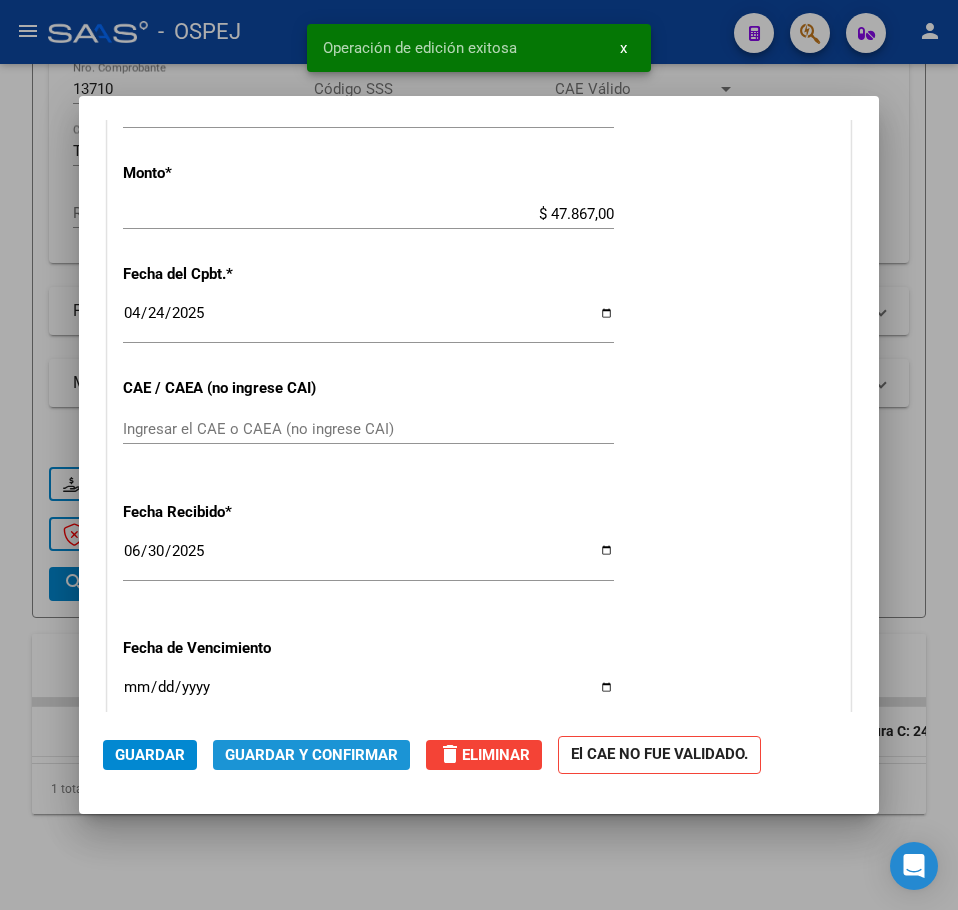 click on "Guardar y Confirmar" 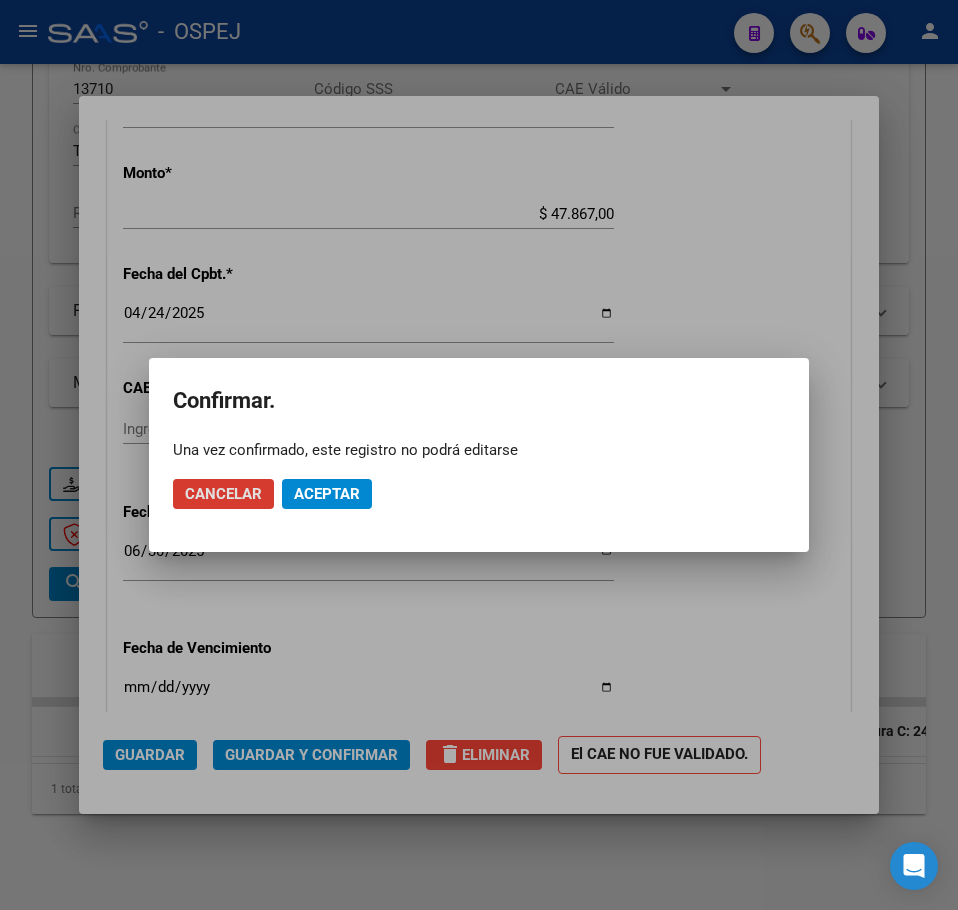 click on "Aceptar" 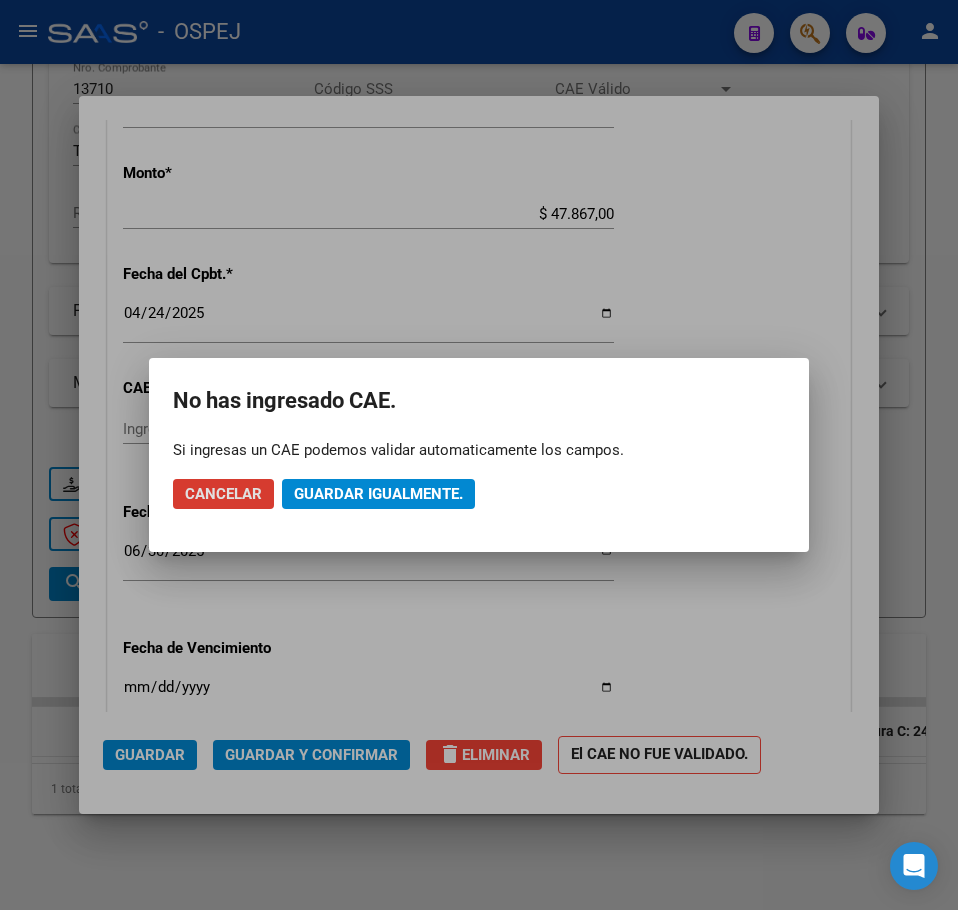 click on "Guardar igualmente." 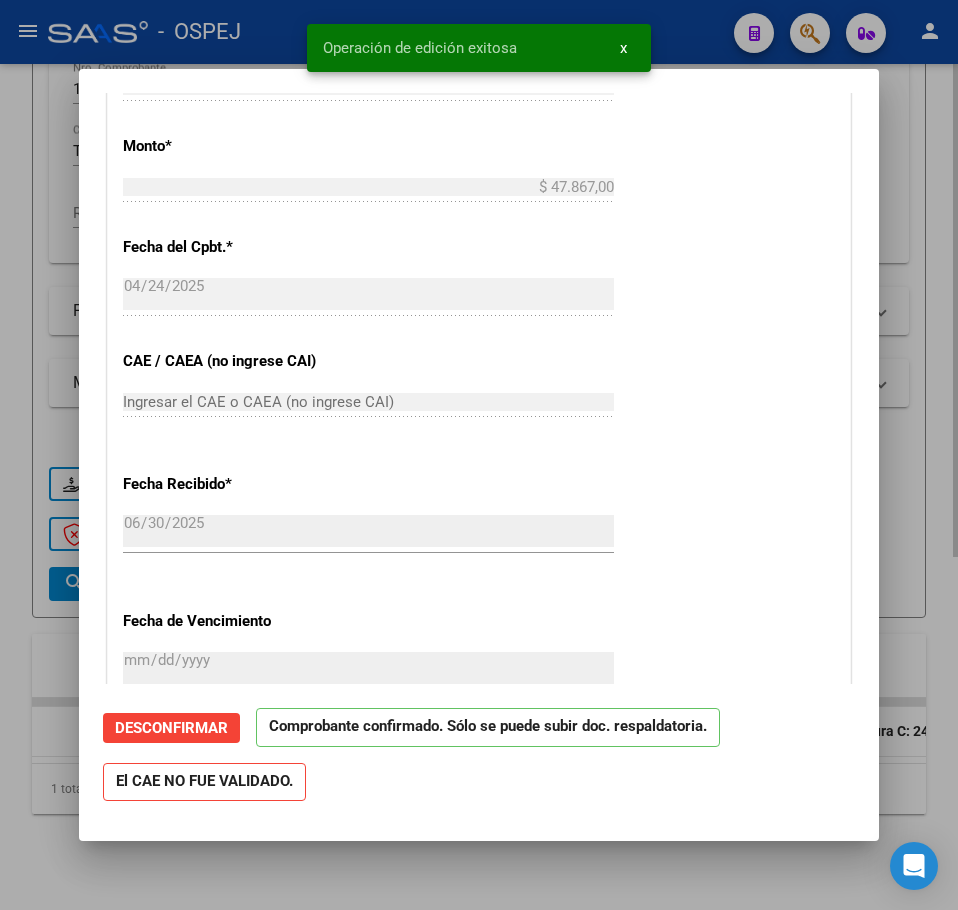 drag, startPoint x: 29, startPoint y: 389, endPoint x: 38, endPoint y: 380, distance: 12.727922 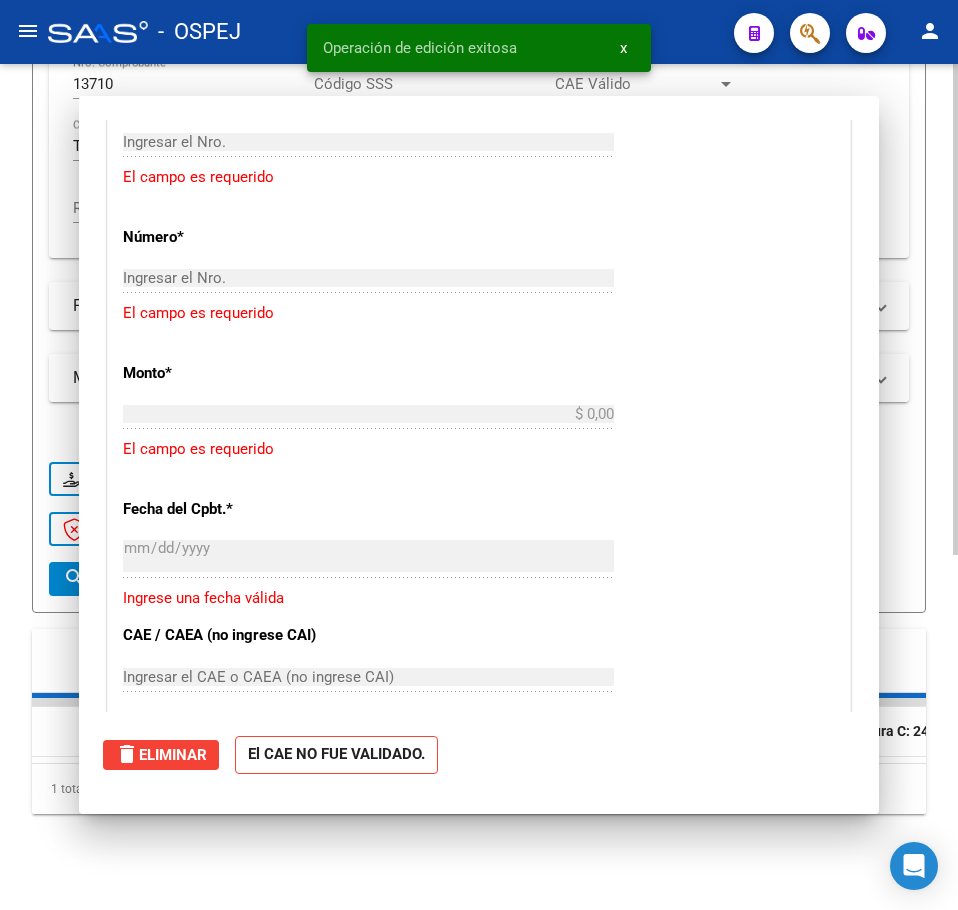 scroll, scrollTop: 0, scrollLeft: 0, axis: both 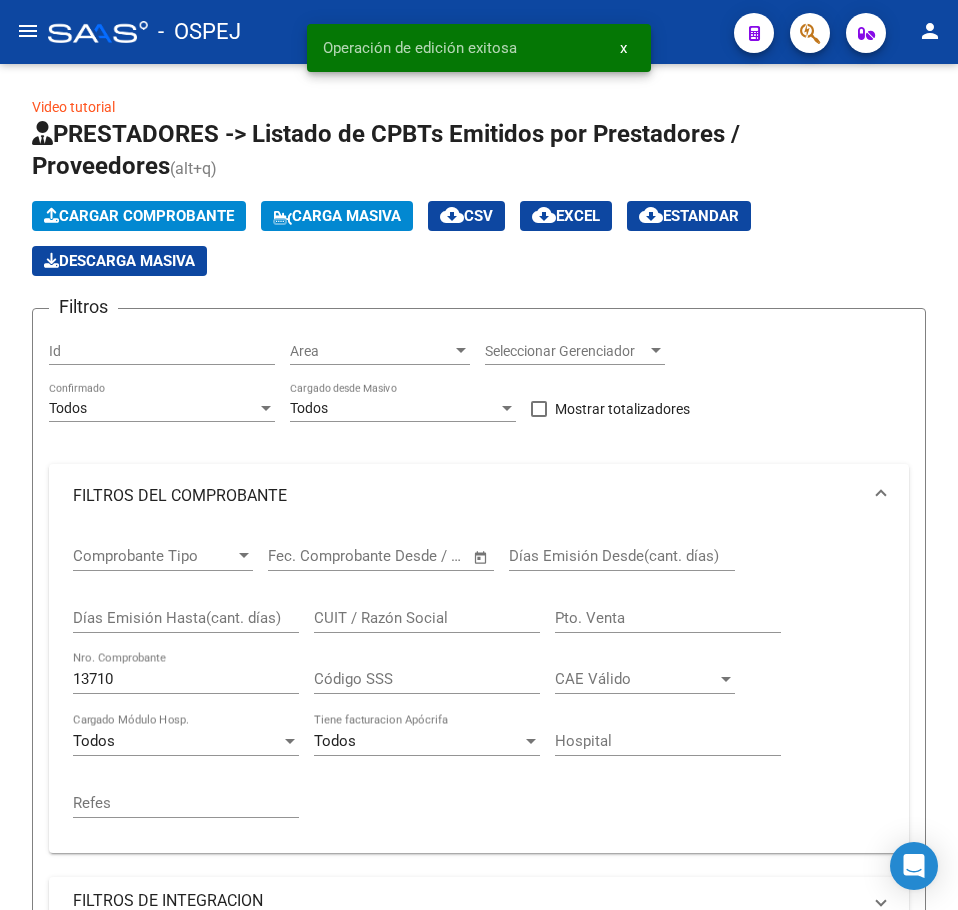 click on "menu" 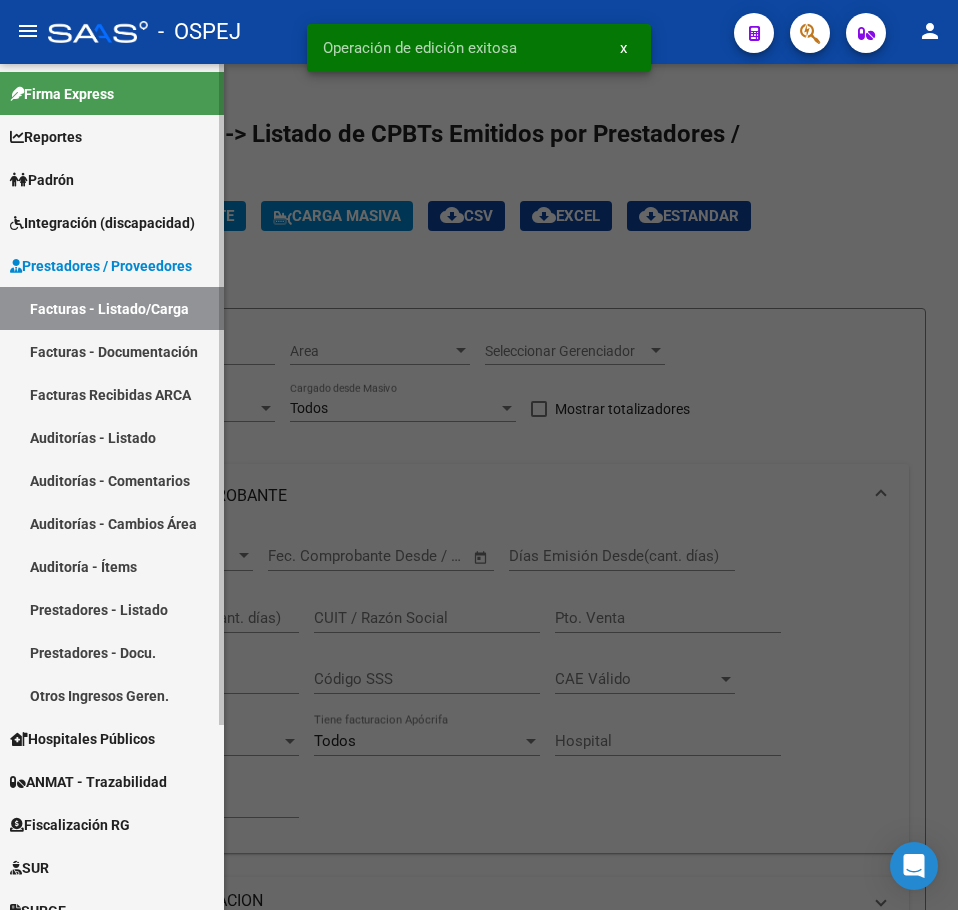 click on "Auditorías - Listado" at bounding box center (112, 437) 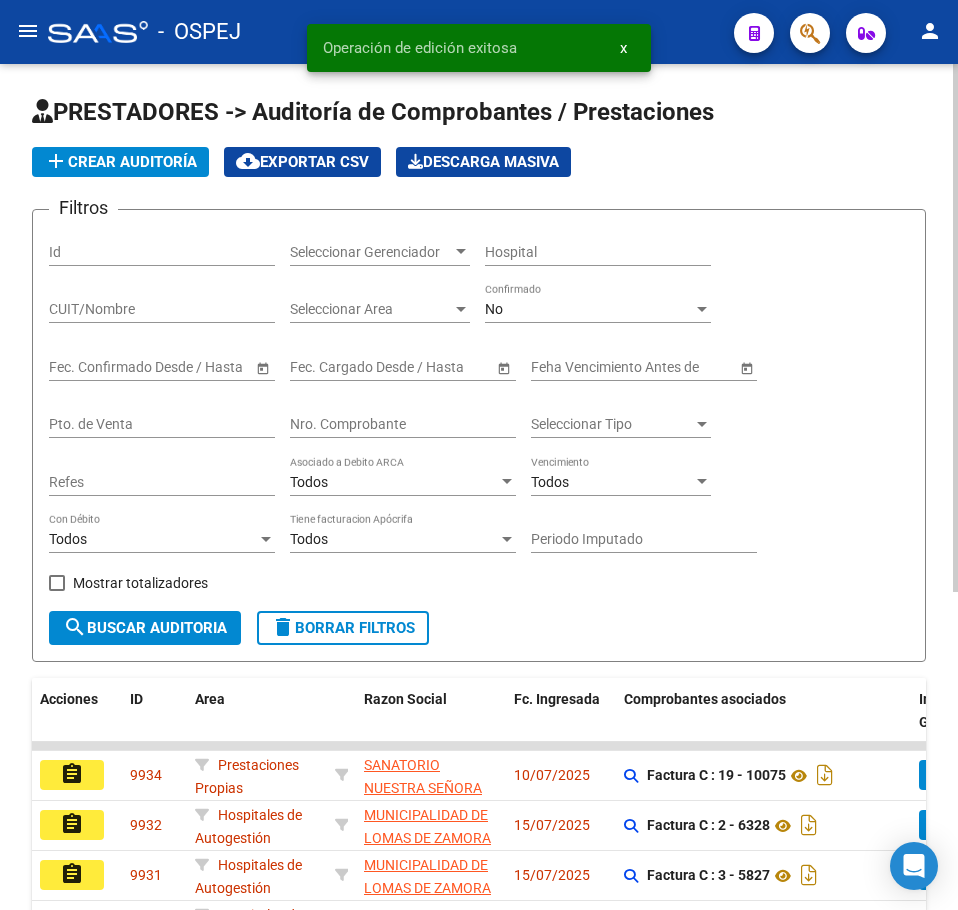 click on "PRESTADORES -> Auditoría de Comprobantes / Prestaciones add  Crear Auditoría
cloud_download  Exportar CSV   Descarga Masiva
Filtros Id Seleccionar Gerenciador Seleccionar Gerenciador Hospital CUIT/Nombre Seleccionar Area Seleccionar Area No Confirmado Start date – End date Fec. Confirmado Desde / Hasta Start date – End date Fec. Cargado Desde / Hasta Feha Vencimiento Antes de Pto. de Venta Nro. Comprobante Seleccionar Tipo Seleccionar Tipo Refes Todos Asociado a Debito ARCA Todos Vencimiento Todos Con Débito Todos Tiene facturacion Apócrifa Periodo Imputado    Mostrar totalizadores search  Buscar Auditoria  delete  Borrar Filtros" 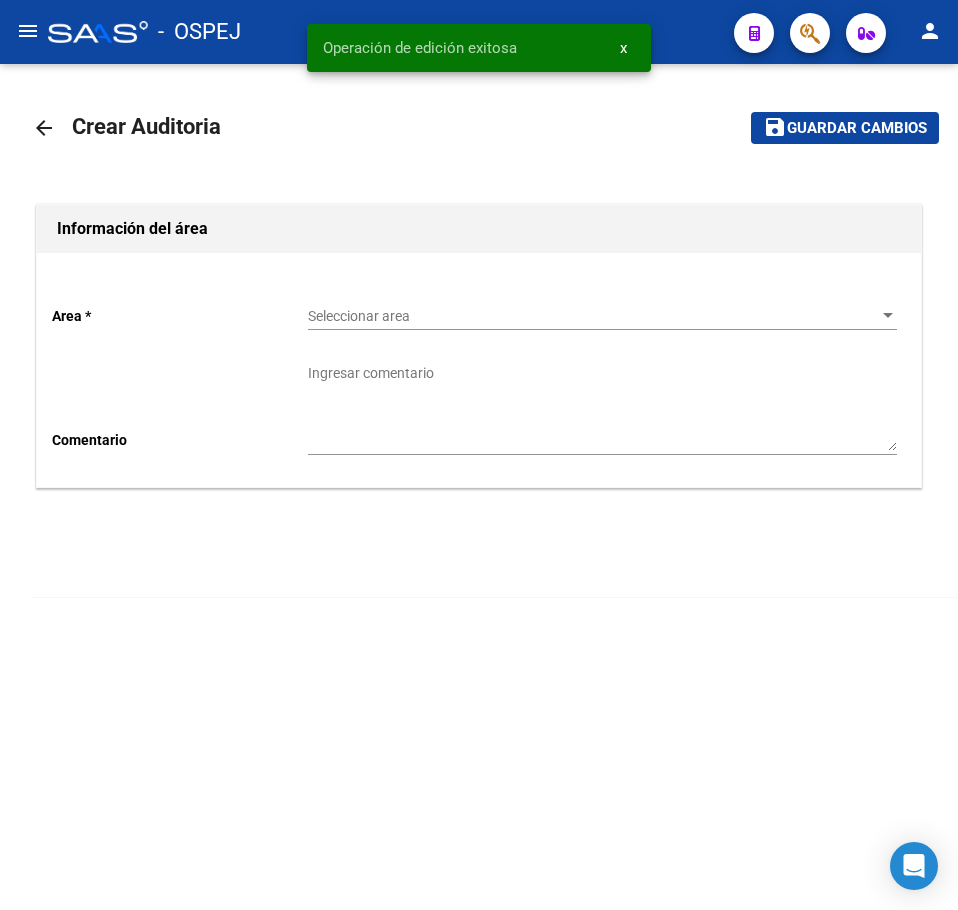 click on "Seleccionar area" at bounding box center (593, 316) 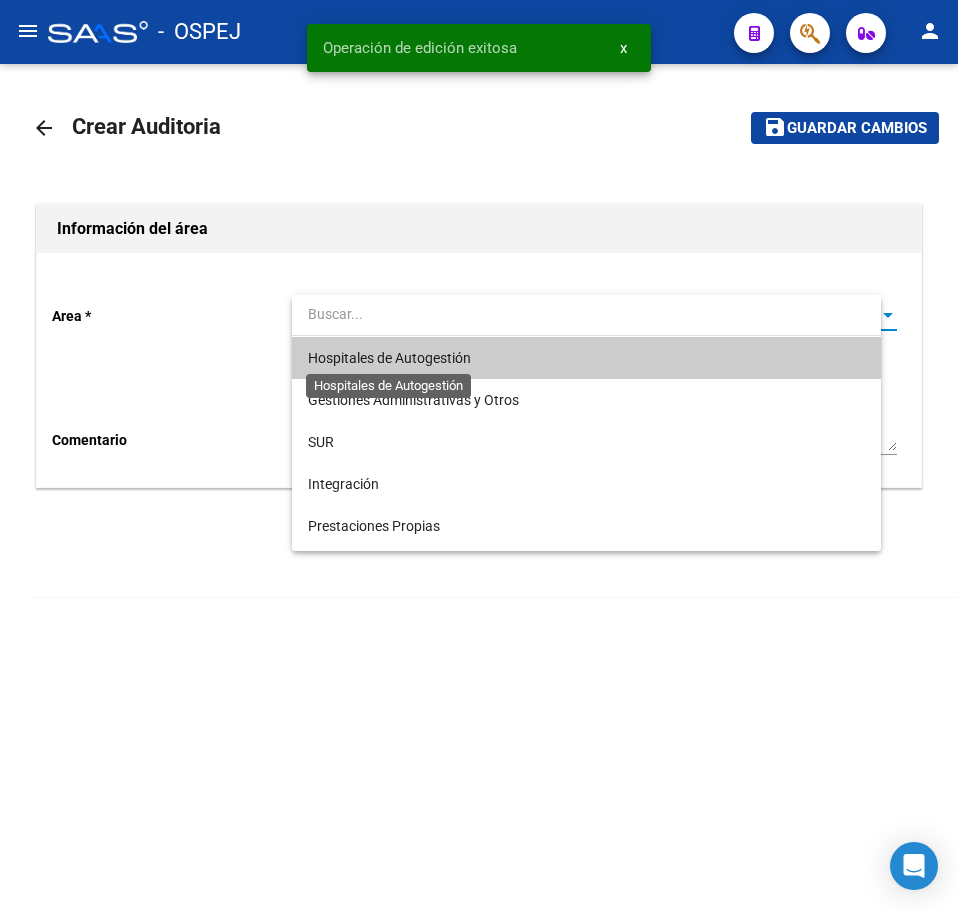 click on "Hospitales de Autogestión" at bounding box center [586, 358] 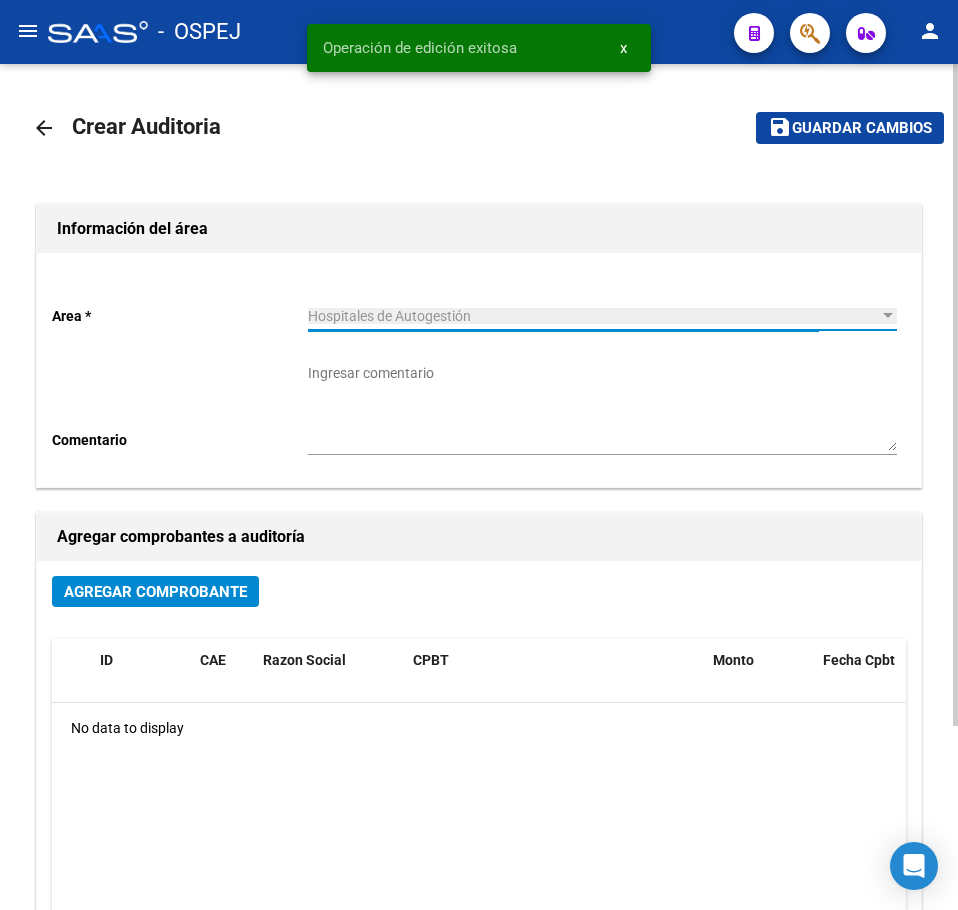 click on "Agregar Comprobante" 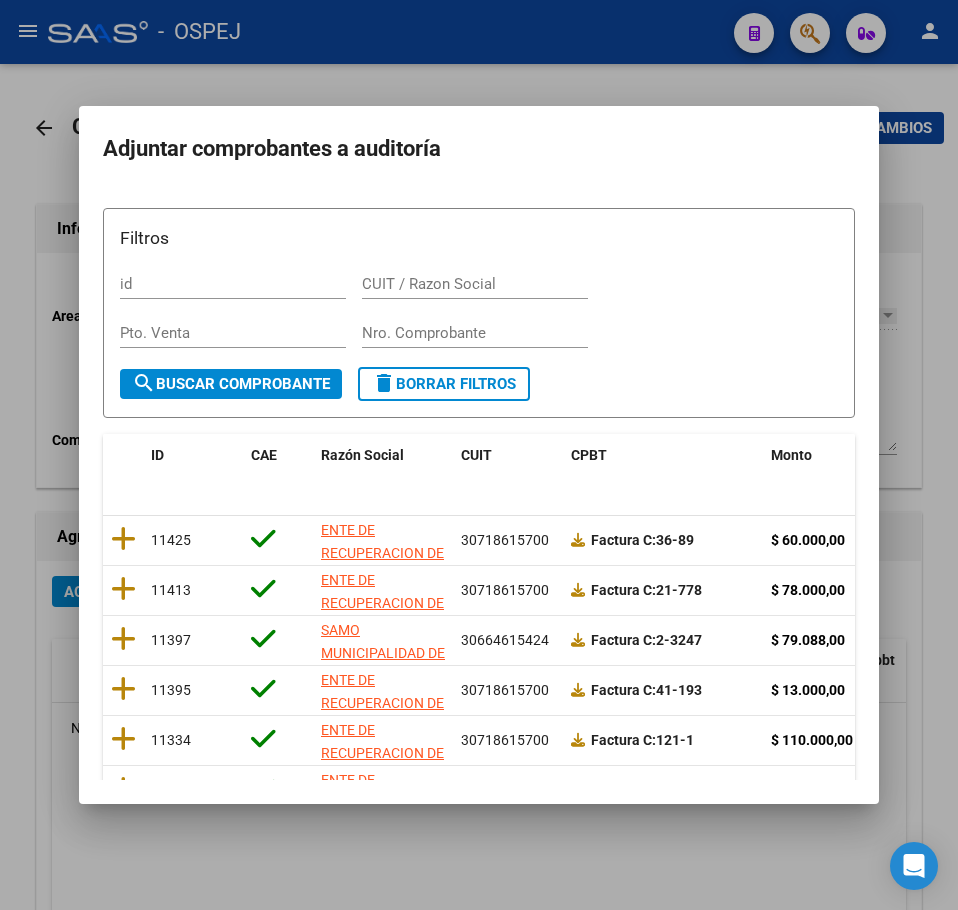 click on "Nro. Comprobante" at bounding box center [475, 333] 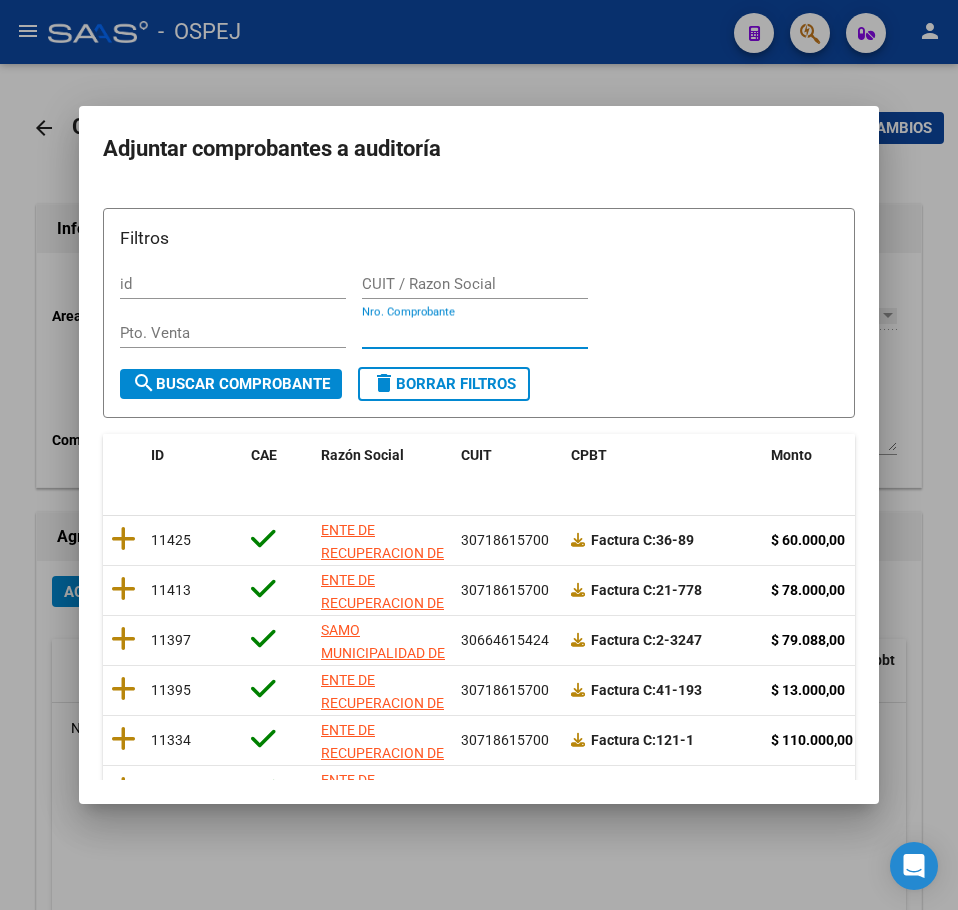 click on "Nro. Comprobante" at bounding box center [475, 333] 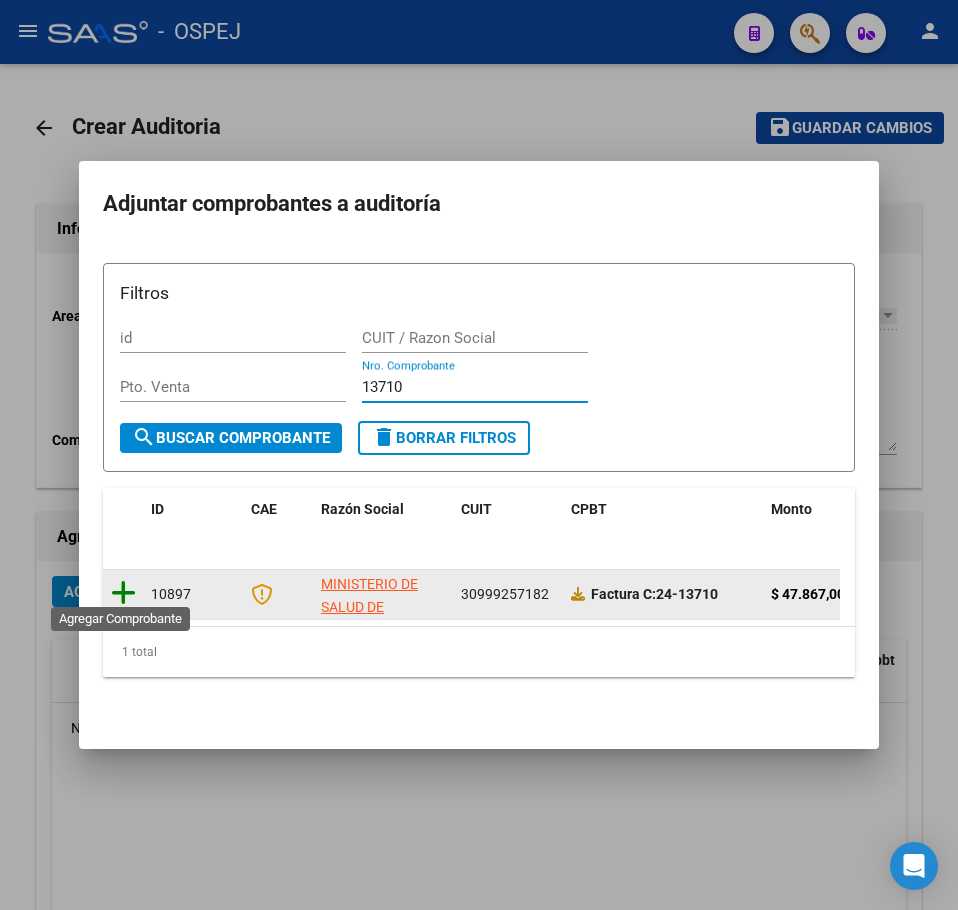 click 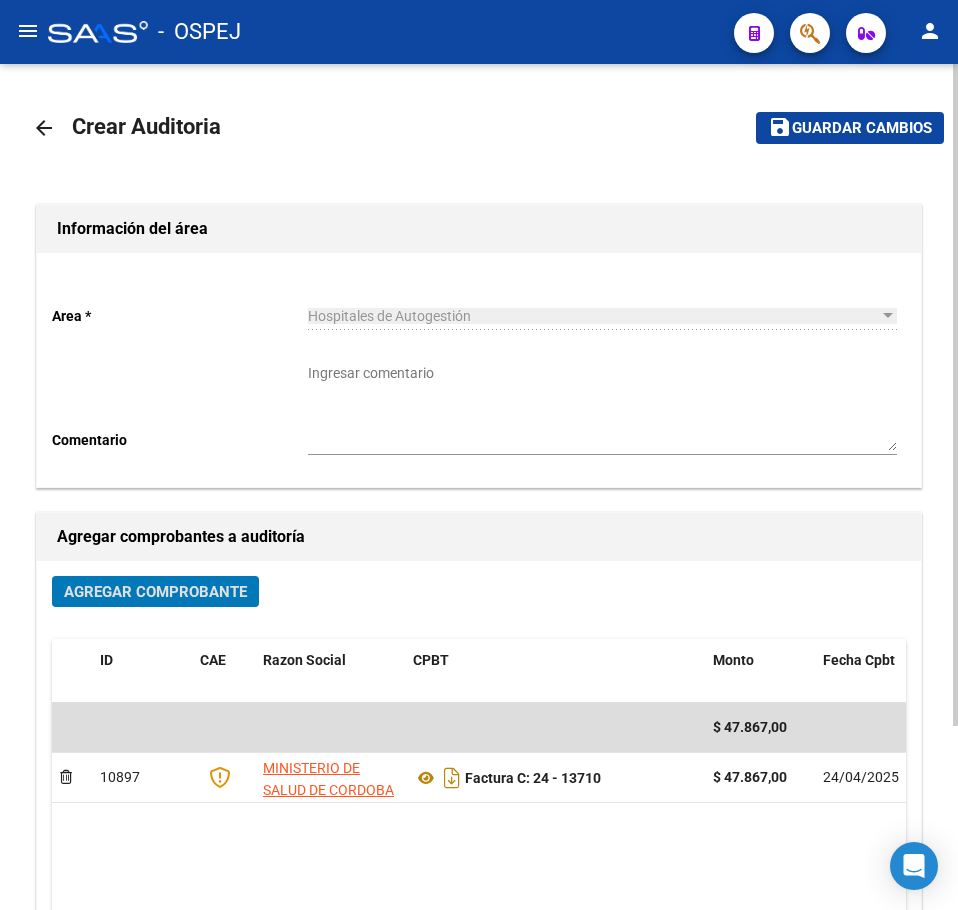 click on "Guardar cambios" 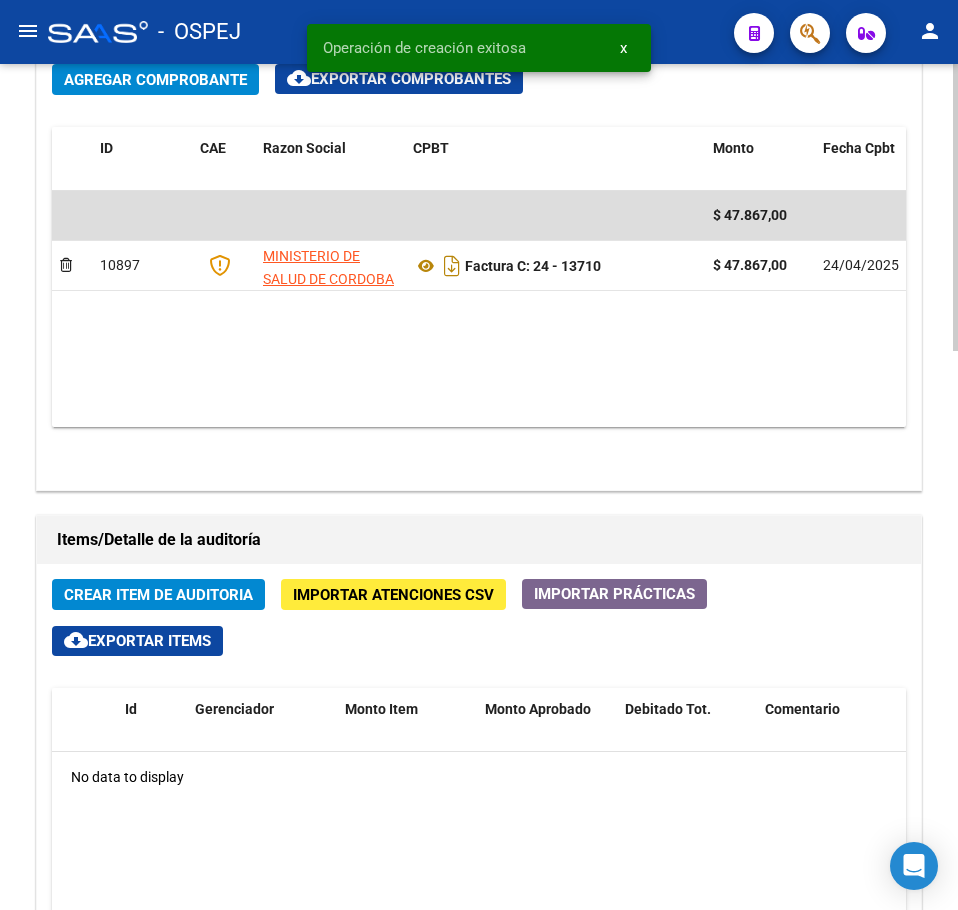 scroll, scrollTop: 1300, scrollLeft: 0, axis: vertical 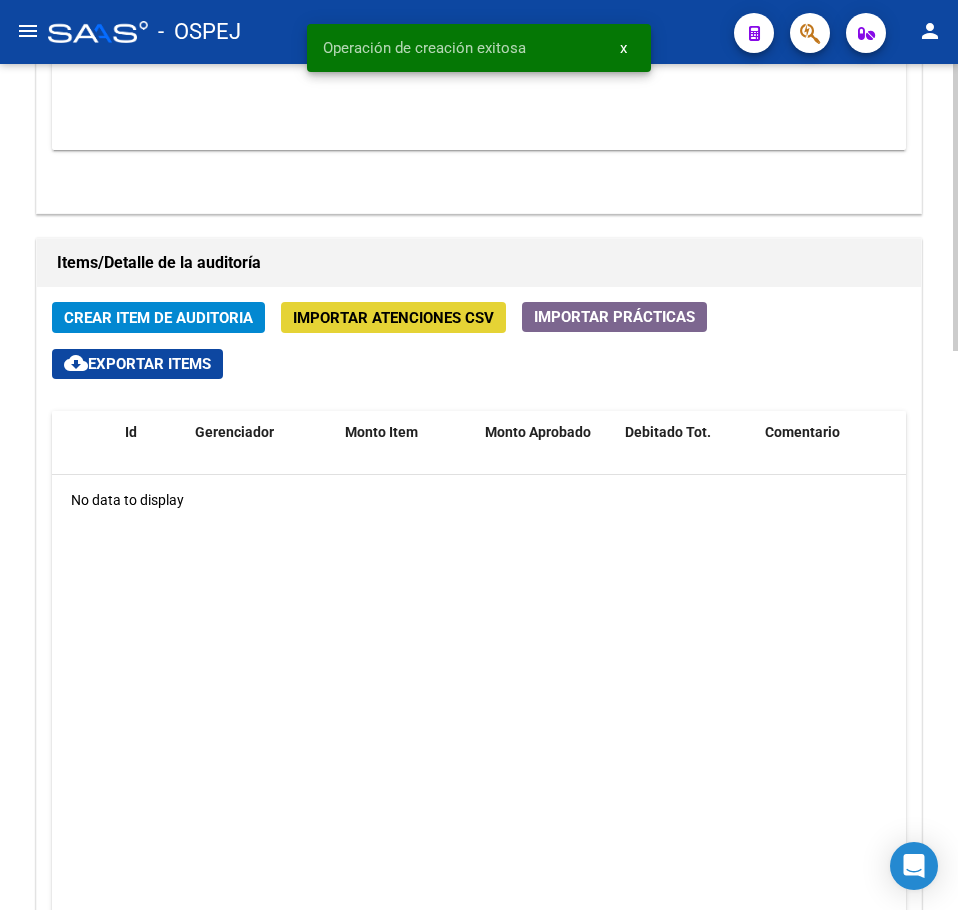 click on "Importar Atenciones CSV" 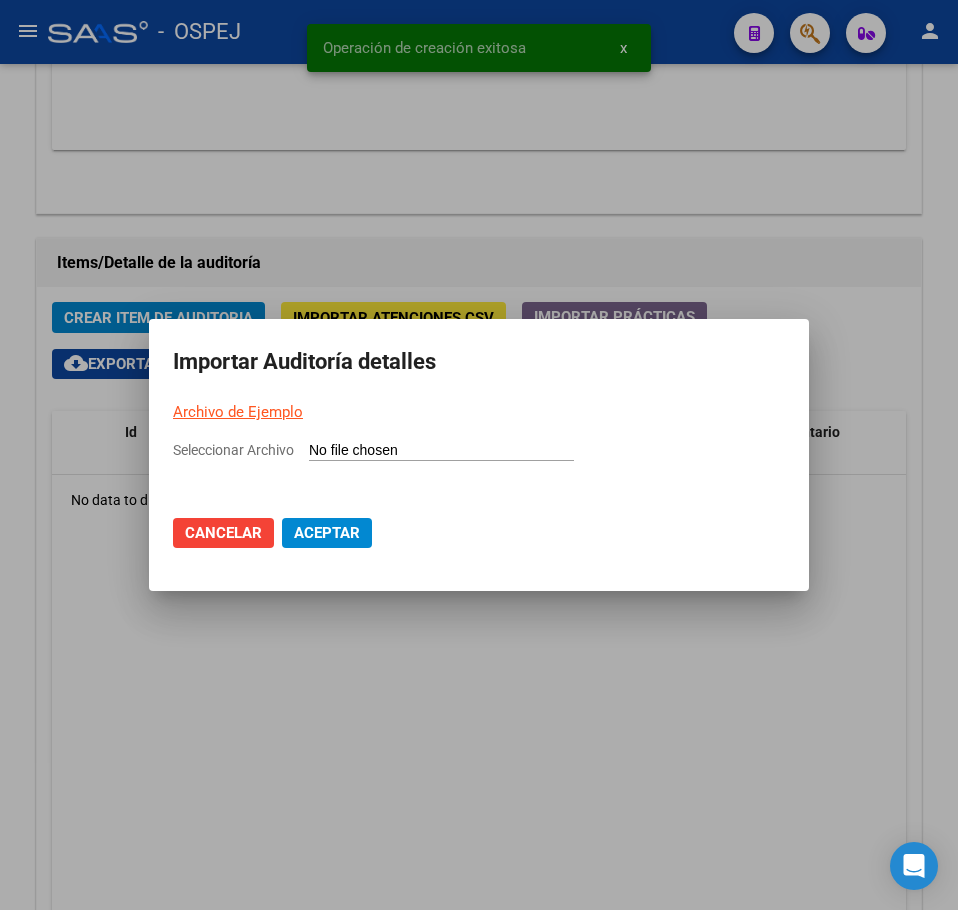 click on "Archivo de Ejemplo" at bounding box center [479, 412] 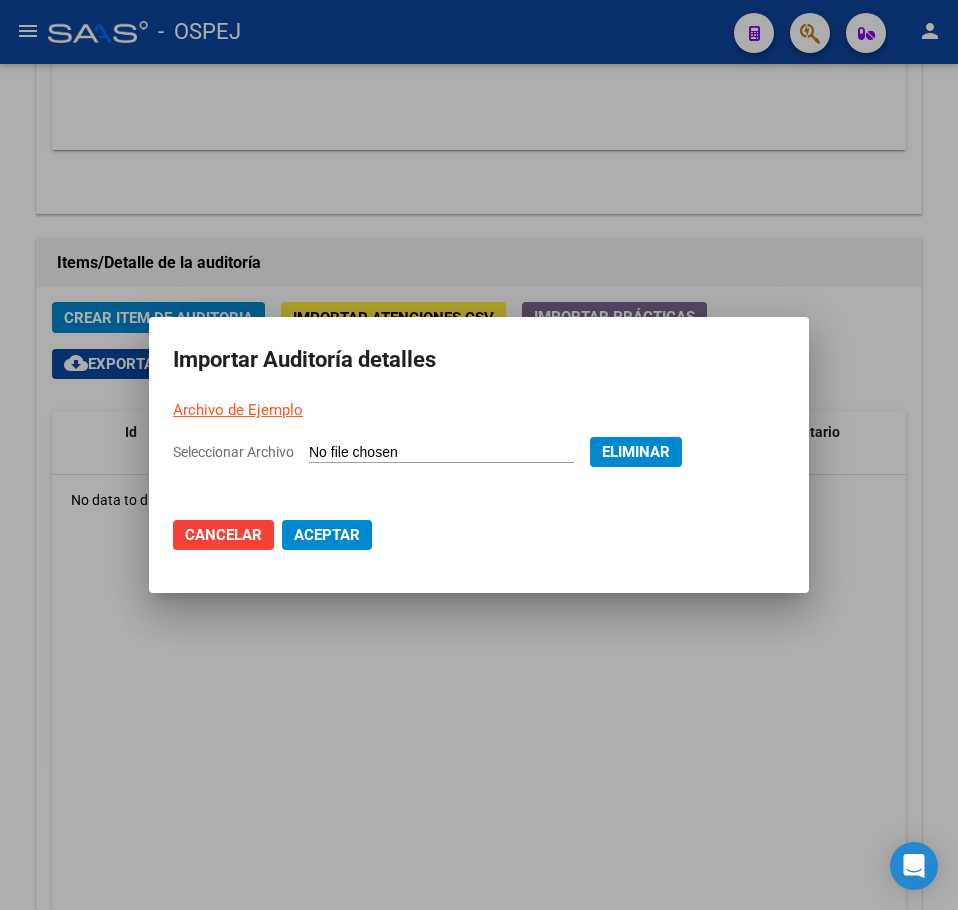 click on "Aceptar" 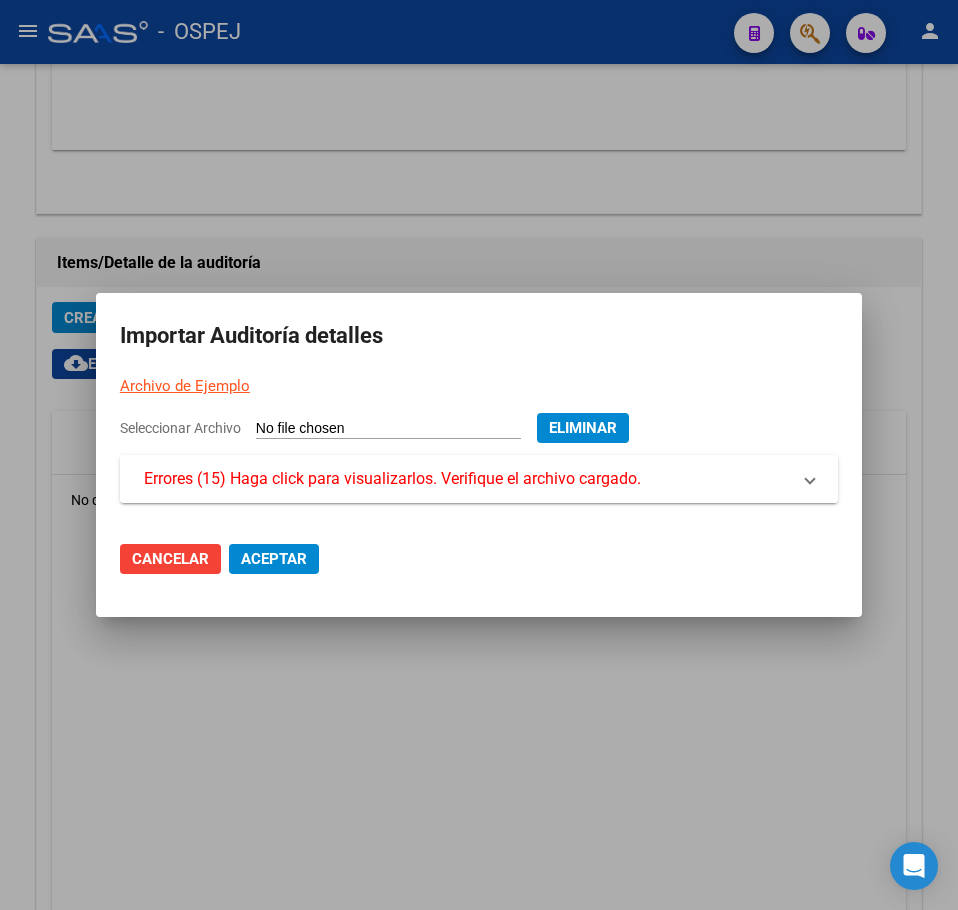 click on "Errores (15) Haga click para visualizarlos. Verifique el archivo cargado." at bounding box center [392, 479] 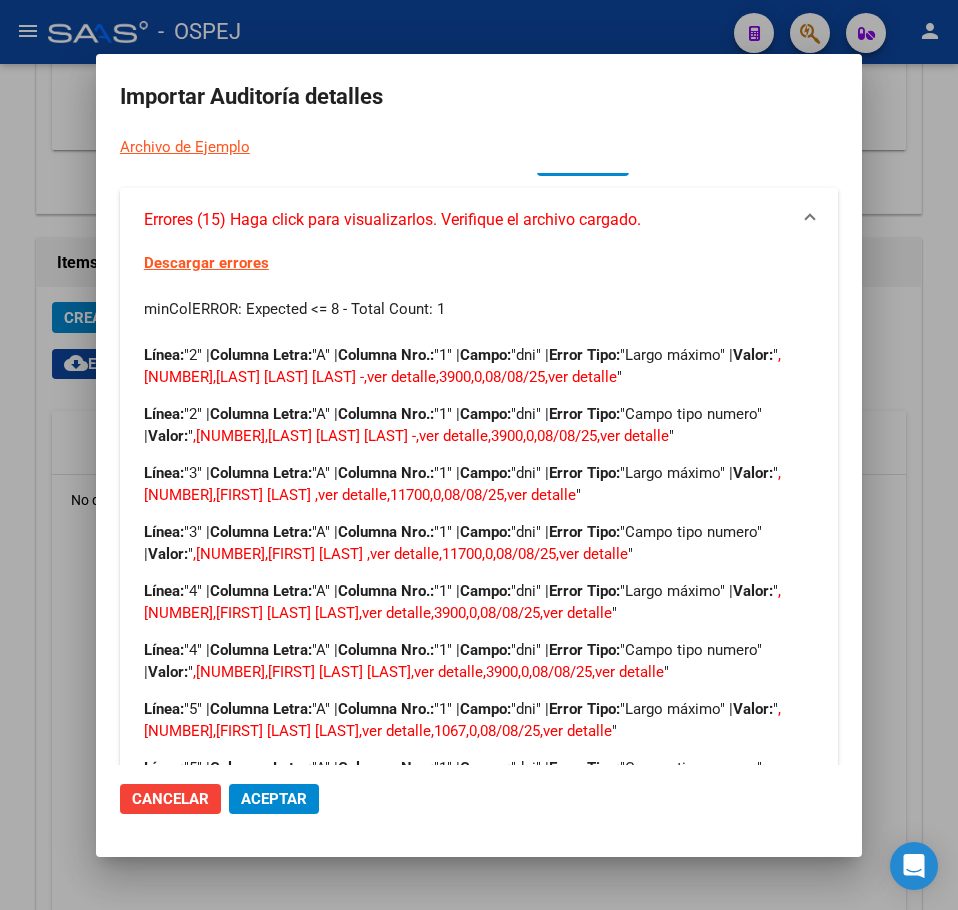 scroll, scrollTop: 15, scrollLeft: 0, axis: vertical 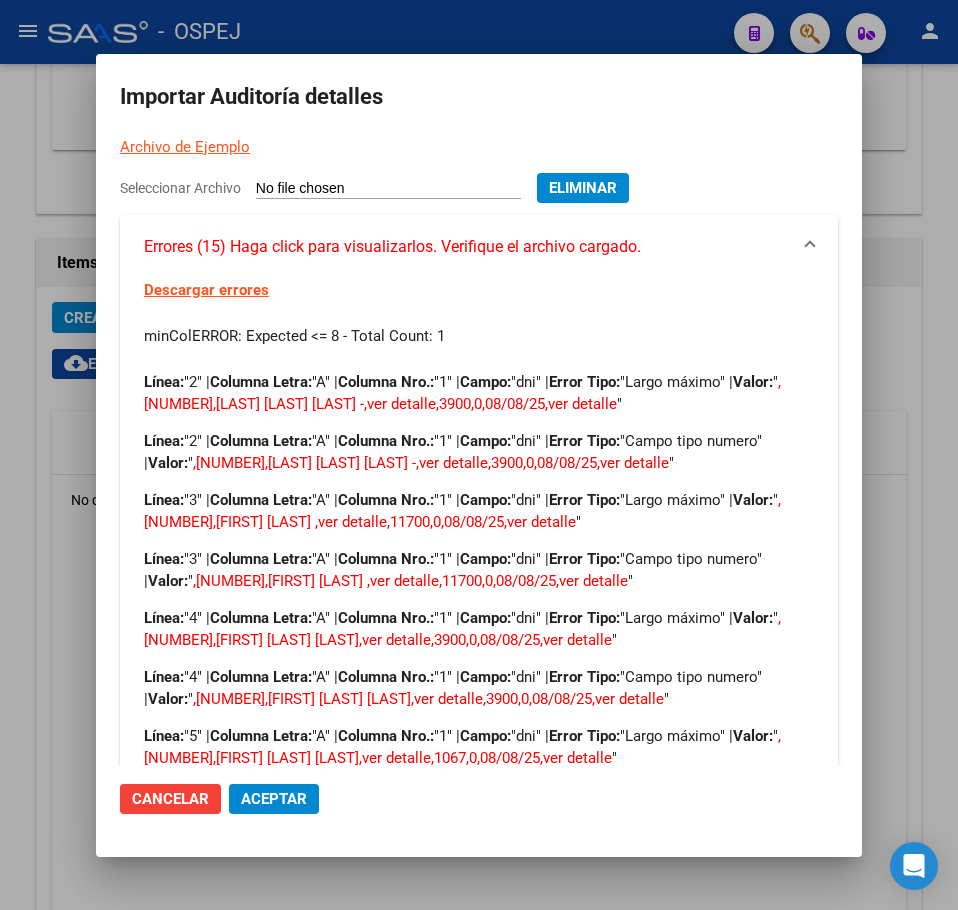 click on "Eliminar" at bounding box center [583, 188] 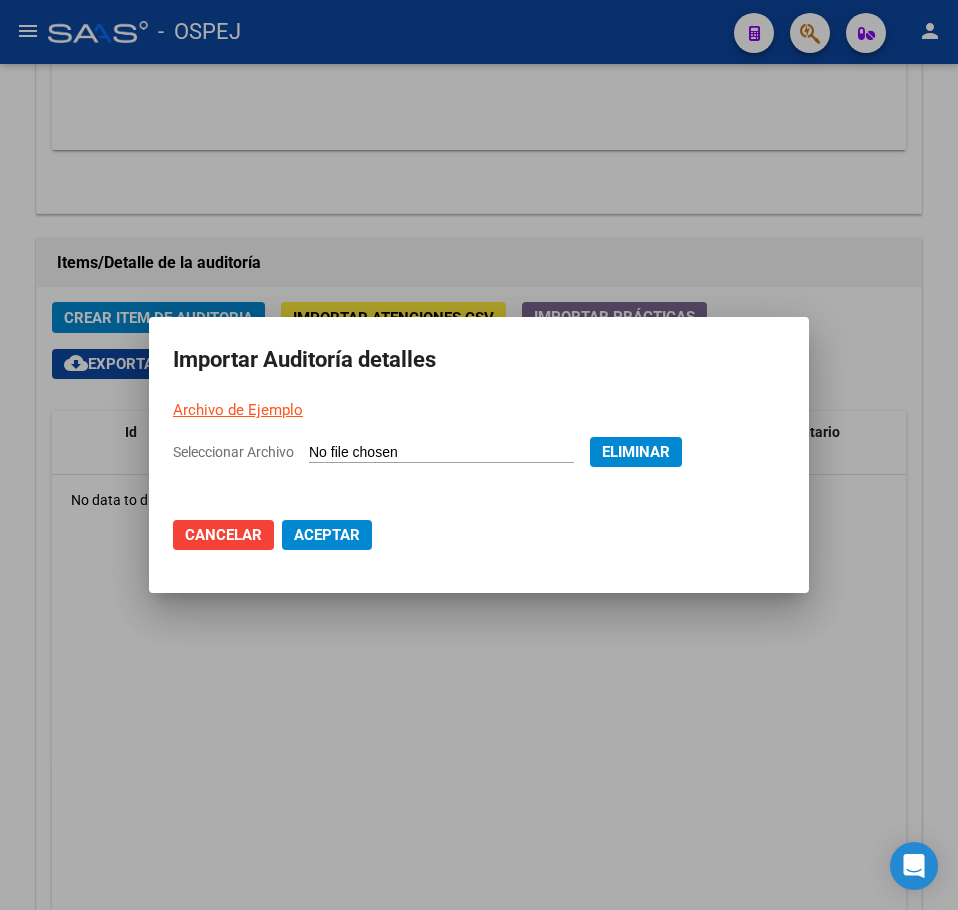 click on "Aceptar" 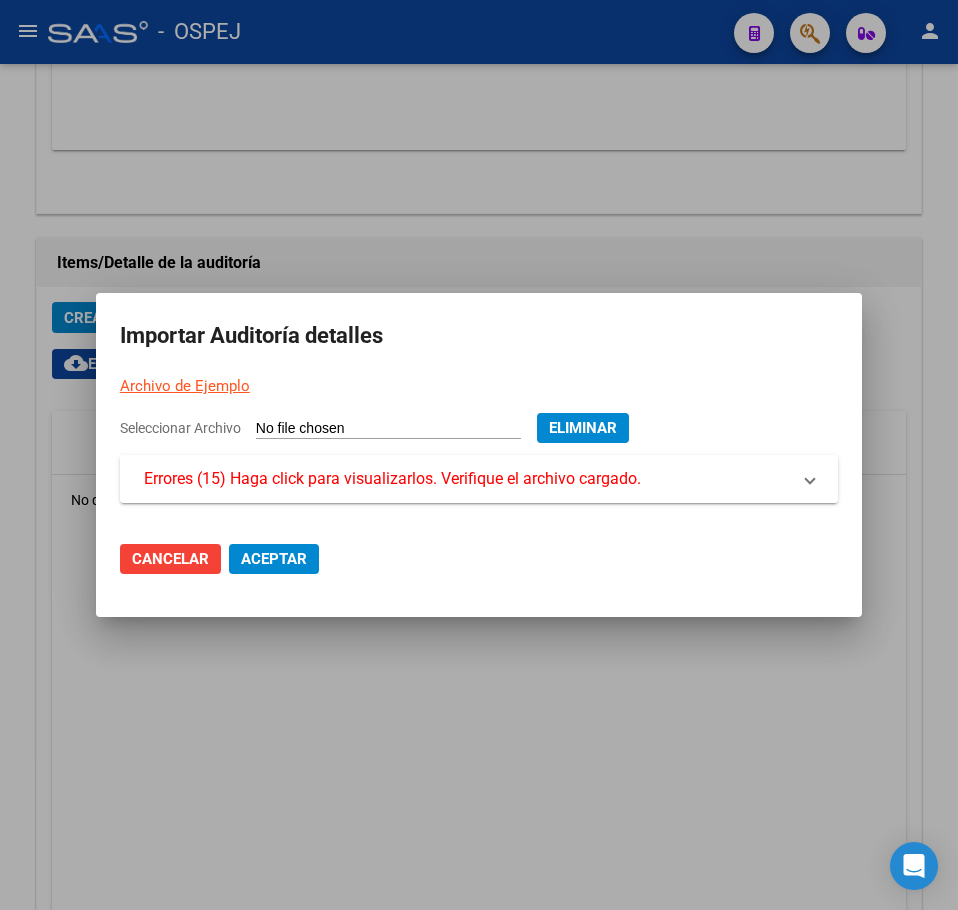 click on "Errores (15) Haga click para visualizarlos. Verifique el archivo cargado." at bounding box center [392, 479] 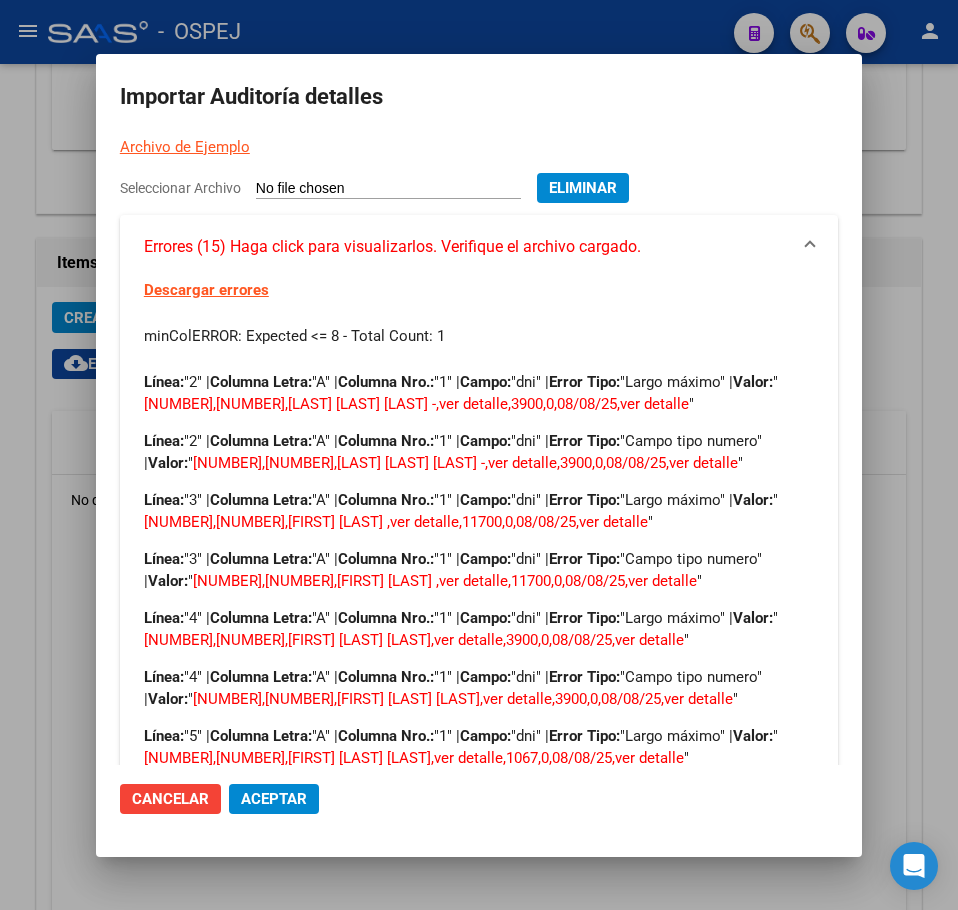 click at bounding box center (479, 455) 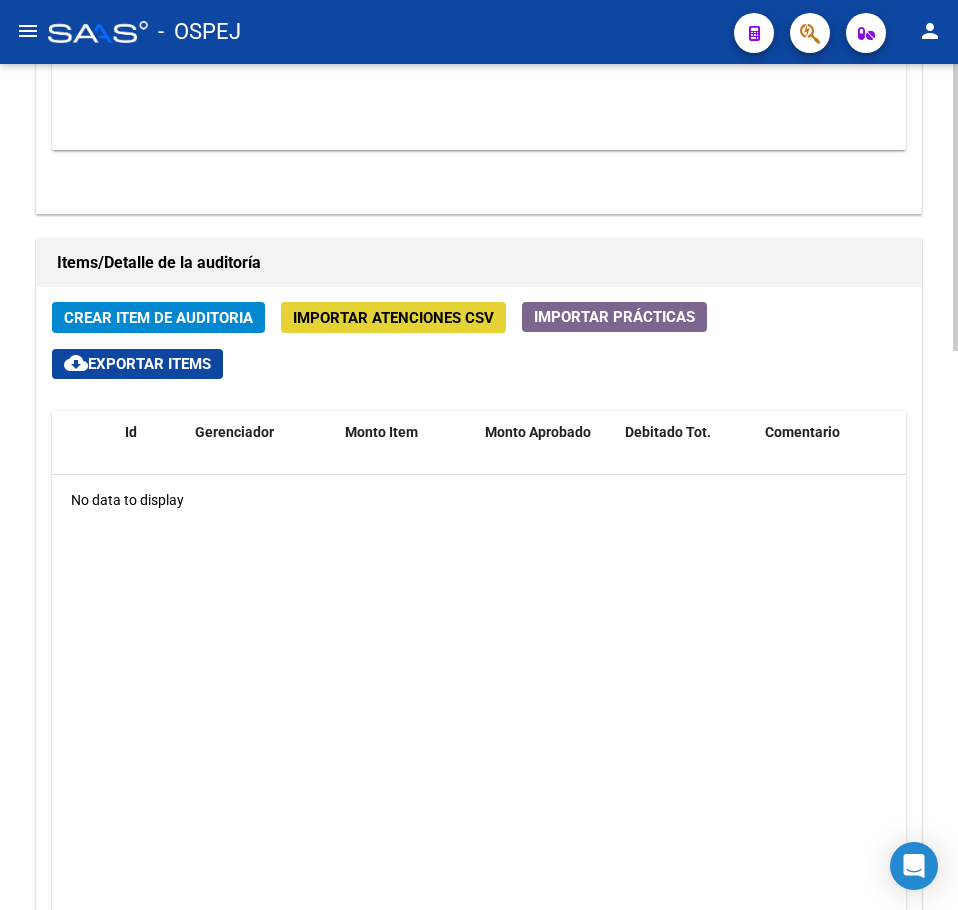 click on "Importar Atenciones CSV" 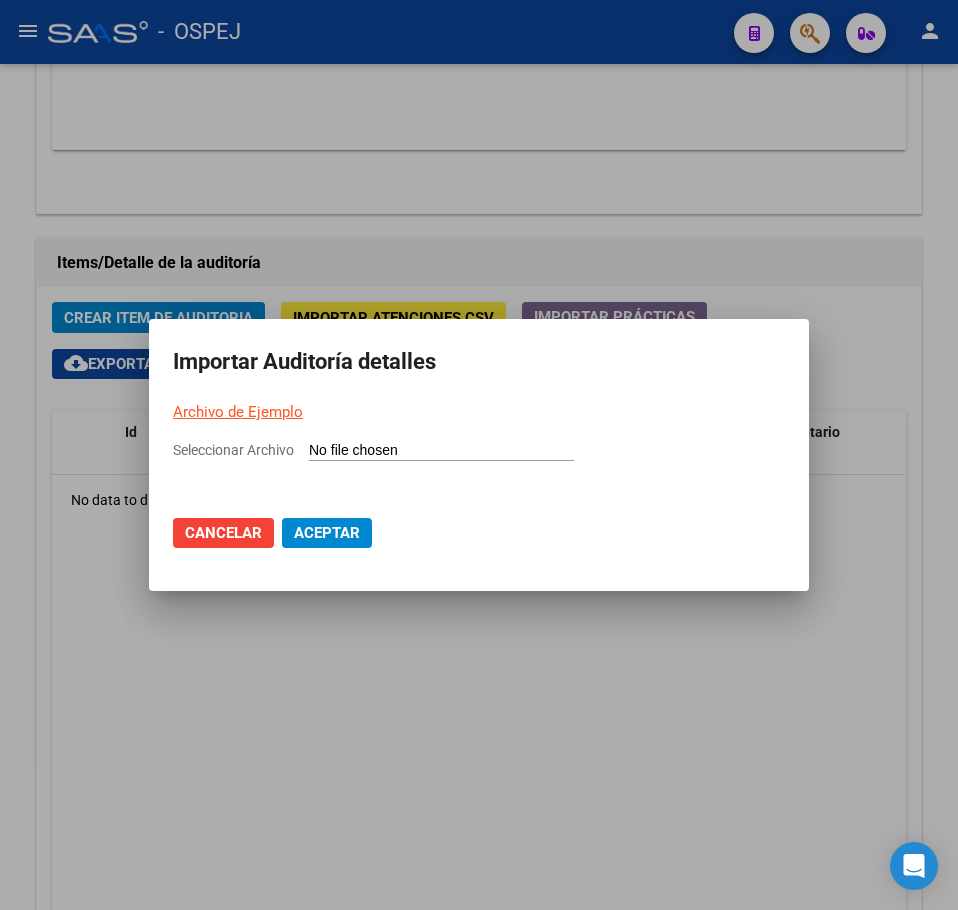 click on "Seleccionar Archivo" at bounding box center (441, 451) 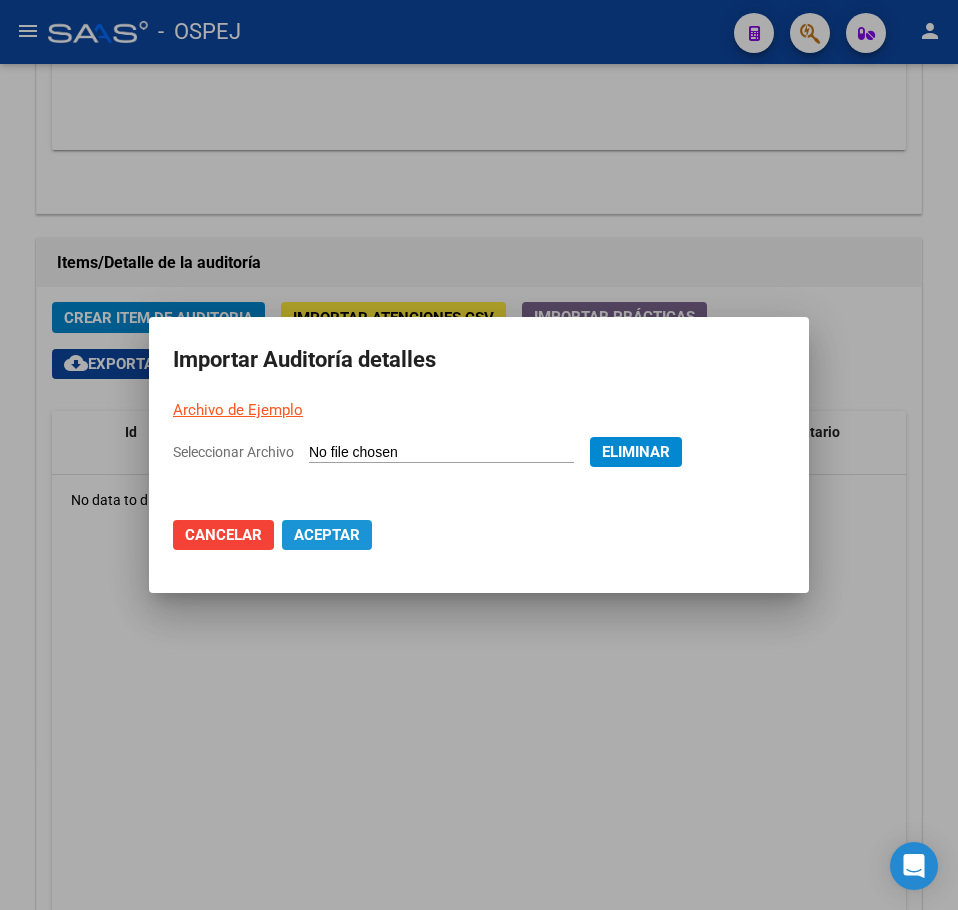 click on "Aceptar" 